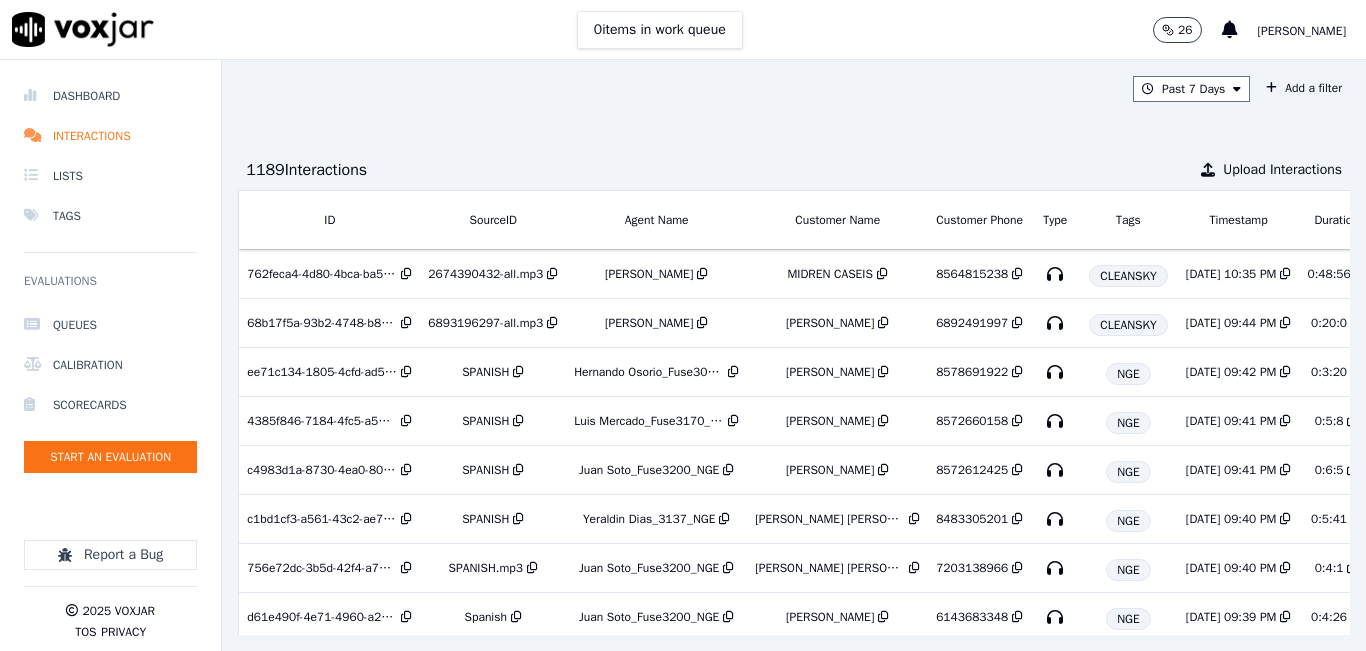 scroll, scrollTop: 0, scrollLeft: 0, axis: both 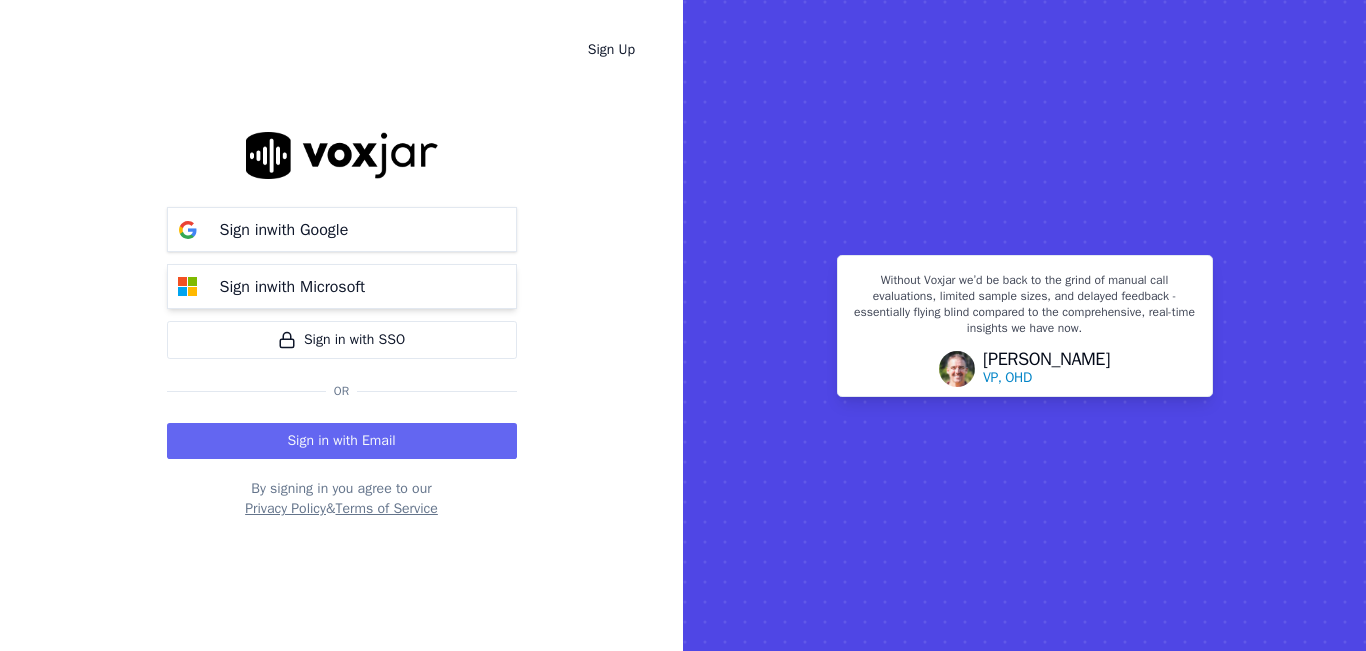 click on "Sign in  with Microsoft" at bounding box center (293, 287) 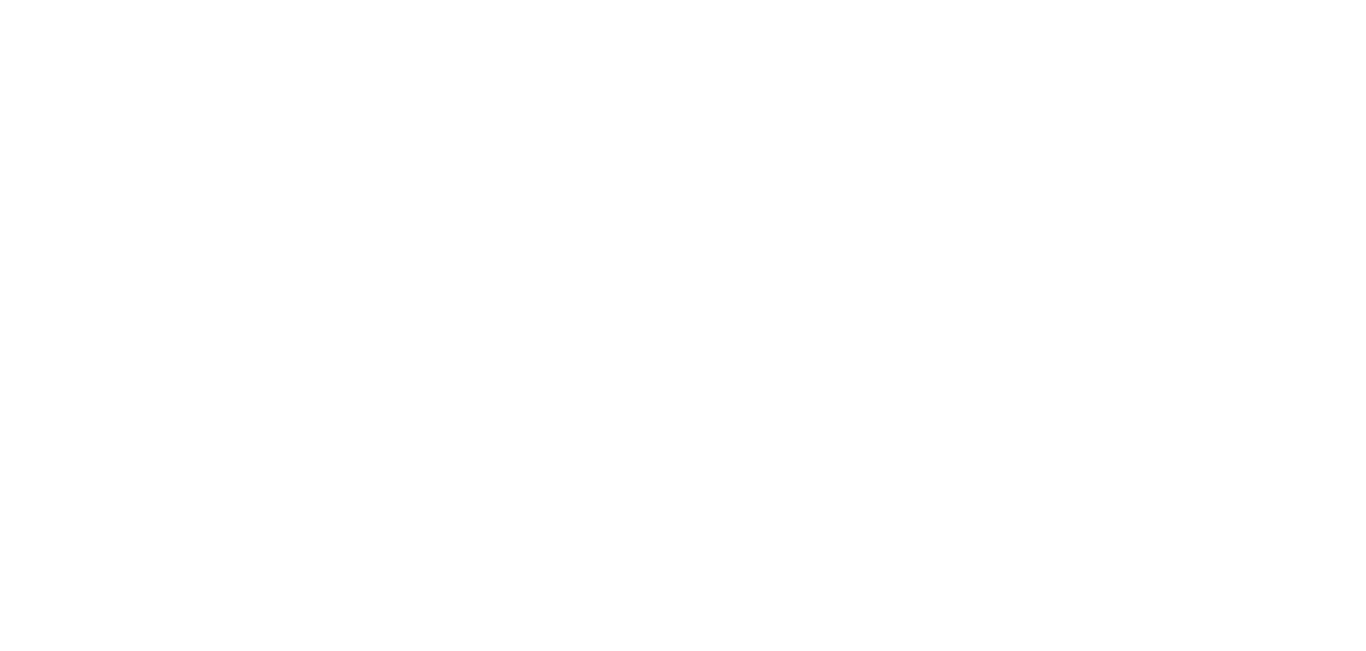 scroll, scrollTop: 0, scrollLeft: 0, axis: both 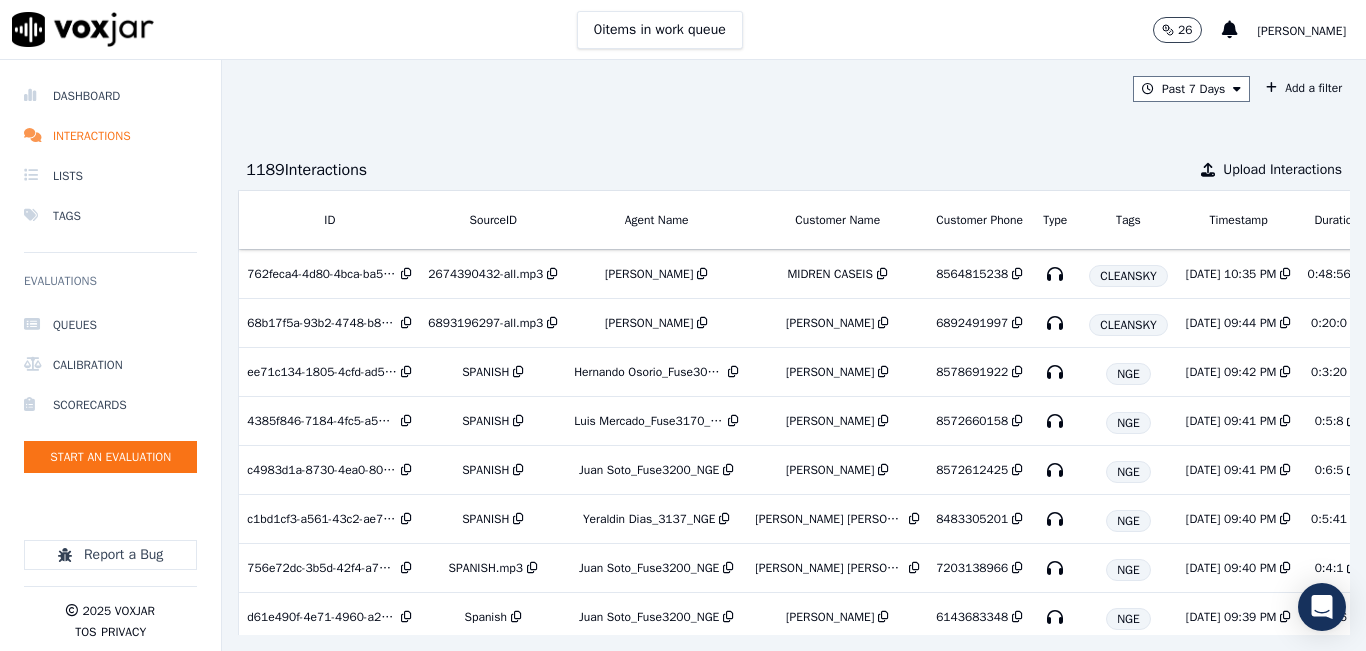 click on "1189  Interaction s       Upload Interactions" at bounding box center [794, 170] 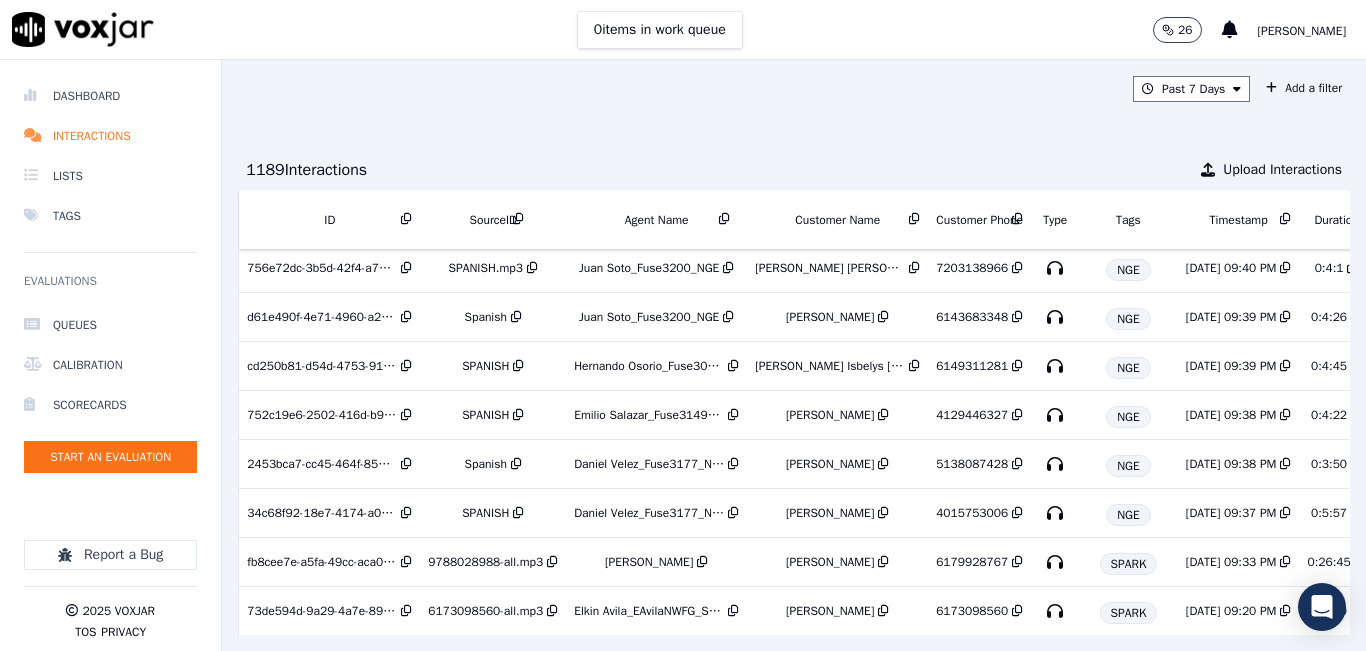 scroll, scrollTop: 0, scrollLeft: 0, axis: both 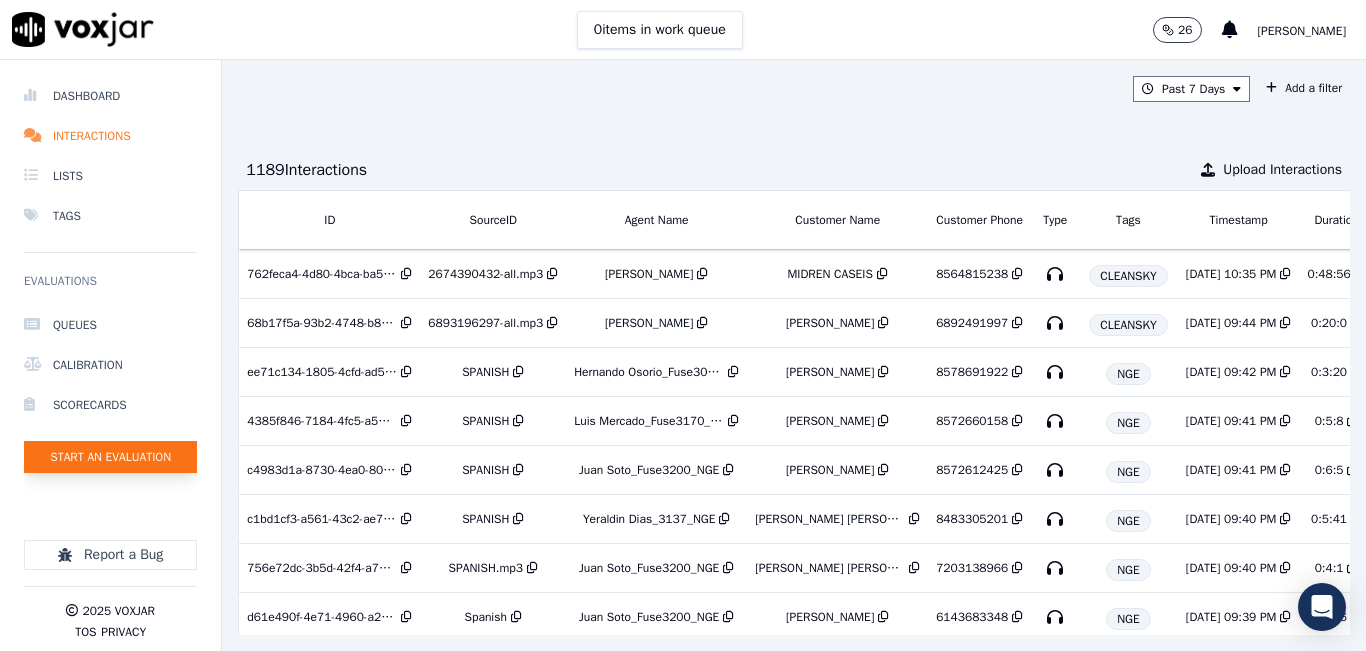 click on "Start an Evaluation" 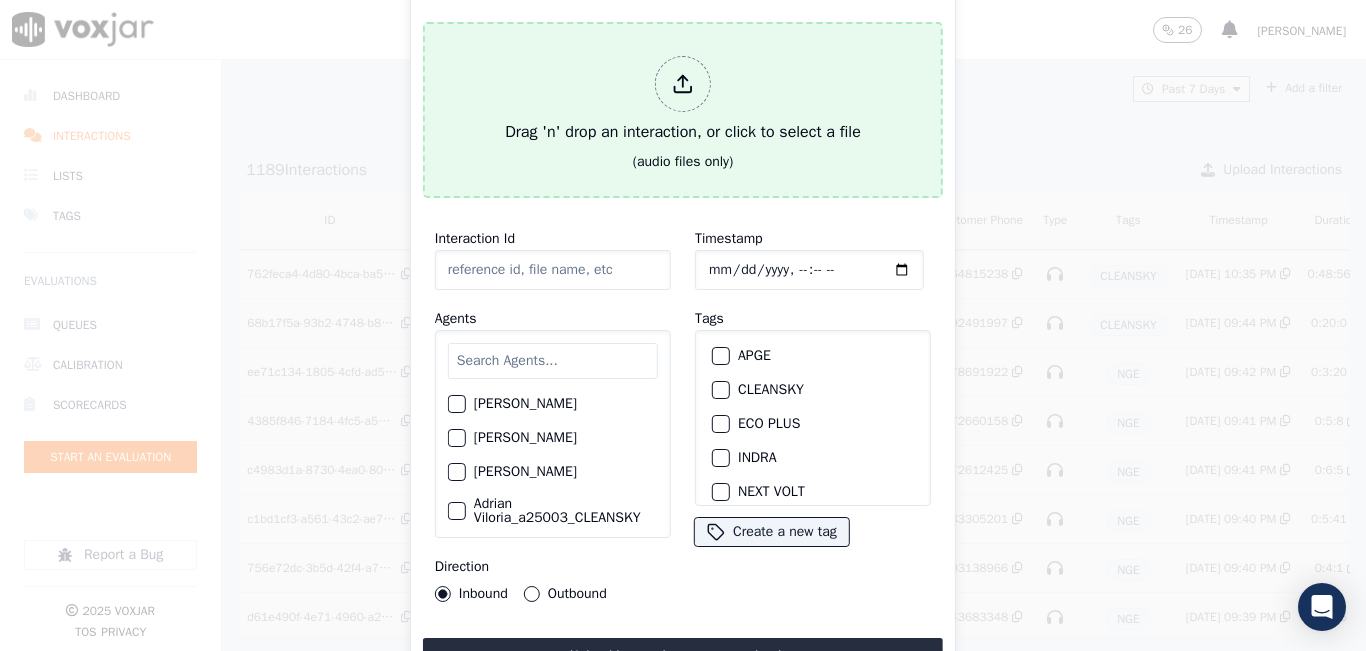 click on "Drag 'n' drop an interaction, or click to select a file" at bounding box center (683, 100) 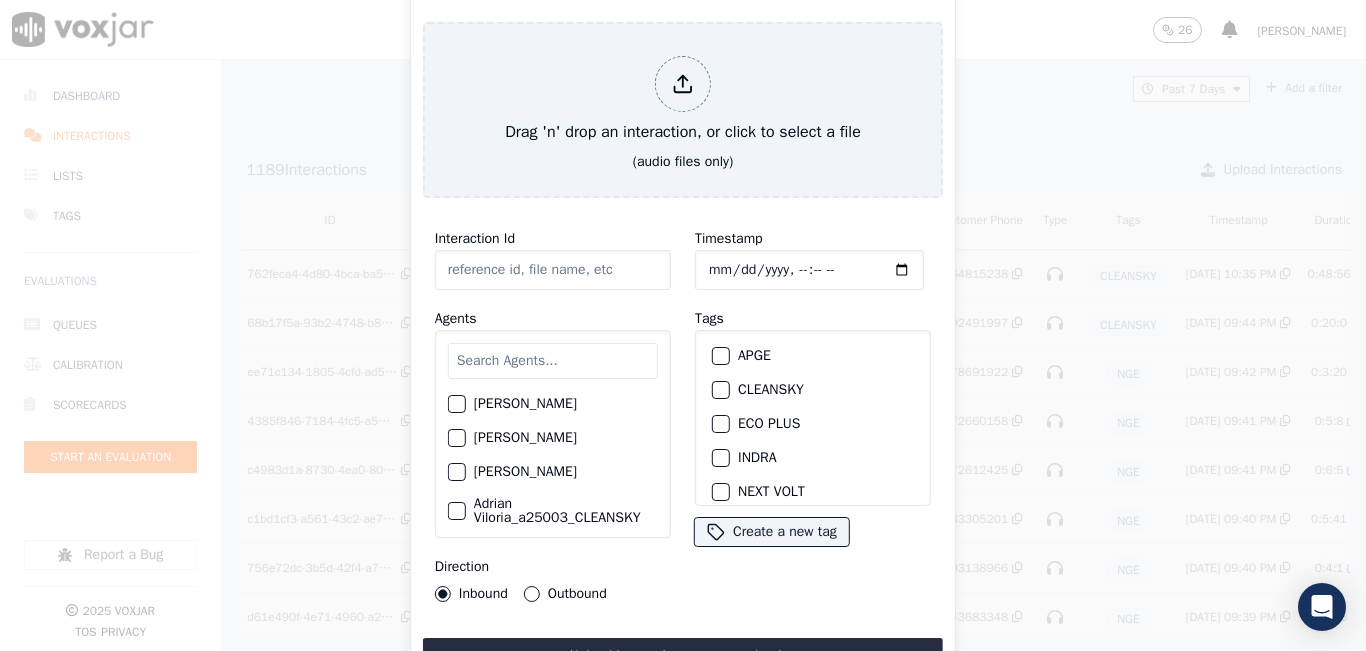 type on "20250703-153610_9789602130-all.mp3" 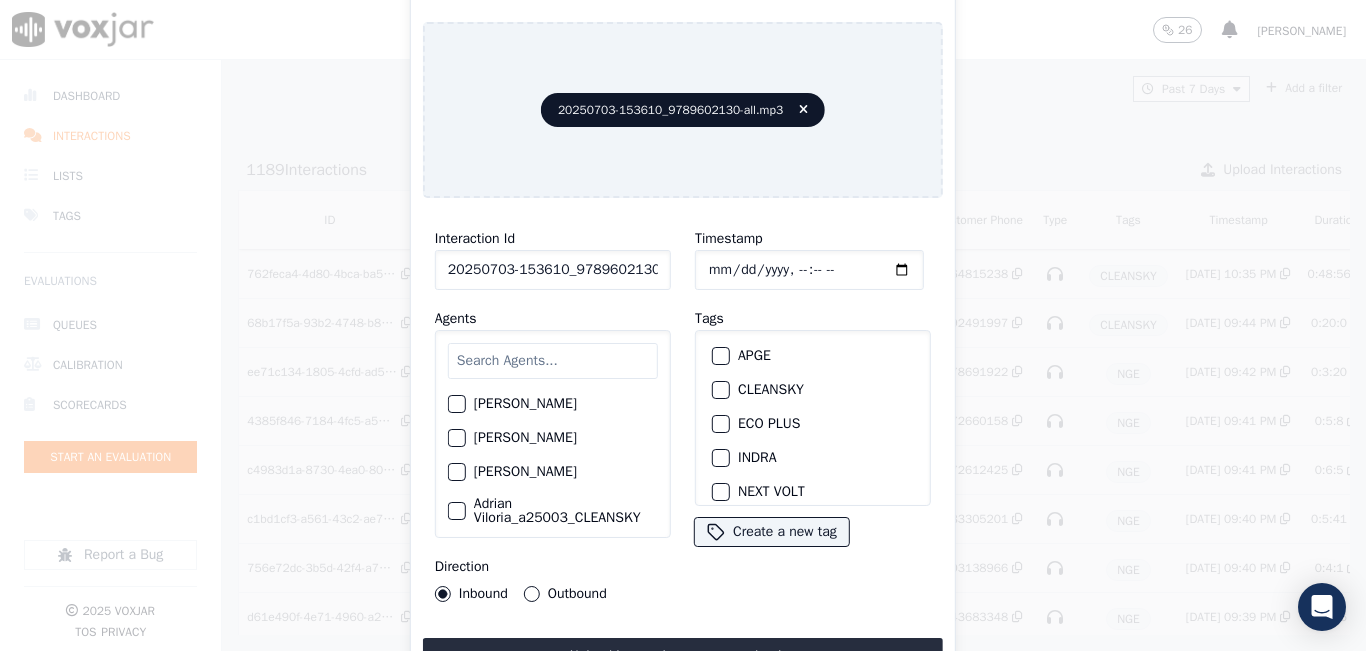 click at bounding box center [553, 361] 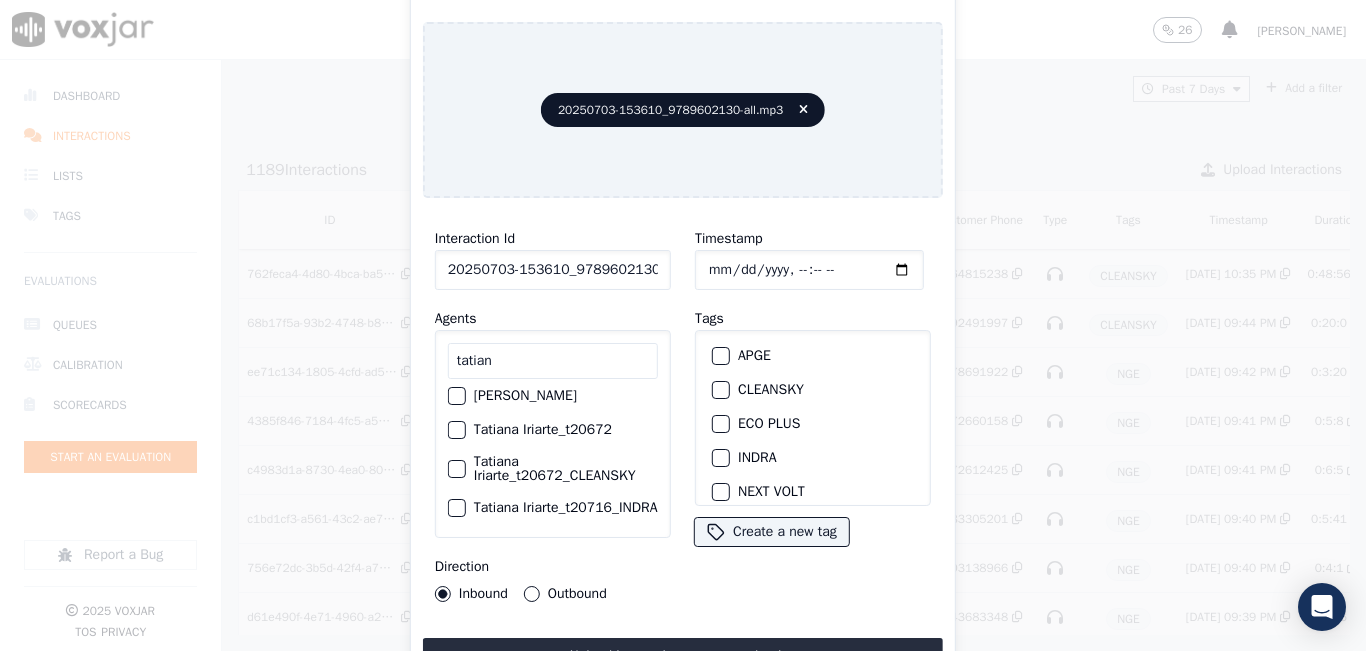 scroll, scrollTop: 100, scrollLeft: 0, axis: vertical 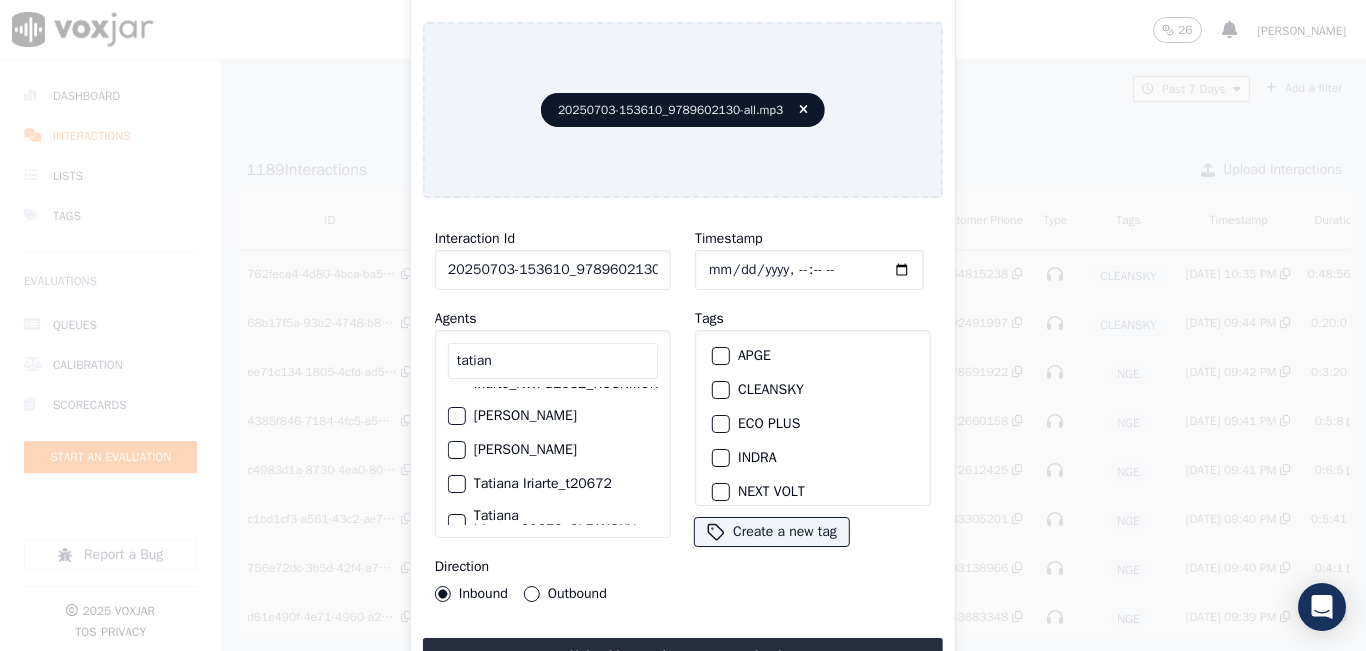 type on "tatian" 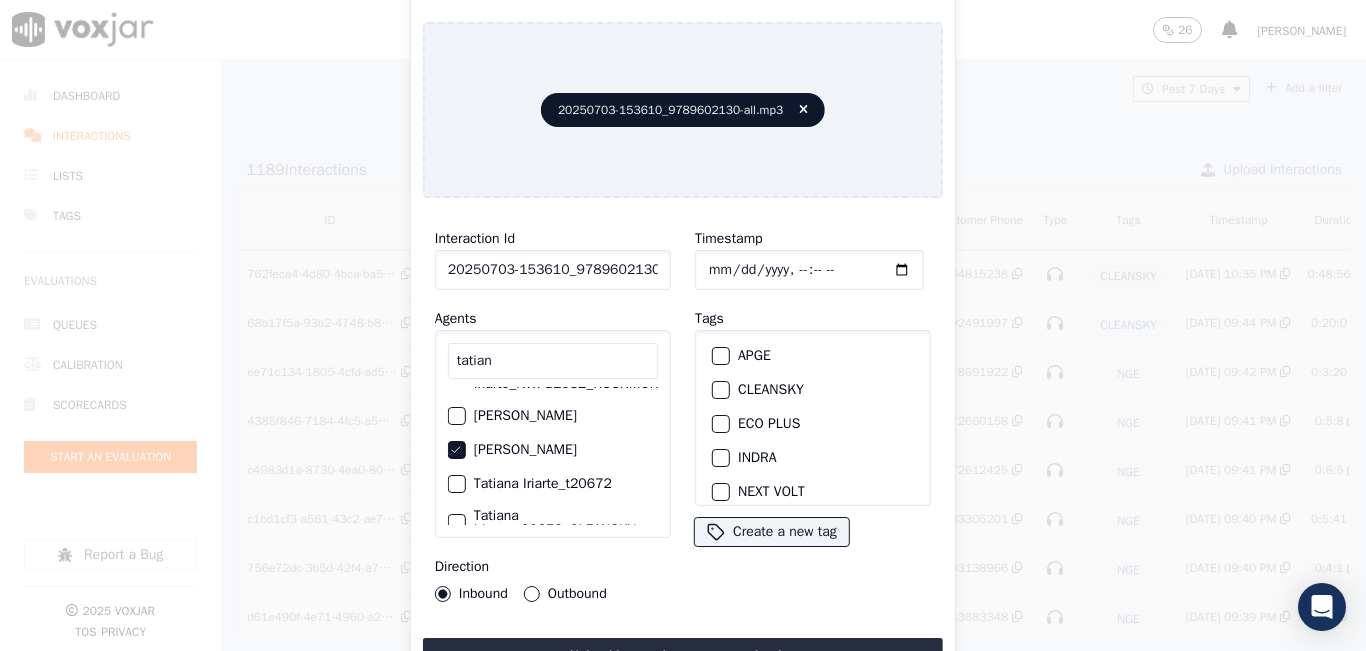 click on "Outbound" at bounding box center (532, 594) 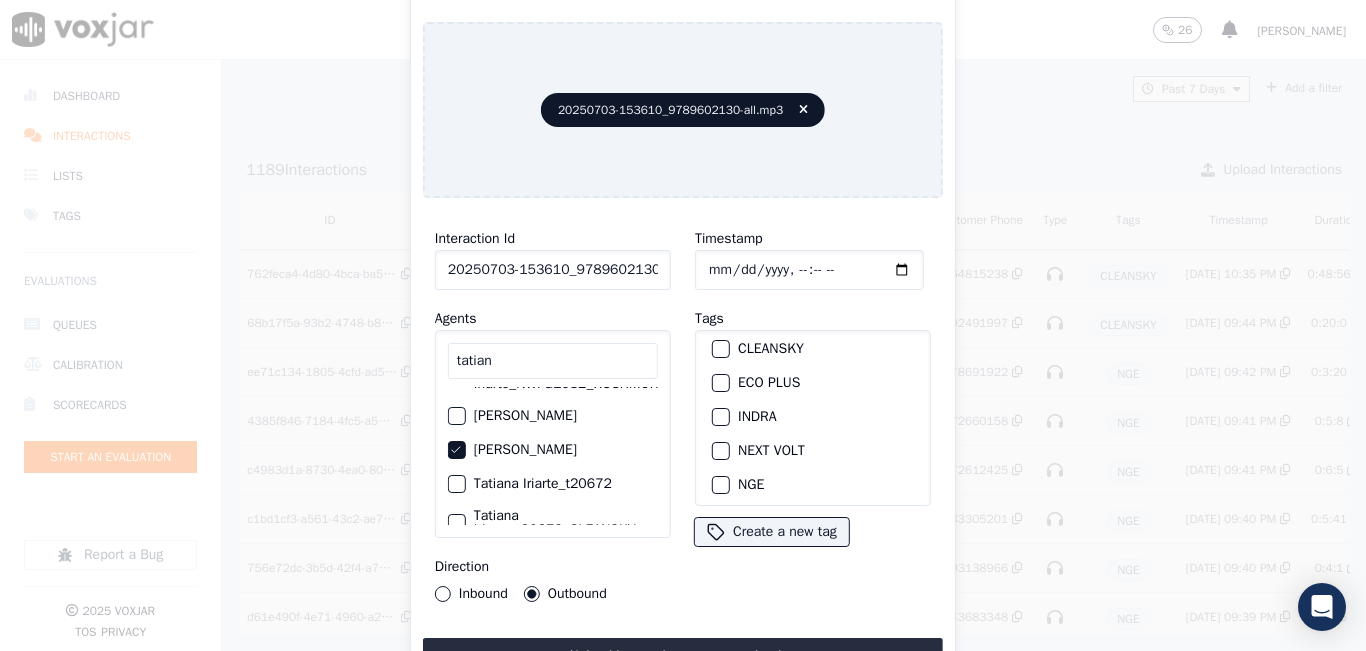 scroll, scrollTop: 0, scrollLeft: 0, axis: both 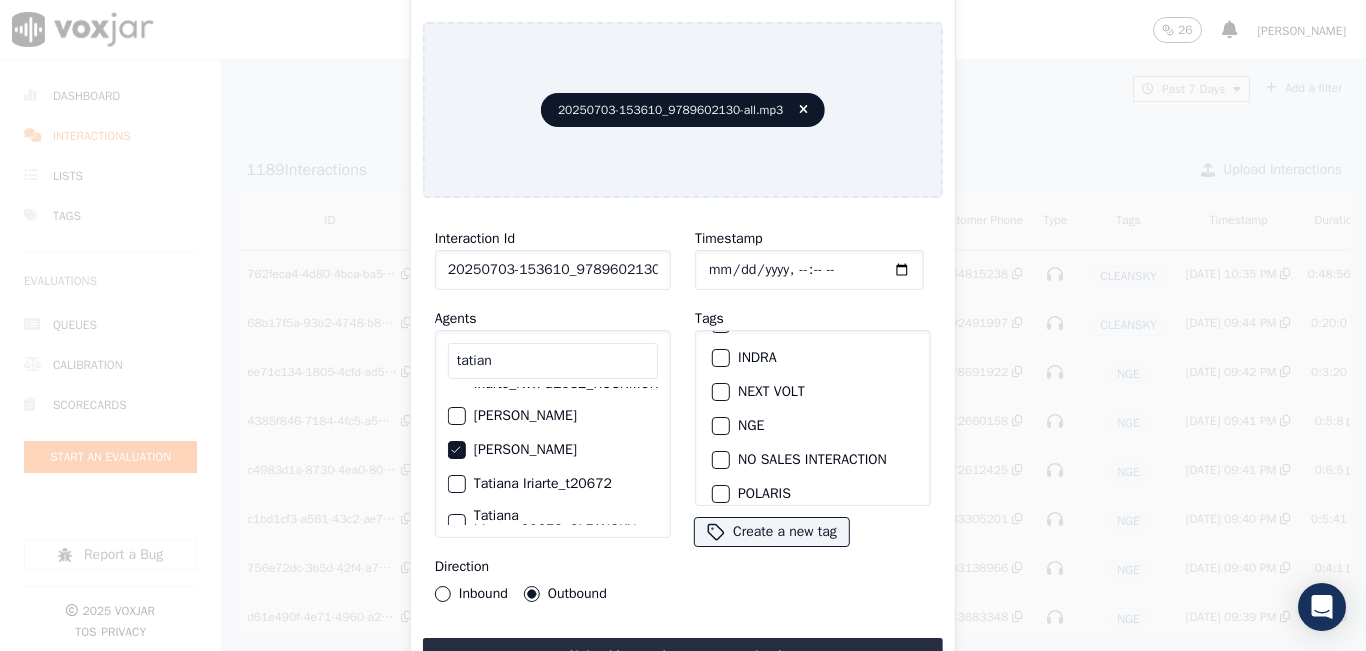click at bounding box center [720, 426] 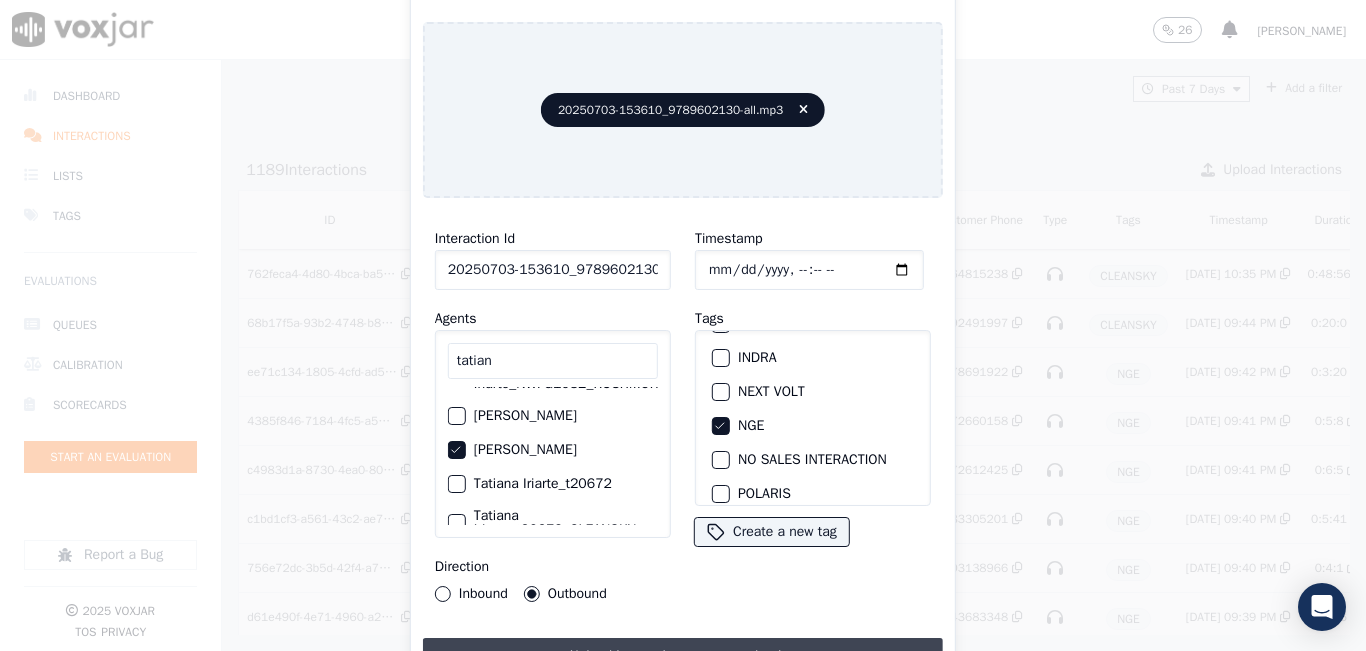 click on "Upload interaction to start evaluation" at bounding box center (683, 656) 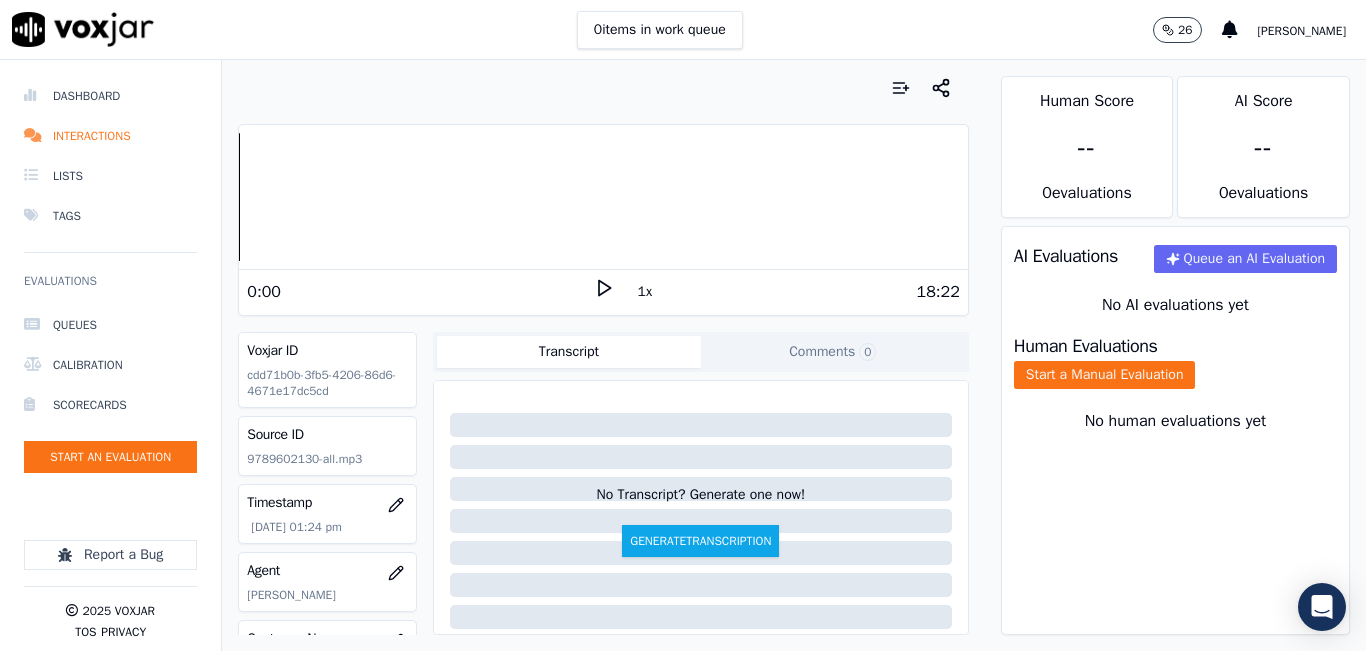 click on "1x" at bounding box center [645, 292] 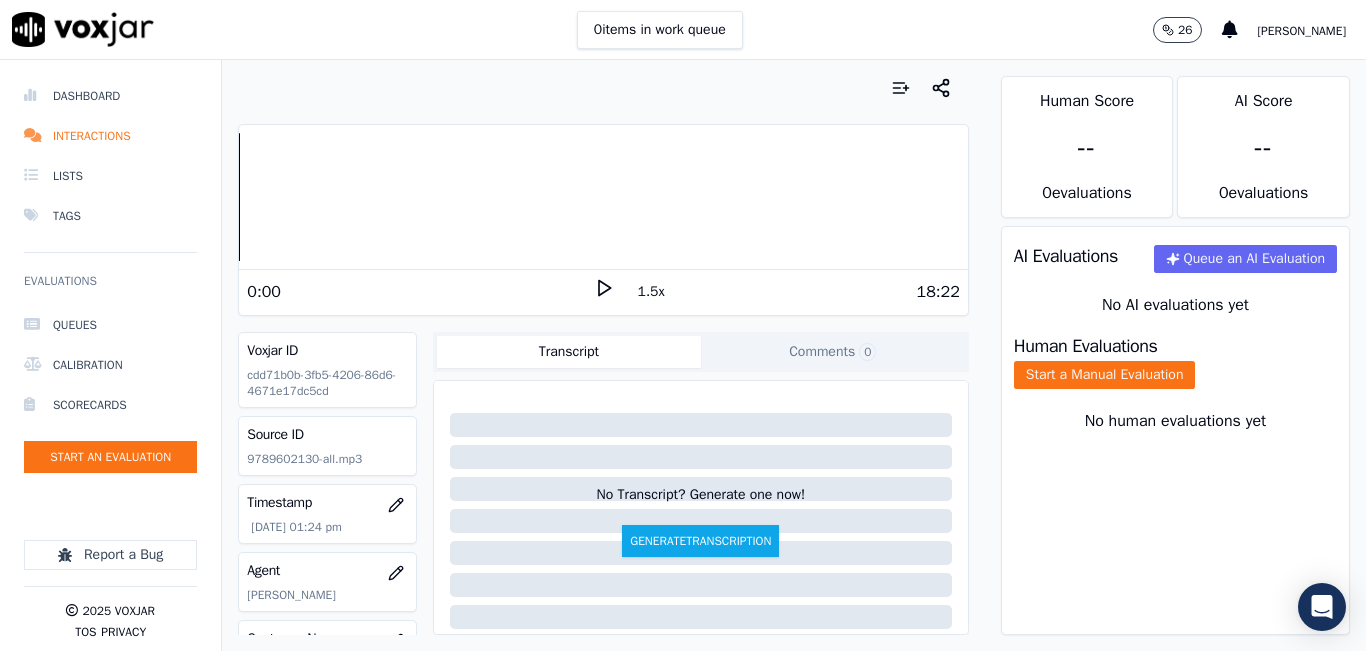 click on "1.5x" at bounding box center [651, 292] 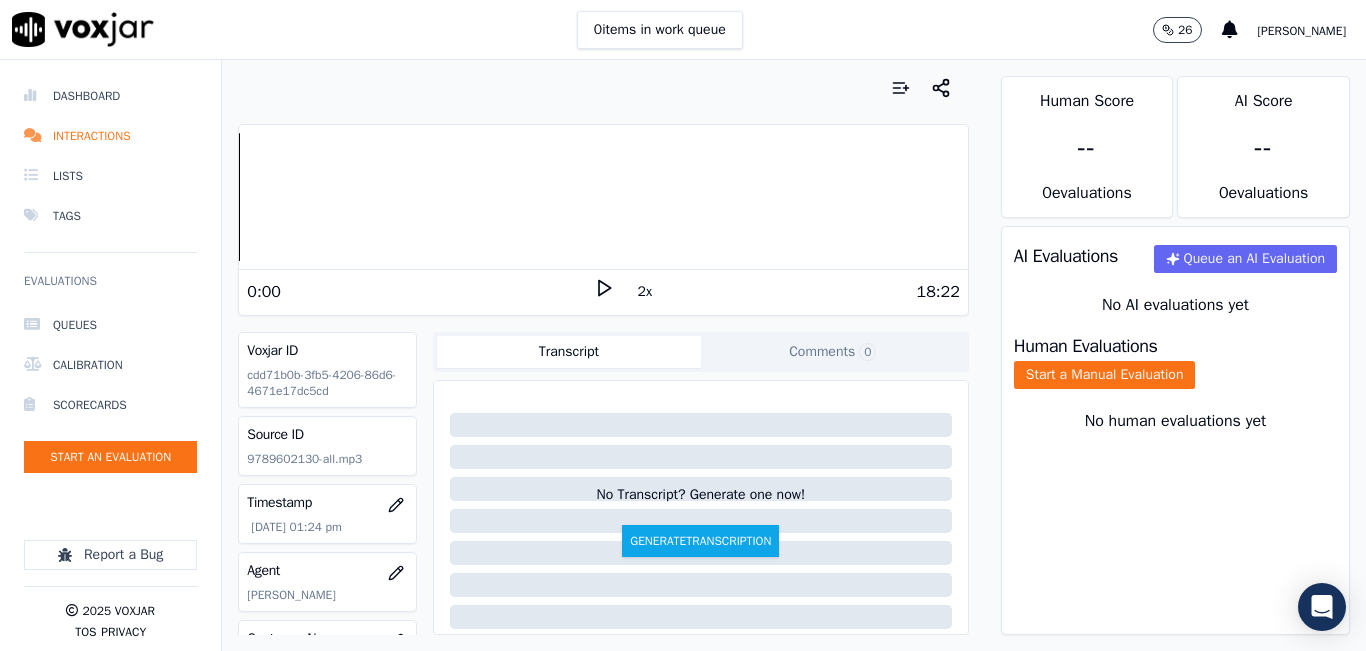 click 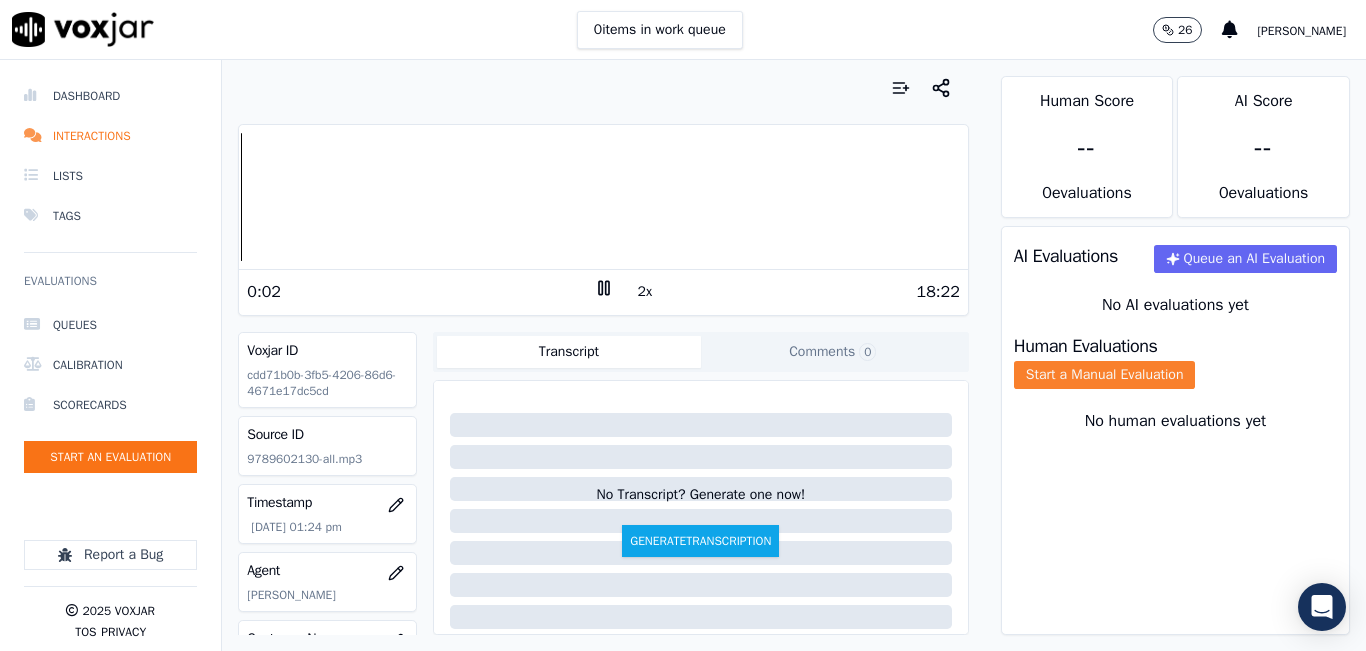 click on "Start a Manual Evaluation" 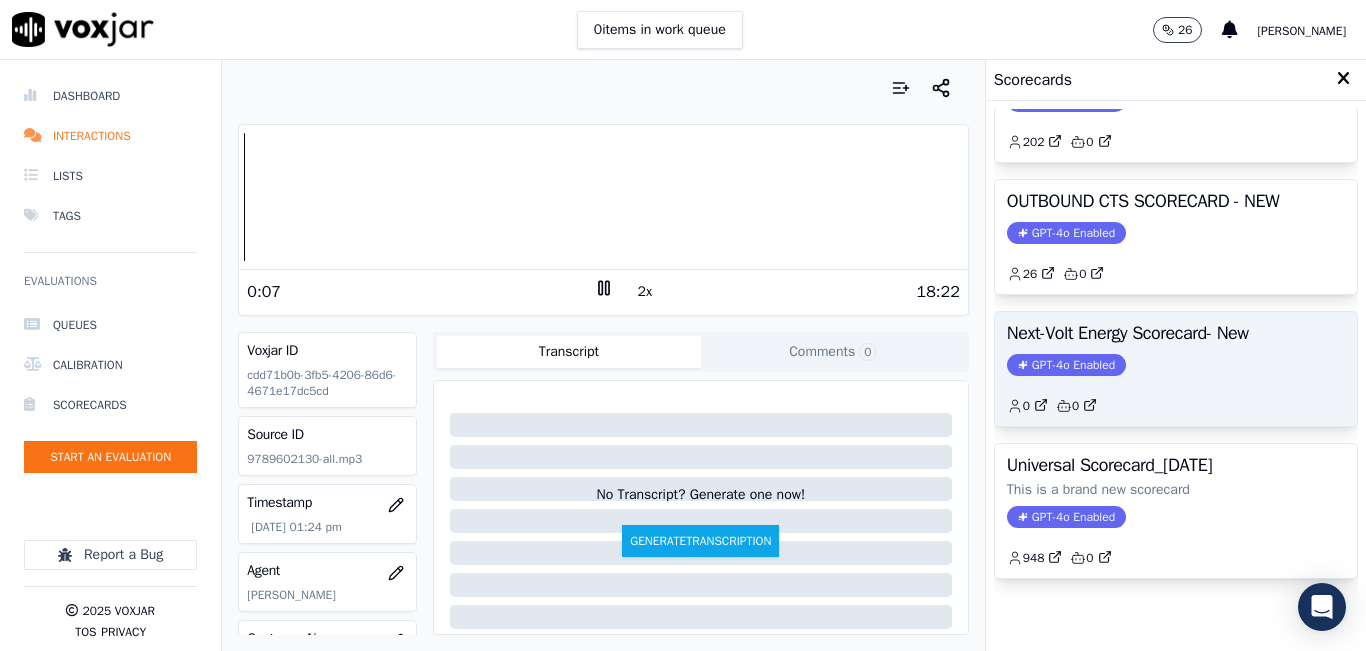 scroll, scrollTop: 227, scrollLeft: 0, axis: vertical 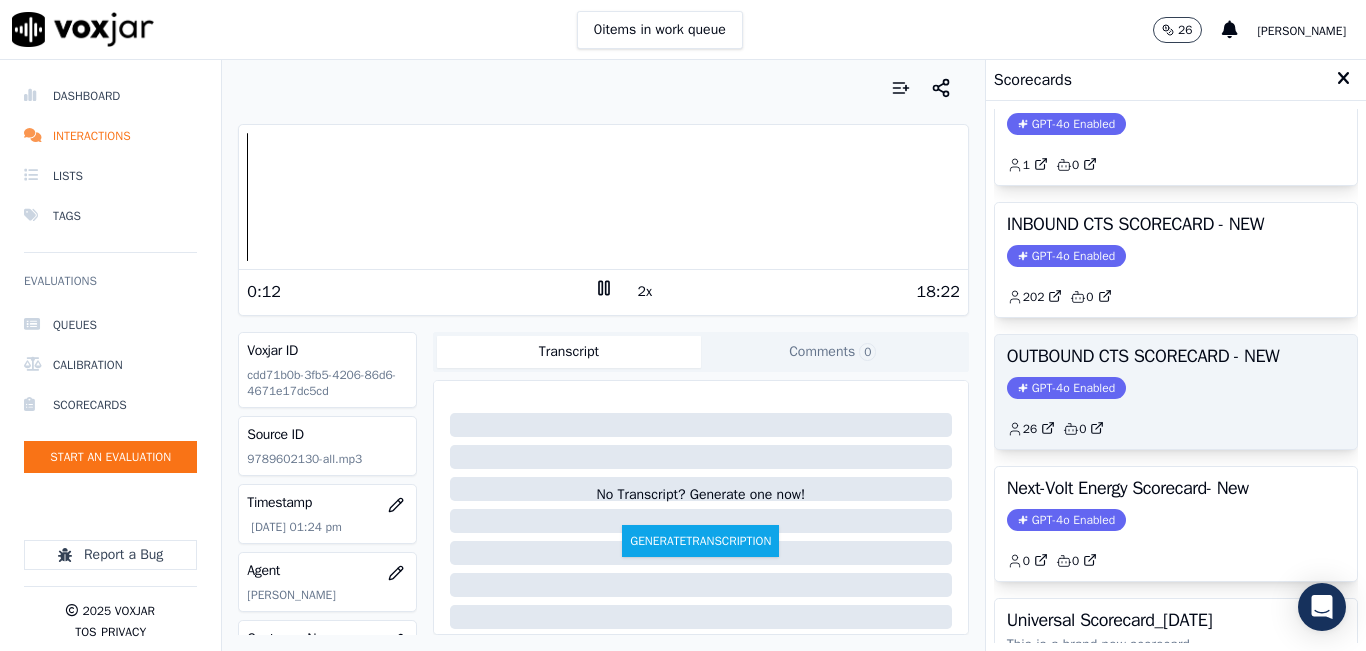 click on "GPT-4o Enabled" at bounding box center (1066, 388) 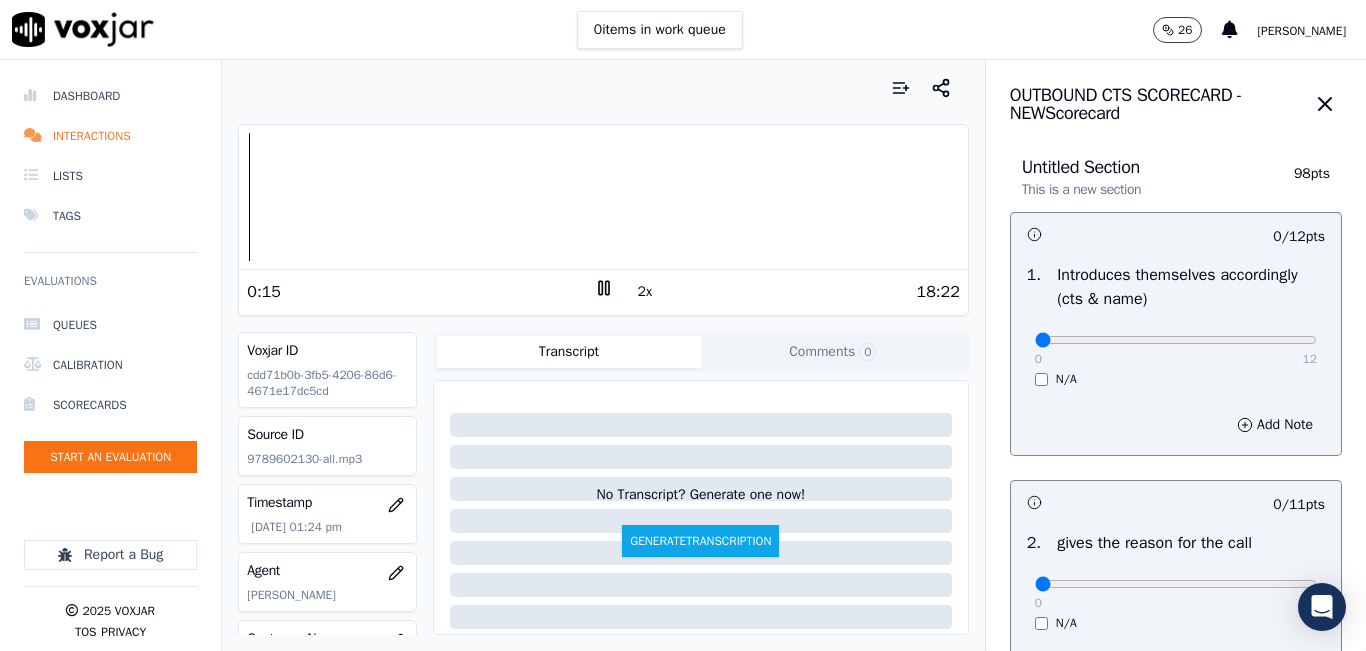 click on "2x" at bounding box center [645, 292] 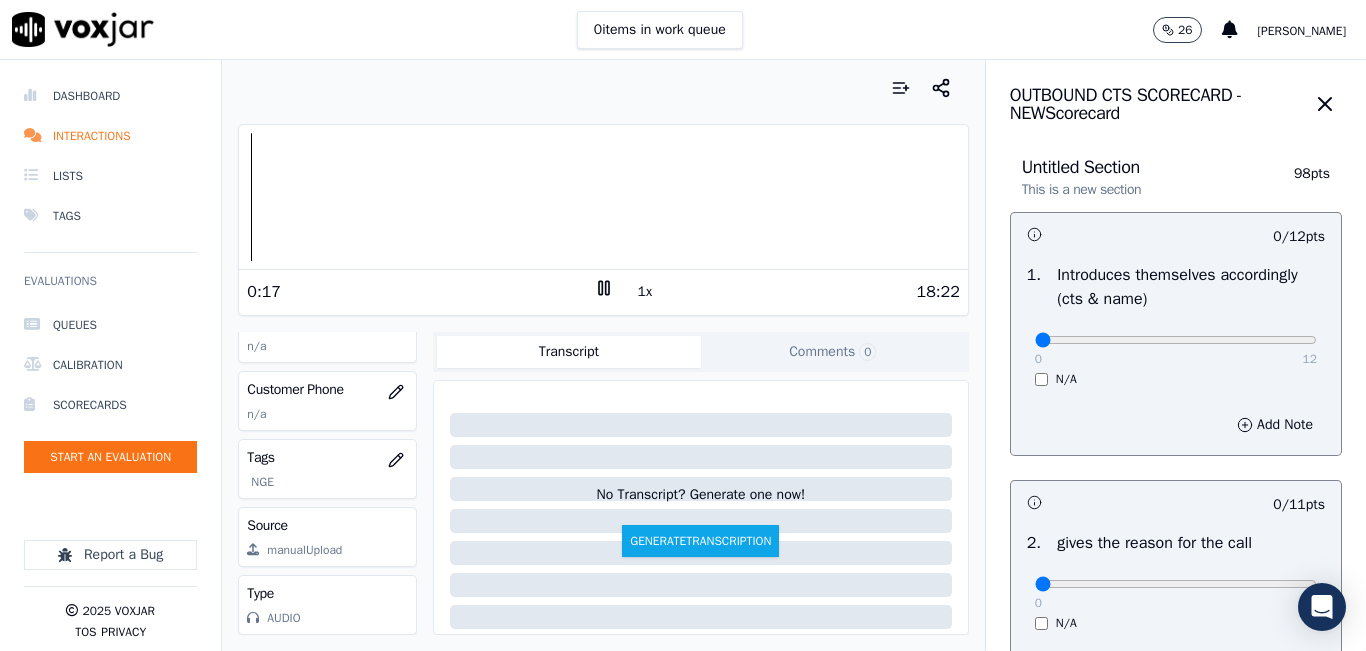 scroll, scrollTop: 278, scrollLeft: 0, axis: vertical 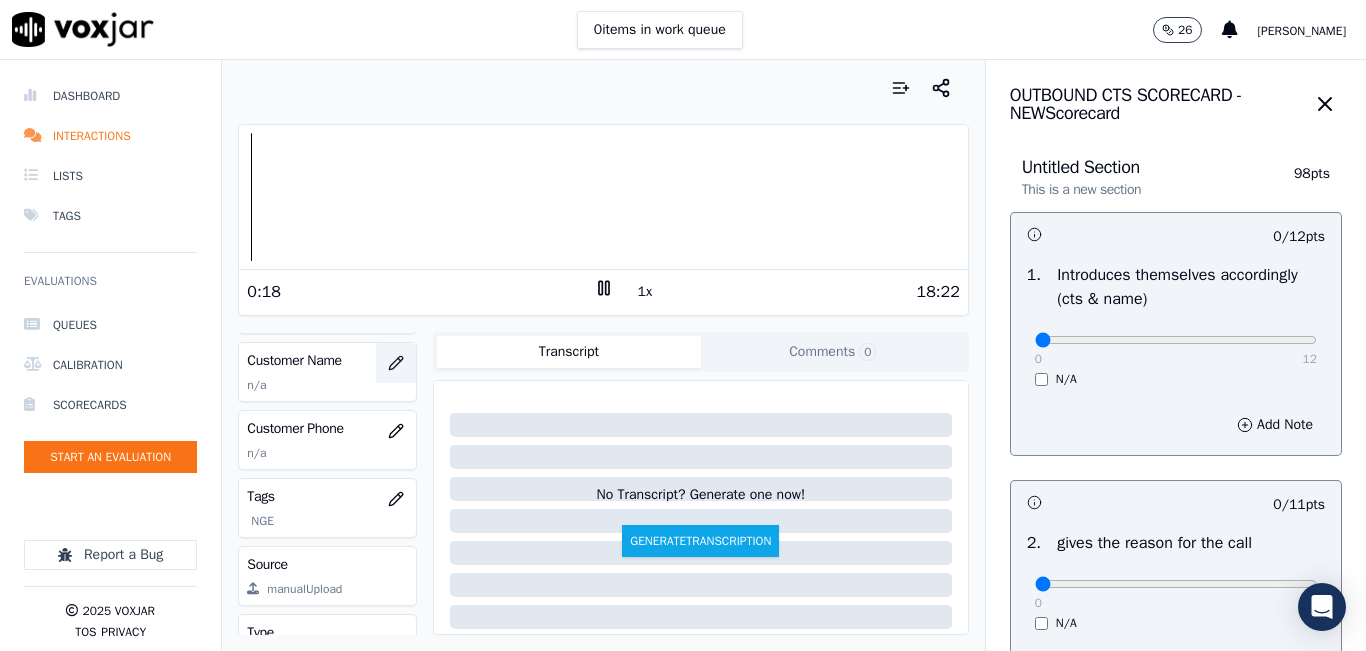 click at bounding box center (396, 363) 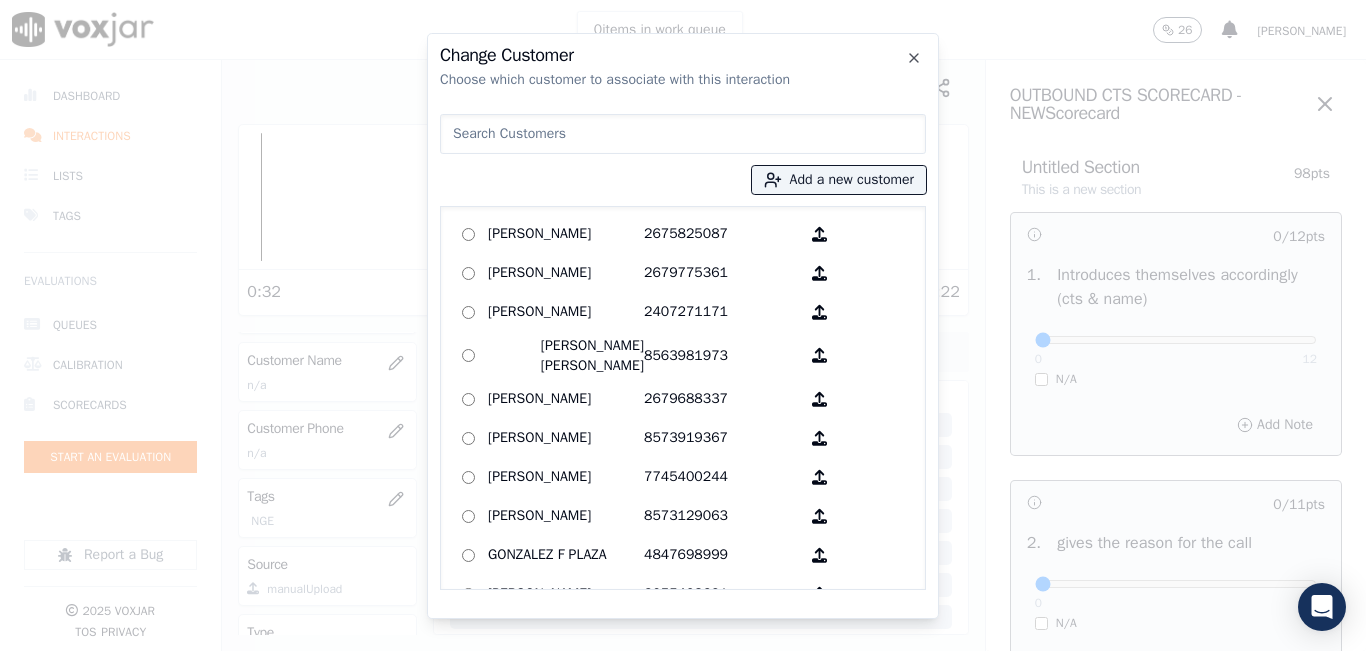 click at bounding box center [683, 134] 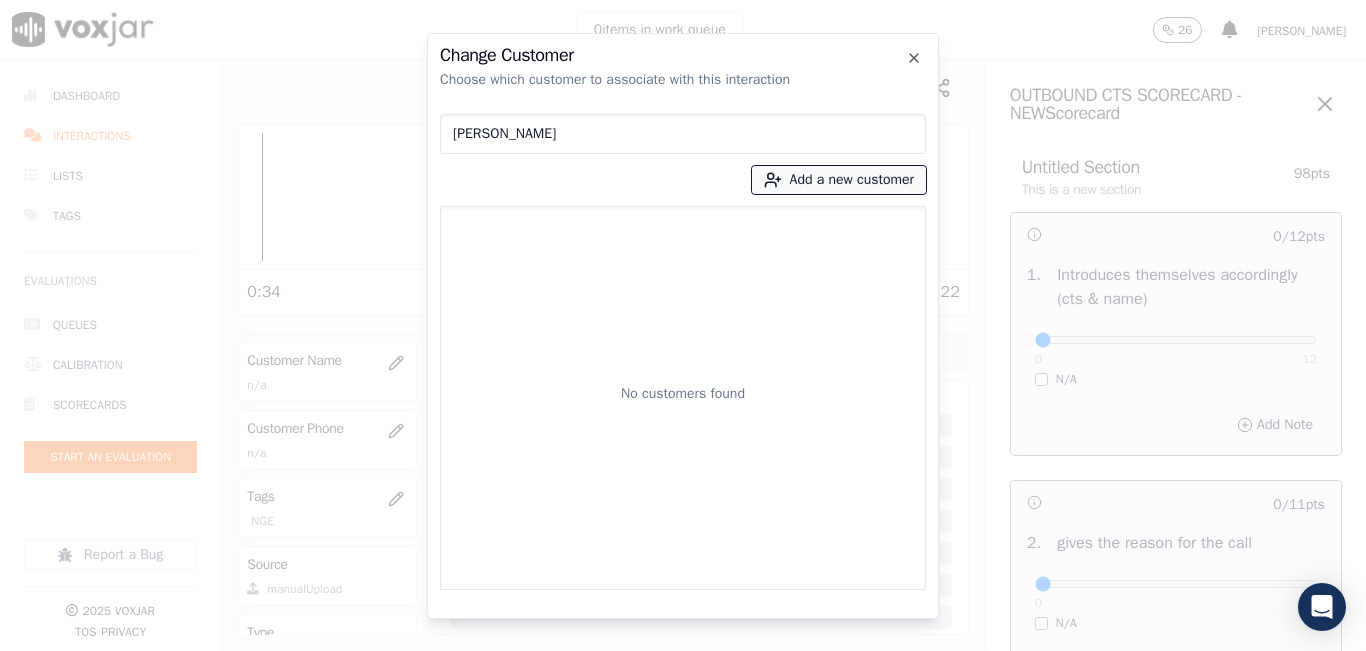 type on "estalina vasquez" 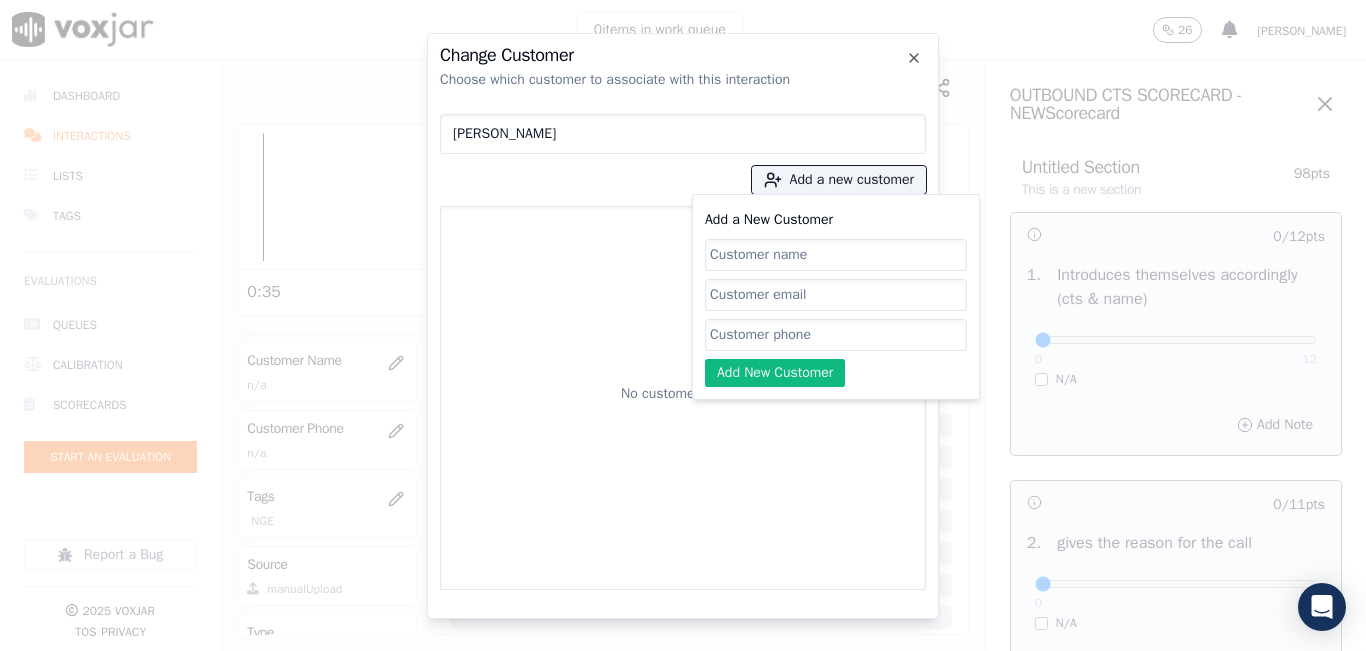 click on "Add a New Customer" 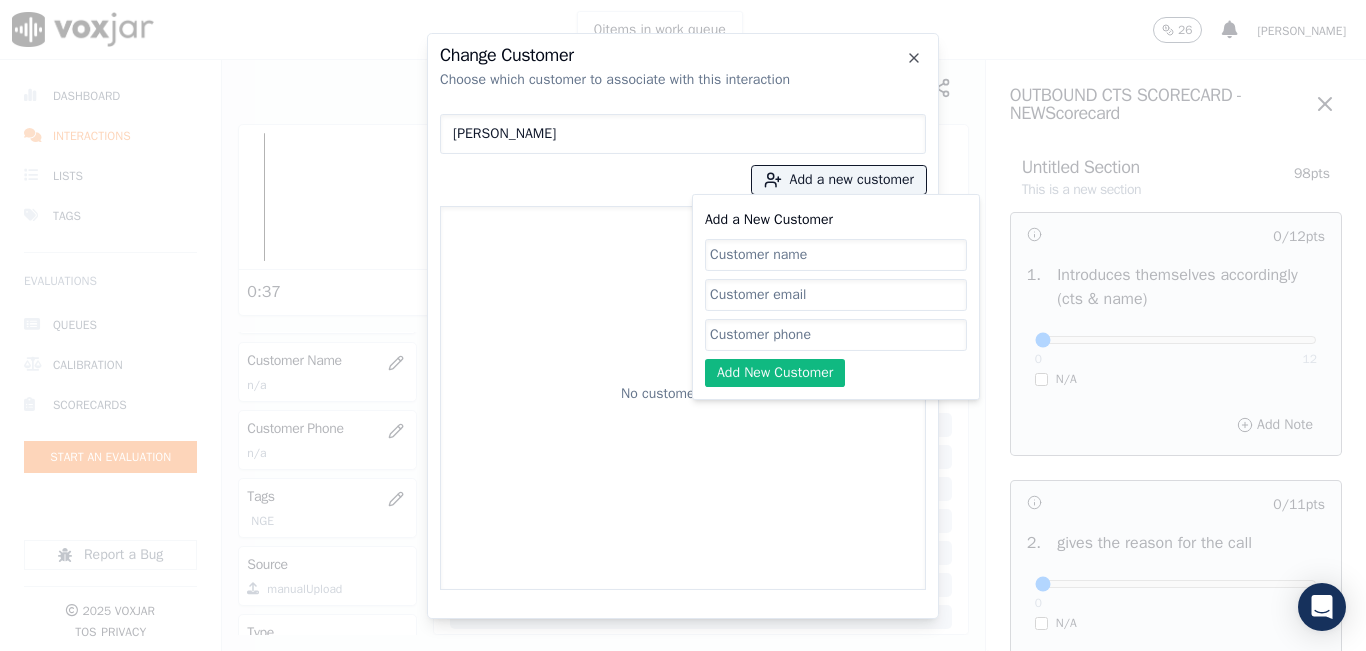 paste on "estalina vasquez" 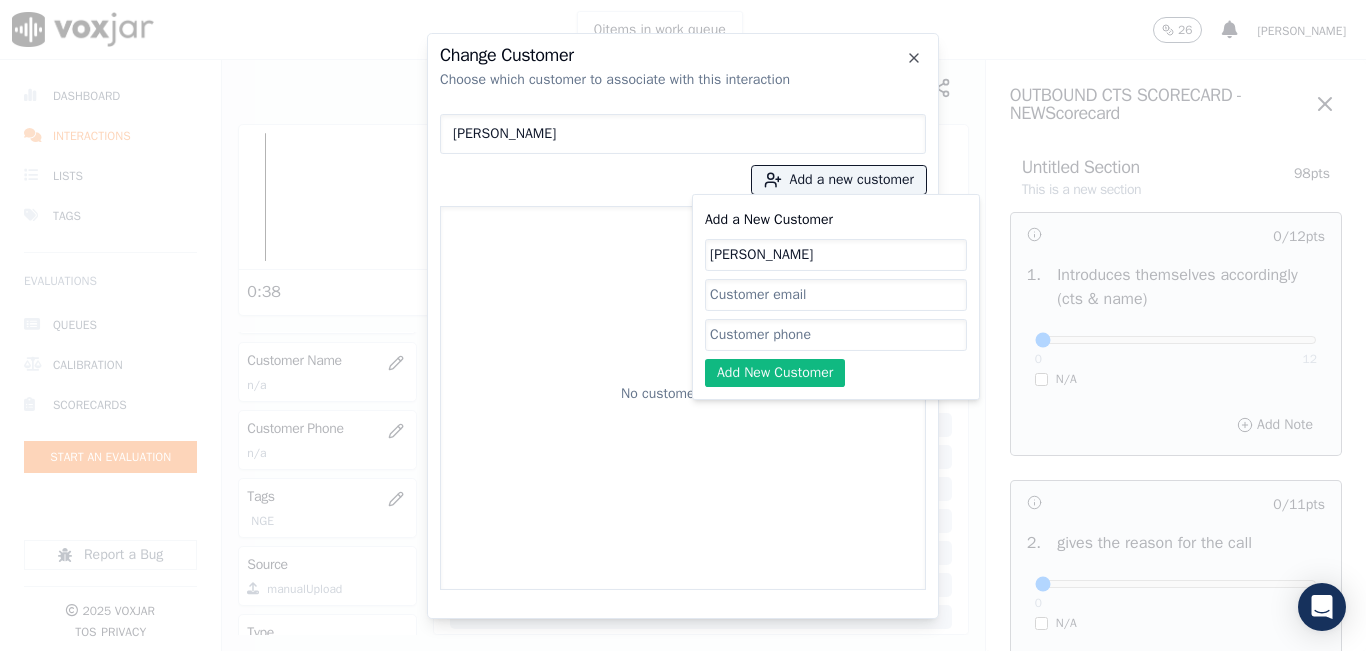 type on "estalina vasquez" 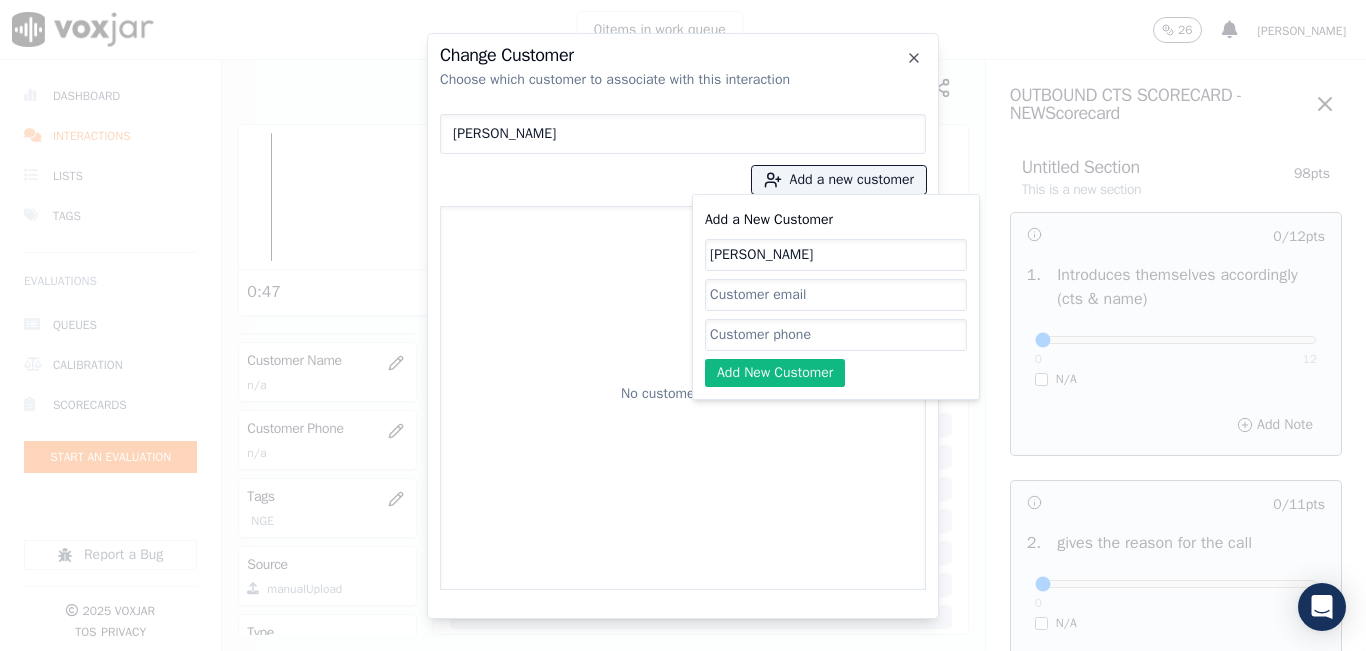 click on "Add a New Customer" 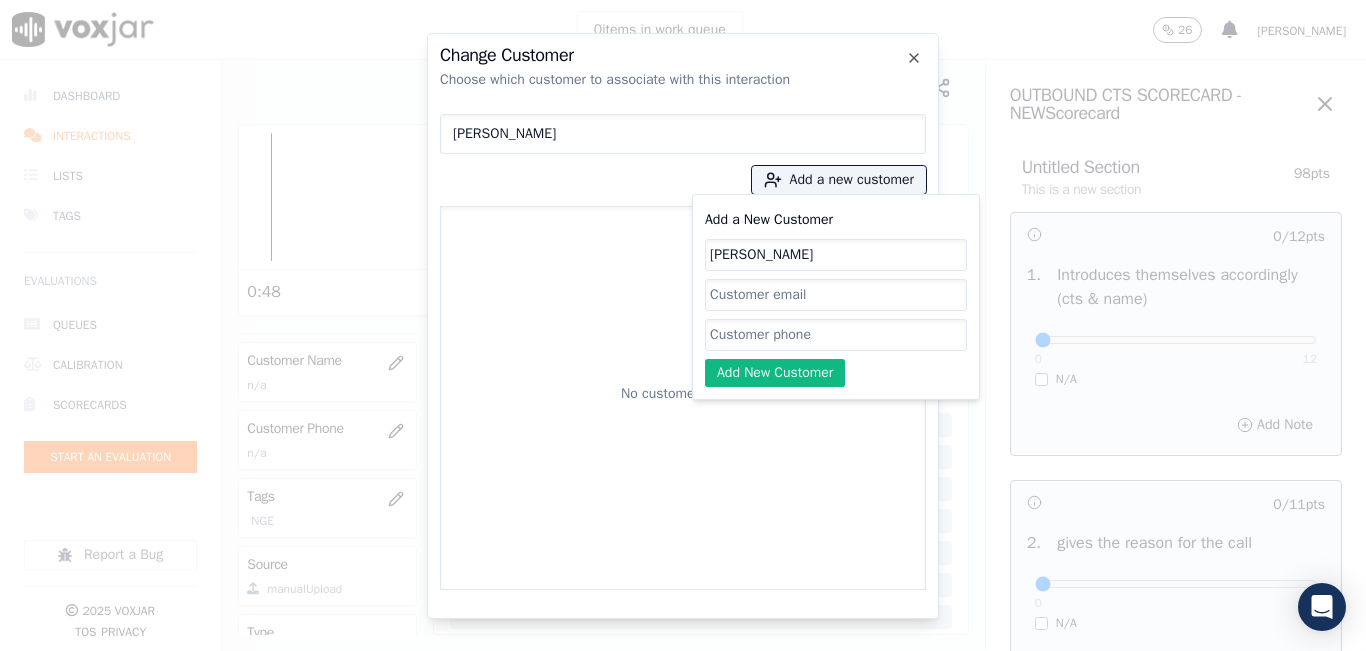 paste on "9789602130" 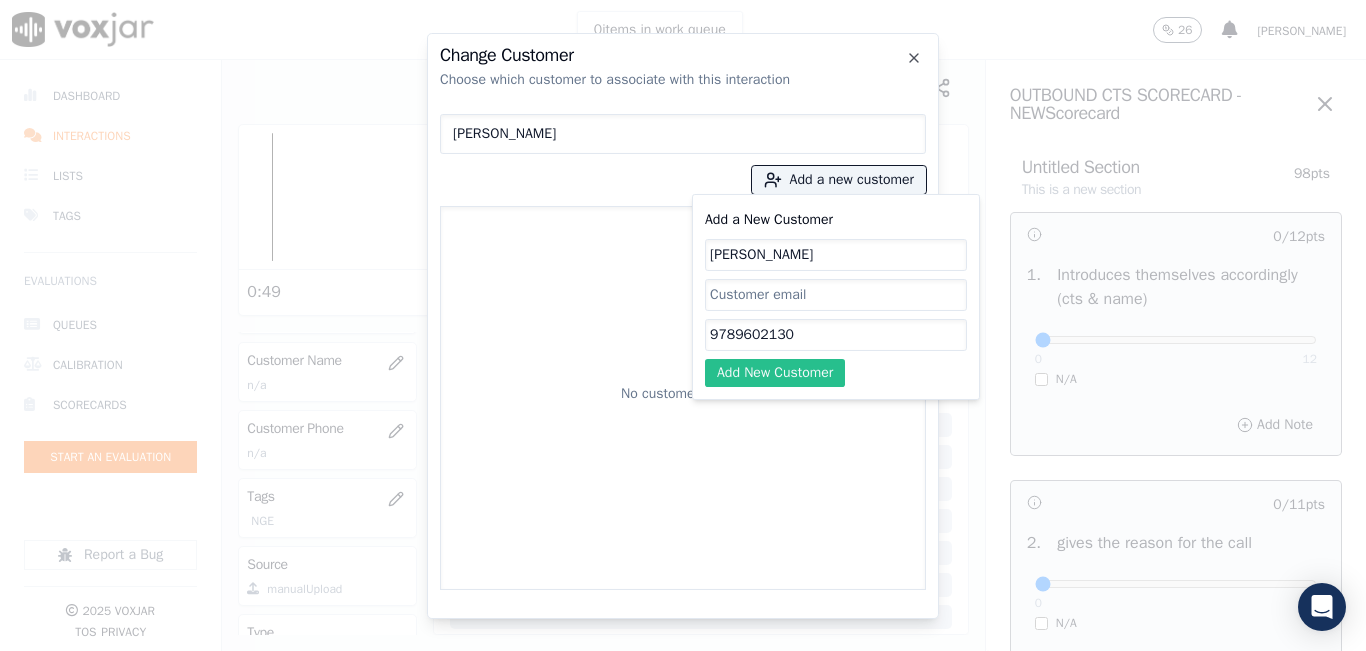 type on "9789602130" 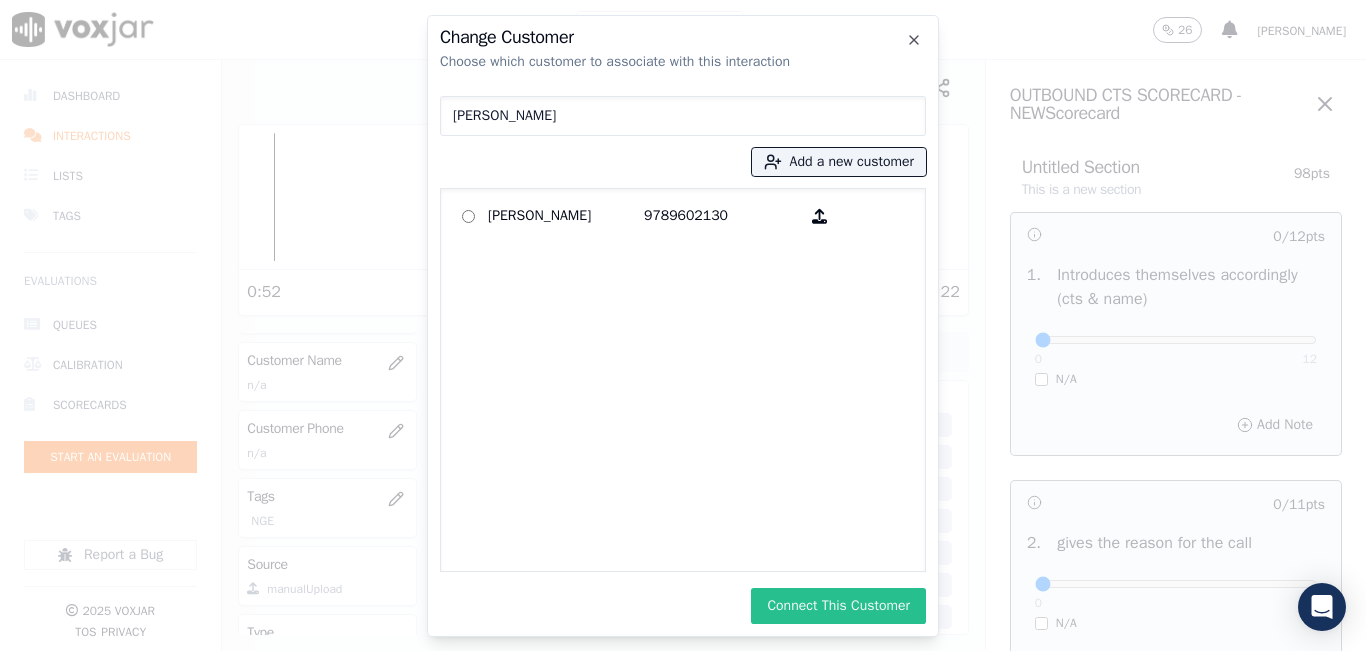 click on "Connect This Customer" at bounding box center (838, 606) 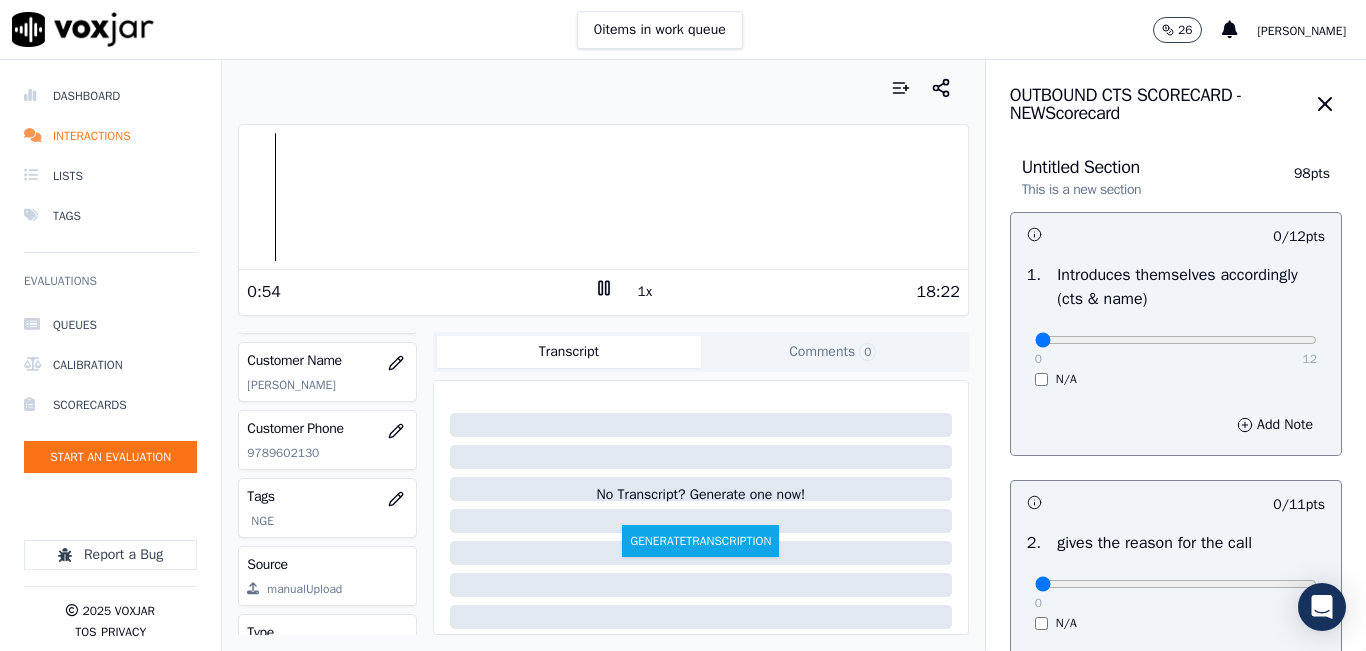 drag, startPoint x: 1030, startPoint y: 353, endPoint x: 1192, endPoint y: 324, distance: 164.57521 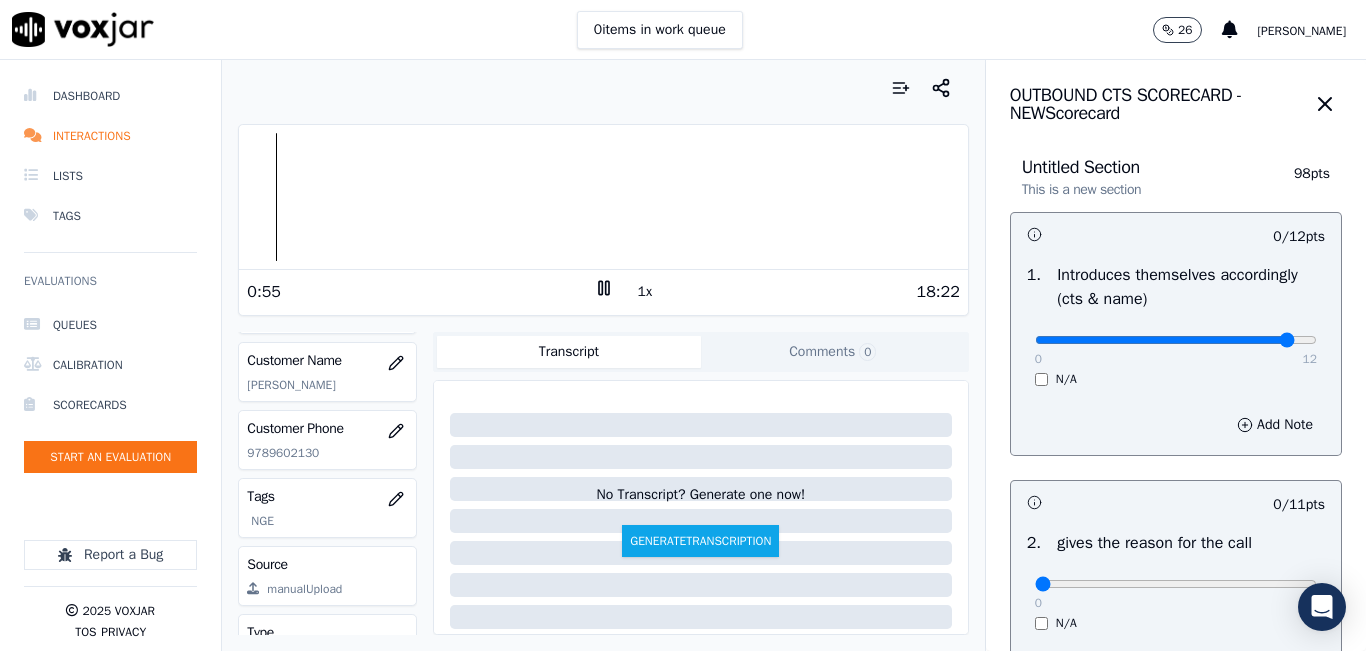 type on "12" 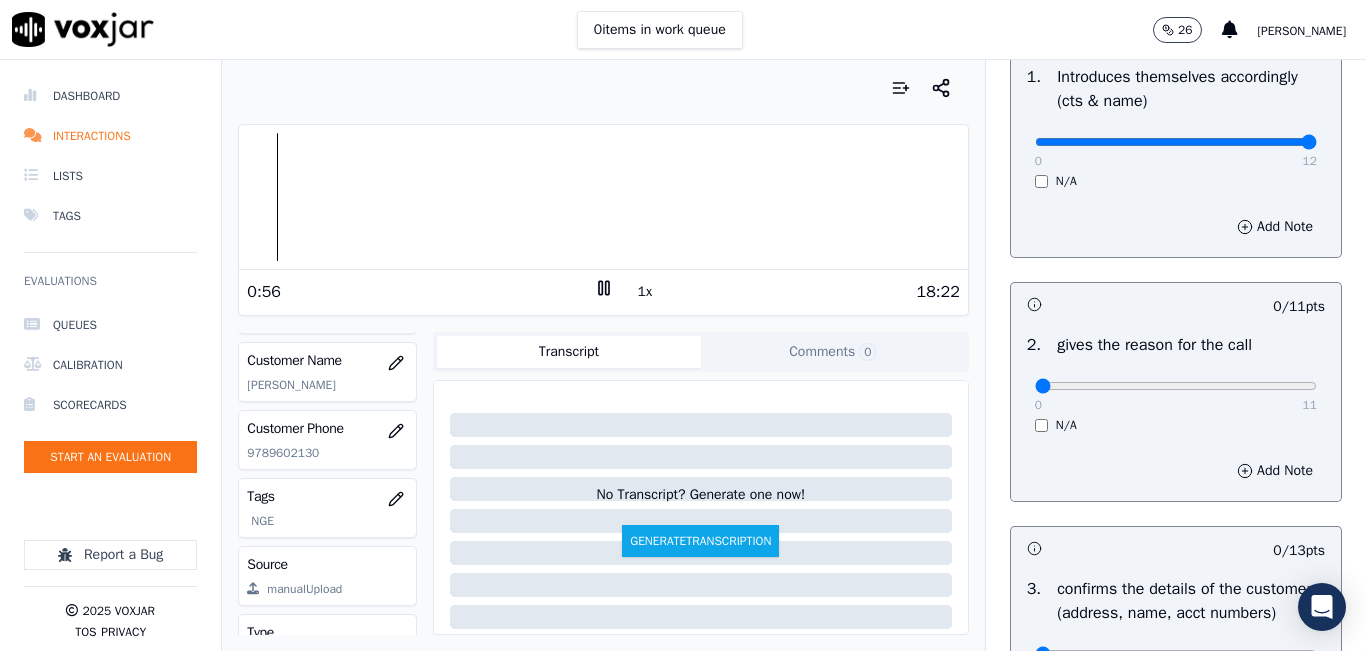 scroll, scrollTop: 200, scrollLeft: 0, axis: vertical 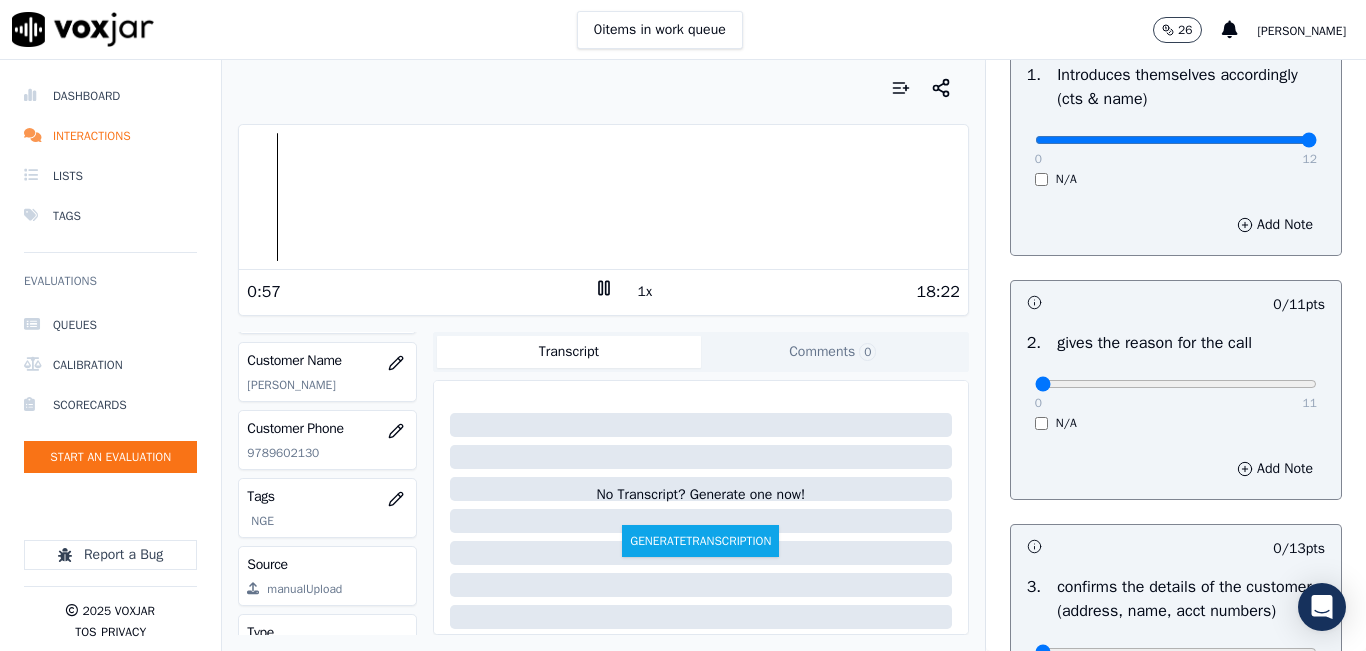 drag, startPoint x: 1024, startPoint y: 376, endPoint x: 1135, endPoint y: 361, distance: 112.00893 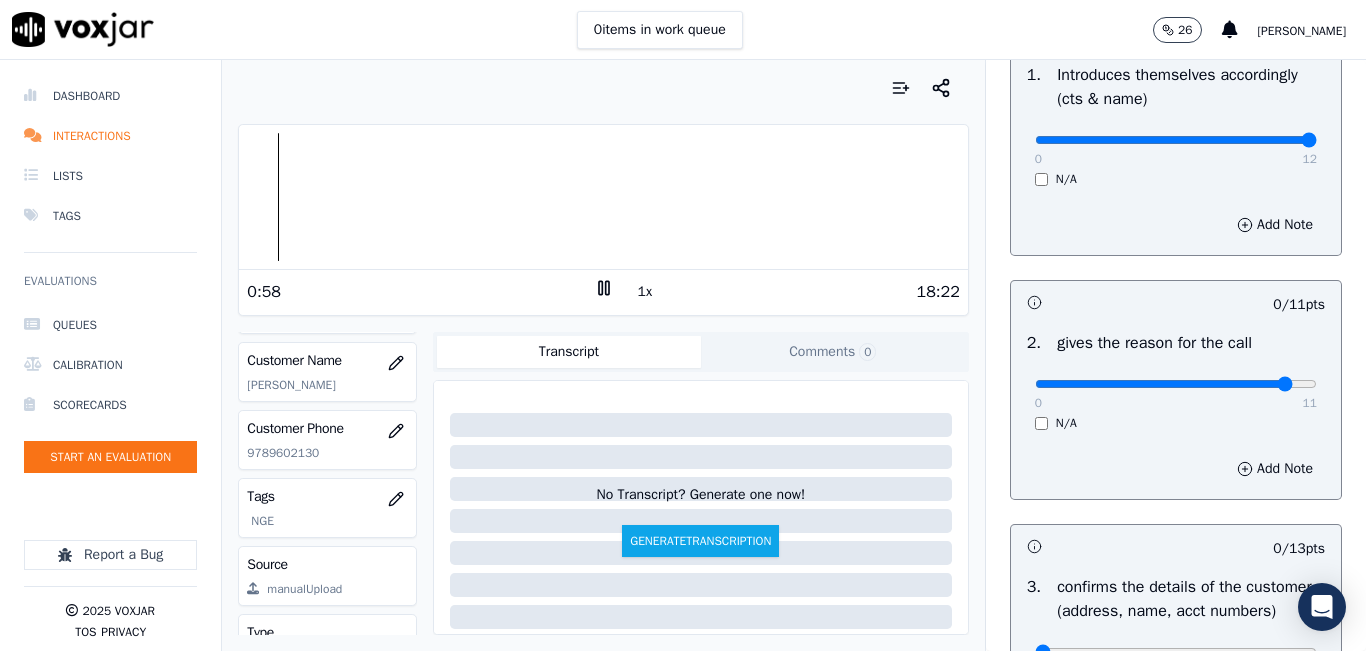 drag, startPoint x: 1017, startPoint y: 383, endPoint x: 1242, endPoint y: 374, distance: 225.17993 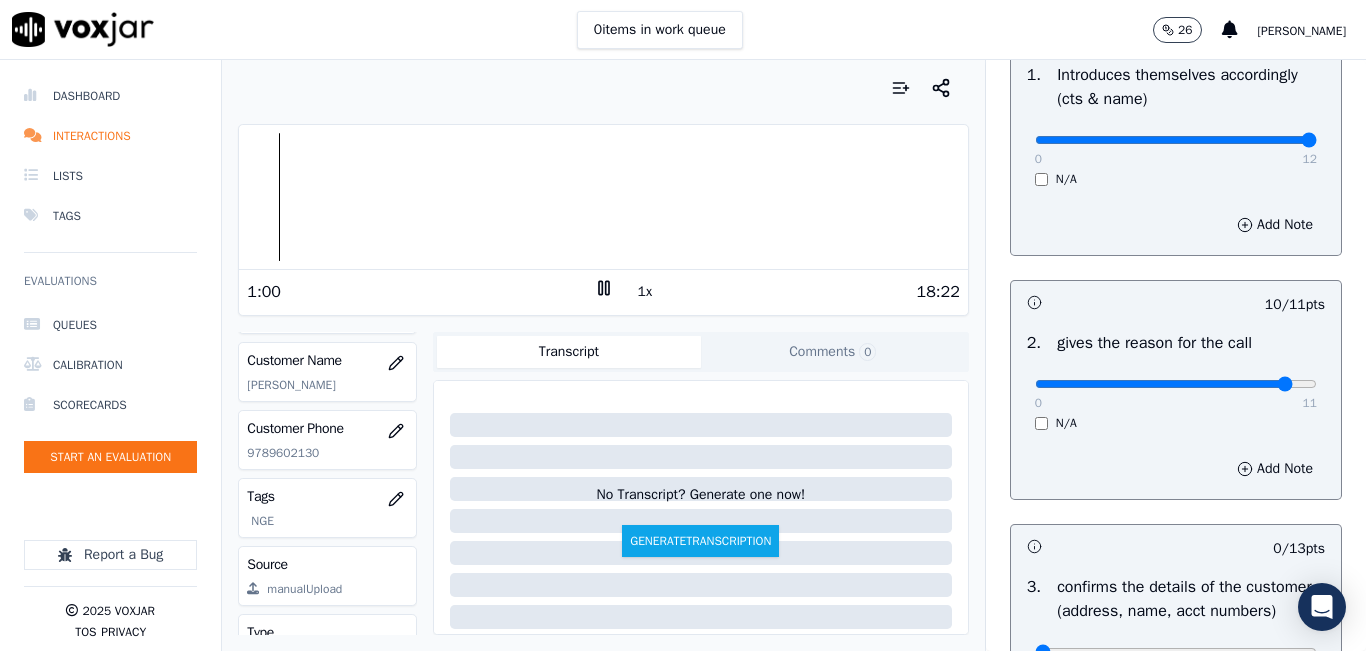 click on "0   11     N/A" at bounding box center [1176, 393] 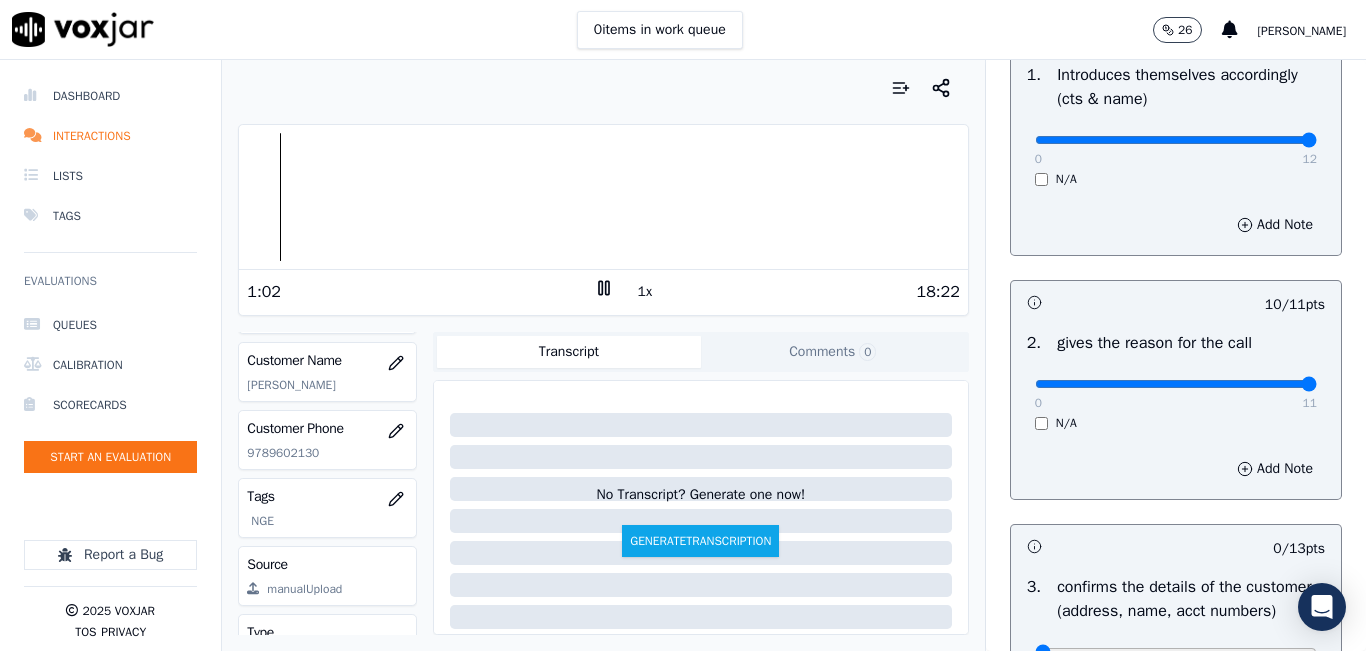 drag, startPoint x: 1233, startPoint y: 389, endPoint x: 1253, endPoint y: 340, distance: 52.924473 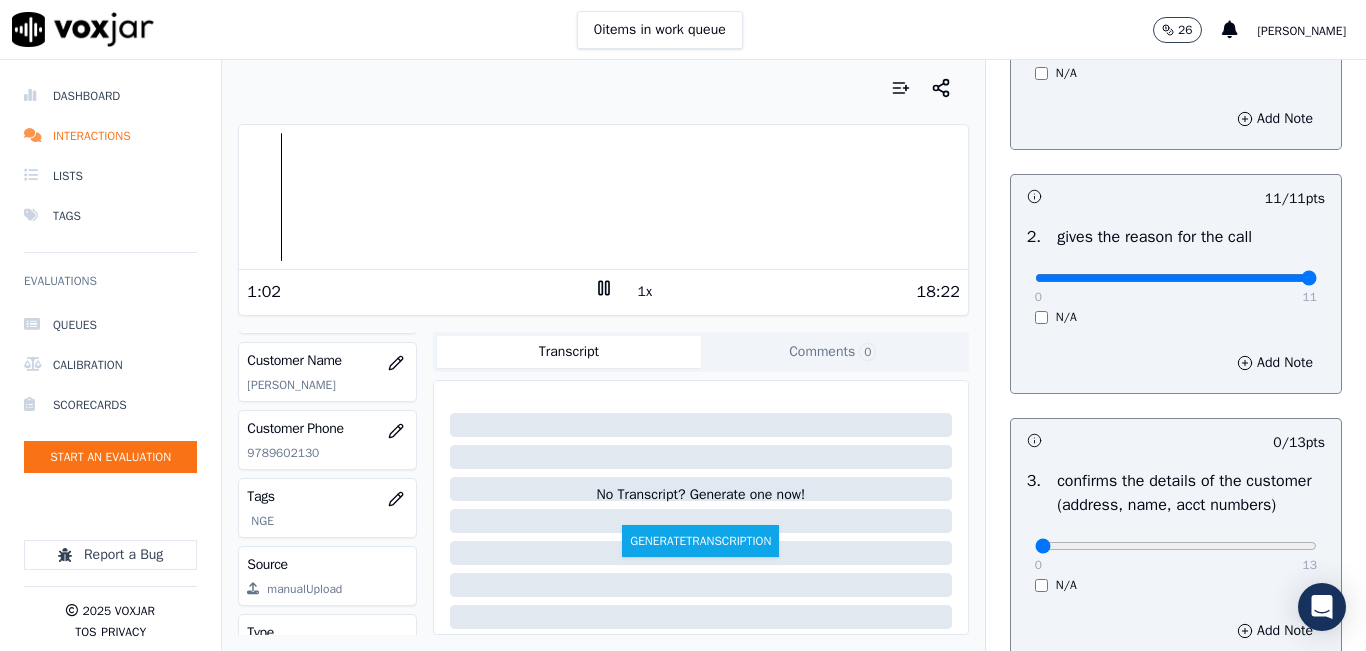 scroll, scrollTop: 700, scrollLeft: 0, axis: vertical 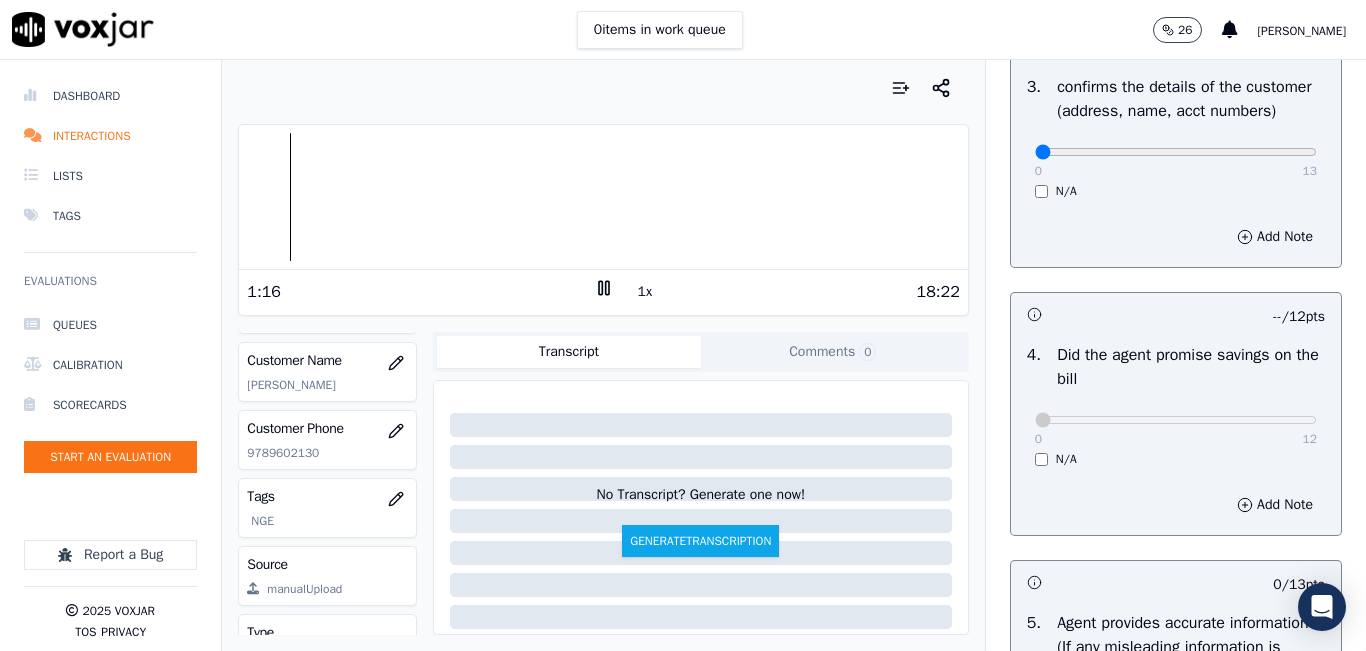 click 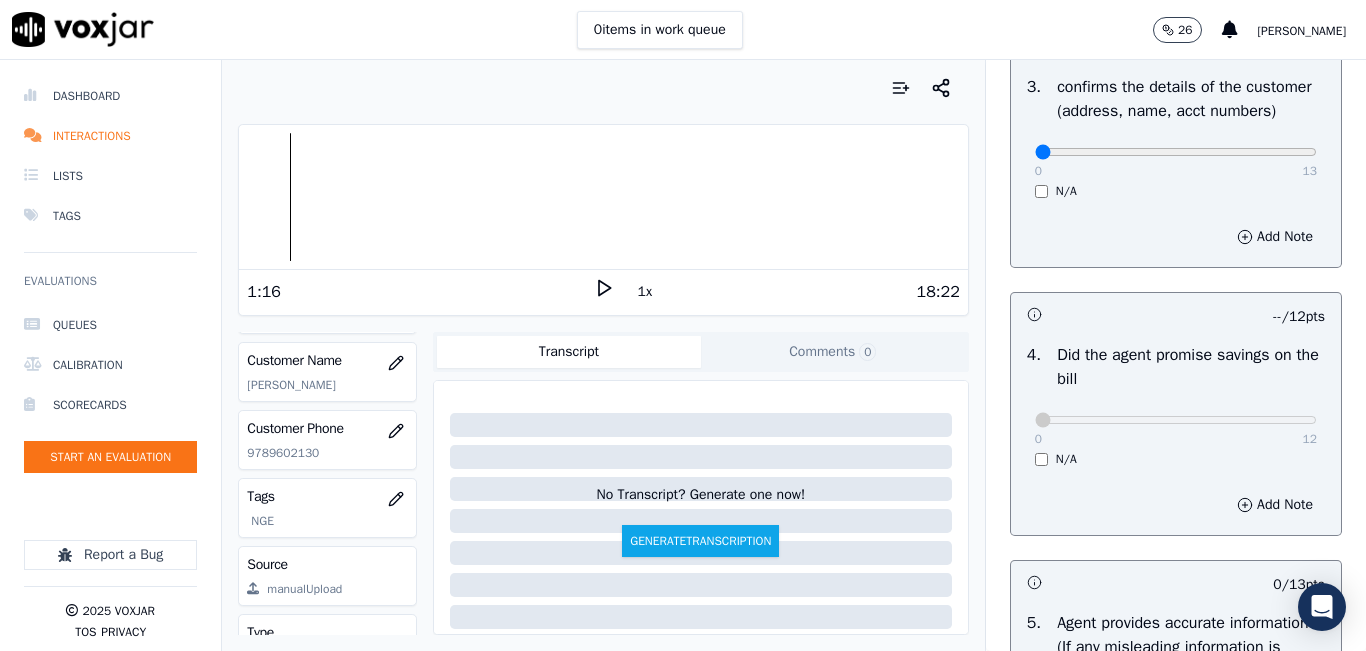 click 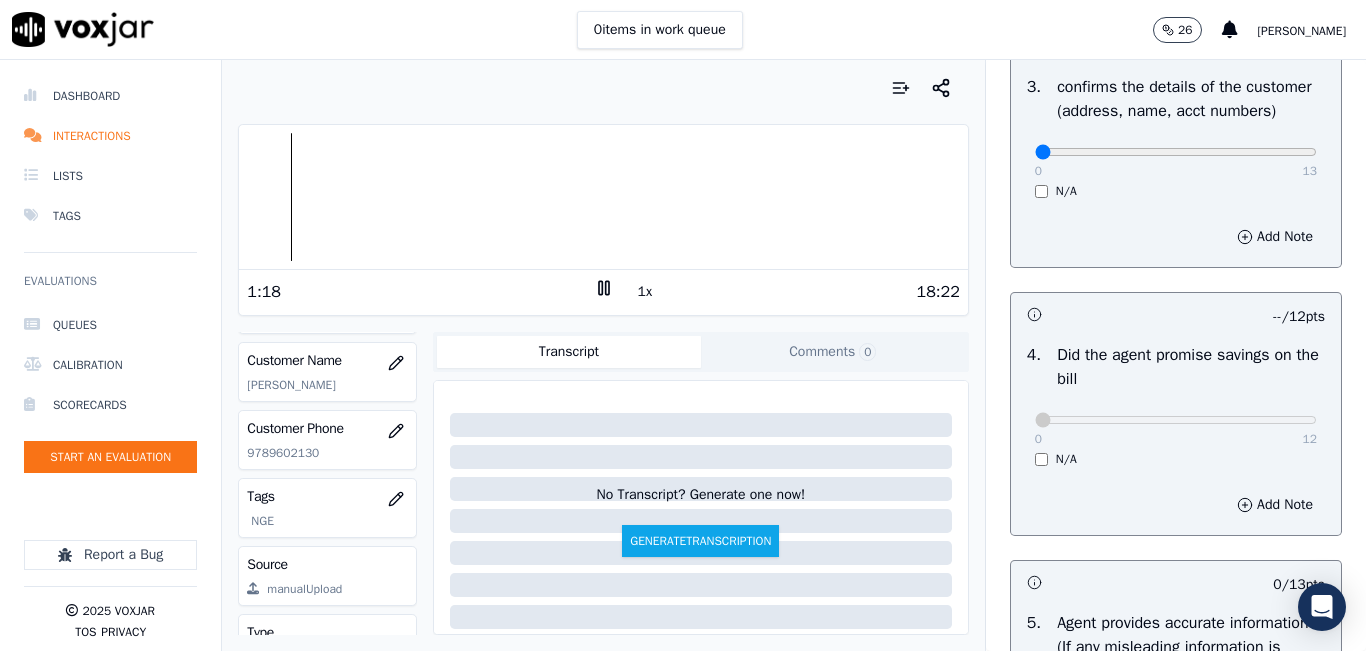 click 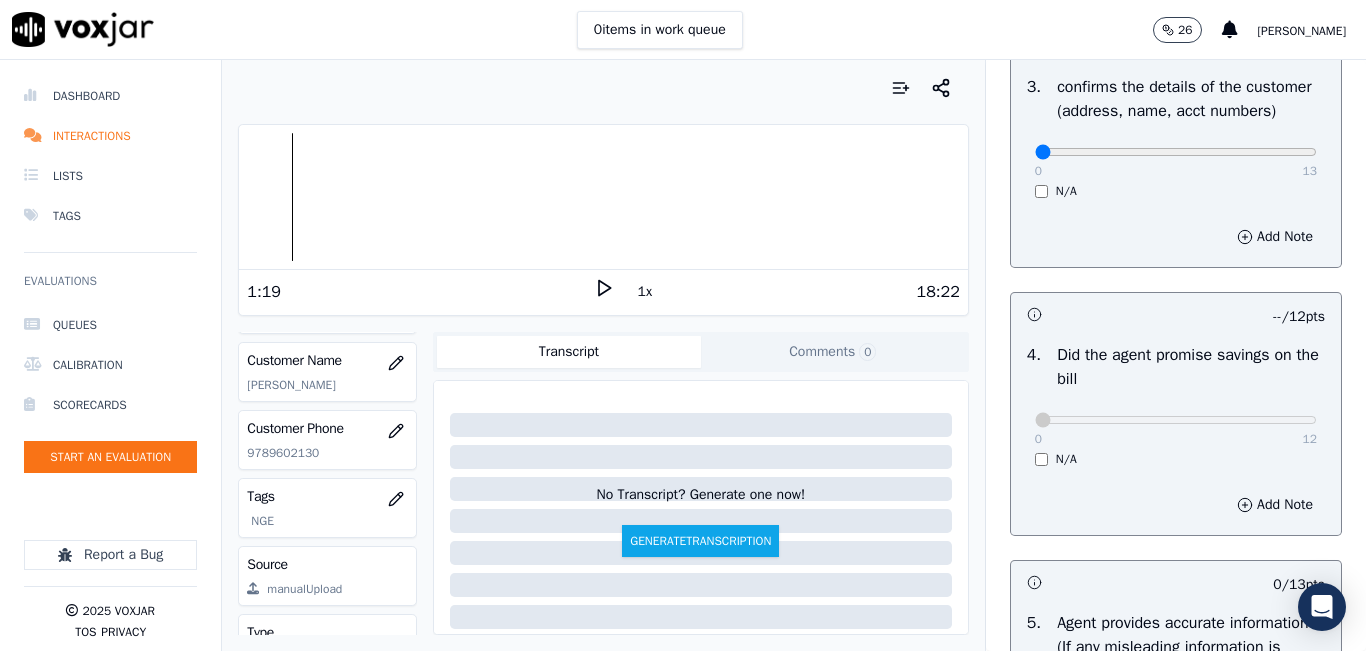 click on "1x" at bounding box center (645, 292) 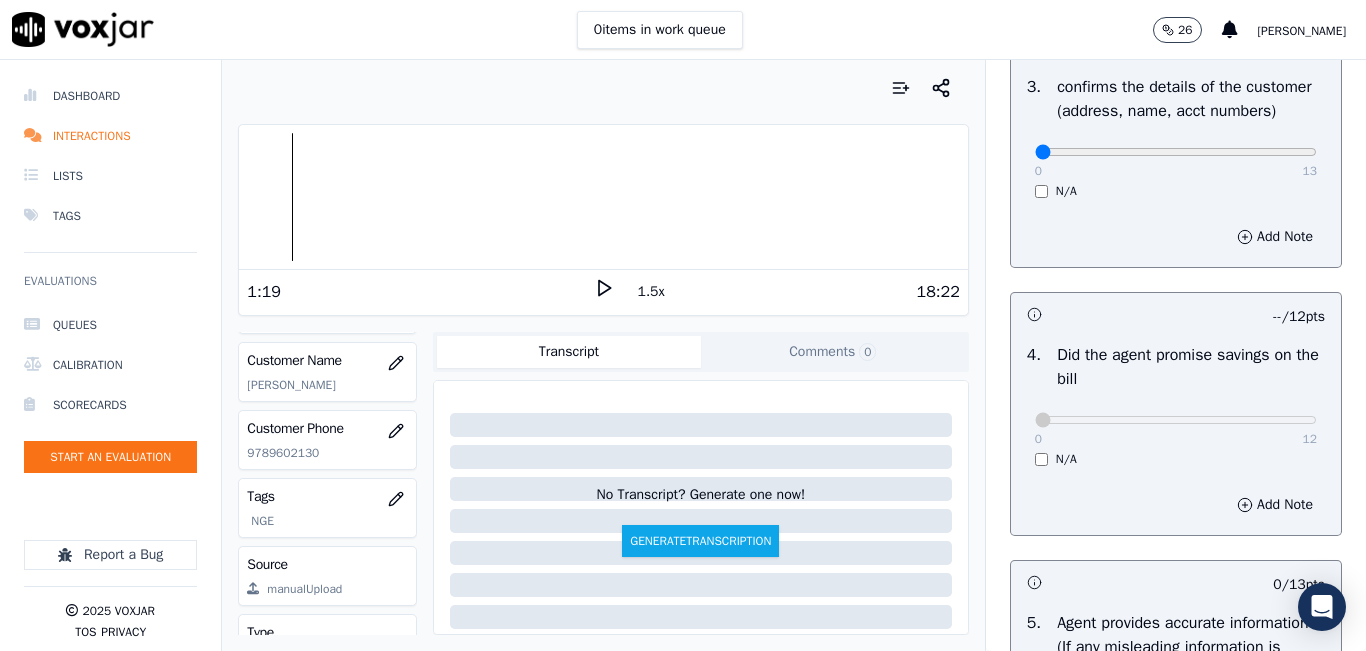 click on "1.5x" at bounding box center [651, 292] 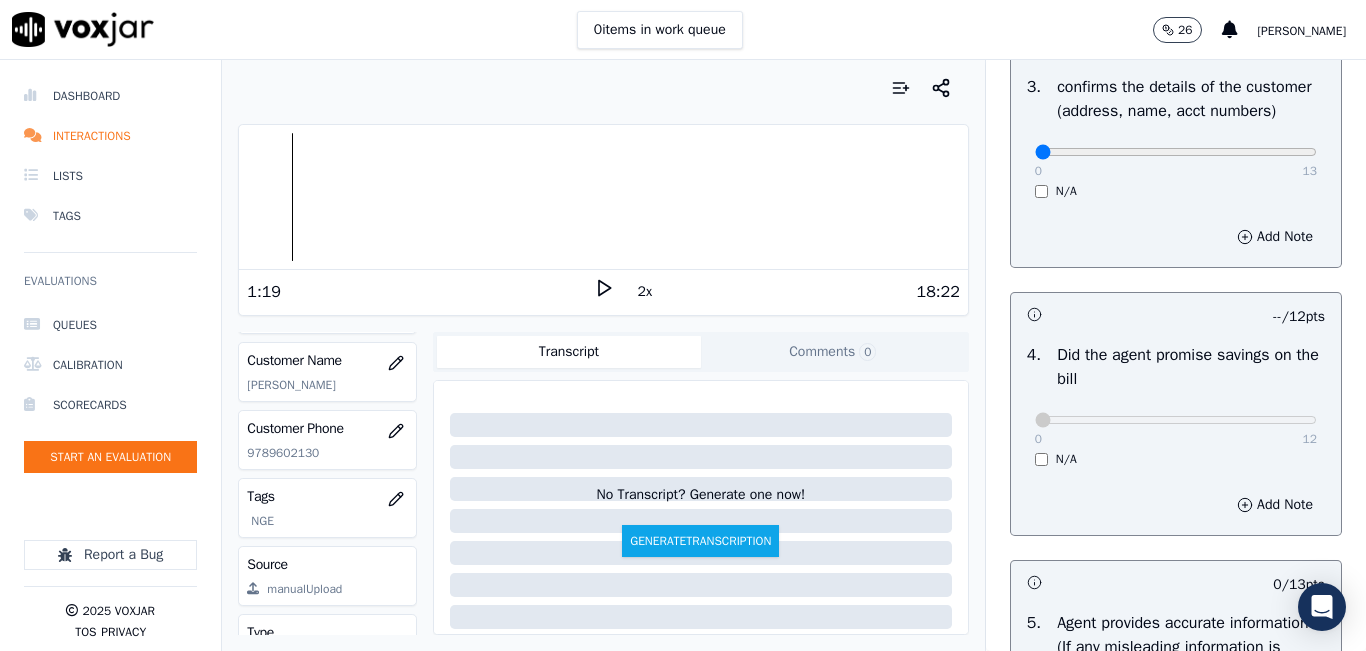 click 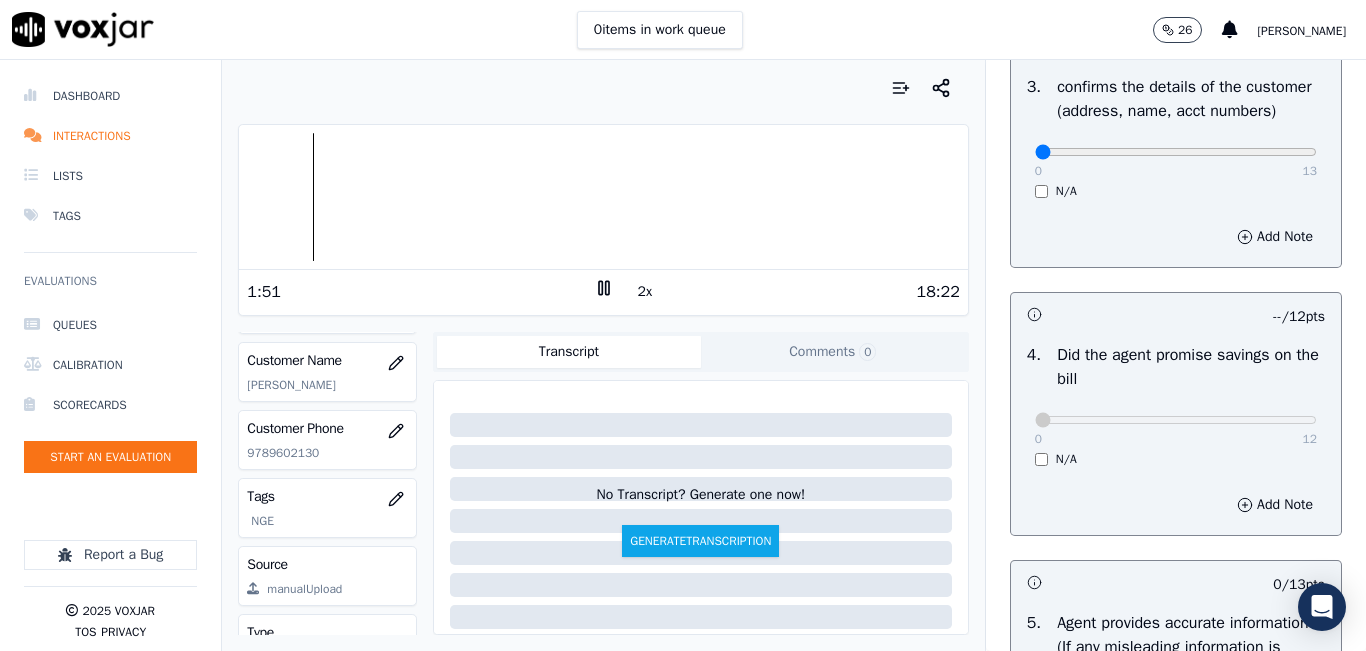click at bounding box center (603, 197) 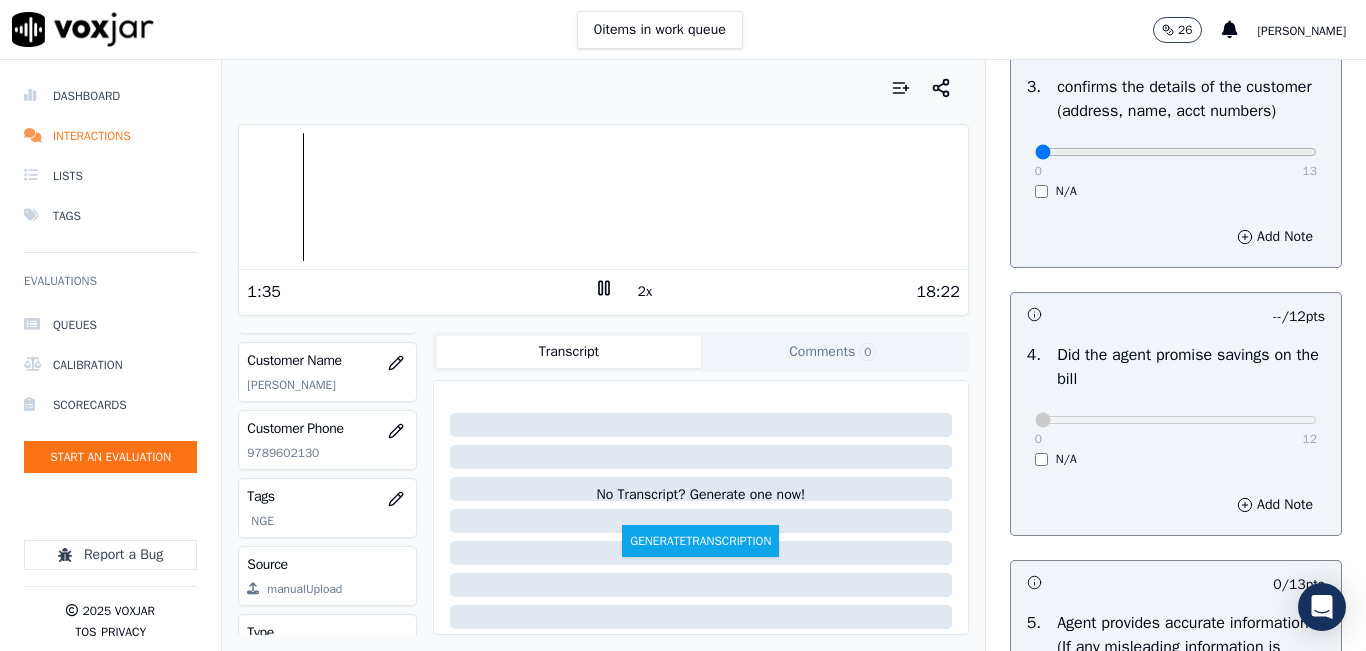 click at bounding box center [603, 197] 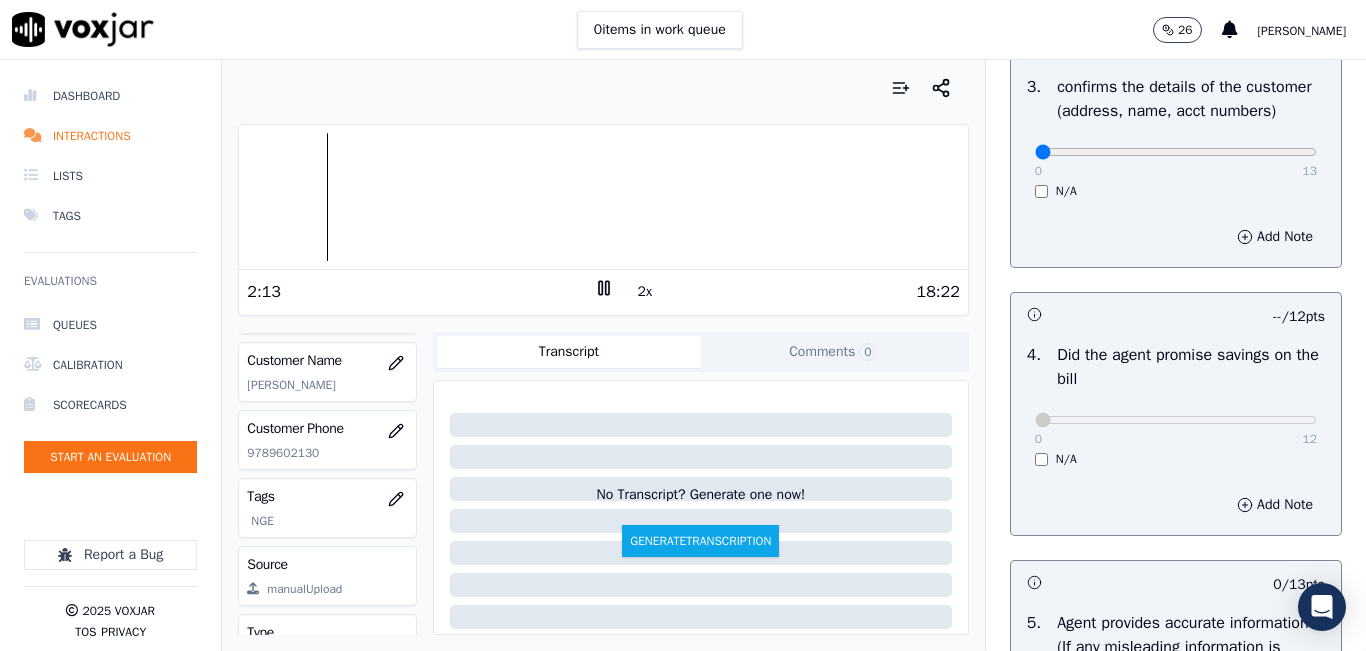 click 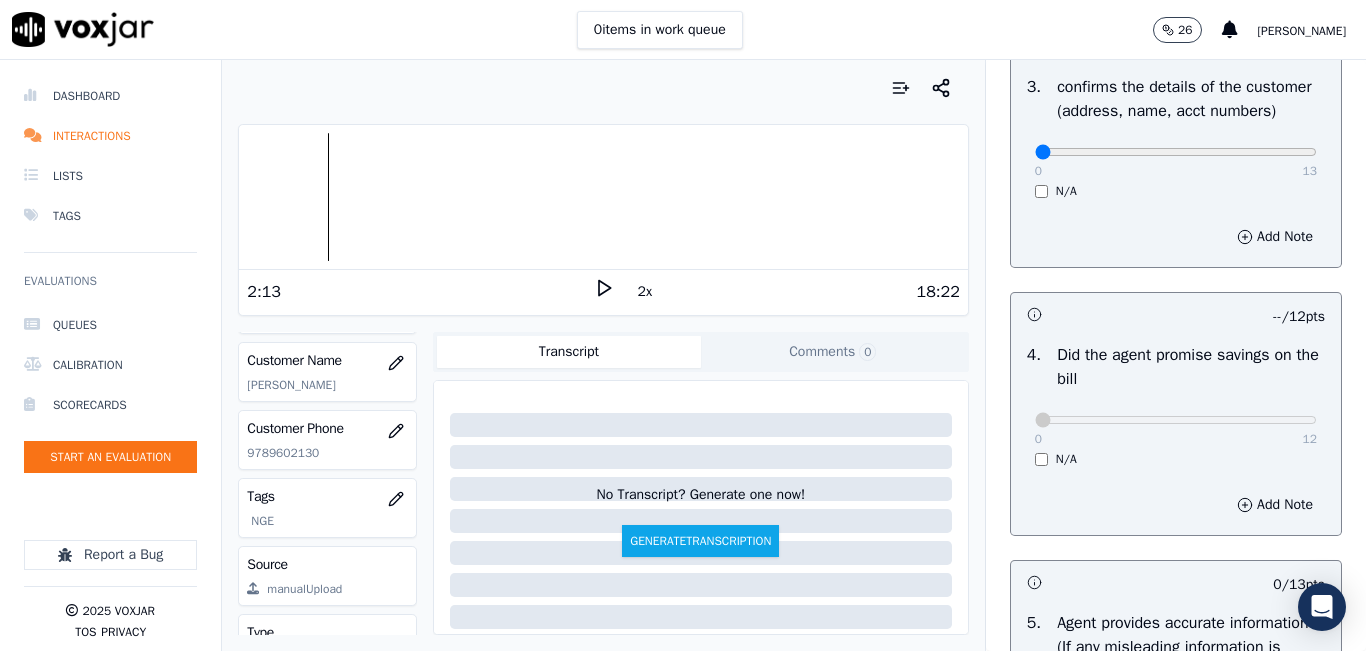 click at bounding box center (603, 197) 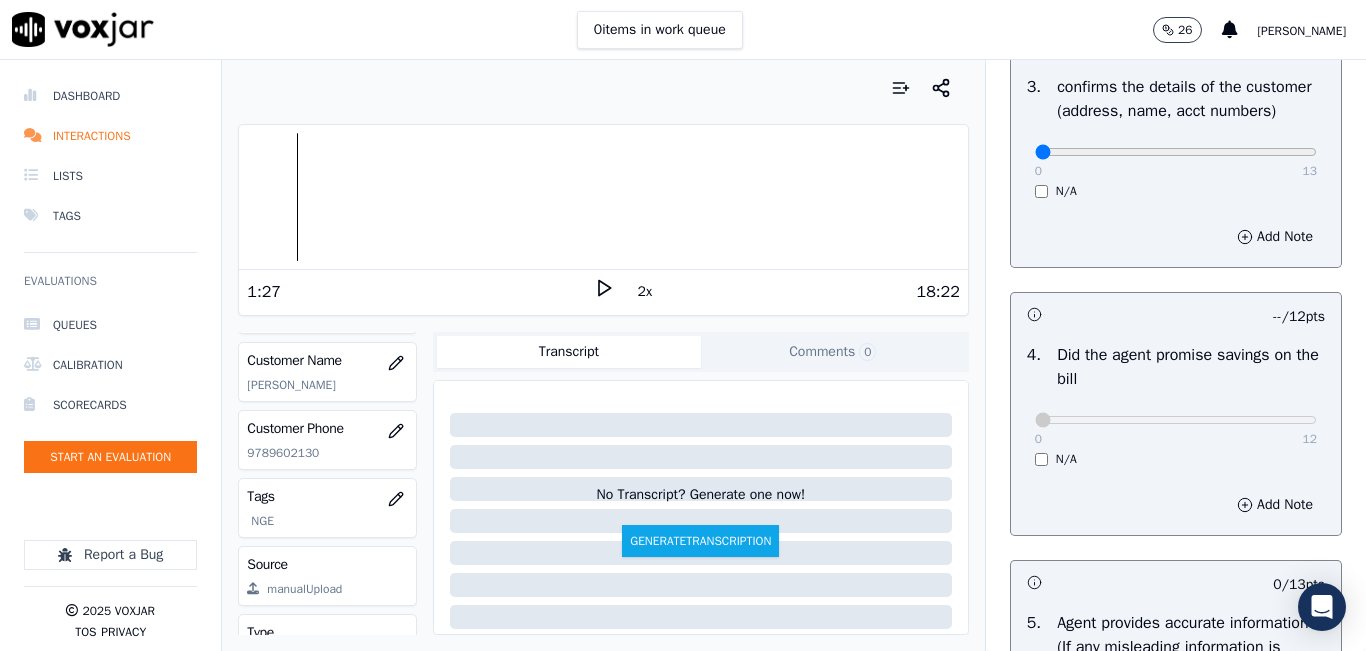 click 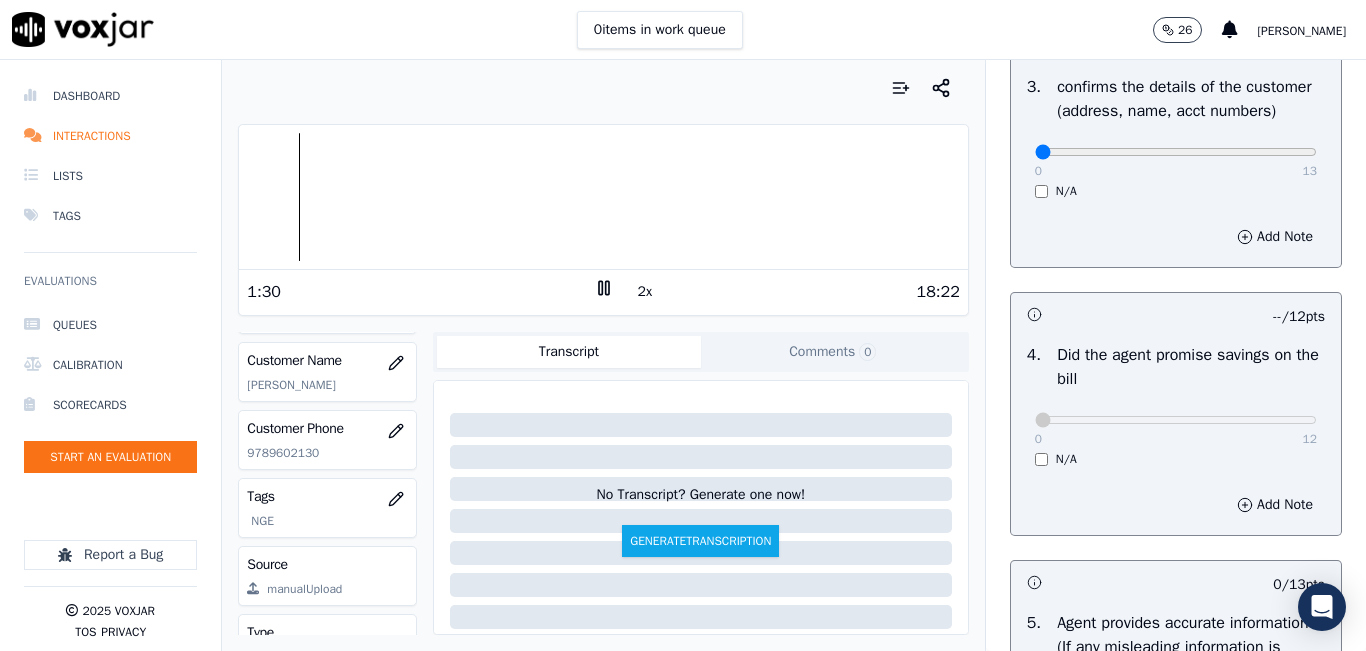 click at bounding box center [603, 197] 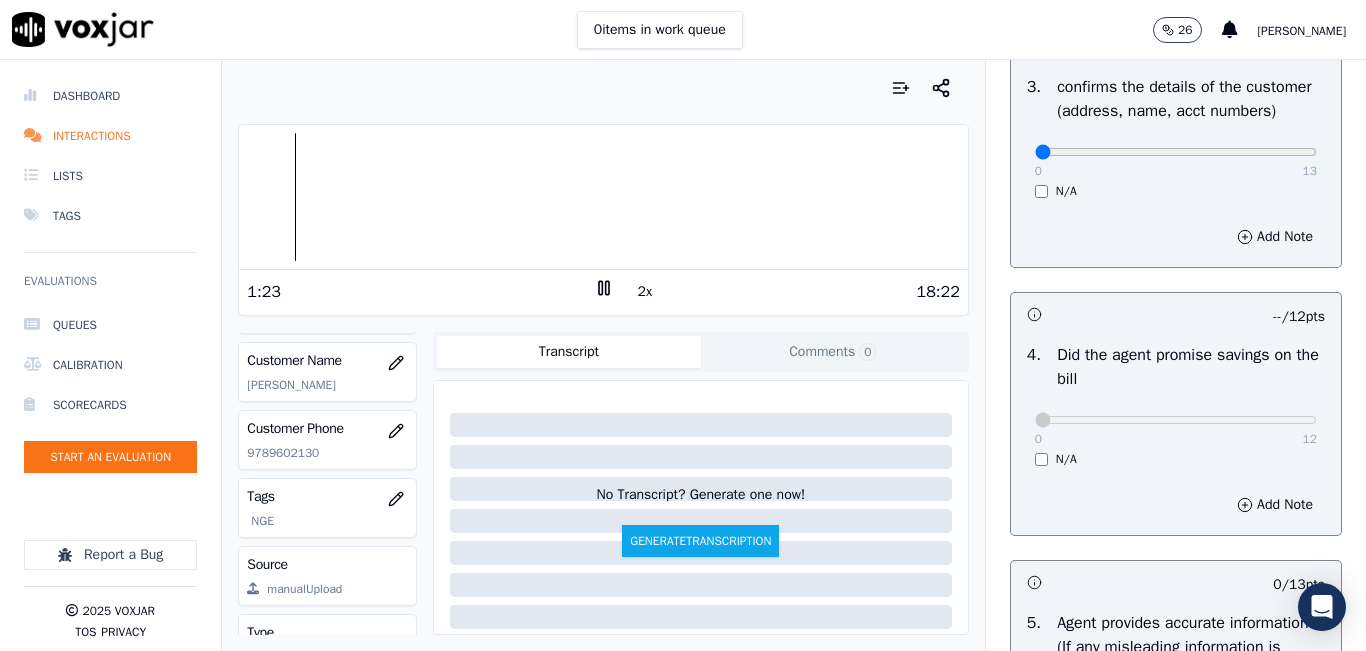 click on "2x" at bounding box center [645, 292] 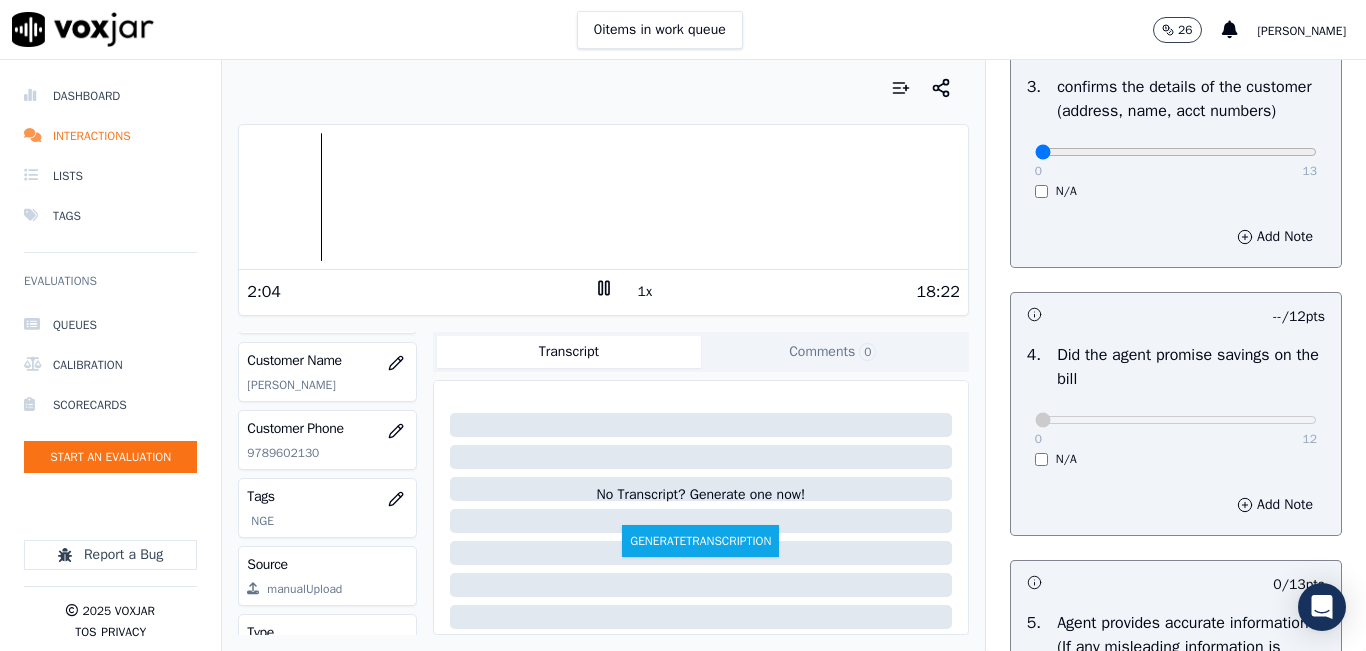 scroll, scrollTop: 600, scrollLeft: 0, axis: vertical 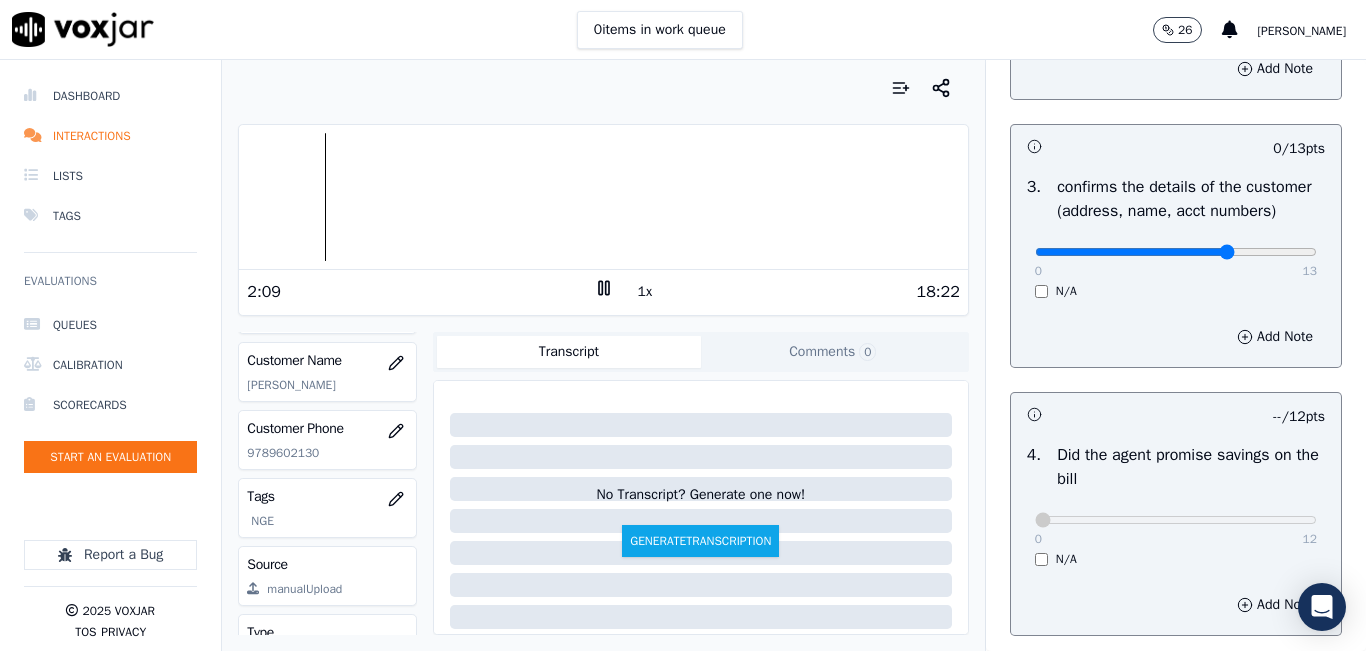 type on "9" 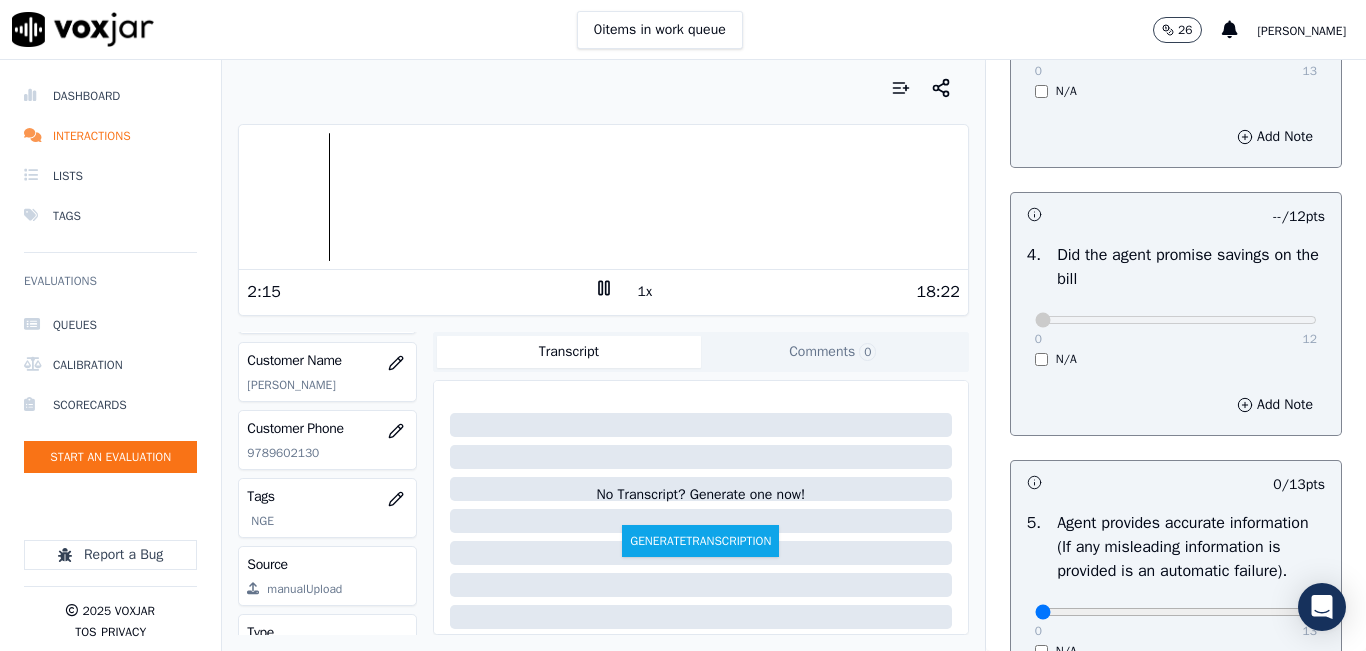 scroll, scrollTop: 1100, scrollLeft: 0, axis: vertical 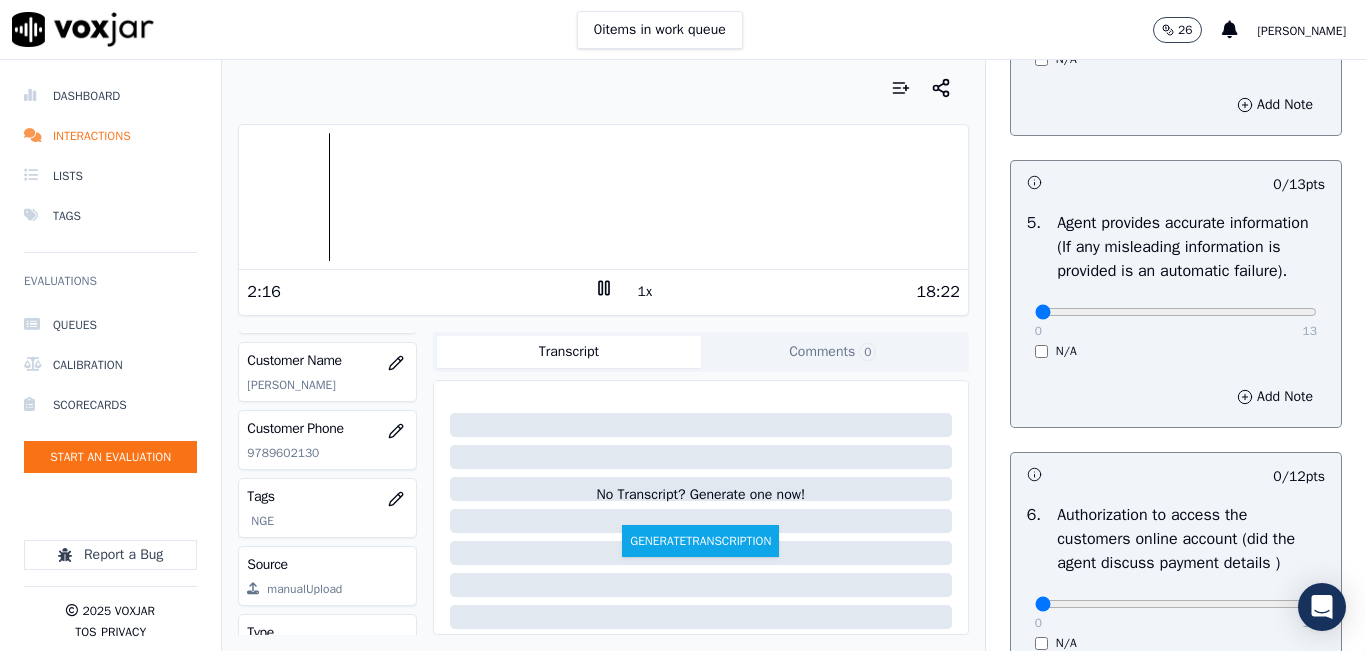 drag, startPoint x: 1066, startPoint y: 352, endPoint x: 1080, endPoint y: 351, distance: 14.035668 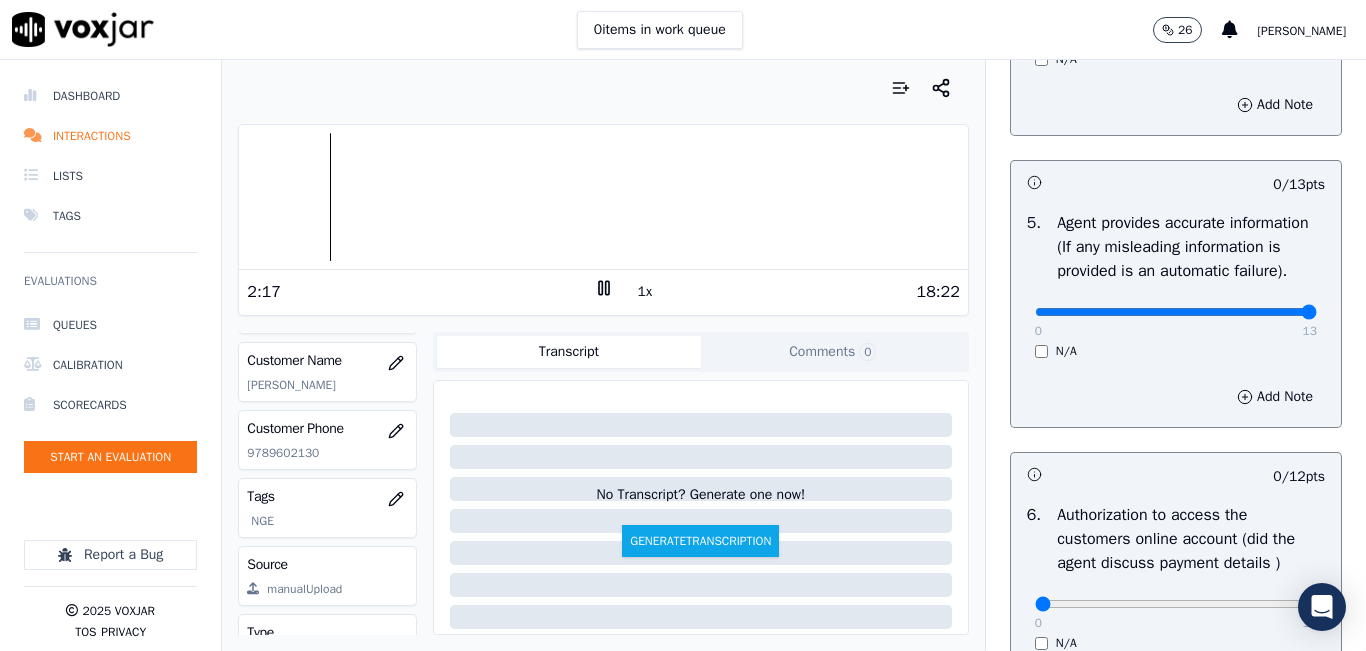 drag, startPoint x: 1113, startPoint y: 362, endPoint x: 1302, endPoint y: 359, distance: 189.0238 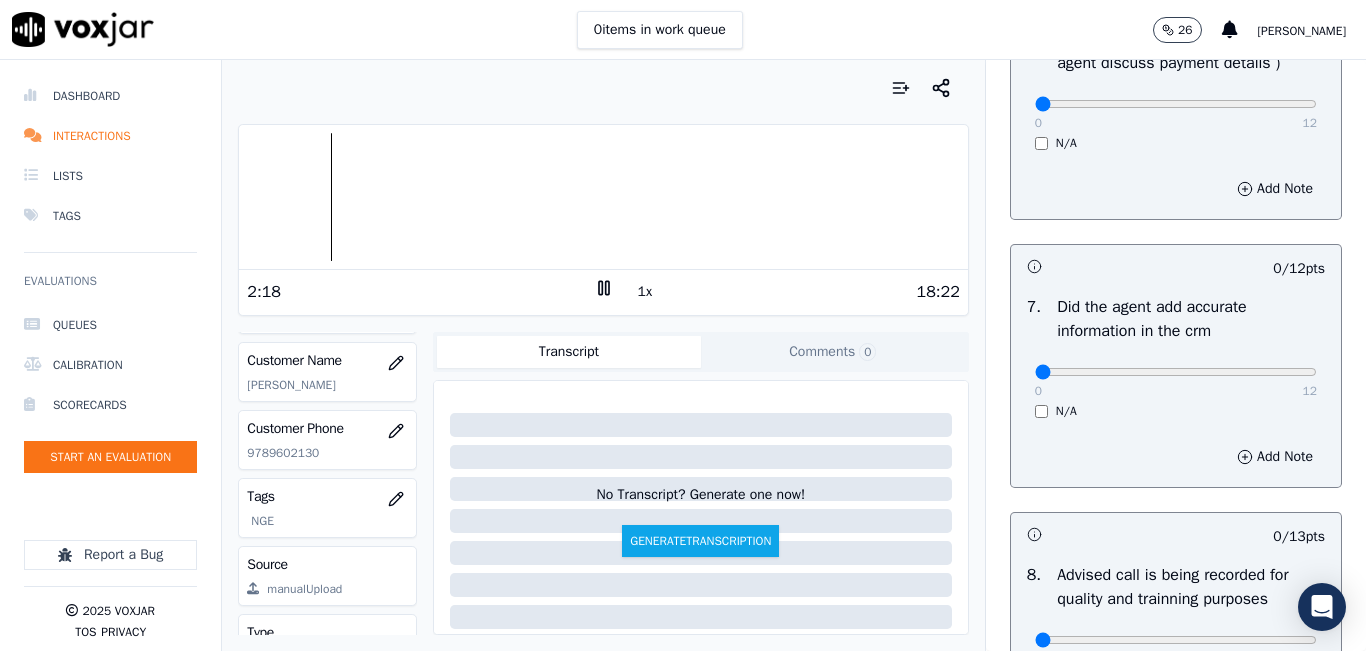 scroll, scrollTop: 1500, scrollLeft: 0, axis: vertical 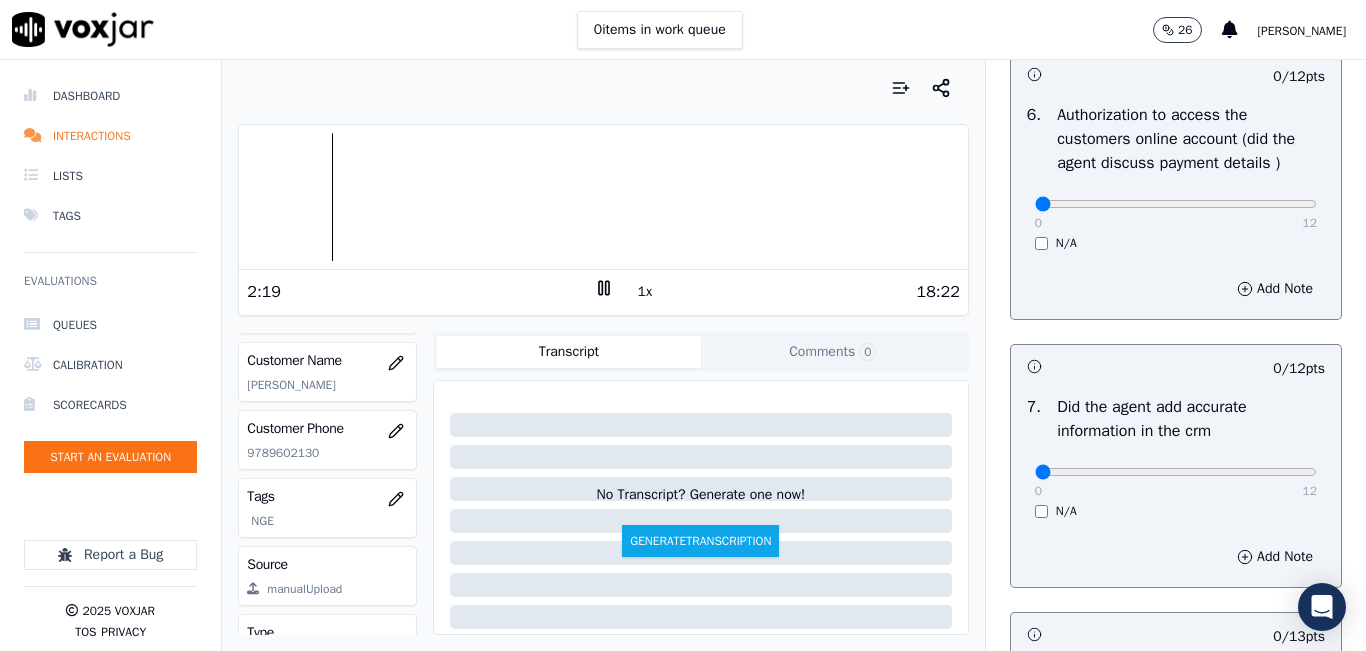 click on "N/A" at bounding box center (1176, 243) 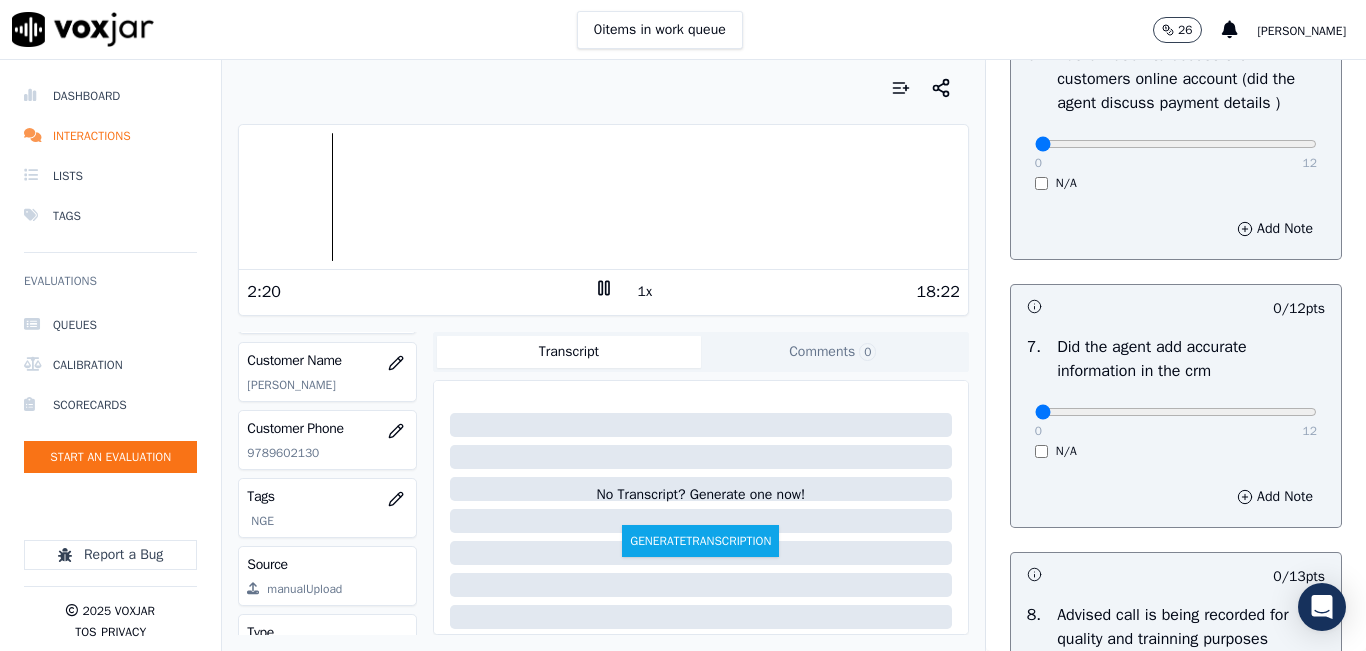 scroll, scrollTop: 1600, scrollLeft: 0, axis: vertical 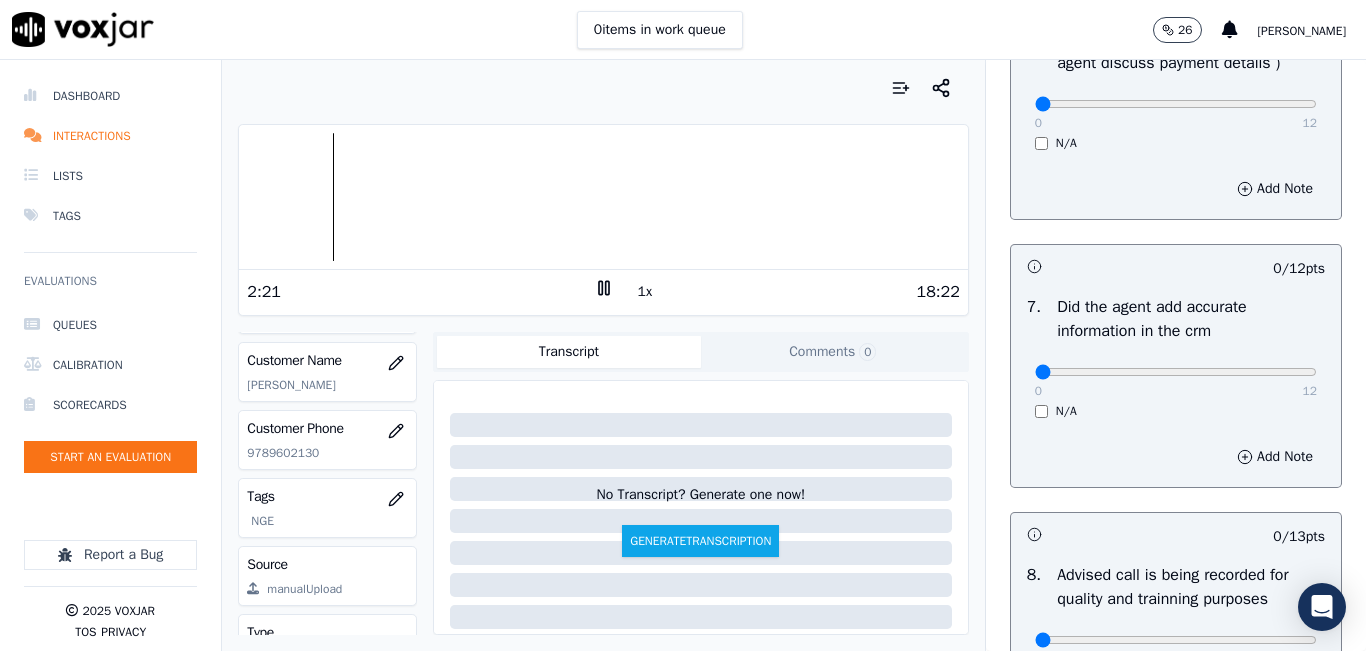 click on "0   12     N/A" at bounding box center (1176, 113) 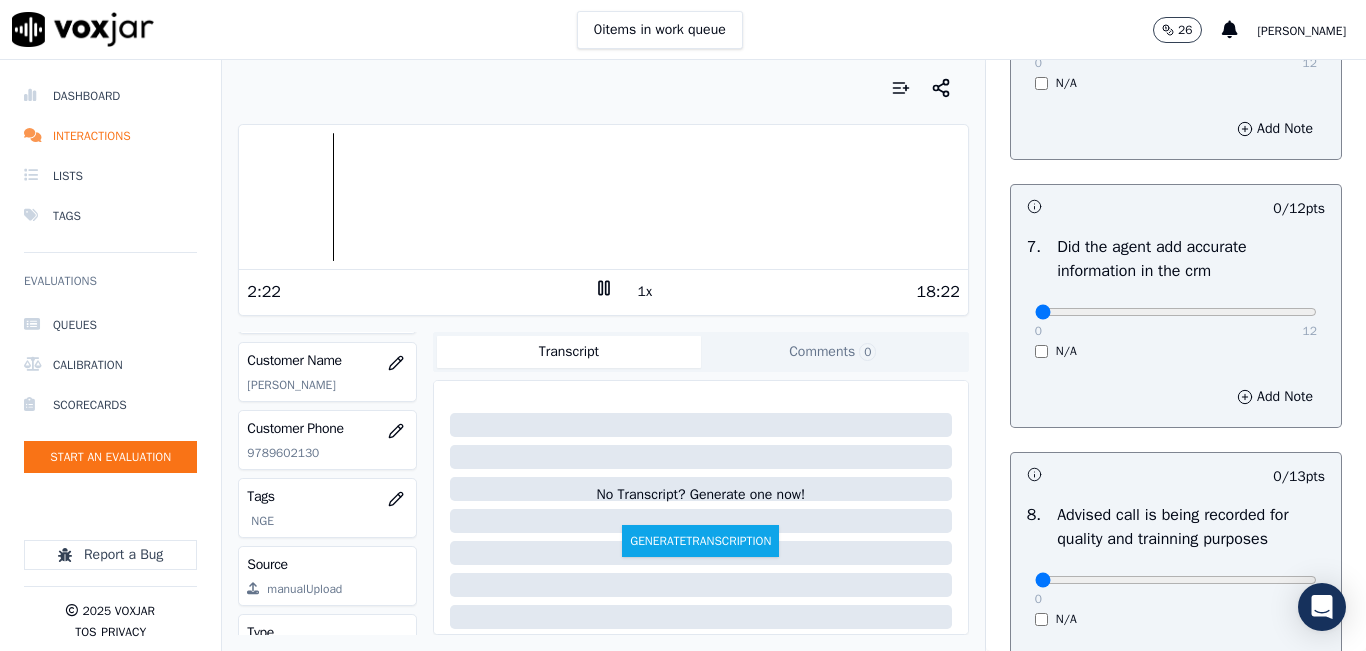 scroll, scrollTop: 1700, scrollLeft: 0, axis: vertical 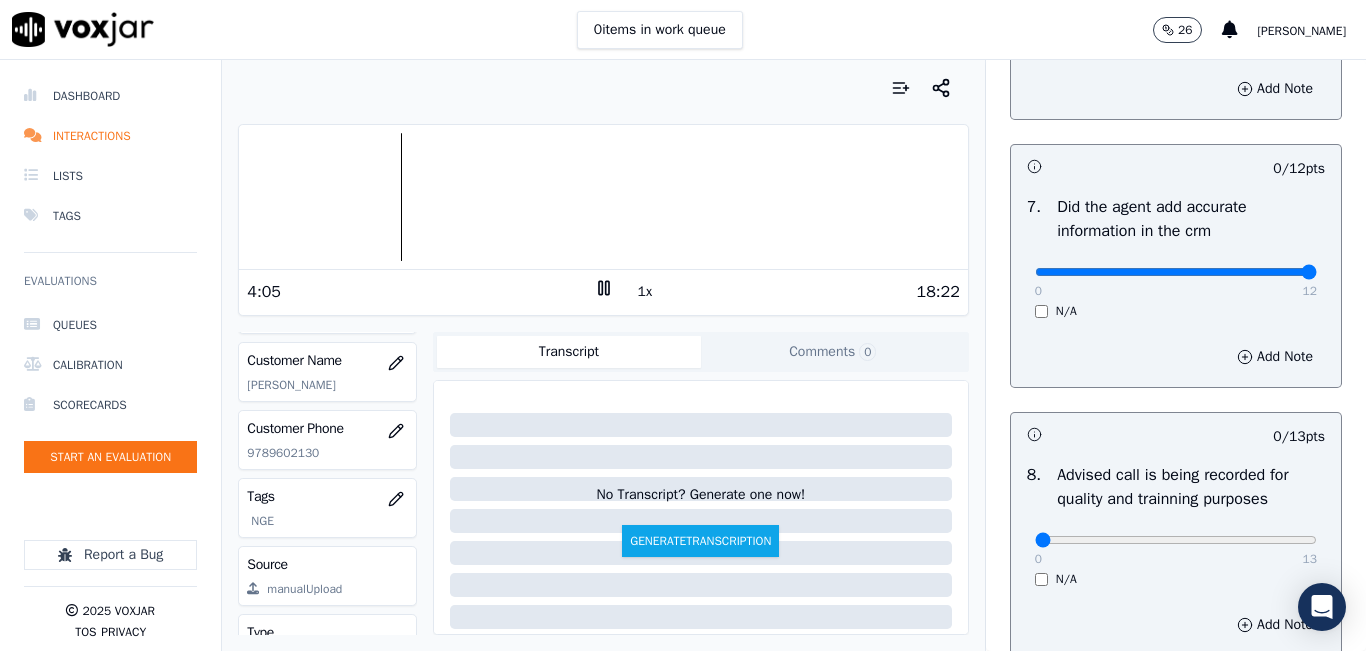 drag, startPoint x: 1069, startPoint y: 319, endPoint x: 1333, endPoint y: 334, distance: 264.42578 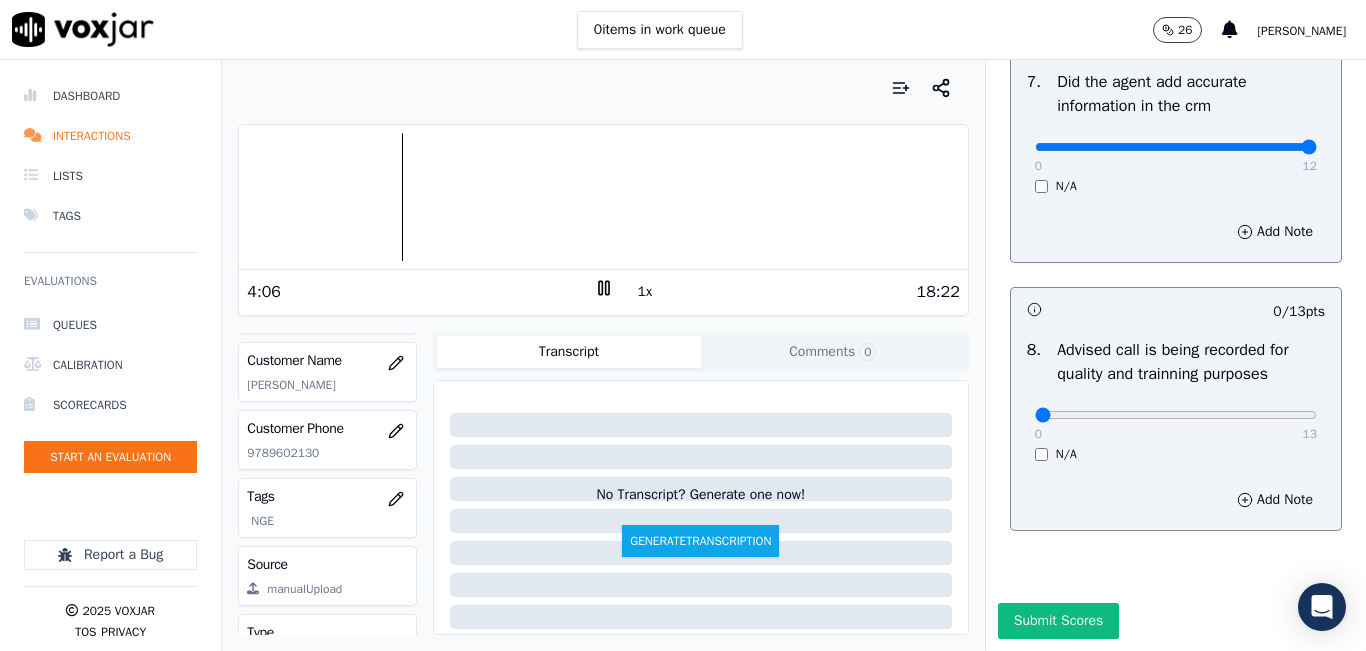 scroll, scrollTop: 1918, scrollLeft: 0, axis: vertical 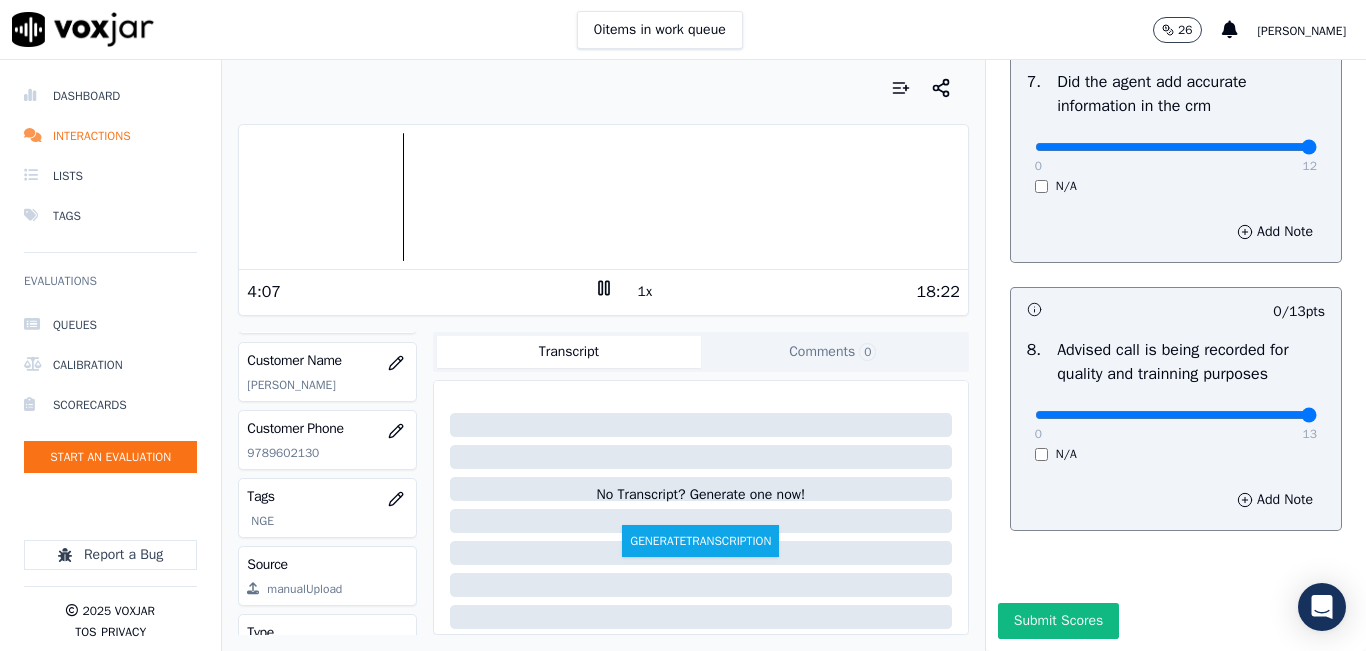 drag, startPoint x: 1146, startPoint y: 369, endPoint x: 1307, endPoint y: 364, distance: 161.07762 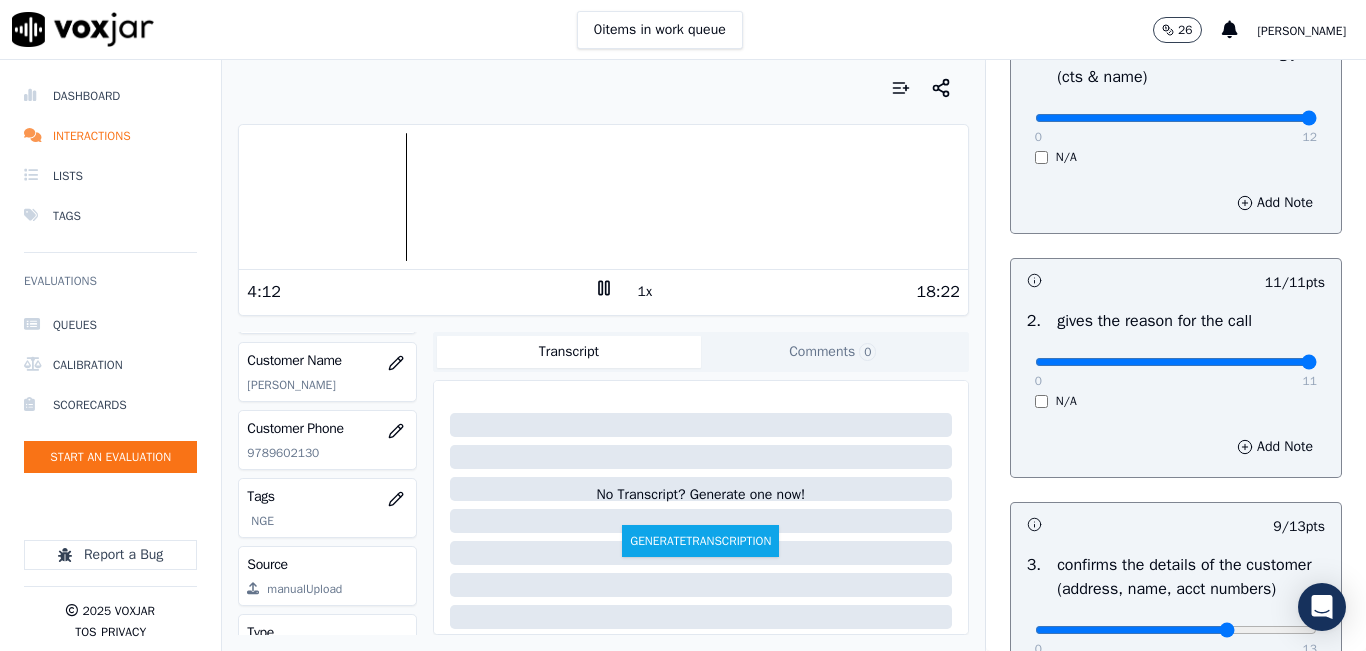 scroll, scrollTop: 518, scrollLeft: 0, axis: vertical 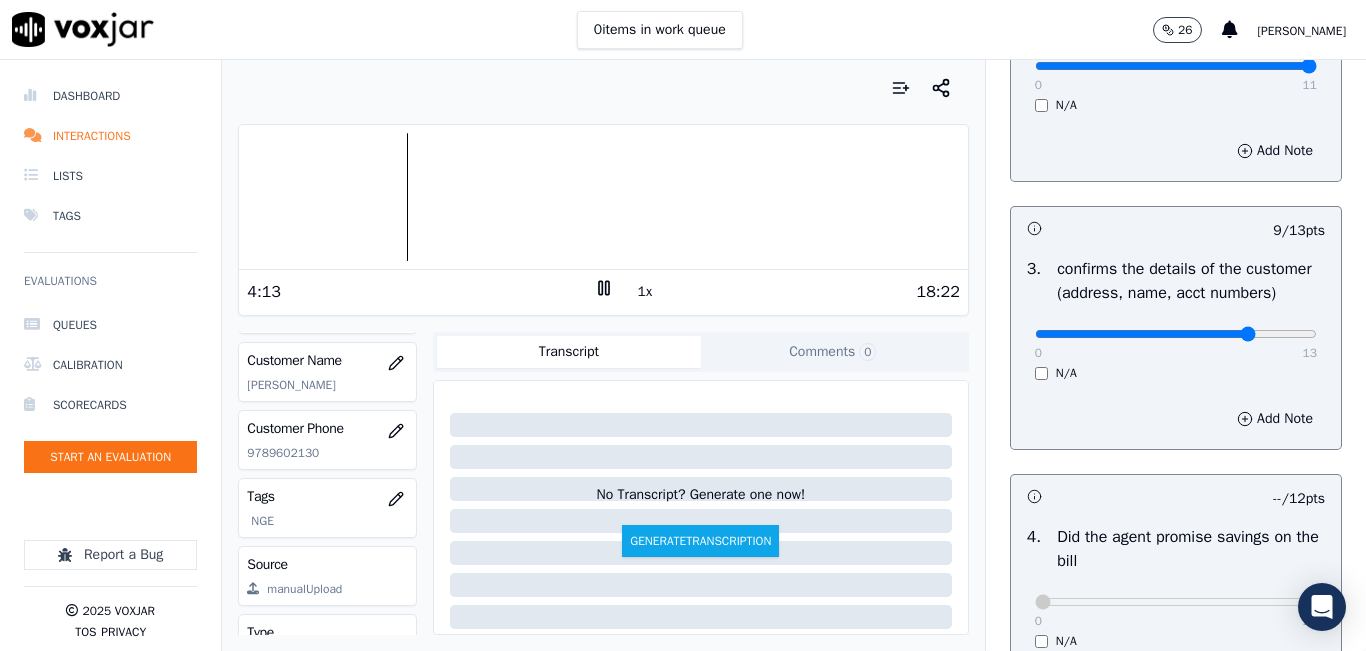 type on "10" 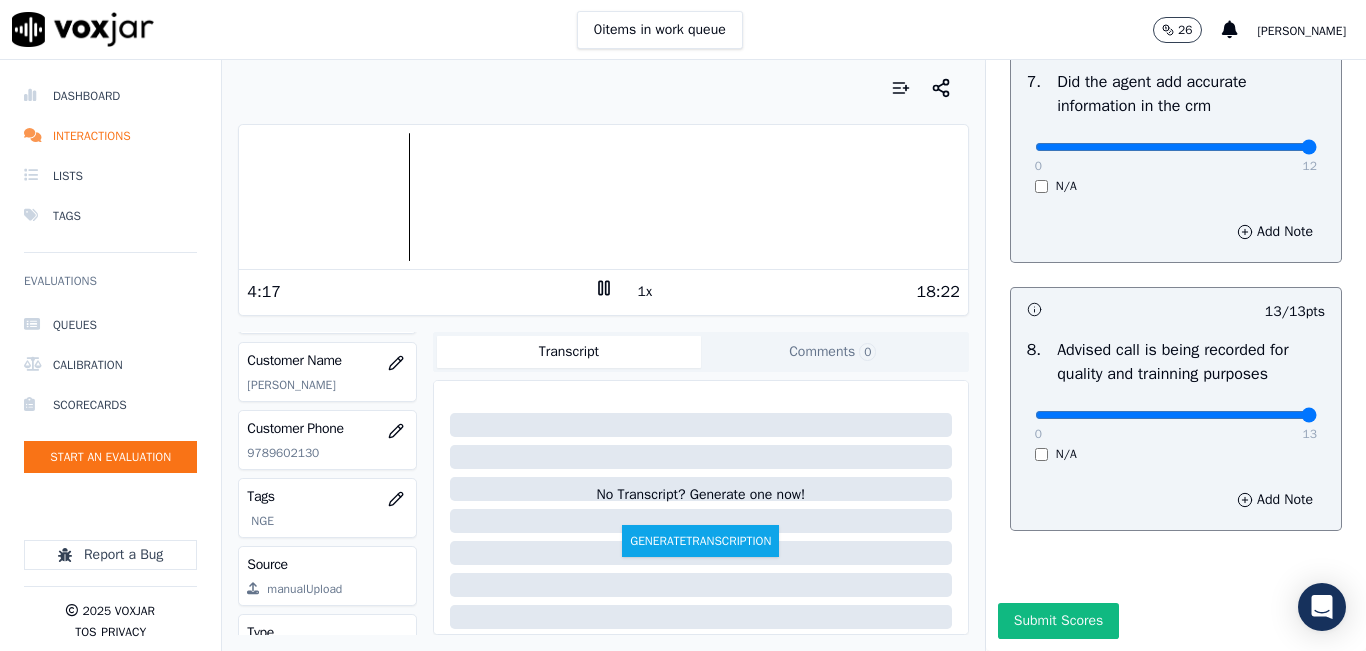 scroll, scrollTop: 1918, scrollLeft: 0, axis: vertical 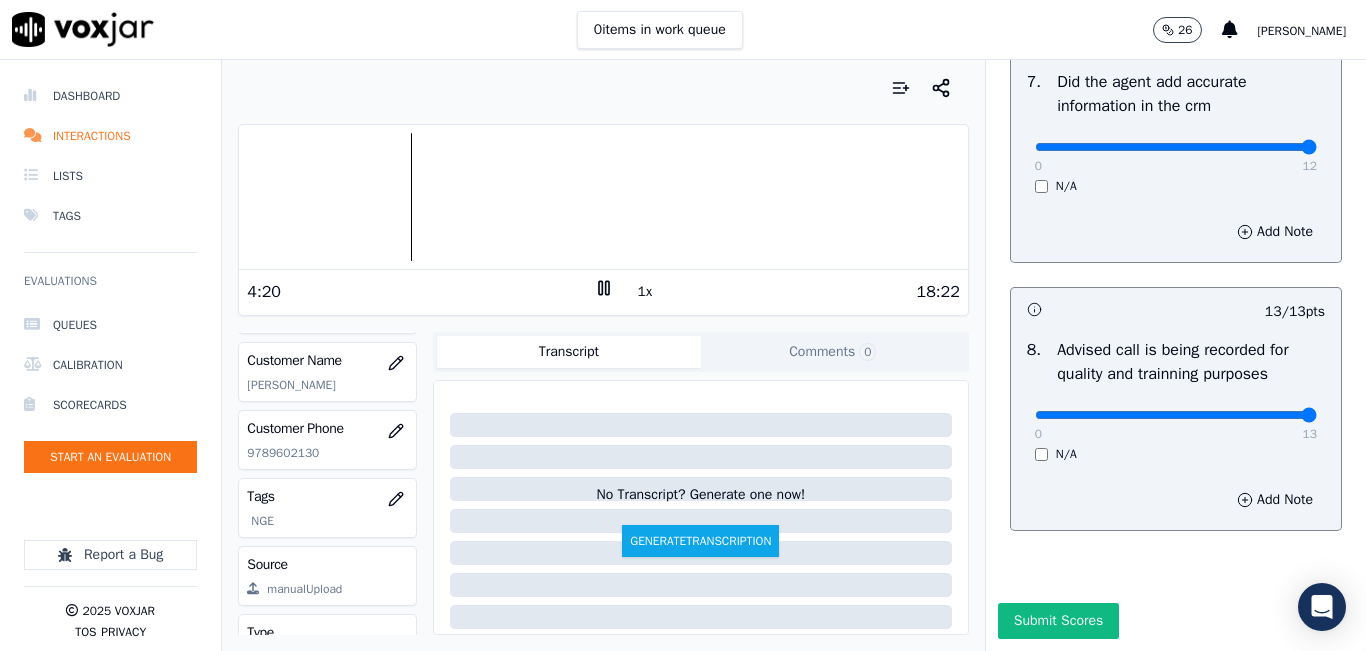click 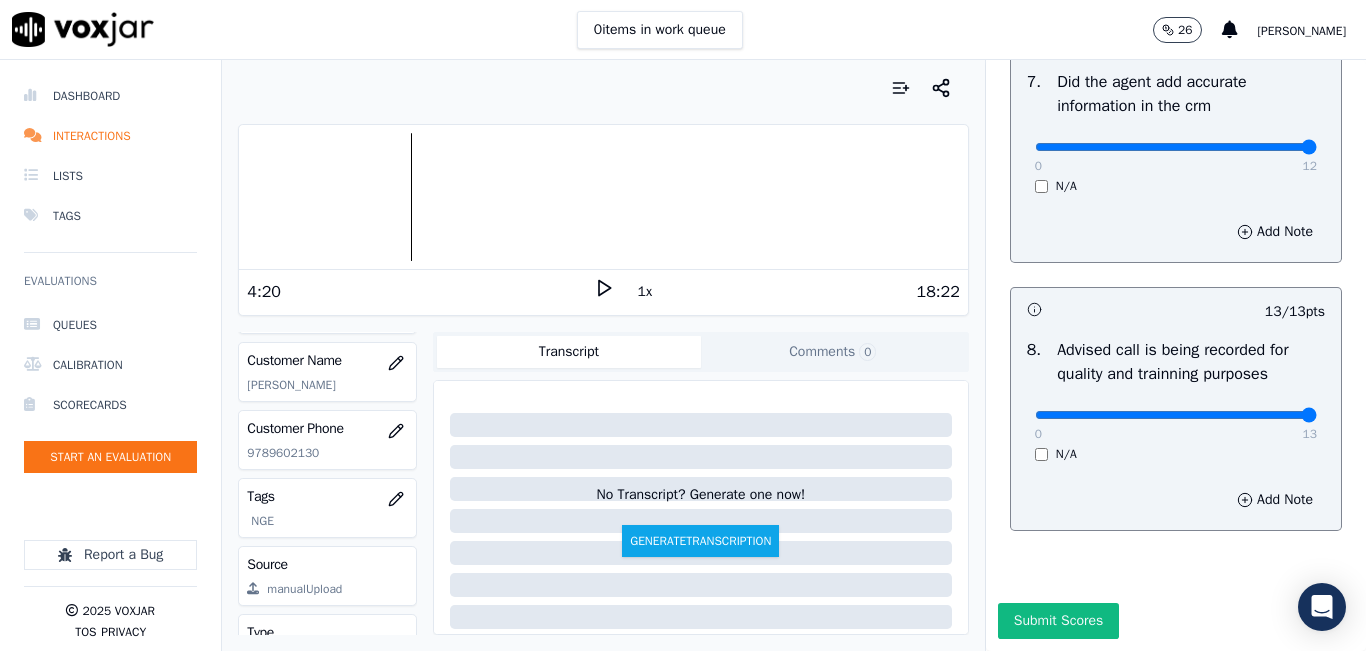 click on "1x" at bounding box center (645, 292) 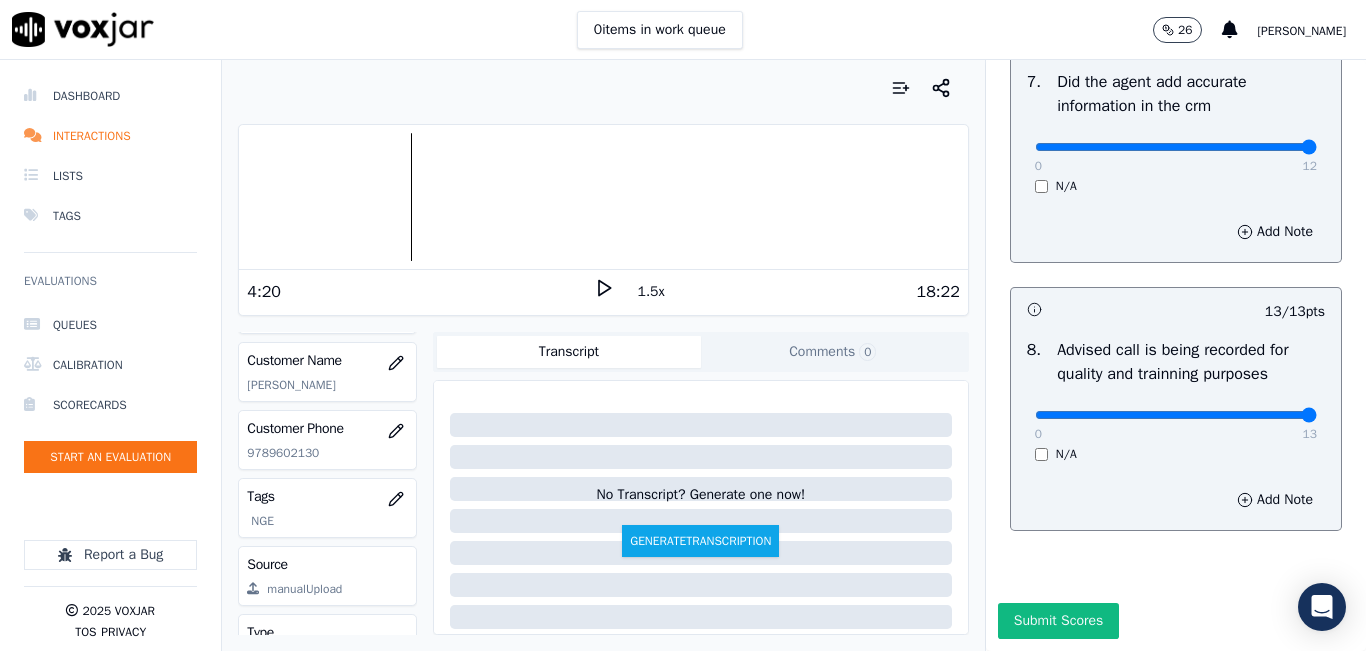 click on "1.5x" at bounding box center (651, 292) 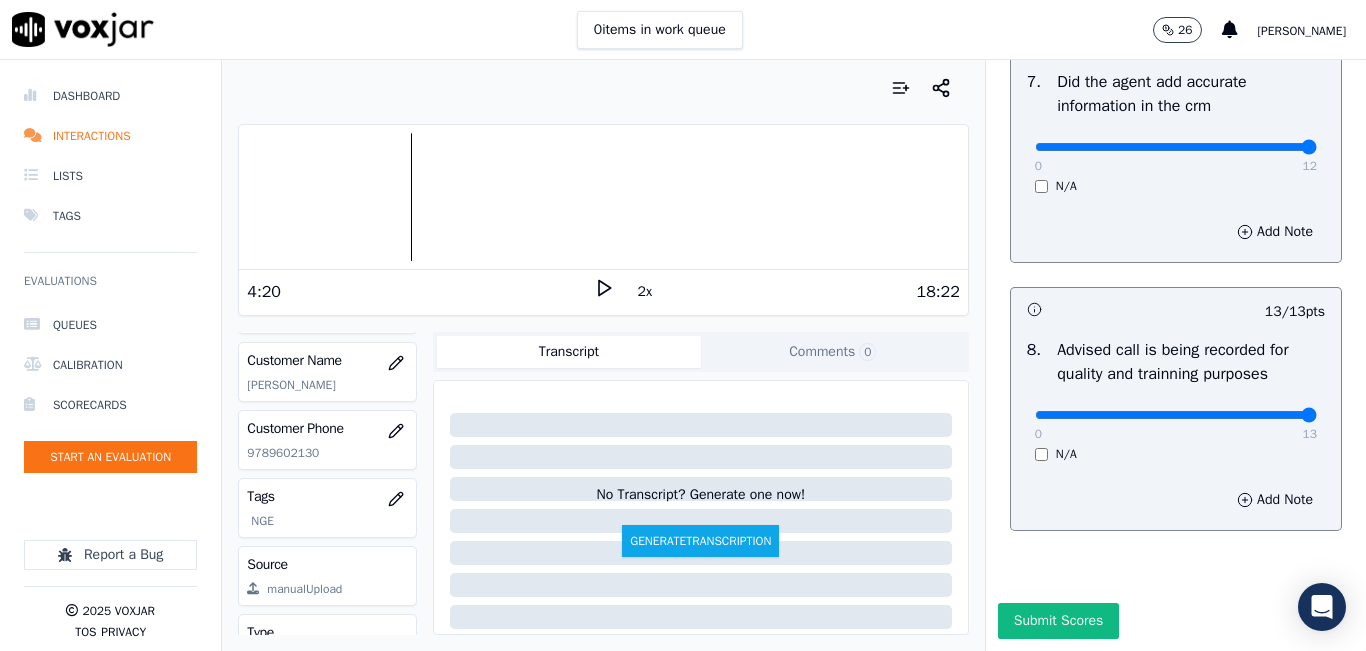 click 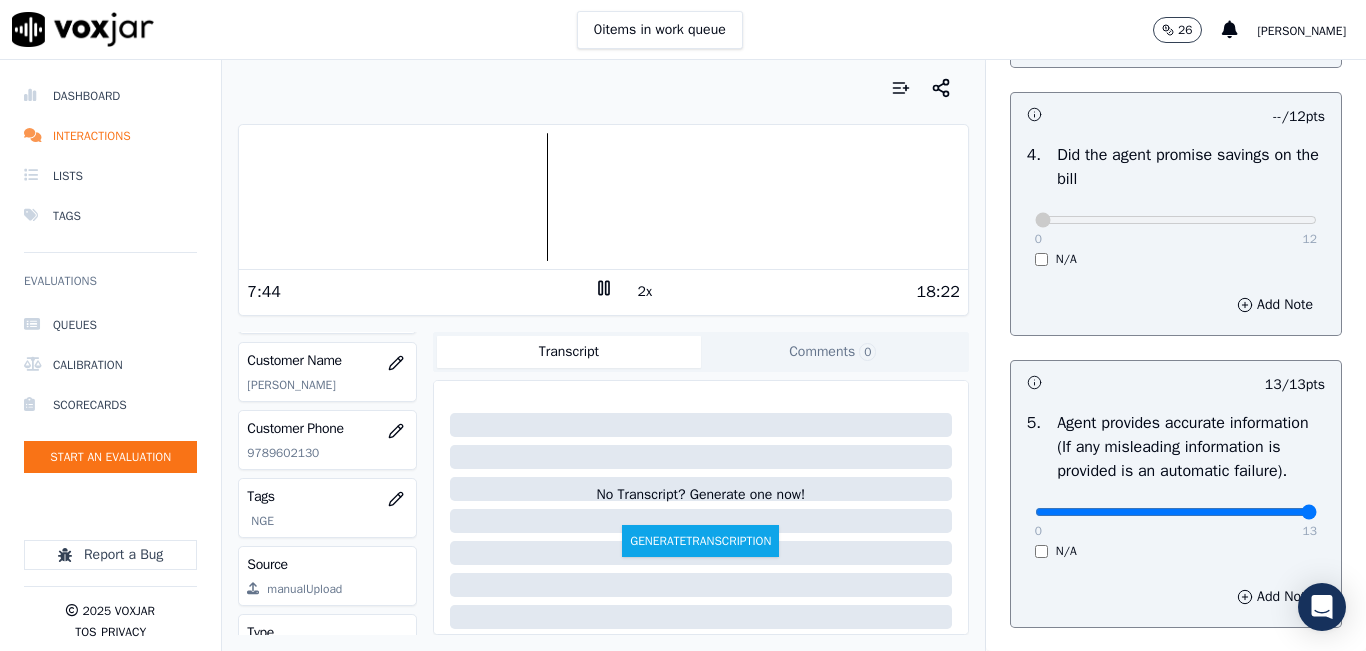 scroll, scrollTop: 1000, scrollLeft: 0, axis: vertical 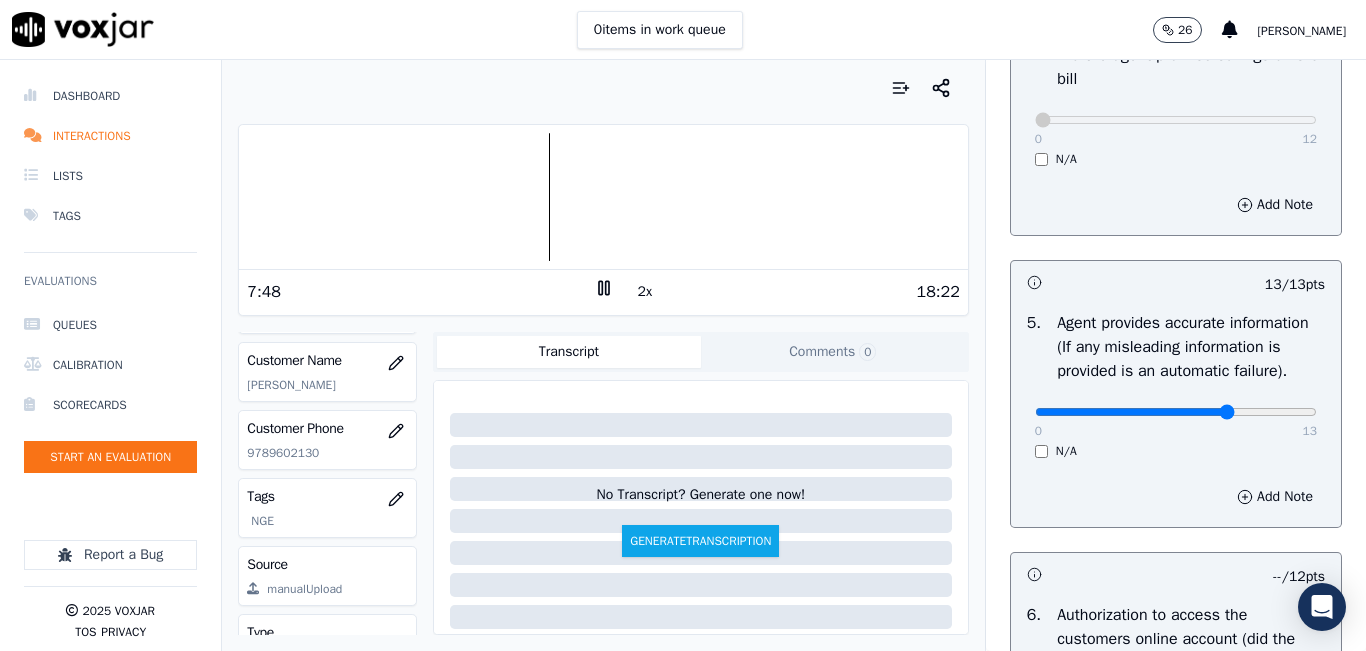 type on "9" 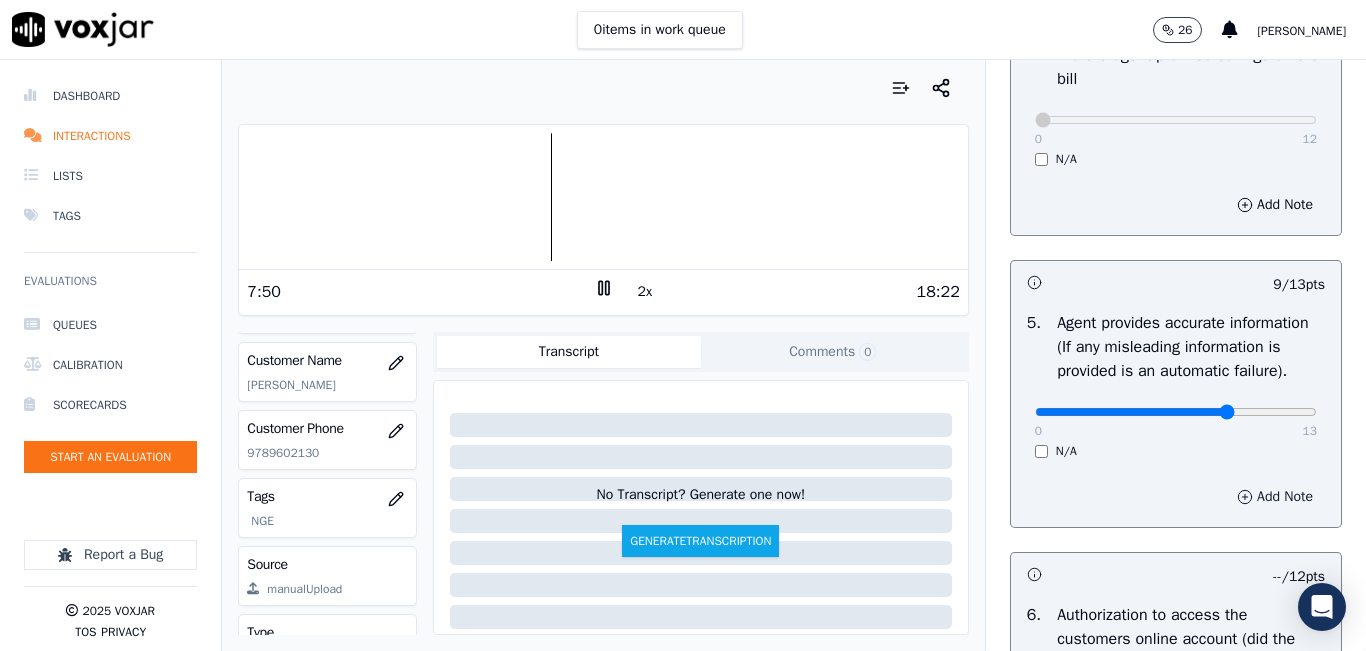 click on "Add Note" at bounding box center [1275, 497] 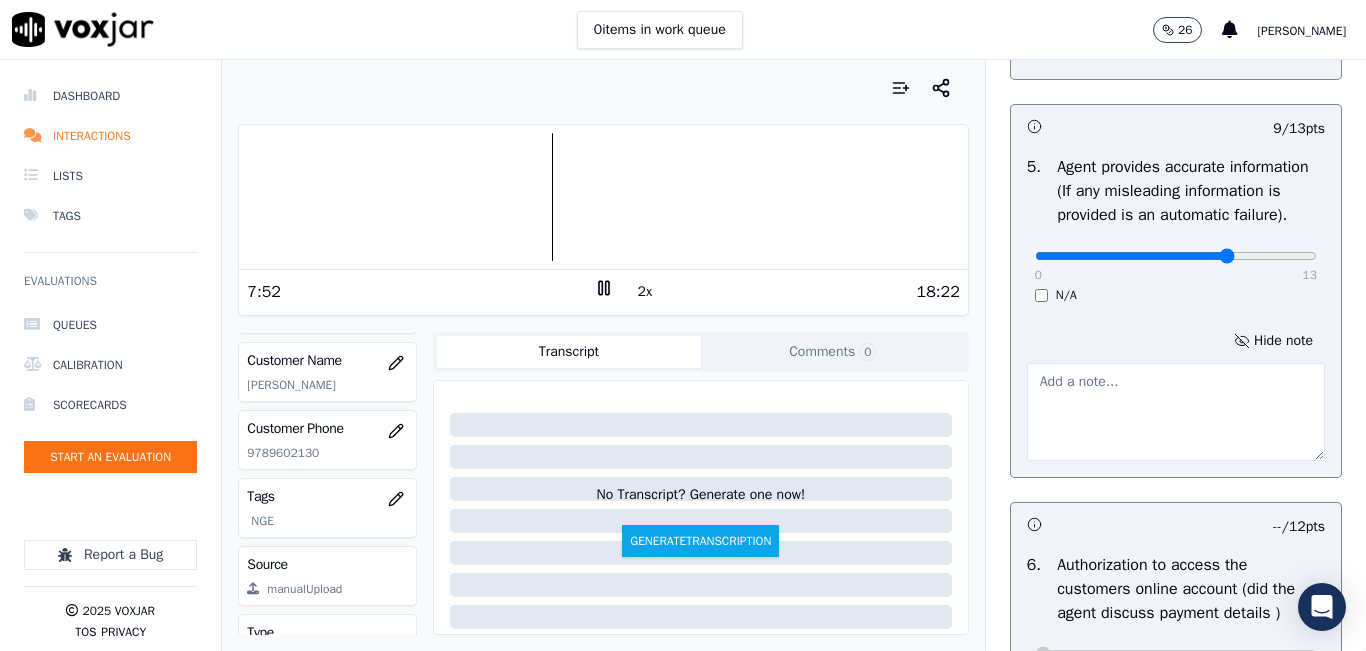 scroll, scrollTop: 1200, scrollLeft: 0, axis: vertical 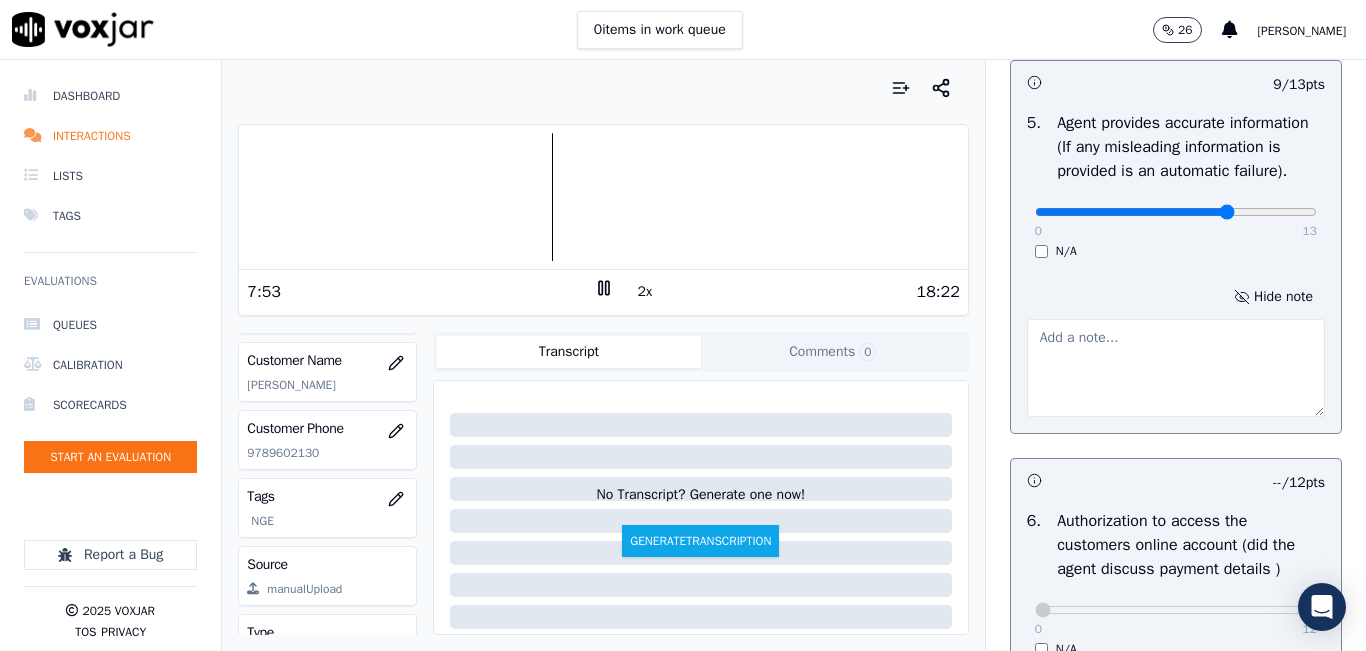 click at bounding box center (1176, 368) 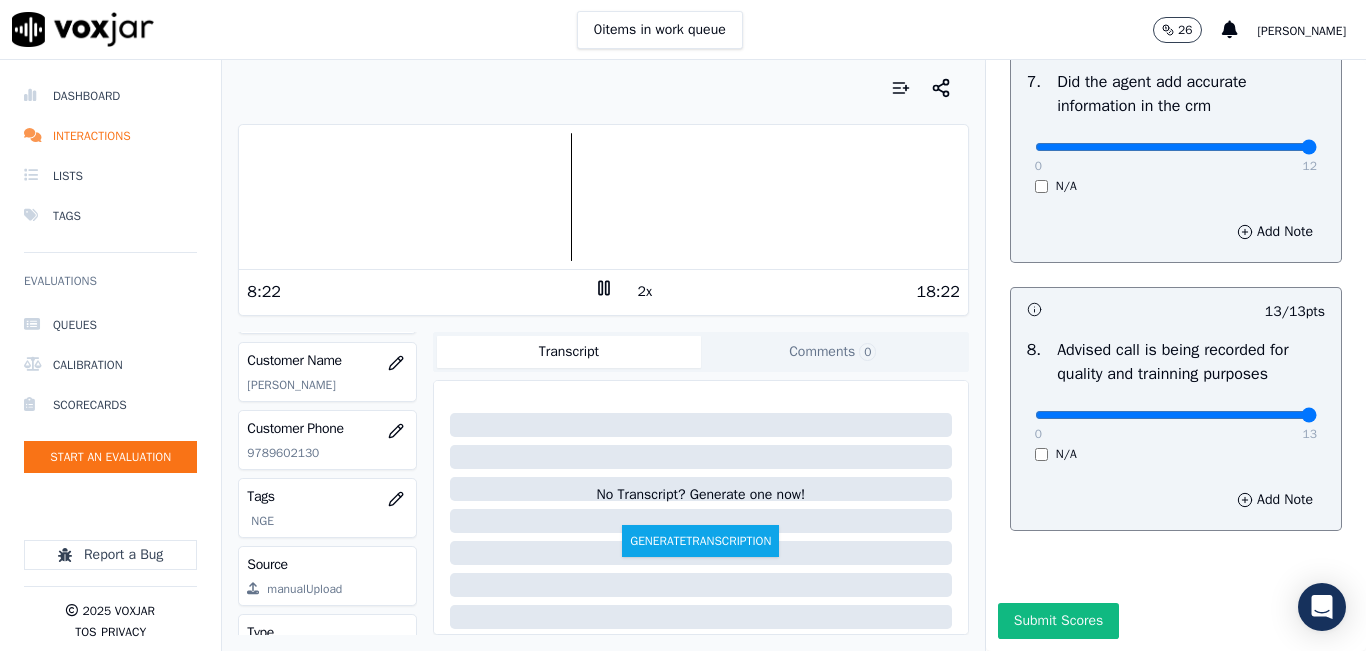 scroll, scrollTop: 2024, scrollLeft: 0, axis: vertical 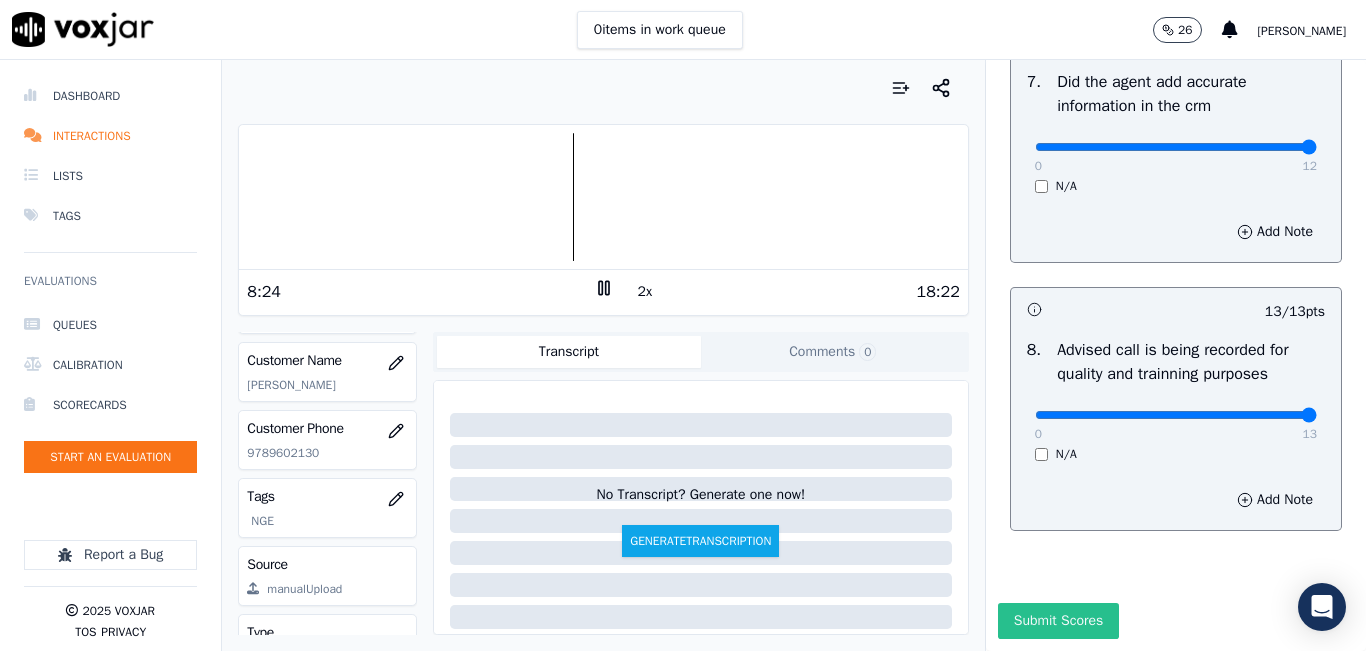 type on "missed first part of the spitch" 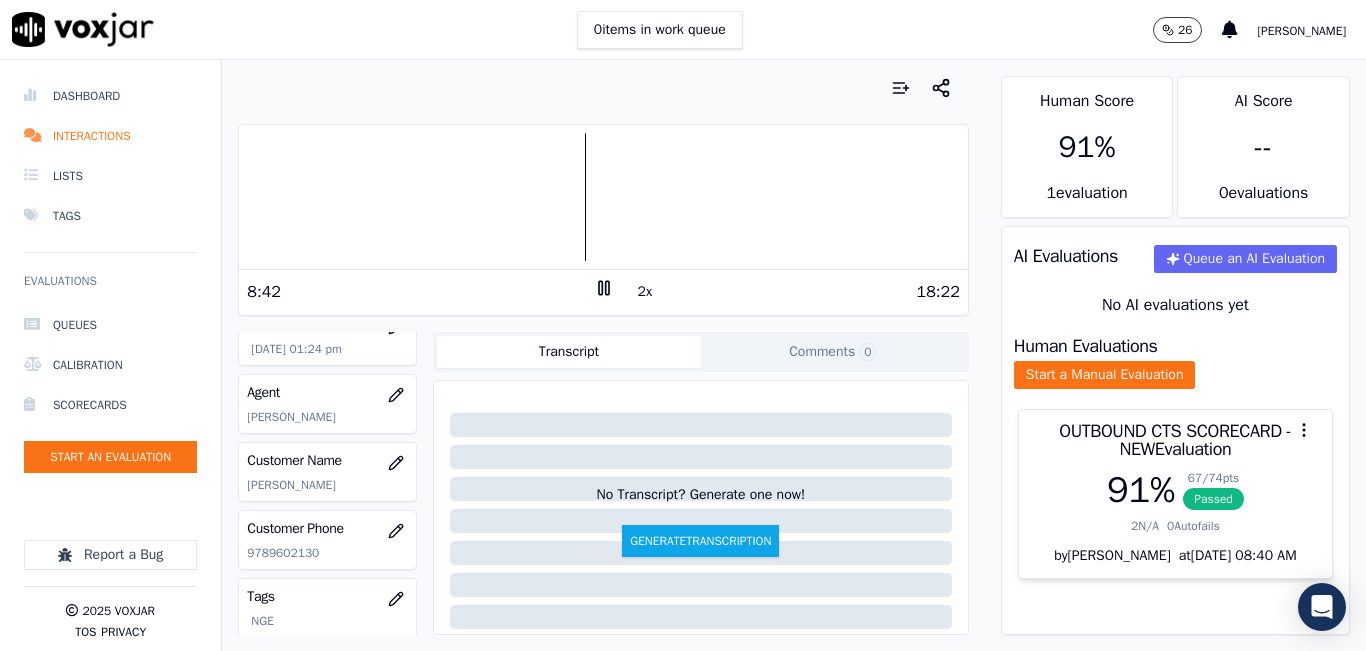 scroll, scrollTop: 0, scrollLeft: 0, axis: both 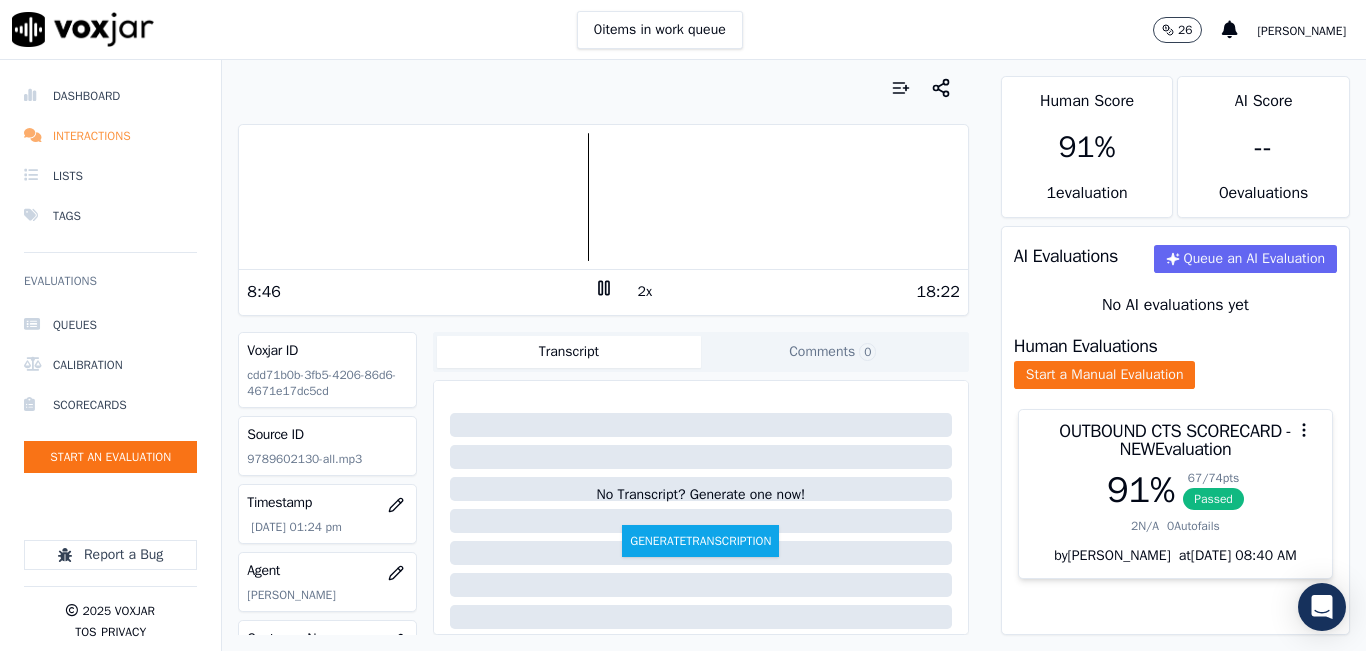 click on "Interactions" at bounding box center [110, 136] 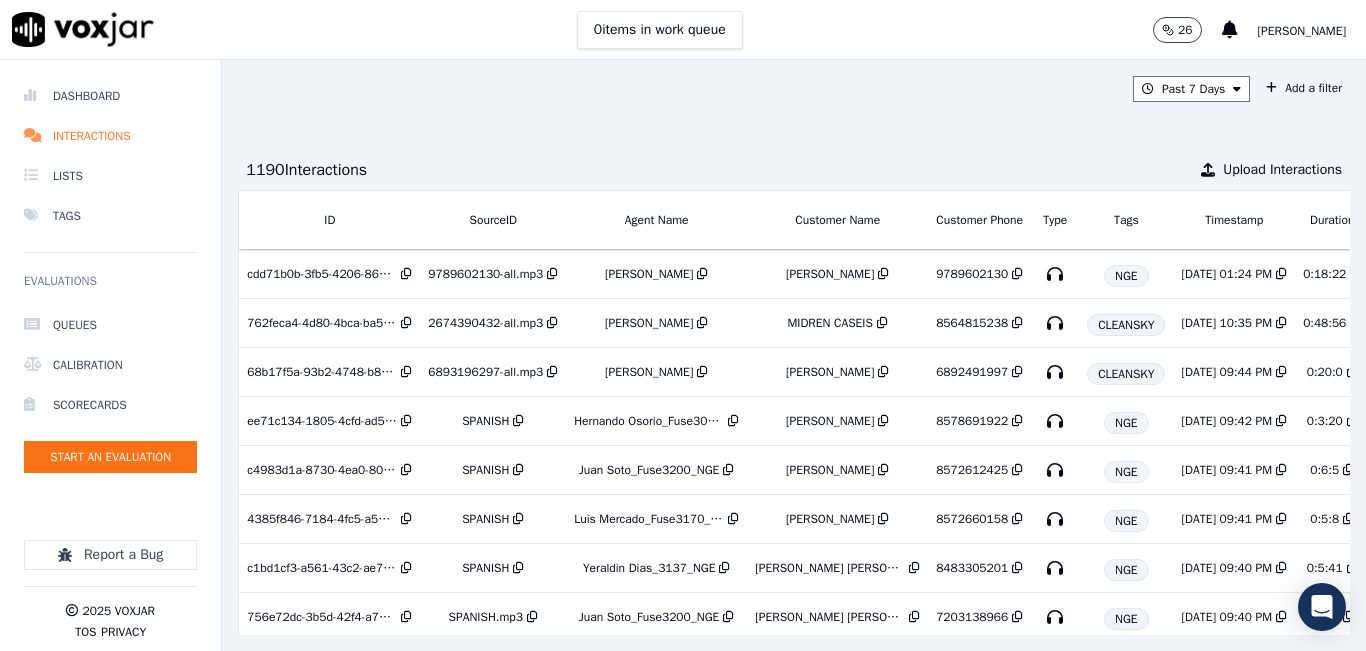 scroll, scrollTop: 0, scrollLeft: 297, axis: horizontal 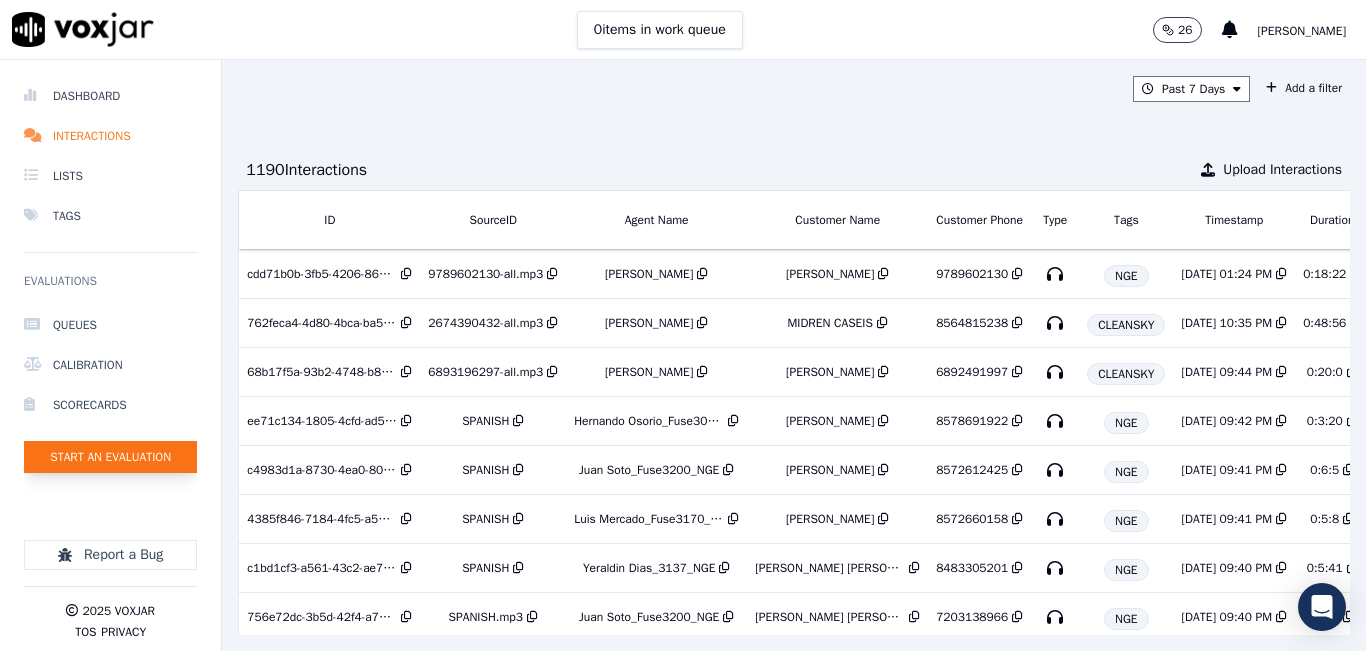 click on "Start an Evaluation" 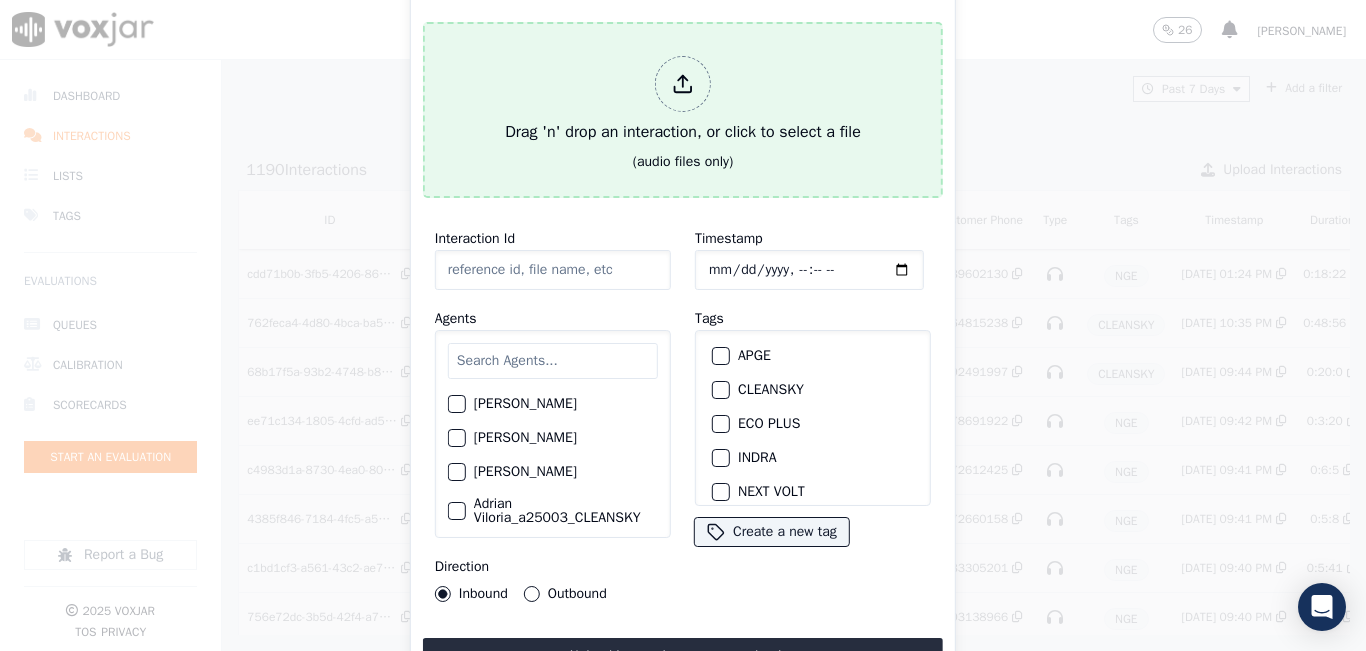 click on "Drag 'n' drop an interaction, or click to select a file" at bounding box center (683, 100) 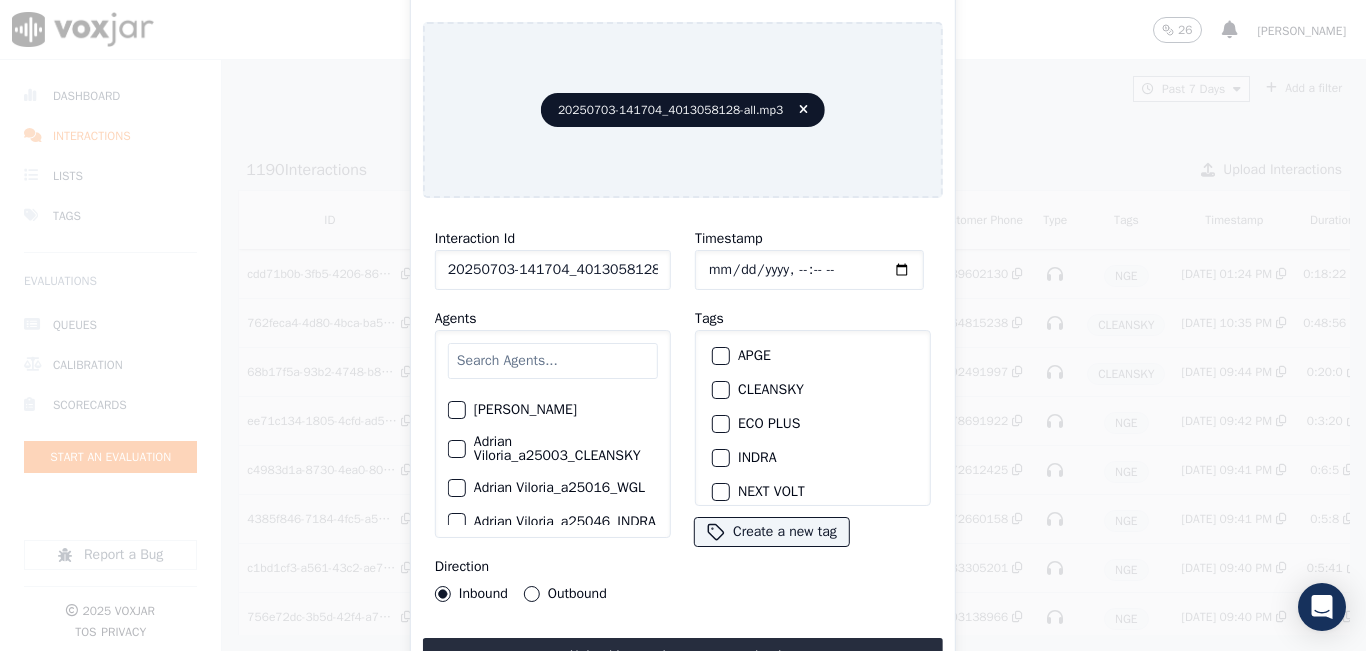 scroll, scrollTop: 100, scrollLeft: 0, axis: vertical 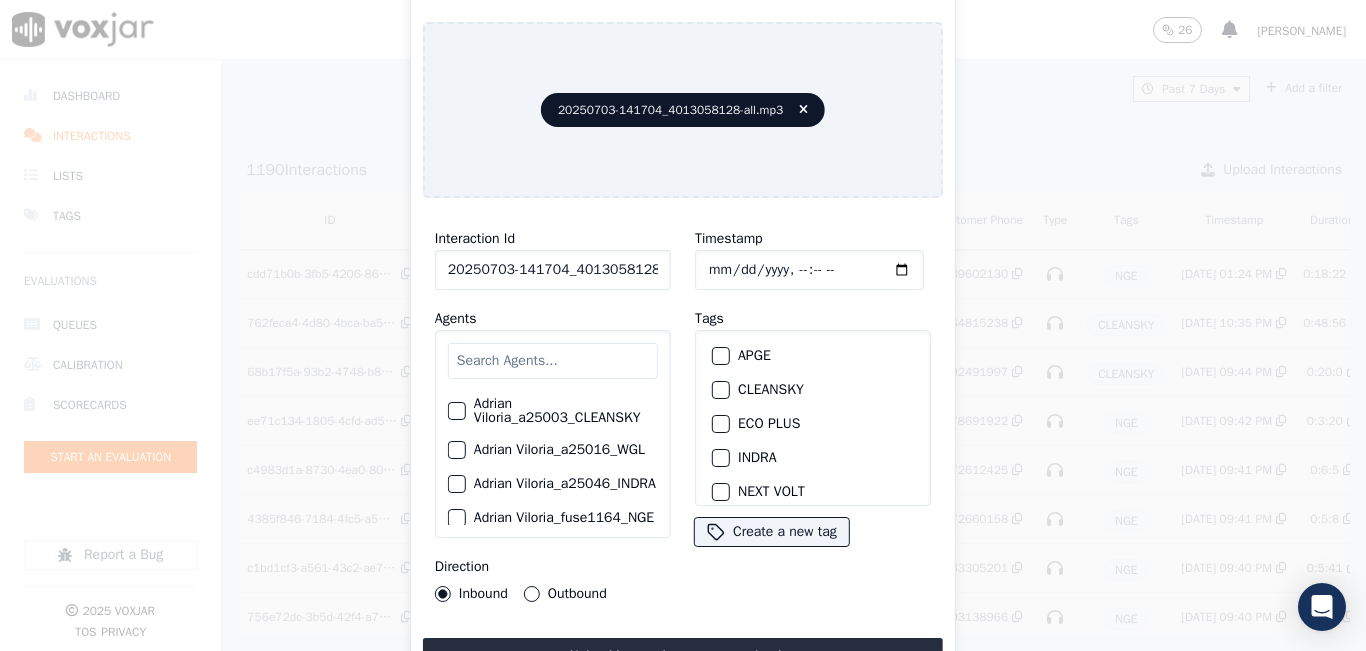 click at bounding box center [553, 361] 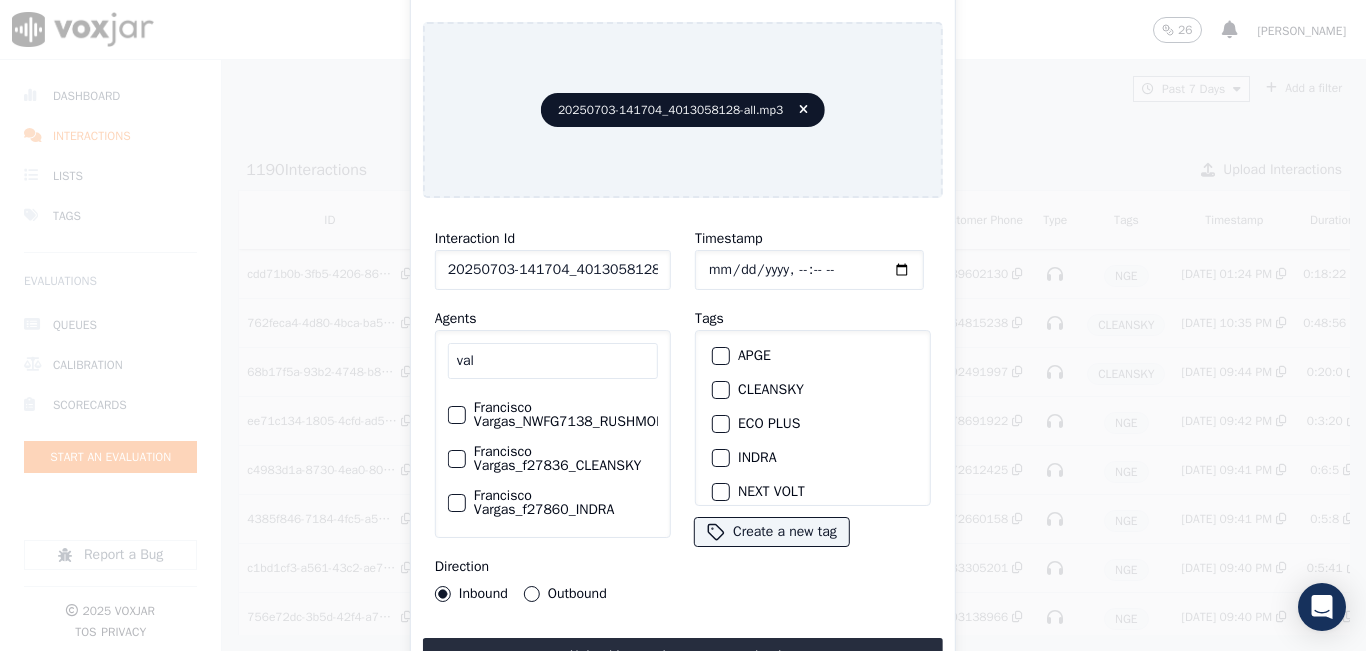scroll, scrollTop: 0, scrollLeft: 0, axis: both 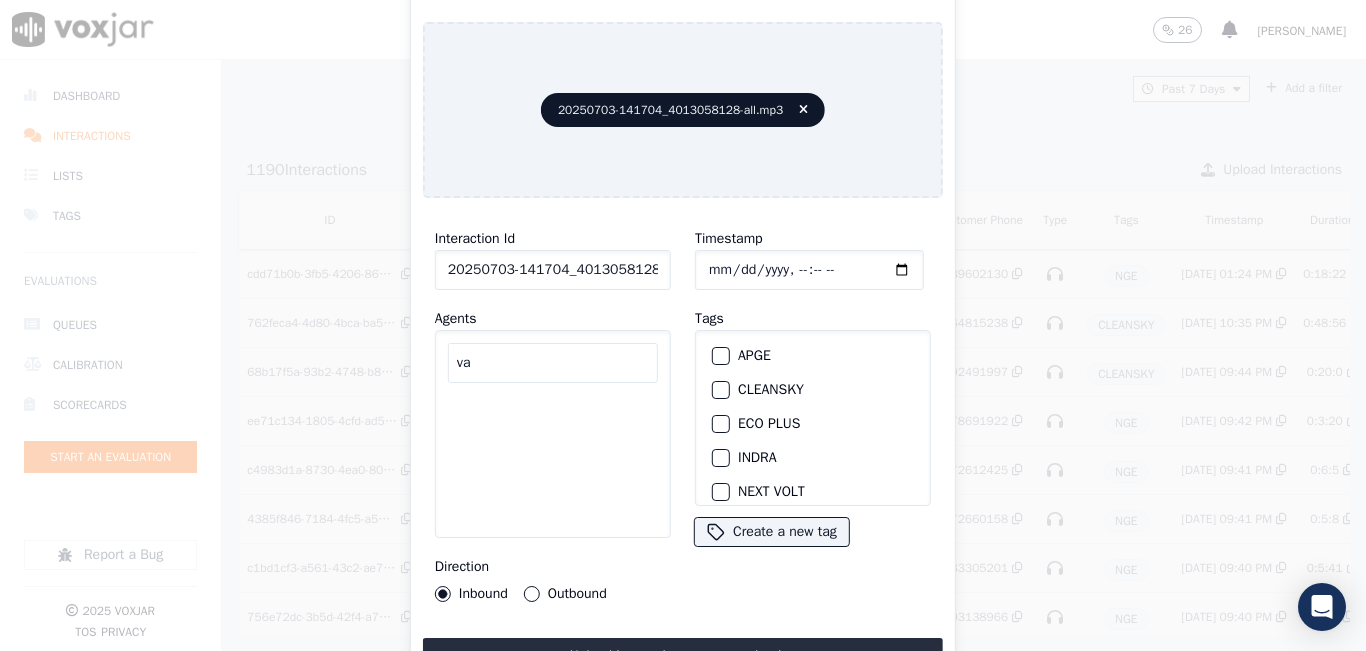type on "v" 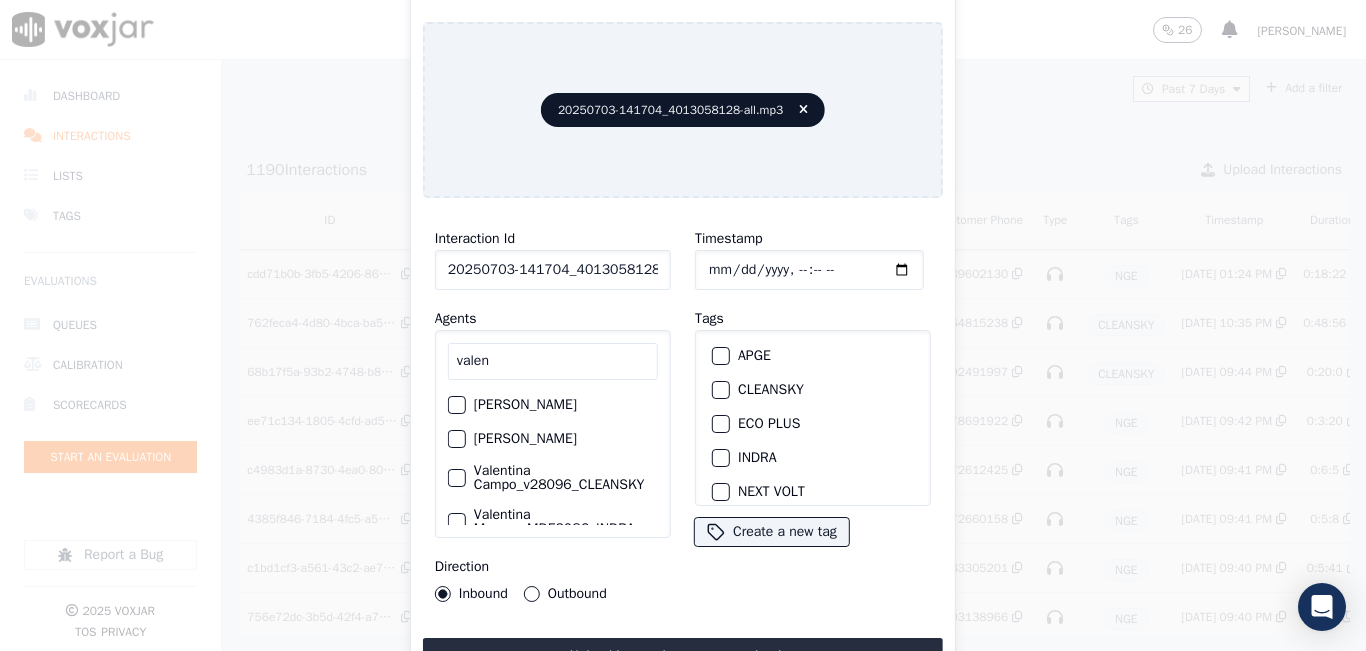 scroll, scrollTop: 44, scrollLeft: 0, axis: vertical 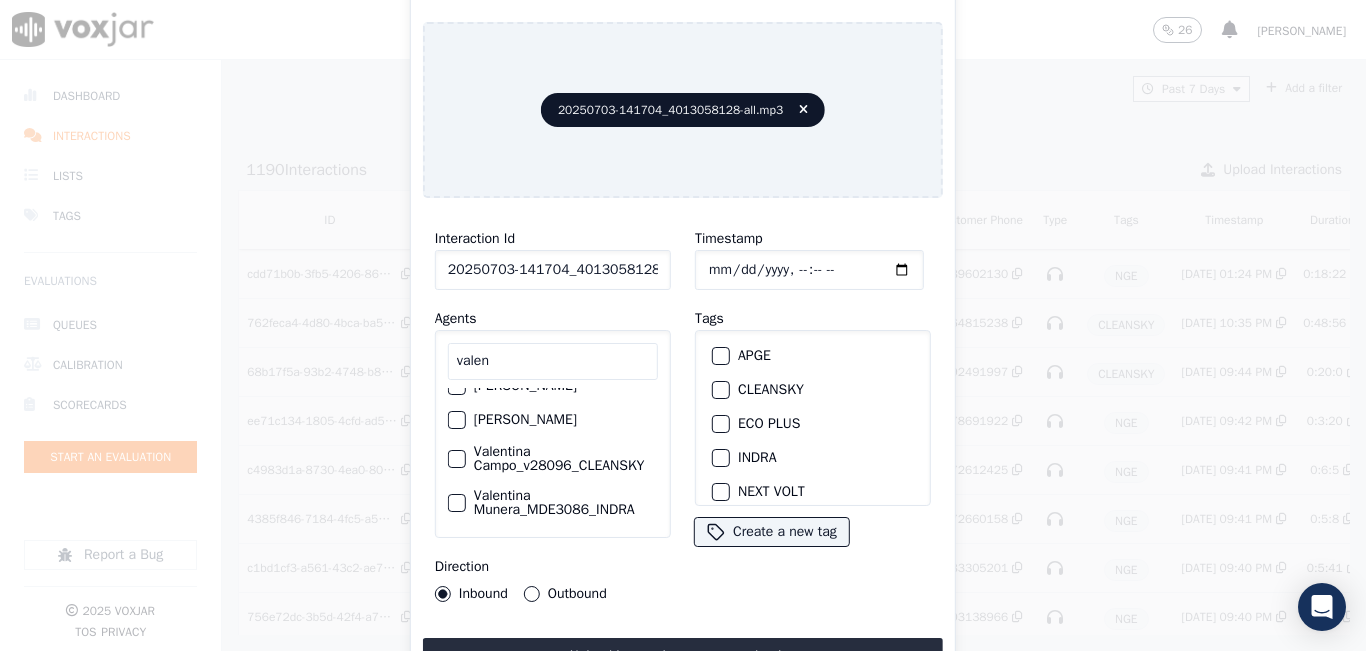 type on "valen" 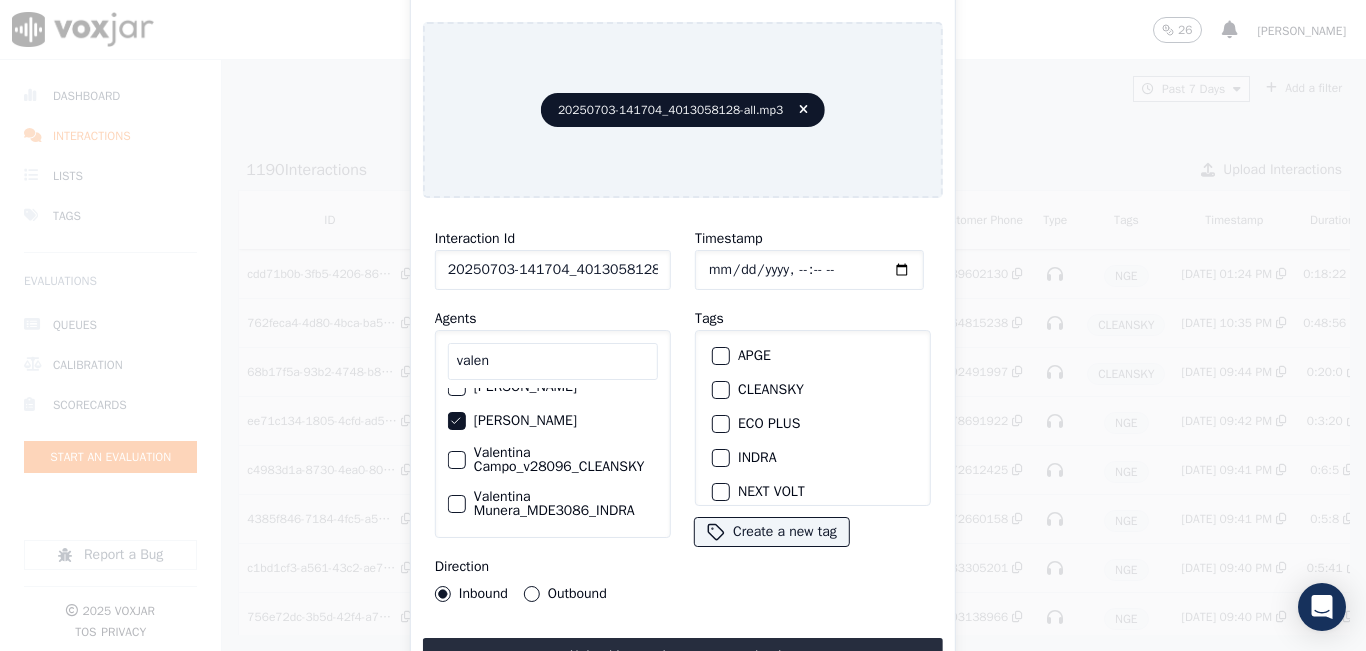 scroll, scrollTop: 0, scrollLeft: 0, axis: both 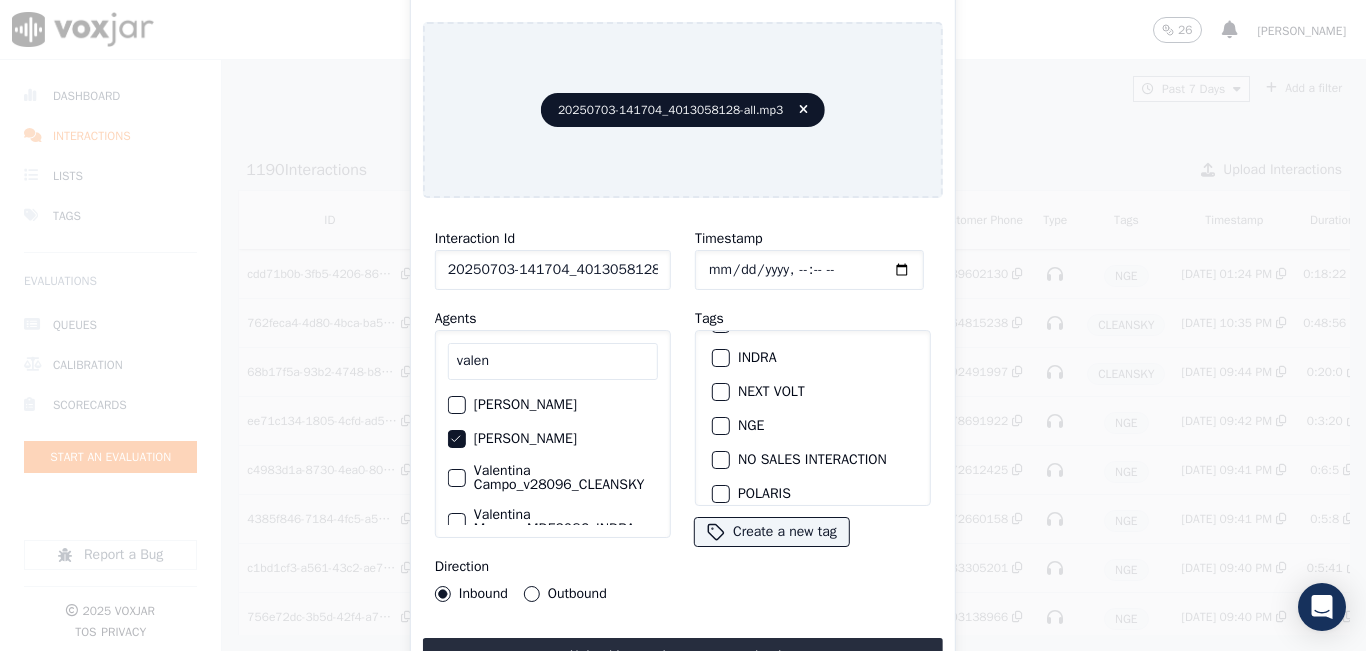 click at bounding box center [720, 426] 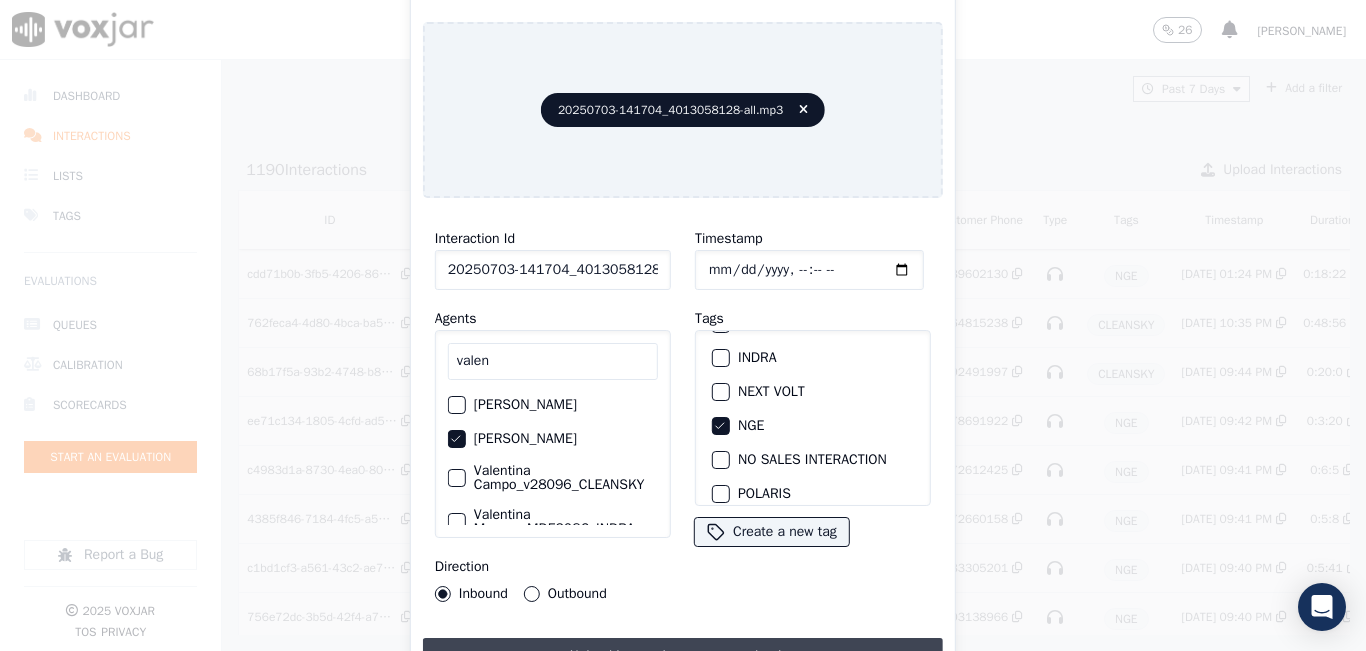 click on "Upload interaction to start evaluation" at bounding box center [683, 656] 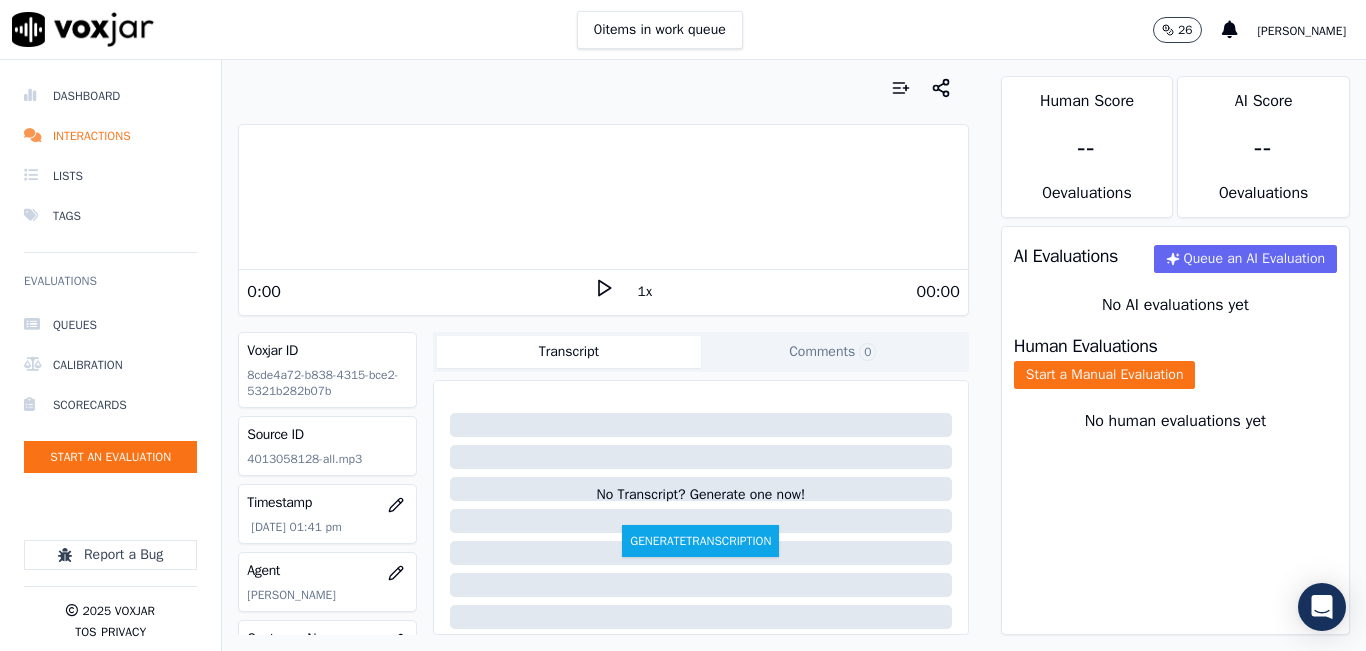 click on "1x" at bounding box center [645, 292] 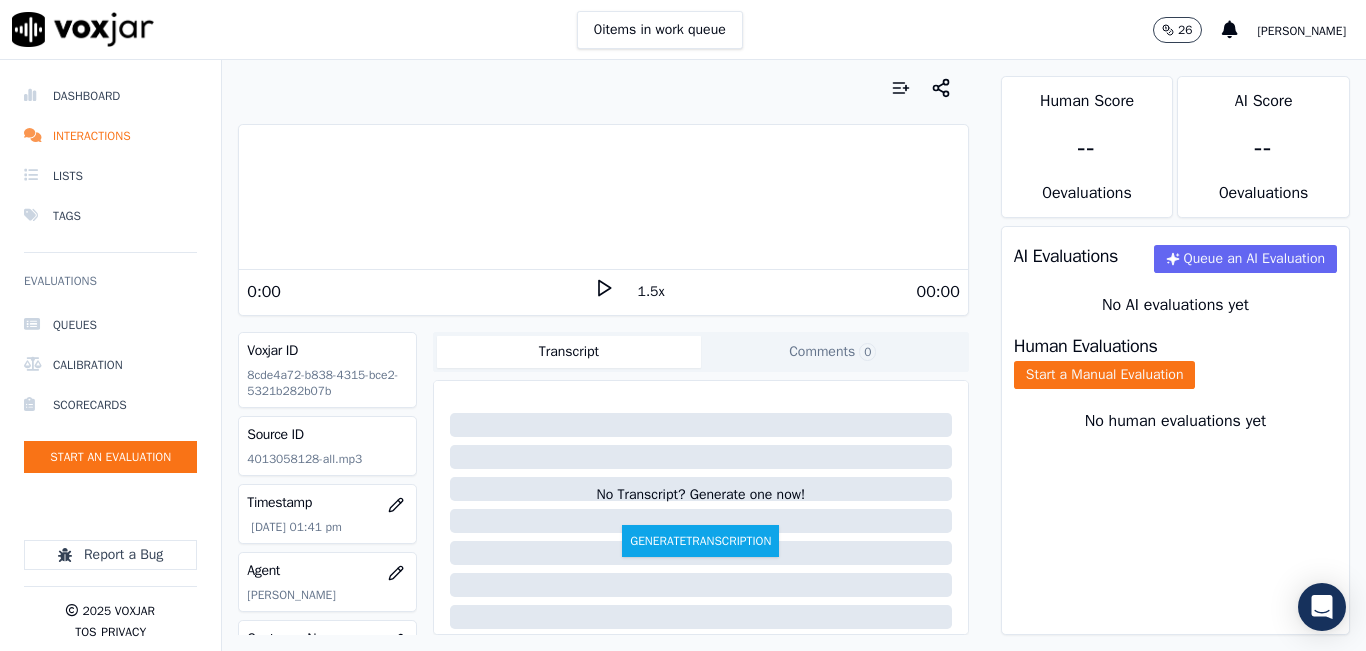 click on "1.5x" at bounding box center (651, 292) 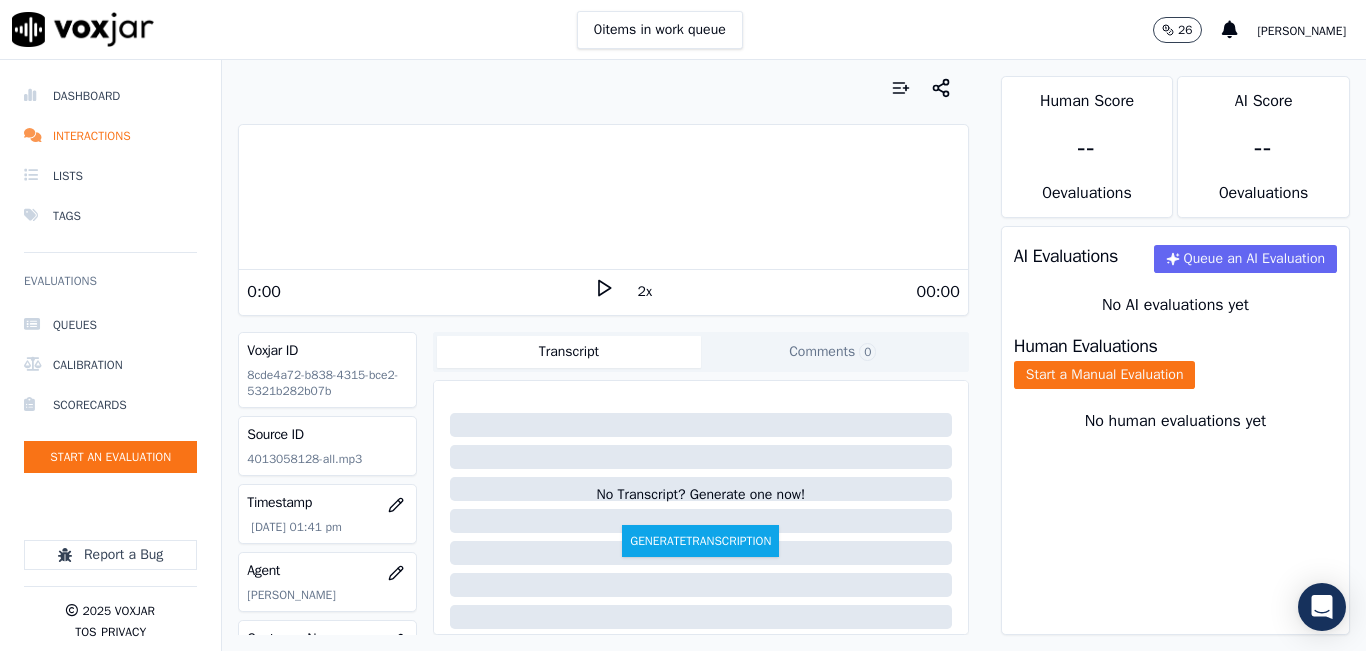 click 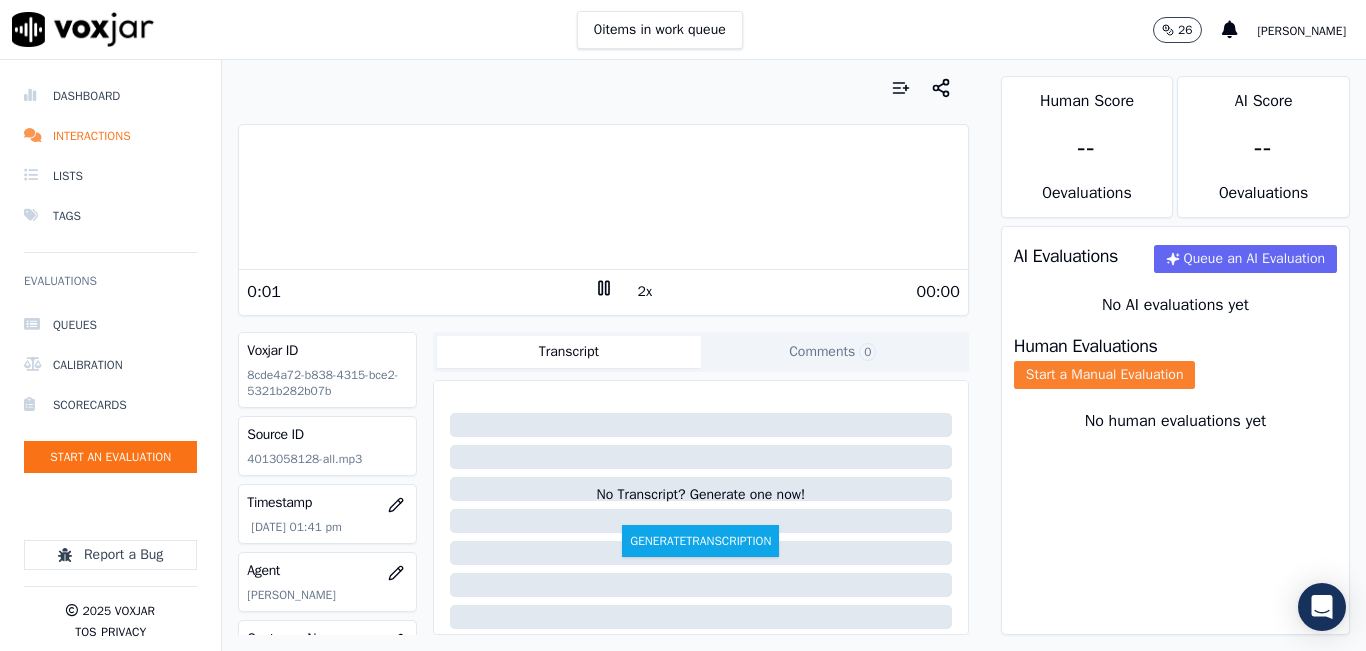 click on "Start a Manual Evaluation" 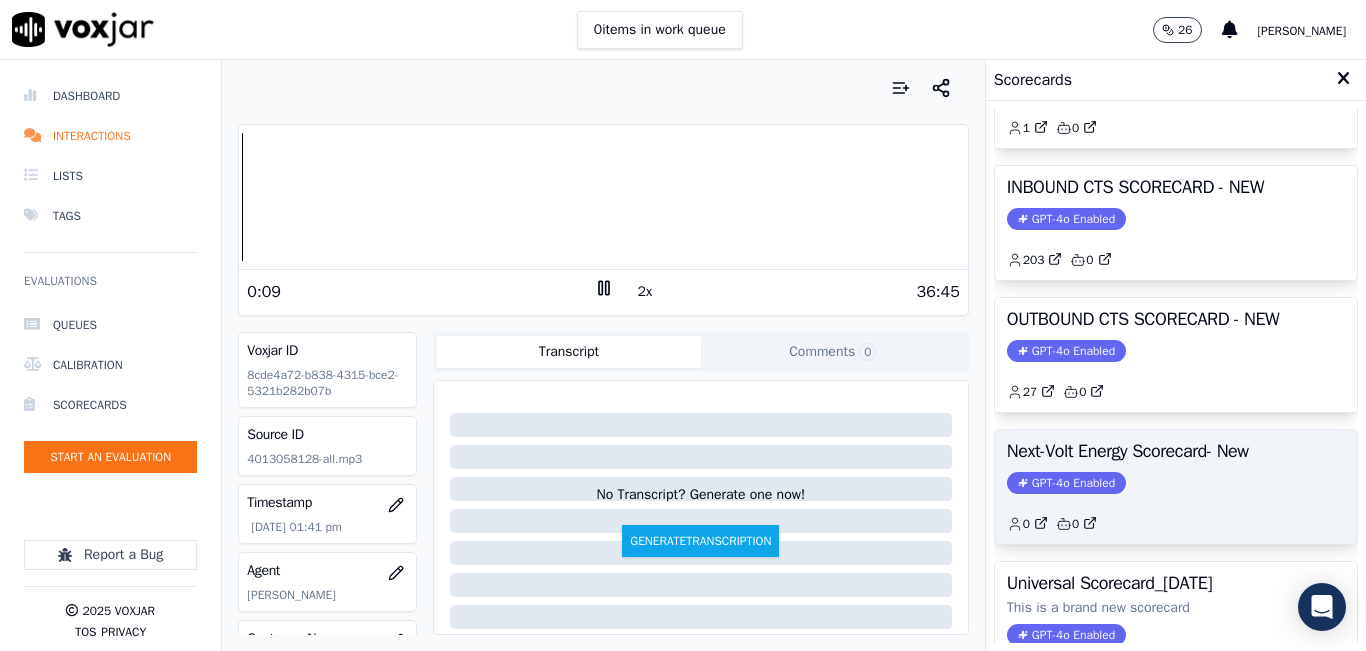 scroll, scrollTop: 227, scrollLeft: 0, axis: vertical 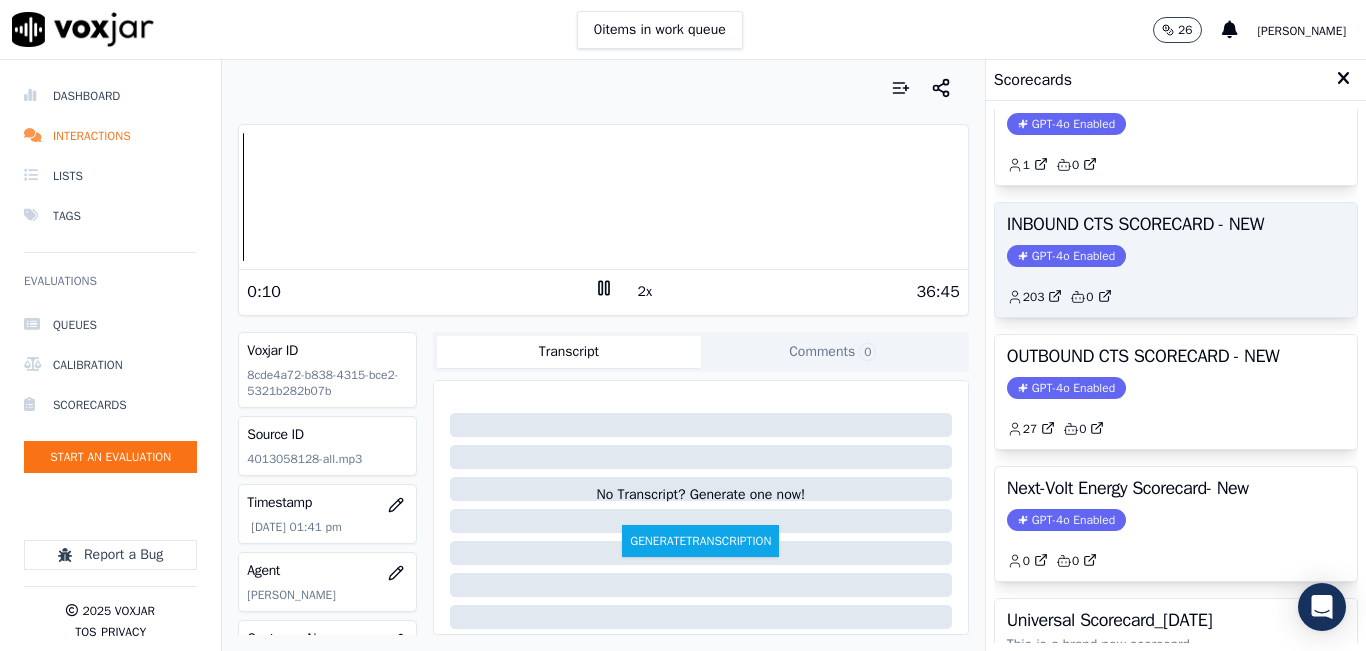 click on "GPT-4o Enabled" at bounding box center (1066, 256) 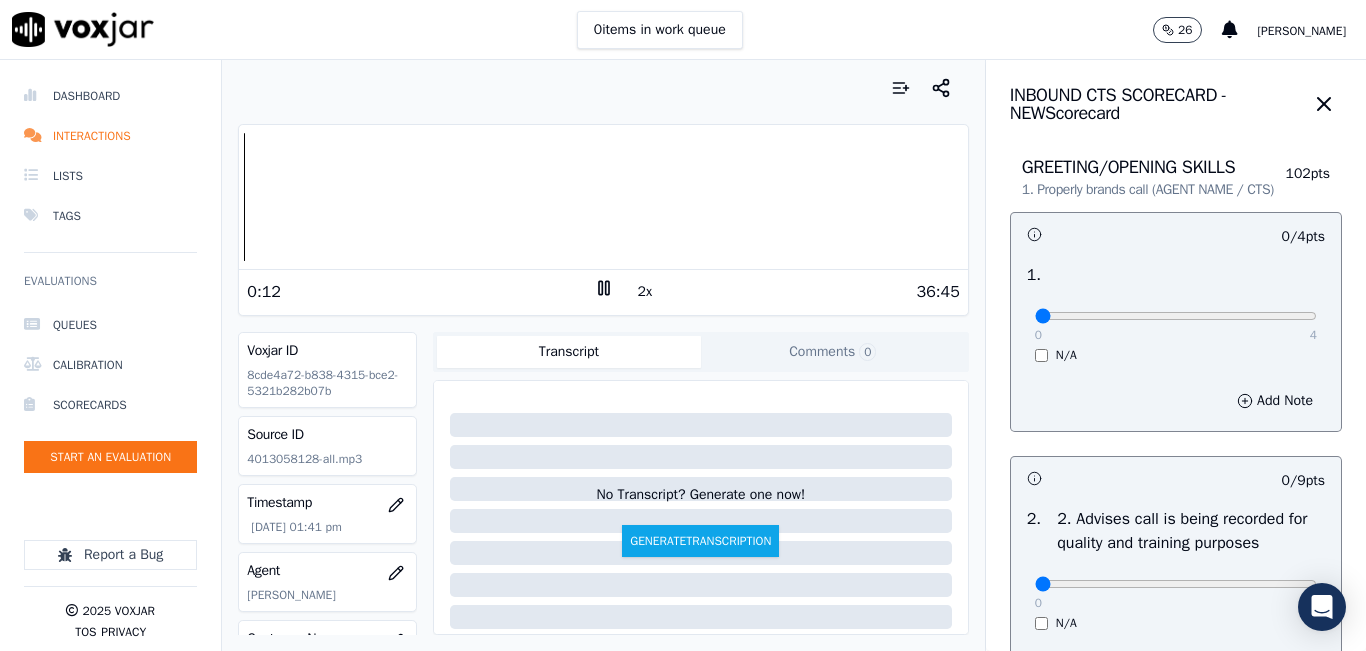 click on "2x" at bounding box center (645, 292) 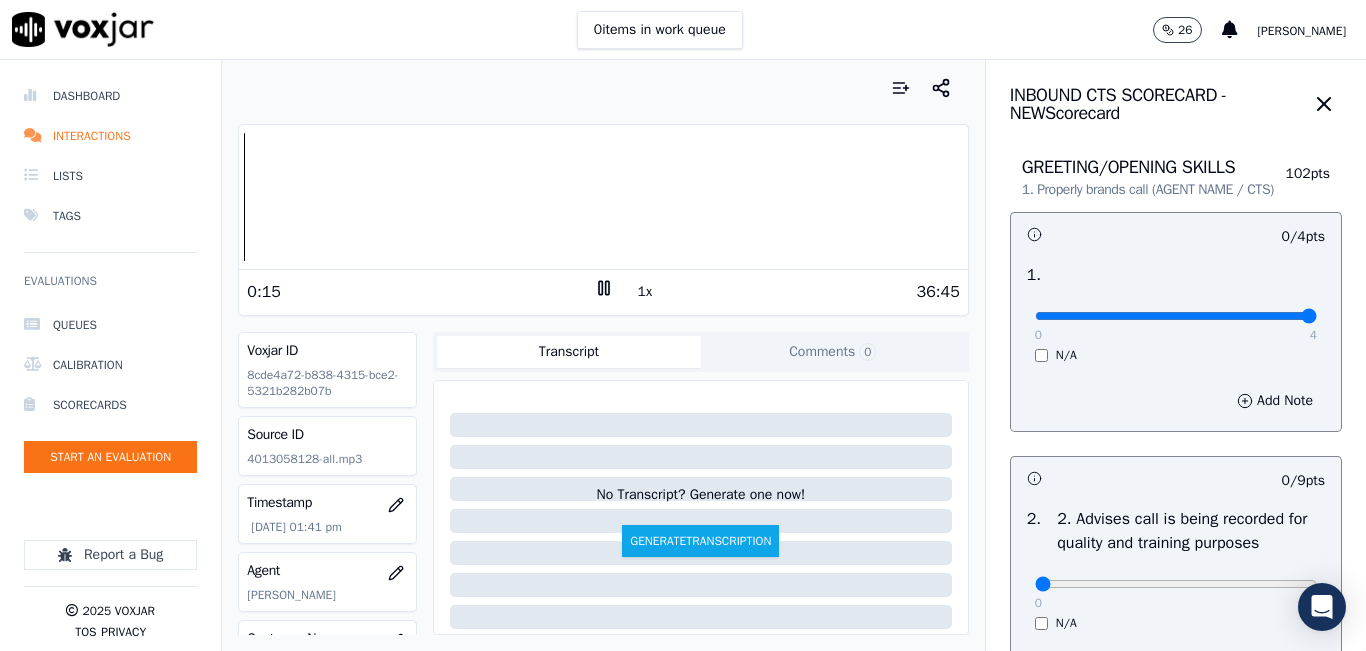 drag, startPoint x: 1063, startPoint y: 333, endPoint x: 1308, endPoint y: 334, distance: 245.00204 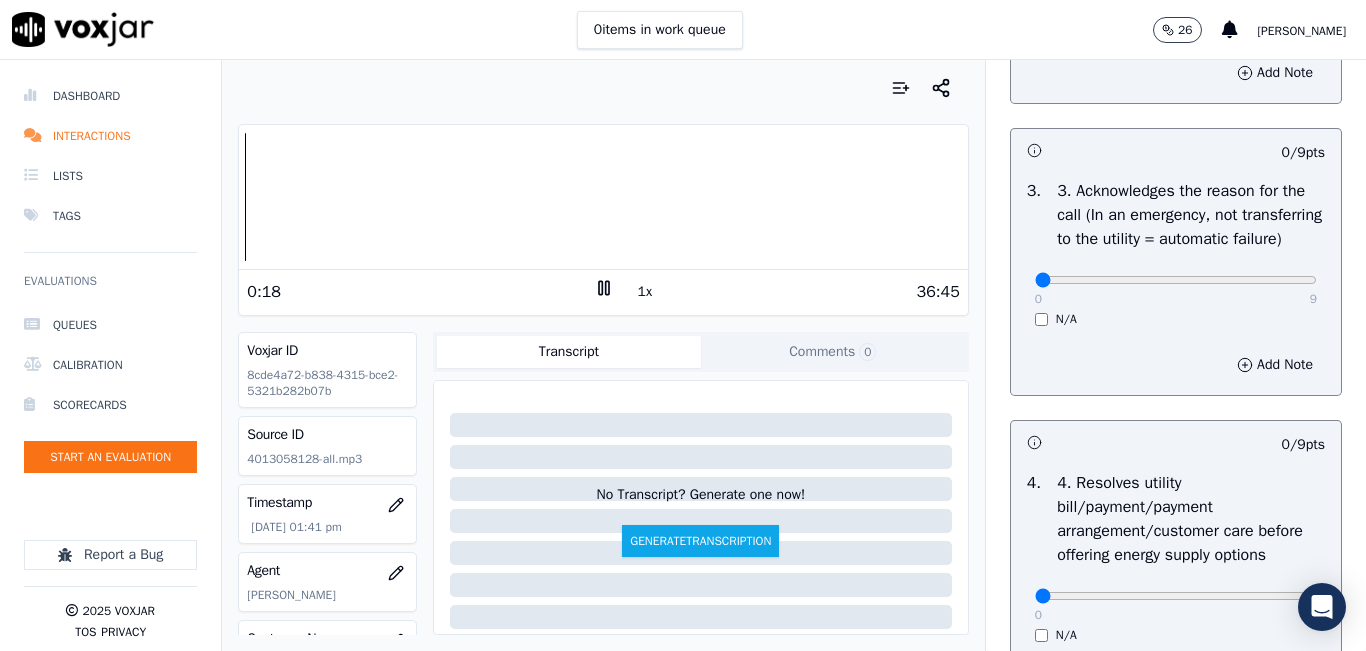 scroll, scrollTop: 600, scrollLeft: 0, axis: vertical 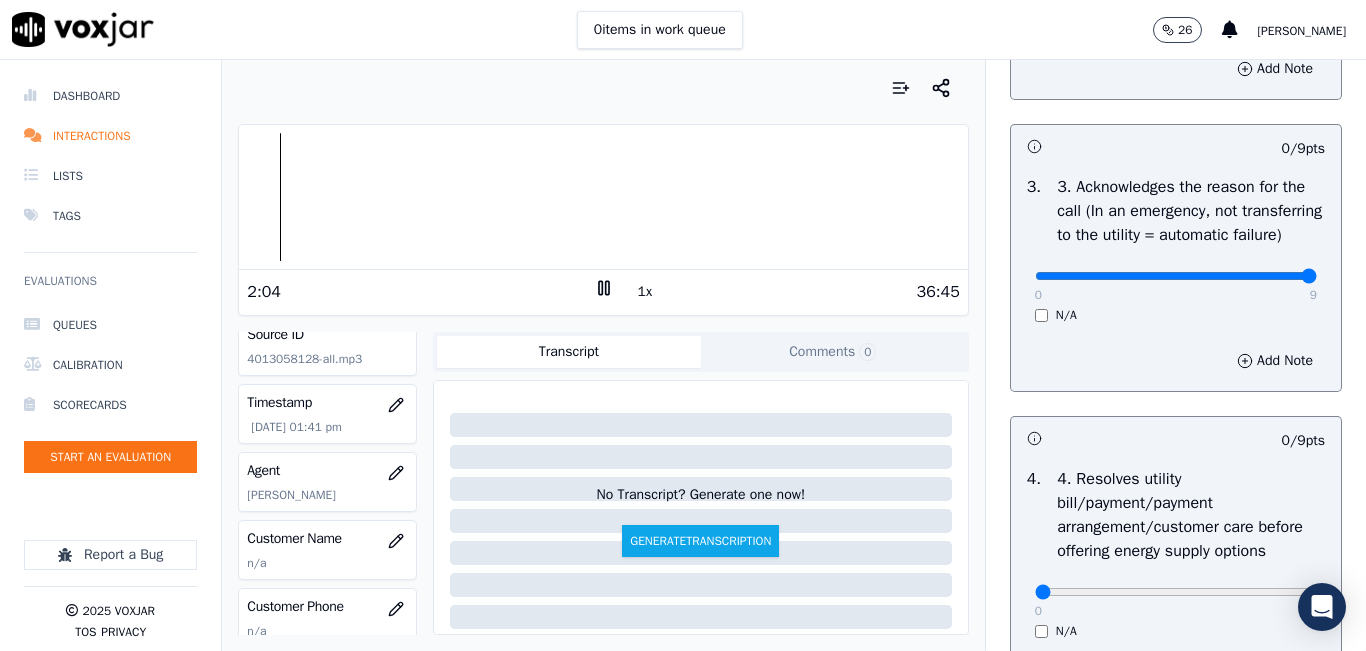 drag, startPoint x: 1023, startPoint y: 317, endPoint x: 1350, endPoint y: 311, distance: 327.05505 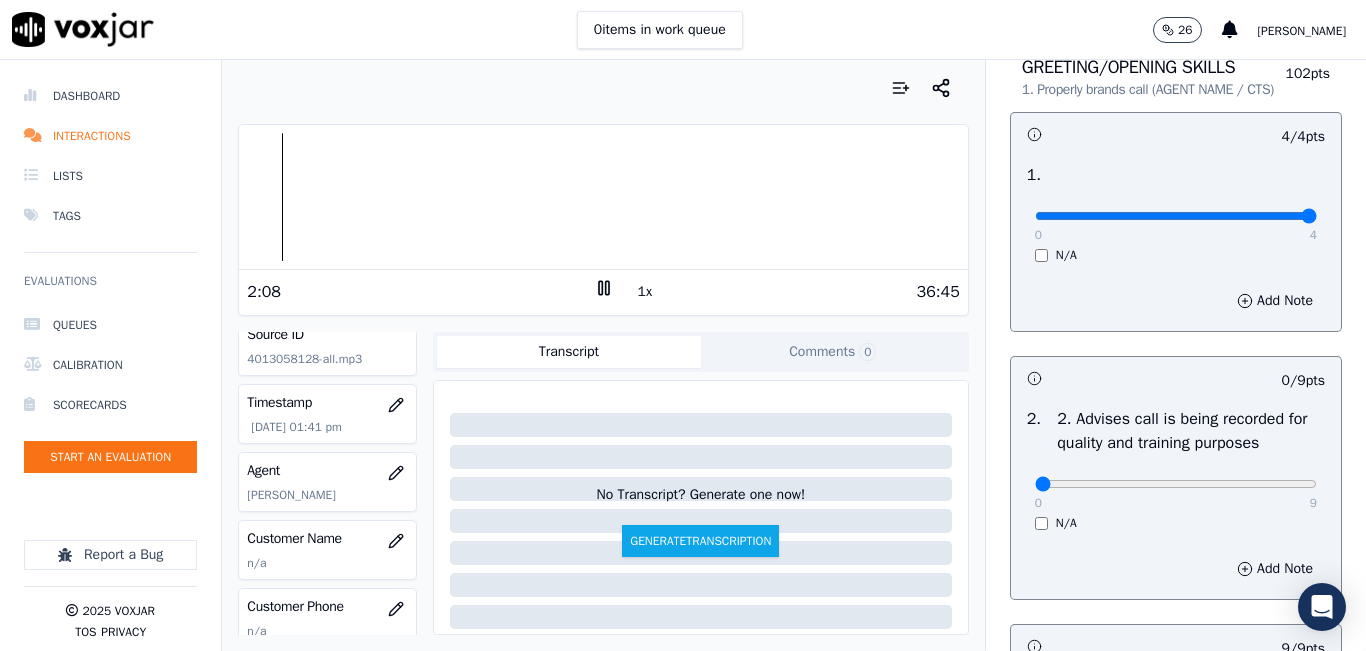 scroll, scrollTop: 0, scrollLeft: 0, axis: both 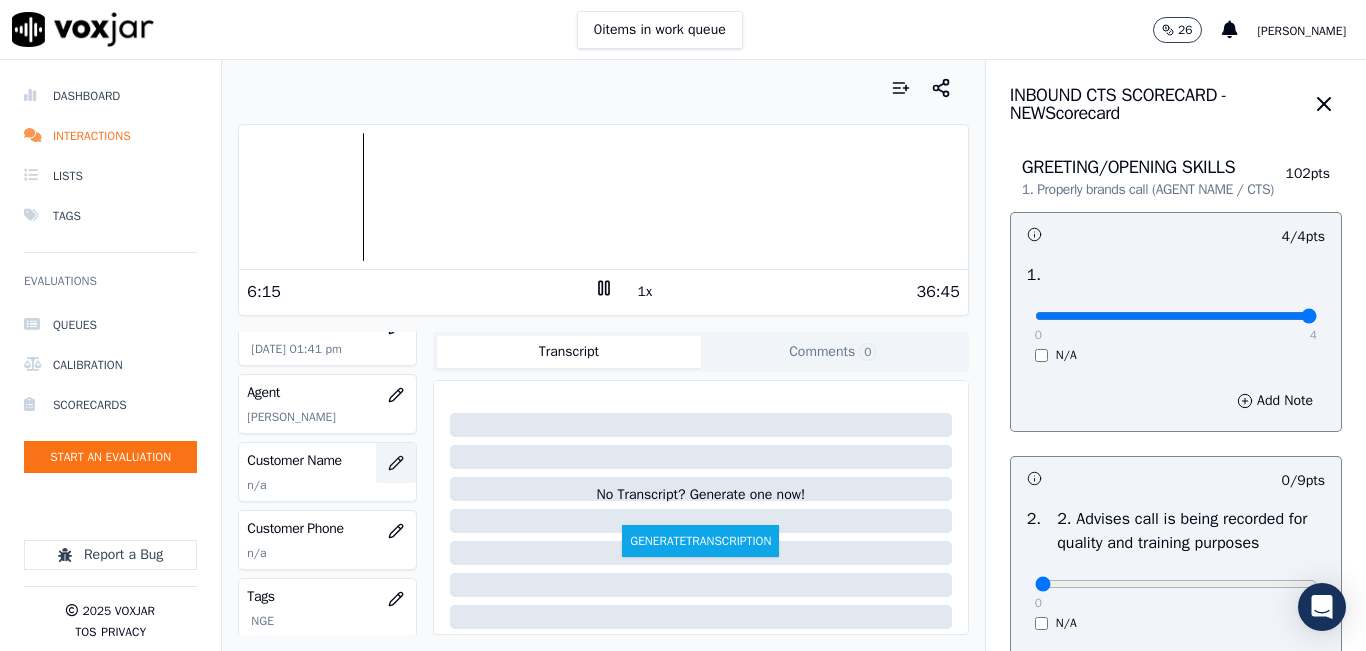 click 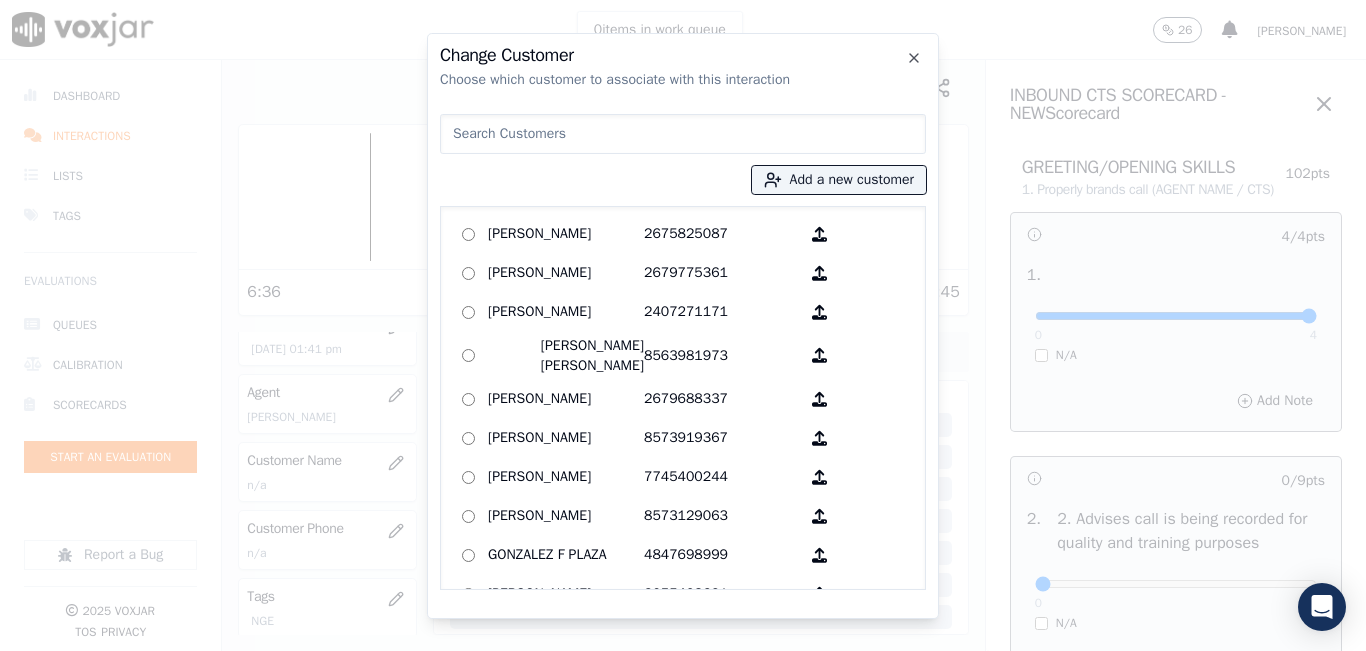click at bounding box center (683, 134) 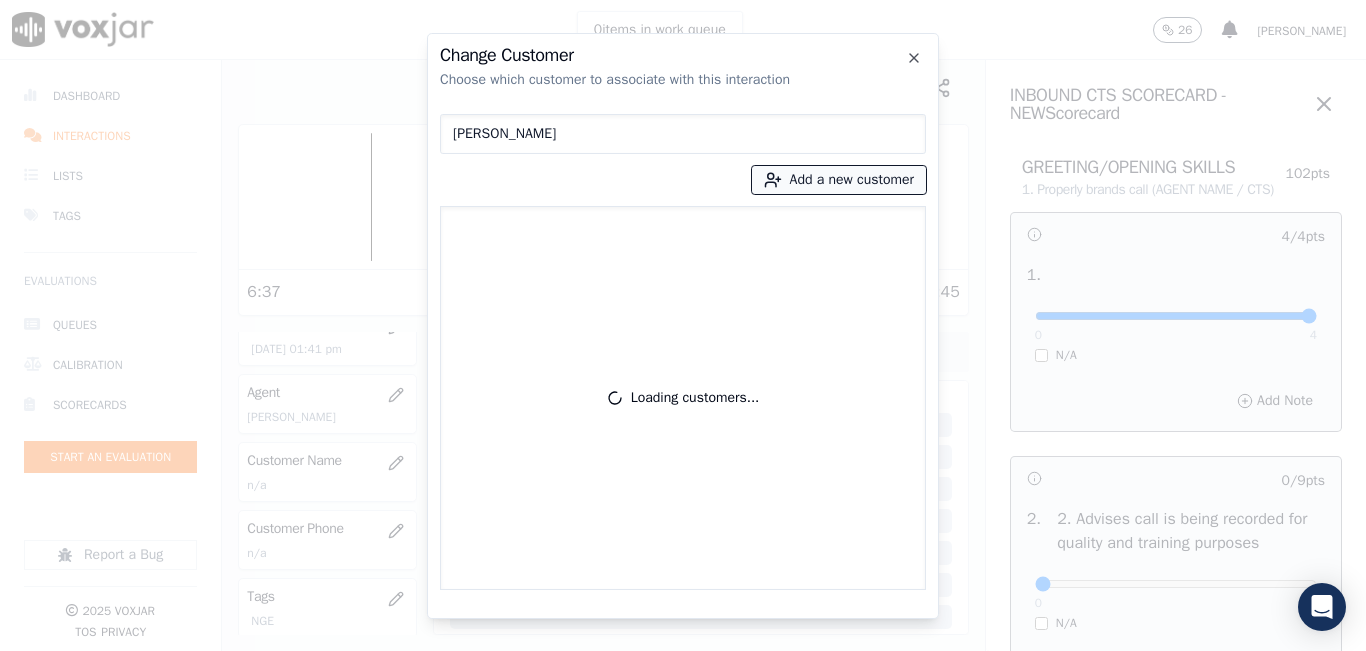 type on "martha lawrence" 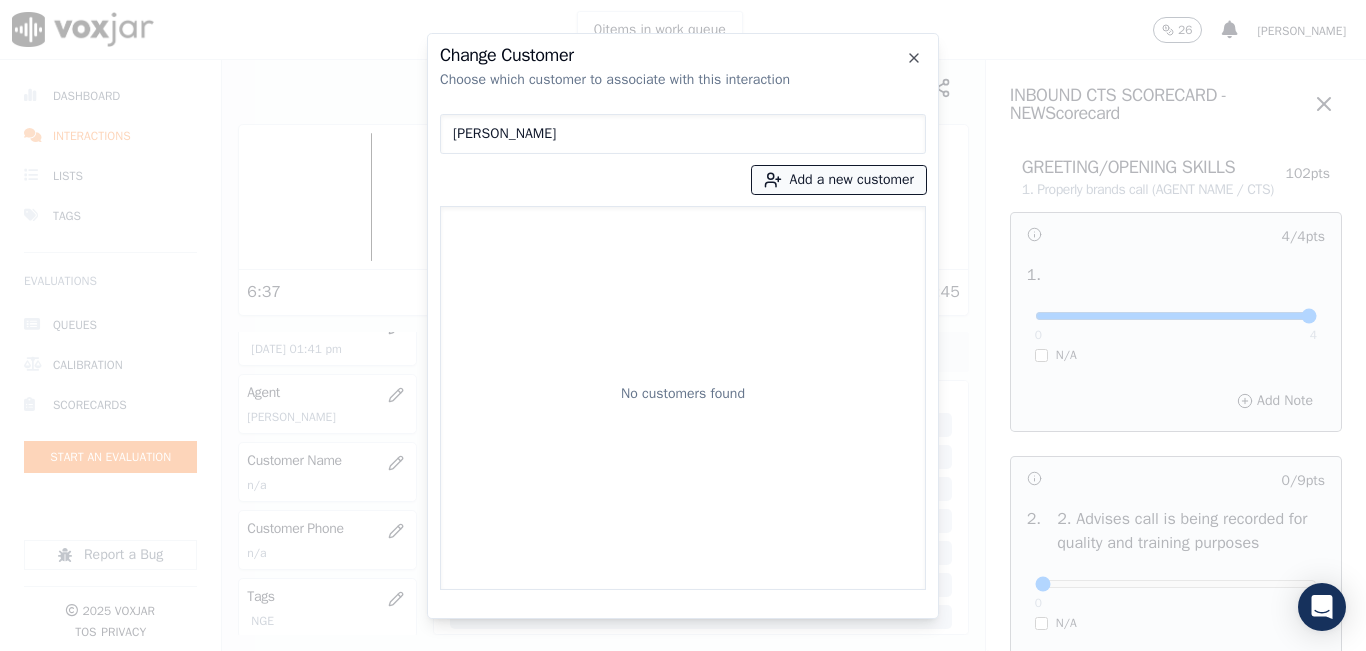 click on "Add a new customer" at bounding box center [839, 180] 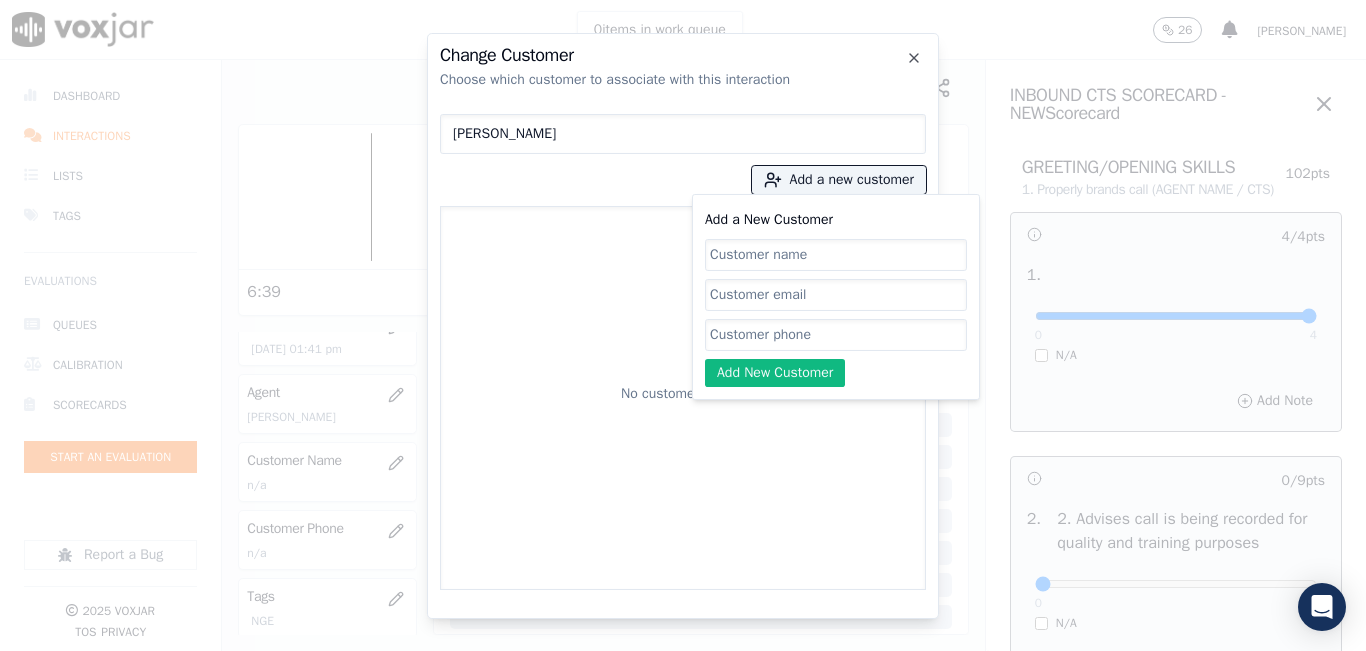 click on "Add a New Customer" 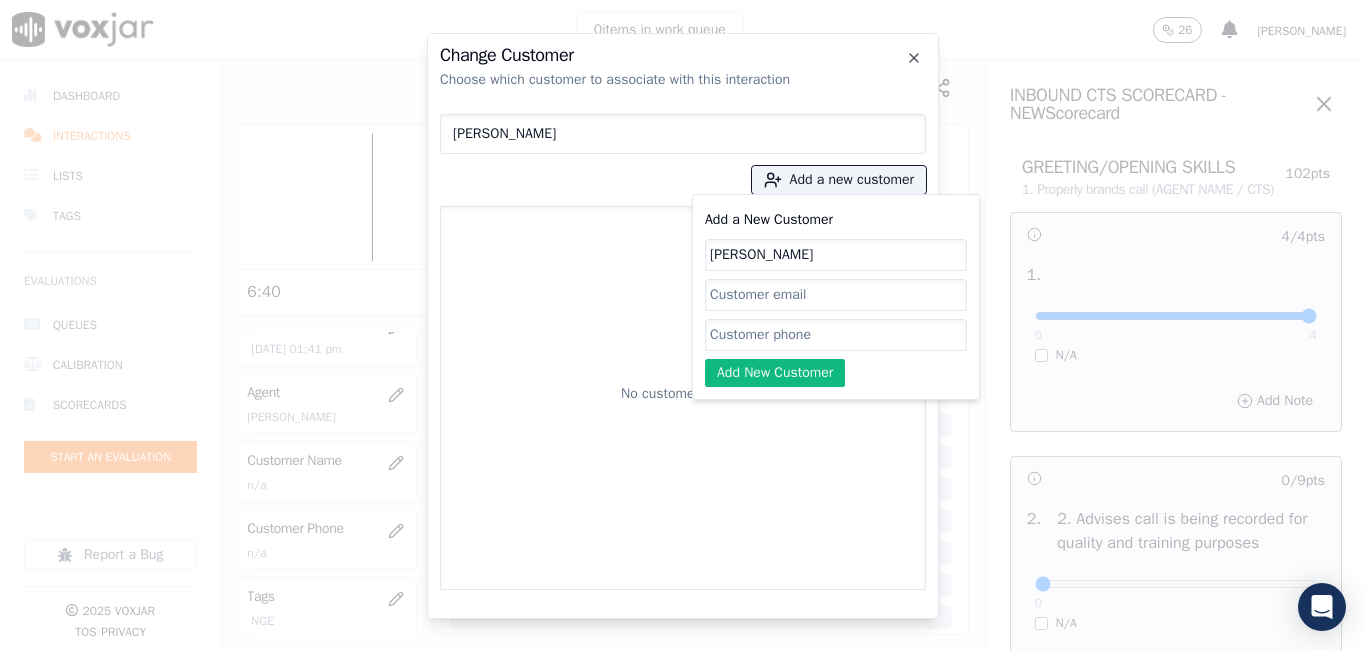type on "martha lawrence" 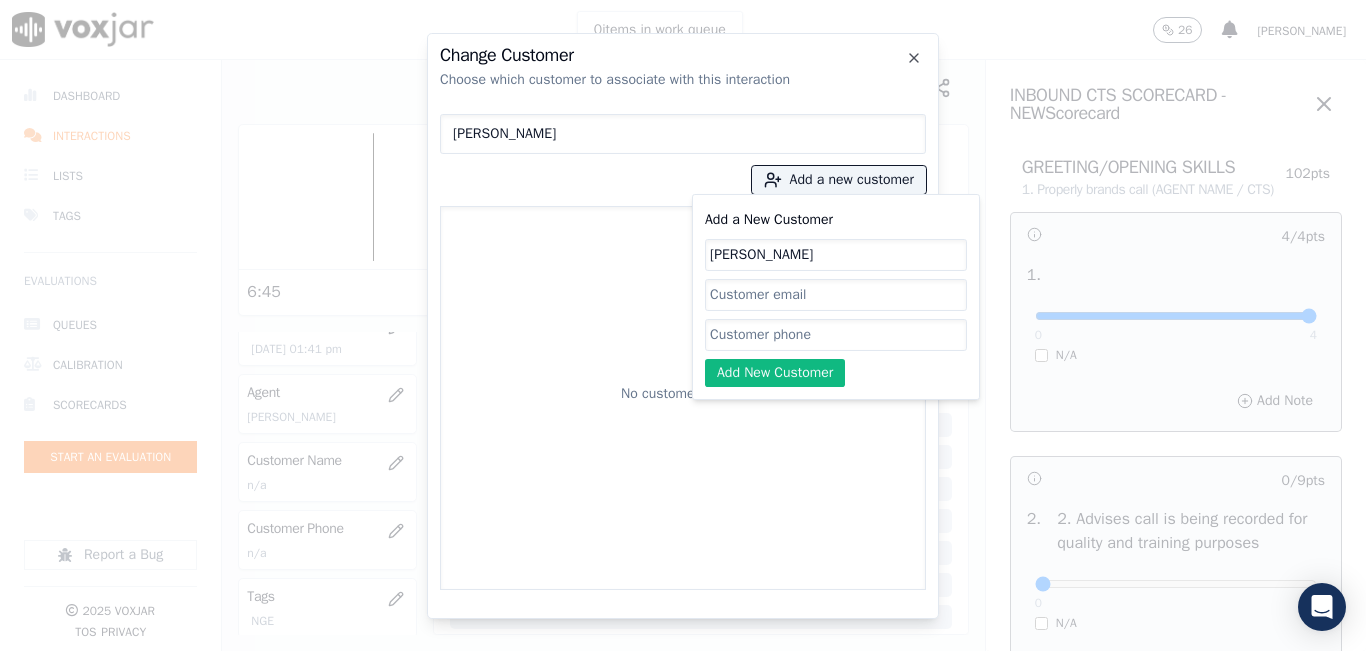 click on "Add a New Customer" 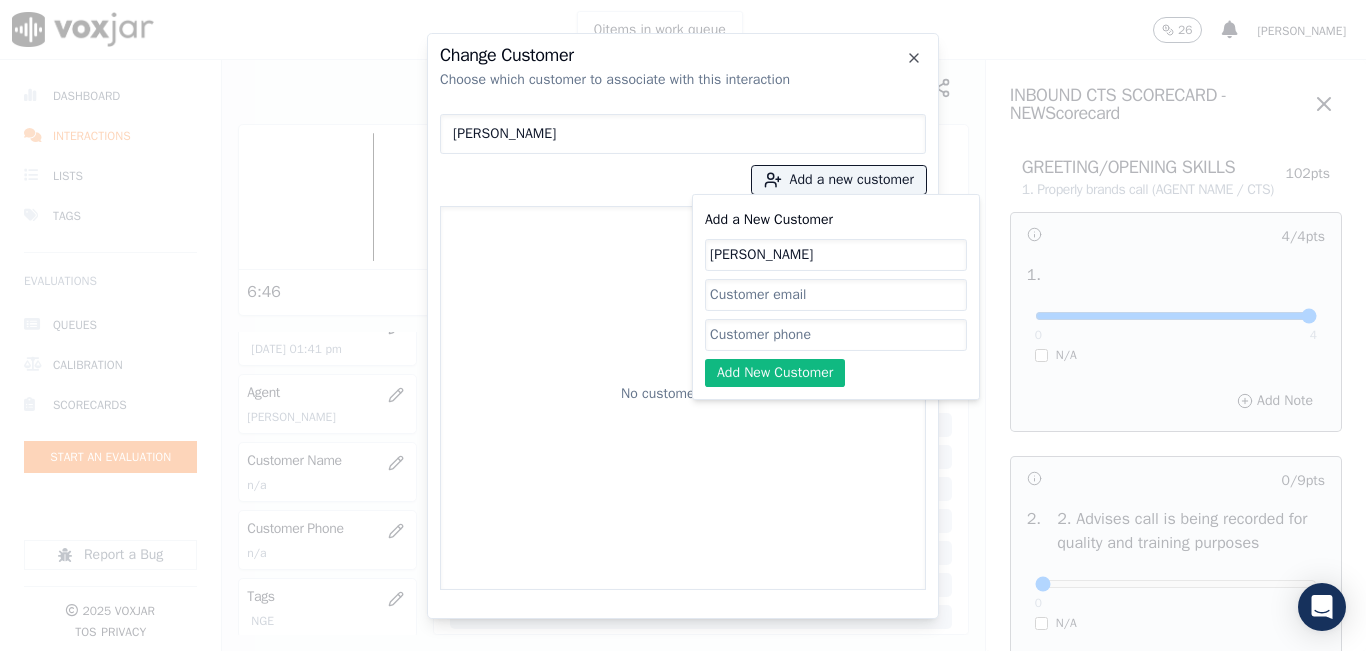 paste on "4013058128" 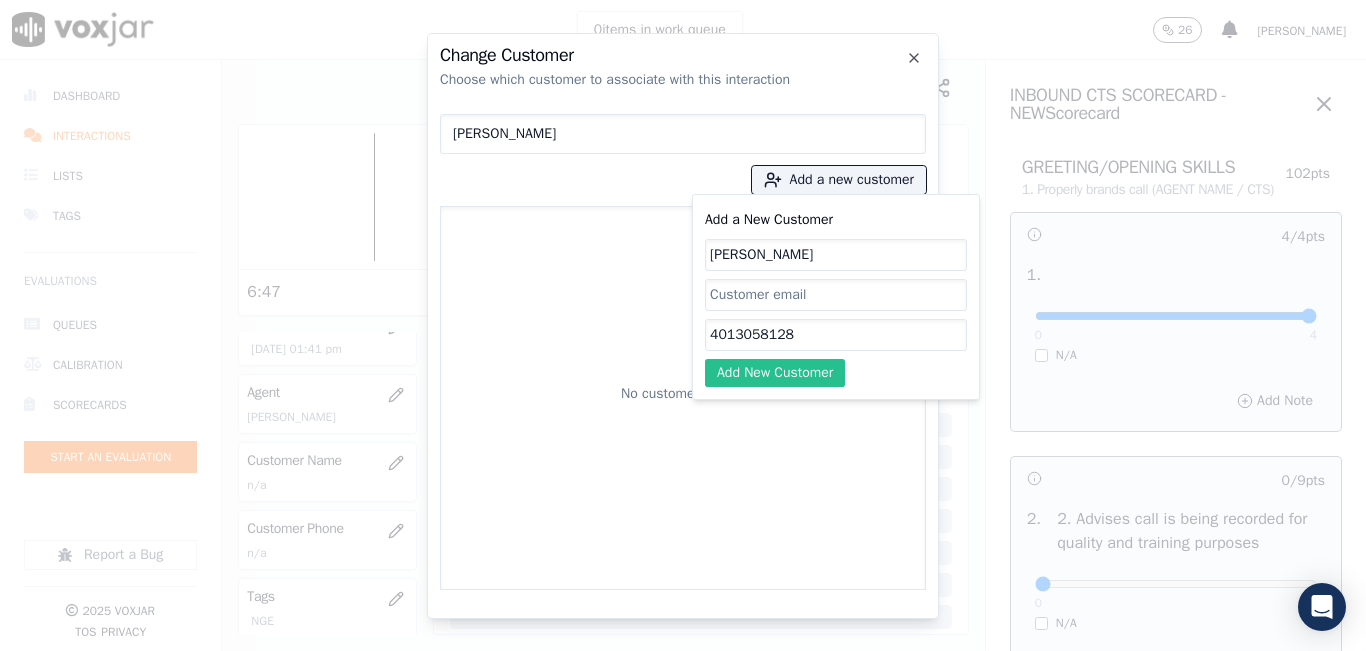 type on "4013058128" 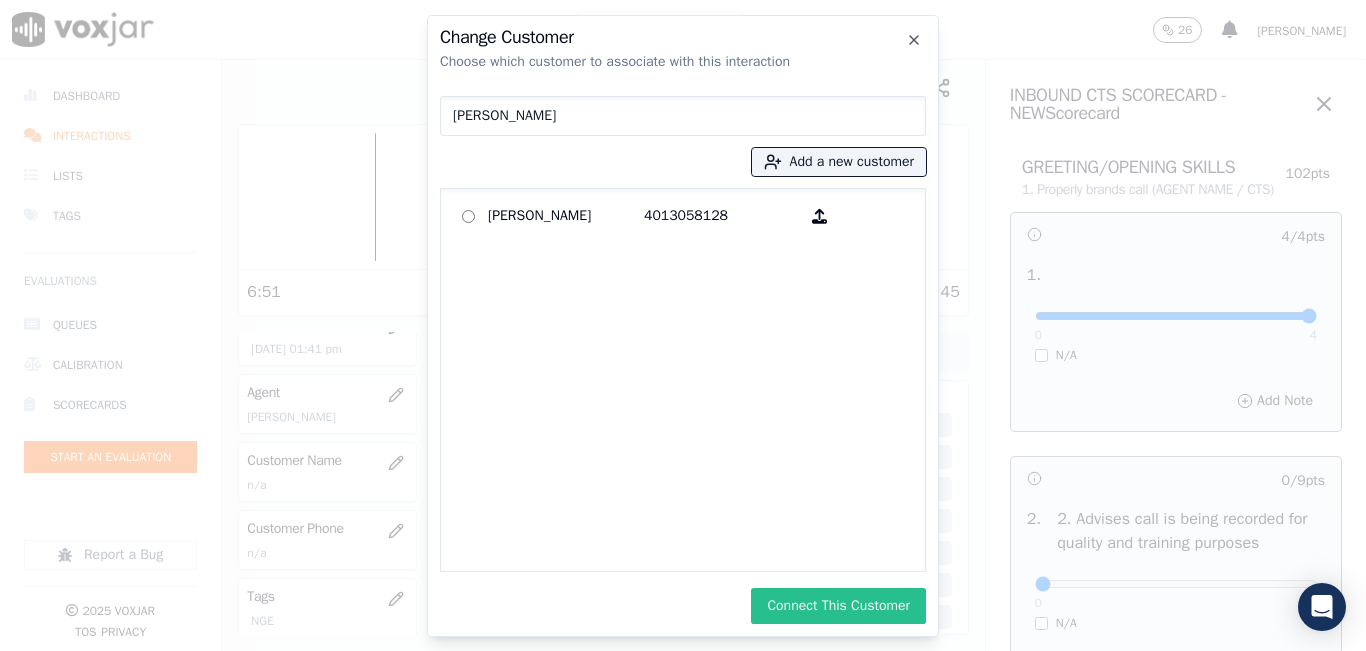 click on "Connect This Customer" at bounding box center (838, 606) 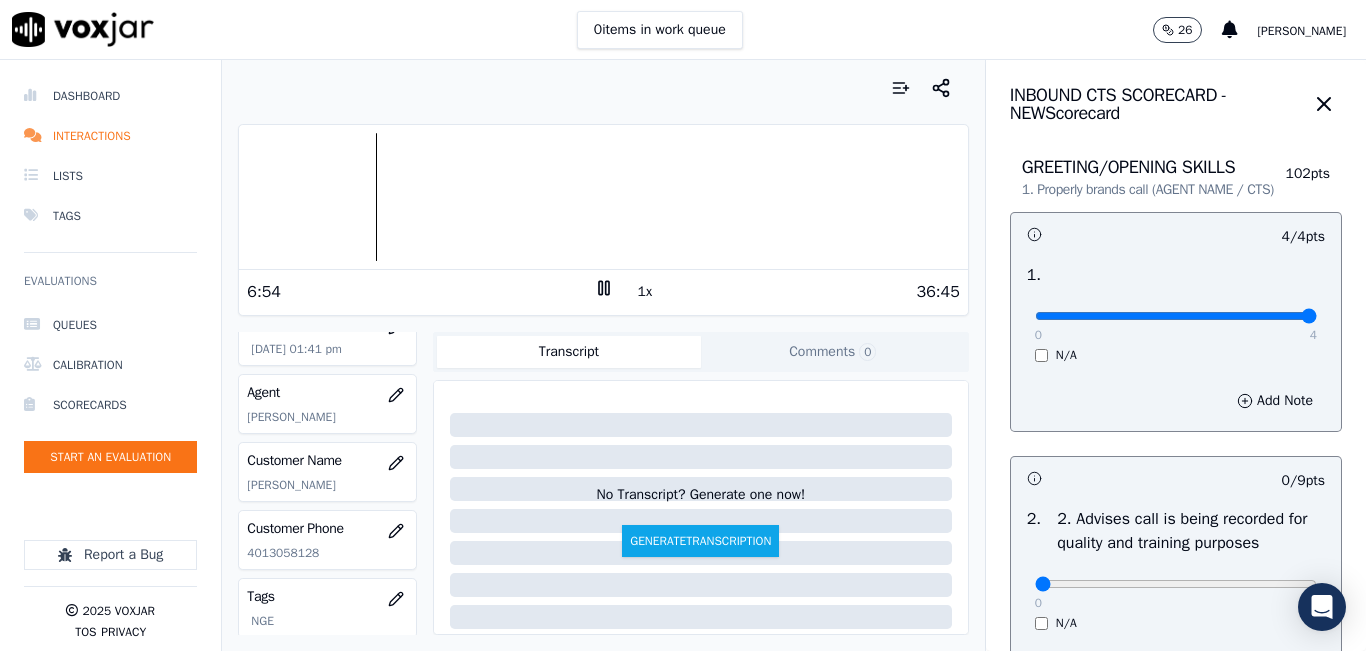 click on "1x" at bounding box center (645, 292) 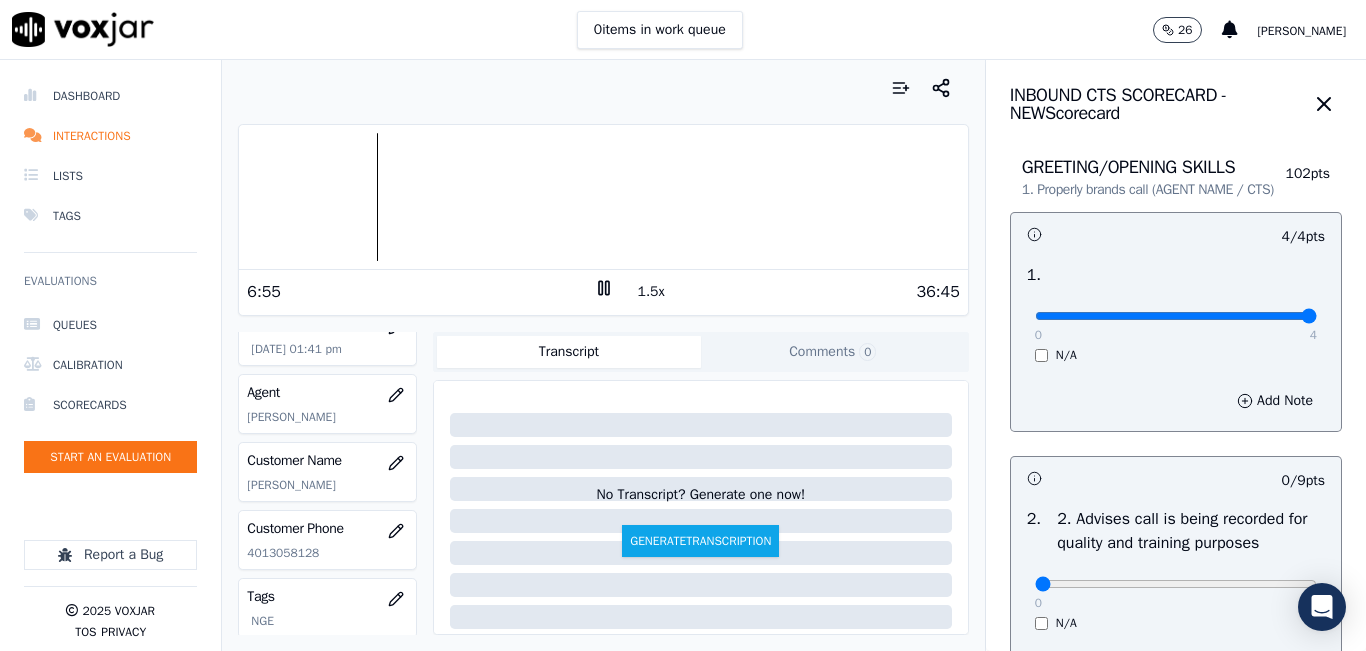 click on "1.5x" at bounding box center [651, 292] 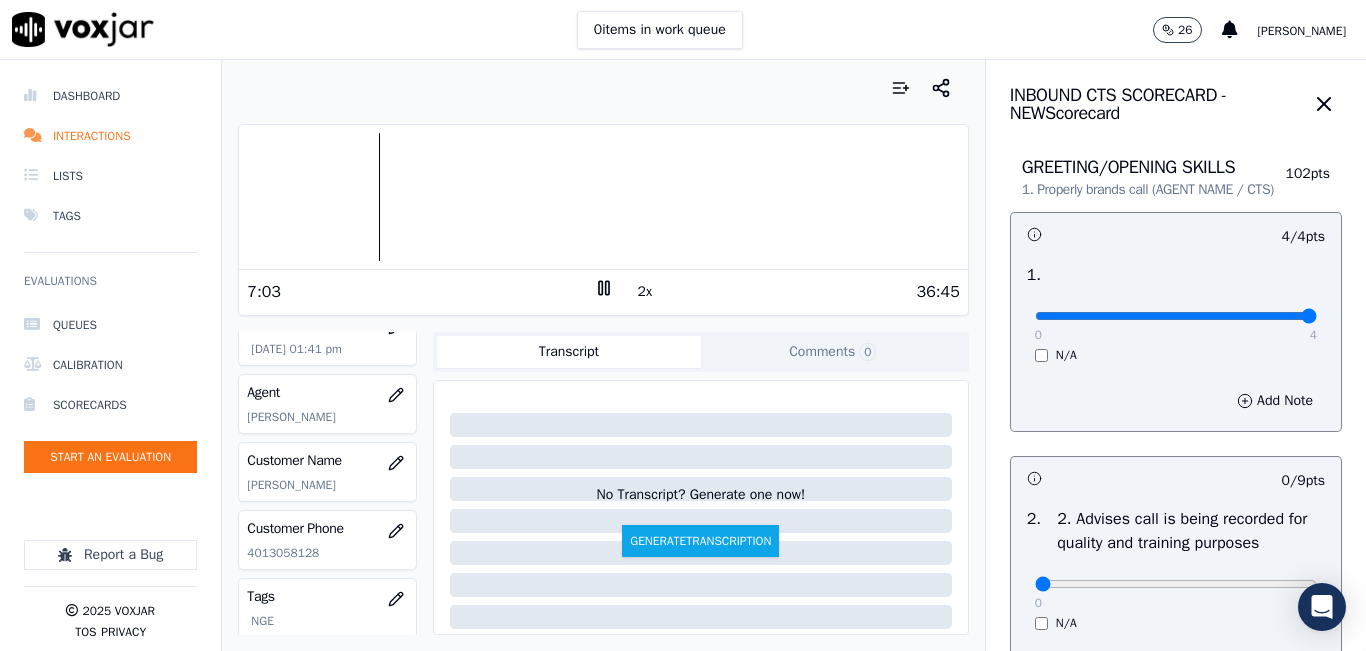 click on "2x" at bounding box center (645, 292) 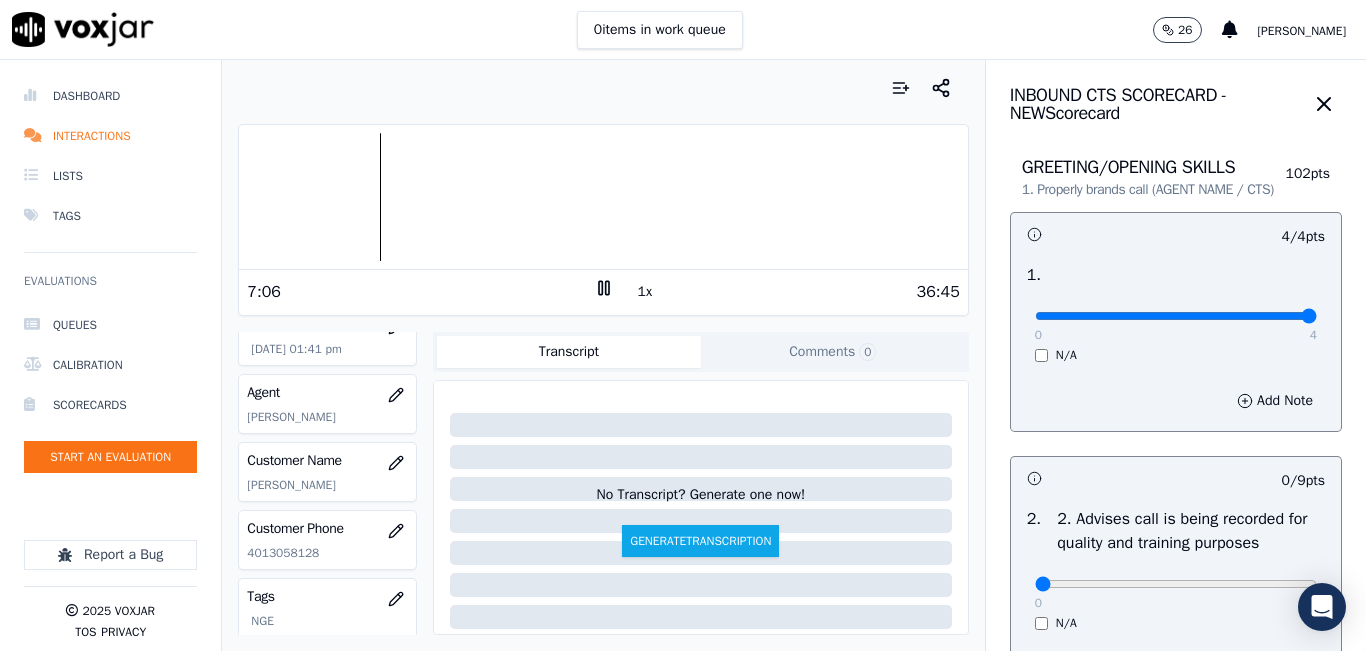 scroll, scrollTop: 100, scrollLeft: 0, axis: vertical 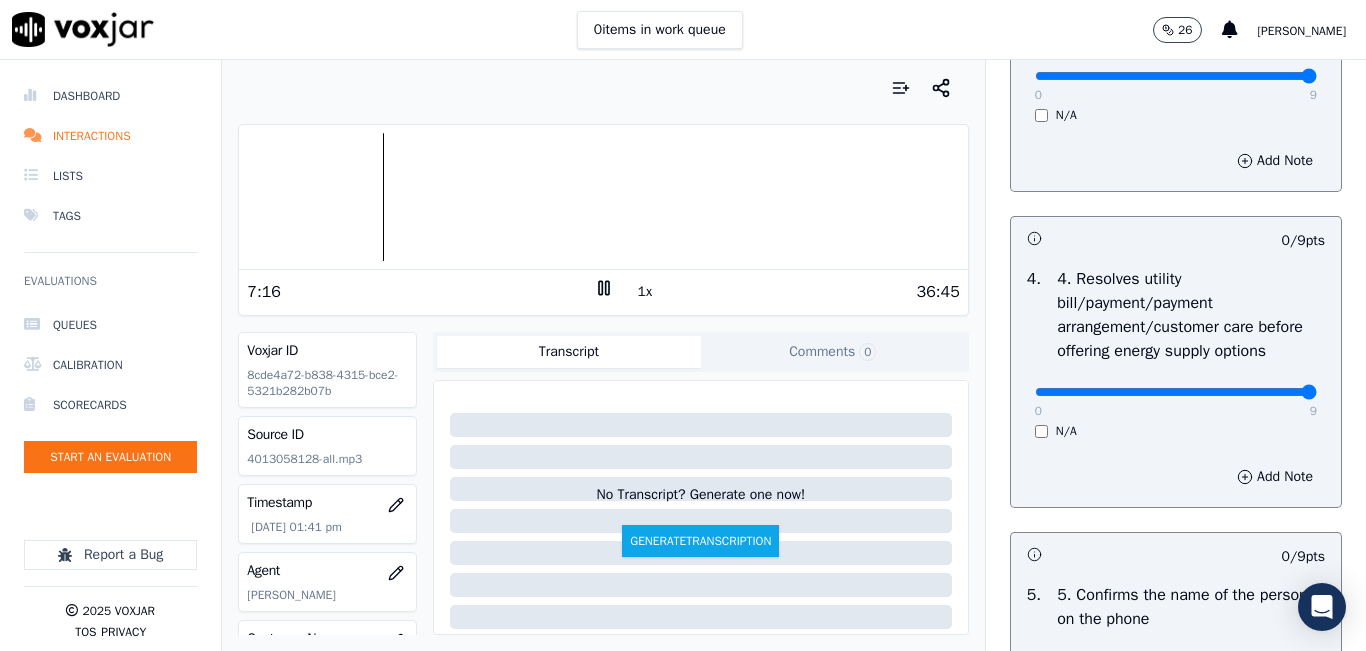 drag, startPoint x: 1090, startPoint y: 456, endPoint x: 1347, endPoint y: 431, distance: 258.2131 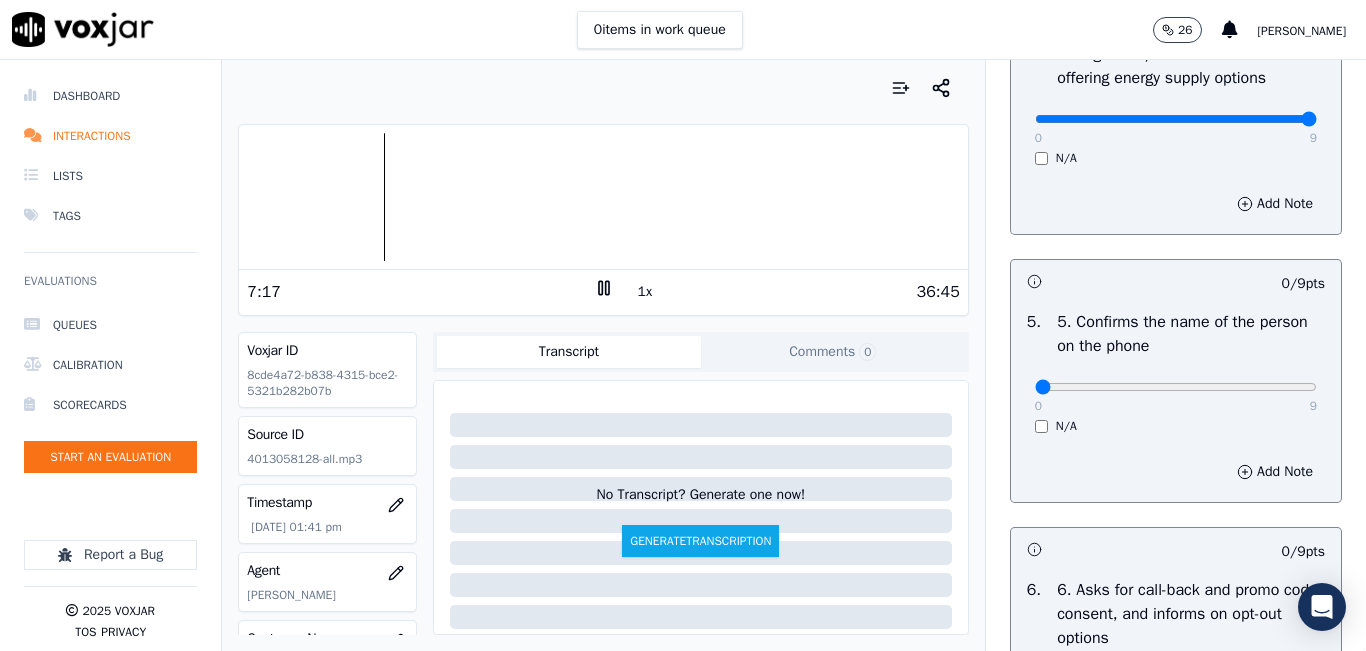 scroll, scrollTop: 1200, scrollLeft: 0, axis: vertical 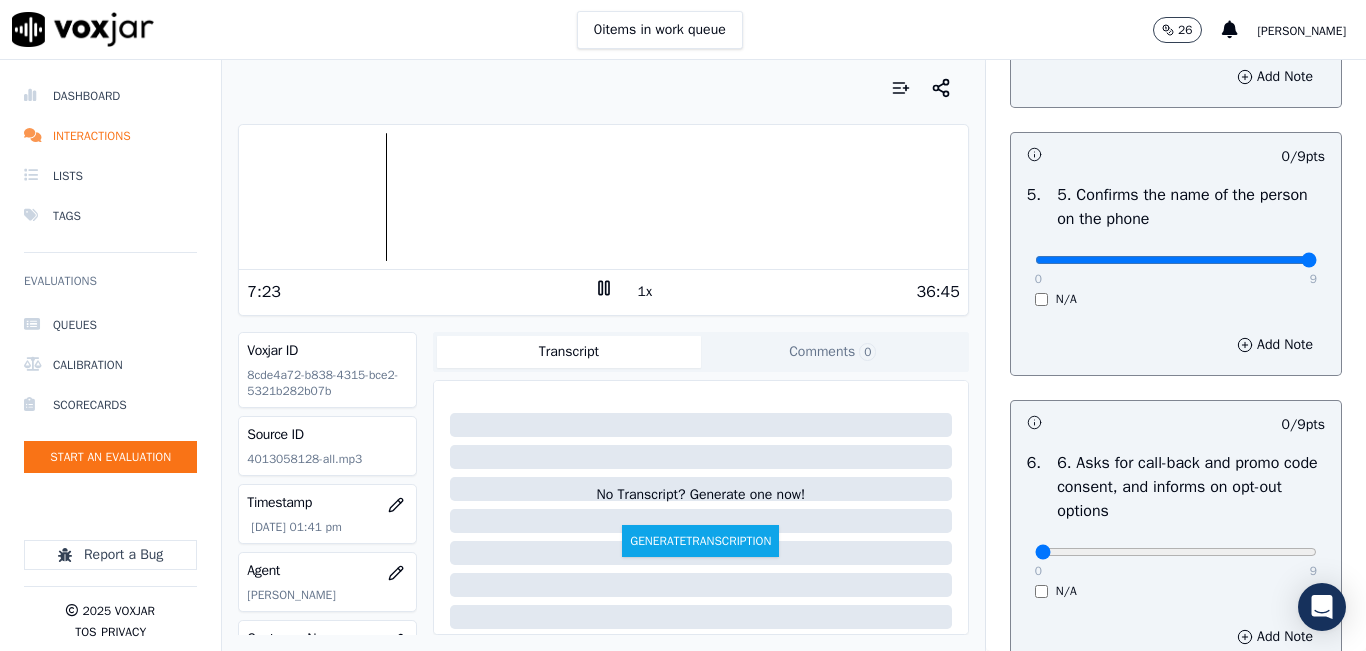 drag, startPoint x: 1080, startPoint y: 332, endPoint x: 1309, endPoint y: 332, distance: 229 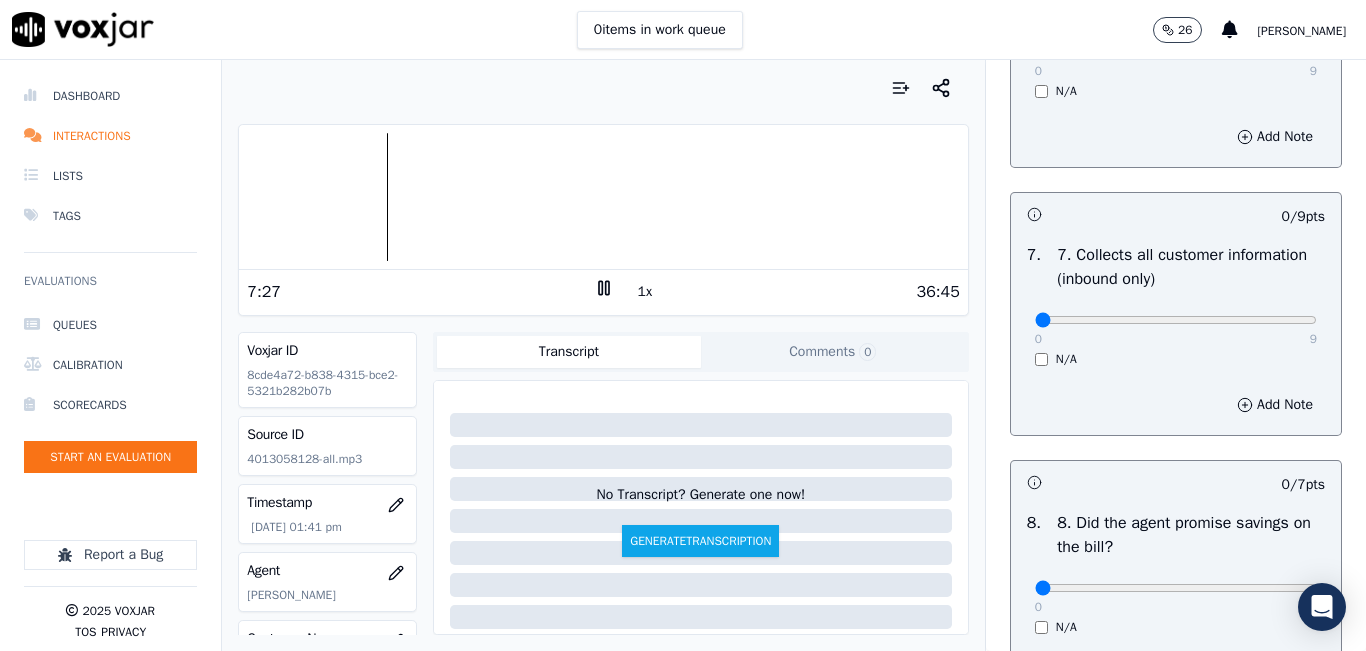 scroll, scrollTop: 1800, scrollLeft: 0, axis: vertical 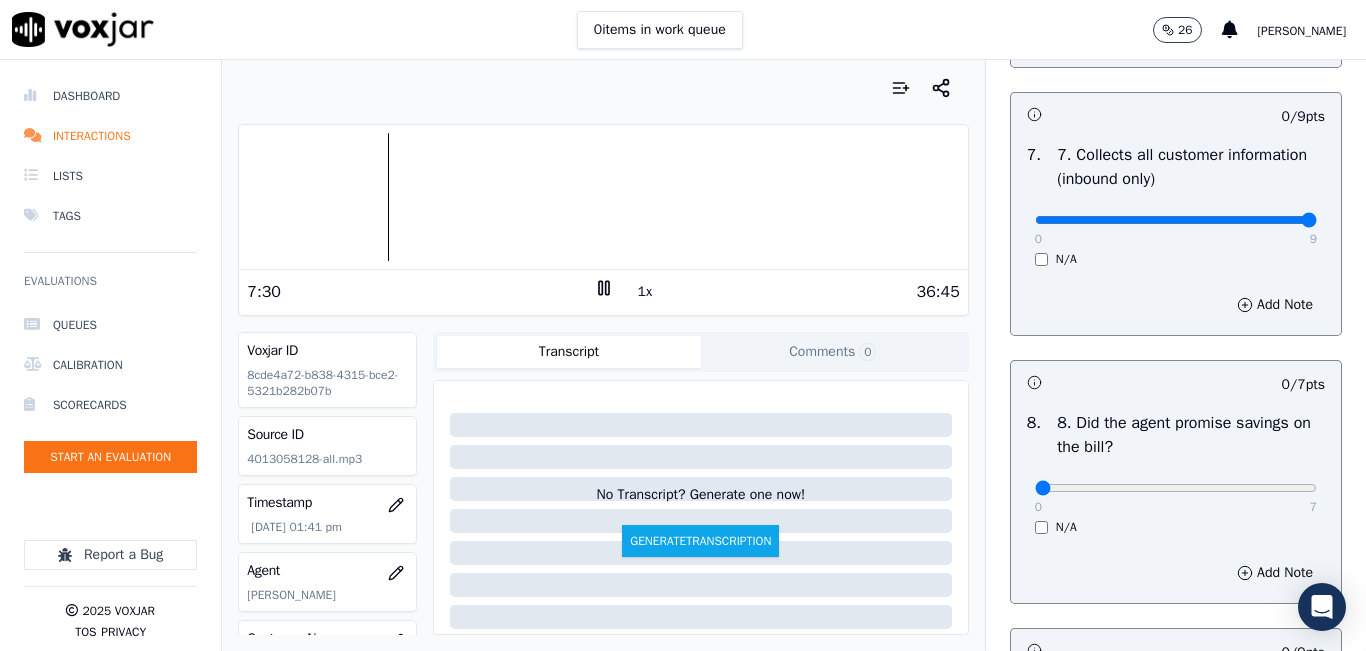 drag, startPoint x: 1078, startPoint y: 290, endPoint x: 1339, endPoint y: 329, distance: 263.8977 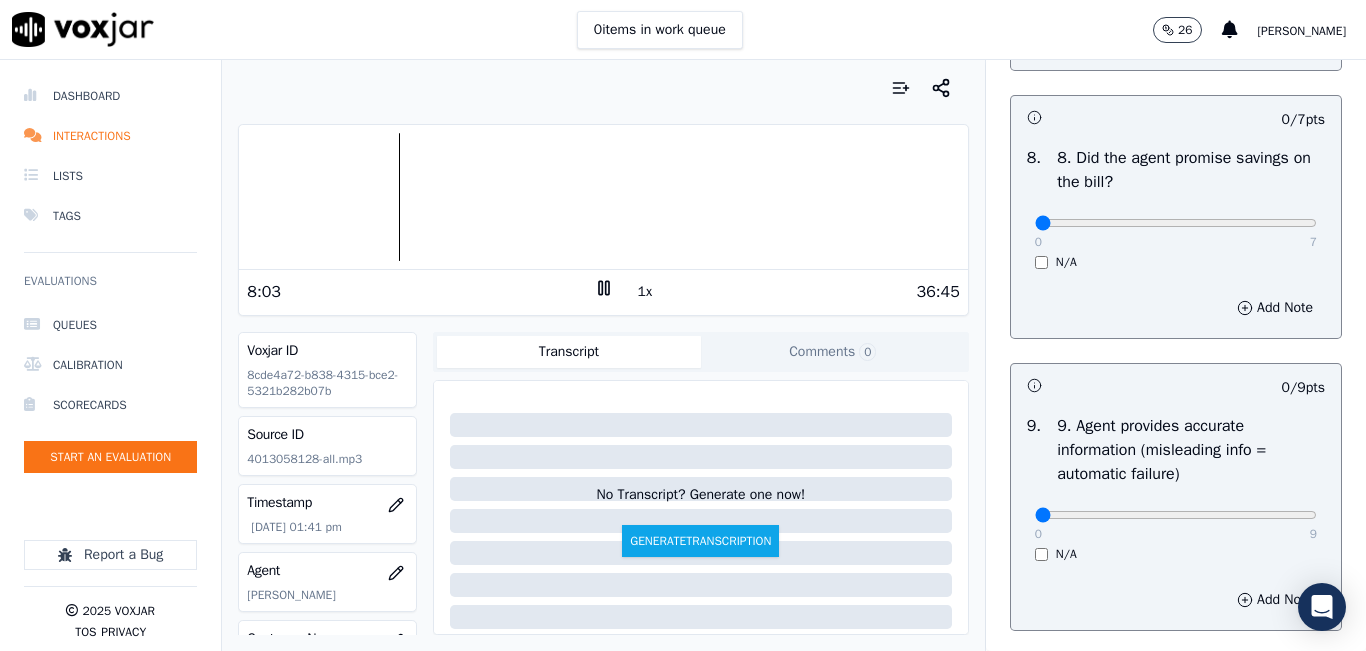 scroll, scrollTop: 2100, scrollLeft: 0, axis: vertical 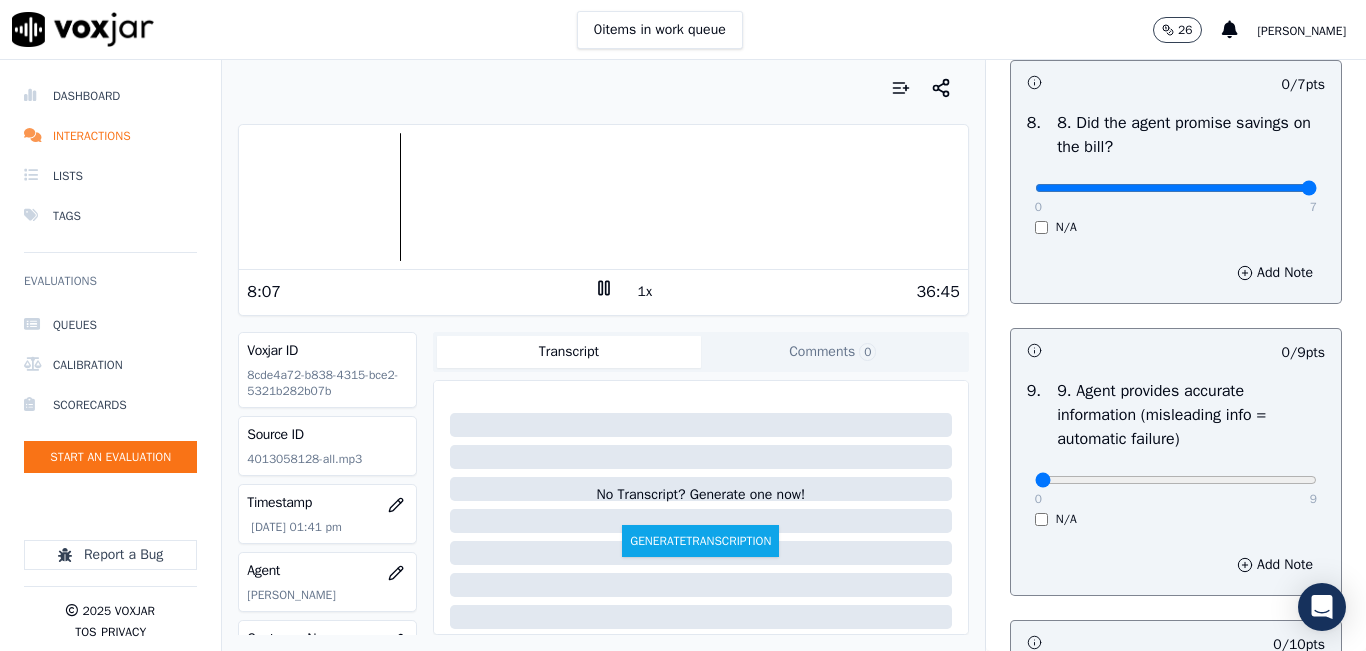 drag, startPoint x: 1239, startPoint y: 259, endPoint x: 1363, endPoint y: 272, distance: 124.67959 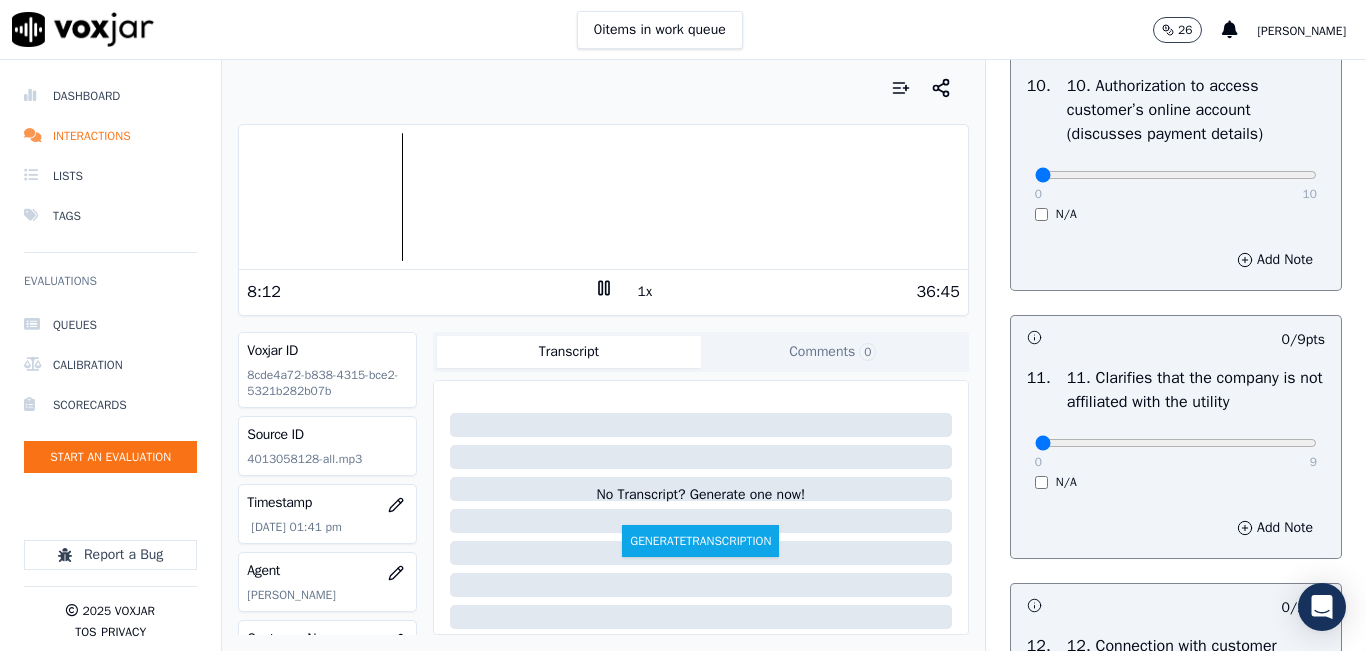 scroll, scrollTop: 2700, scrollLeft: 0, axis: vertical 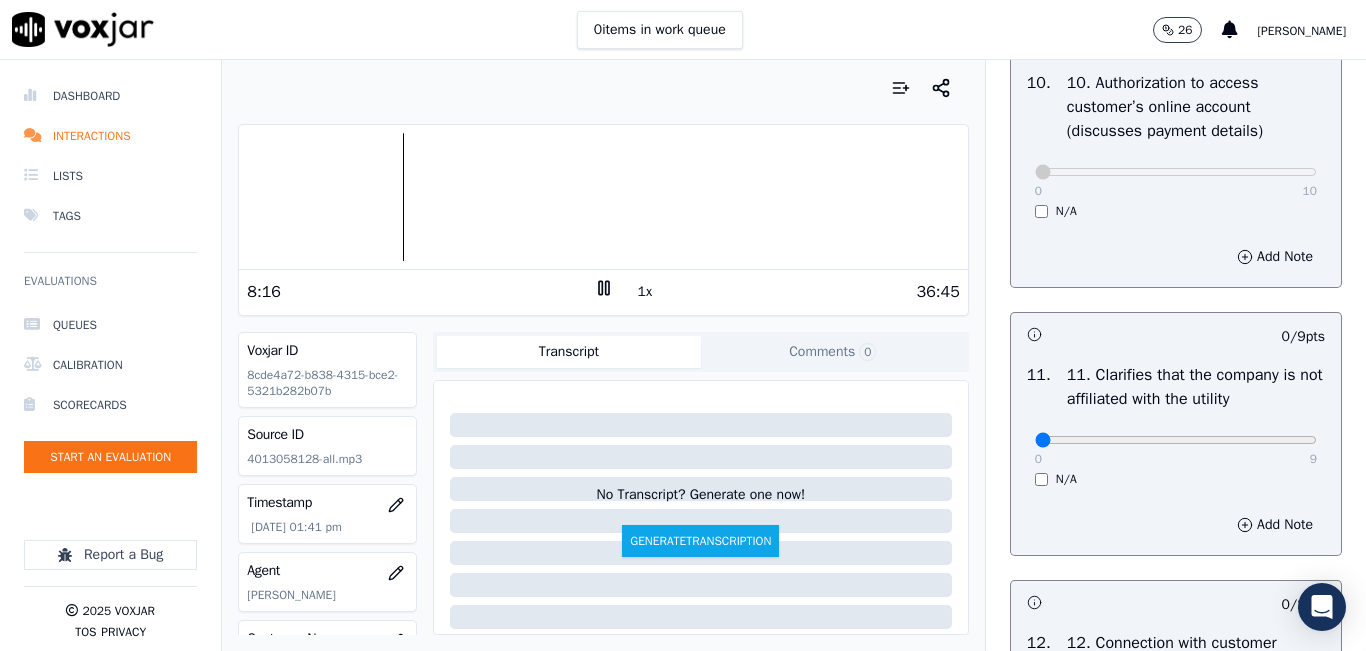 click on "N/A" at bounding box center [1176, 211] 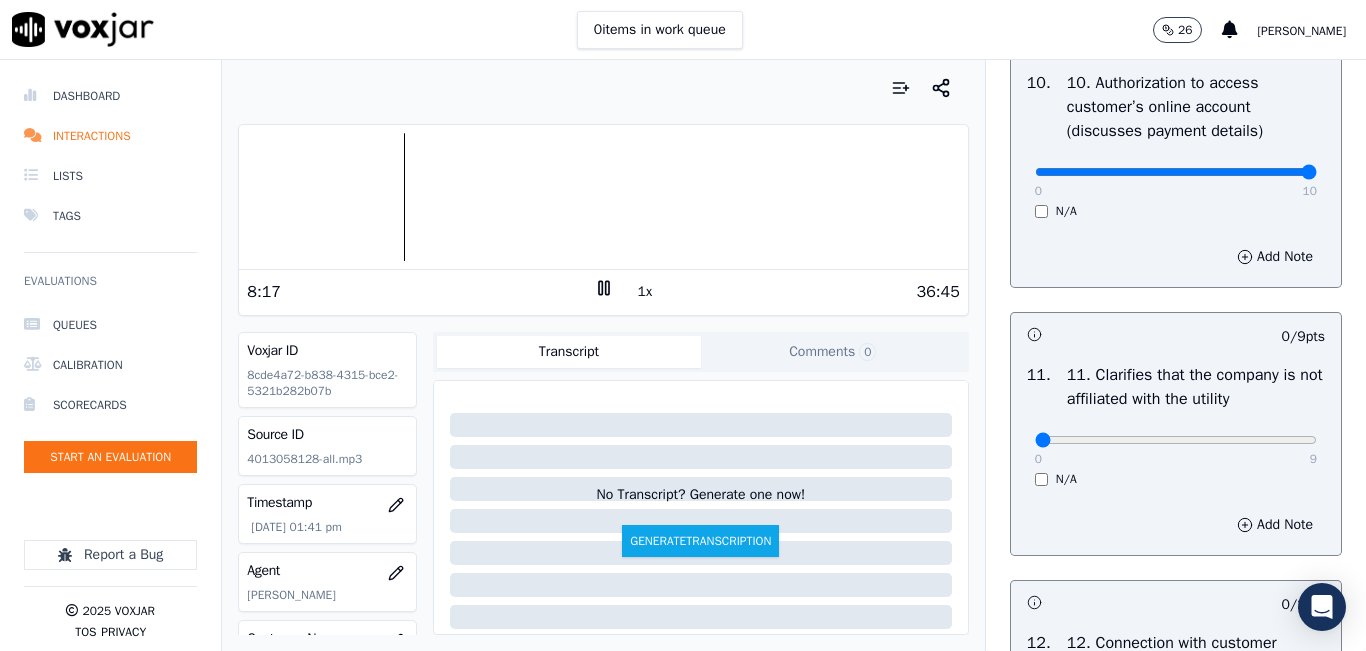 drag, startPoint x: 1024, startPoint y: 237, endPoint x: 1360, endPoint y: 273, distance: 337.92307 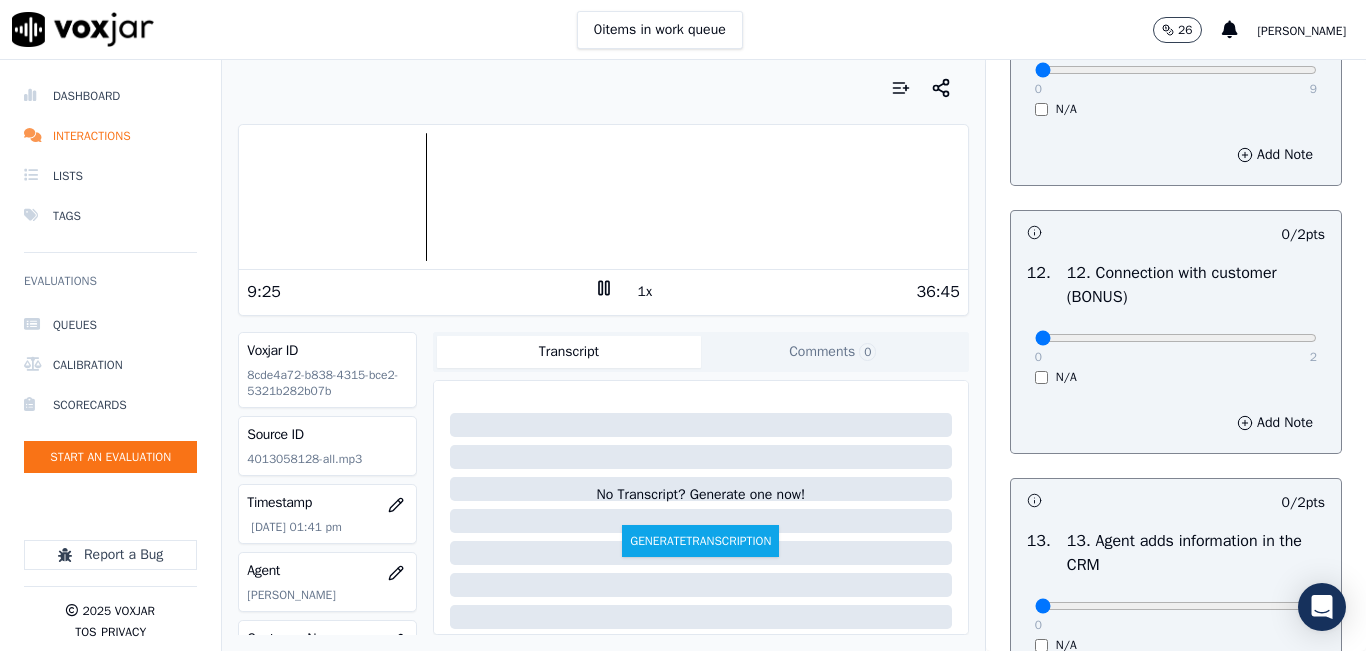 scroll, scrollTop: 3100, scrollLeft: 0, axis: vertical 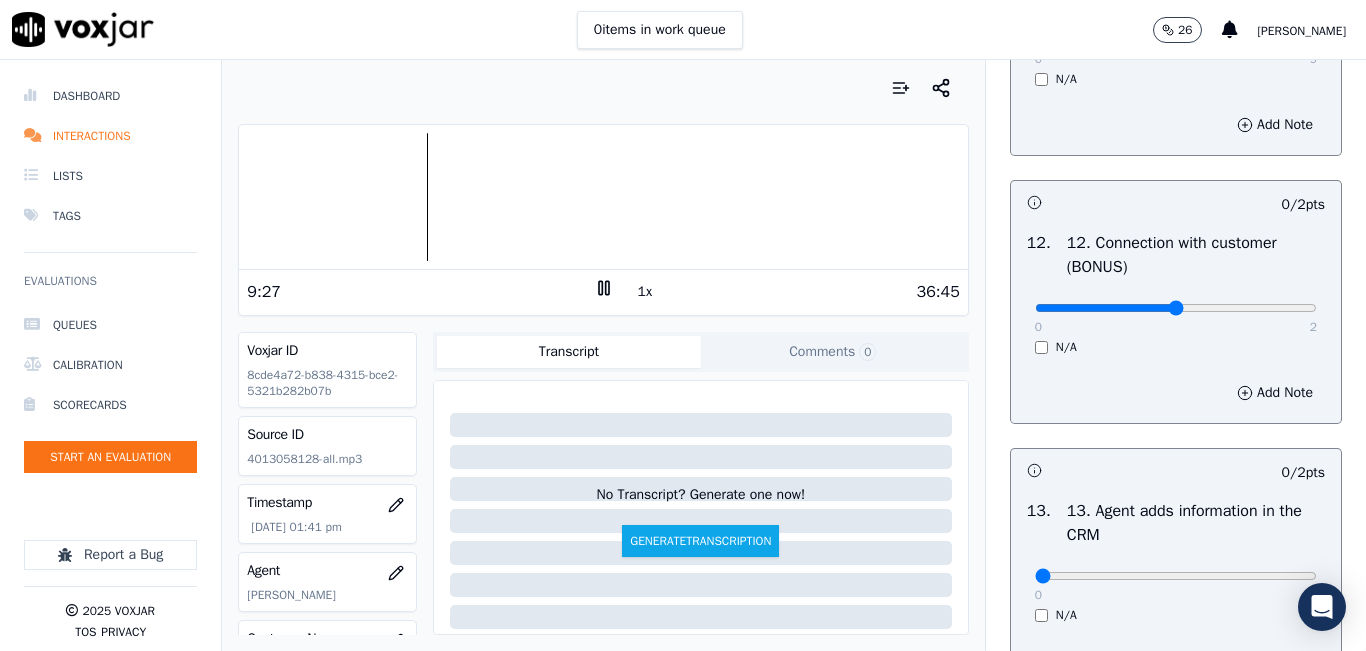 type on "1" 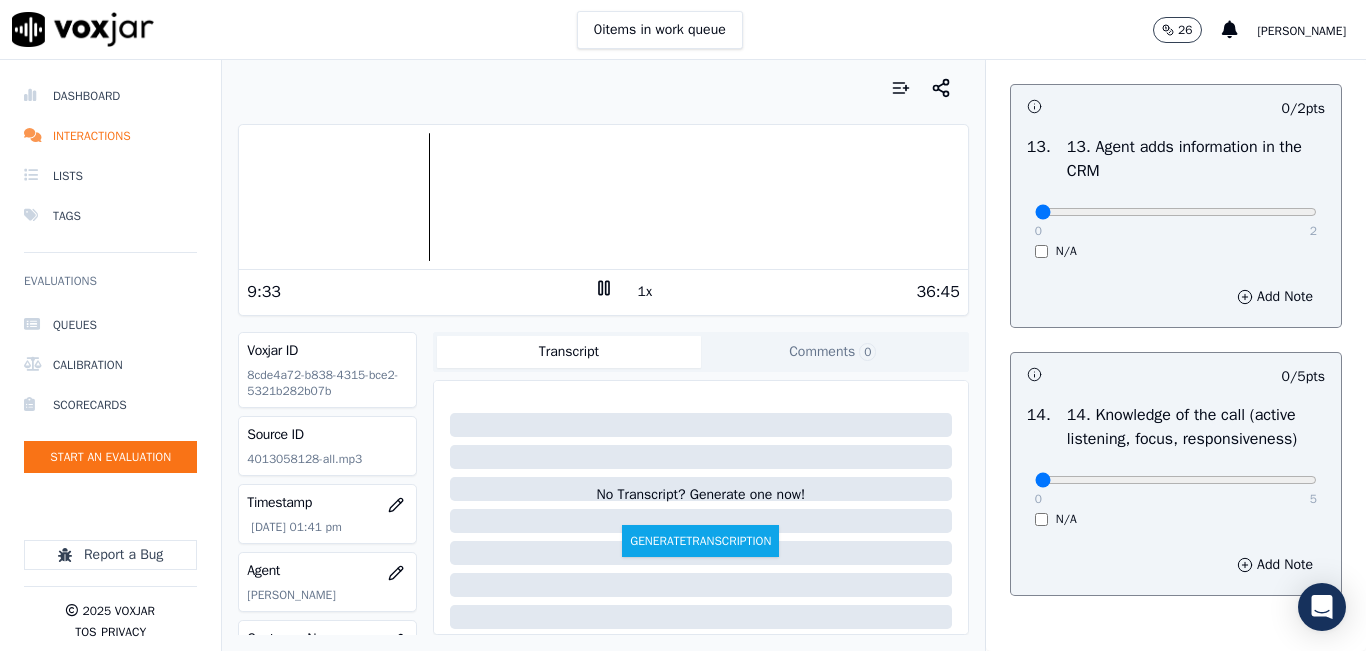 scroll, scrollTop: 3500, scrollLeft: 0, axis: vertical 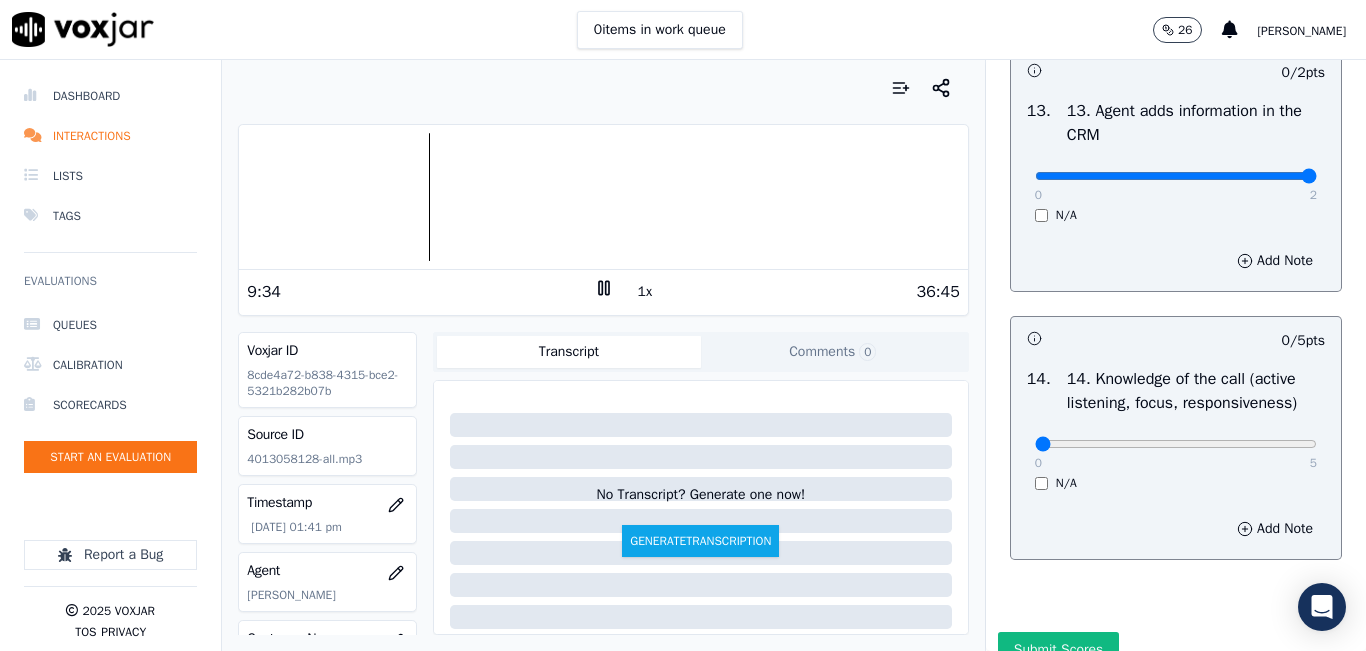 drag, startPoint x: 1058, startPoint y: 238, endPoint x: 1298, endPoint y: 236, distance: 240.00833 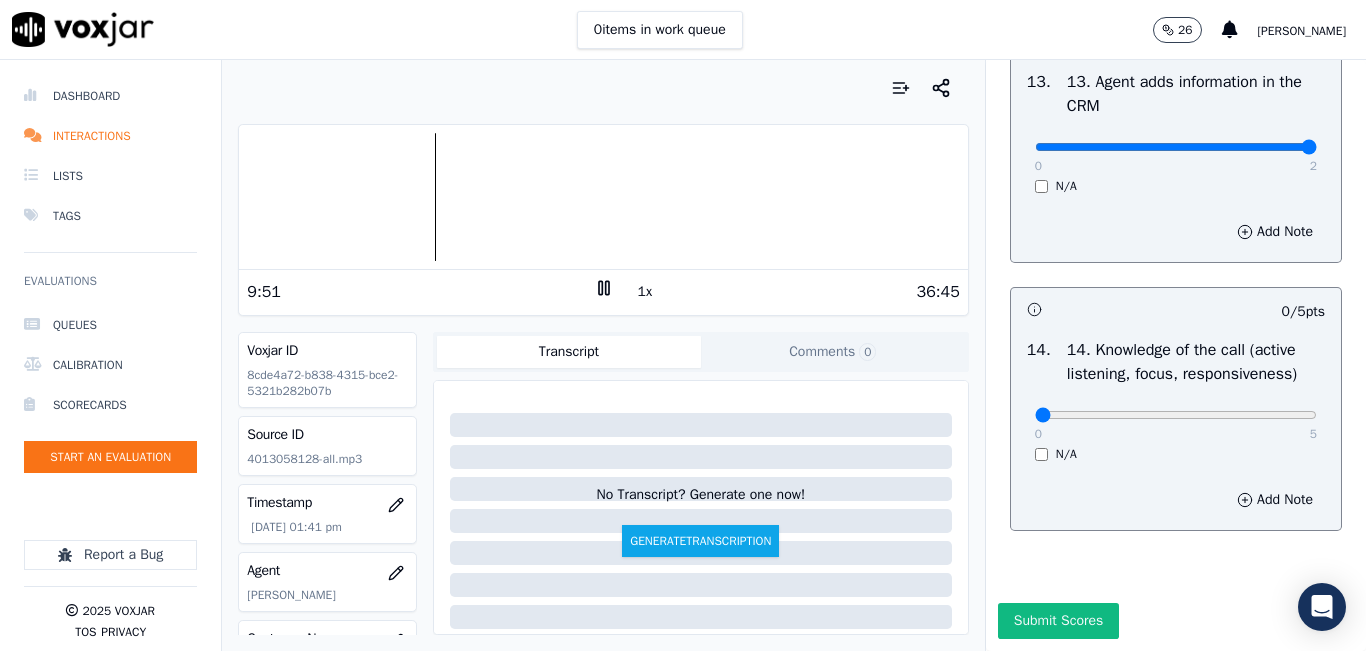 scroll, scrollTop: 3642, scrollLeft: 0, axis: vertical 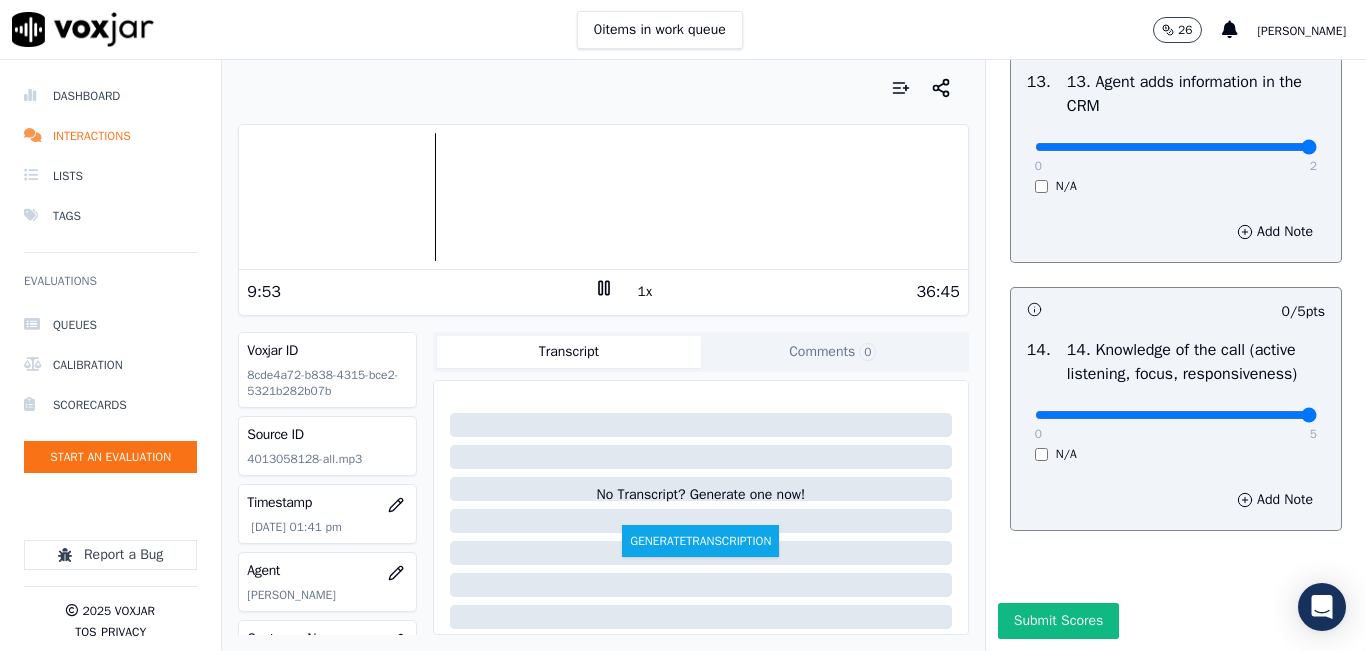click at bounding box center [1176, -3213] 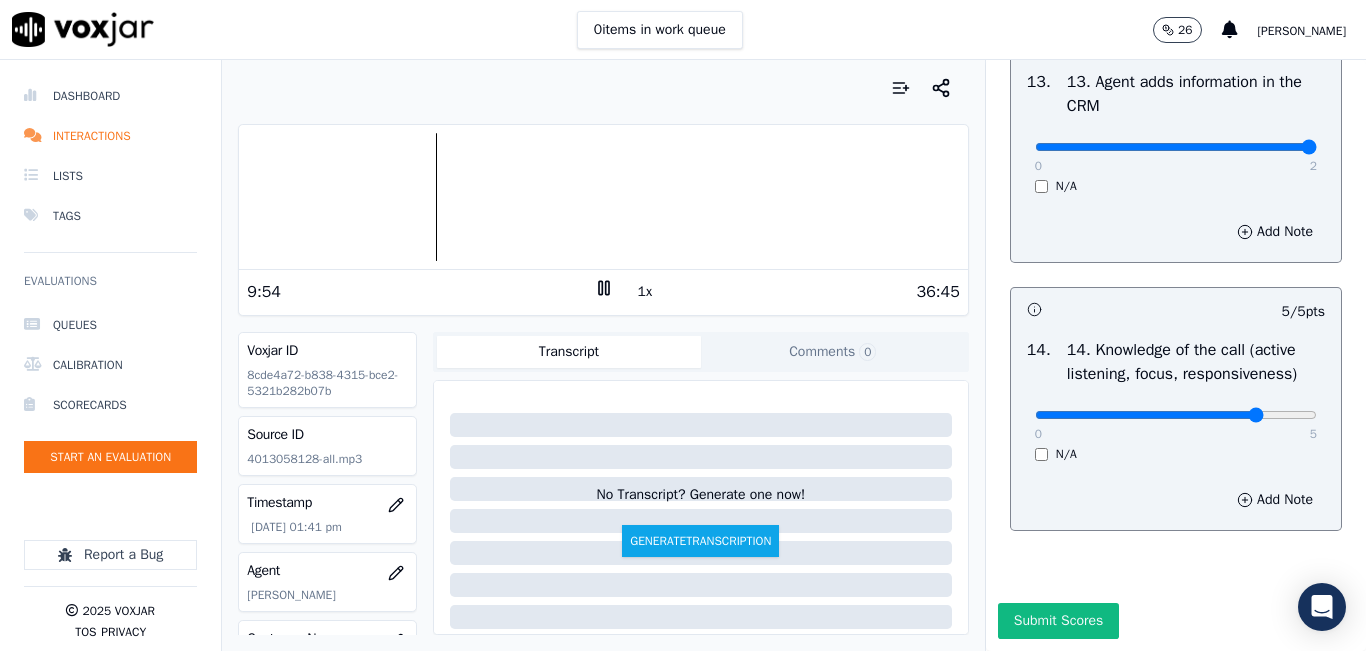 click at bounding box center [1176, -3213] 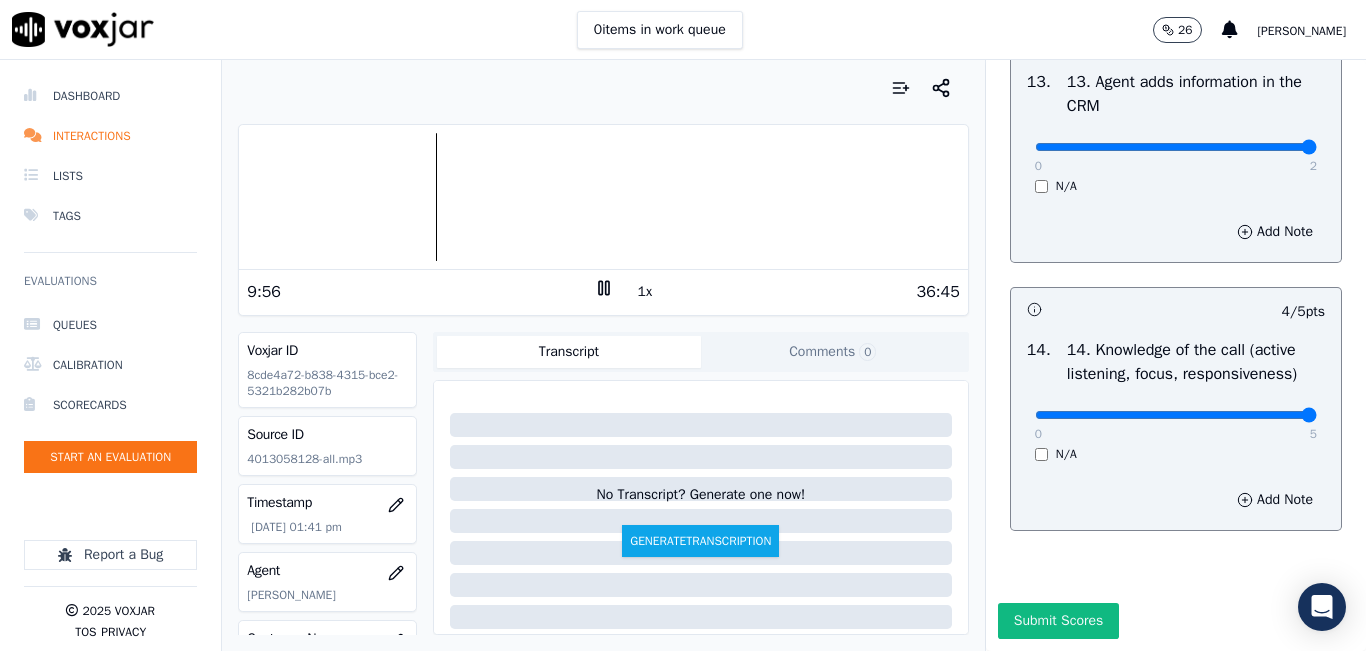 type on "5" 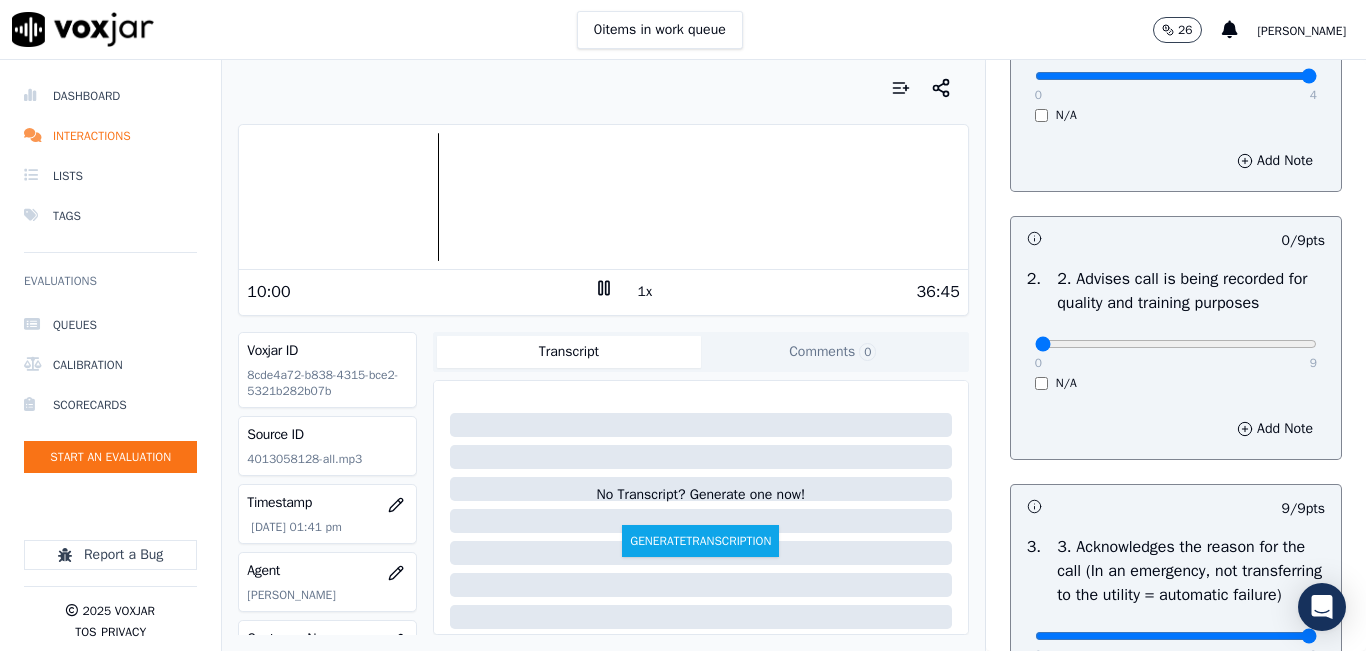 scroll, scrollTop: 200, scrollLeft: 0, axis: vertical 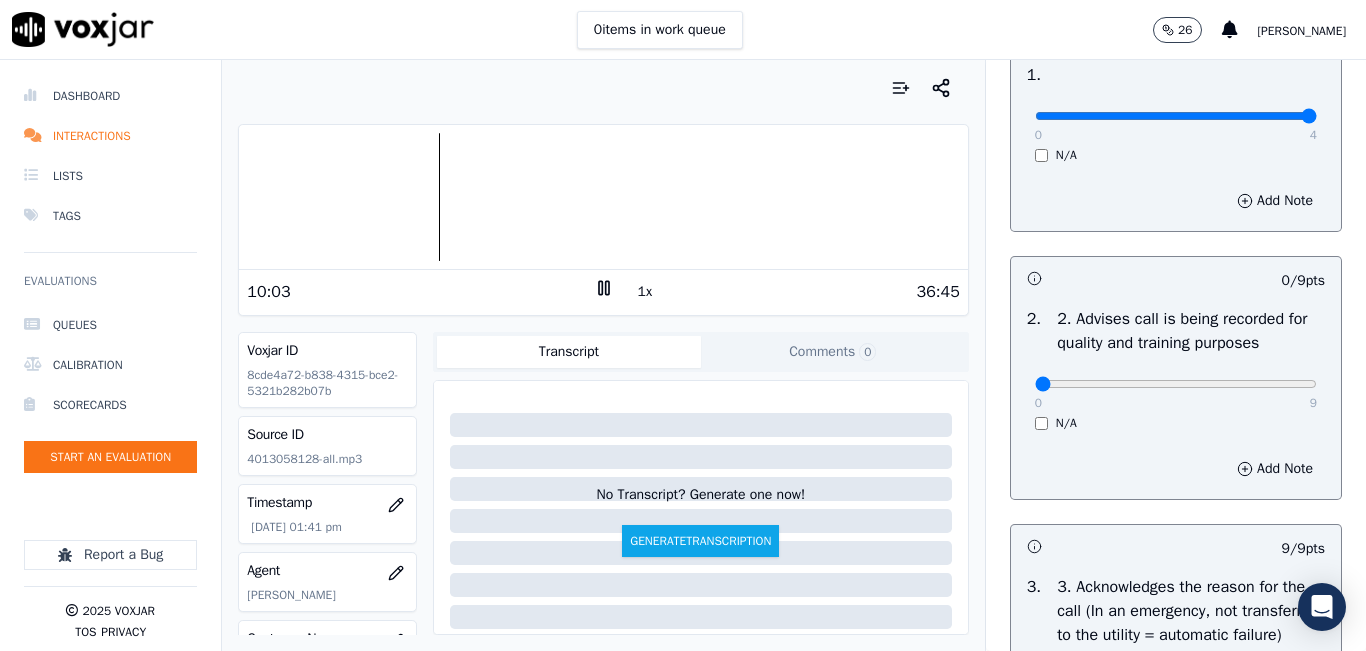 click on "1x" at bounding box center [645, 292] 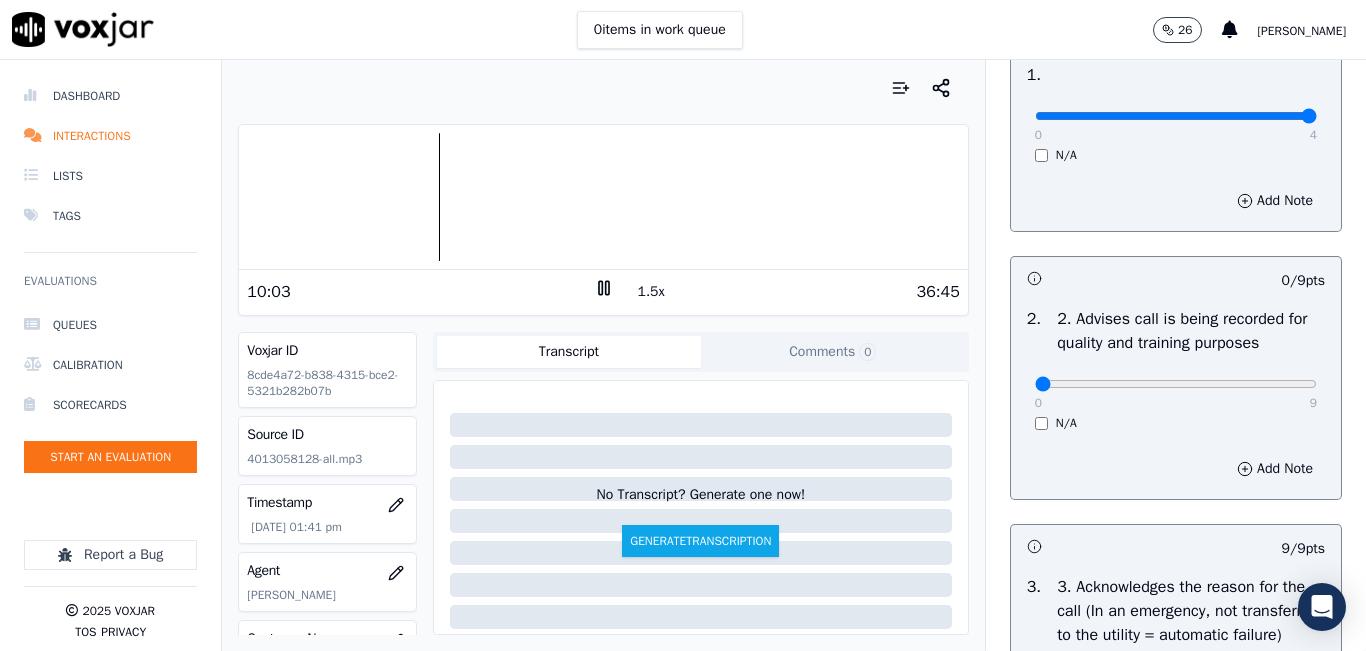 click on "1.5x" at bounding box center [651, 292] 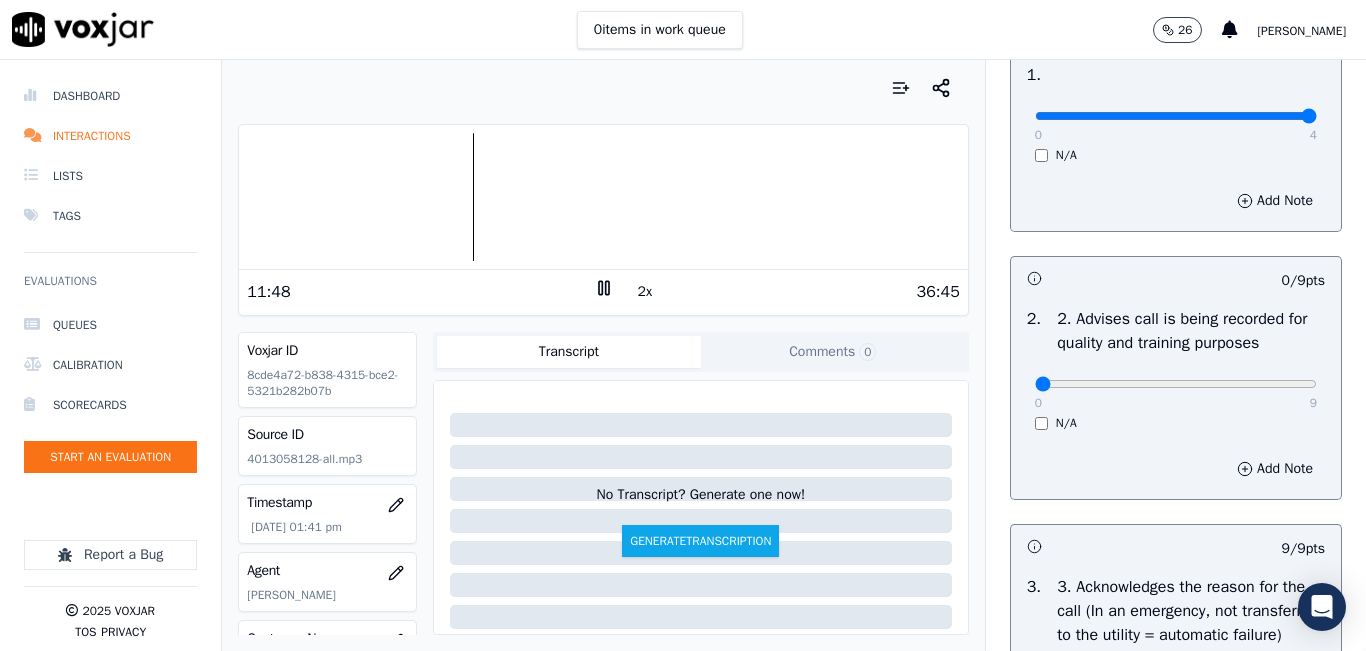 click on "2x" at bounding box center (645, 292) 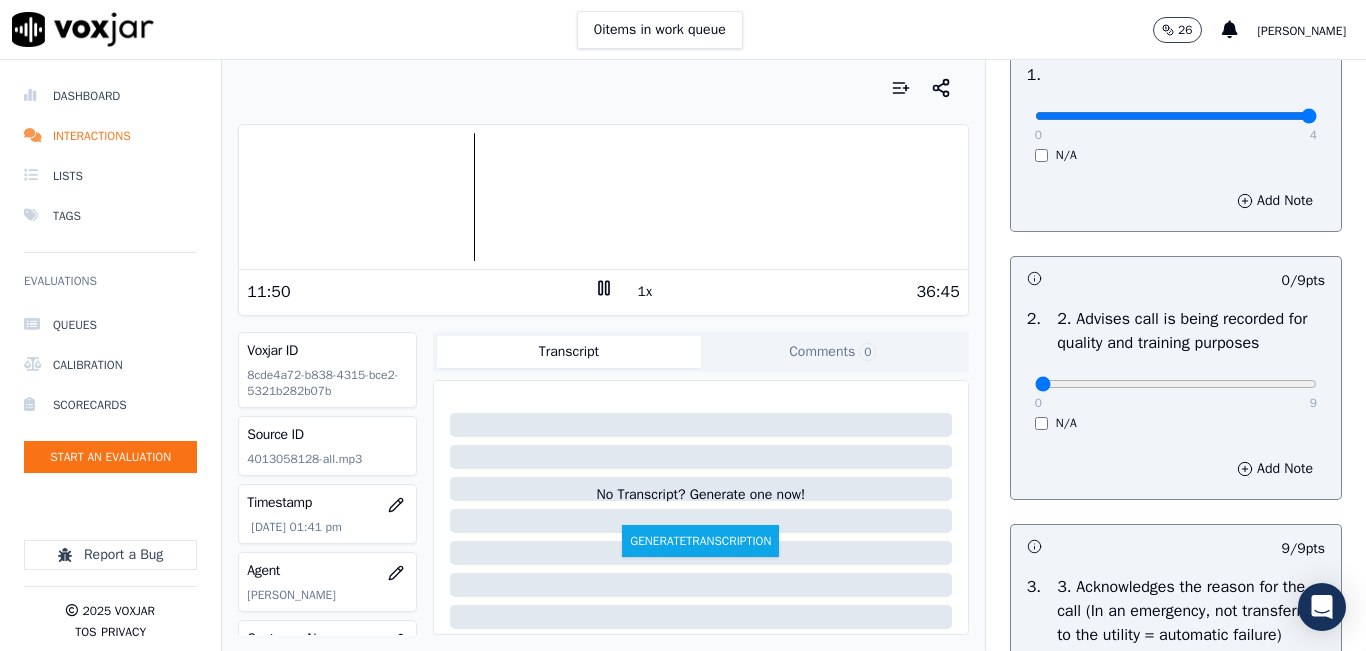 click at bounding box center (603, 197) 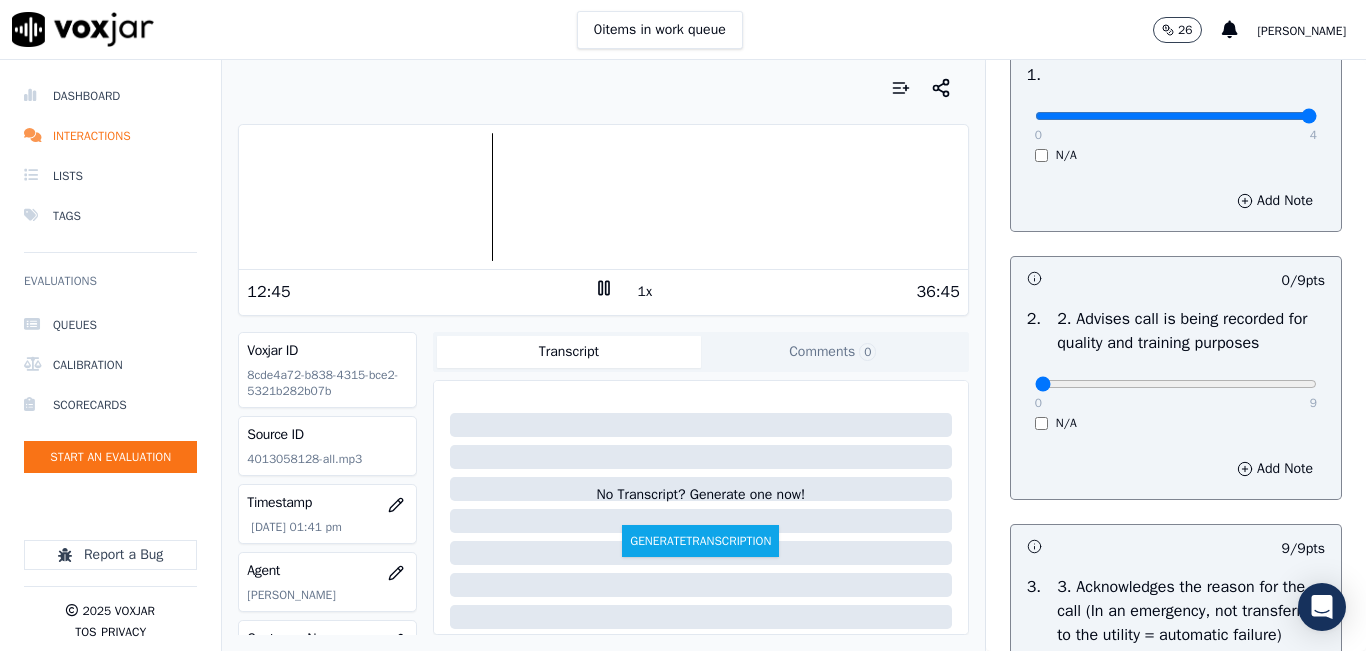 click at bounding box center [603, 197] 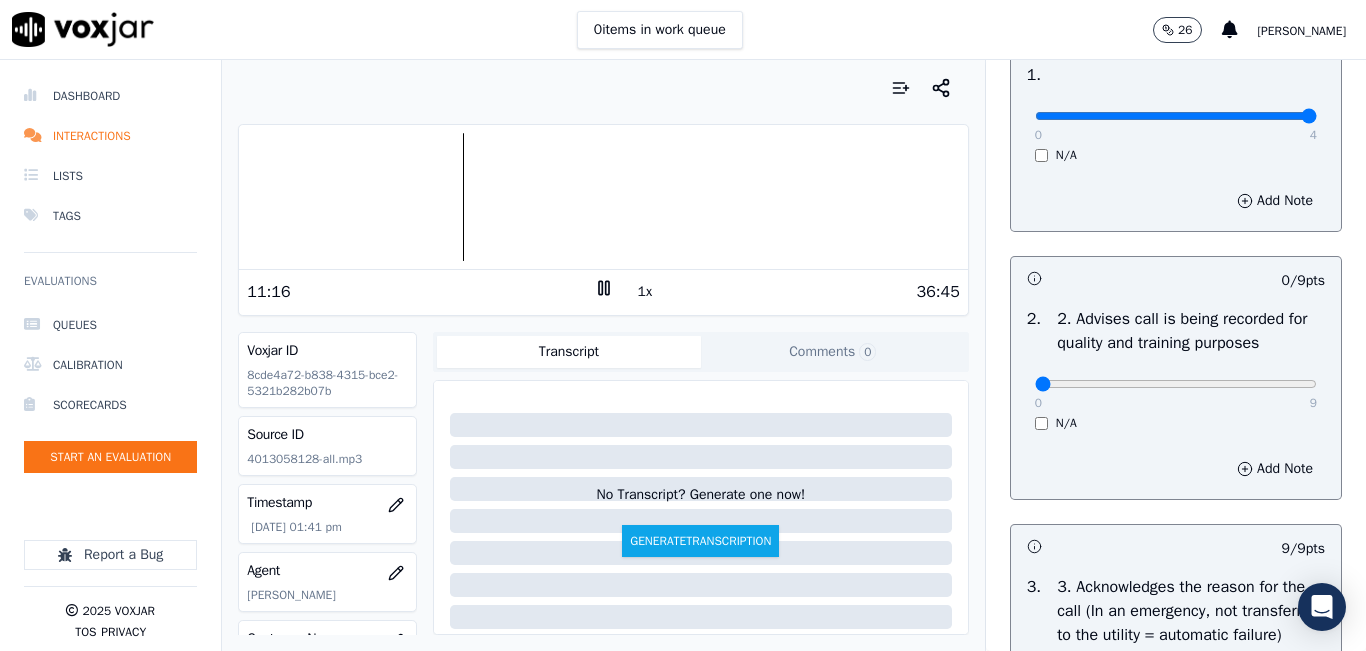 click on "1x" at bounding box center (645, 292) 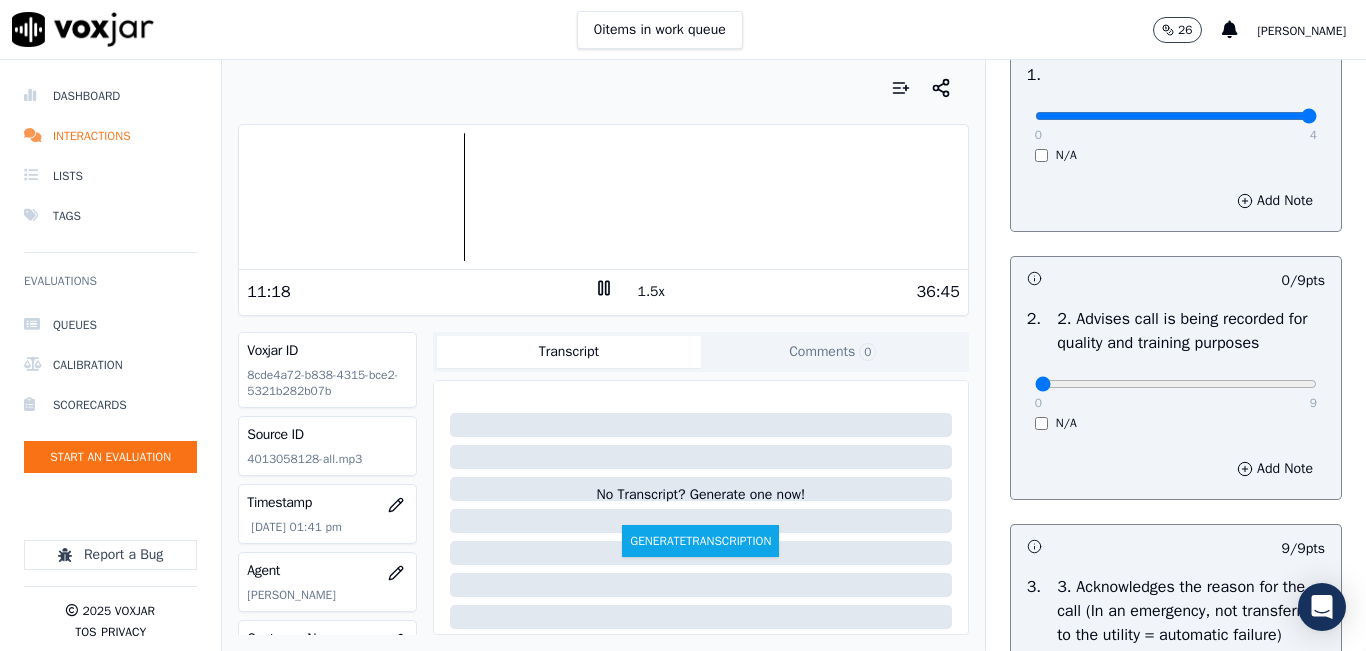 click on "1.5x" at bounding box center [651, 292] 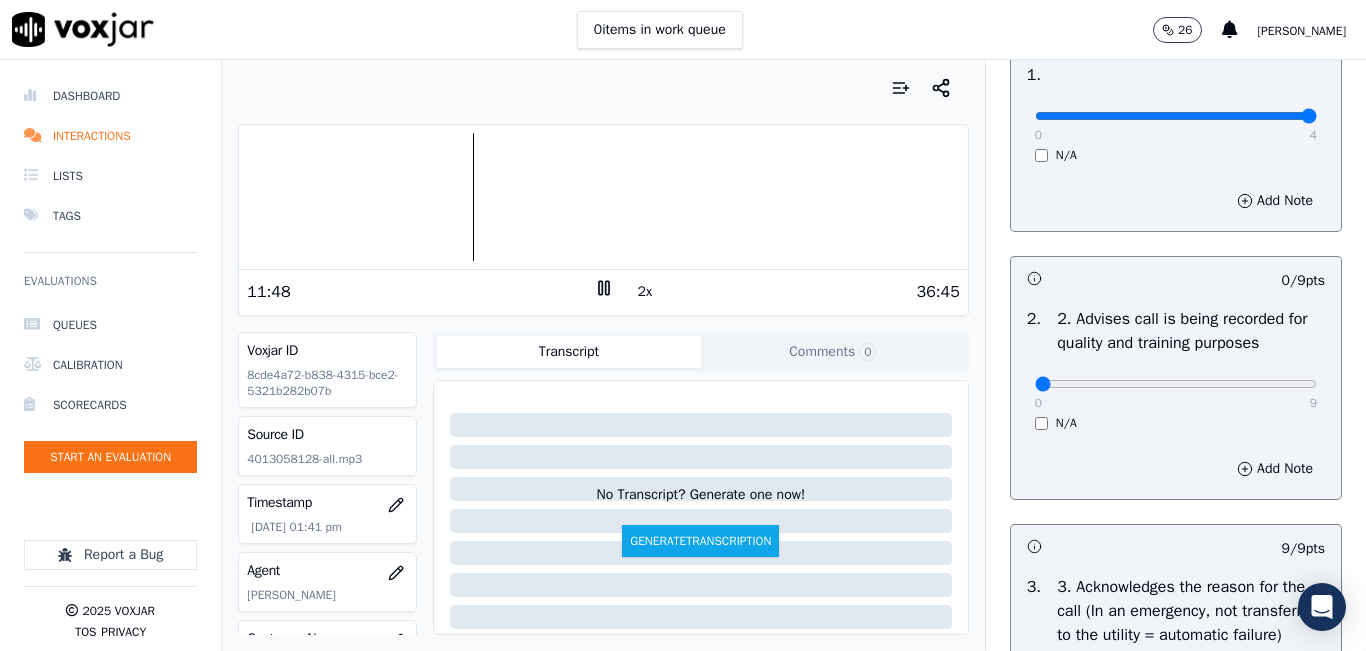 click at bounding box center [603, 197] 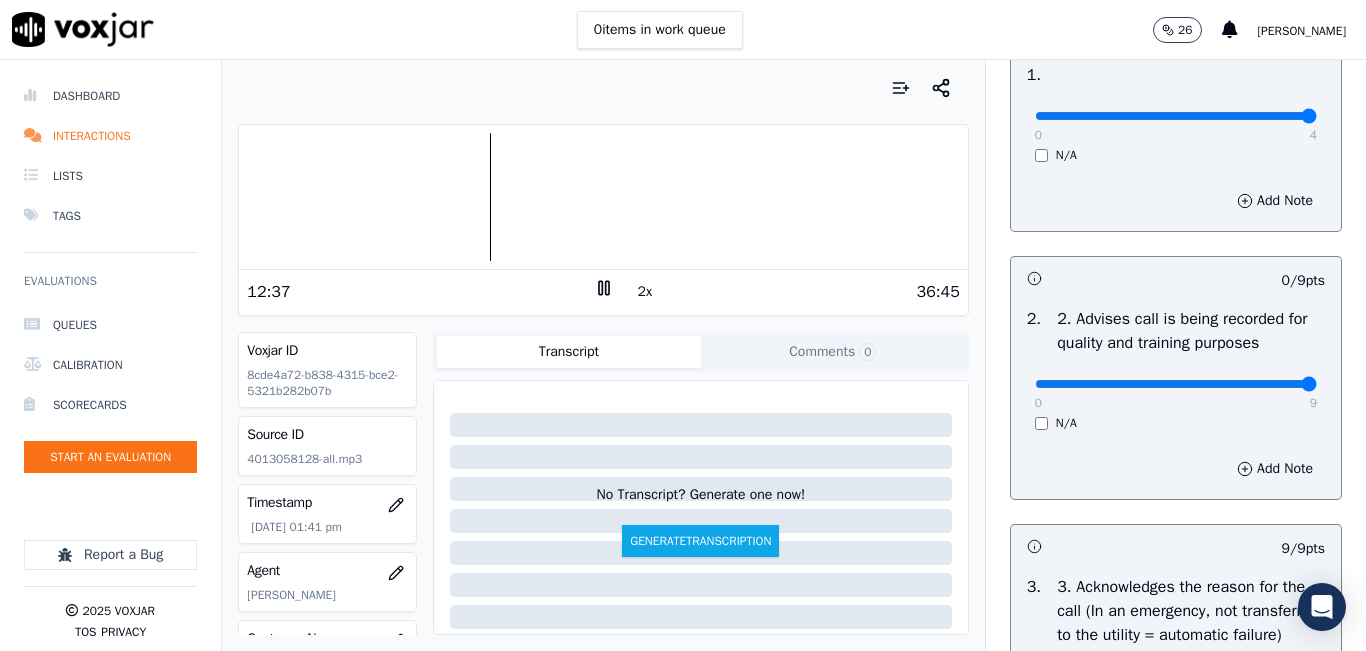 drag, startPoint x: 1080, startPoint y: 405, endPoint x: 1234, endPoint y: 364, distance: 159.36436 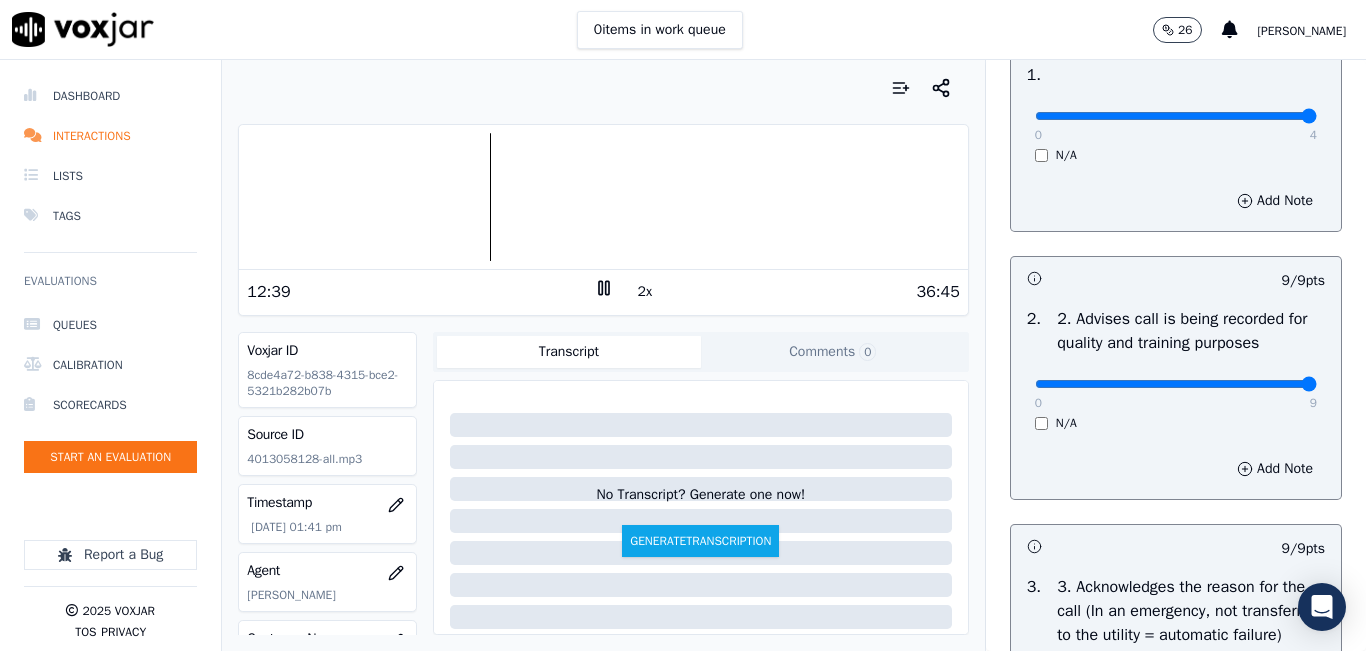 drag, startPoint x: 622, startPoint y: 297, endPoint x: 631, endPoint y: 292, distance: 10.29563 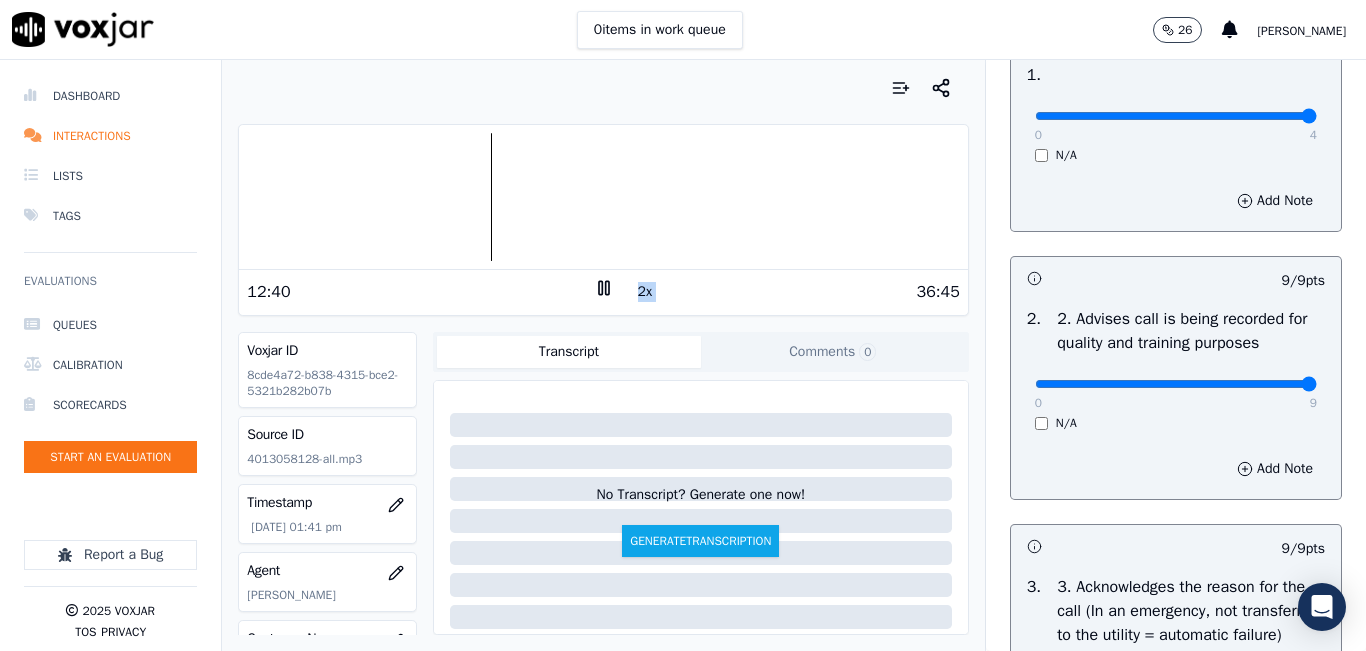click on "2x" at bounding box center (645, 292) 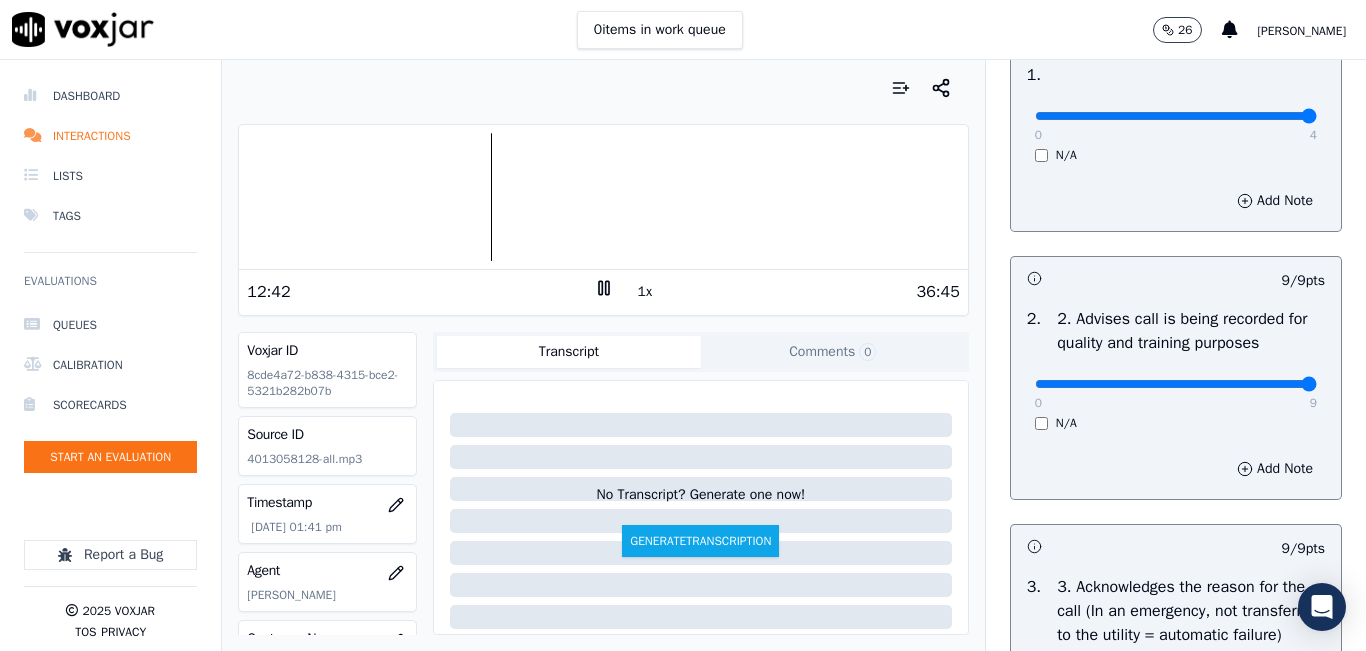 click on "2 .   2. Advises call is being recorded for quality and training purposes     0   9     N/A" at bounding box center (1176, 369) 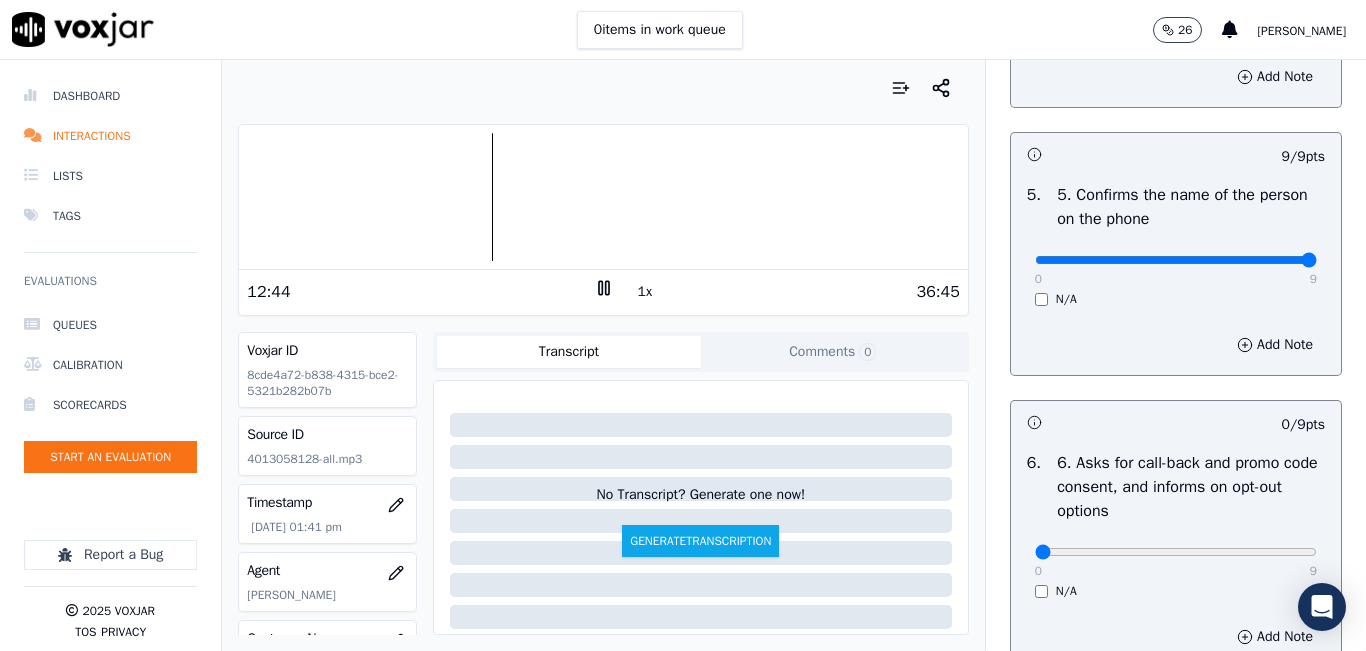 scroll, scrollTop: 1500, scrollLeft: 0, axis: vertical 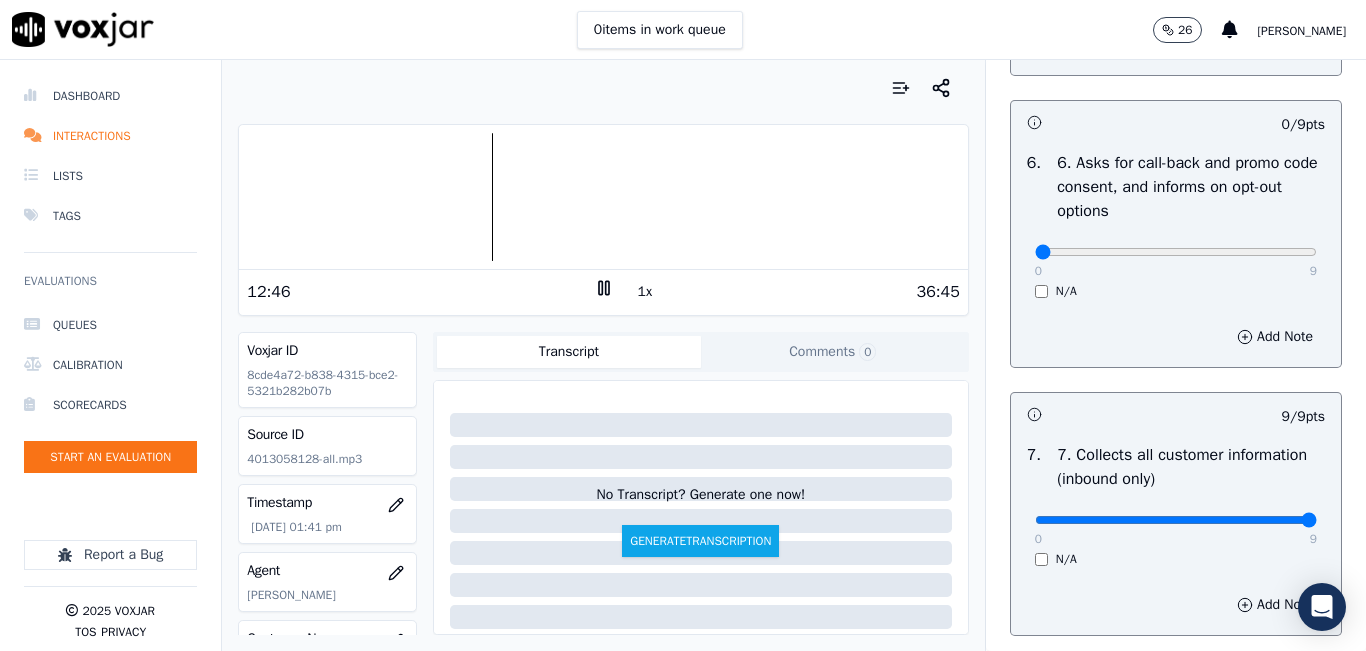 click on "6. Asks for call-back and promo code consent, and informs on opt-out options" at bounding box center [1191, 187] 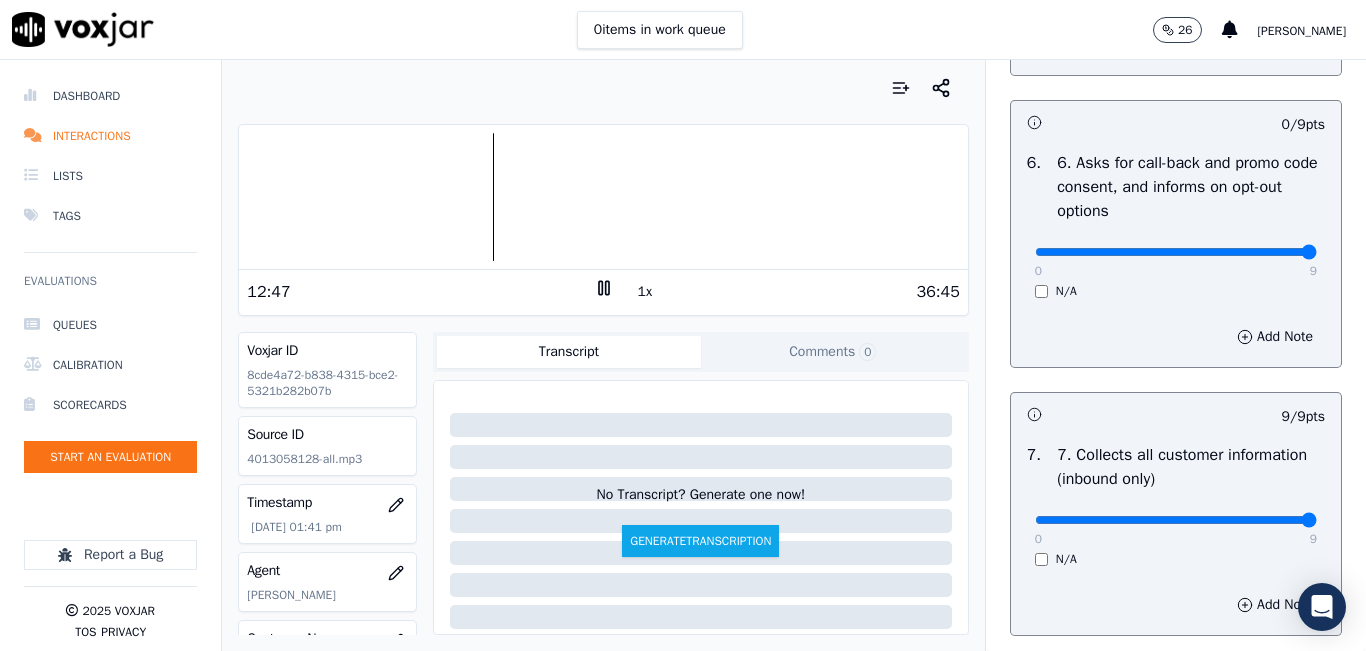 drag, startPoint x: 1105, startPoint y: 326, endPoint x: 1287, endPoint y: 295, distance: 184.62123 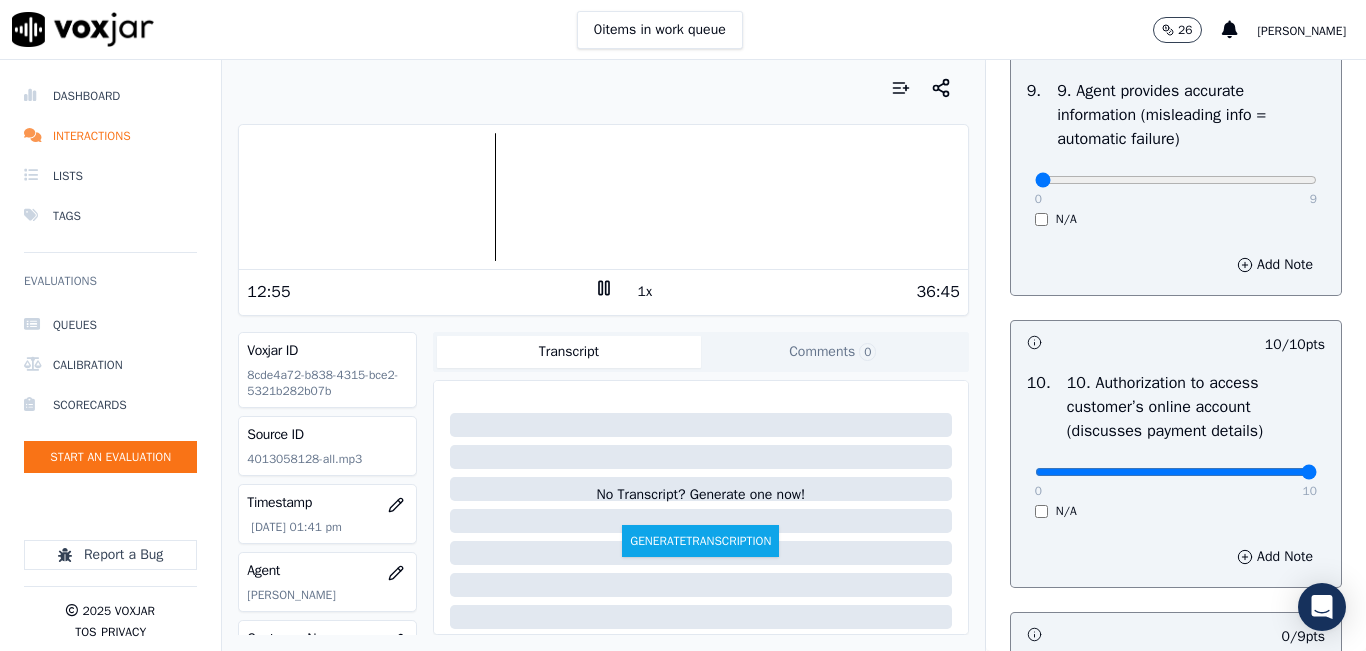 scroll, scrollTop: 2300, scrollLeft: 0, axis: vertical 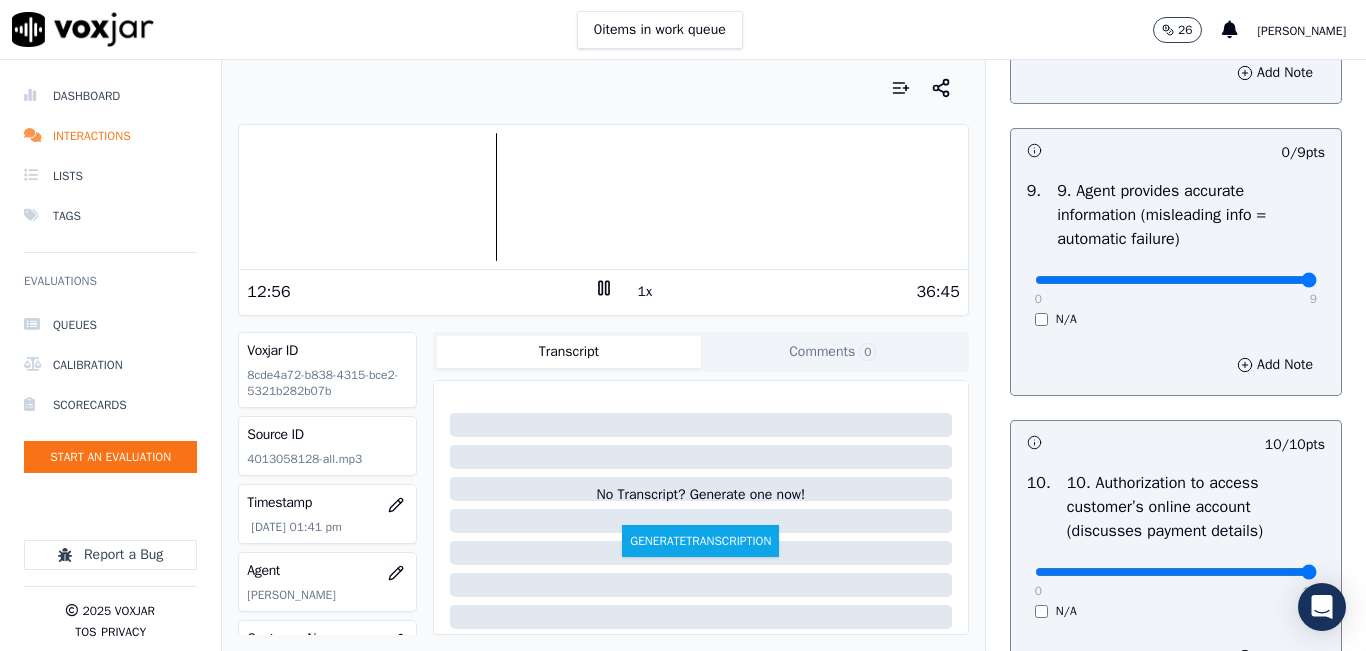 drag, startPoint x: 1153, startPoint y: 344, endPoint x: 1342, endPoint y: 330, distance: 189.5178 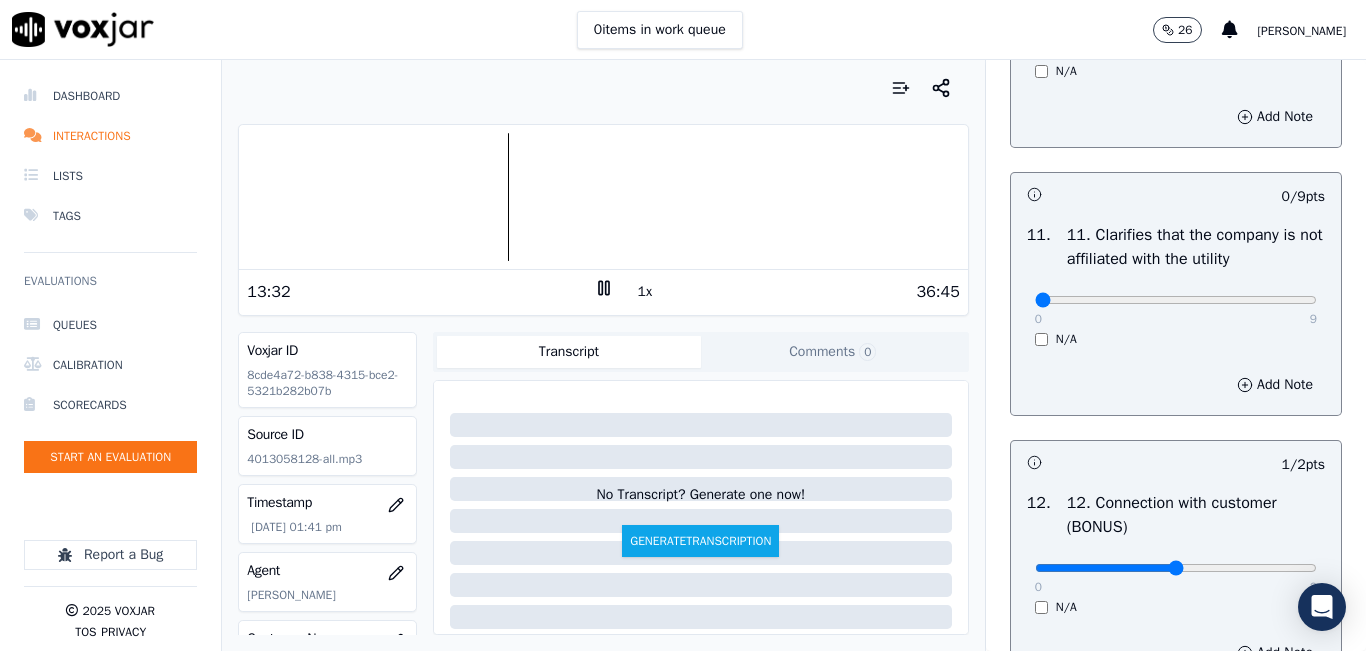 scroll, scrollTop: 2842, scrollLeft: 0, axis: vertical 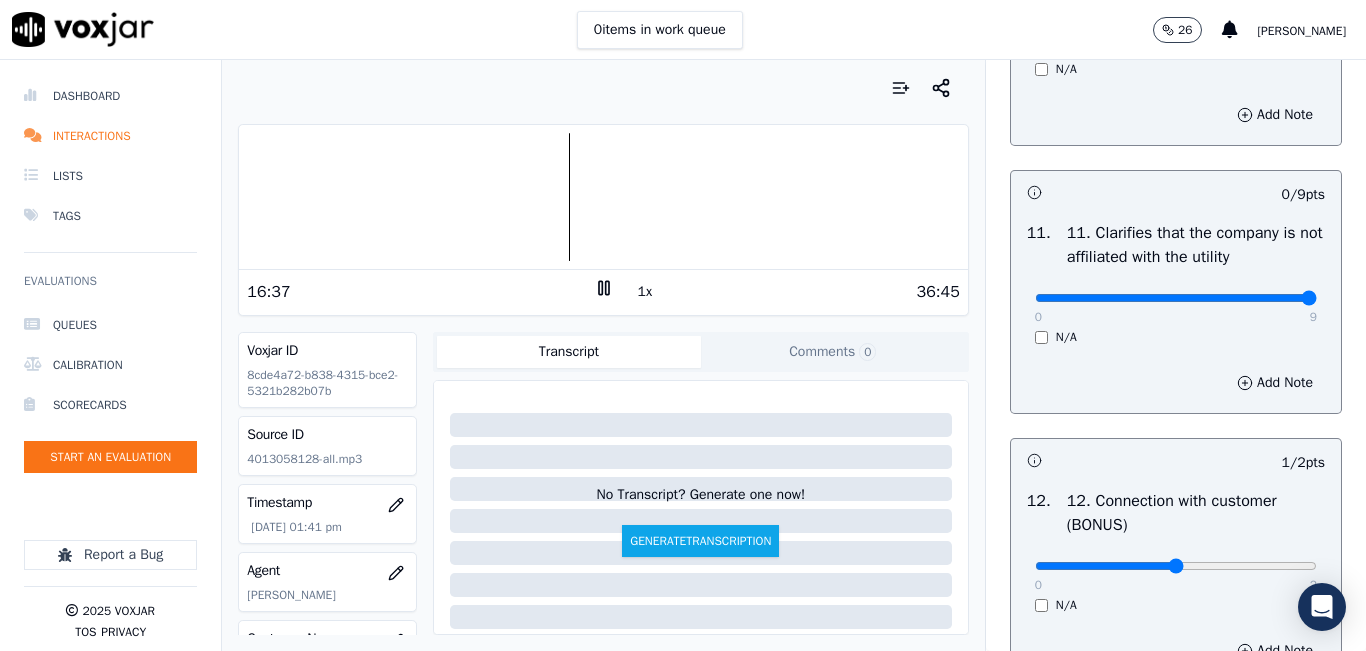 drag, startPoint x: 1199, startPoint y: 361, endPoint x: 1338, endPoint y: 351, distance: 139.35925 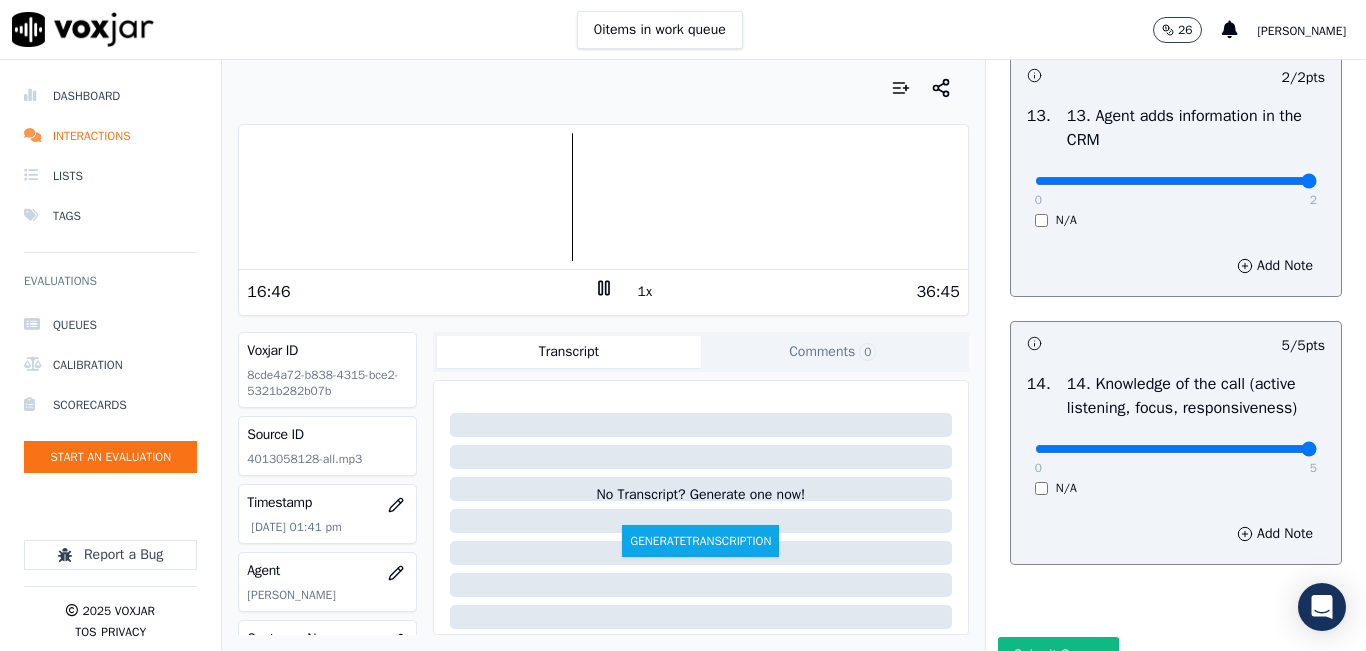 scroll, scrollTop: 3500, scrollLeft: 0, axis: vertical 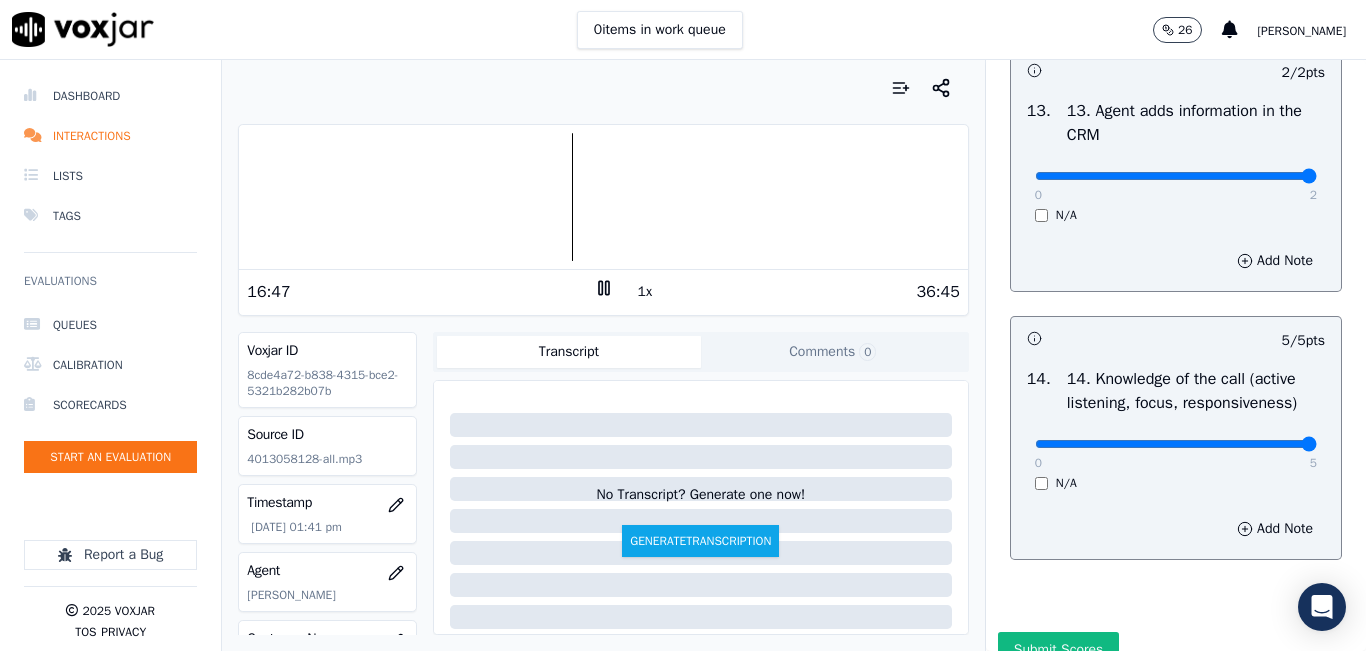 click on "1x" at bounding box center (645, 292) 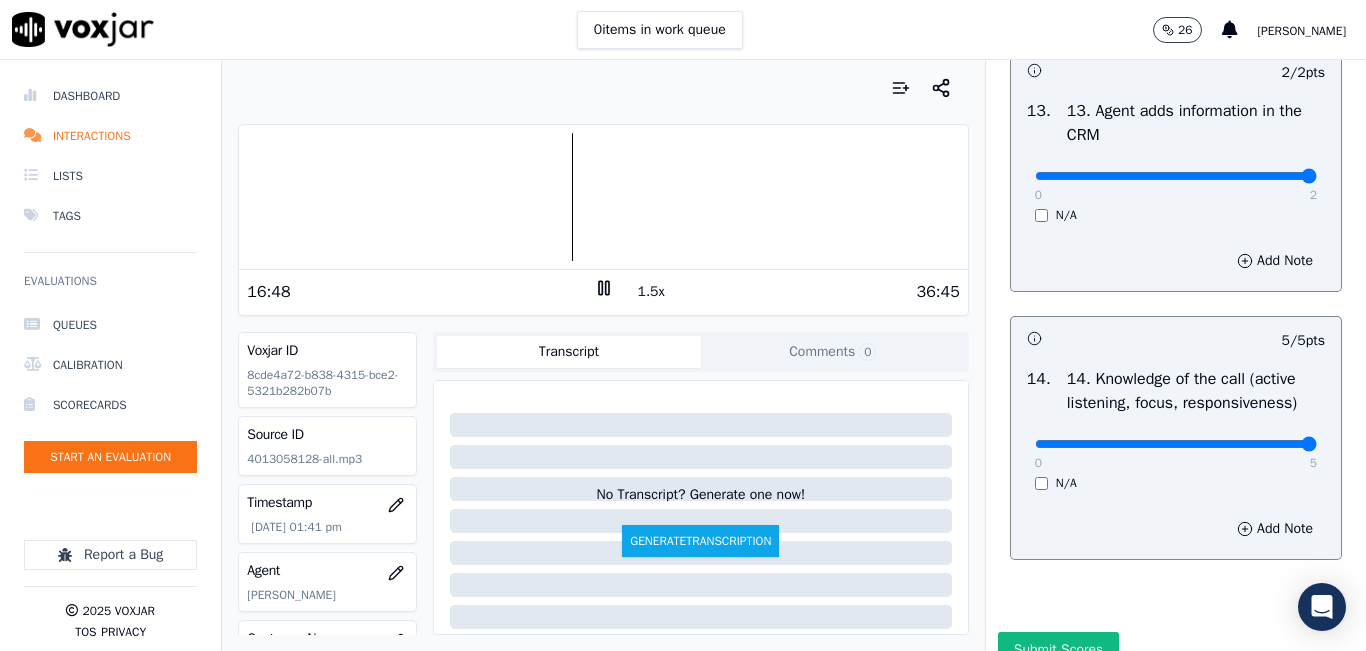 click on "1.5x" at bounding box center [651, 292] 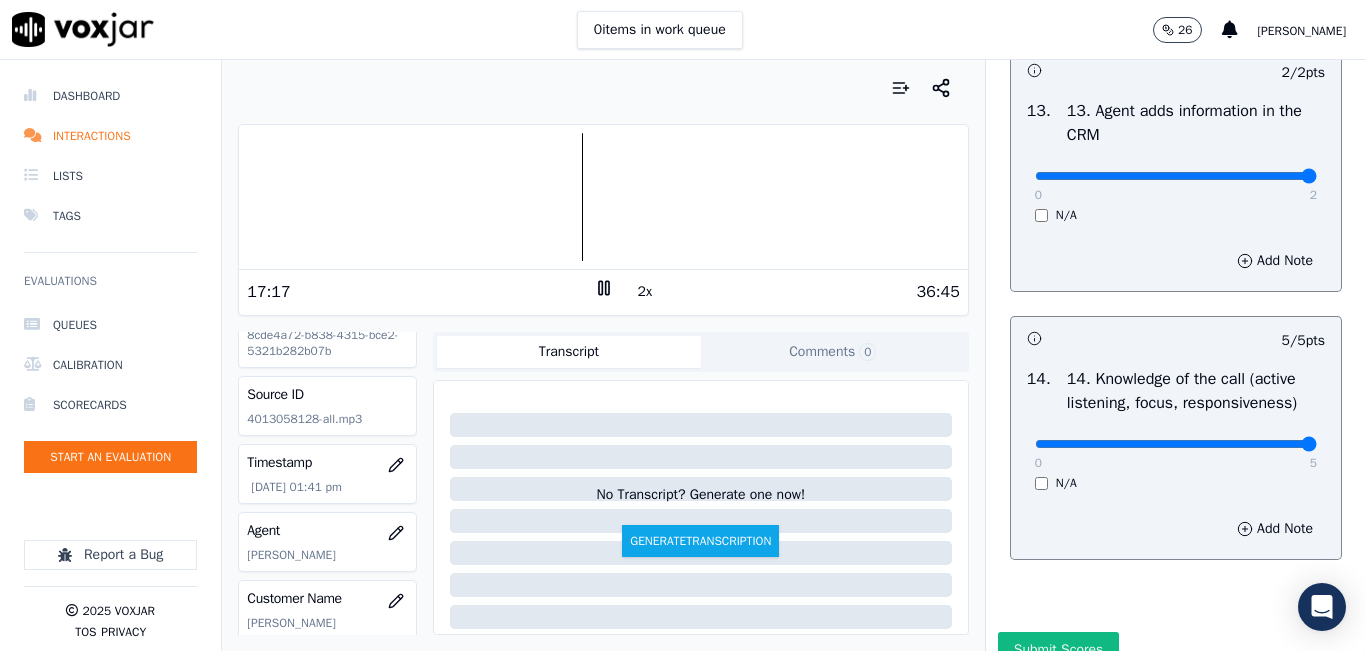 scroll, scrollTop: 0, scrollLeft: 0, axis: both 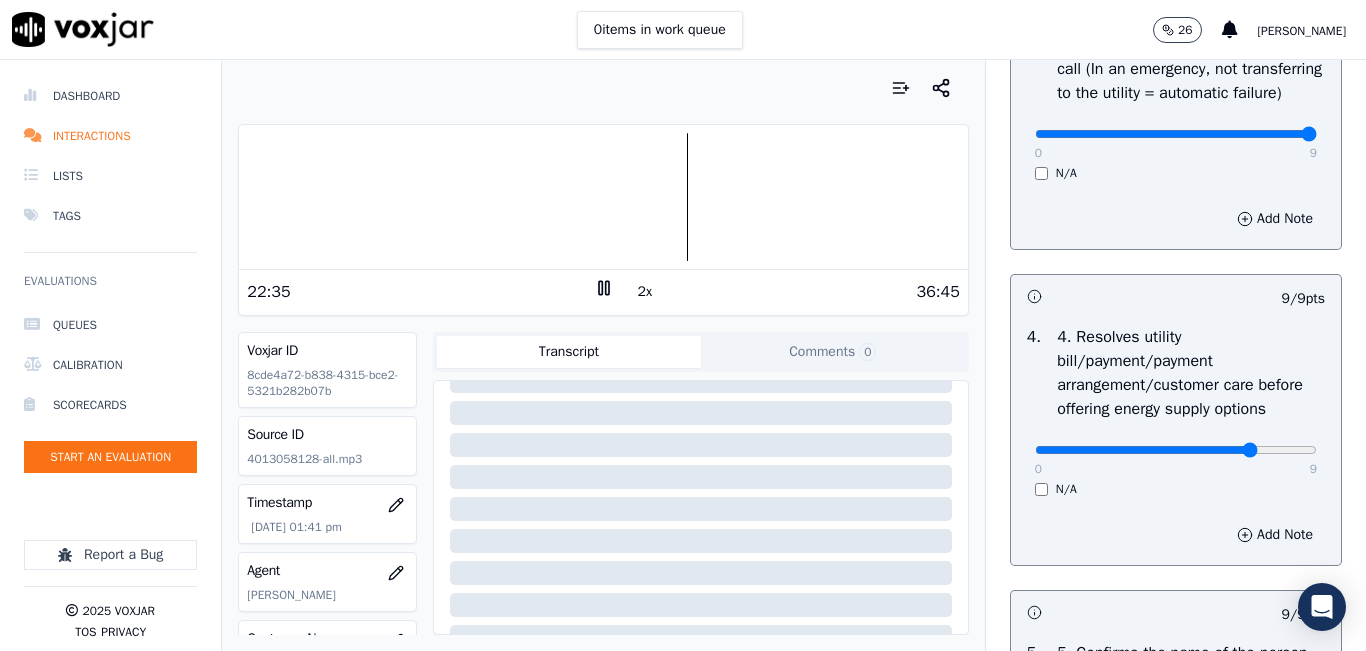 click at bounding box center (1176, -426) 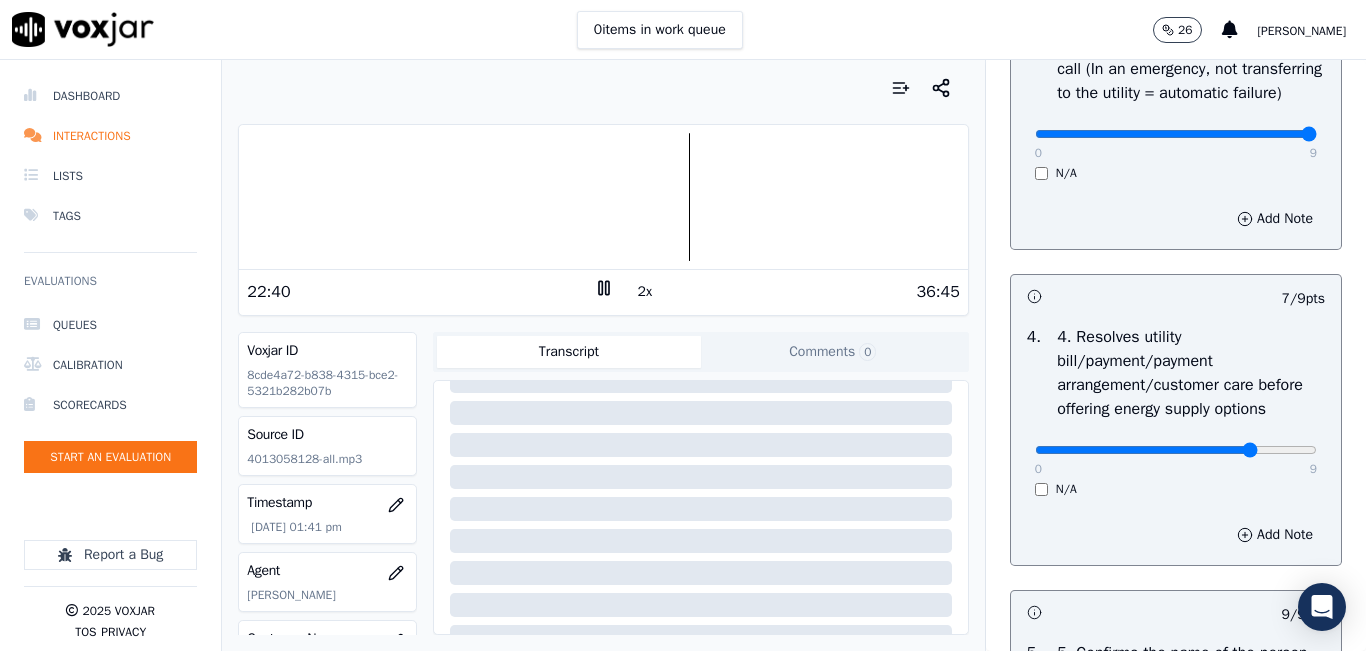 click at bounding box center [1176, -426] 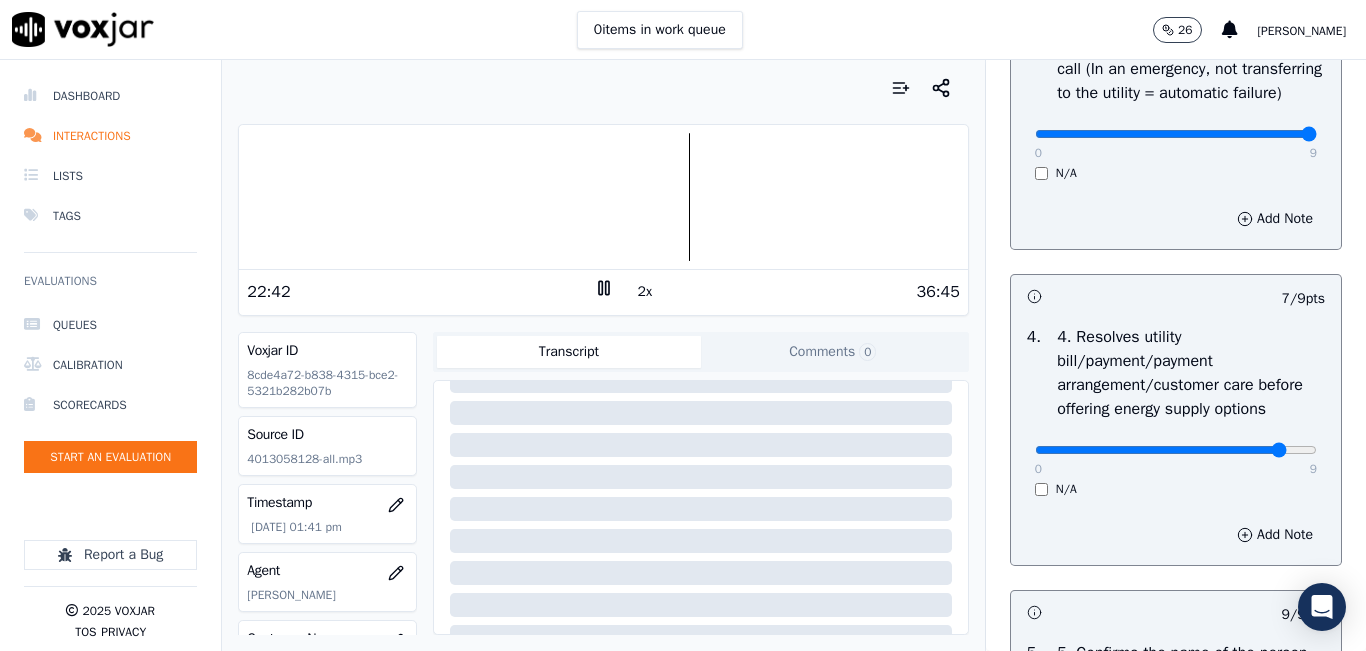 drag, startPoint x: 1222, startPoint y: 518, endPoint x: 1234, endPoint y: 517, distance: 12.0415945 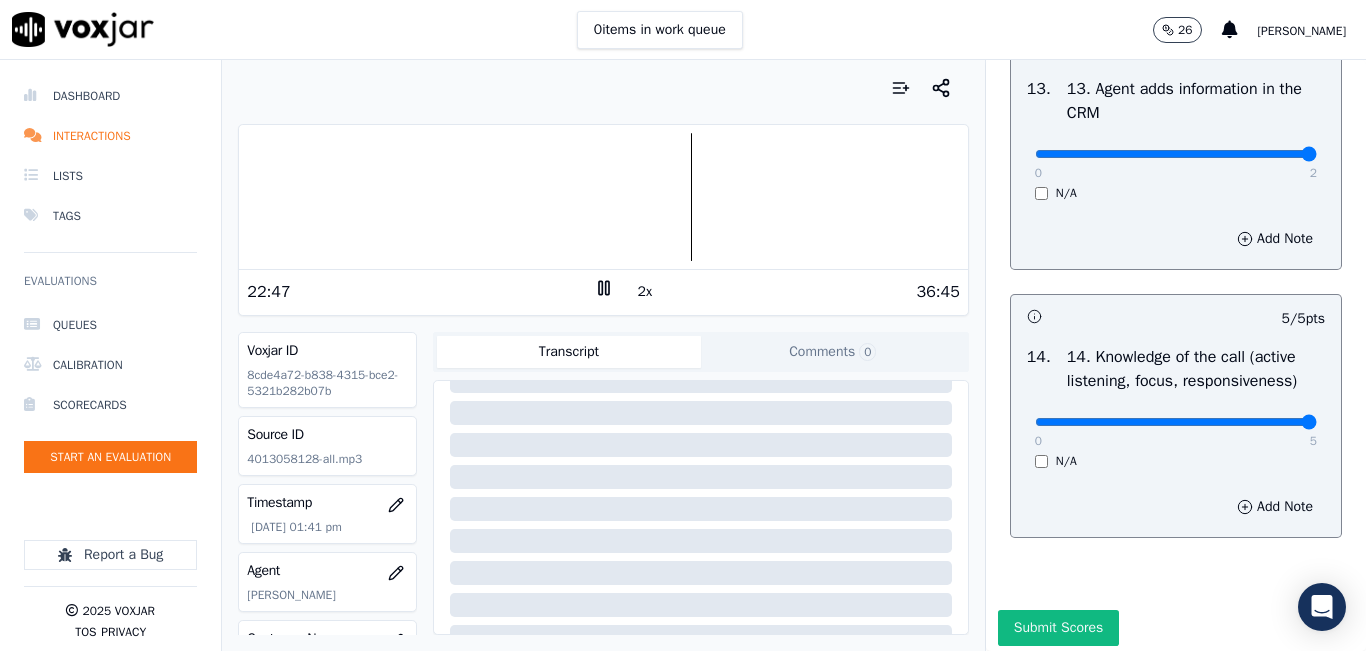 scroll, scrollTop: 3642, scrollLeft: 0, axis: vertical 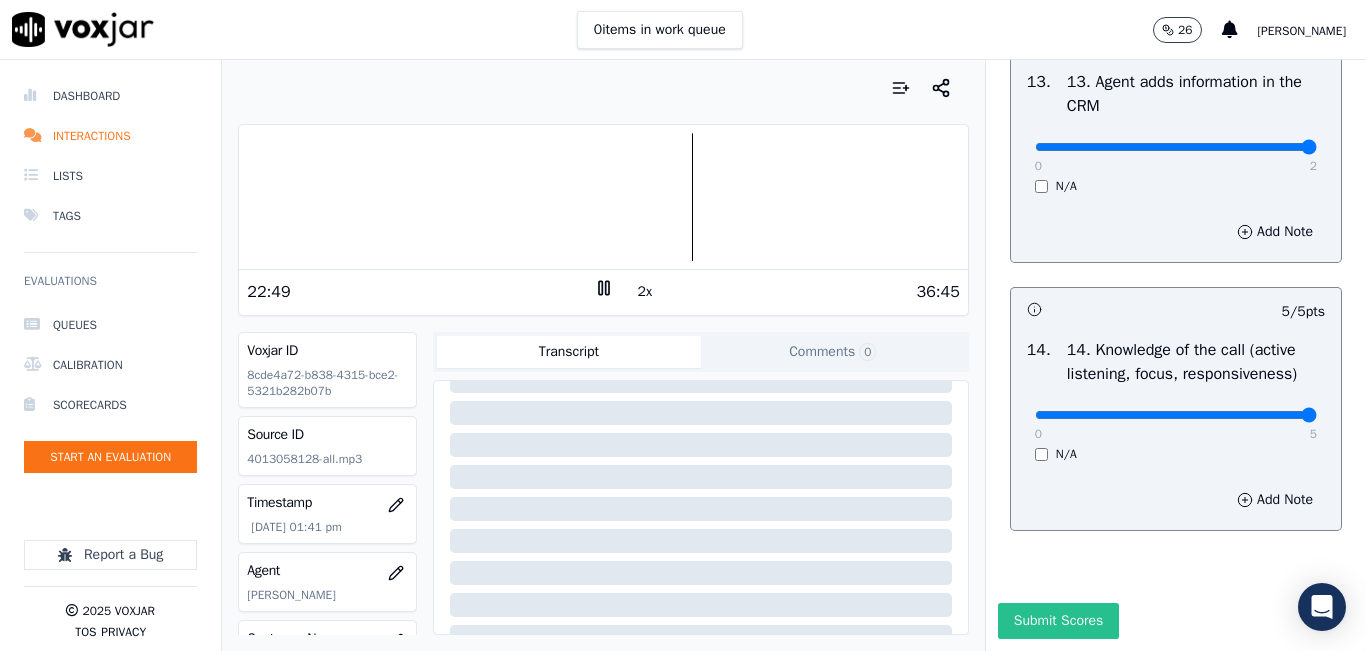 click on "Submit Scores" at bounding box center [1058, 621] 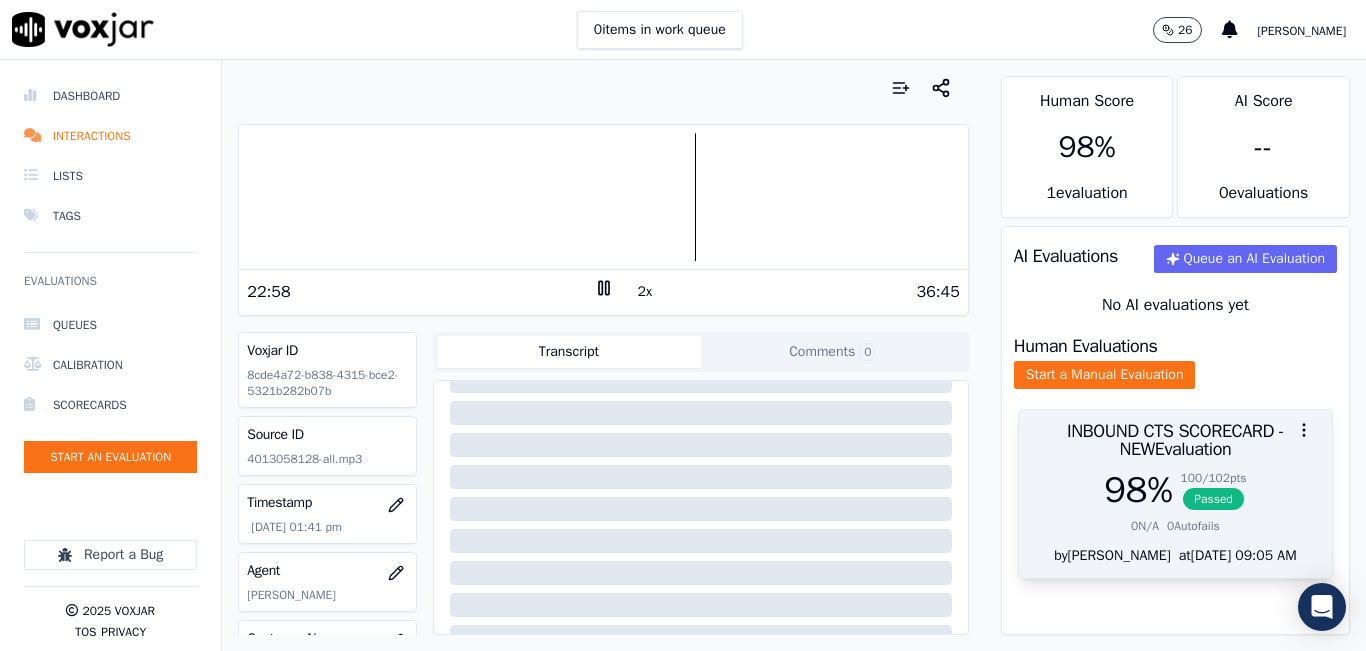 scroll, scrollTop: 0, scrollLeft: 0, axis: both 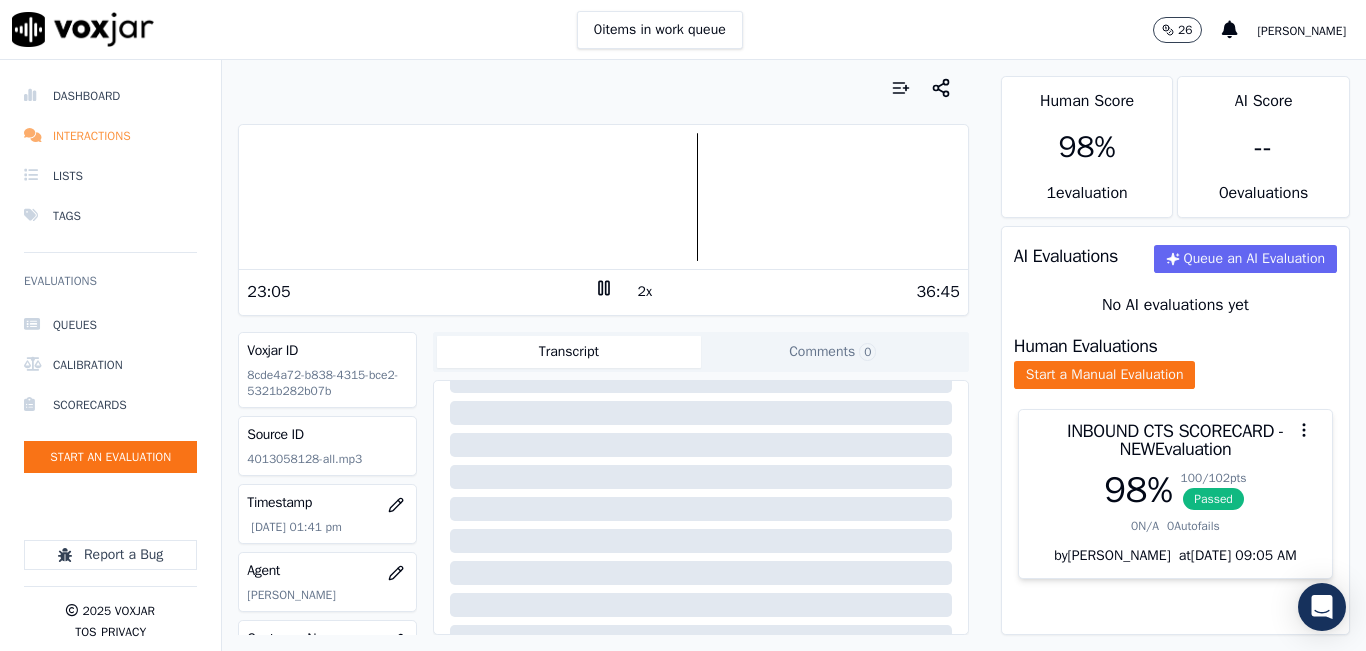 click on "Interactions" at bounding box center [110, 136] 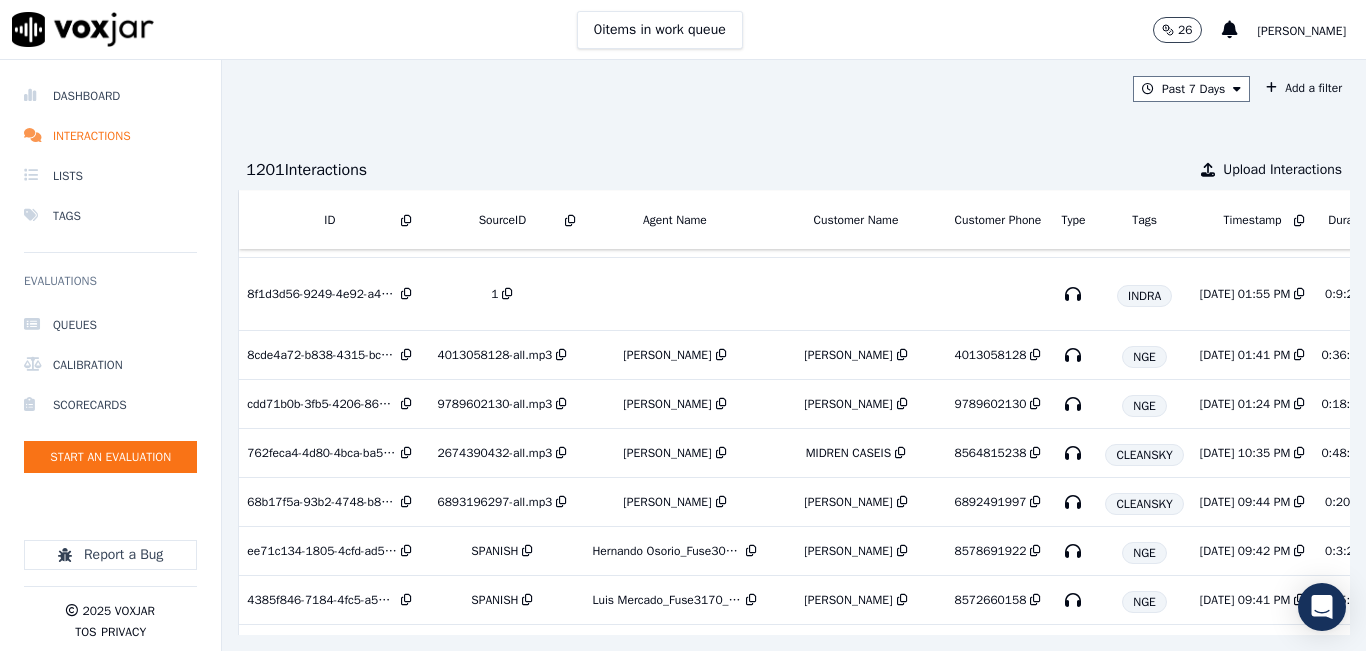 scroll, scrollTop: 700, scrollLeft: 0, axis: vertical 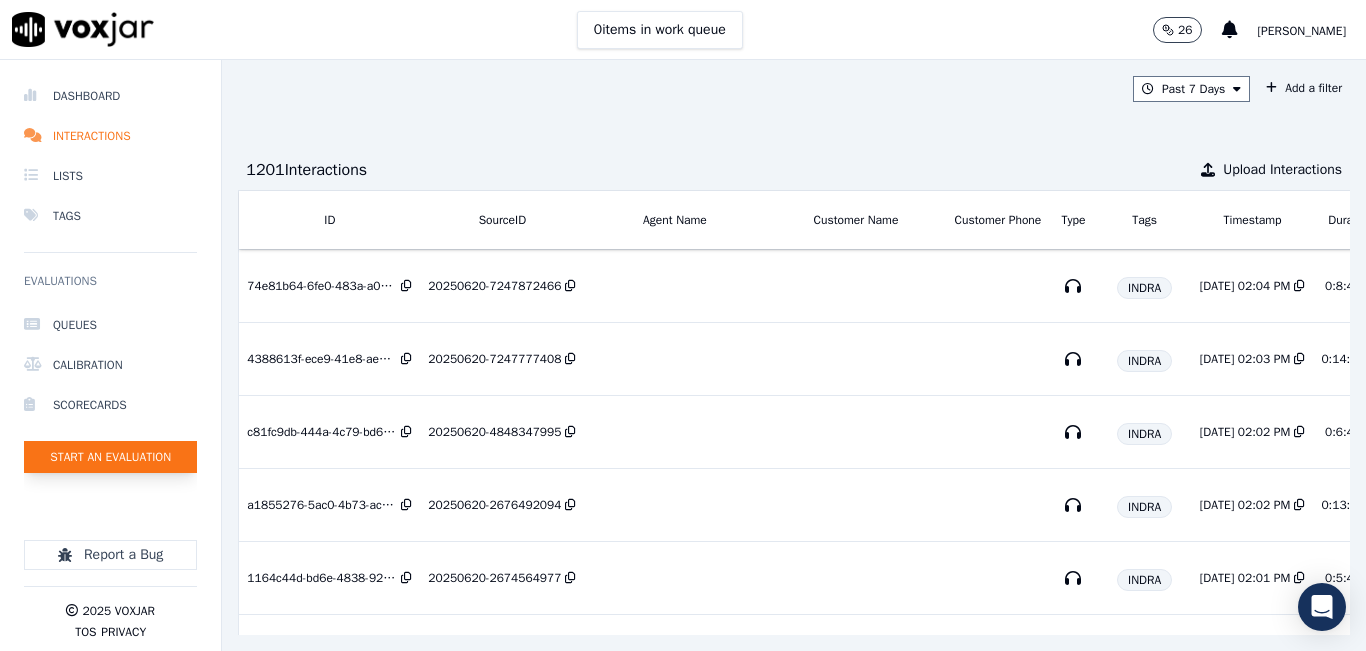 click on "Start an Evaluation" 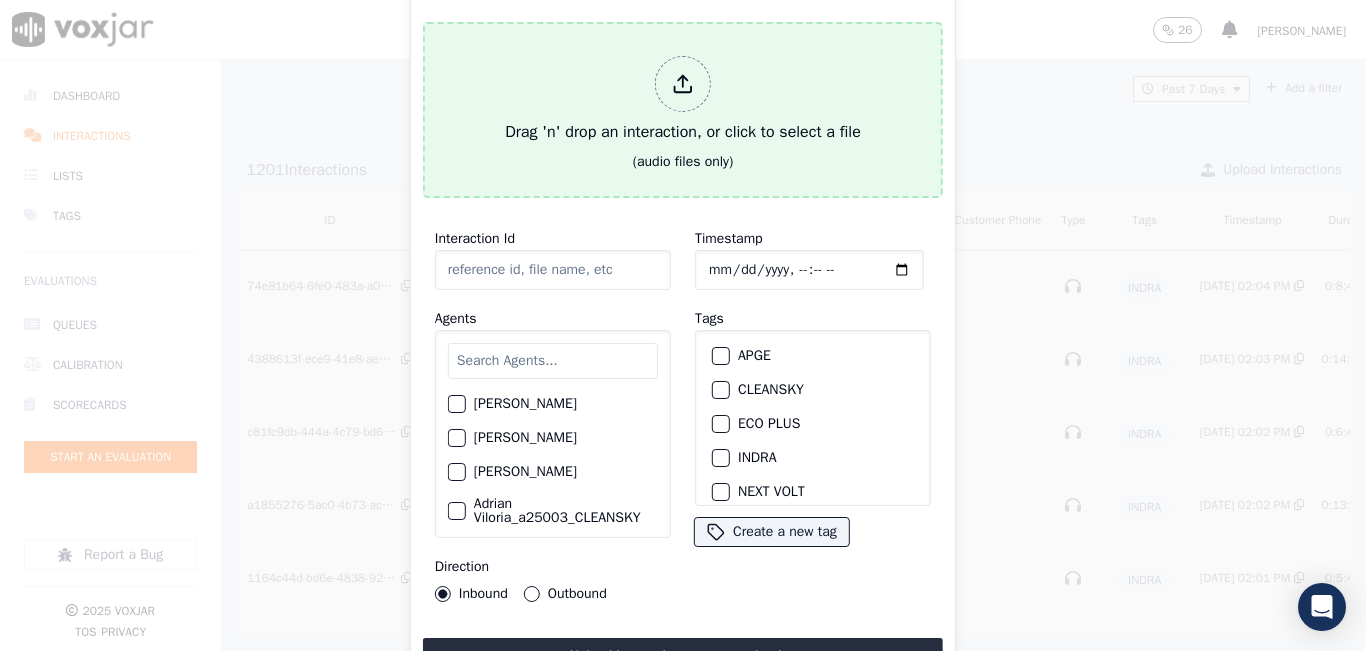 click on "Drag 'n' drop an interaction, or click to select a file" at bounding box center [683, 100] 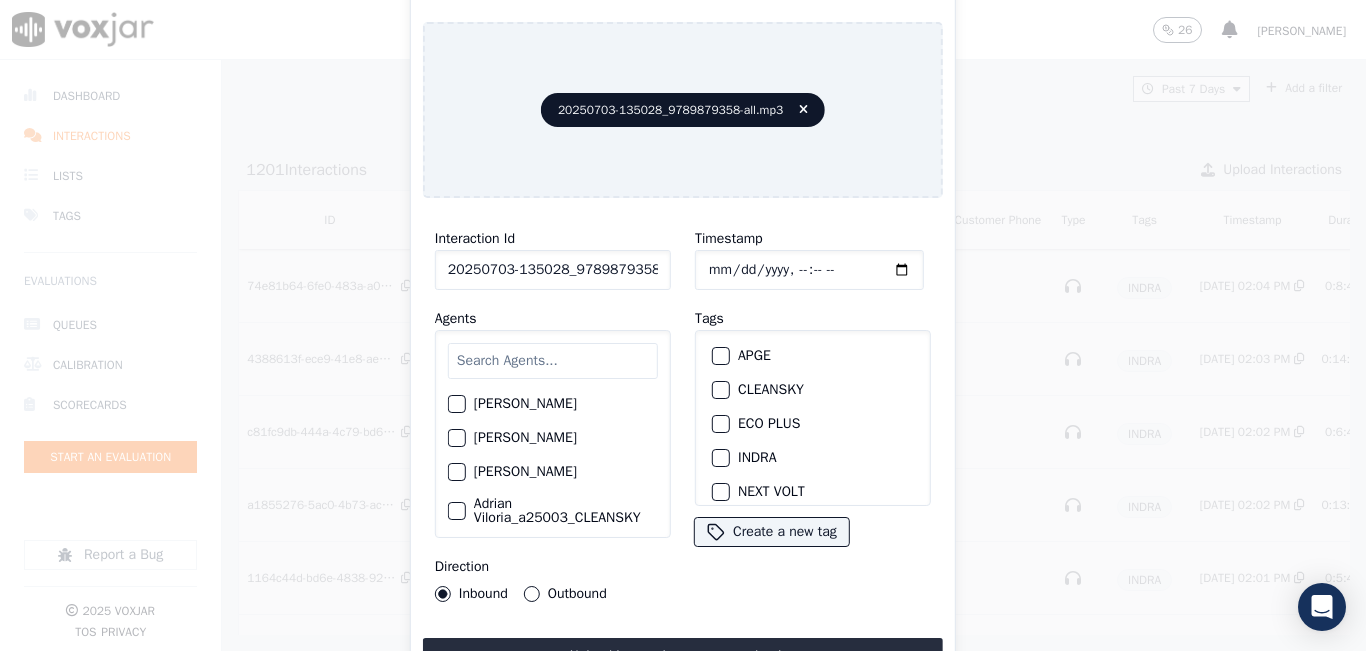click at bounding box center (553, 361) 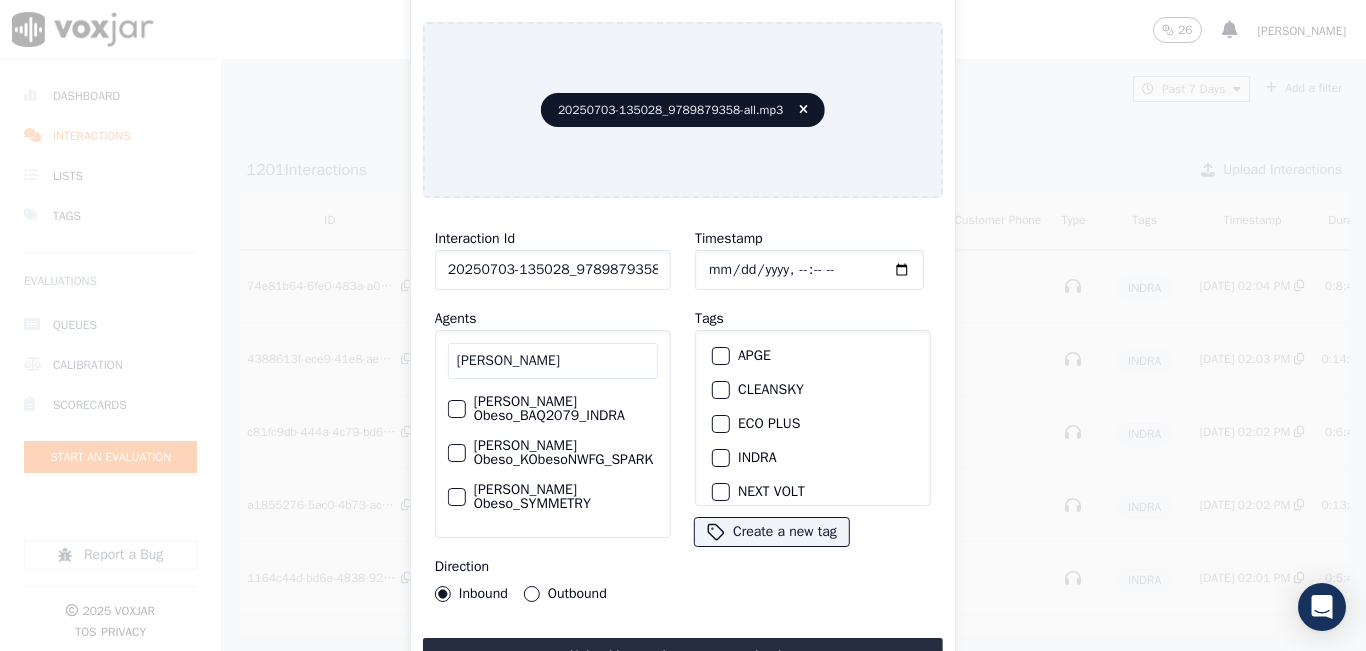 type on "kelly obe" 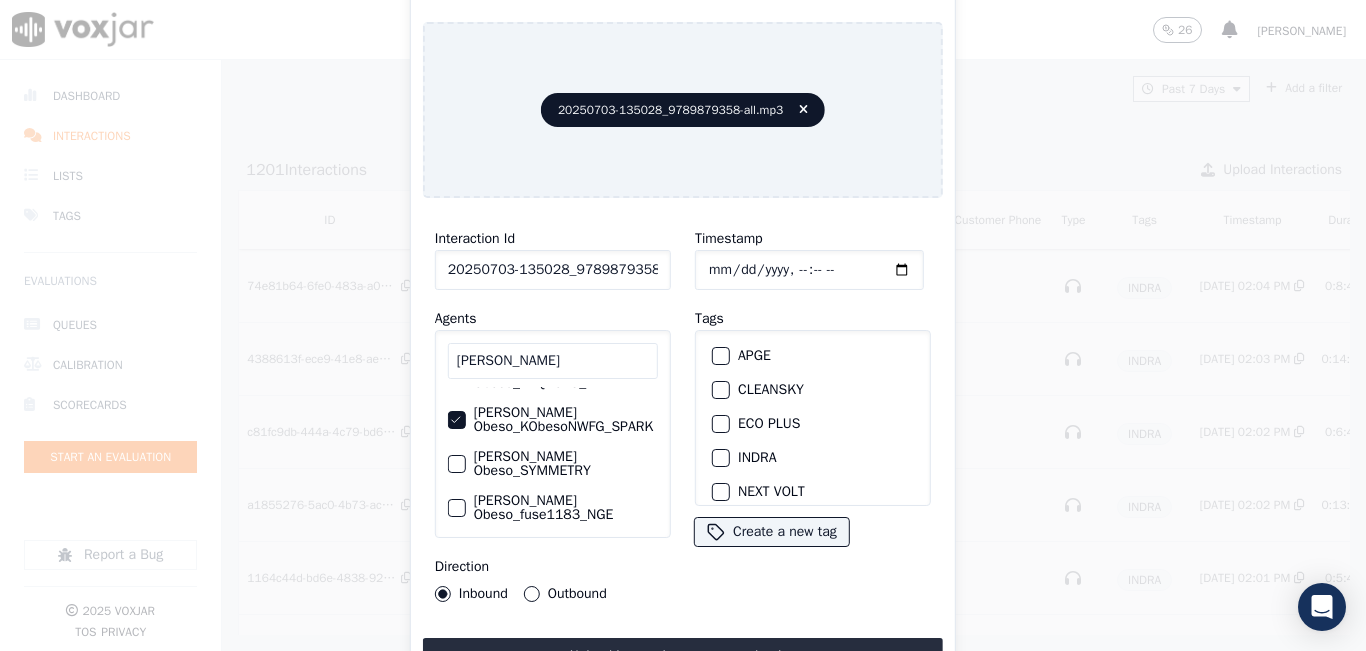 scroll, scrollTop: 0, scrollLeft: 0, axis: both 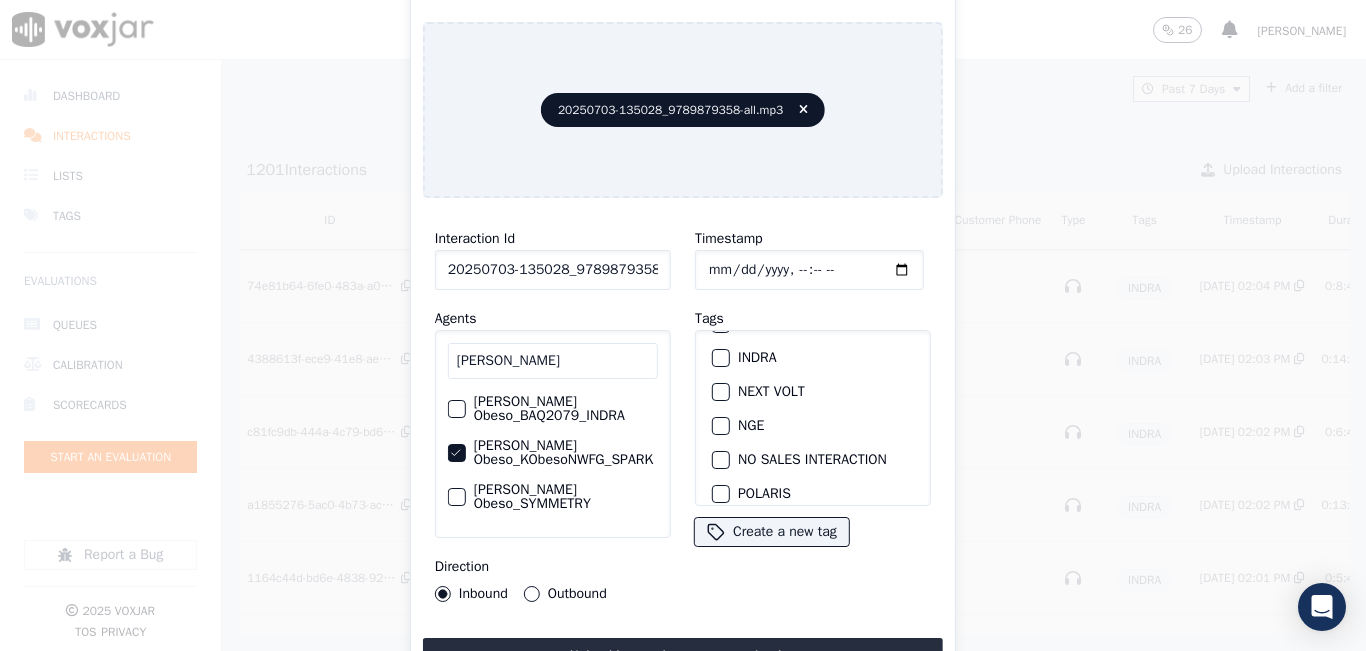 click at bounding box center [720, 426] 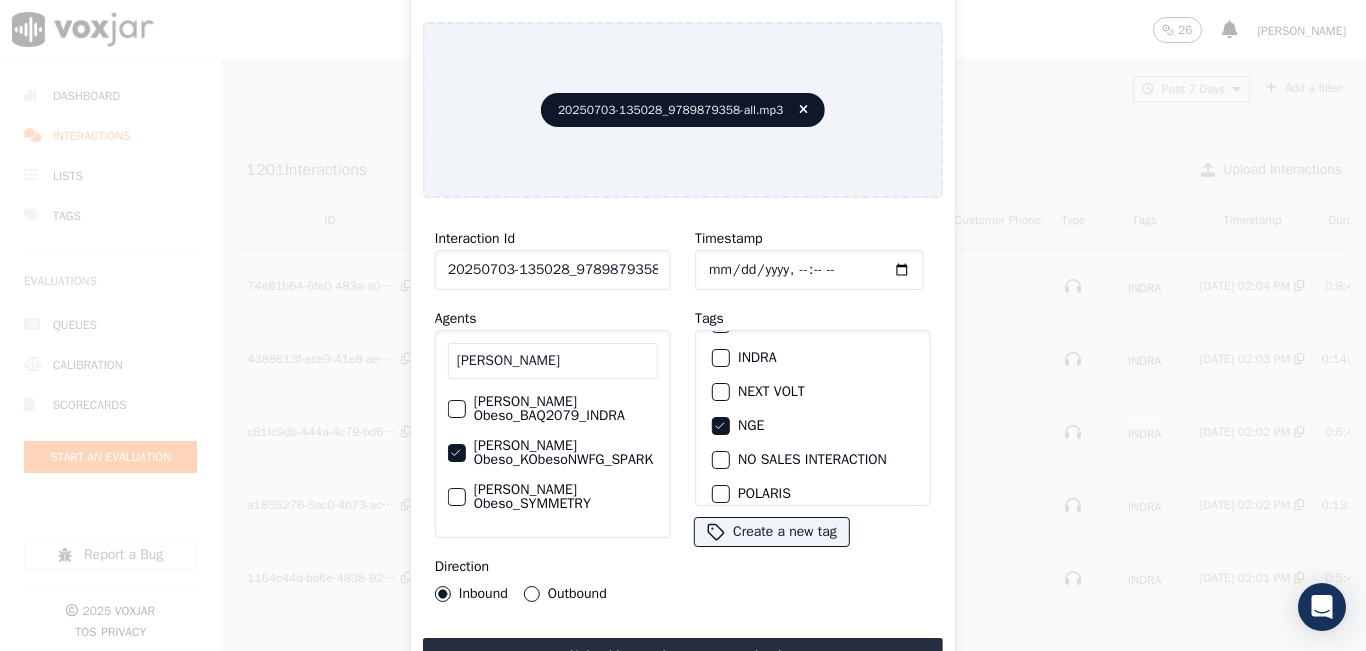 click on "Outbound" at bounding box center (532, 594) 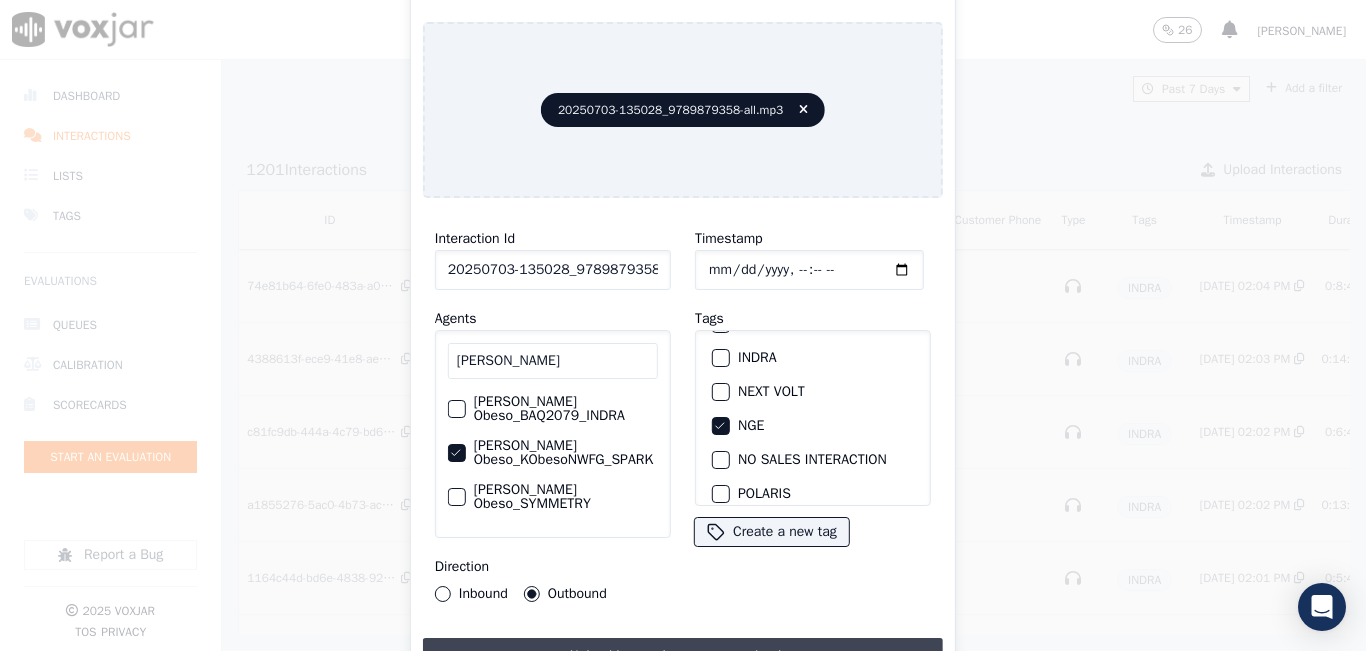 click on "Upload interaction to start evaluation" at bounding box center [683, 656] 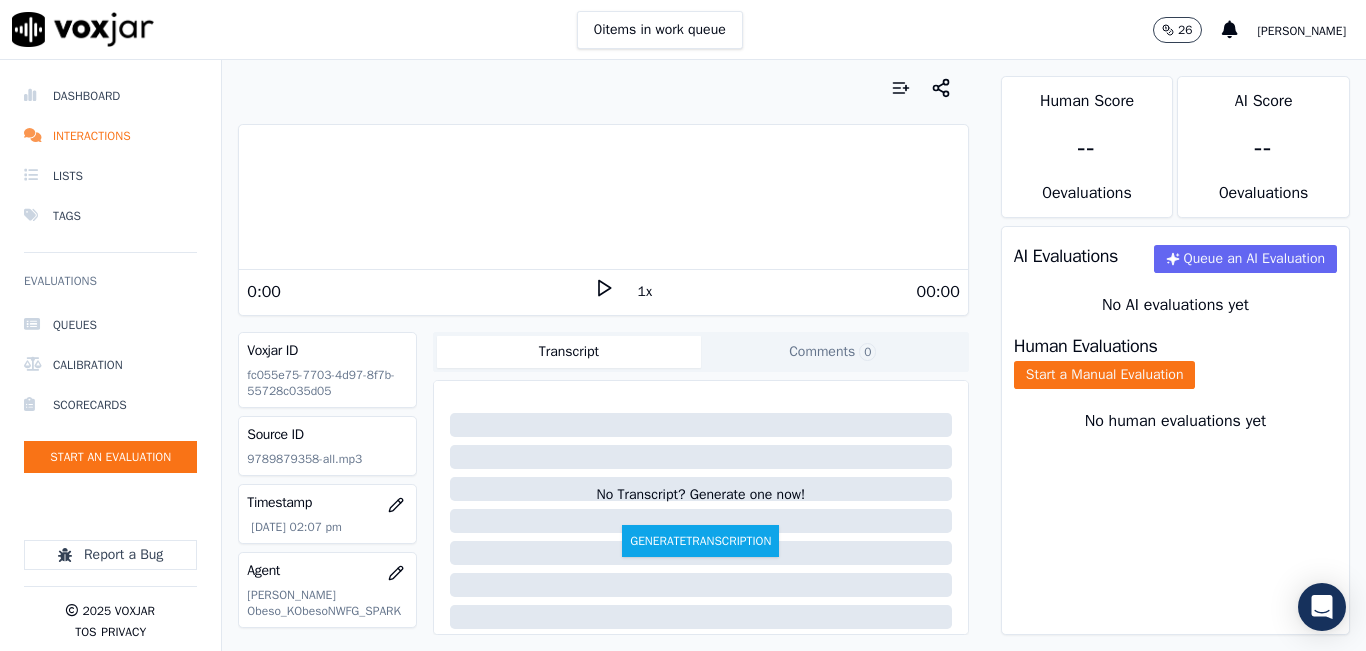 click on "1x" at bounding box center [645, 292] 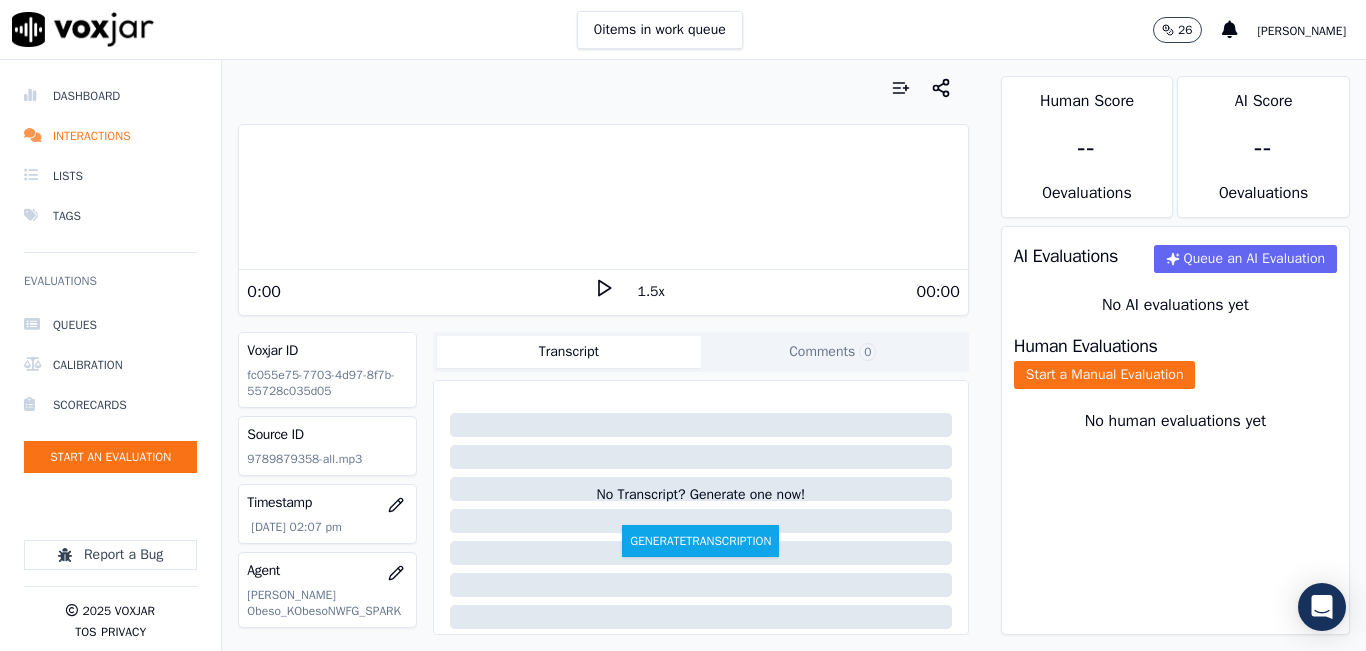 click on "1.5x" at bounding box center [651, 292] 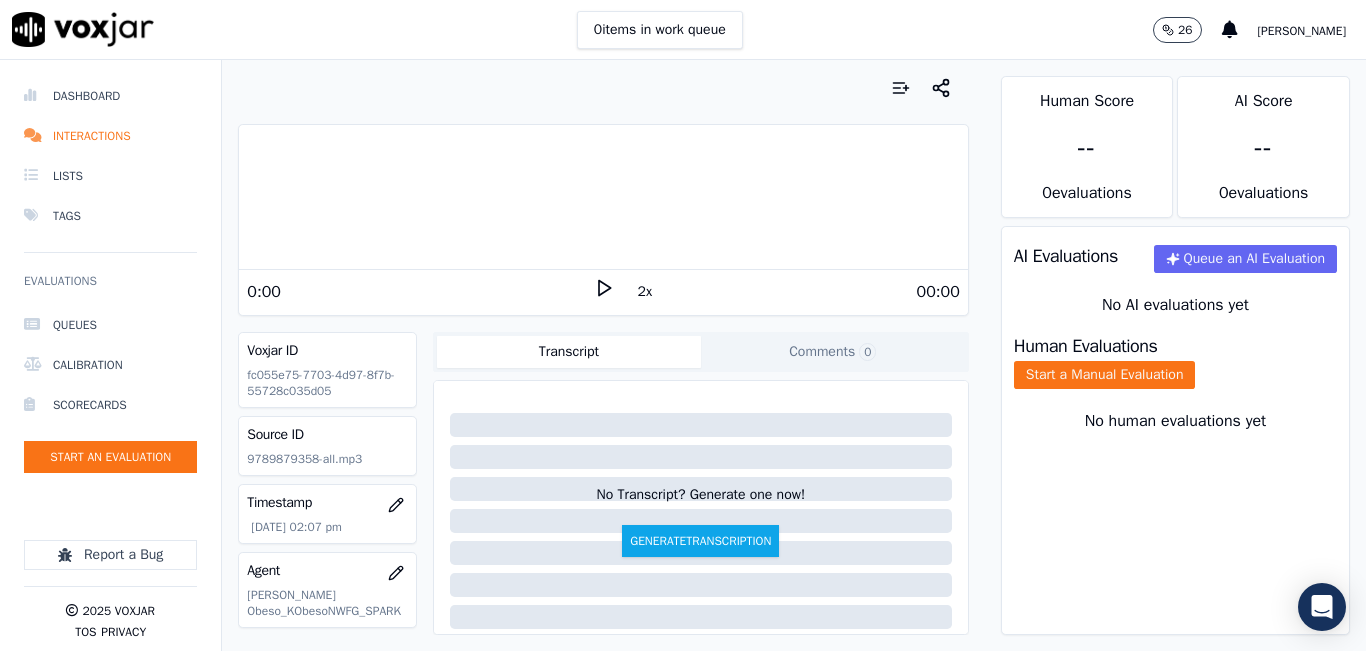 click 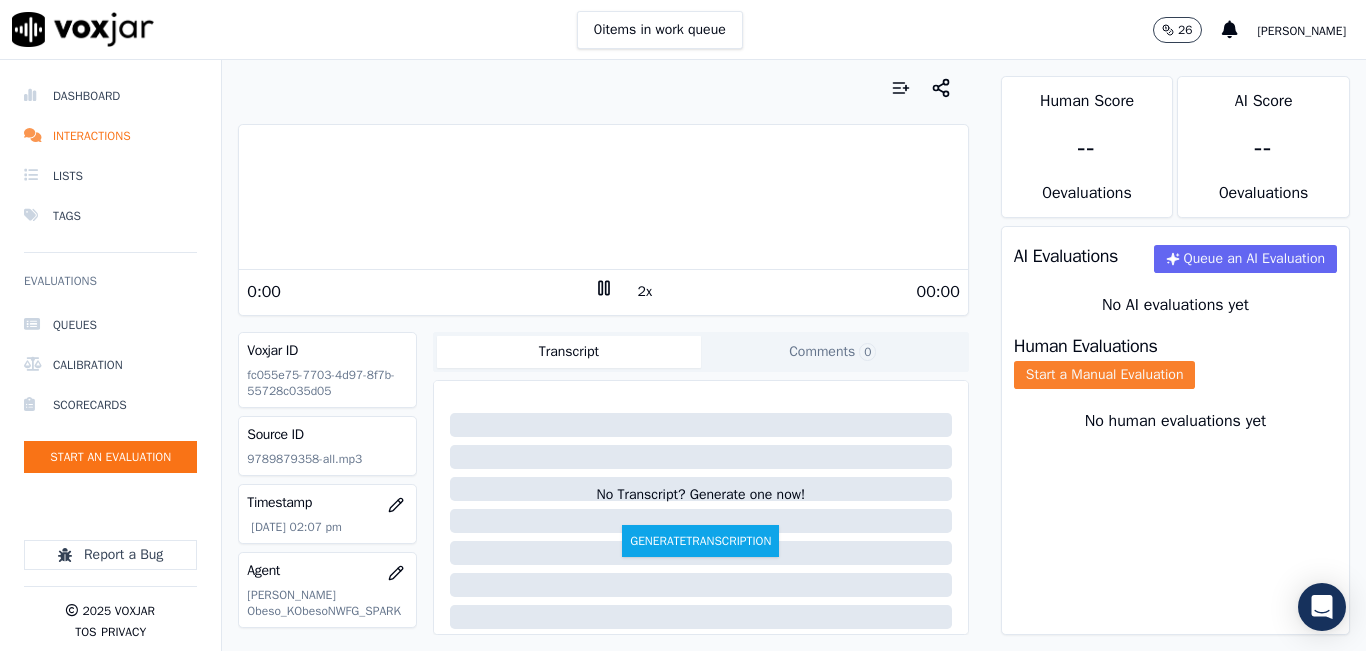 click on "Start a Manual Evaluation" 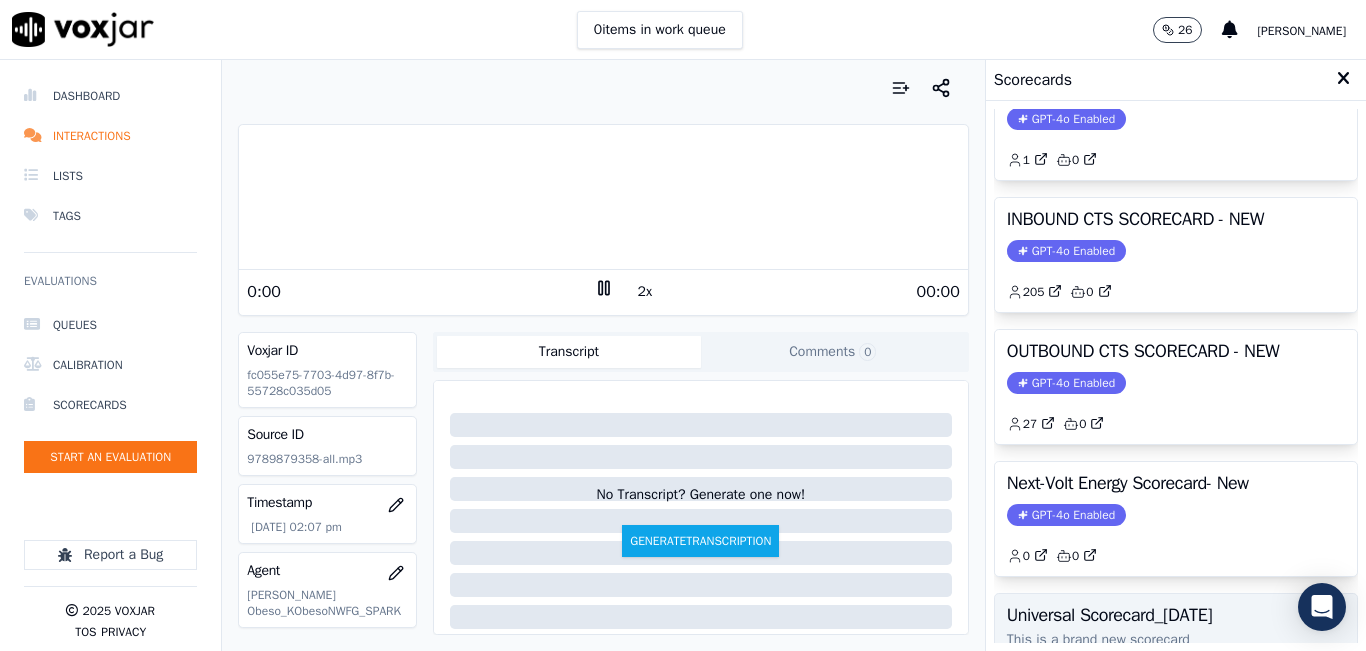 scroll, scrollTop: 227, scrollLeft: 0, axis: vertical 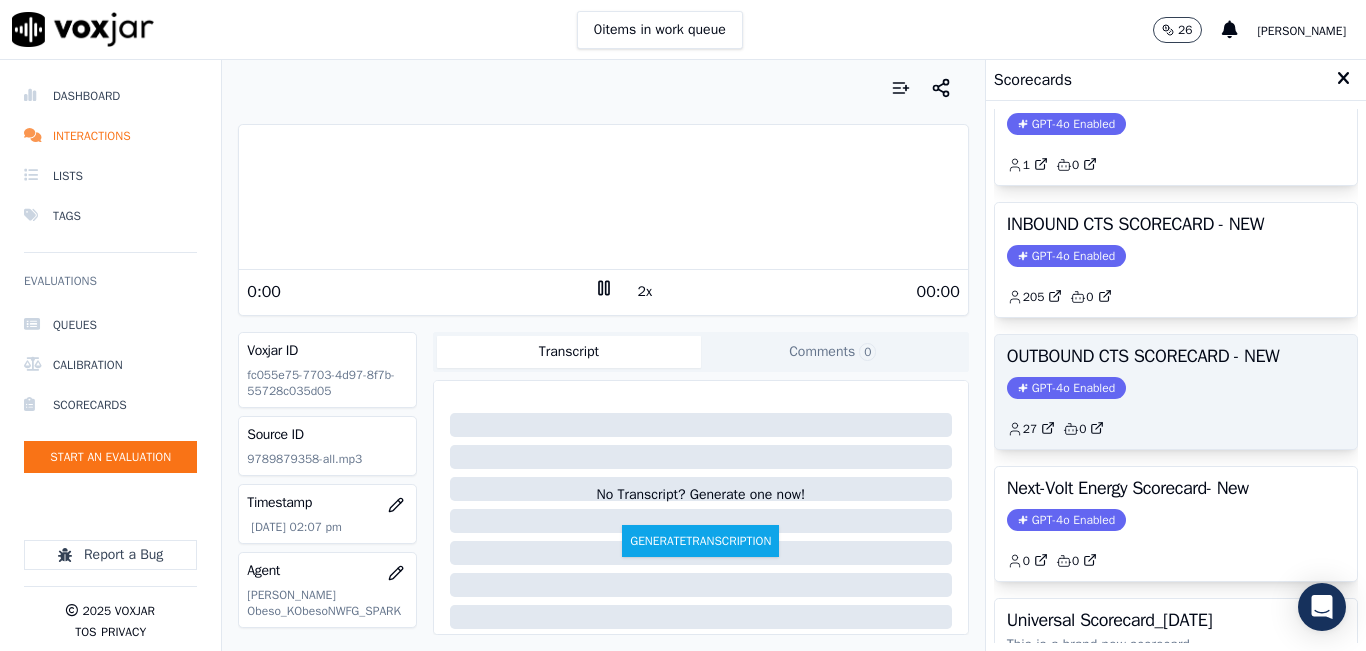 click on "OUTBOUND CTS SCORECARD - NEW        GPT-4o Enabled       27         0" at bounding box center (1176, 392) 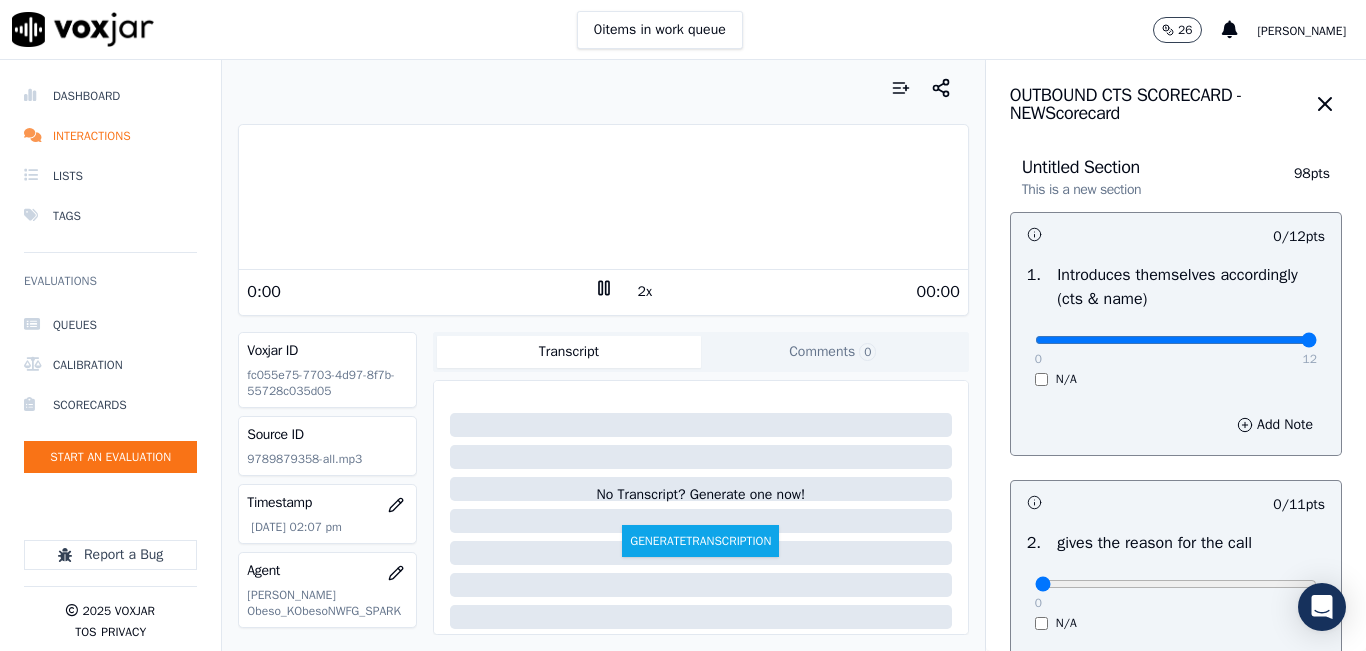 drag, startPoint x: 1053, startPoint y: 346, endPoint x: 1259, endPoint y: 324, distance: 207.17143 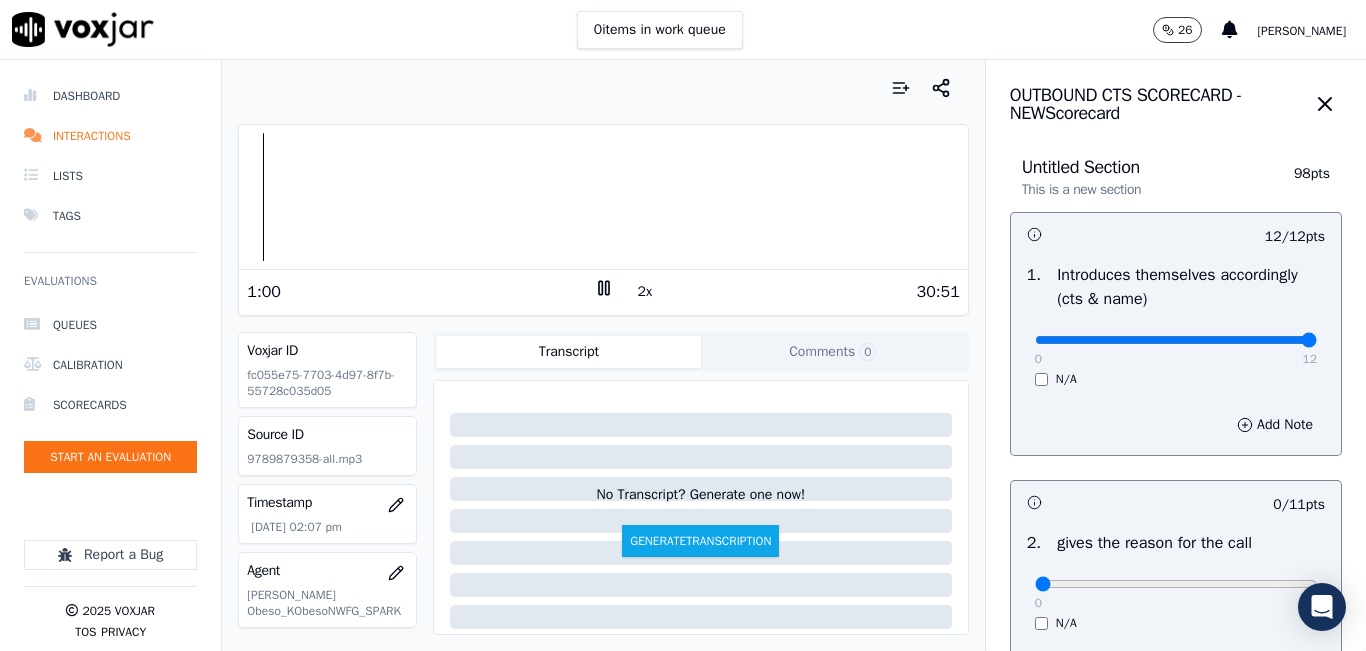click on "2x" at bounding box center [645, 292] 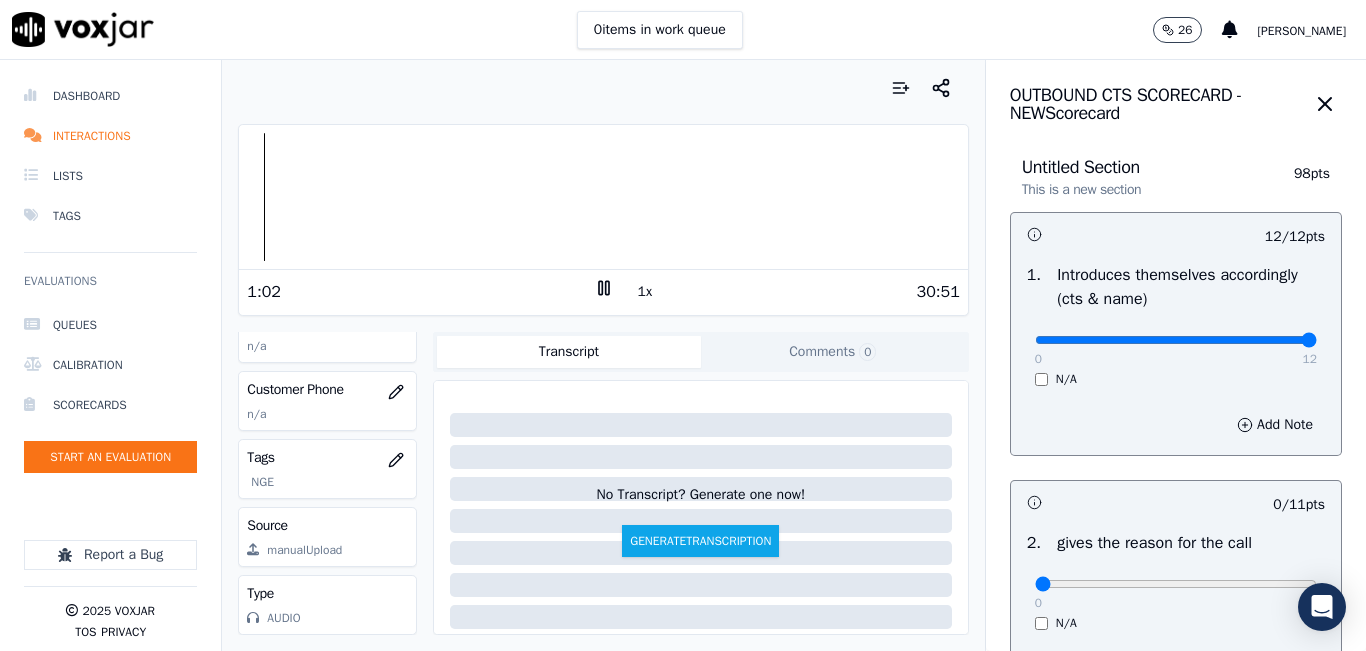 scroll, scrollTop: 378, scrollLeft: 0, axis: vertical 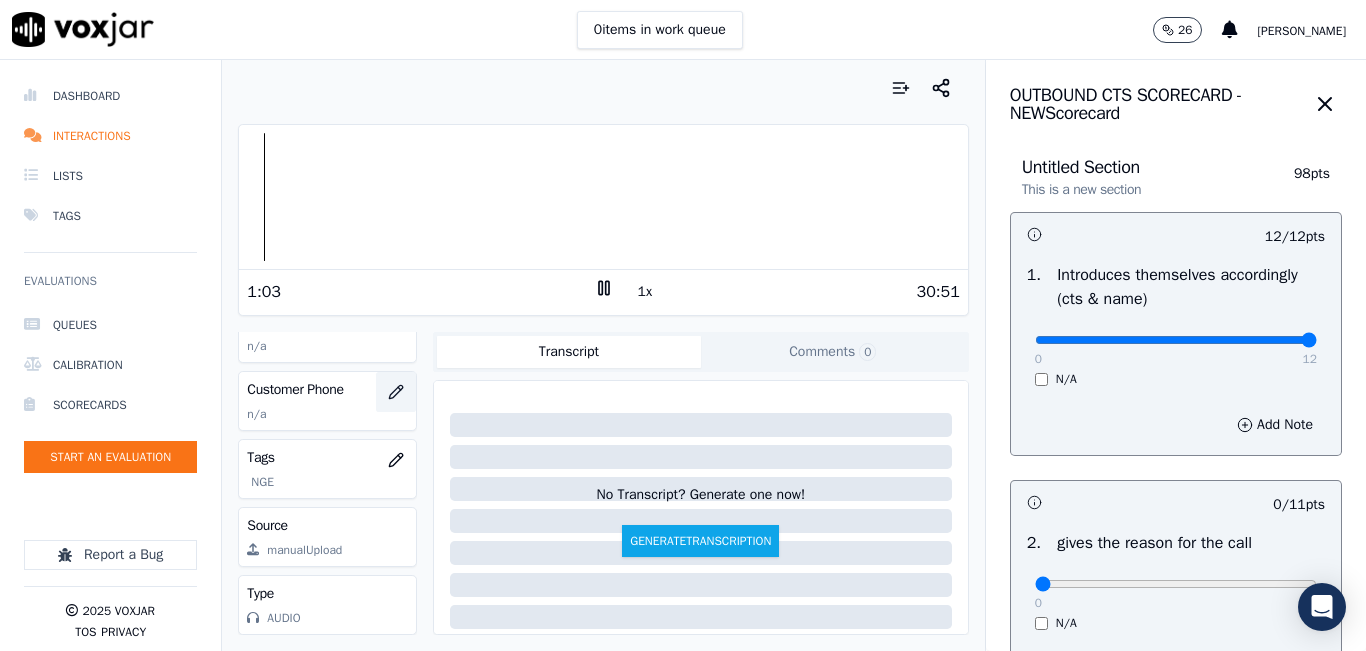 click 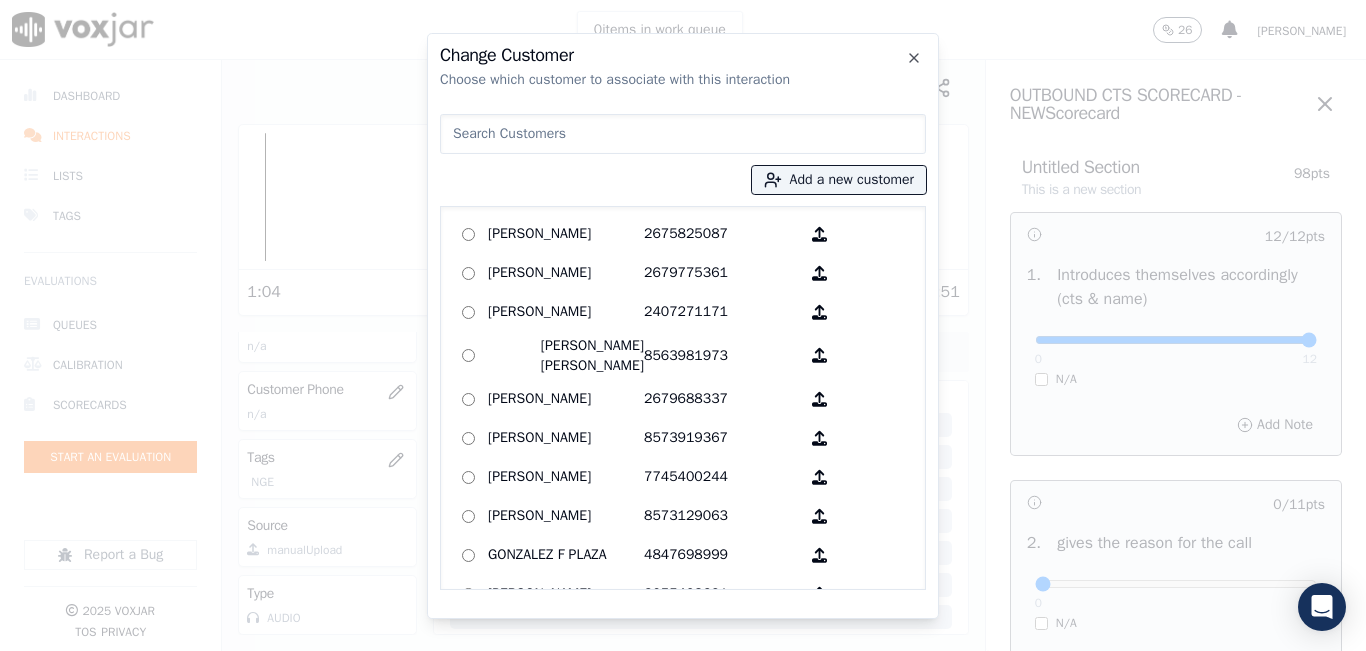 click at bounding box center (683, 134) 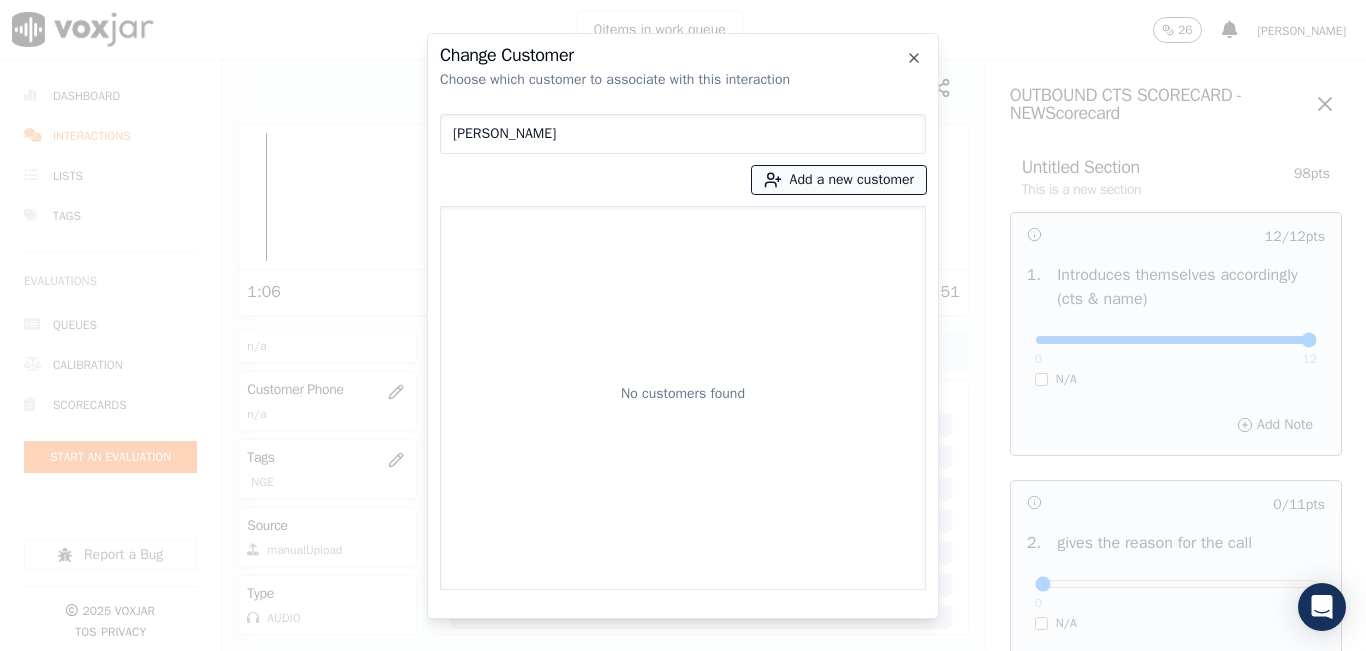 type on "Carl F Hunnewell" 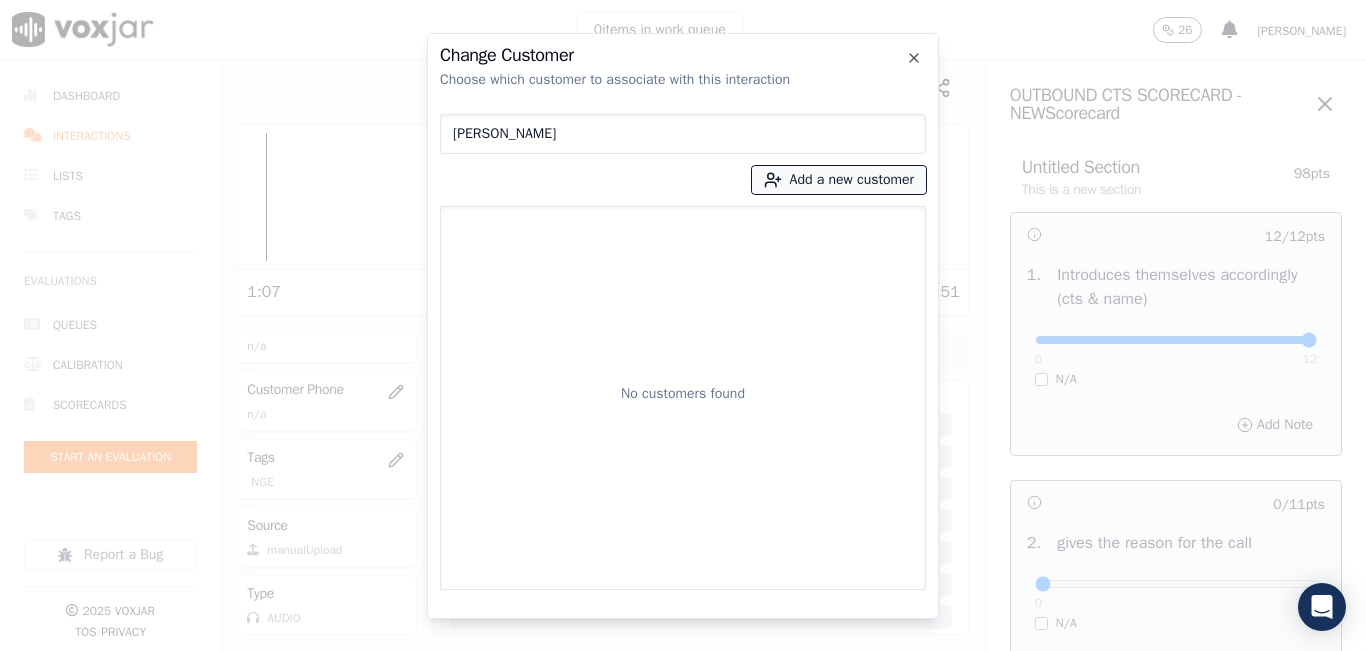 click on "Add a new customer" at bounding box center (839, 180) 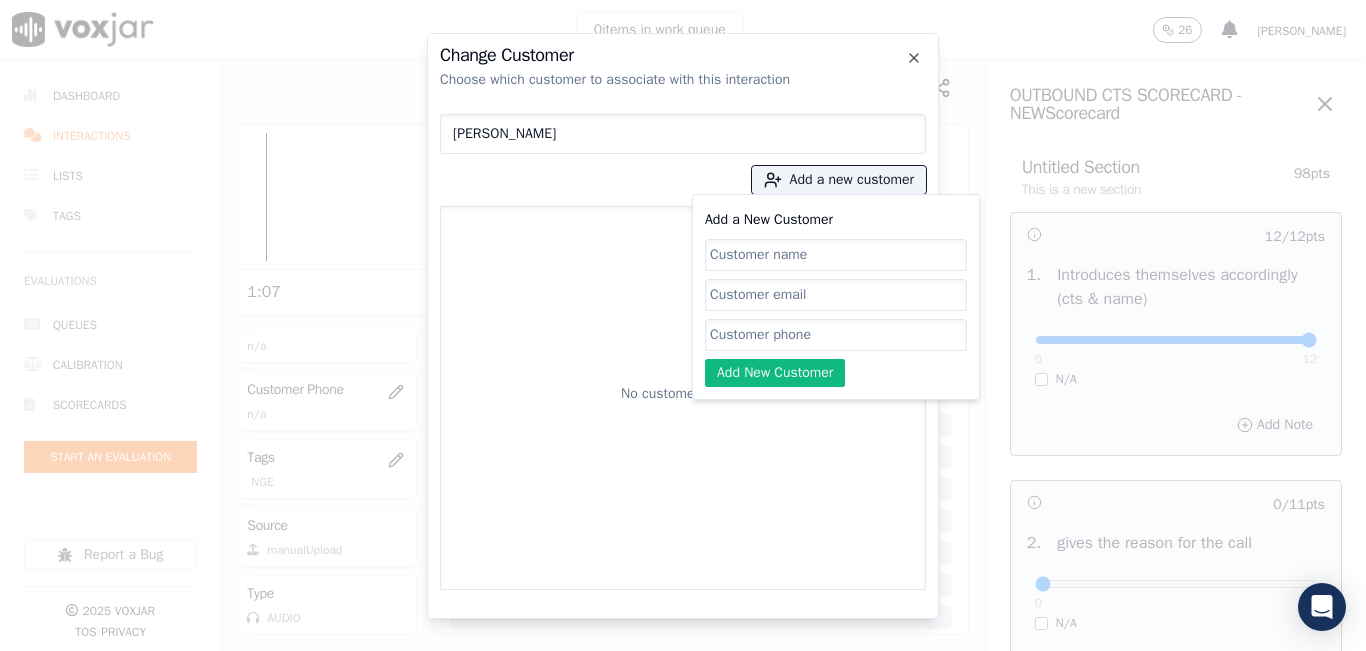 click on "Add a New Customer" 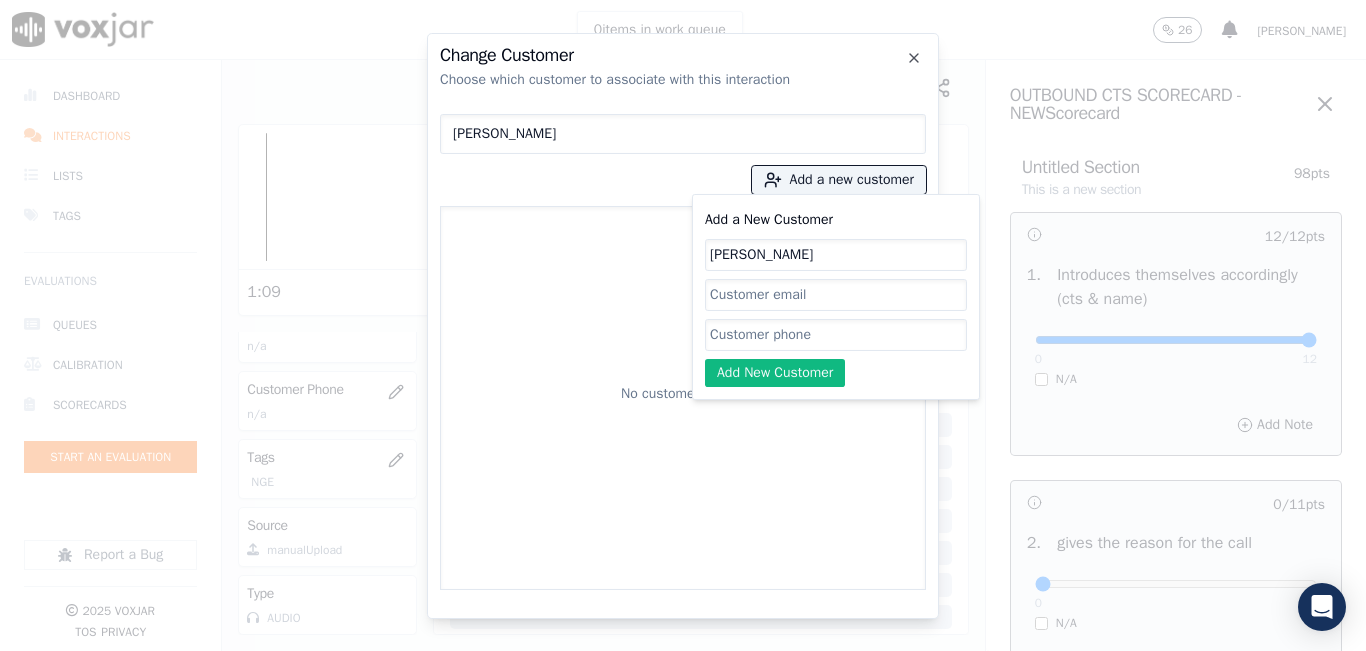 click on "Carl F Hunnewell" 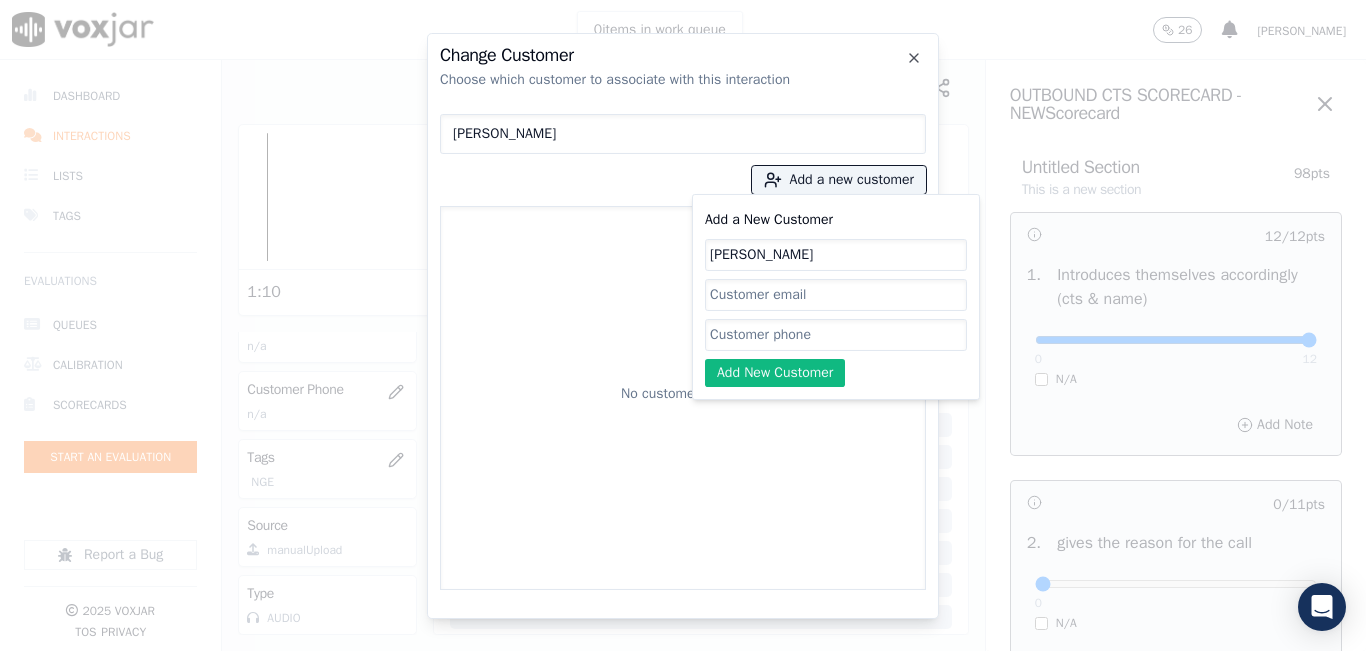 type on "Carl F Hunnewell" 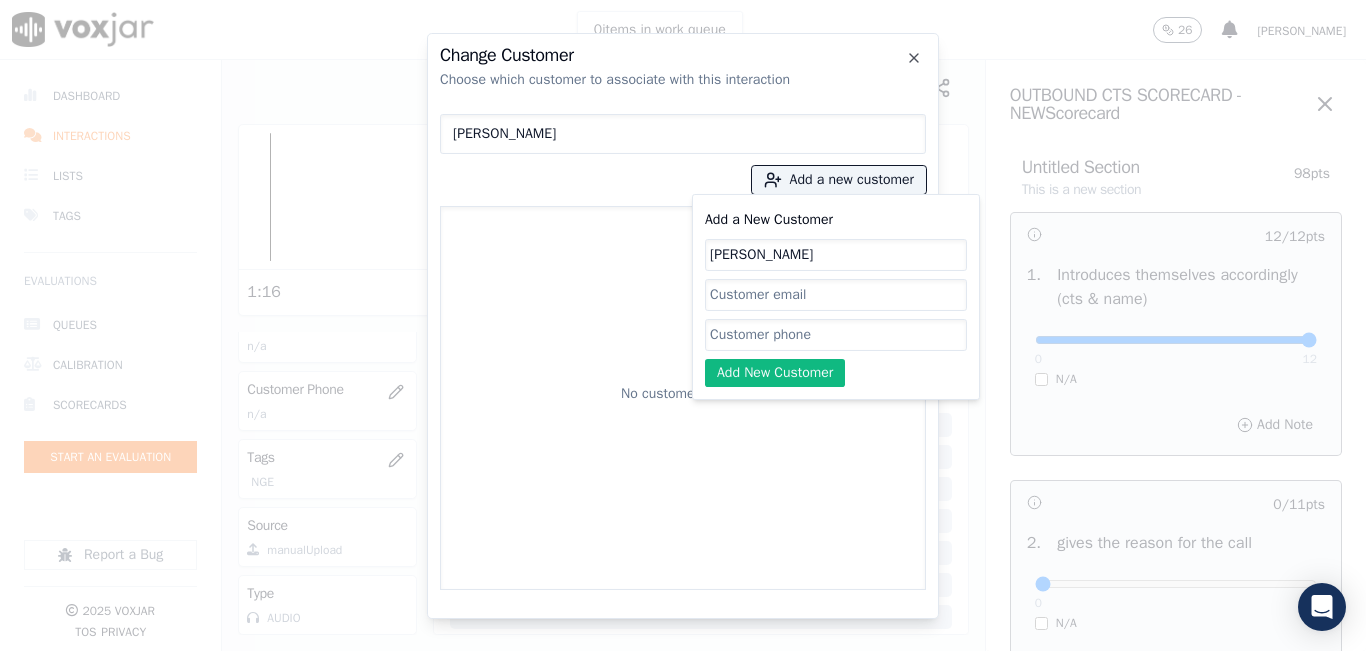click on "Add a New Customer" 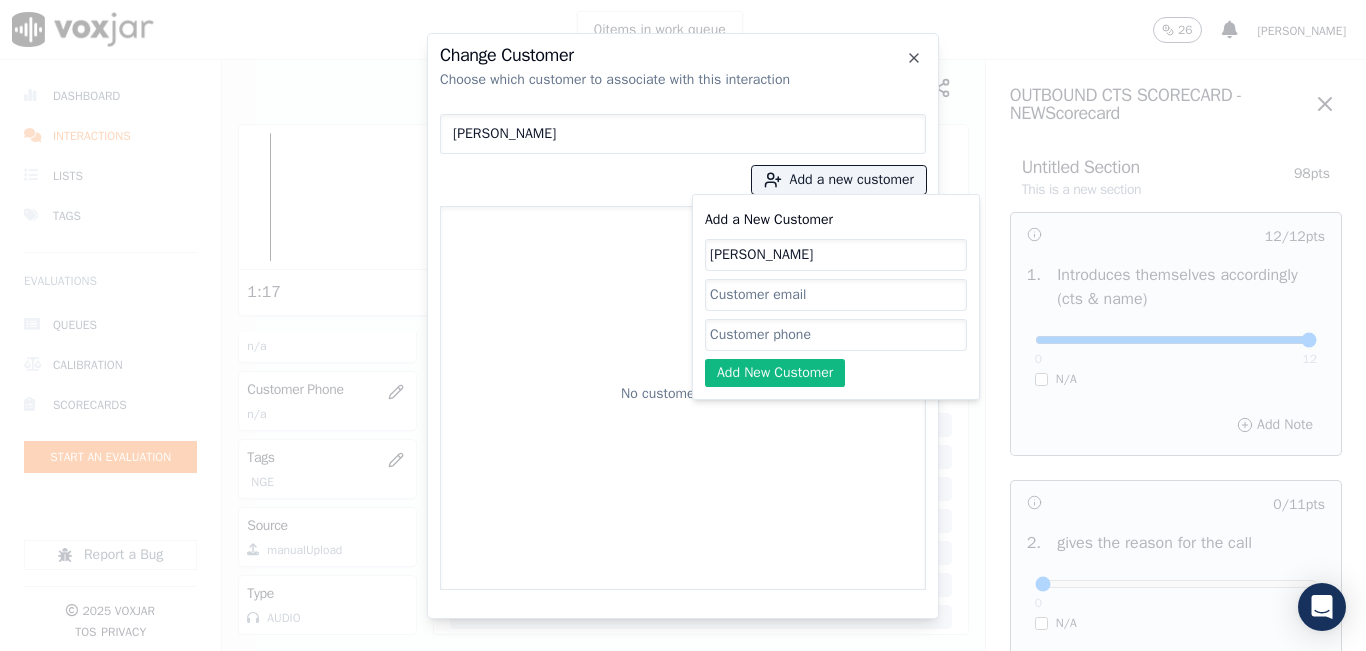 paste on "9789879358" 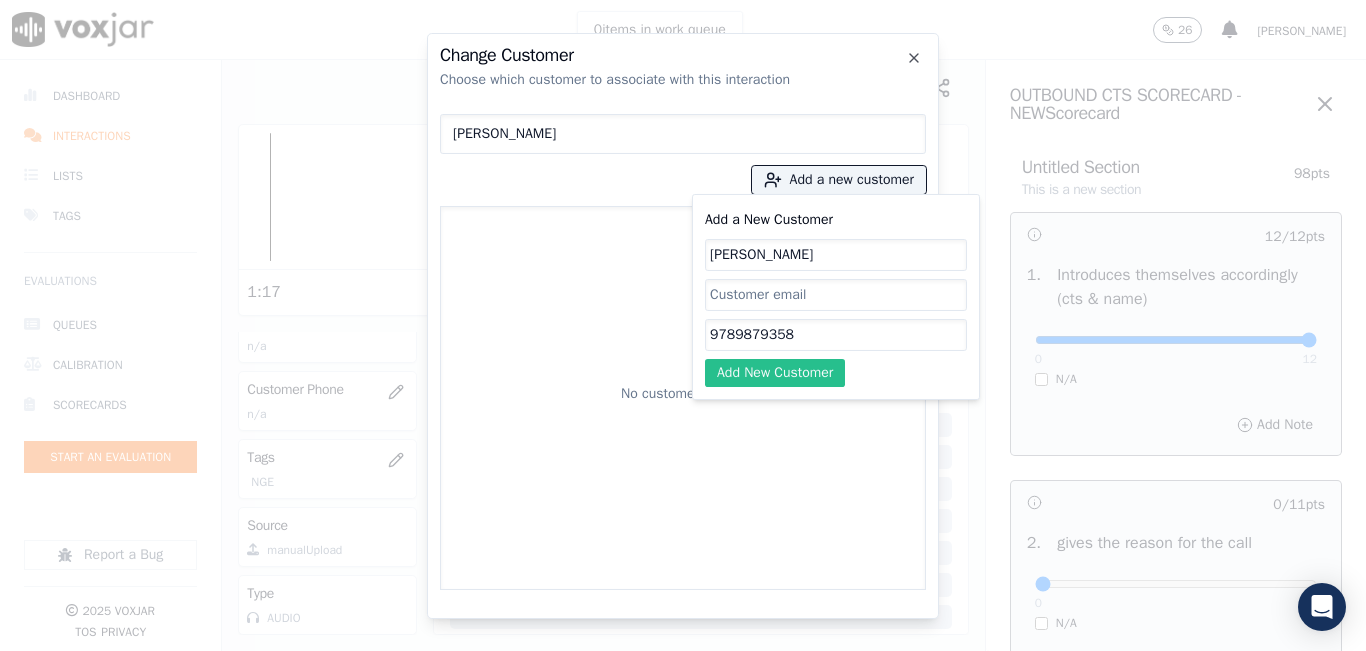 type on "9789879358" 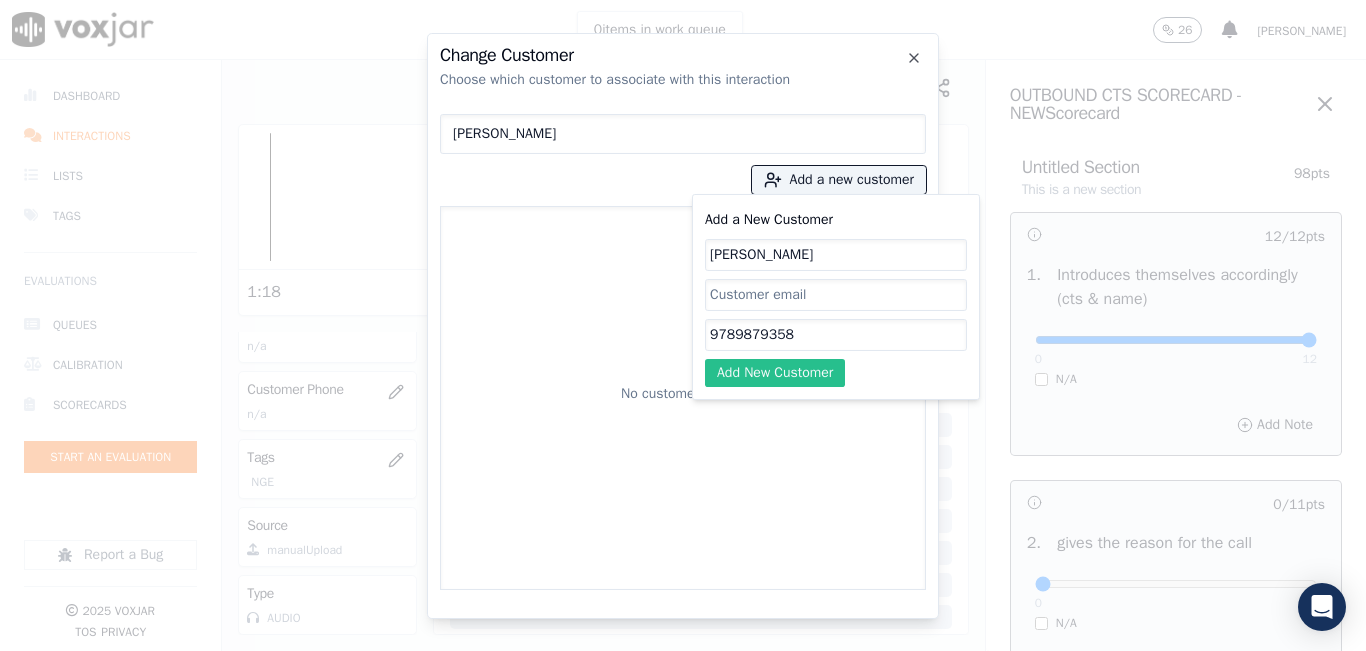 click on "Add New Customer" 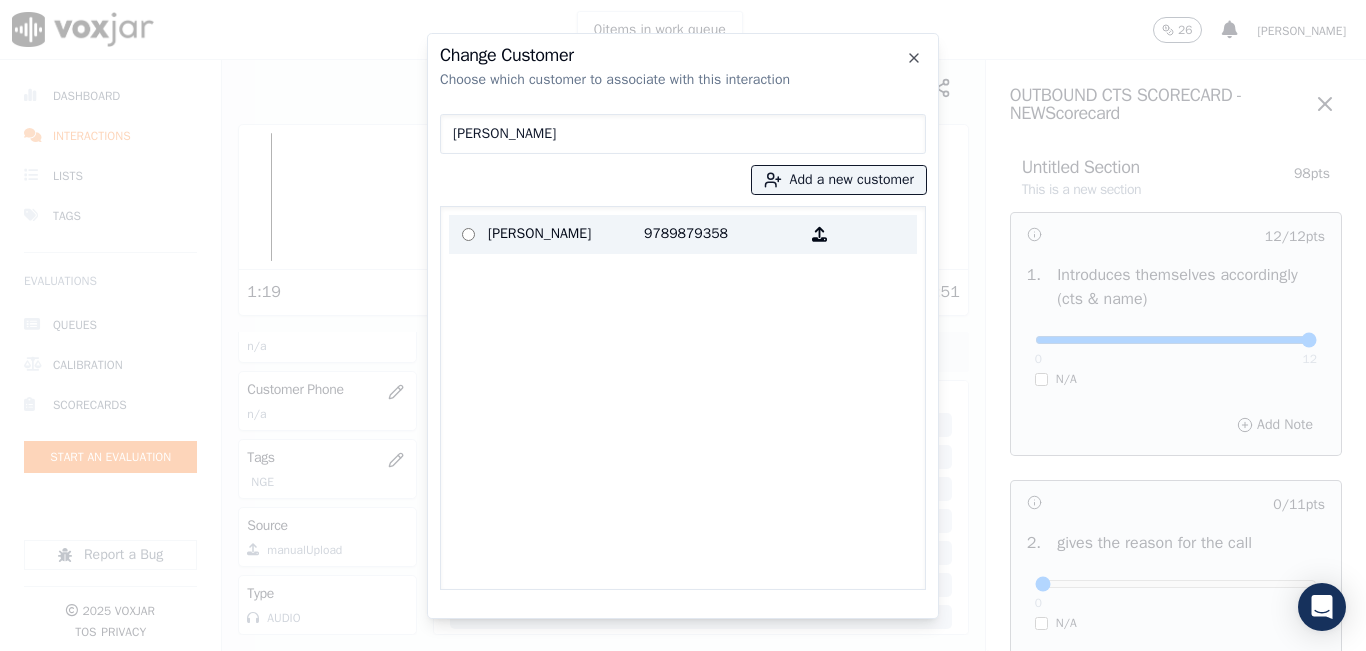 click at bounding box center [468, 234] 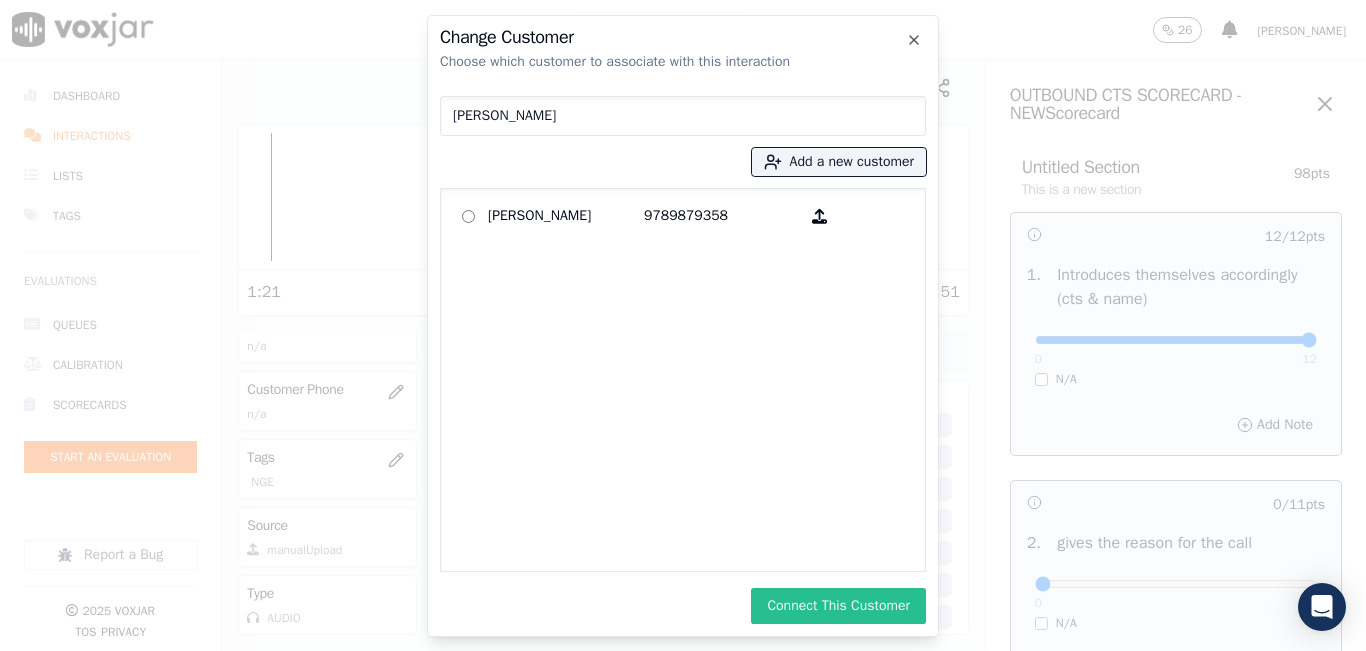 click on "Connect This Customer" at bounding box center [838, 606] 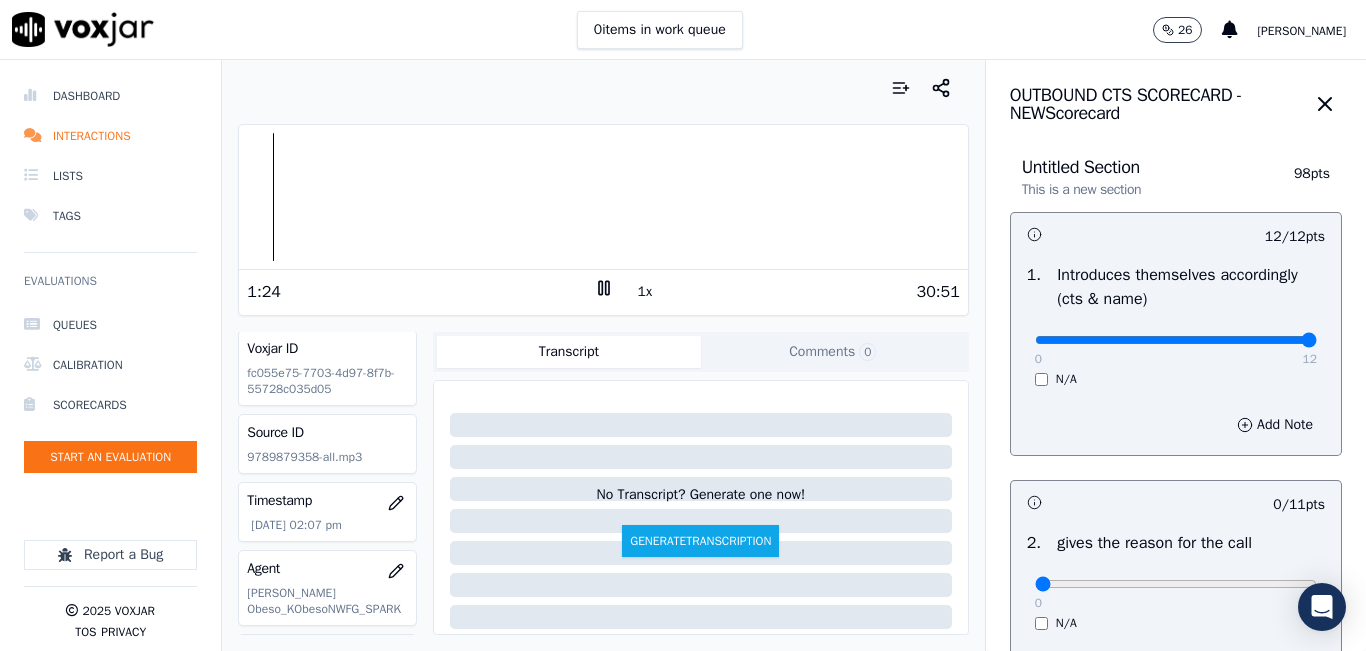 scroll, scrollTop: 0, scrollLeft: 0, axis: both 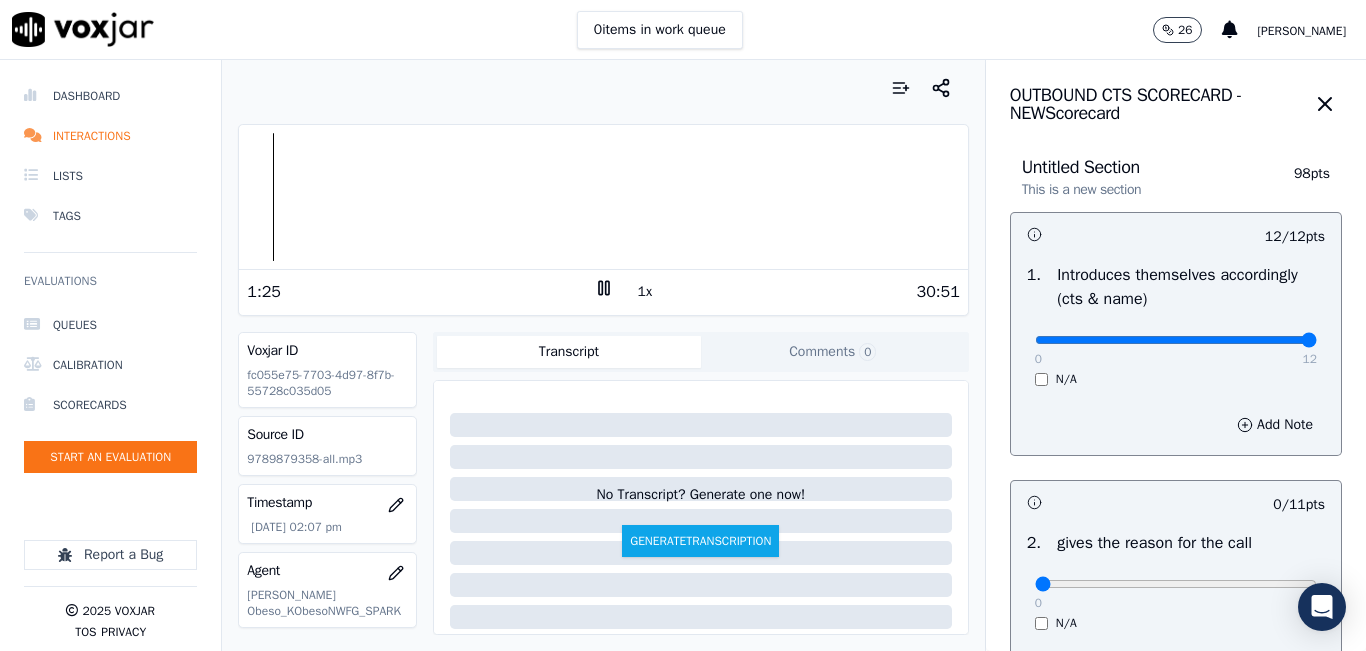 click on "1x" at bounding box center (645, 292) 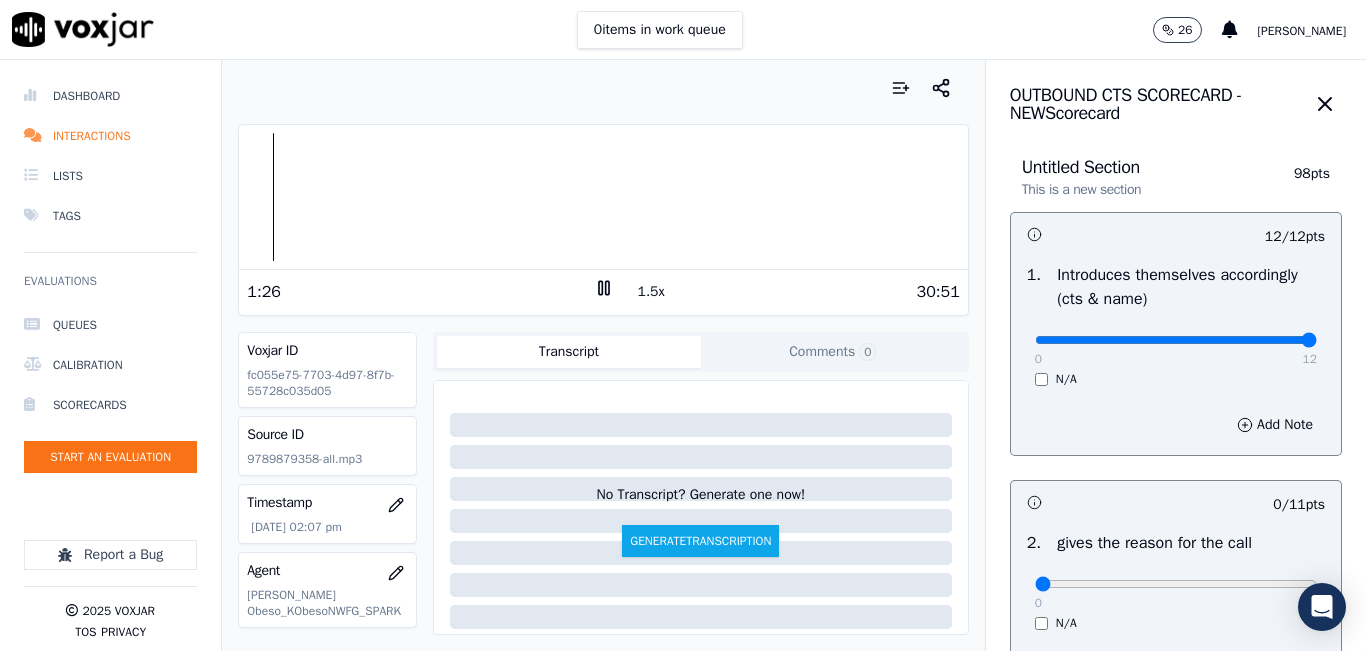 click on "1.5x" at bounding box center [651, 292] 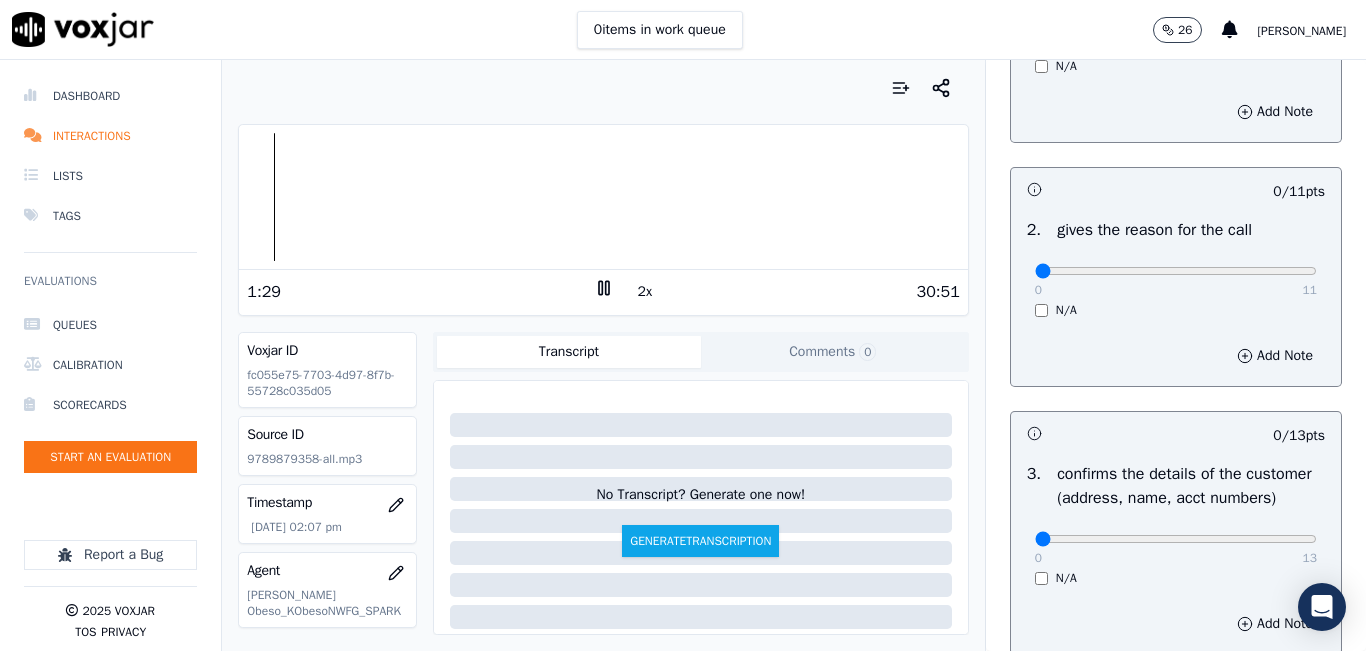 scroll, scrollTop: 300, scrollLeft: 0, axis: vertical 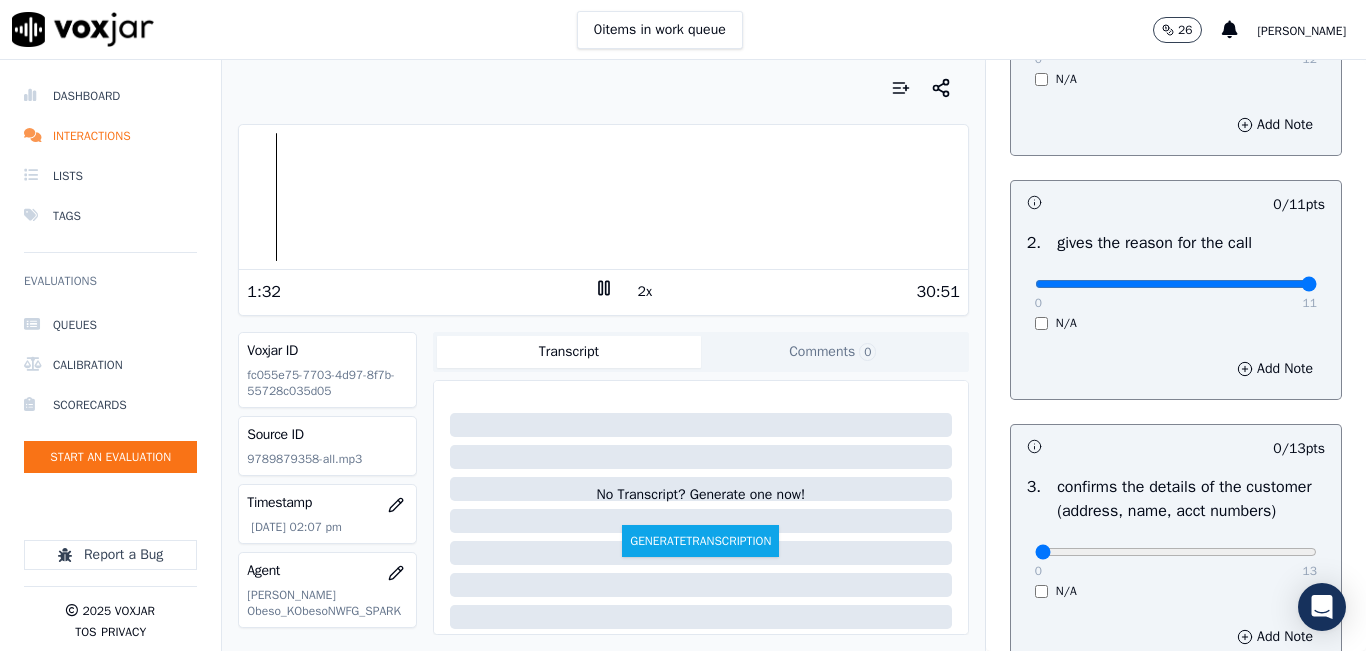 drag, startPoint x: 1201, startPoint y: 278, endPoint x: 1343, endPoint y: 273, distance: 142.088 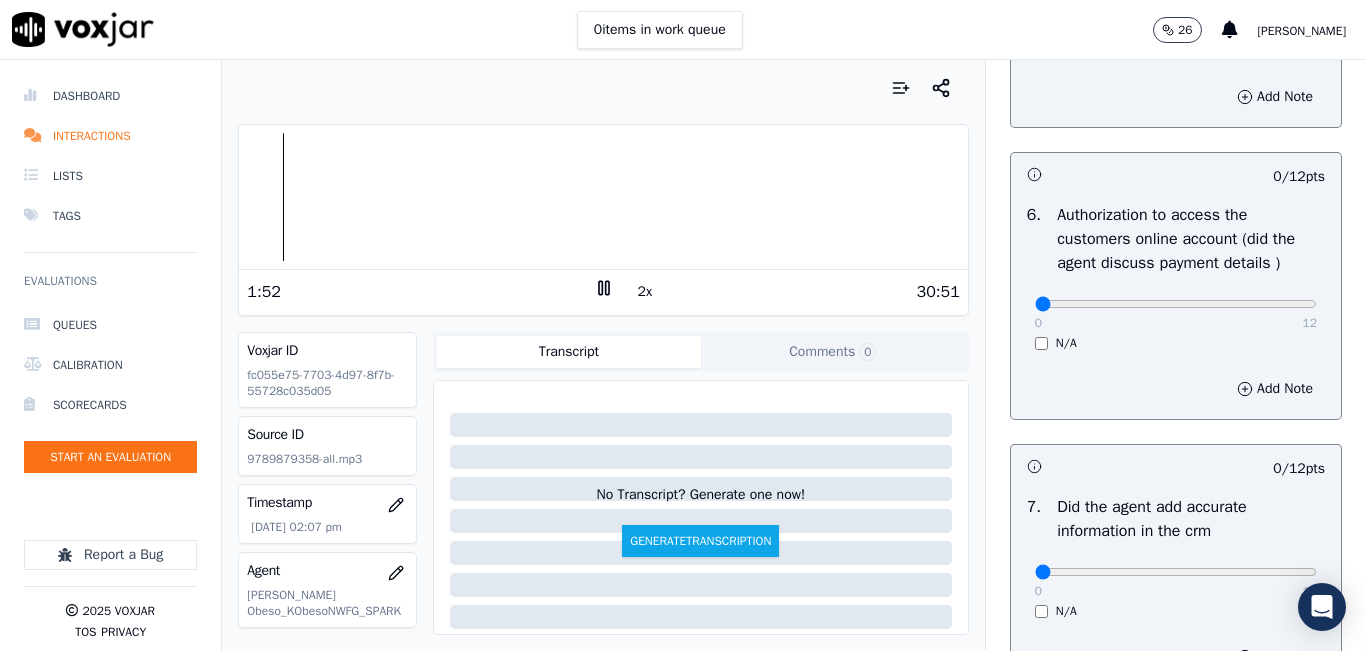 scroll, scrollTop: 1300, scrollLeft: 0, axis: vertical 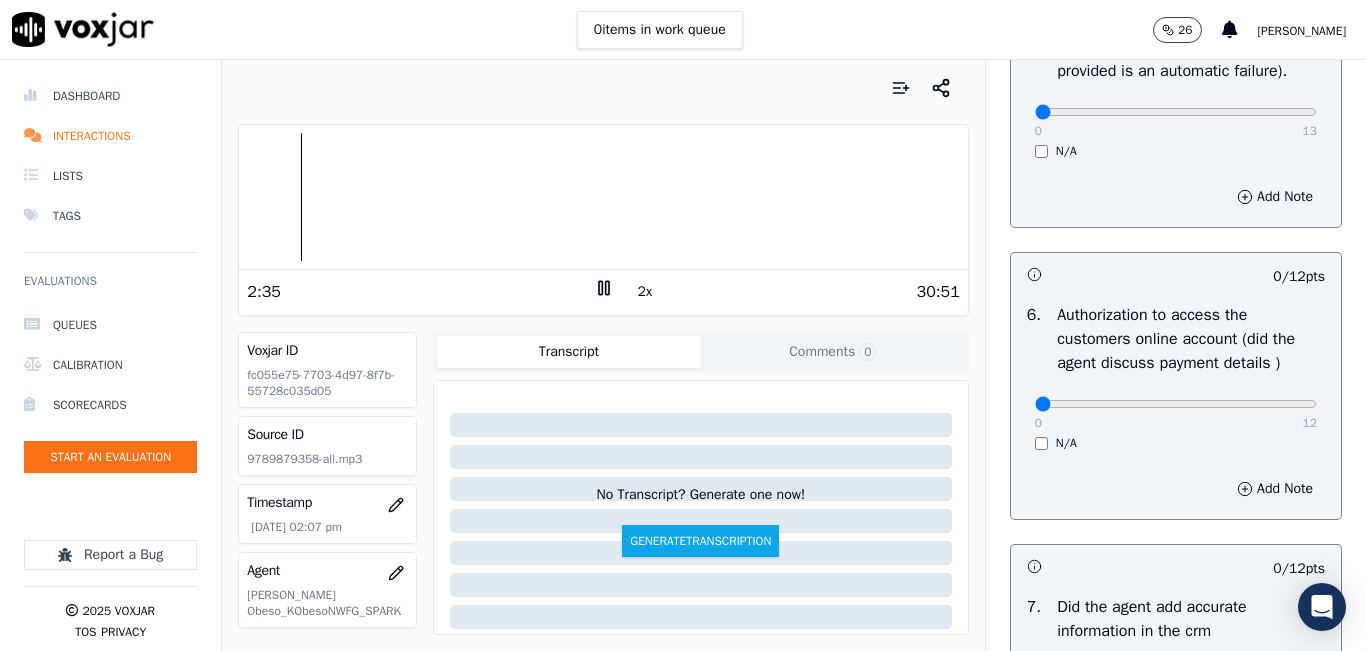 drag, startPoint x: 645, startPoint y: 281, endPoint x: 631, endPoint y: 289, distance: 16.124516 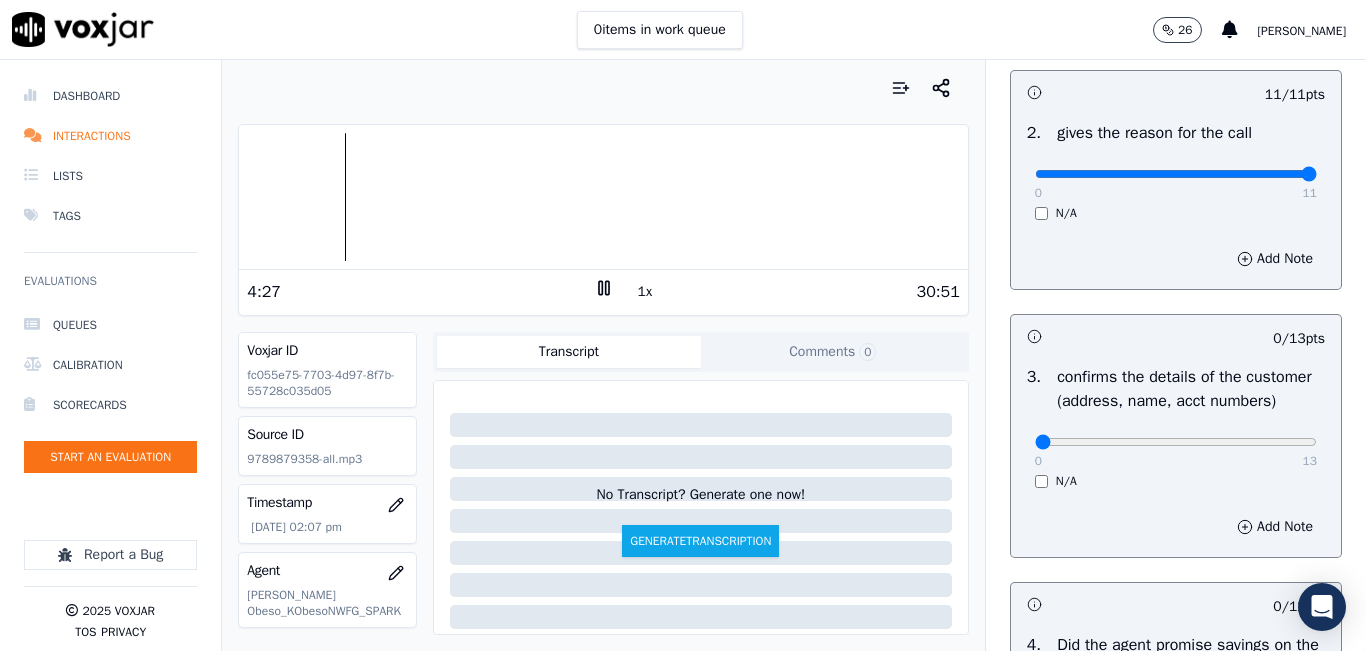 scroll, scrollTop: 400, scrollLeft: 0, axis: vertical 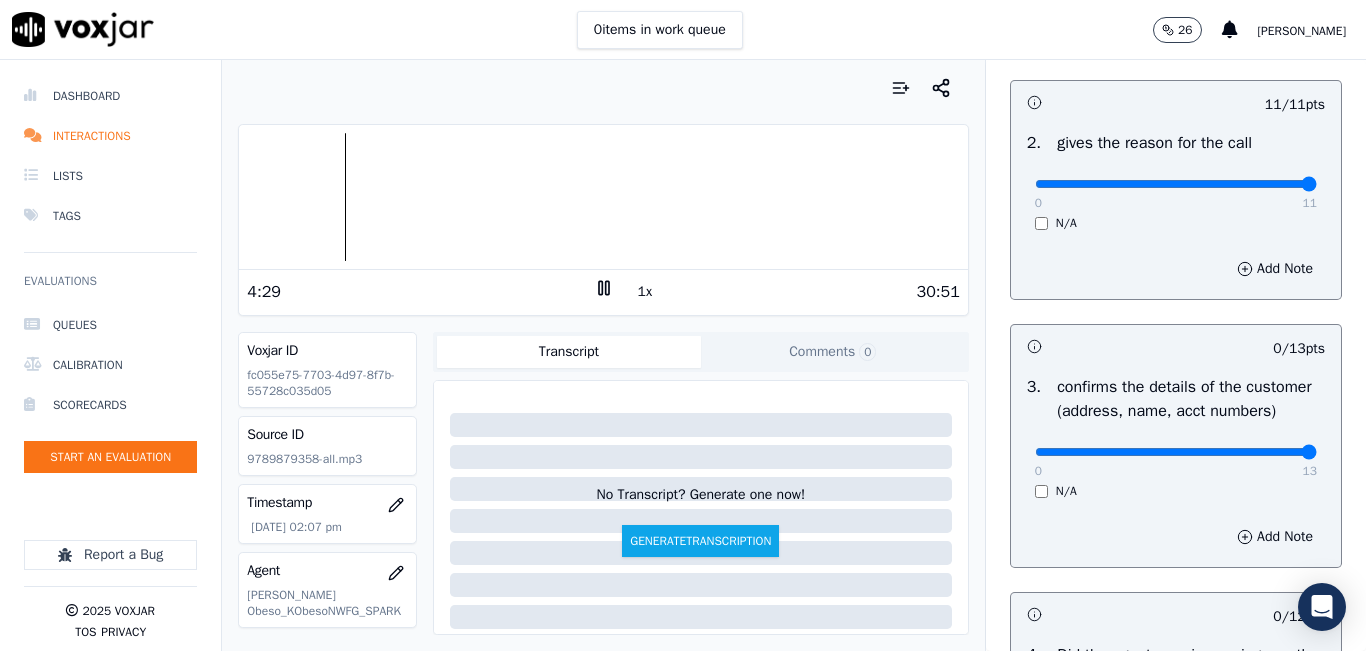 drag, startPoint x: 1053, startPoint y: 480, endPoint x: 1309, endPoint y: 475, distance: 256.04883 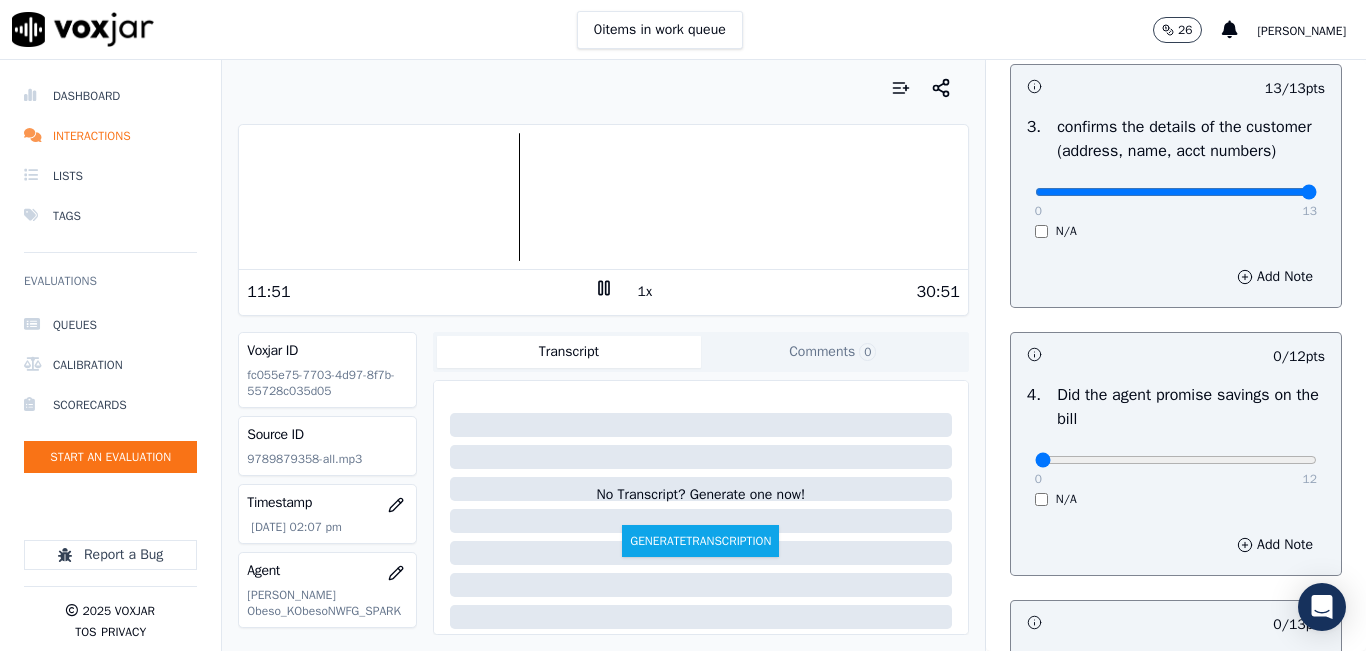 scroll, scrollTop: 700, scrollLeft: 0, axis: vertical 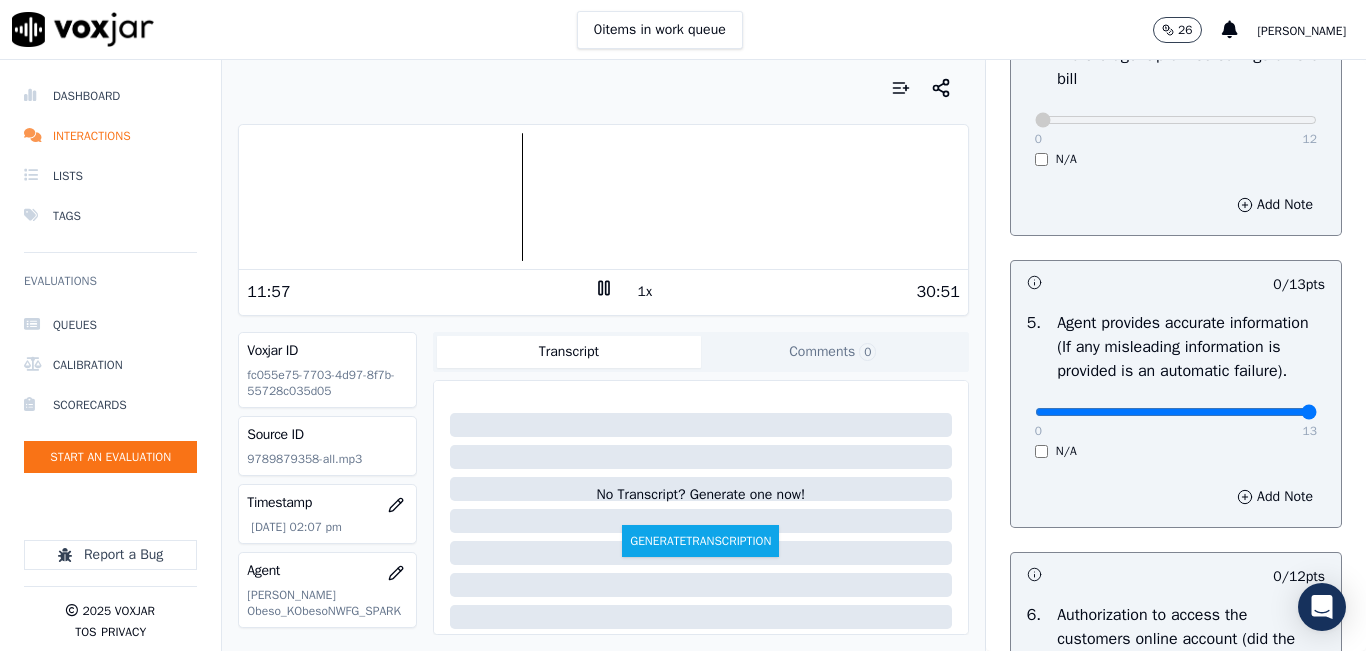 drag, startPoint x: 1090, startPoint y: 461, endPoint x: 1320, endPoint y: 434, distance: 231.57936 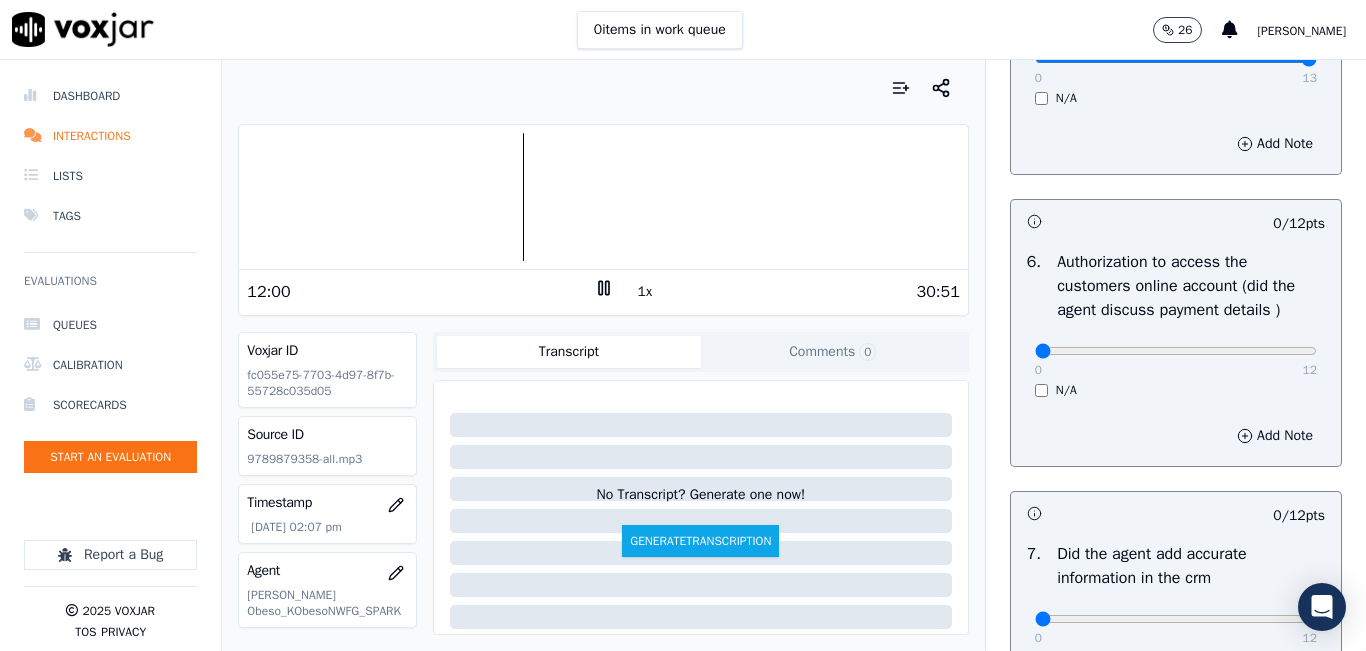 scroll, scrollTop: 1400, scrollLeft: 0, axis: vertical 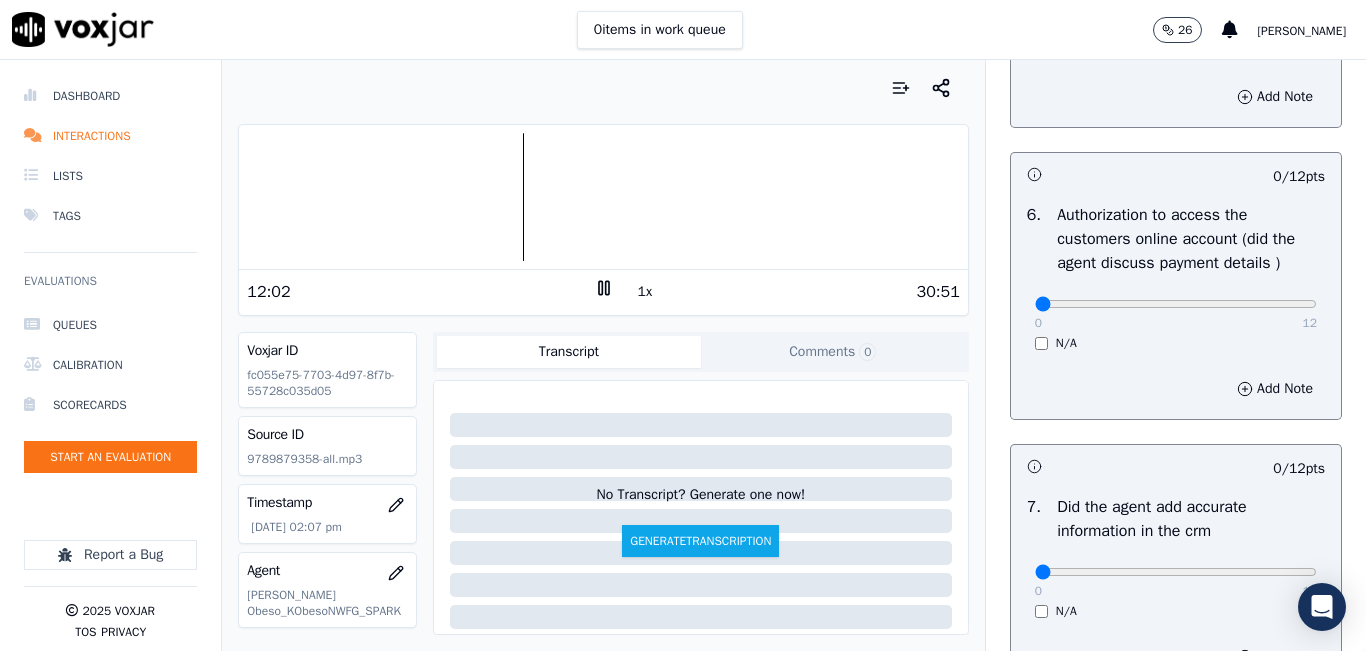 click on "6 .   Authorization to access the customers online account (did the agent discuss payment details )     0   12     N/A" at bounding box center [1176, 277] 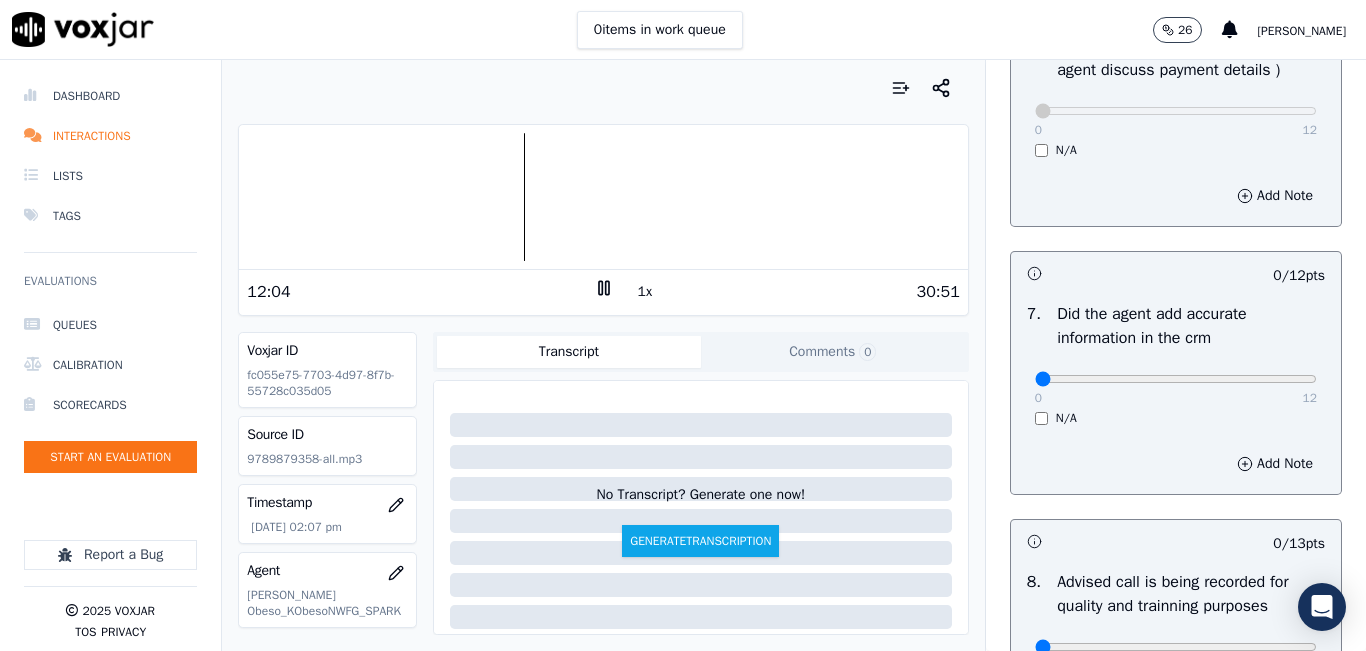 scroll, scrollTop: 1800, scrollLeft: 0, axis: vertical 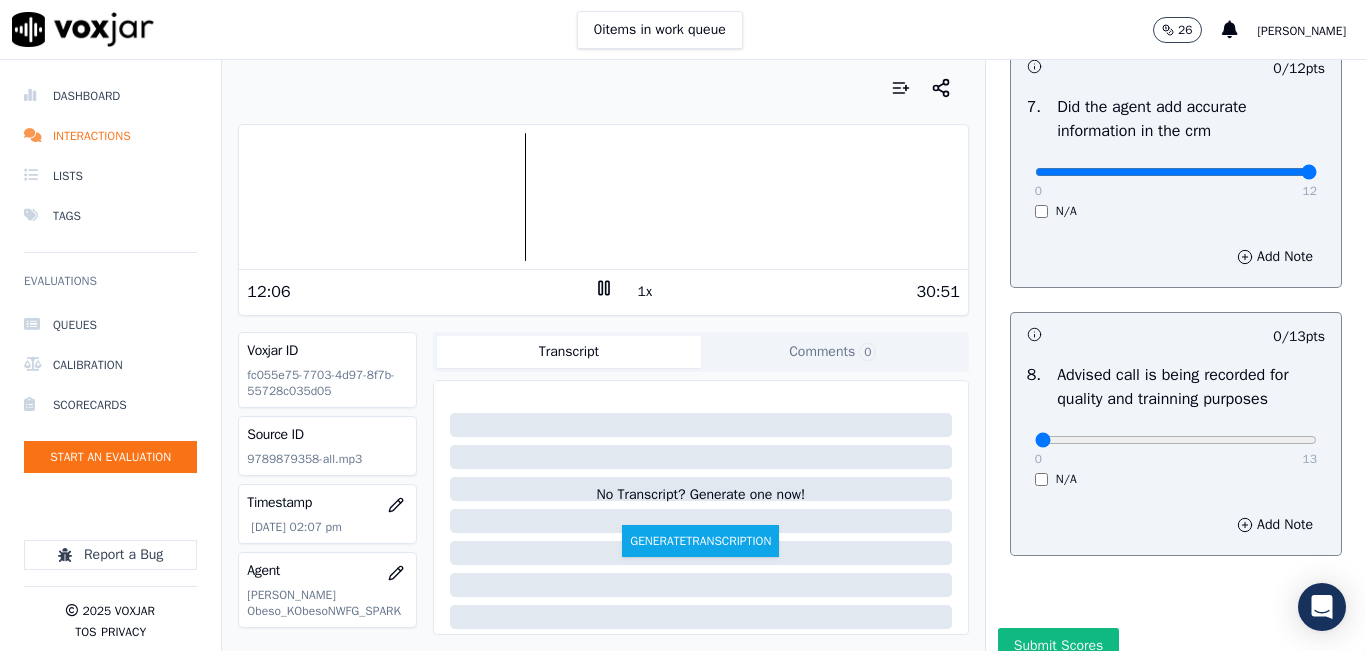 drag, startPoint x: 1052, startPoint y: 219, endPoint x: 1248, endPoint y: 183, distance: 199.2787 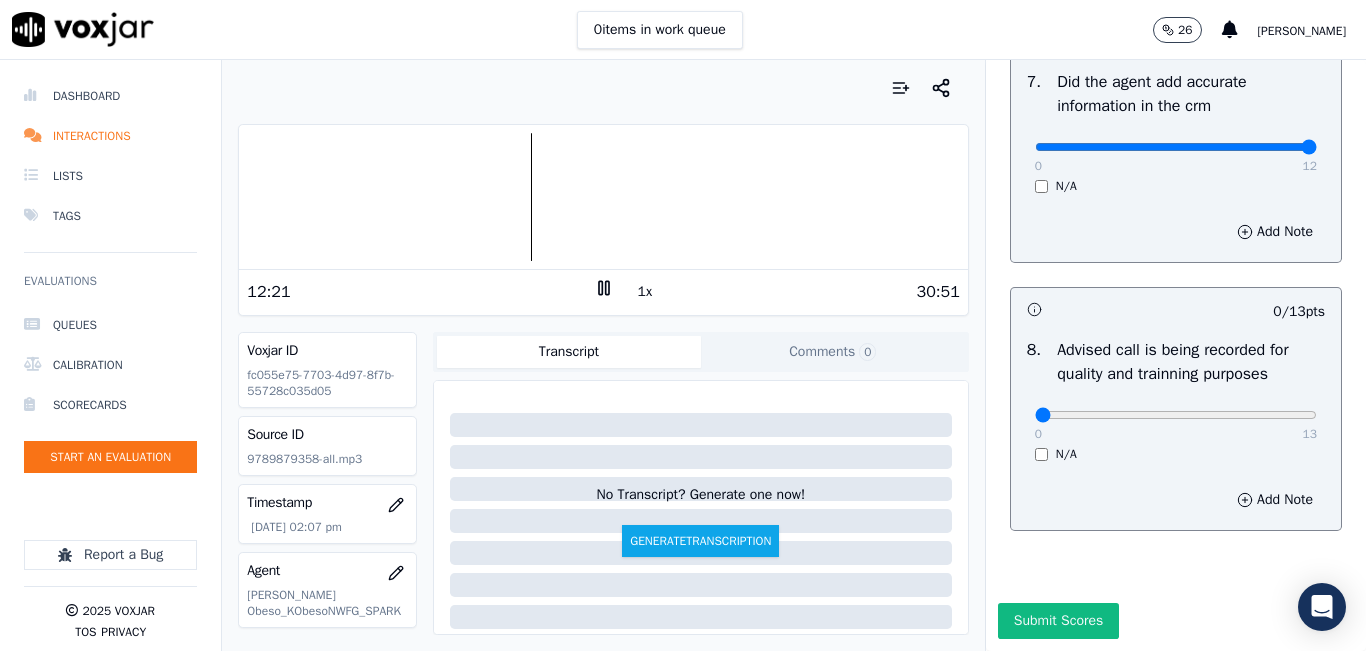 scroll, scrollTop: 1918, scrollLeft: 0, axis: vertical 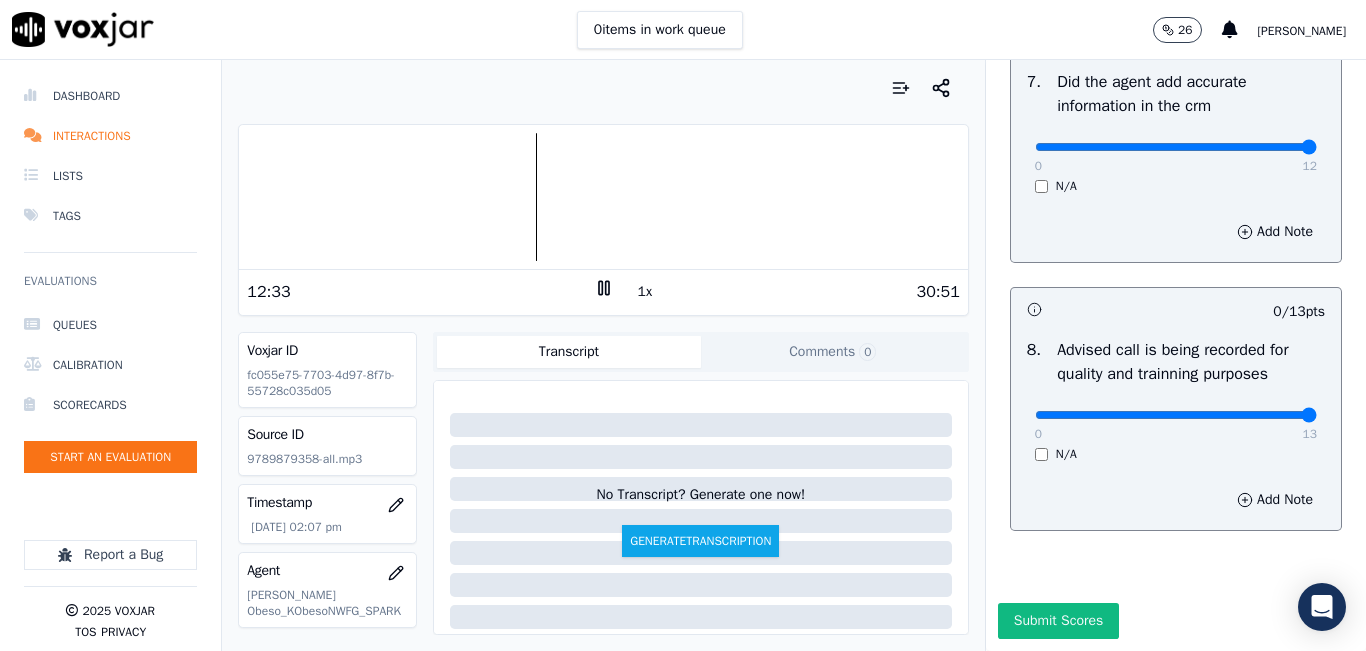 drag, startPoint x: 1178, startPoint y: 369, endPoint x: 1365, endPoint y: 346, distance: 188.40913 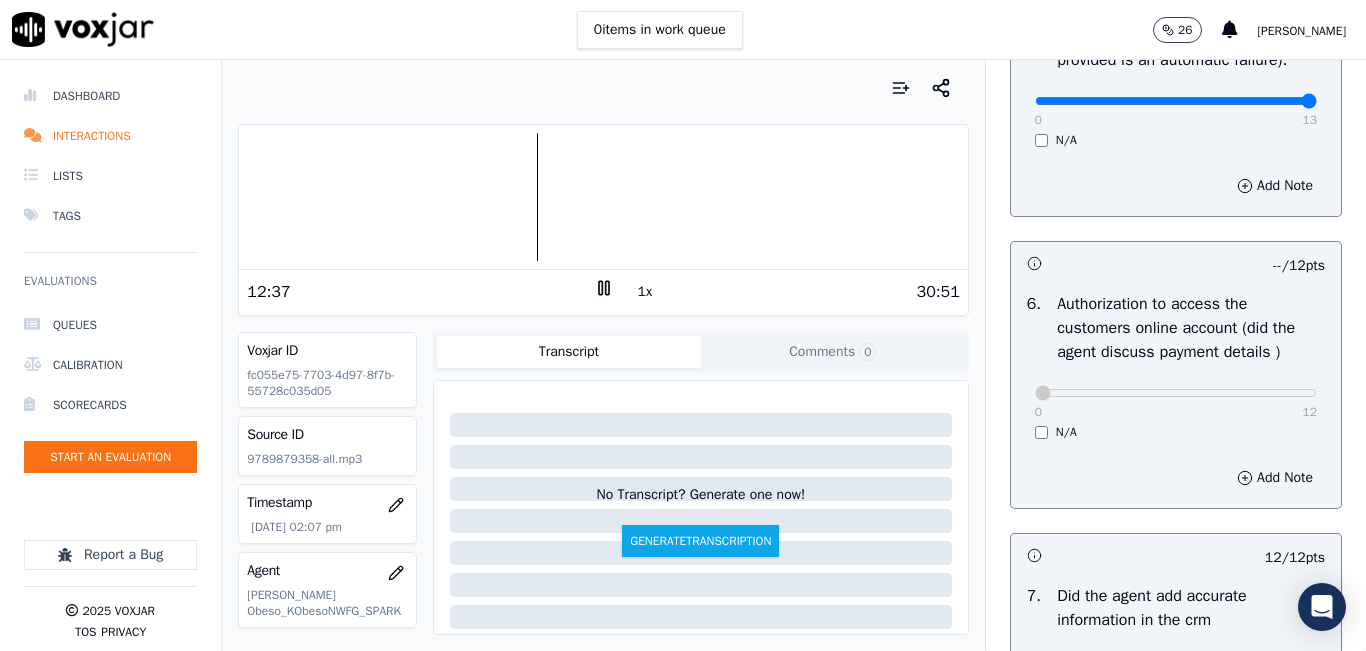 scroll, scrollTop: 1318, scrollLeft: 0, axis: vertical 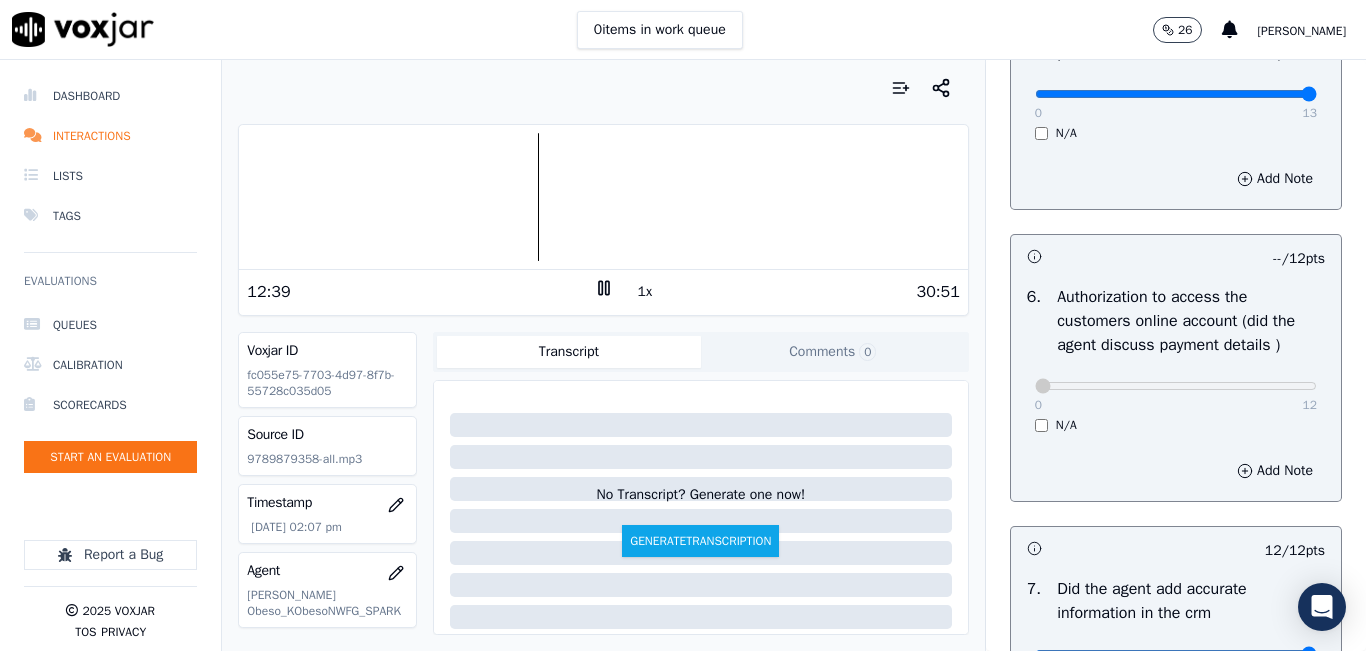 click on "0   12     N/A" at bounding box center (1176, 395) 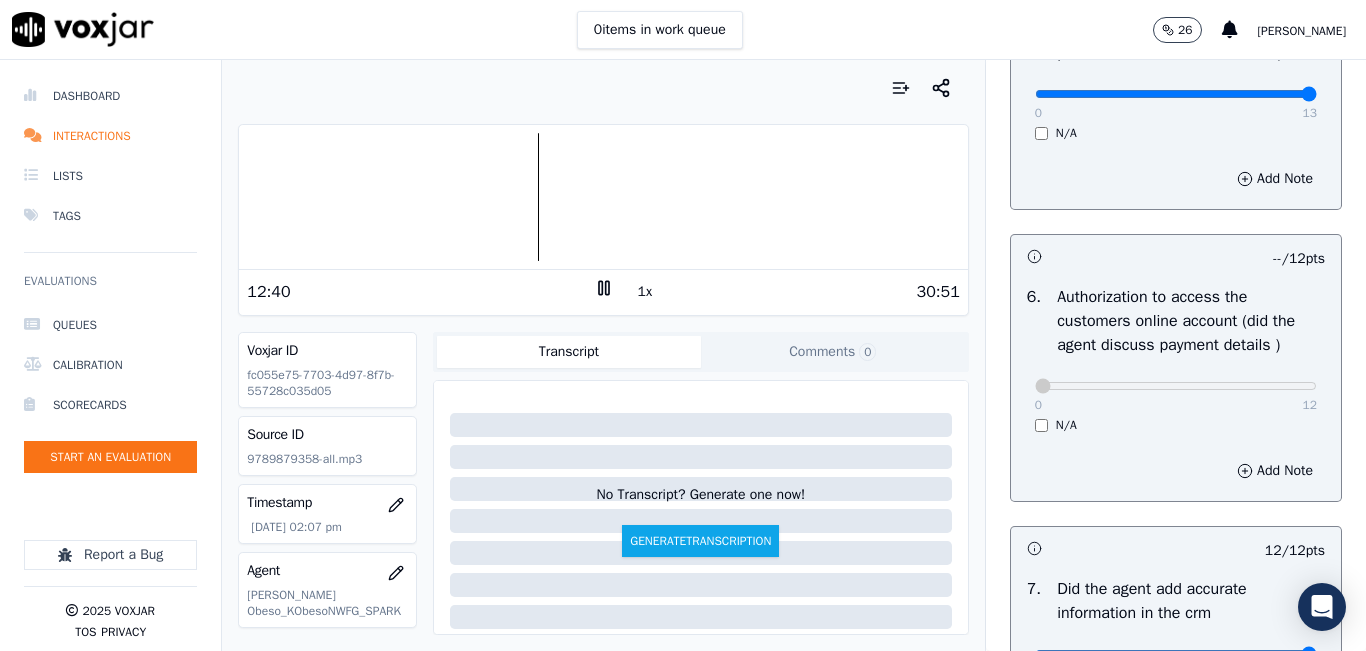 click on "0   12     N/A" at bounding box center (1176, 395) 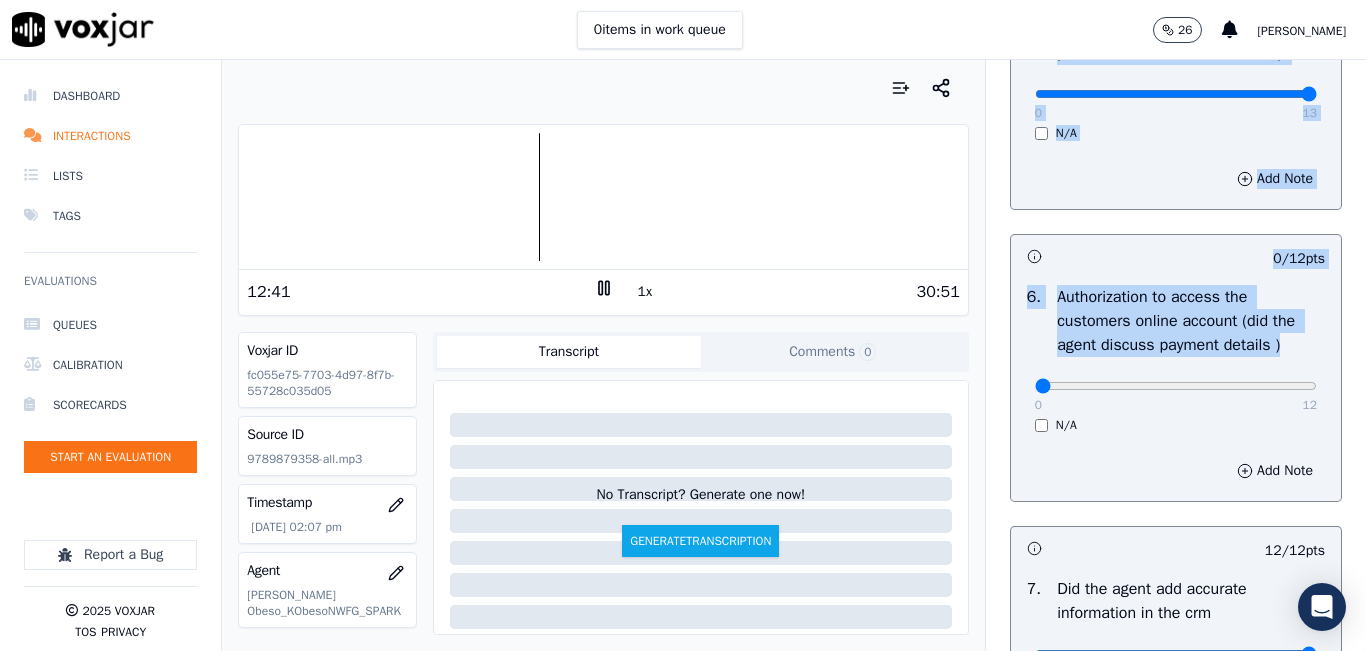 drag, startPoint x: 1025, startPoint y: 441, endPoint x: 1338, endPoint y: 431, distance: 313.1597 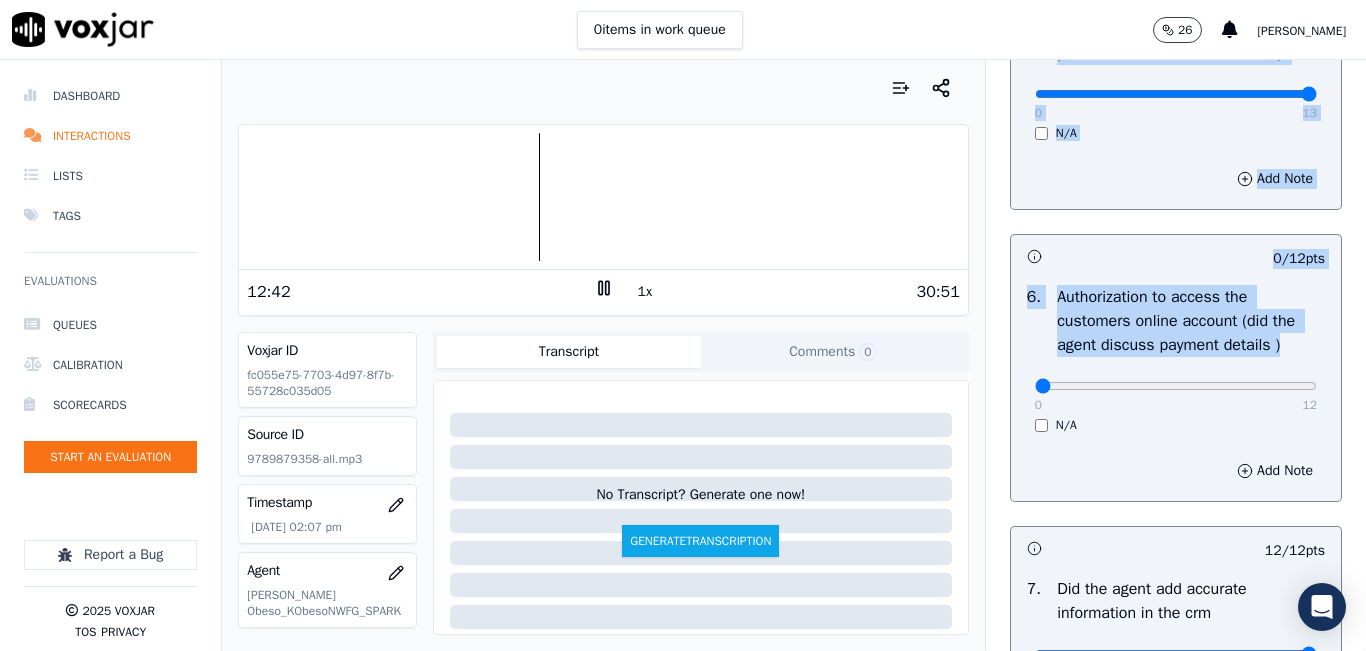 click on "0   12" at bounding box center [1176, 385] 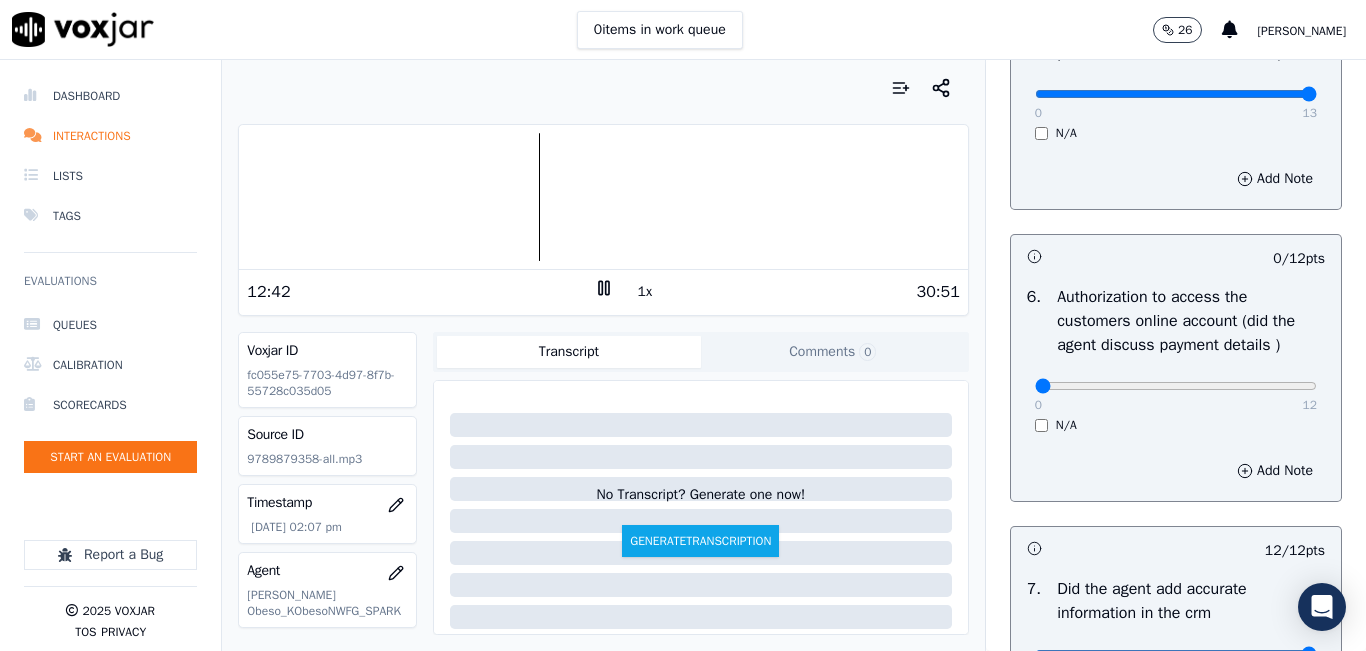 click on "0   12" at bounding box center (1176, 385) 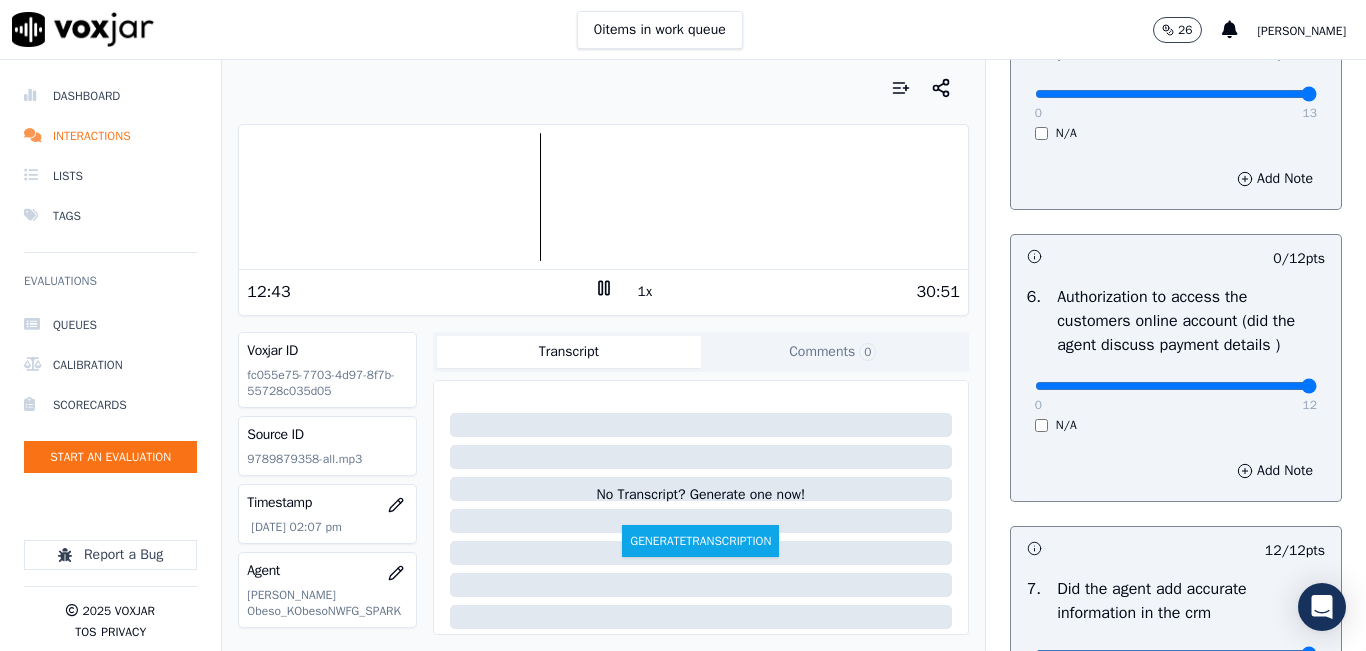 drag, startPoint x: 1241, startPoint y: 432, endPoint x: 1365, endPoint y: 406, distance: 126.69649 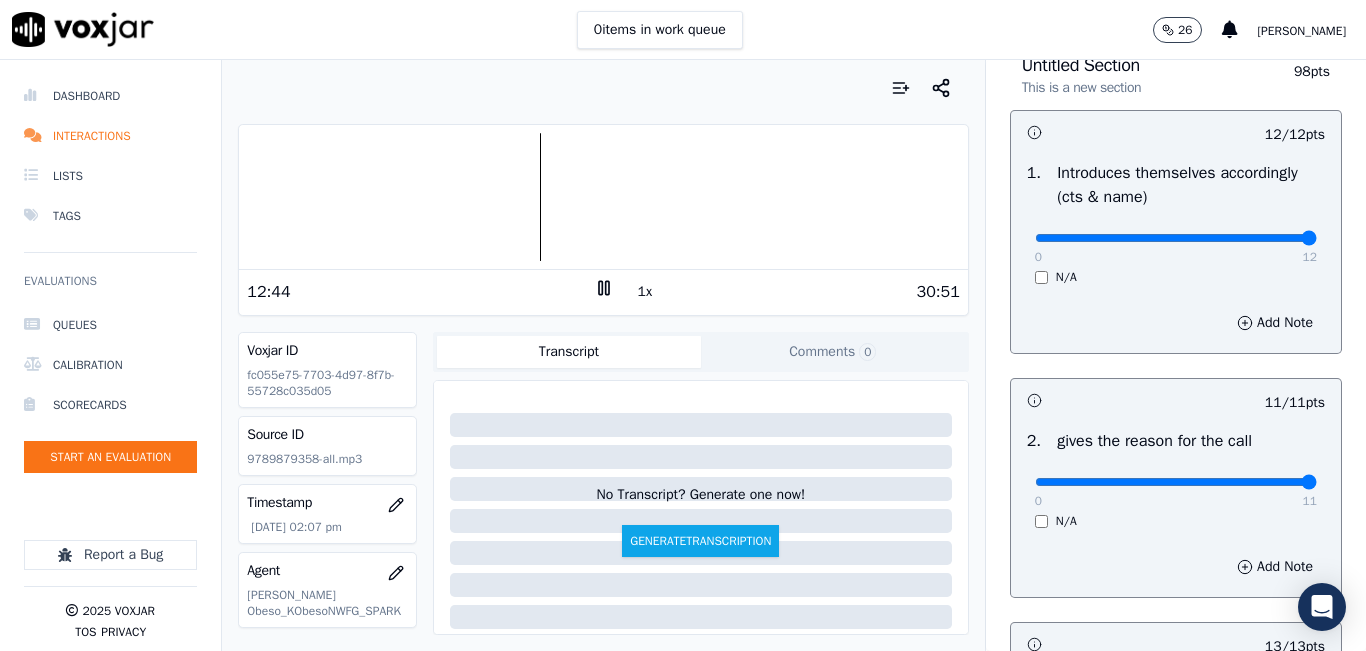 scroll, scrollTop: 0, scrollLeft: 0, axis: both 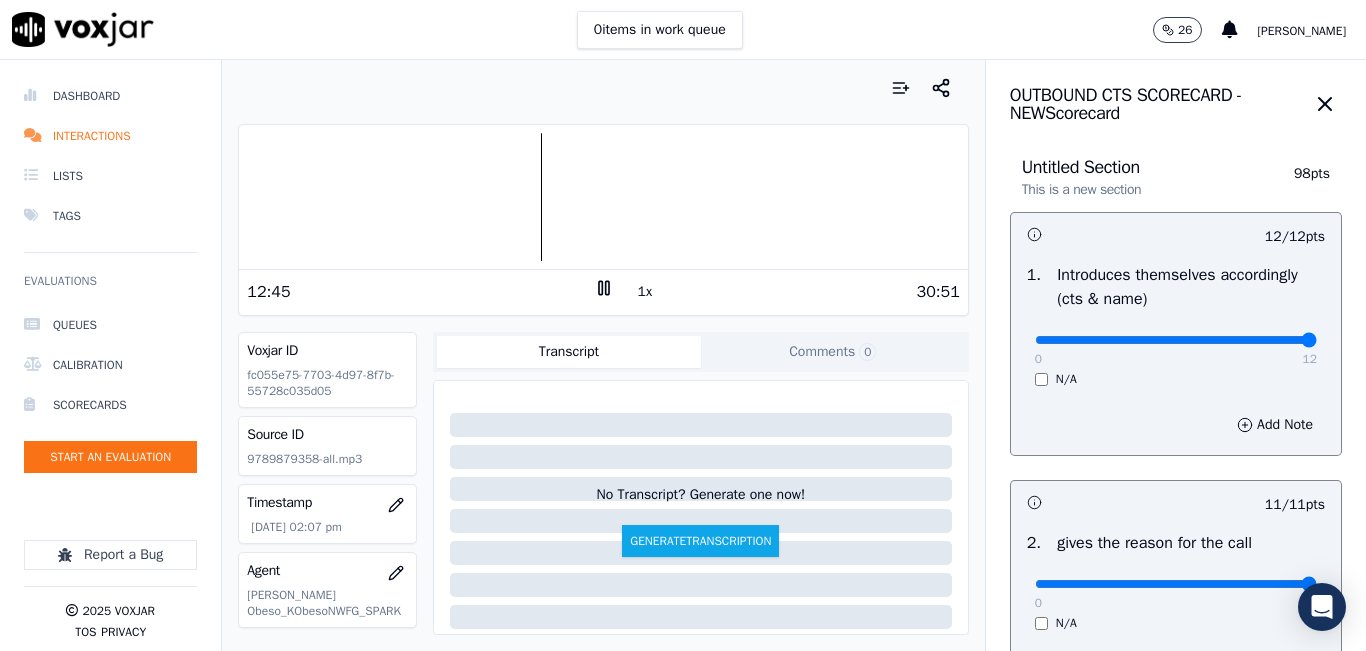 click on "1x" at bounding box center [645, 292] 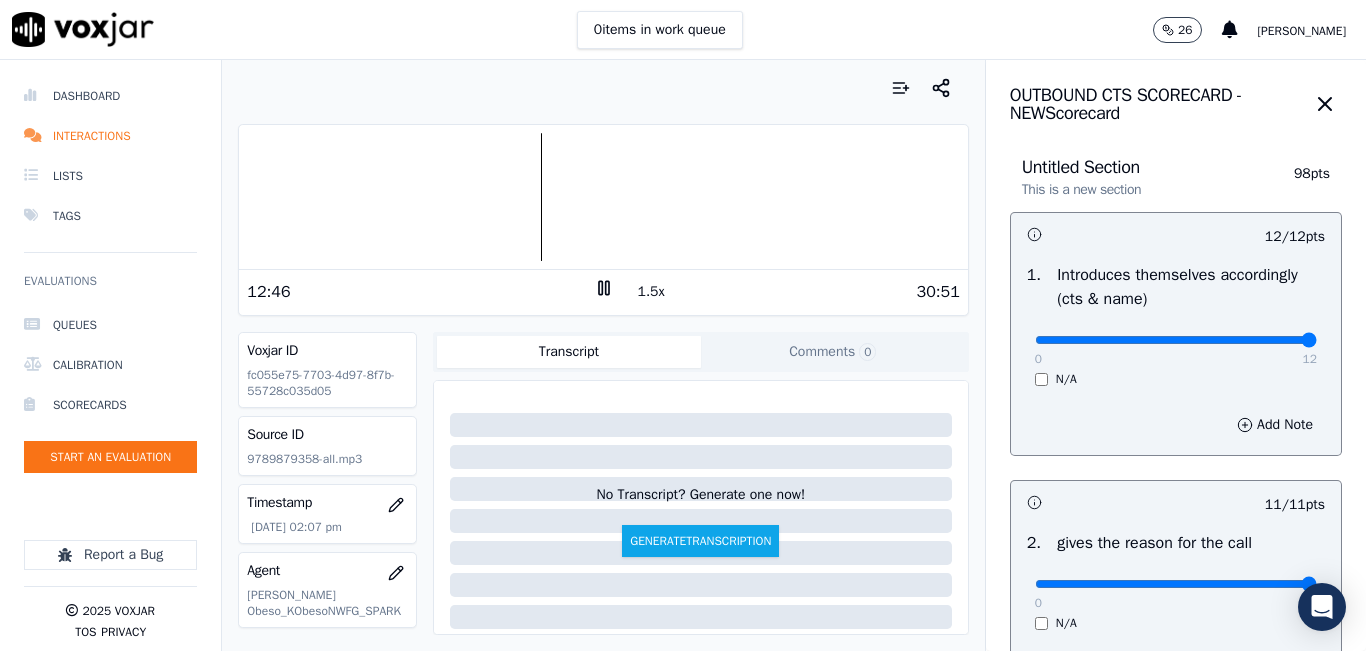 click on "1.5x" at bounding box center (651, 292) 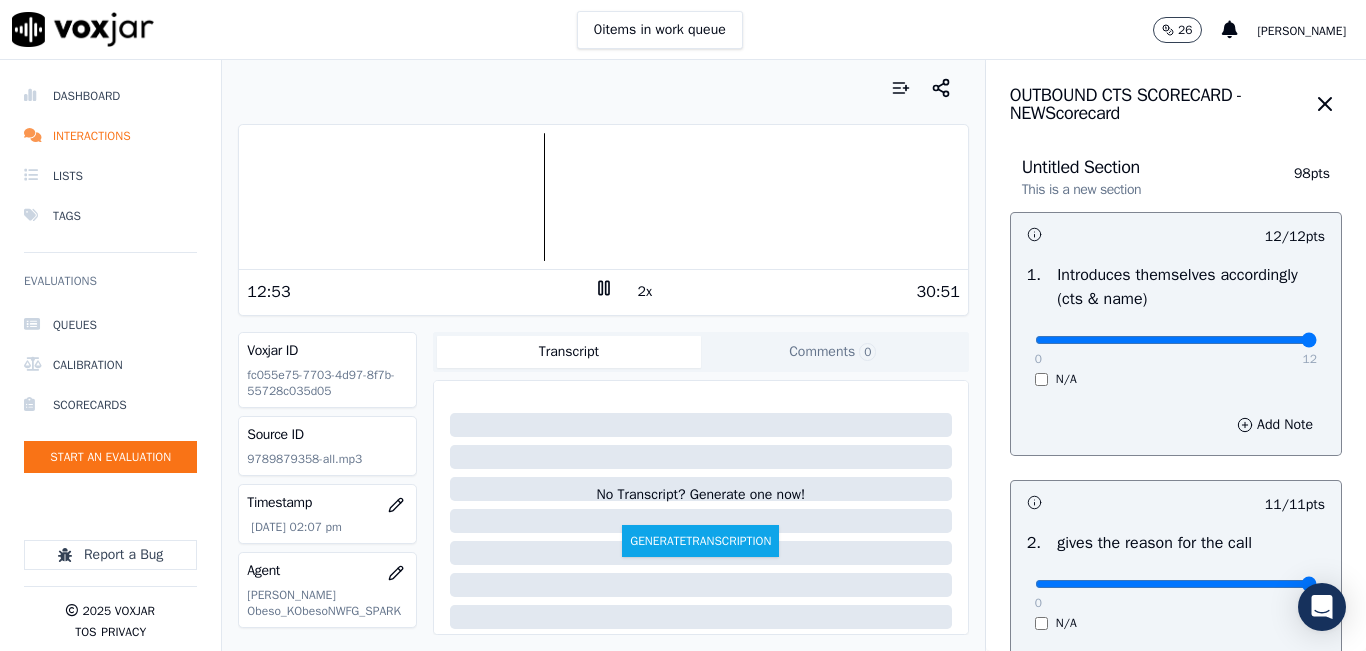 click 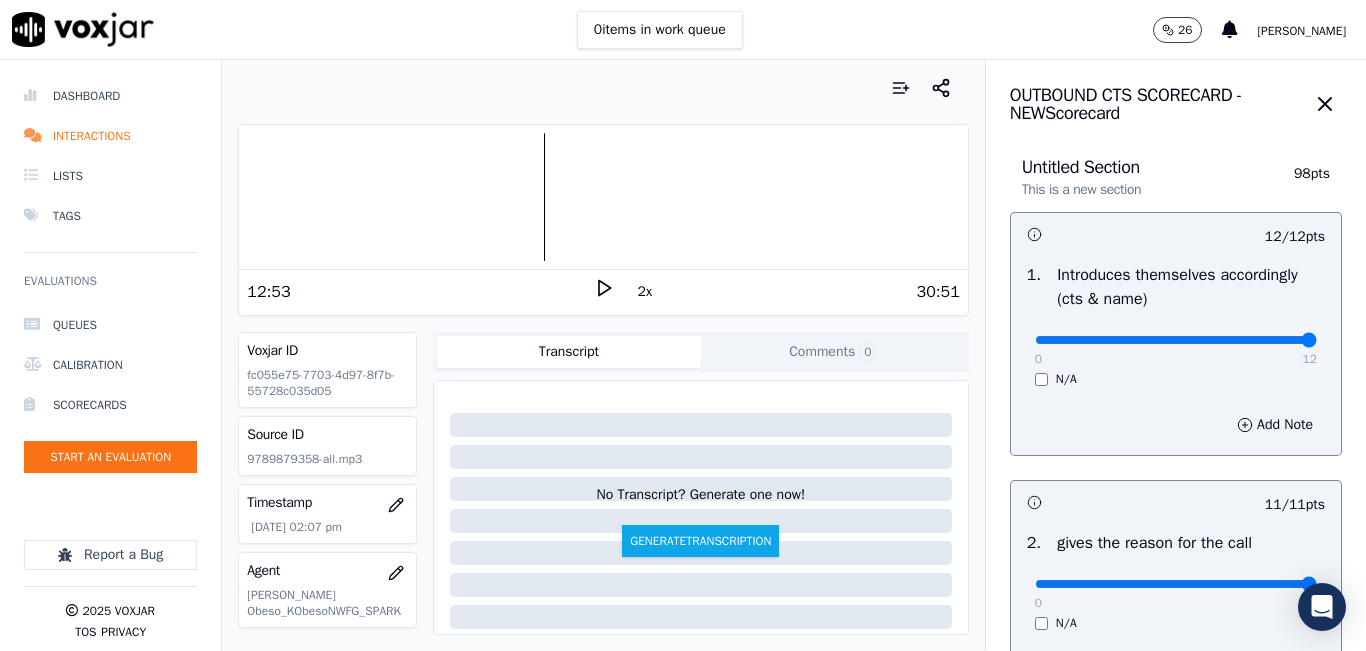 click 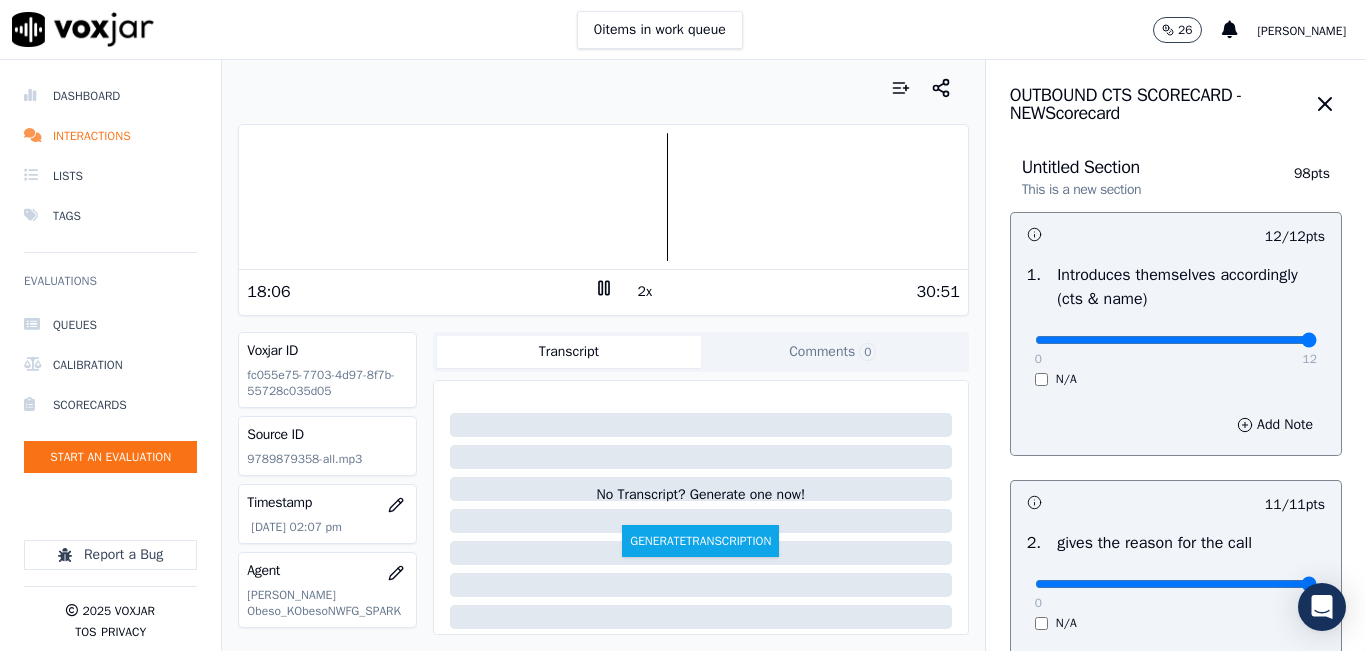 click 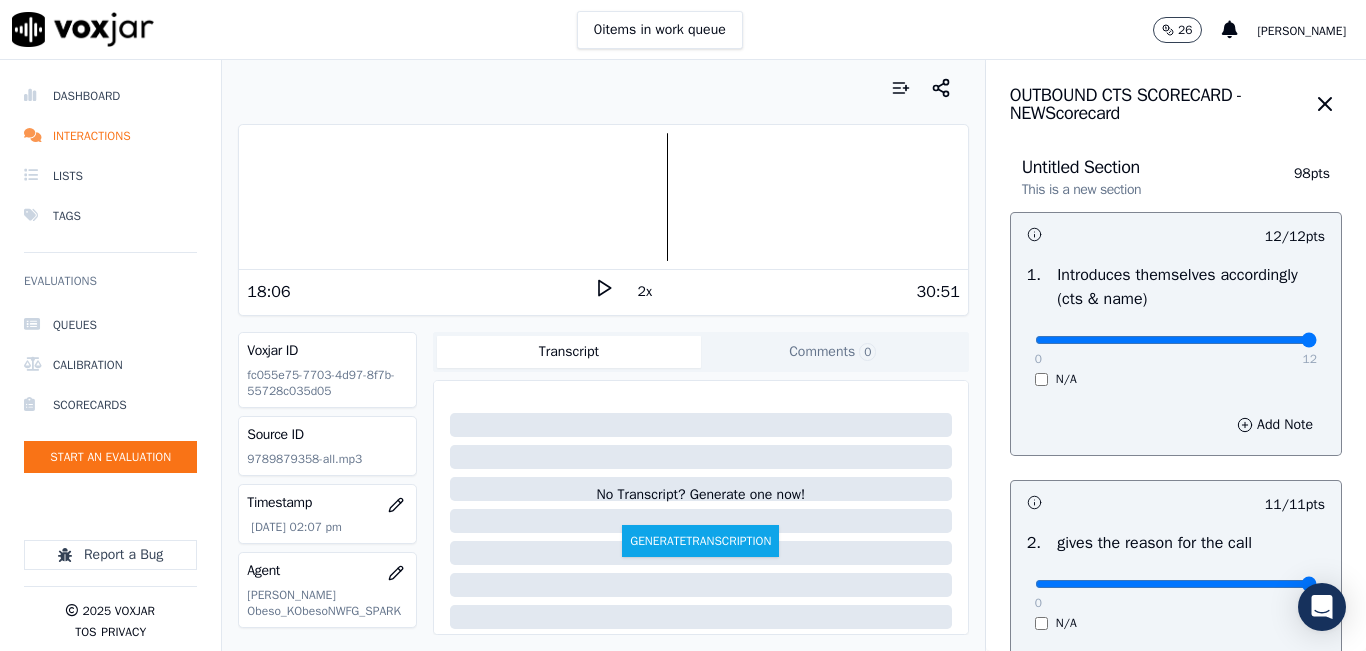 click 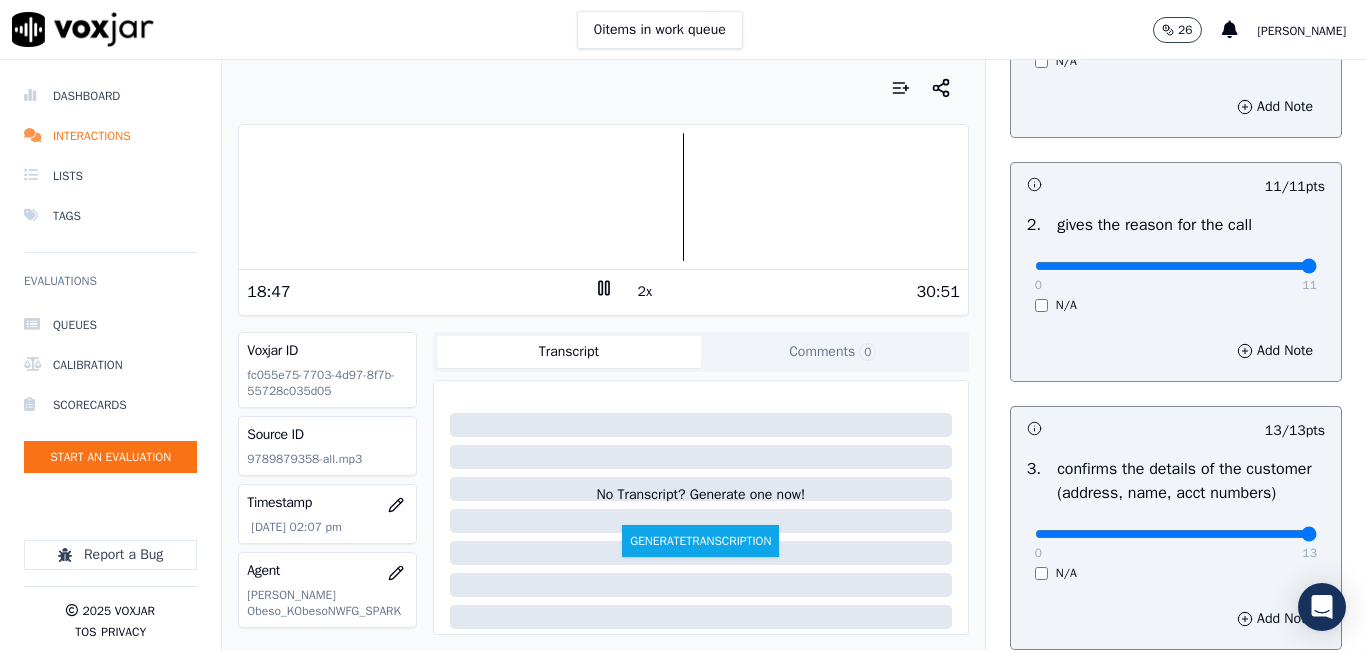 scroll, scrollTop: 0, scrollLeft: 0, axis: both 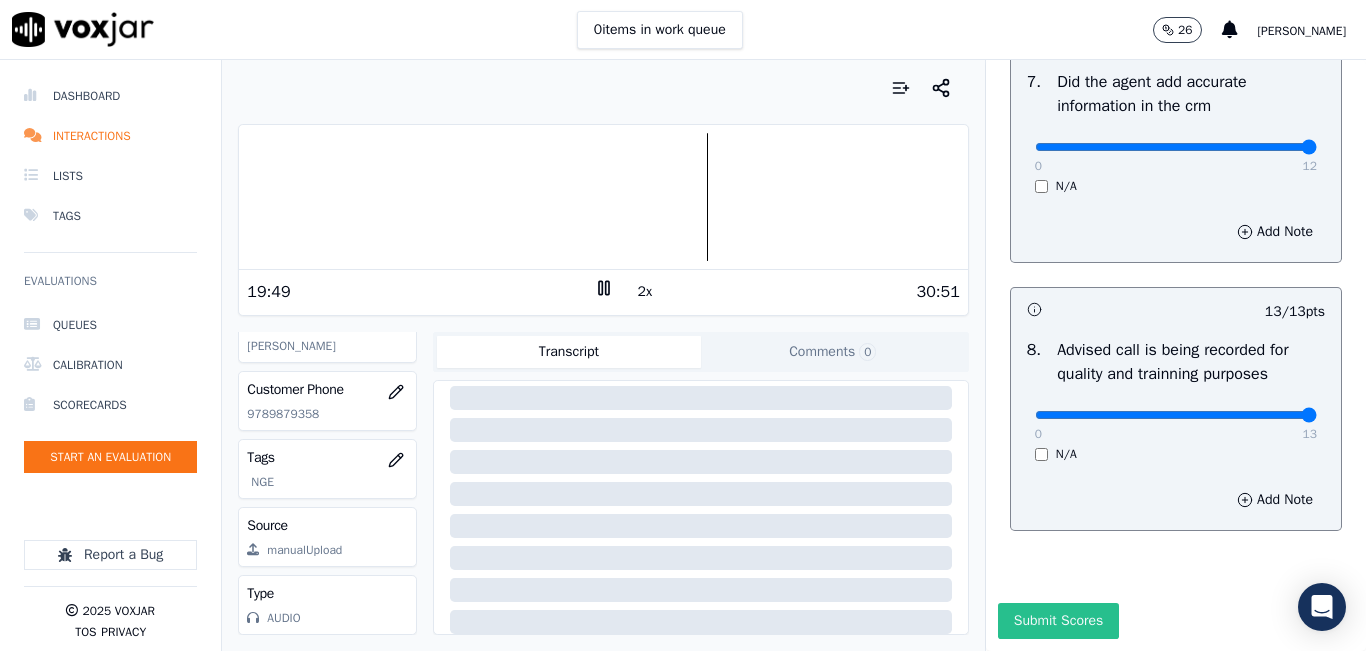click on "Submit Scores" at bounding box center (1058, 621) 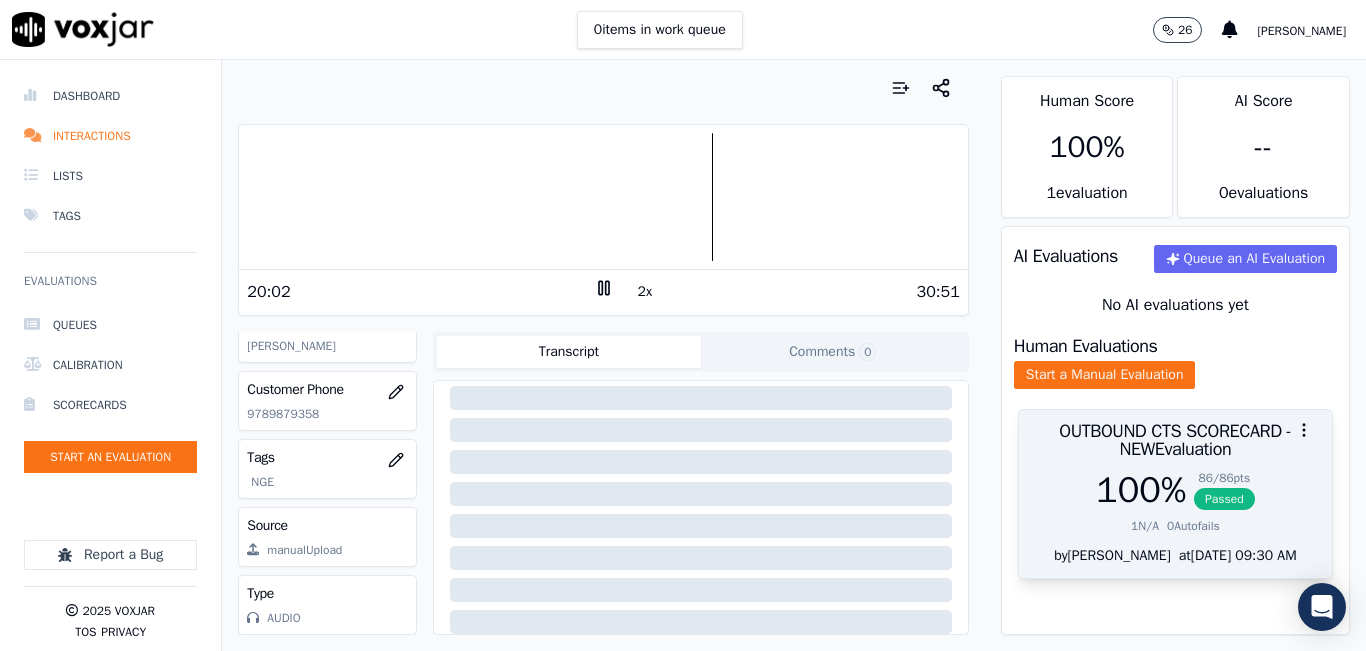 scroll, scrollTop: 0, scrollLeft: 0, axis: both 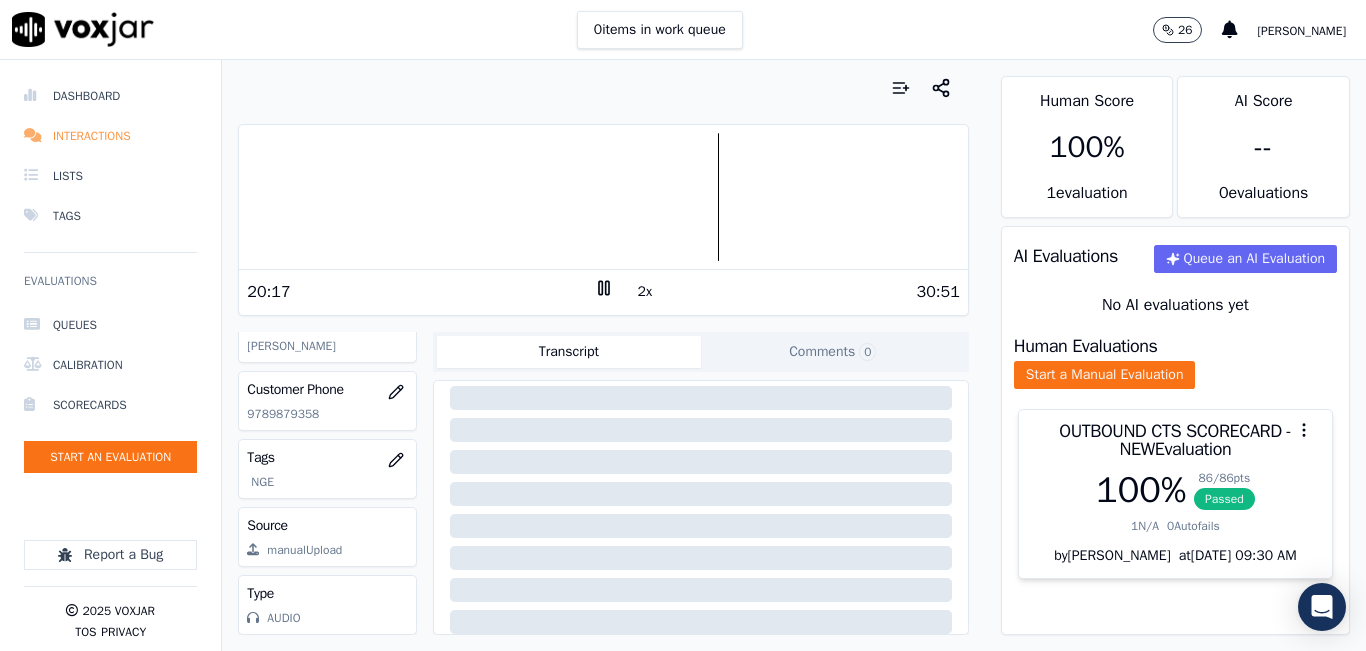 click on "Interactions" at bounding box center [110, 136] 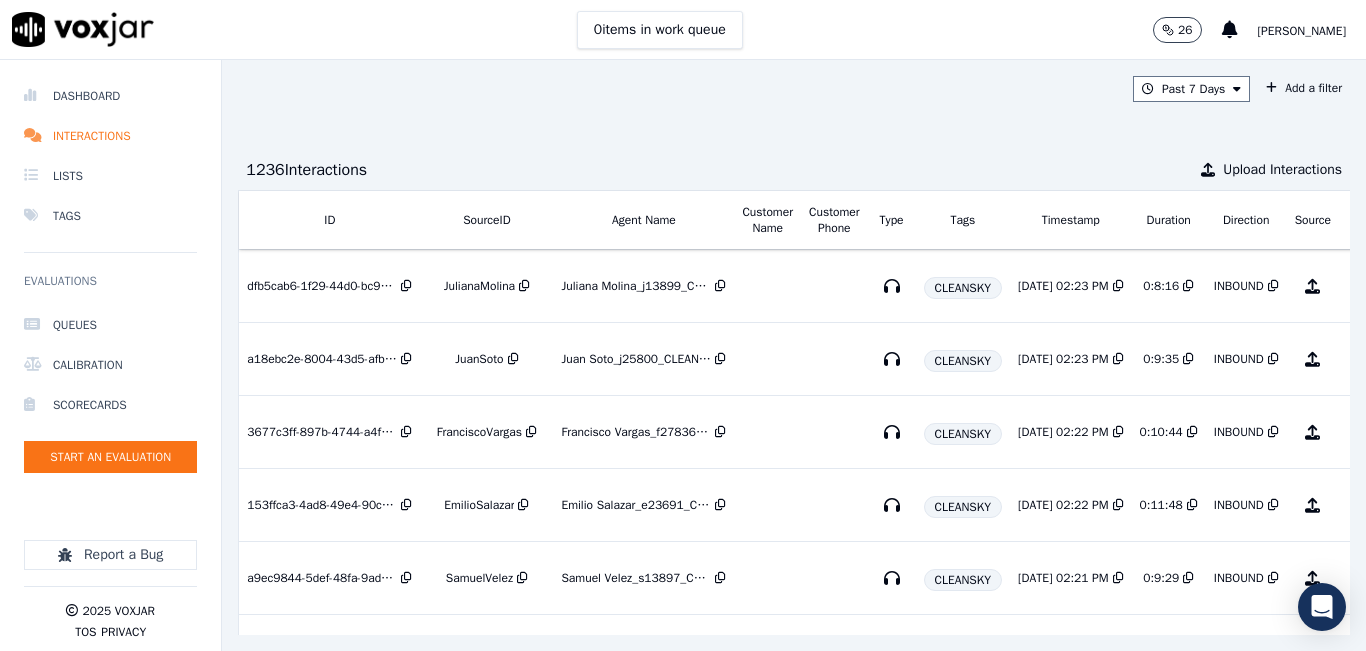 scroll, scrollTop: 0, scrollLeft: 167, axis: horizontal 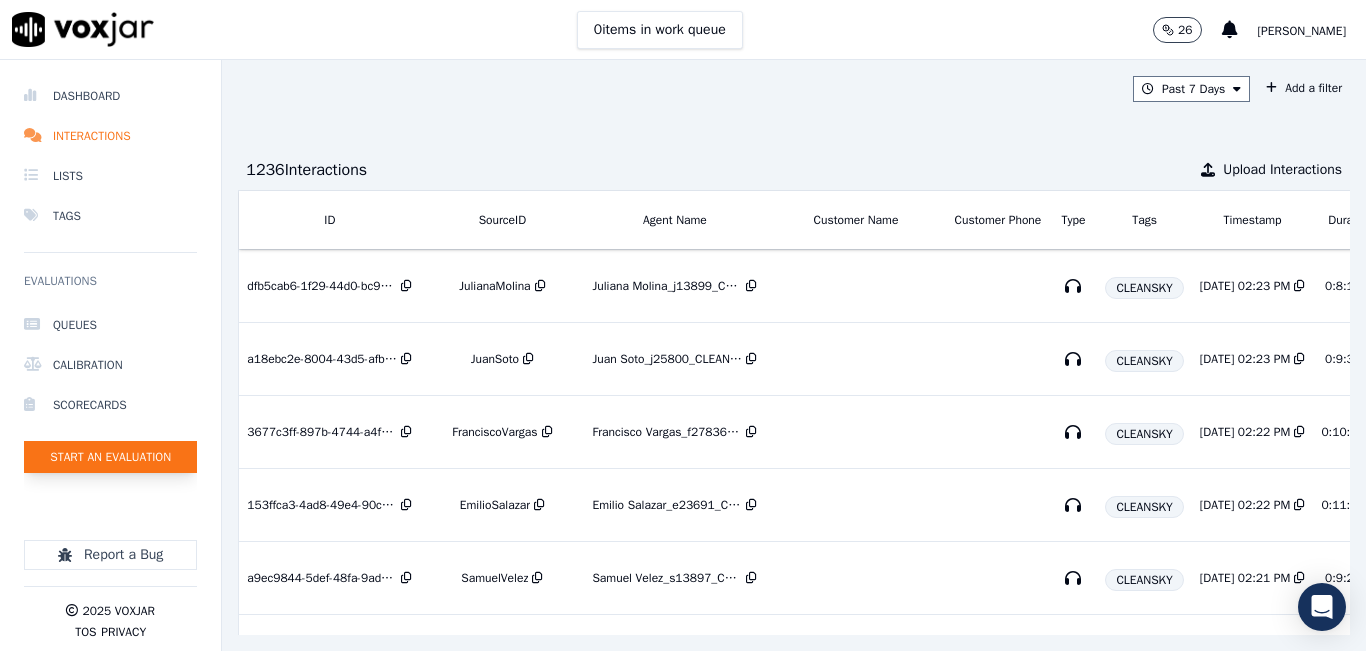 click on "Start an Evaluation" 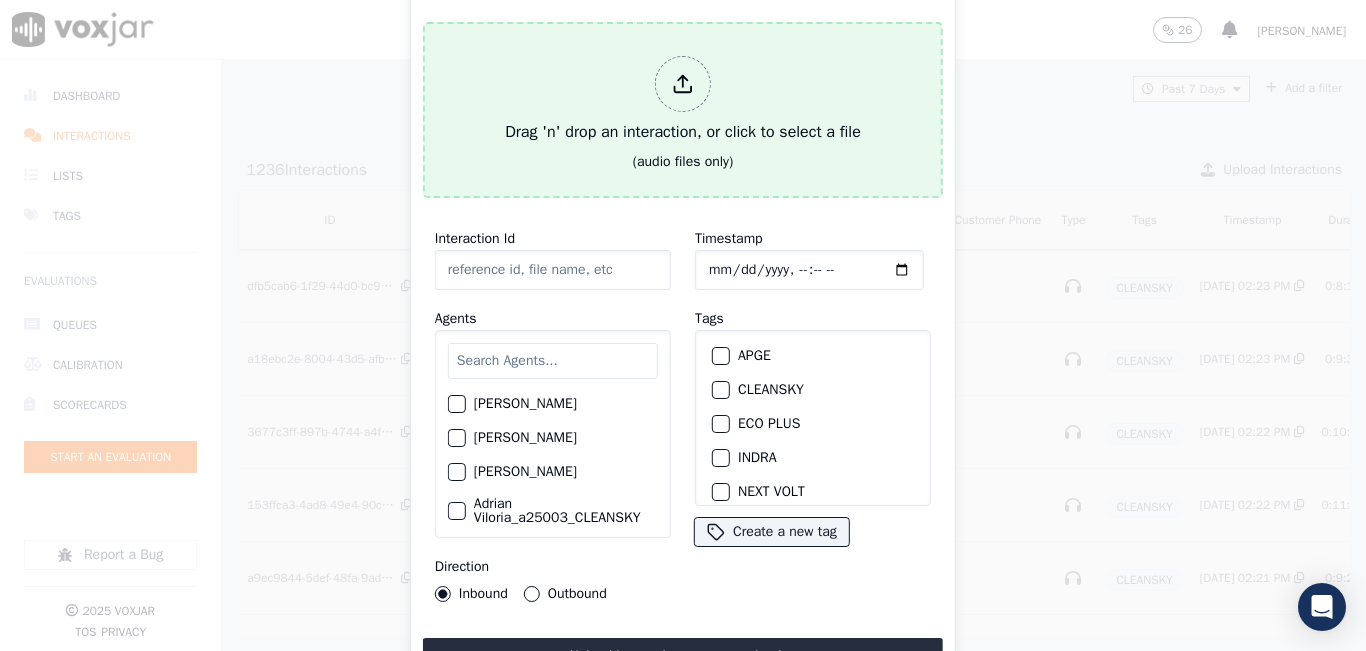 click on "Drag 'n' drop an interaction, or click to select a file   (audio files only)" at bounding box center [683, 110] 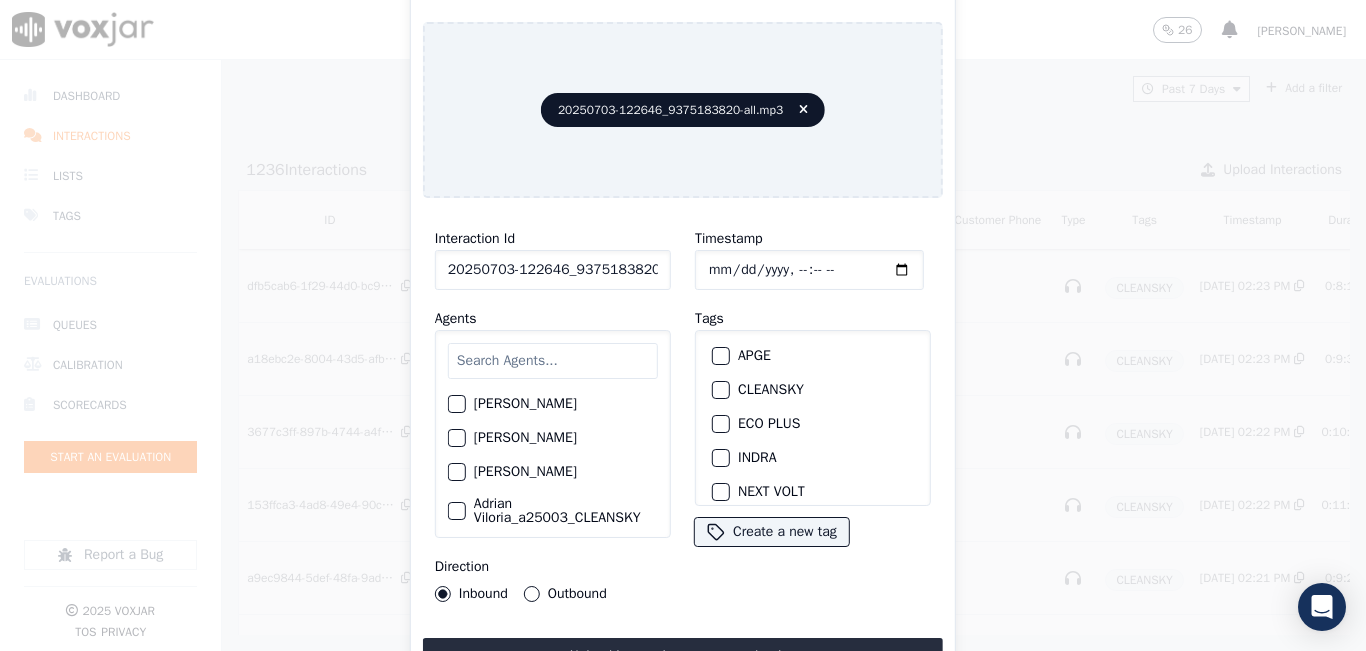 click at bounding box center (553, 361) 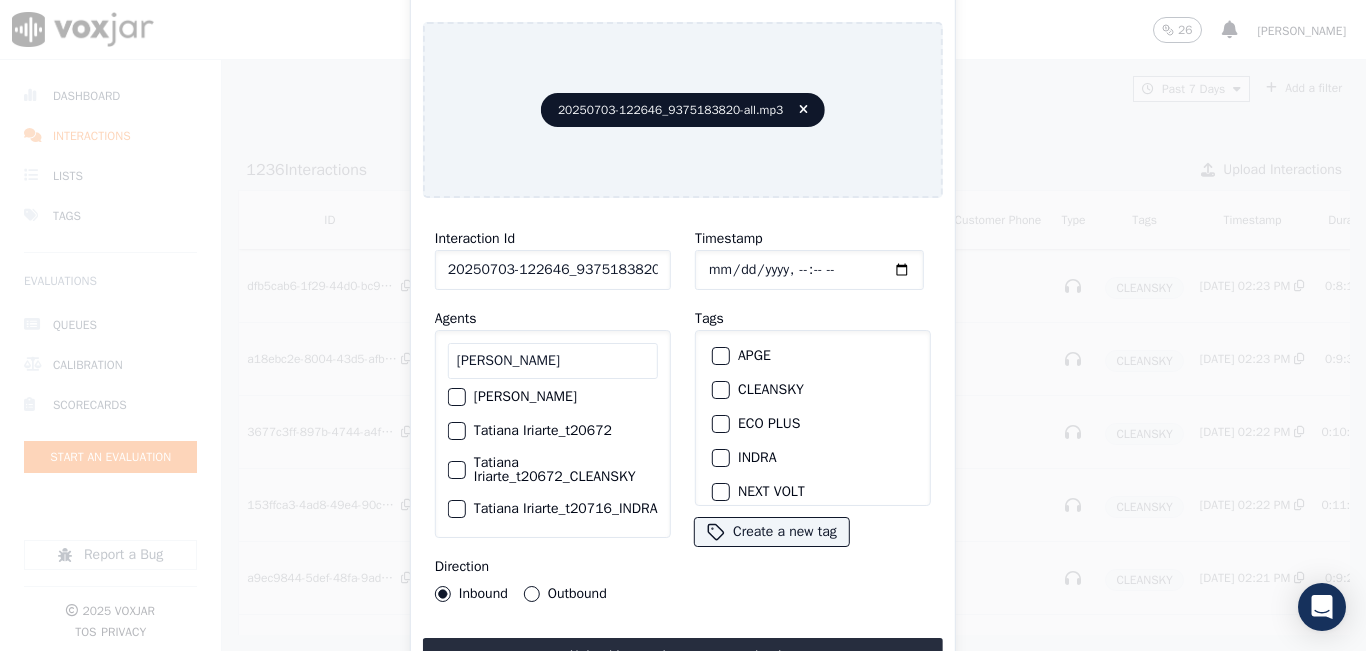 scroll, scrollTop: 100, scrollLeft: 0, axis: vertical 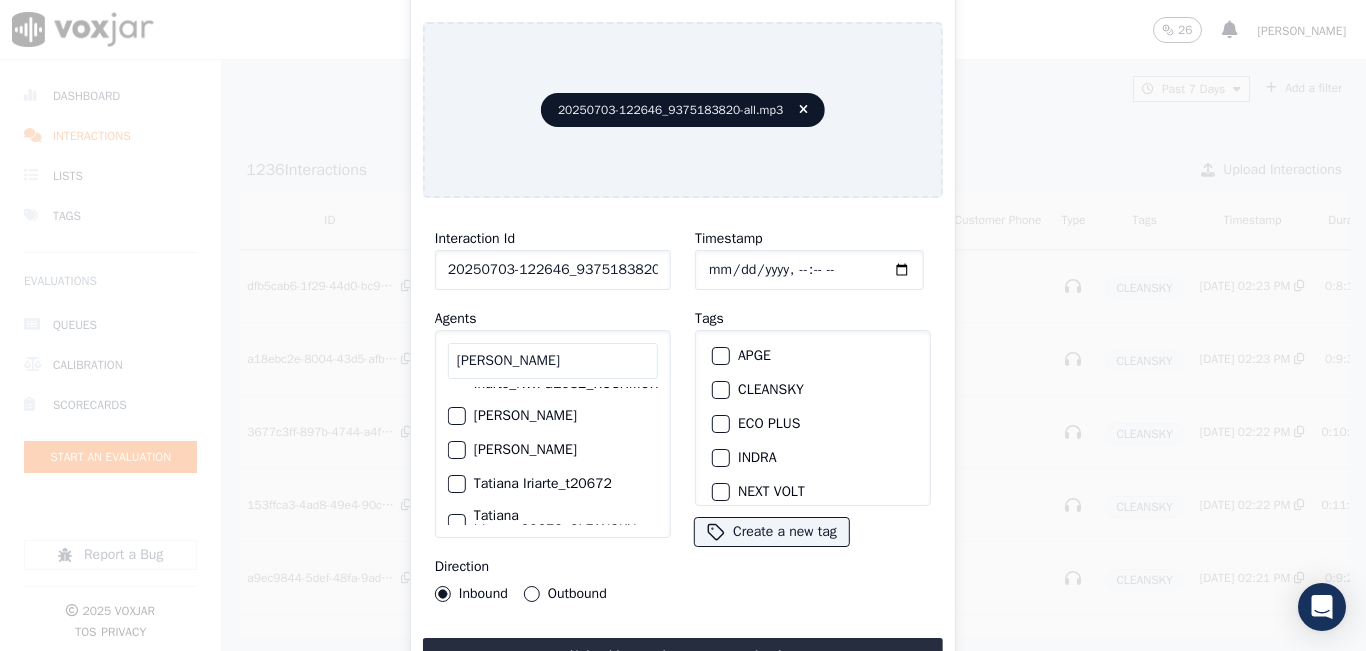 type on "tatiana" 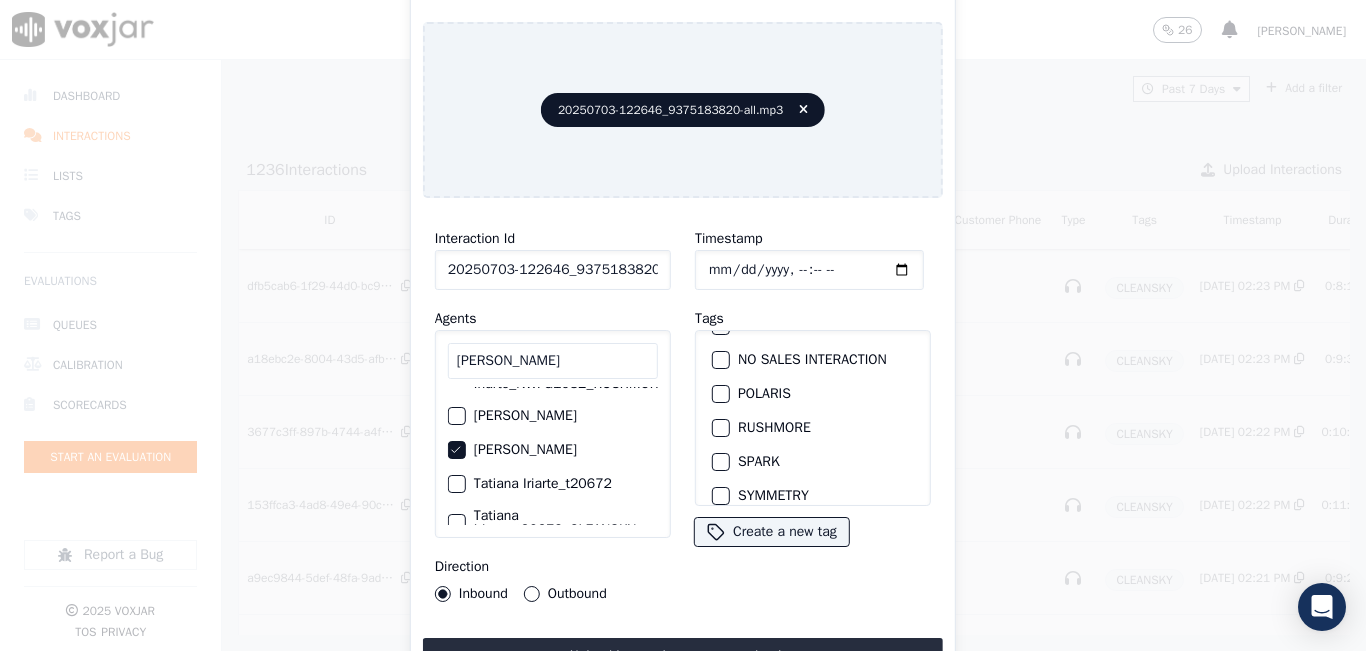 scroll, scrollTop: 100, scrollLeft: 0, axis: vertical 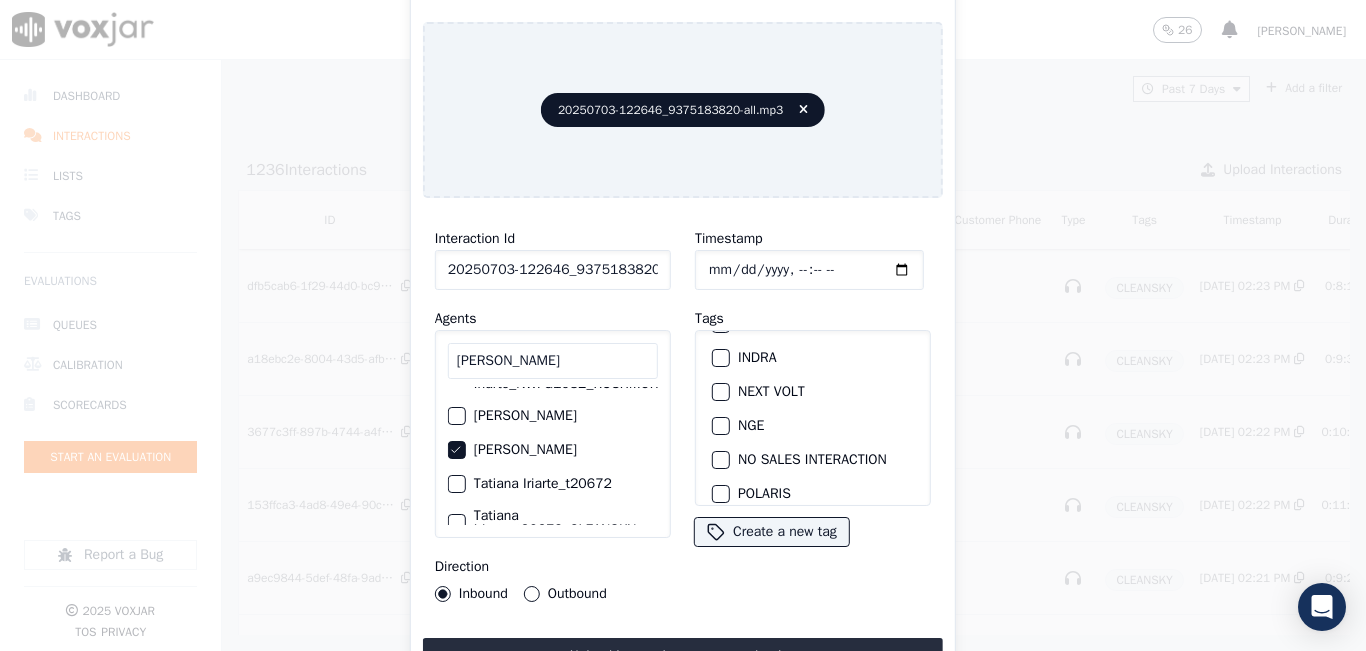click at bounding box center [720, 426] 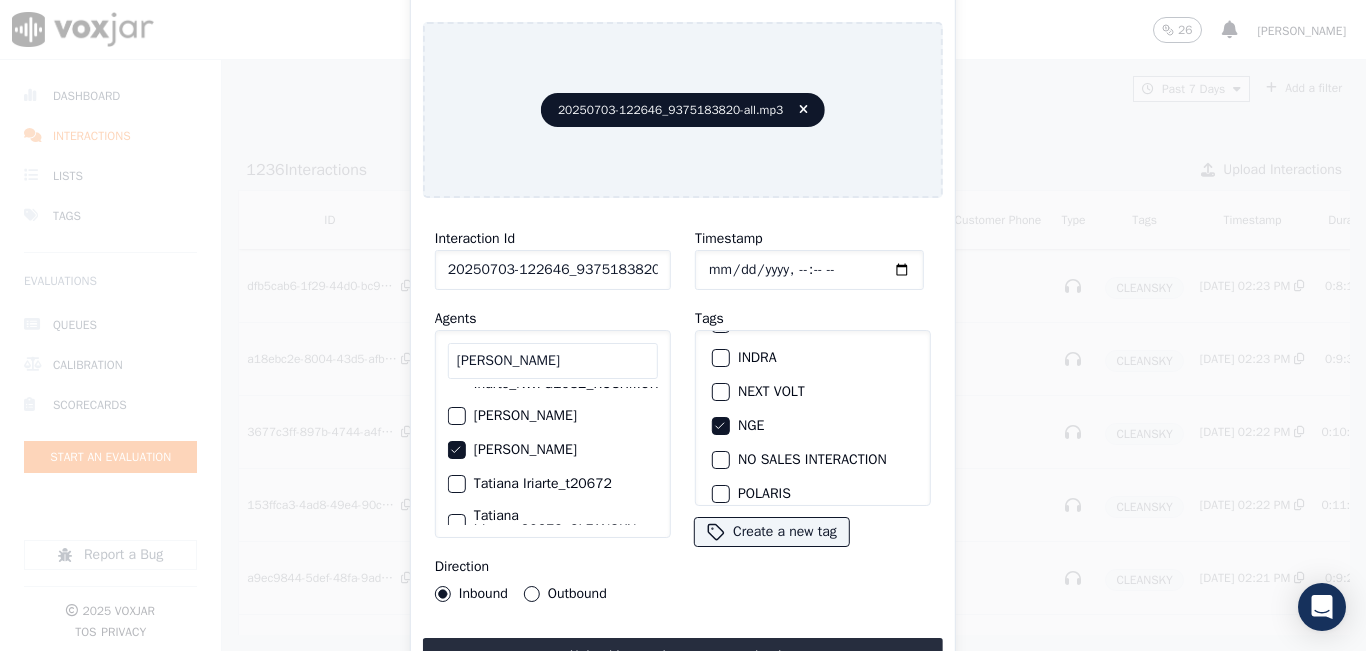 click on "Outbound" at bounding box center [532, 594] 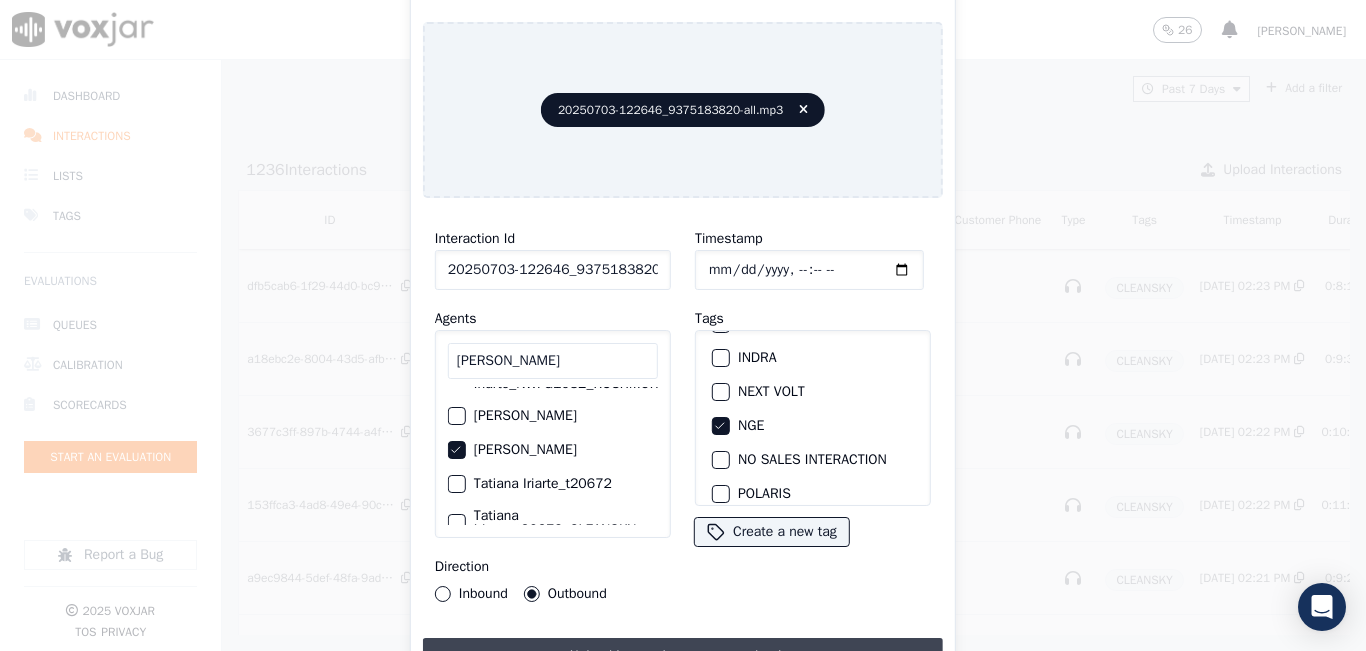 click on "Upload interaction to start evaluation" at bounding box center (683, 656) 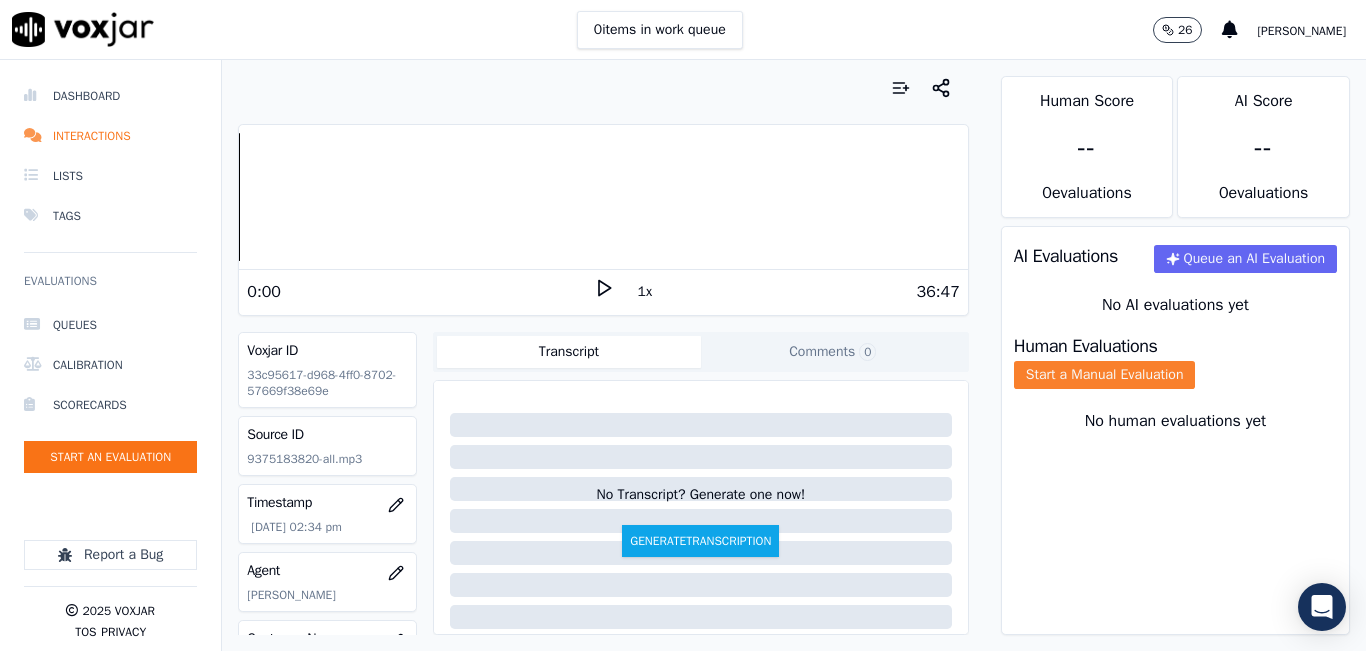 click on "Start a Manual Evaluation" 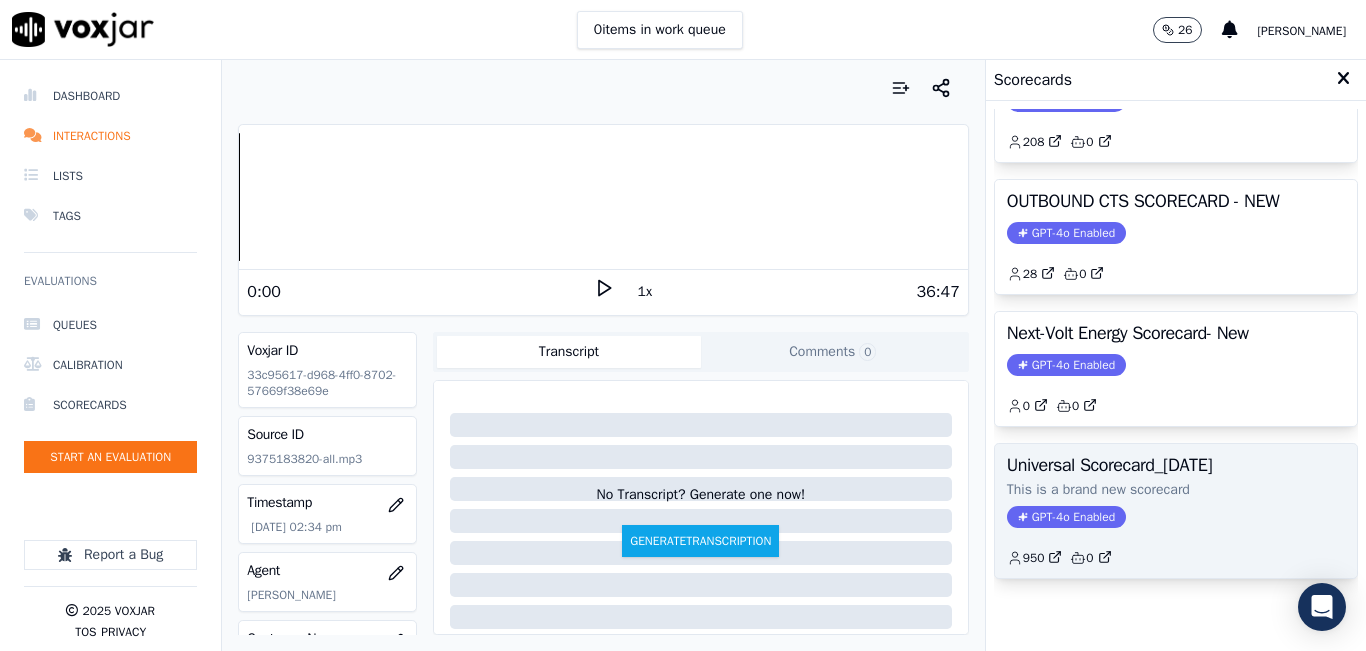 scroll, scrollTop: 227, scrollLeft: 0, axis: vertical 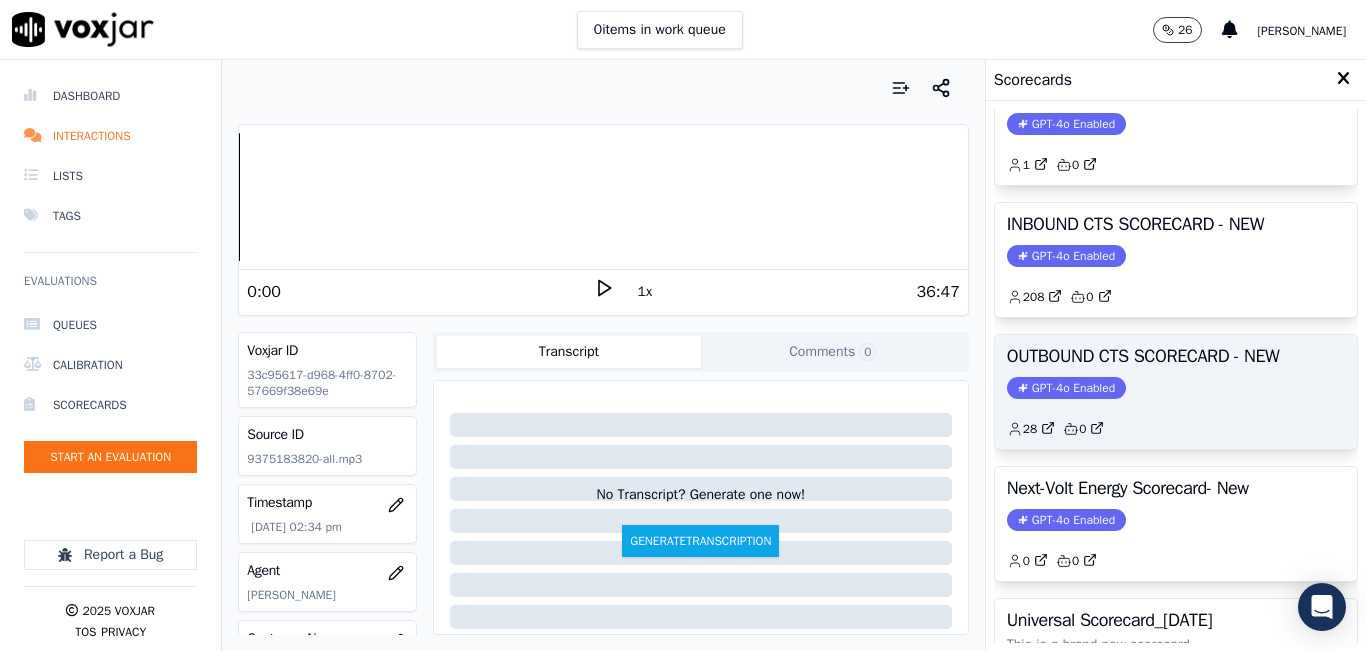 click on "OUTBOUND CTS SCORECARD - NEW" at bounding box center [1176, 356] 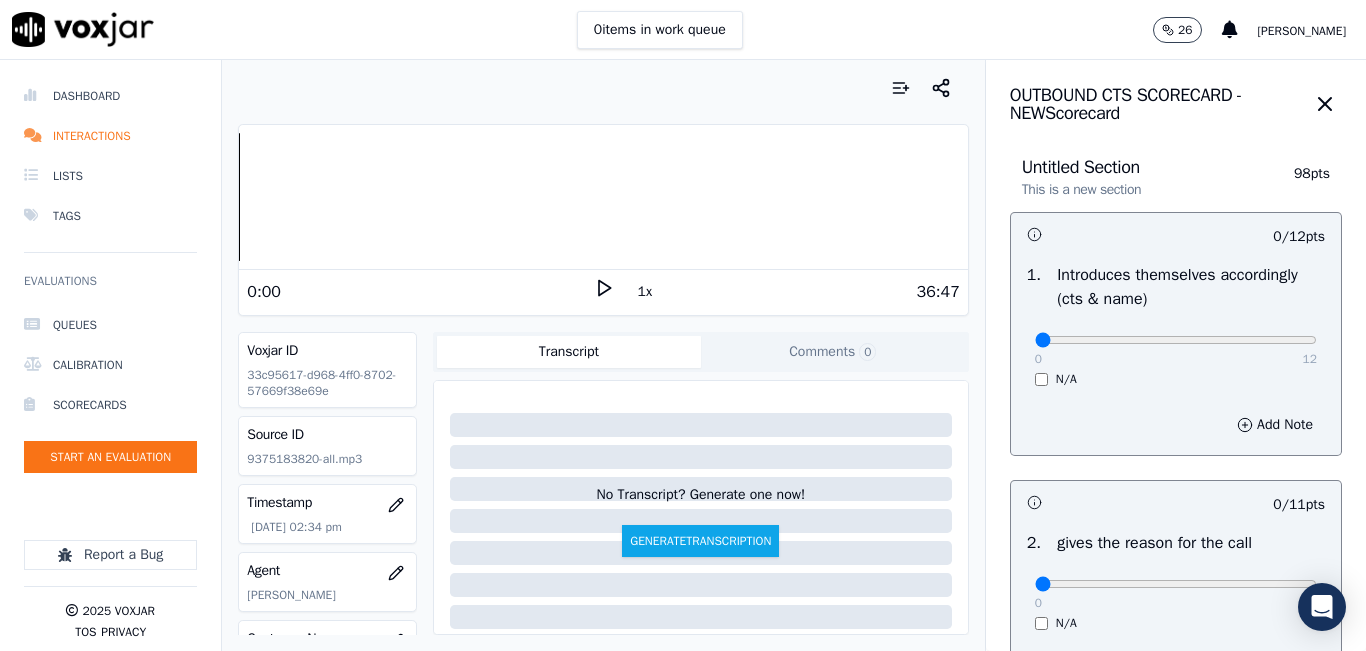 click on "1x" at bounding box center (645, 292) 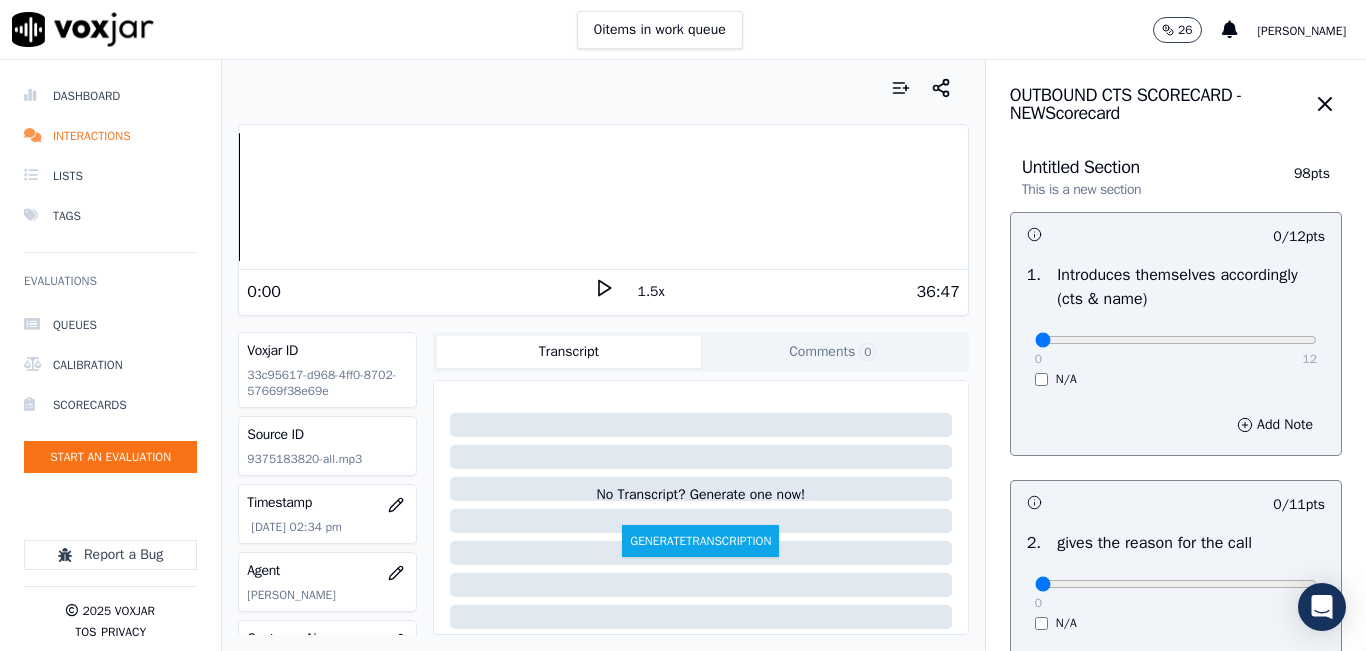 click on "1.5x" at bounding box center (651, 292) 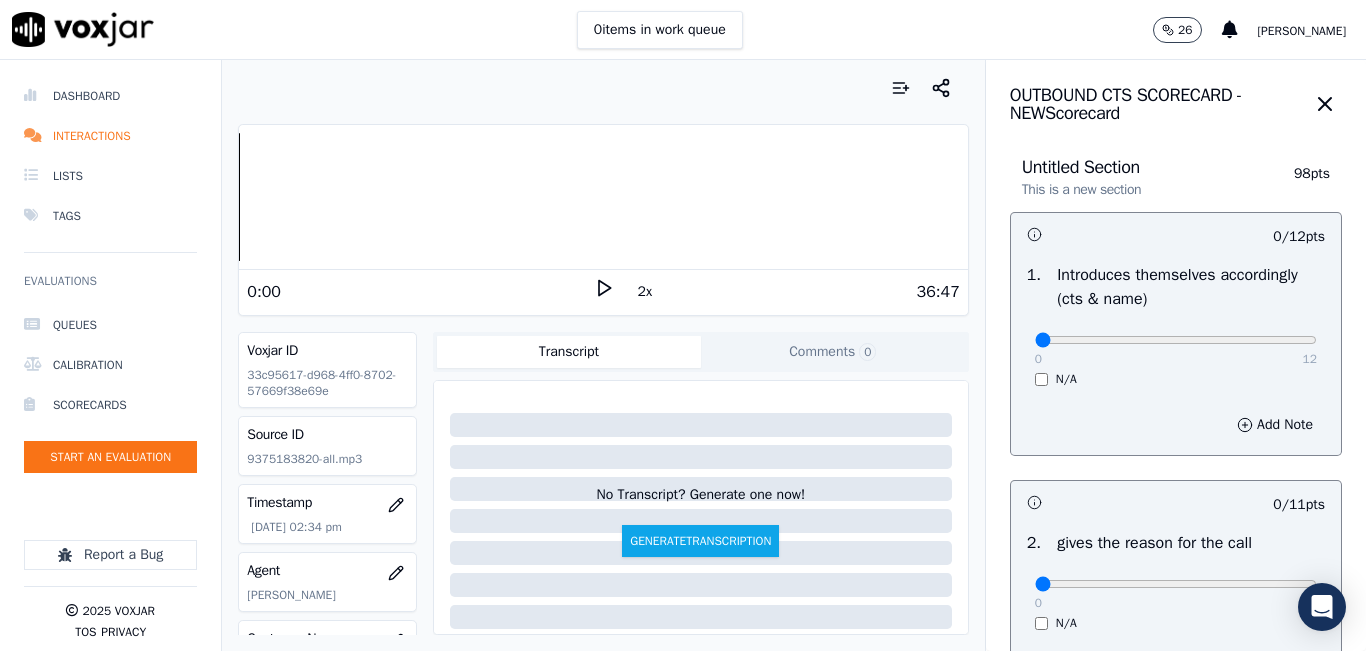click 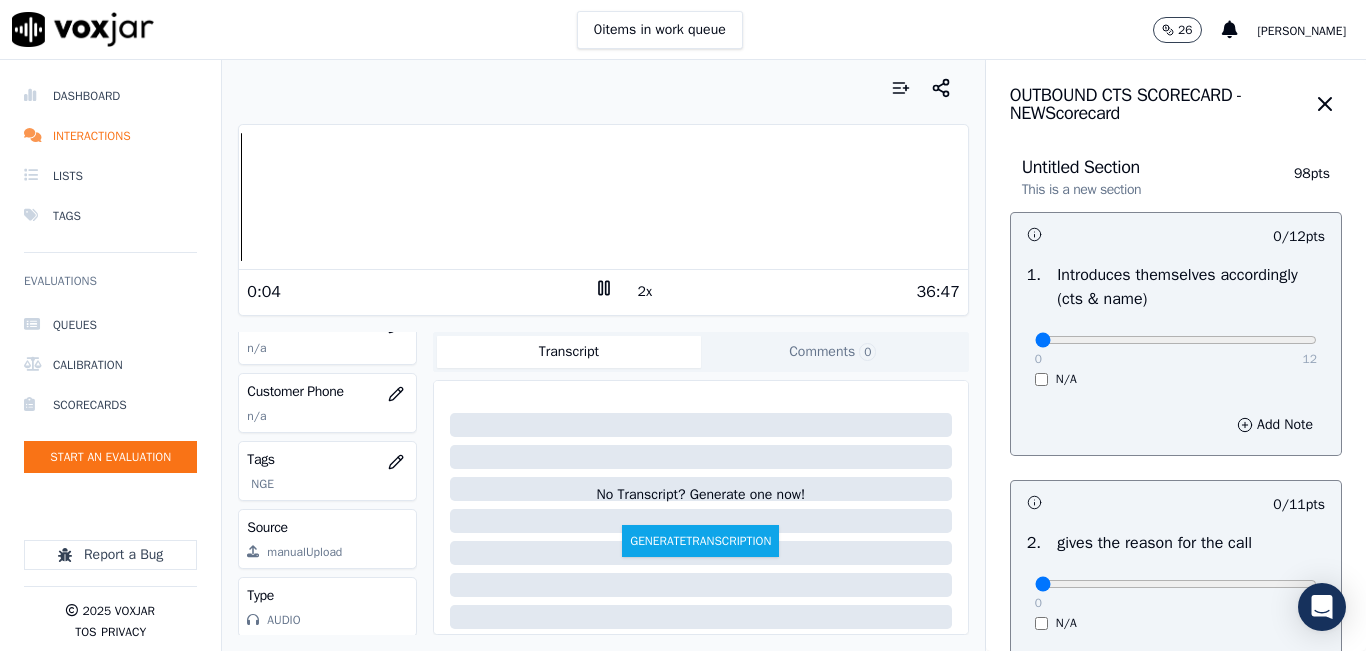 scroll, scrollTop: 278, scrollLeft: 0, axis: vertical 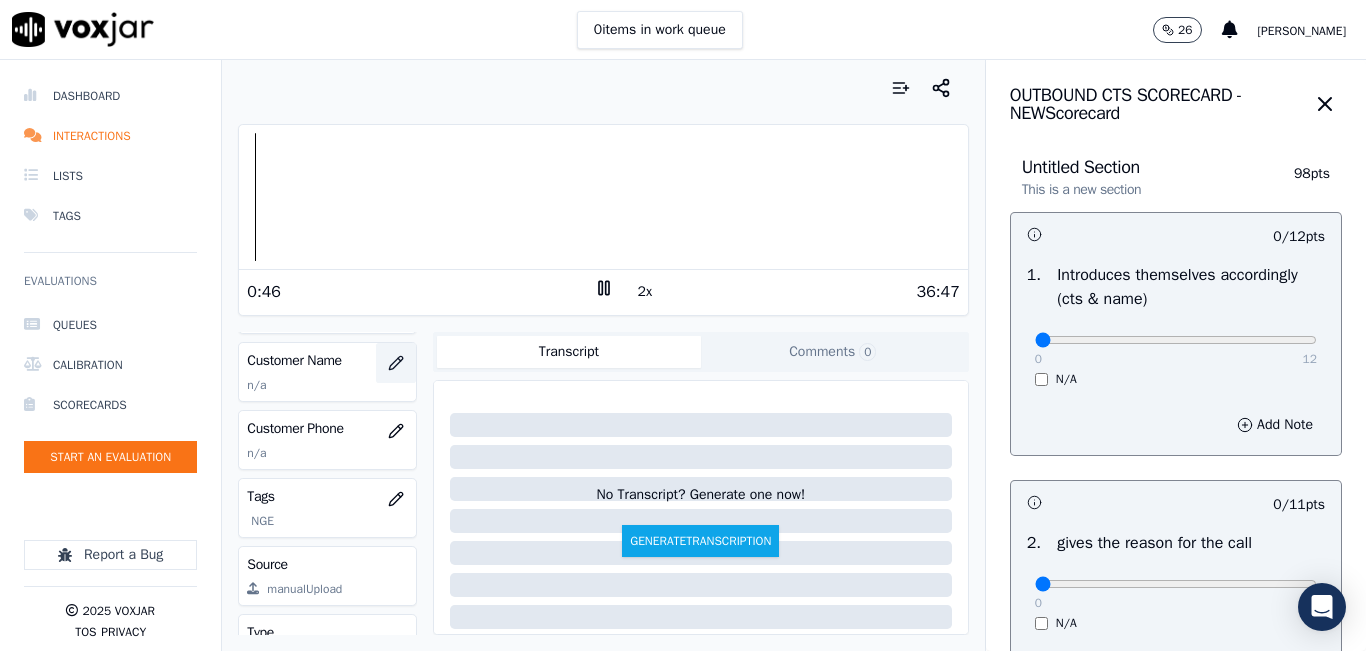 click 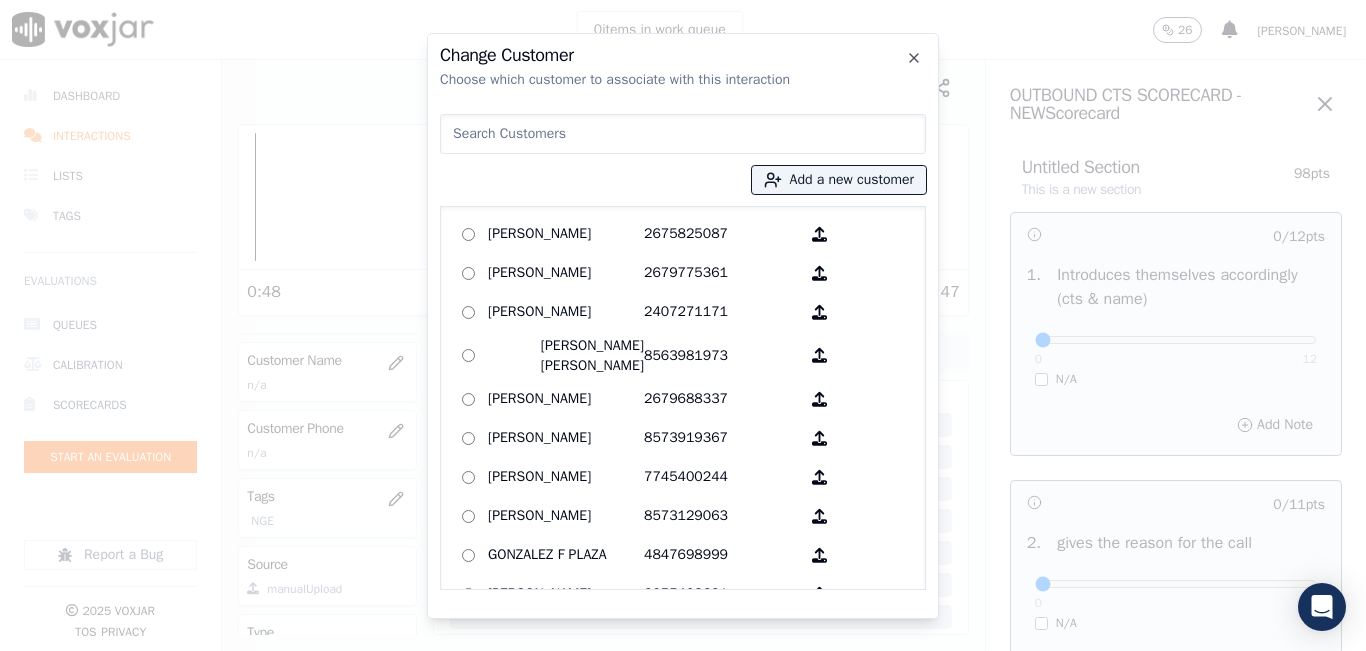 click at bounding box center (683, 134) 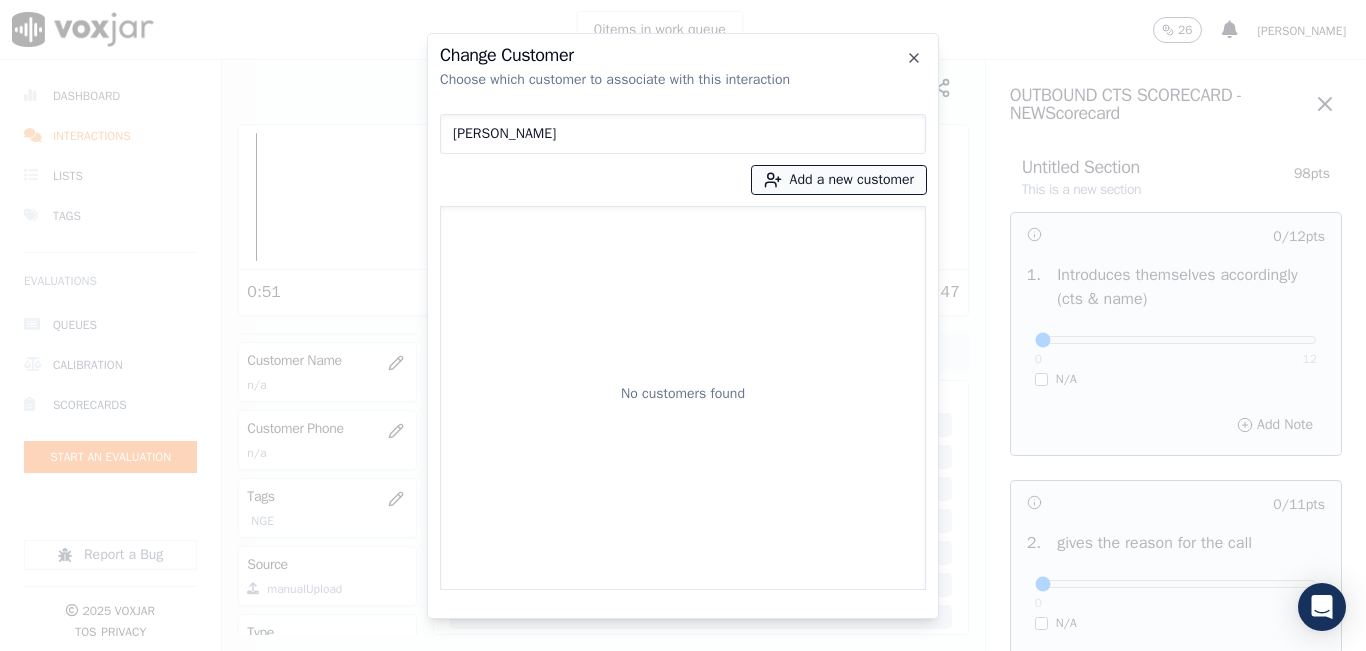 type on "HERMALINDA MEJIA LOPEZ" 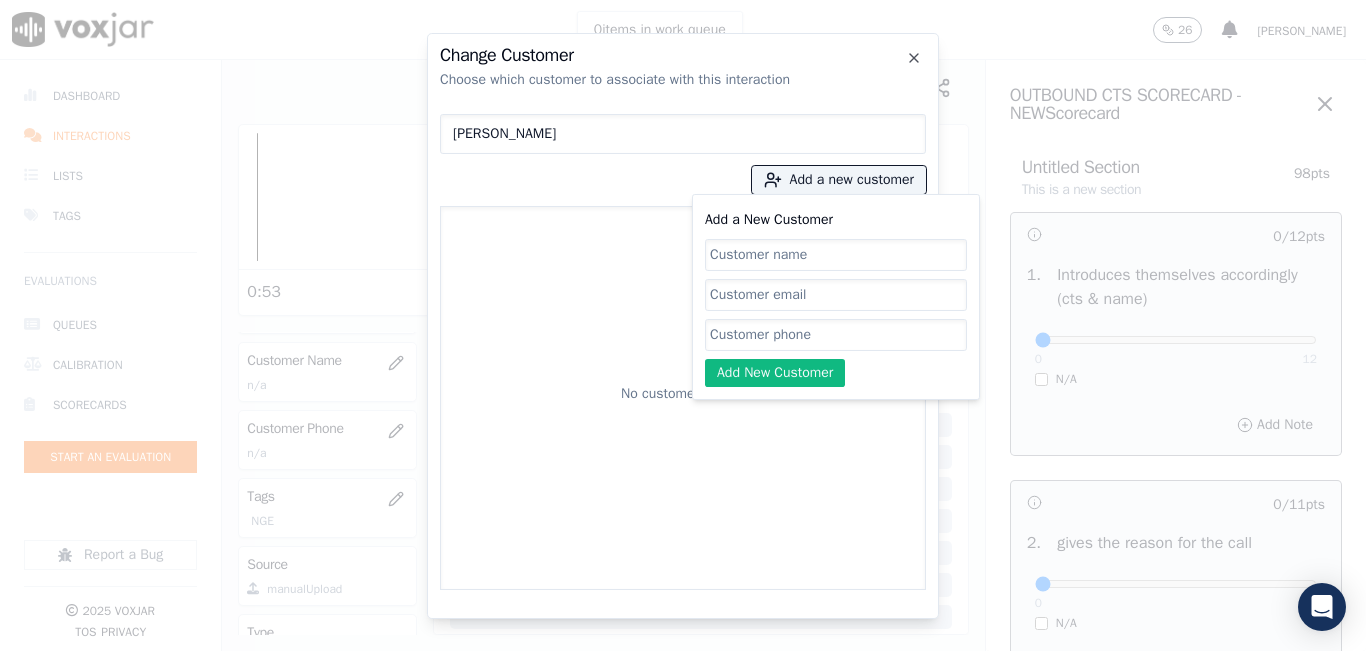 click on "Add a New Customer" 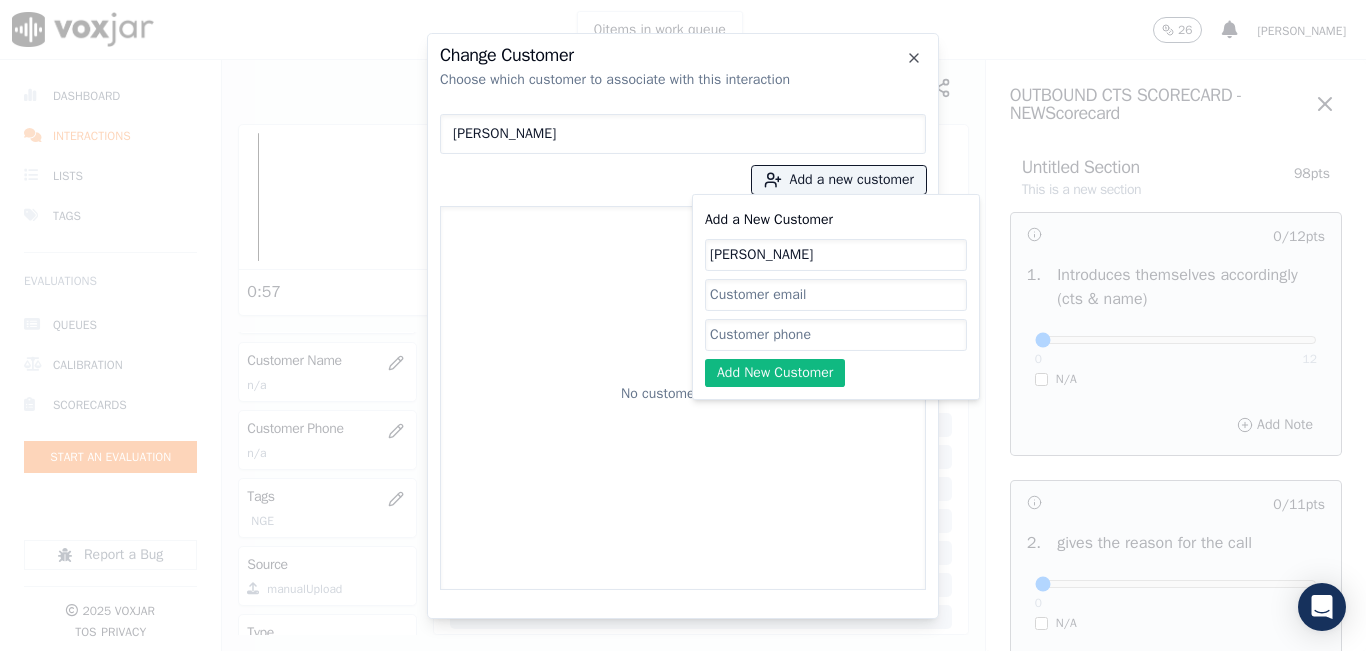 type on "HERMALINDA MEJIA LOPEZ" 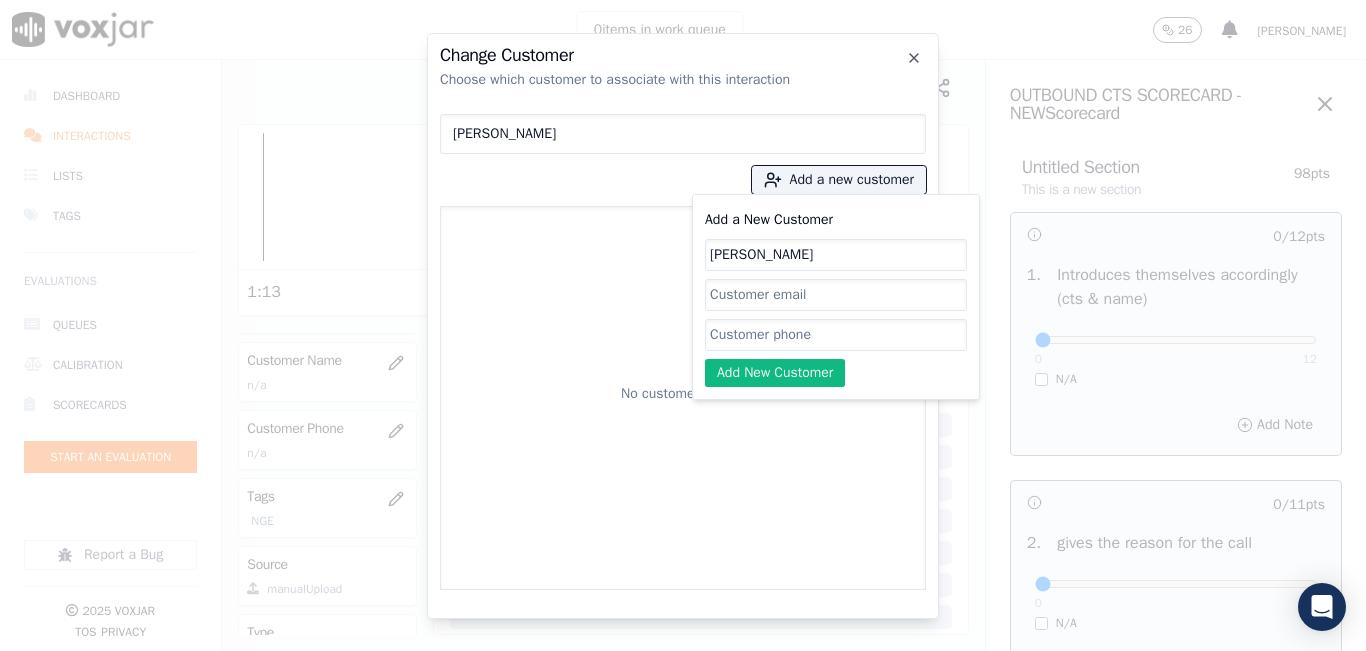 click on "Add a New Customer" 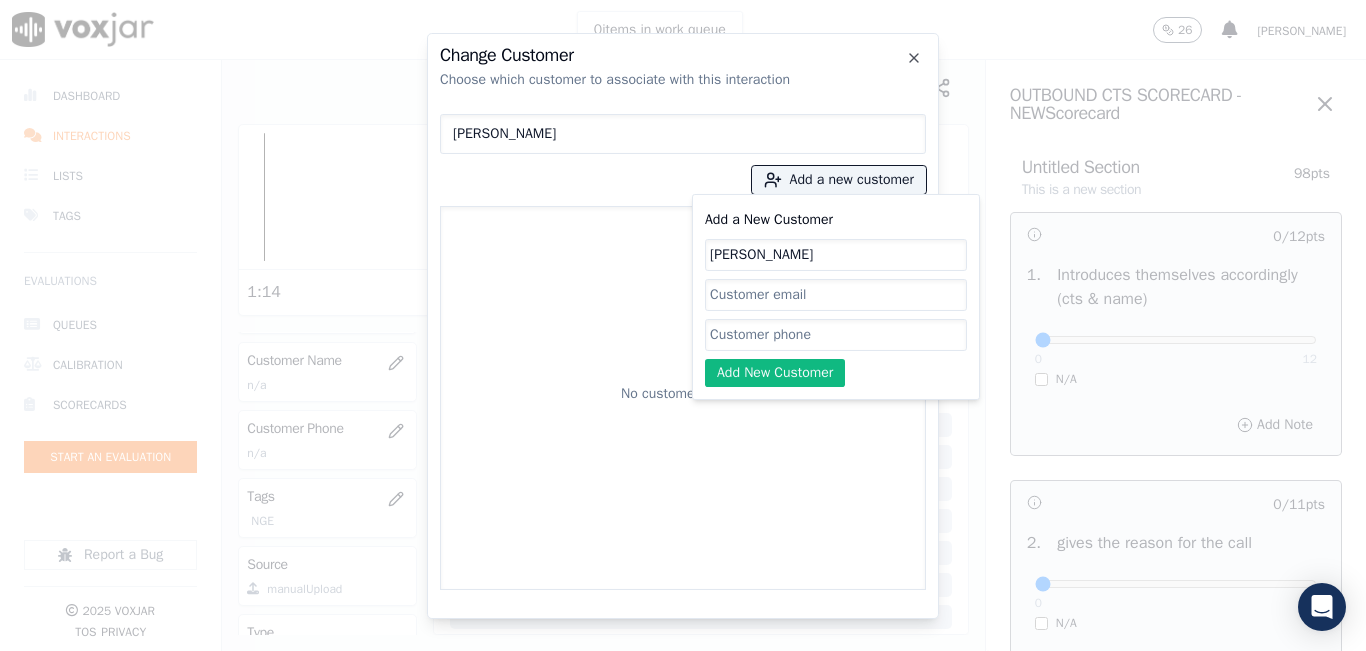 paste on "9375183820" 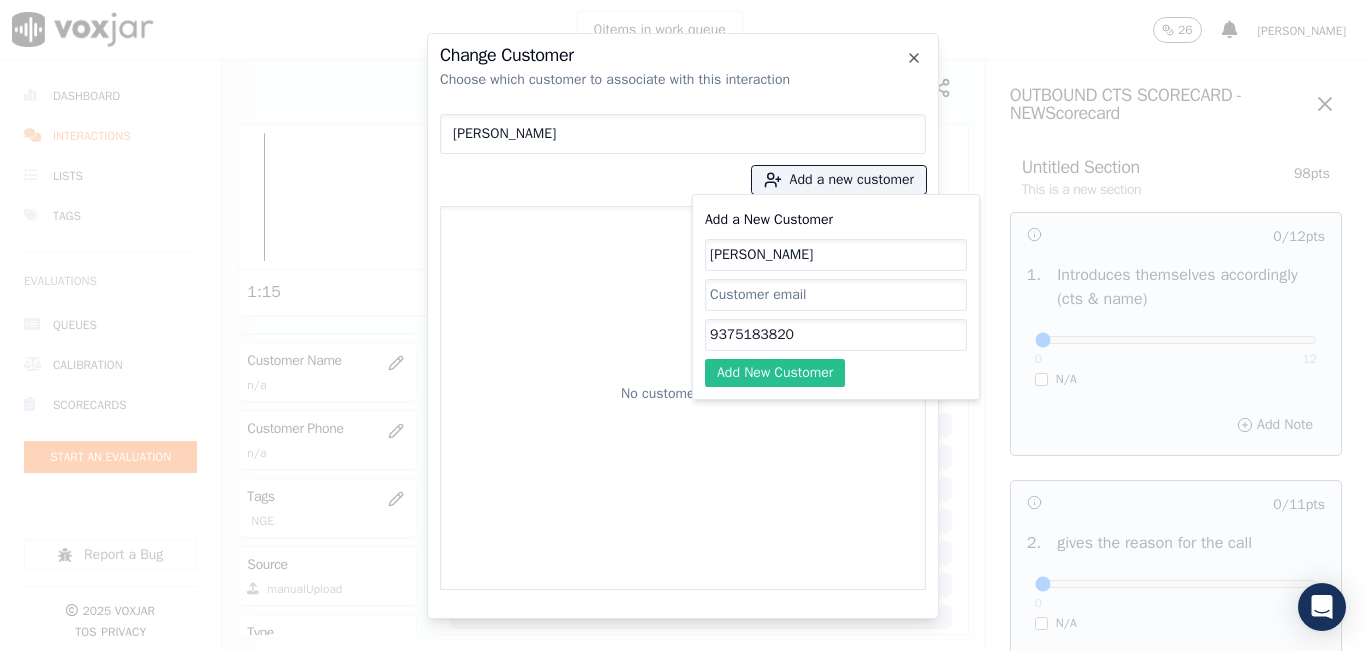type on "9375183820" 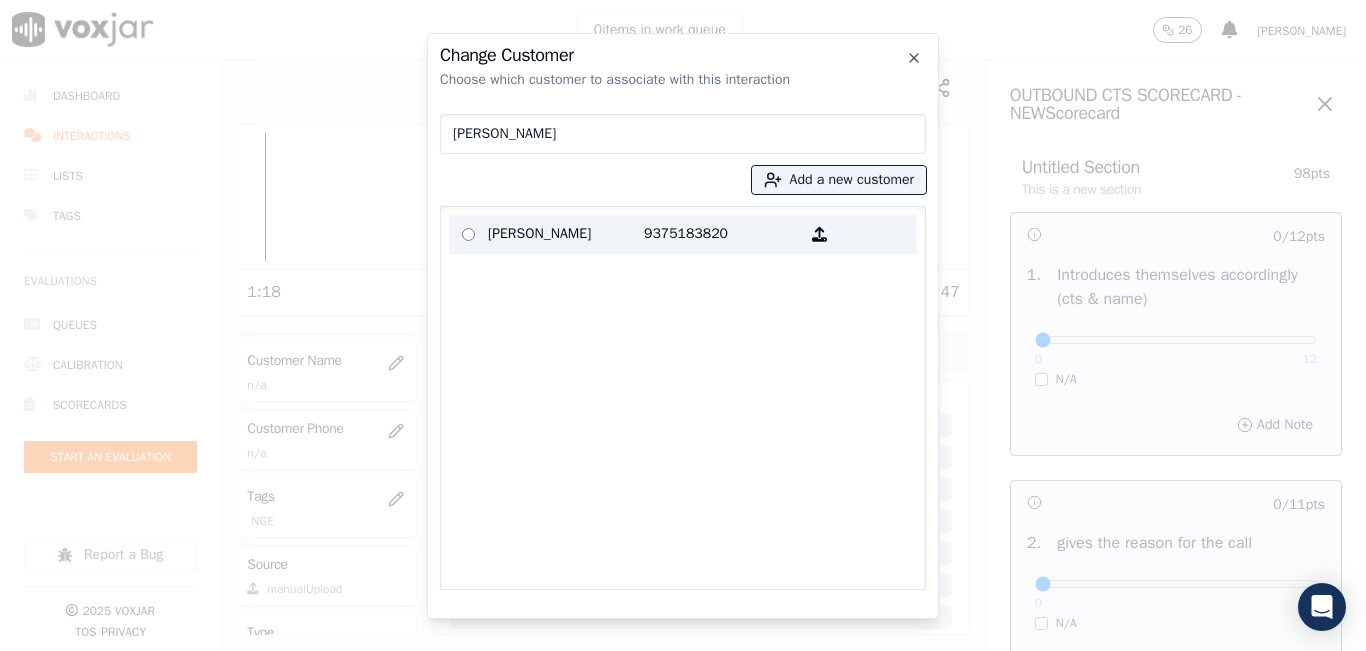 click on "HERMALINDA MEJIA LOPEZ   9375183820" at bounding box center (683, 234) 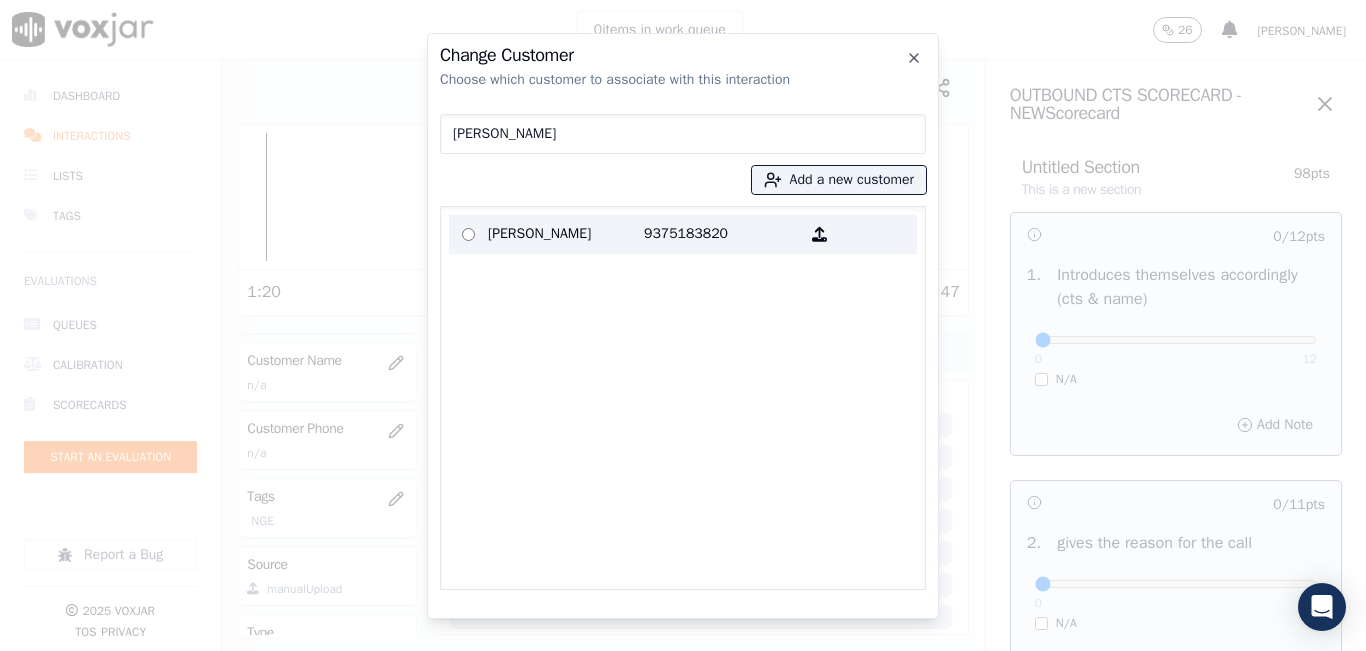 click at bounding box center (468, 234) 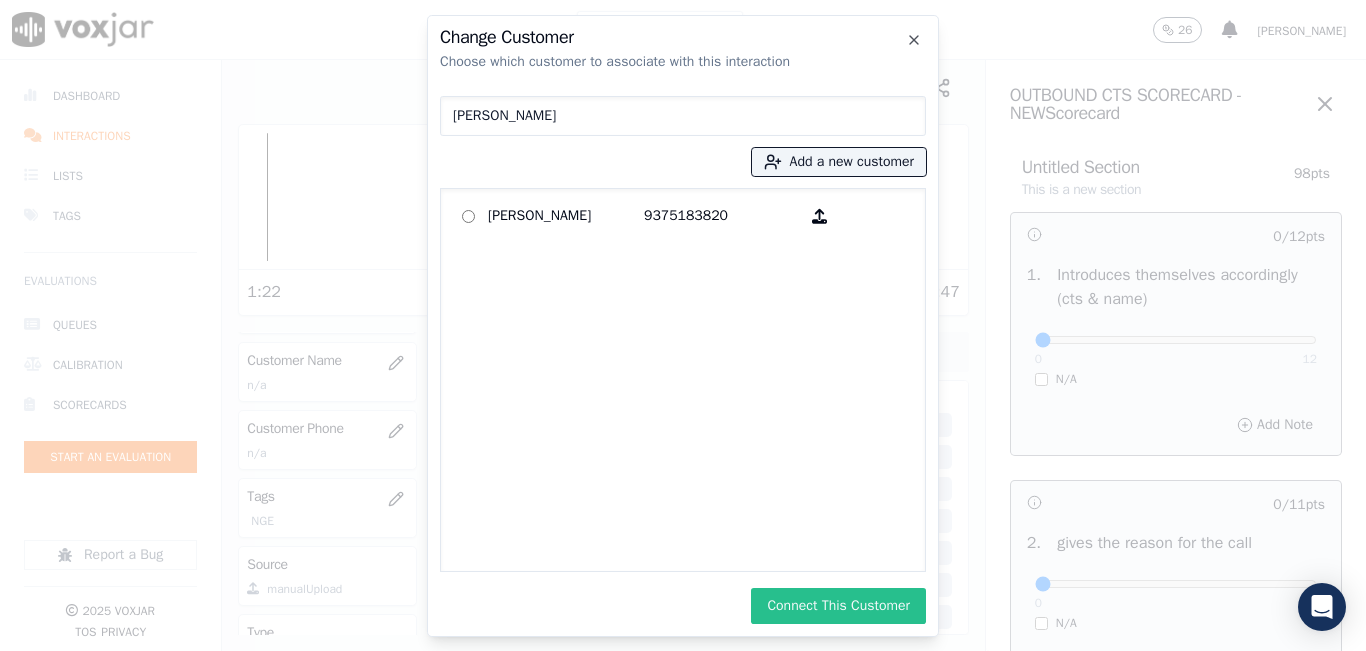 click on "Connect This Customer" at bounding box center [838, 606] 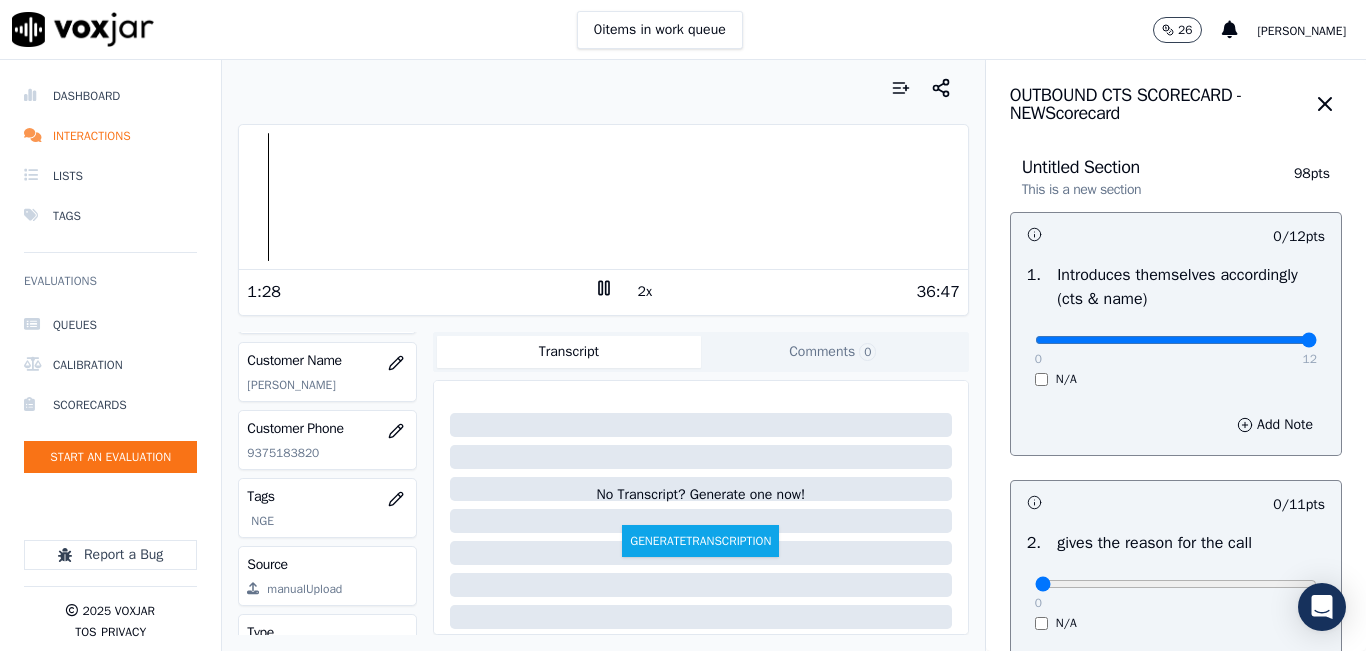 drag, startPoint x: 1031, startPoint y: 339, endPoint x: 1283, endPoint y: 341, distance: 252.00793 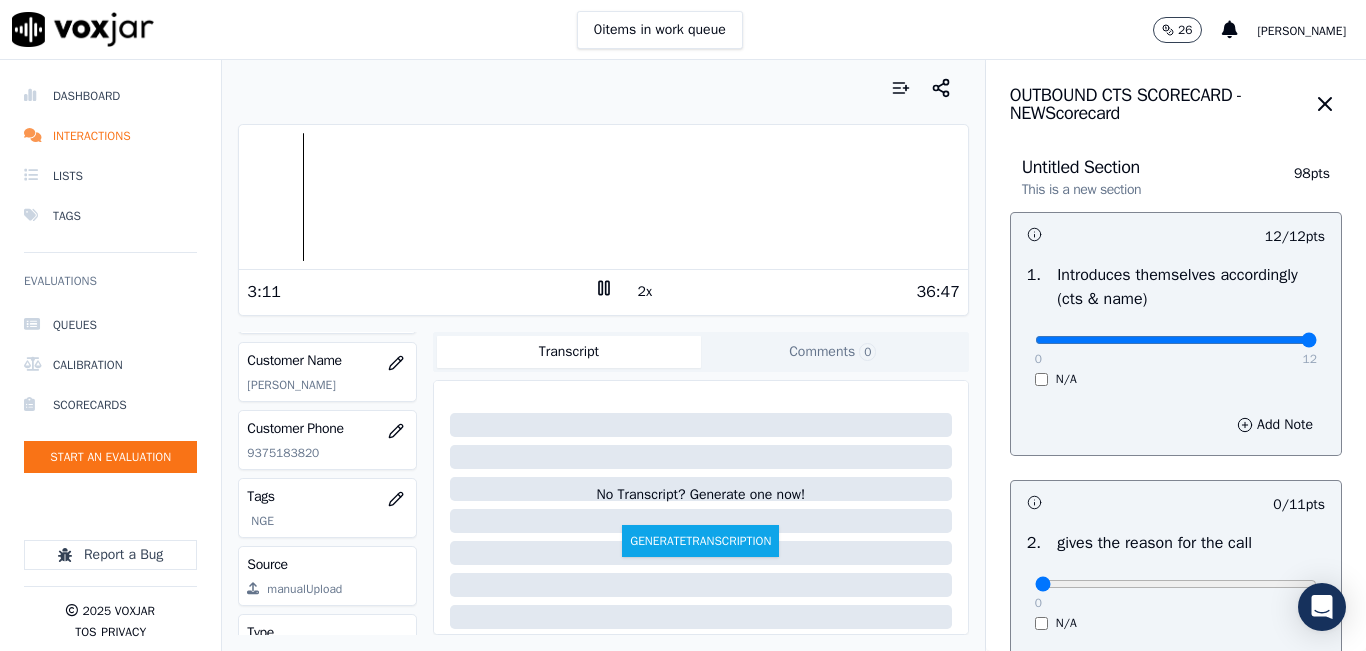 click on "2x" at bounding box center (645, 292) 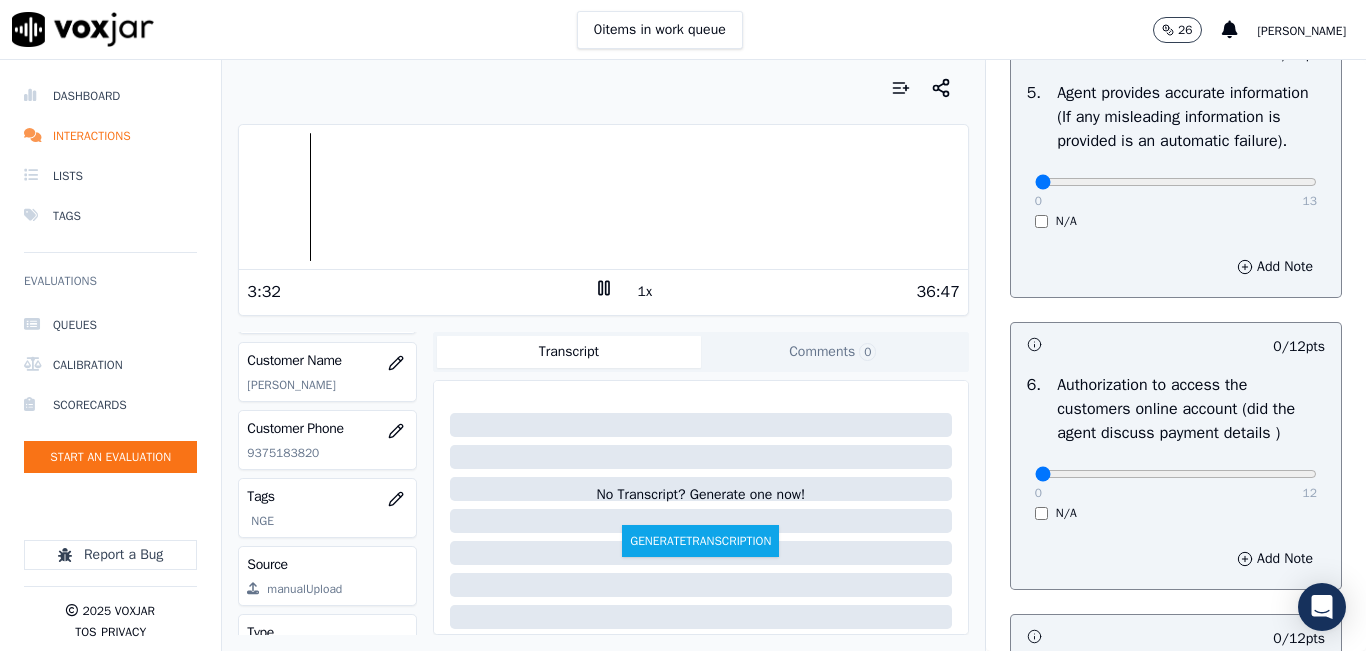 scroll, scrollTop: 1218, scrollLeft: 0, axis: vertical 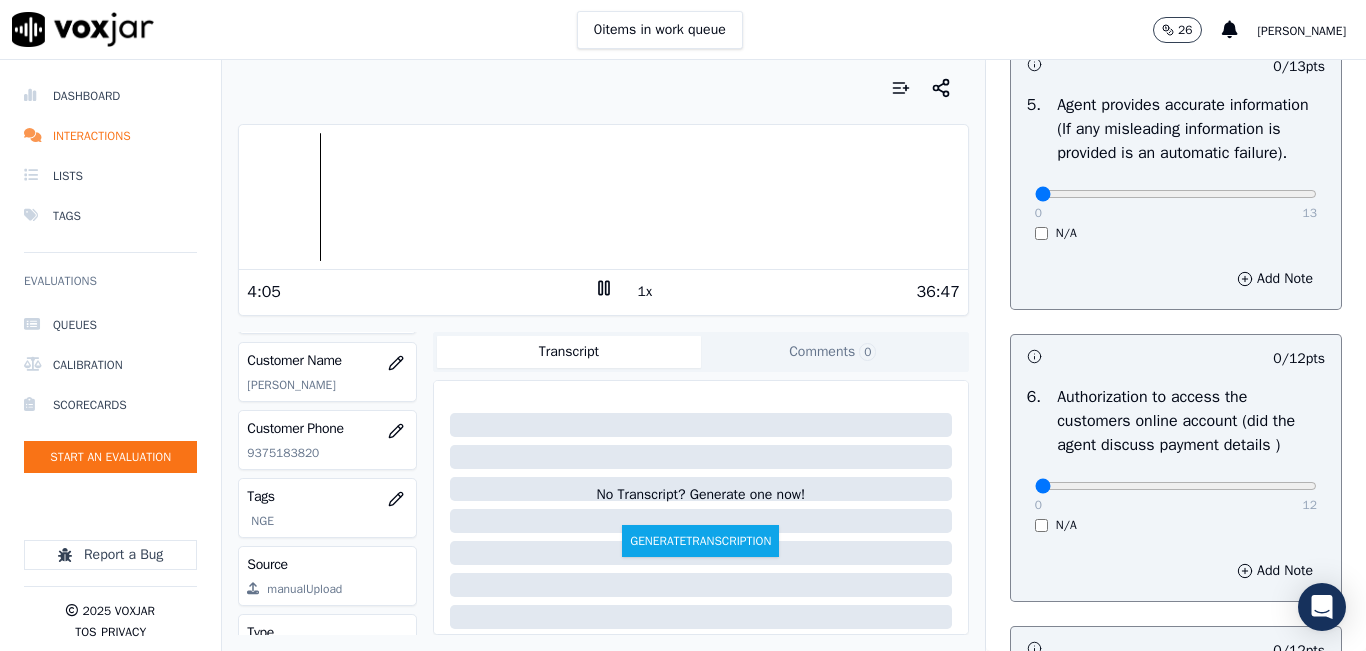click 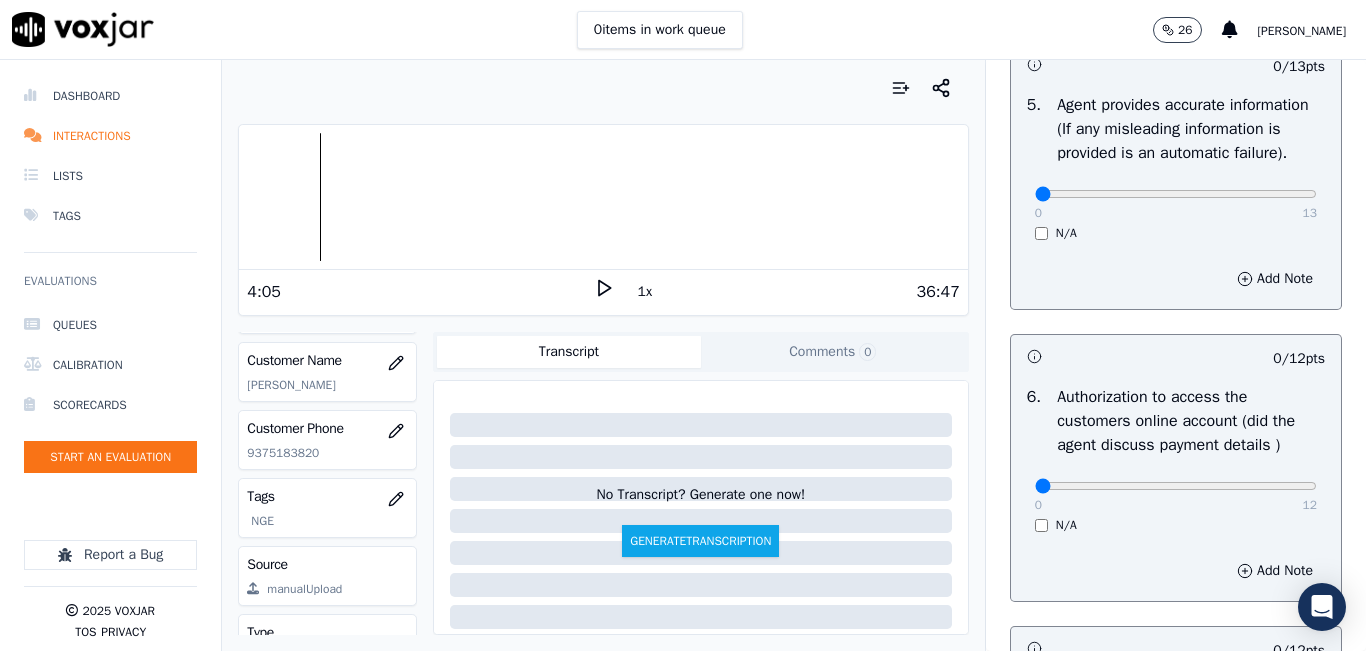 click 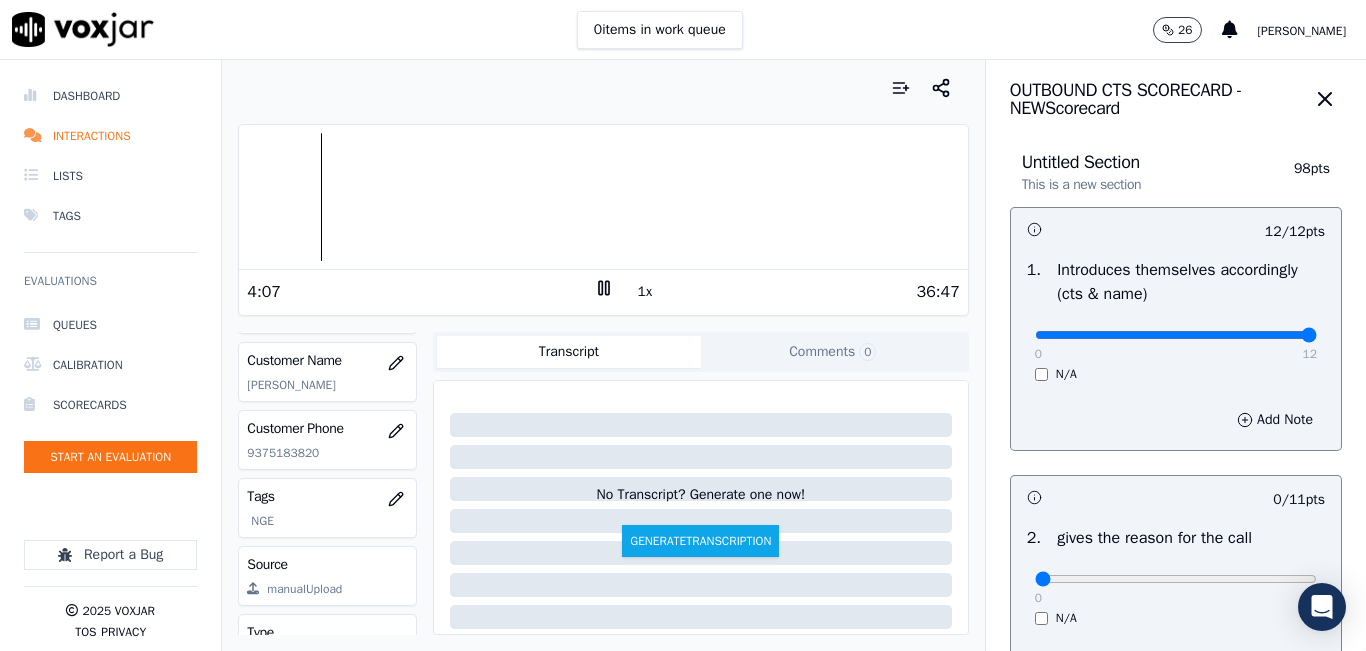 scroll, scrollTop: 0, scrollLeft: 0, axis: both 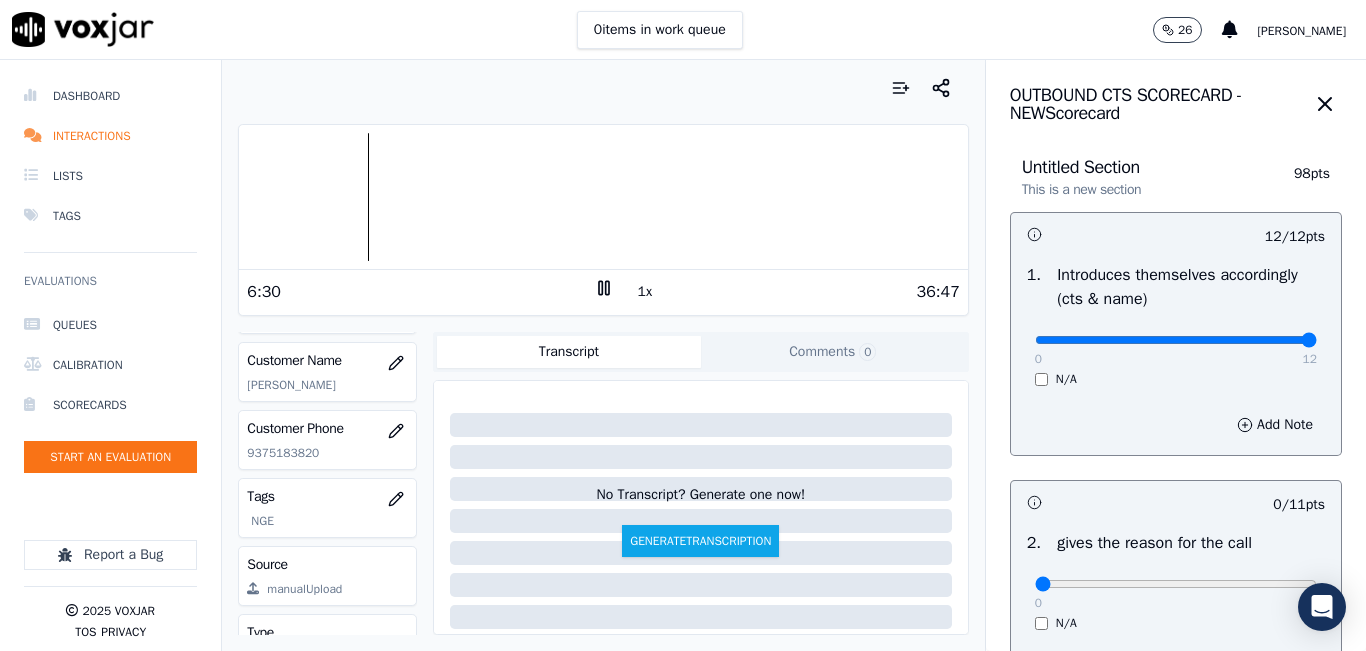 click on "1x" at bounding box center [645, 292] 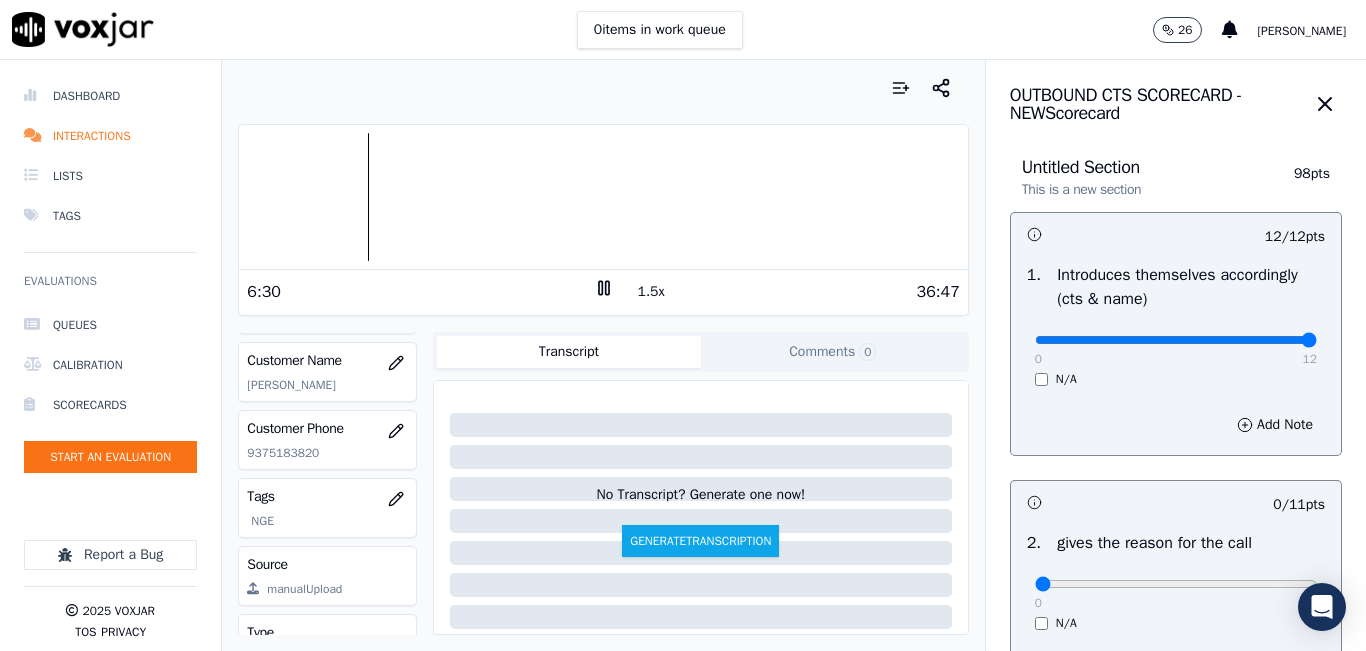 click on "1.5x" at bounding box center [651, 292] 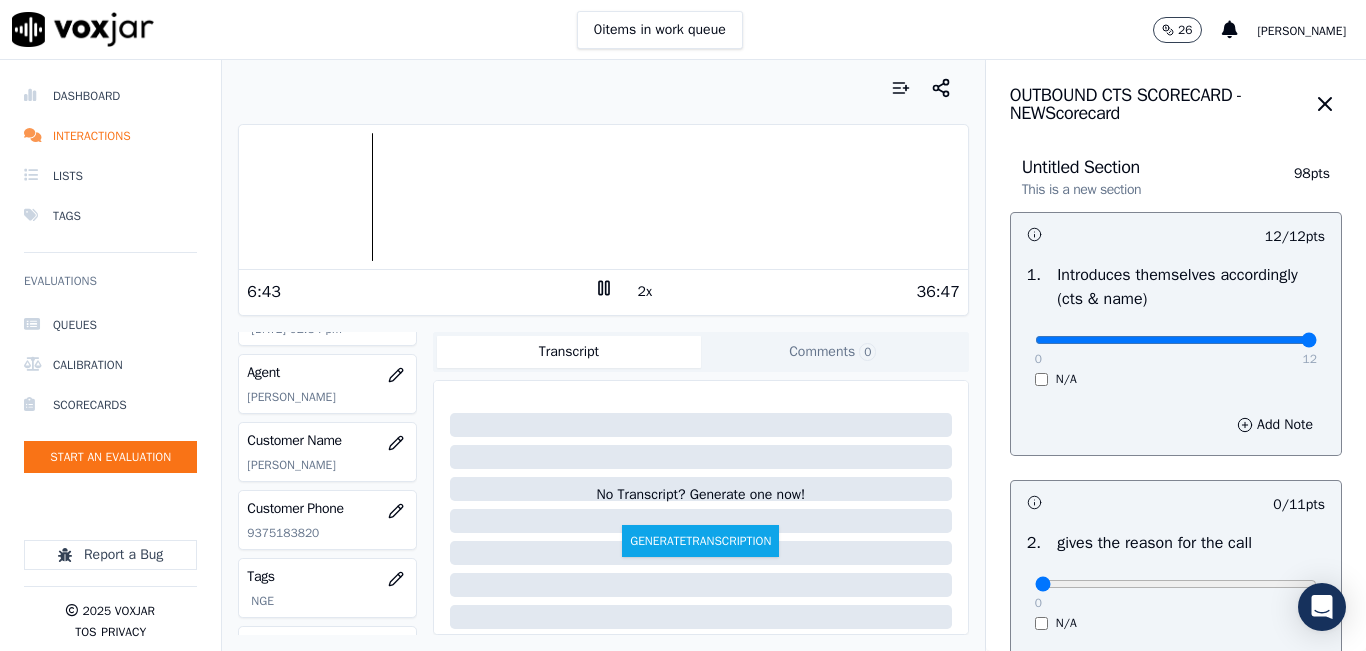 scroll, scrollTop: 0, scrollLeft: 0, axis: both 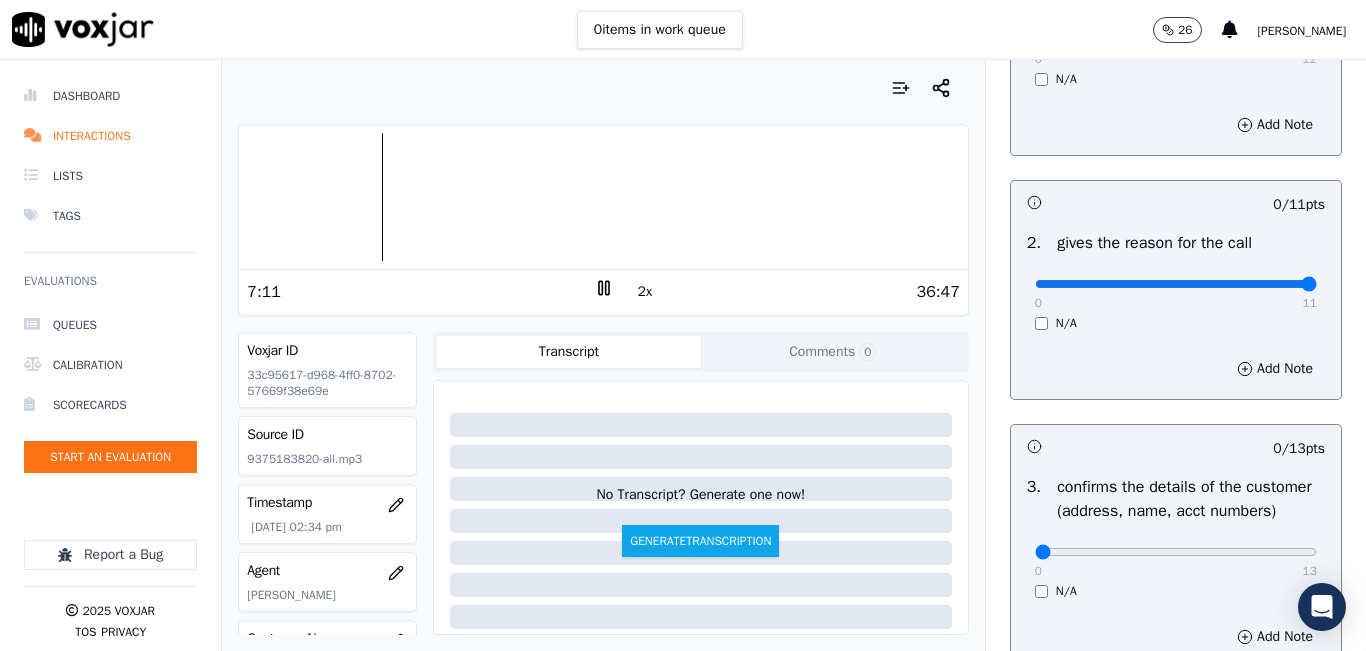 drag, startPoint x: 1022, startPoint y: 286, endPoint x: 1361, endPoint y: 275, distance: 339.1784 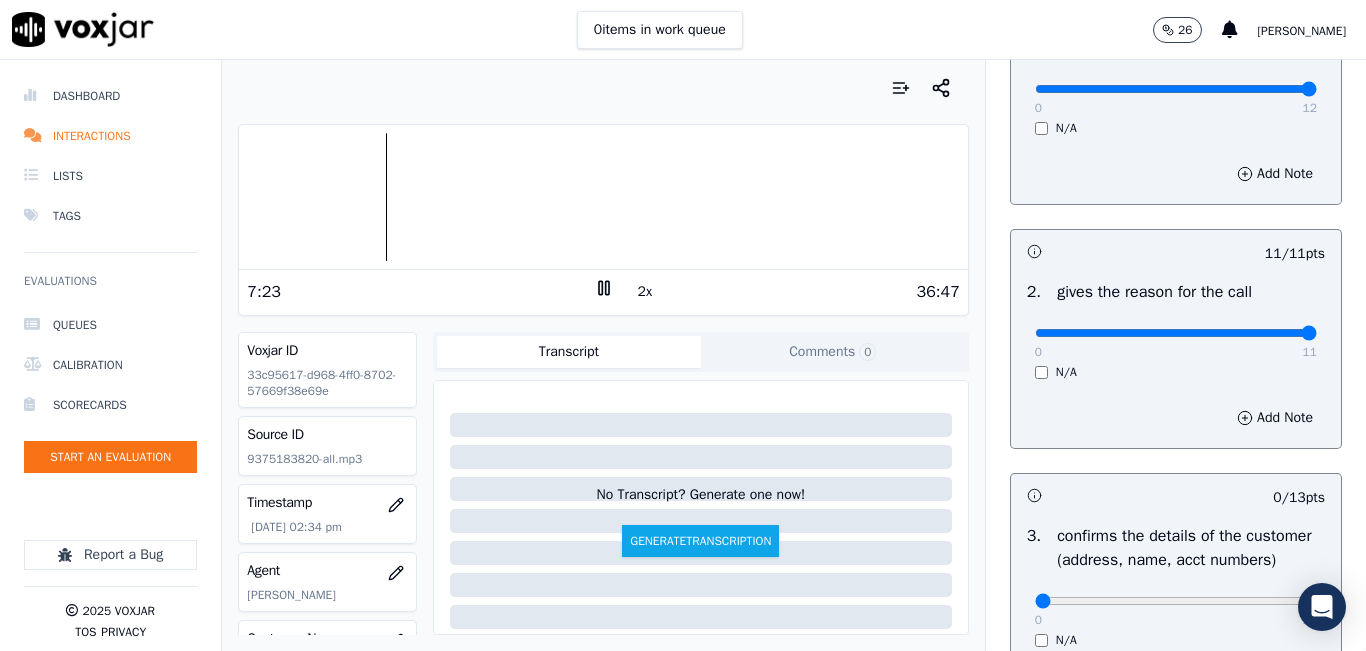 scroll, scrollTop: 200, scrollLeft: 0, axis: vertical 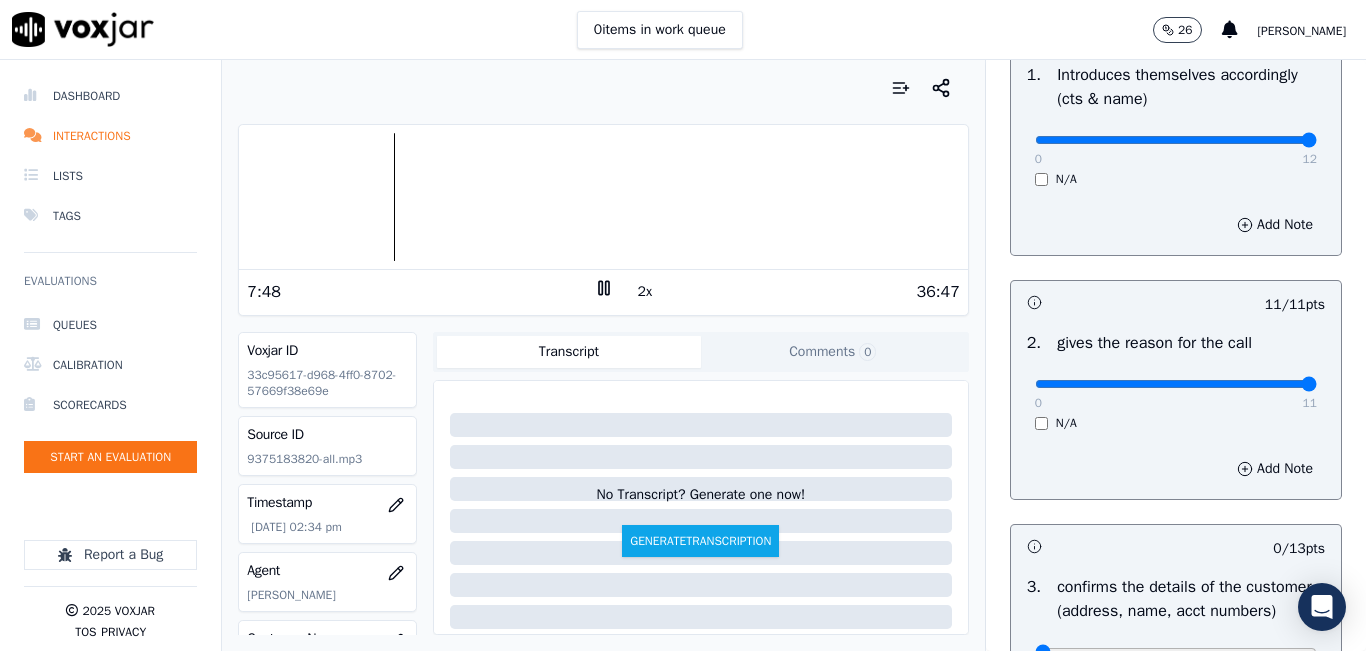 click on "2x" at bounding box center (645, 292) 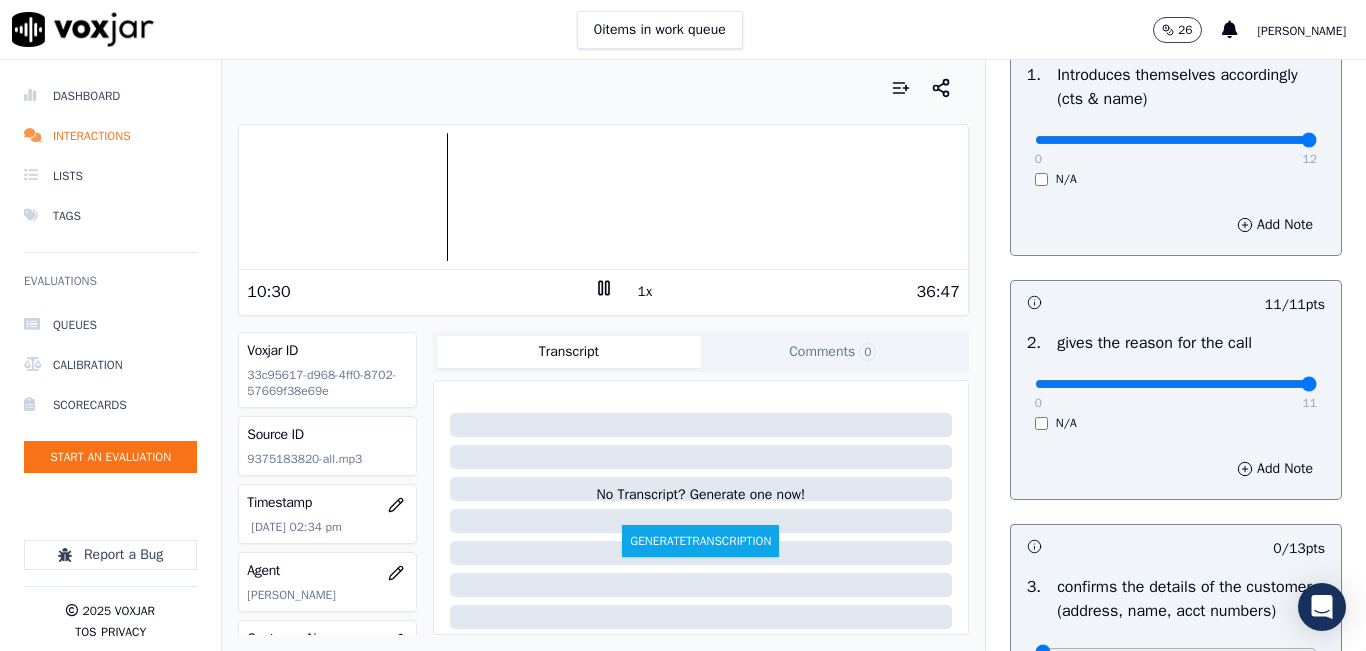 click on "1x" at bounding box center [645, 292] 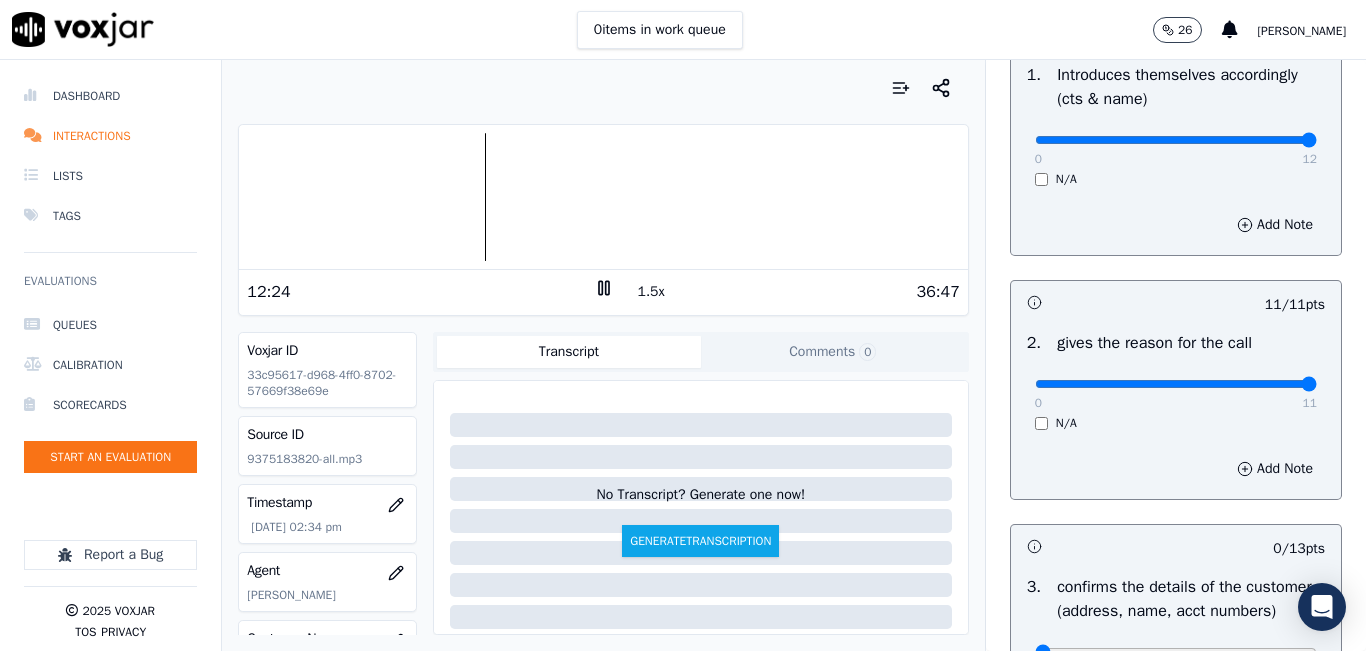 click on "1.5x" at bounding box center (651, 292) 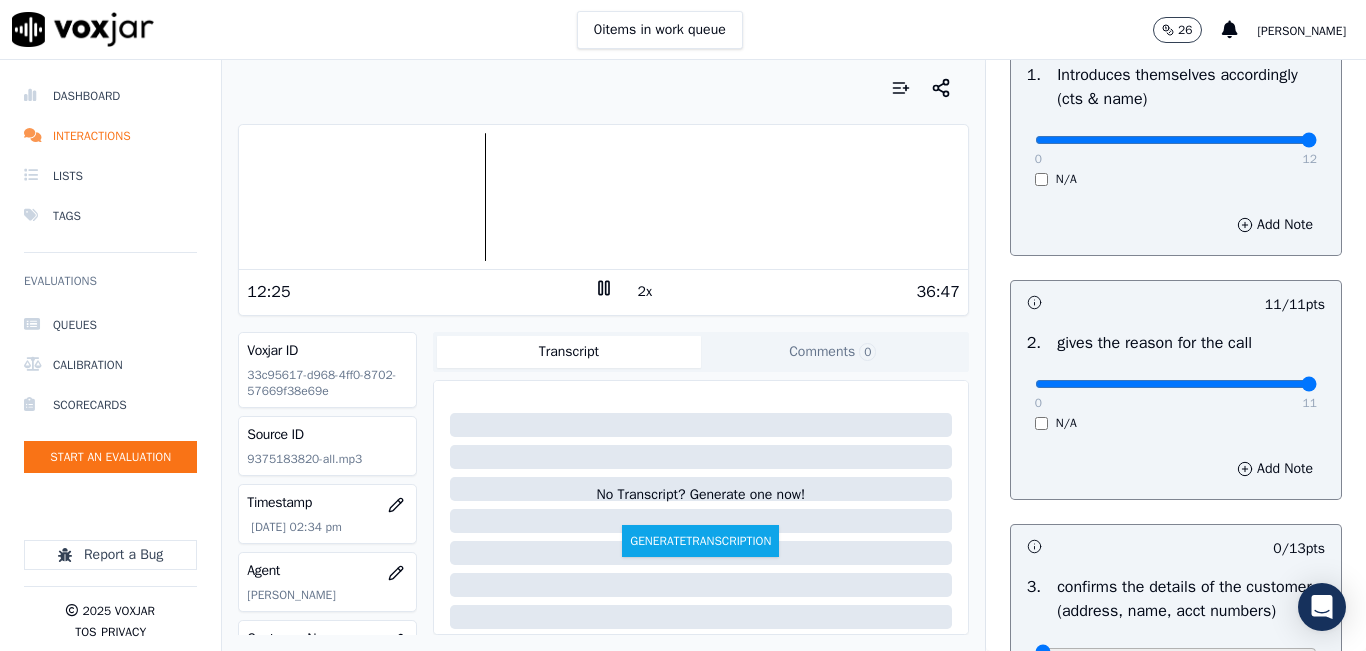 click on "2x" at bounding box center [645, 292] 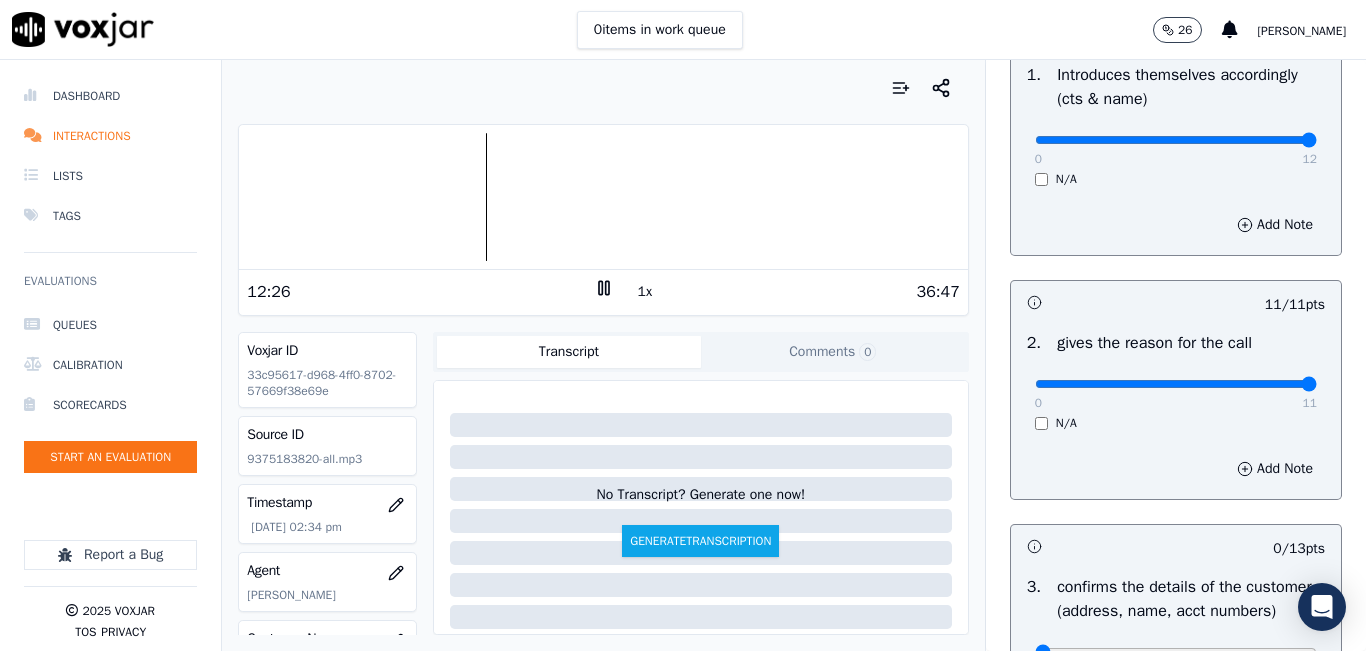 click on "1x" at bounding box center (645, 292) 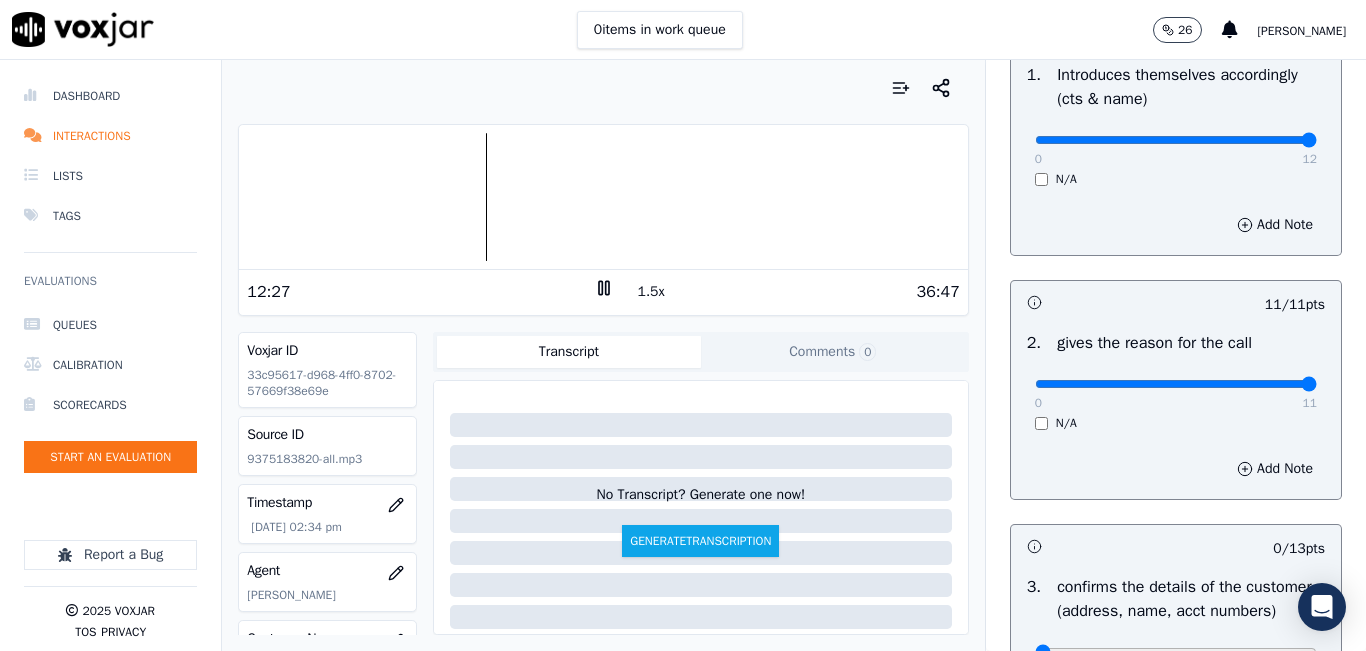 click on "1.5x" at bounding box center [651, 292] 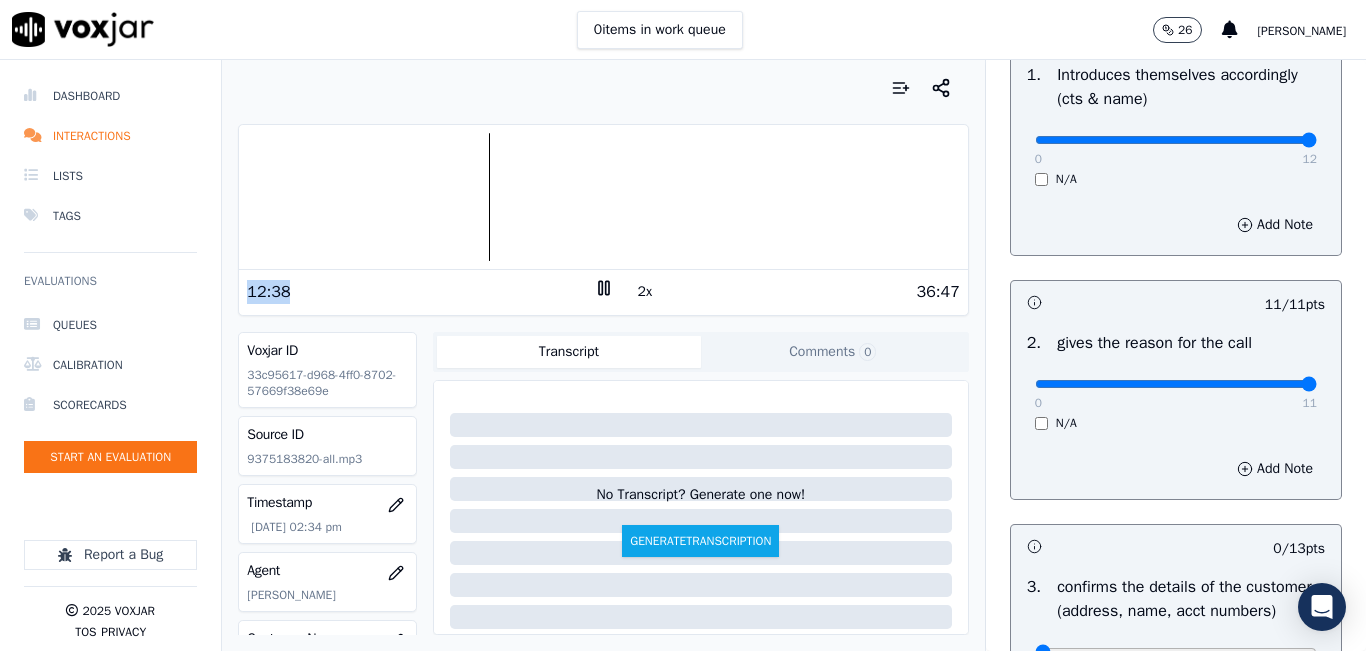 drag, startPoint x: 633, startPoint y: 296, endPoint x: 422, endPoint y: 319, distance: 212.24985 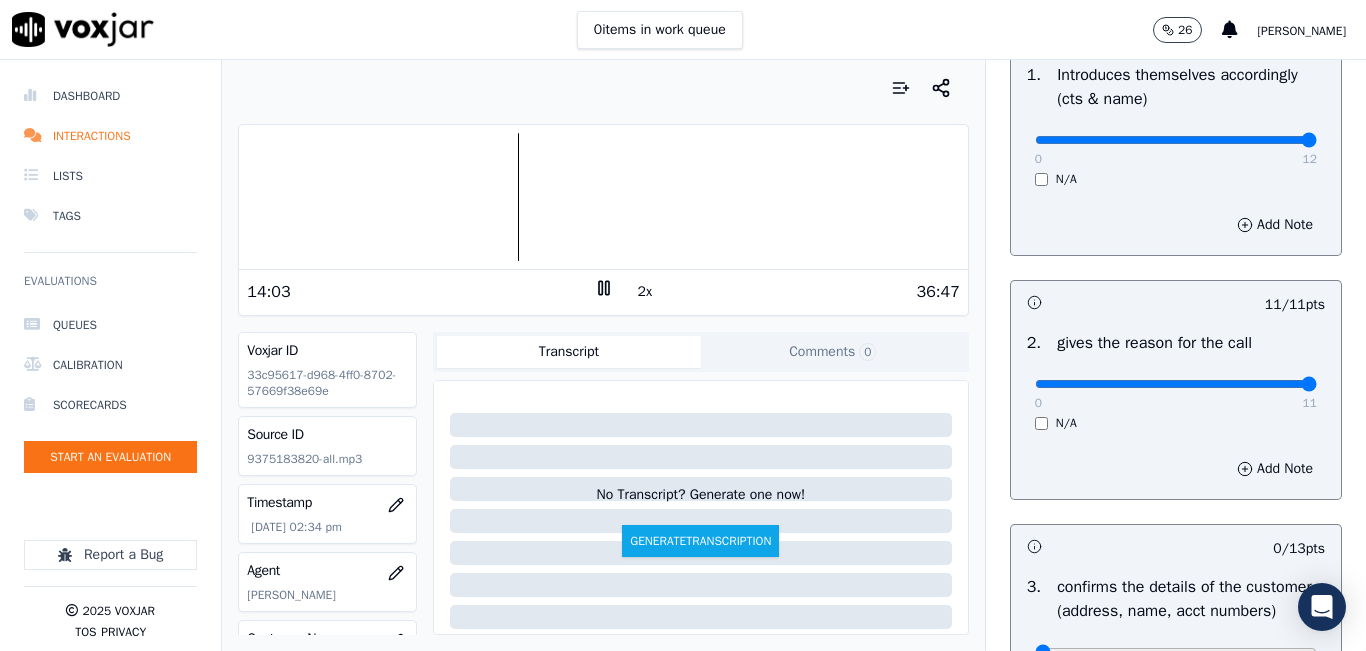 drag, startPoint x: 639, startPoint y: 296, endPoint x: 629, endPoint y: 297, distance: 10.049875 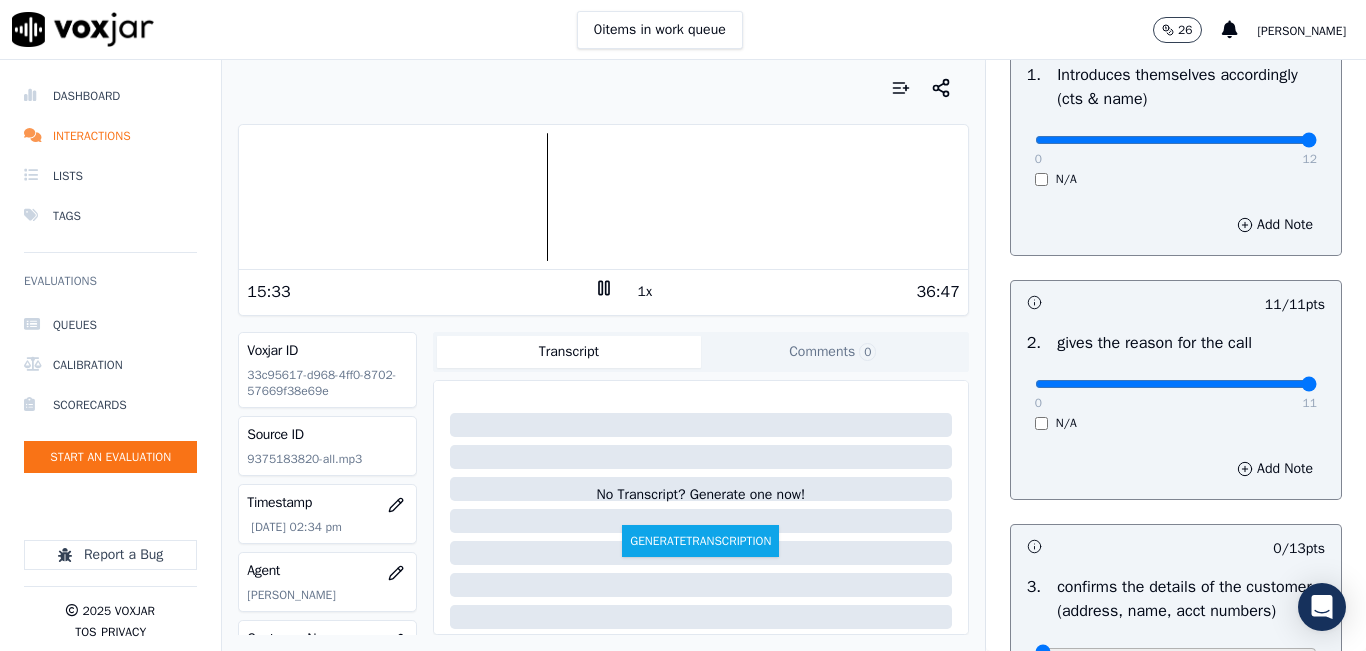 click on "1x" at bounding box center [645, 292] 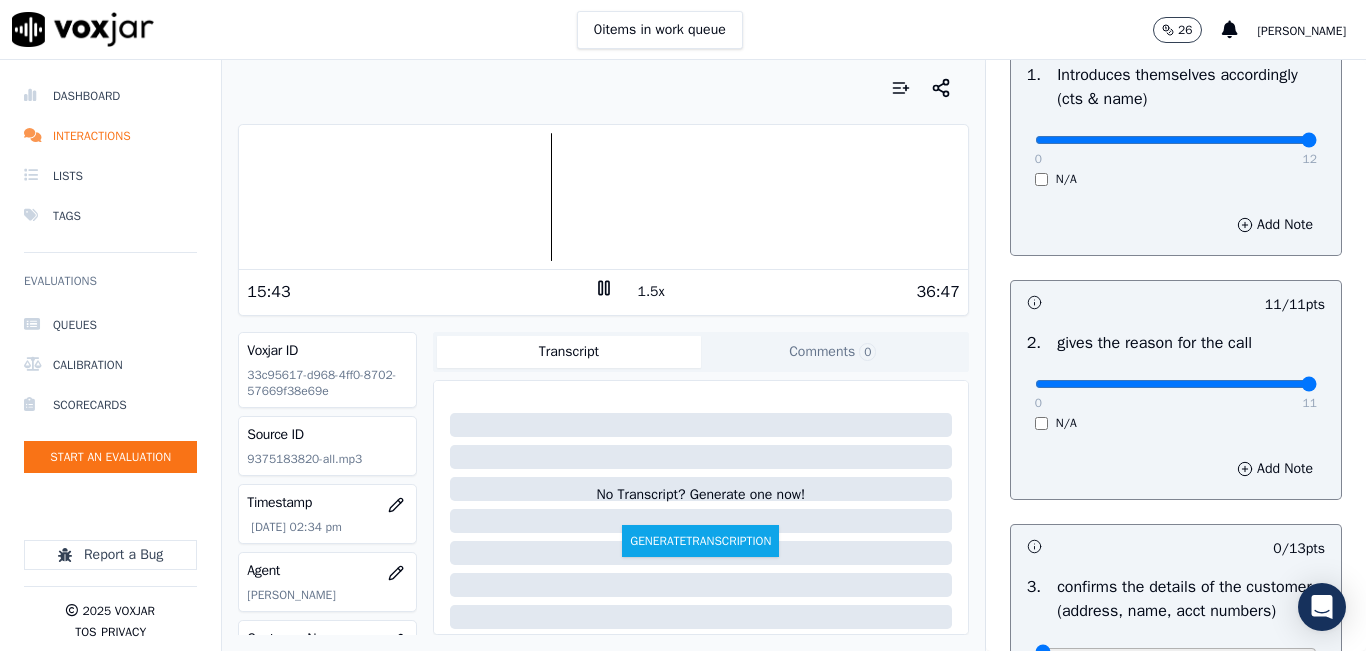 drag, startPoint x: 631, startPoint y: 288, endPoint x: 472, endPoint y: 305, distance: 159.90622 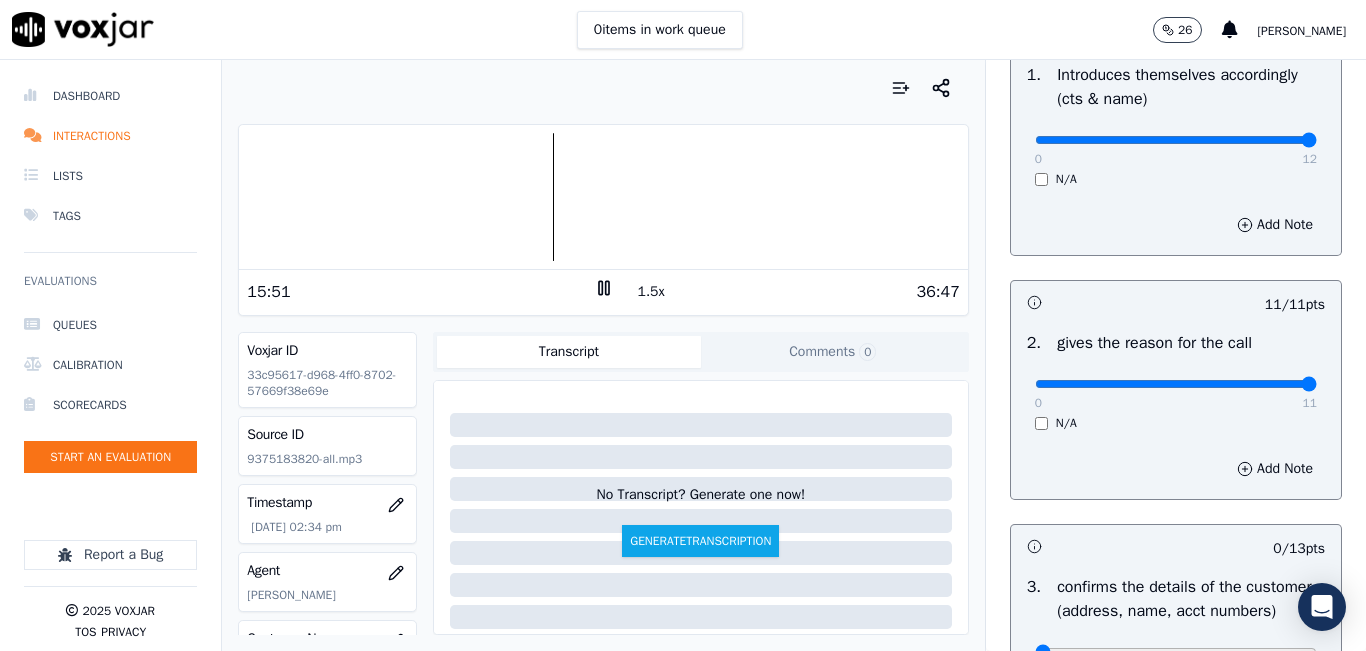 click on "1.5x" at bounding box center [651, 292] 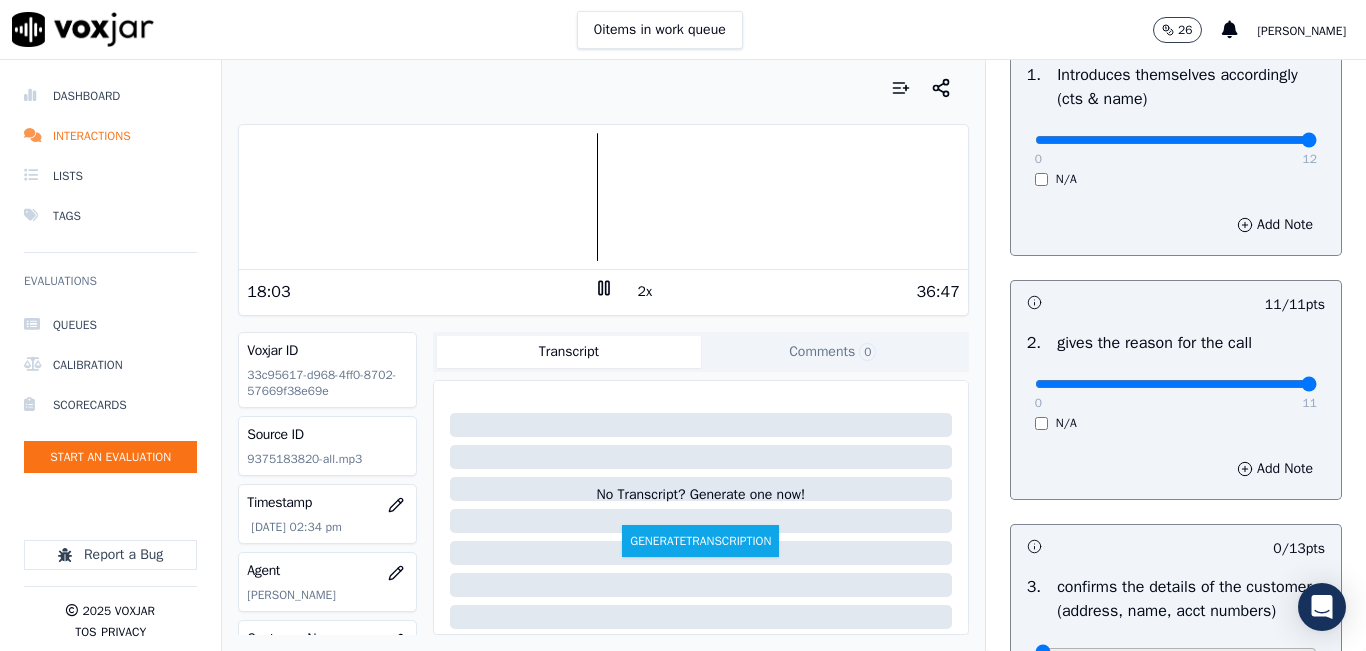 click on "2x" at bounding box center [645, 292] 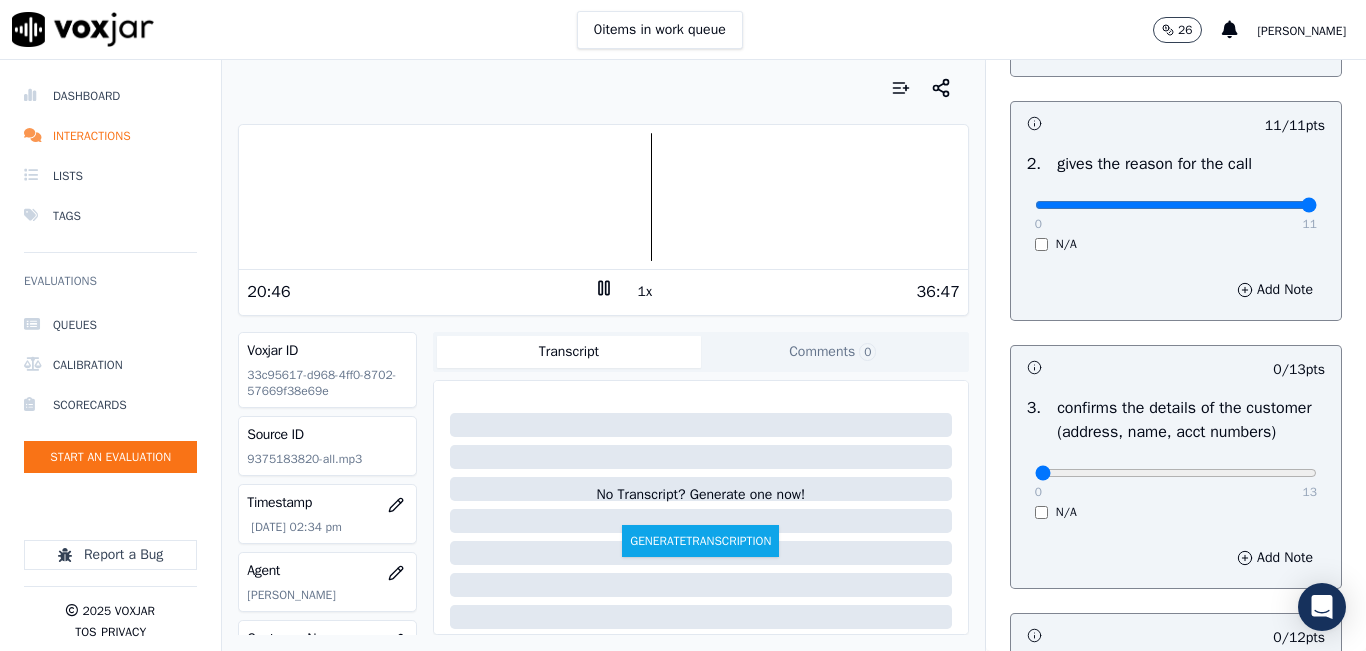 scroll, scrollTop: 500, scrollLeft: 0, axis: vertical 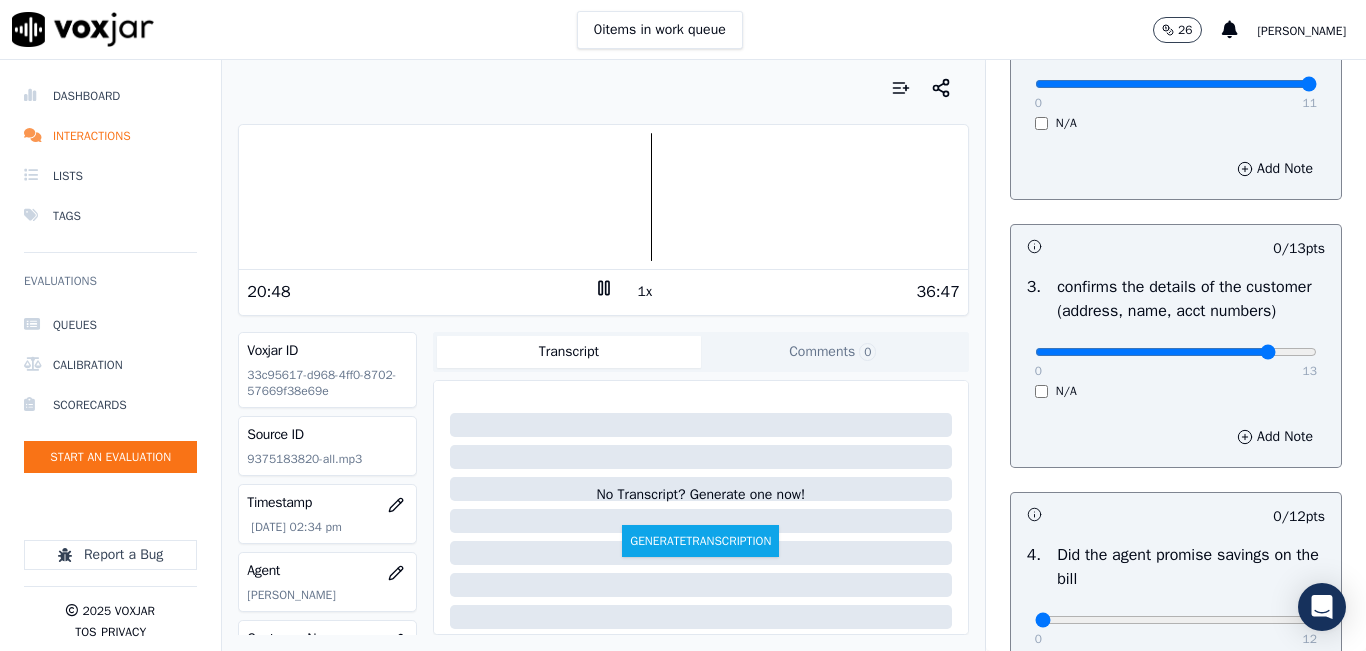 drag, startPoint x: 1183, startPoint y: 372, endPoint x: 1223, endPoint y: 367, distance: 40.311287 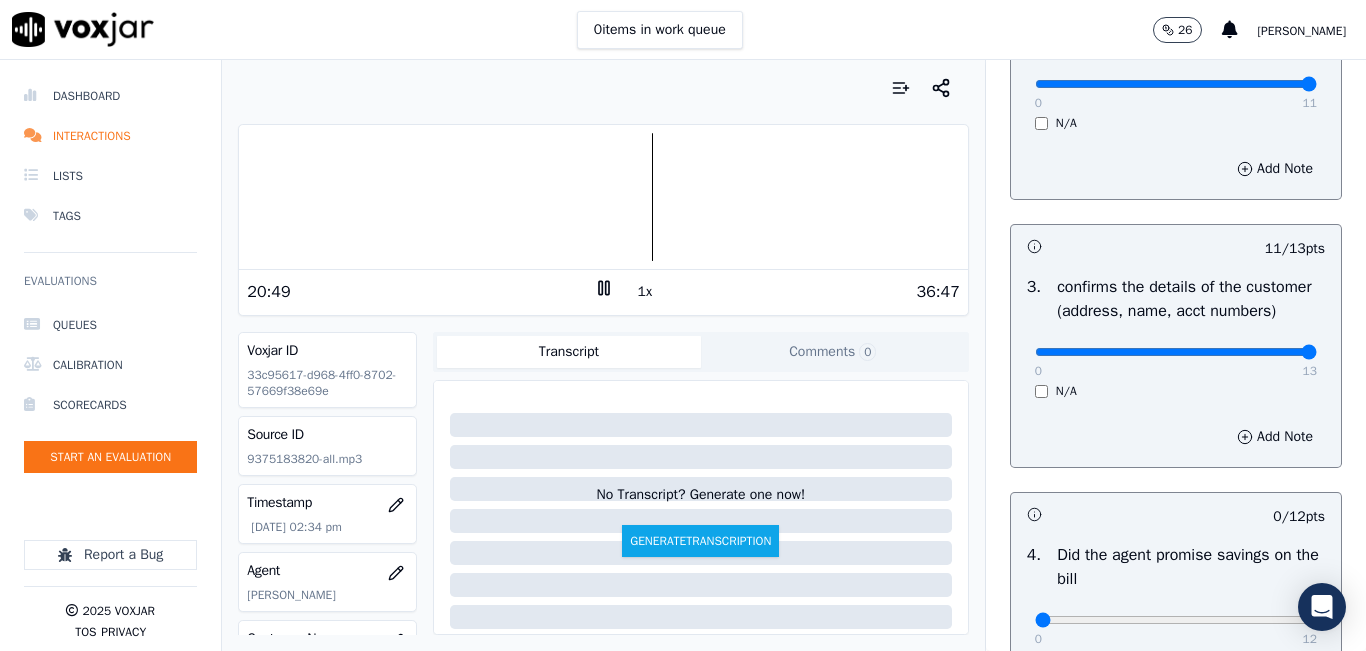 drag, startPoint x: 1220, startPoint y: 376, endPoint x: 1355, endPoint y: 377, distance: 135.00371 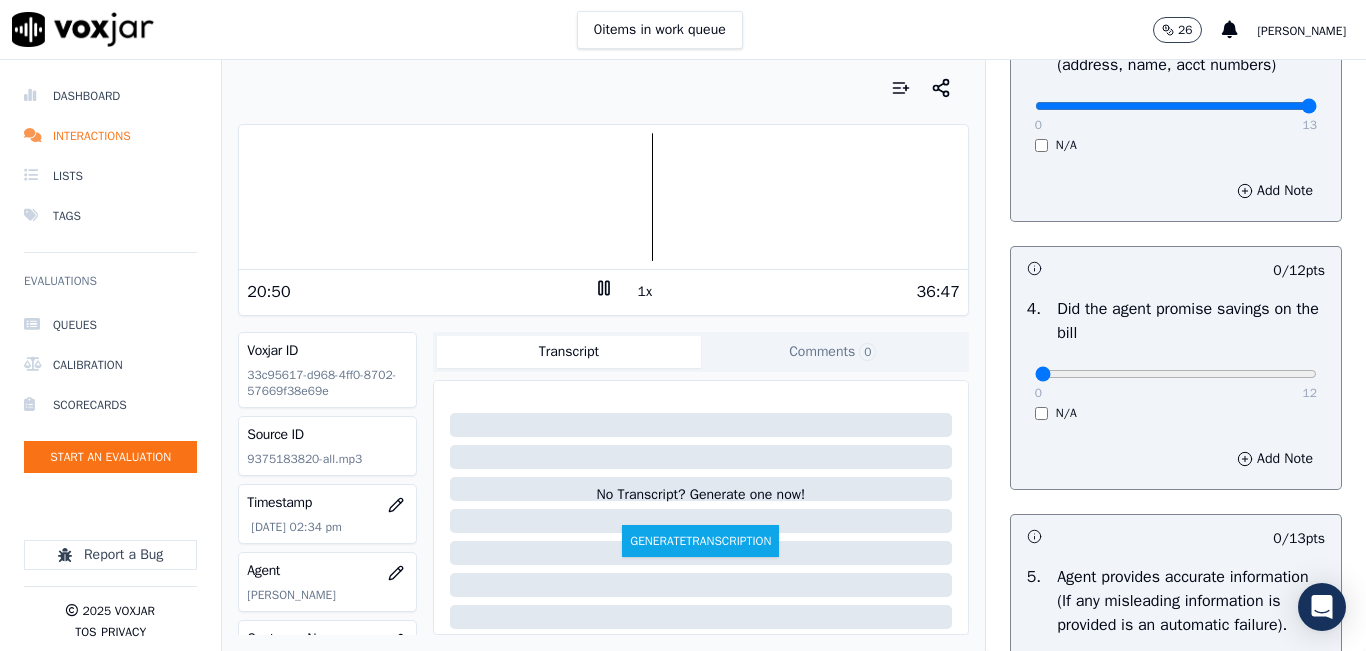 scroll, scrollTop: 800, scrollLeft: 0, axis: vertical 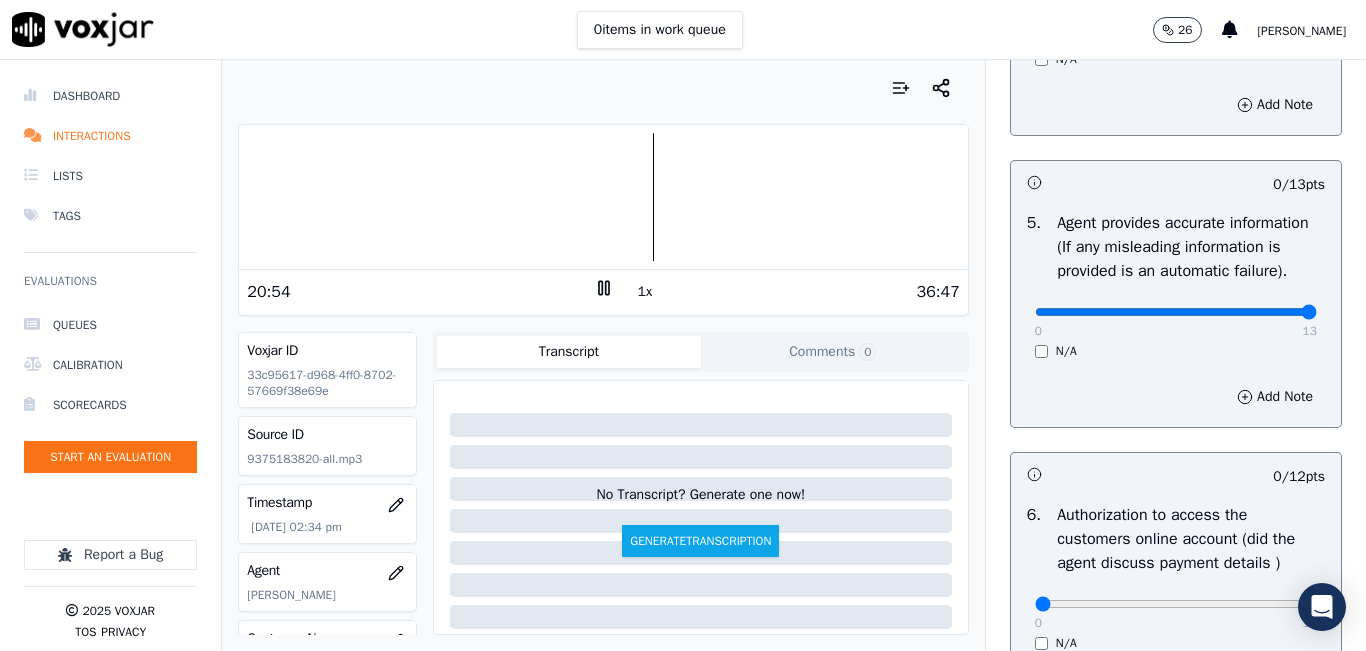 drag, startPoint x: 1180, startPoint y: 359, endPoint x: 1305, endPoint y: 336, distance: 127.09839 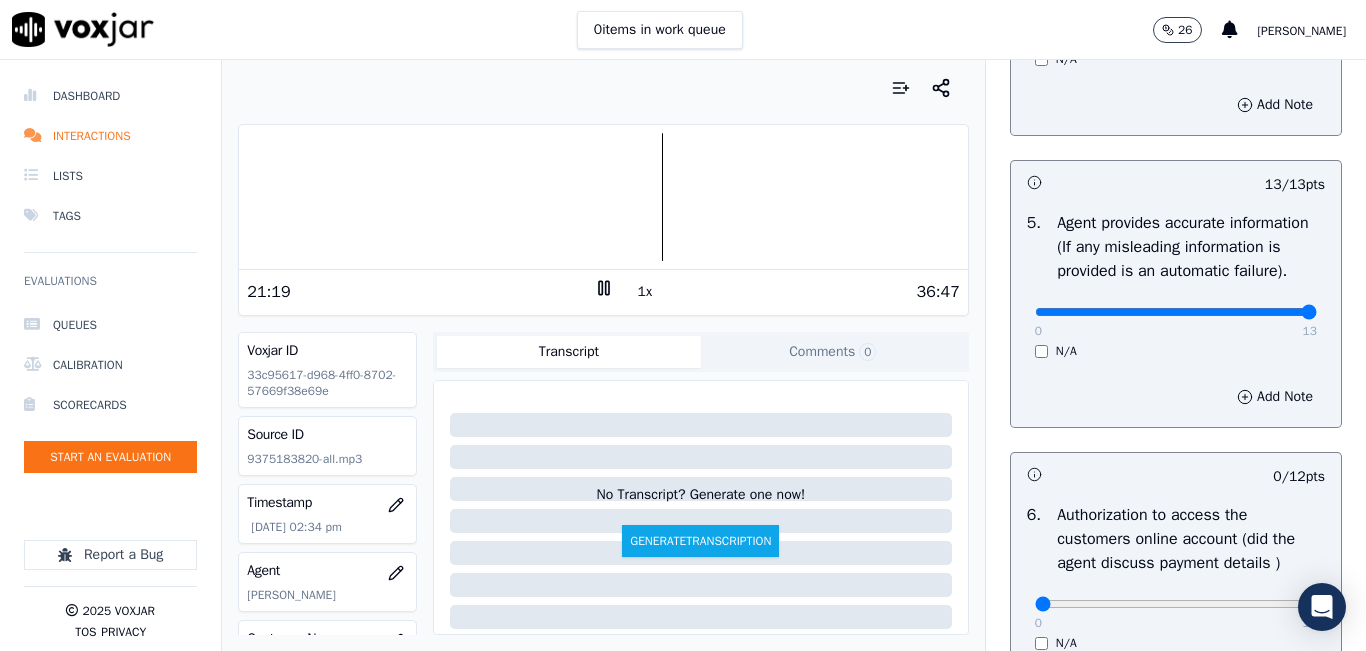 drag, startPoint x: 589, startPoint y: 109, endPoint x: 631, endPoint y: 219, distance: 117.74549 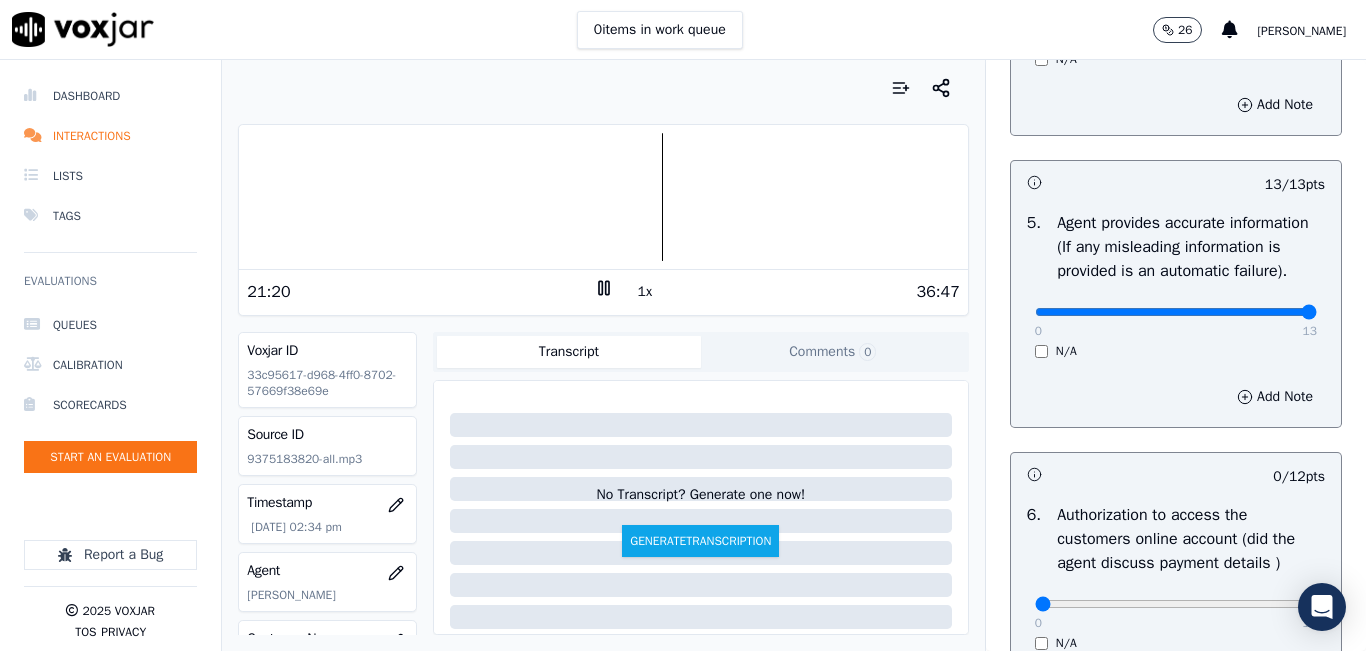 click 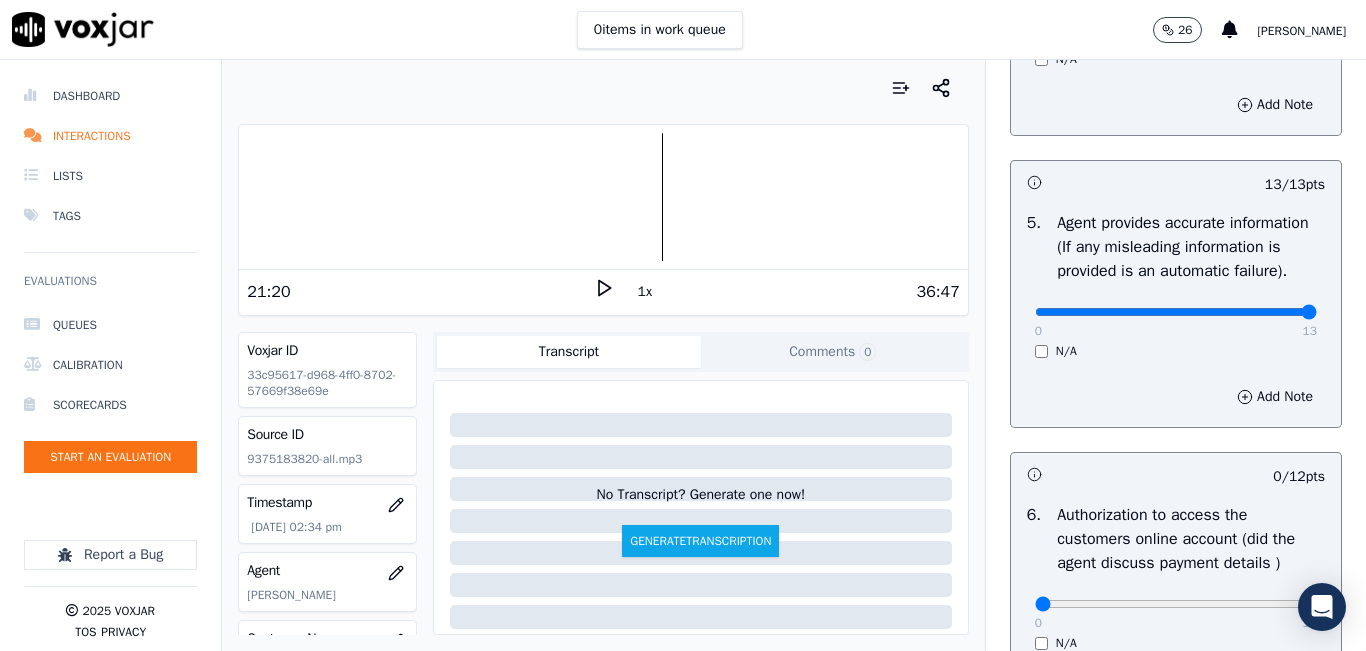 click at bounding box center (603, 197) 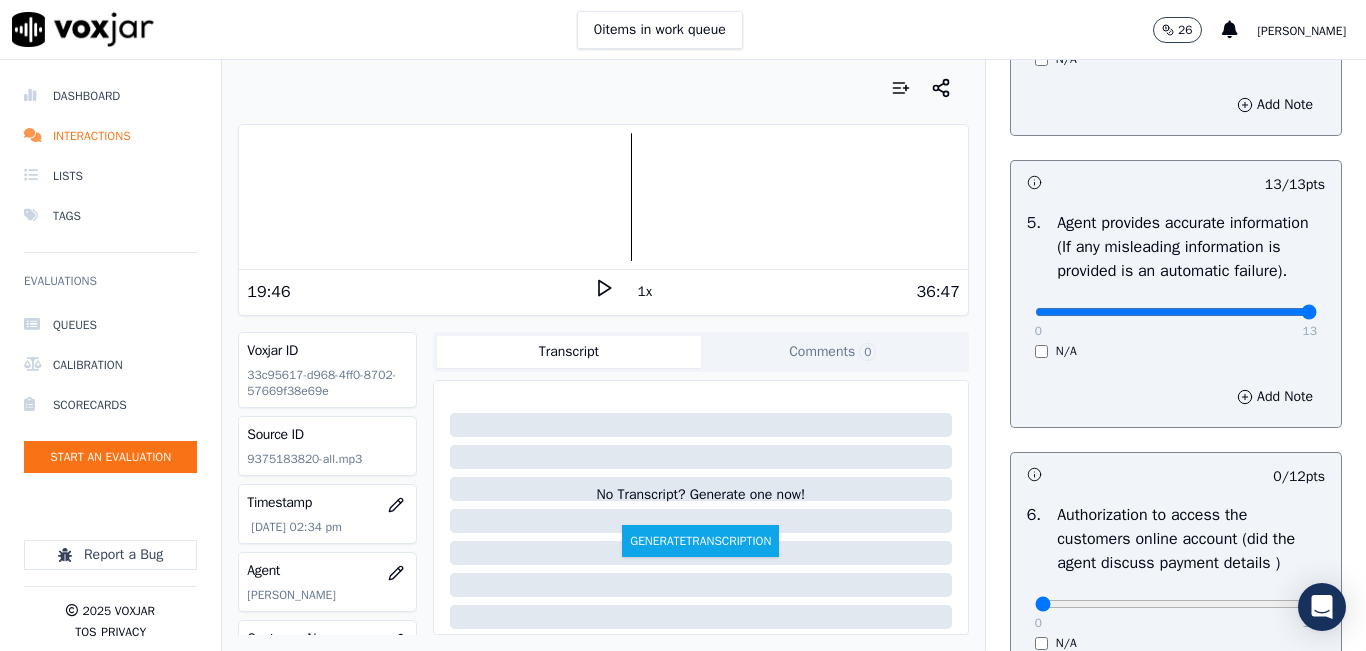 click 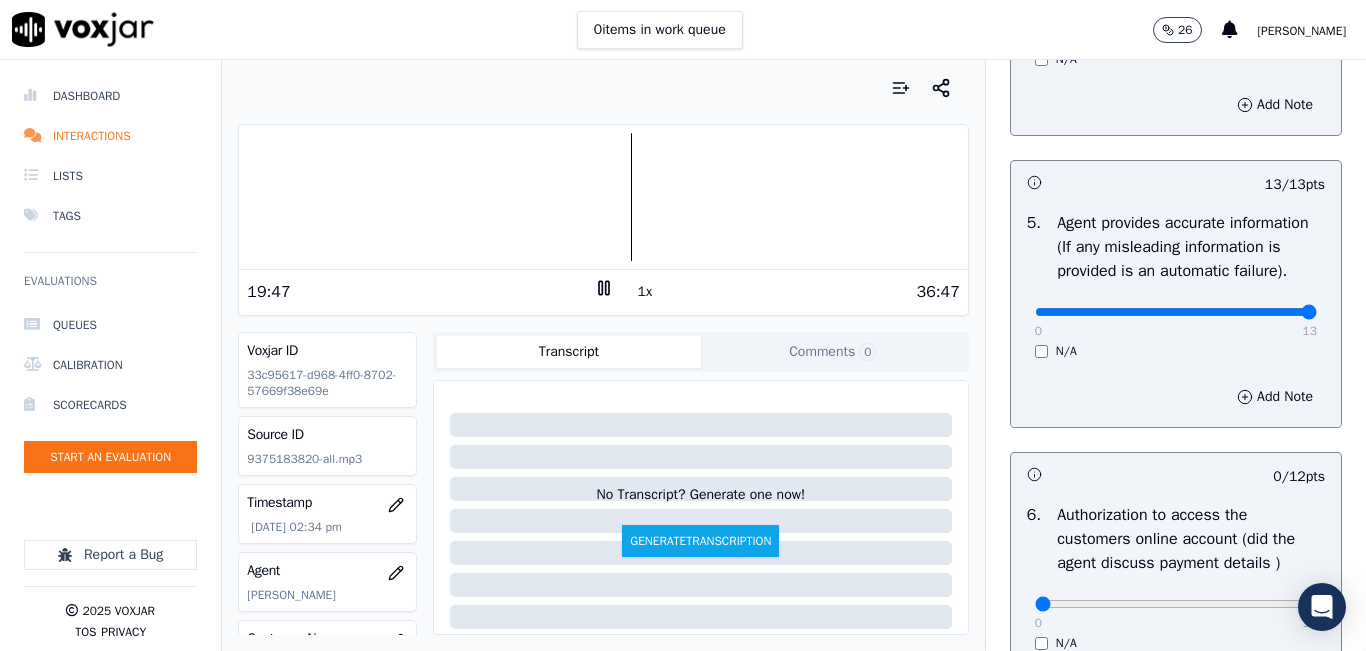 click on "1x" at bounding box center (645, 292) 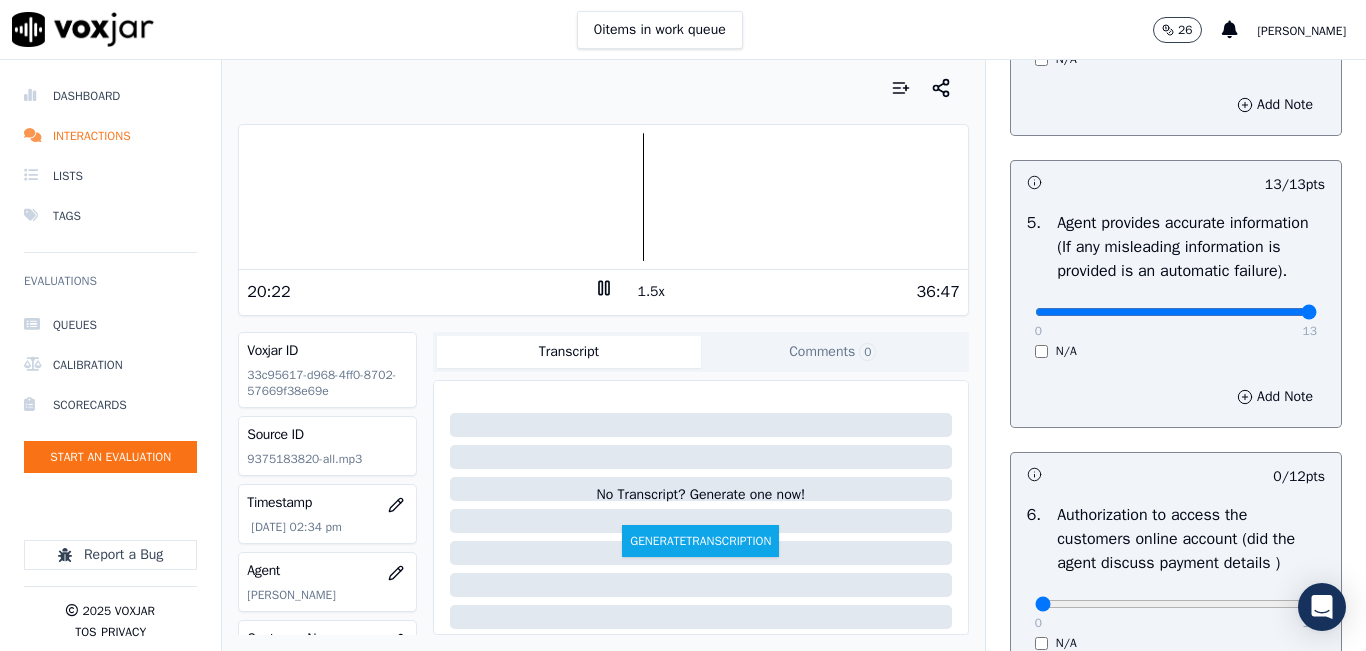 click at bounding box center [603, 197] 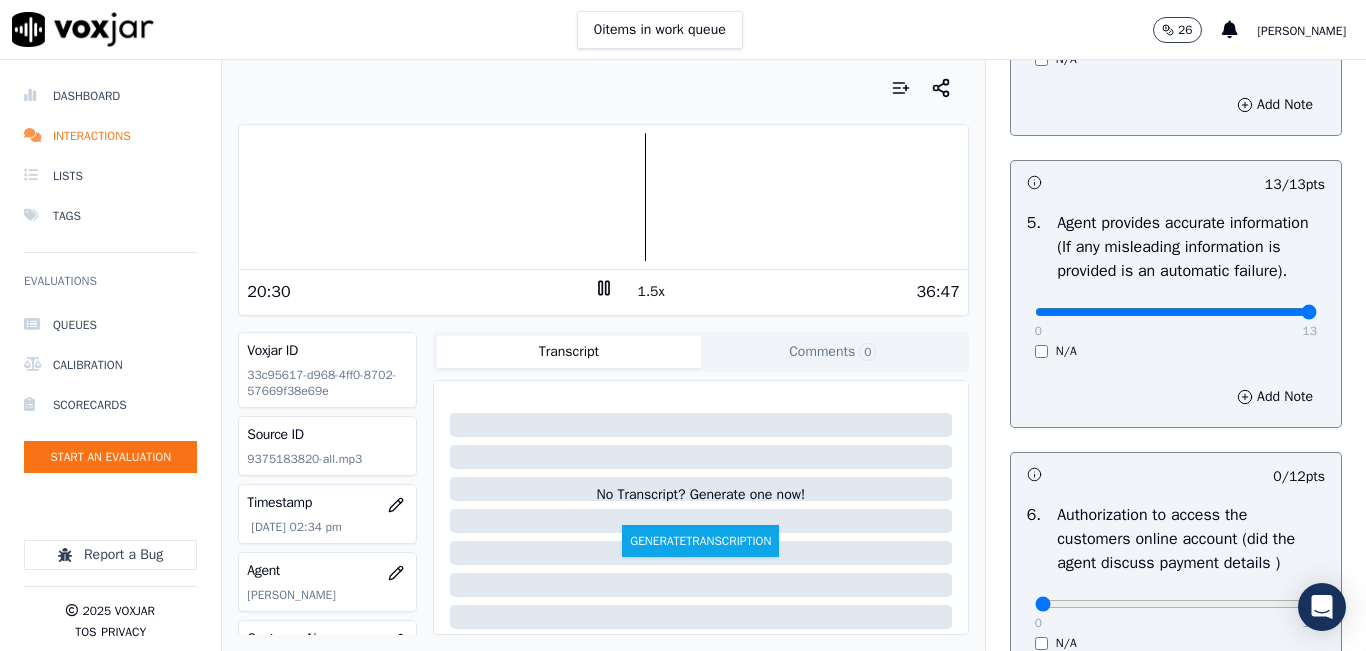 click at bounding box center [603, 197] 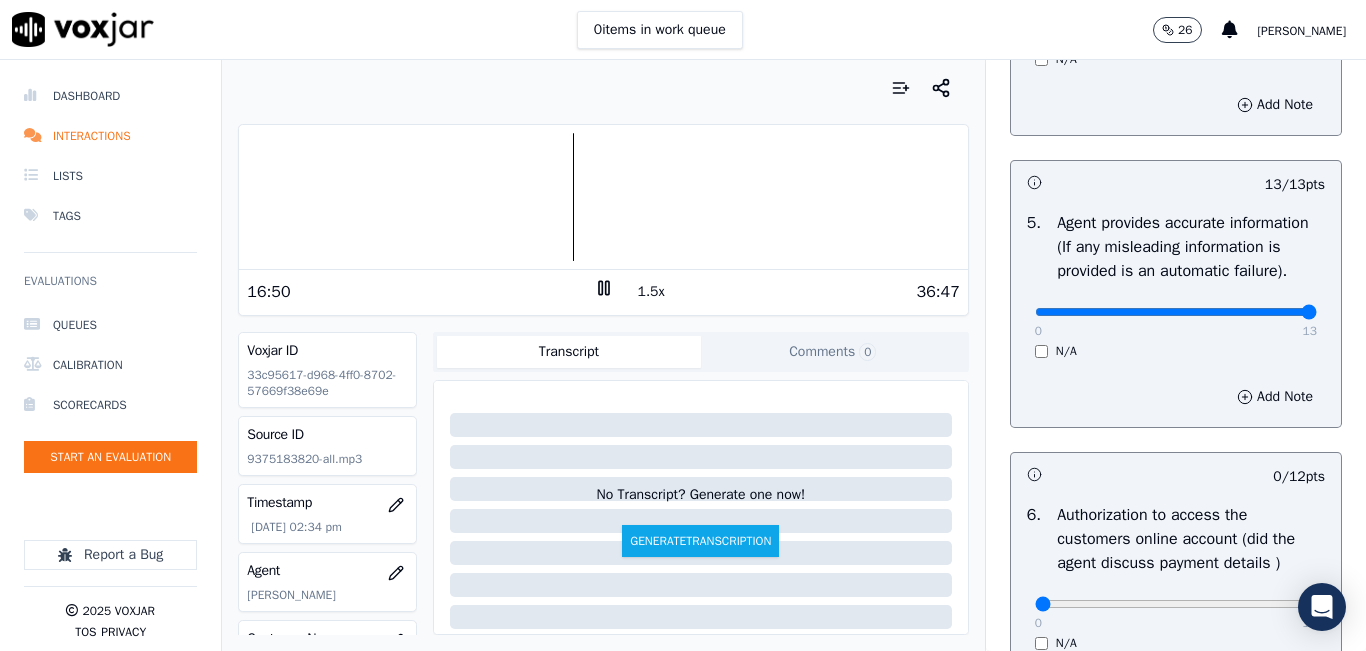 click at bounding box center (603, 197) 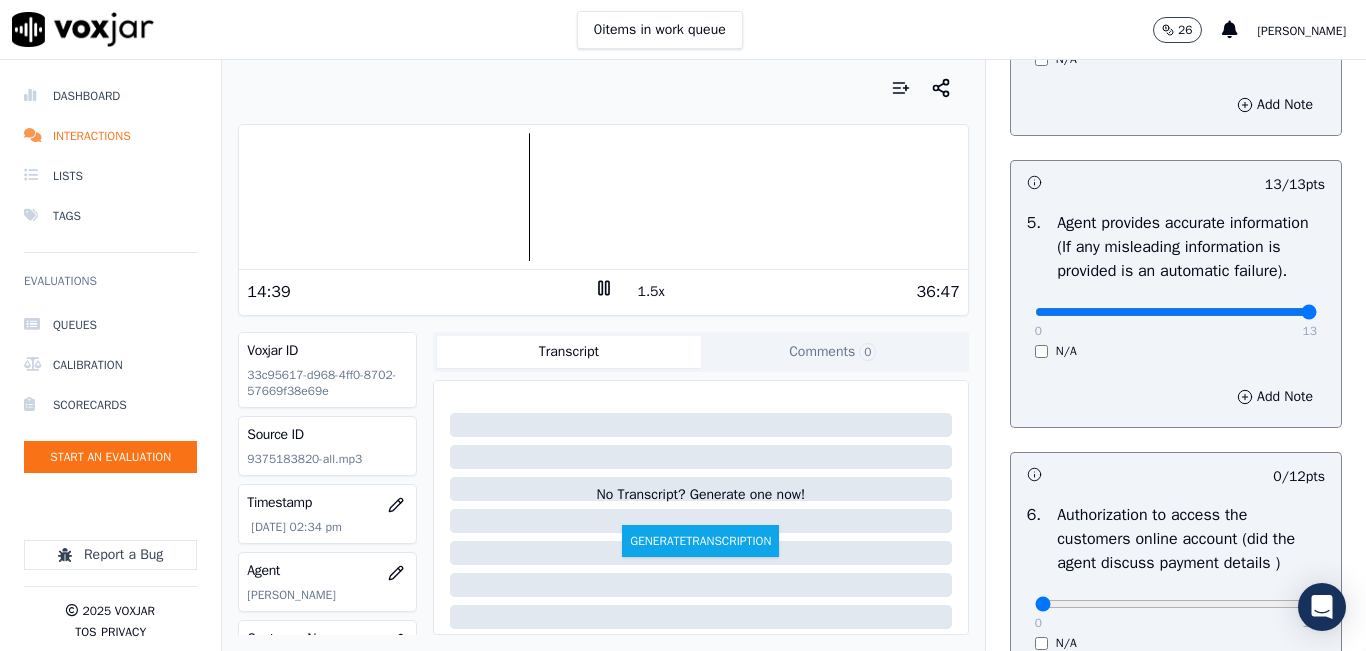 click at bounding box center (603, 197) 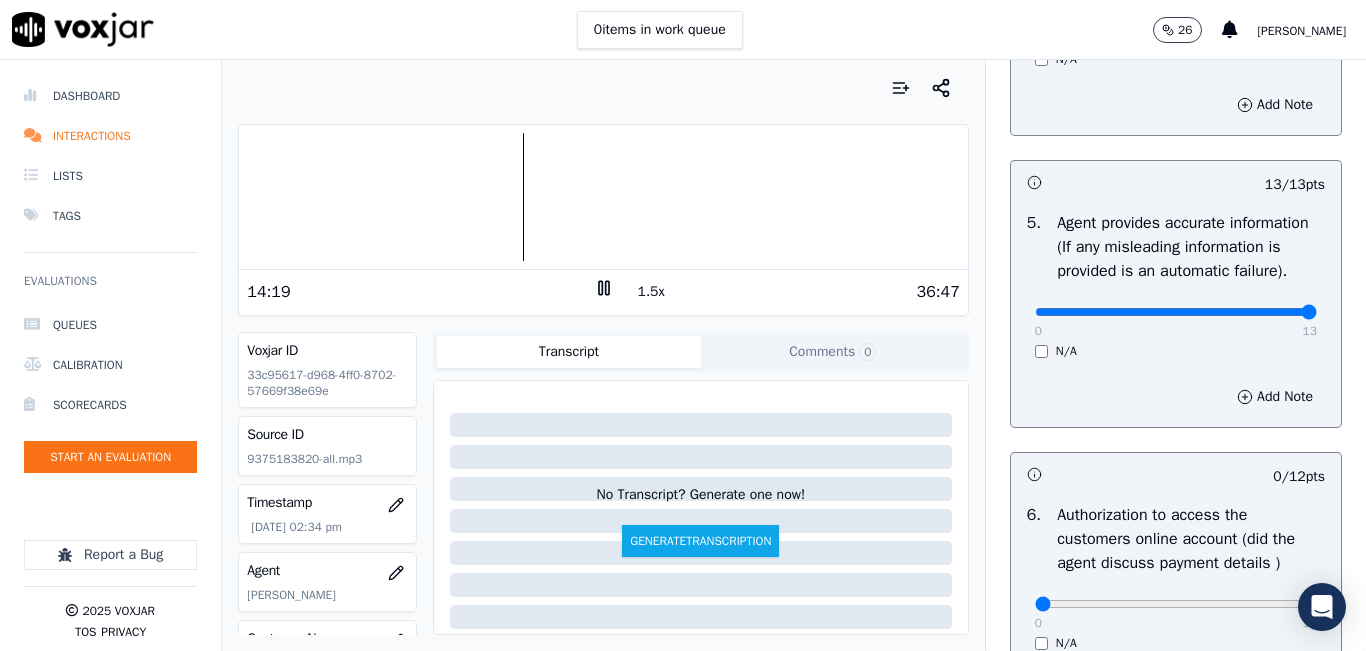 click at bounding box center [603, 197] 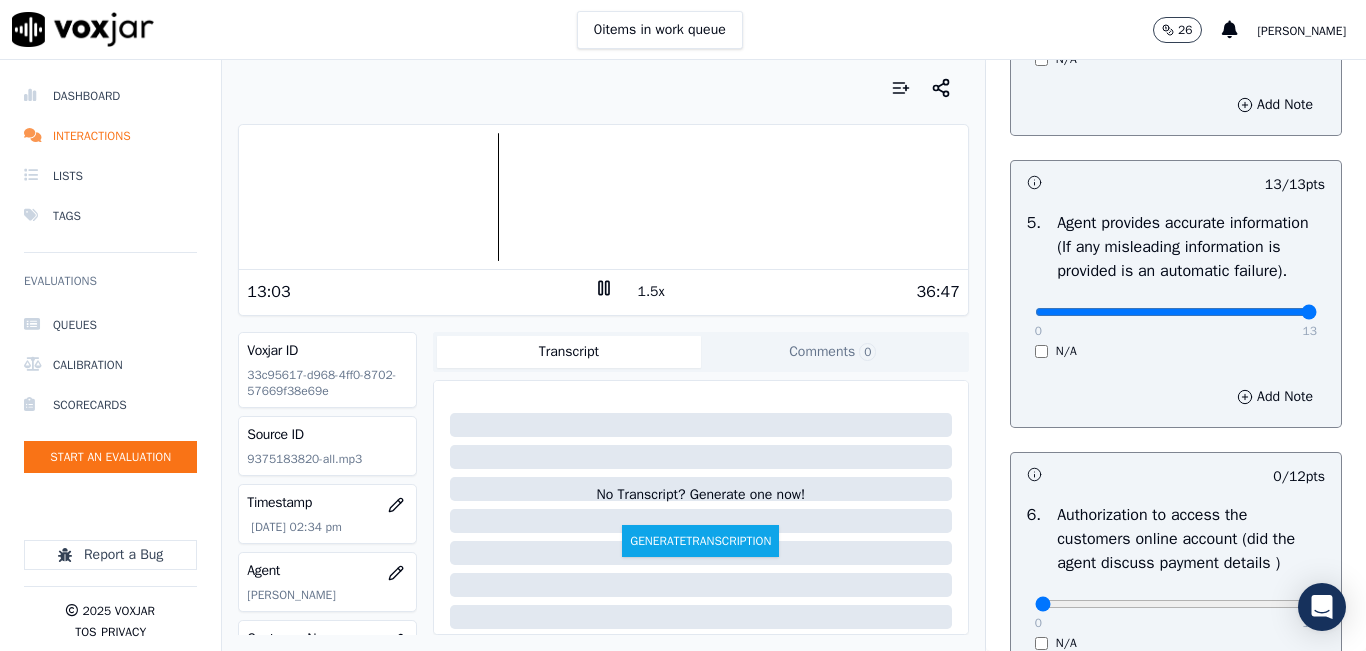 click at bounding box center [603, 197] 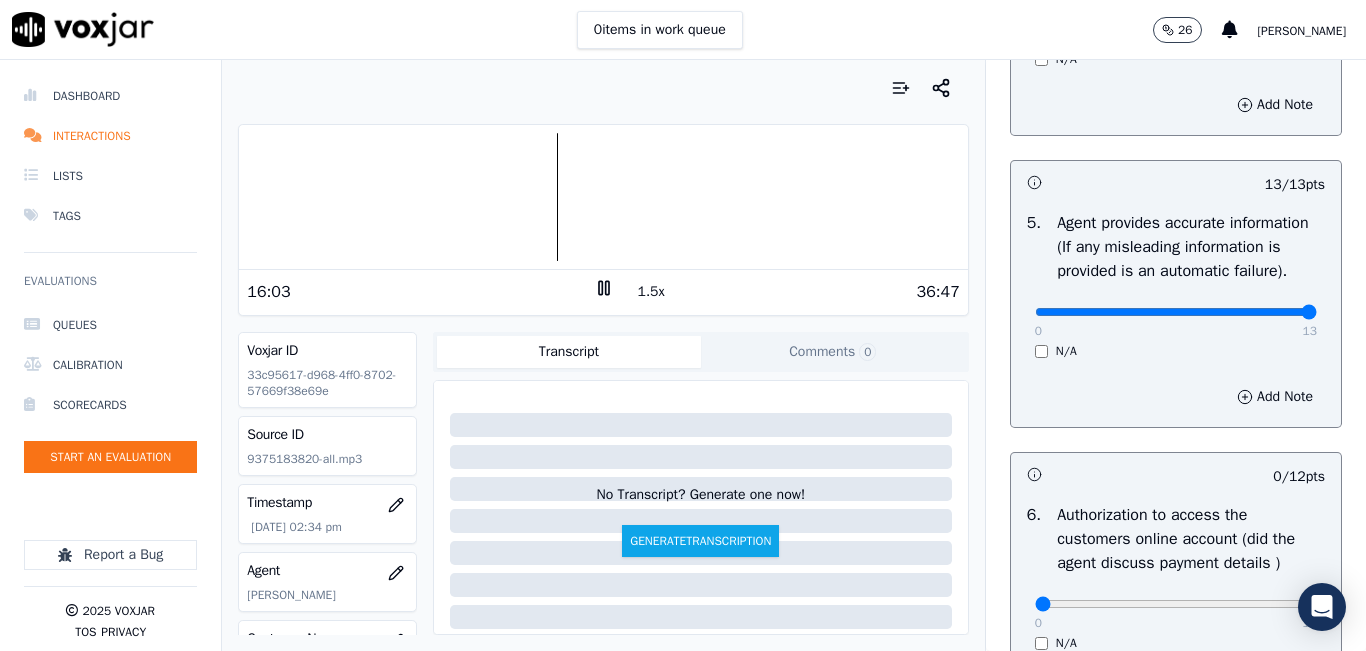 click on "1.5x" at bounding box center [651, 292] 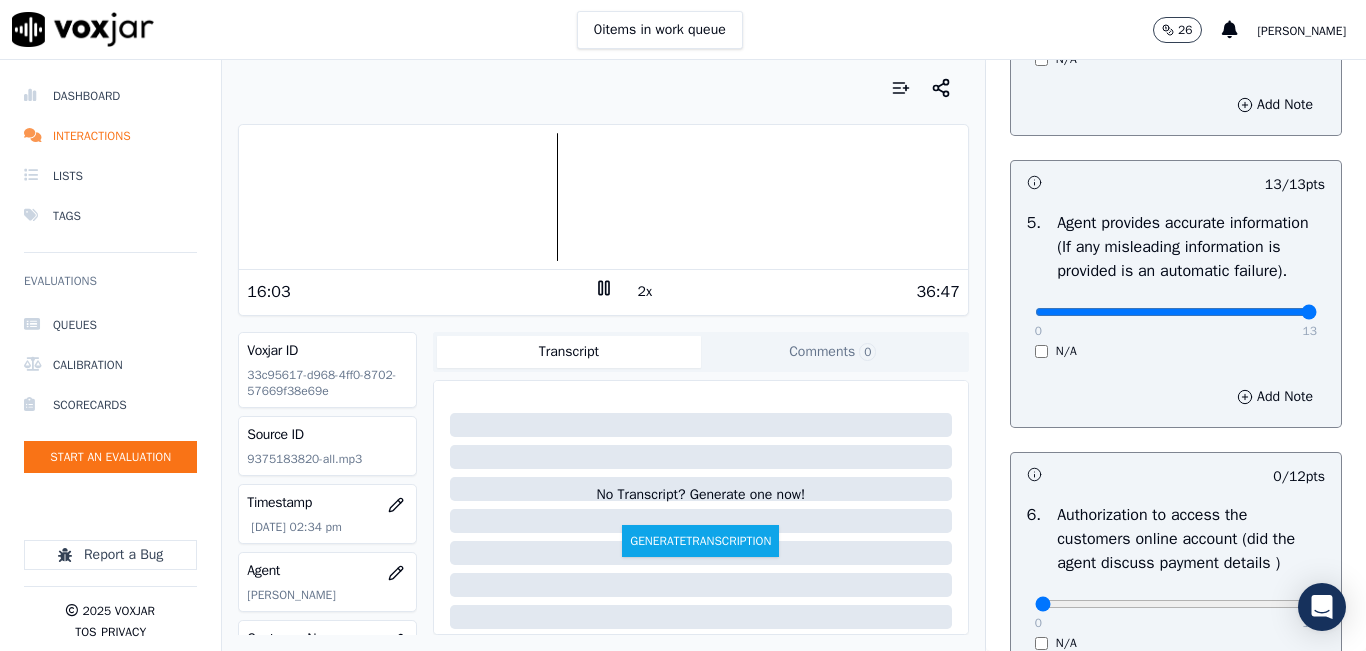 click on "2x" at bounding box center [645, 292] 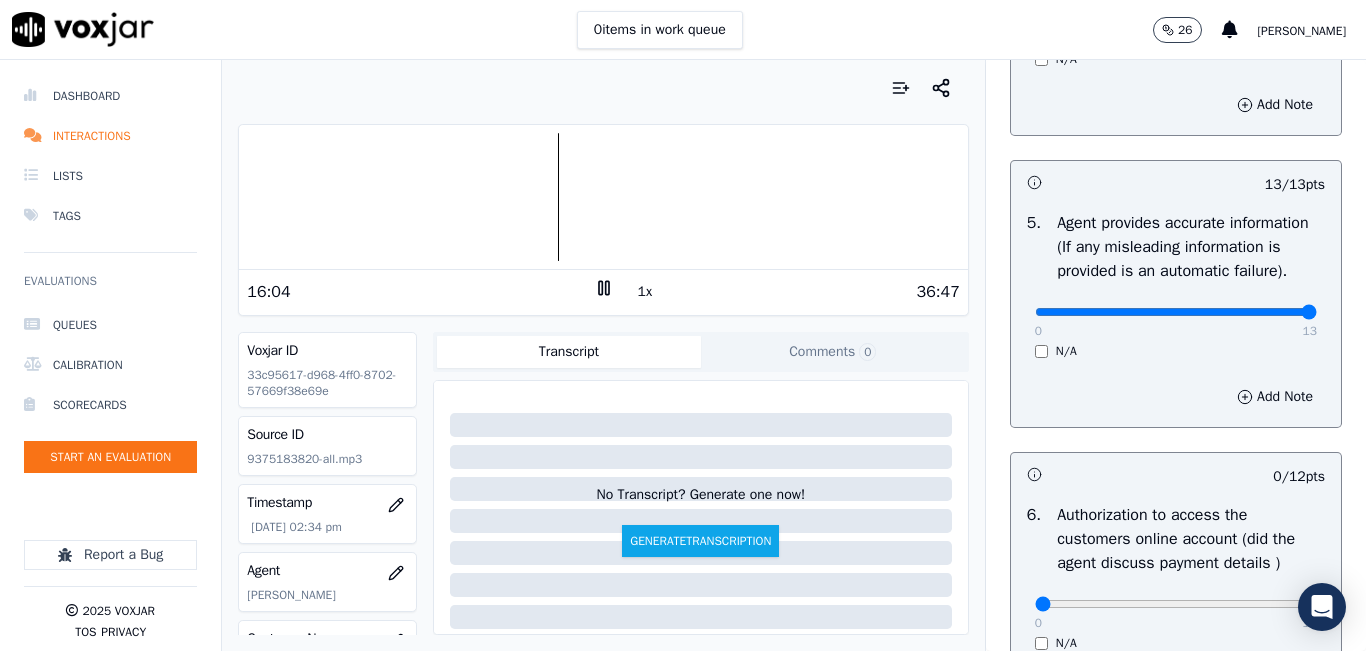 click on "1x" at bounding box center [645, 292] 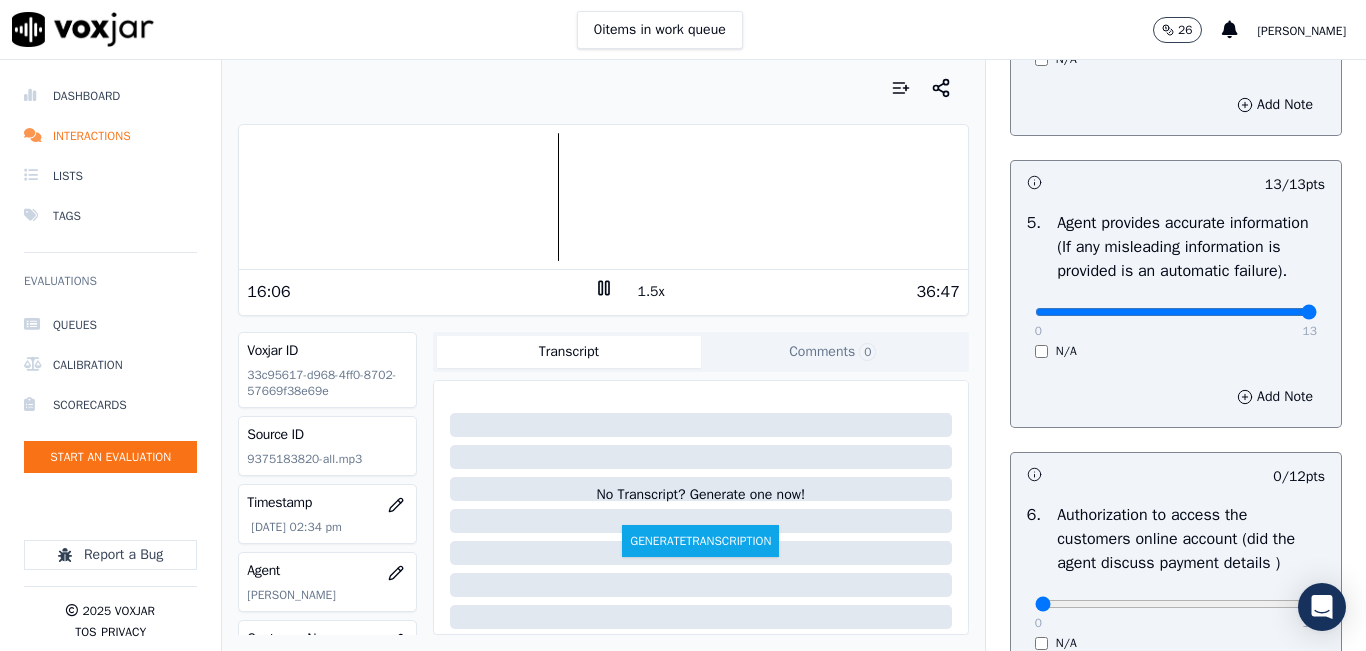 click on "1.5x" at bounding box center (651, 292) 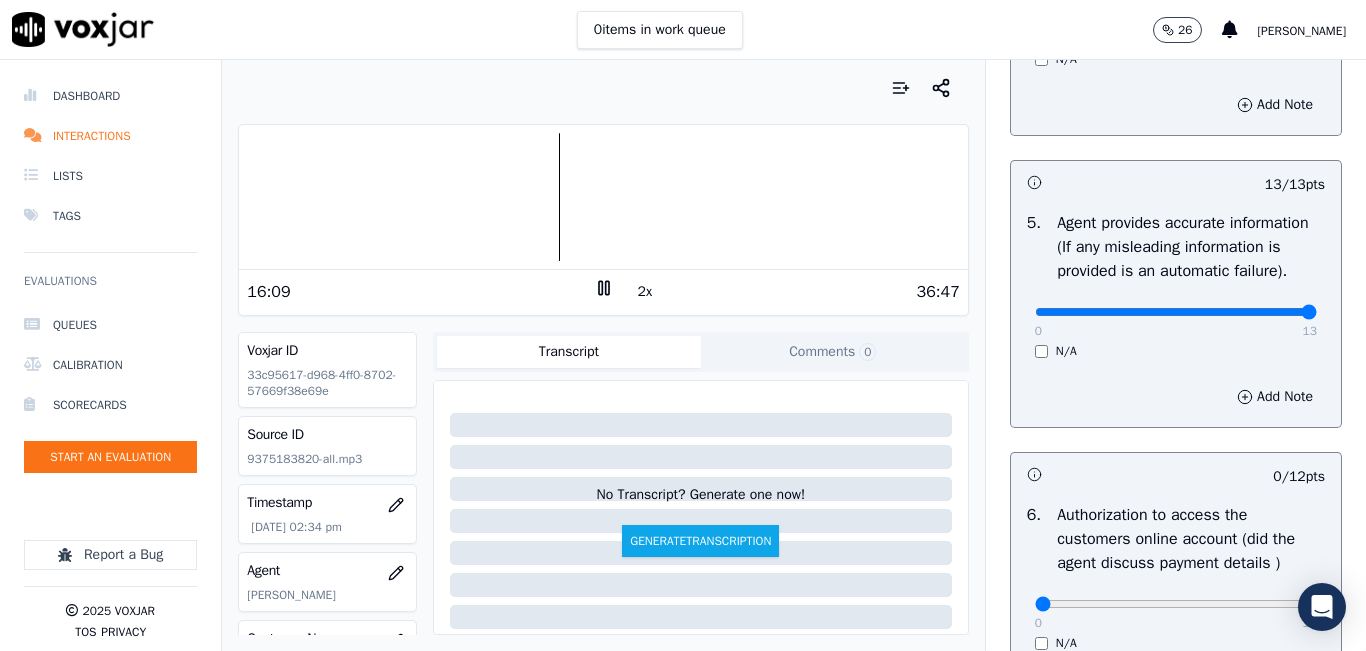 click on "2x" at bounding box center [645, 292] 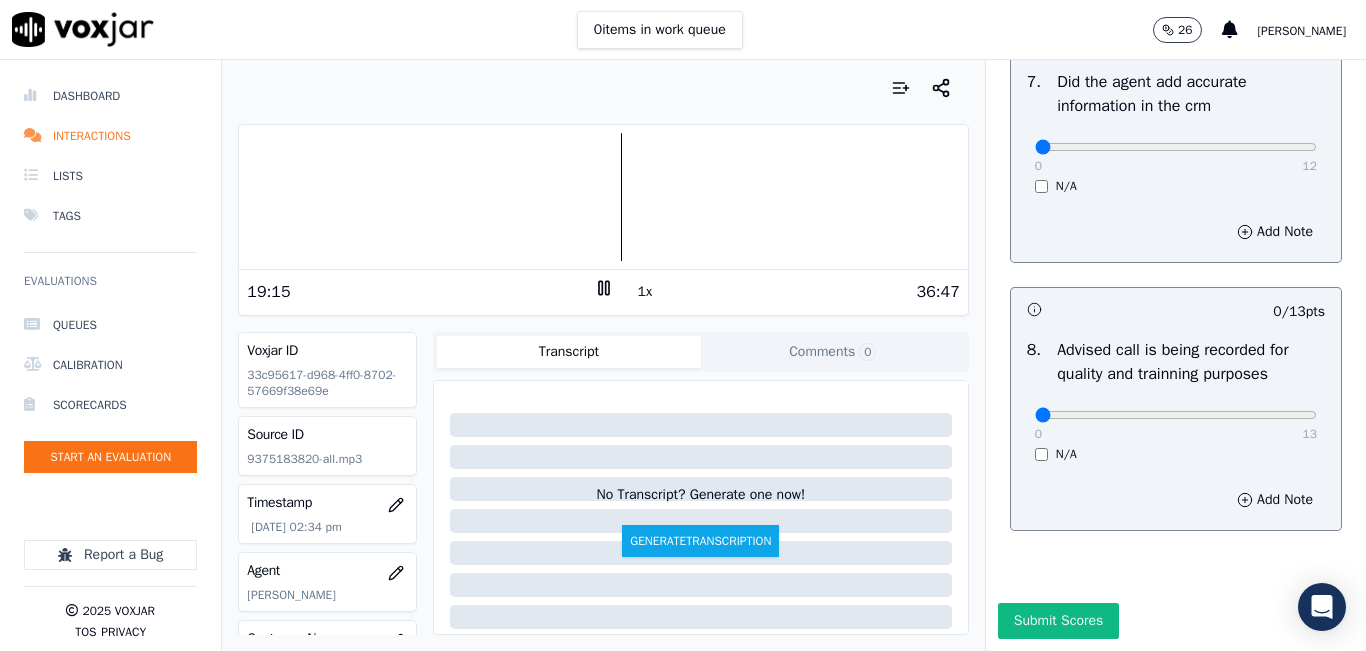 scroll, scrollTop: 1918, scrollLeft: 0, axis: vertical 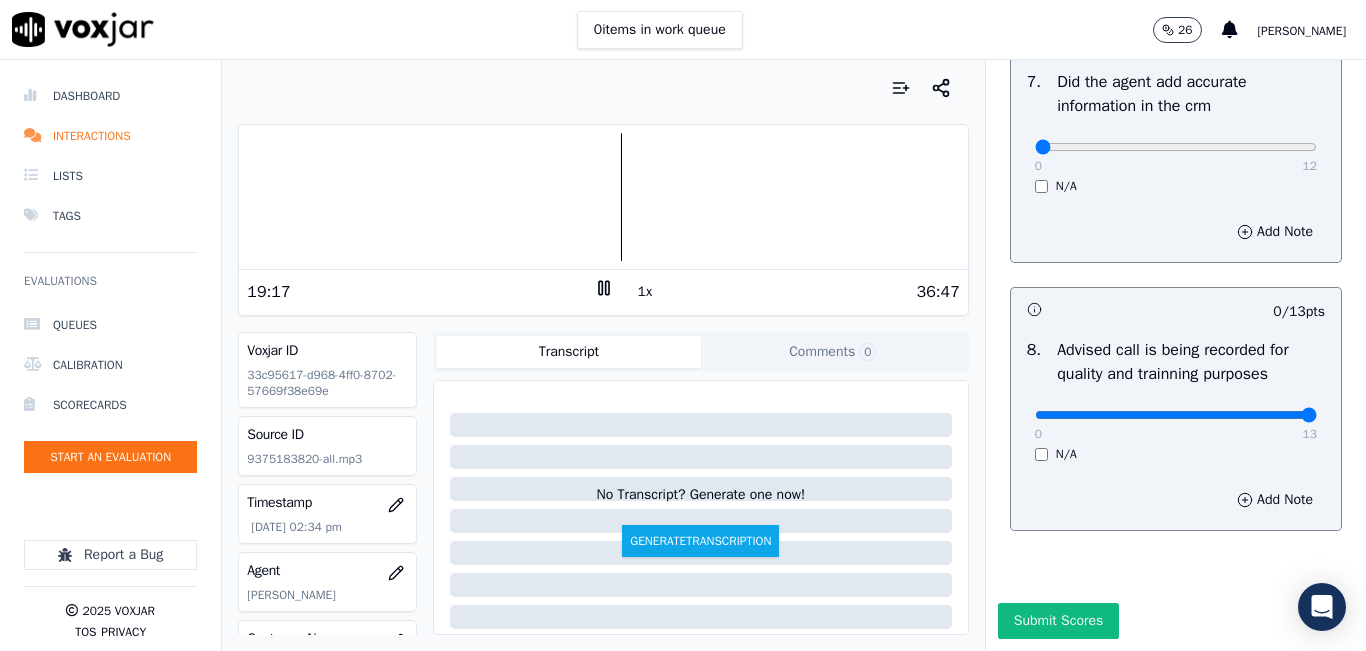 drag, startPoint x: 1128, startPoint y: 367, endPoint x: 1365, endPoint y: 367, distance: 237 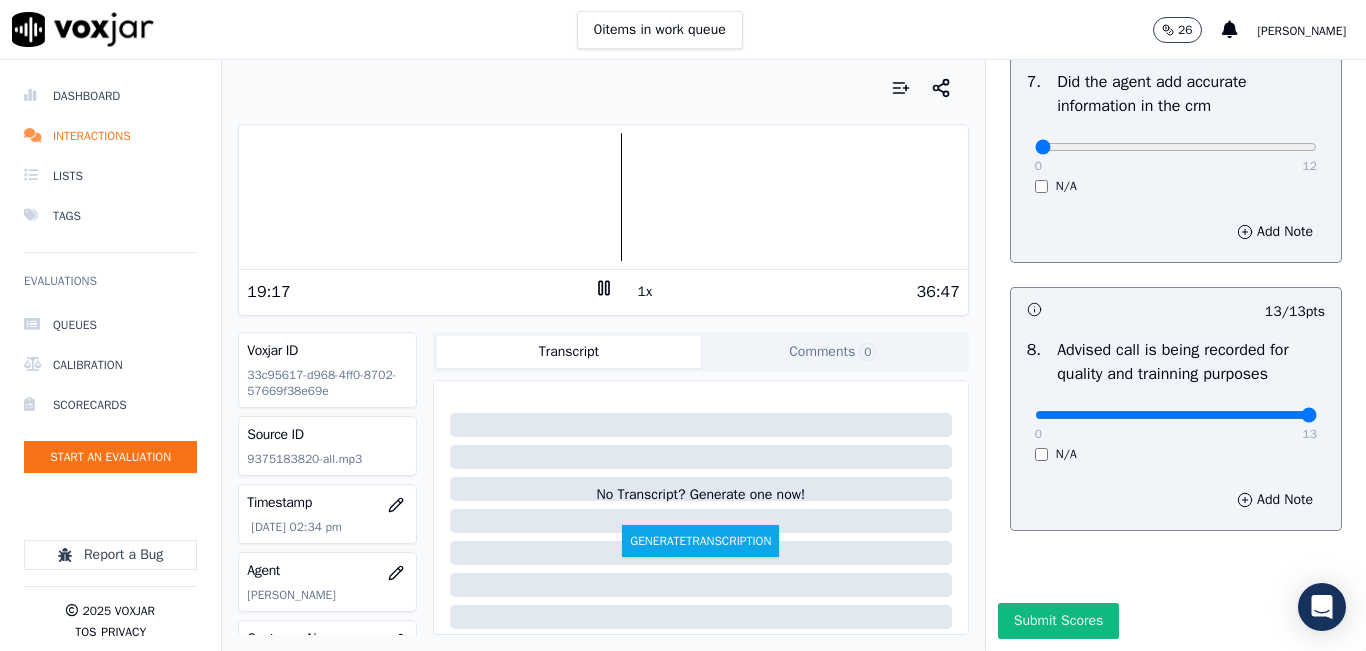 scroll, scrollTop: 1618, scrollLeft: 0, axis: vertical 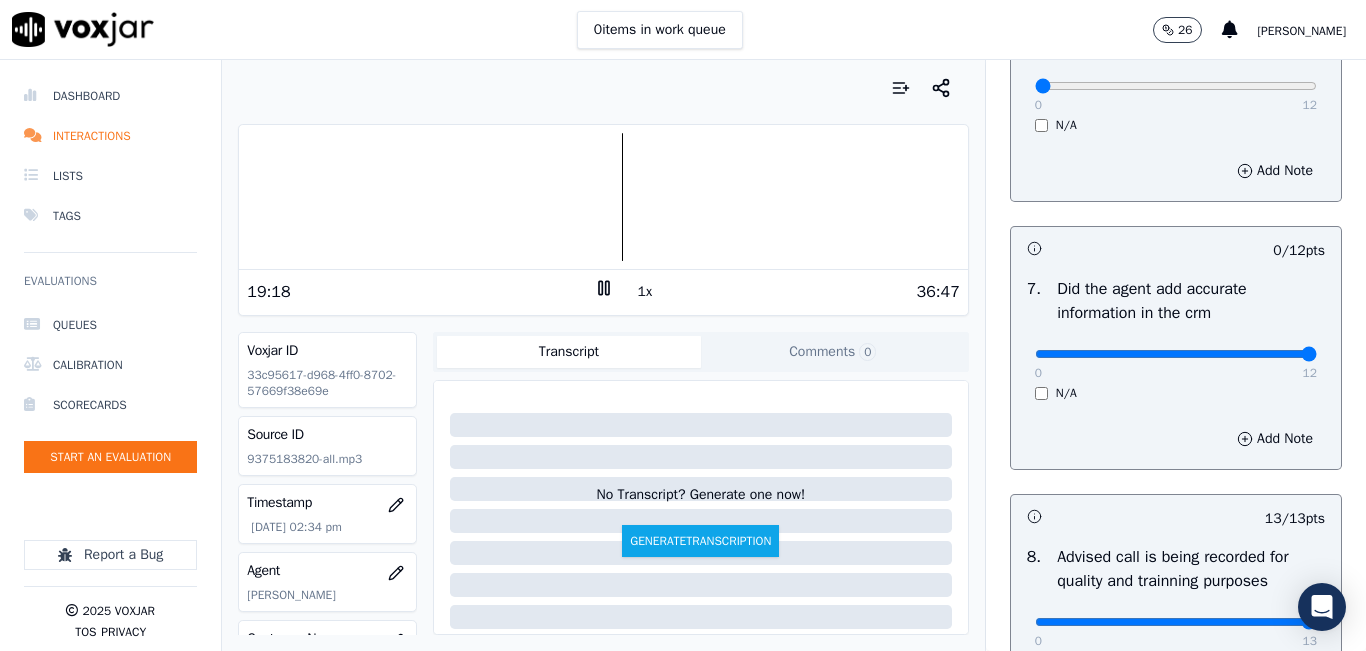 drag, startPoint x: 1102, startPoint y: 399, endPoint x: 1322, endPoint y: 395, distance: 220.03636 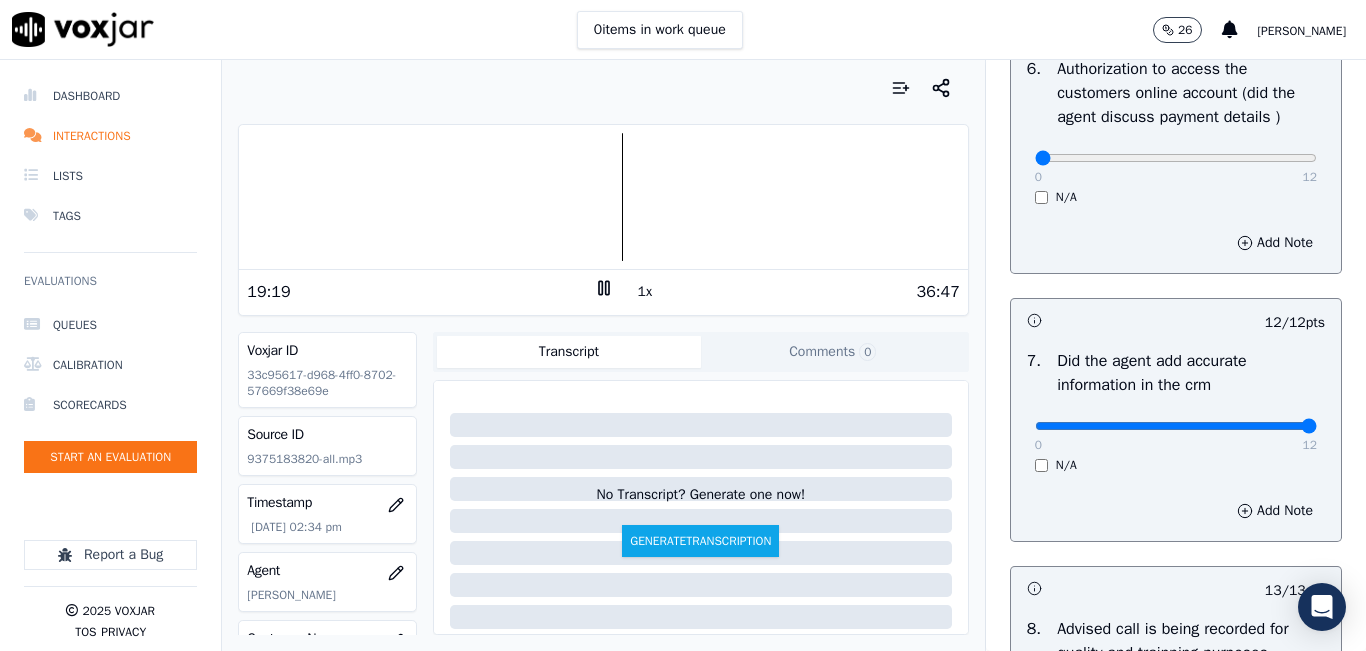 scroll, scrollTop: 1418, scrollLeft: 0, axis: vertical 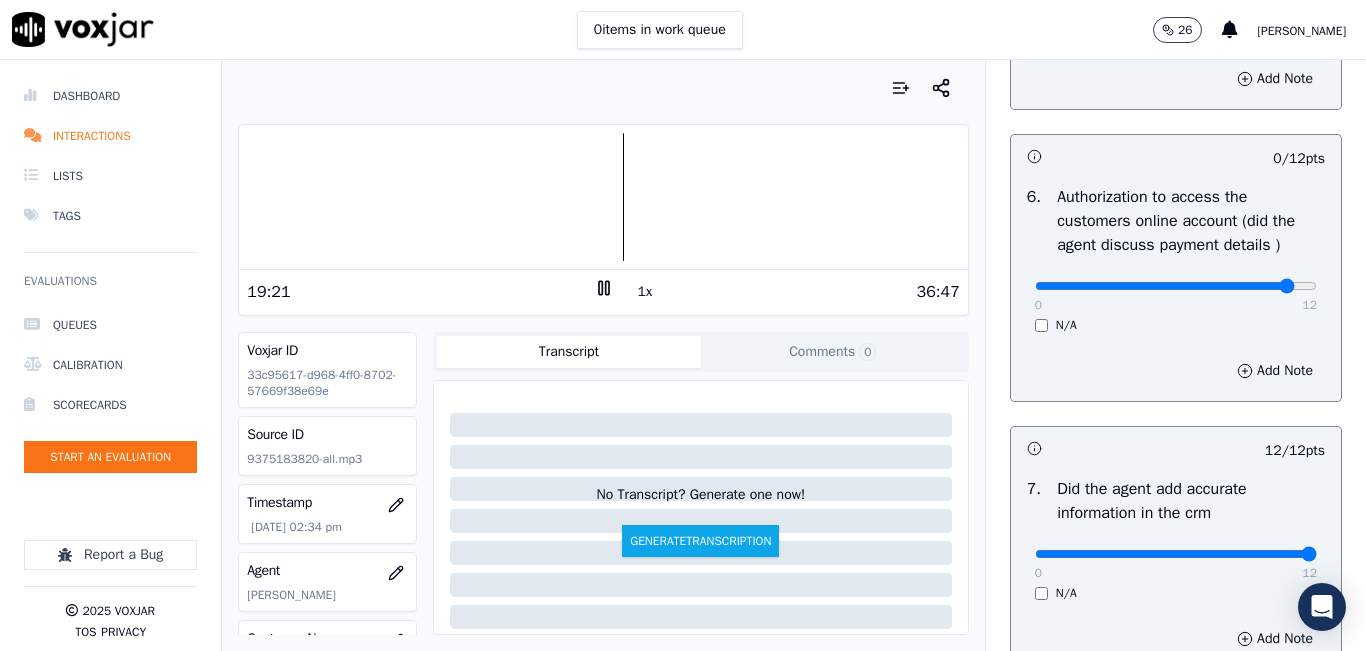 click at bounding box center [1176, -1078] 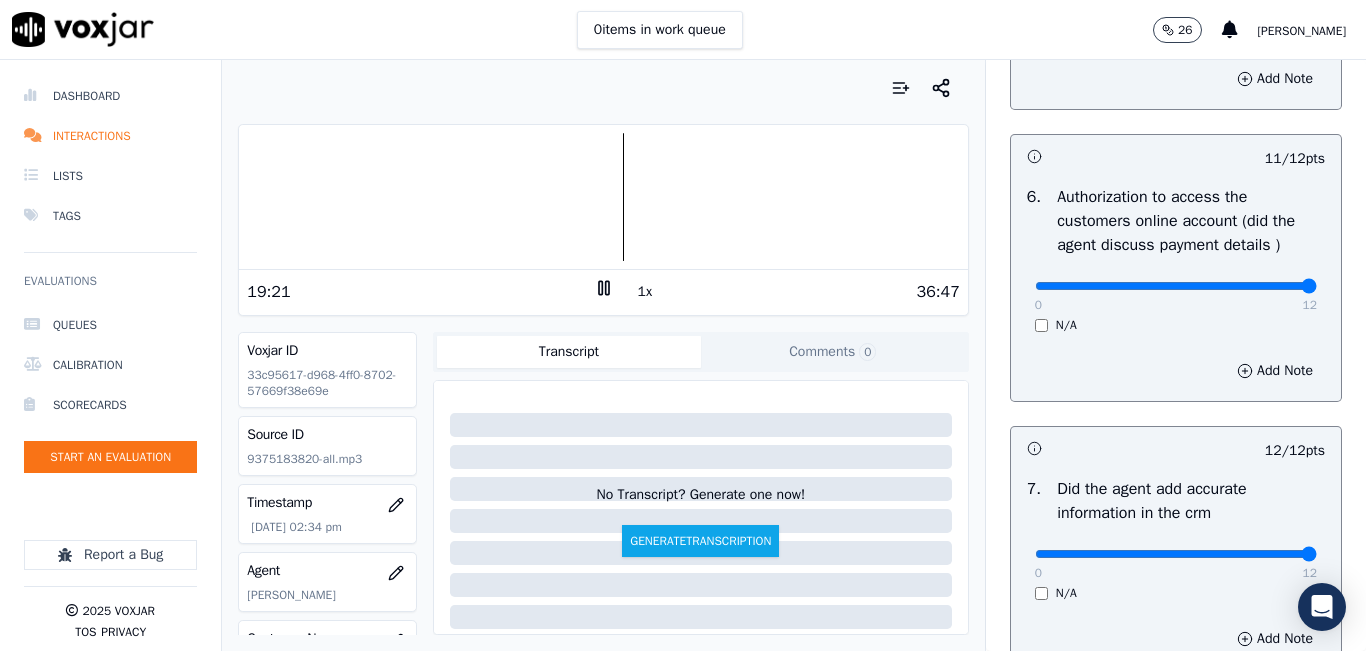 drag, startPoint x: 1237, startPoint y: 331, endPoint x: 1330, endPoint y: 314, distance: 94.54099 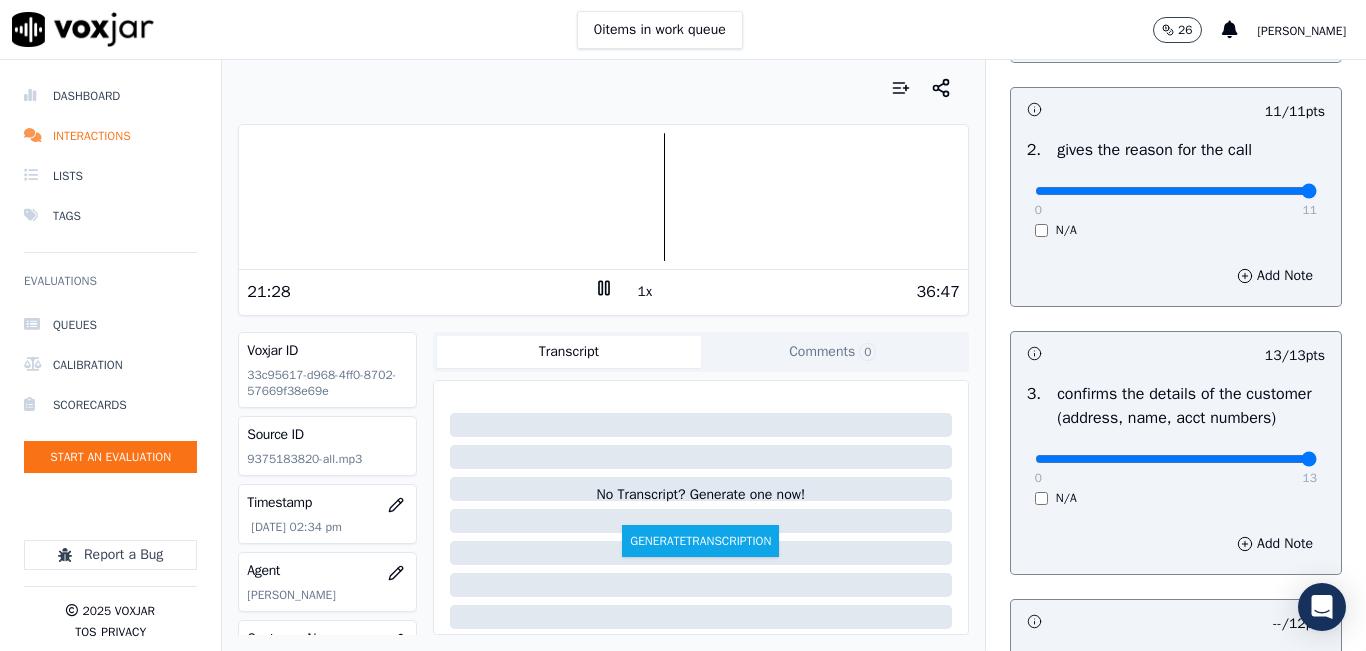scroll, scrollTop: 500, scrollLeft: 0, axis: vertical 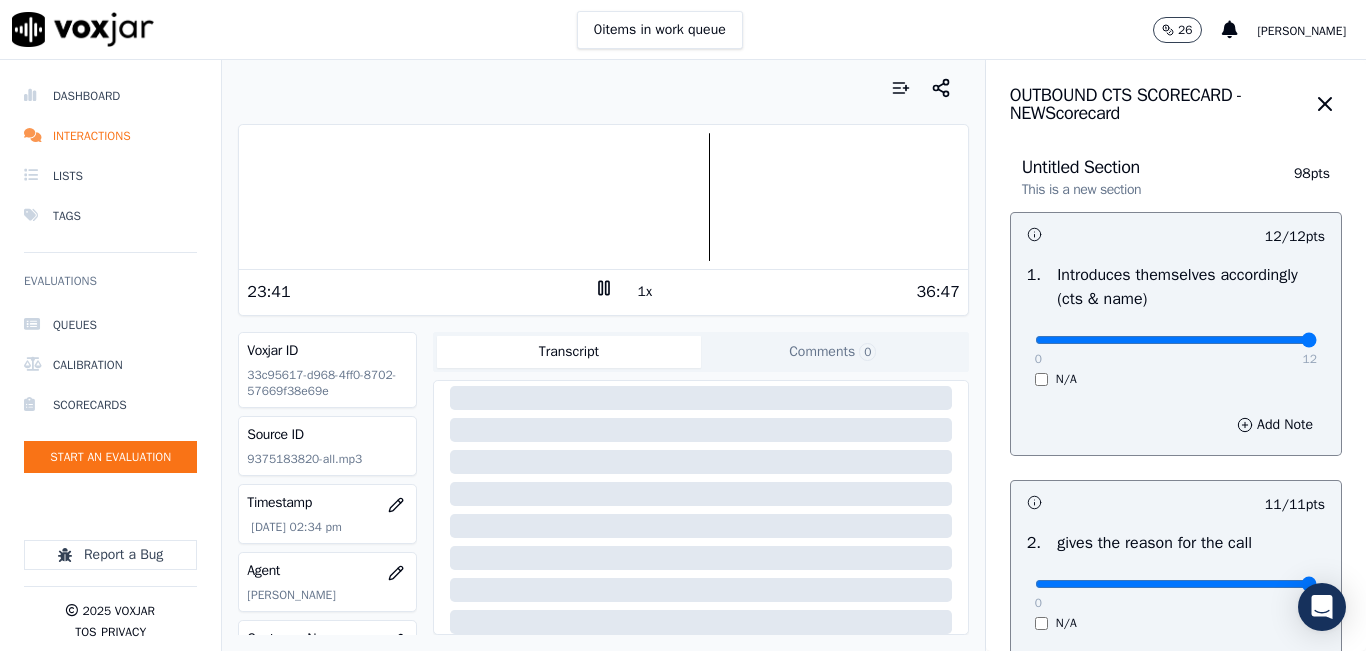 click on "1x" at bounding box center (645, 292) 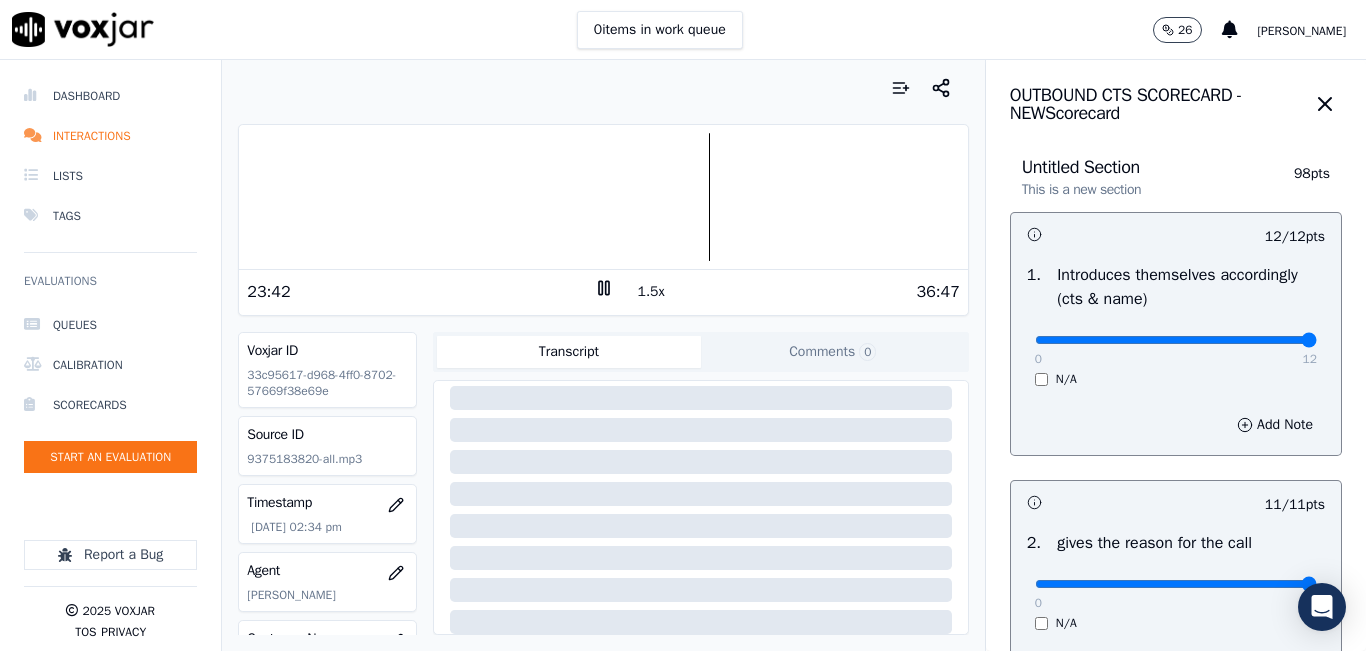 click on "1.5x" at bounding box center (651, 292) 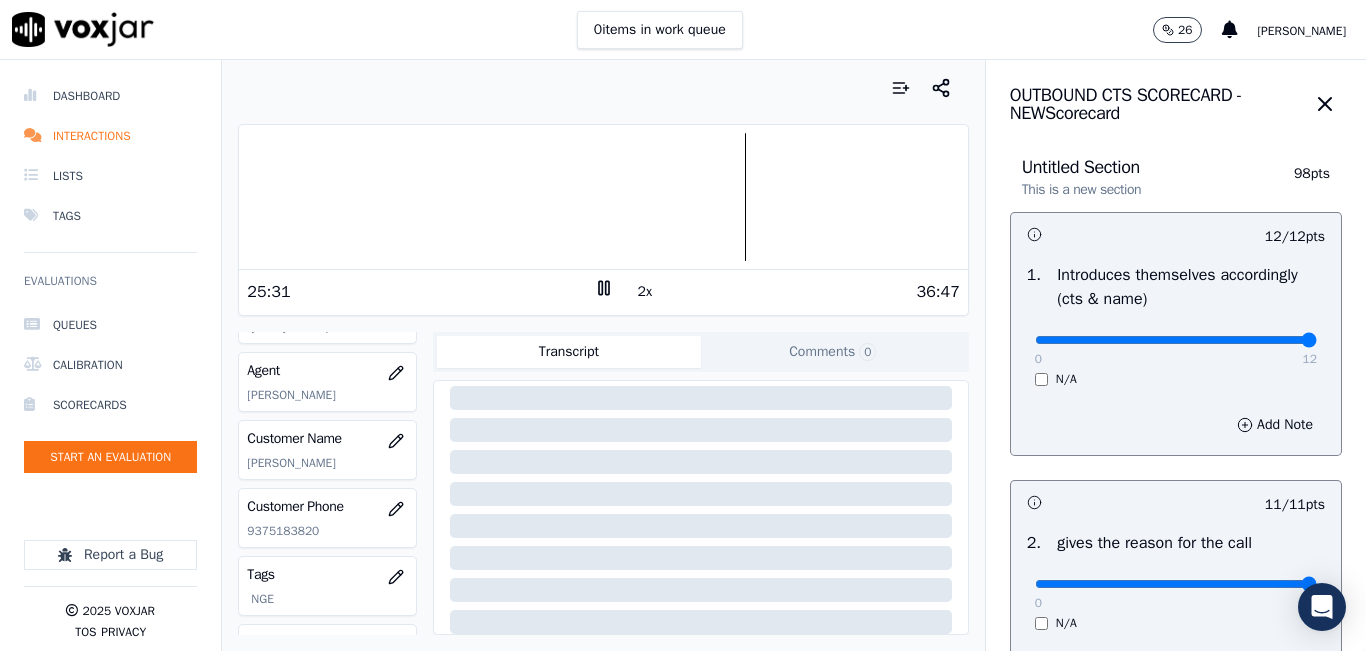 scroll, scrollTop: 300, scrollLeft: 0, axis: vertical 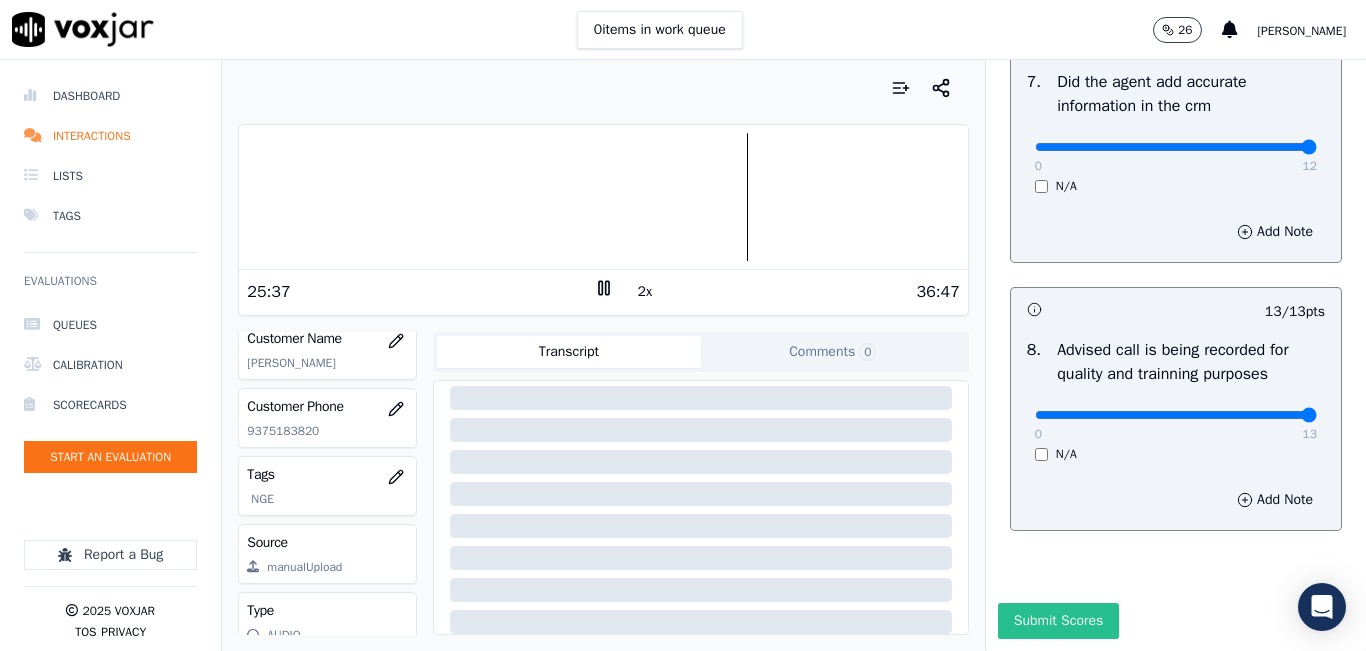click on "Submit Scores" at bounding box center [1058, 621] 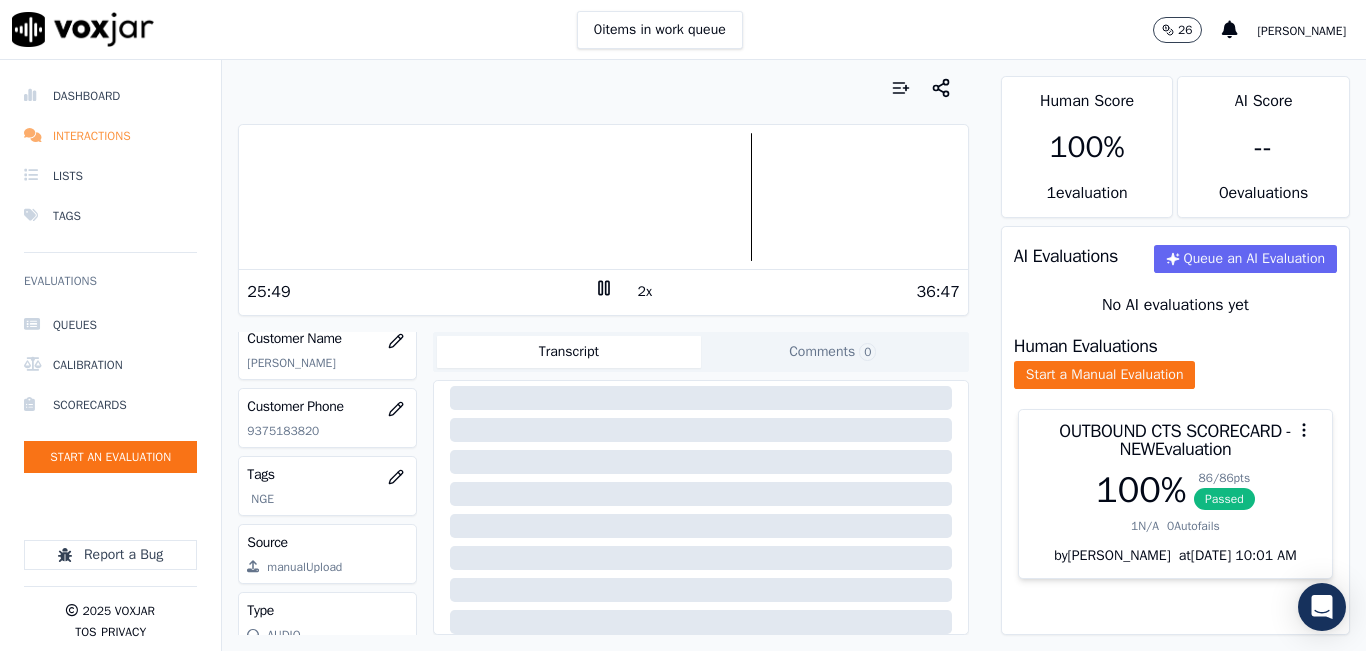 click on "Interactions" at bounding box center [110, 136] 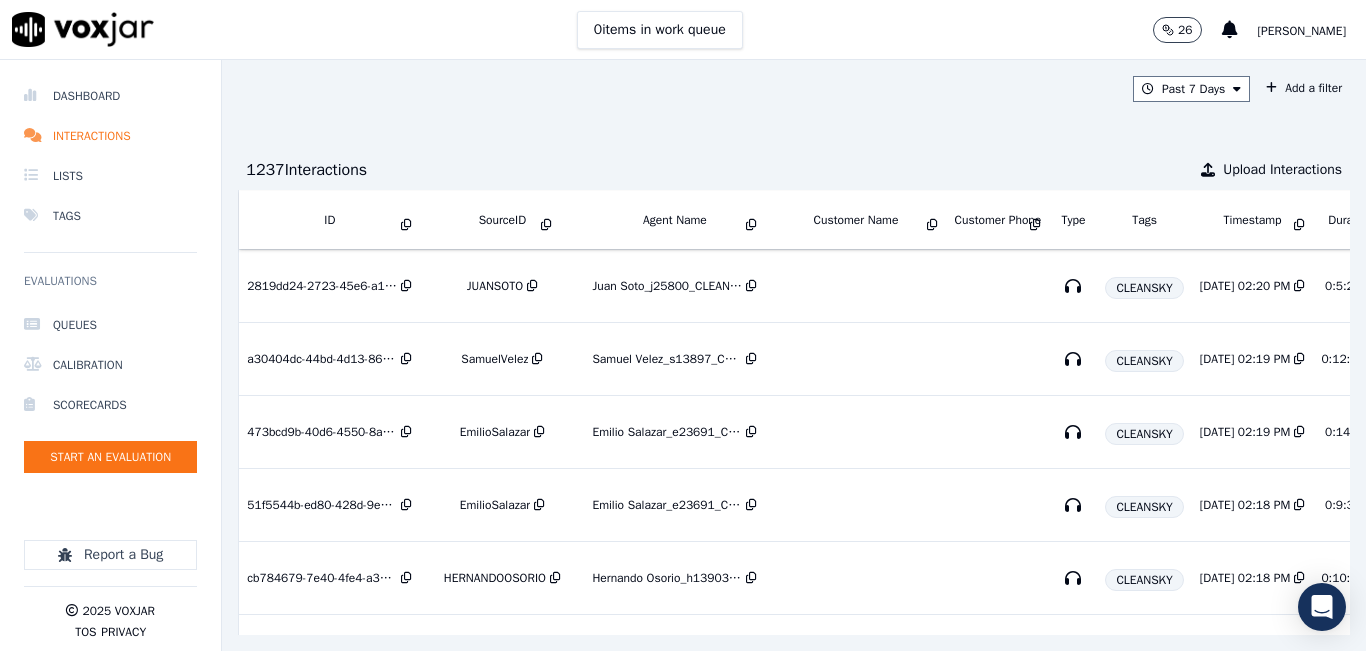 scroll, scrollTop: 0, scrollLeft: 0, axis: both 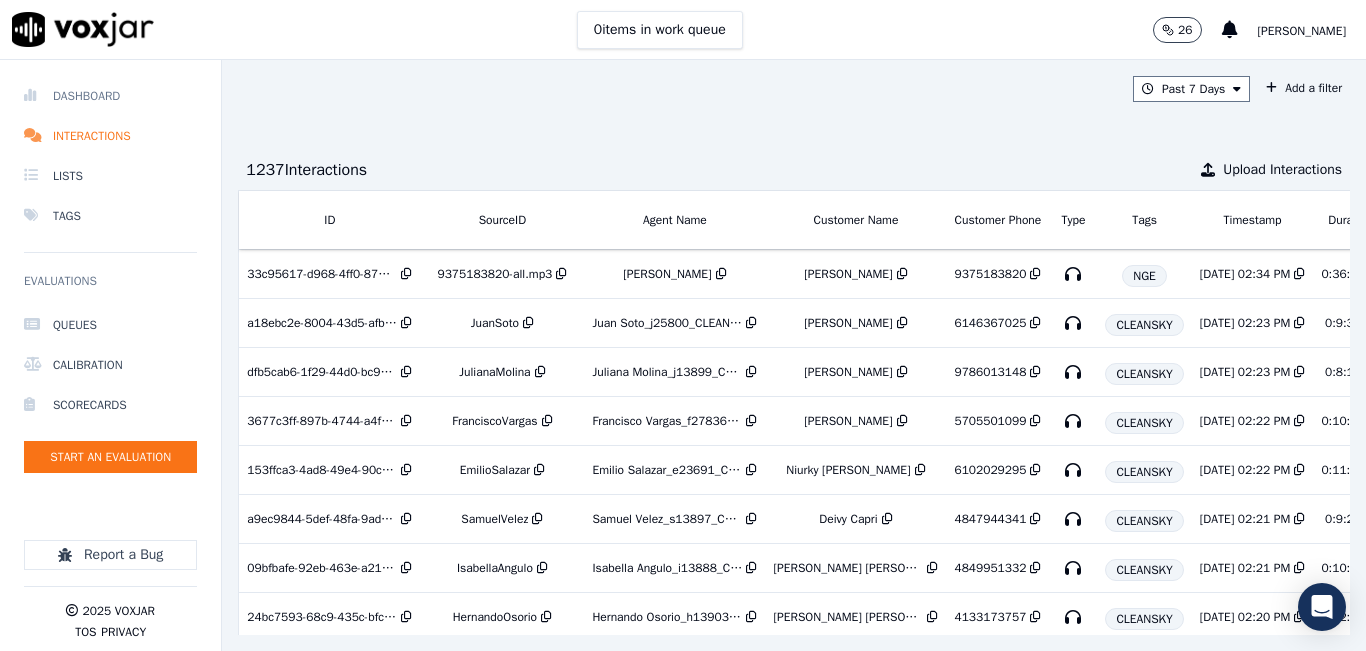 click on "Dashboard" at bounding box center (110, 96) 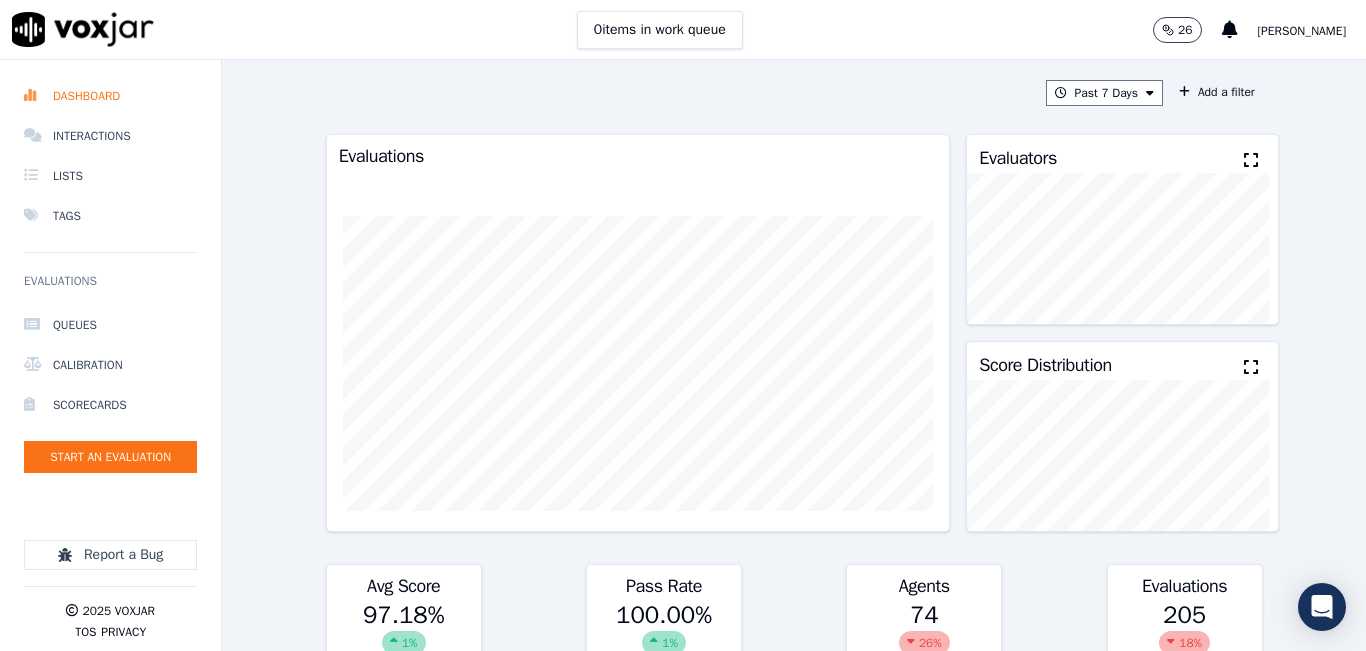 click 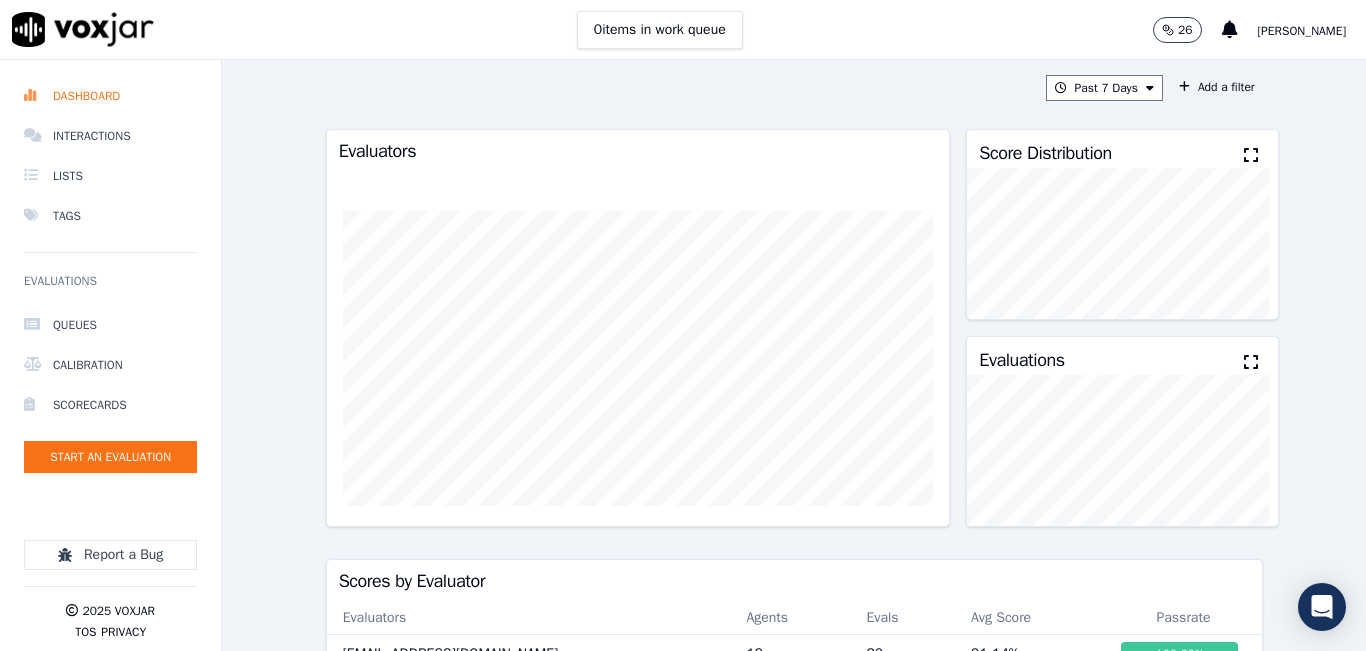 scroll, scrollTop: 0, scrollLeft: 0, axis: both 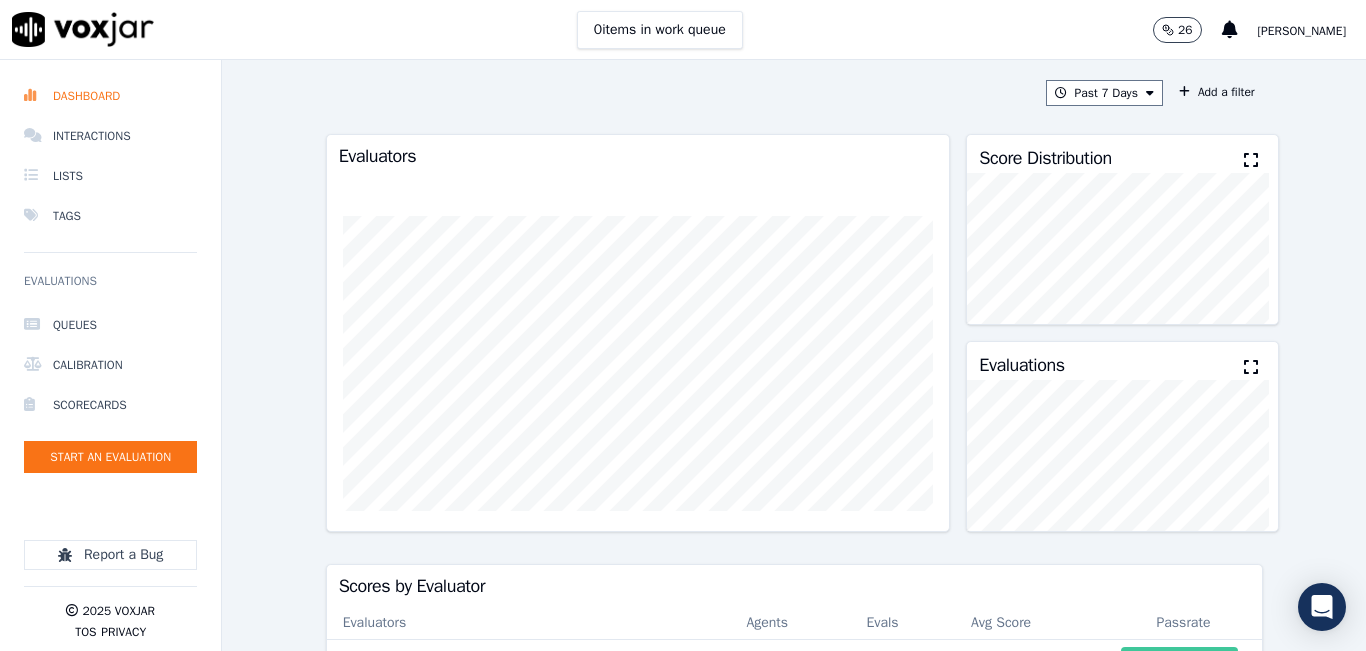 click on "Past 7 Days
Add a filter
Evaluators         Score Distribution           Evaluations               Scores by Evaluator   Evaluators   Agents   Evals   Avg Score   Passrate   maleman@newavepower.net   19   20   91.14 %   100.00 %   Maria Ortiz   0   0   0.00 %   0 %   carlos barrios   10   23   95.71 %   100.00 %   gcampos   0   0   0.00 %   0 %   Scott   0   0   0.00 %   0 %   Juliana Zapata    0   0   0.00 %   0 %   Rahul Sharma   0   0   0.00 %   0 %   Alejandro Ayala   38   79   97.47 %   100.00 %   Sheila De Castro   31   83   98.76 %   100.00 %" at bounding box center (794, 355) 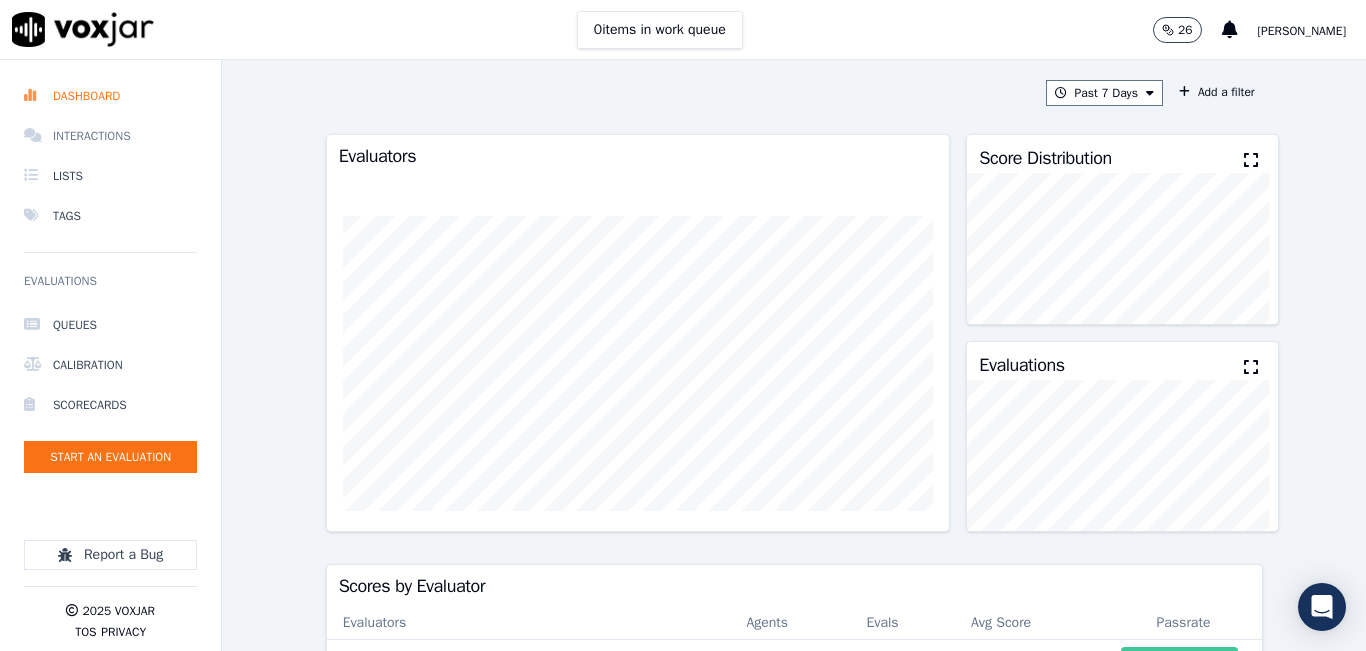 click on "Interactions" at bounding box center (110, 136) 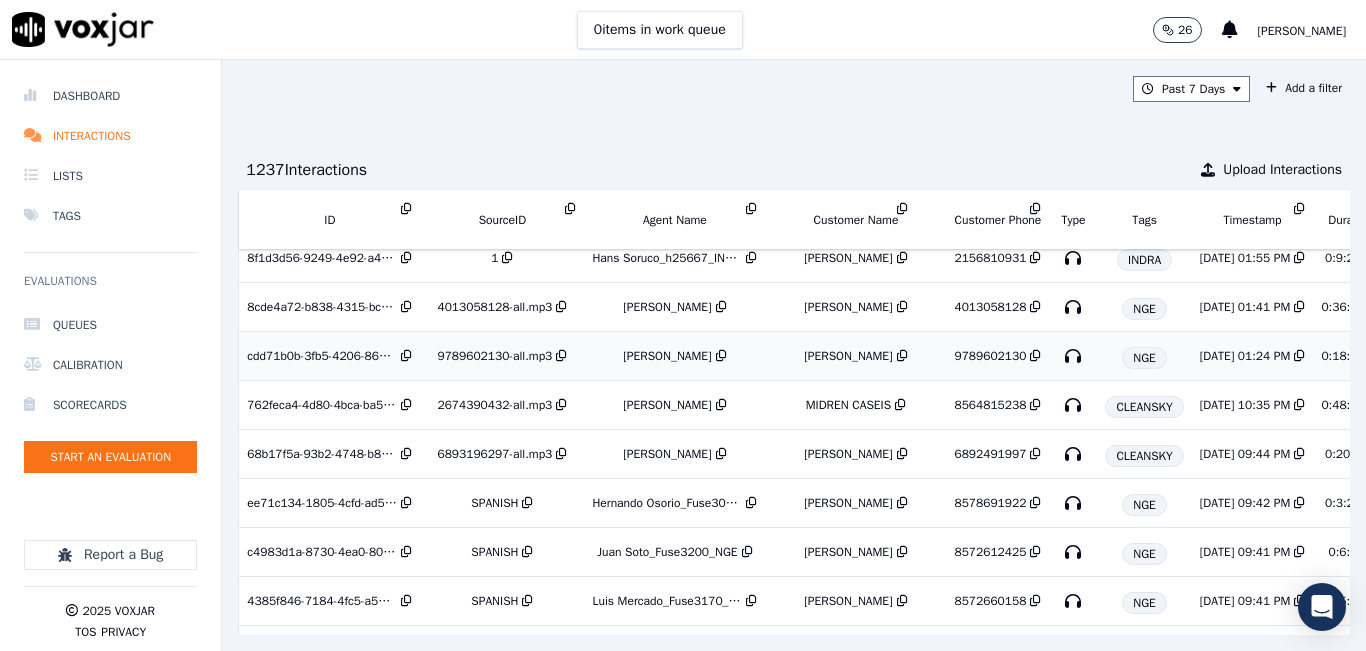 scroll, scrollTop: 2817, scrollLeft: 0, axis: vertical 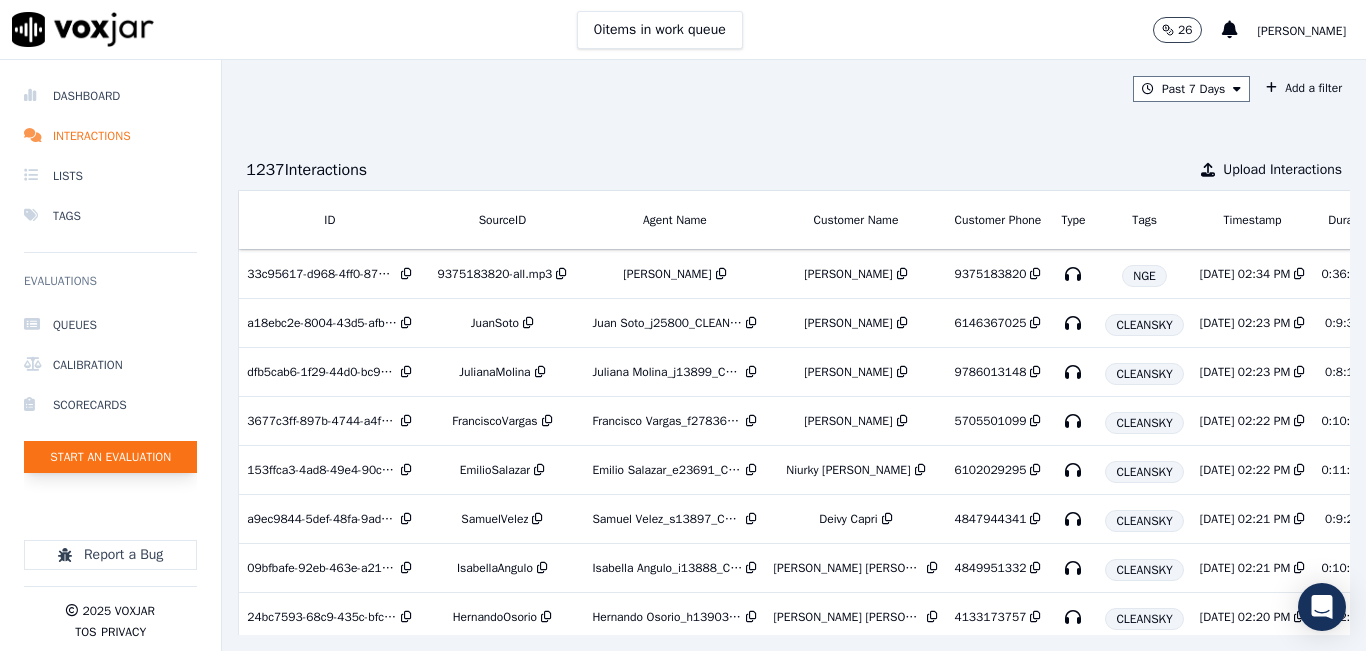 click on "Start an Evaluation" 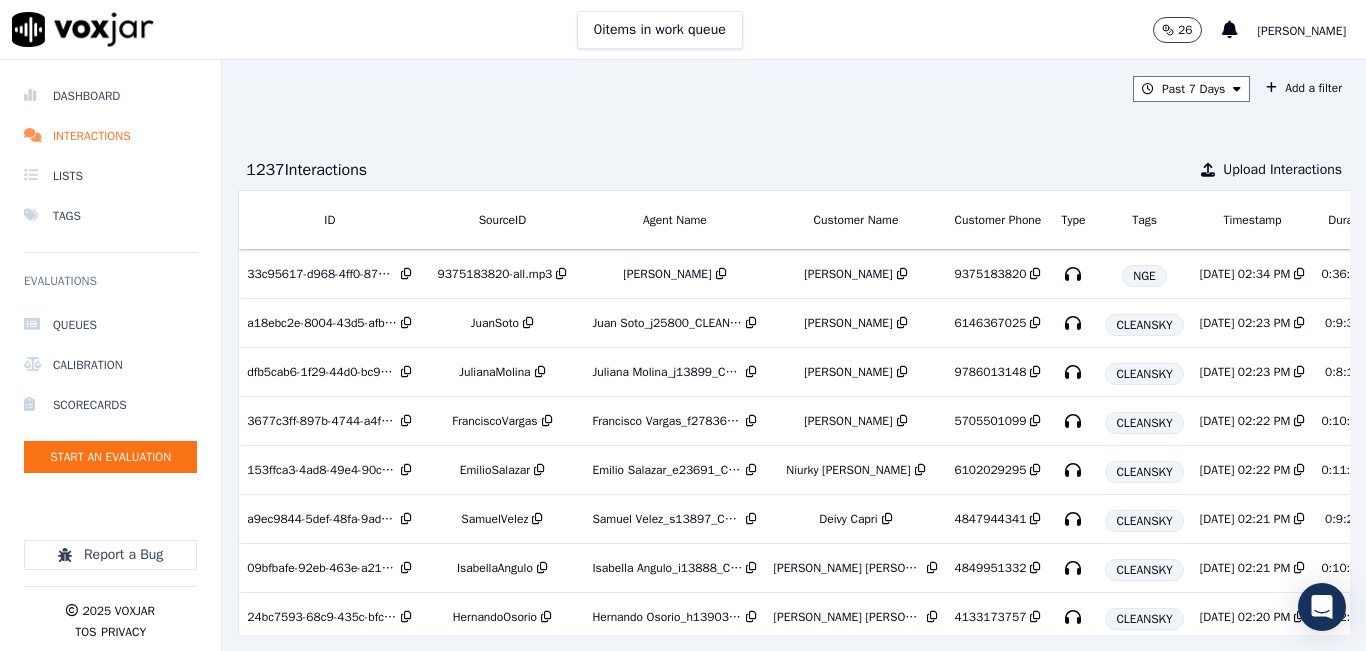 scroll, scrollTop: 0, scrollLeft: 326, axis: horizontal 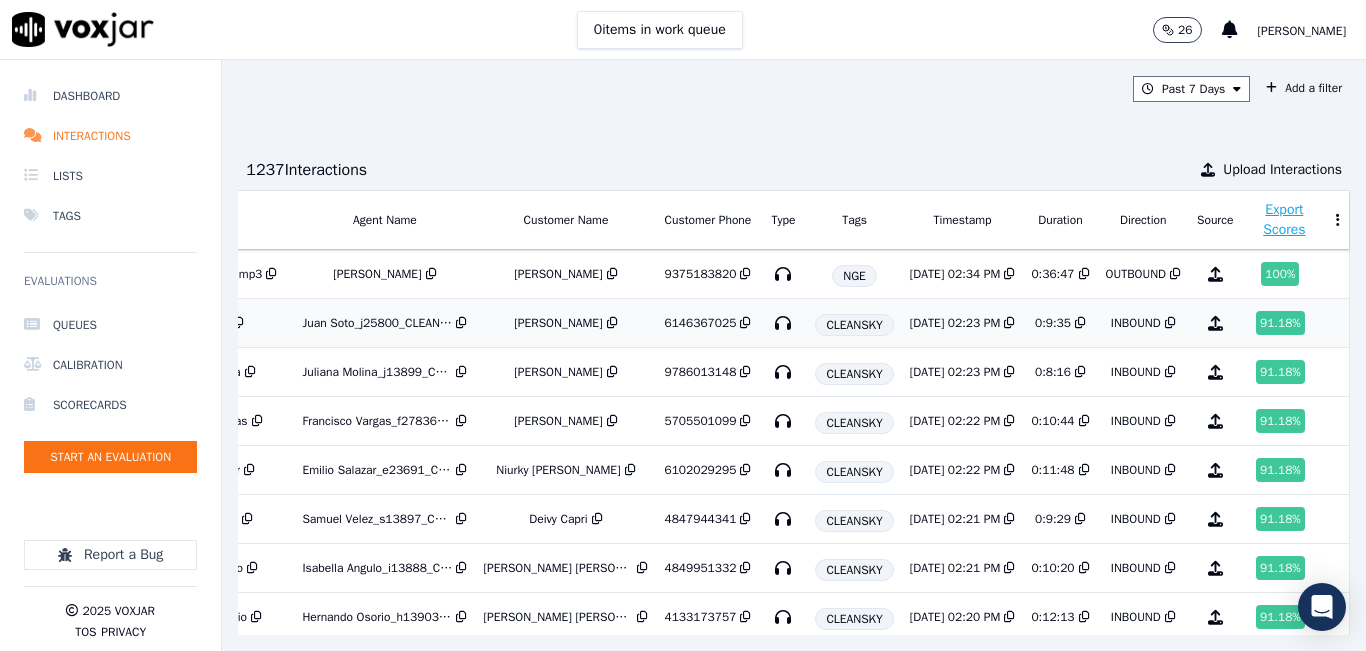 click on "91.18 %" at bounding box center (1280, 323) 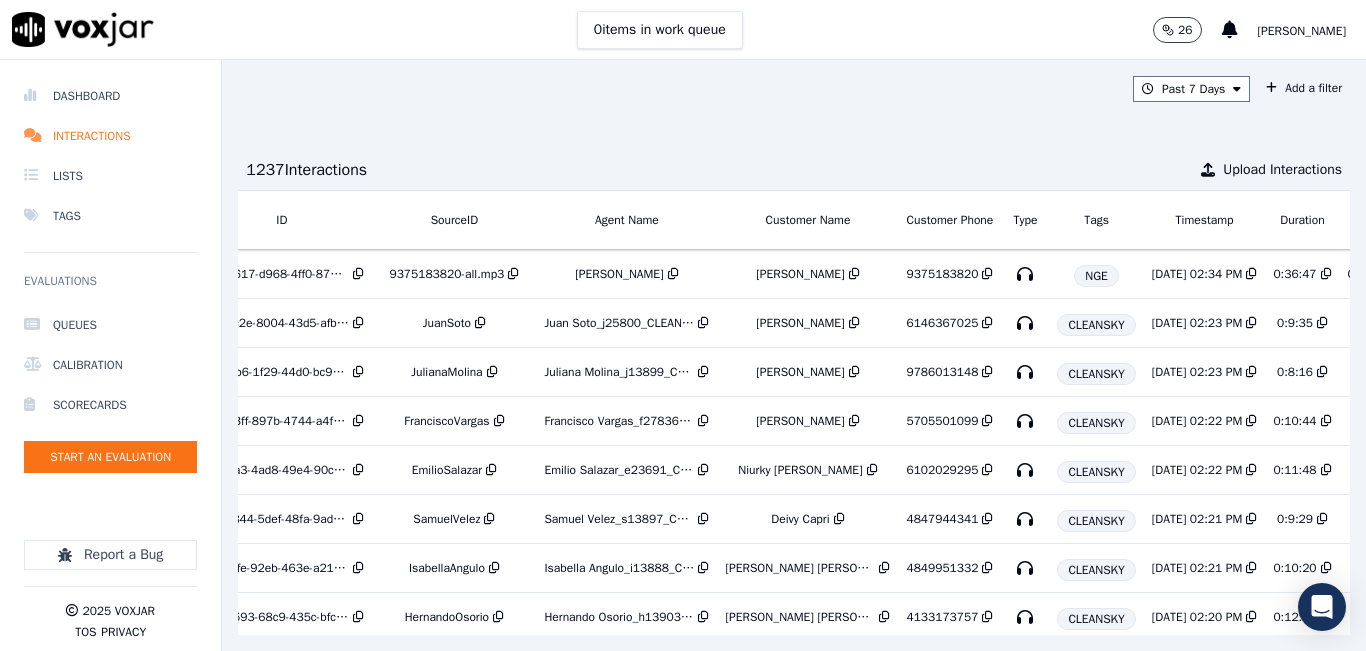 scroll, scrollTop: 0, scrollLeft: 0, axis: both 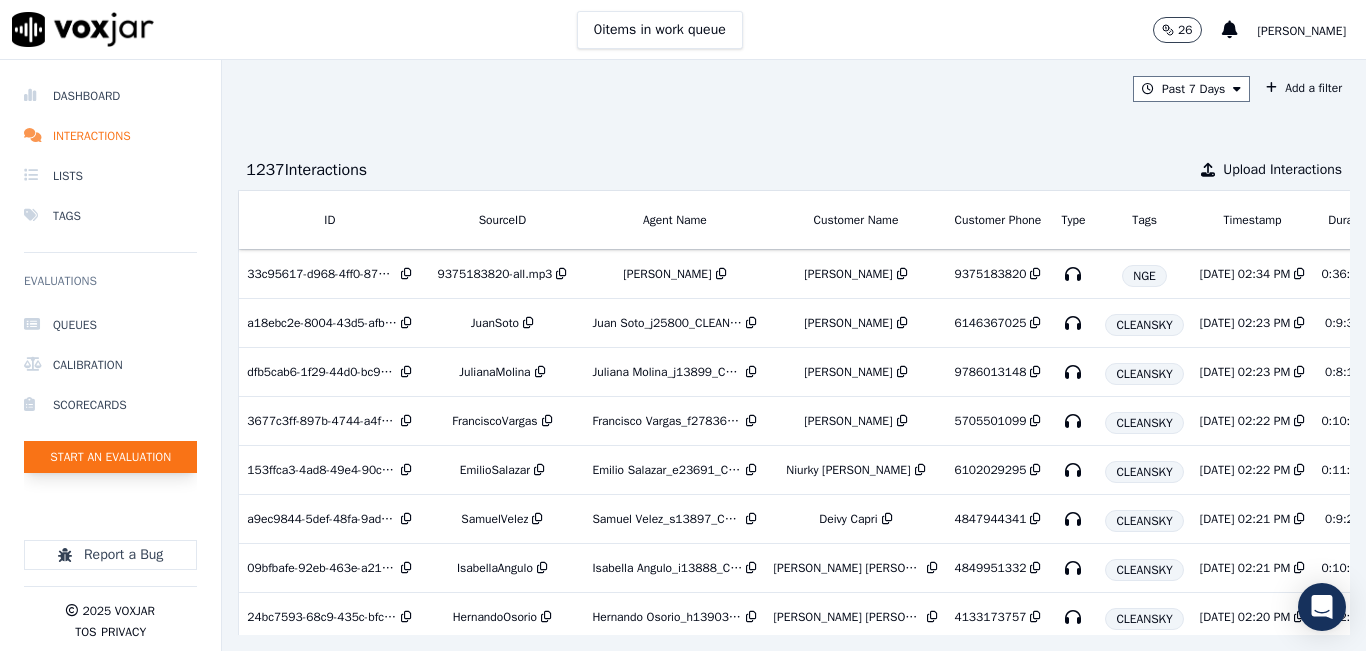 click on "Start an Evaluation" 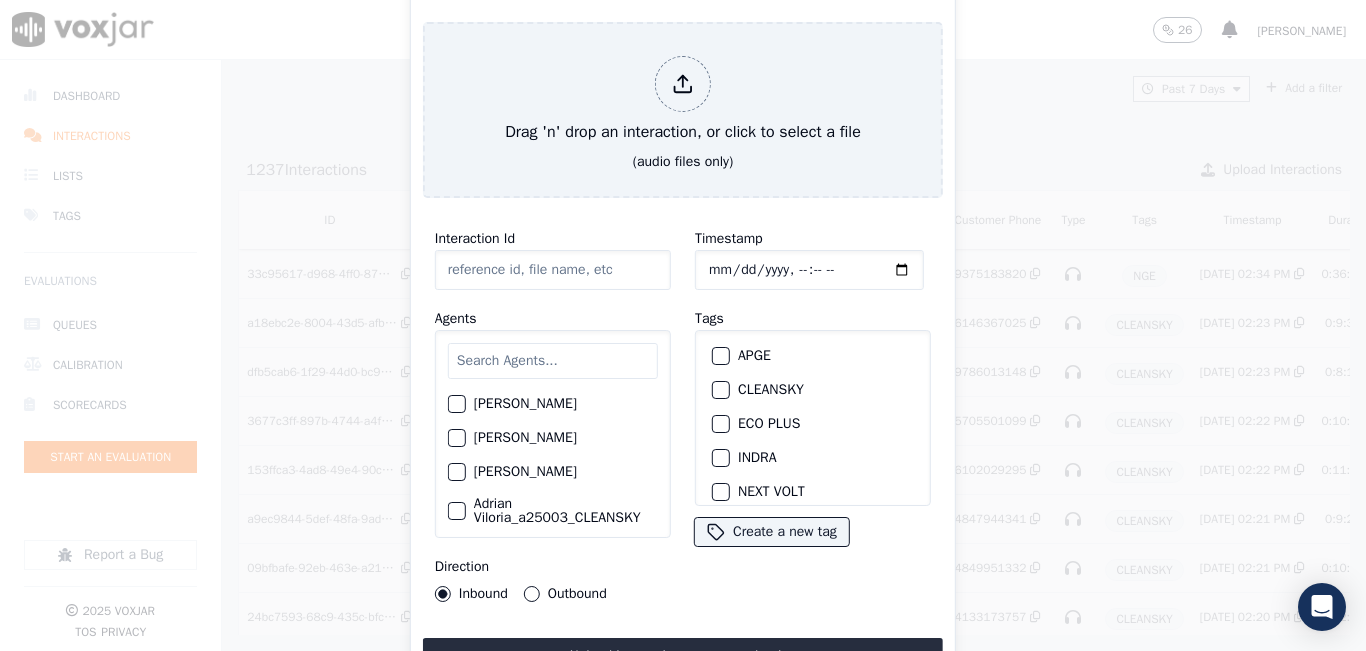 click on "Interaction Id" 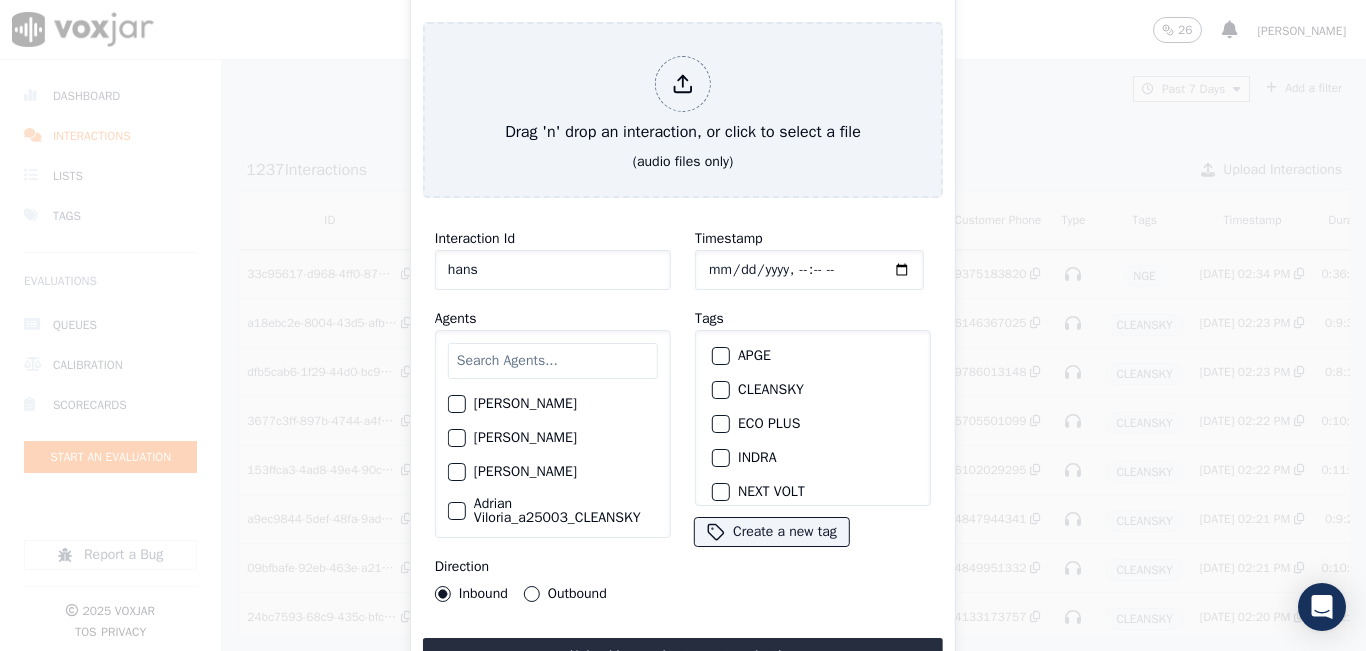 click on "Outbound" at bounding box center [532, 594] 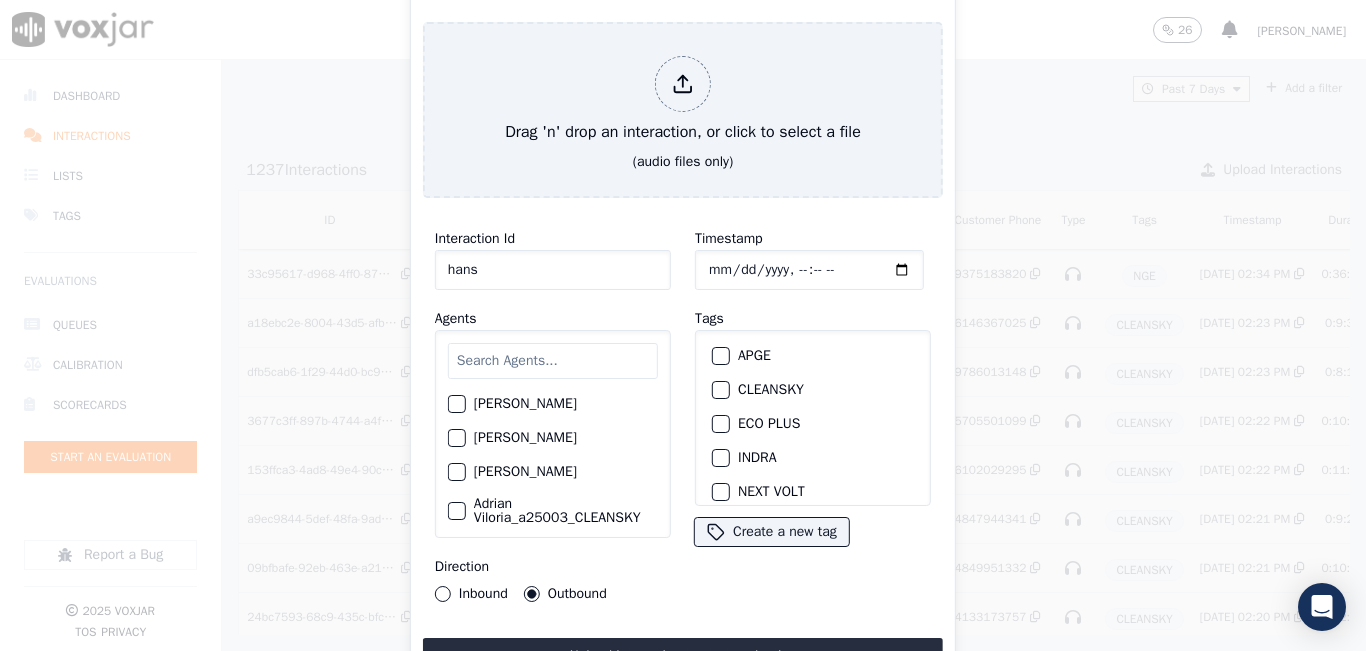 click on "hans" 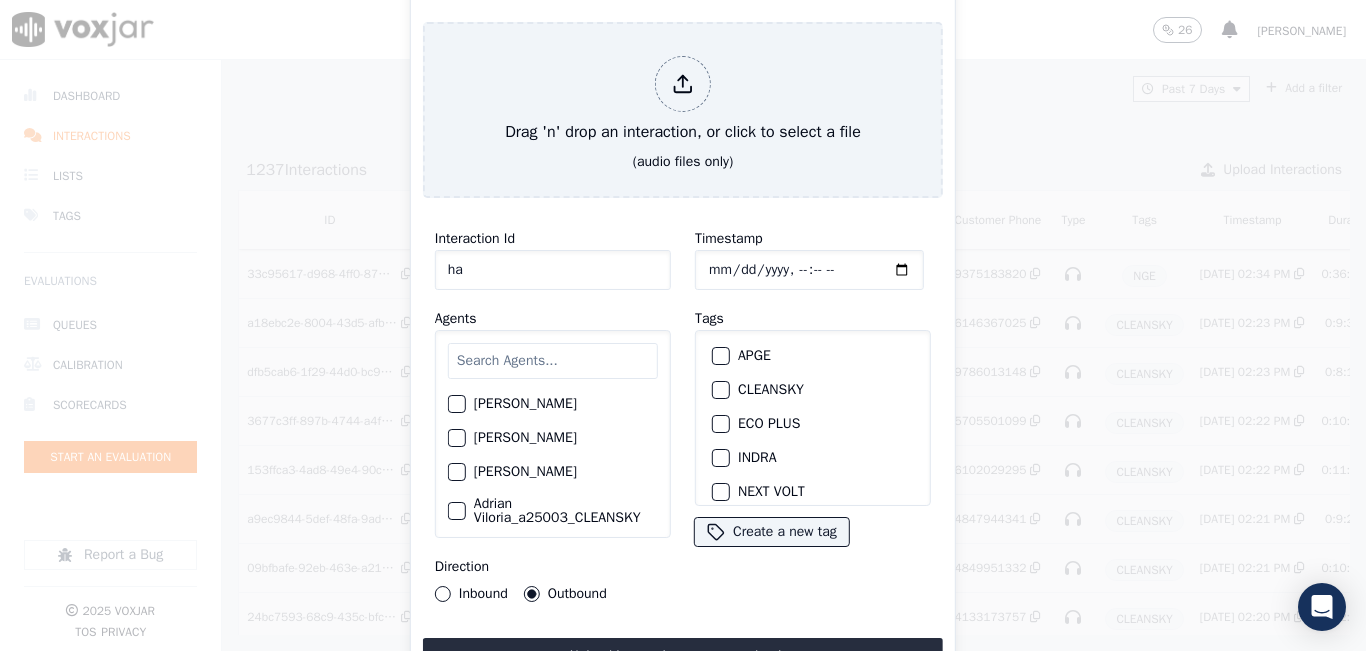 type on "h" 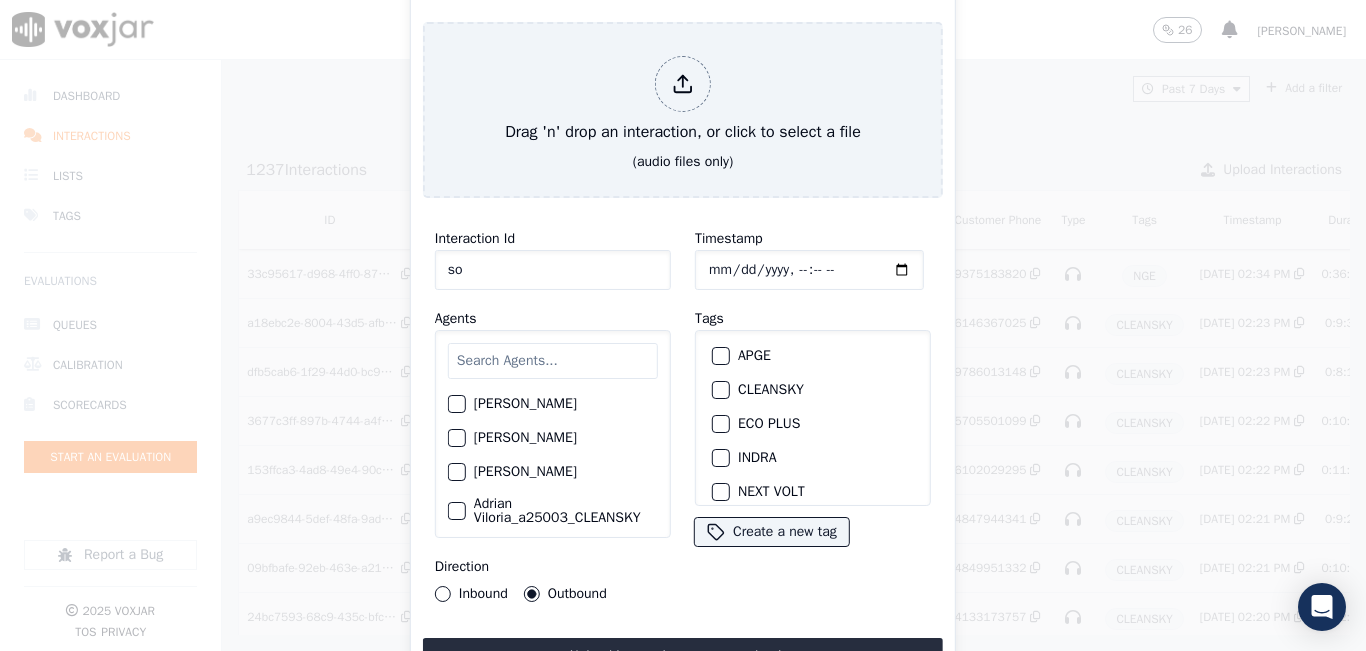 type on "s" 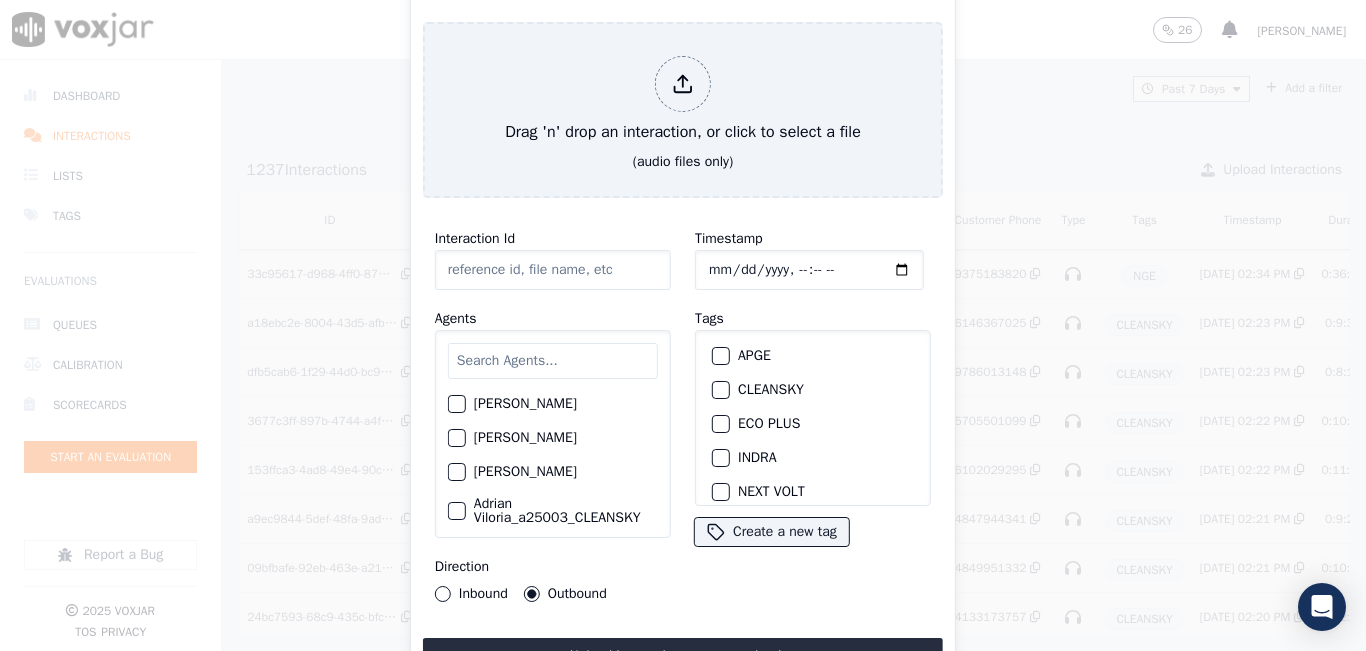 type 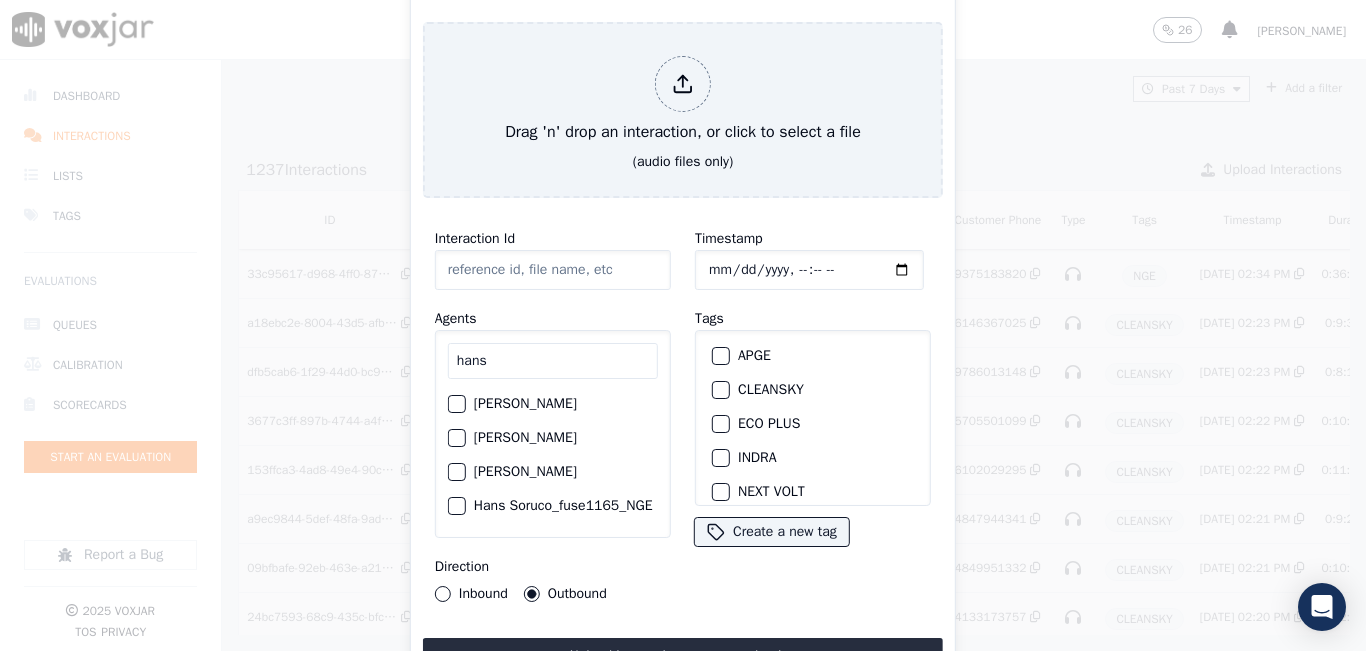 type on "hans" 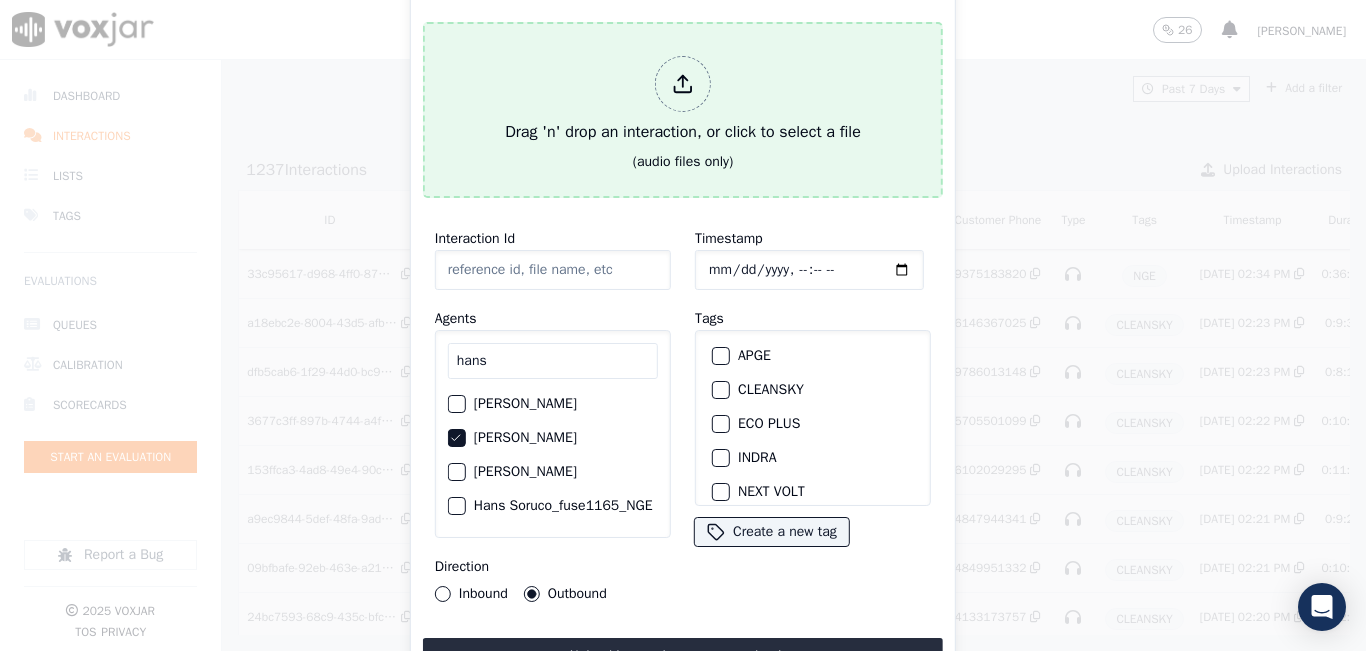 click on "Drag 'n' drop an interaction, or click to select a file" at bounding box center (683, 100) 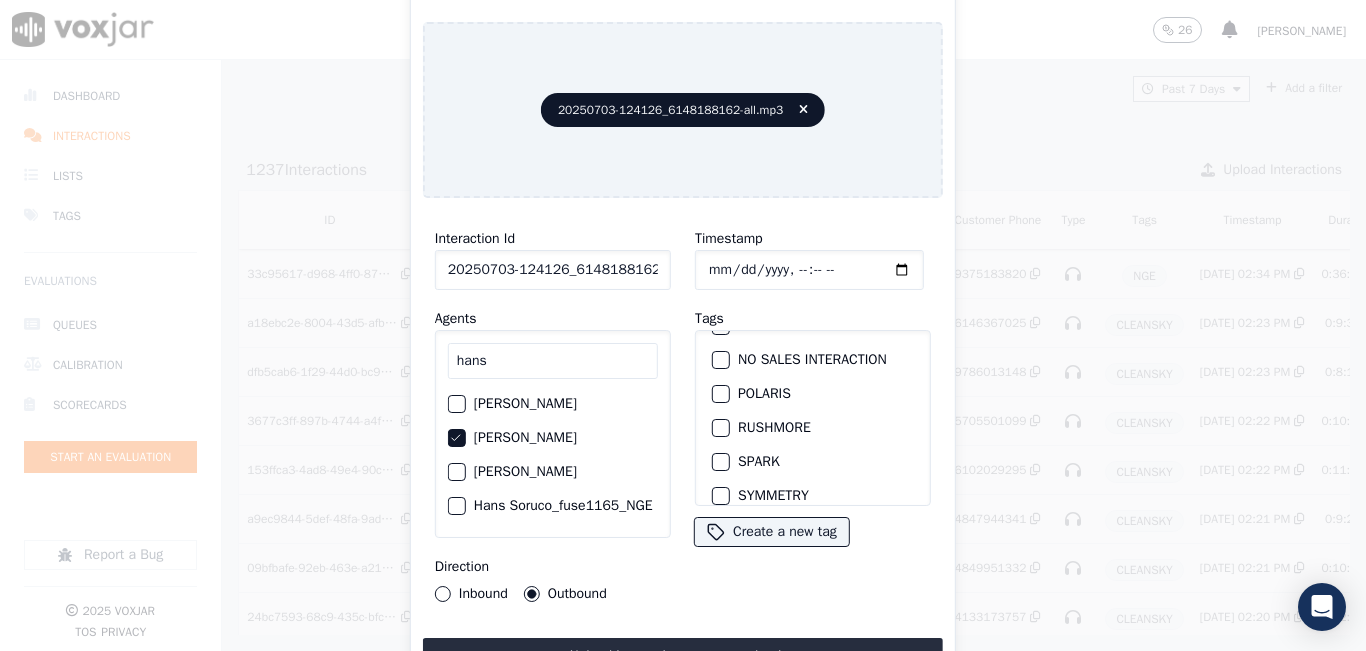 scroll, scrollTop: 100, scrollLeft: 0, axis: vertical 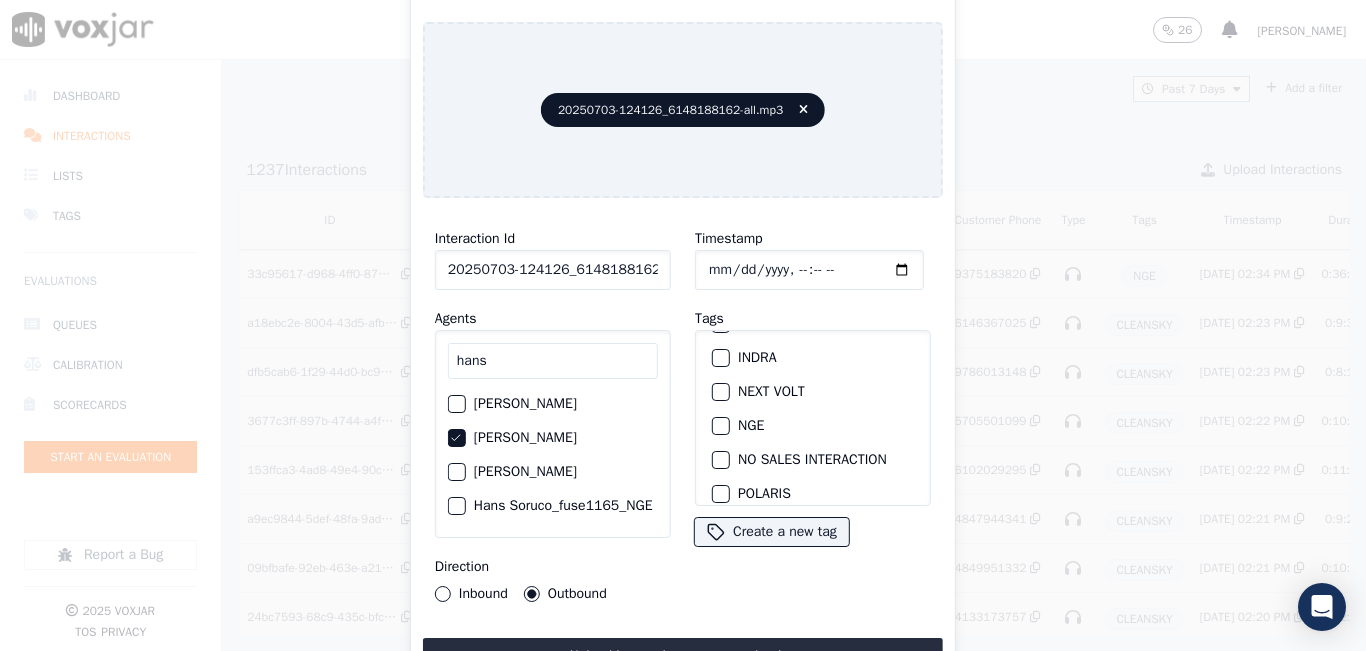 click on "NGE" at bounding box center (721, 426) 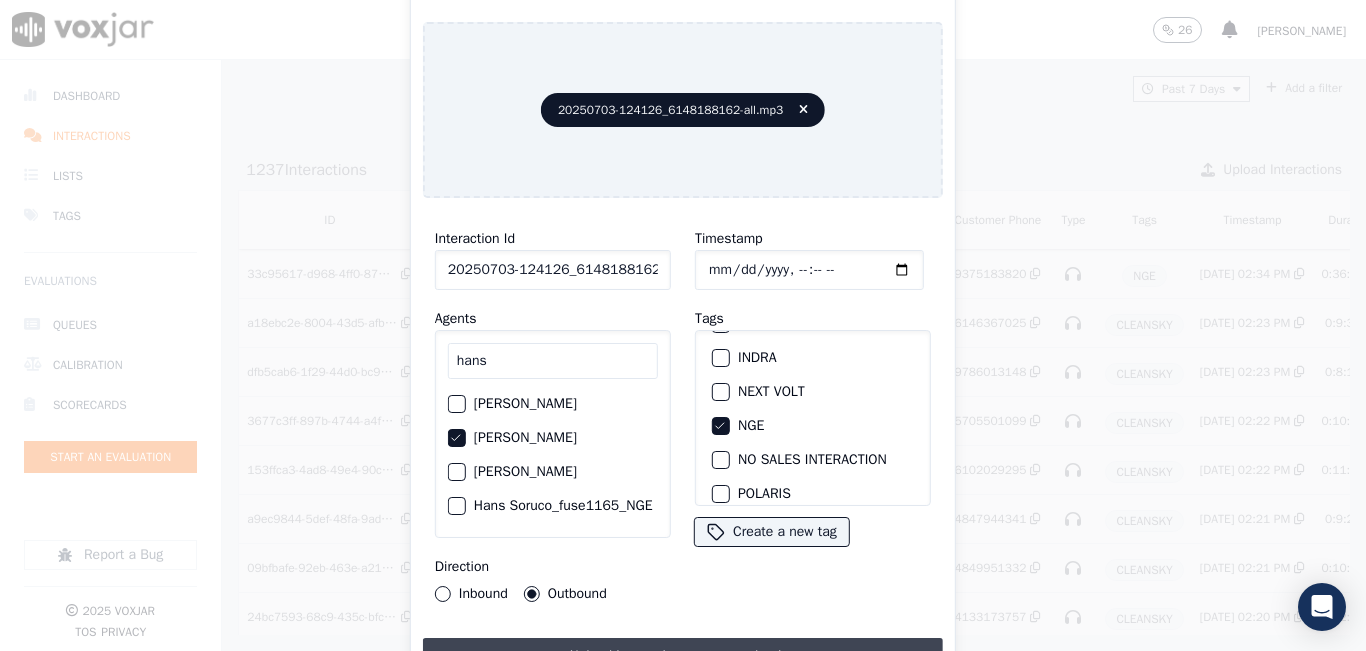 click on "Upload interaction to start evaluation" at bounding box center (683, 656) 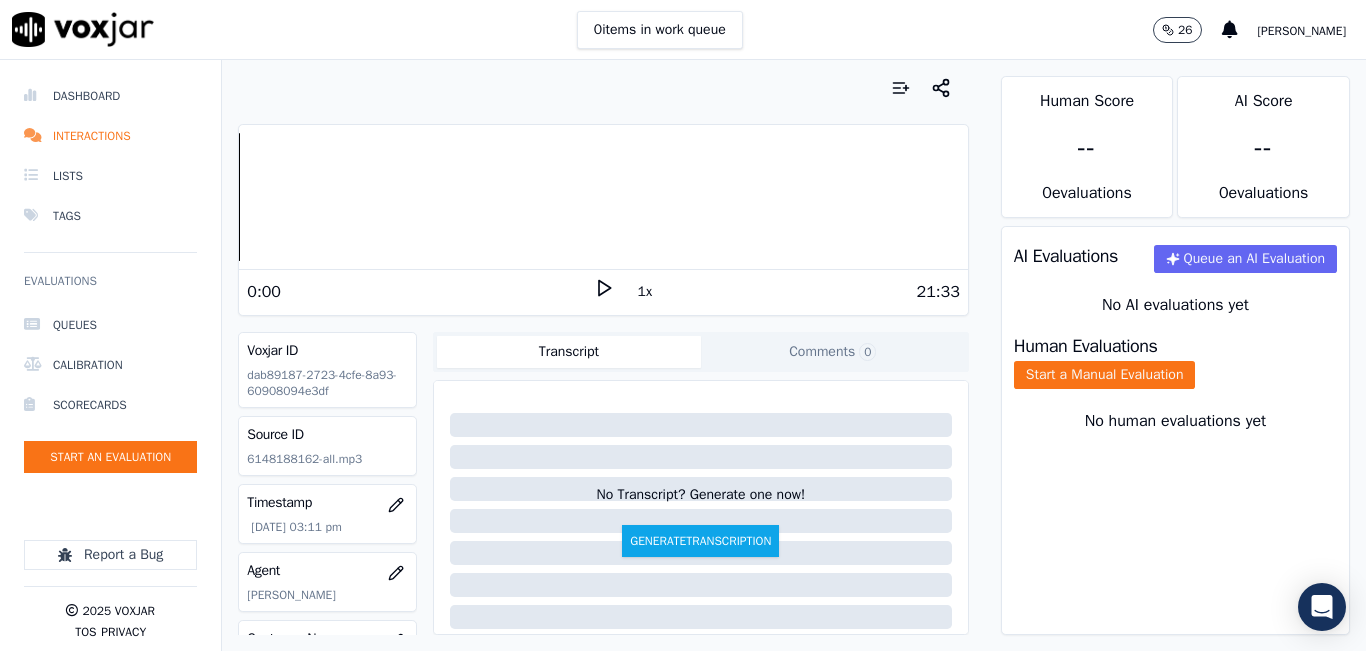 click on "21:33" at bounding box center (787, 292) 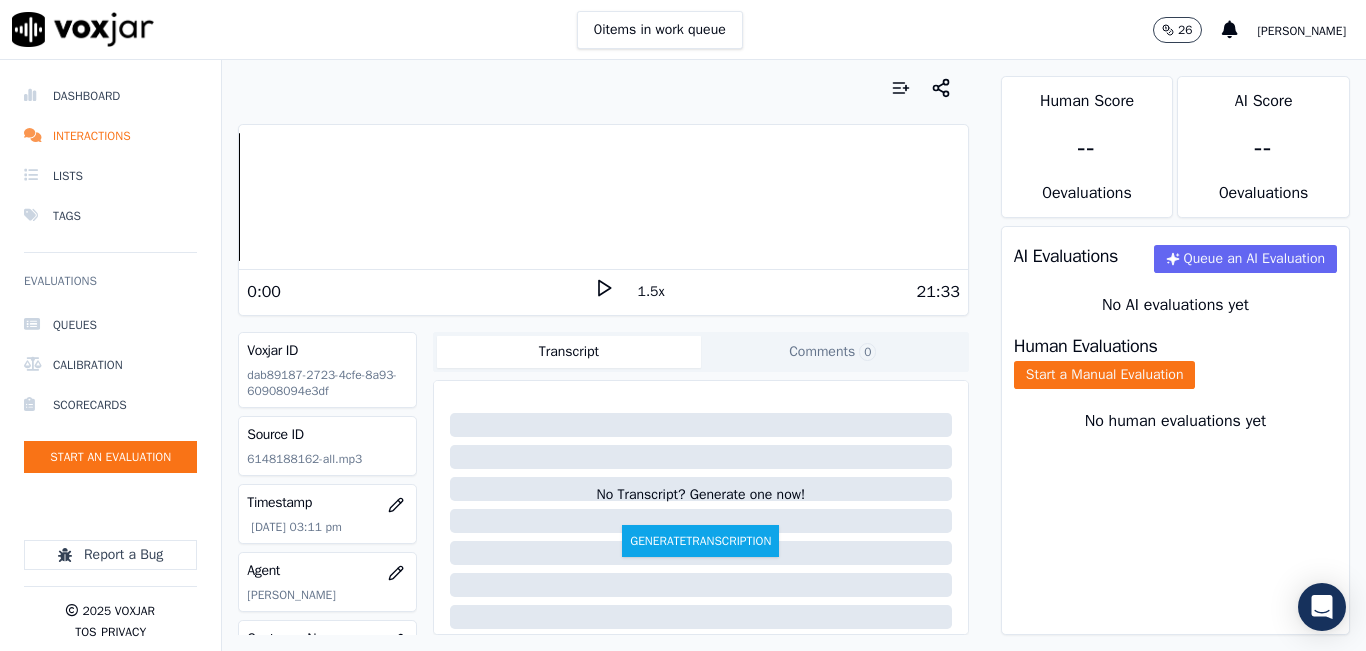 click on "1.5x" at bounding box center (651, 292) 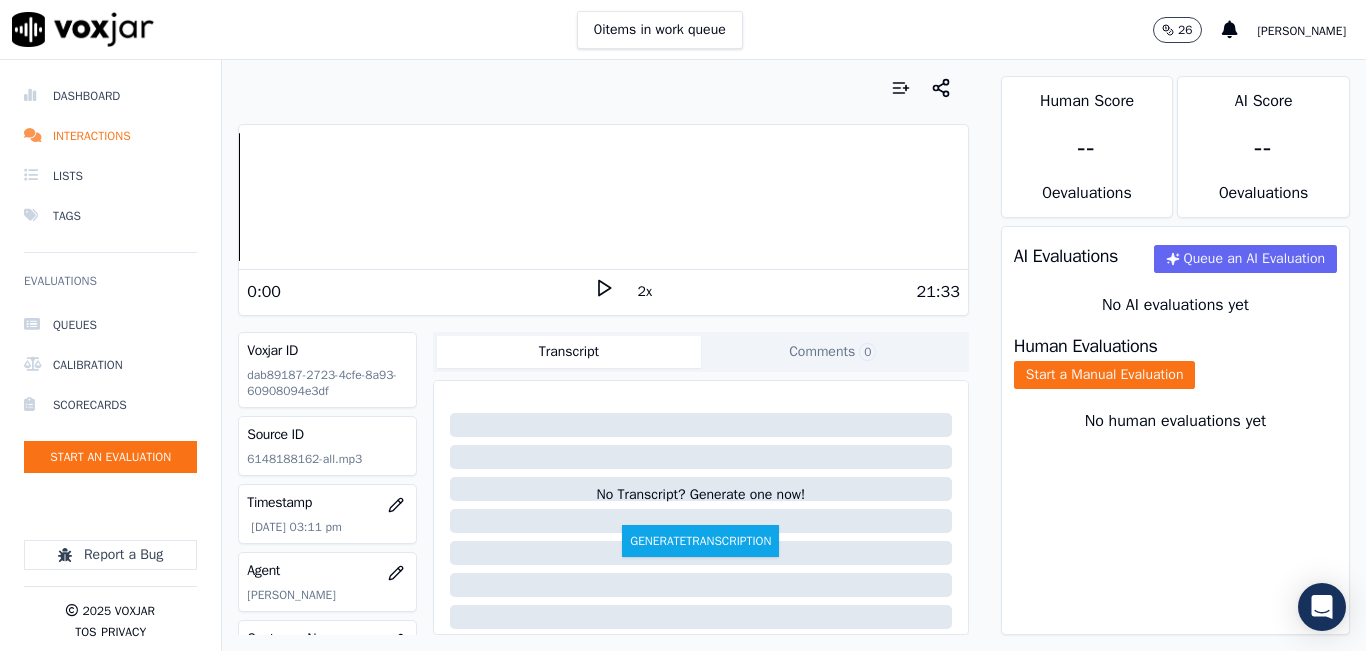 click 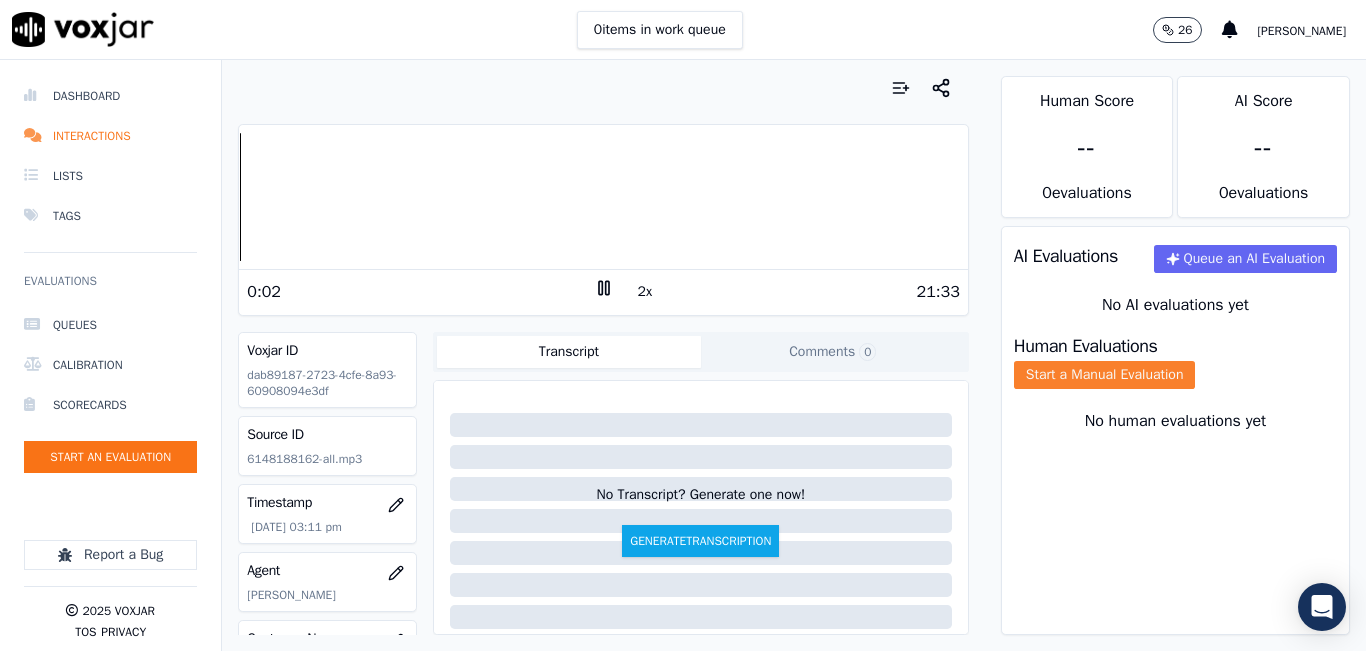 click on "Start a Manual Evaluation" 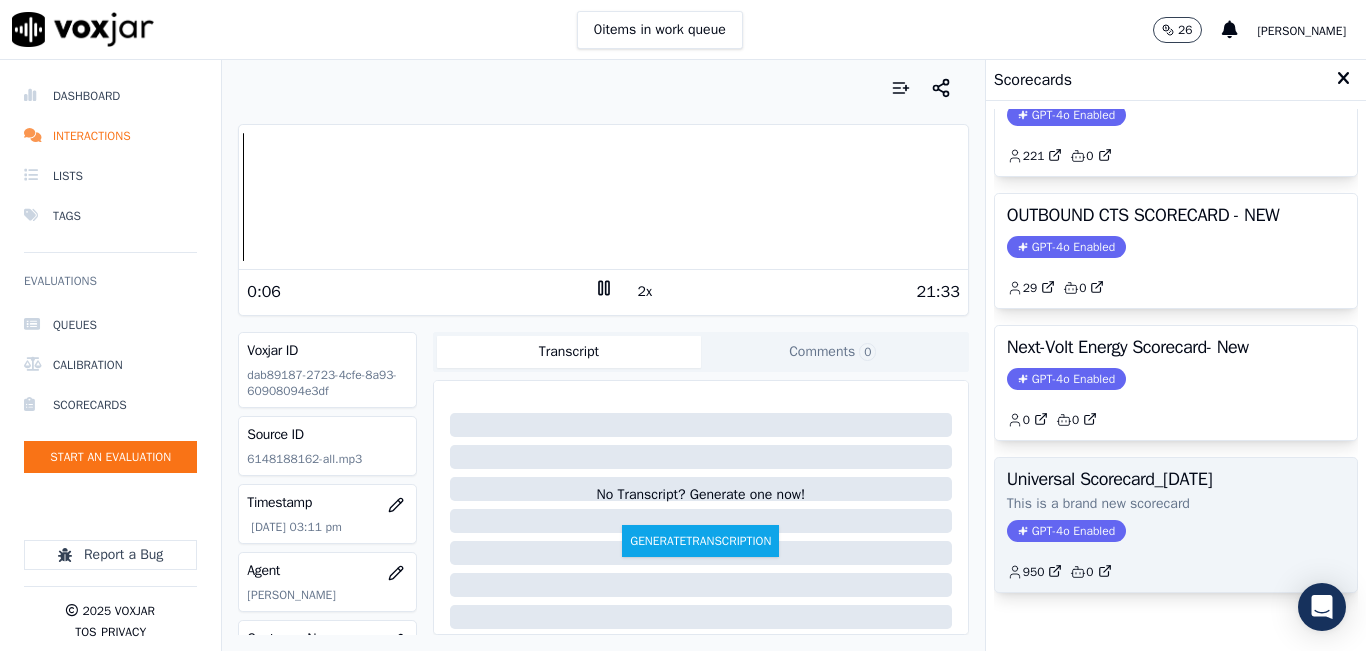 scroll, scrollTop: 327, scrollLeft: 0, axis: vertical 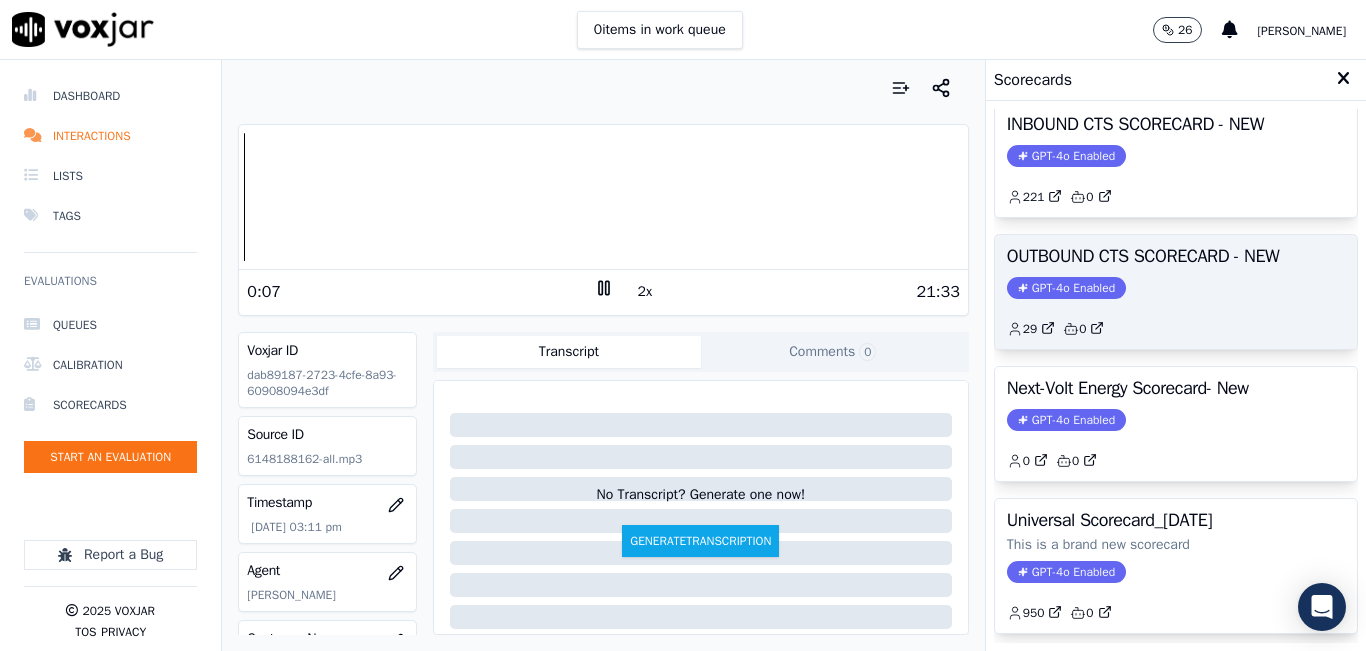 click on "29         0" 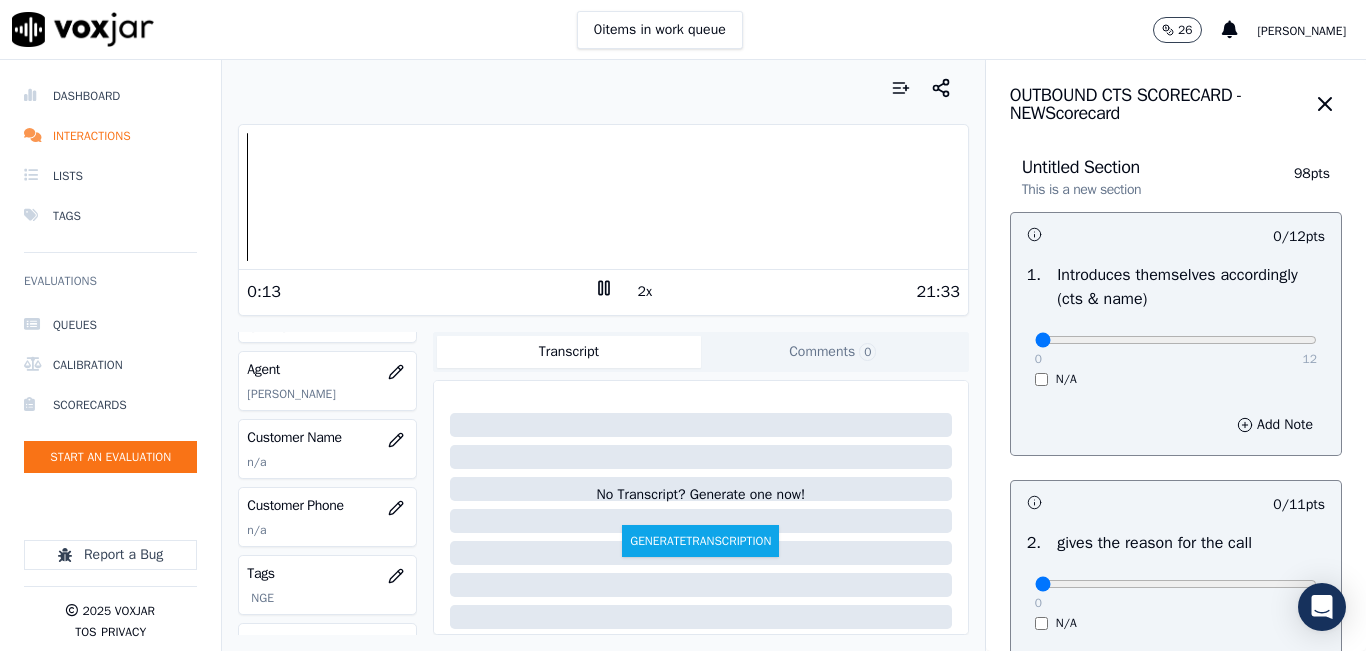 scroll, scrollTop: 178, scrollLeft: 0, axis: vertical 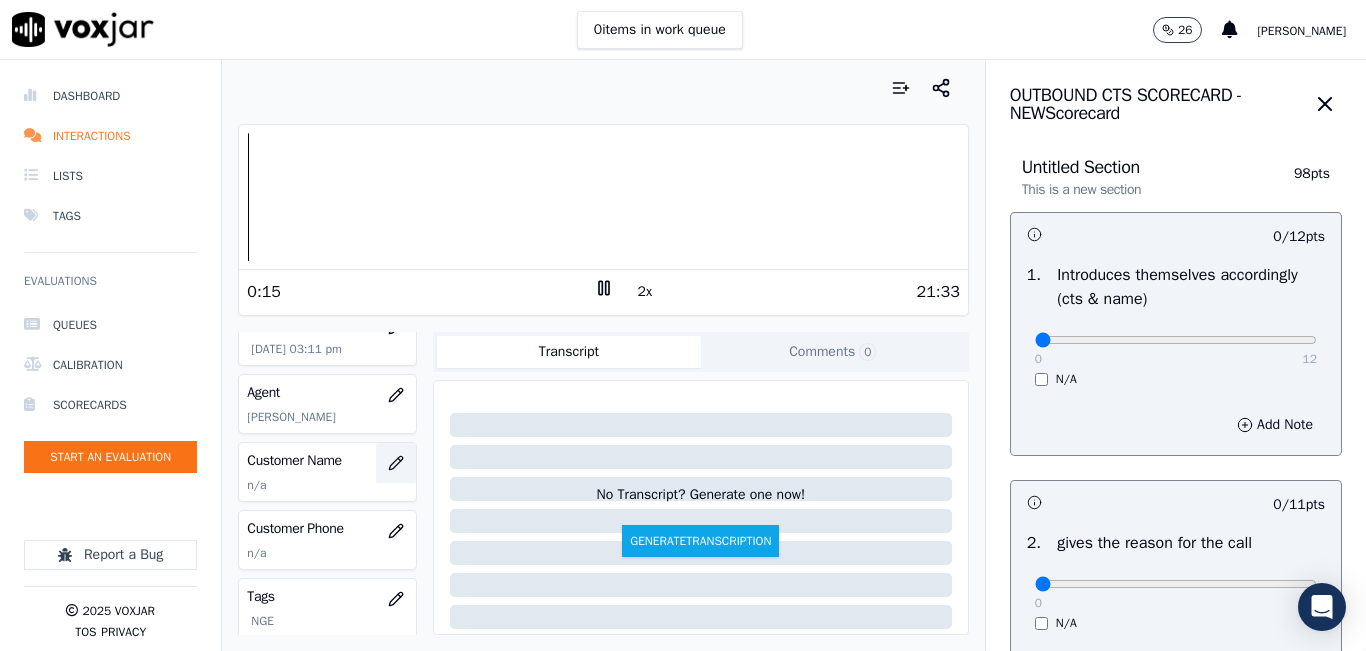 click 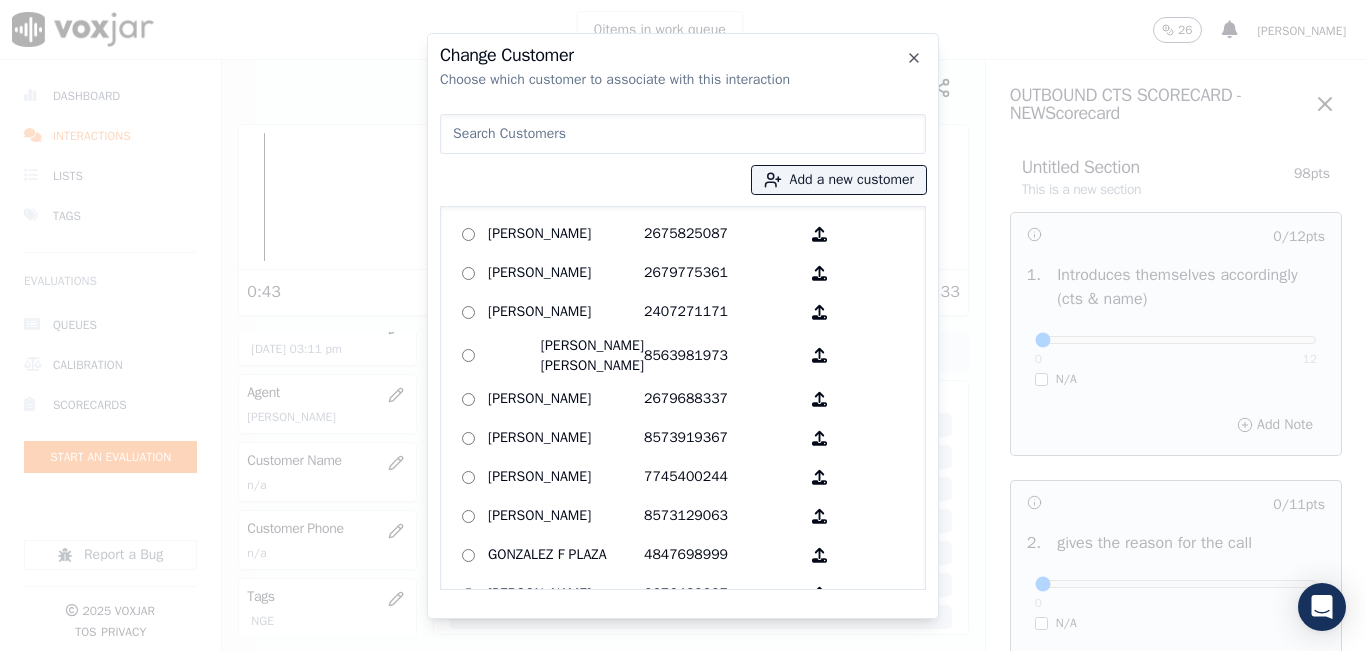 click at bounding box center (683, 134) 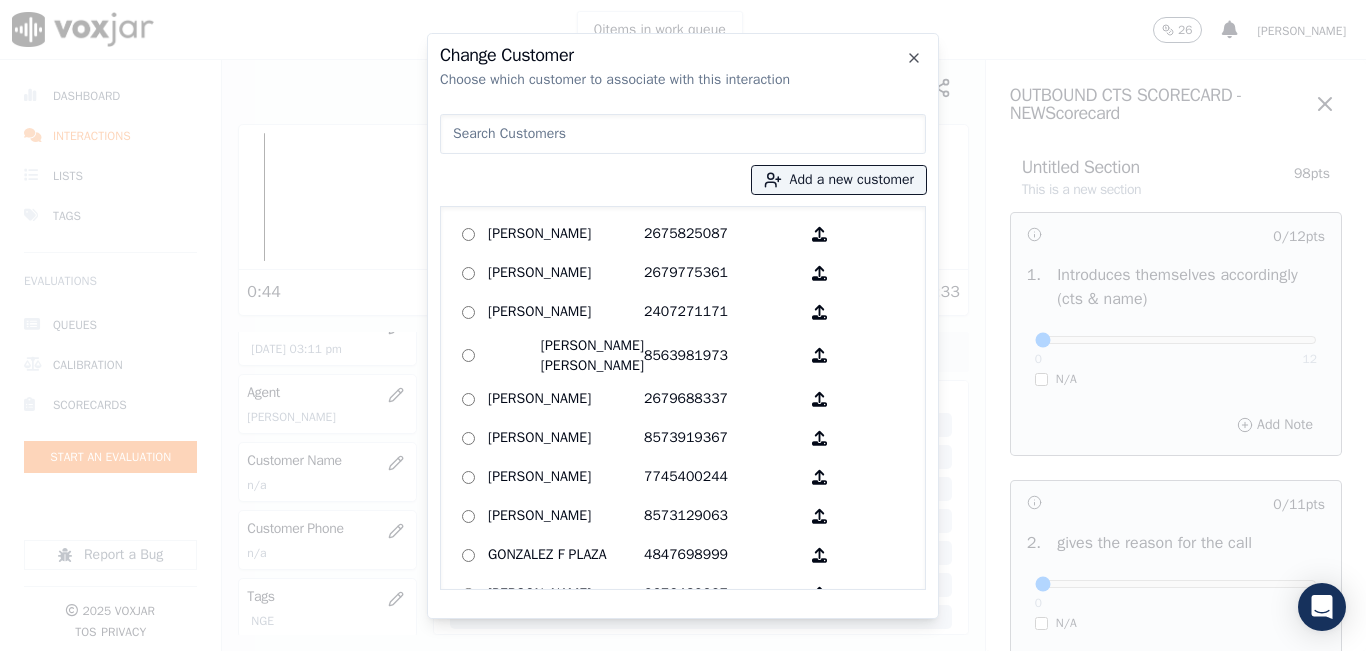 paste on "robin rolando perez ramirez" 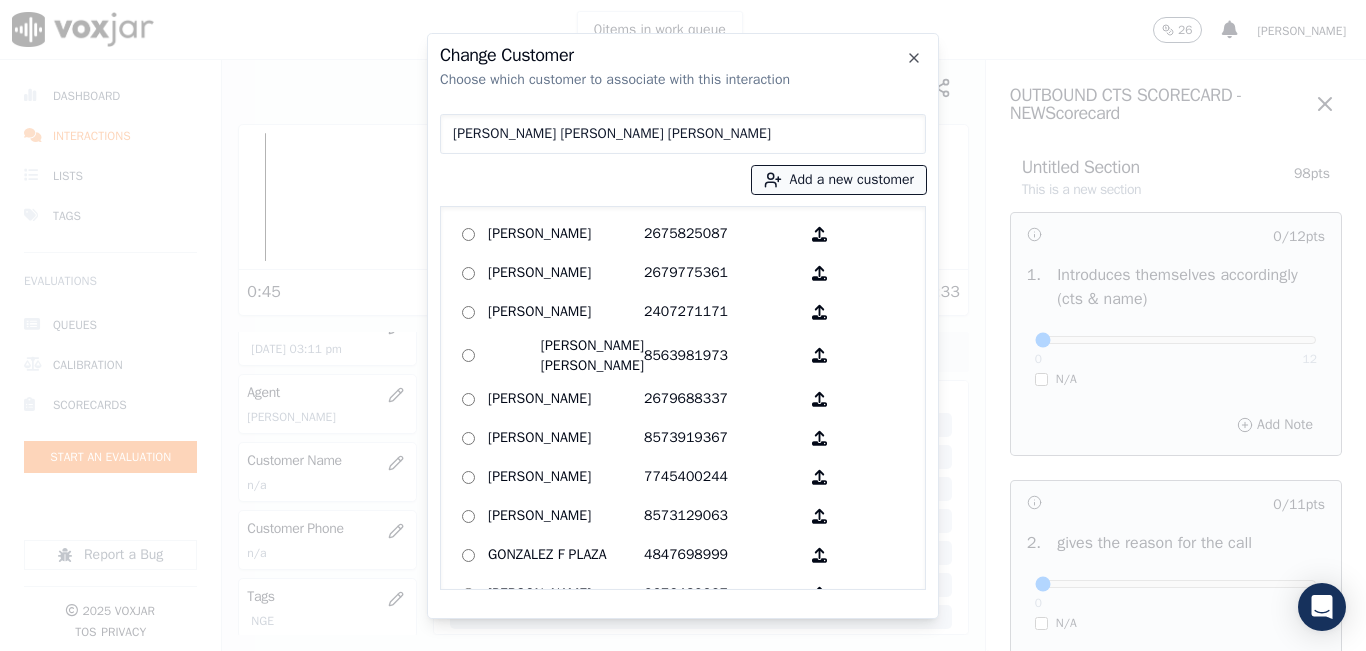 type on "robin rolando perez ramirez" 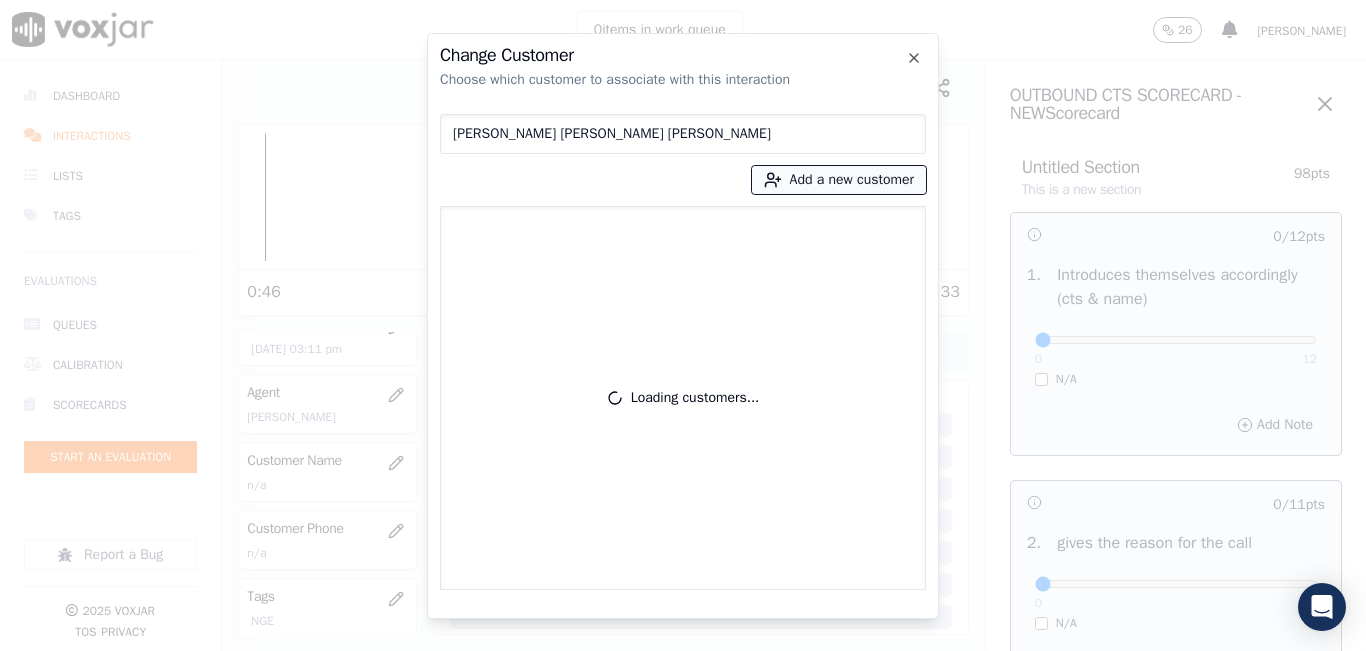 click on "Add a new customer" at bounding box center [839, 180] 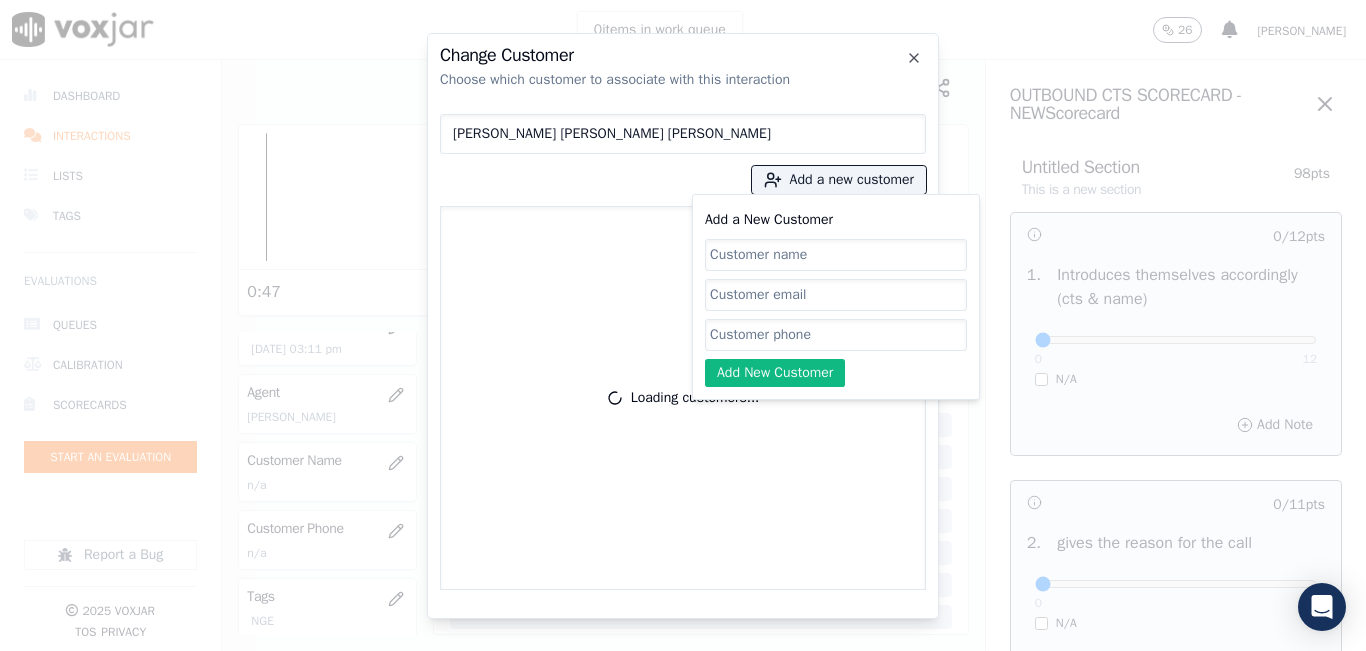 click on "Add a New Customer" 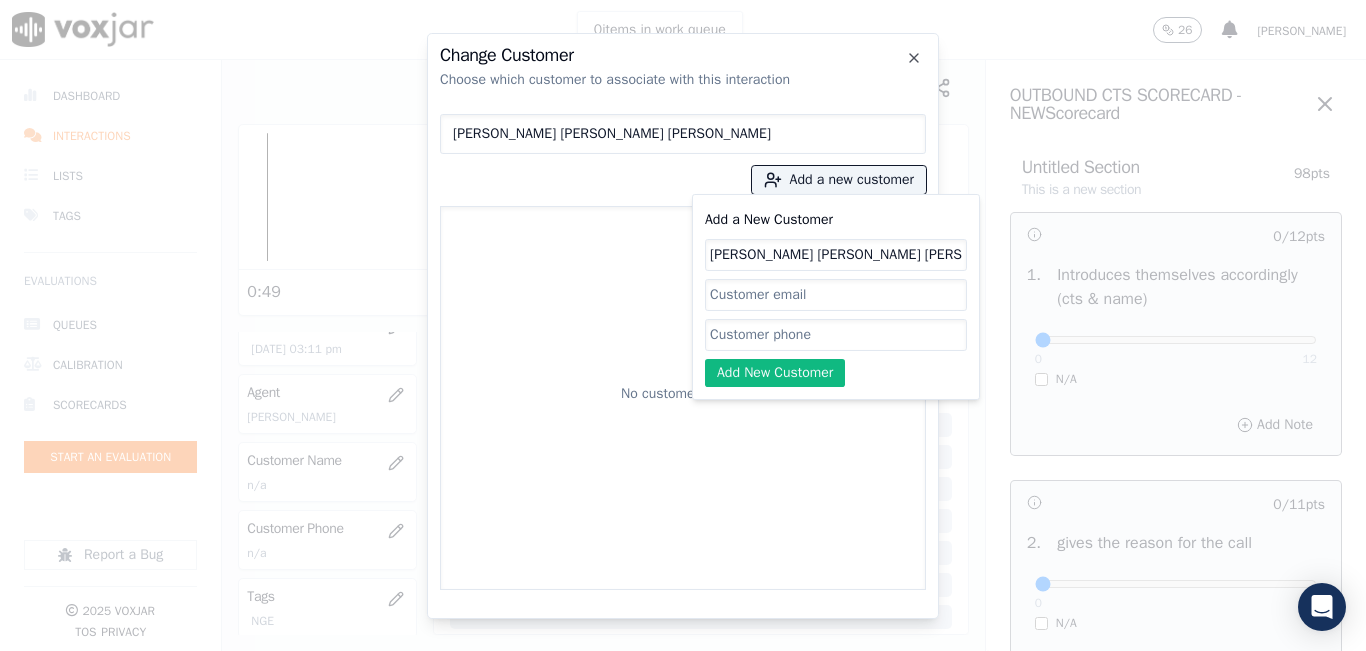 type on "robin rolando perez ramirez" 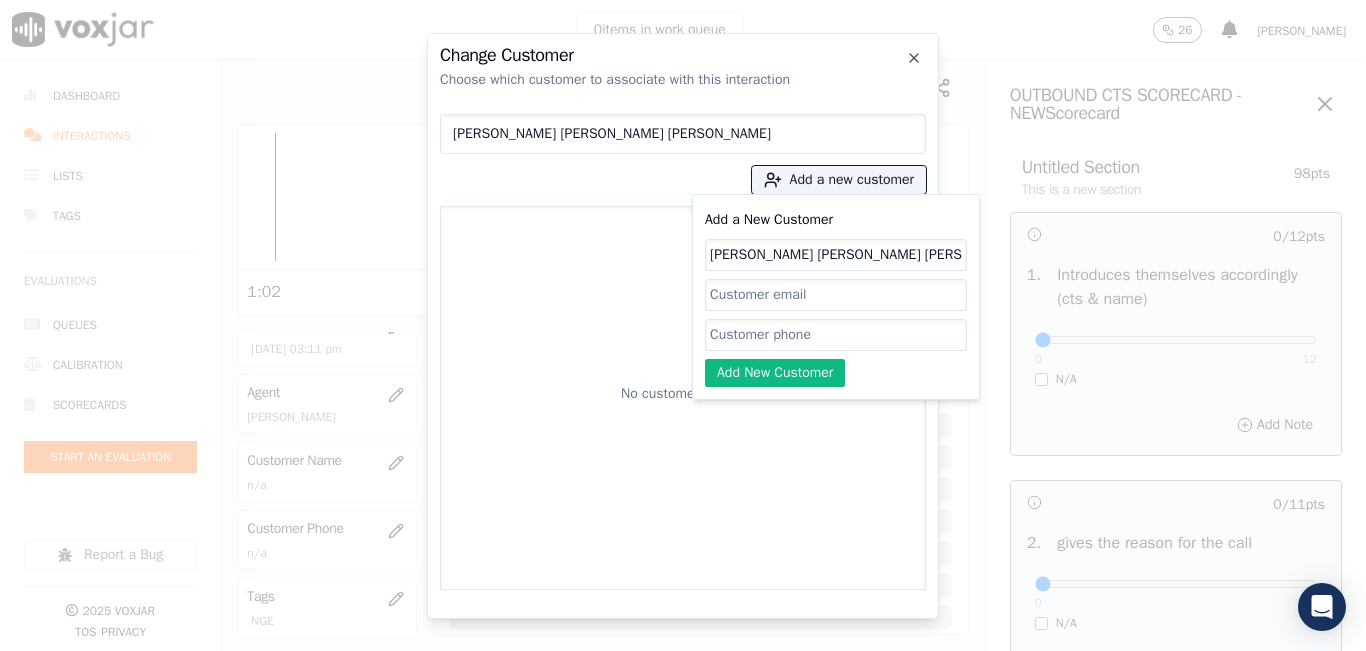 click on "Add a New Customer" 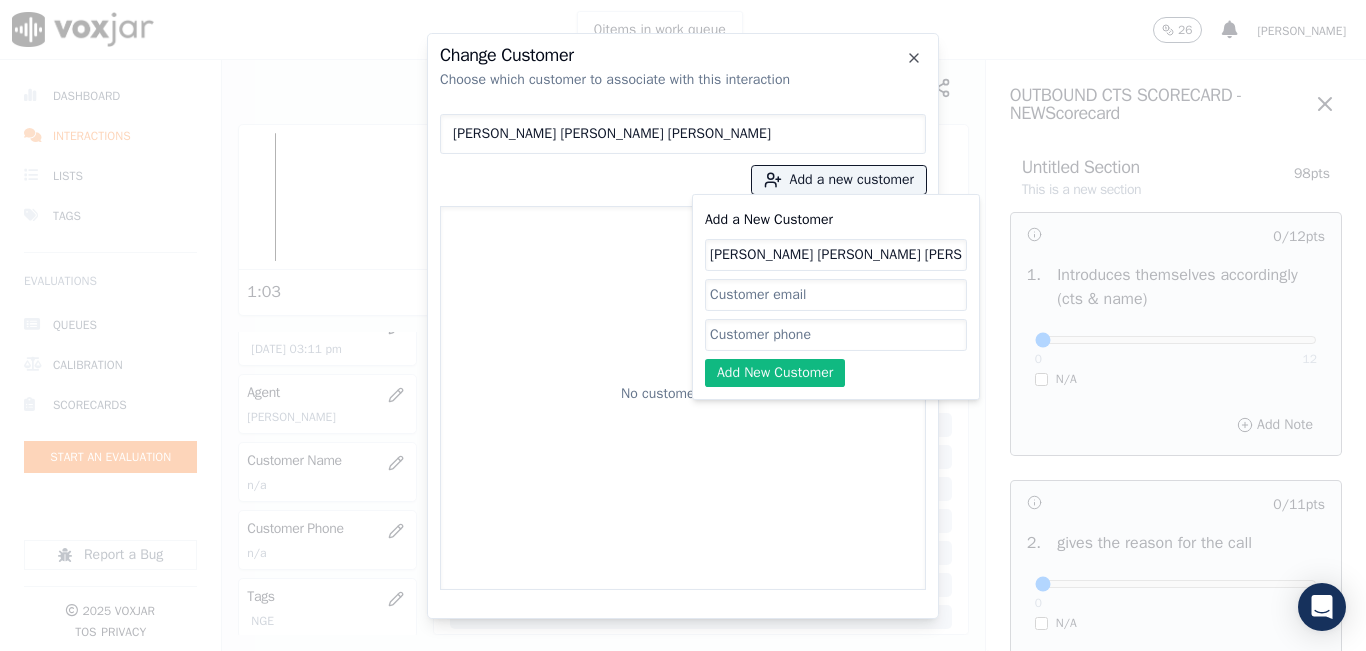 paste on "6148188162" 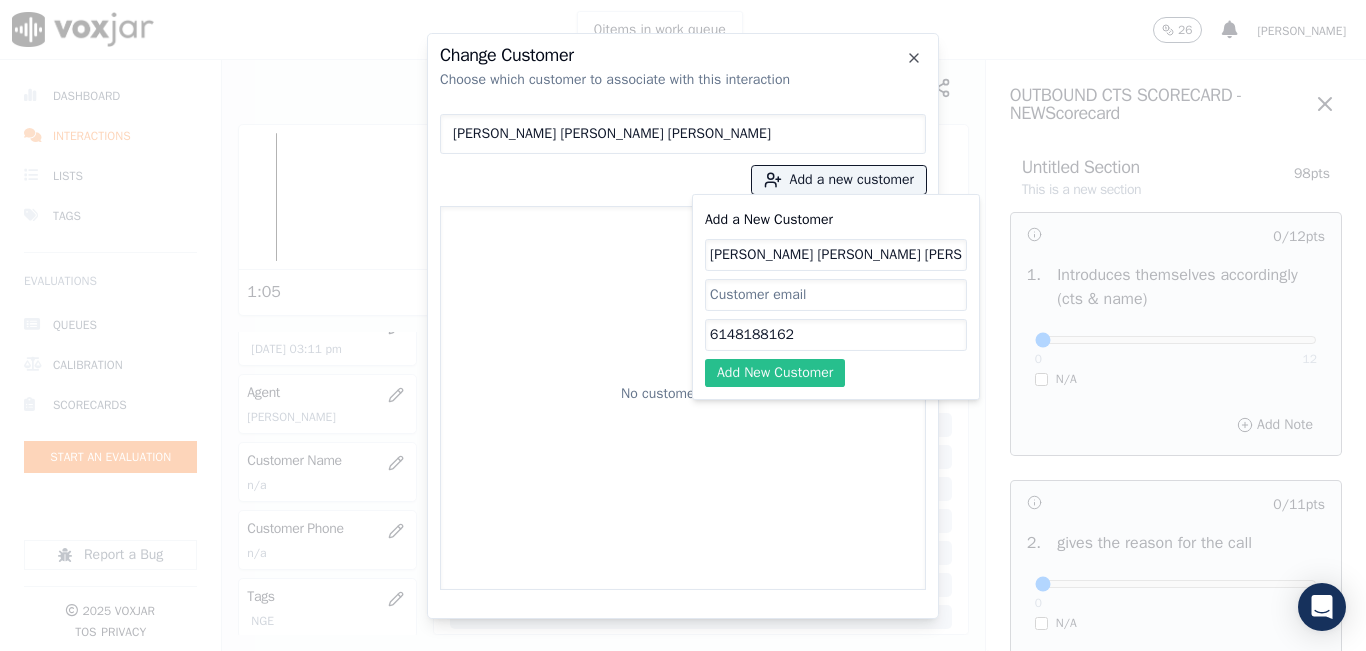 type on "6148188162" 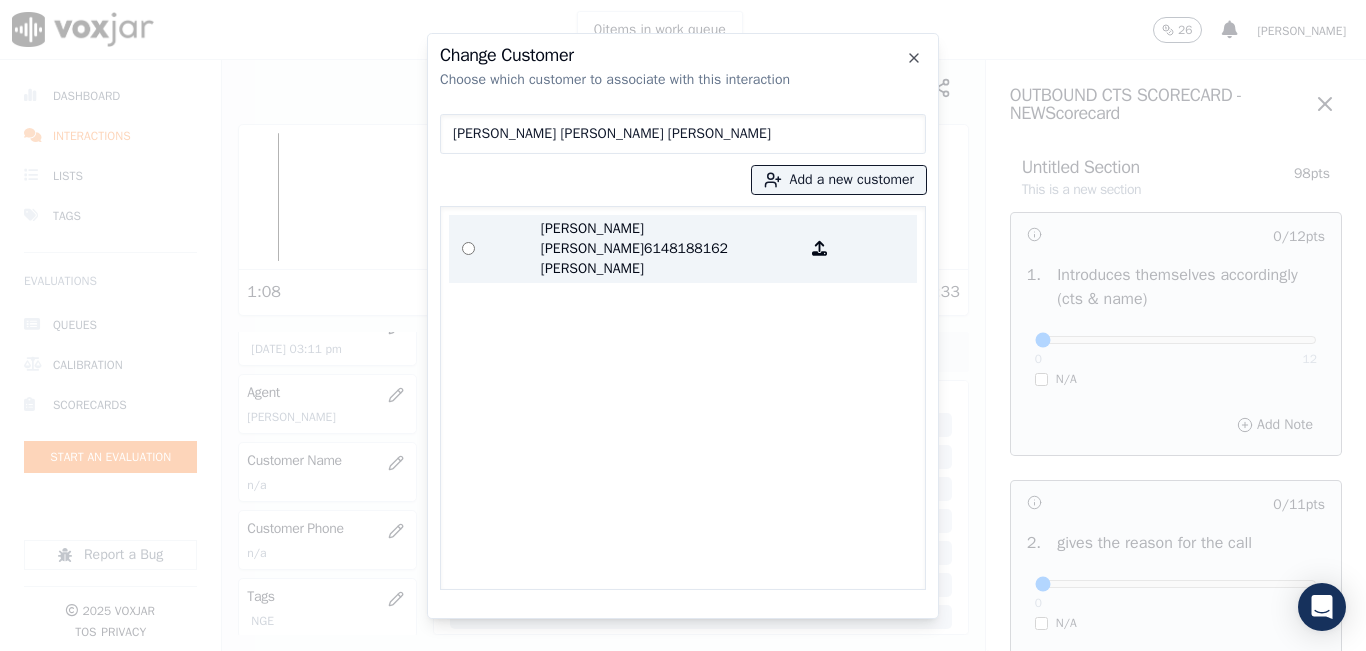 drag, startPoint x: 466, startPoint y: 227, endPoint x: 508, endPoint y: 289, distance: 74.88658 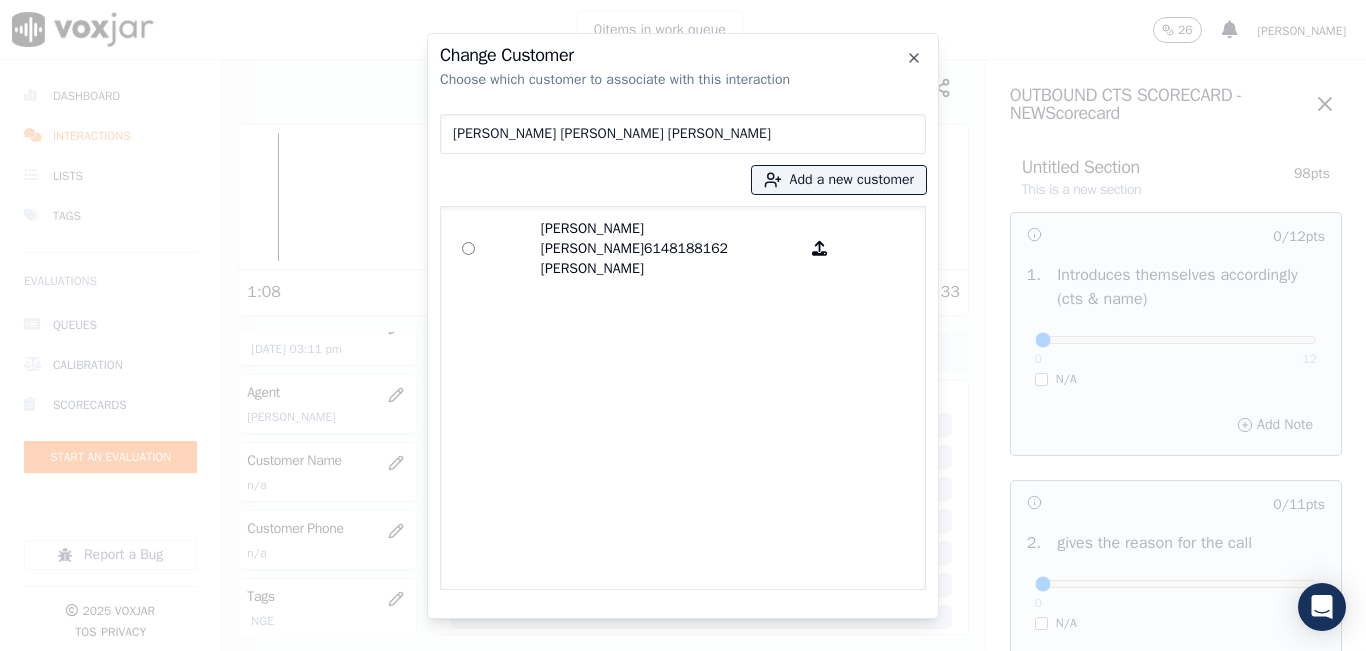 click at bounding box center (468, 249) 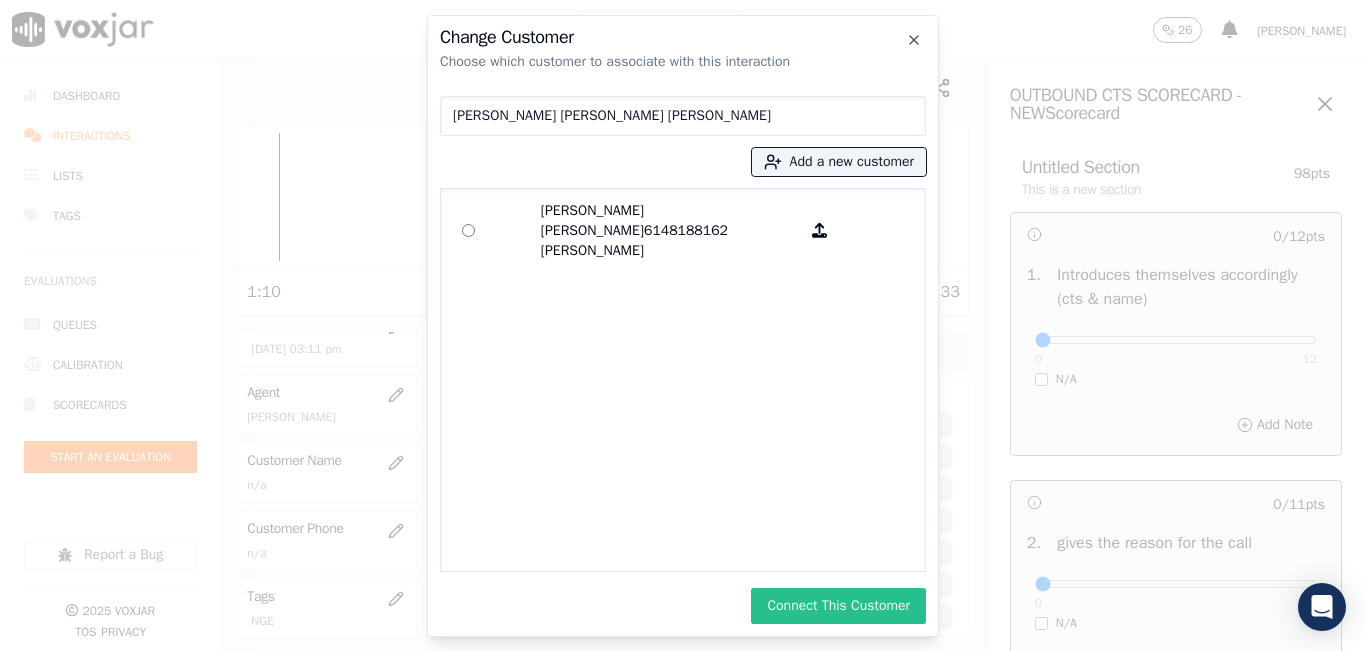 click on "Connect This Customer" at bounding box center [838, 606] 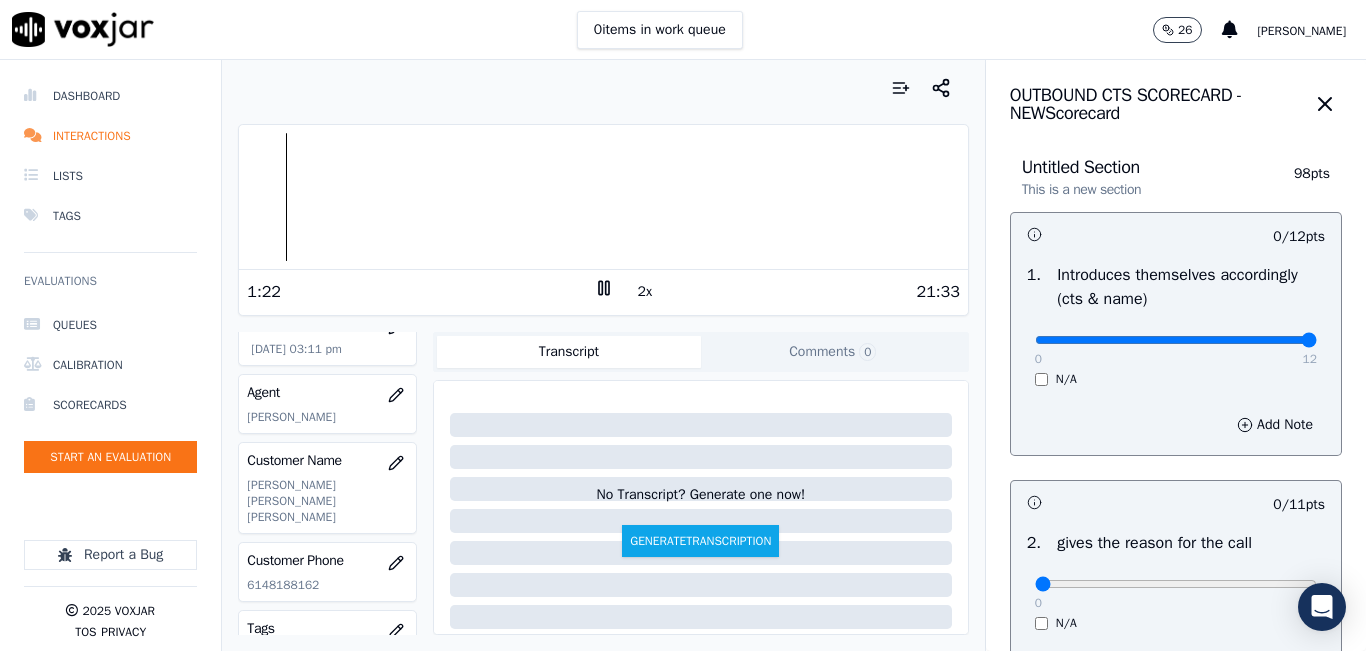 drag, startPoint x: 1107, startPoint y: 344, endPoint x: 1336, endPoint y: 374, distance: 230.95671 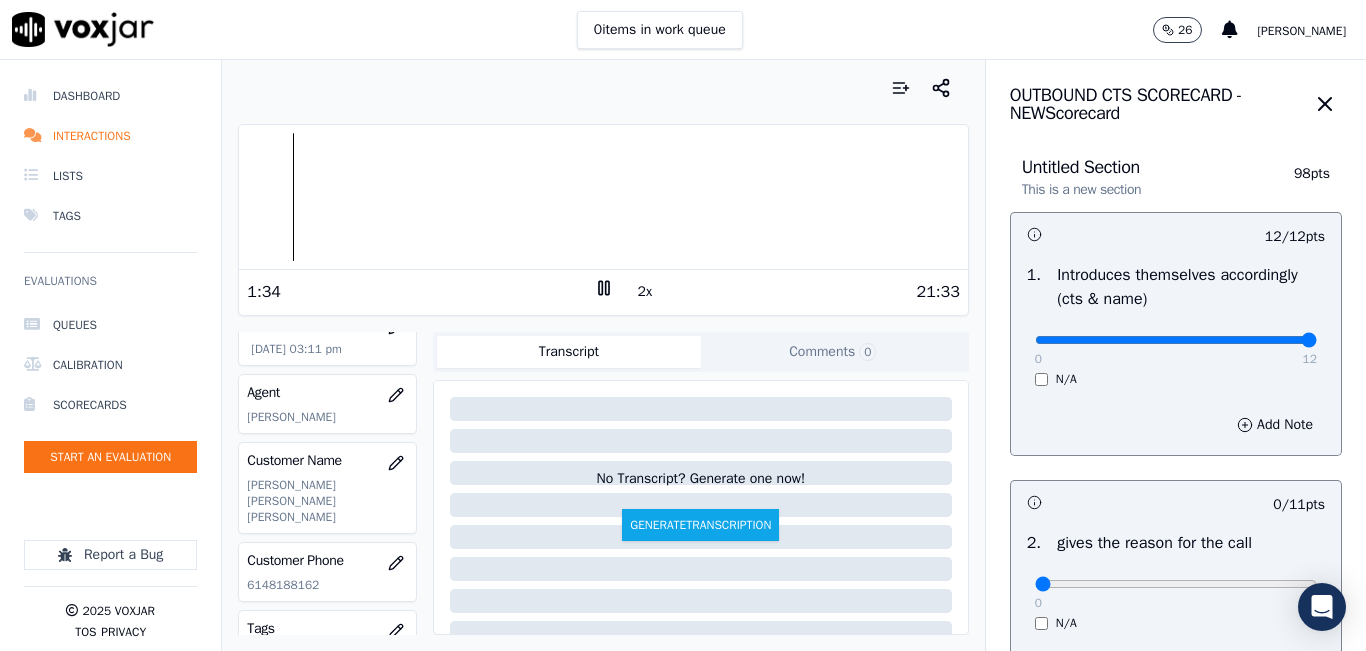 scroll, scrollTop: 0, scrollLeft: 0, axis: both 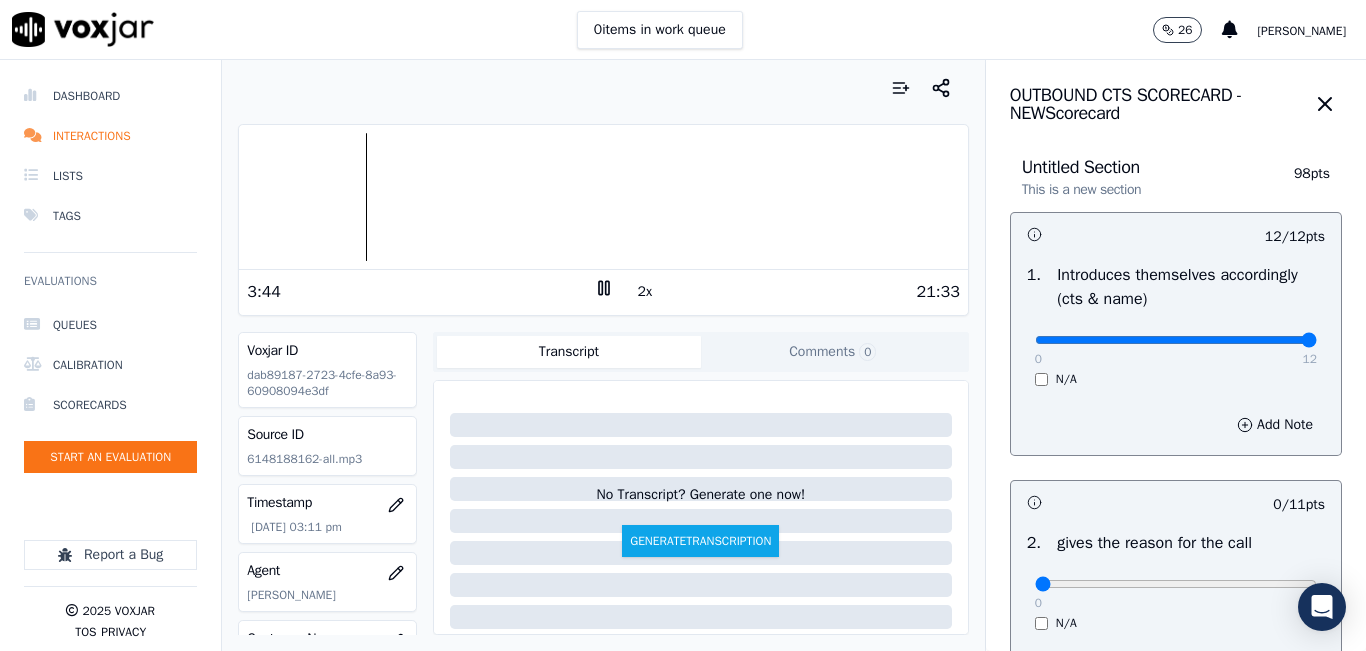 click on "2x" at bounding box center [645, 292] 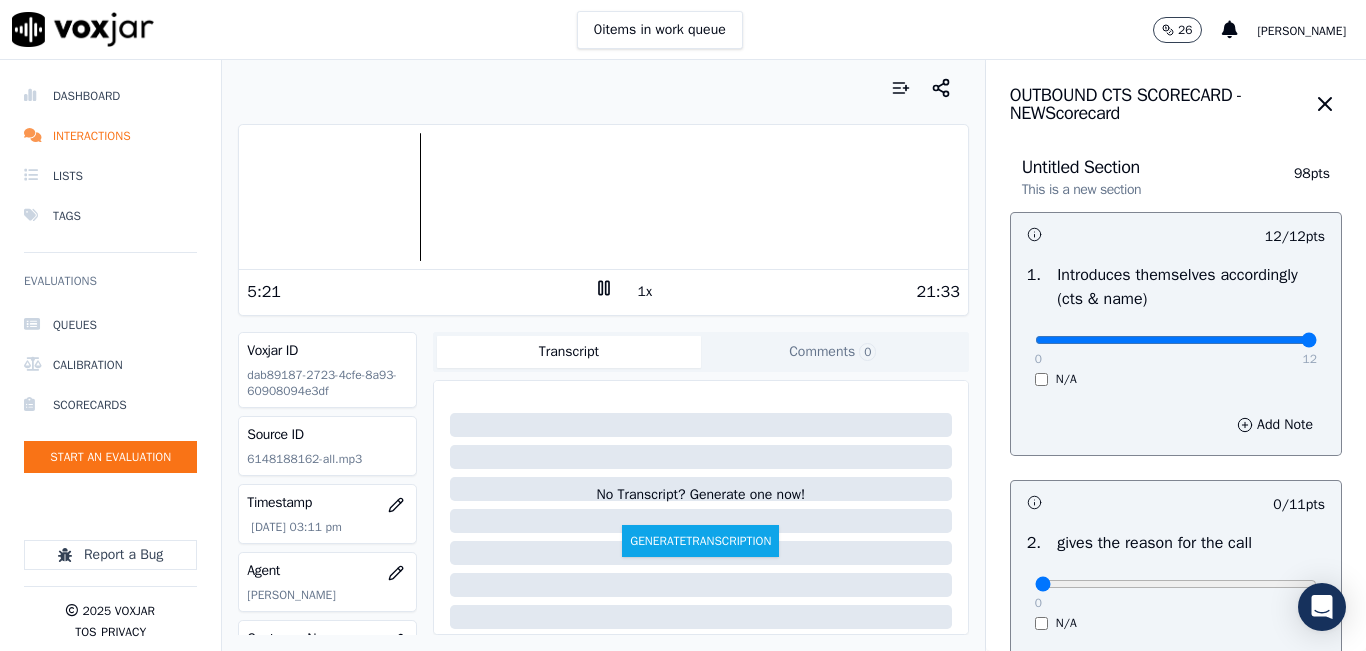 click 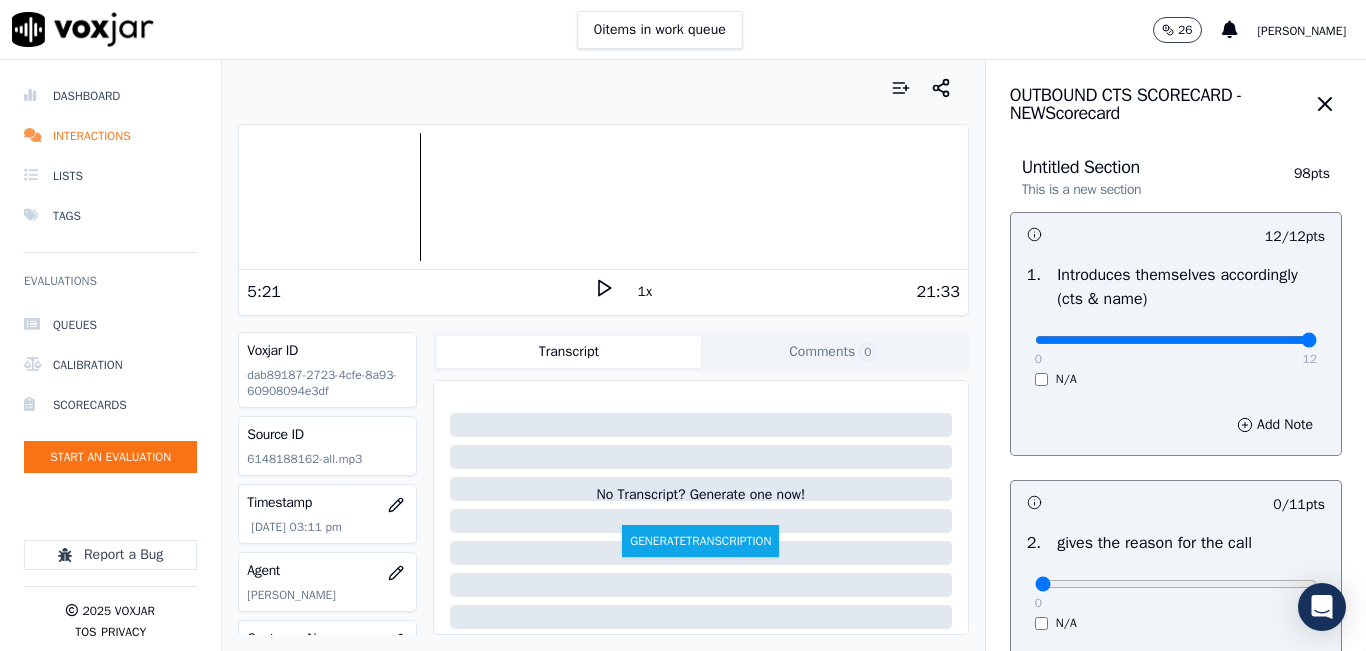 click 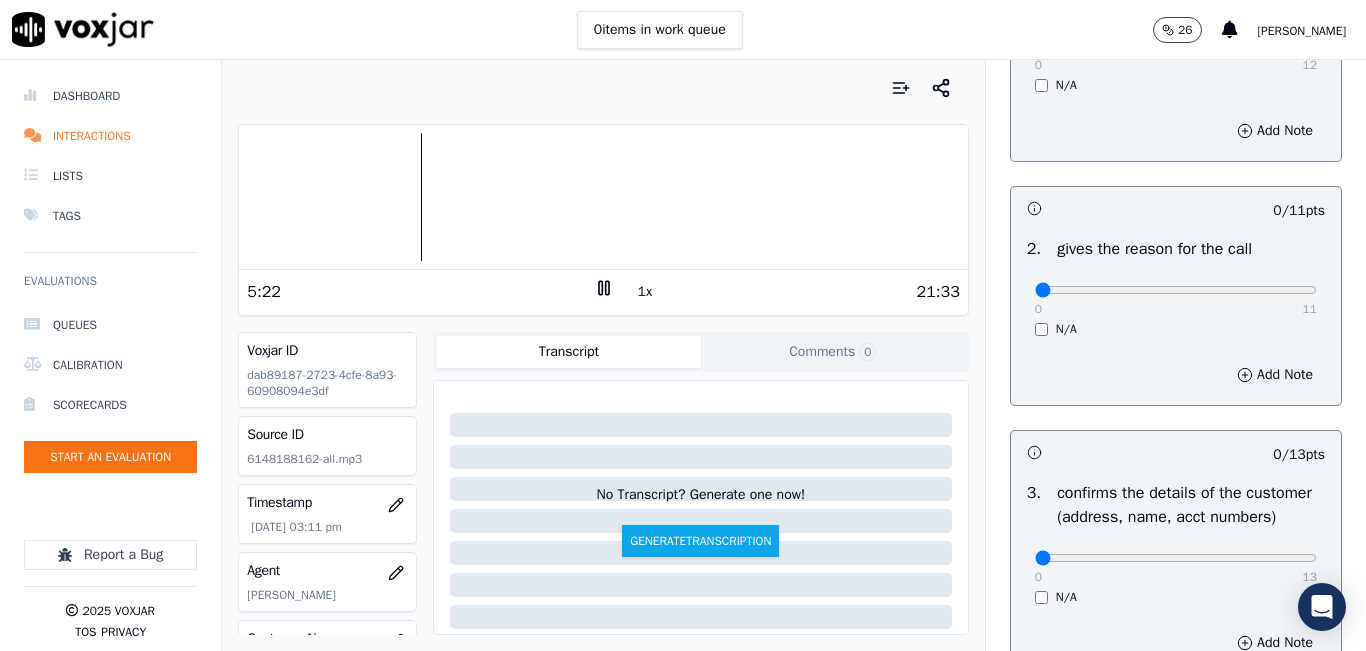 scroll, scrollTop: 300, scrollLeft: 0, axis: vertical 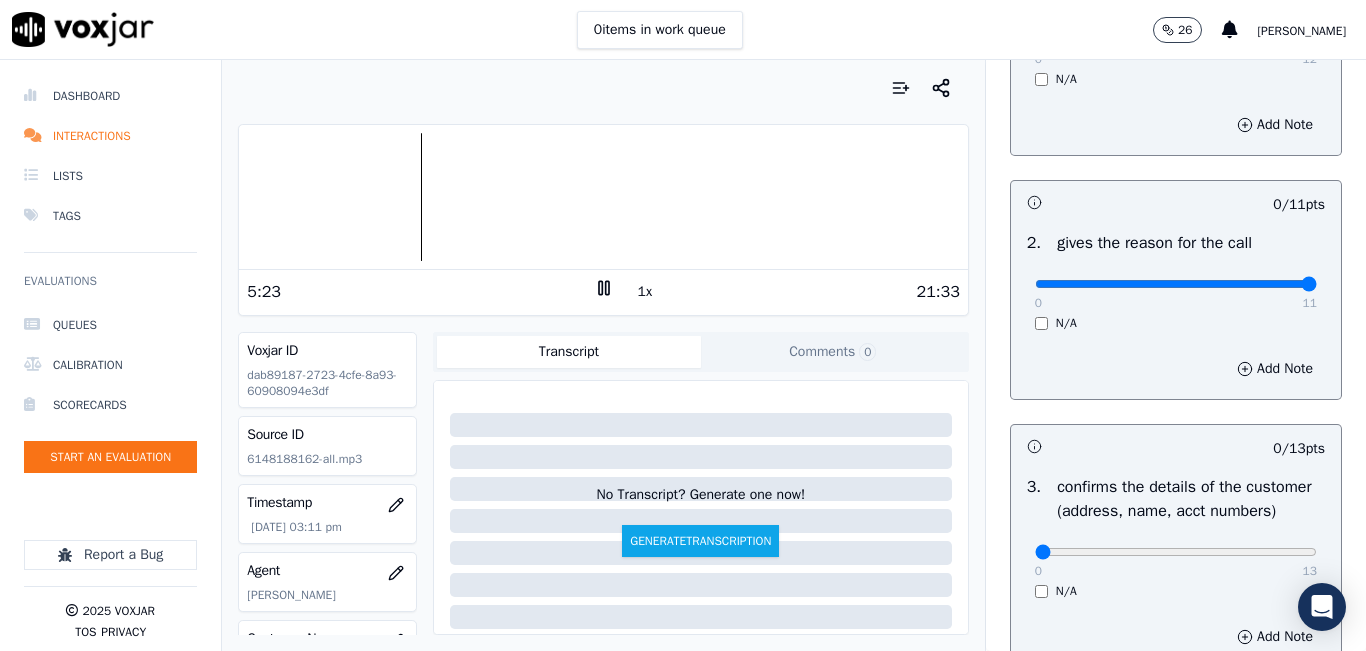 drag, startPoint x: 1030, startPoint y: 277, endPoint x: 1285, endPoint y: 265, distance: 255.2822 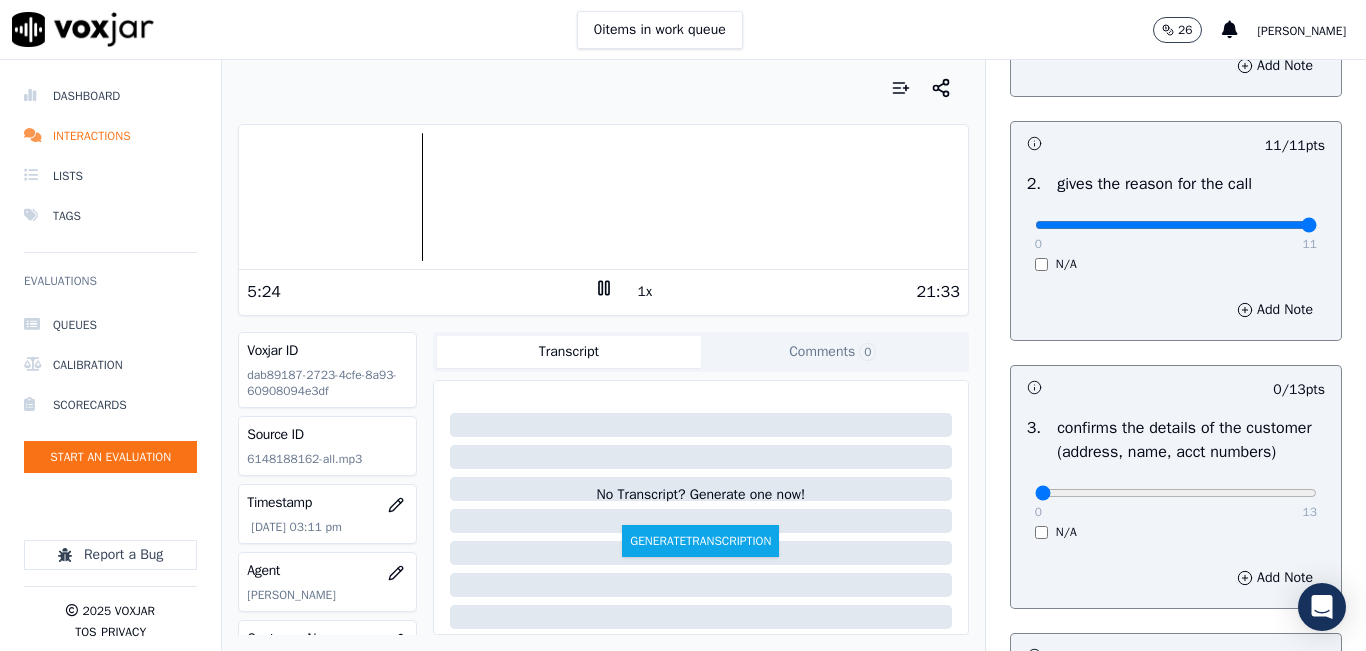 scroll, scrollTop: 400, scrollLeft: 0, axis: vertical 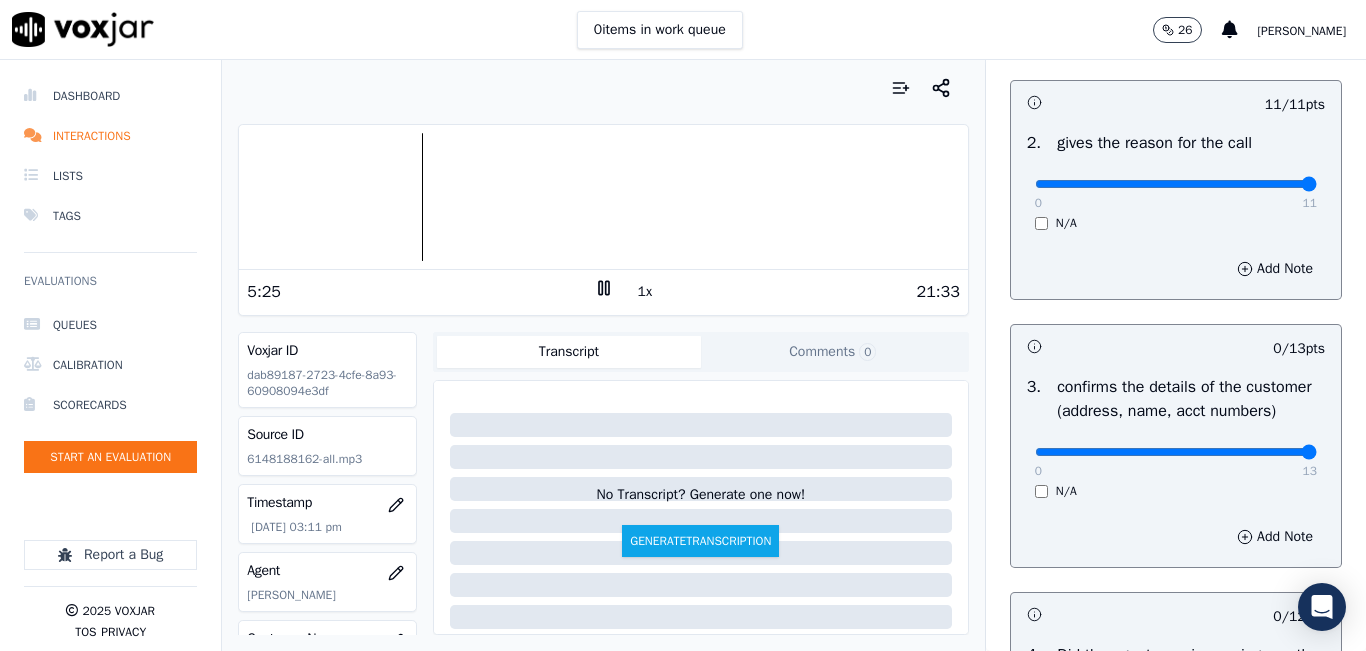 drag, startPoint x: 1195, startPoint y: 472, endPoint x: 1347, endPoint y: 457, distance: 152.73834 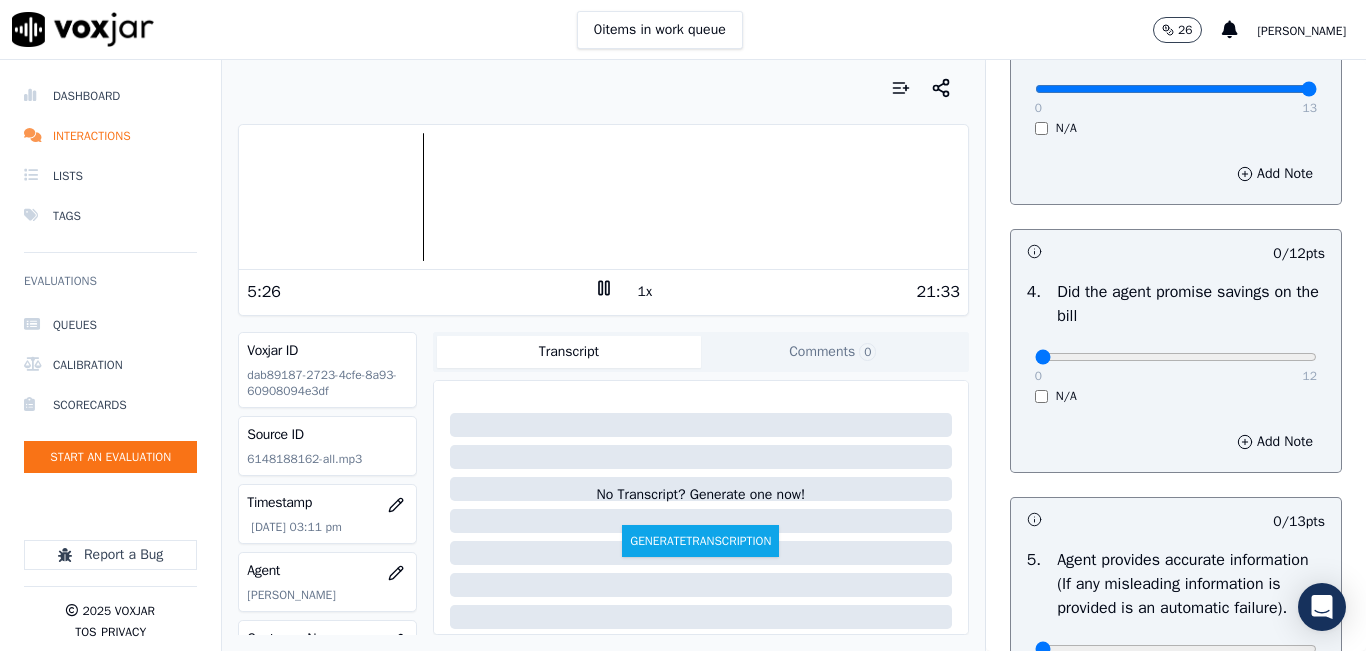 scroll, scrollTop: 800, scrollLeft: 0, axis: vertical 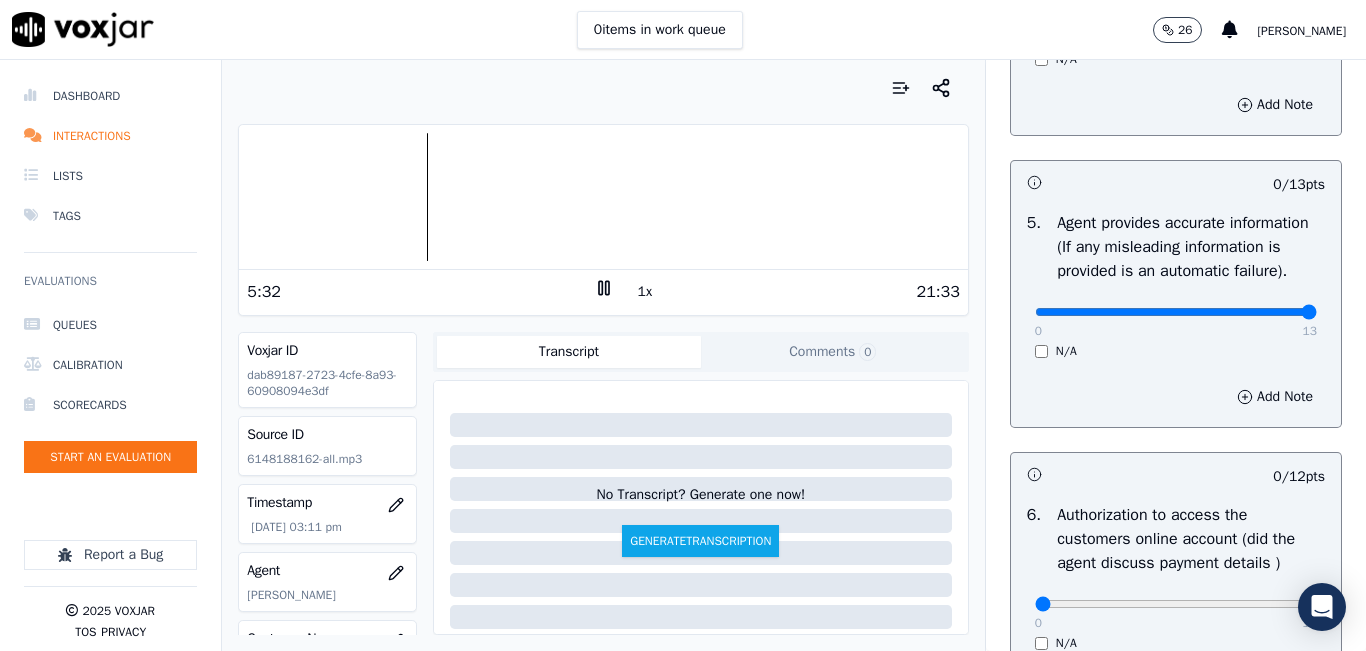 drag, startPoint x: 1025, startPoint y: 365, endPoint x: 1309, endPoint y: 372, distance: 284.08624 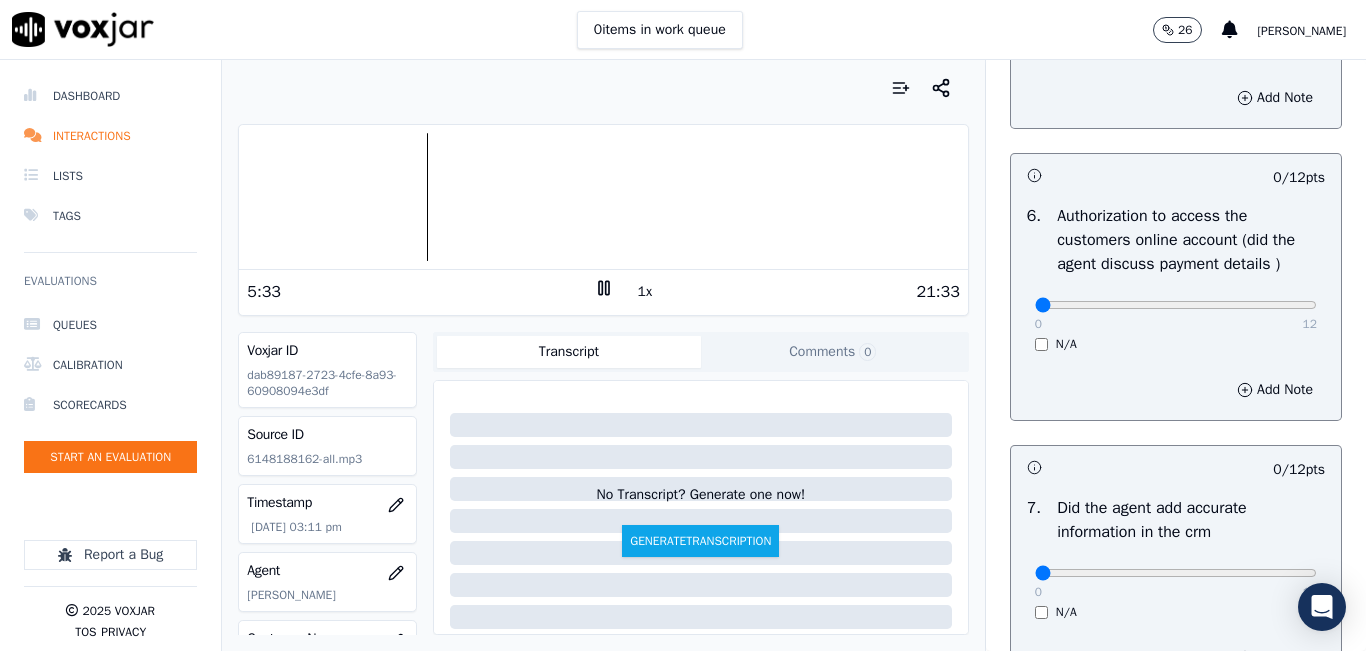 scroll, scrollTop: 1400, scrollLeft: 0, axis: vertical 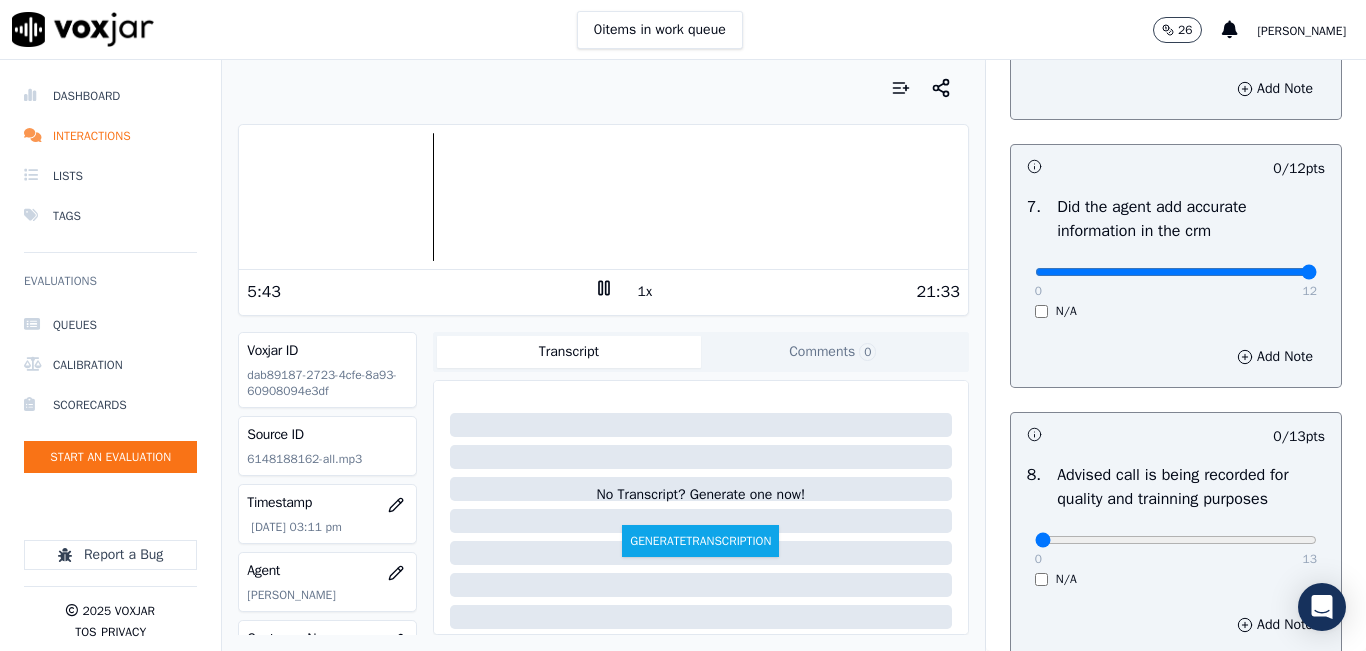 drag, startPoint x: 1032, startPoint y: 321, endPoint x: 1281, endPoint y: 318, distance: 249.01807 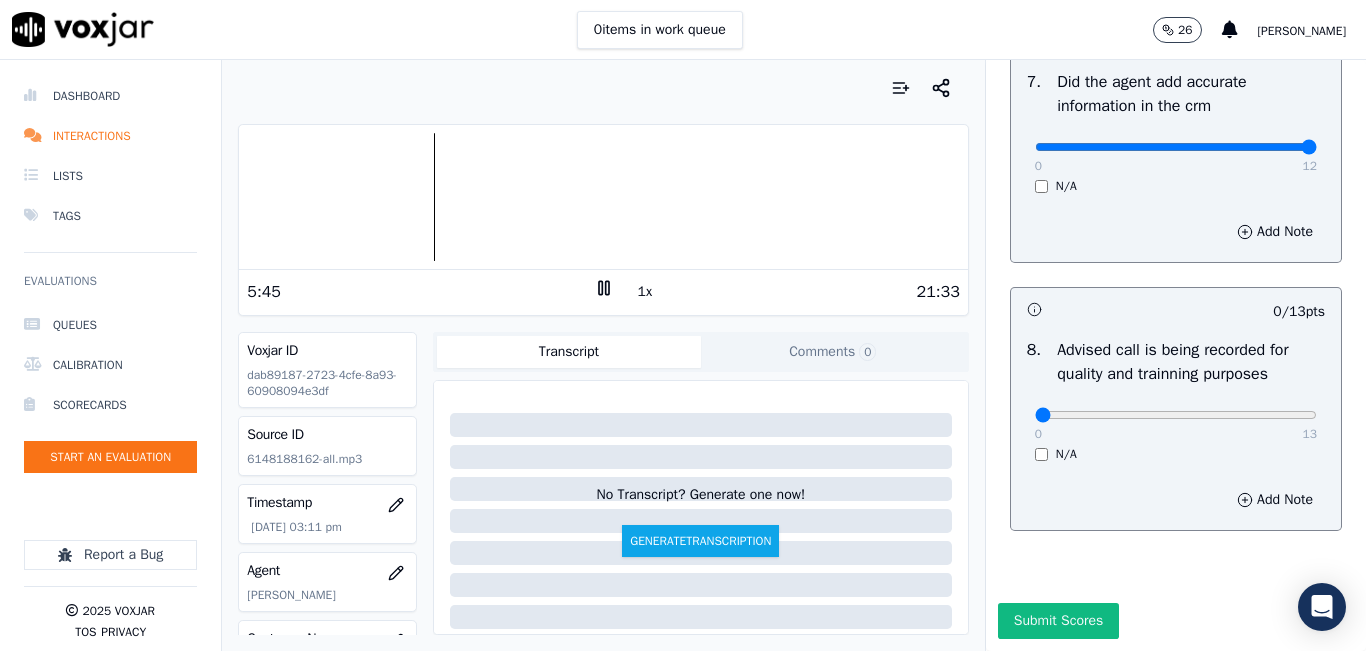 scroll, scrollTop: 1918, scrollLeft: 0, axis: vertical 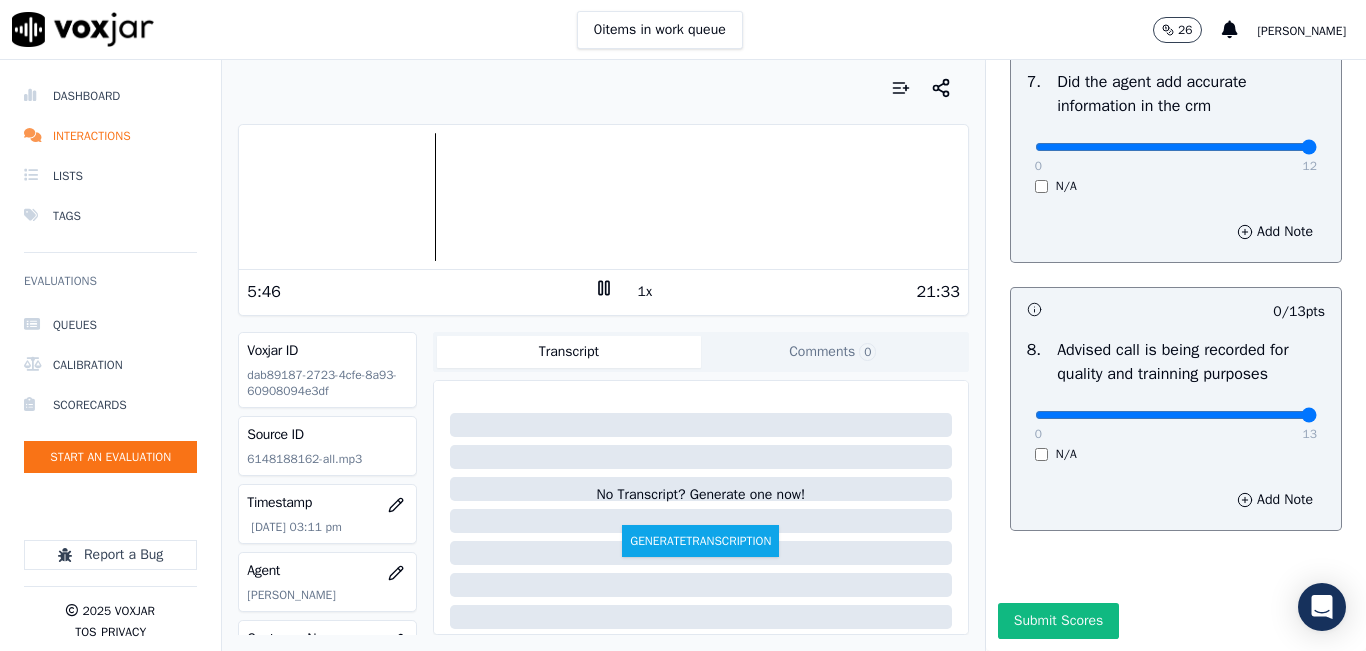 drag, startPoint x: 1049, startPoint y: 371, endPoint x: 1346, endPoint y: 368, distance: 297.01514 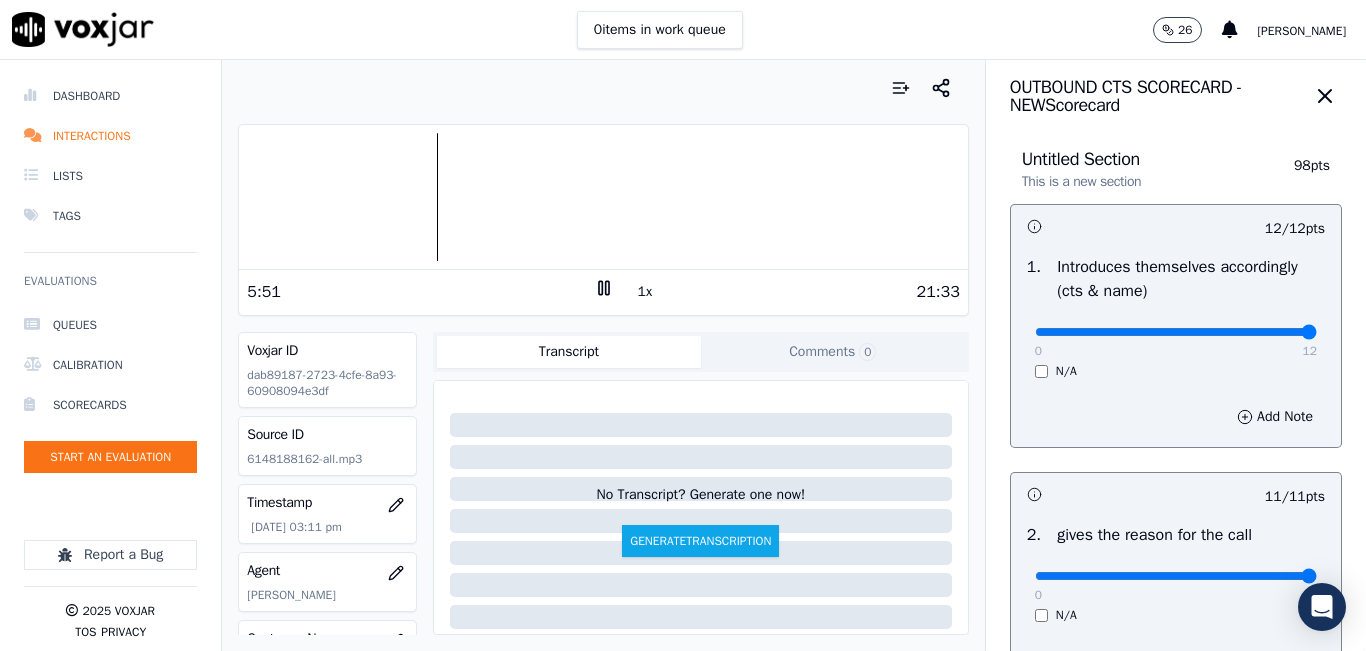 scroll, scrollTop: 0, scrollLeft: 0, axis: both 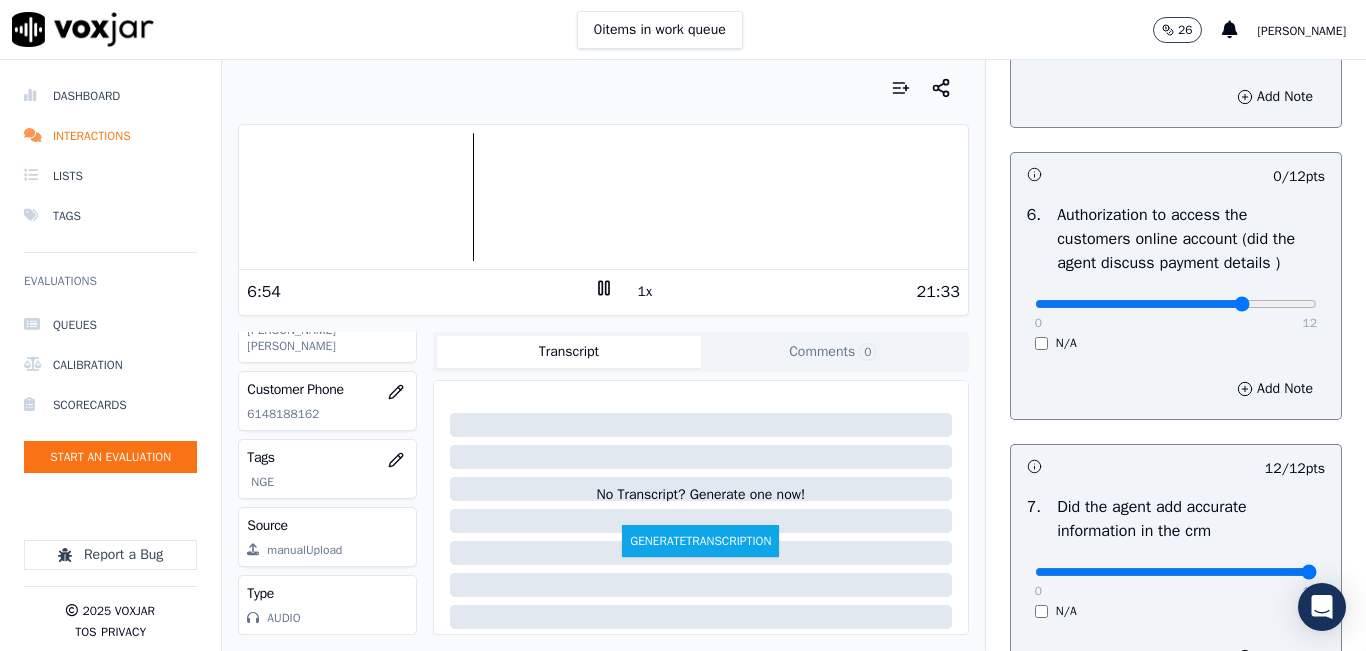 drag, startPoint x: 1025, startPoint y: 353, endPoint x: 1213, endPoint y: 349, distance: 188.04254 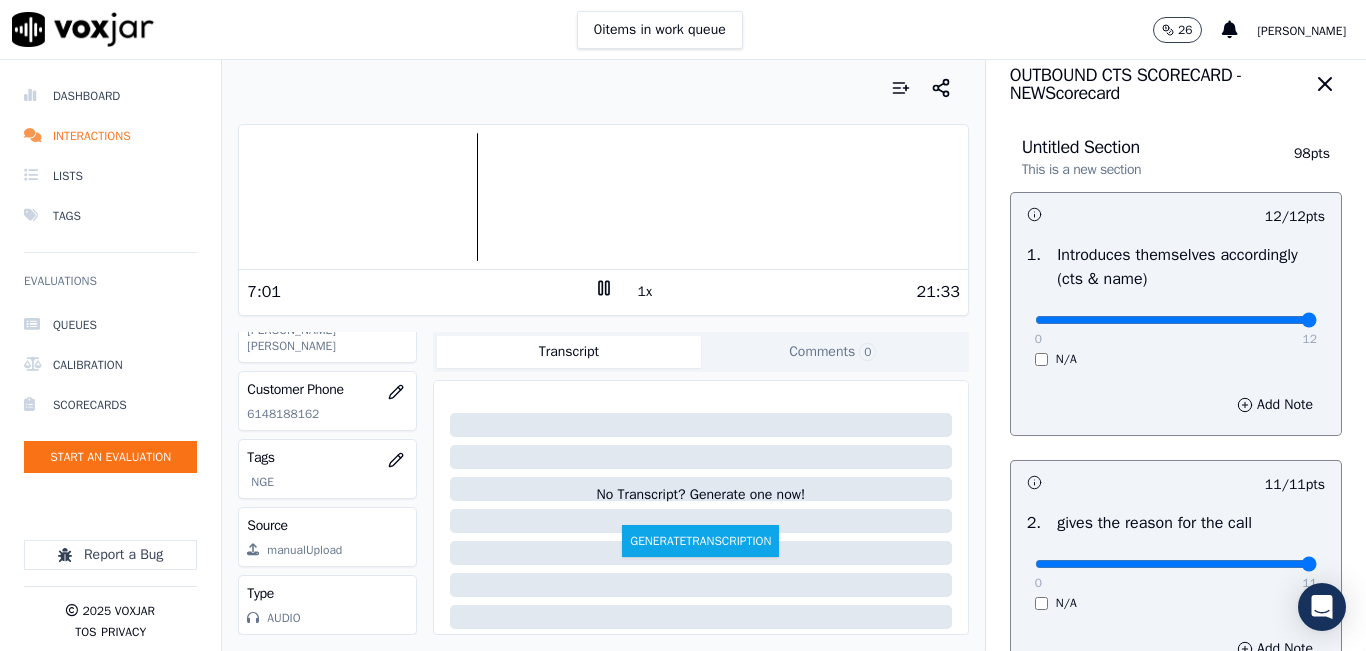 scroll, scrollTop: 0, scrollLeft: 0, axis: both 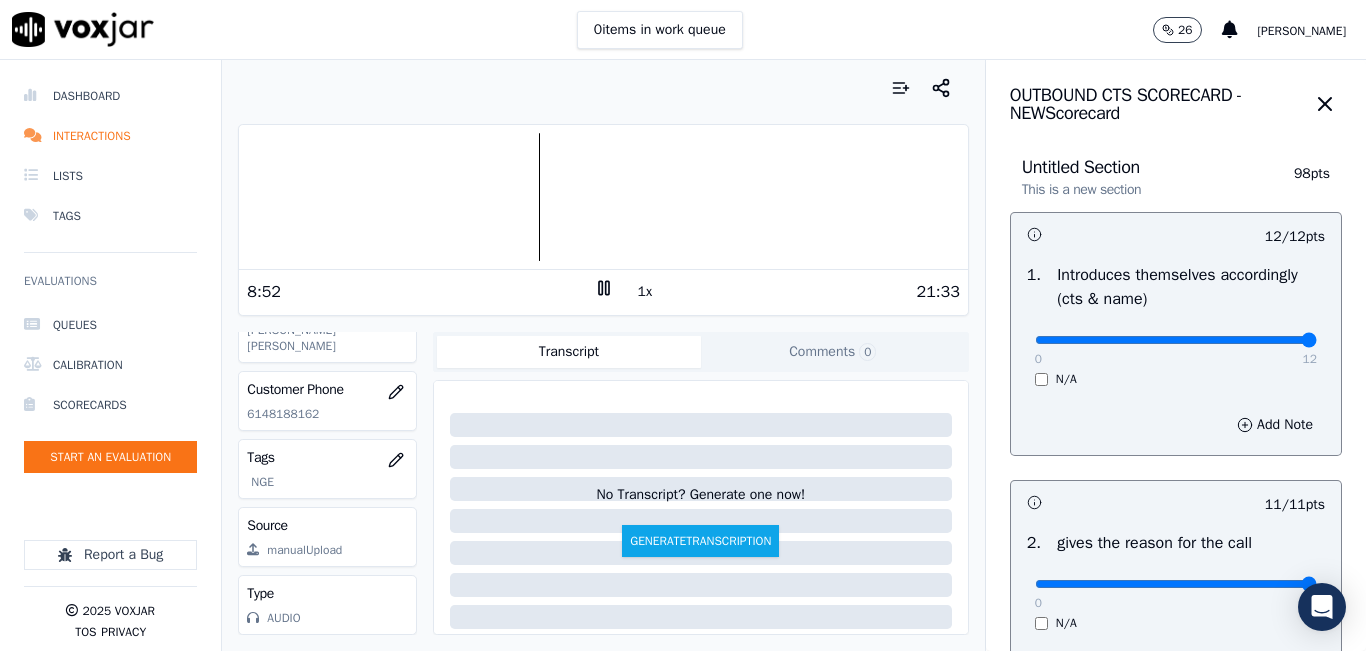 click at bounding box center [603, 197] 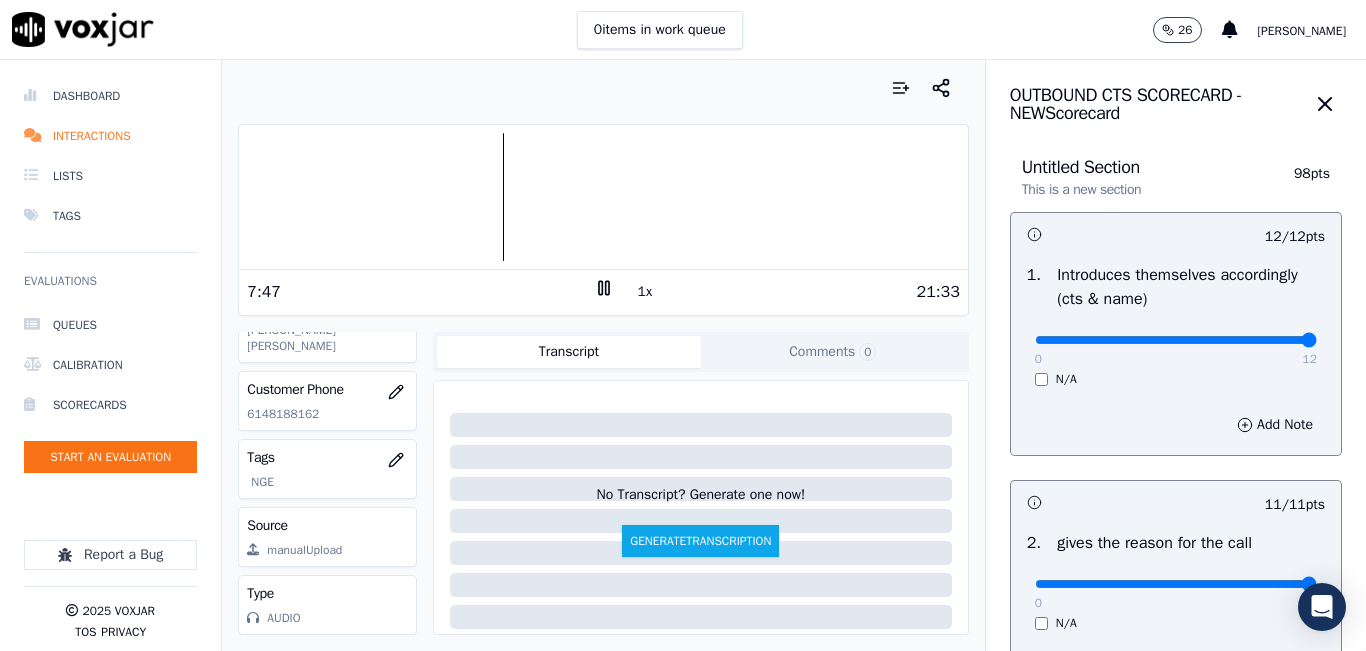 click on "1x" at bounding box center [645, 292] 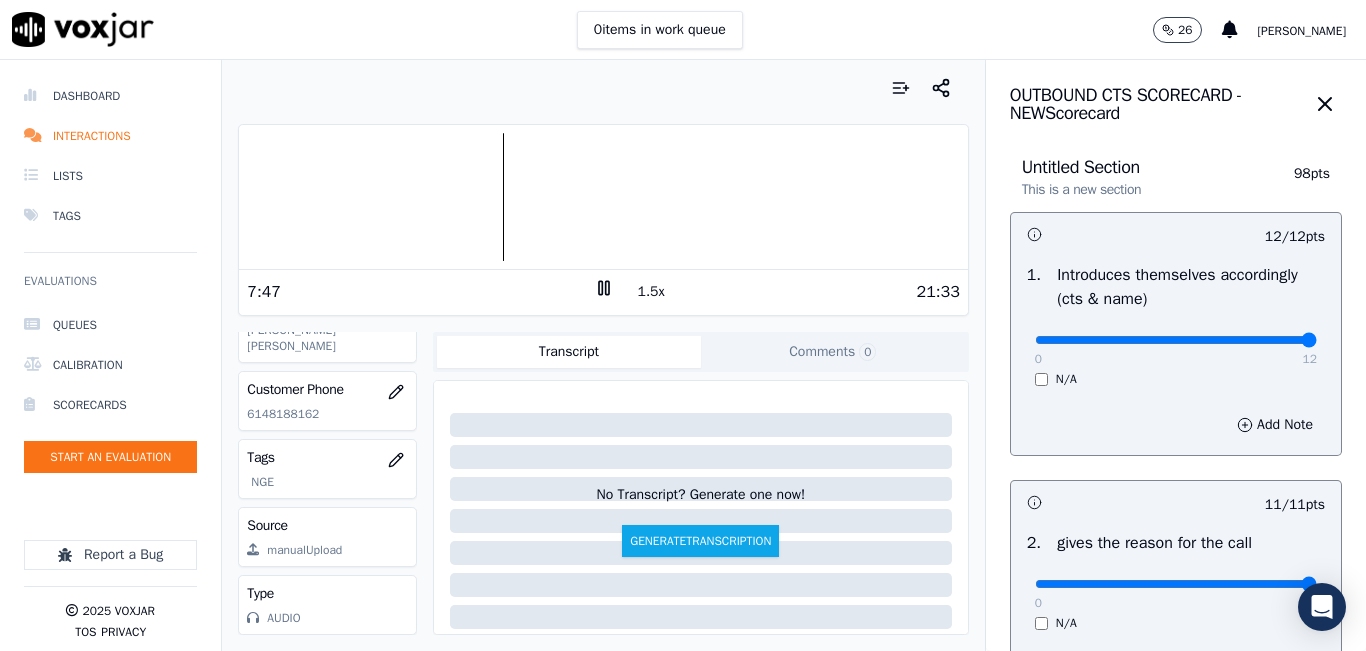 click on "1.5x" at bounding box center (651, 292) 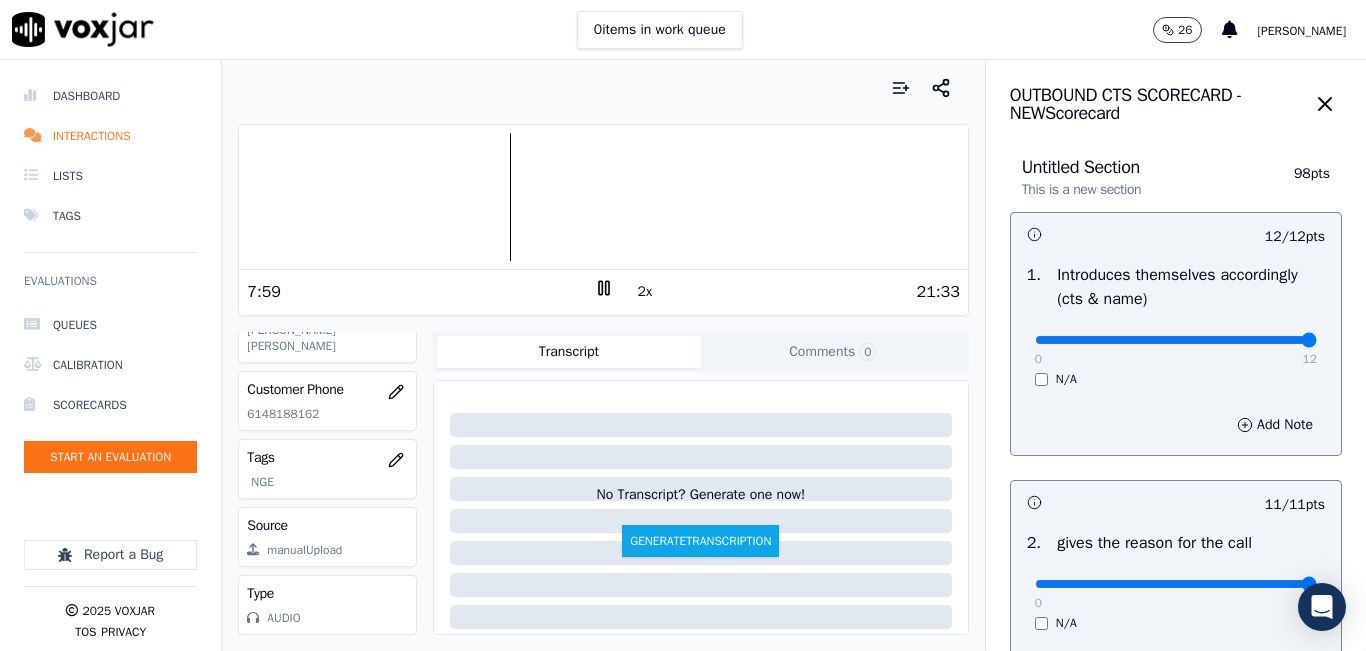 click on "2x" at bounding box center [645, 292] 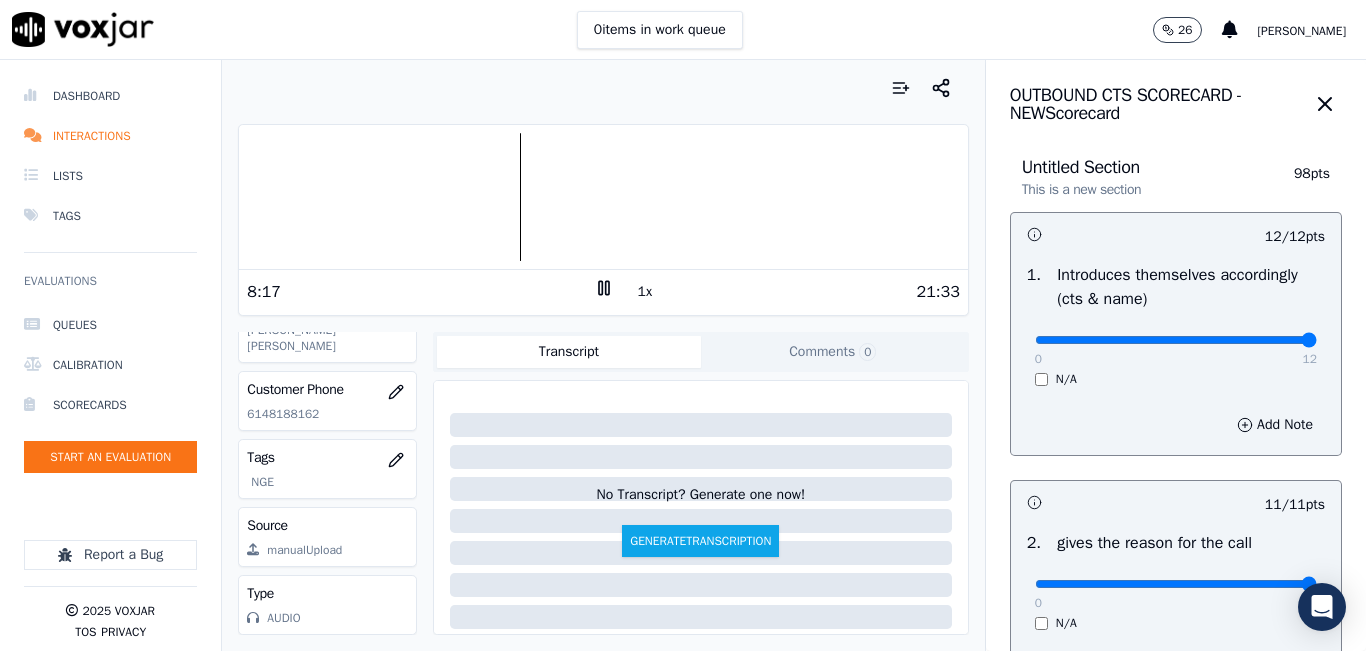 click at bounding box center [603, 197] 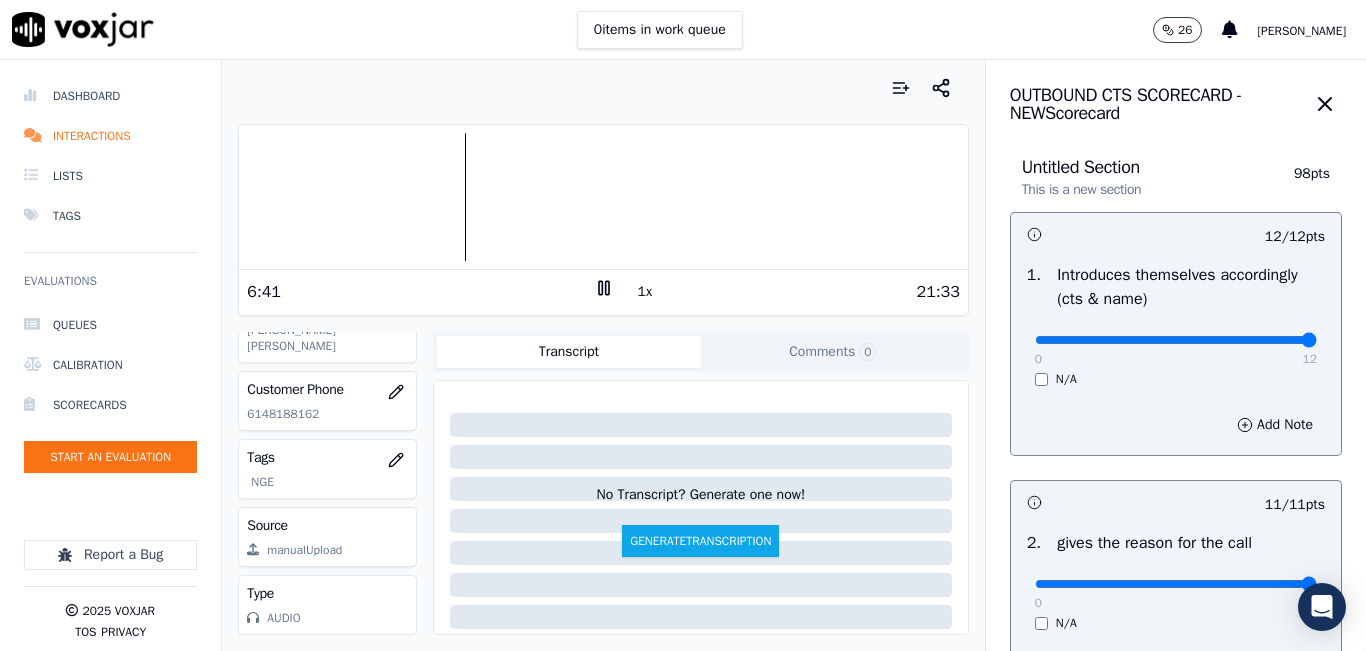click at bounding box center [603, 197] 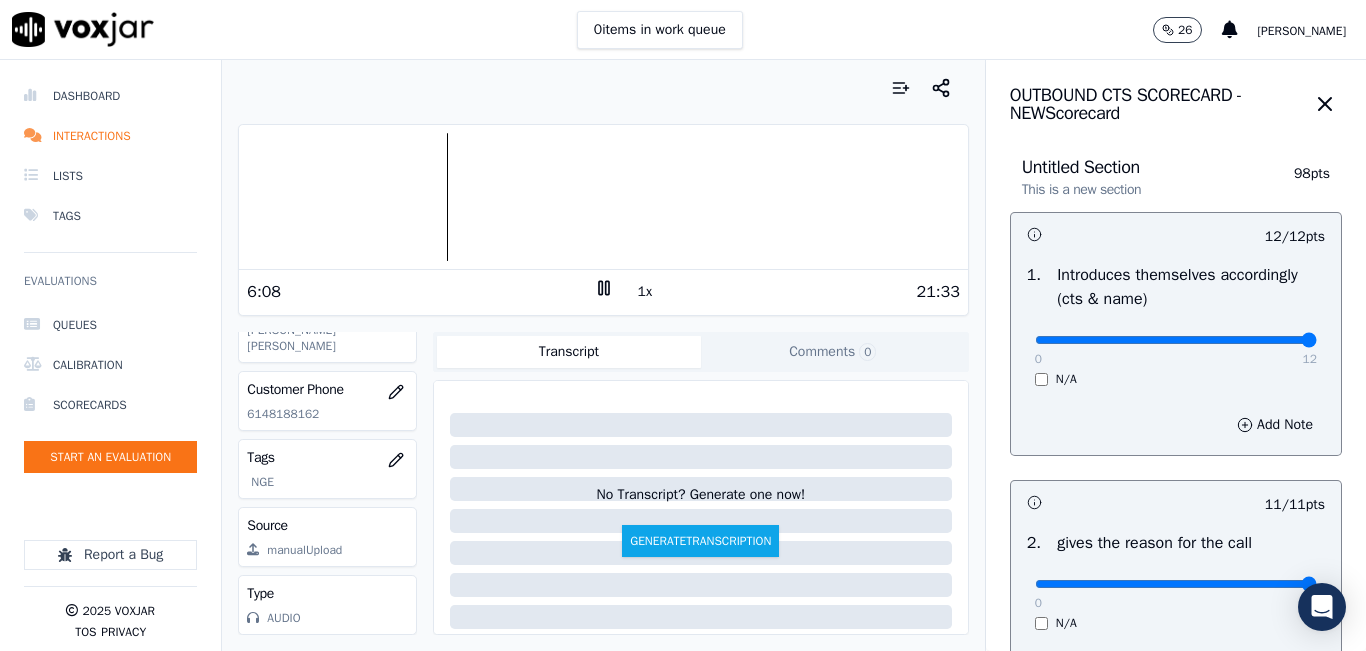 click on "Dashboard   Interactions   Lists   Tags       Evaluations     Queues   Calibration   Scorecards   Start an Evaluation
Report a Bug       2025   Voxjar   TOS   Privacy" 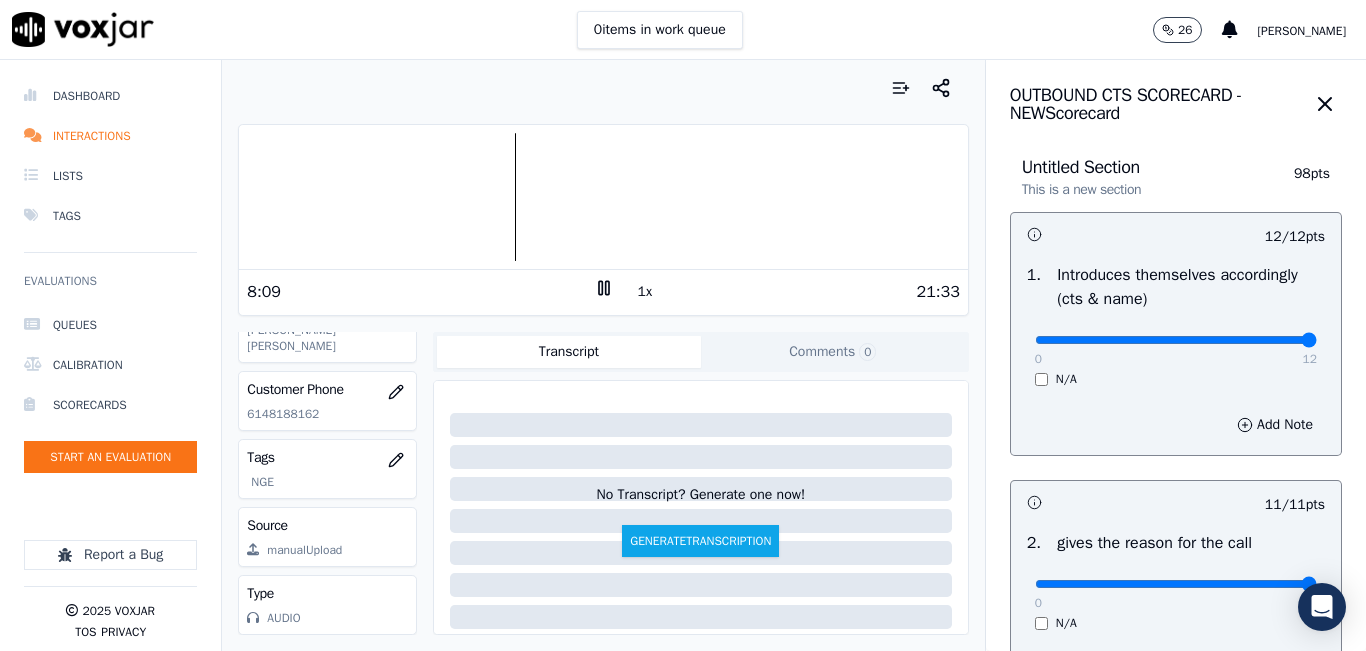 click on "1x" at bounding box center (645, 292) 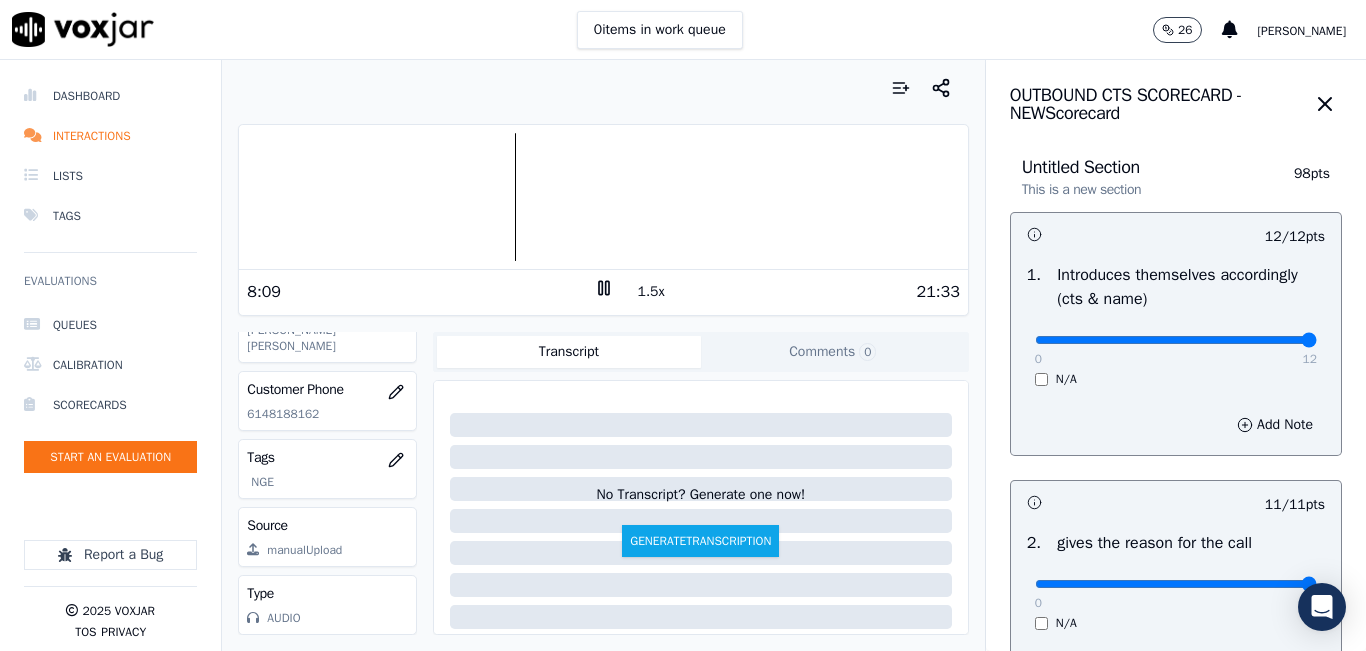 click on "1.5x" at bounding box center (651, 292) 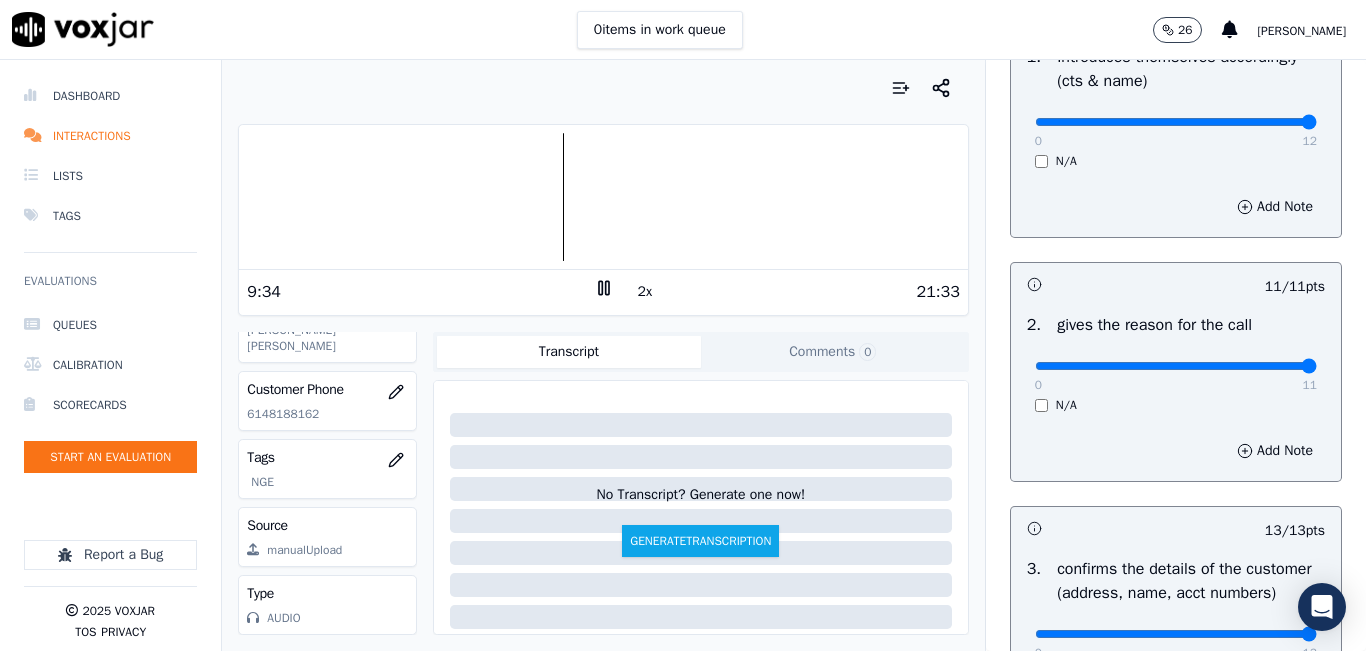 scroll, scrollTop: 0, scrollLeft: 0, axis: both 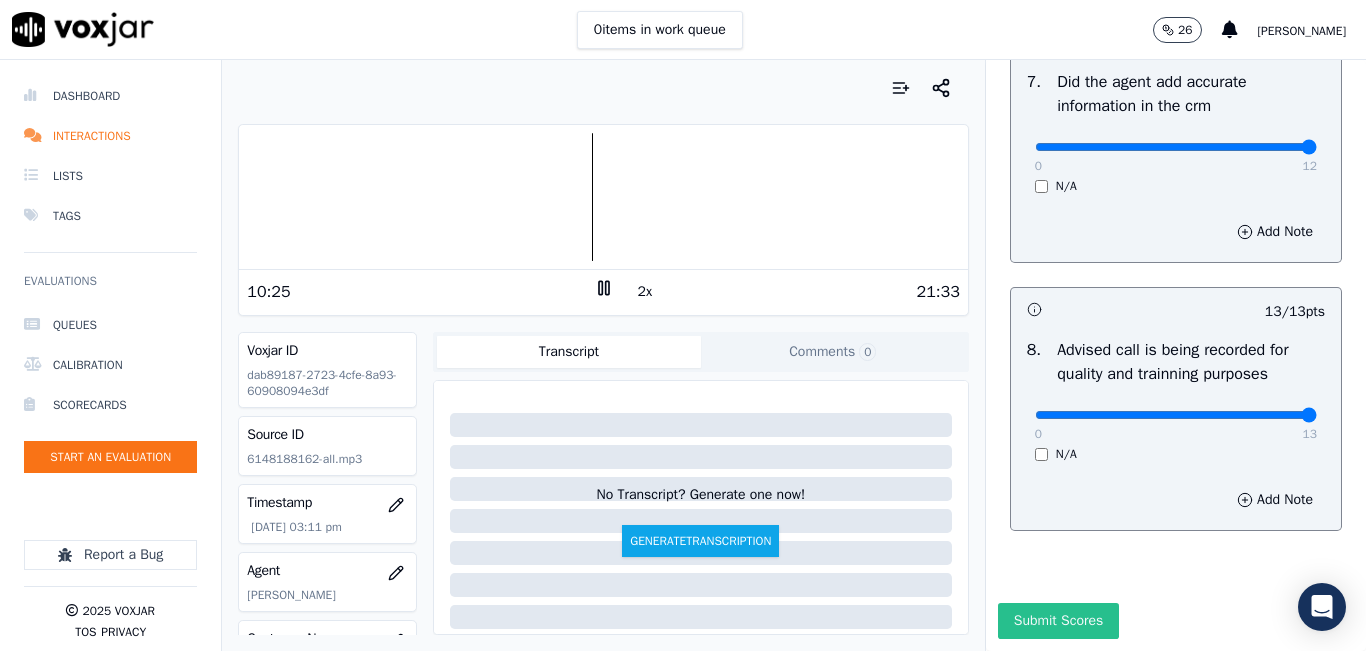 click on "Submit Scores" at bounding box center (1058, 621) 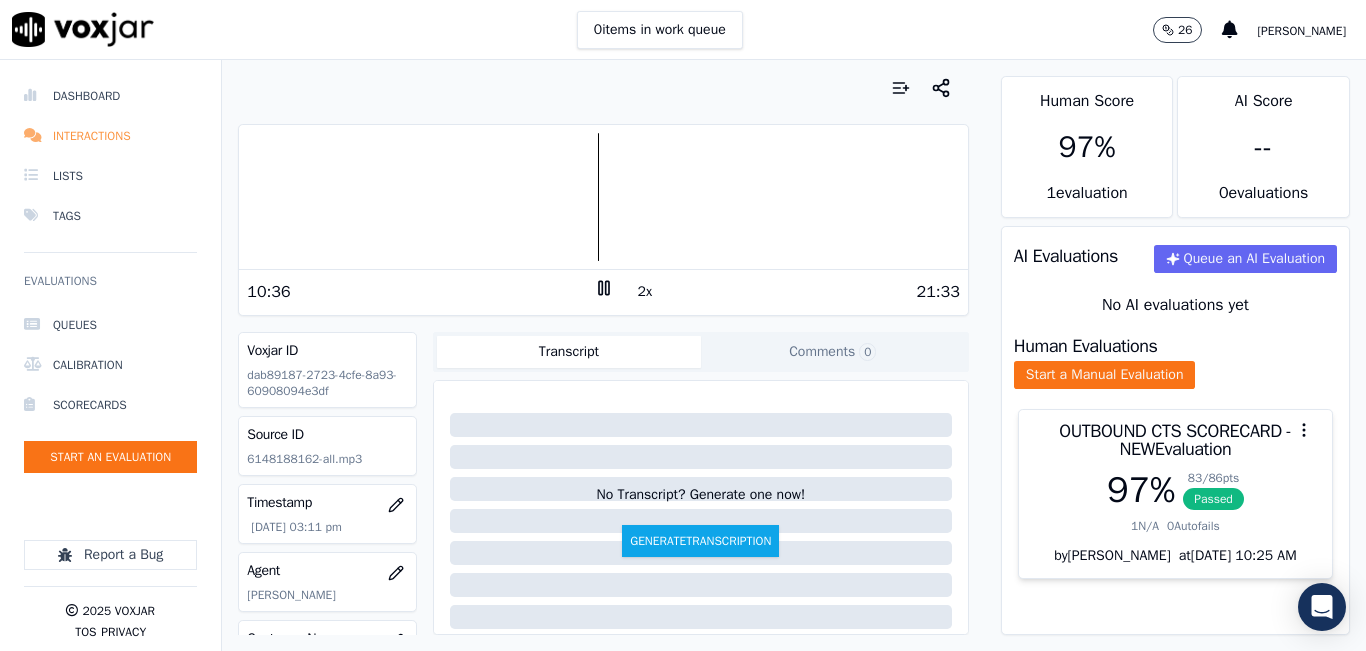 click on "Interactions" at bounding box center (110, 136) 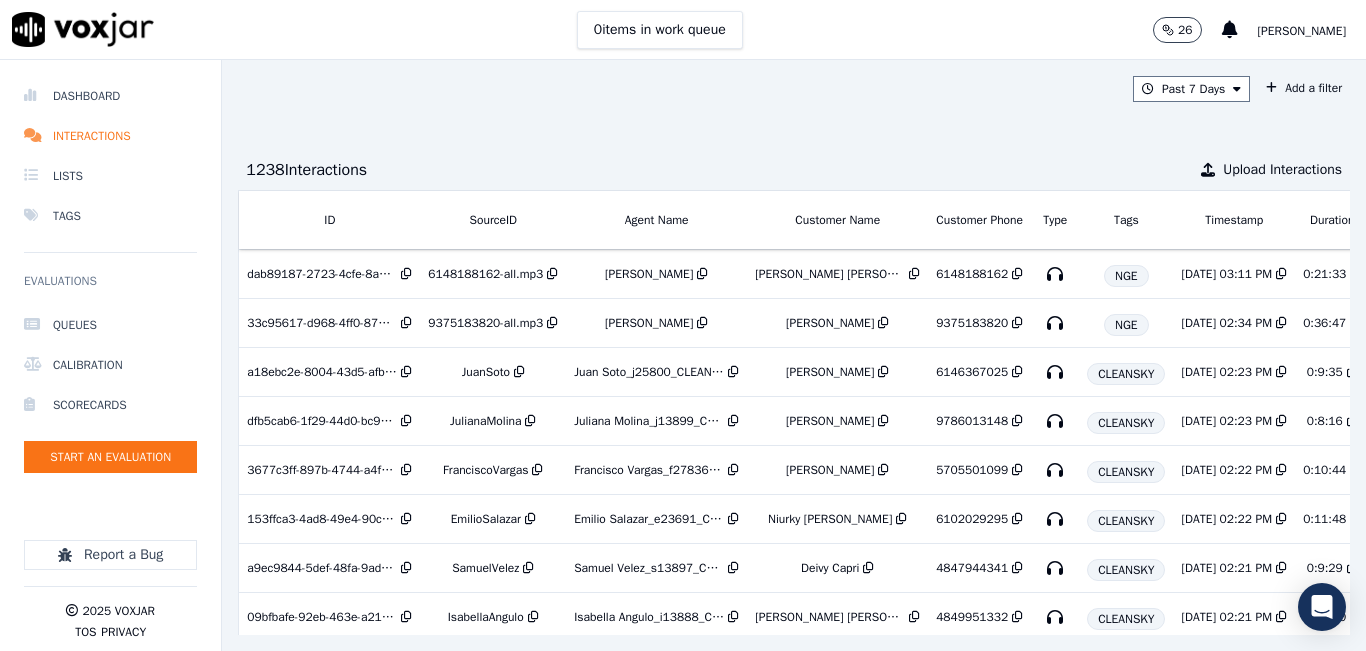 scroll, scrollTop: 0, scrollLeft: 225, axis: horizontal 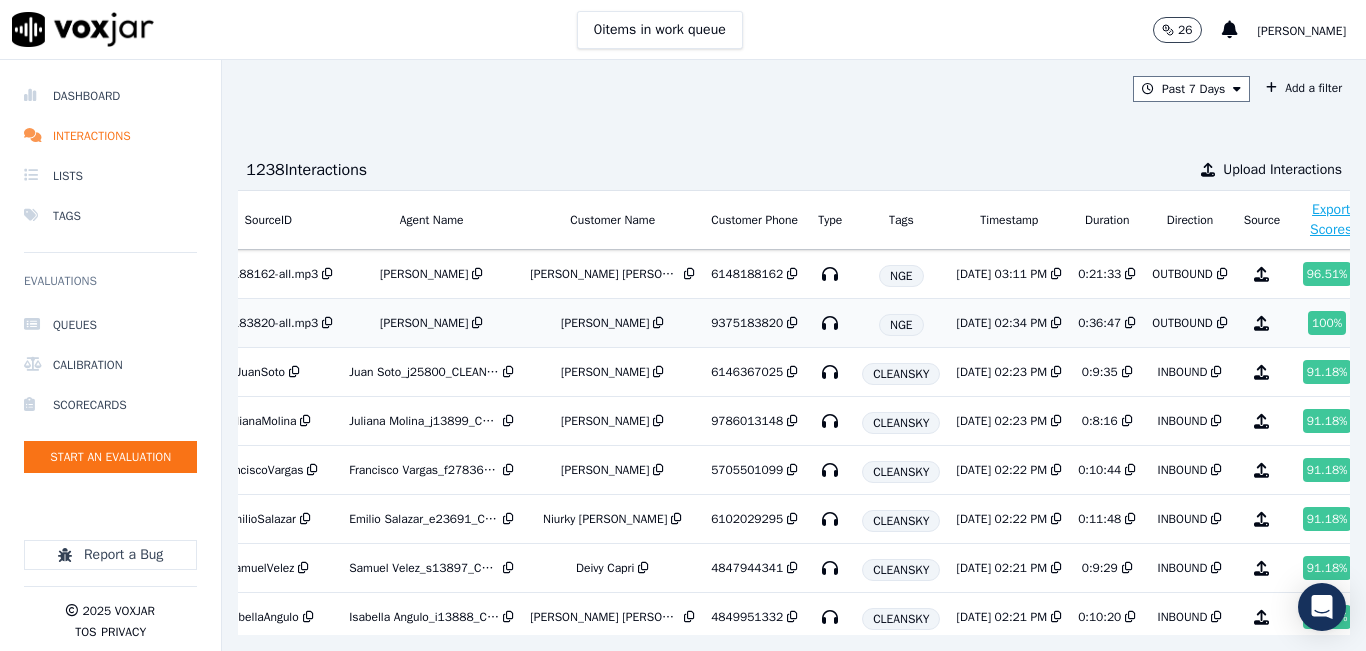click on "OUTBOUND" at bounding box center [1182, 323] 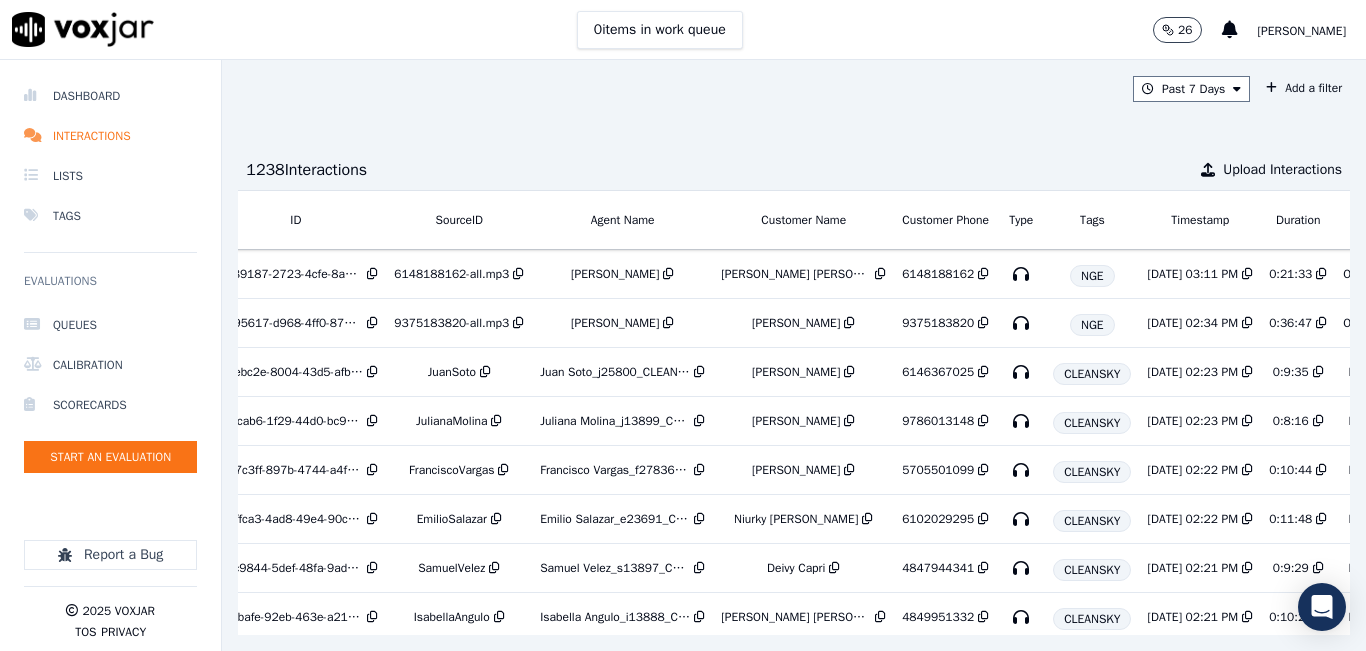 scroll, scrollTop: 0, scrollLeft: 0, axis: both 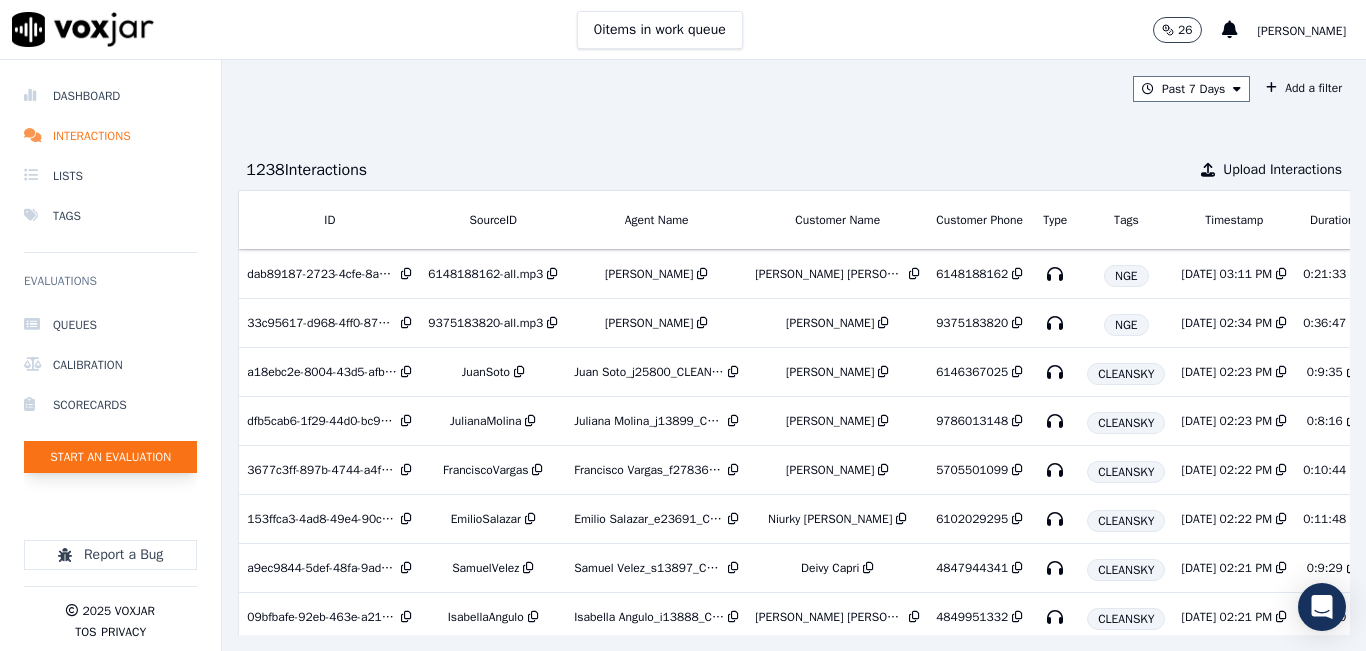 click on "Start an Evaluation" 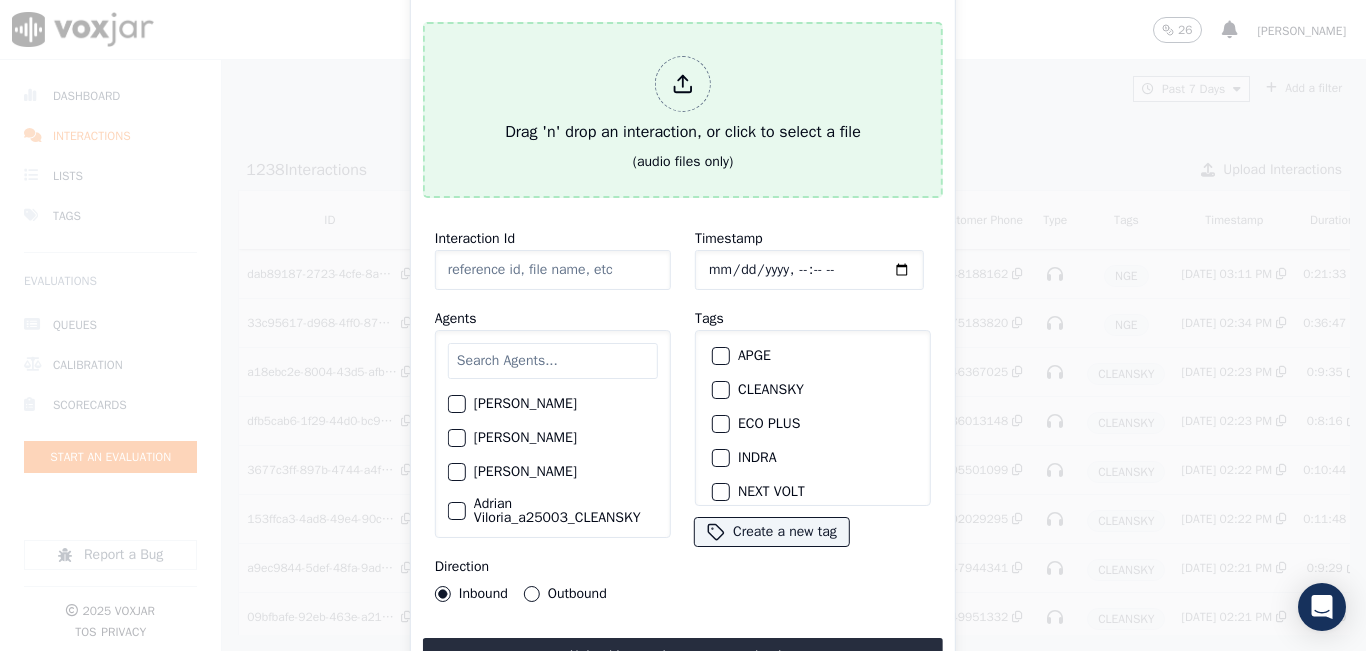 click on "Drag 'n' drop an interaction, or click to select a file   (audio files only)" at bounding box center (683, 110) 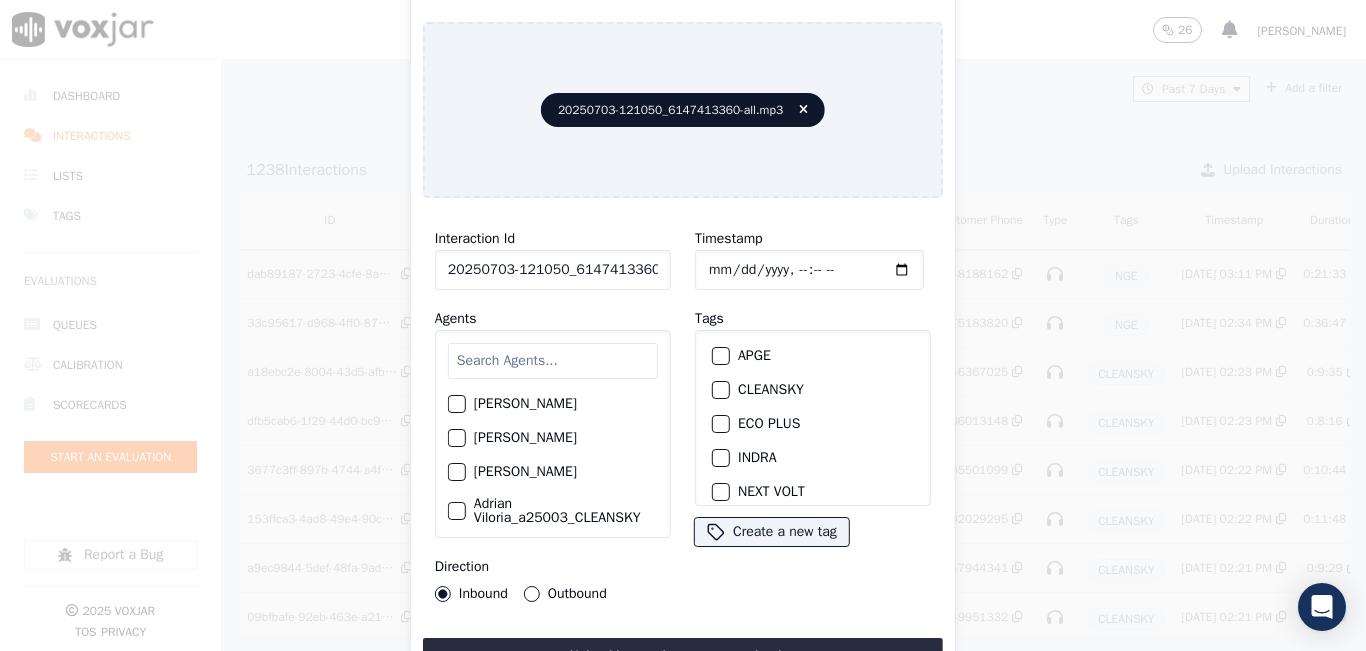 click at bounding box center (553, 361) 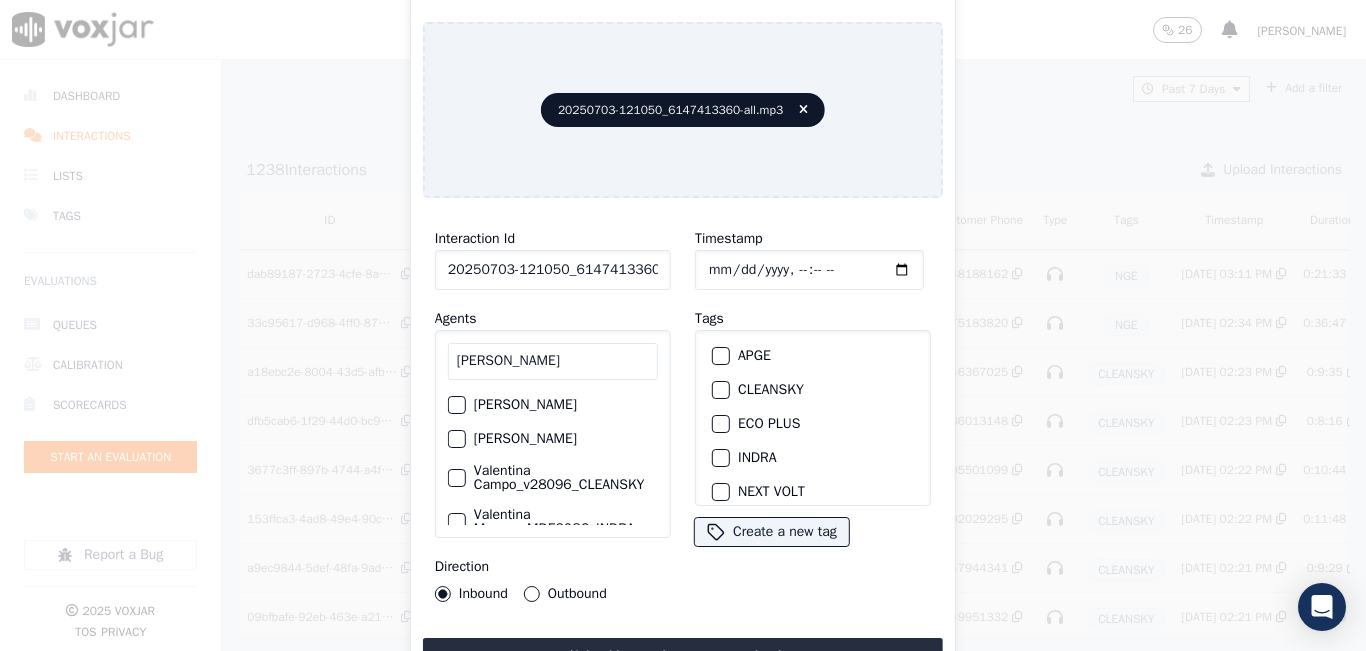 type on "valentina" 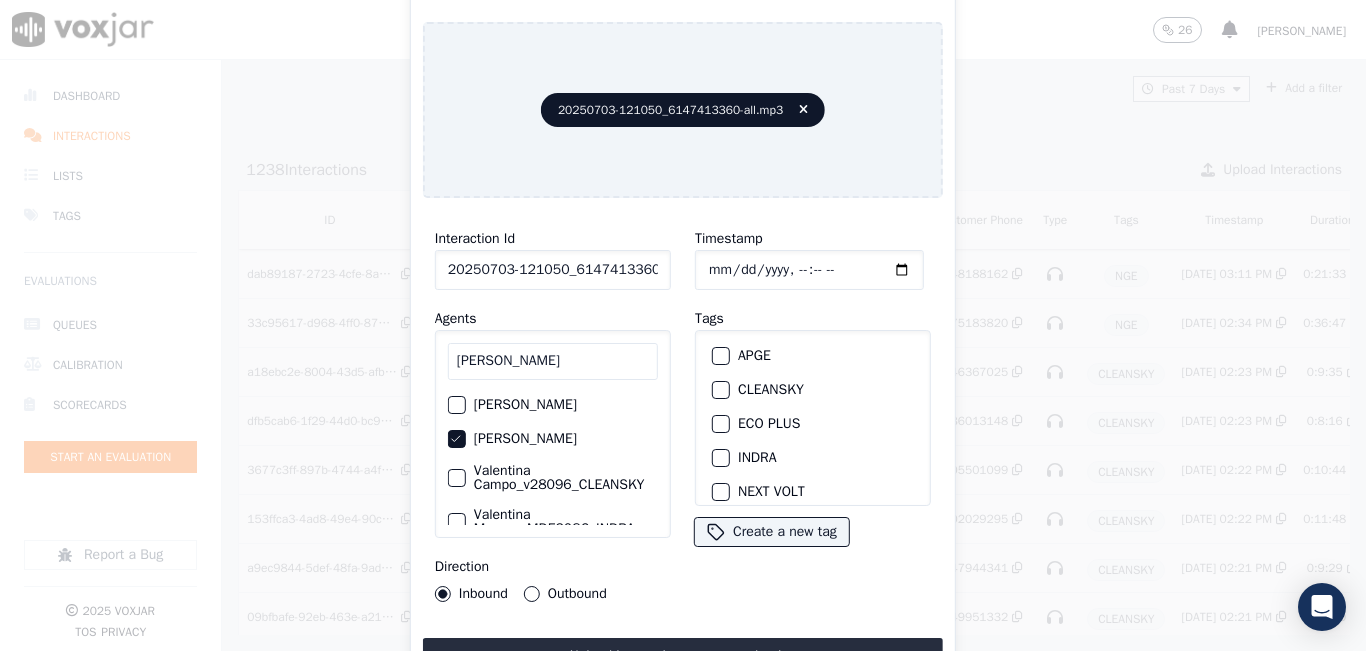 scroll, scrollTop: 100, scrollLeft: 0, axis: vertical 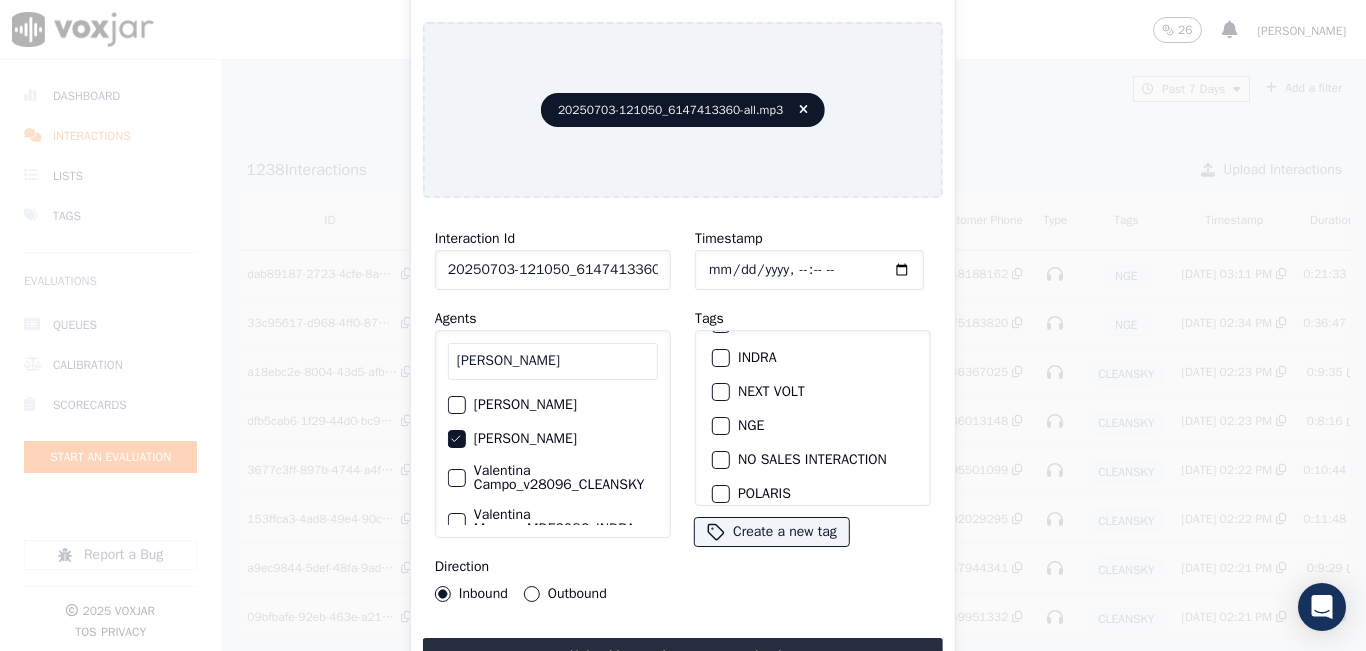 click at bounding box center [720, 426] 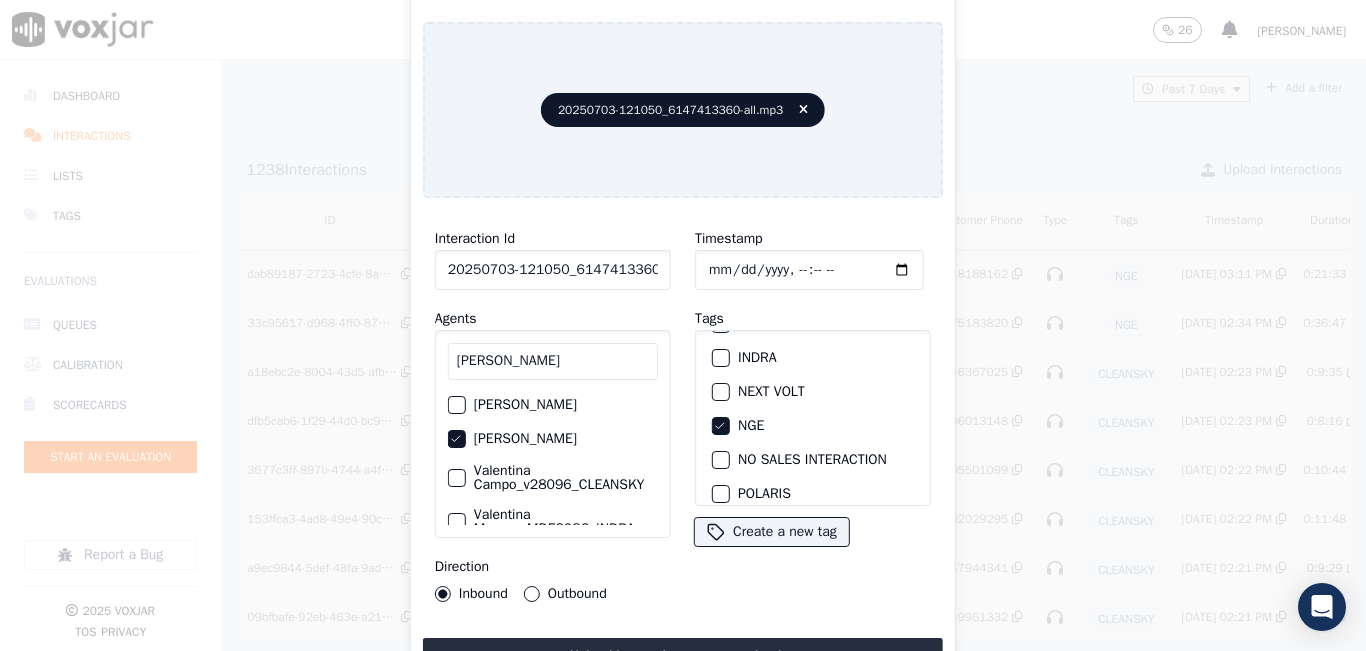 click on "Outbound" at bounding box center [532, 594] 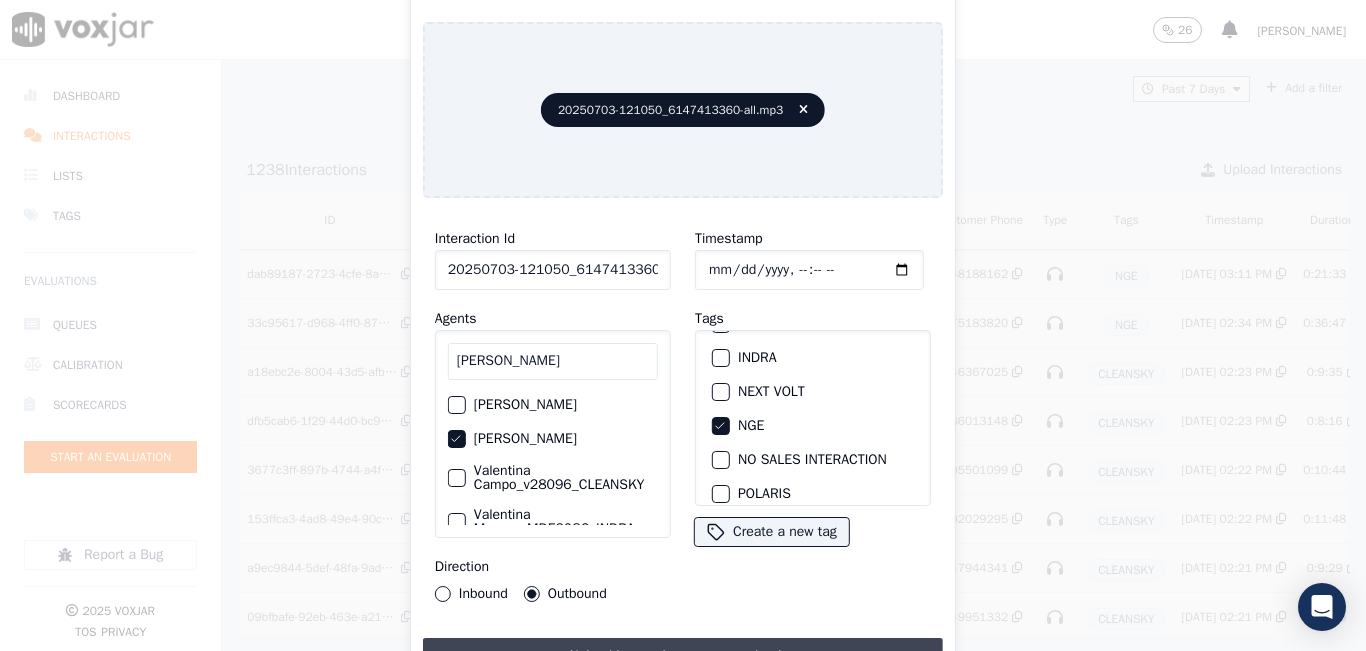 click on "Upload interaction to start evaluation" at bounding box center (683, 656) 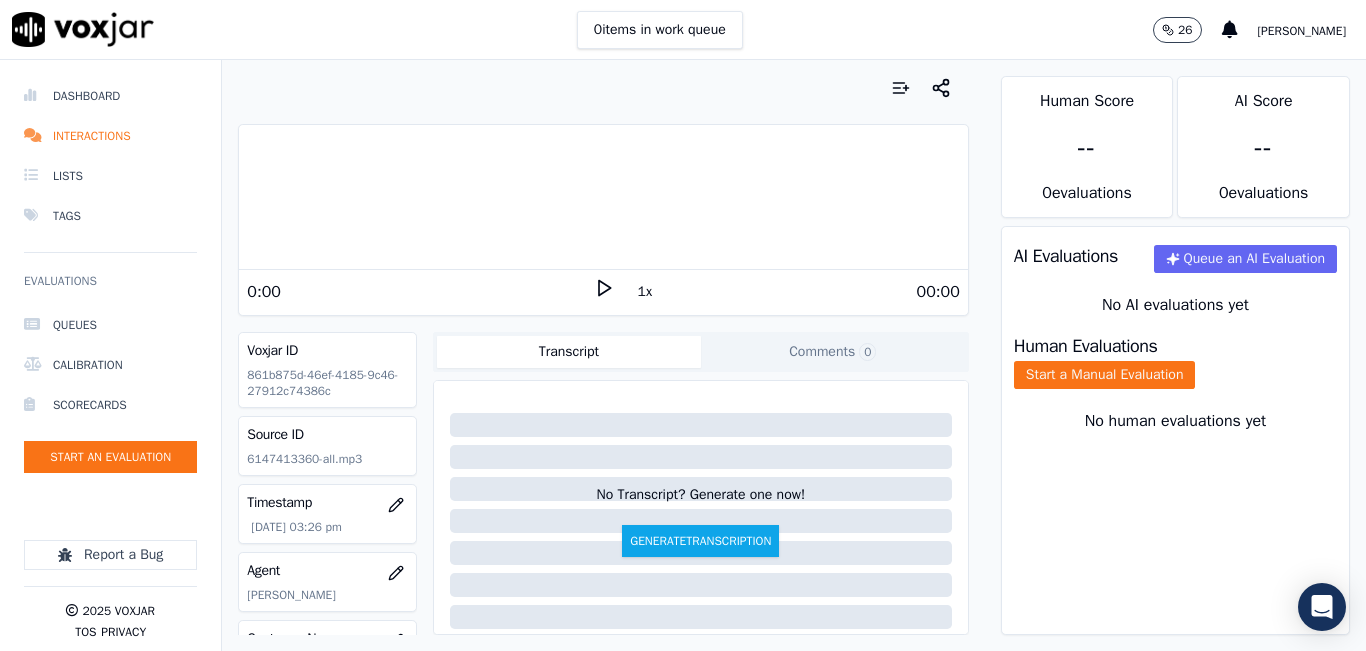 click on "1x" at bounding box center (645, 292) 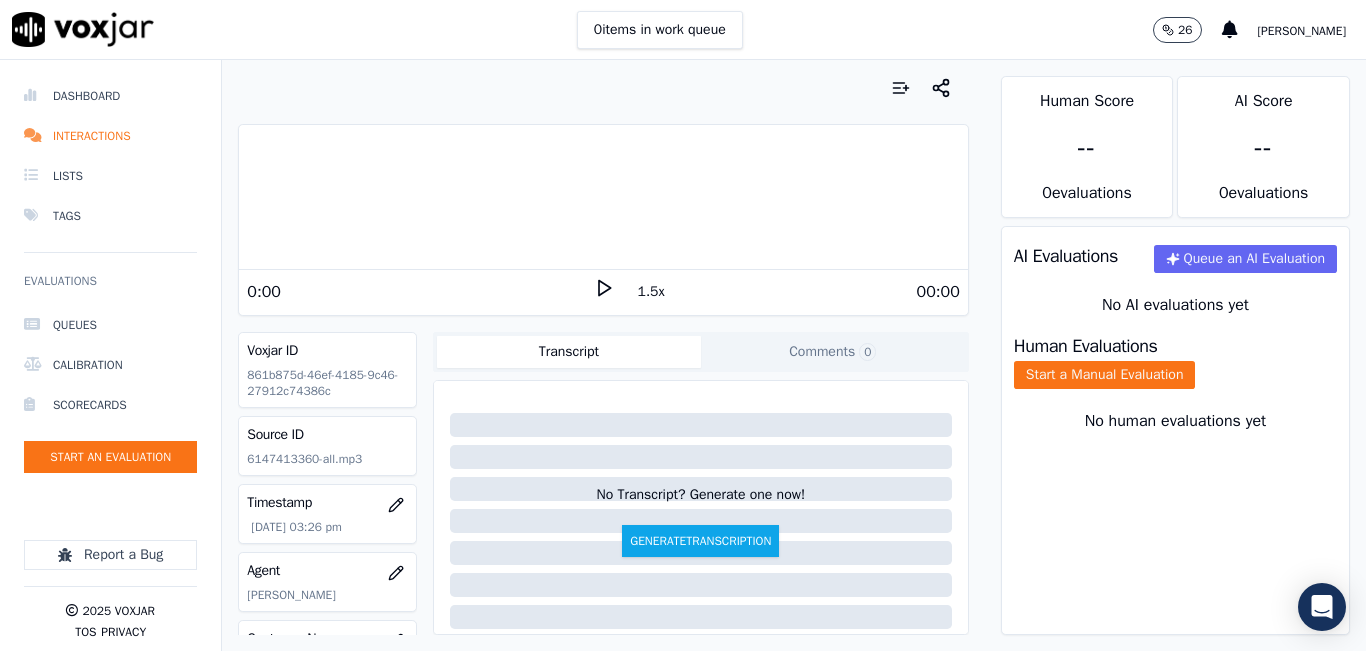click on "1.5x" at bounding box center [651, 292] 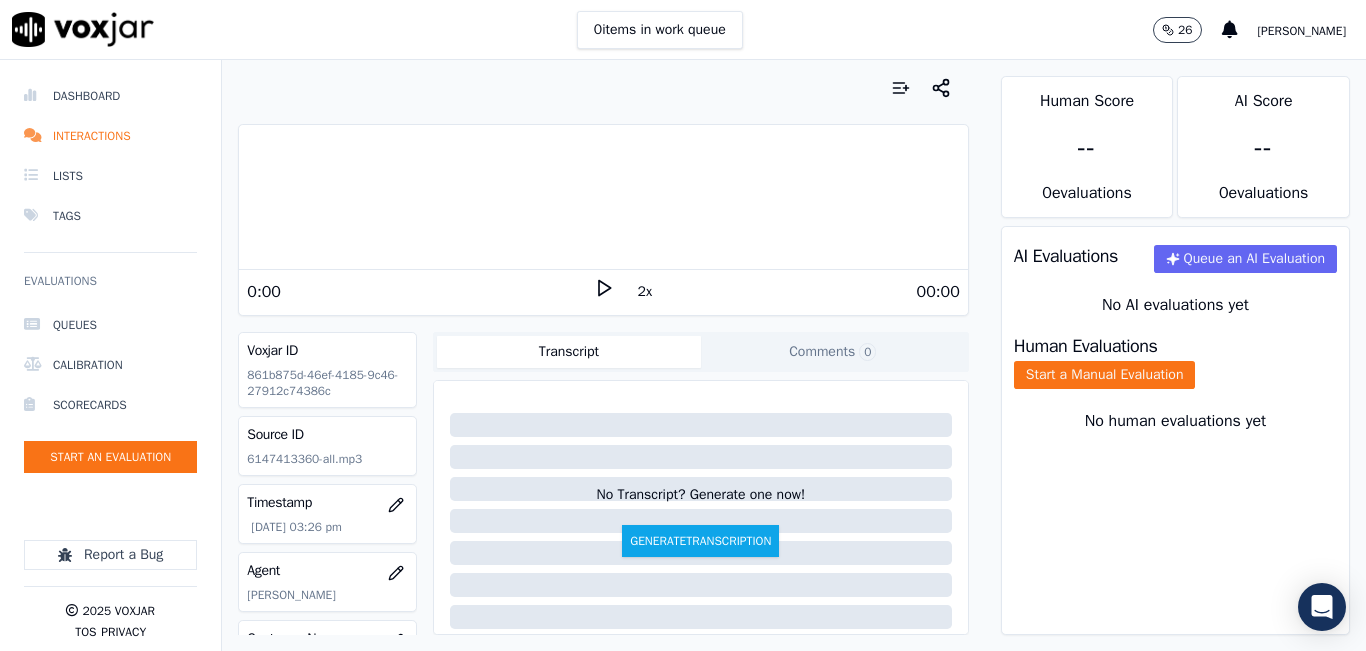 click 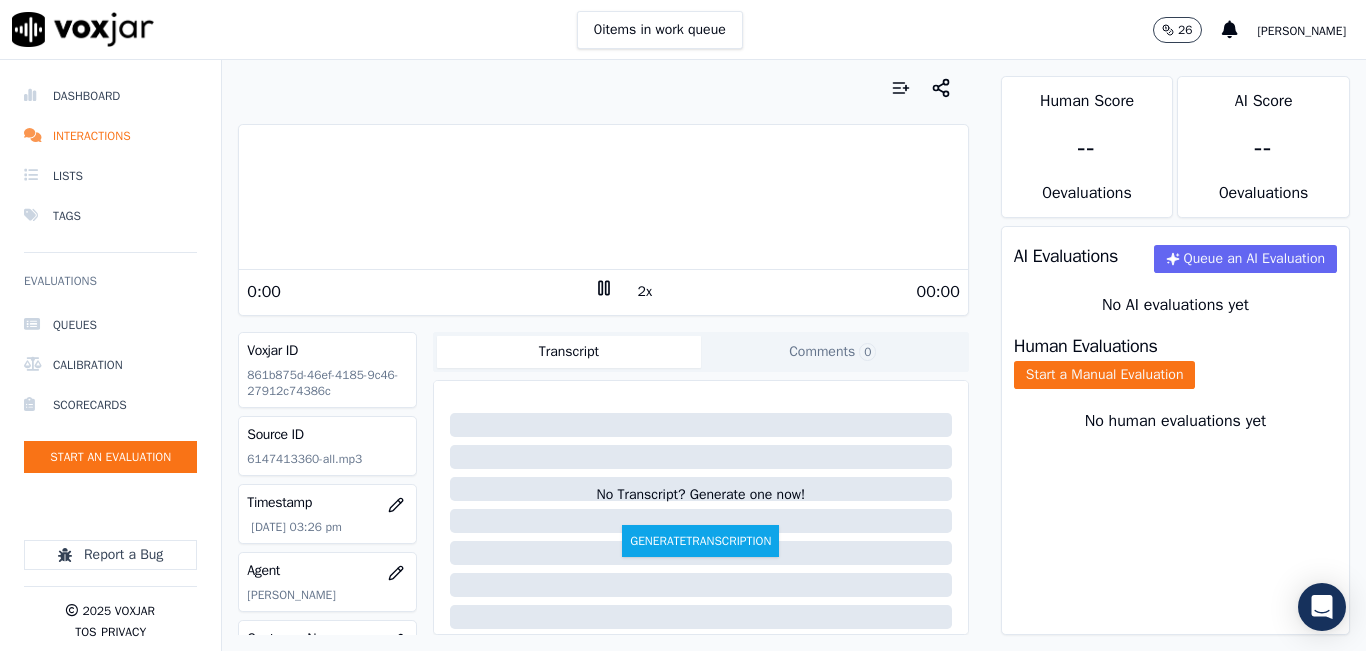 click on "Start a Manual Evaluation" 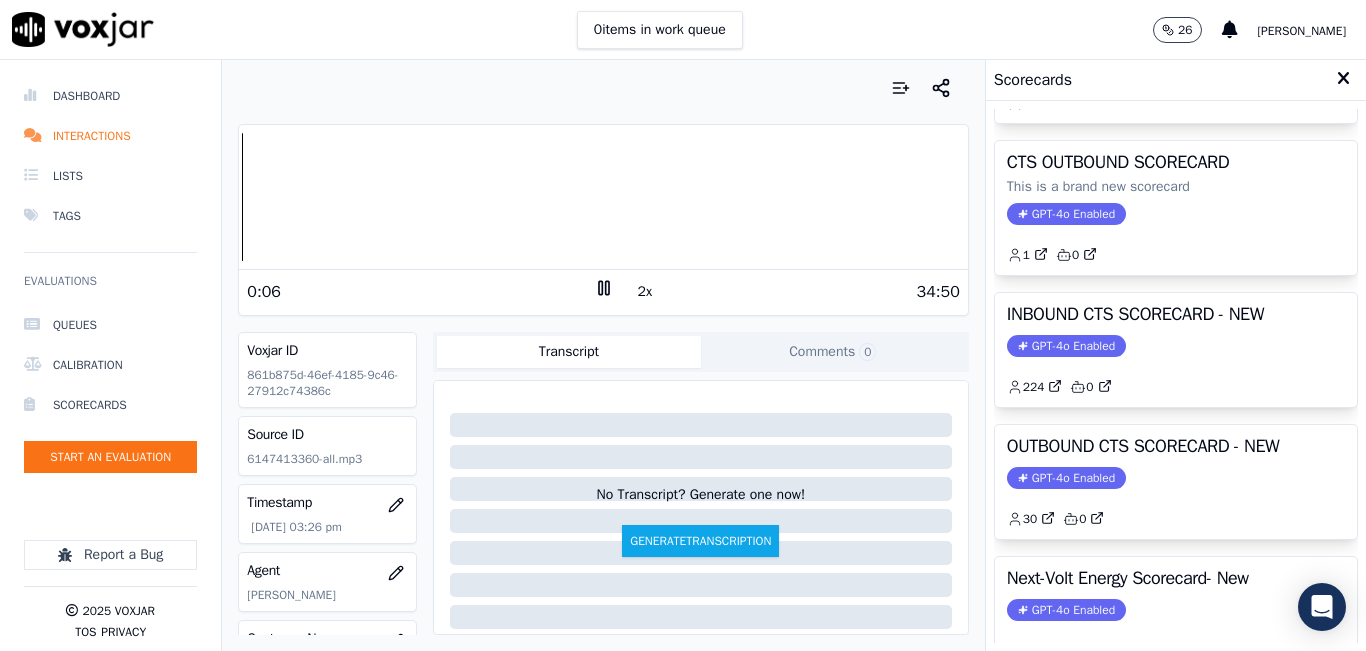 scroll, scrollTop: 127, scrollLeft: 0, axis: vertical 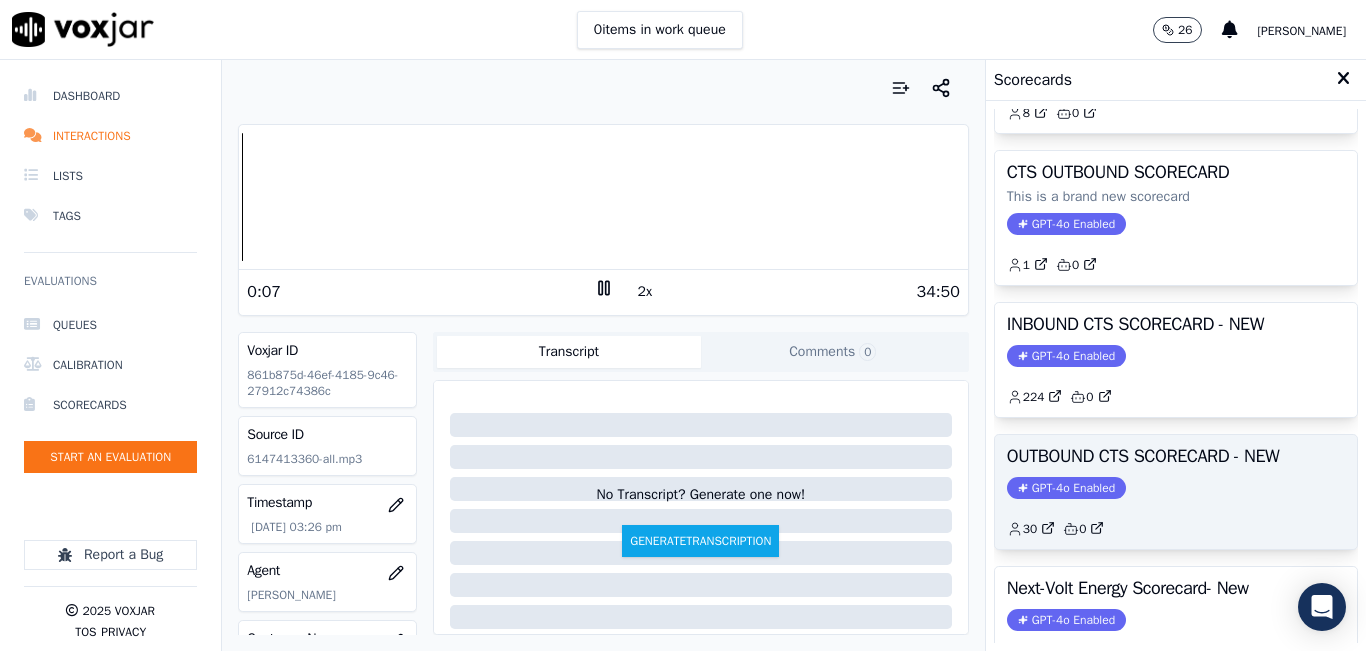 click on "GPT-4o Enabled" 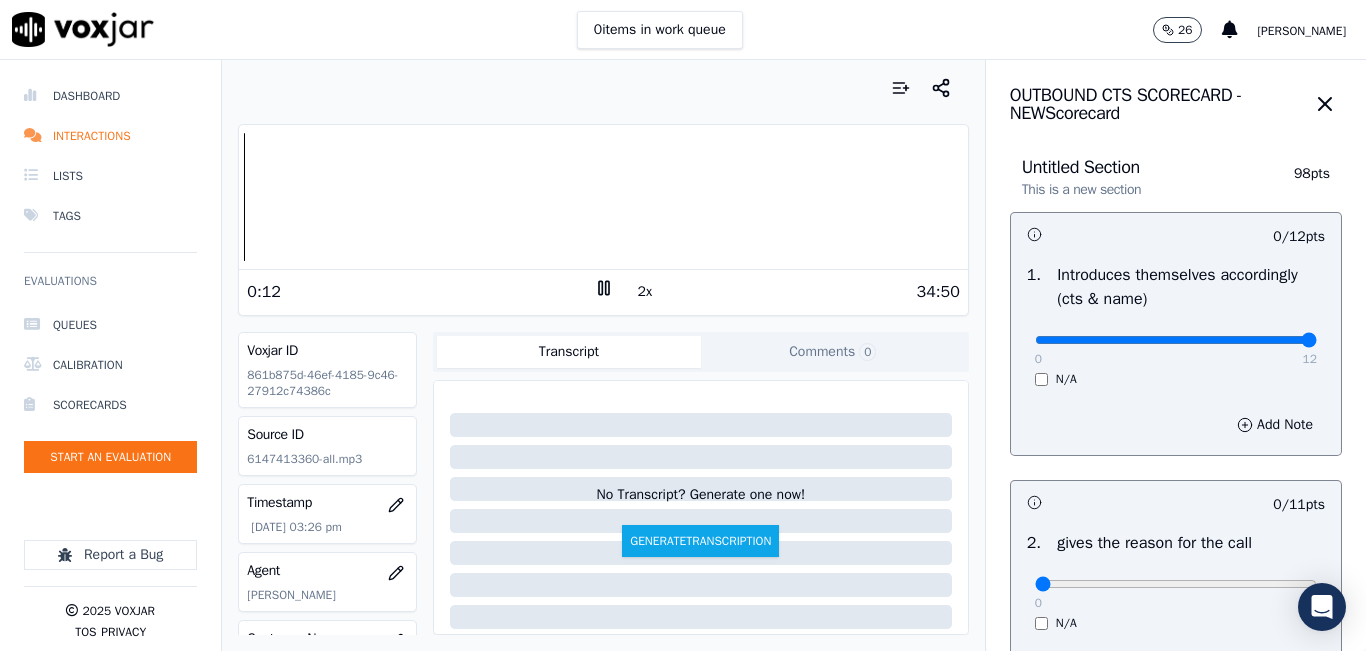 drag, startPoint x: 1024, startPoint y: 341, endPoint x: 1293, endPoint y: 335, distance: 269.0669 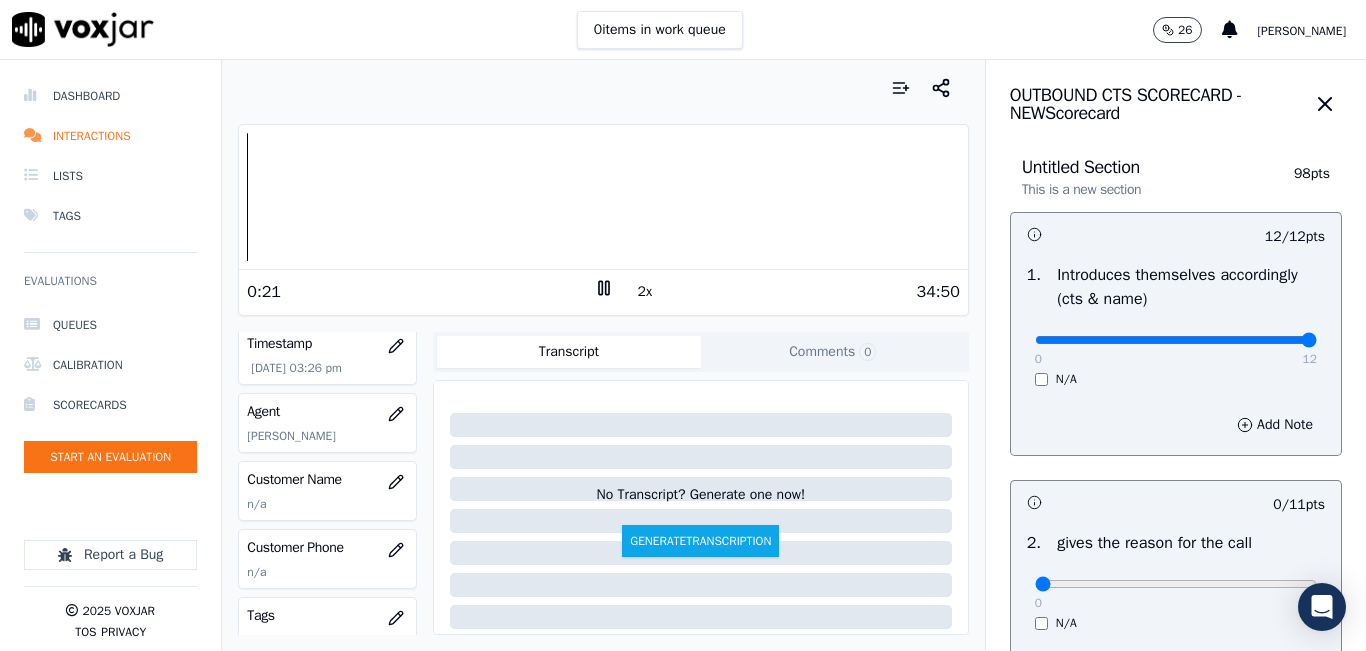 scroll, scrollTop: 200, scrollLeft: 0, axis: vertical 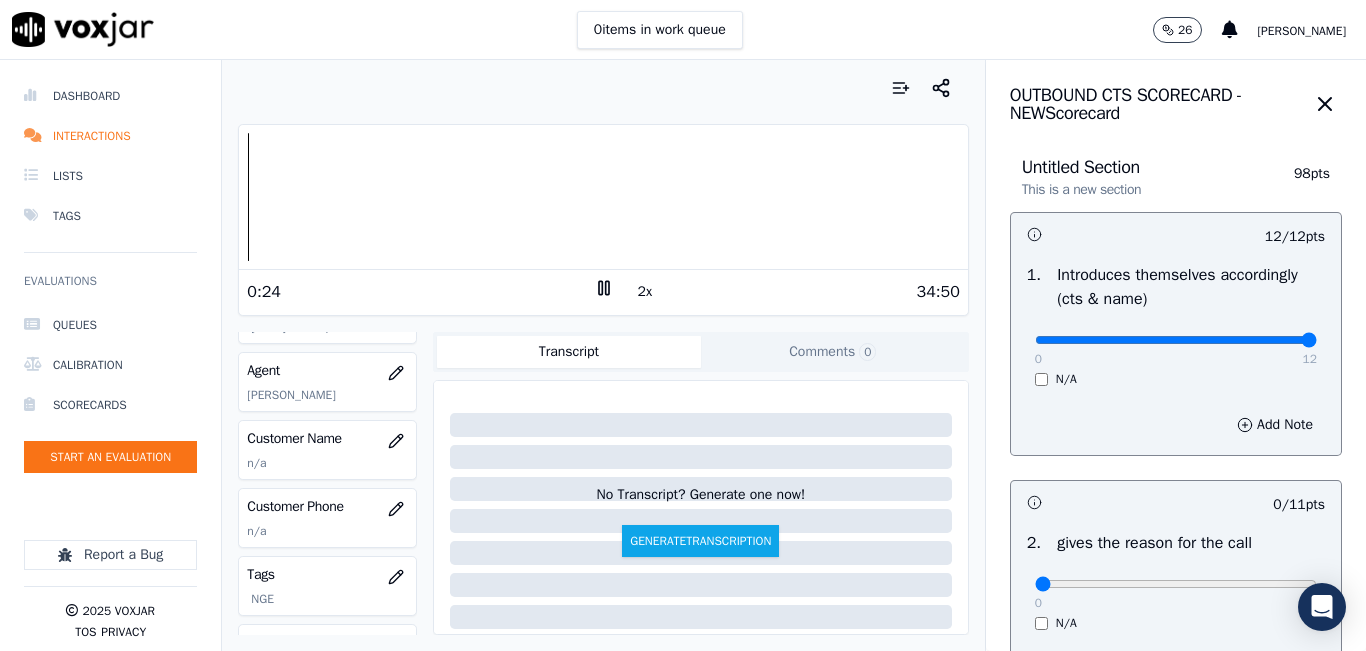click on "2x" at bounding box center [645, 292] 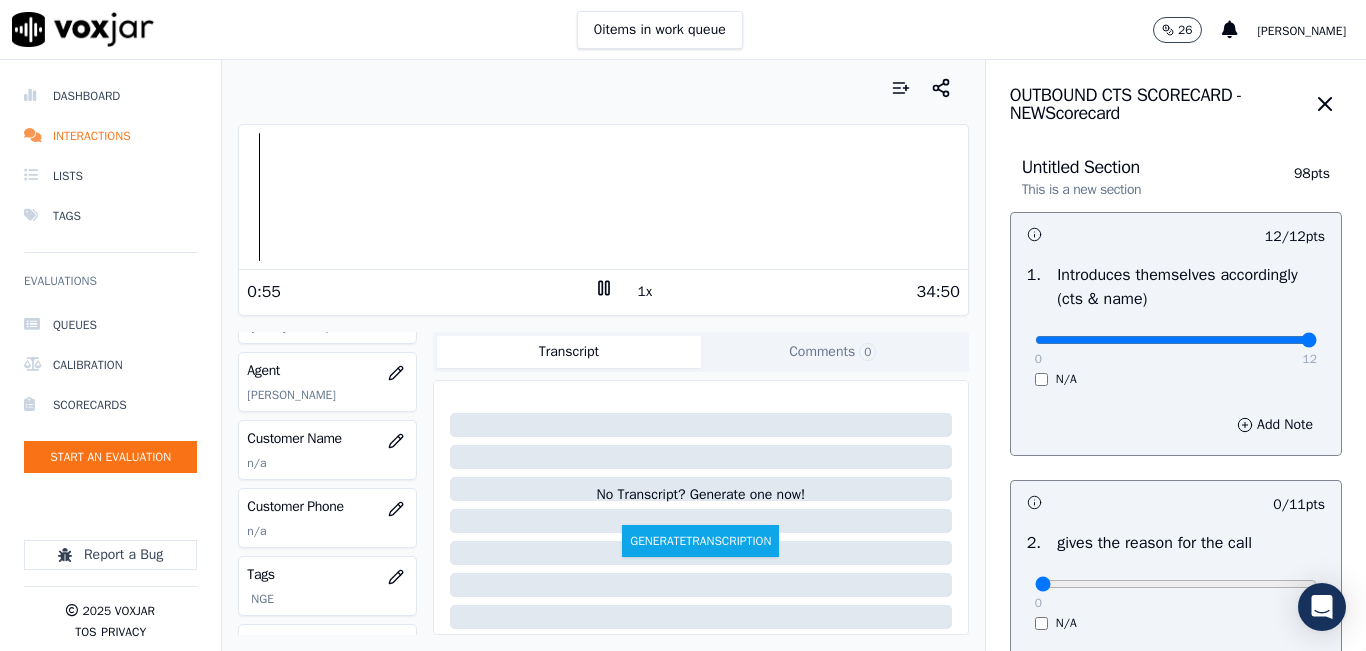 click 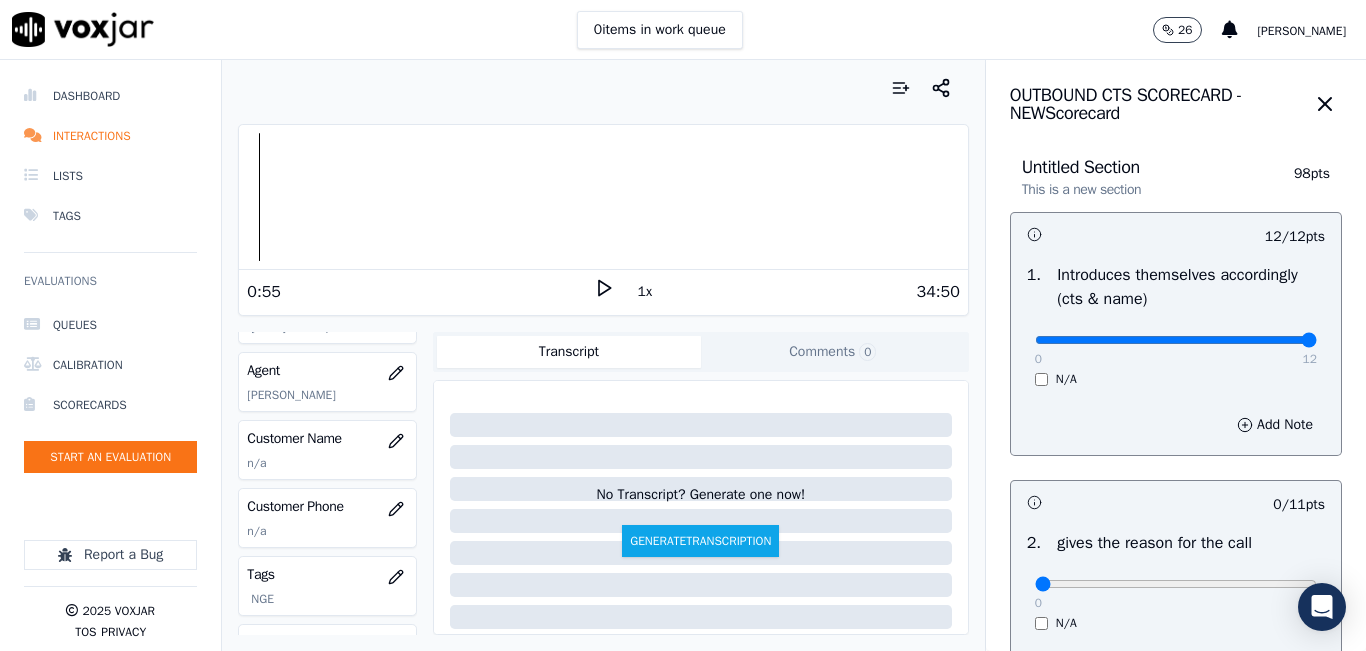 click 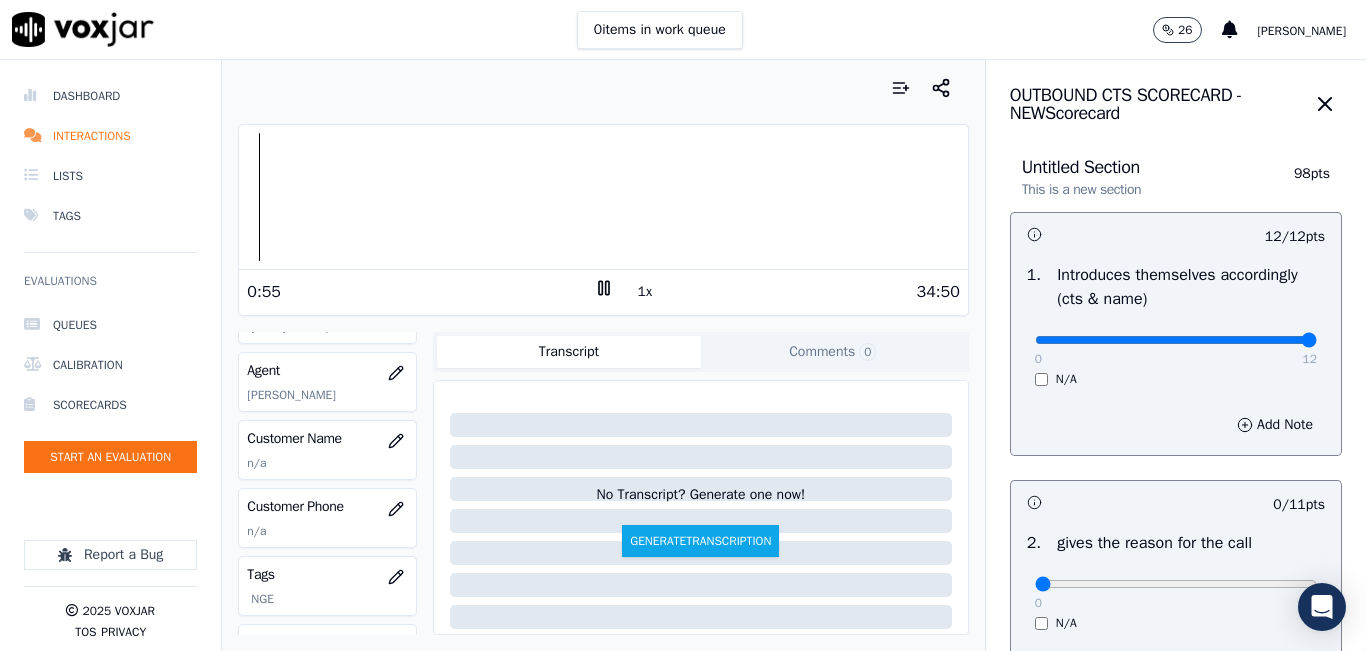 click on "34:50" at bounding box center [787, 292] 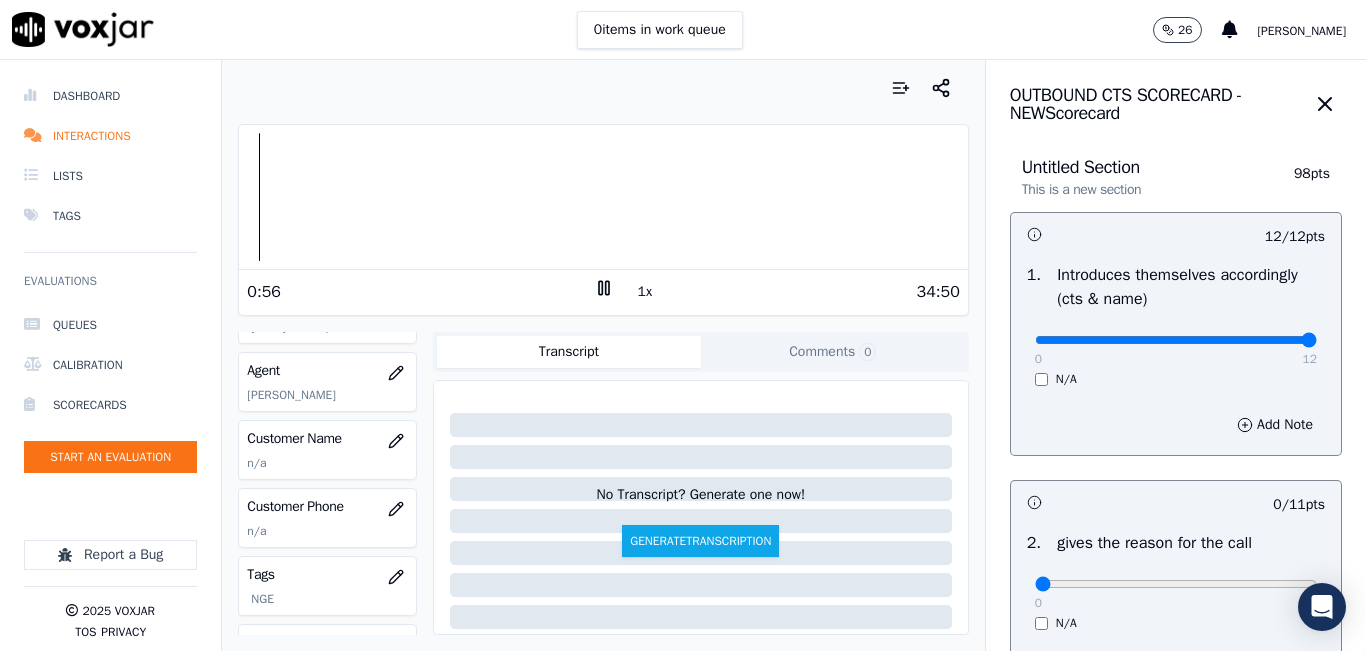 click on "1x" at bounding box center [645, 292] 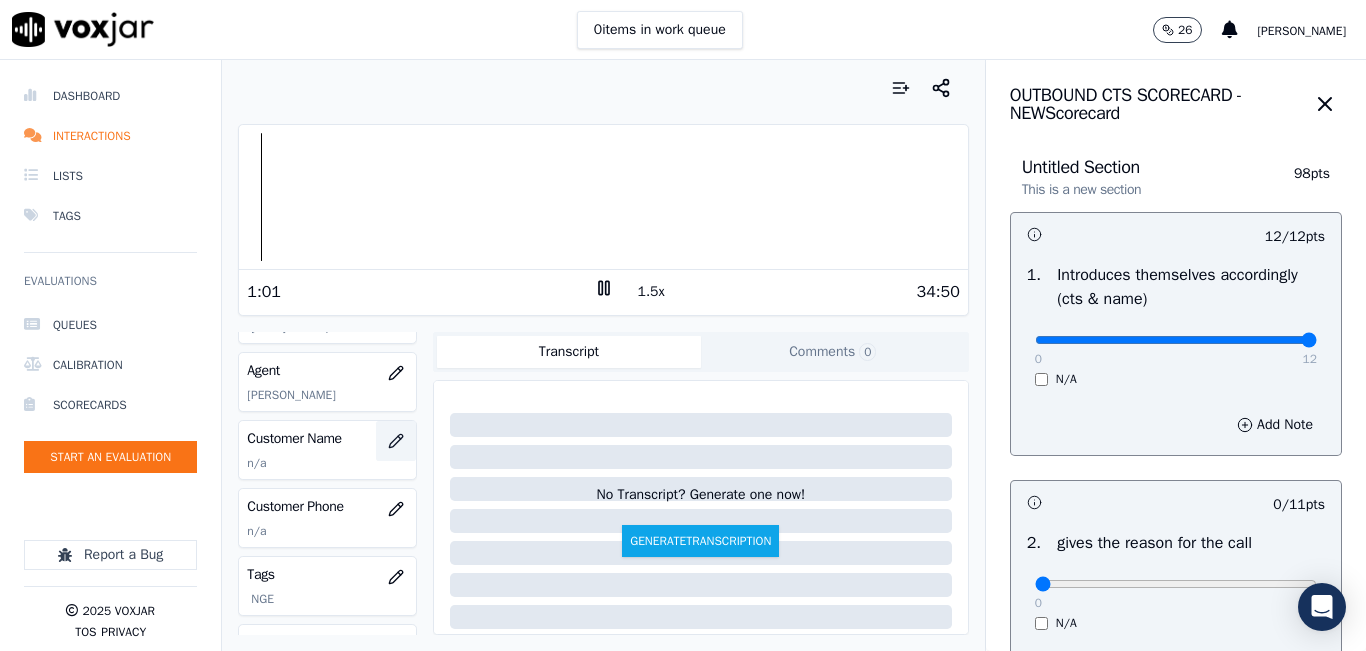 click 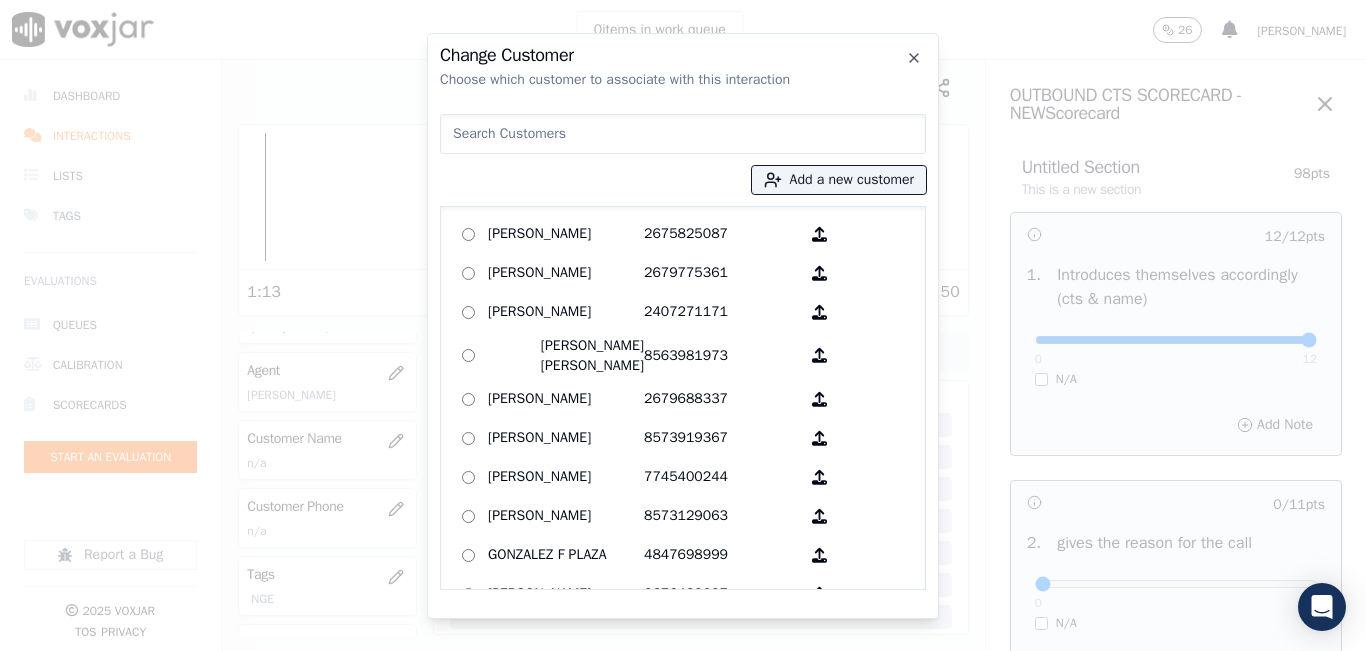 click at bounding box center (683, 134) 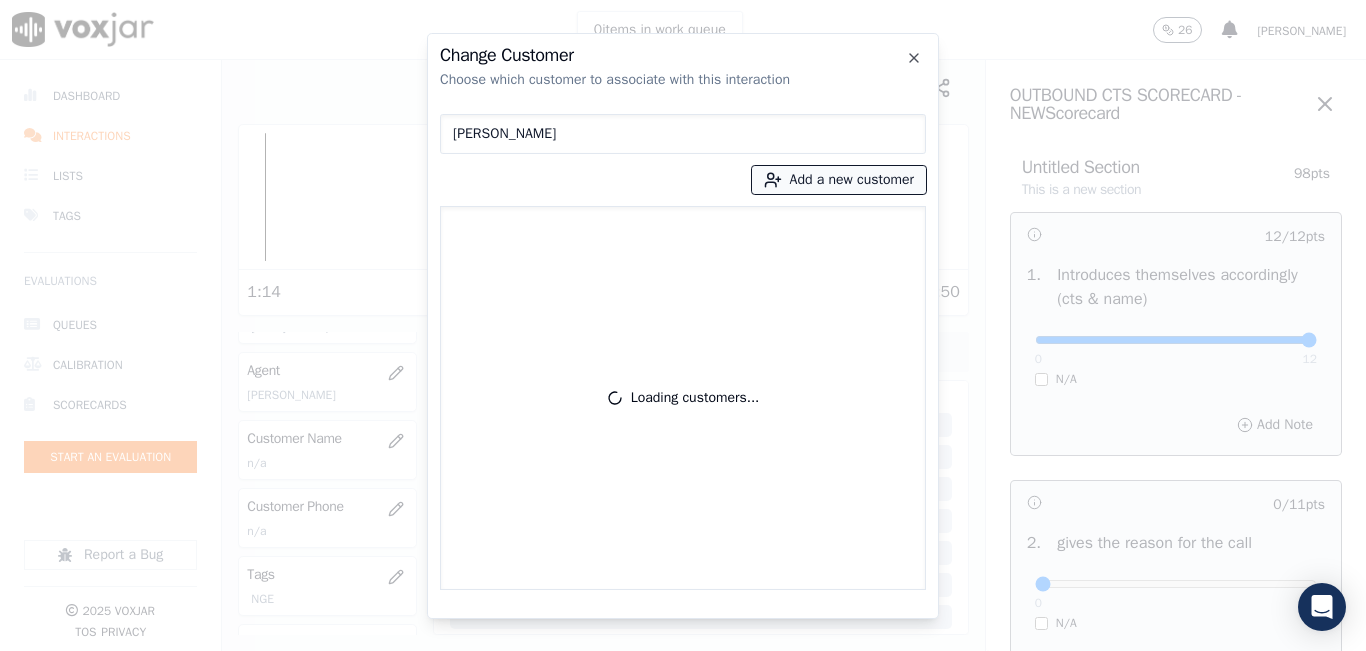 type on "Antonio Badilla Blanco" 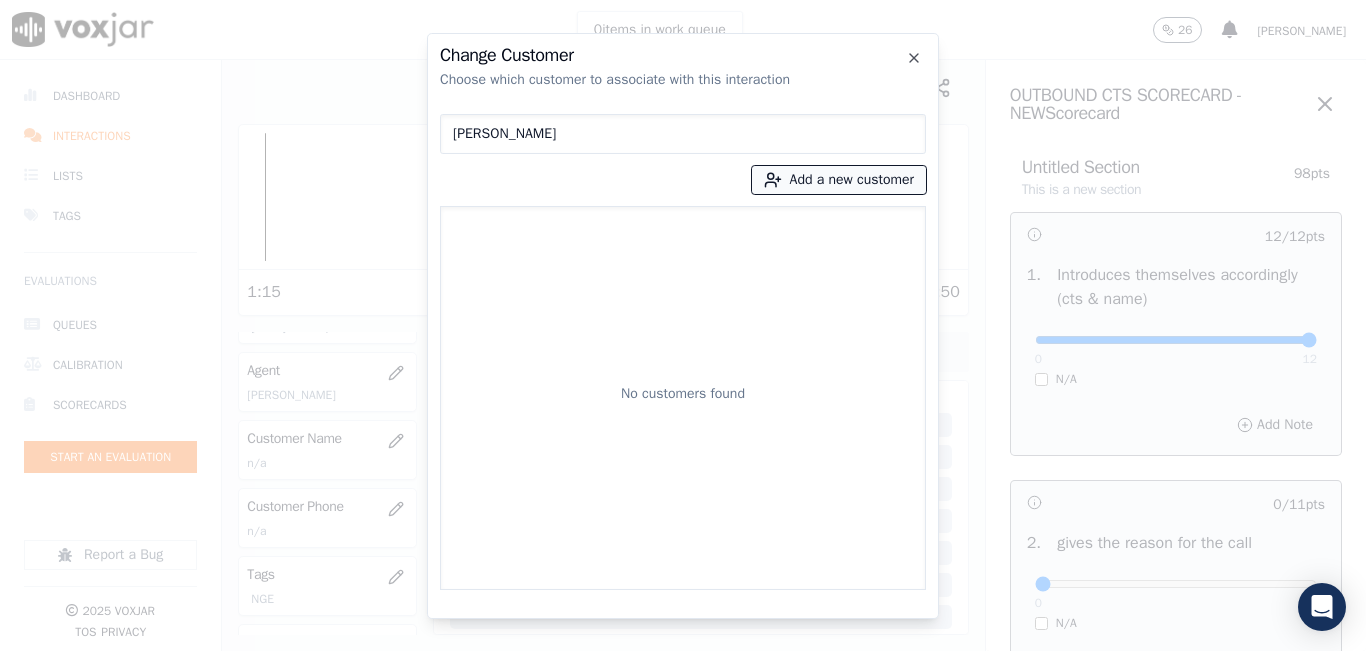 click on "Add a new customer" at bounding box center (839, 180) 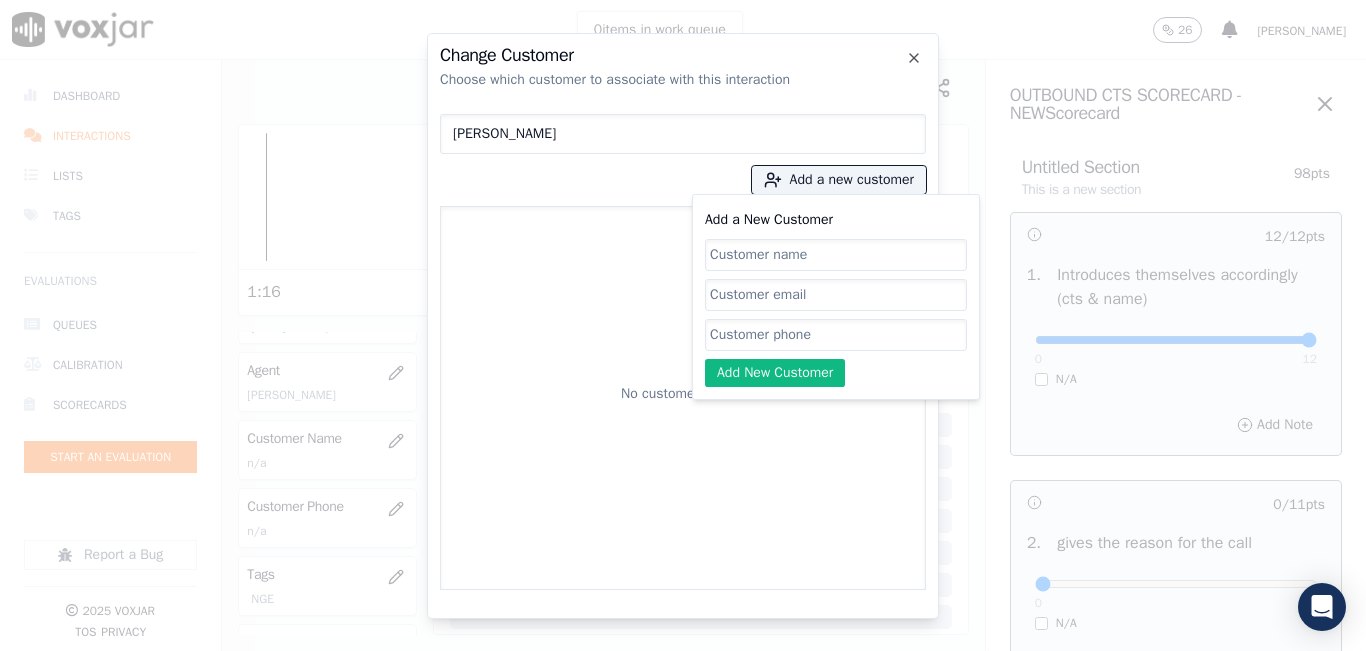 click on "Add a New Customer" 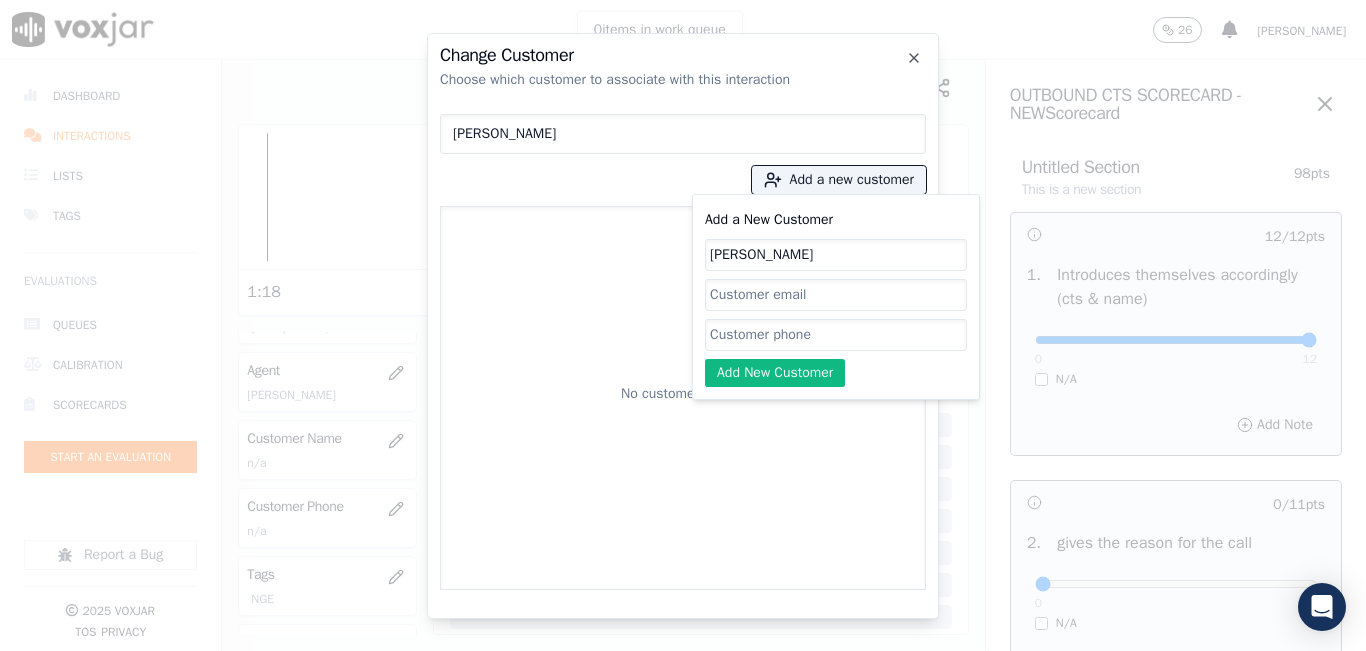 type on "Antonio Badilla Blanco" 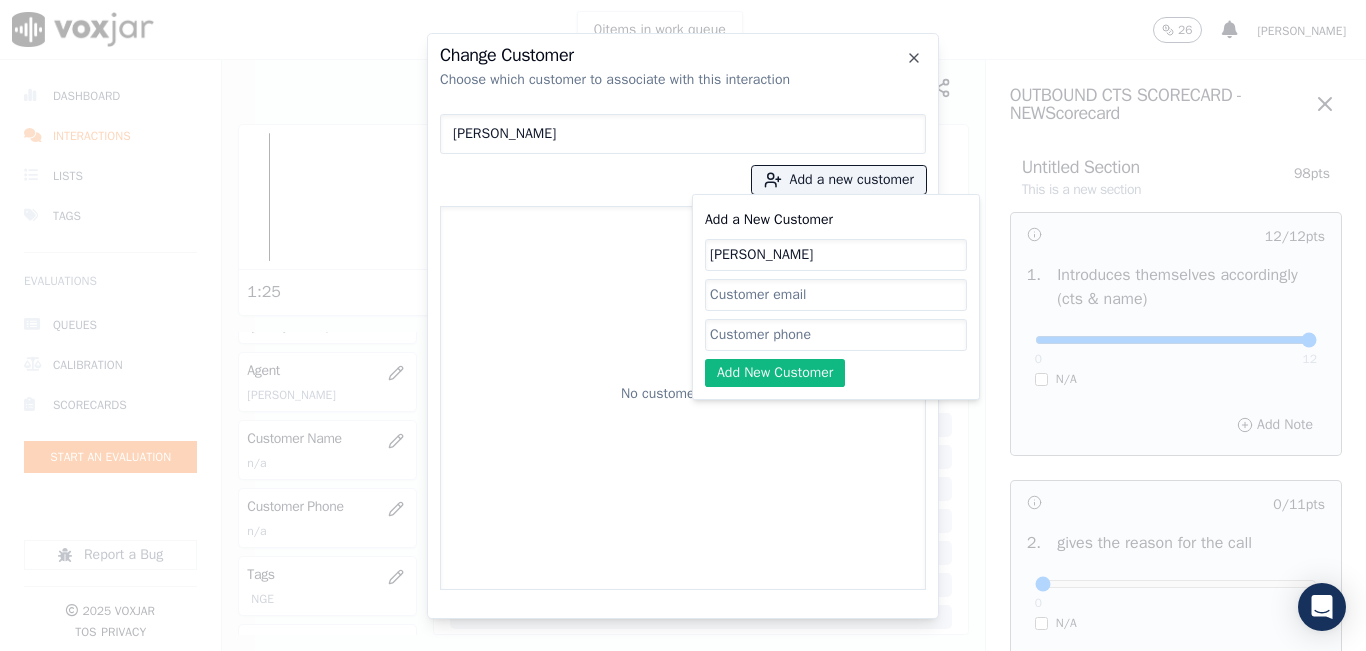 click on "Add a New Customer" 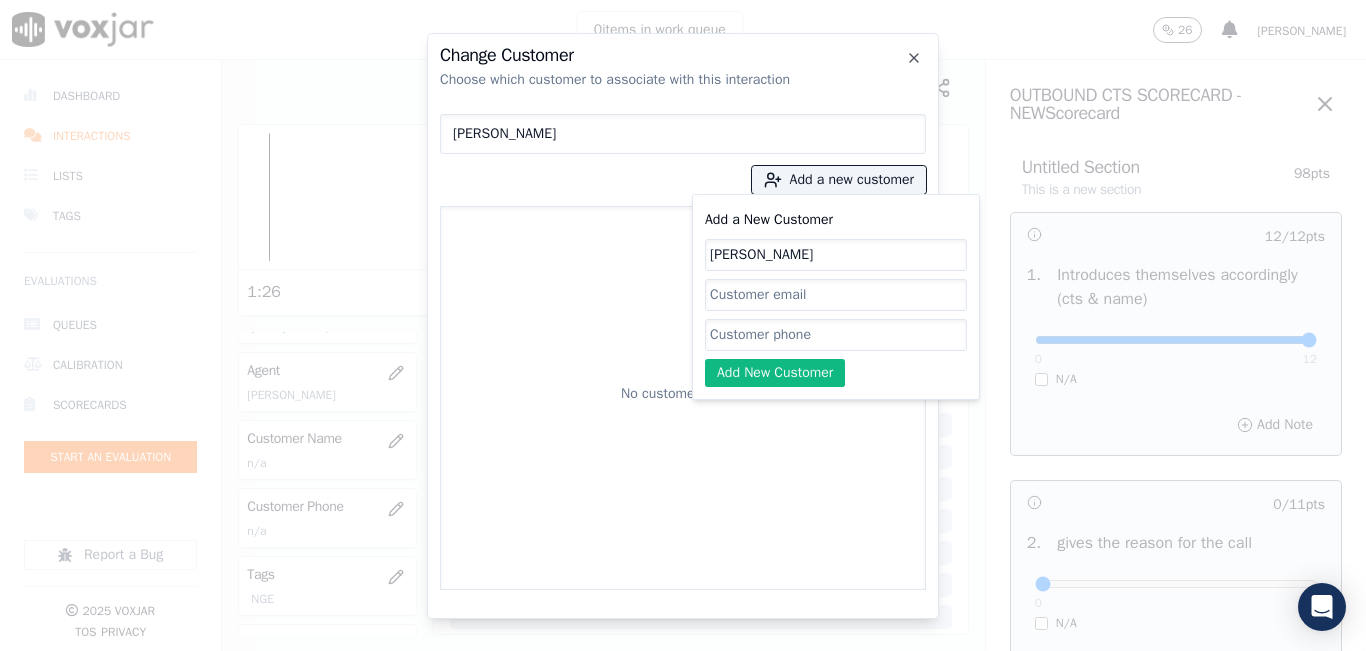 paste on "6147413659" 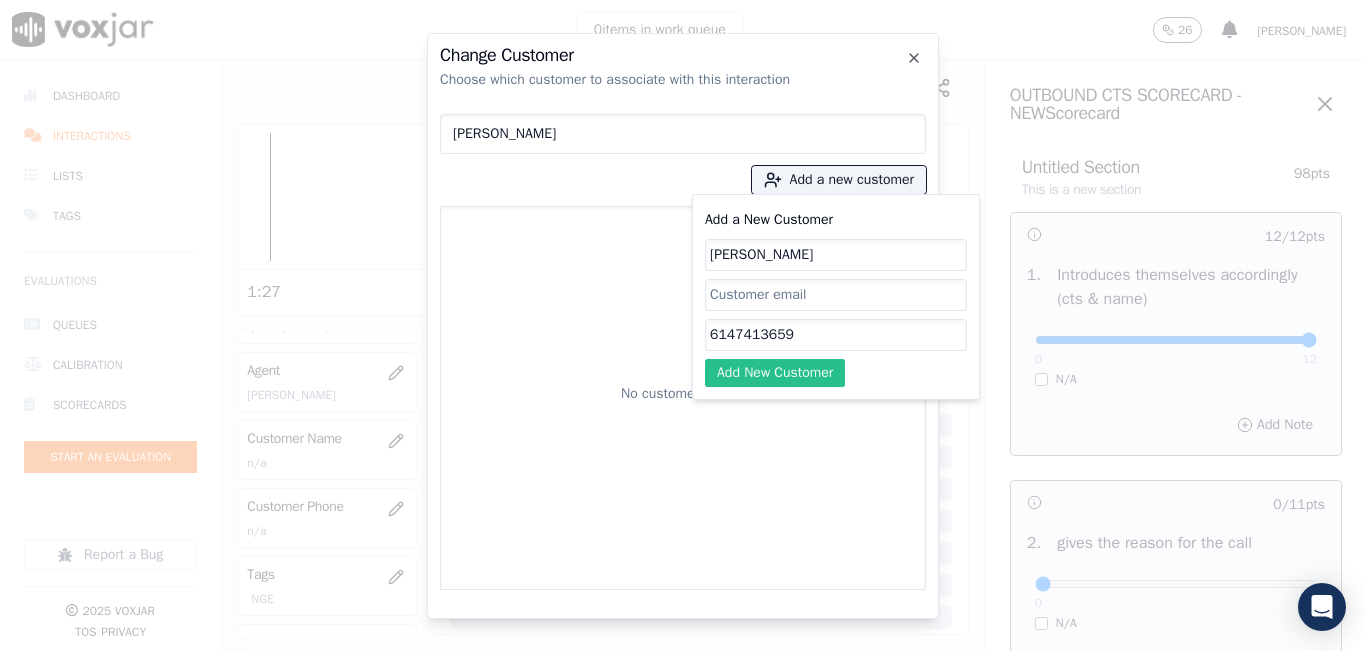 type on "6147413659" 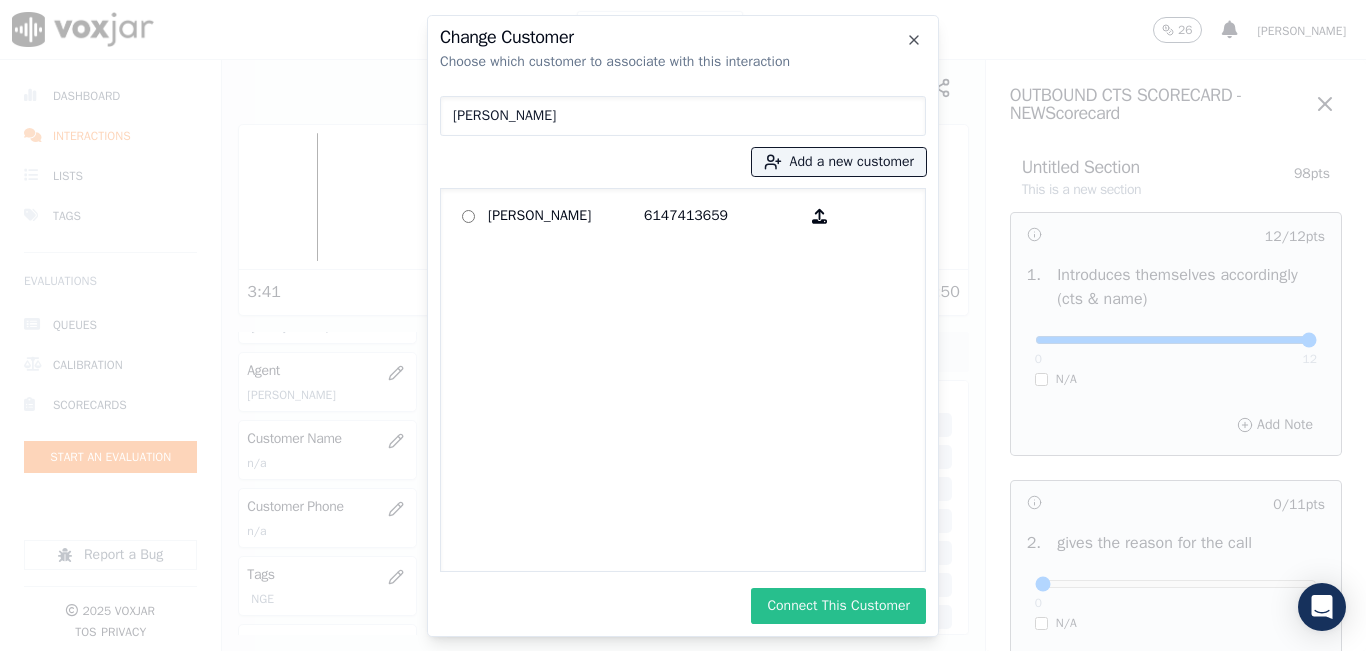 click on "Connect This Customer" at bounding box center (838, 606) 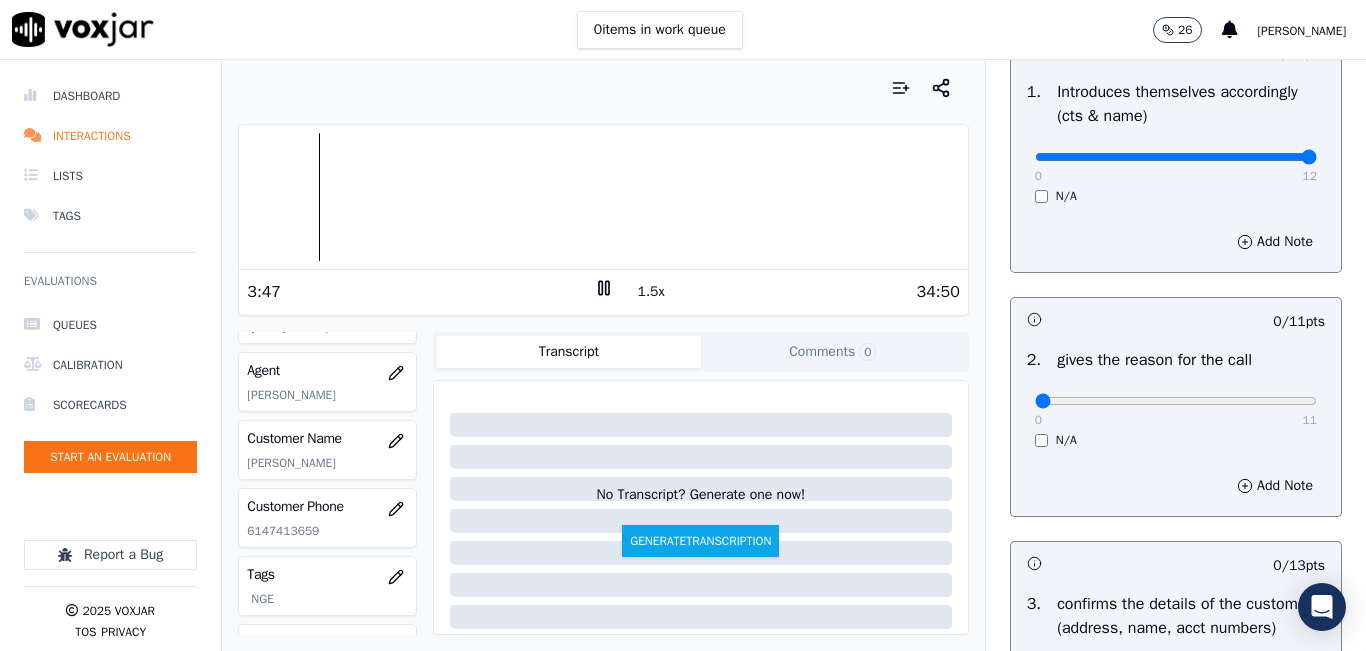 scroll, scrollTop: 200, scrollLeft: 0, axis: vertical 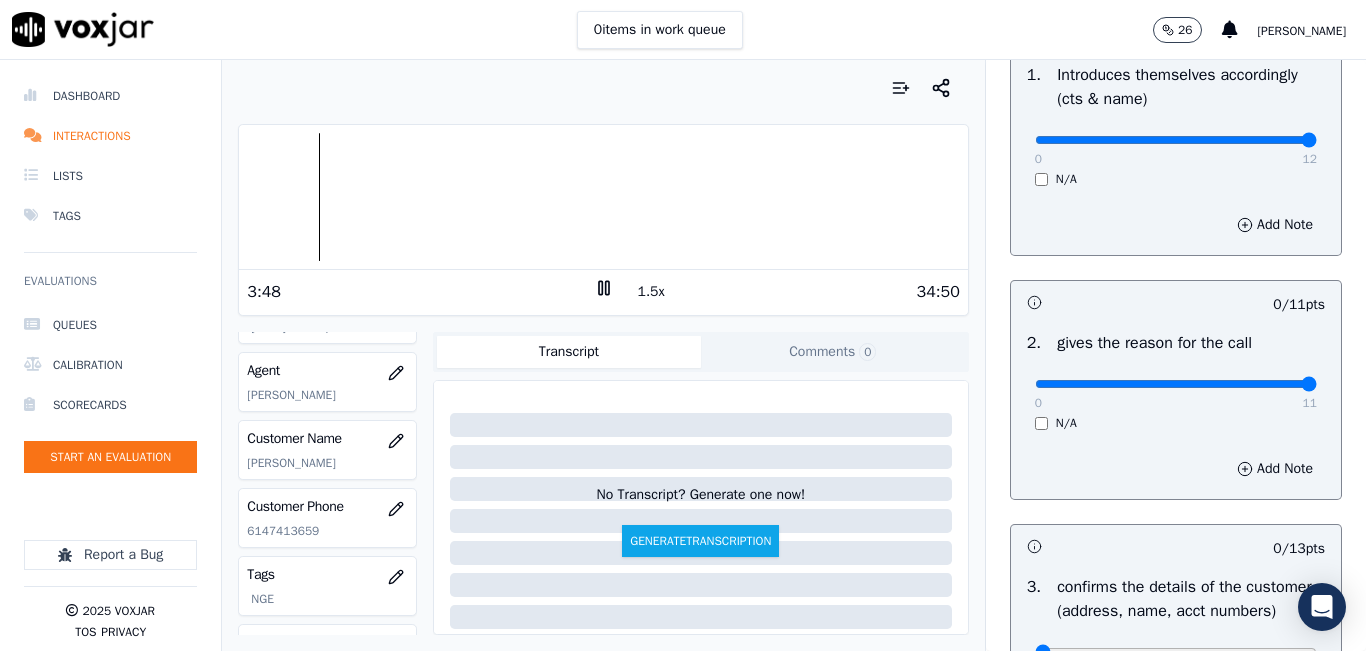 drag, startPoint x: 1026, startPoint y: 389, endPoint x: 1341, endPoint y: 374, distance: 315.35693 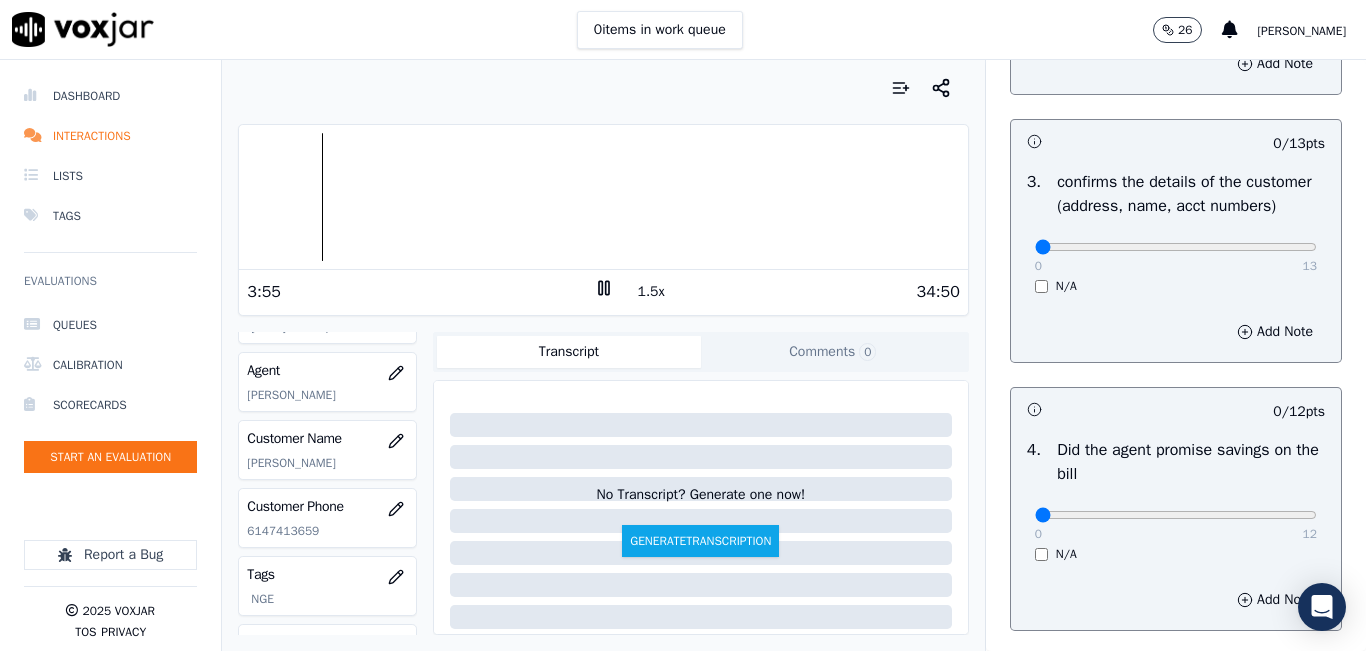 scroll, scrollTop: 700, scrollLeft: 0, axis: vertical 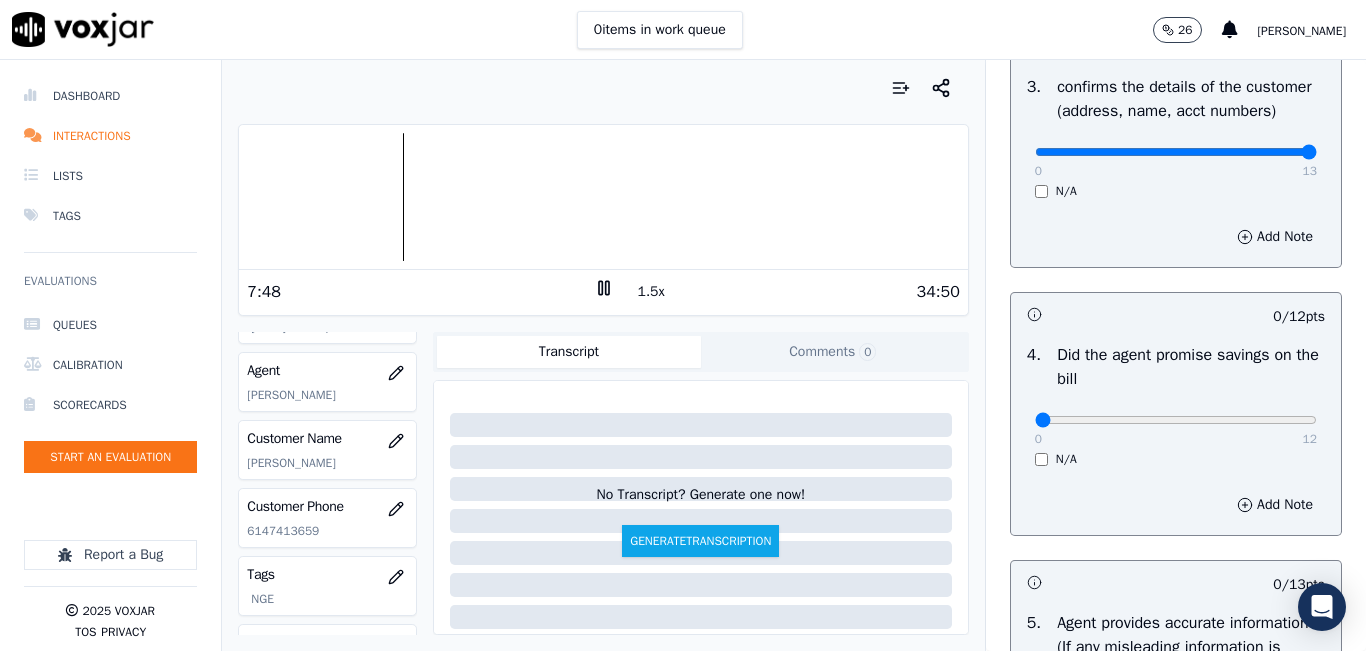 drag, startPoint x: 1167, startPoint y: 180, endPoint x: 1357, endPoint y: 175, distance: 190.06578 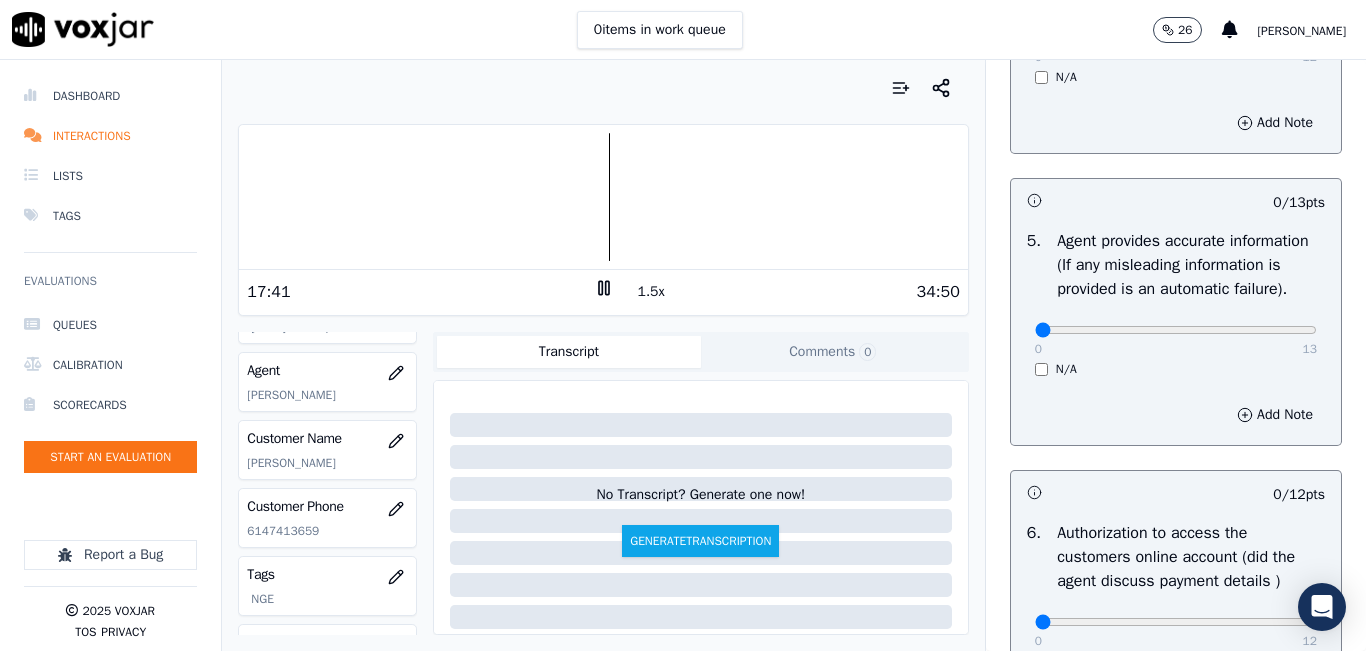 scroll, scrollTop: 1100, scrollLeft: 0, axis: vertical 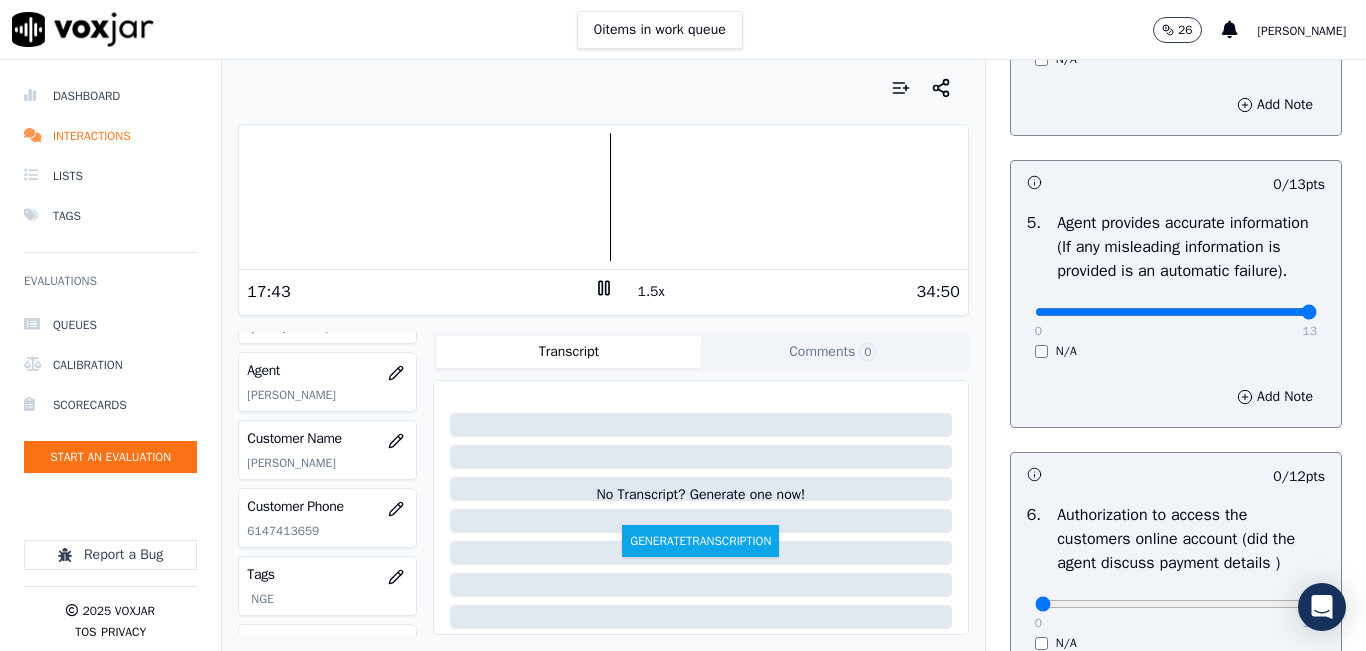 drag, startPoint x: 1036, startPoint y: 364, endPoint x: 1300, endPoint y: 375, distance: 264.22906 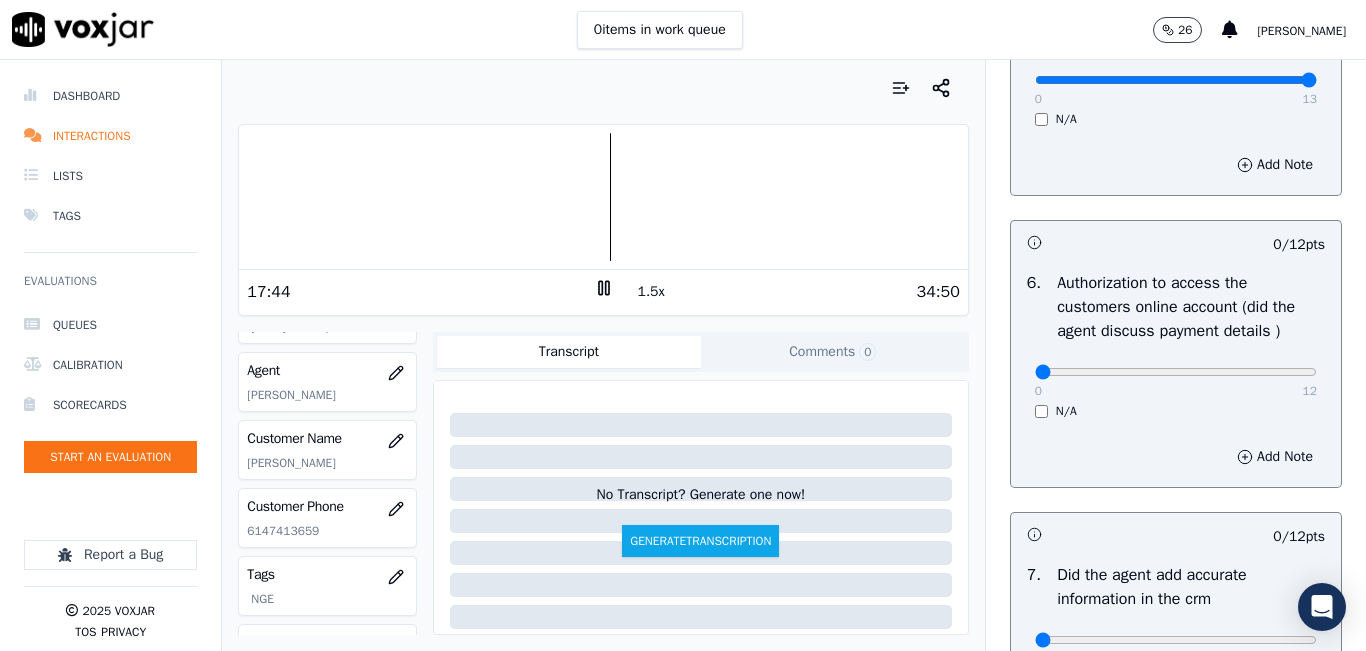 scroll, scrollTop: 1400, scrollLeft: 0, axis: vertical 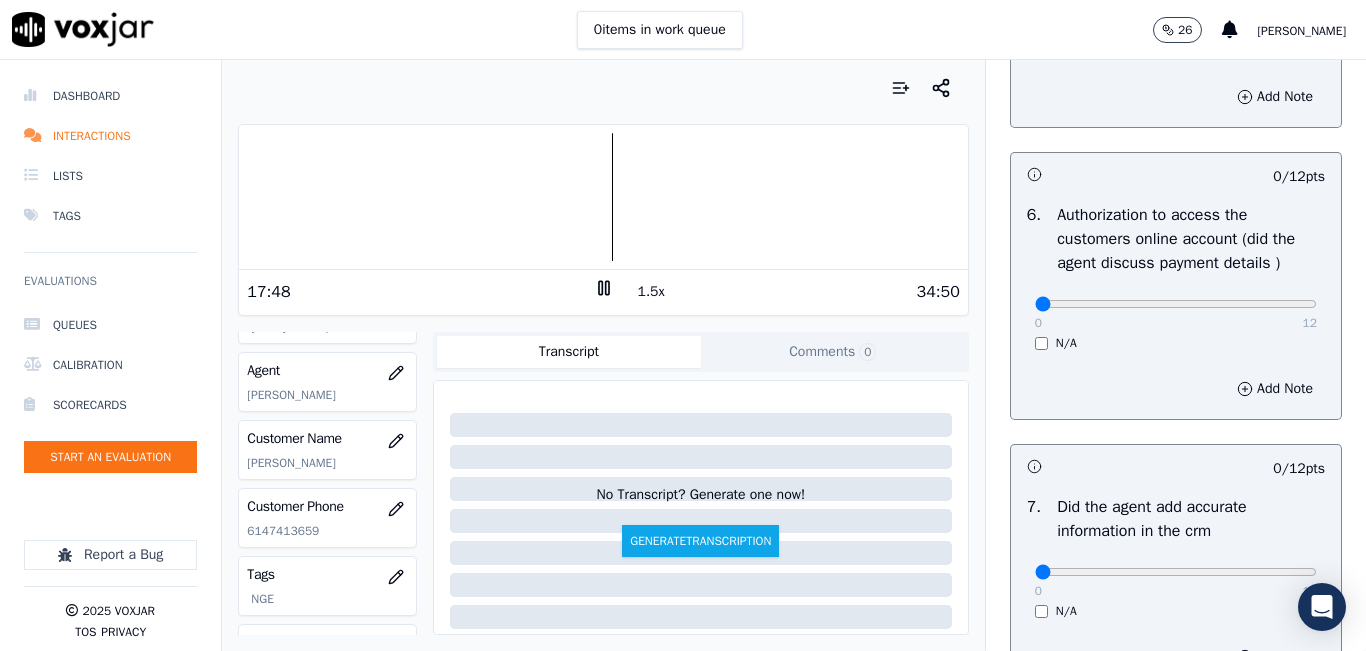 click on "N/A" at bounding box center (1176, 343) 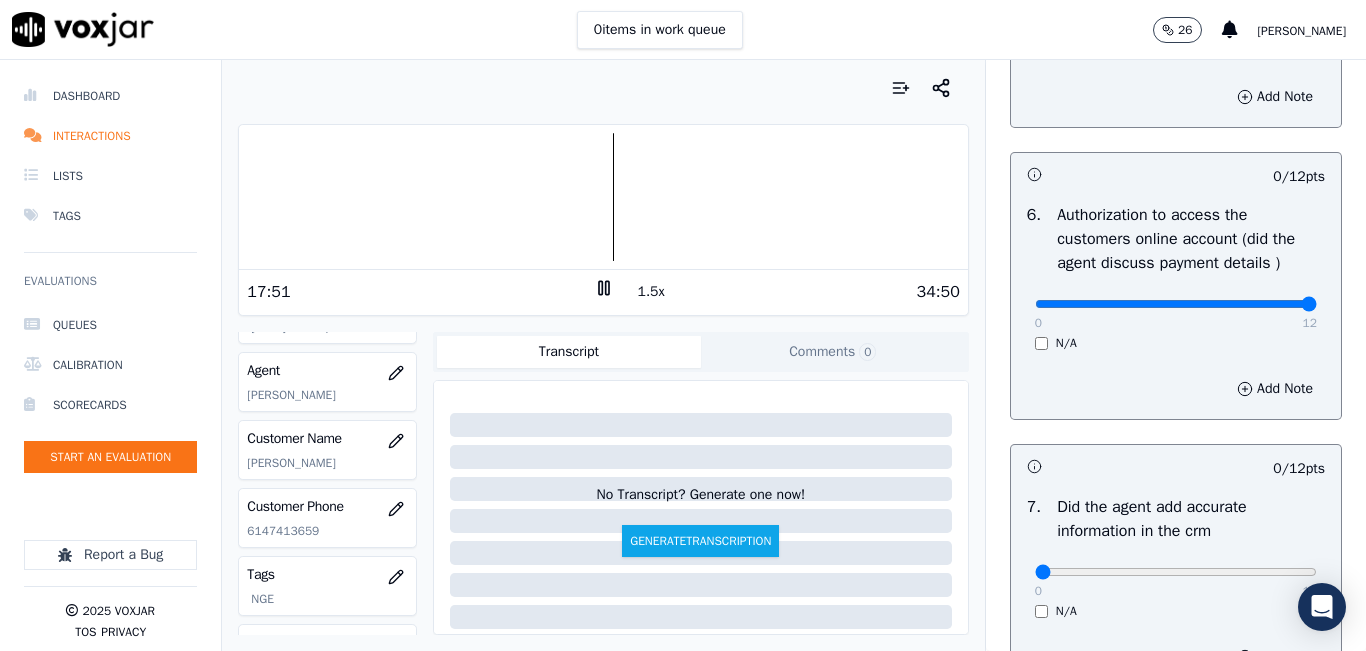 drag, startPoint x: 1025, startPoint y: 354, endPoint x: 1313, endPoint y: 346, distance: 288.11108 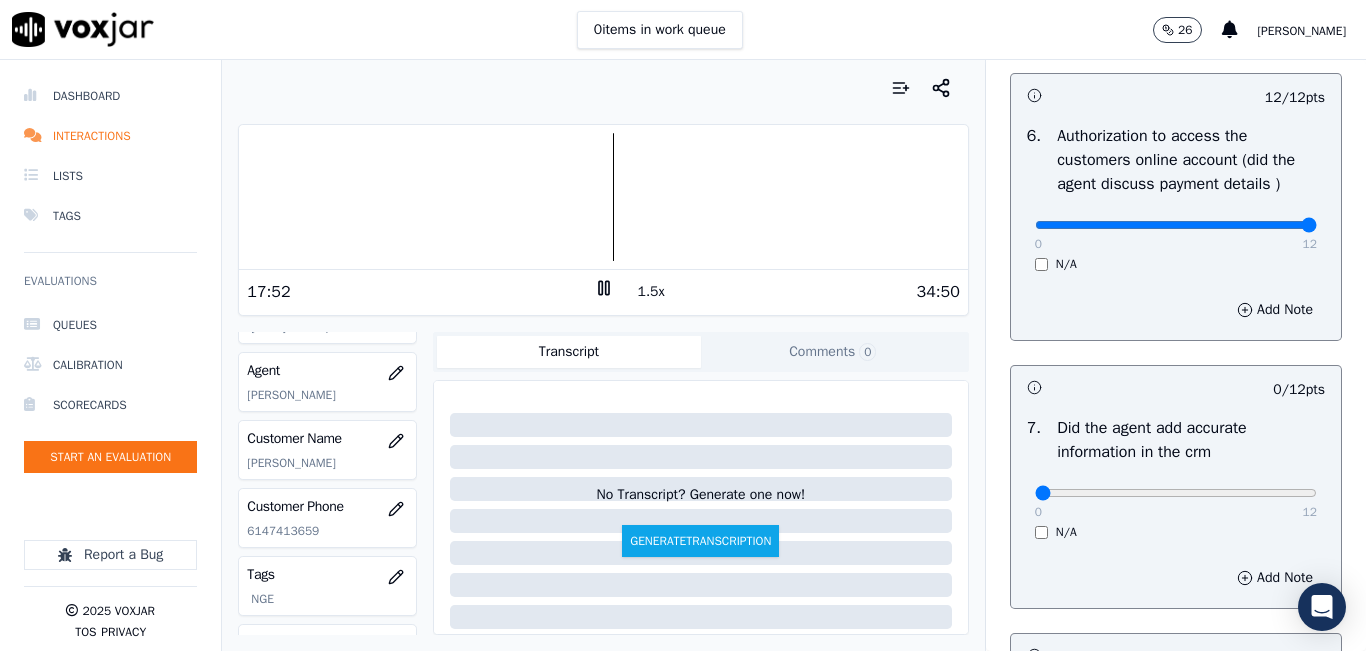 scroll, scrollTop: 1700, scrollLeft: 0, axis: vertical 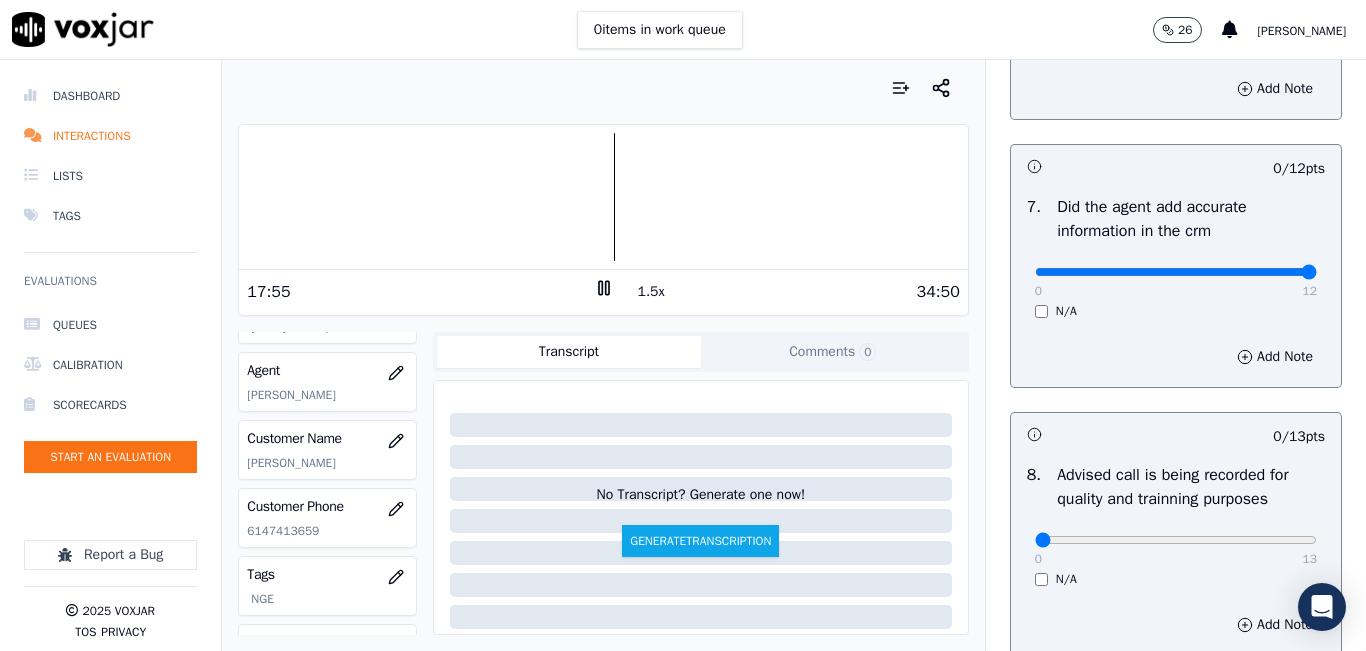 drag, startPoint x: 1097, startPoint y: 320, endPoint x: 1365, endPoint y: 287, distance: 270.02408 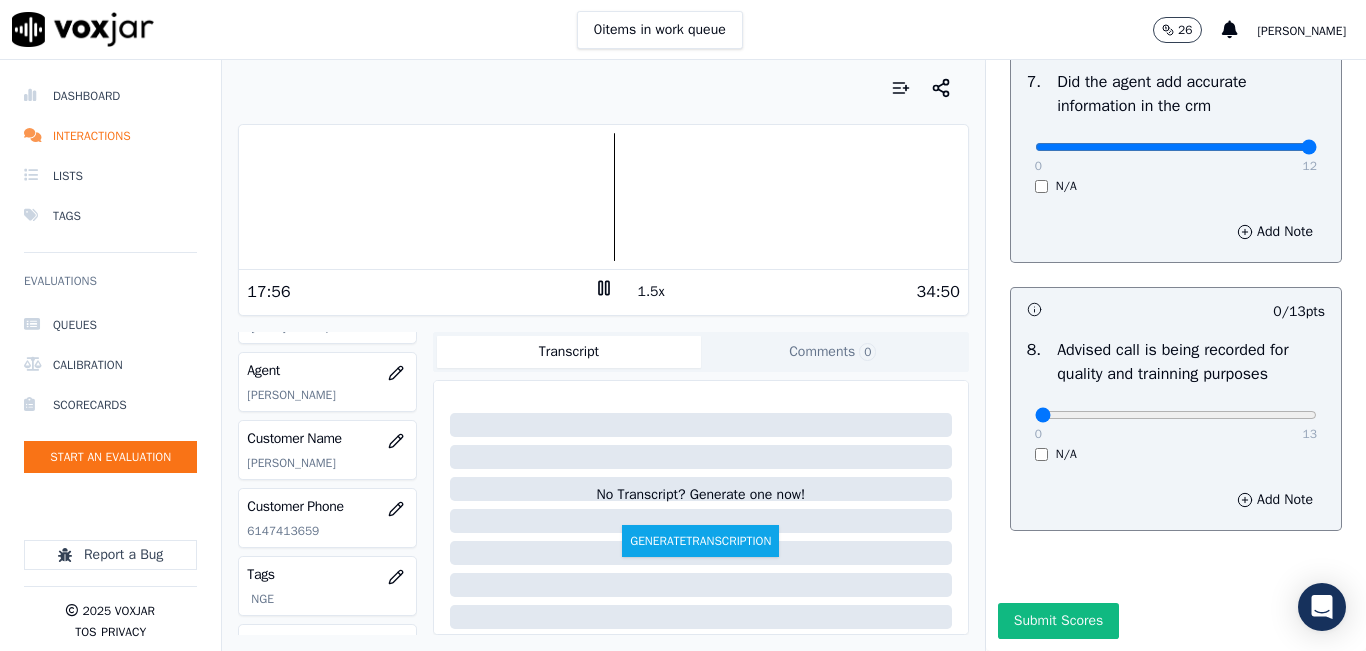 scroll, scrollTop: 1900, scrollLeft: 0, axis: vertical 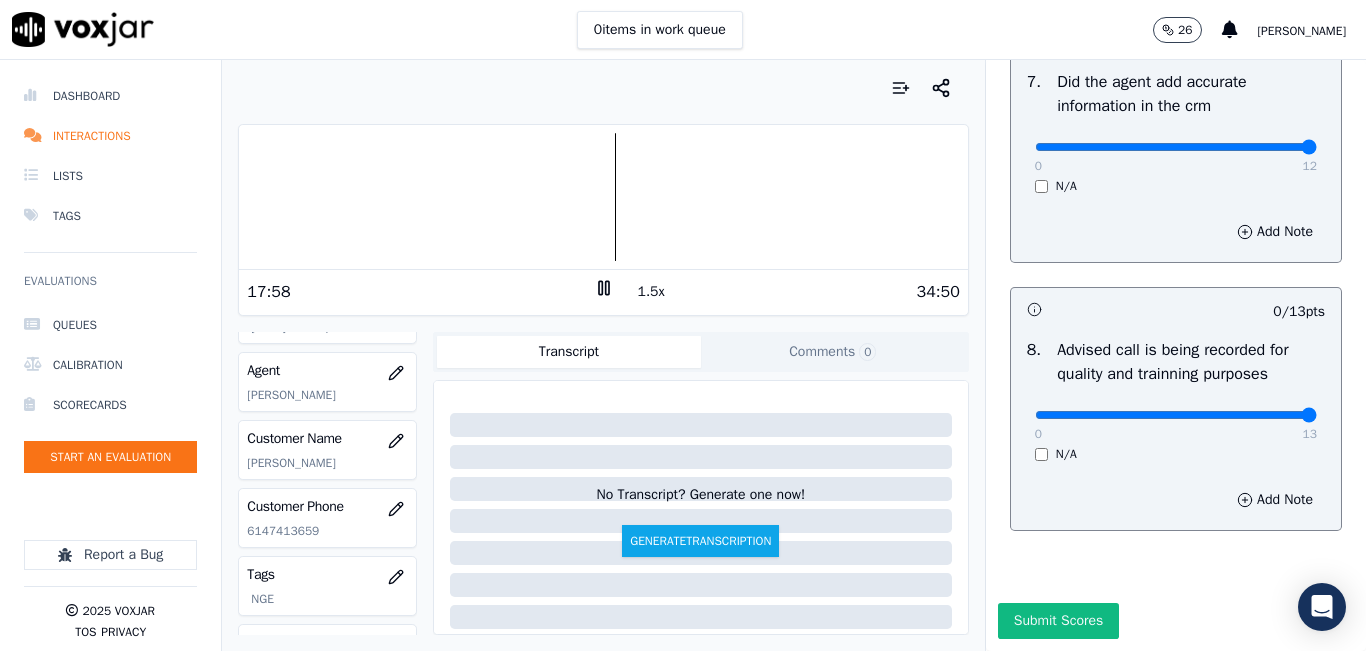 drag, startPoint x: 1092, startPoint y: 385, endPoint x: 1326, endPoint y: 379, distance: 234.0769 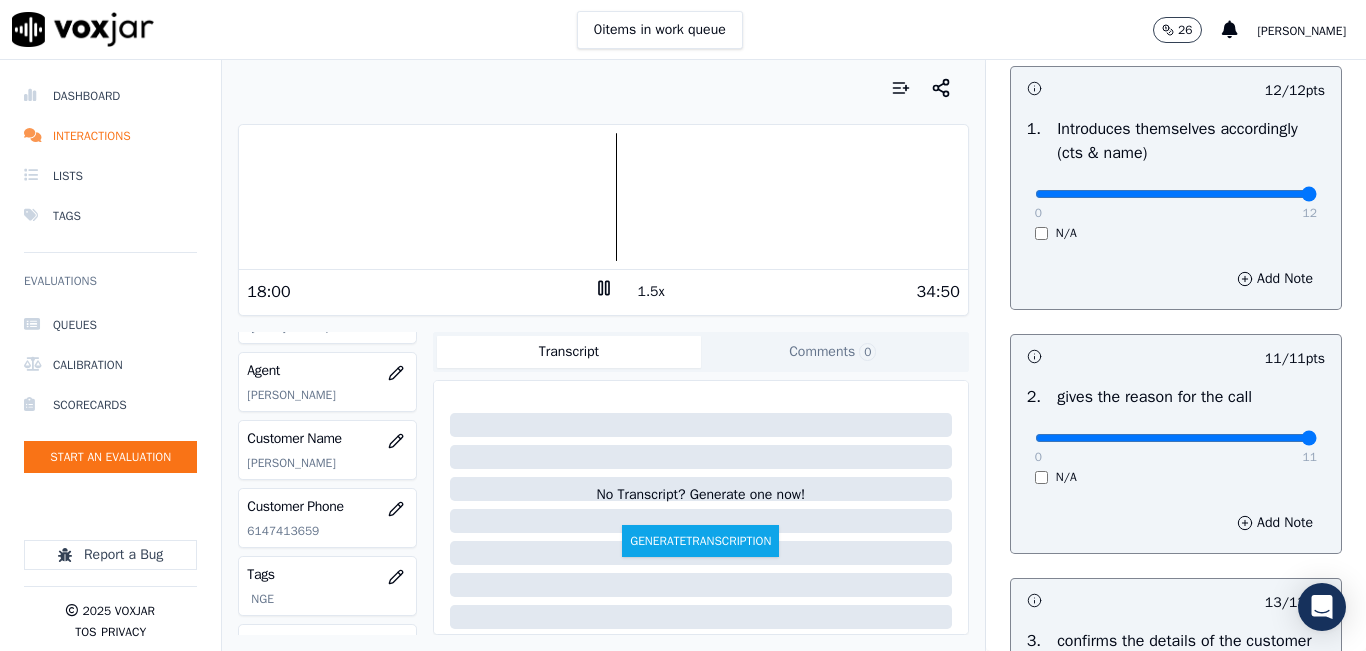 scroll, scrollTop: 0, scrollLeft: 0, axis: both 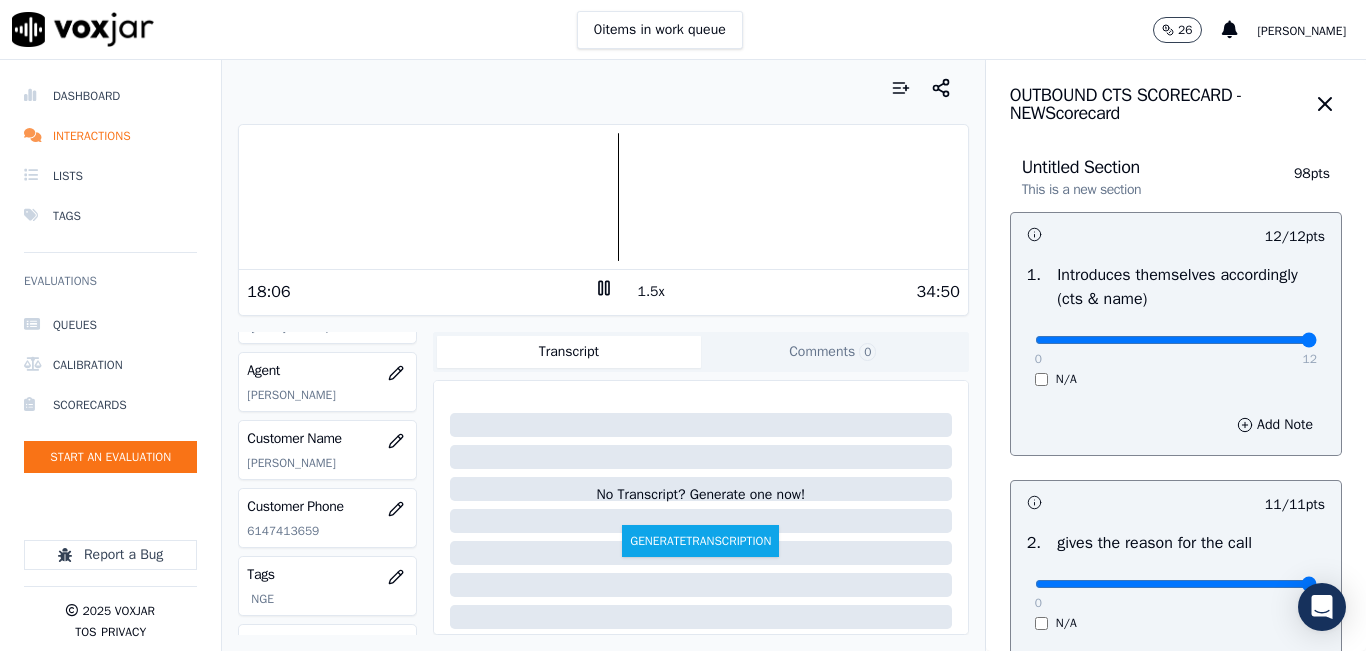 click 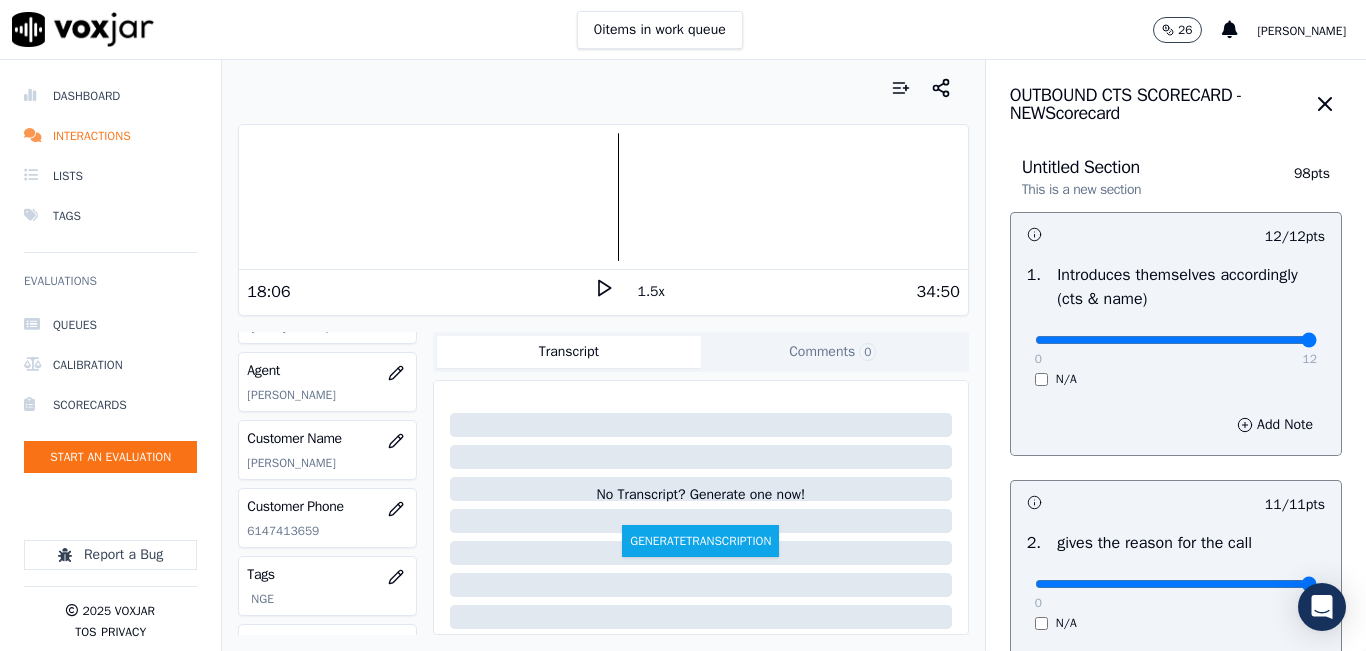 click 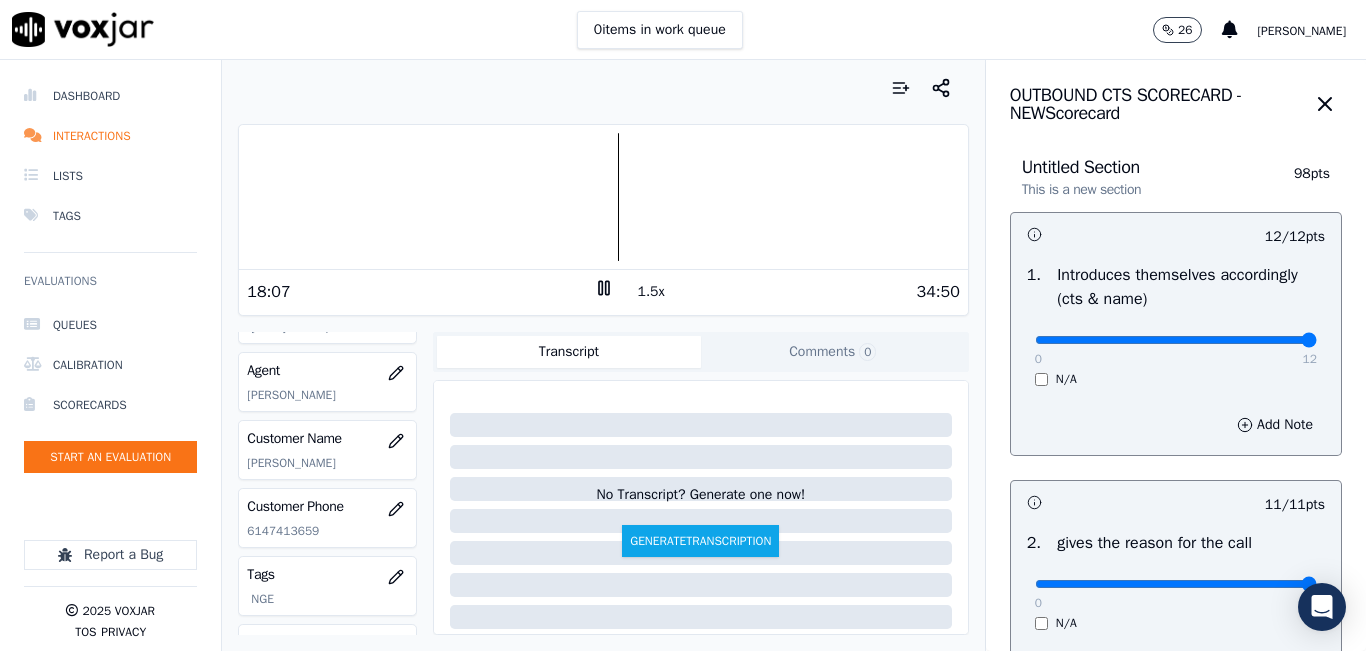 click on "1.5x" at bounding box center (651, 292) 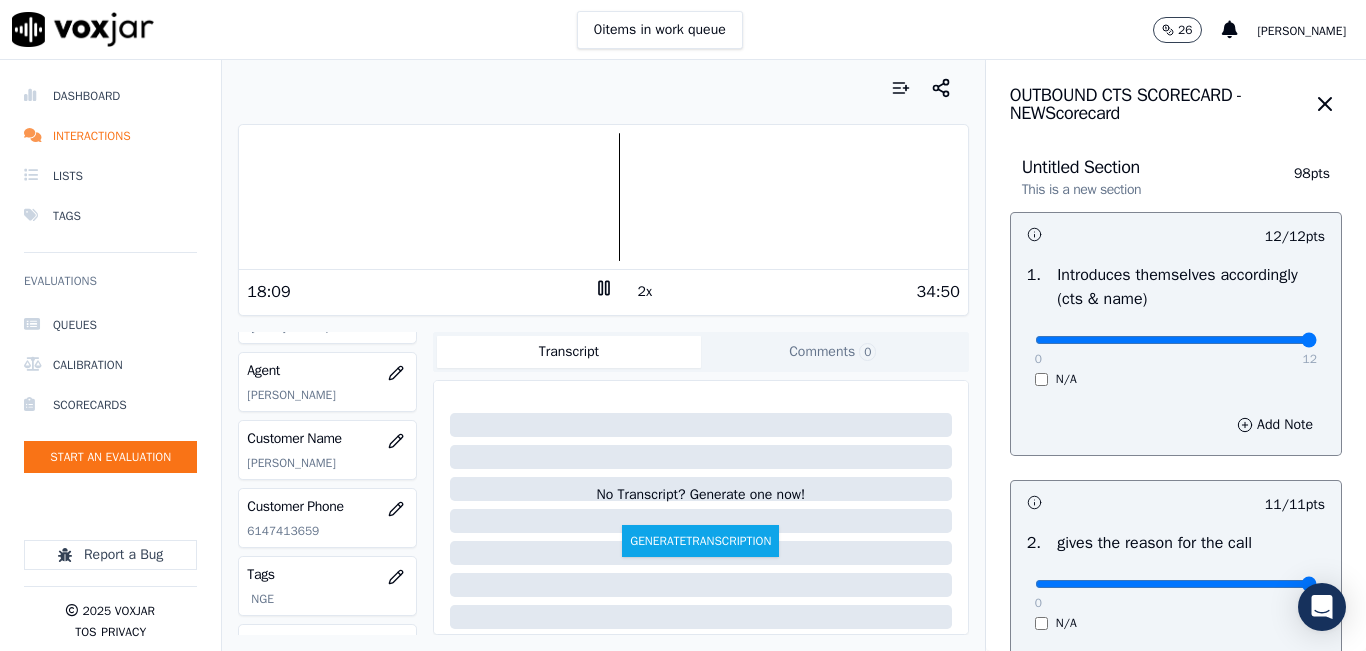 click on "2x" at bounding box center [645, 292] 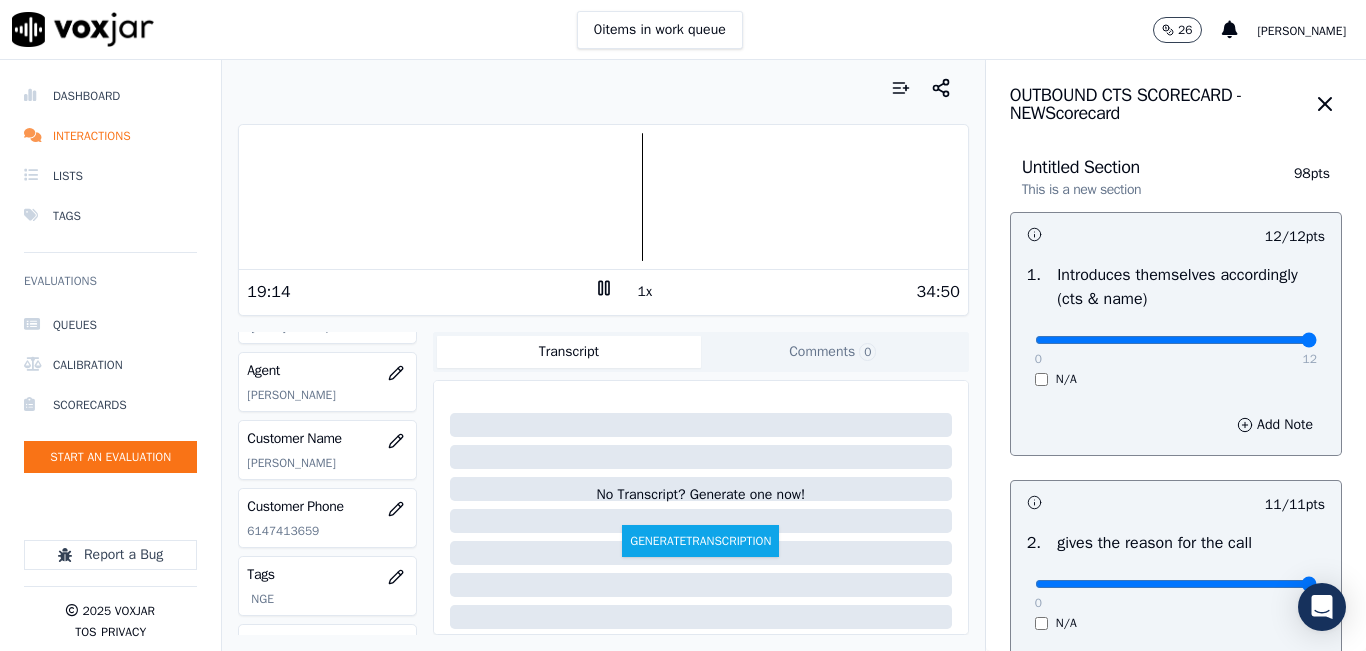click on "19:14     1x   34:50" at bounding box center (603, 291) 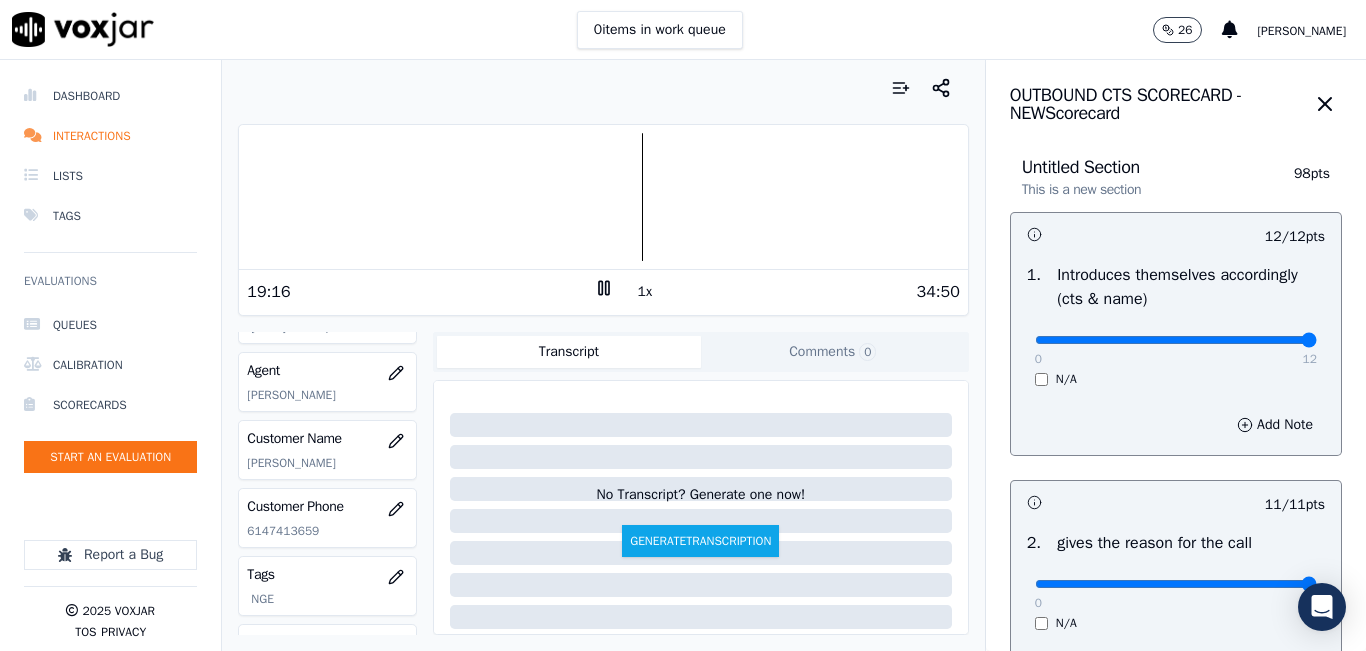 click 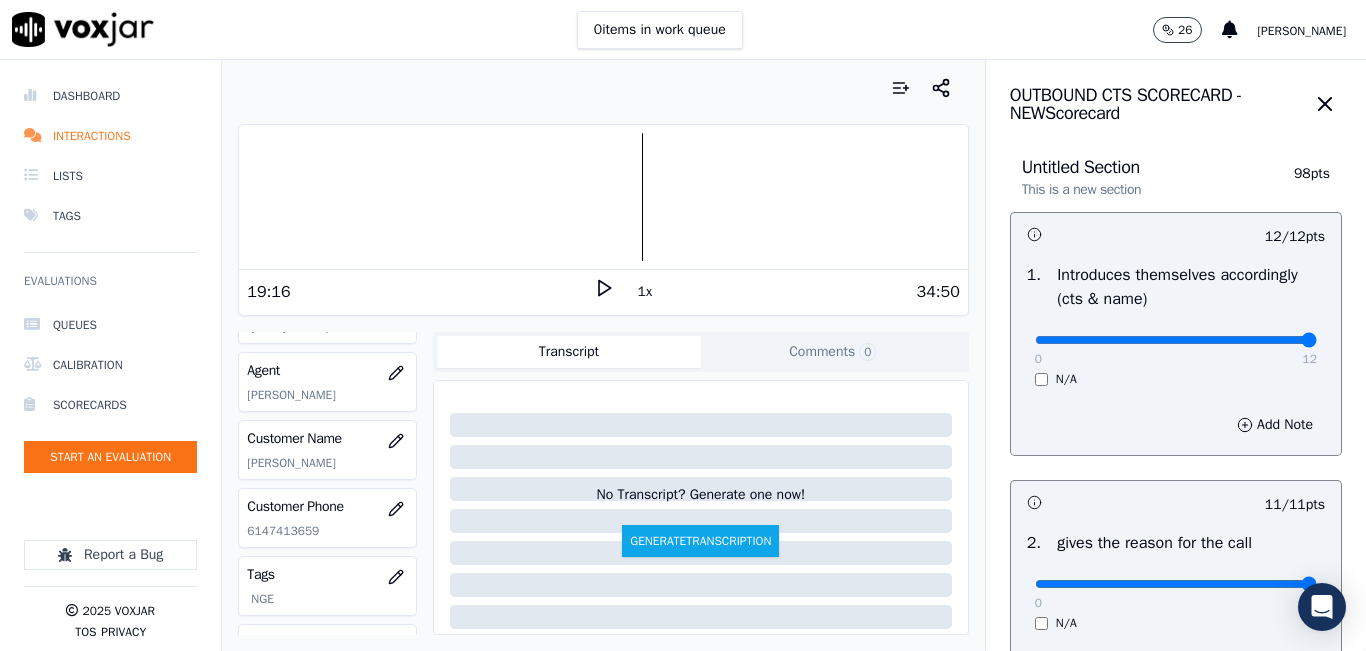 click 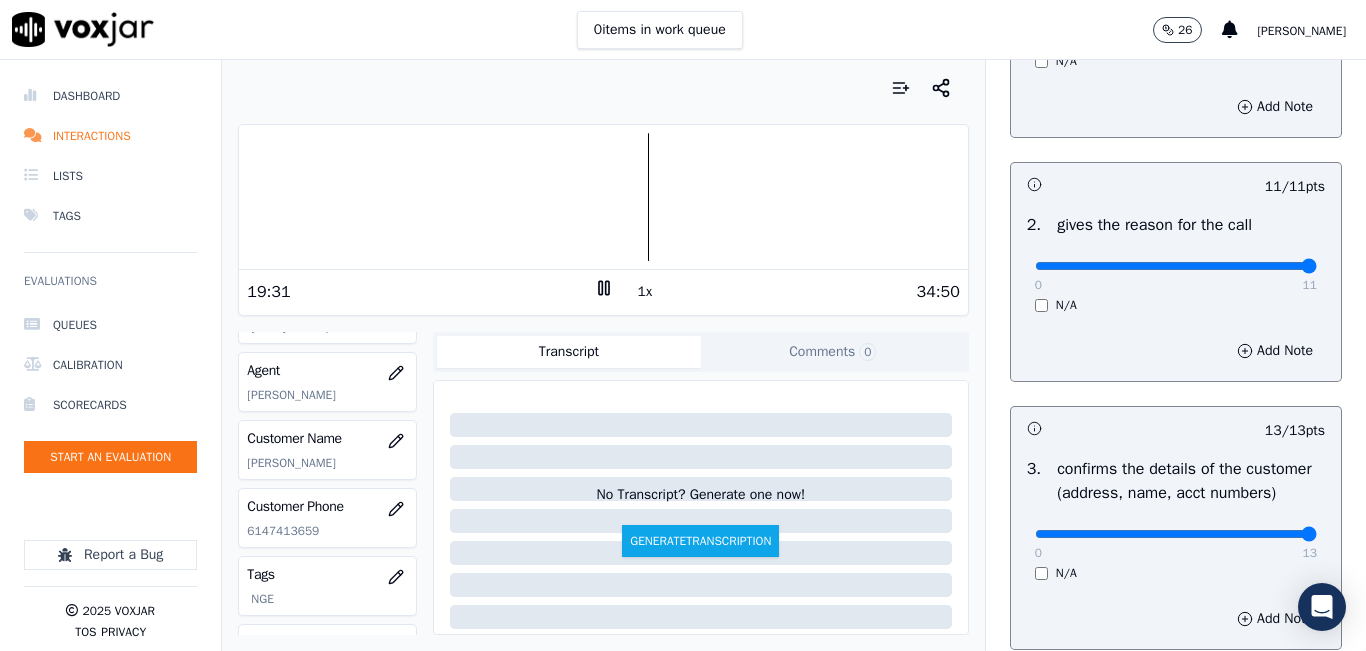 scroll, scrollTop: 0, scrollLeft: 0, axis: both 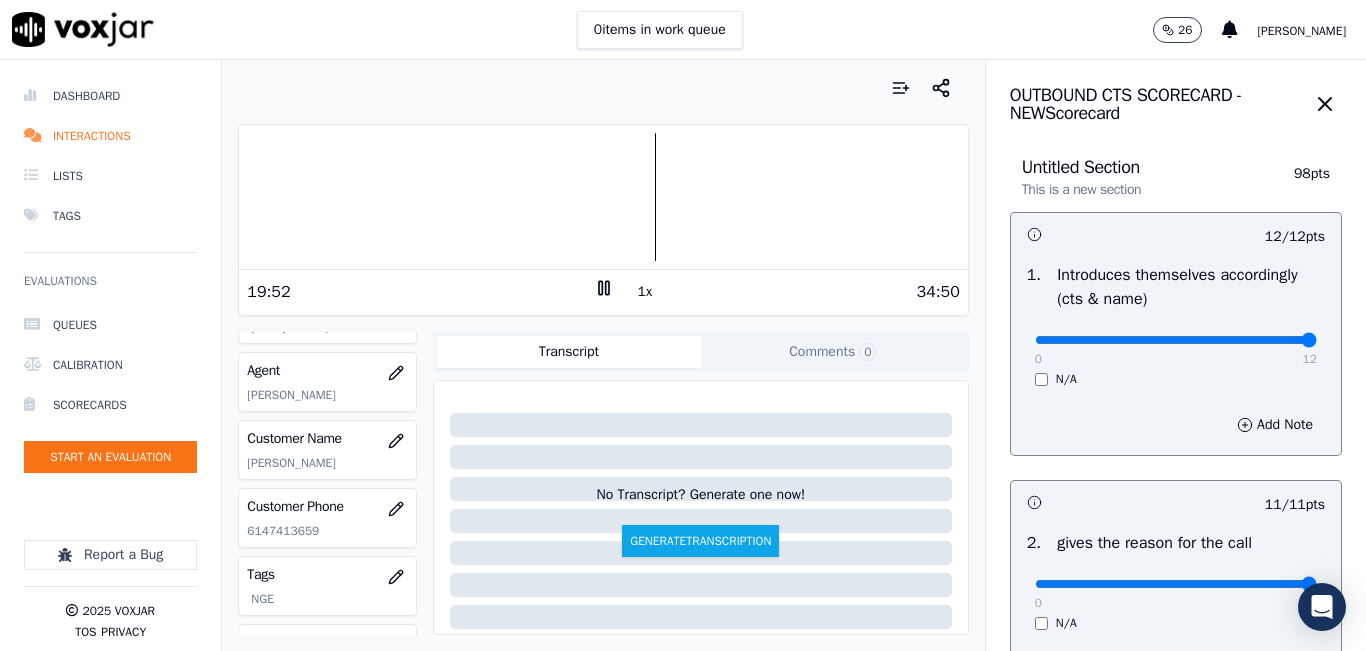 click on "1x" at bounding box center [645, 292] 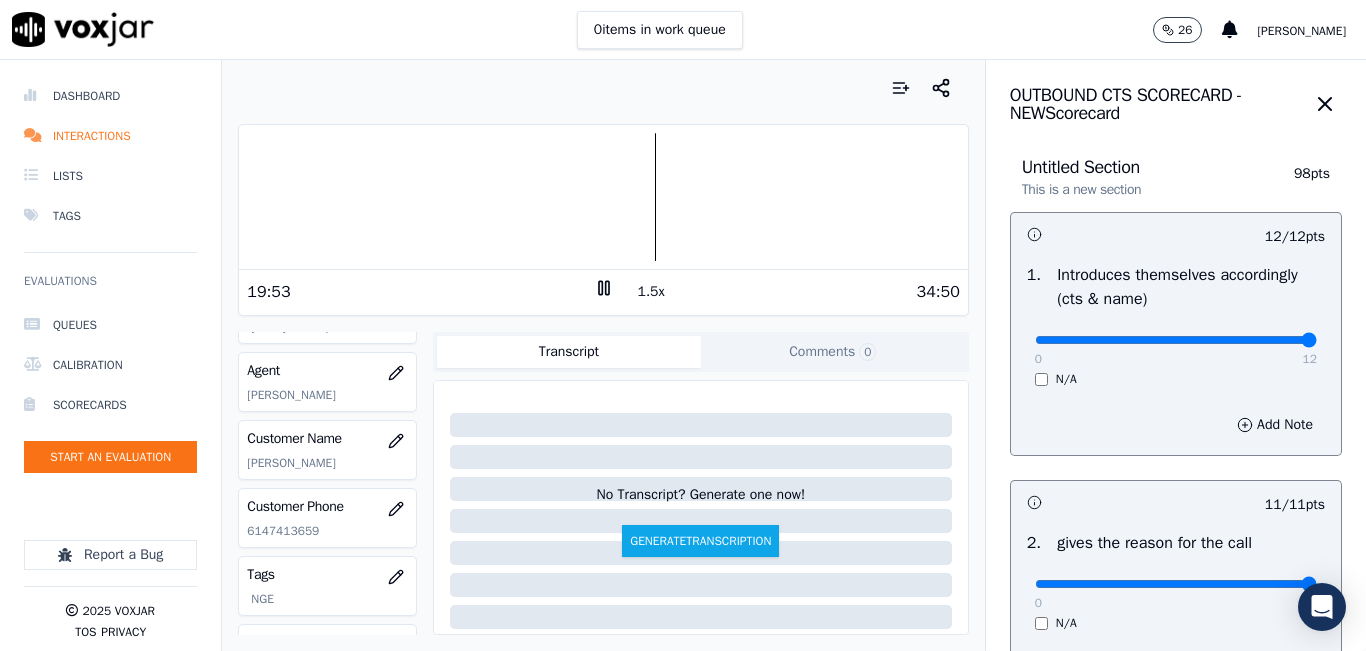 click on "1.5x" at bounding box center (651, 292) 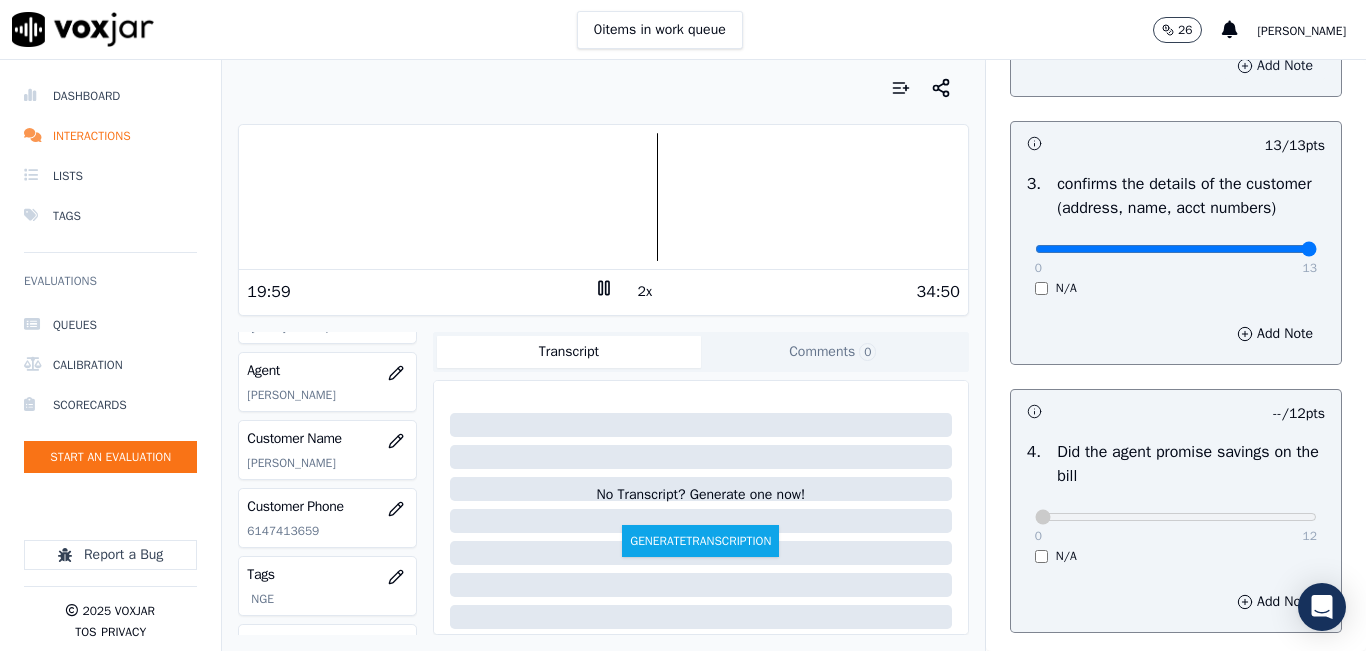 scroll, scrollTop: 700, scrollLeft: 0, axis: vertical 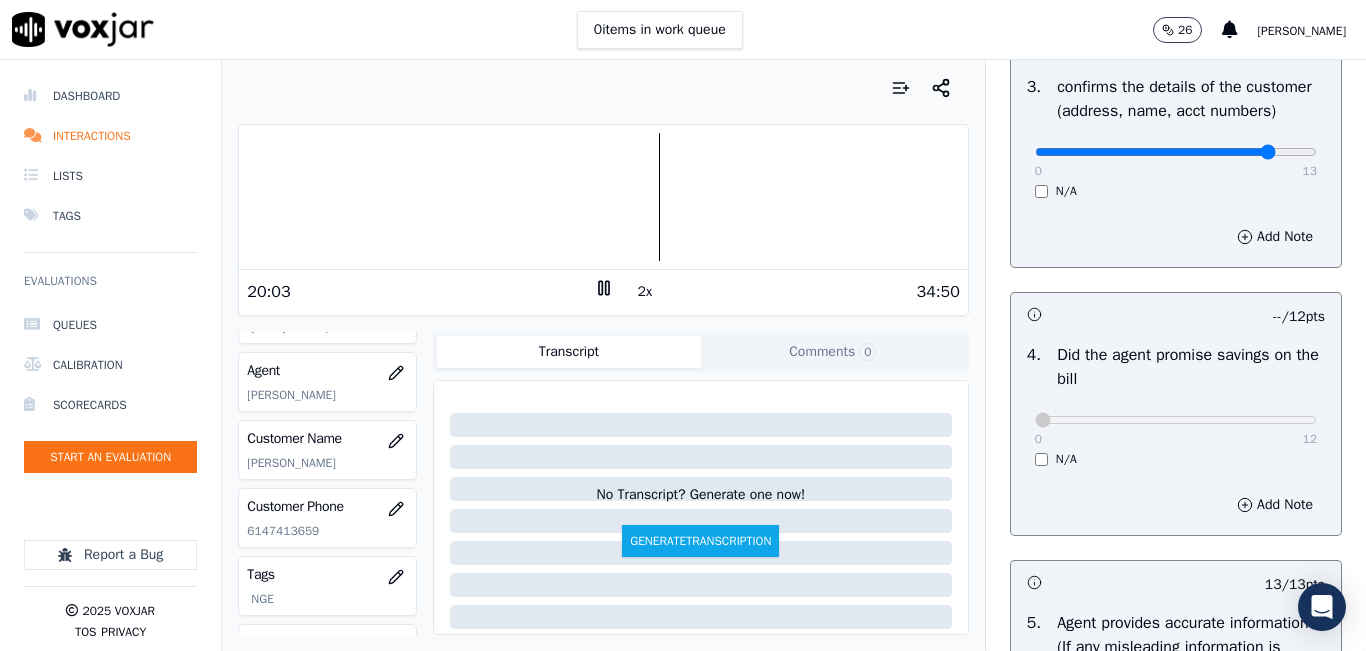 type on "11" 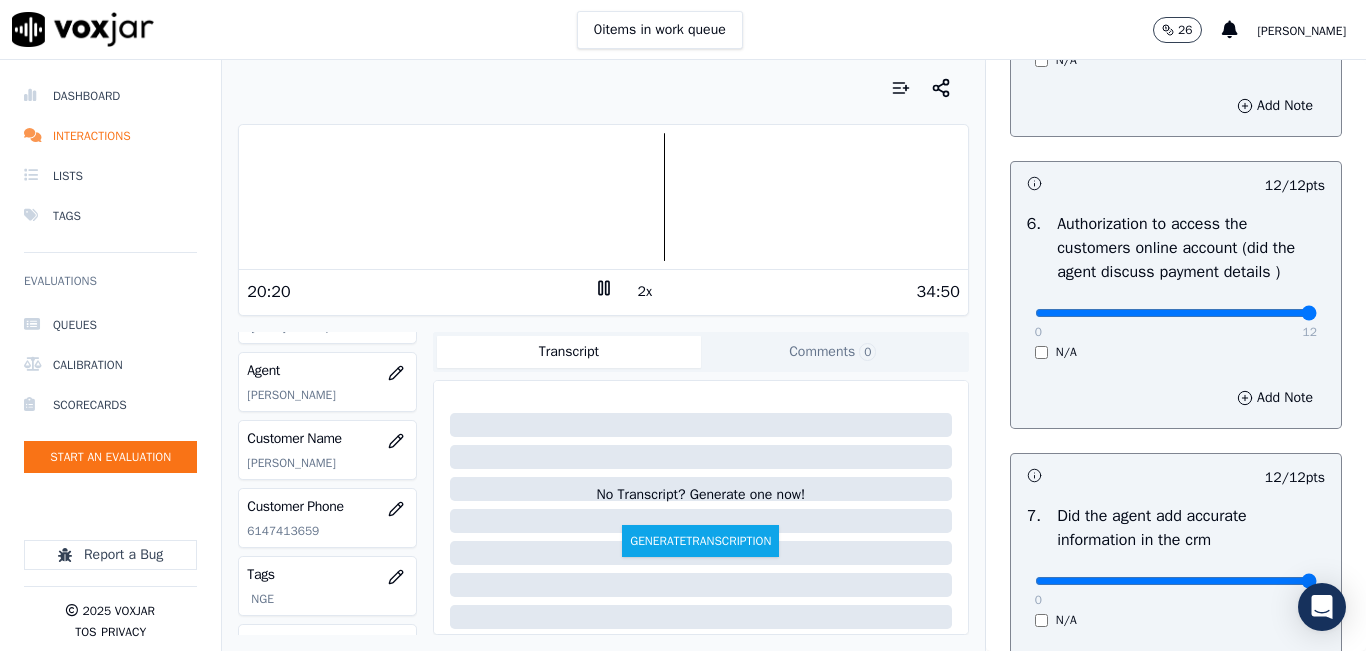 scroll, scrollTop: 1400, scrollLeft: 0, axis: vertical 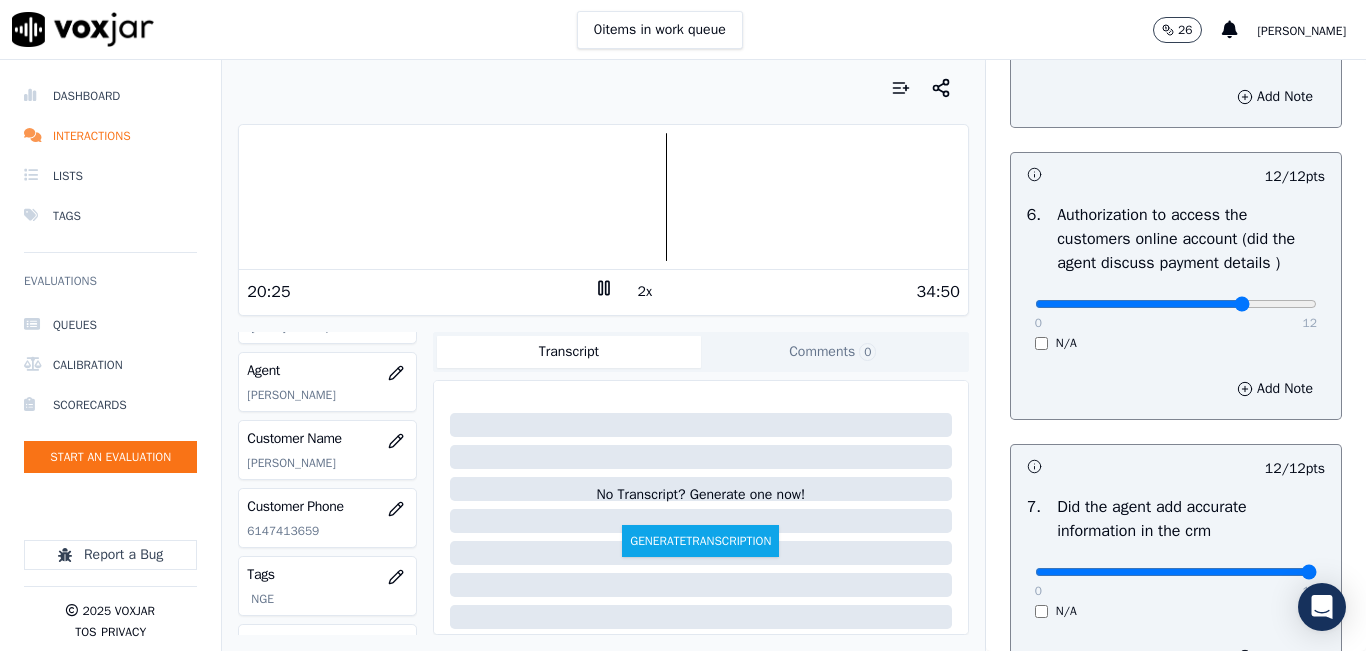 type on "9" 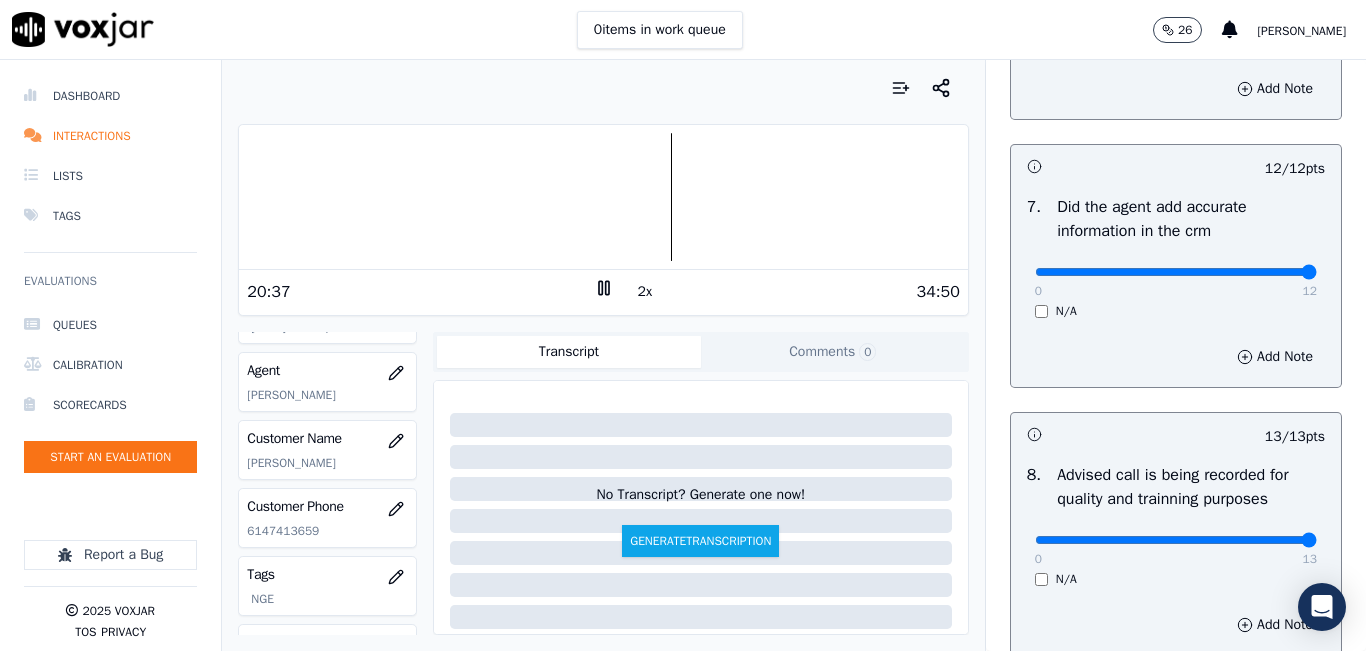scroll, scrollTop: 1918, scrollLeft: 0, axis: vertical 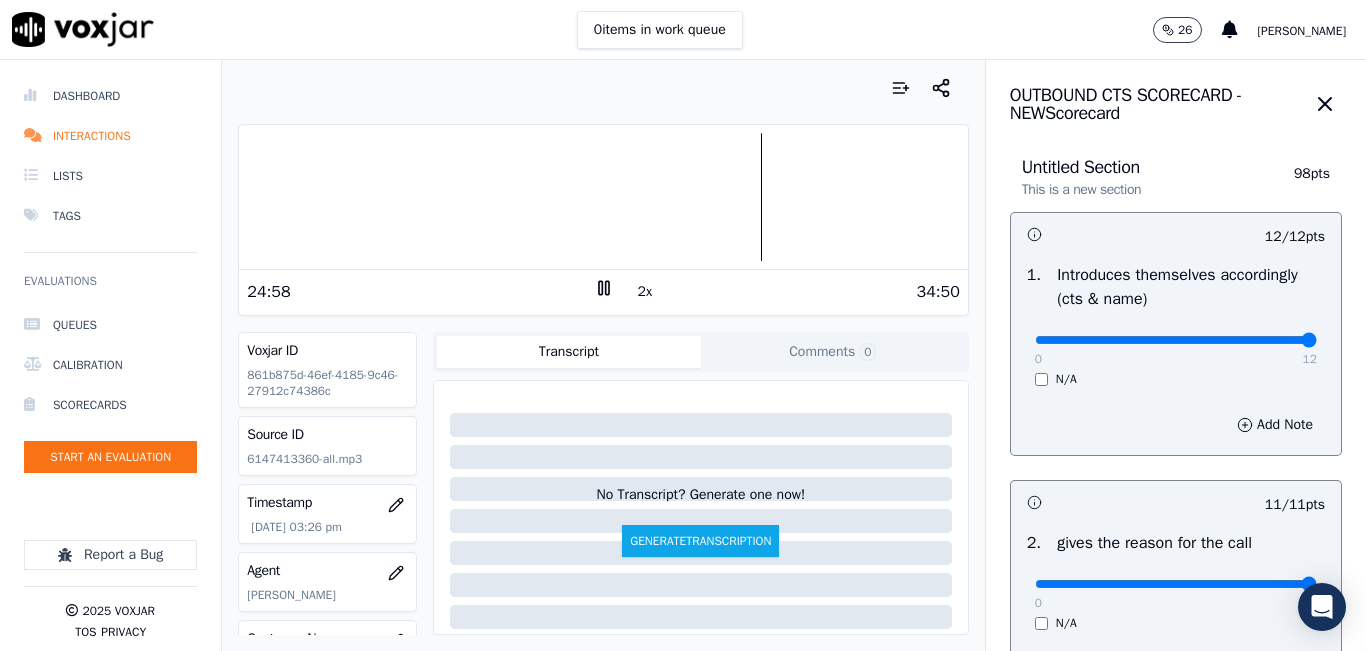 click 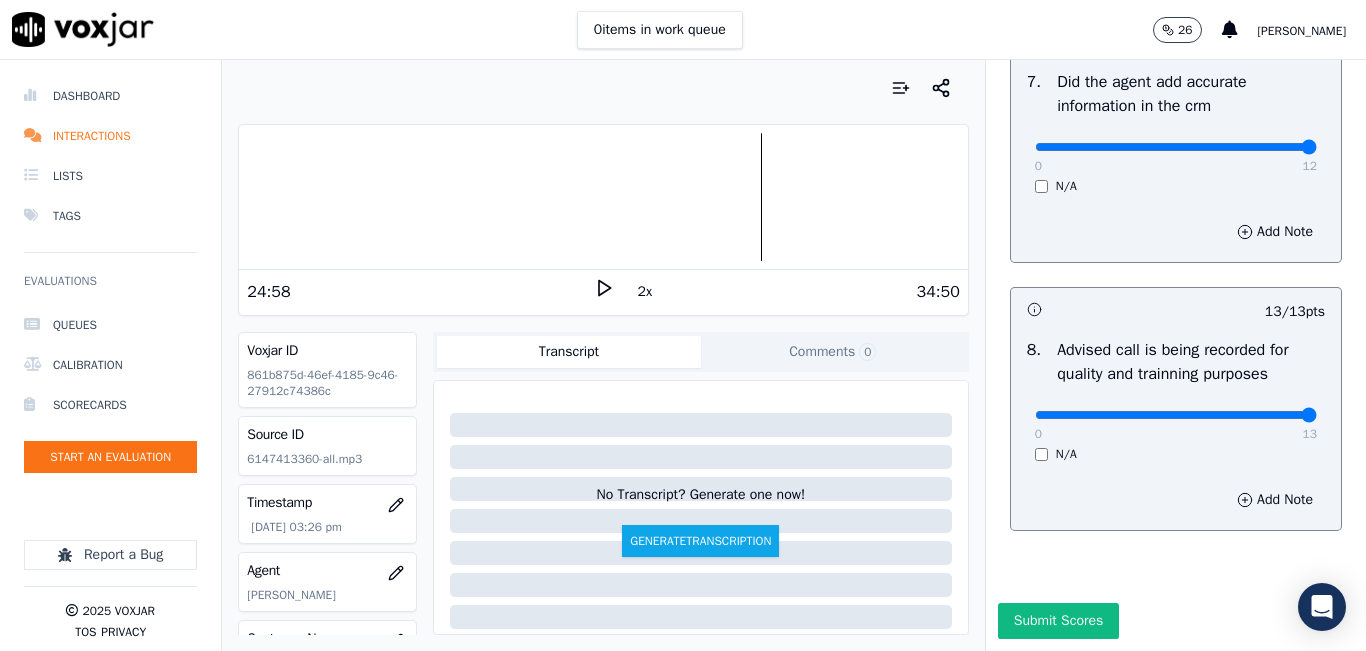 scroll, scrollTop: 1918, scrollLeft: 0, axis: vertical 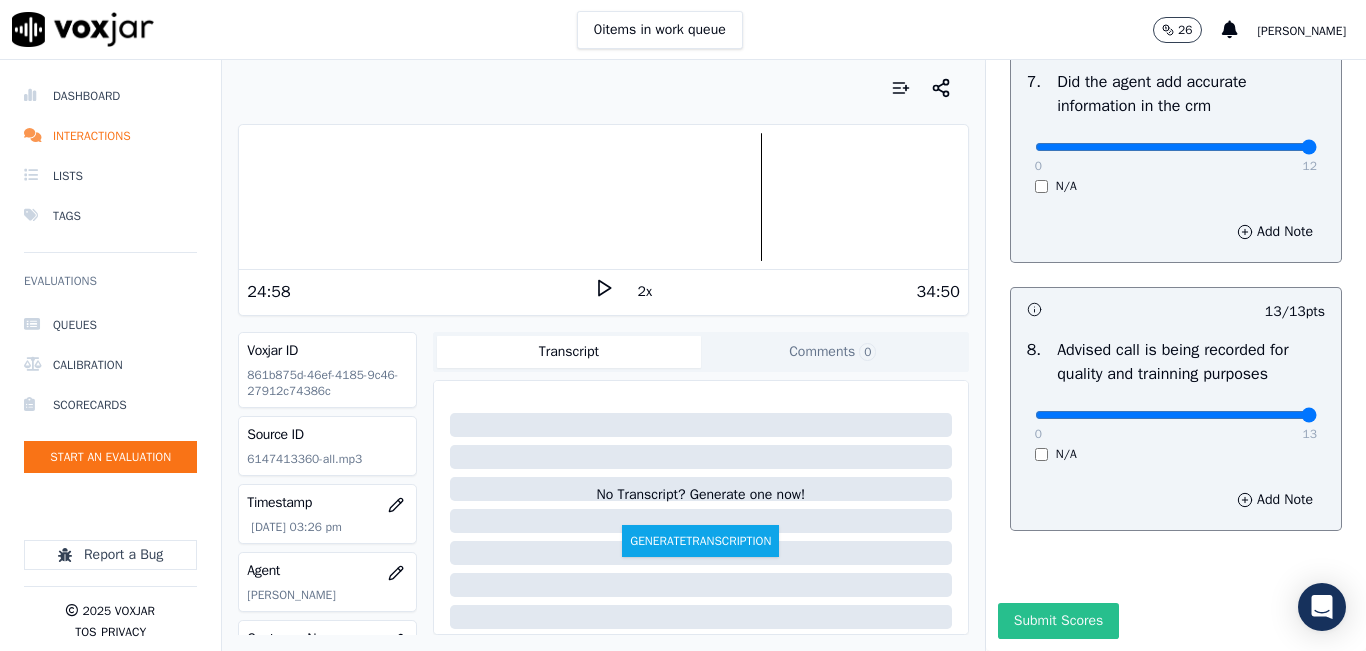 click on "Submit Scores" at bounding box center (1058, 621) 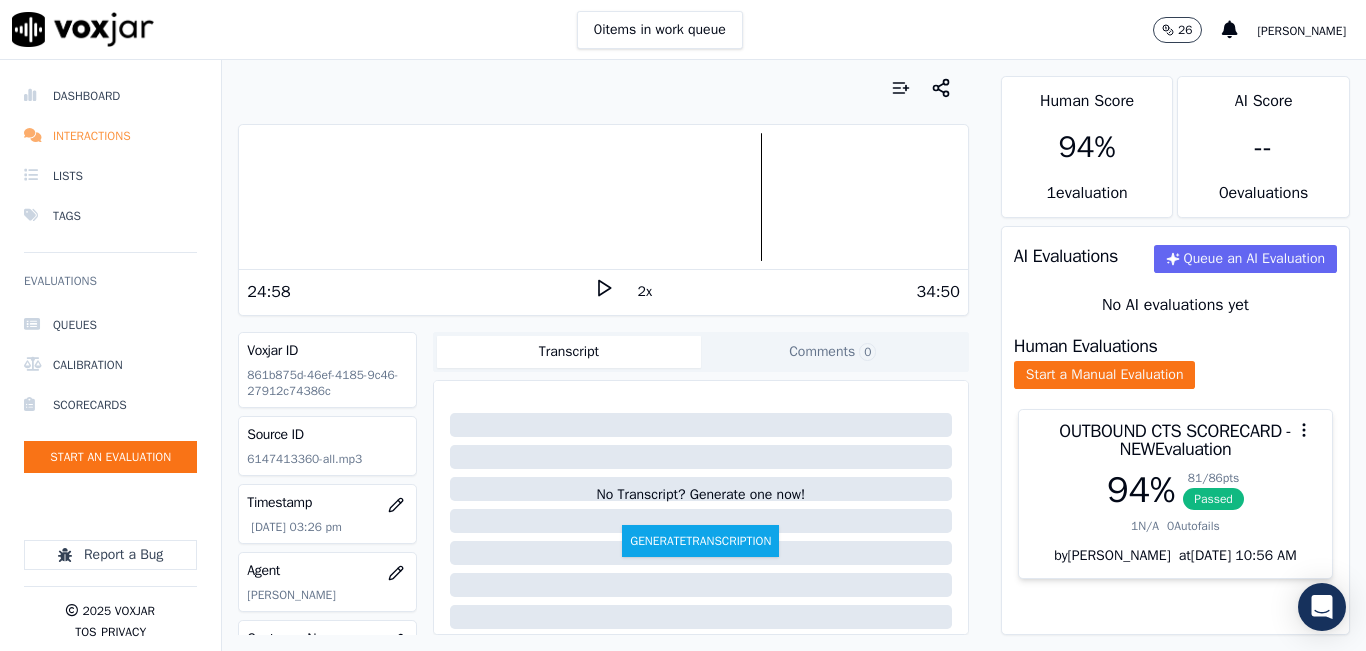 click on "Interactions" at bounding box center [110, 136] 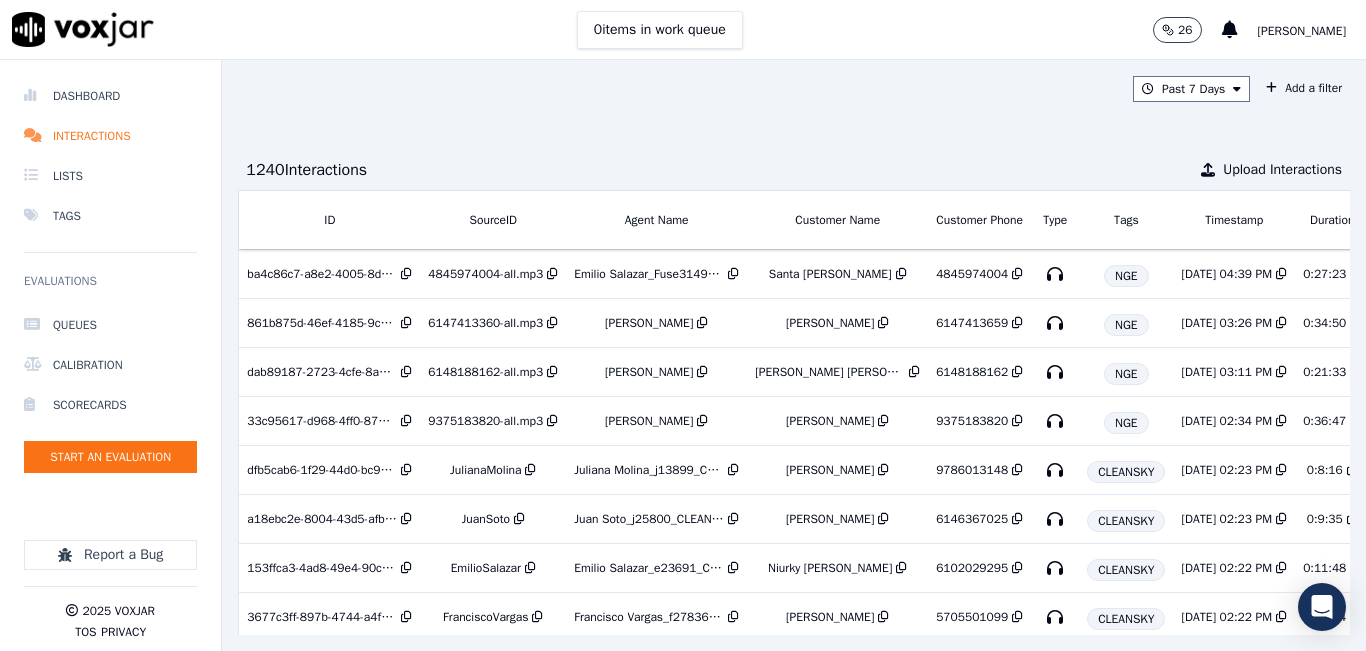 scroll, scrollTop: 0, scrollLeft: 314, axis: horizontal 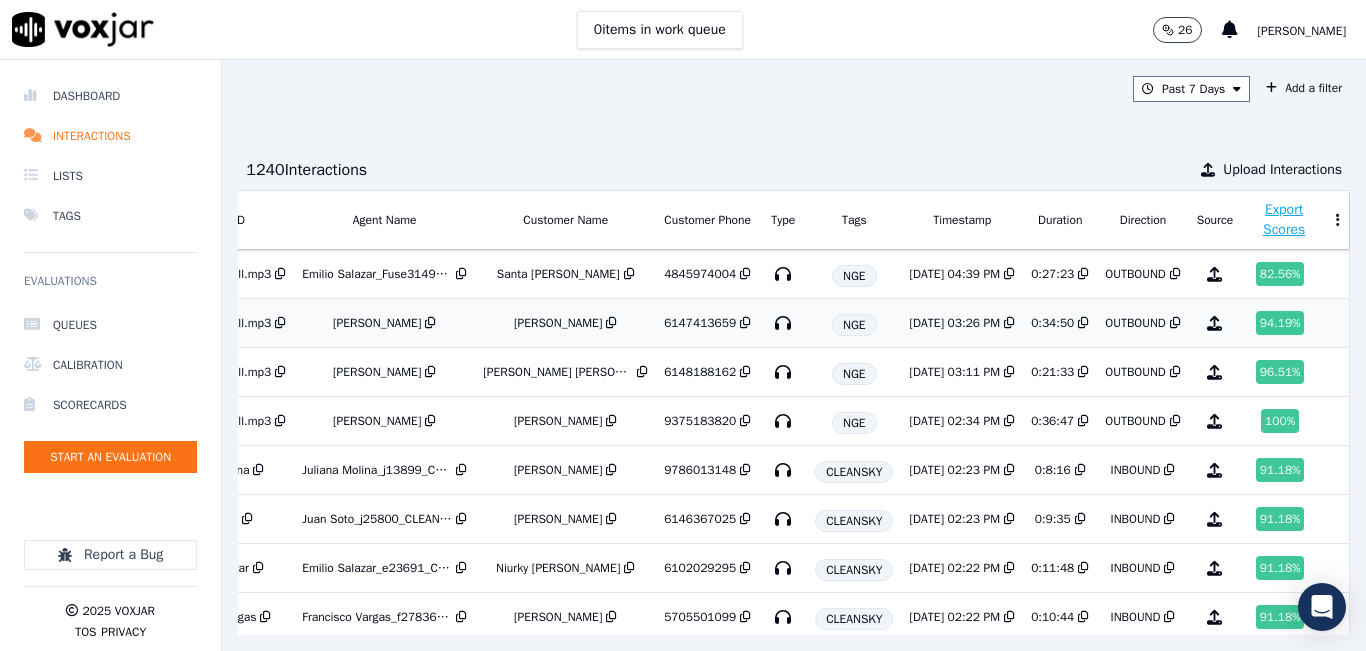 click on "94.19 %" at bounding box center (1280, 323) 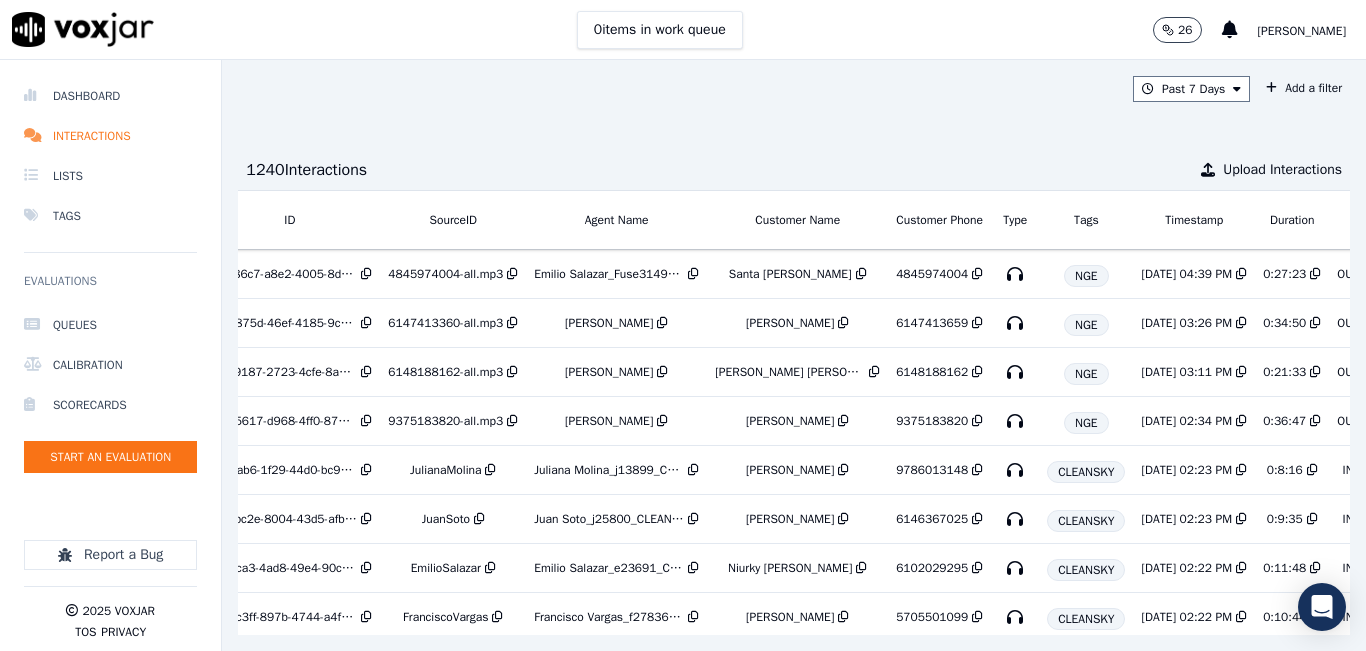 scroll, scrollTop: 0, scrollLeft: 0, axis: both 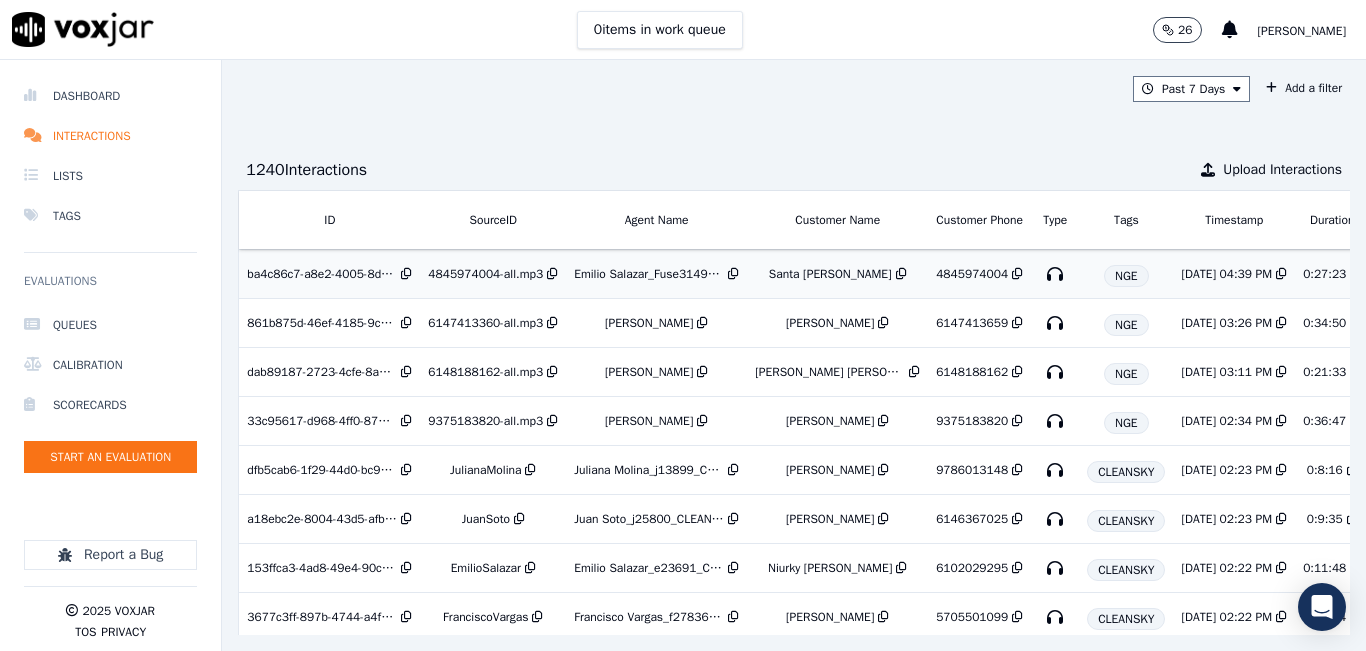 click on "Santa Claribel Amador" at bounding box center (837, 274) 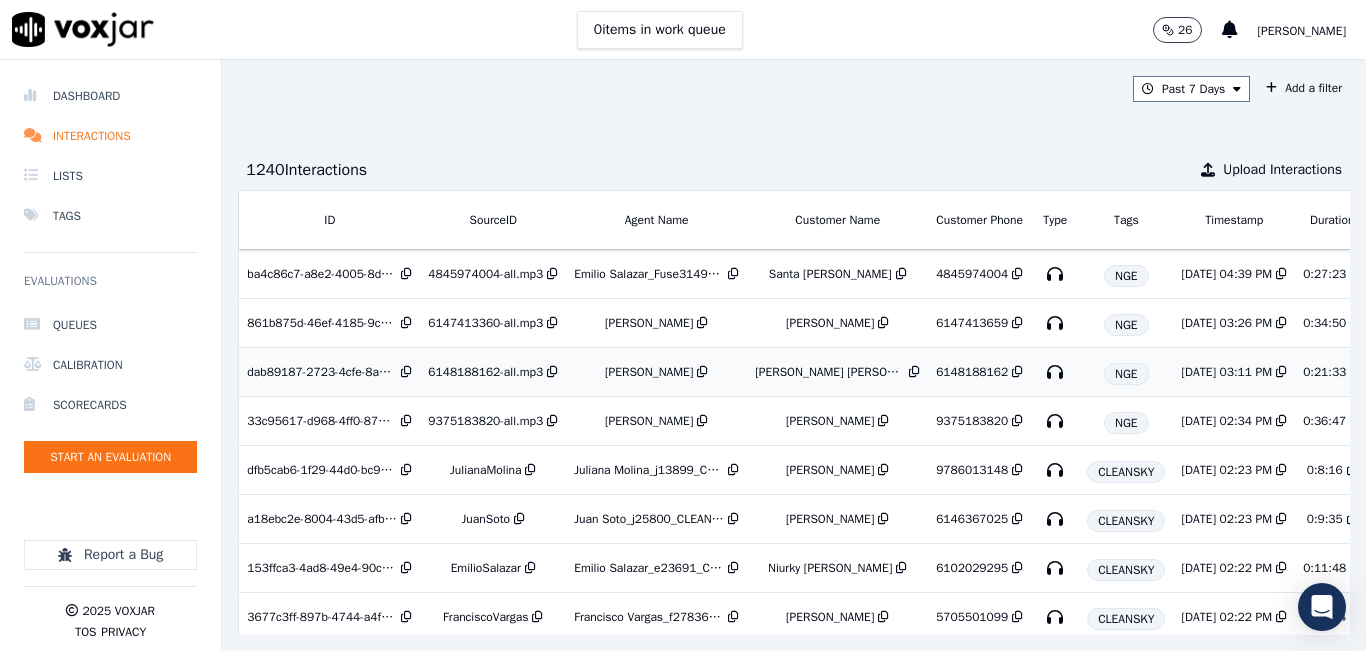 click on "robin rolando perez ramirez" at bounding box center [837, 372] 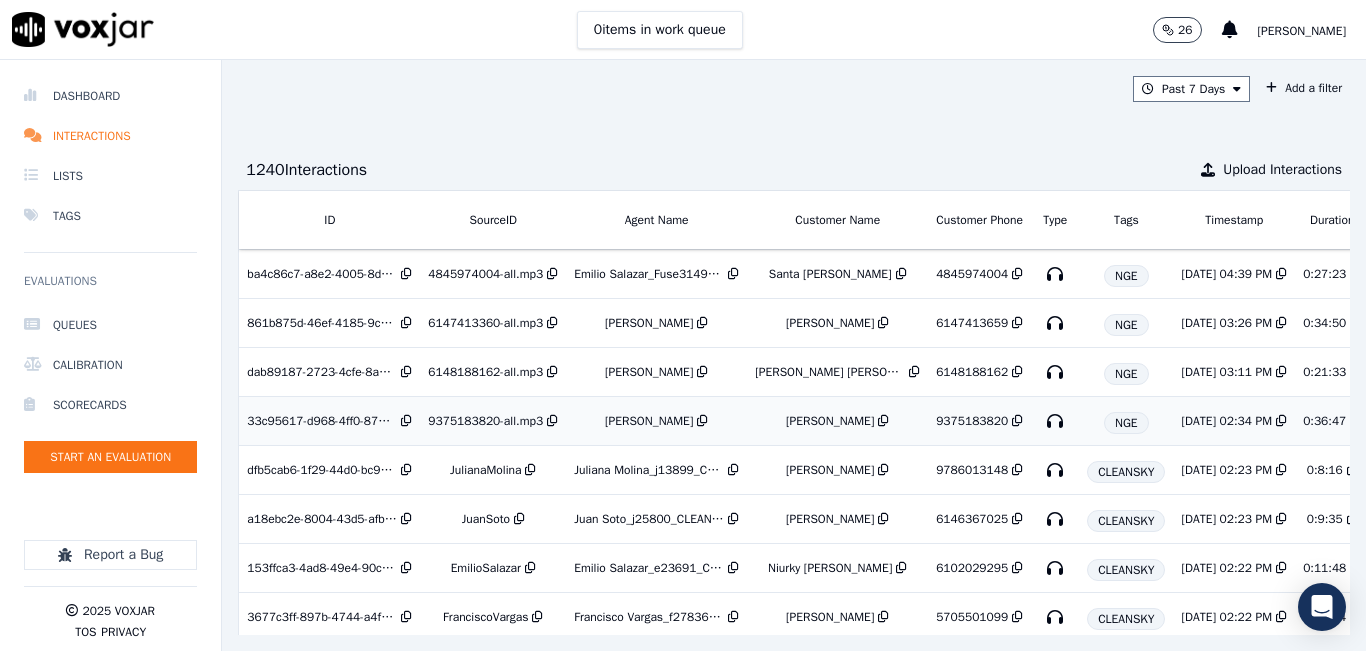 click on "HERMALINDA MEJIA LOPEZ" at bounding box center (837, 421) 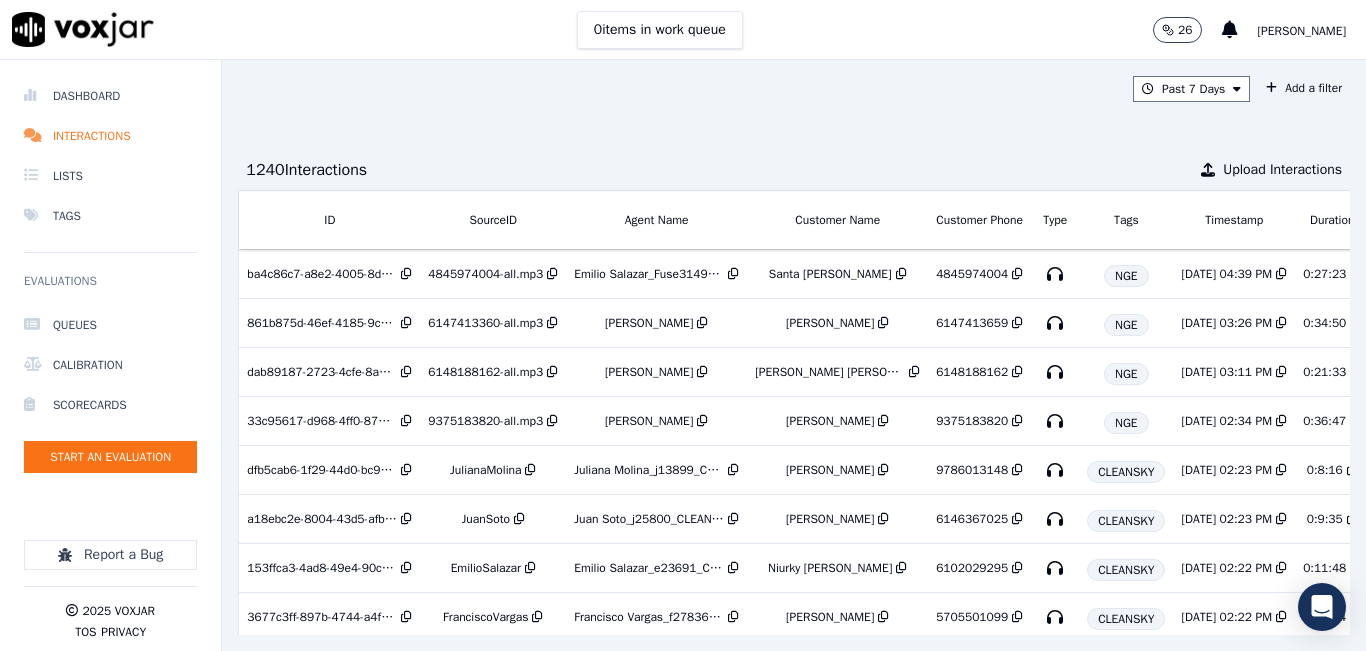 scroll, scrollTop: 0, scrollLeft: 314, axis: horizontal 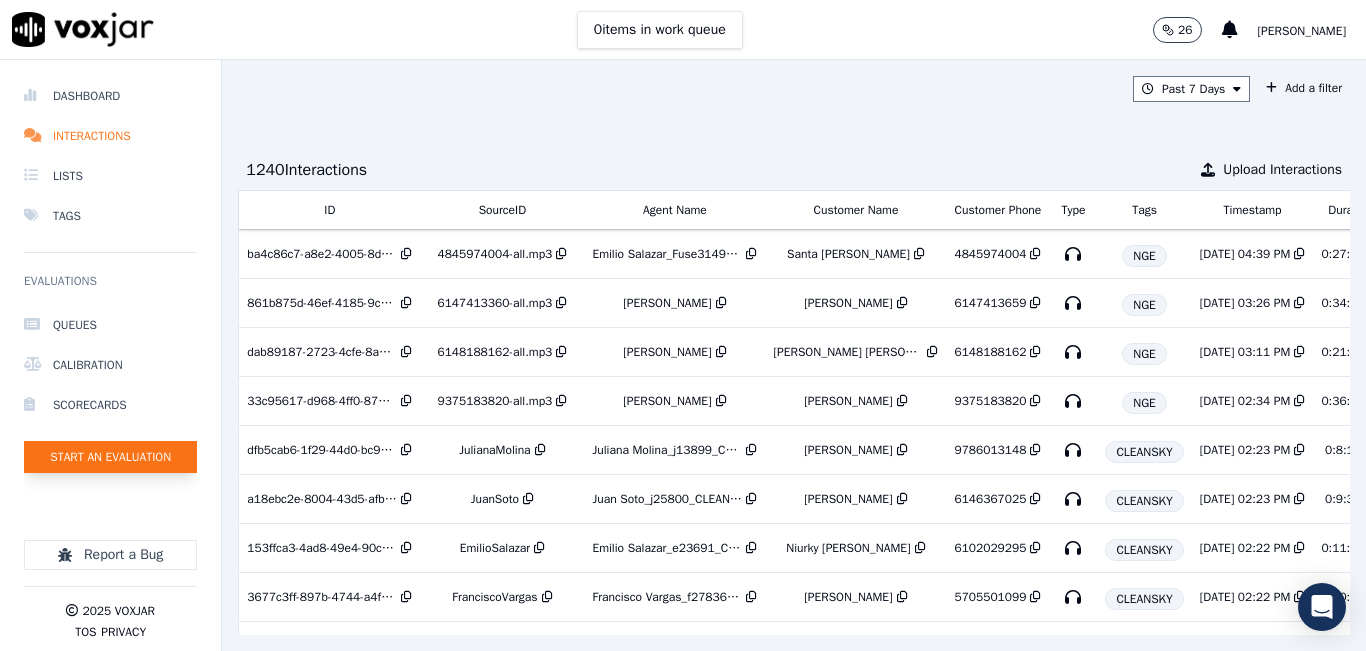 click on "Start an Evaluation" 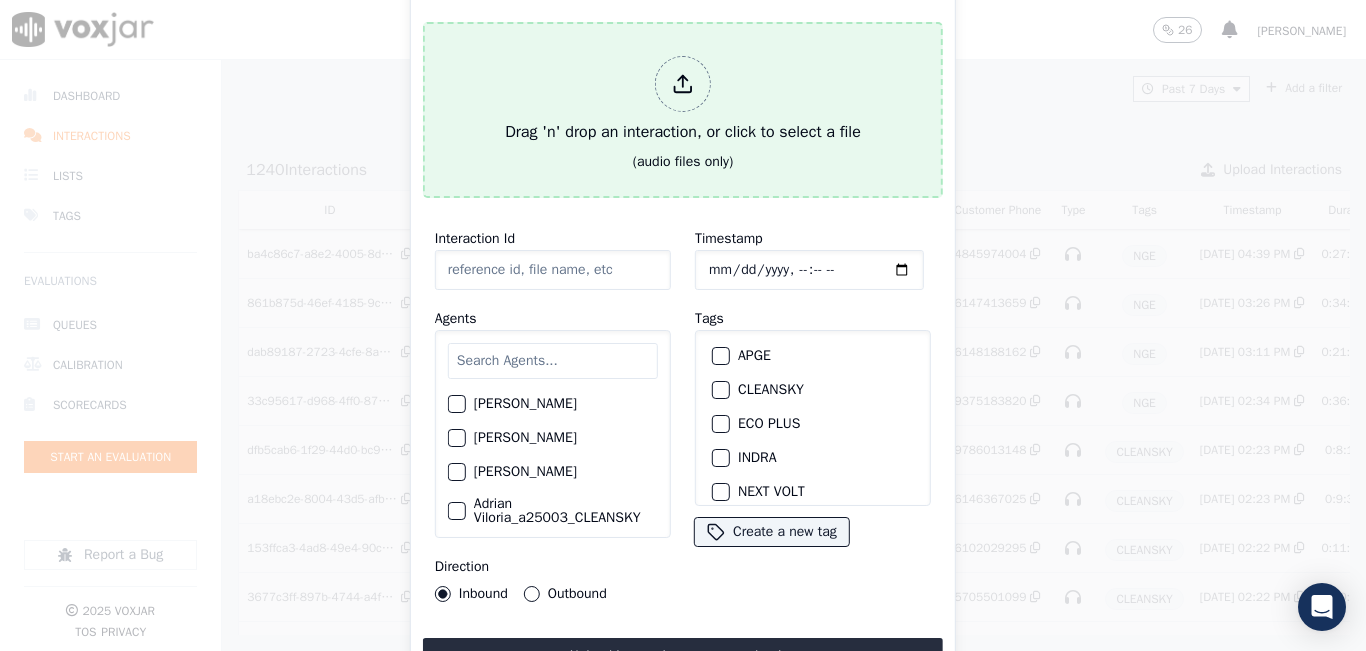 click on "Drag 'n' drop an interaction, or click to select a file" at bounding box center [683, 100] 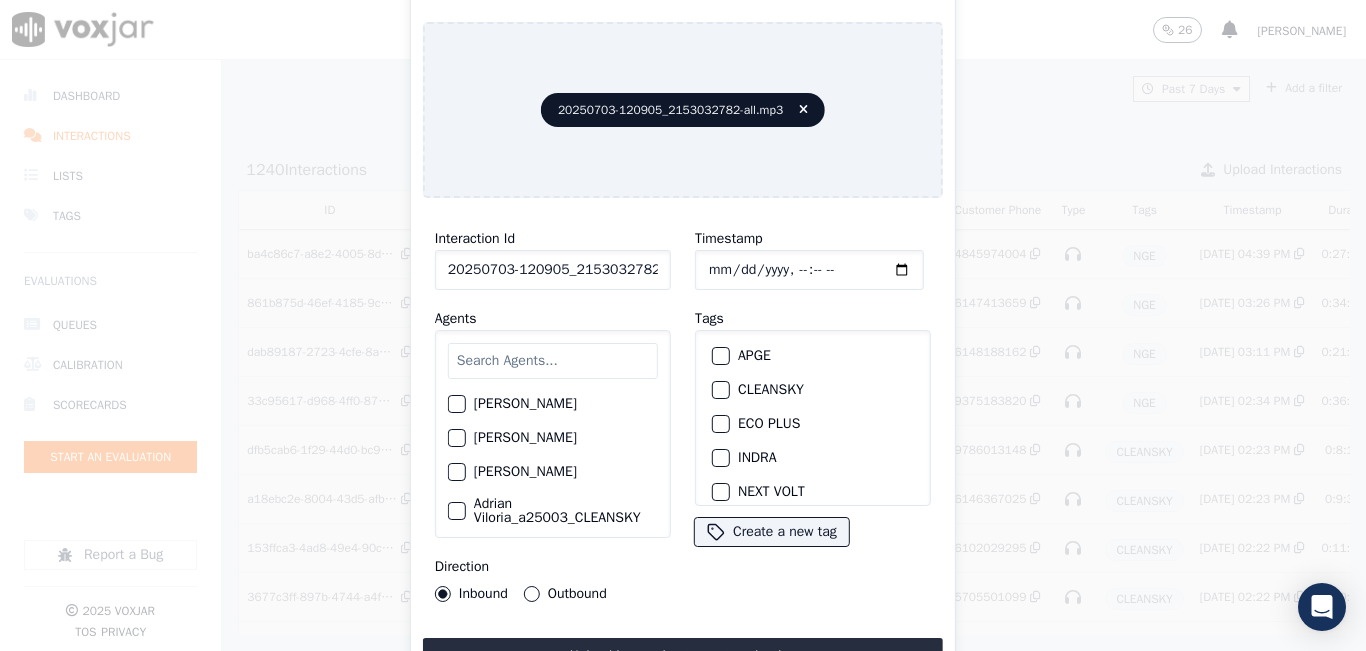 click at bounding box center [553, 361] 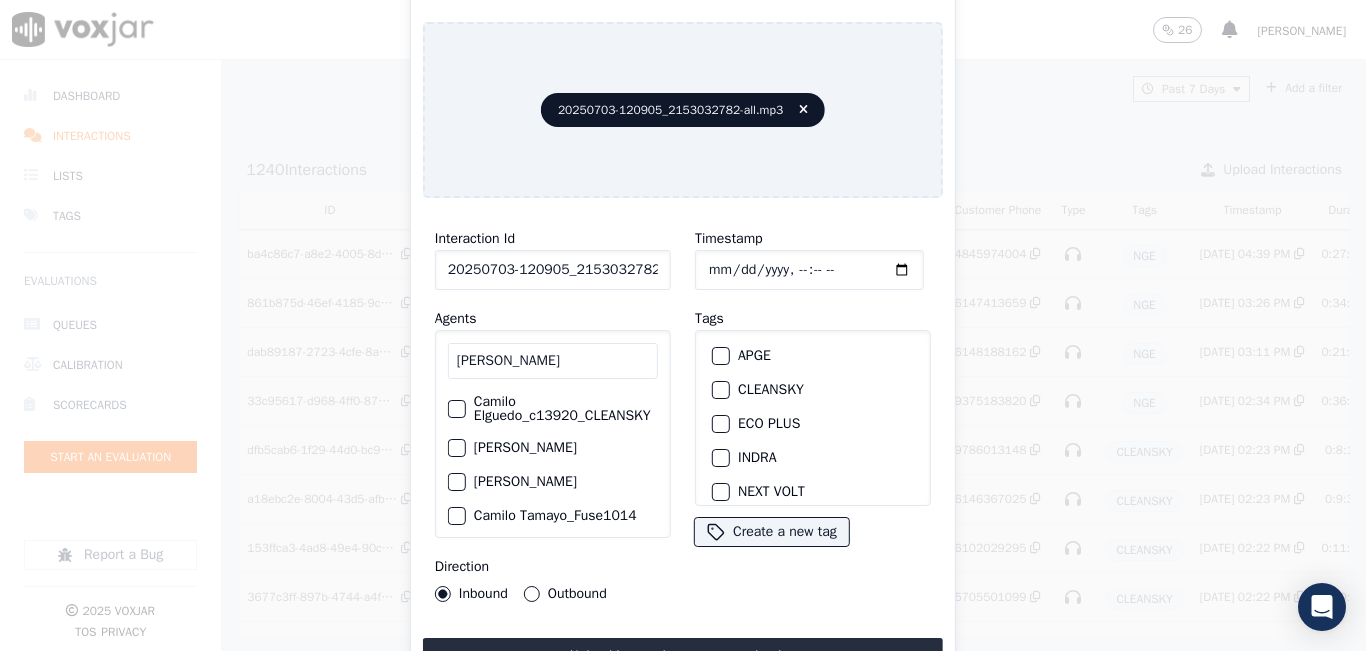 type on "camilo" 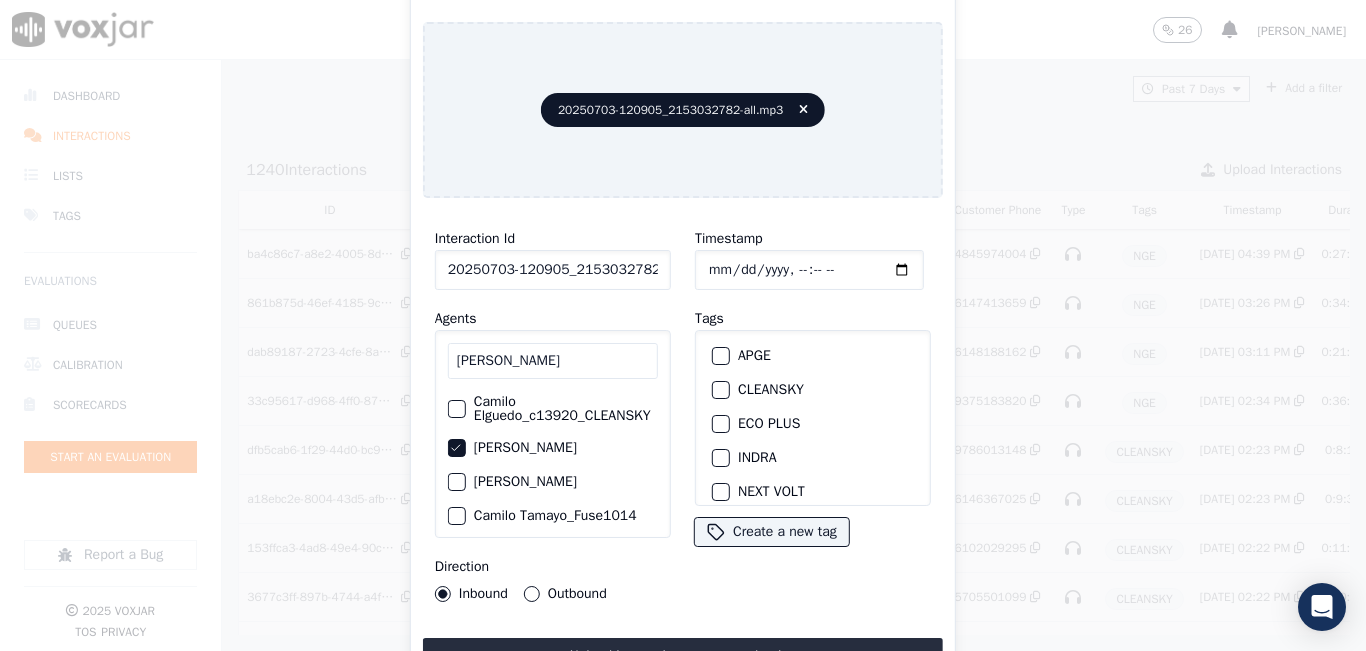 drag, startPoint x: 537, startPoint y: 581, endPoint x: 576, endPoint y: 649, distance: 78.39005 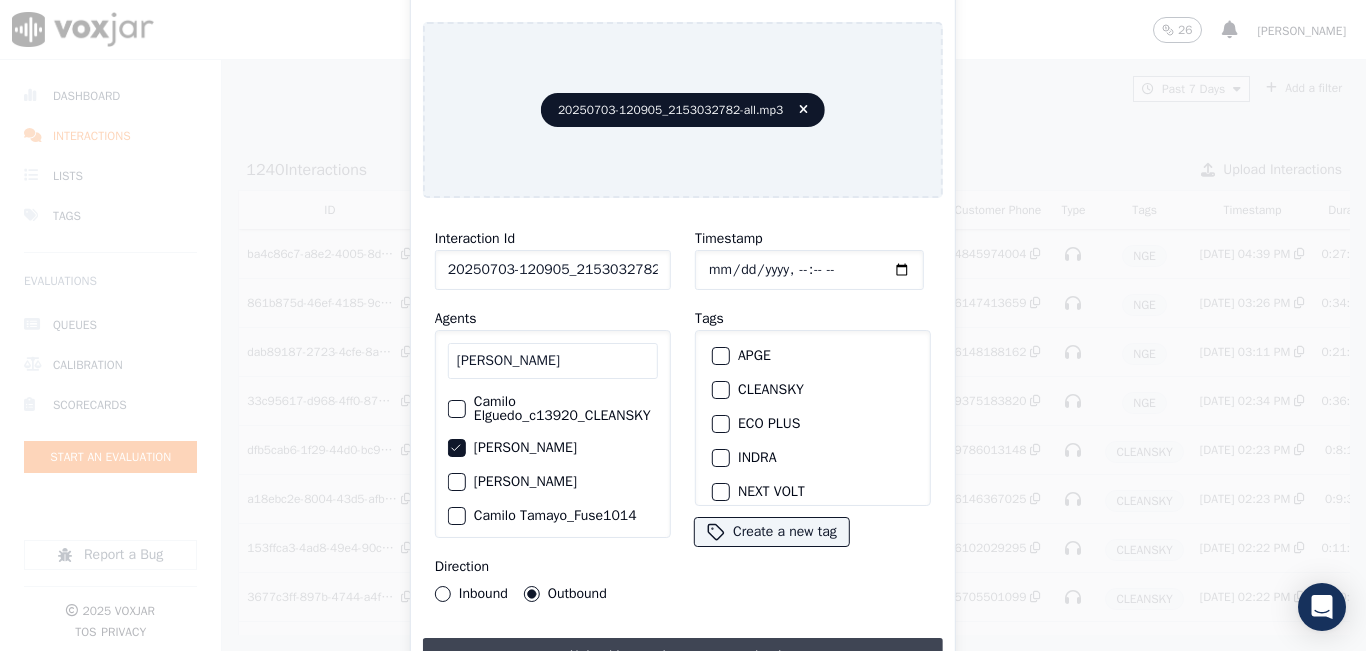 click on "Upload interaction to start evaluation" at bounding box center (683, 656) 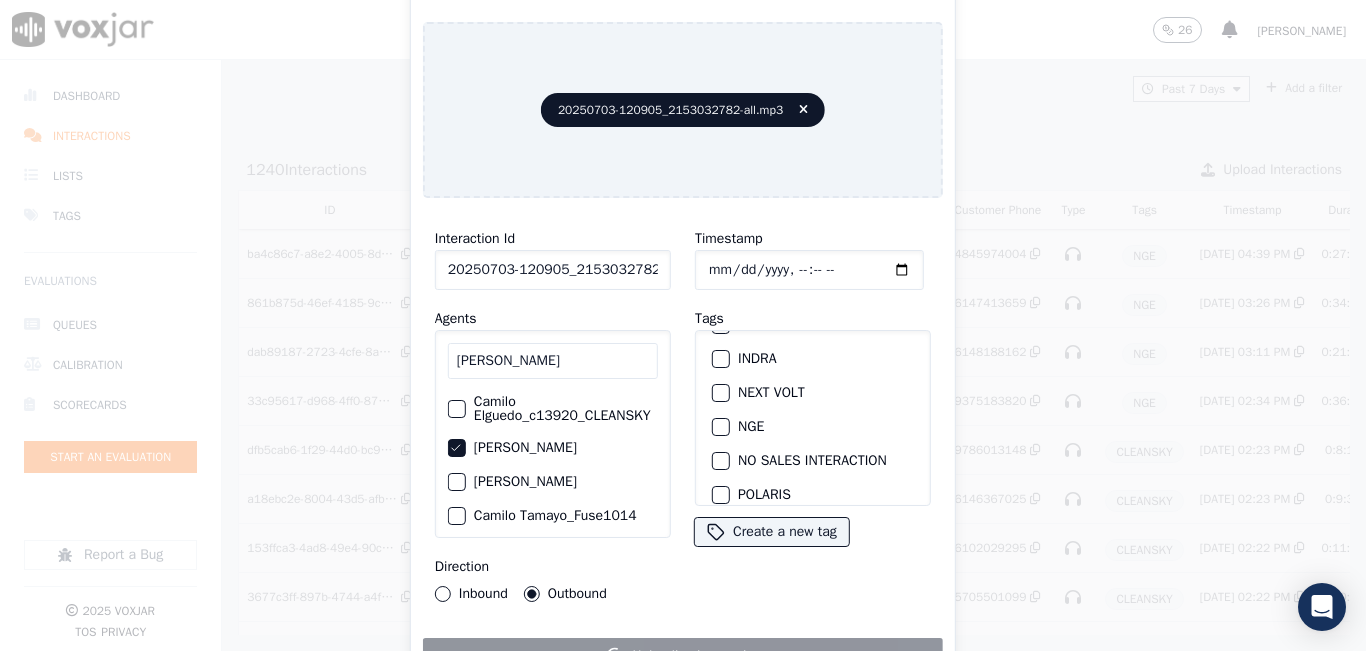scroll, scrollTop: 100, scrollLeft: 0, axis: vertical 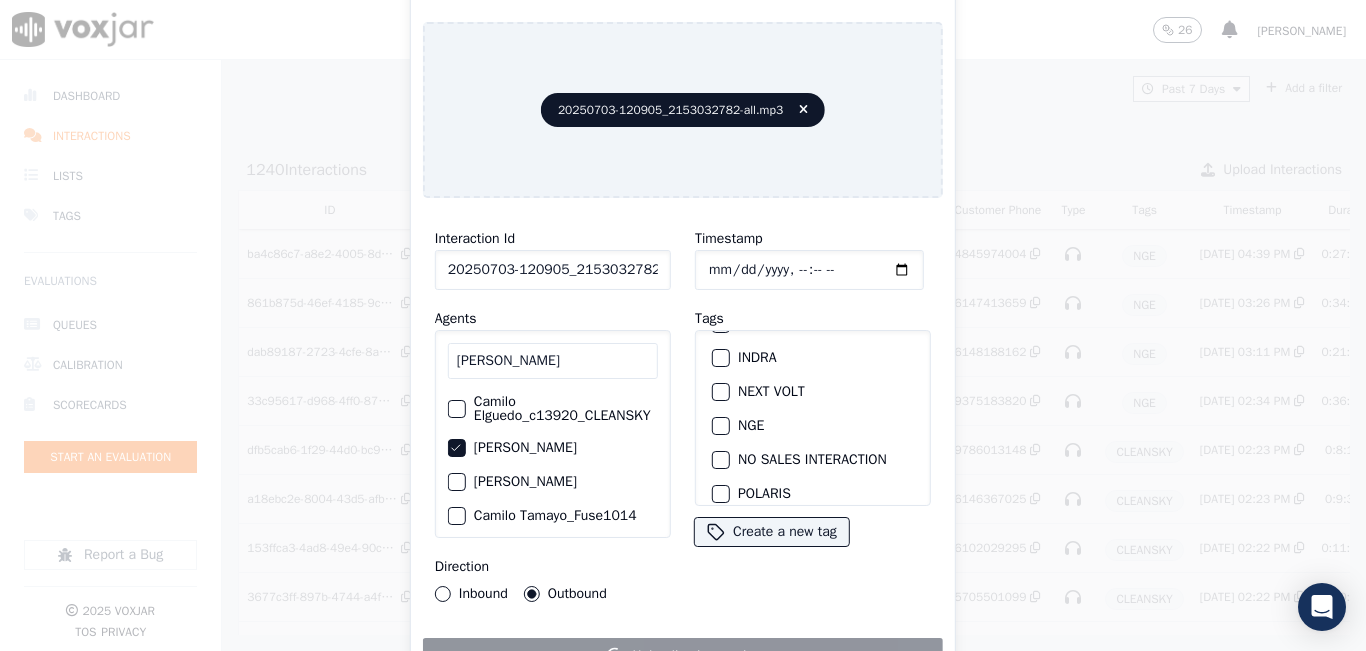 click at bounding box center [720, 426] 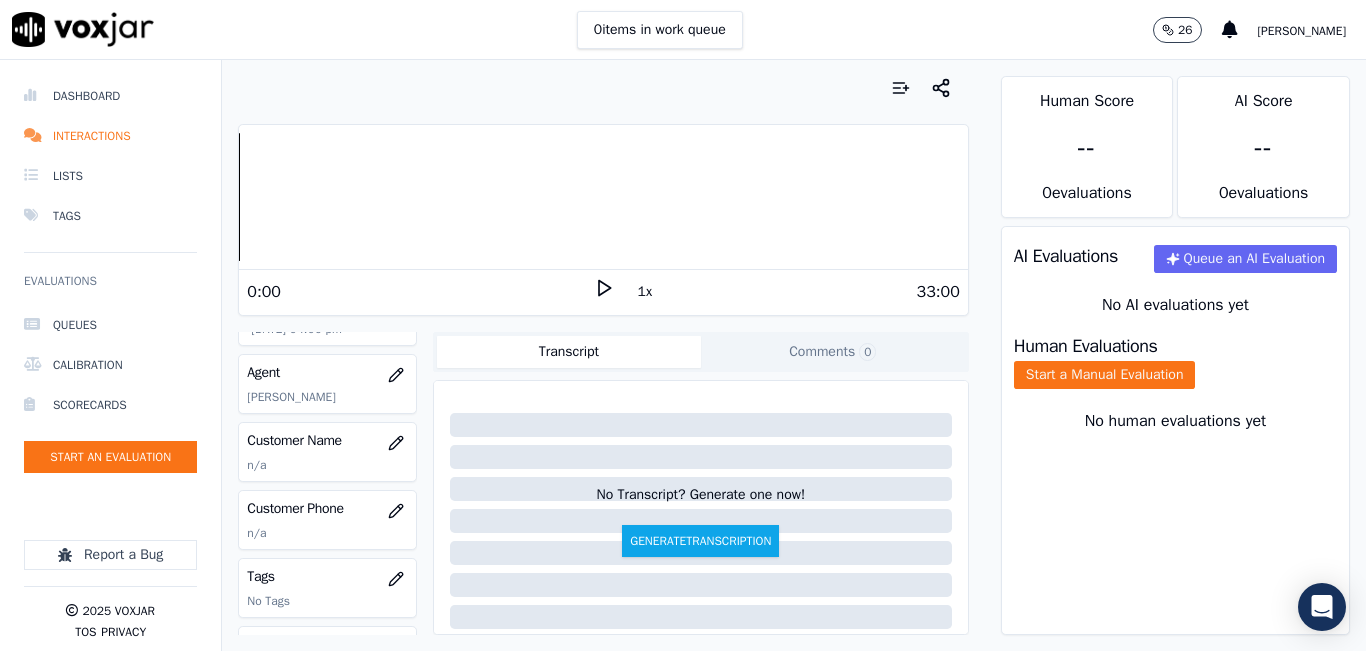 scroll, scrollTop: 300, scrollLeft: 0, axis: vertical 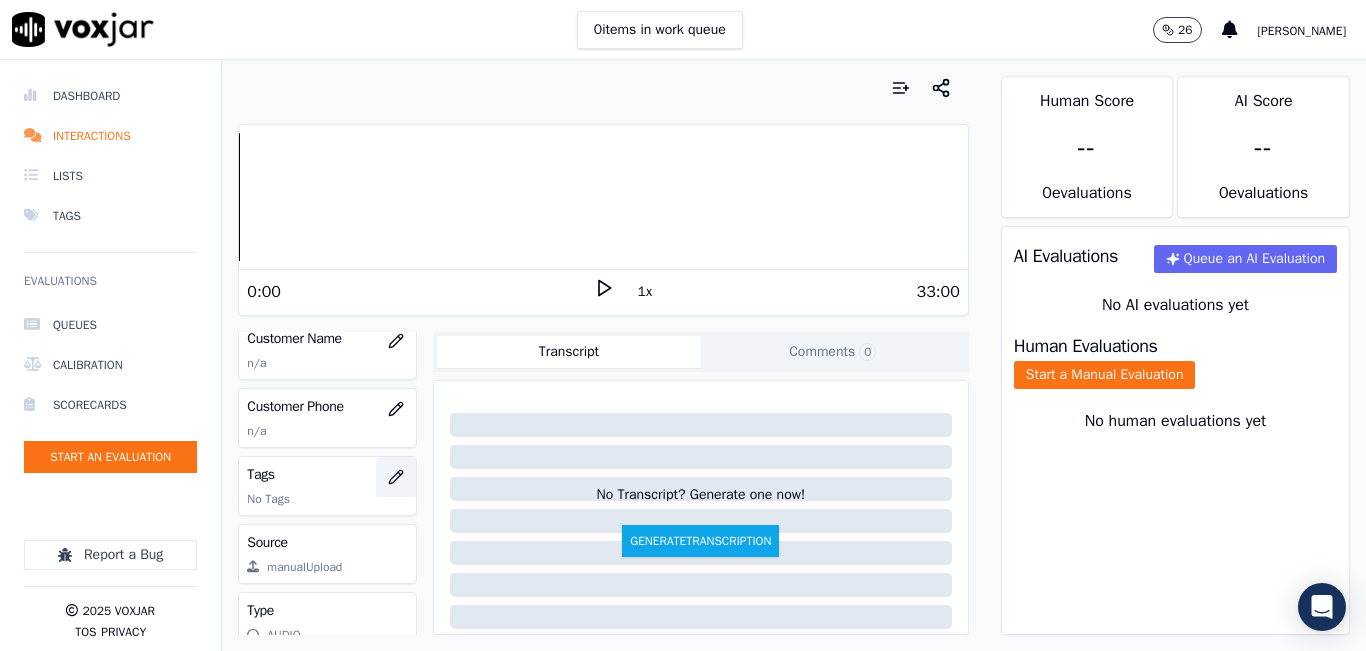 click 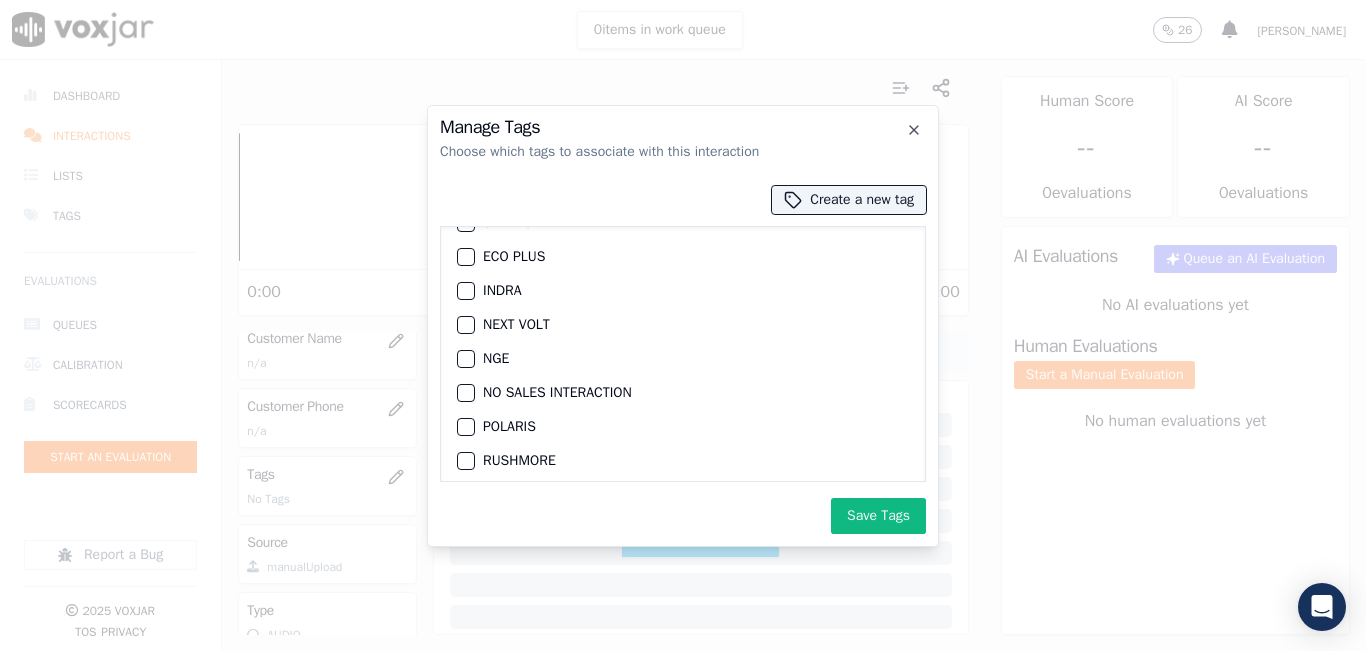 scroll, scrollTop: 100, scrollLeft: 0, axis: vertical 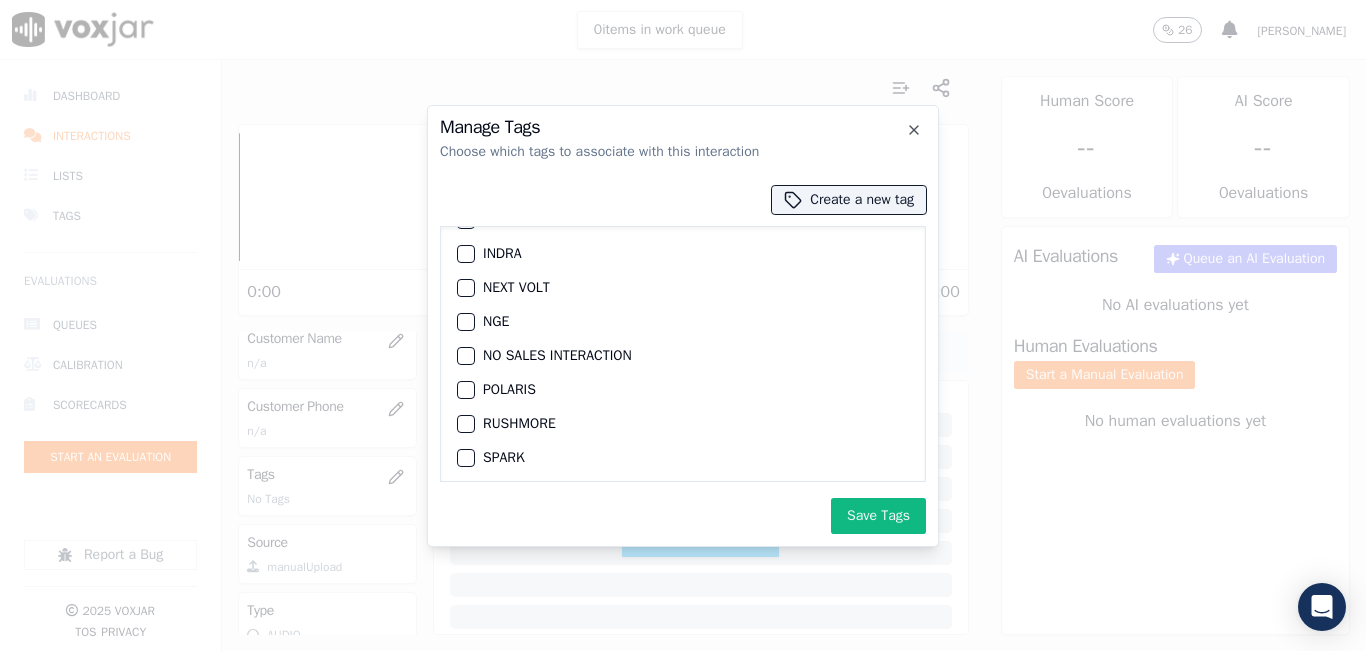 click at bounding box center [465, 322] 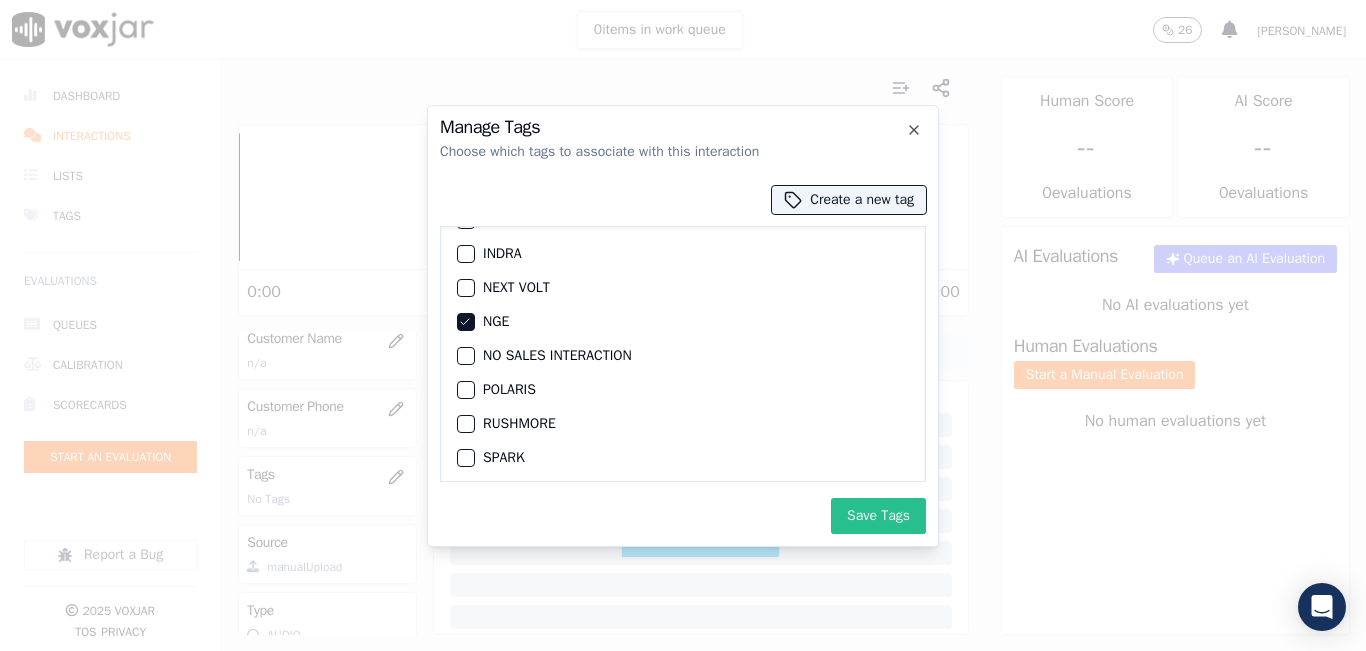 click on "Save Tags" at bounding box center (878, 516) 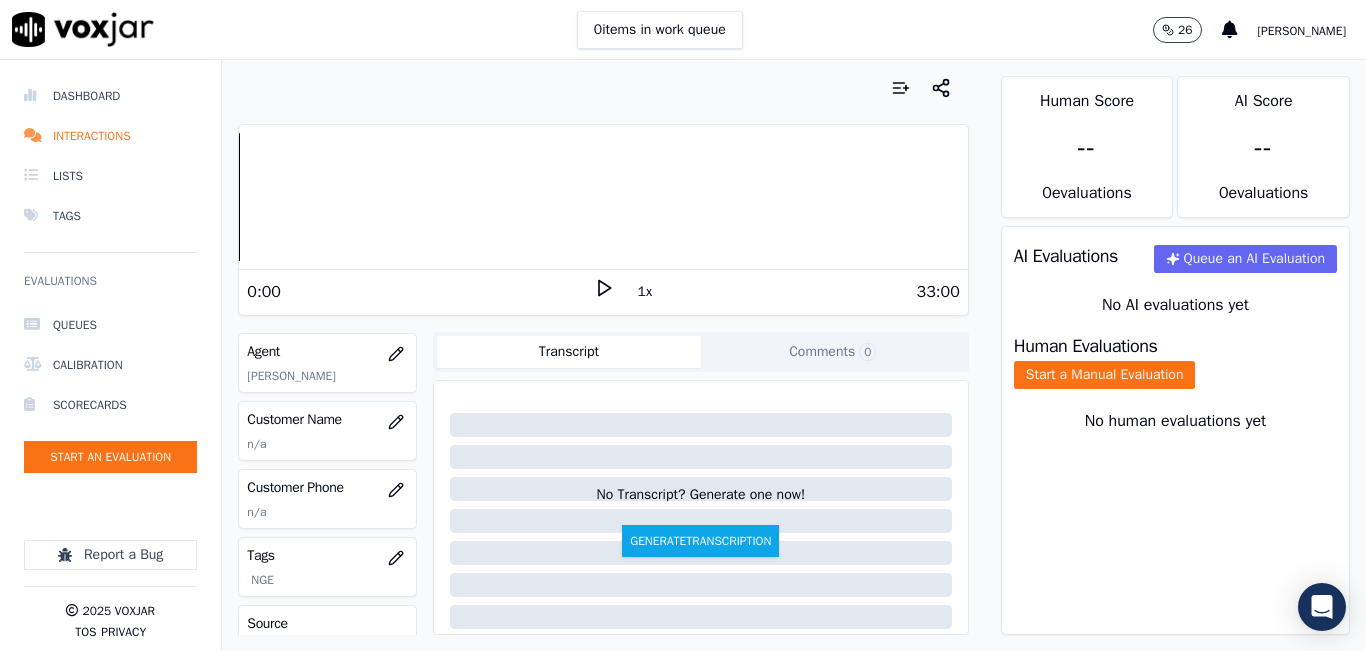 scroll, scrollTop: 178, scrollLeft: 0, axis: vertical 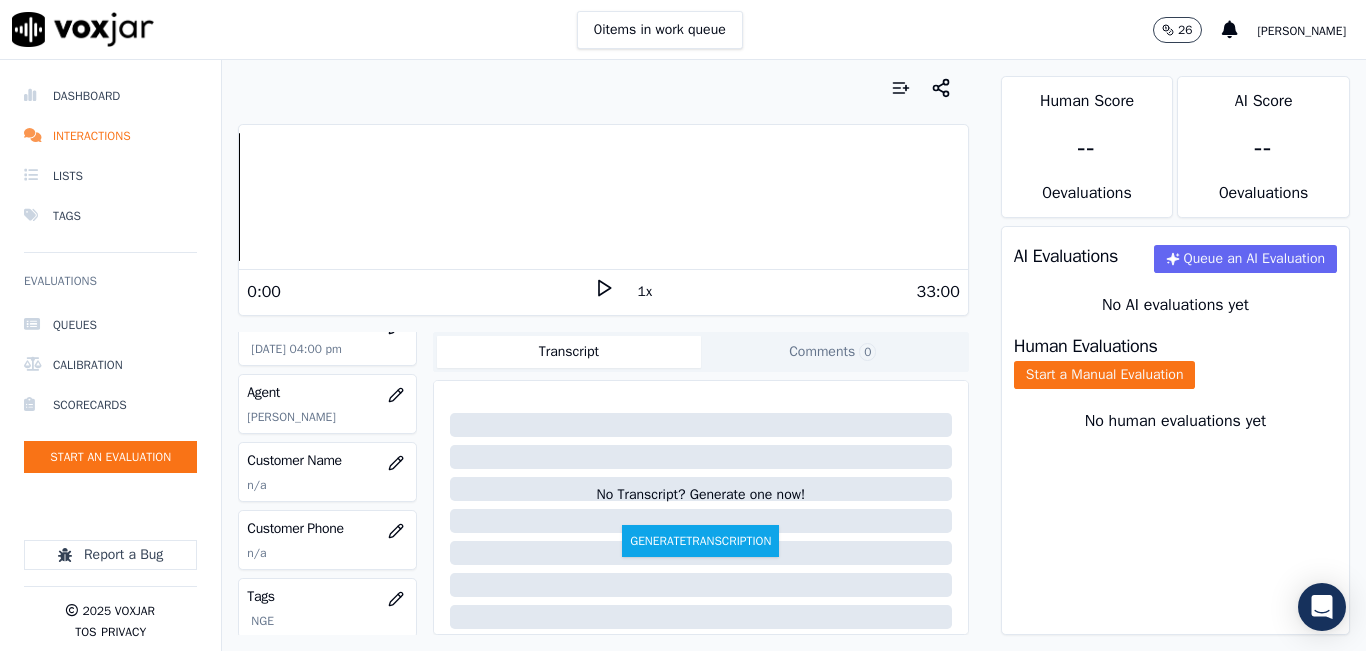 click on "33:00" at bounding box center (787, 292) 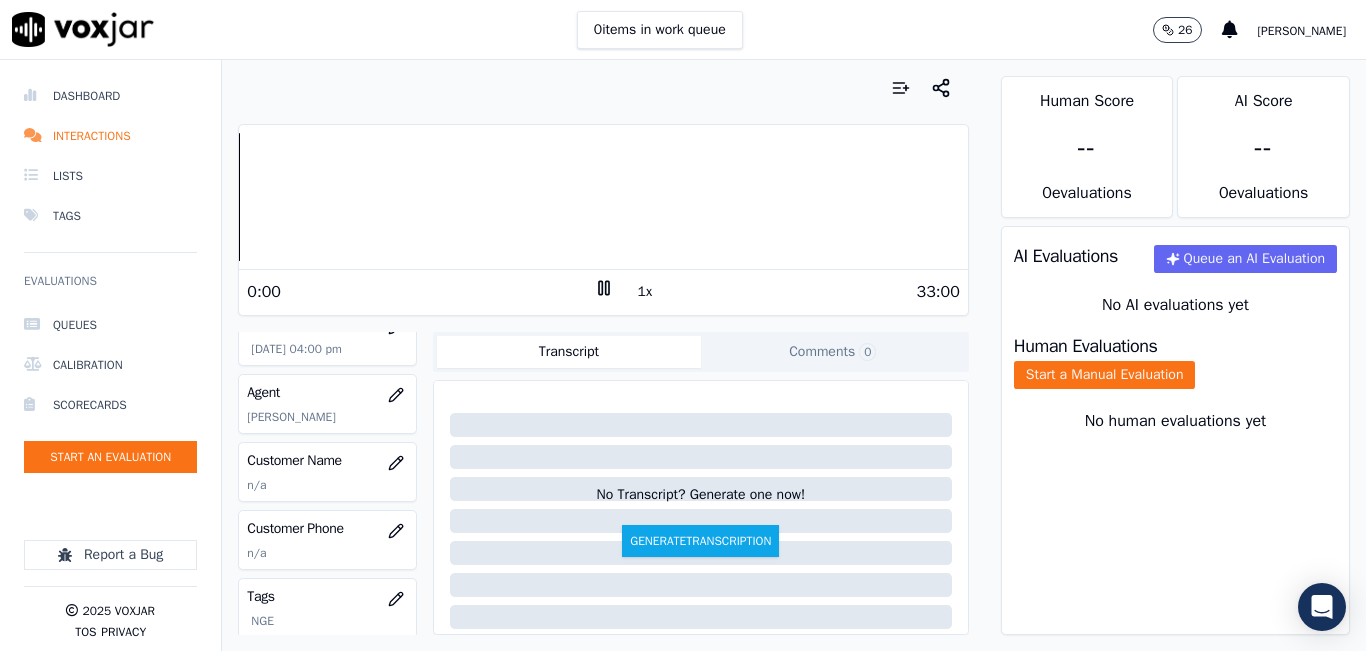 click on "1x" at bounding box center (645, 292) 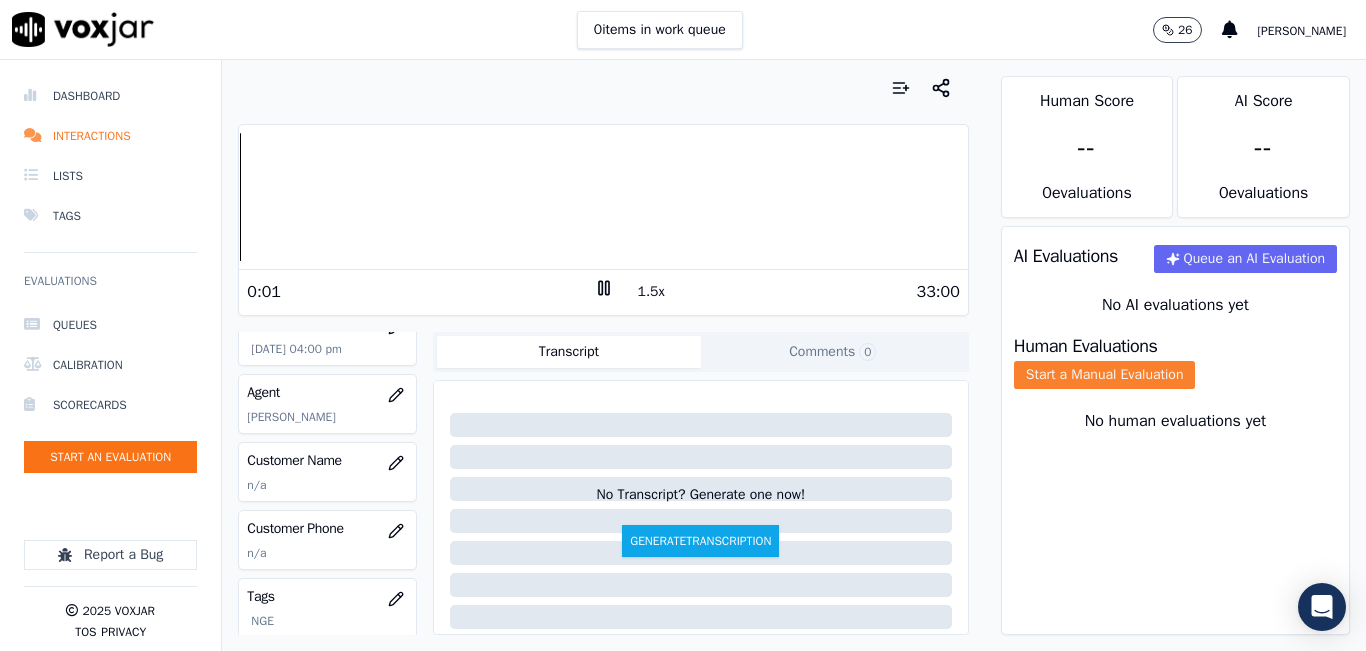 click on "Start a Manual Evaluation" 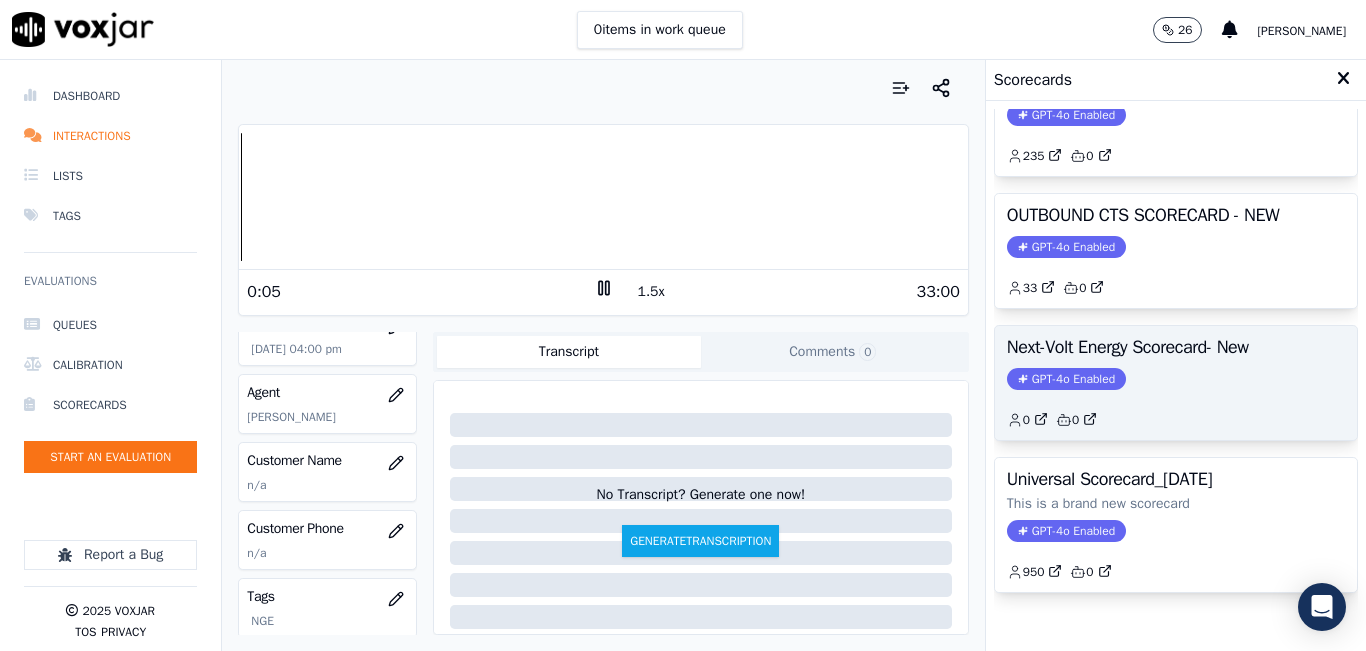 scroll, scrollTop: 327, scrollLeft: 0, axis: vertical 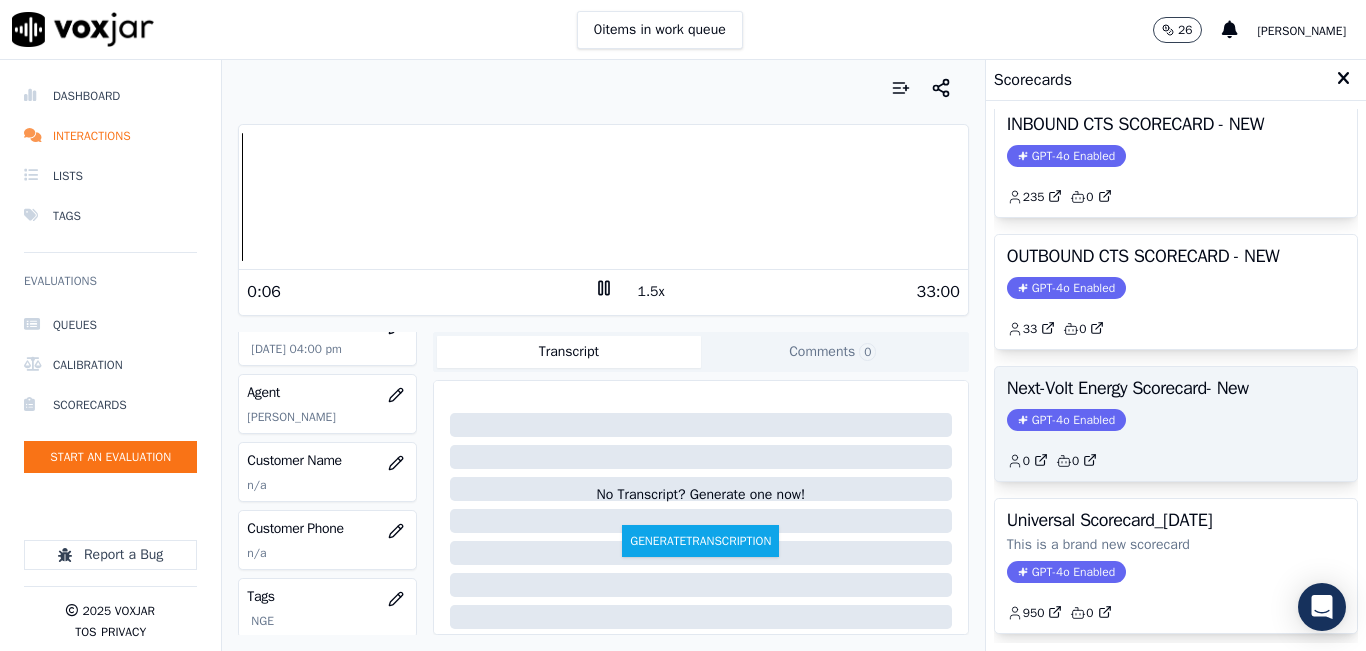 click on "33         0" 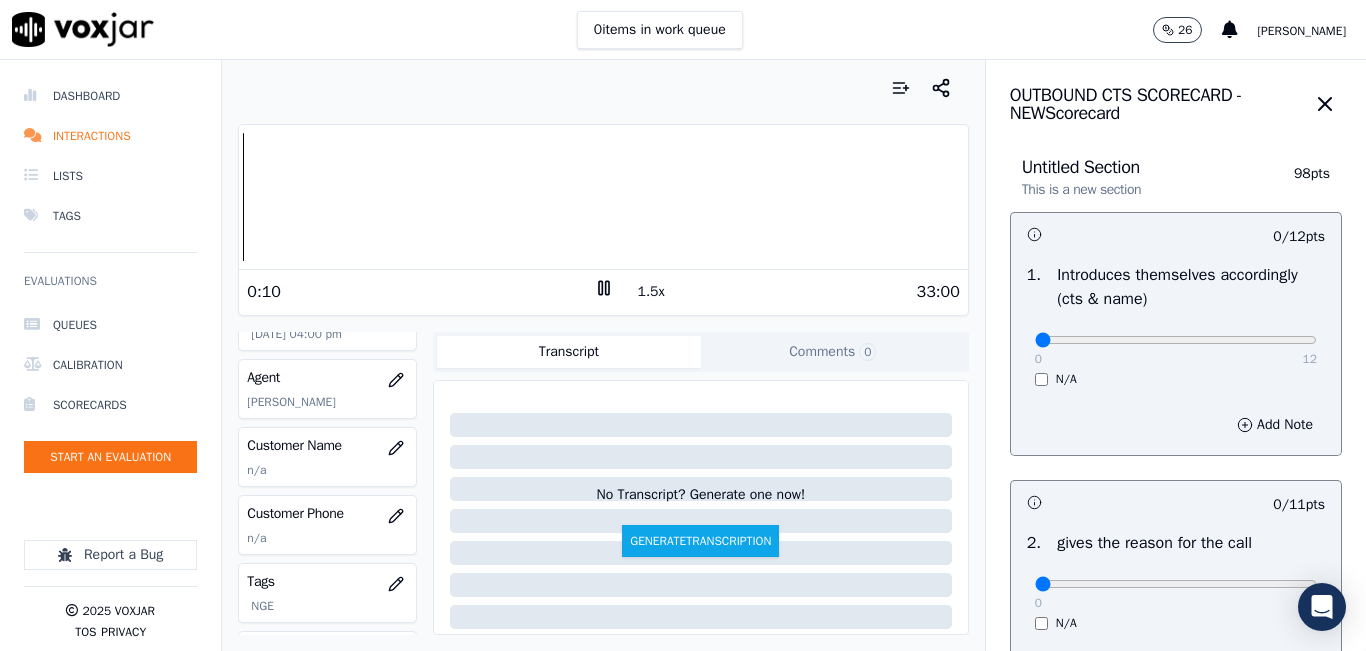 scroll, scrollTop: 178, scrollLeft: 0, axis: vertical 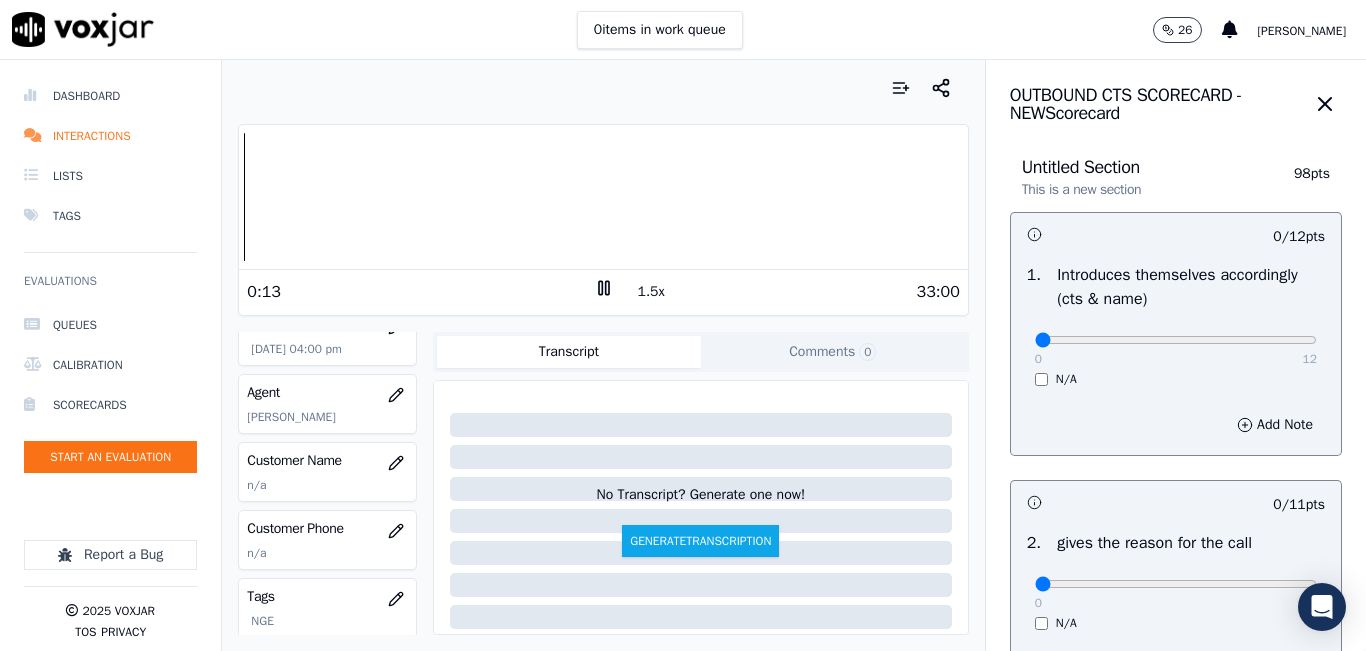 click on "1.5x" at bounding box center [651, 292] 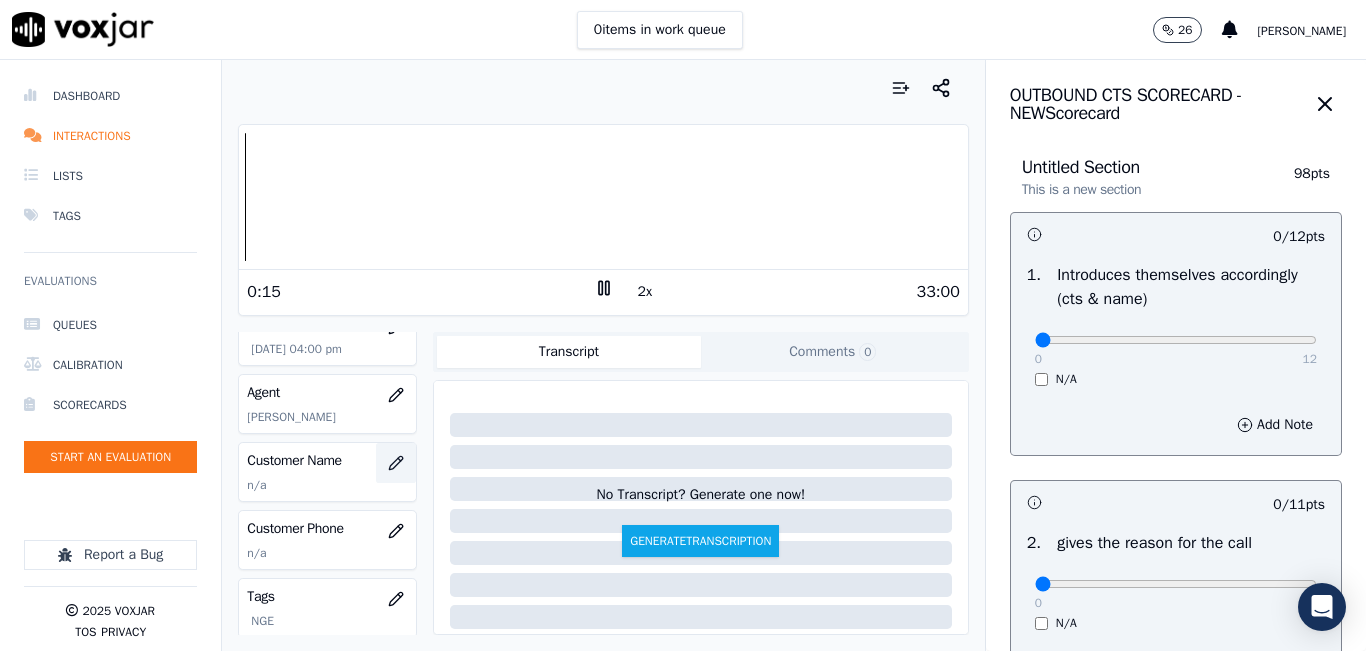 click 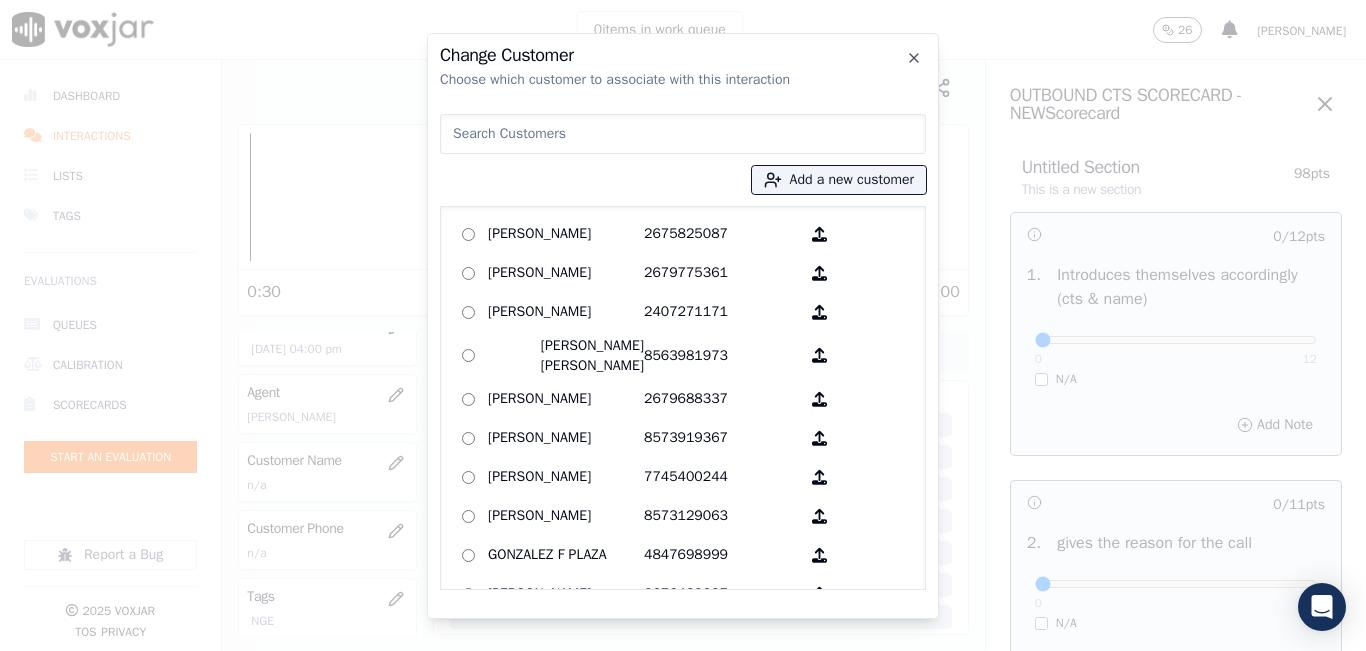 click at bounding box center [683, 134] 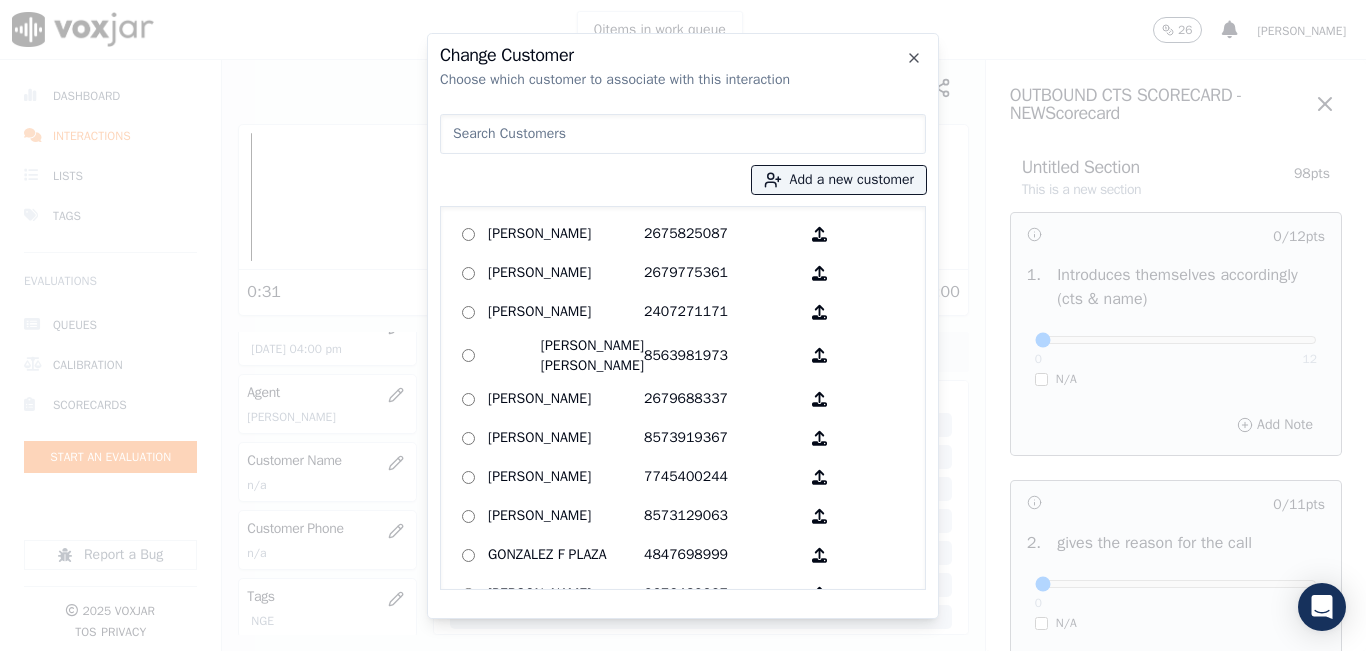 paste on "HEBER ADOLFO OXOM-CAAL" 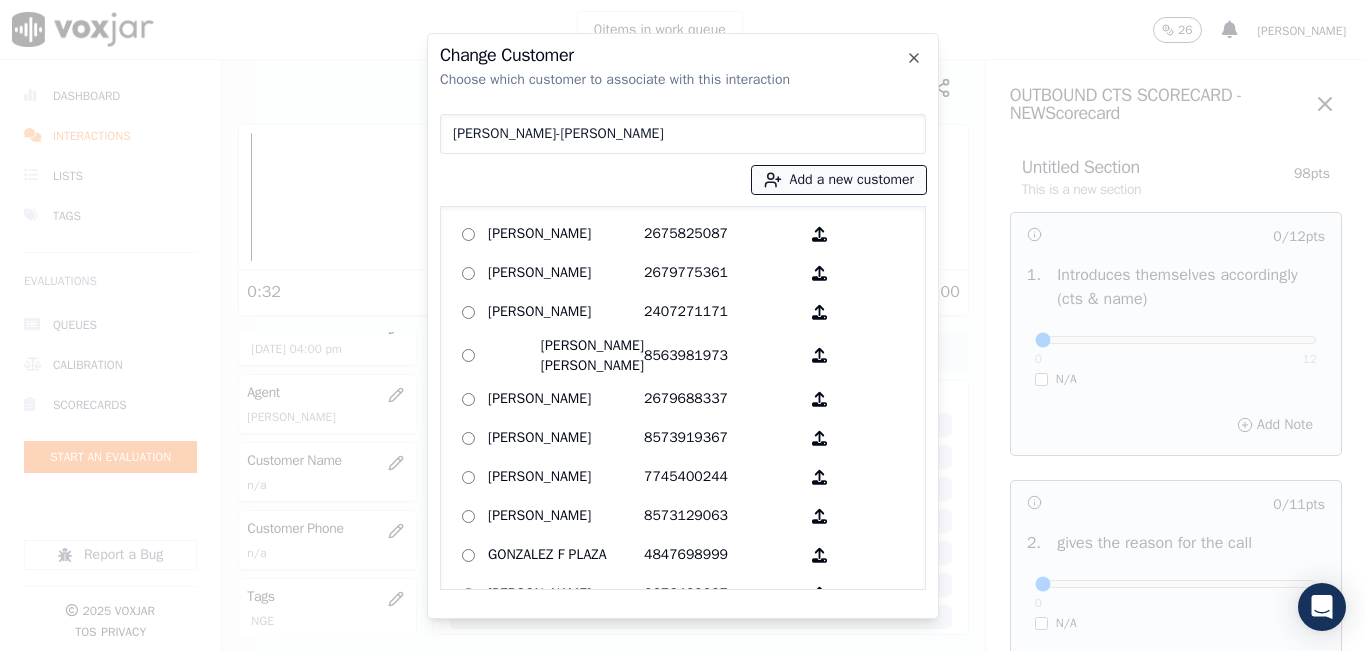 type on "HEBER ADOLFO OXOM-CAAL" 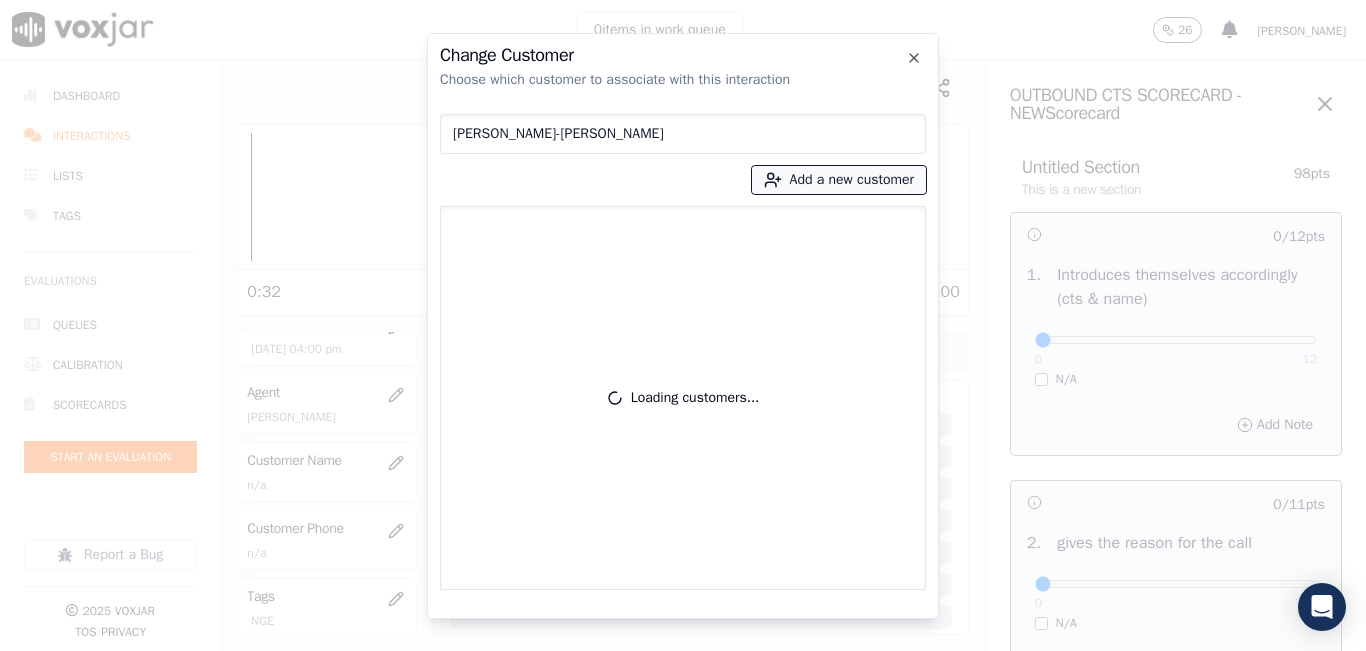 click on "Add a new customer" at bounding box center [839, 180] 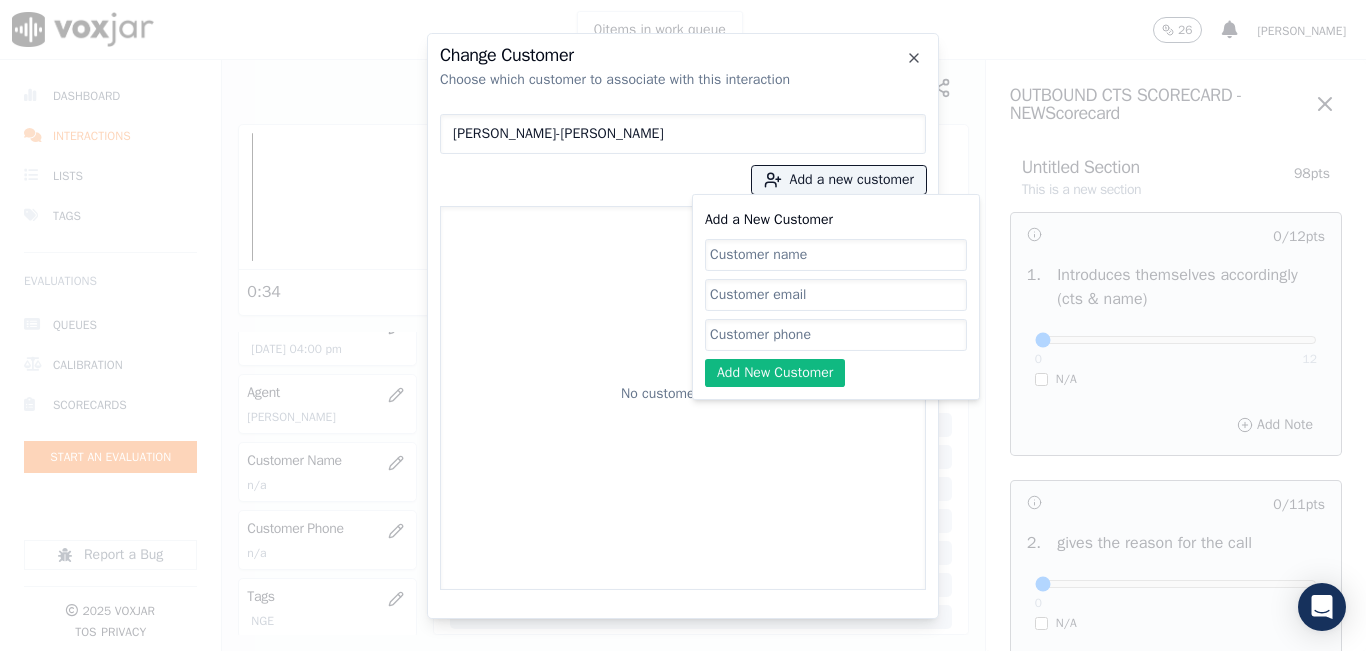 click on "Add a New Customer" 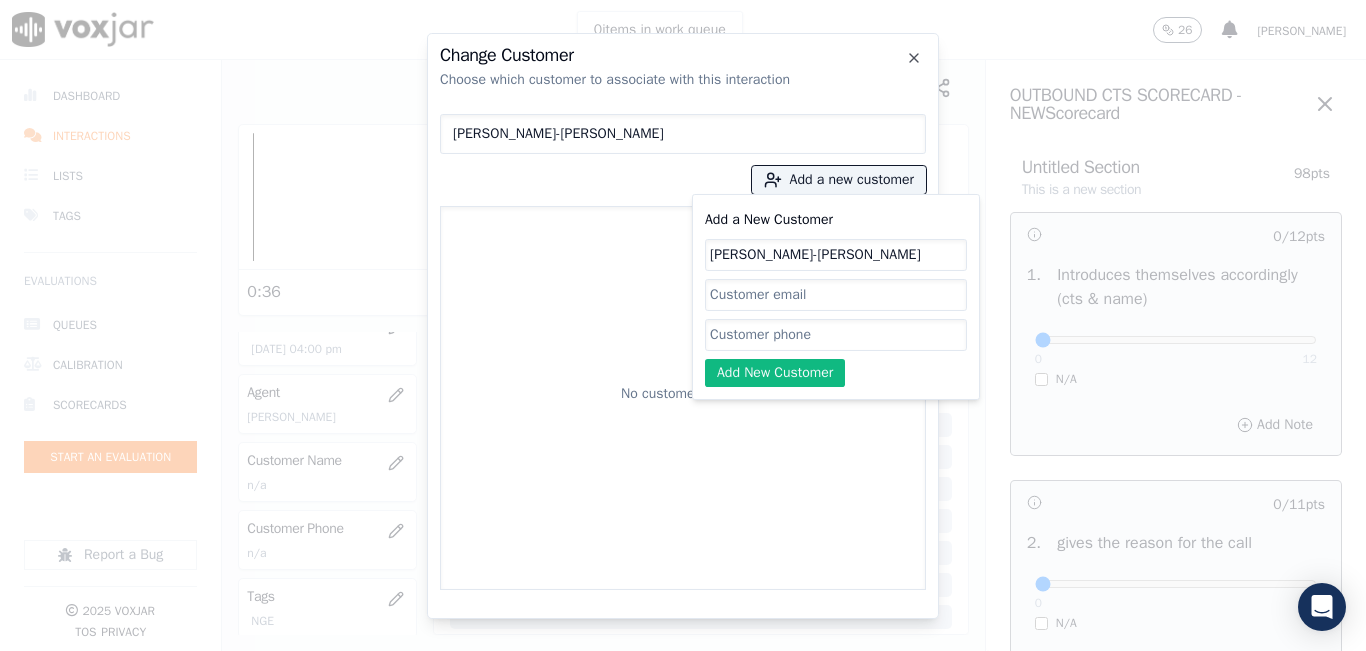 type on "HEBER ADOLFO OXOM-CAAL" 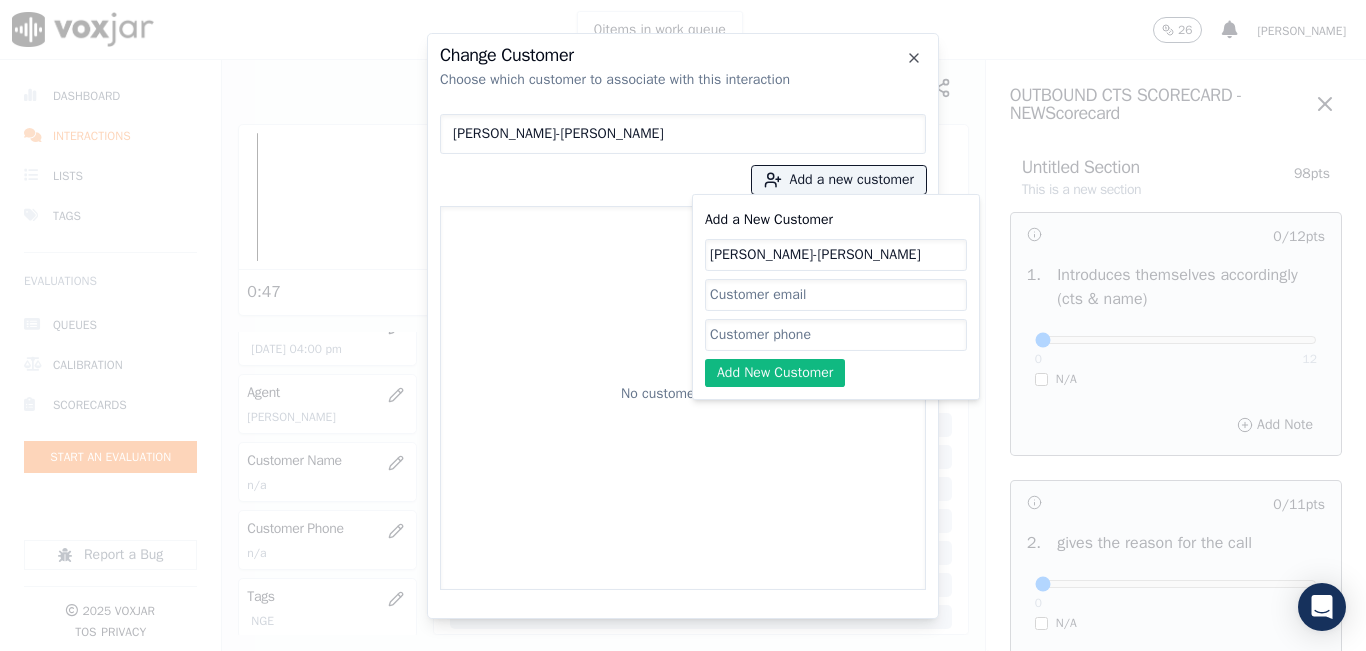 click on "Add a New Customer" 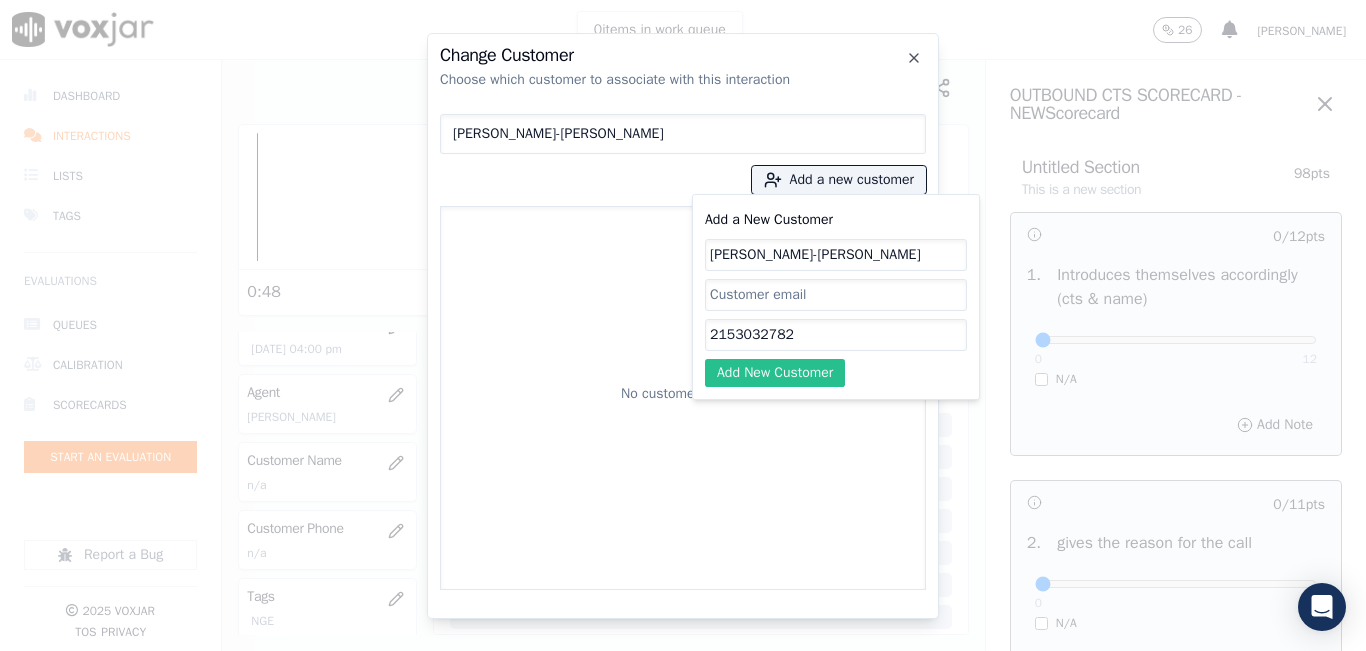 type on "2153032782" 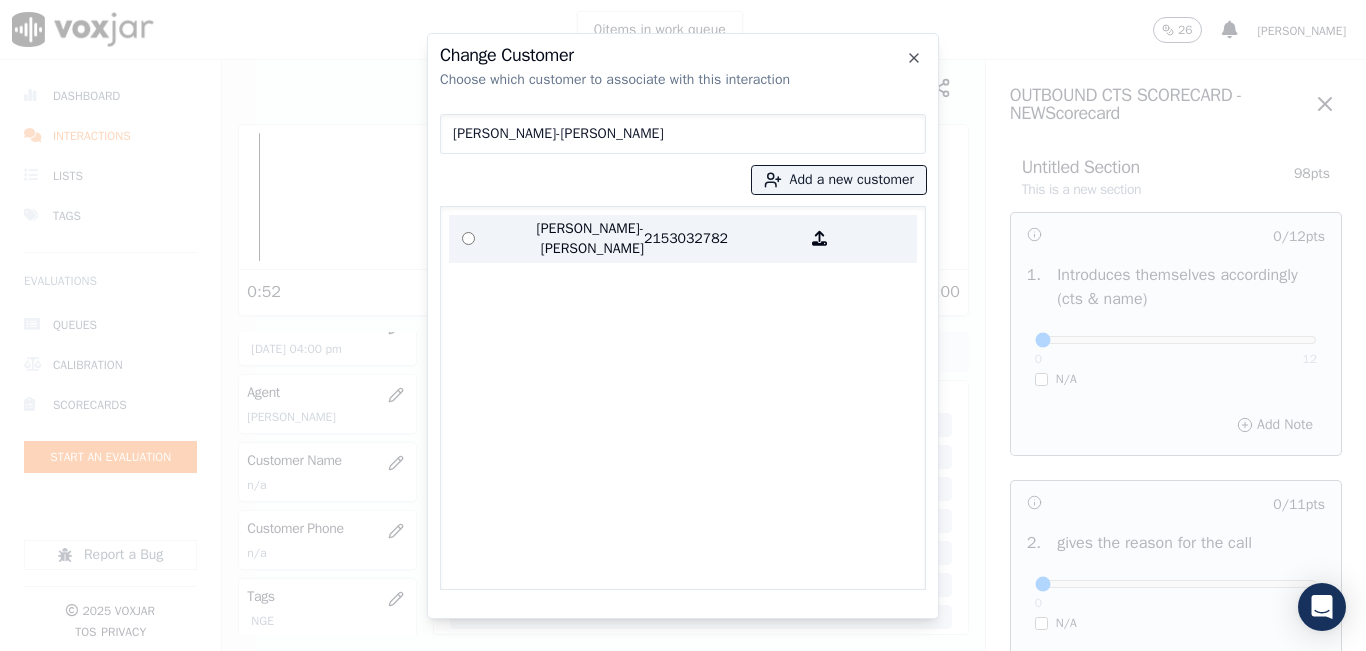 click at bounding box center [468, 239] 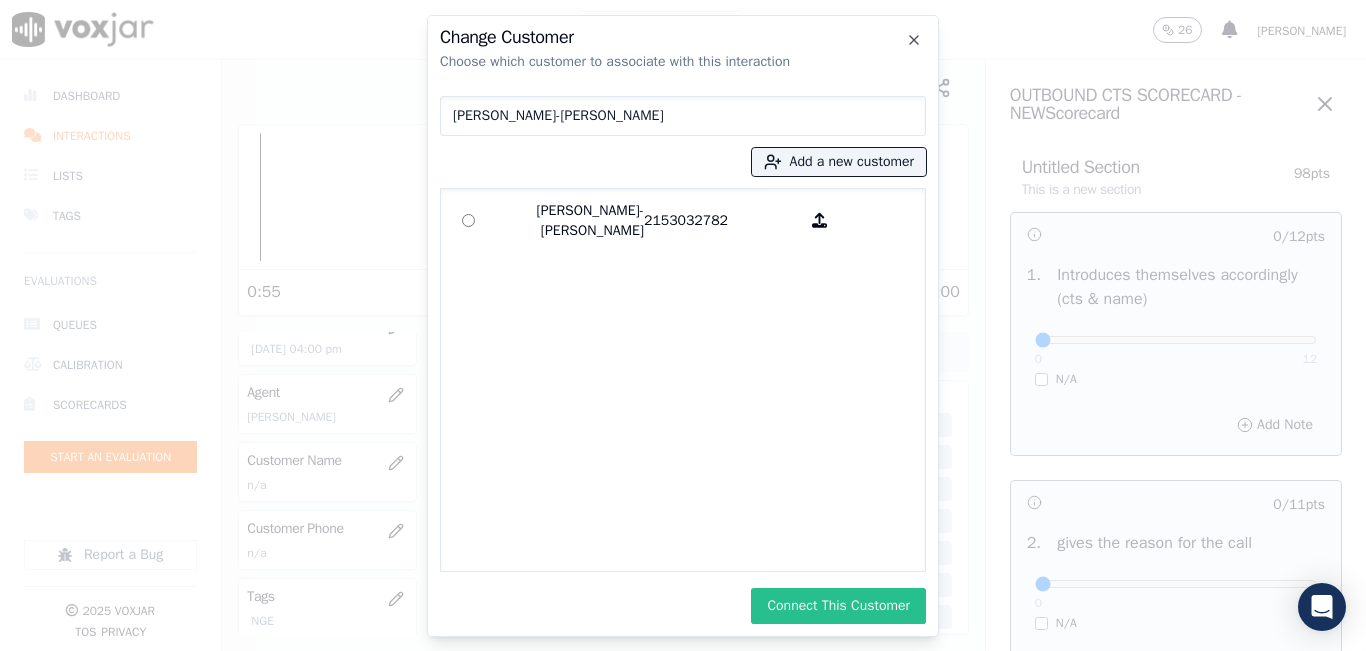 click on "Connect This Customer" at bounding box center (838, 606) 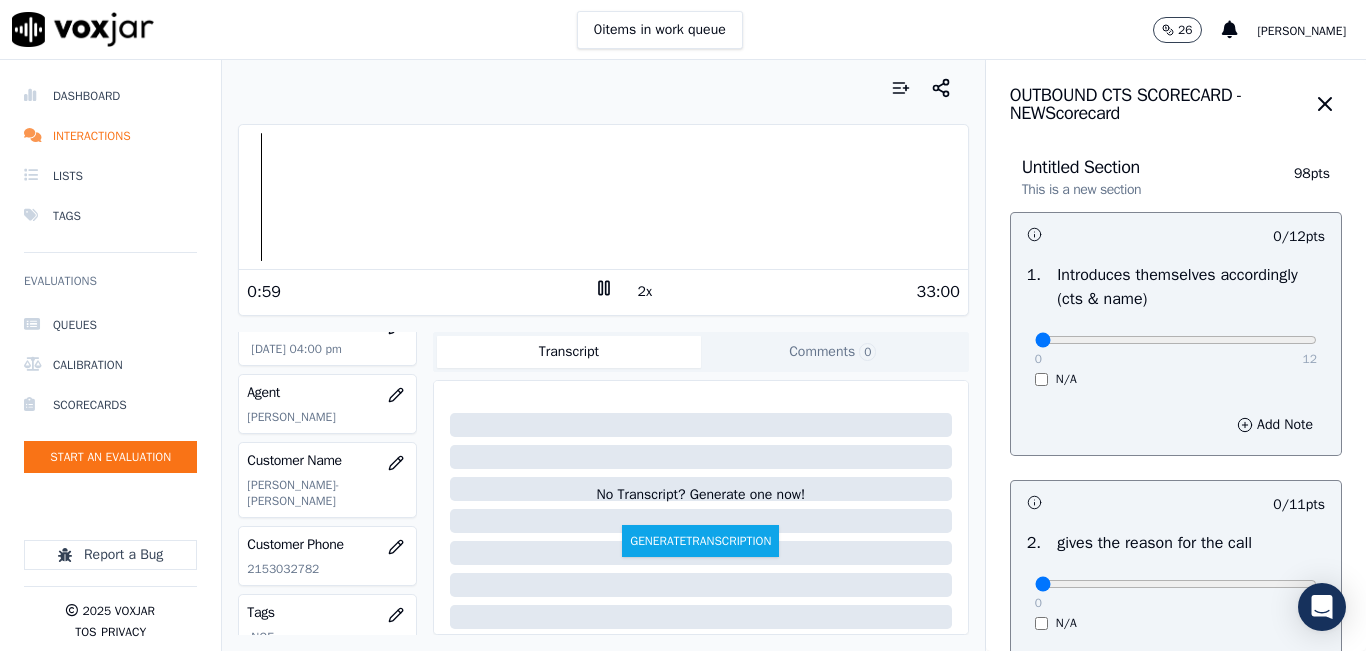 click on "2x" at bounding box center (645, 292) 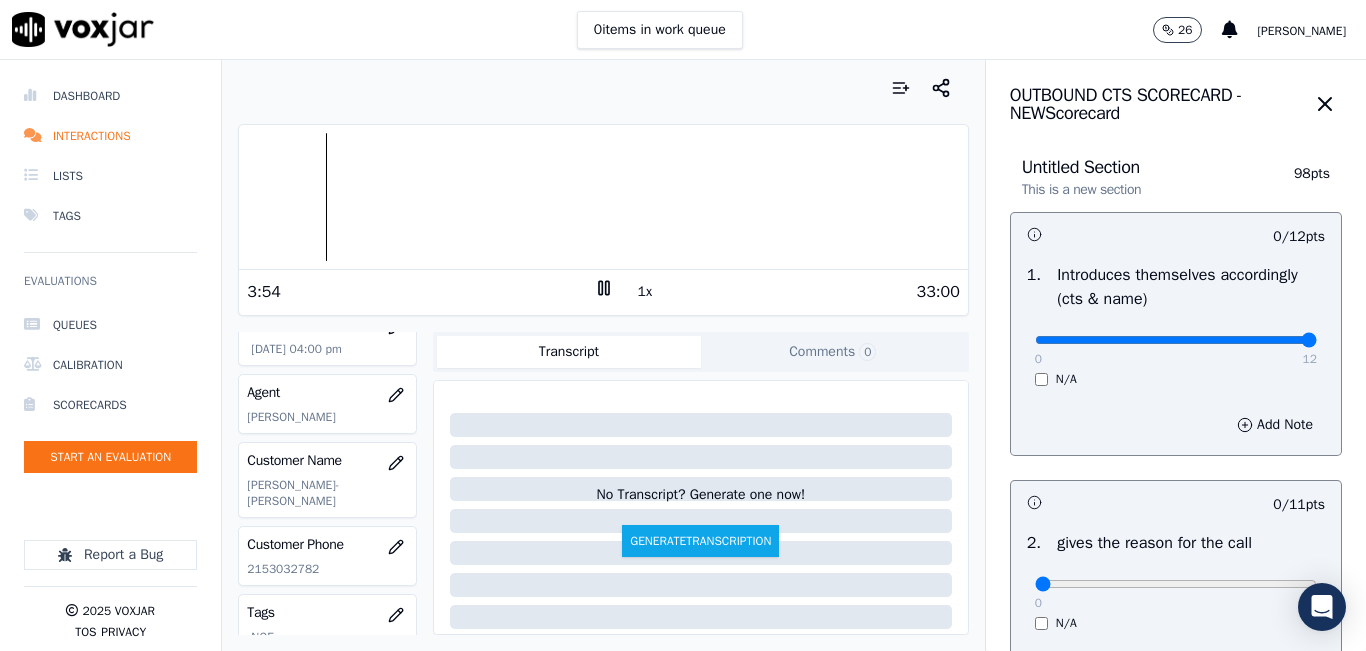 drag, startPoint x: 1062, startPoint y: 341, endPoint x: 1349, endPoint y: 341, distance: 287 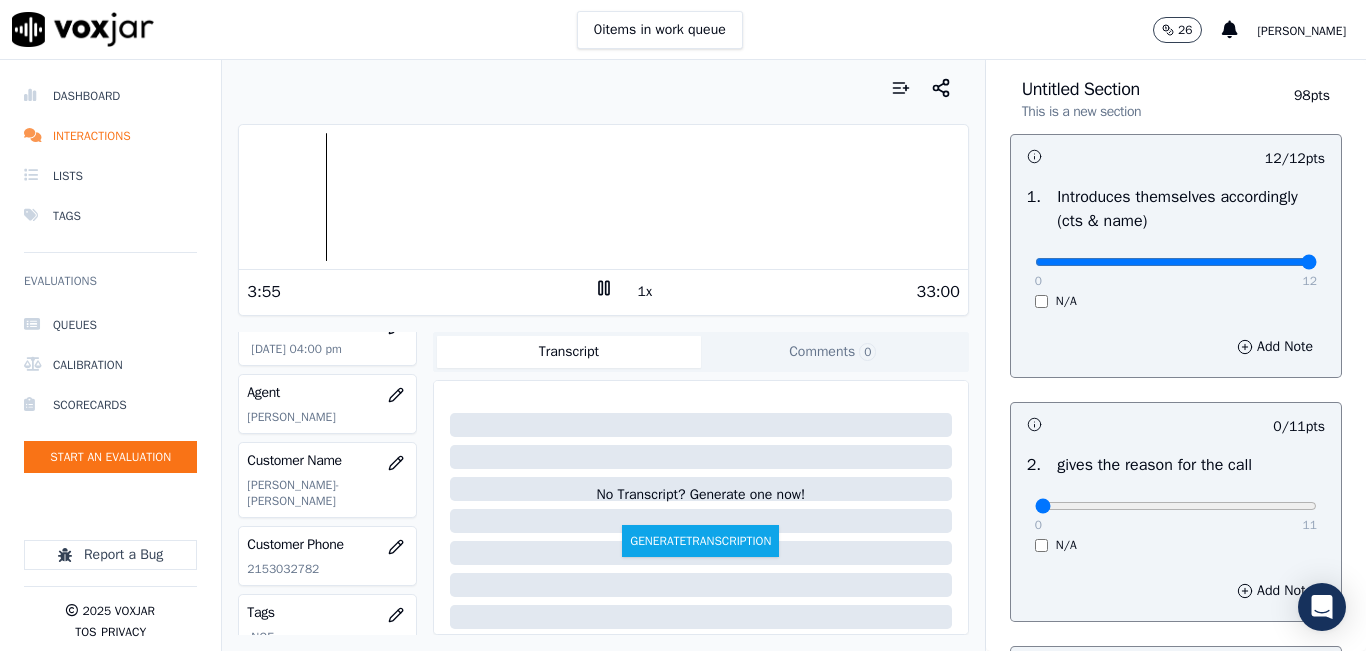 scroll, scrollTop: 200, scrollLeft: 0, axis: vertical 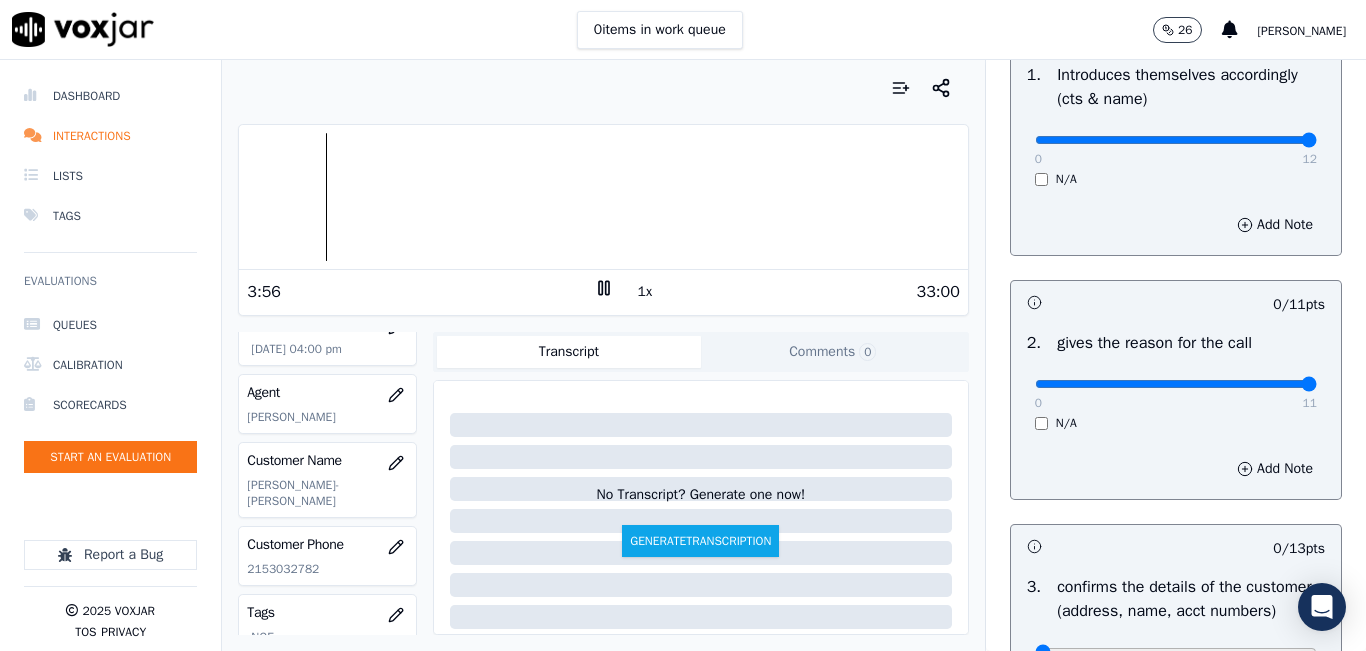 drag, startPoint x: 1092, startPoint y: 380, endPoint x: 1346, endPoint y: 320, distance: 260.99042 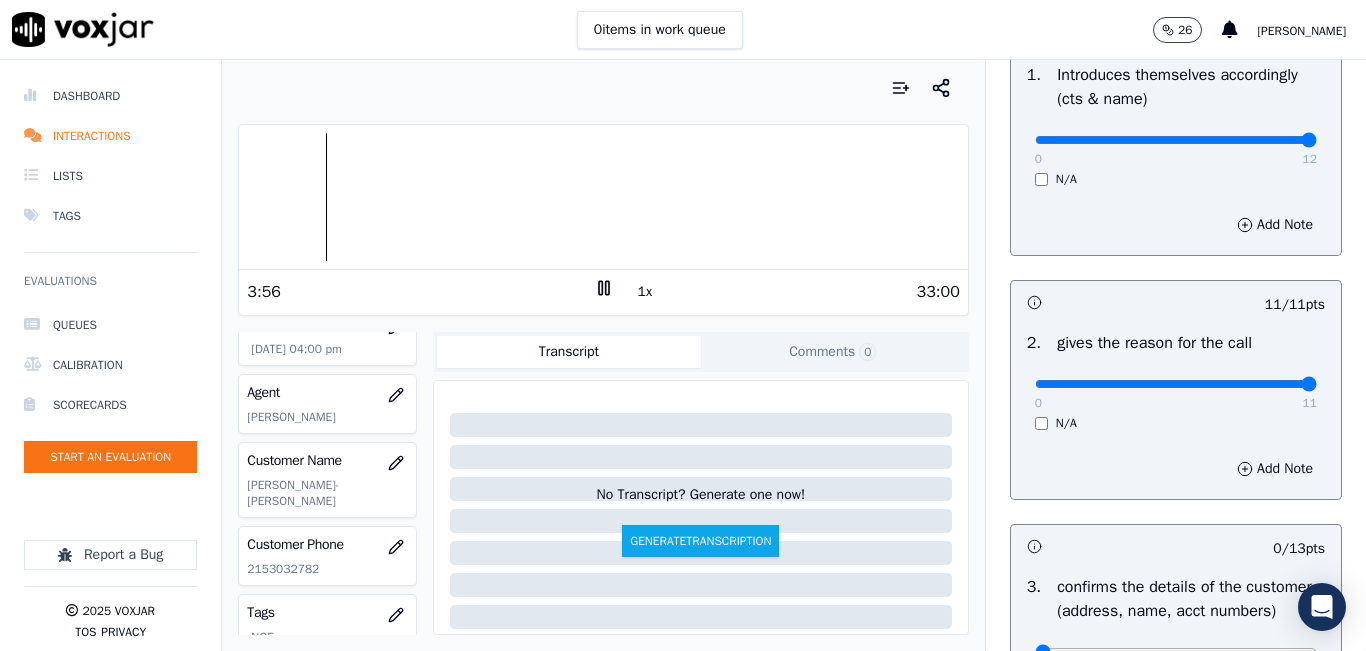 scroll, scrollTop: 500, scrollLeft: 0, axis: vertical 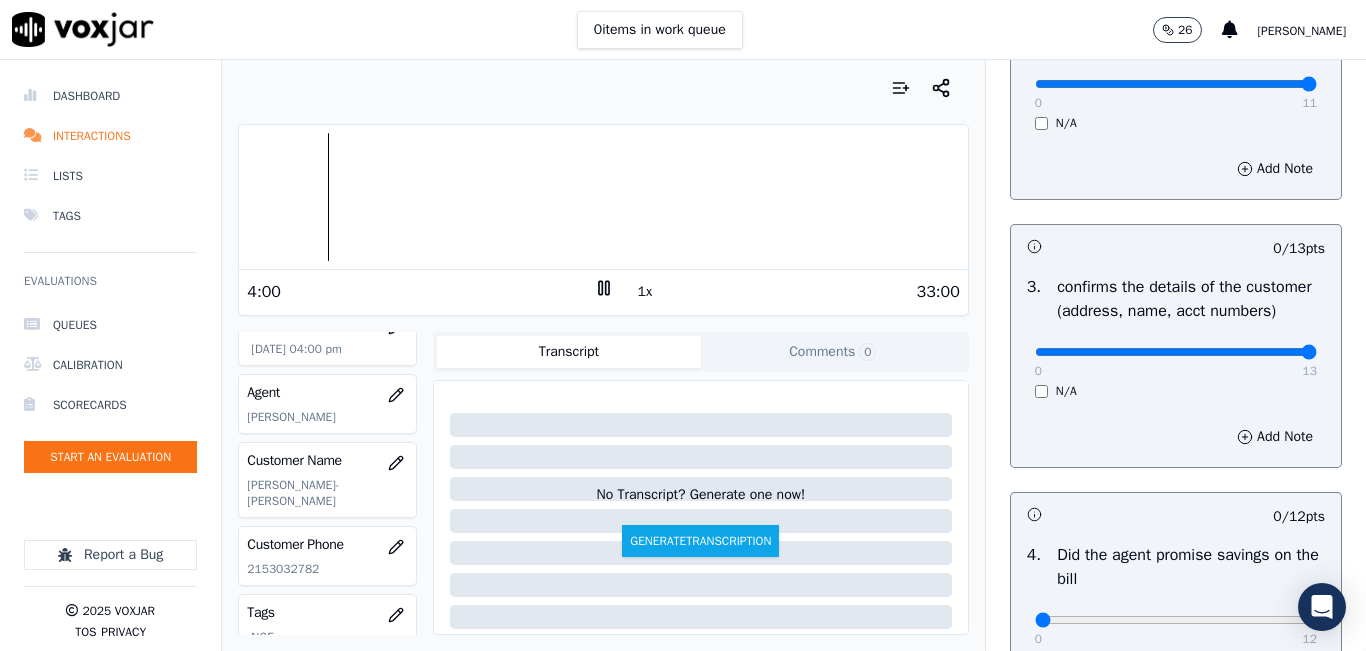 drag, startPoint x: 1233, startPoint y: 377, endPoint x: 1318, endPoint y: 359, distance: 86.88498 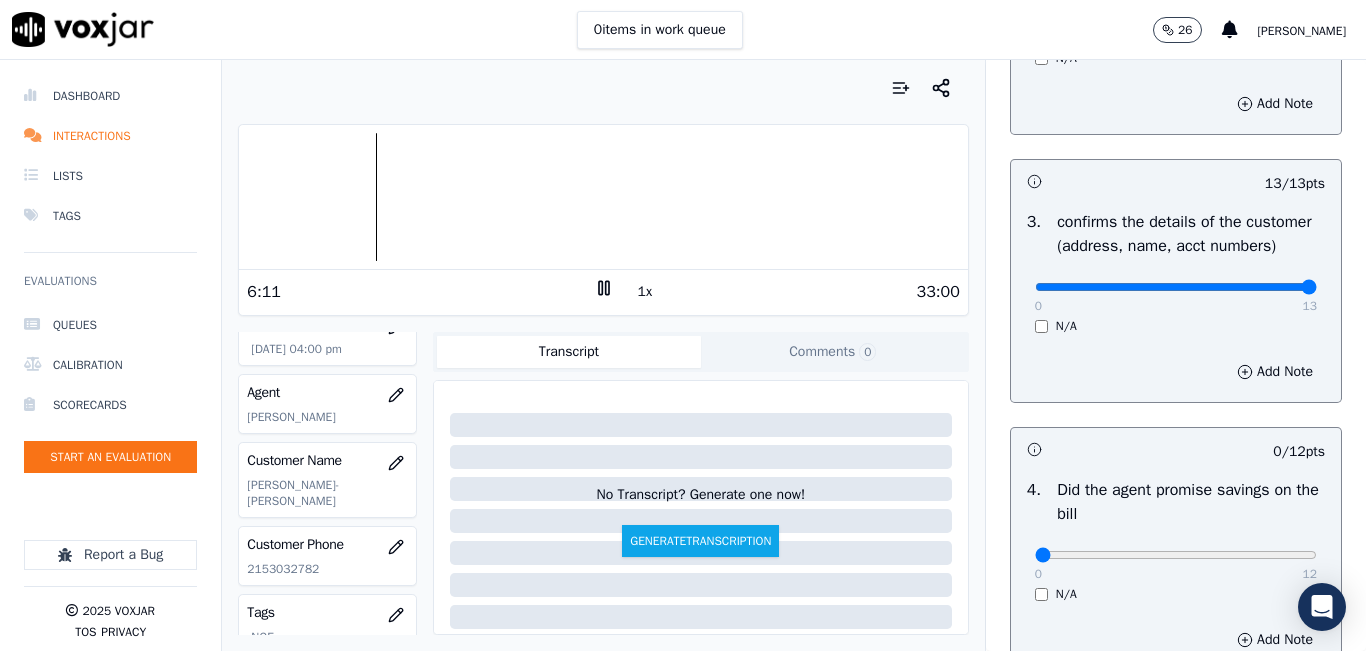 scroll, scrollTop: 700, scrollLeft: 0, axis: vertical 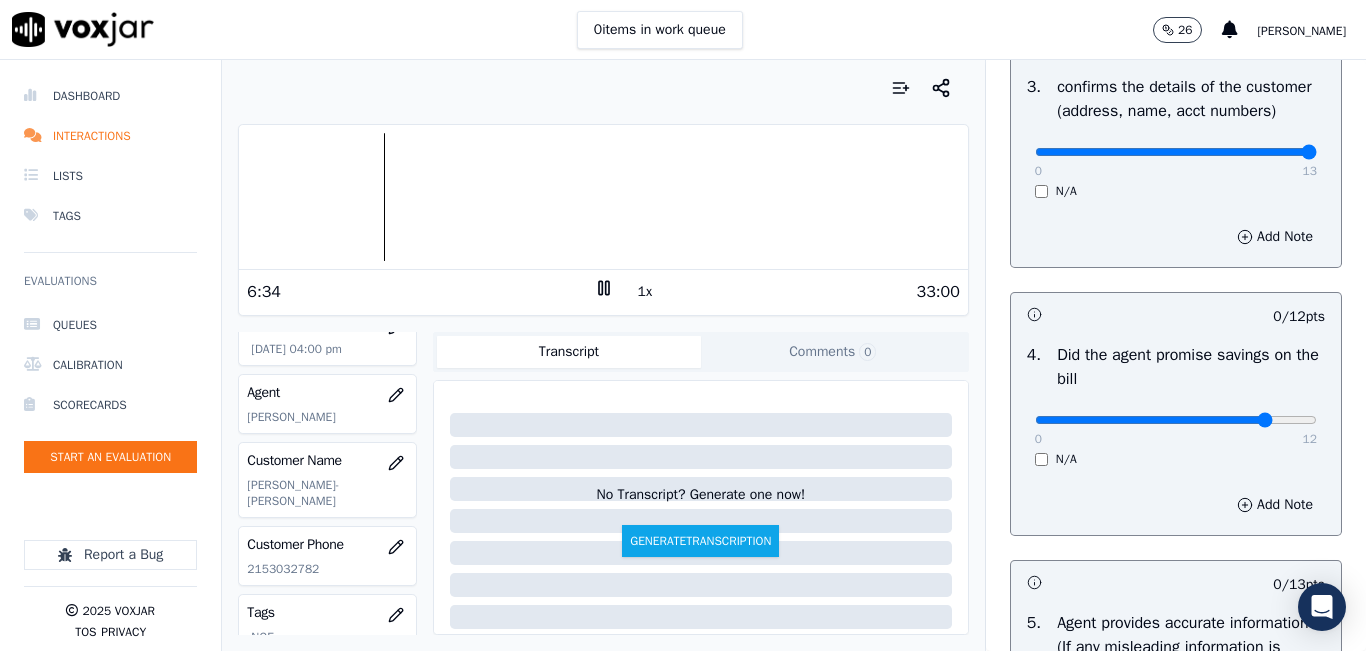 drag, startPoint x: 1049, startPoint y: 442, endPoint x: 1276, endPoint y: 436, distance: 227.07928 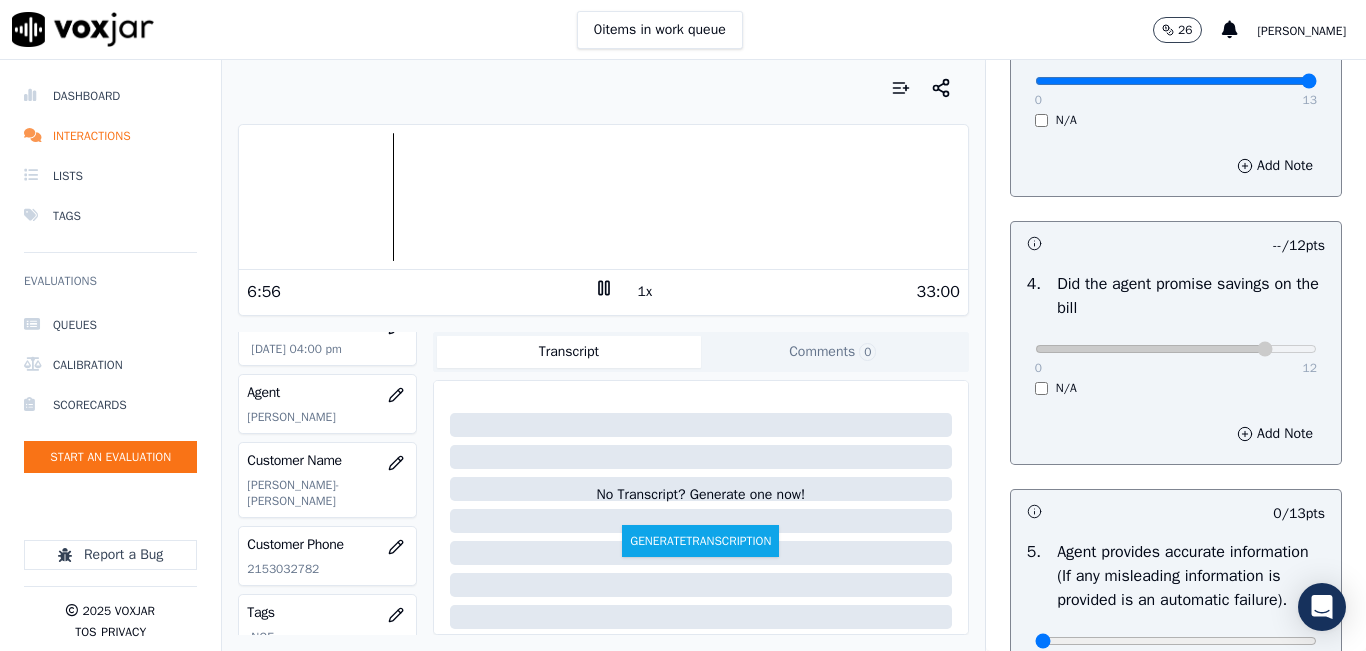 scroll, scrollTop: 800, scrollLeft: 0, axis: vertical 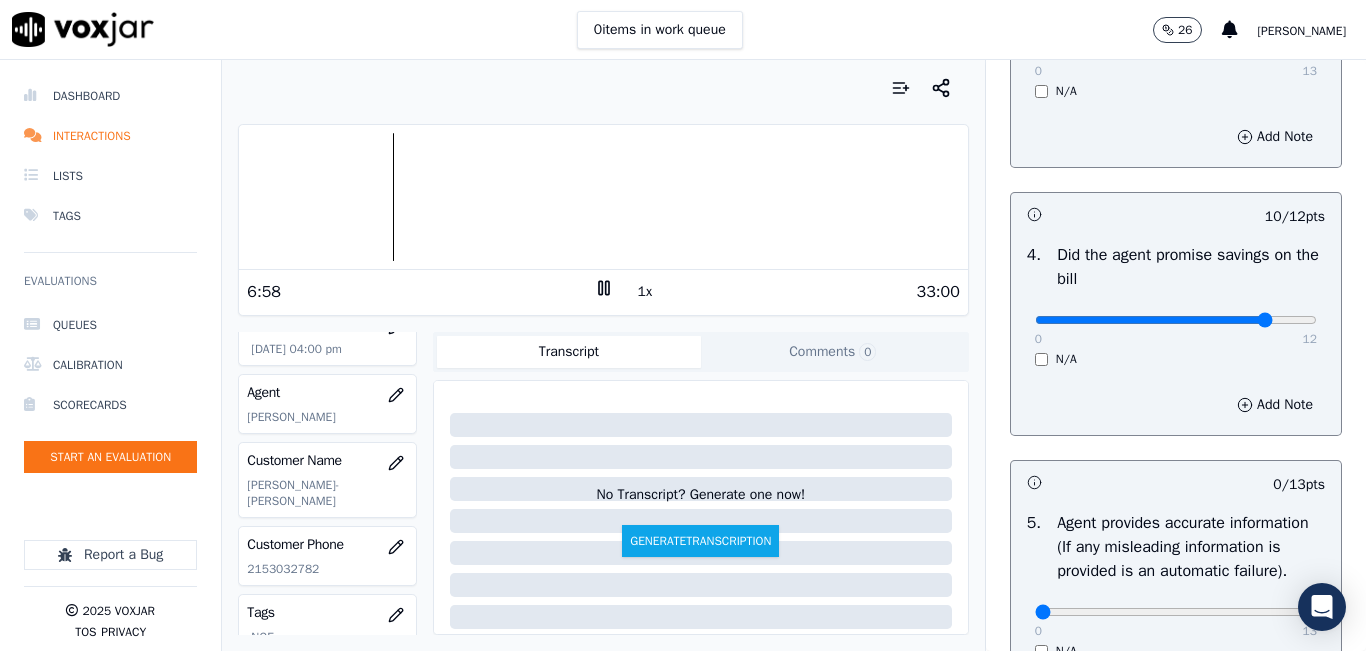 drag, startPoint x: 1054, startPoint y: 355, endPoint x: 1029, endPoint y: 351, distance: 25.317978 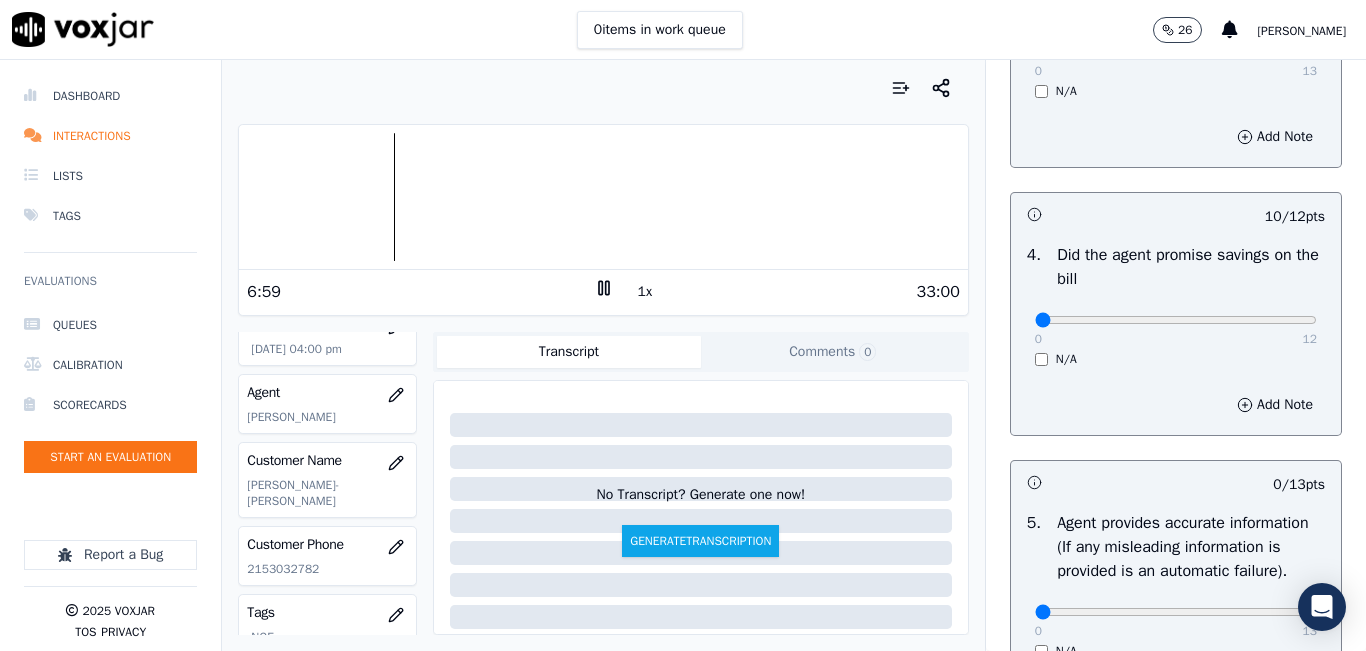 type on "0" 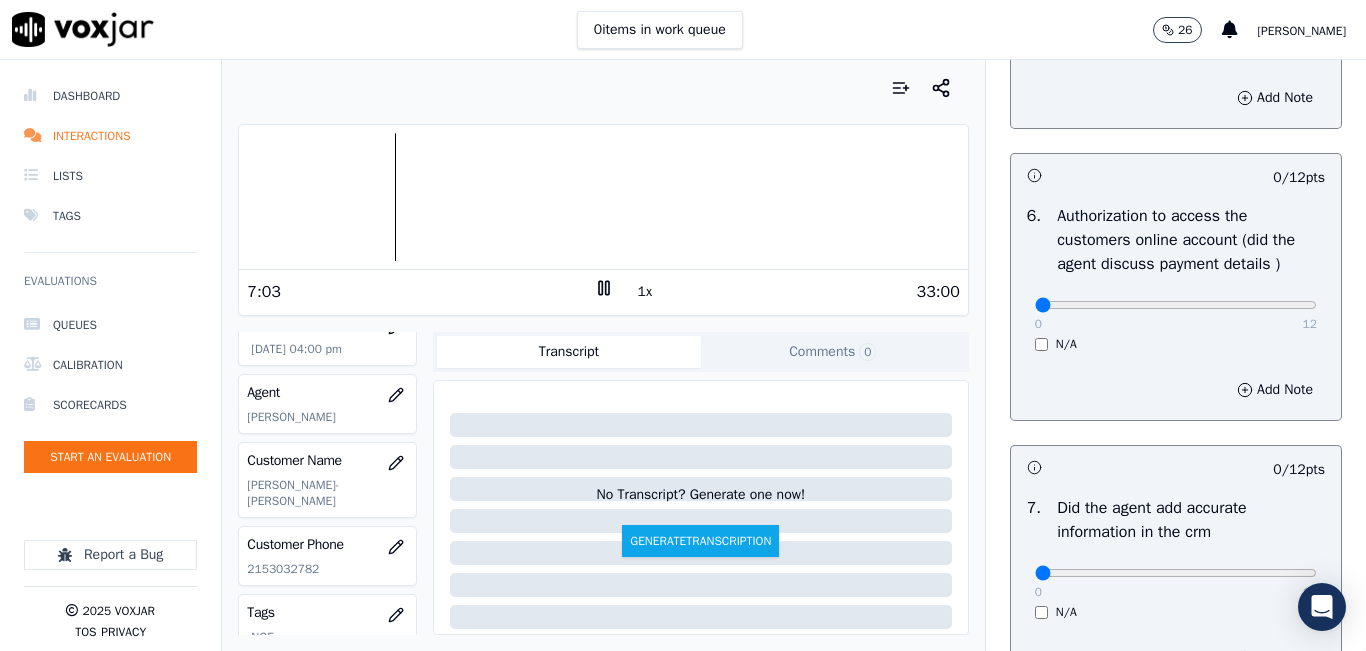 scroll, scrollTop: 1400, scrollLeft: 0, axis: vertical 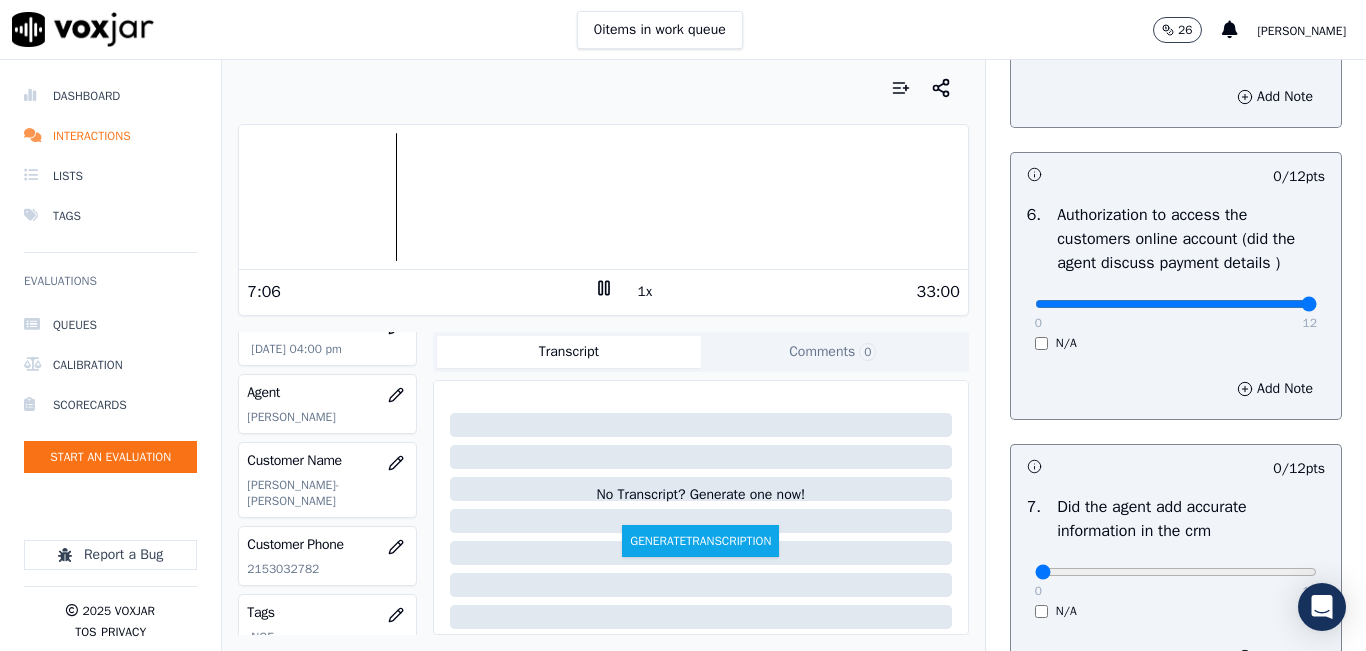 type on "12" 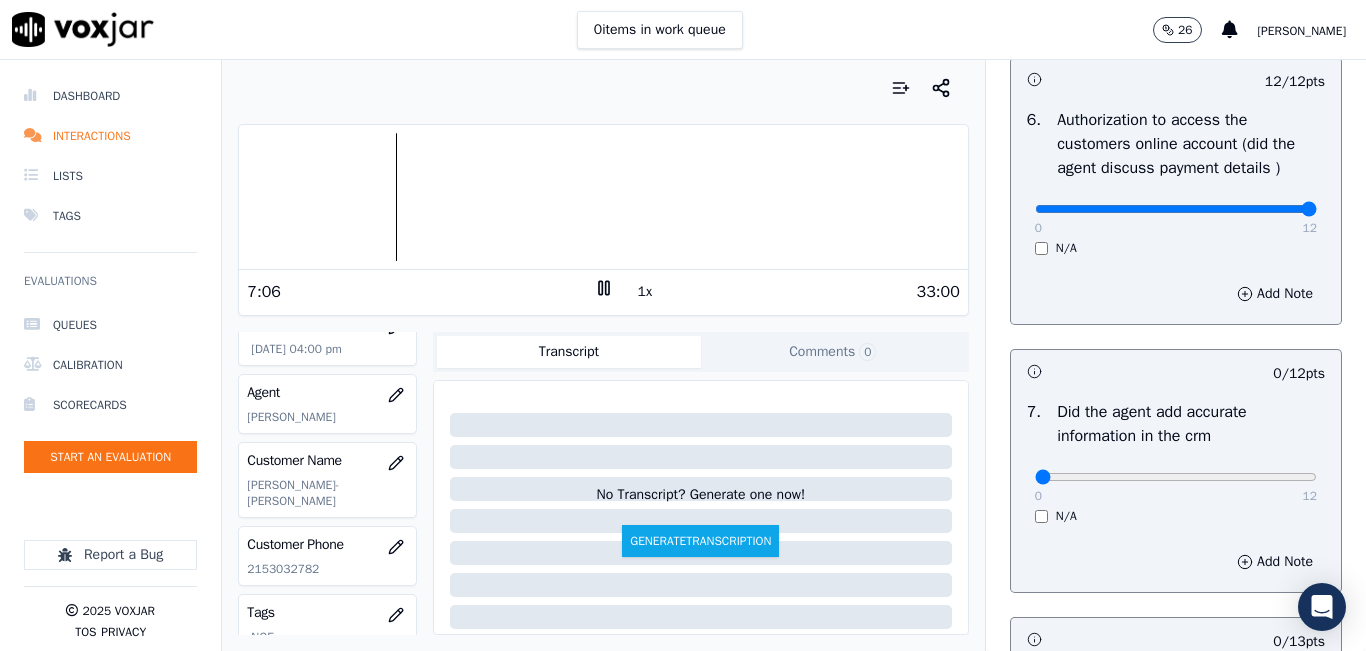 scroll, scrollTop: 1600, scrollLeft: 0, axis: vertical 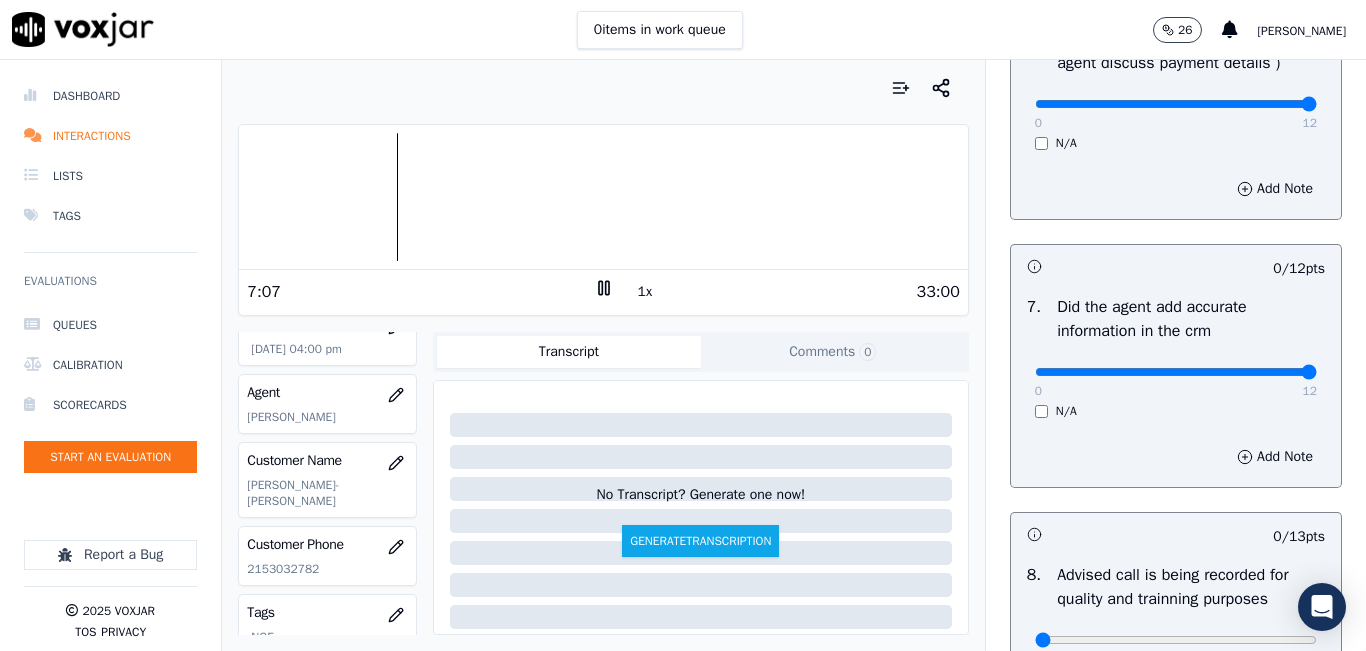 drag, startPoint x: 1190, startPoint y: 418, endPoint x: 1324, endPoint y: 418, distance: 134 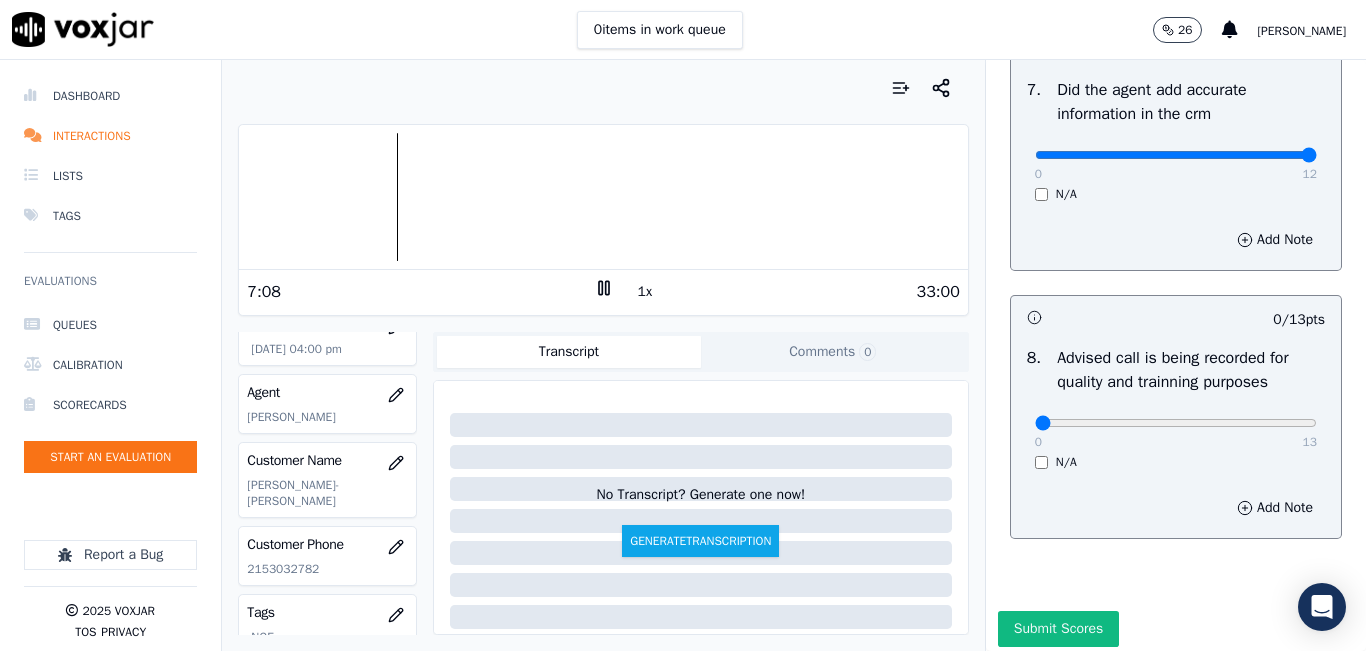 scroll, scrollTop: 1900, scrollLeft: 0, axis: vertical 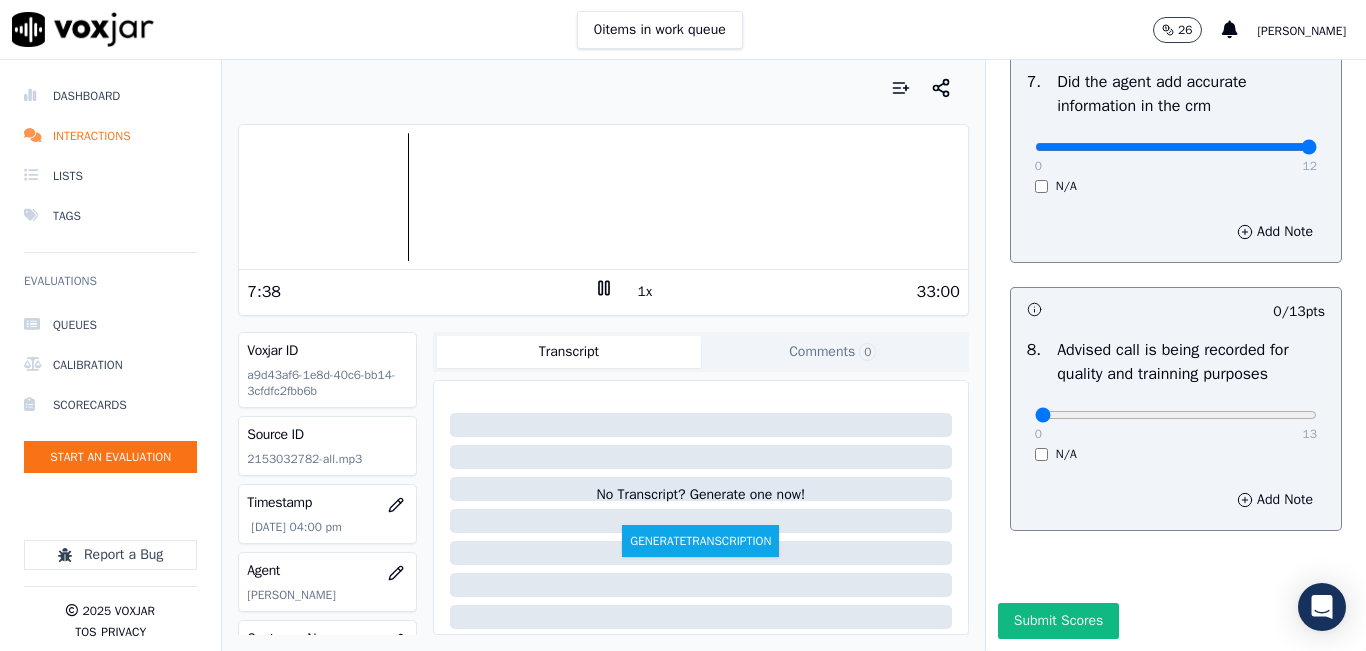 click 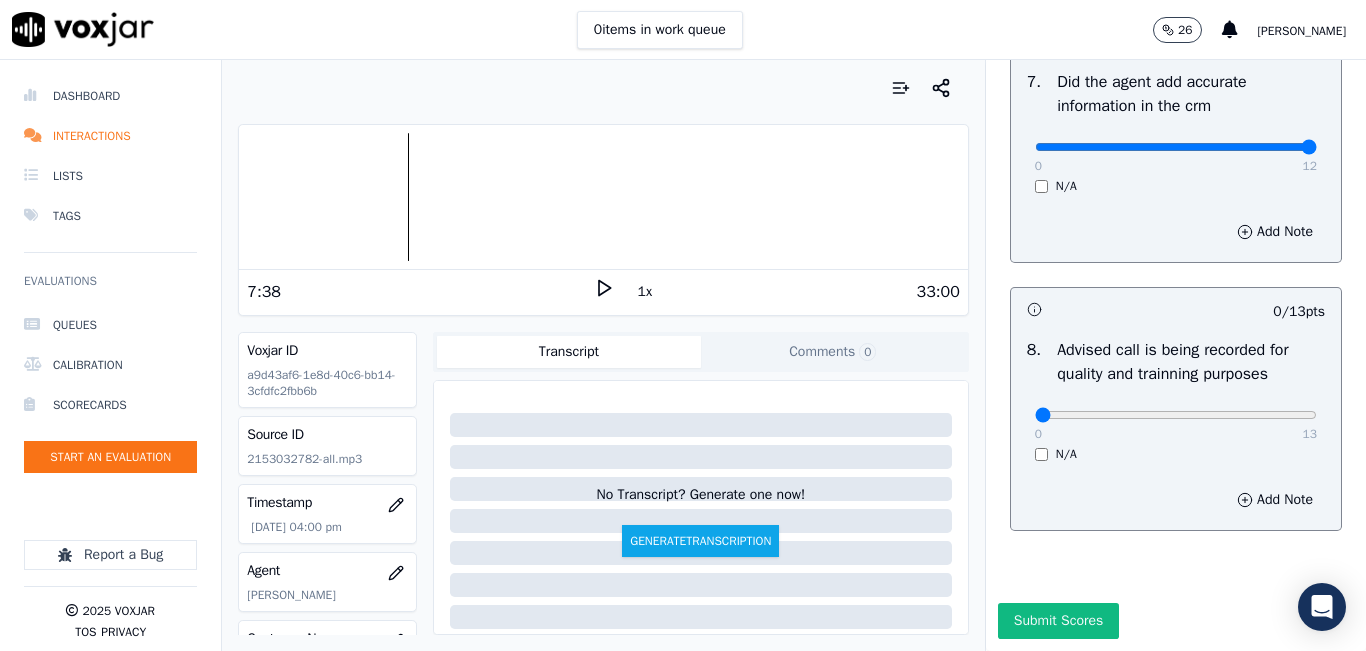 click on "7:38" at bounding box center (420, 292) 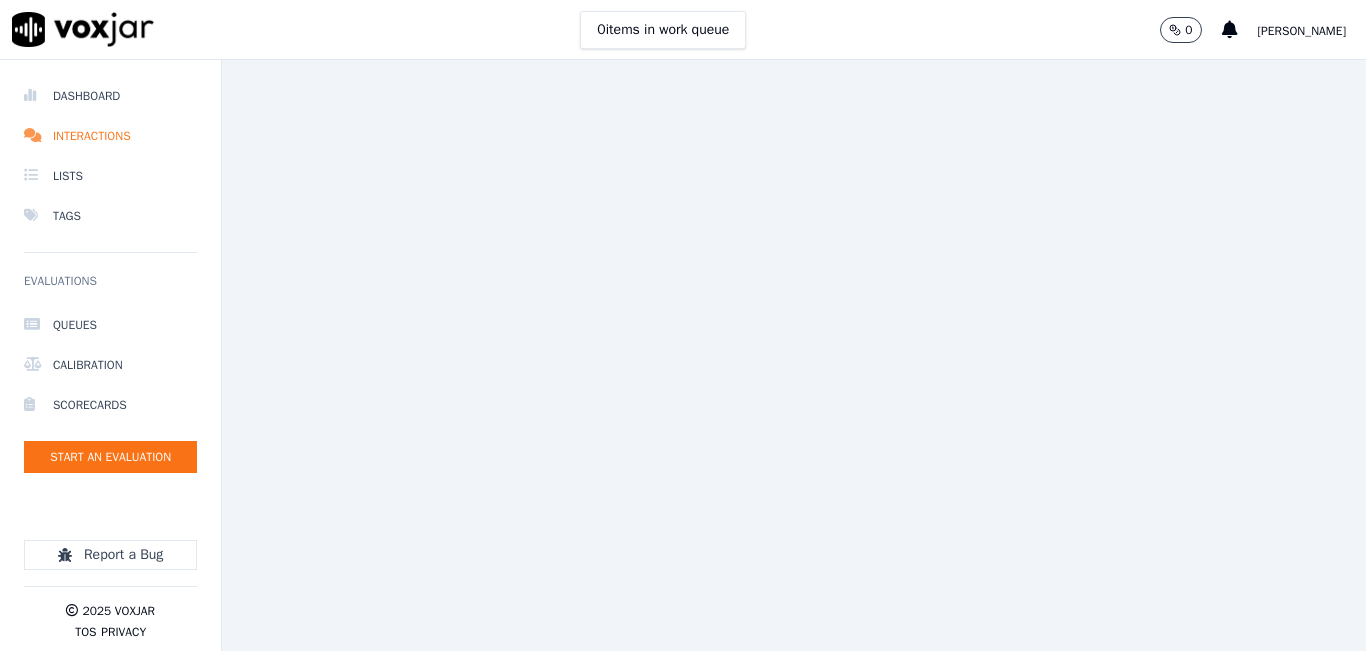 scroll, scrollTop: 0, scrollLeft: 0, axis: both 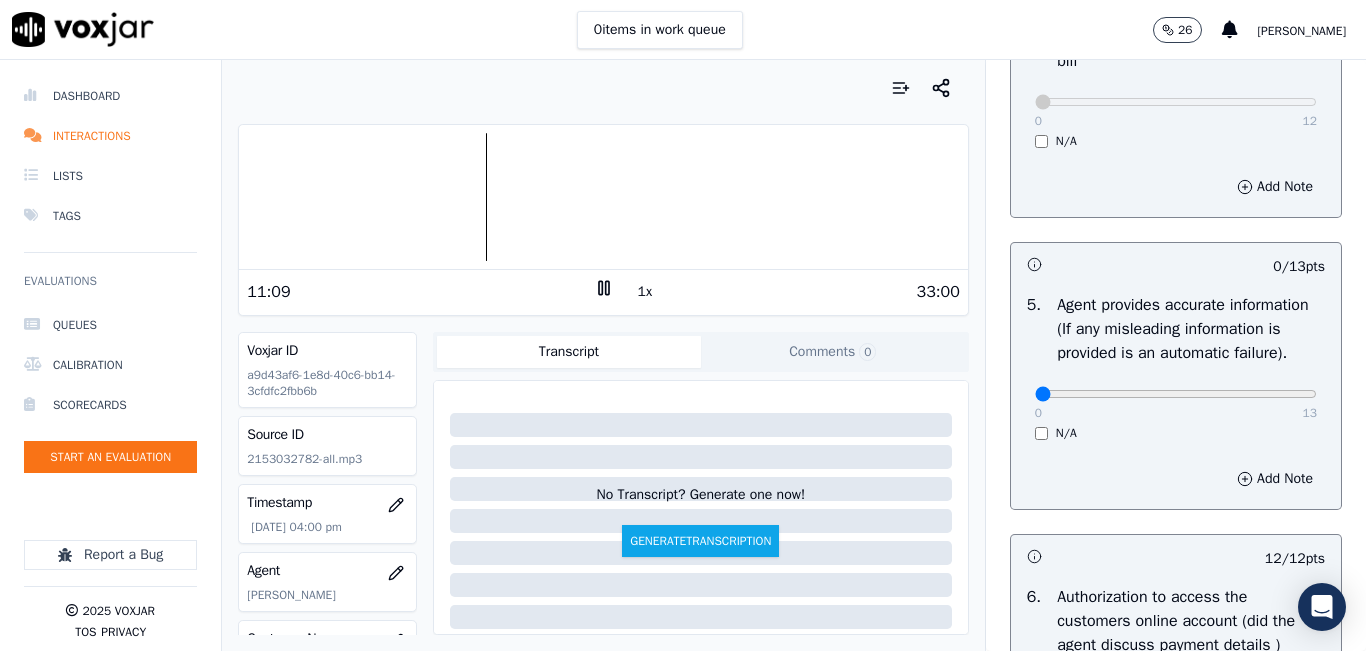 click 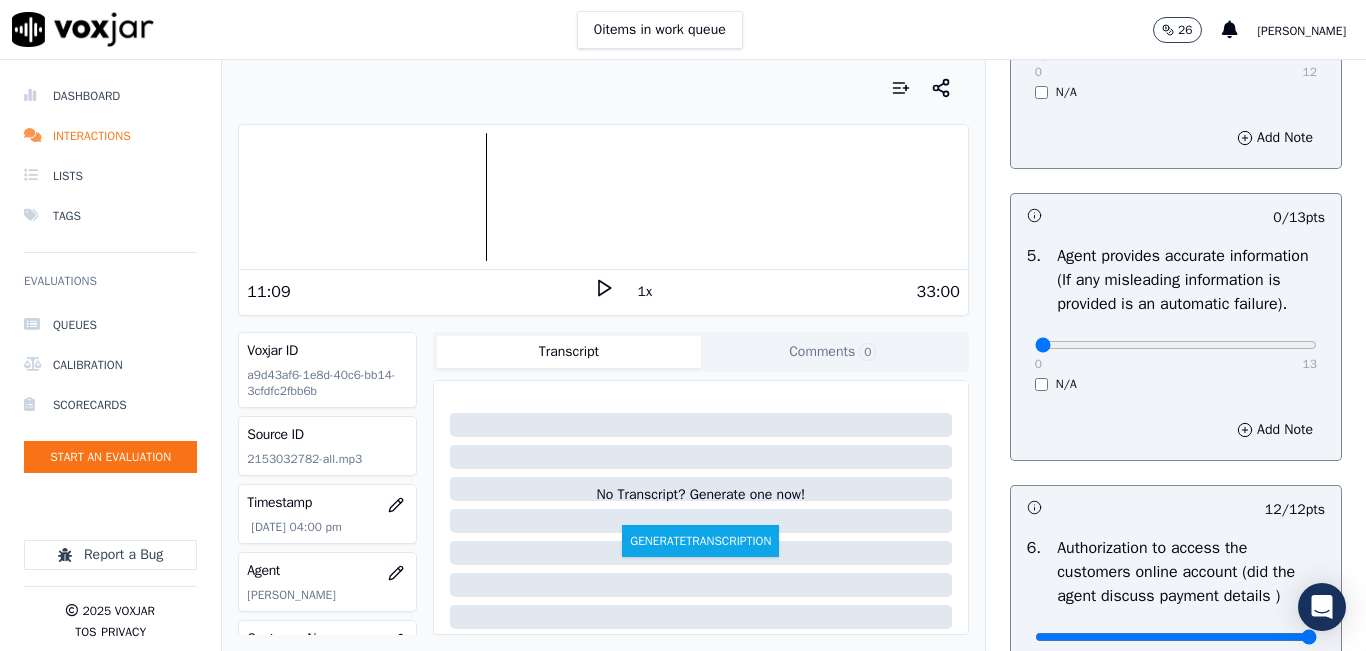 scroll, scrollTop: 1118, scrollLeft: 0, axis: vertical 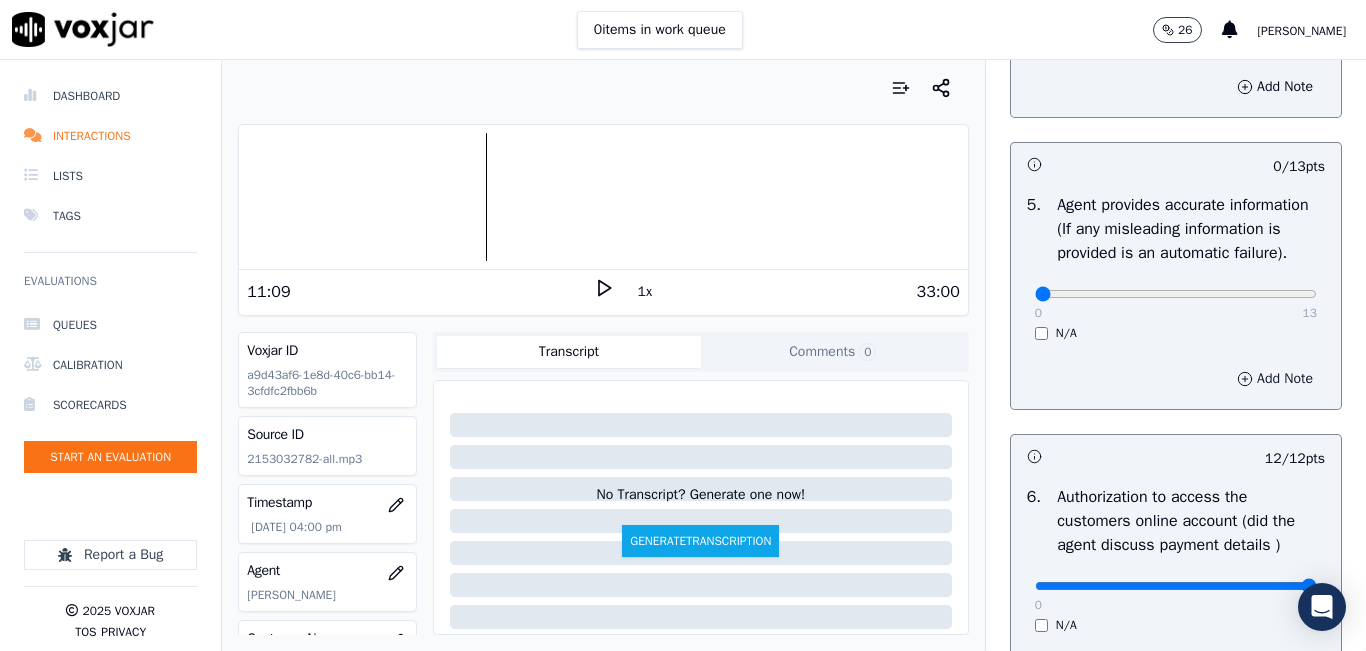 click on "Add Note" at bounding box center [1275, 379] 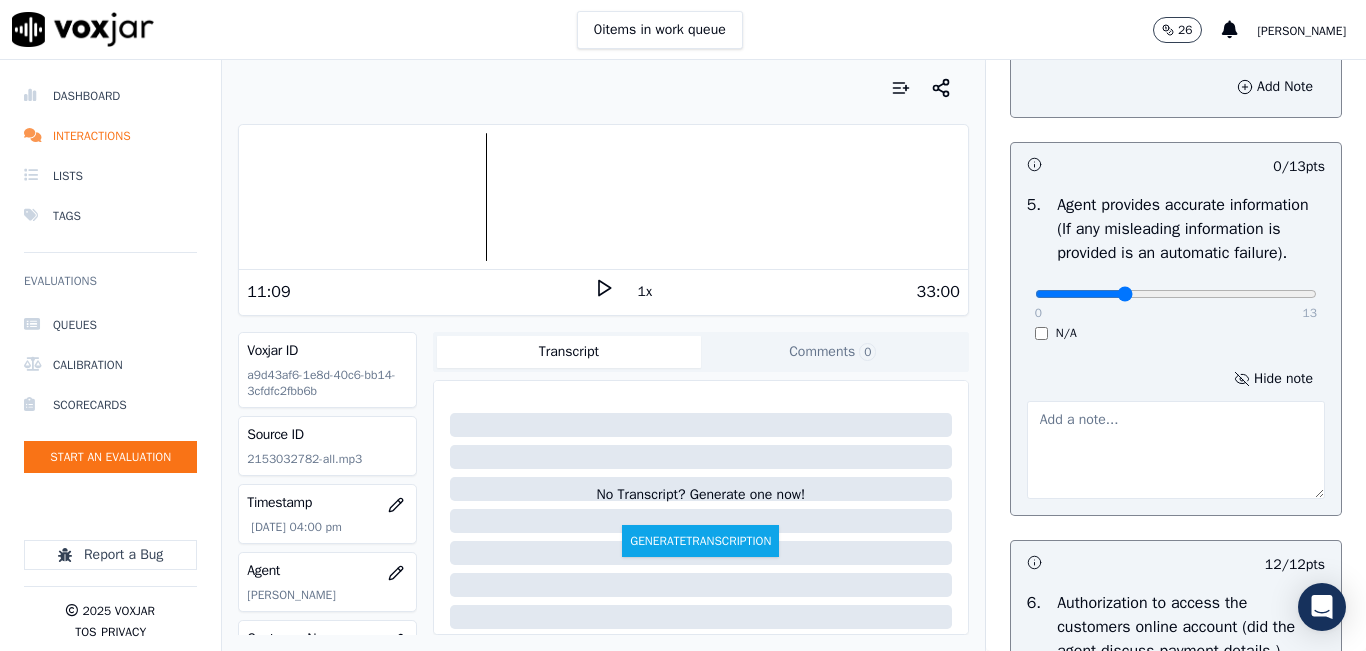 type on "4" 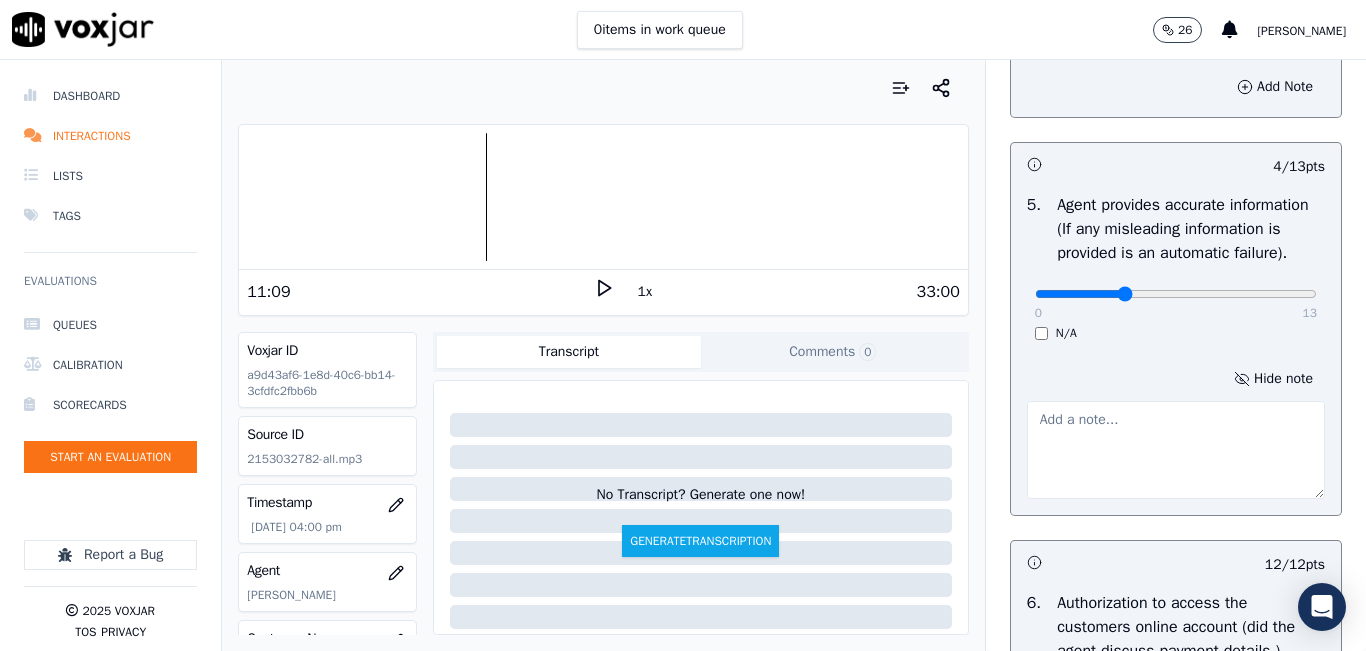 click at bounding box center (1176, 450) 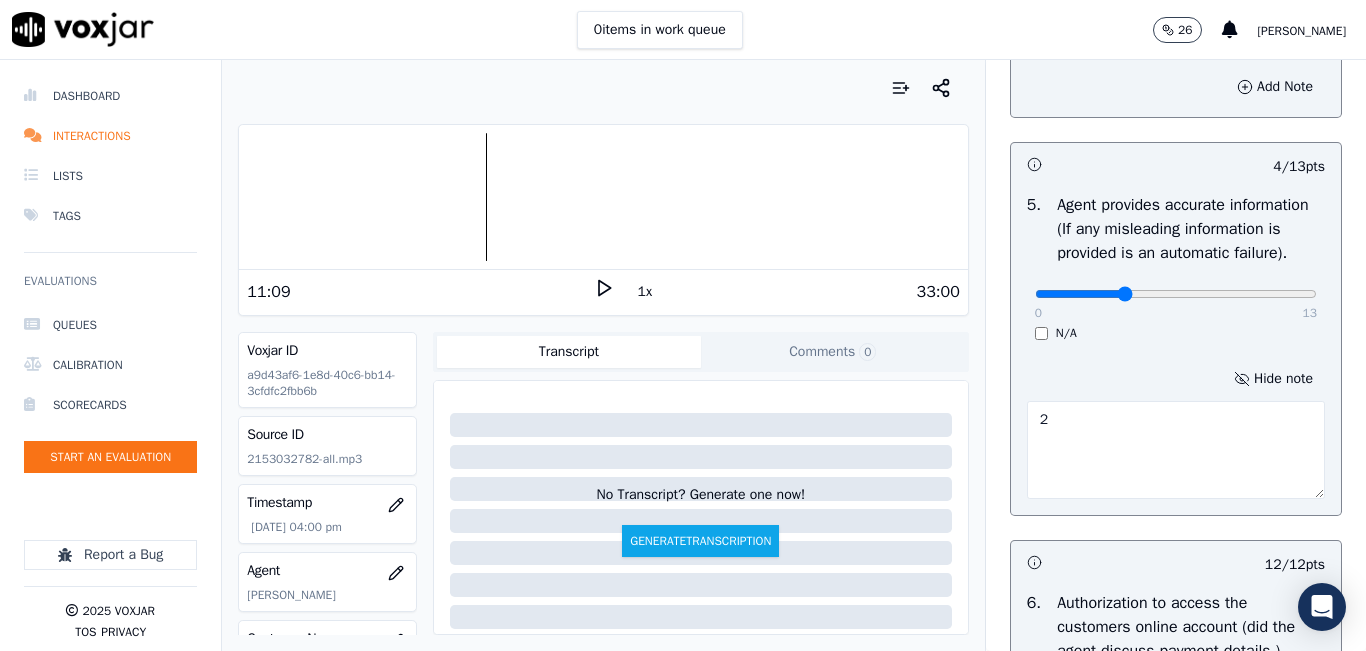 type on "2" 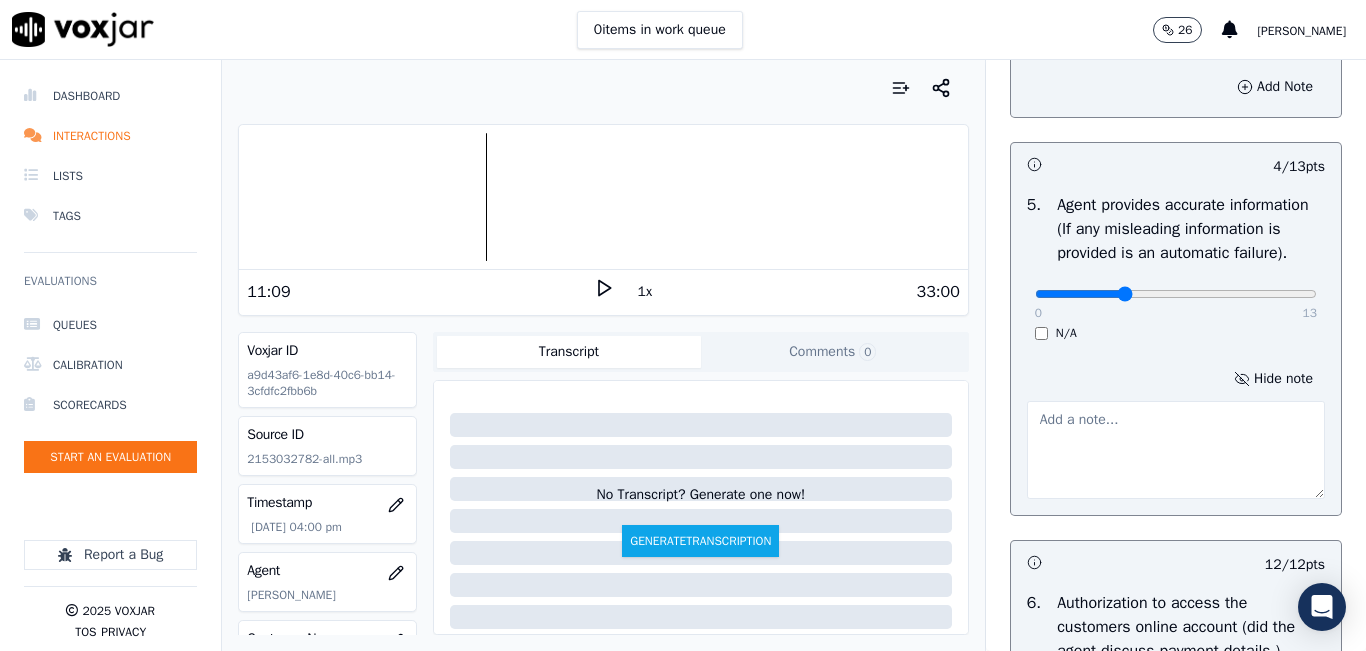 type on "A" 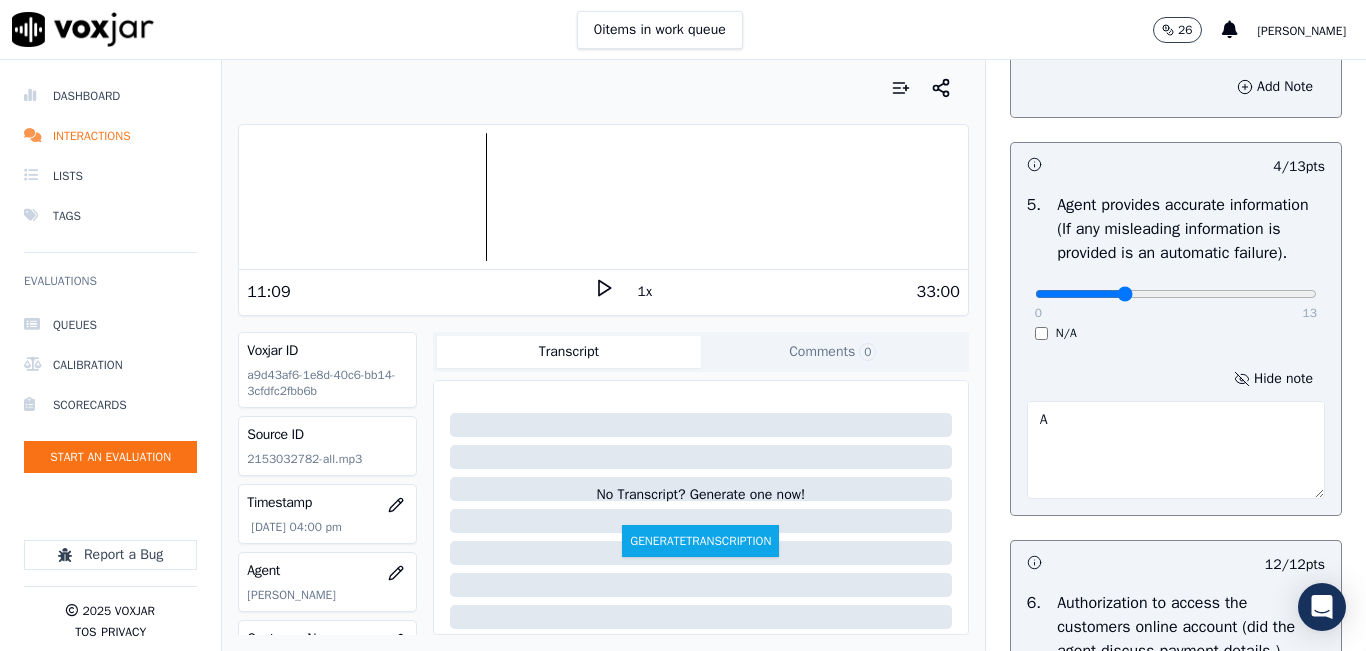 type 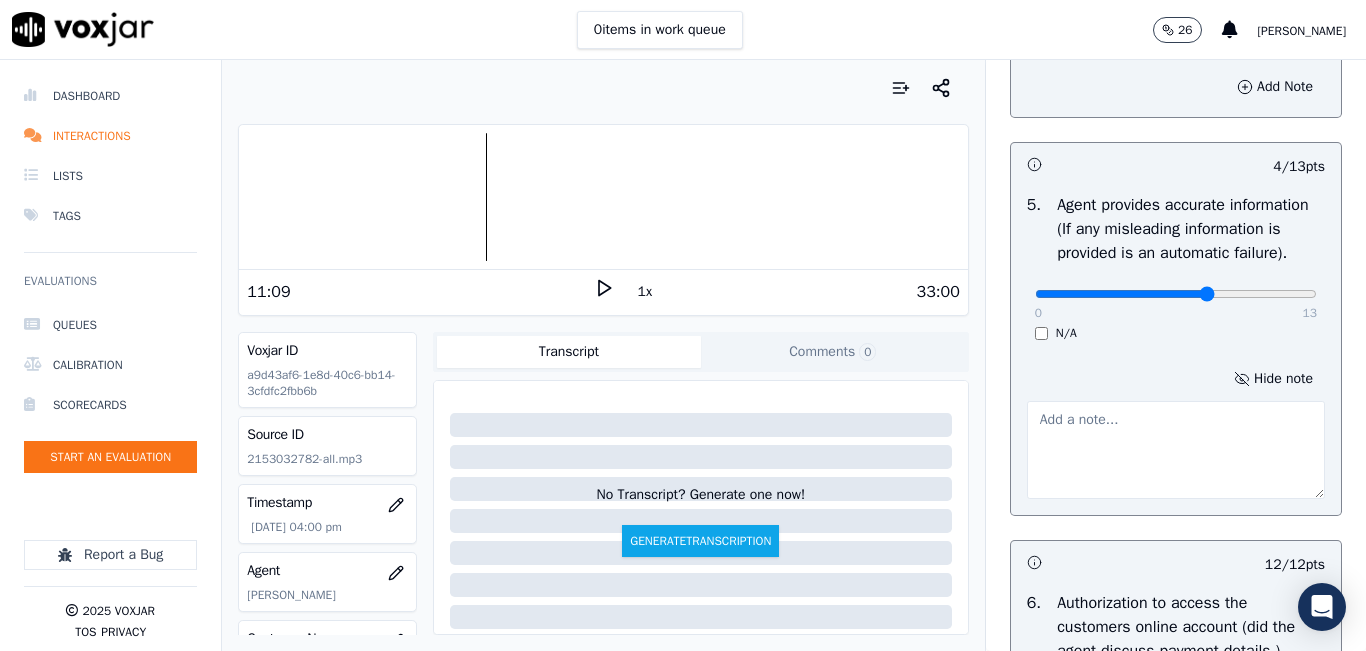 type on "8" 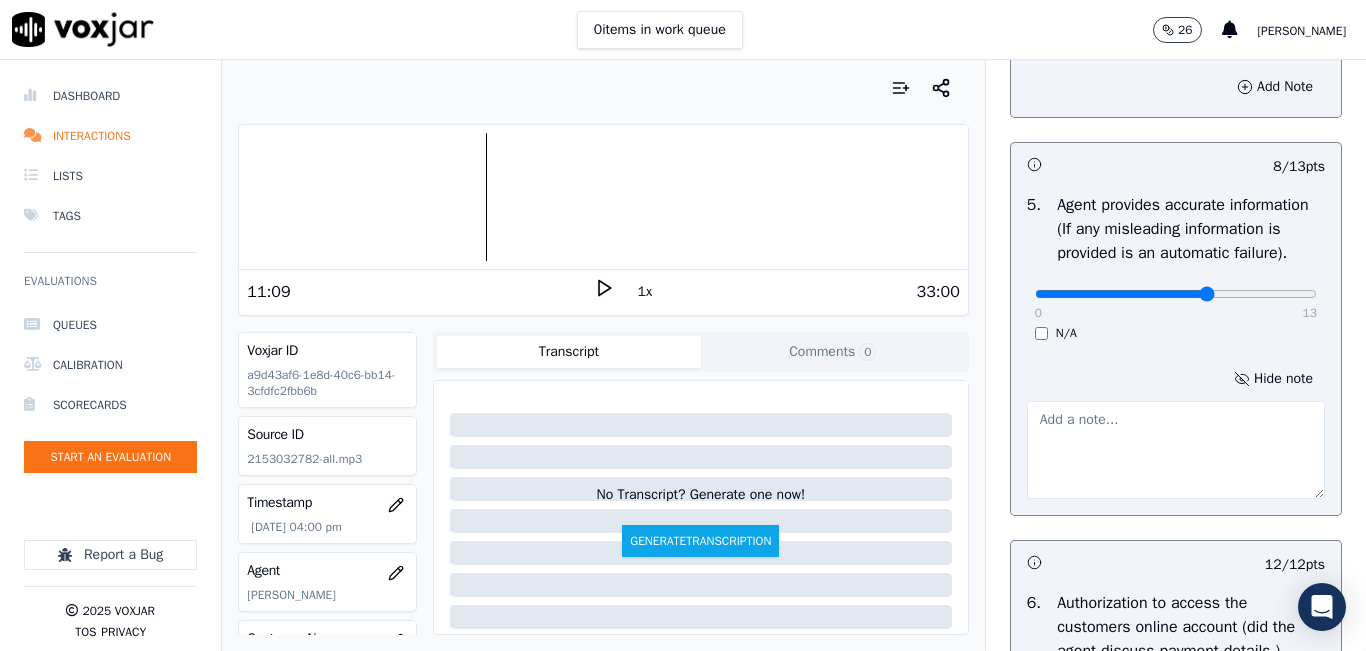 click at bounding box center [1176, 450] 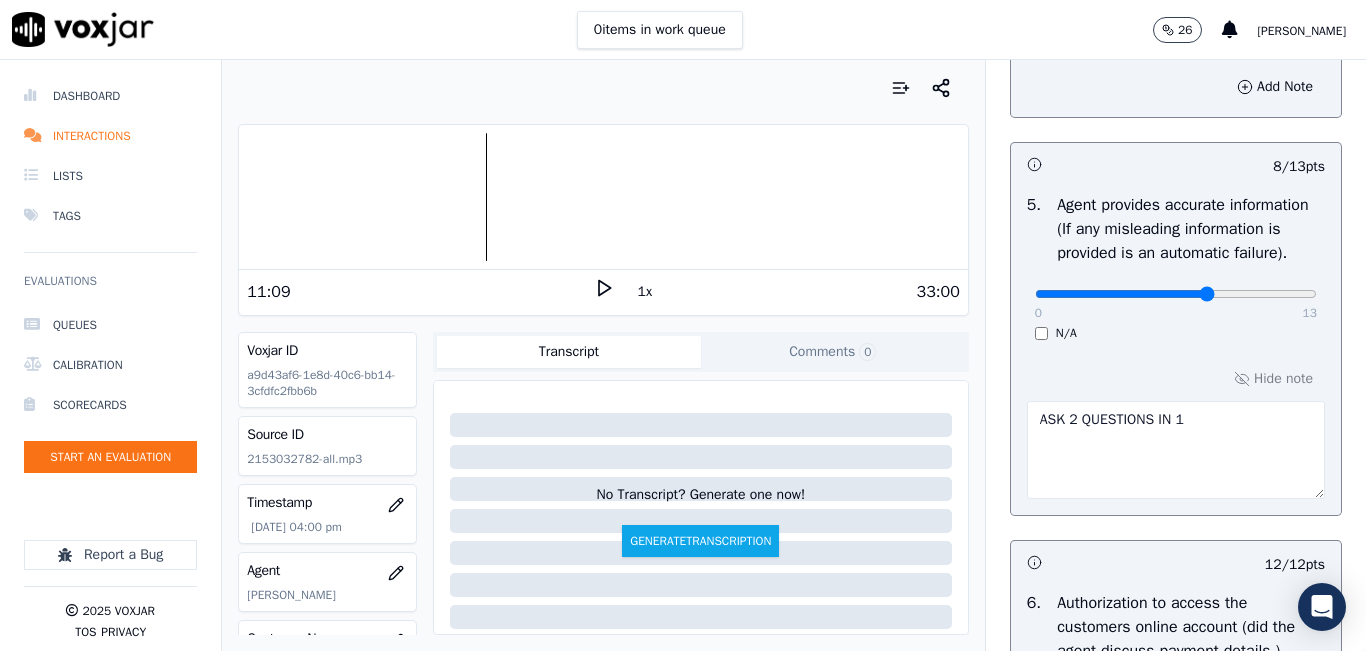 click on "ASK 2 QUESTIONS IN 1" at bounding box center (1176, 450) 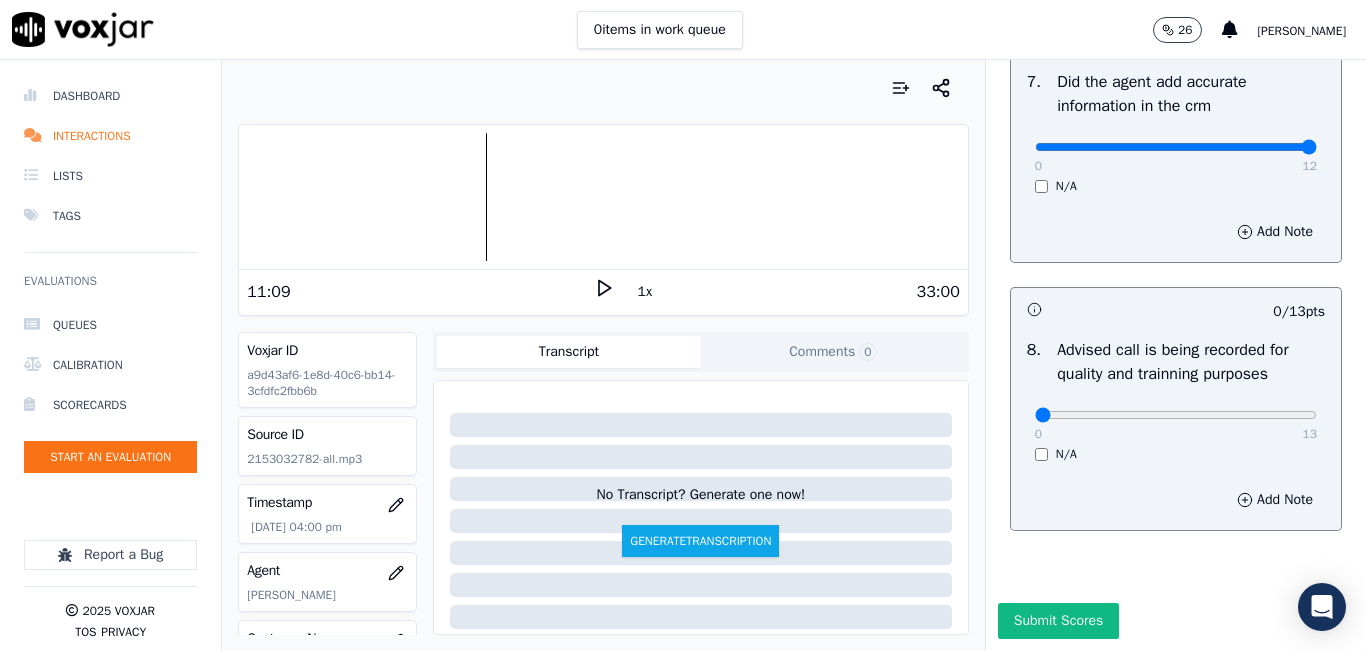 scroll, scrollTop: 2024, scrollLeft: 0, axis: vertical 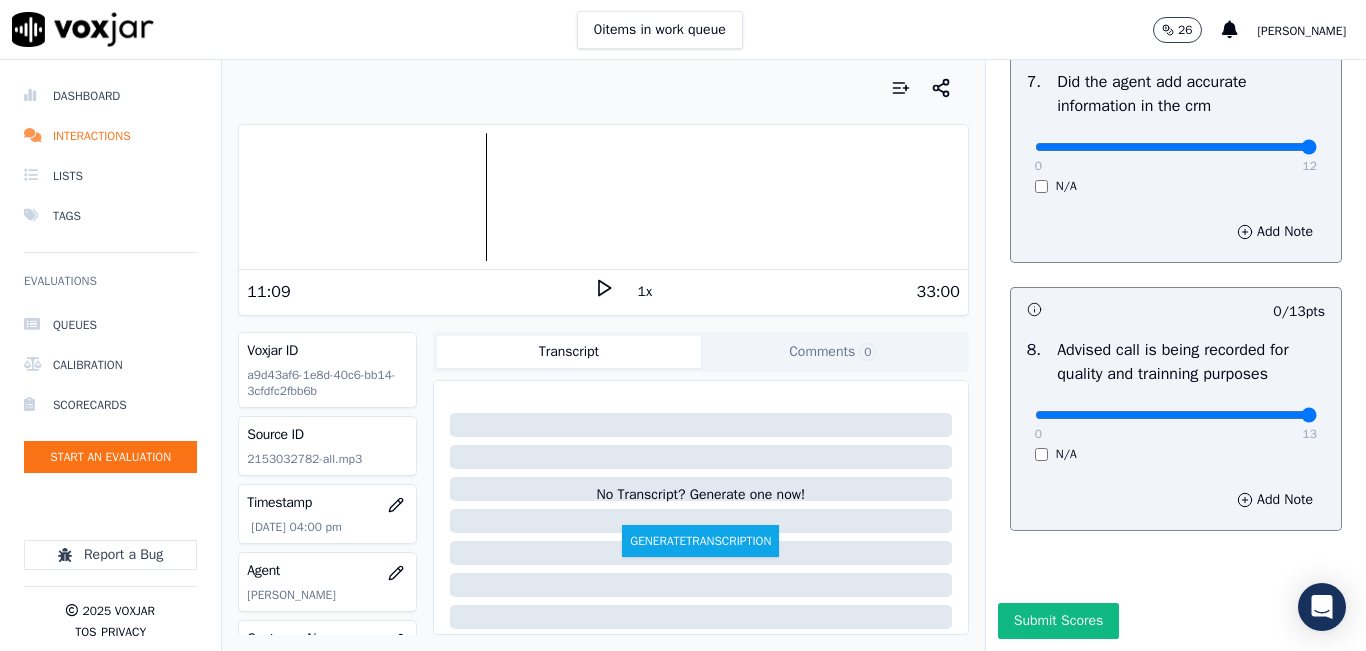 drag, startPoint x: 1026, startPoint y: 369, endPoint x: 1361, endPoint y: 360, distance: 335.12088 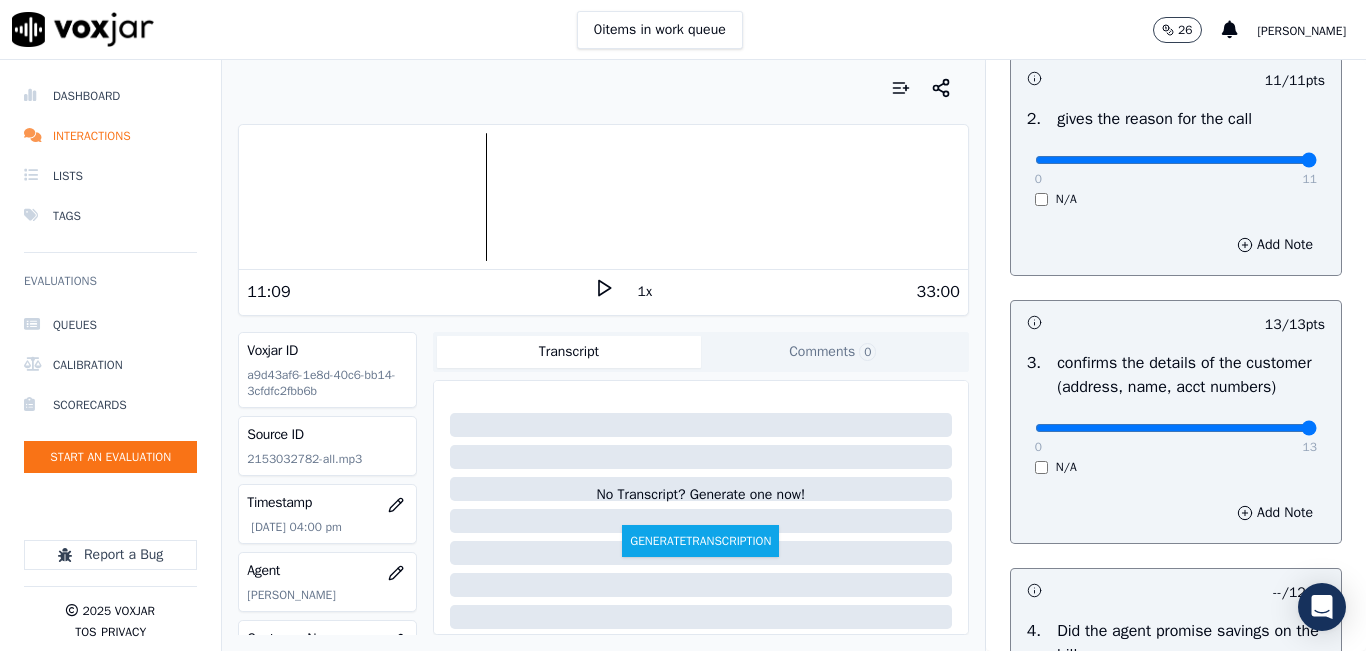 scroll, scrollTop: 0, scrollLeft: 0, axis: both 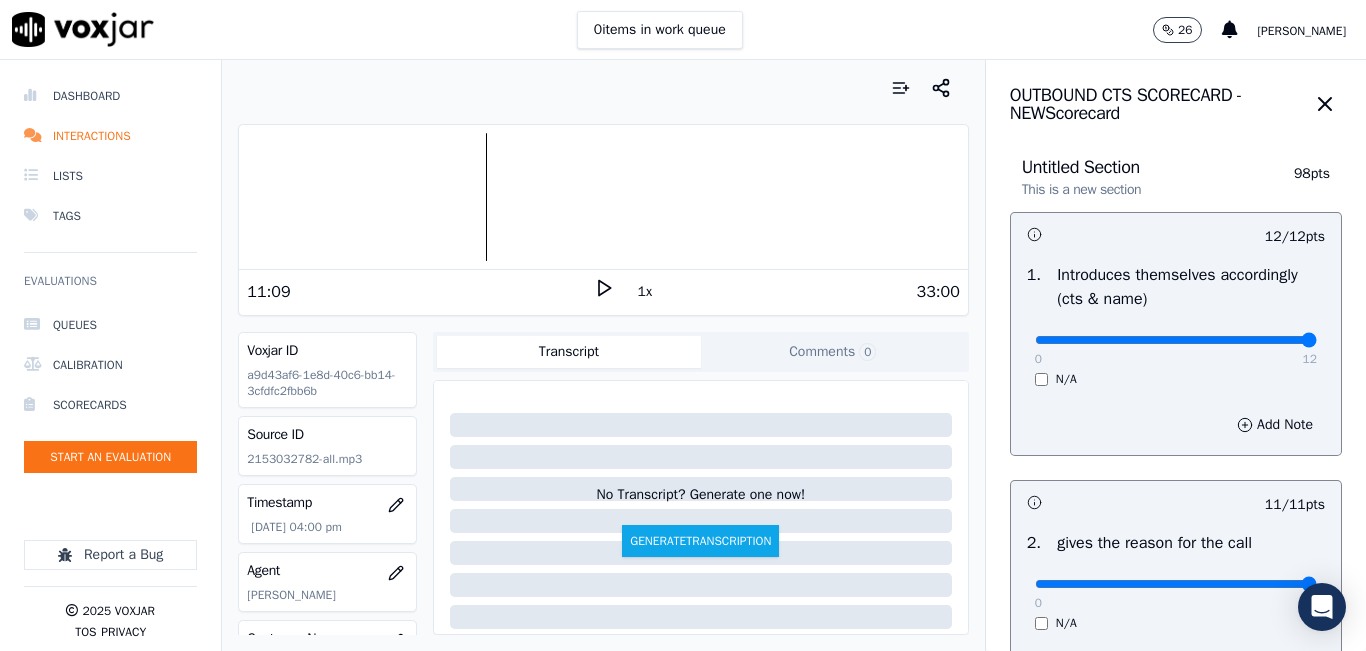 click on "11:09" at bounding box center [420, 292] 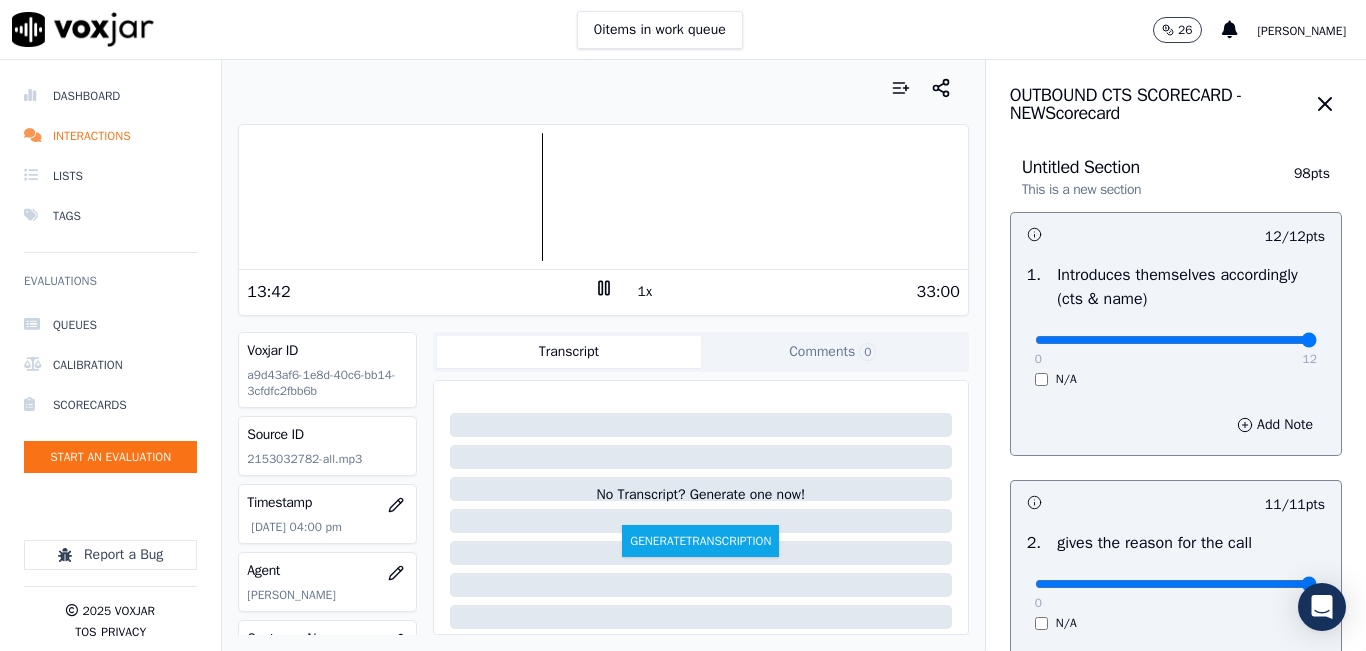 click at bounding box center (603, 197) 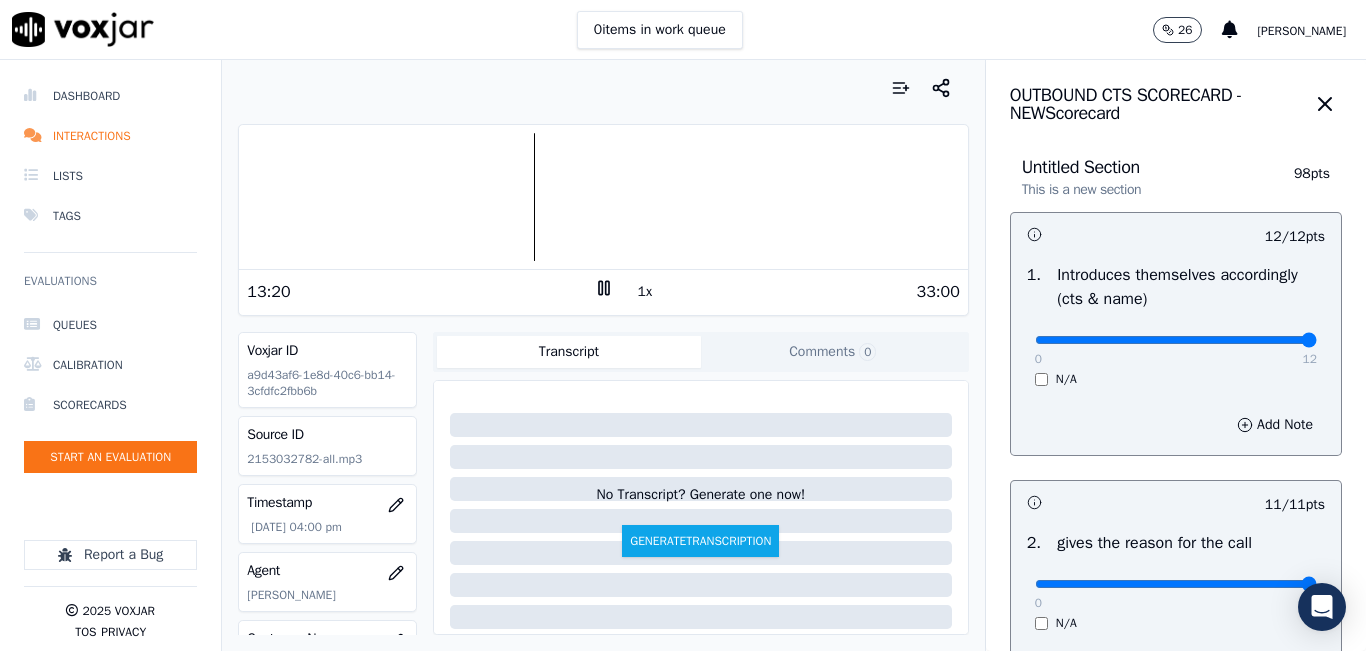 click 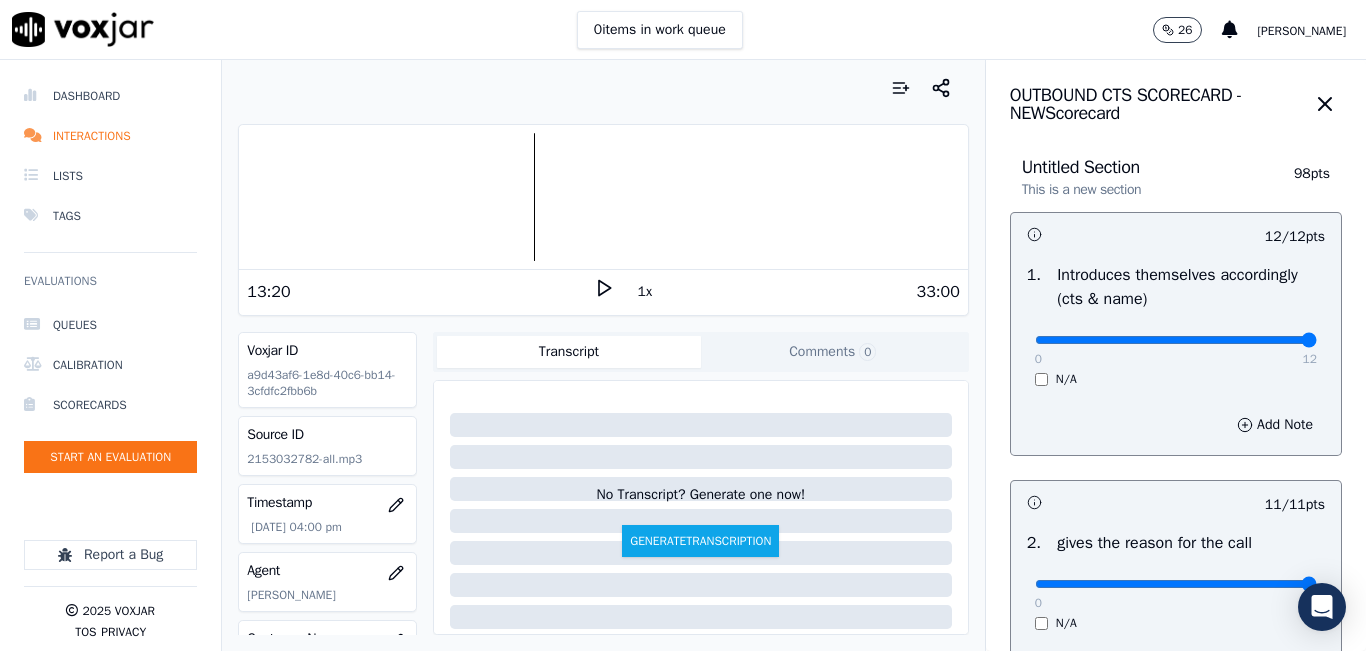 click 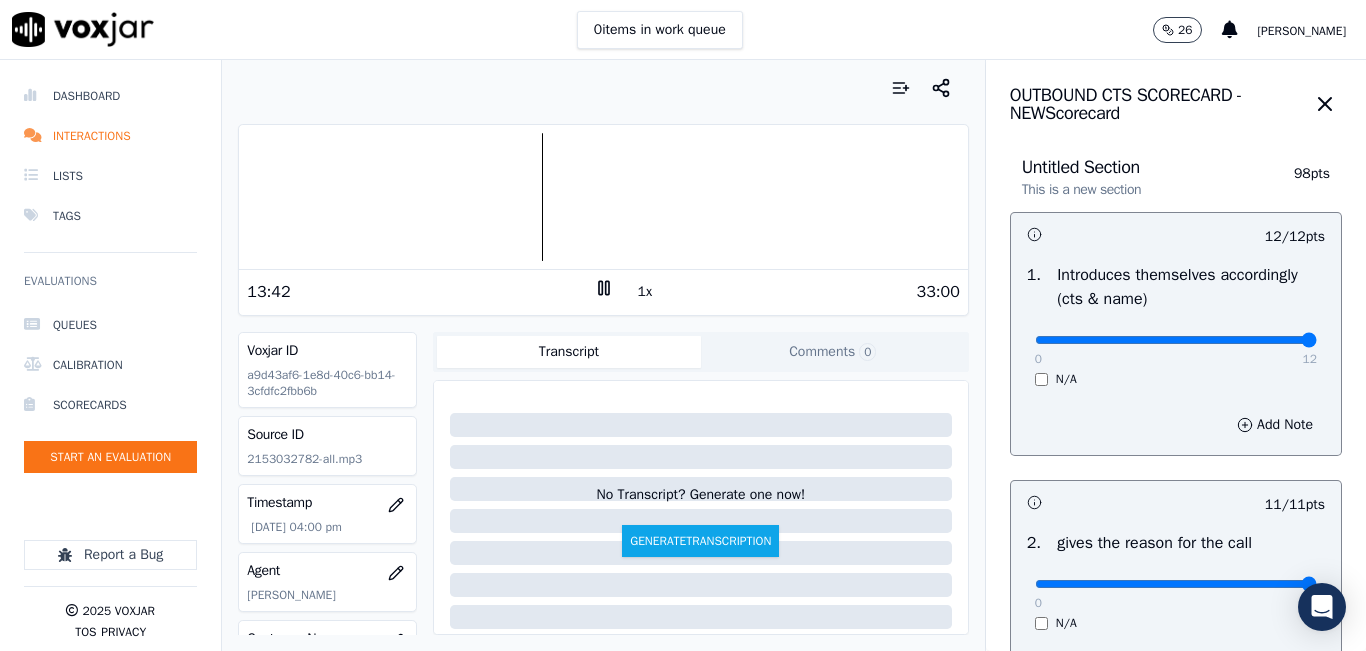 click 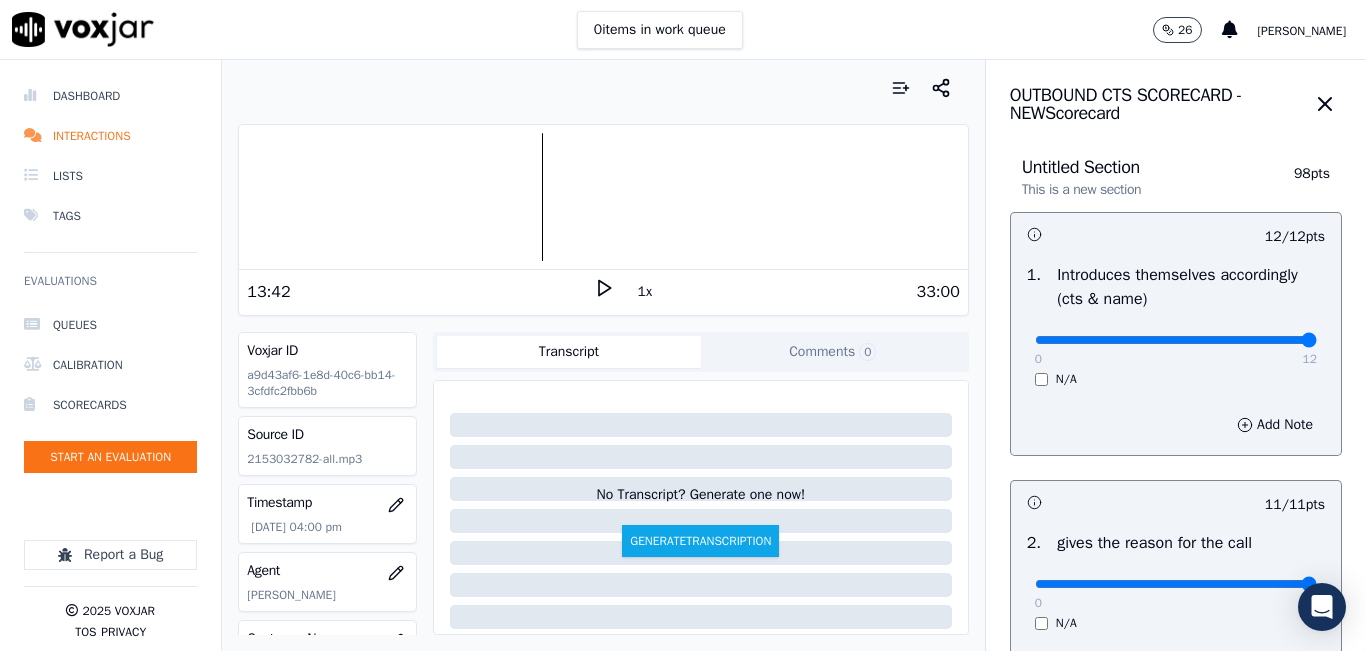 click at bounding box center (603, 197) 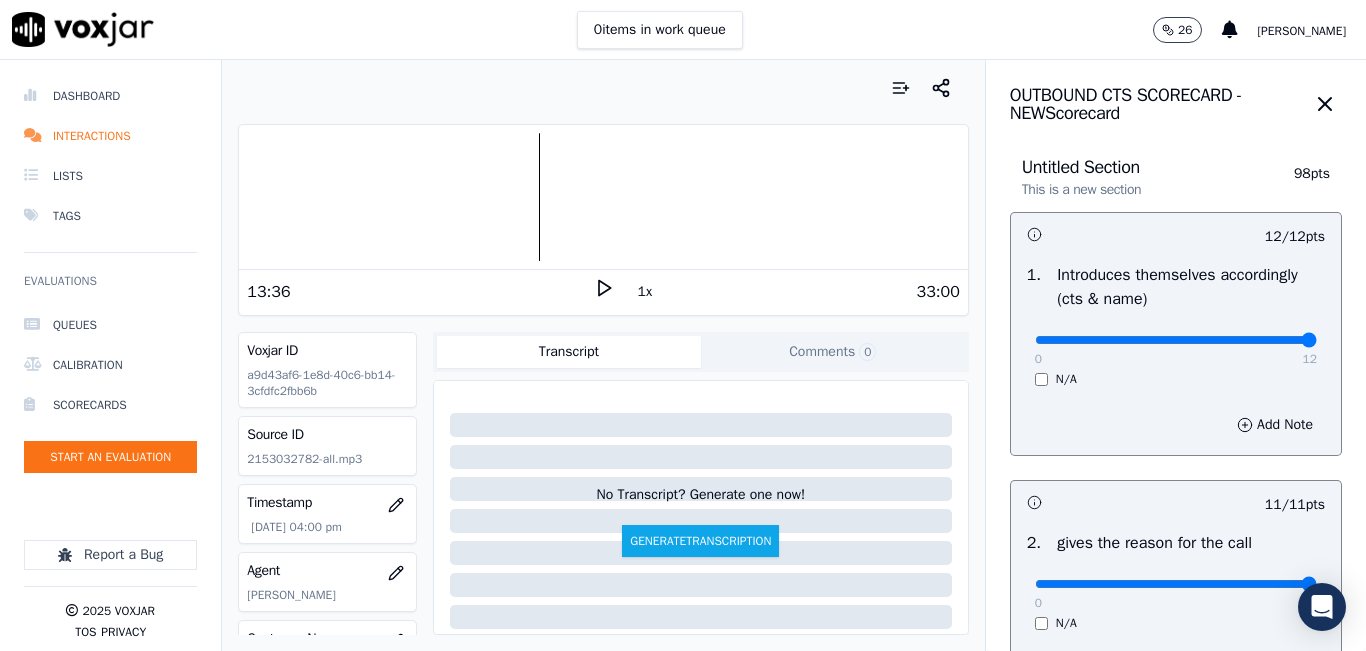 click 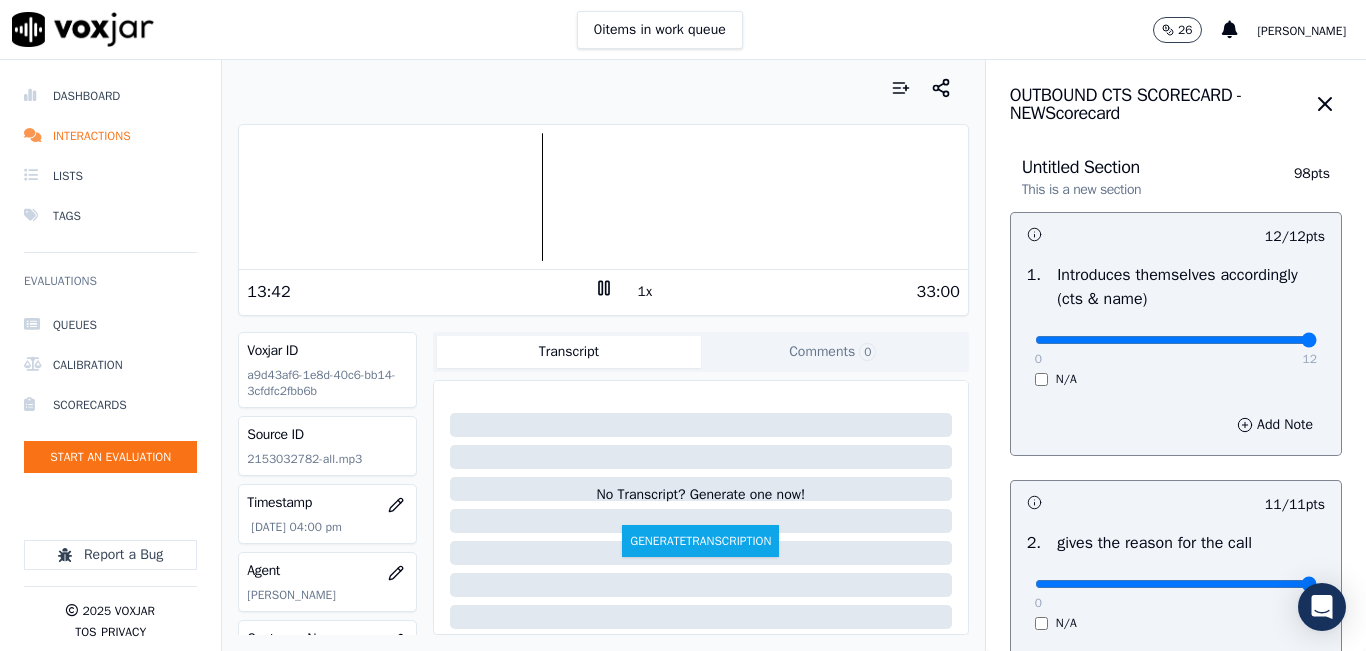 click at bounding box center (603, 197) 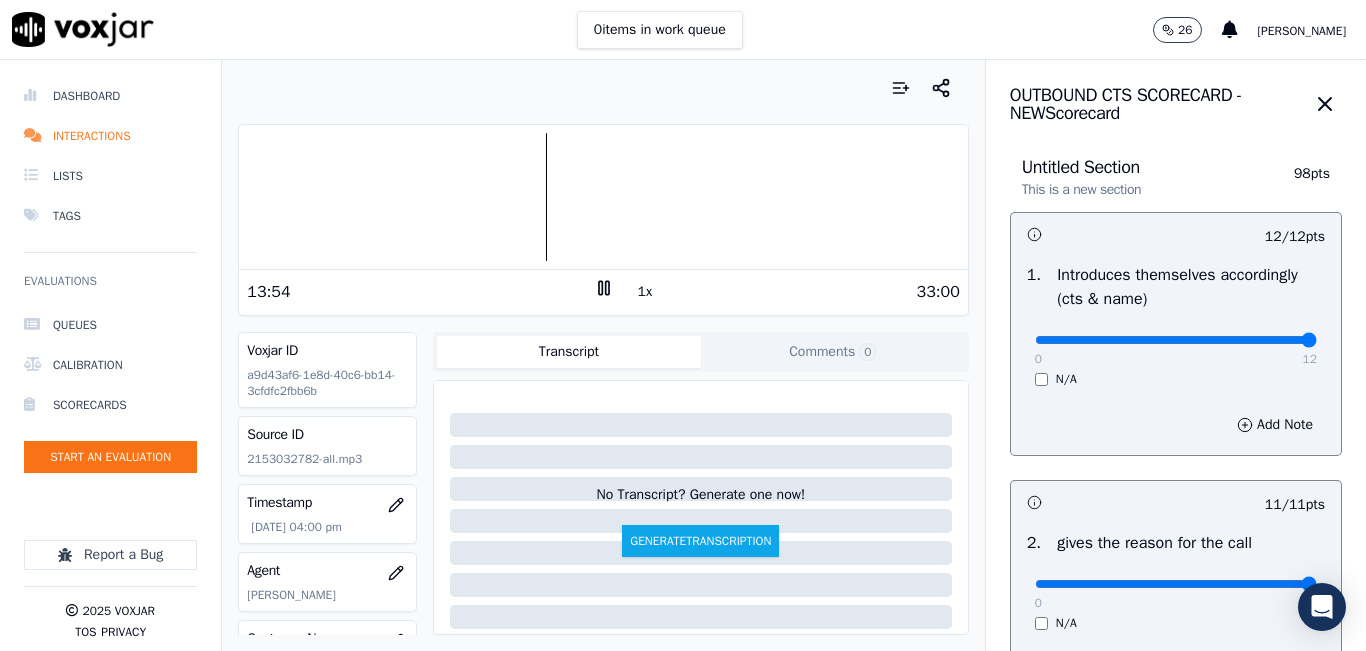 click 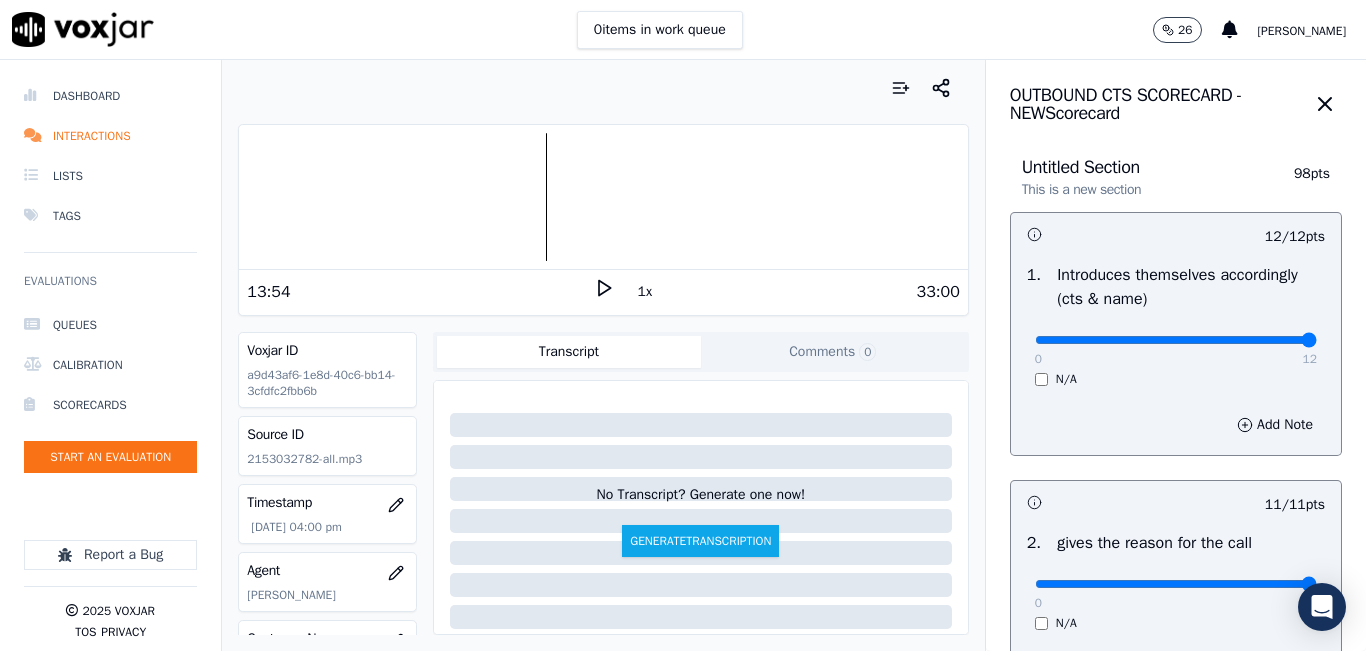 click 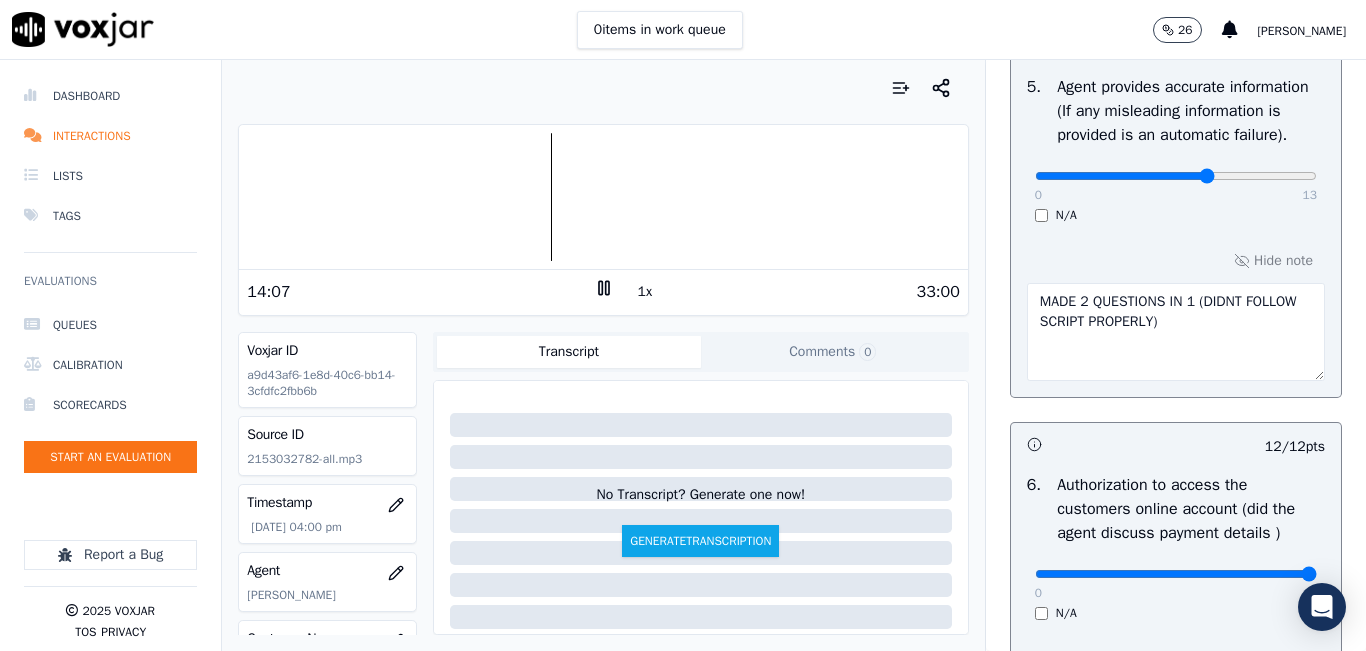 scroll, scrollTop: 1124, scrollLeft: 0, axis: vertical 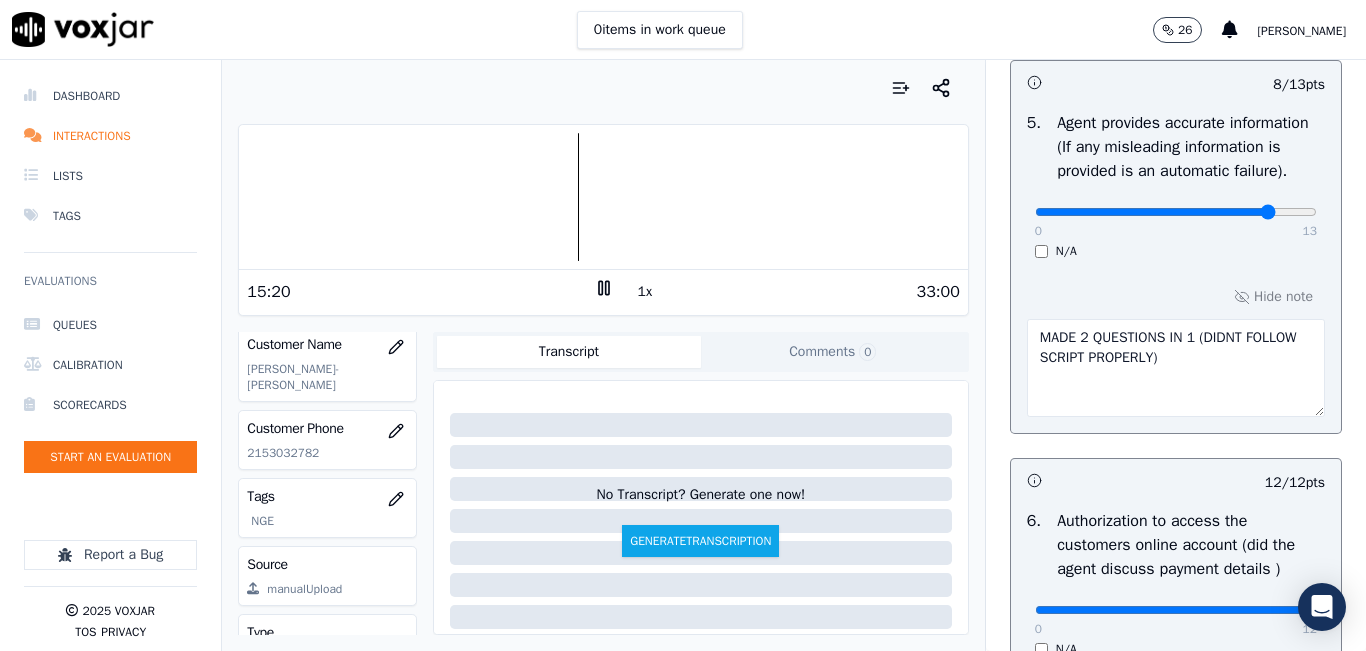 click at bounding box center (1176, -860) 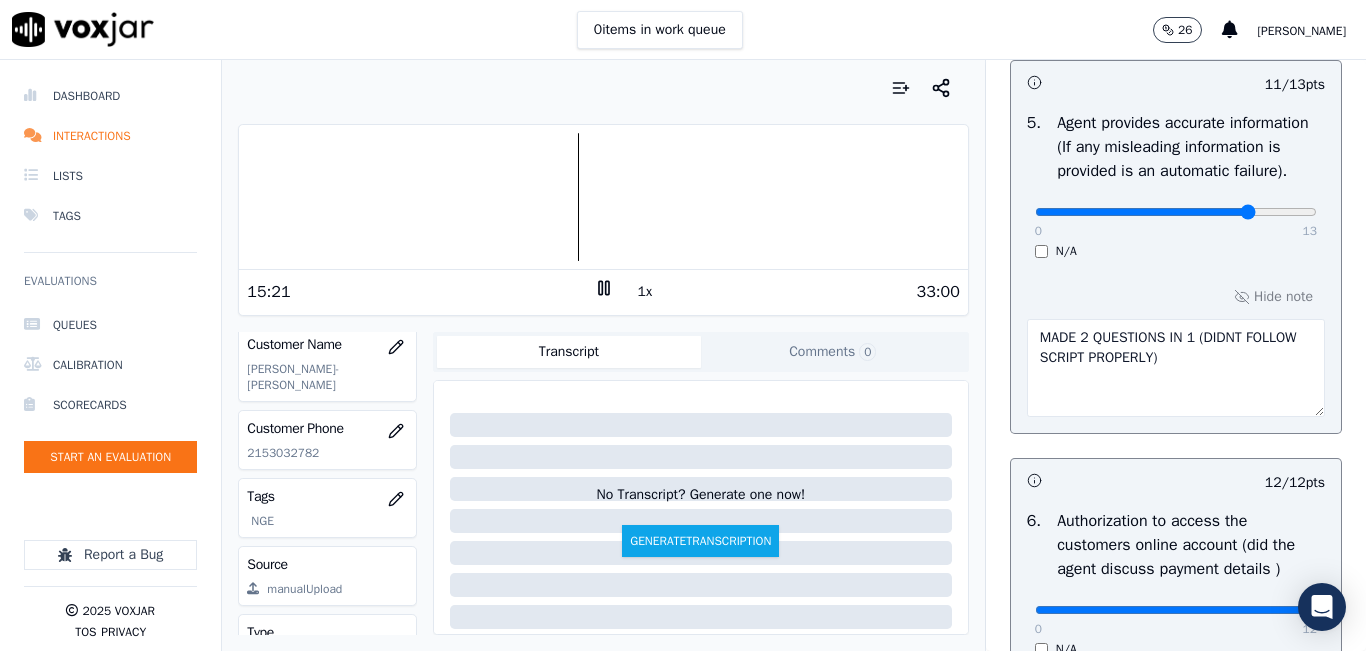 type on "10" 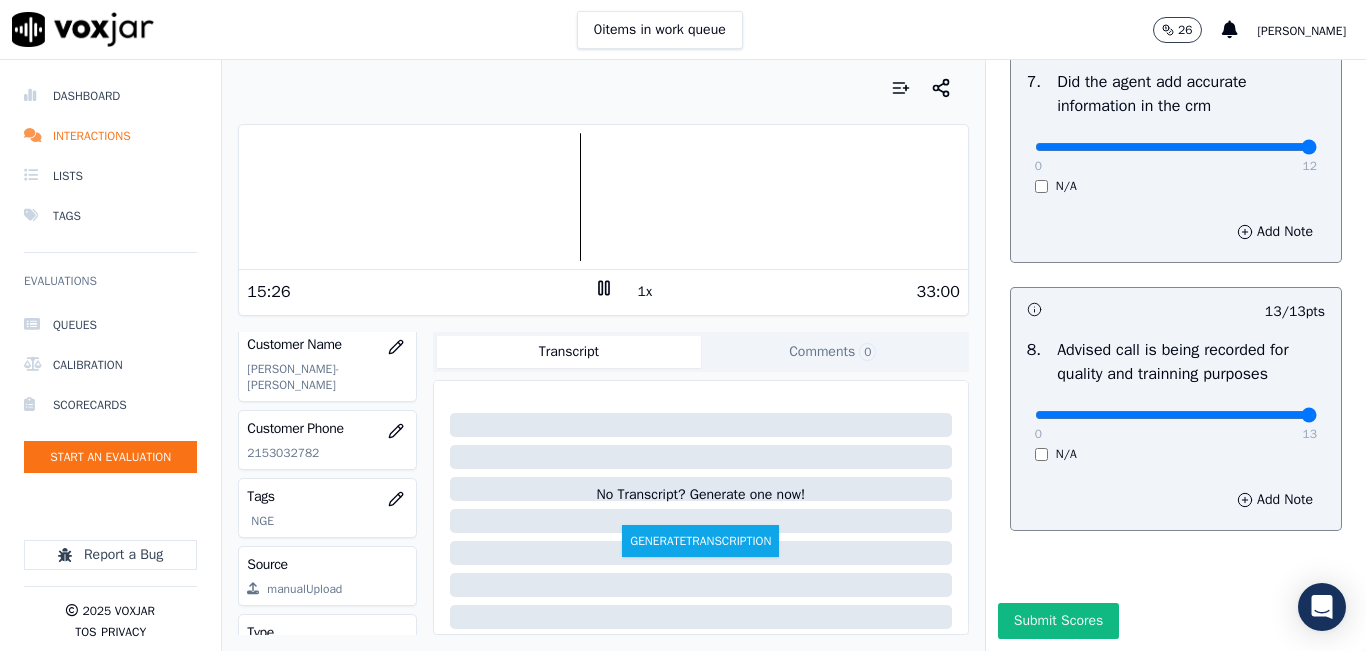 scroll, scrollTop: 2024, scrollLeft: 0, axis: vertical 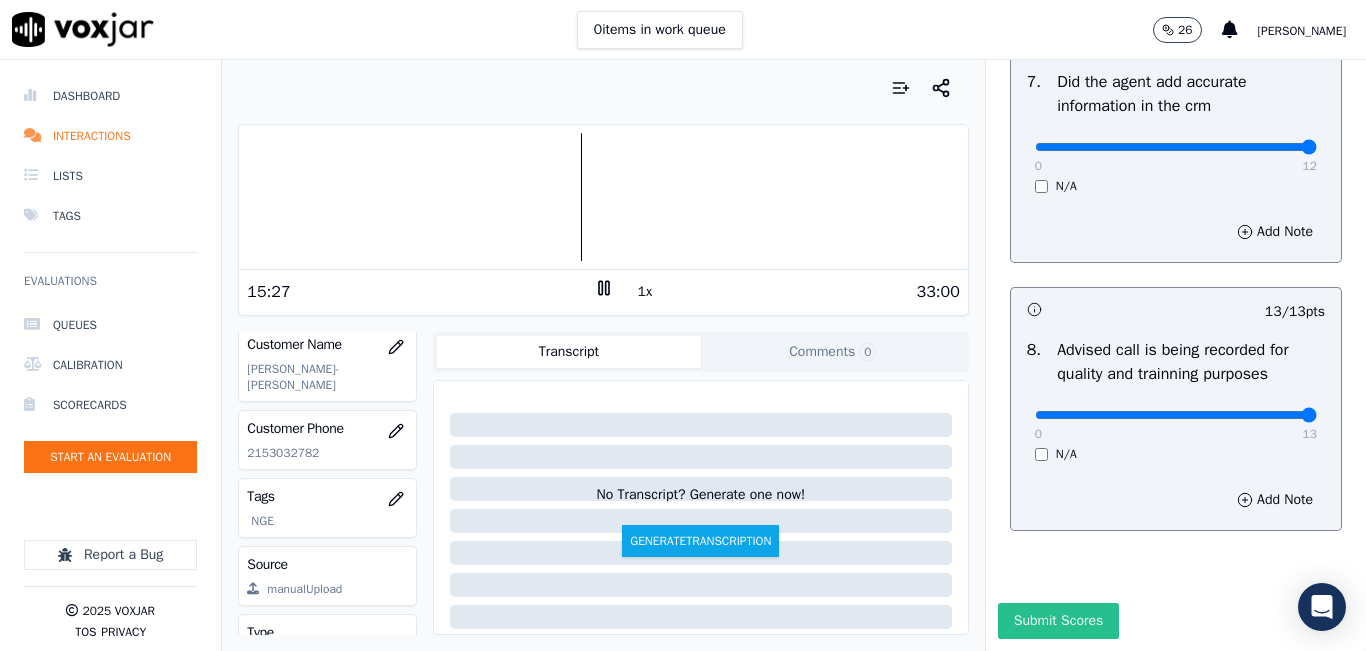click on "Submit Scores" at bounding box center [1058, 621] 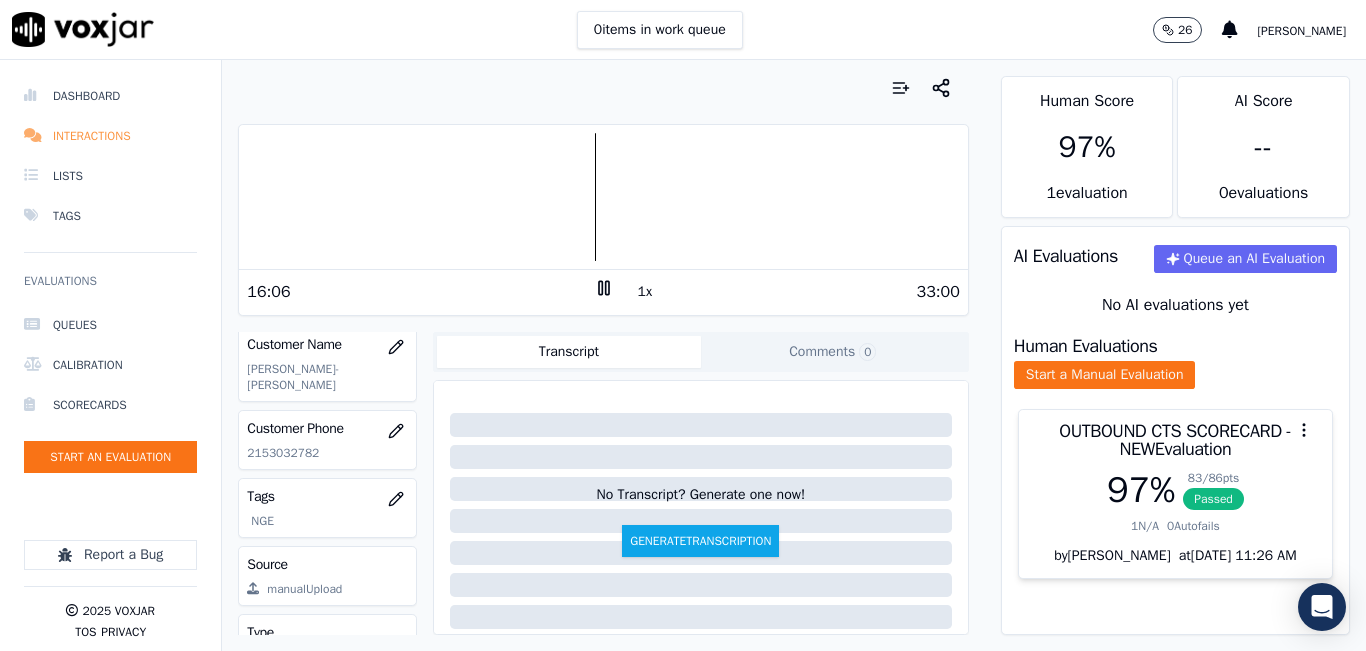 click on "Interactions" at bounding box center [110, 136] 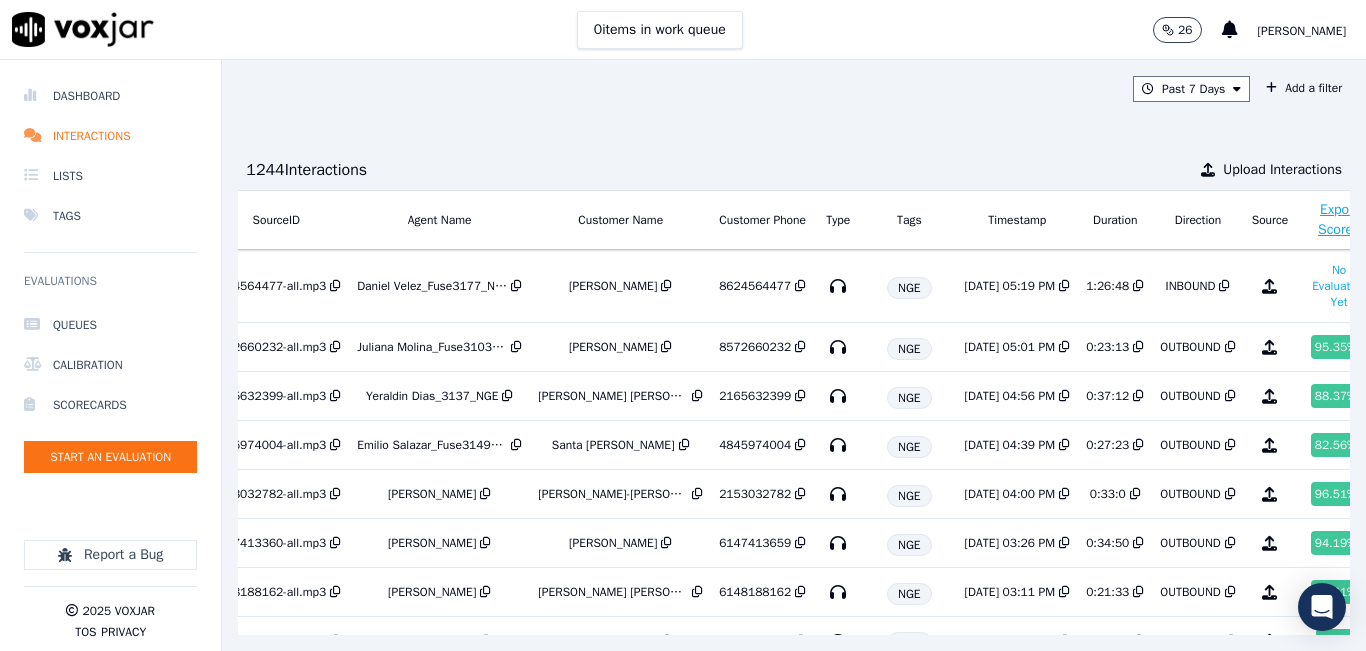 scroll, scrollTop: 0, scrollLeft: 314, axis: horizontal 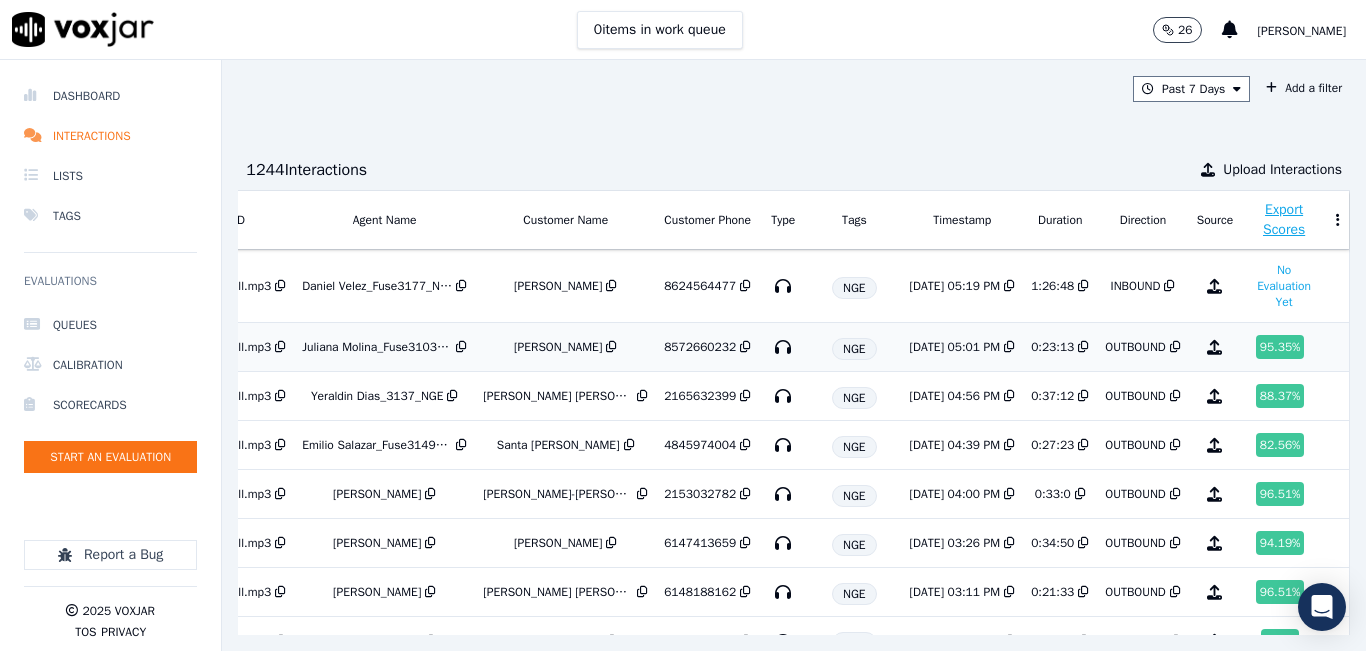 click on "95.35 %" at bounding box center [1280, 347] 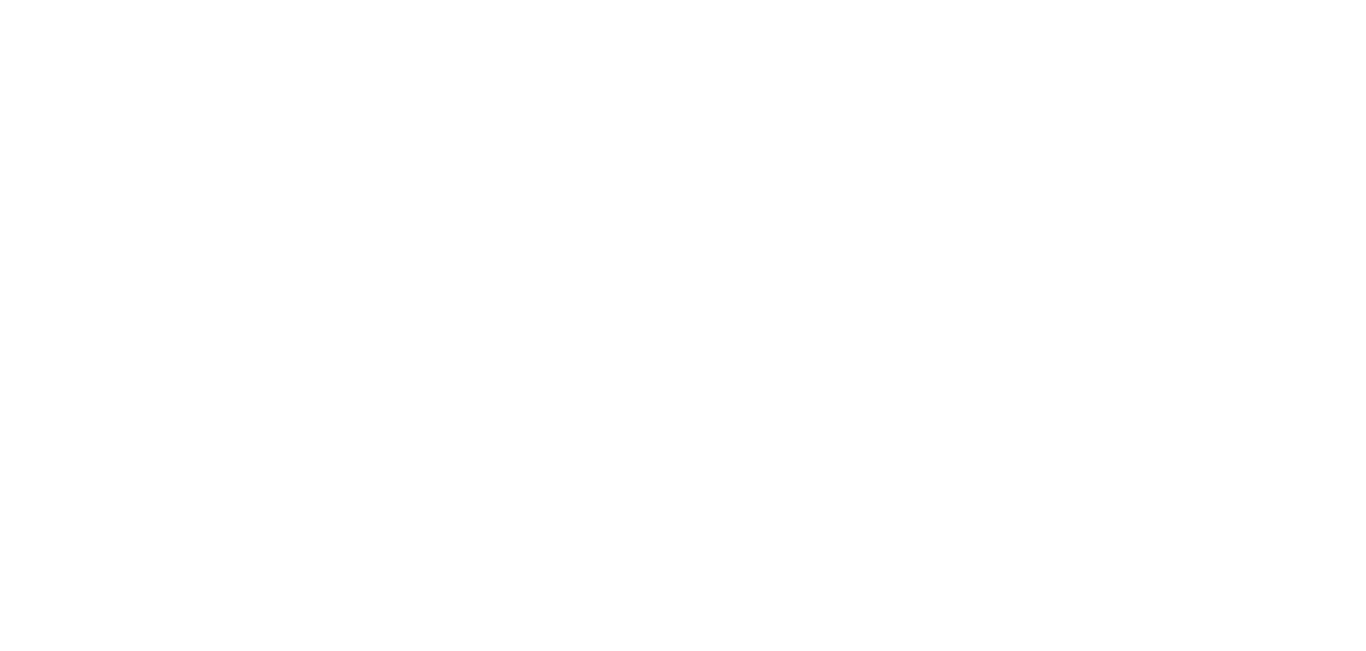 scroll, scrollTop: 0, scrollLeft: 0, axis: both 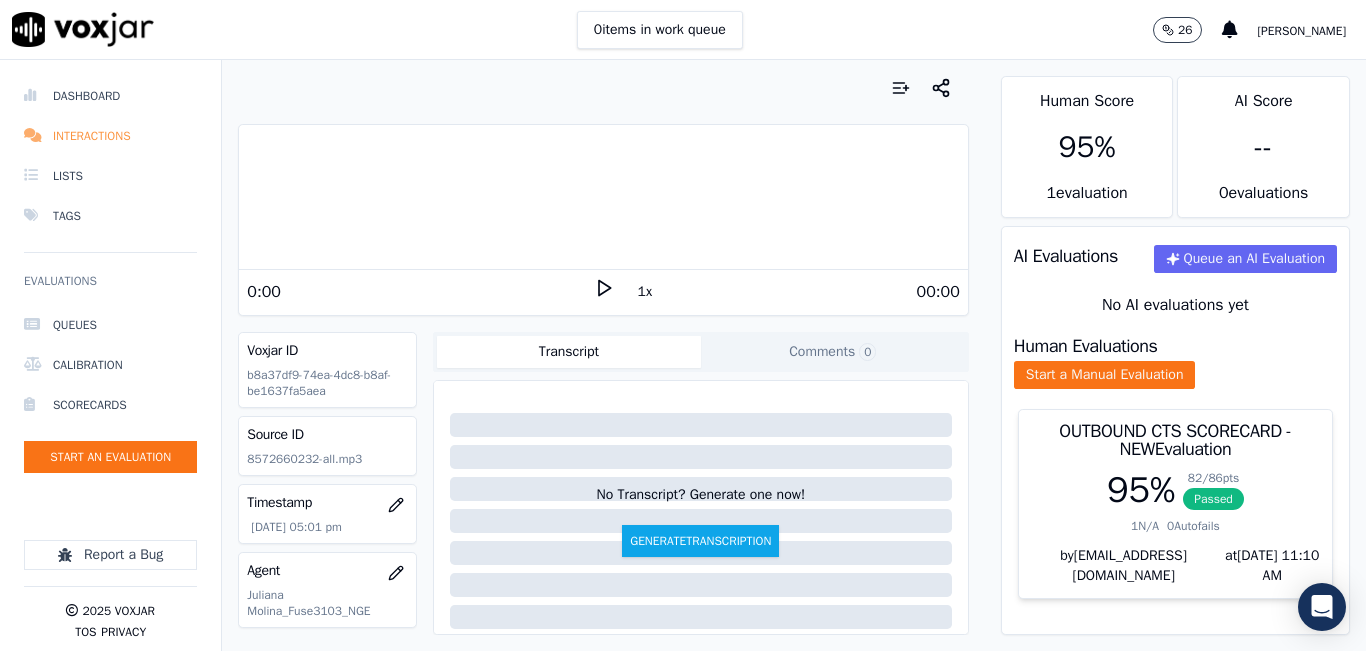 click on "Interactions" at bounding box center (110, 136) 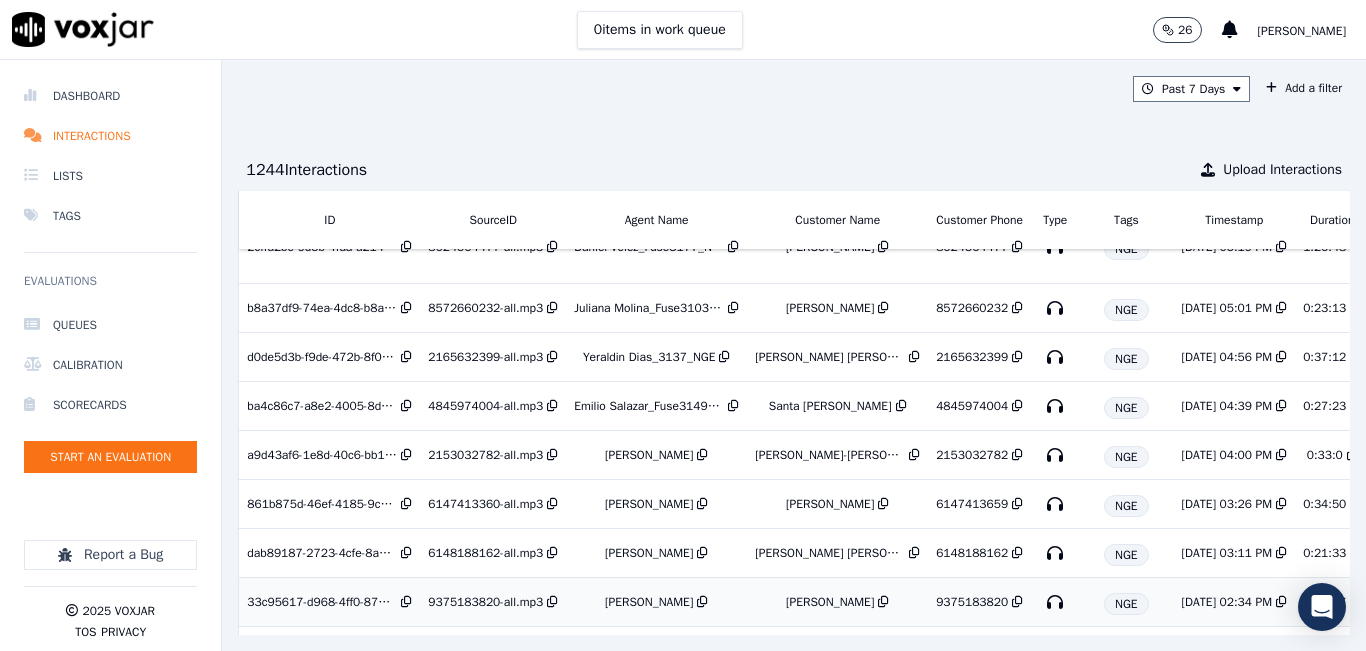 scroll, scrollTop: 0, scrollLeft: 0, axis: both 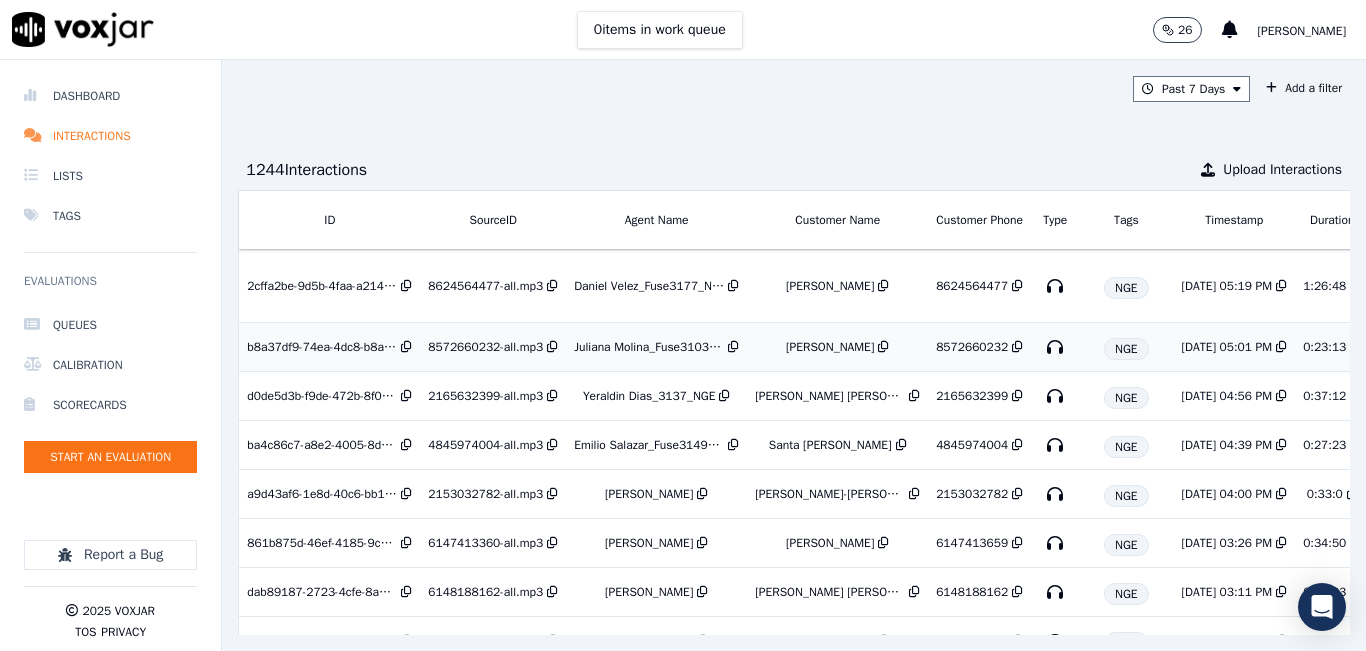 click on "Sandra Maria Lopez" at bounding box center (837, 347) 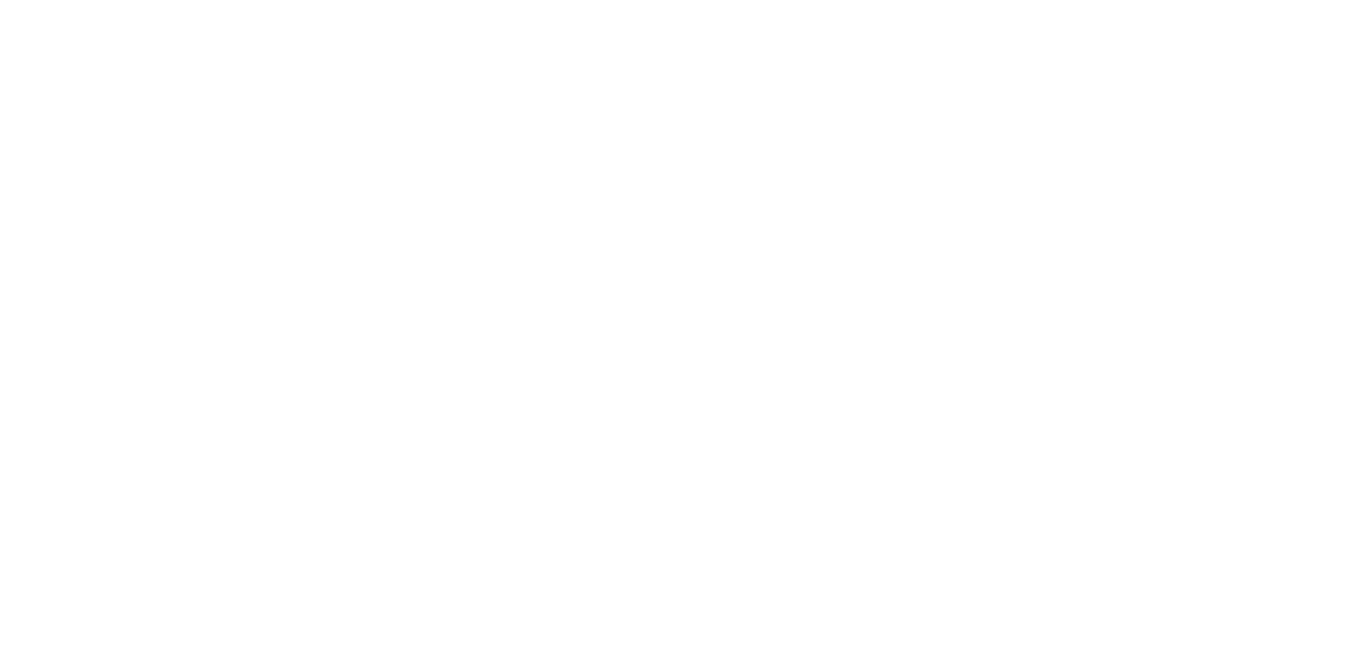 scroll, scrollTop: 0, scrollLeft: 0, axis: both 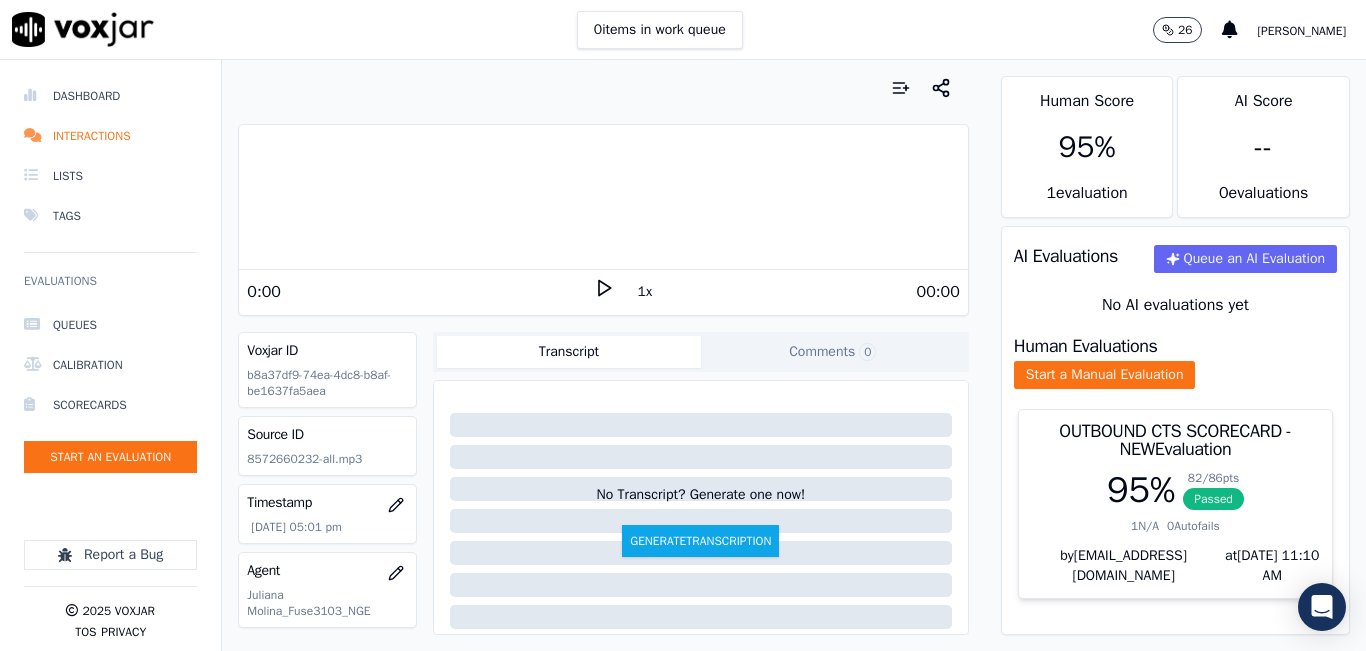 click on "0:00     1x   00:00" at bounding box center [603, 291] 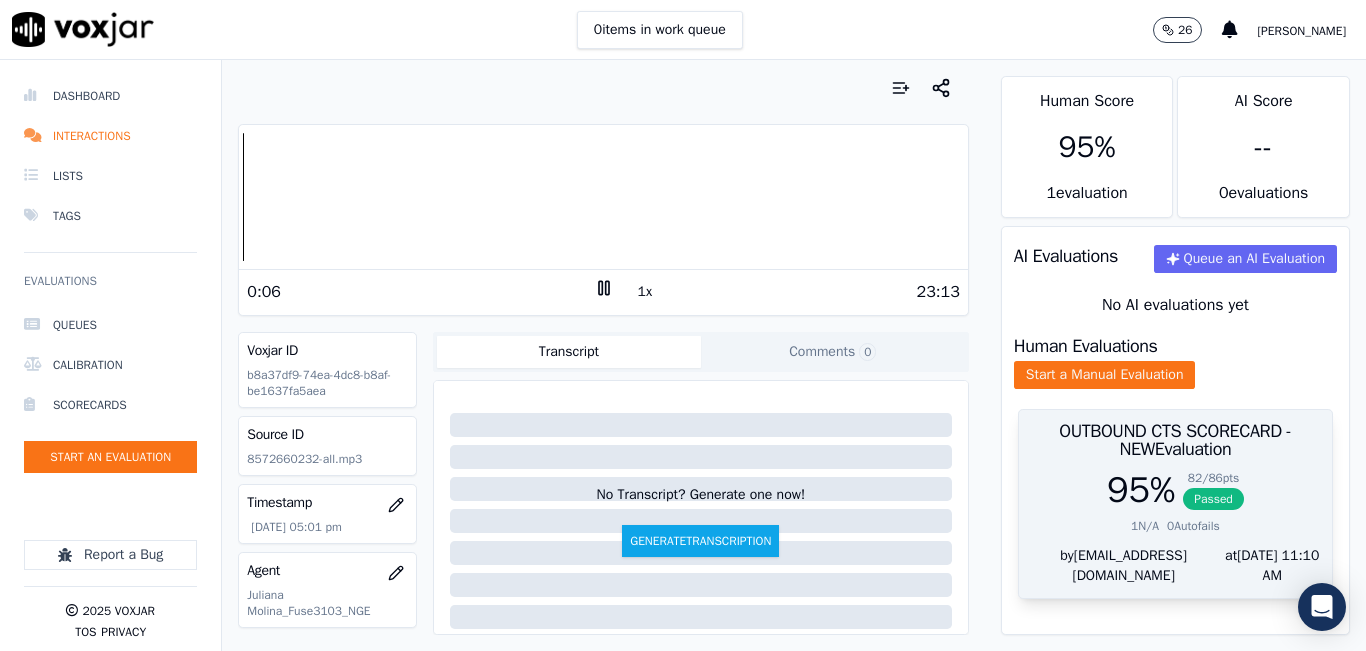 scroll, scrollTop: 0, scrollLeft: 0, axis: both 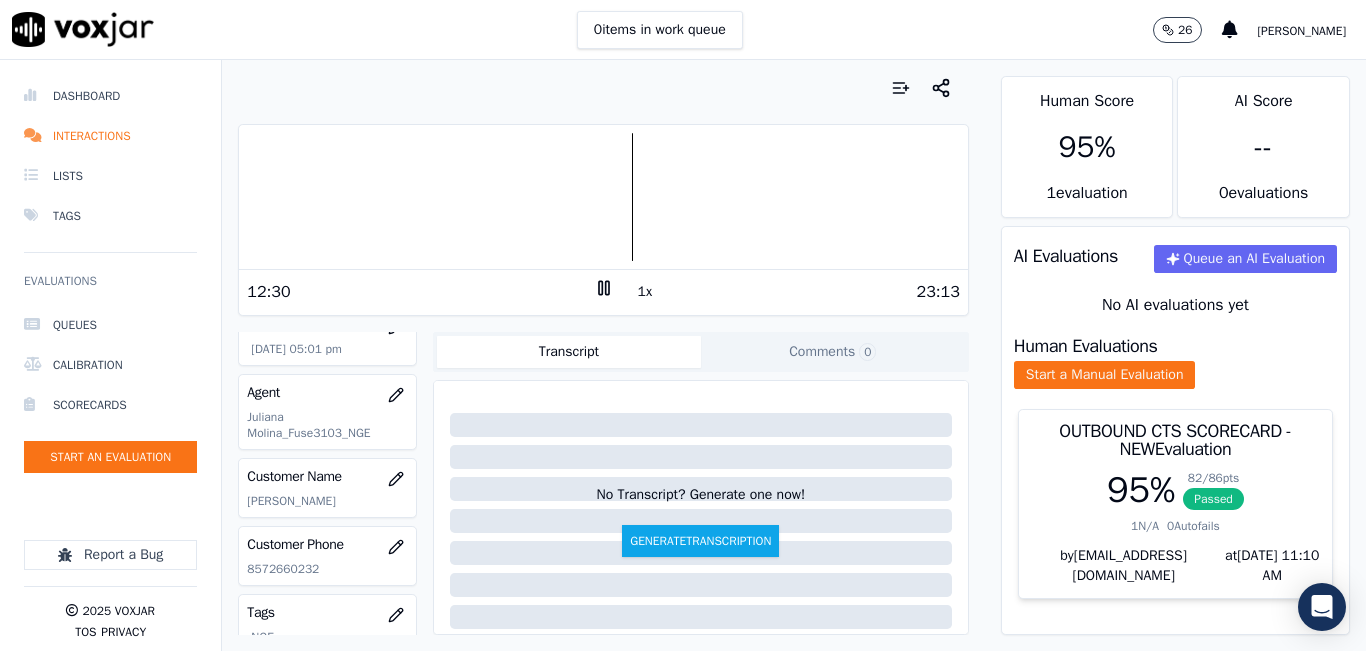 click at bounding box center (603, 197) 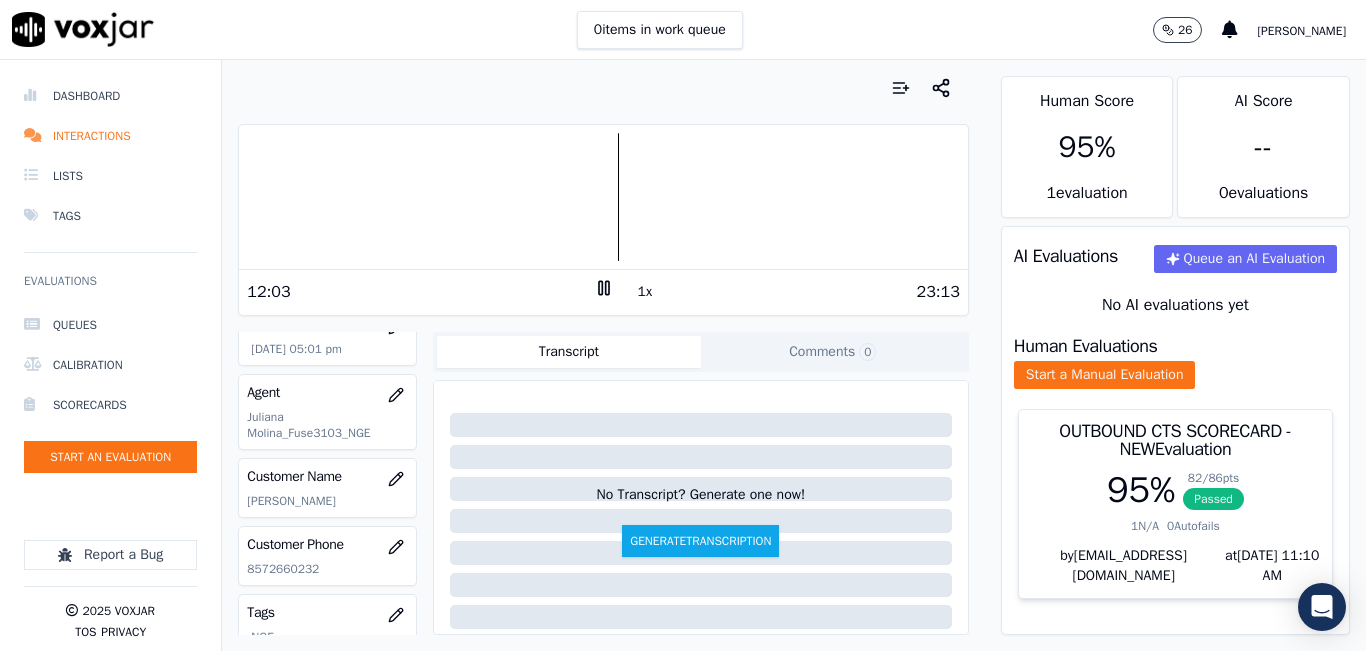 click at bounding box center (603, 197) 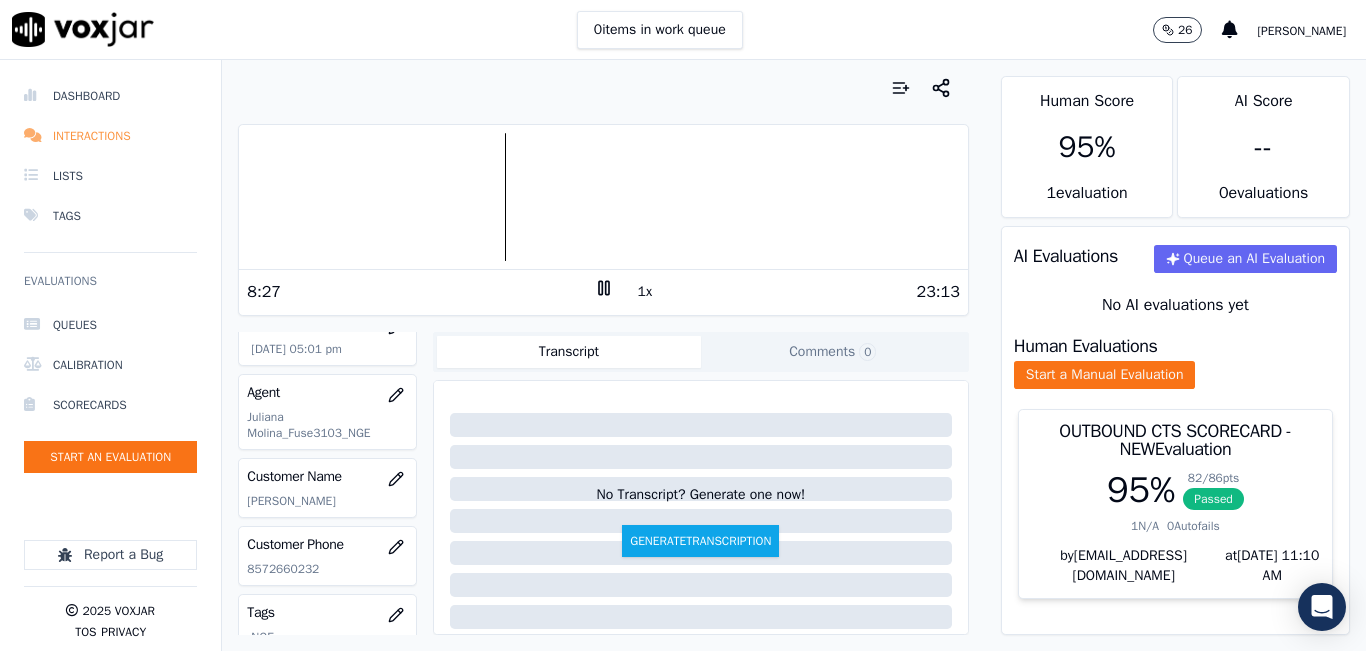 click on "Interactions" at bounding box center (110, 136) 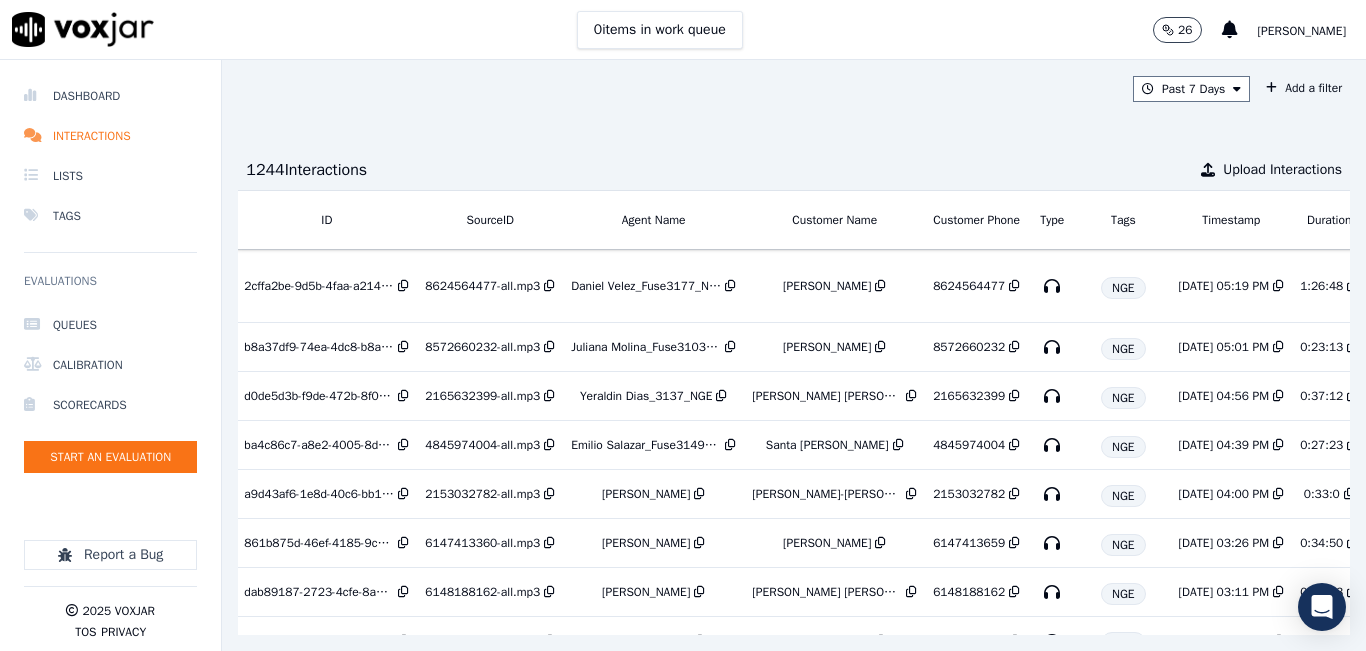 scroll, scrollTop: 0, scrollLeft: 0, axis: both 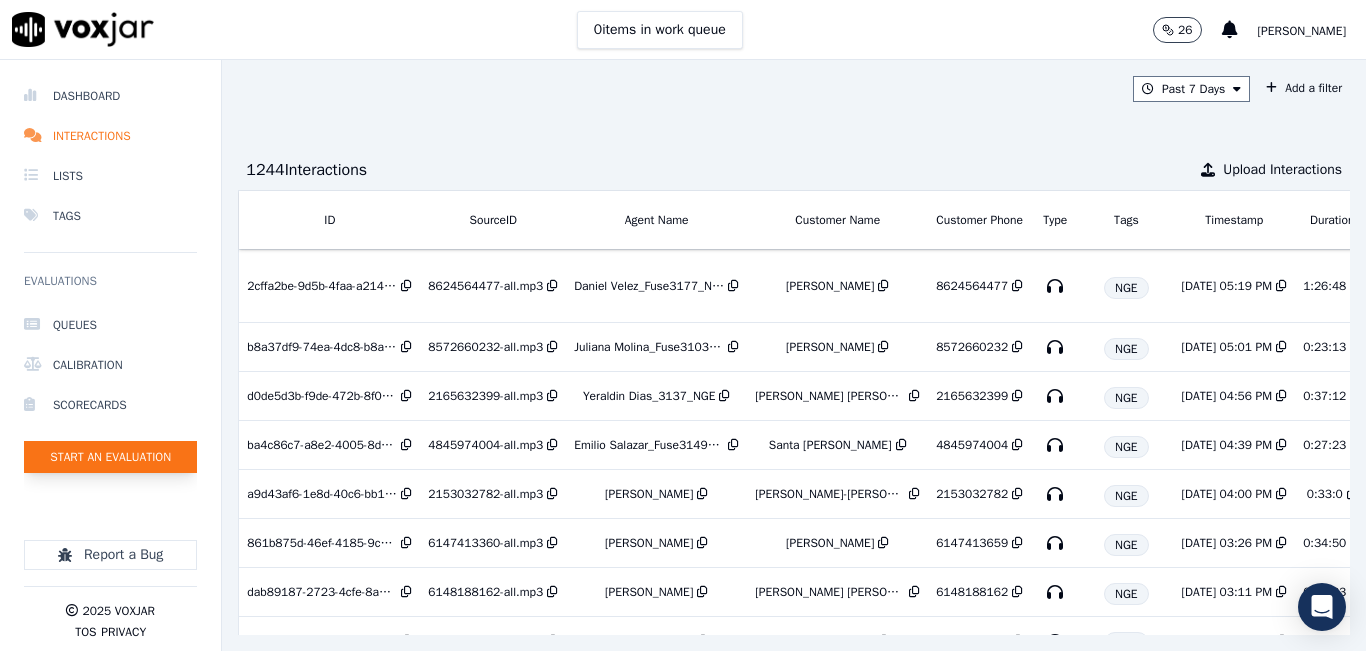 click on "Start an Evaluation" 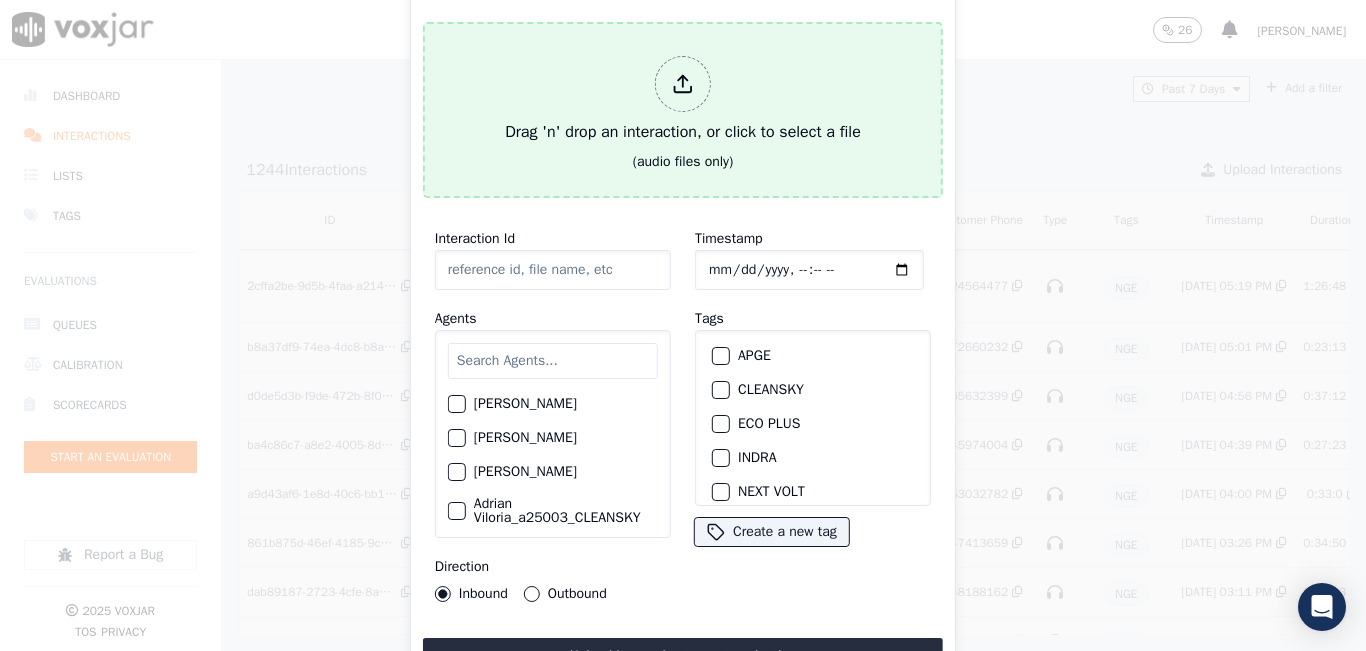 click on "Drag 'n' drop an interaction, or click to select a file" at bounding box center [683, 100] 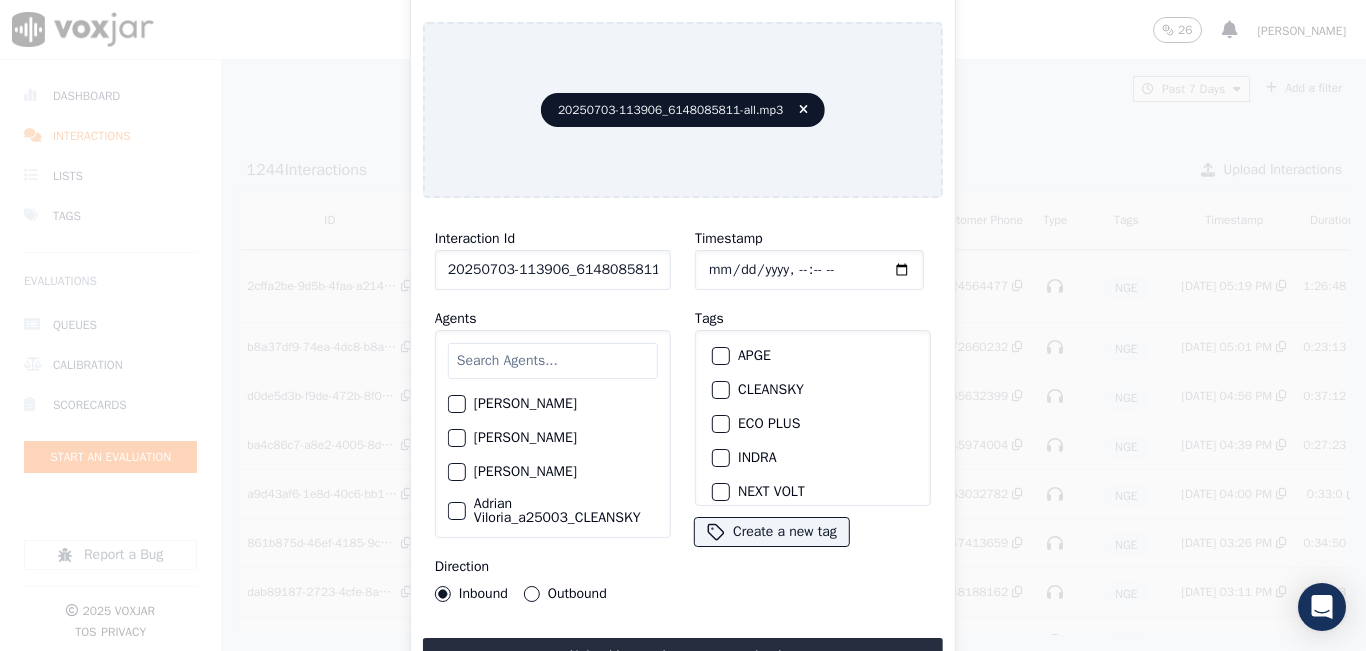 click at bounding box center (553, 361) 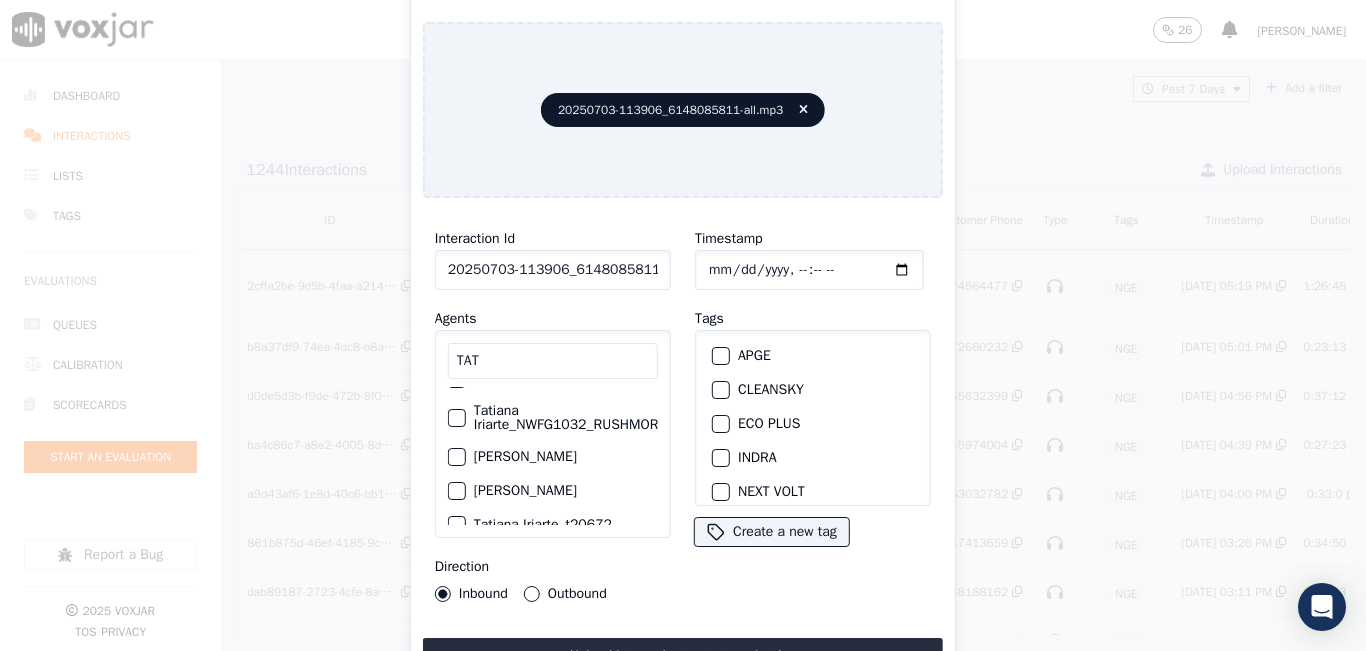 scroll, scrollTop: 100, scrollLeft: 0, axis: vertical 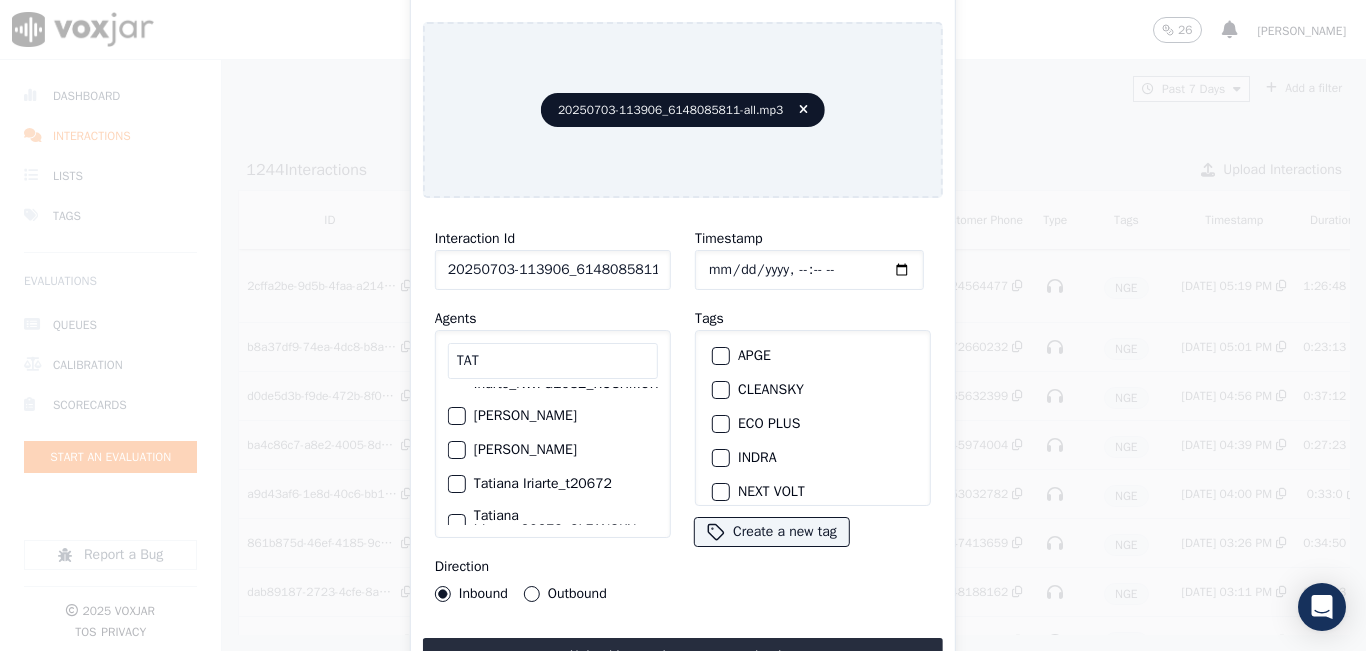 type on "TAT" 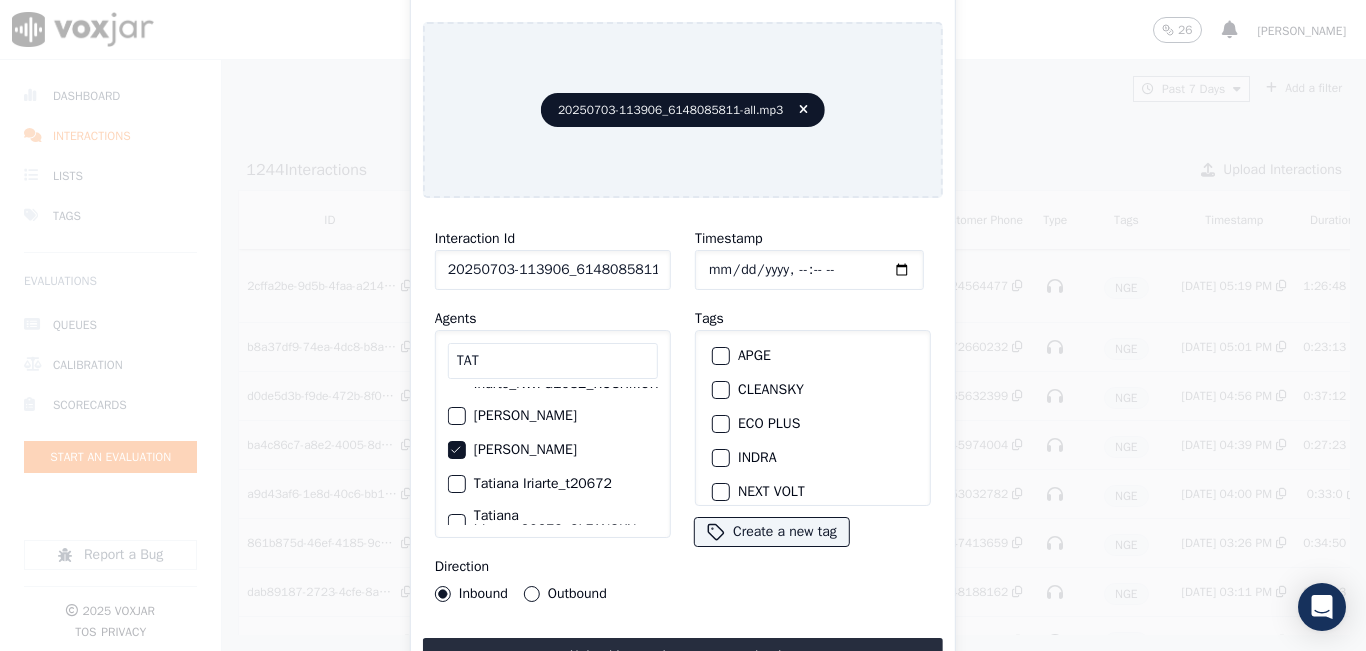 click on "Outbound" at bounding box center [532, 594] 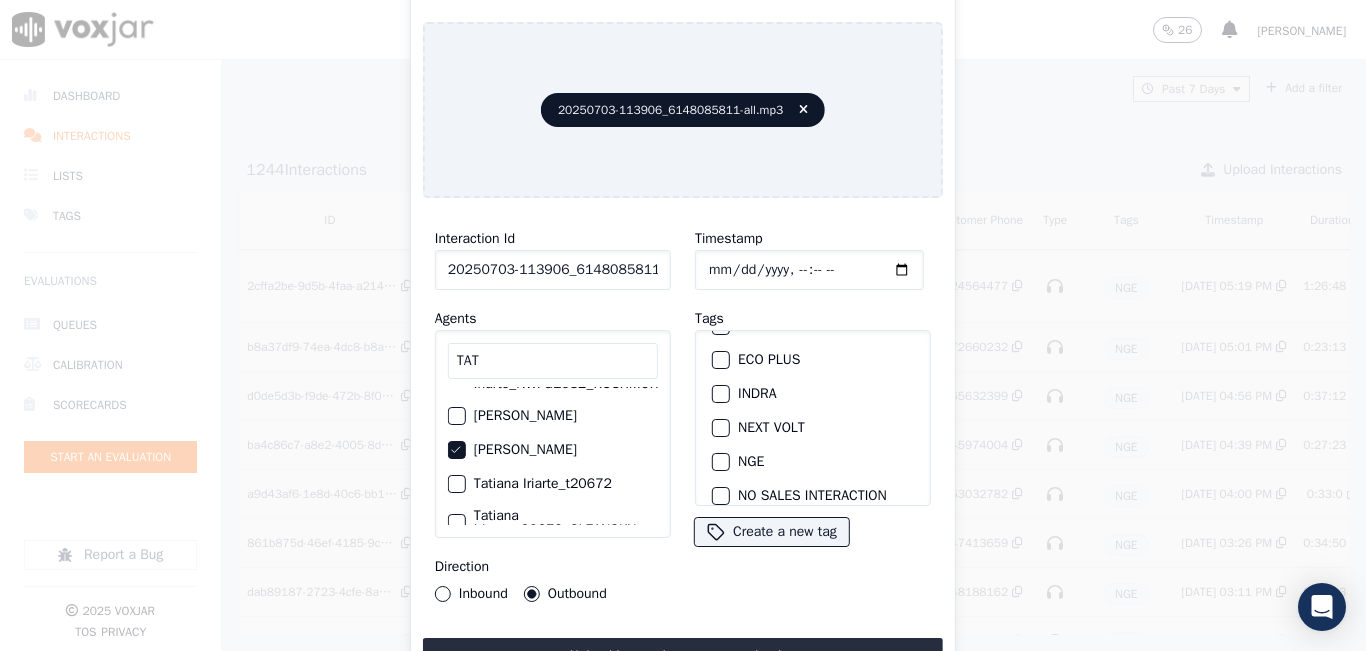 scroll, scrollTop: 100, scrollLeft: 0, axis: vertical 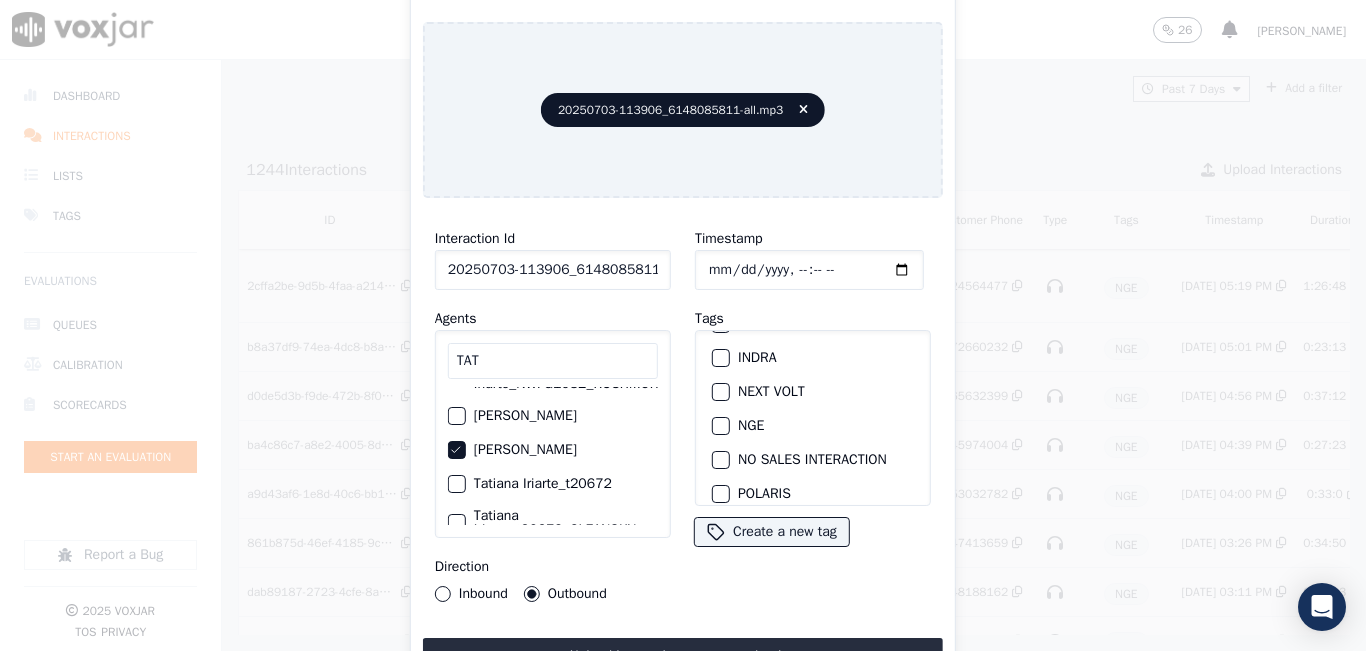 click at bounding box center (720, 426) 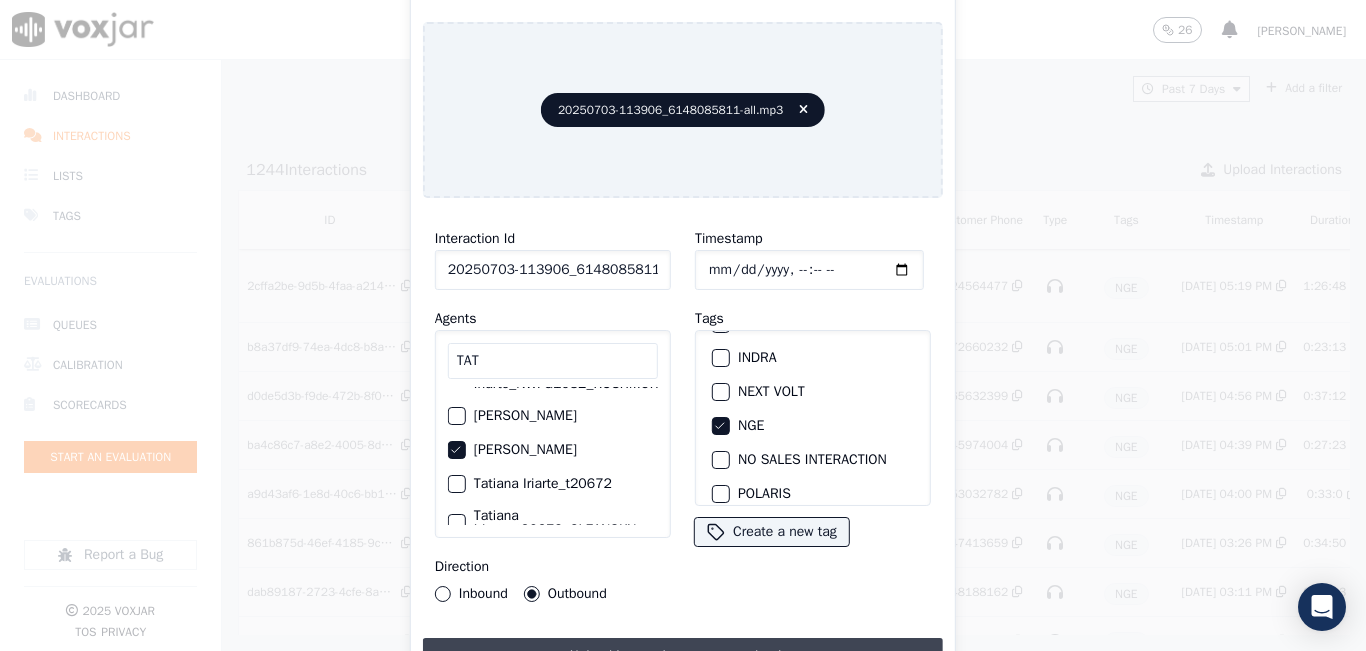 click on "Upload interaction to start evaluation" at bounding box center (683, 656) 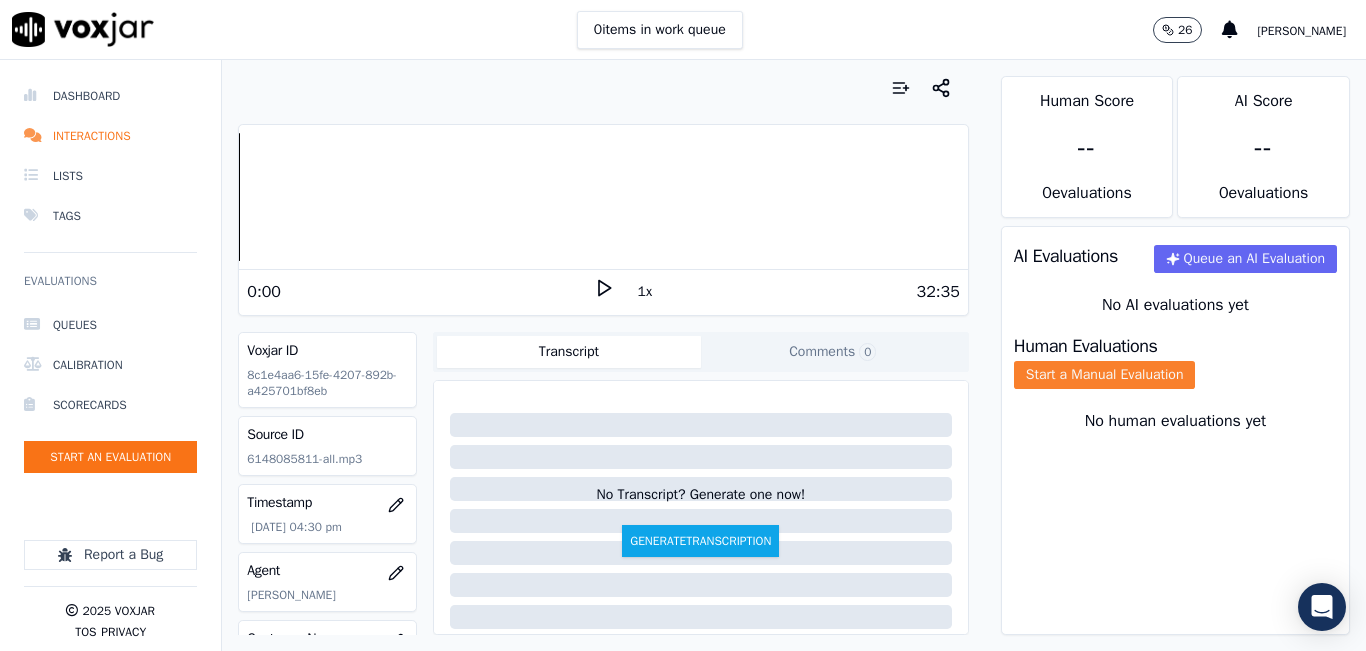 click on "Start a Manual Evaluation" 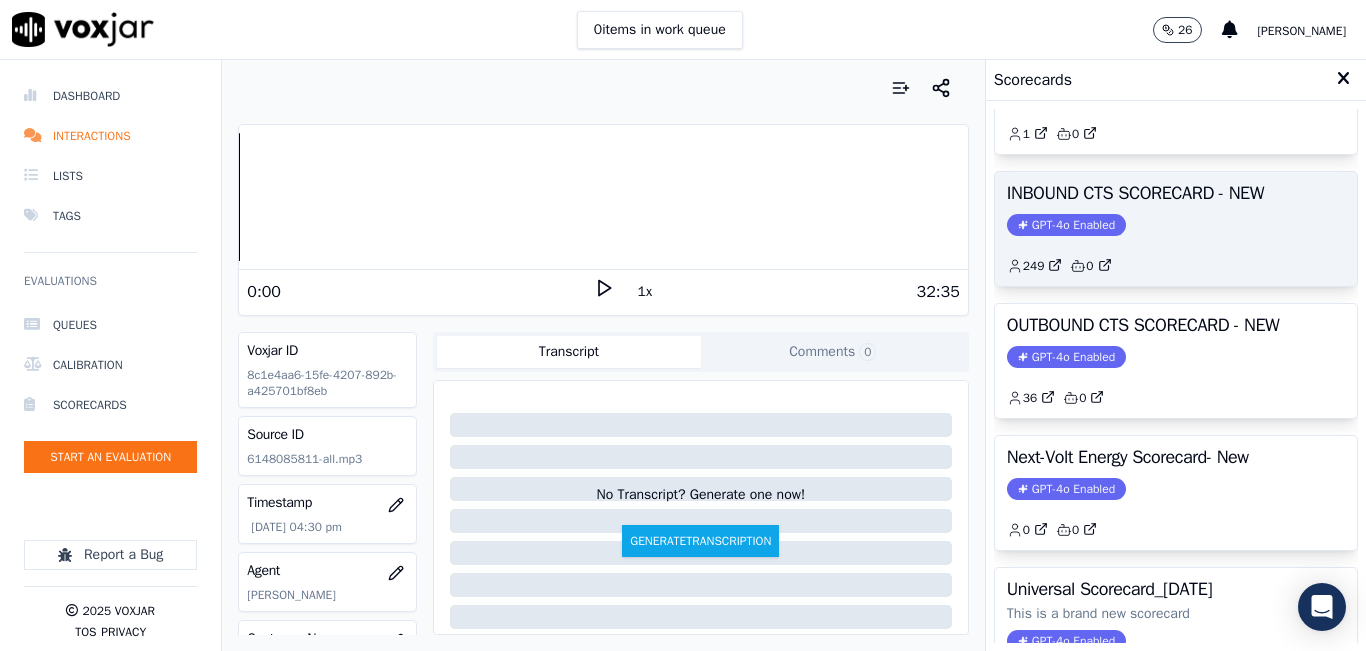 scroll, scrollTop: 227, scrollLeft: 0, axis: vertical 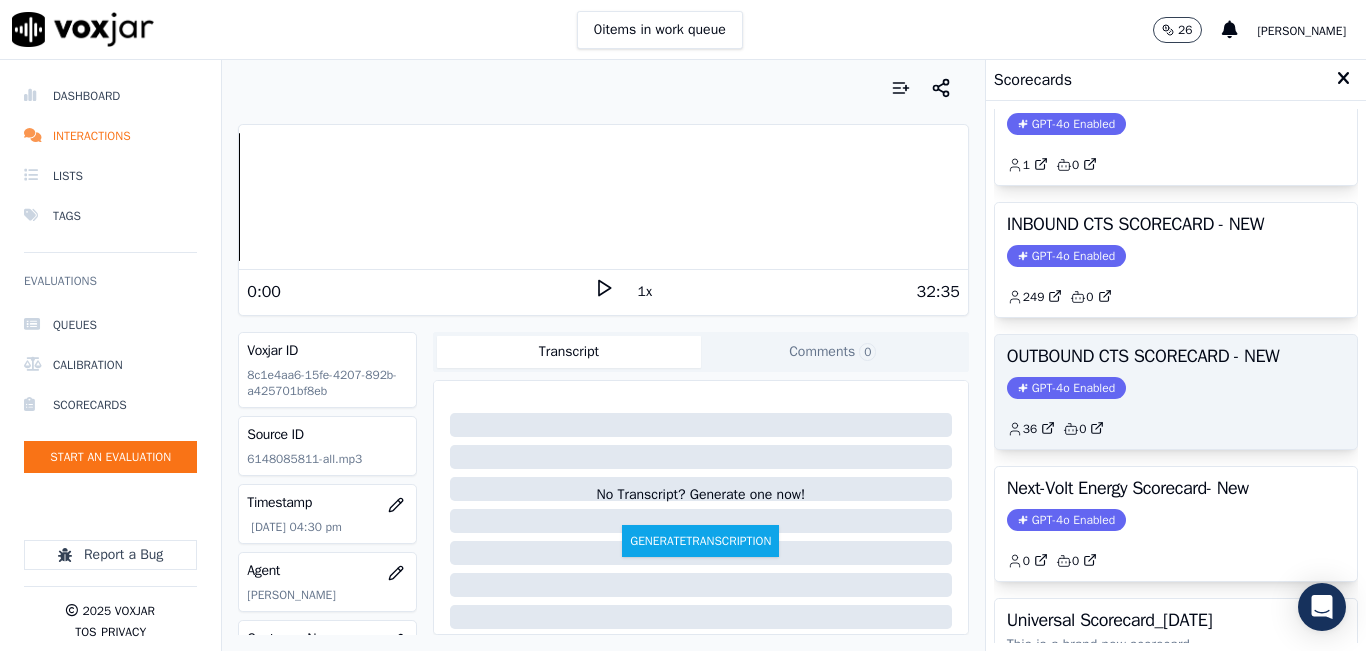 click on "GPT-4o Enabled" 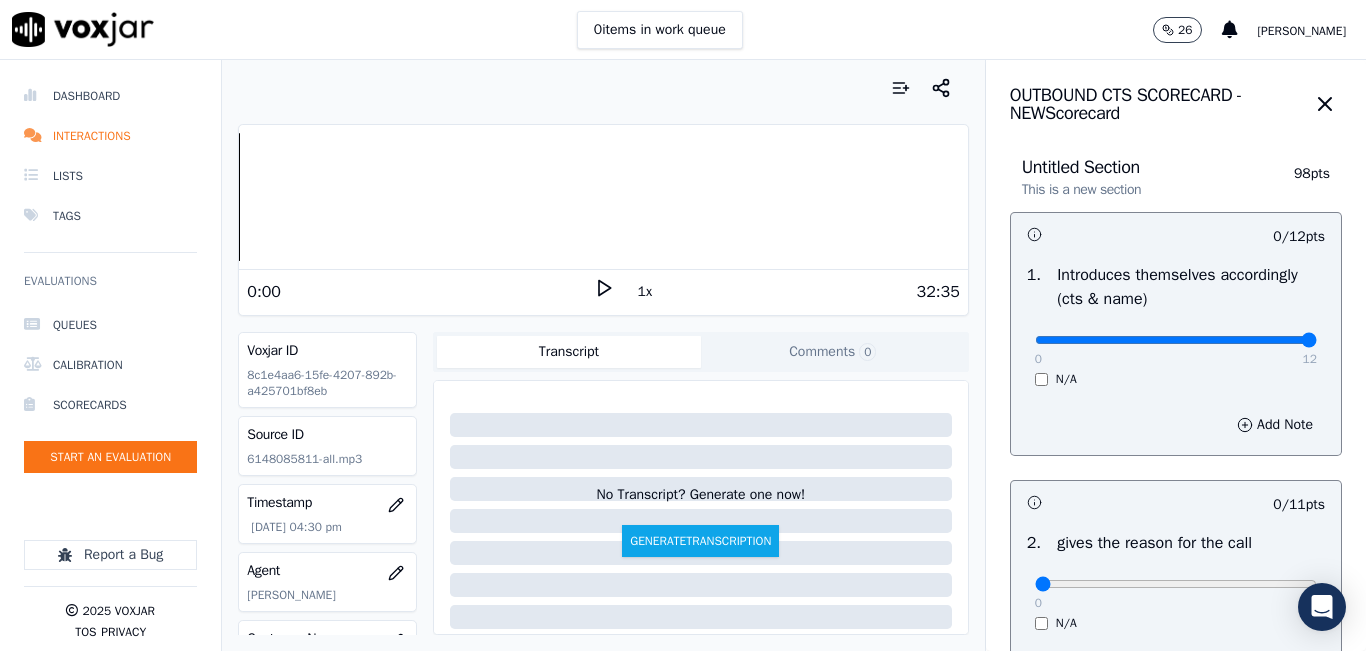 drag, startPoint x: 1090, startPoint y: 341, endPoint x: 1365, endPoint y: 341, distance: 275 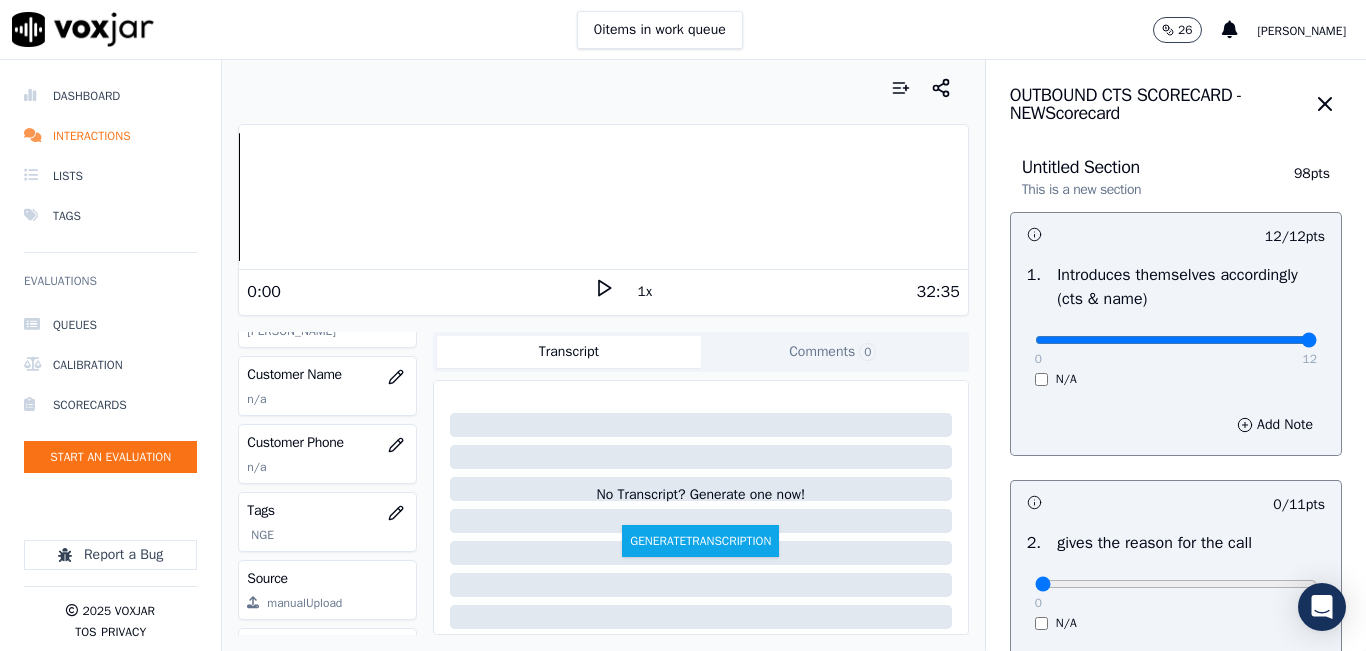 scroll, scrollTop: 300, scrollLeft: 0, axis: vertical 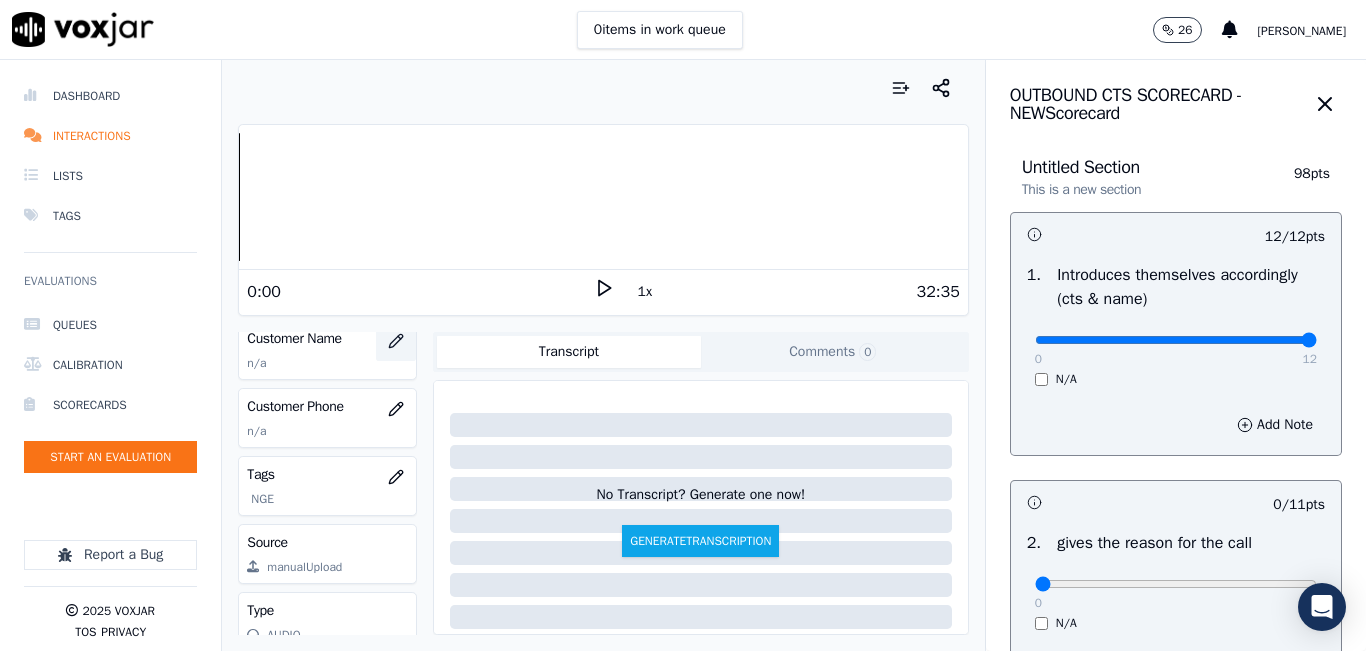 click 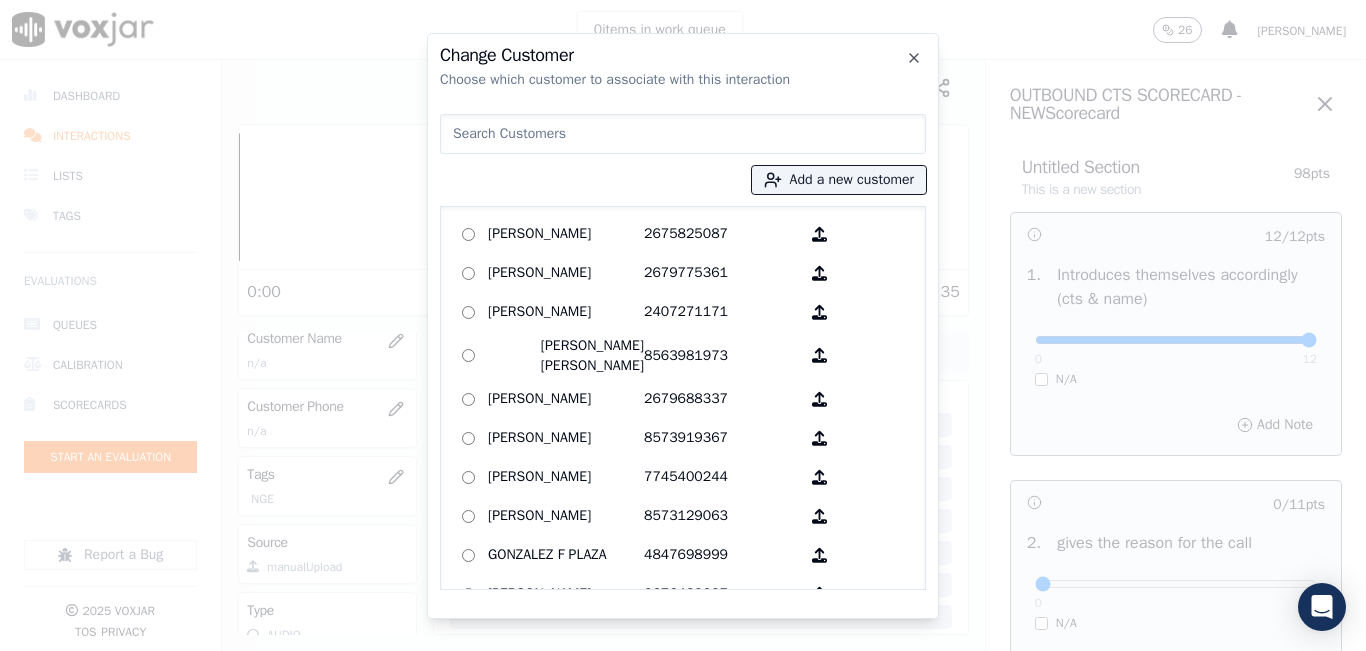 click at bounding box center (683, 134) 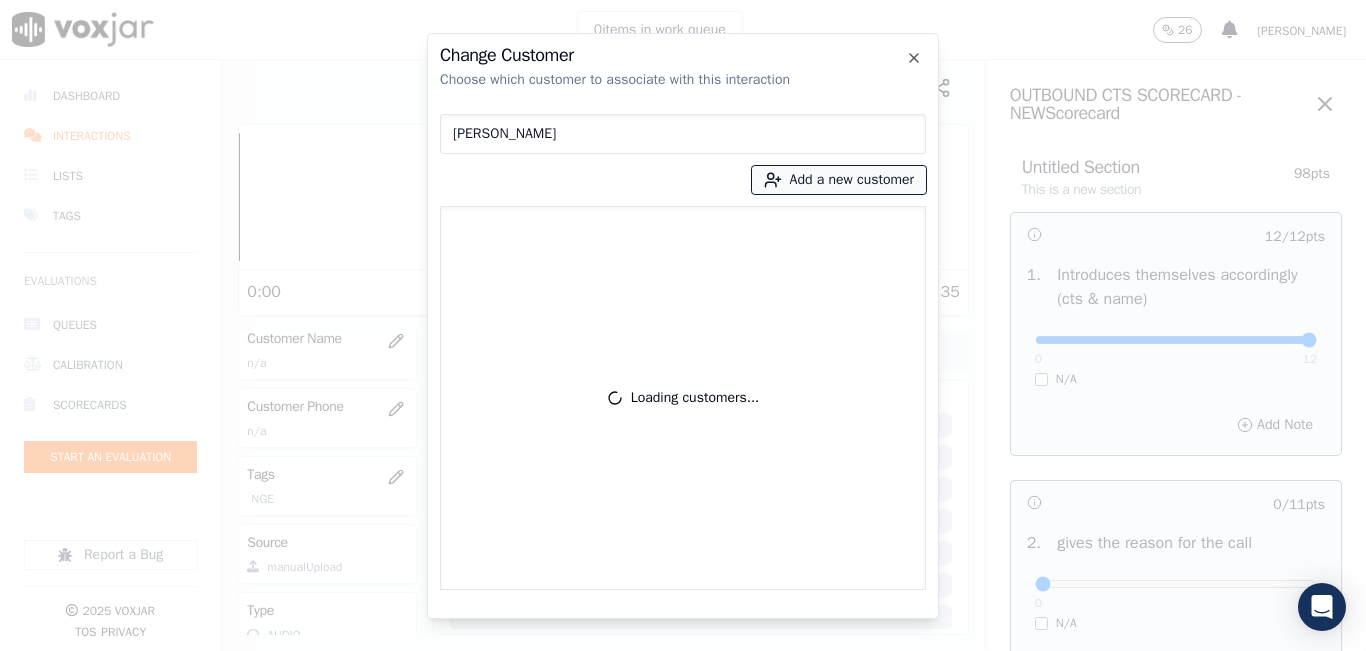 type on "JOEL MORA SANCHEZ" 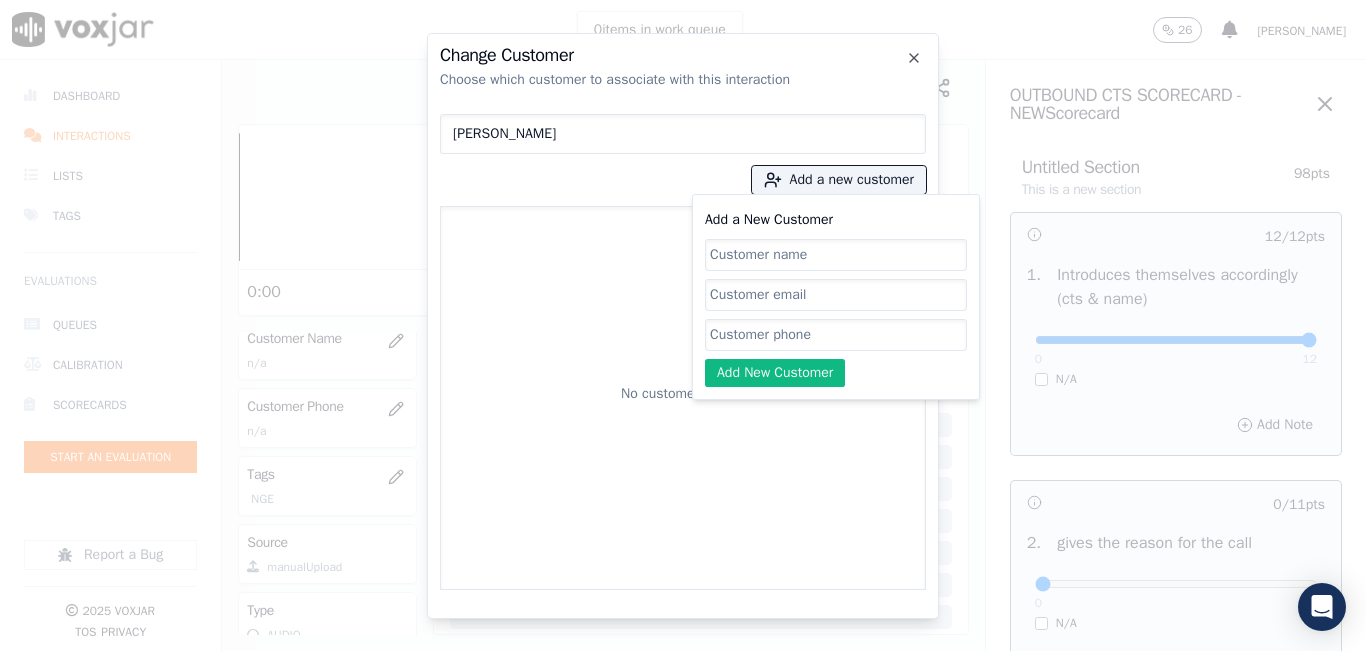 click on "Add a New Customer" 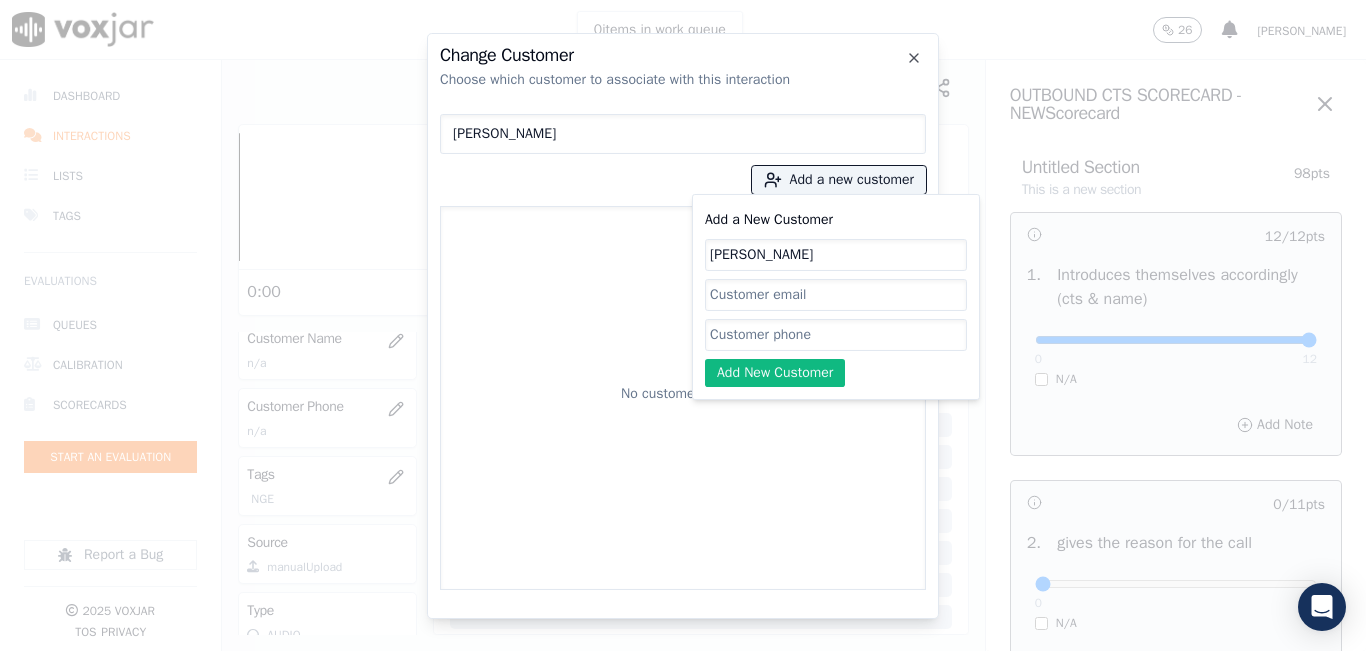 type on "JOEL MORA SANCHEZ" 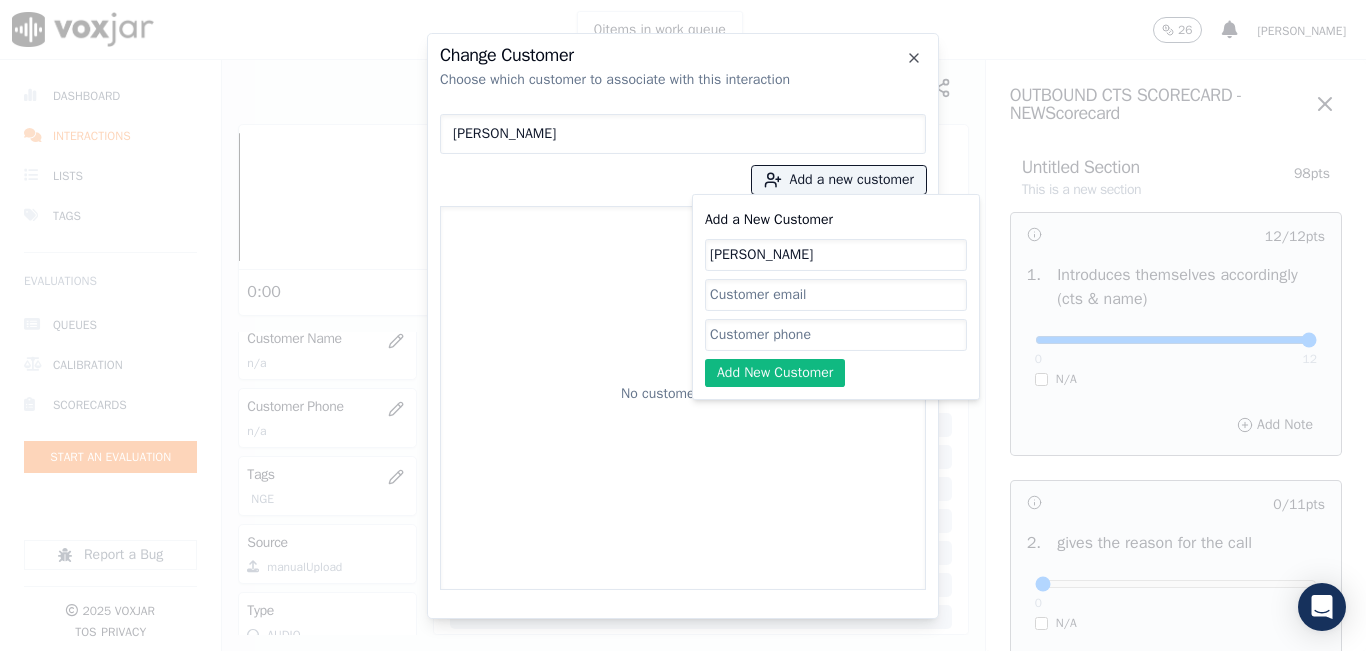 click on "Add a New Customer" 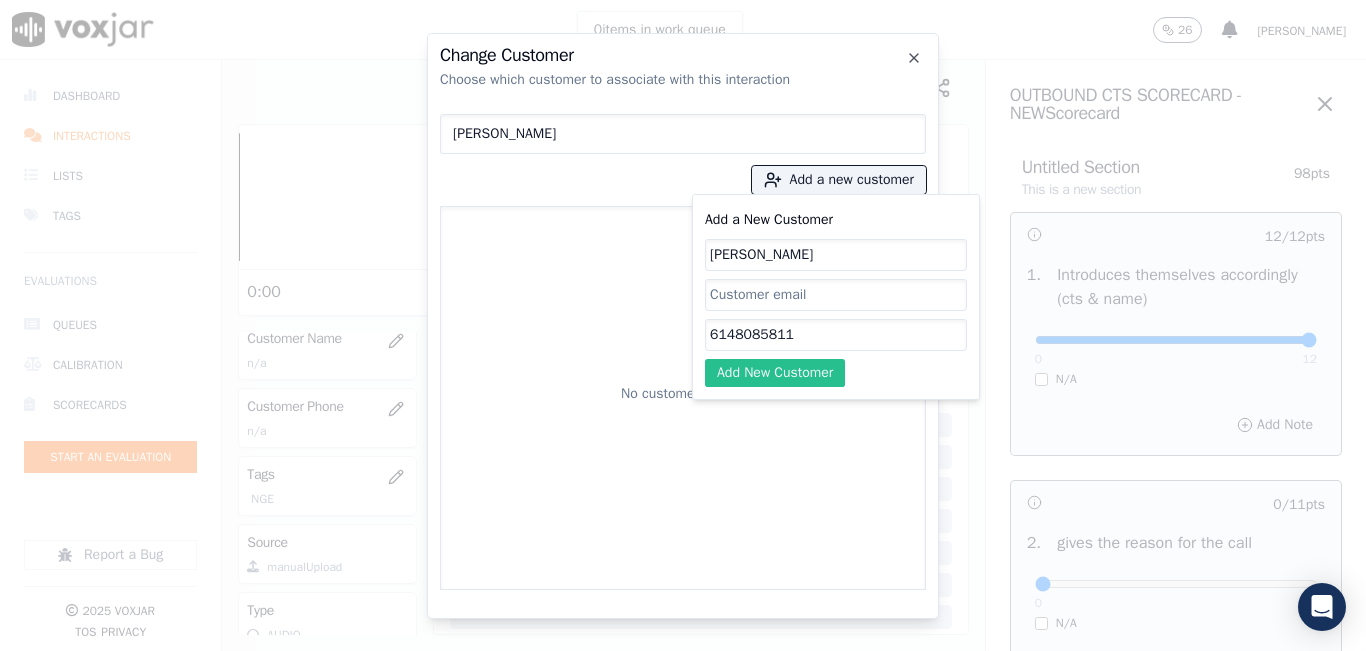 type on "6148085811" 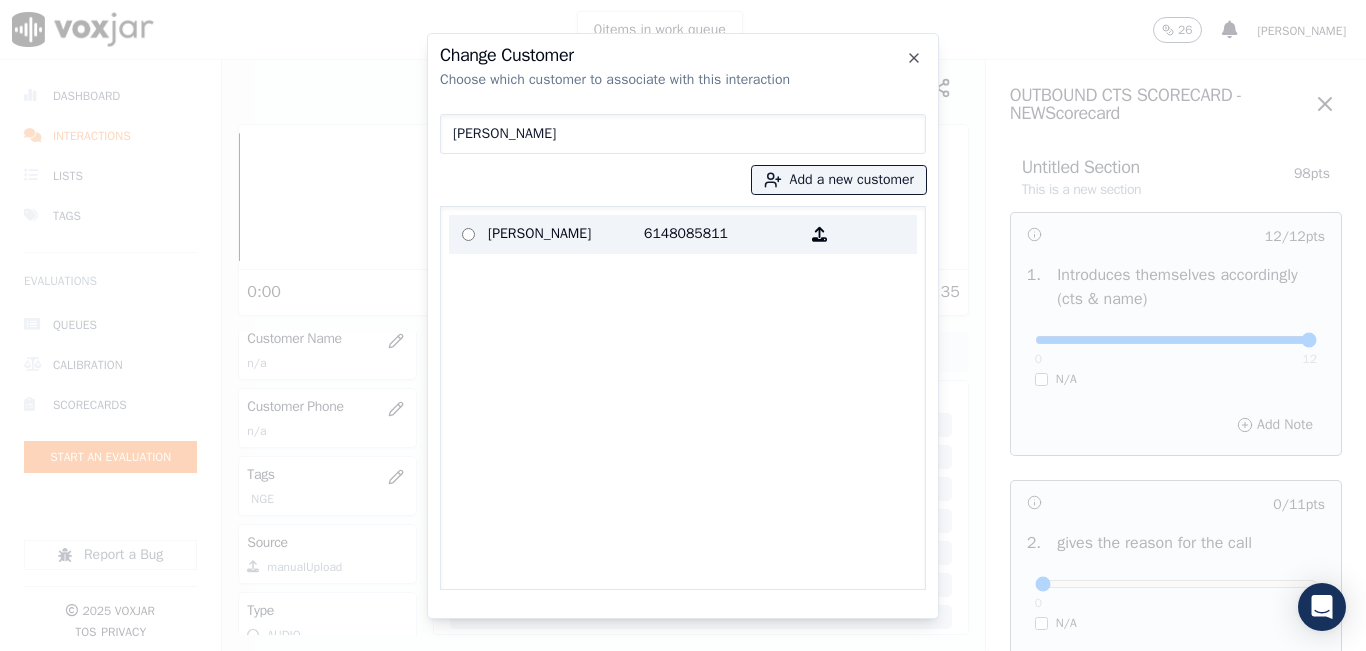 click on "JOEL MORA SANCHEZ" at bounding box center (566, 234) 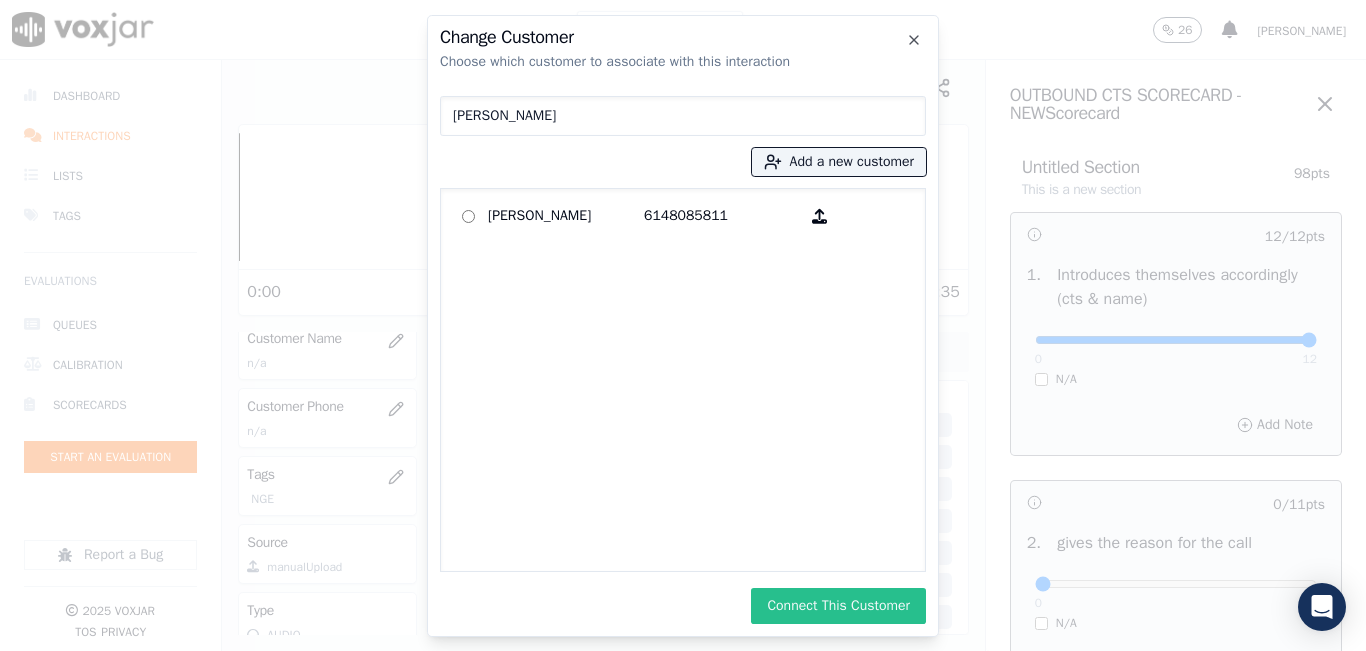 click on "Connect This Customer" at bounding box center [838, 606] 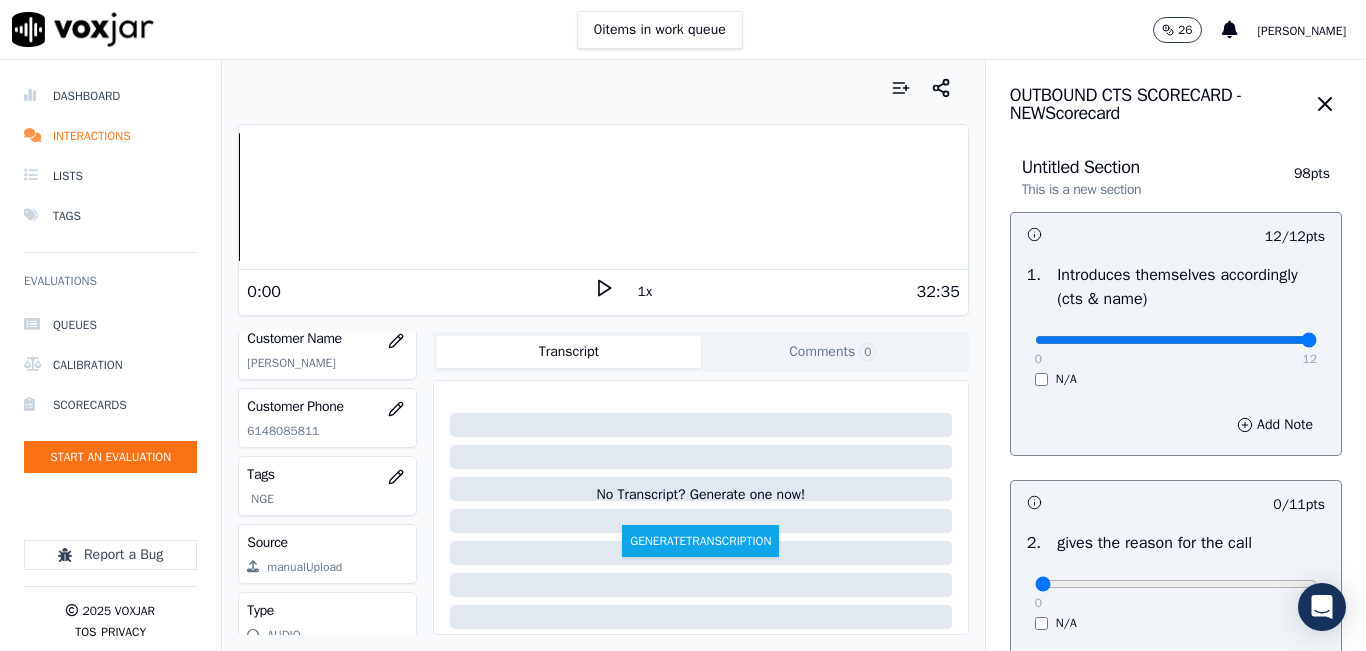 click on "1x" at bounding box center [645, 292] 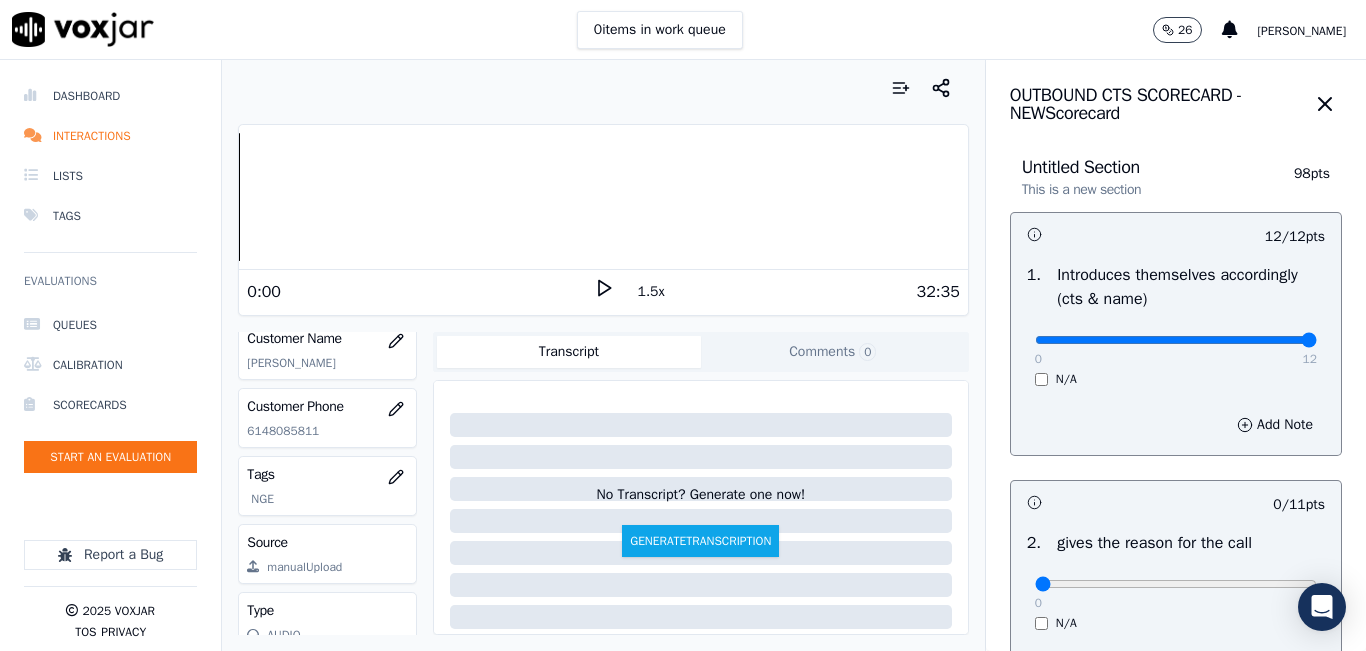 click on "1.5x" at bounding box center [651, 292] 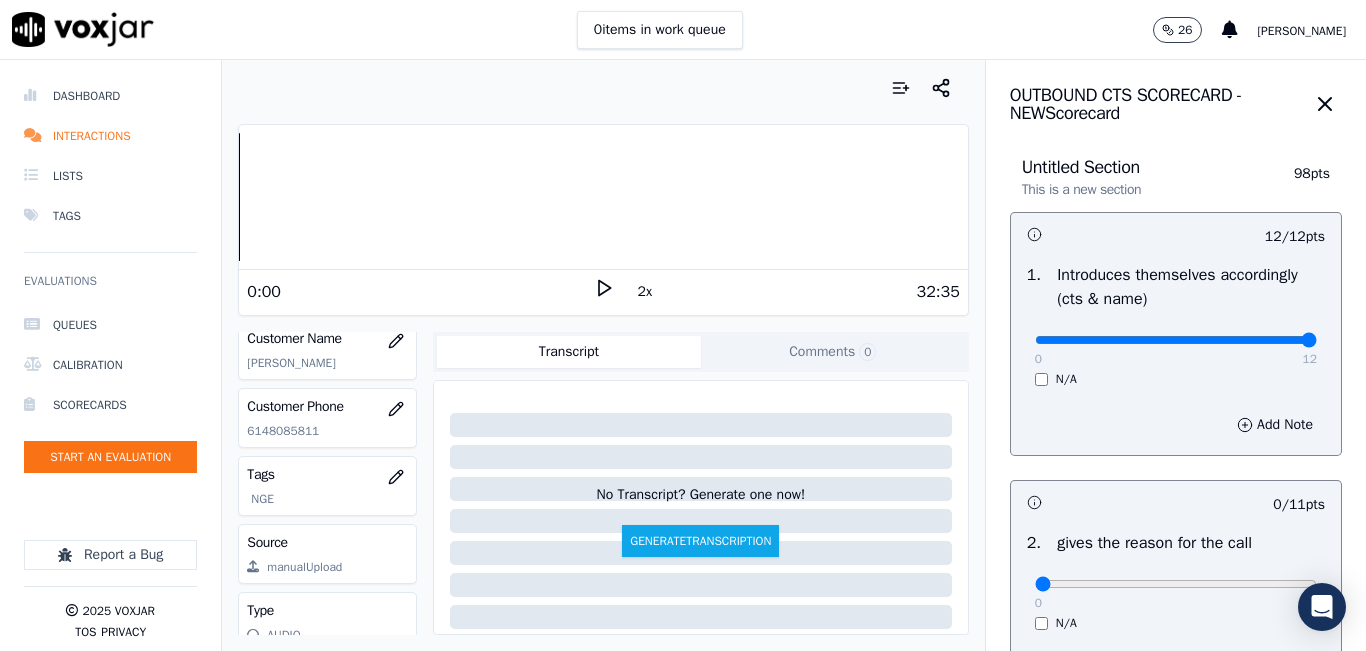 click 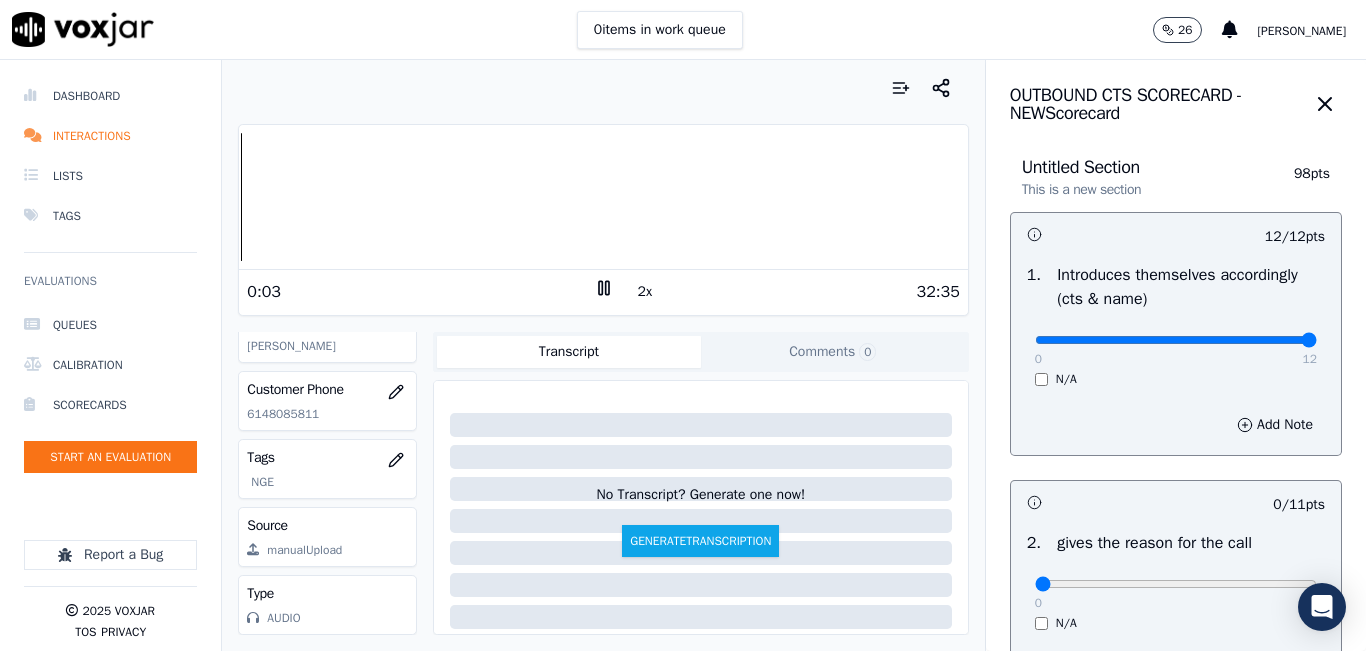 scroll, scrollTop: 0, scrollLeft: 0, axis: both 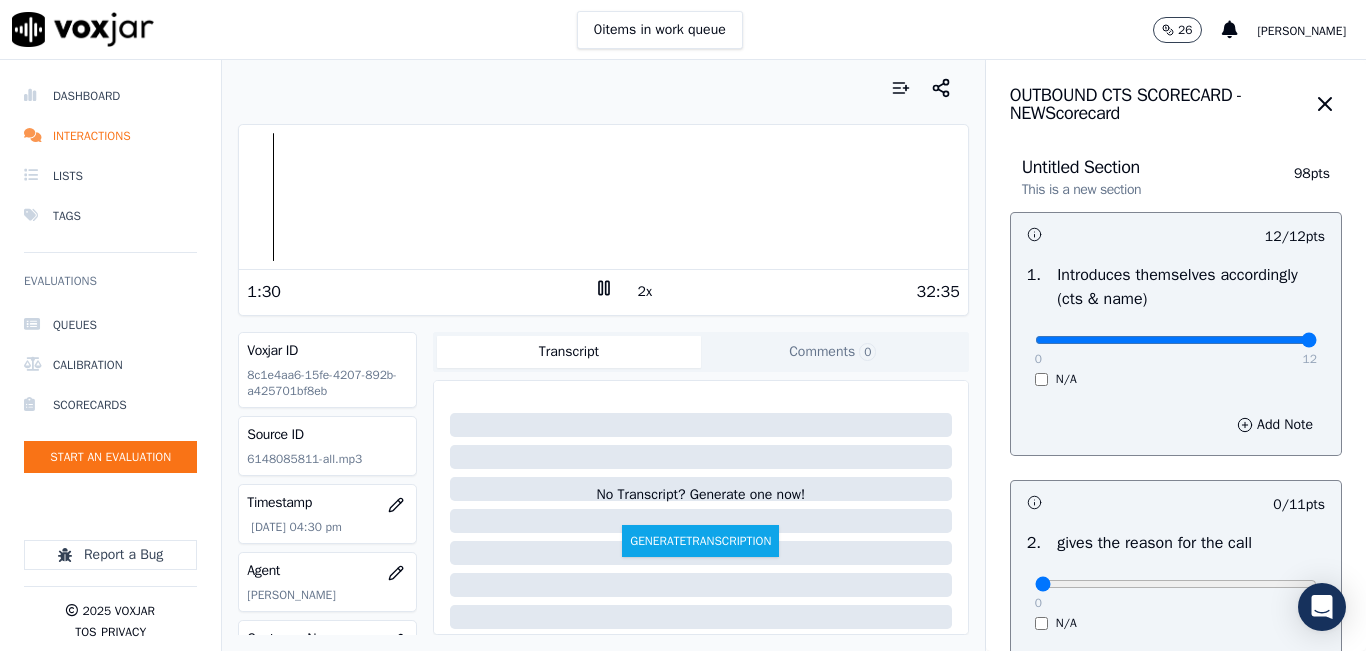 click on "2x" at bounding box center (645, 292) 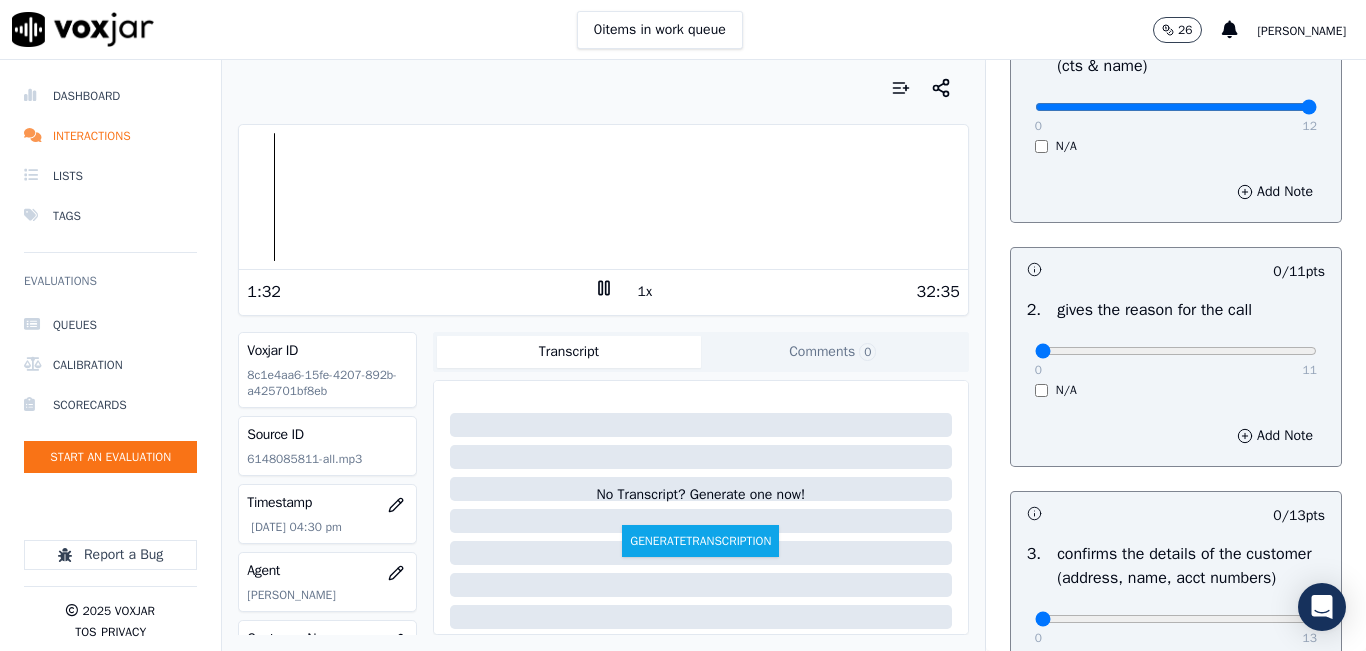 scroll, scrollTop: 300, scrollLeft: 0, axis: vertical 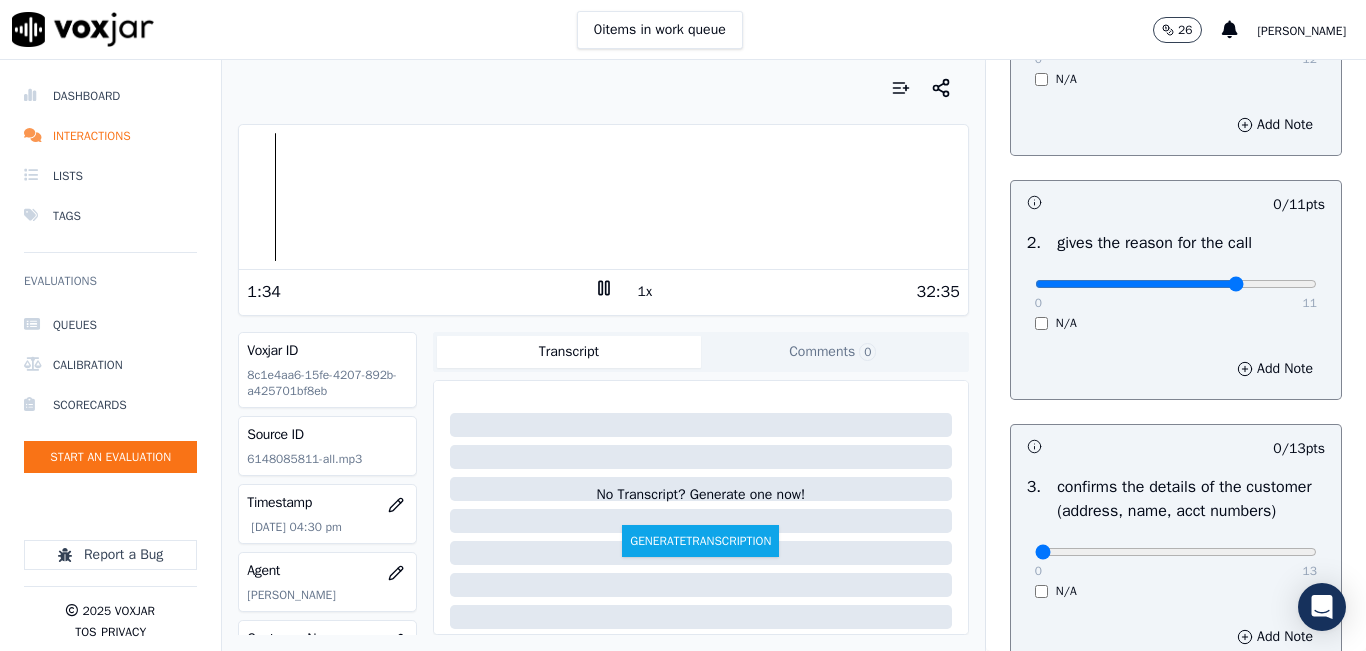 drag, startPoint x: 1086, startPoint y: 282, endPoint x: 1207, endPoint y: 270, distance: 121.59358 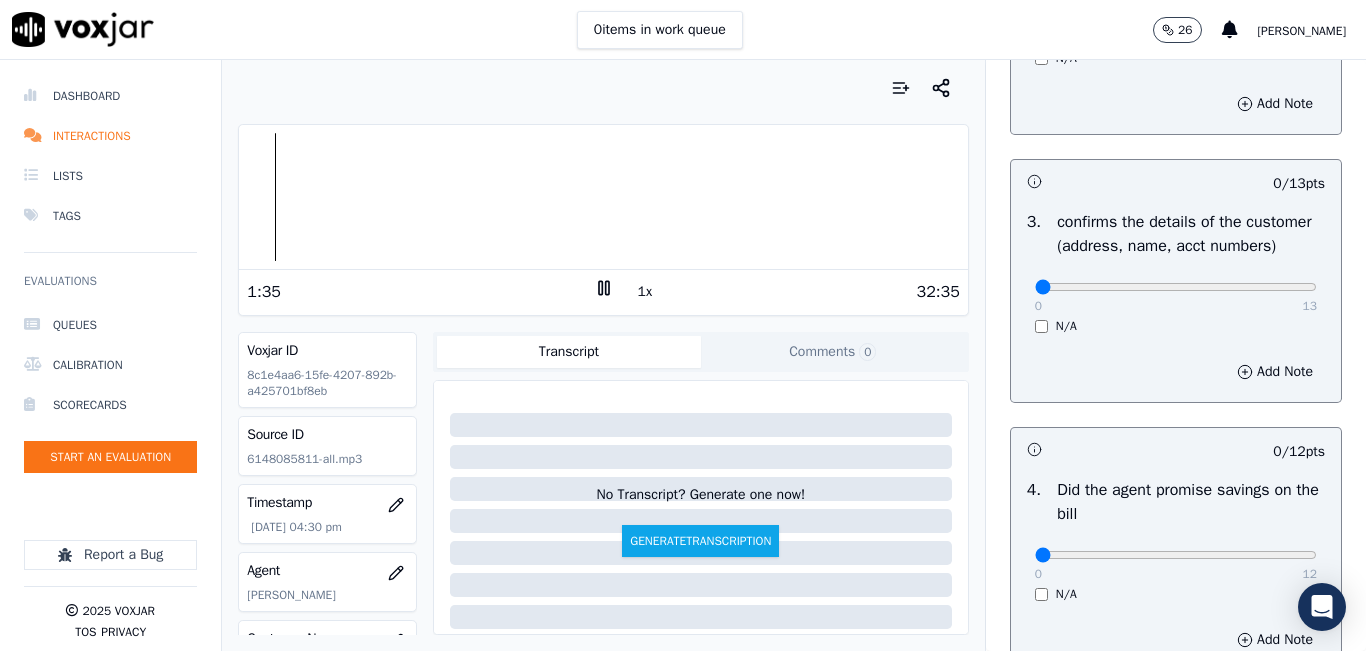 scroll, scrollTop: 600, scrollLeft: 0, axis: vertical 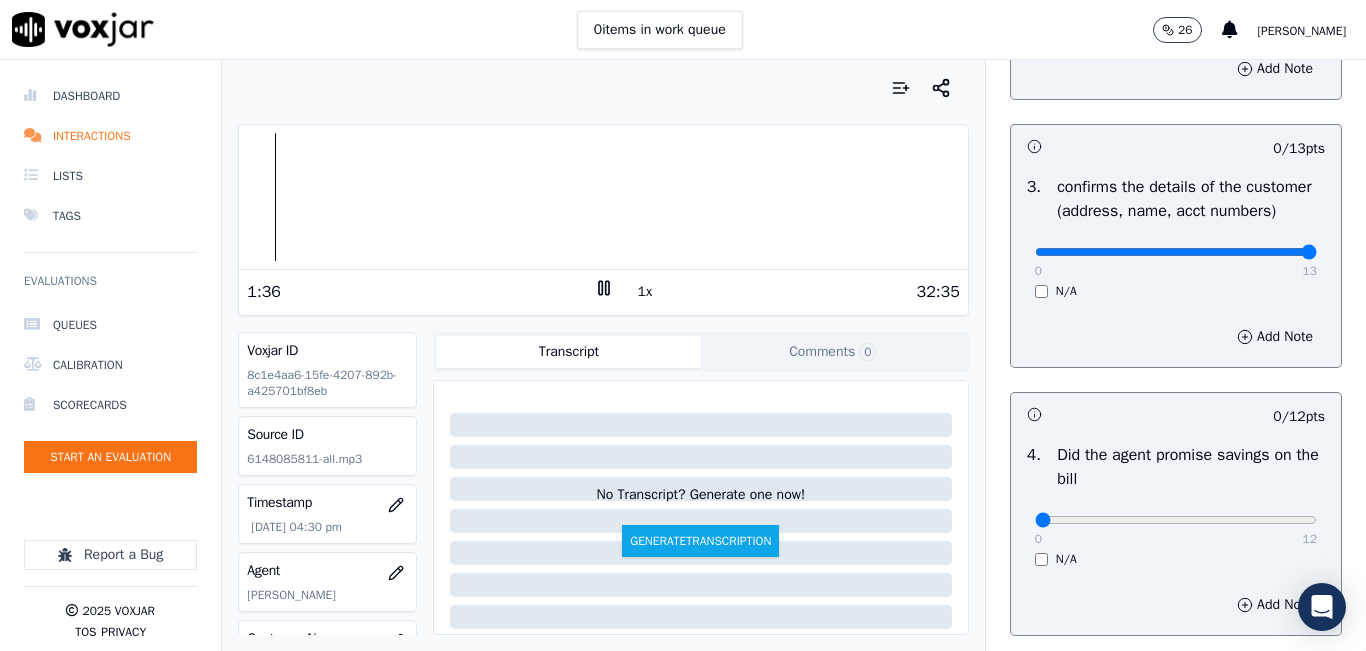 drag, startPoint x: 1113, startPoint y: 282, endPoint x: 1312, endPoint y: 263, distance: 199.90498 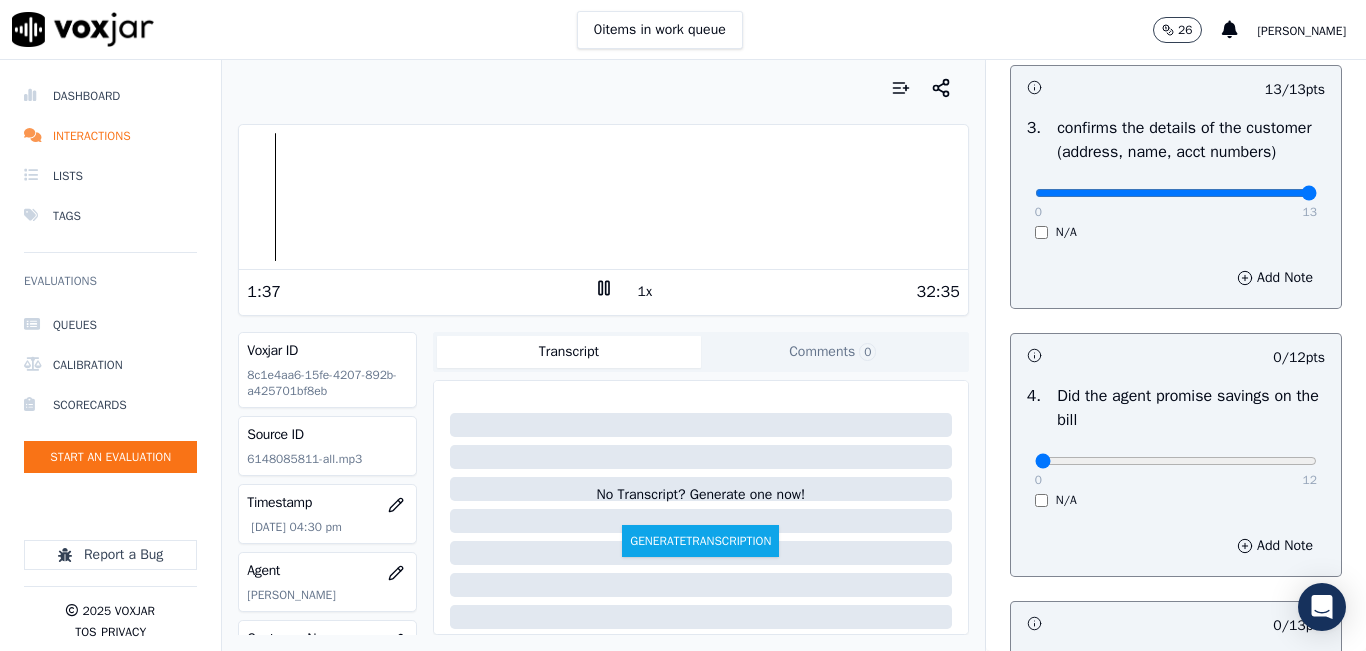 scroll, scrollTop: 700, scrollLeft: 0, axis: vertical 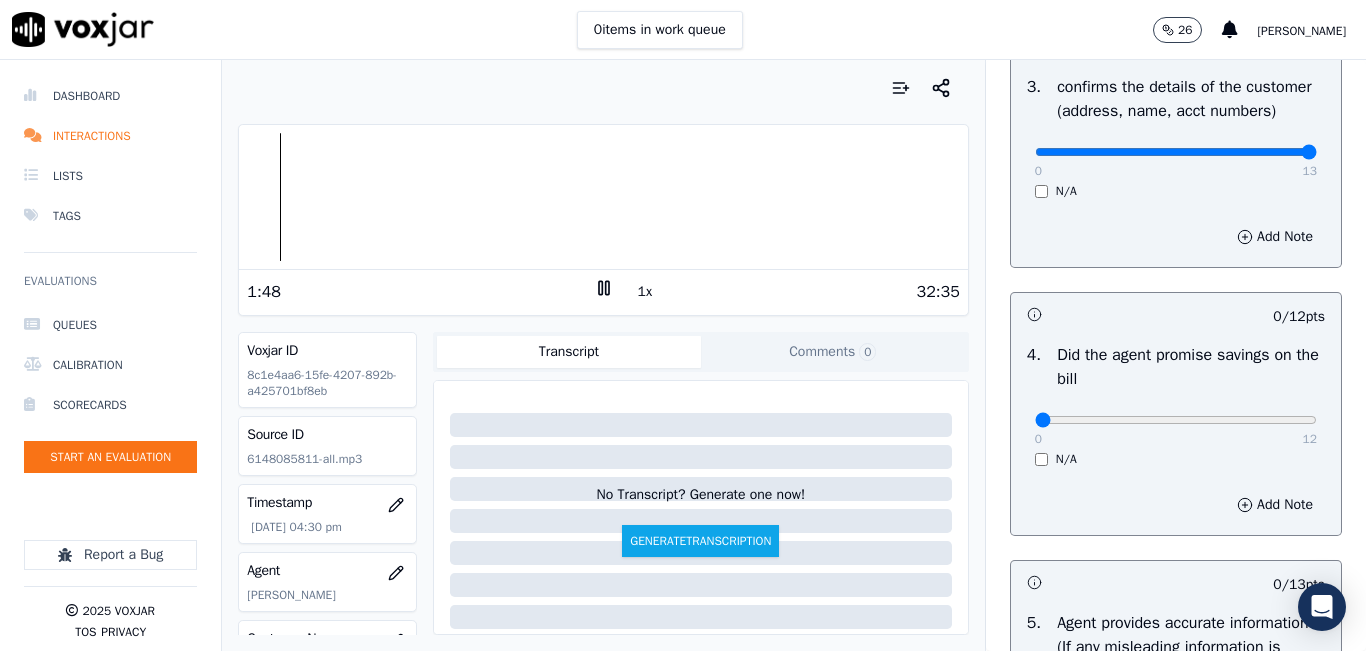 click on "4 .   Did the agent promise savings on the bill     0   12     N/A" at bounding box center (1176, 405) 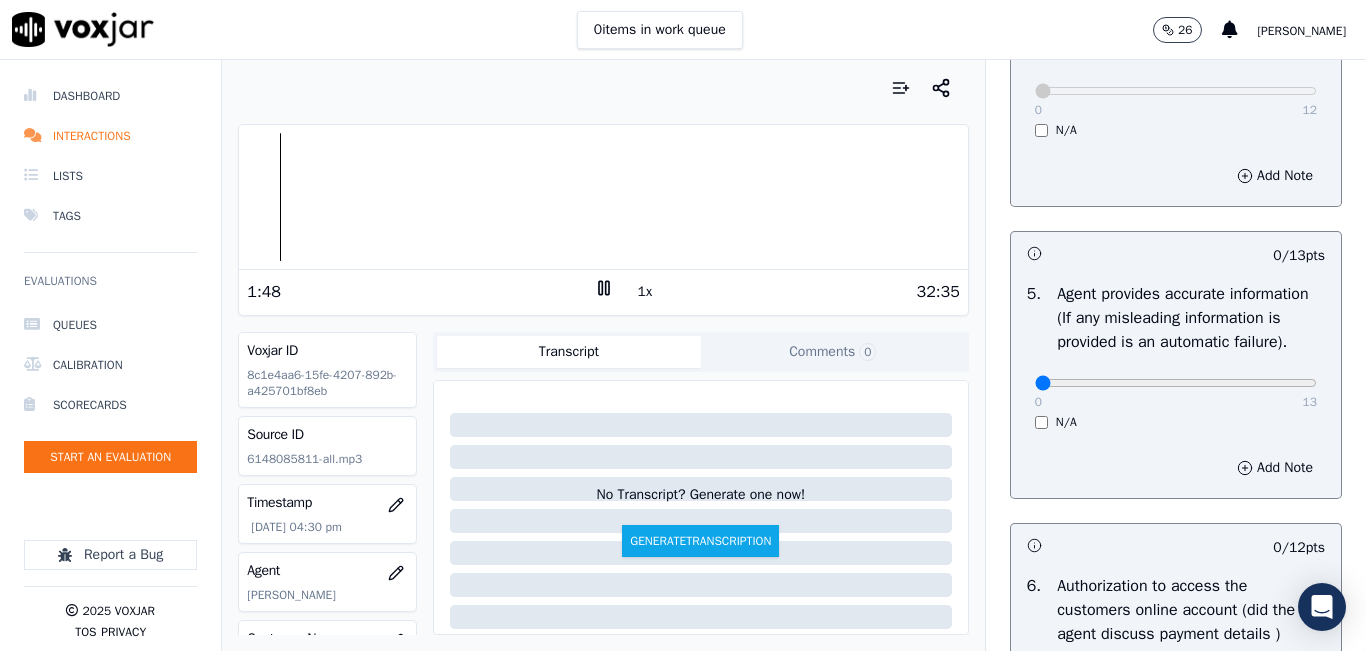 scroll, scrollTop: 1100, scrollLeft: 0, axis: vertical 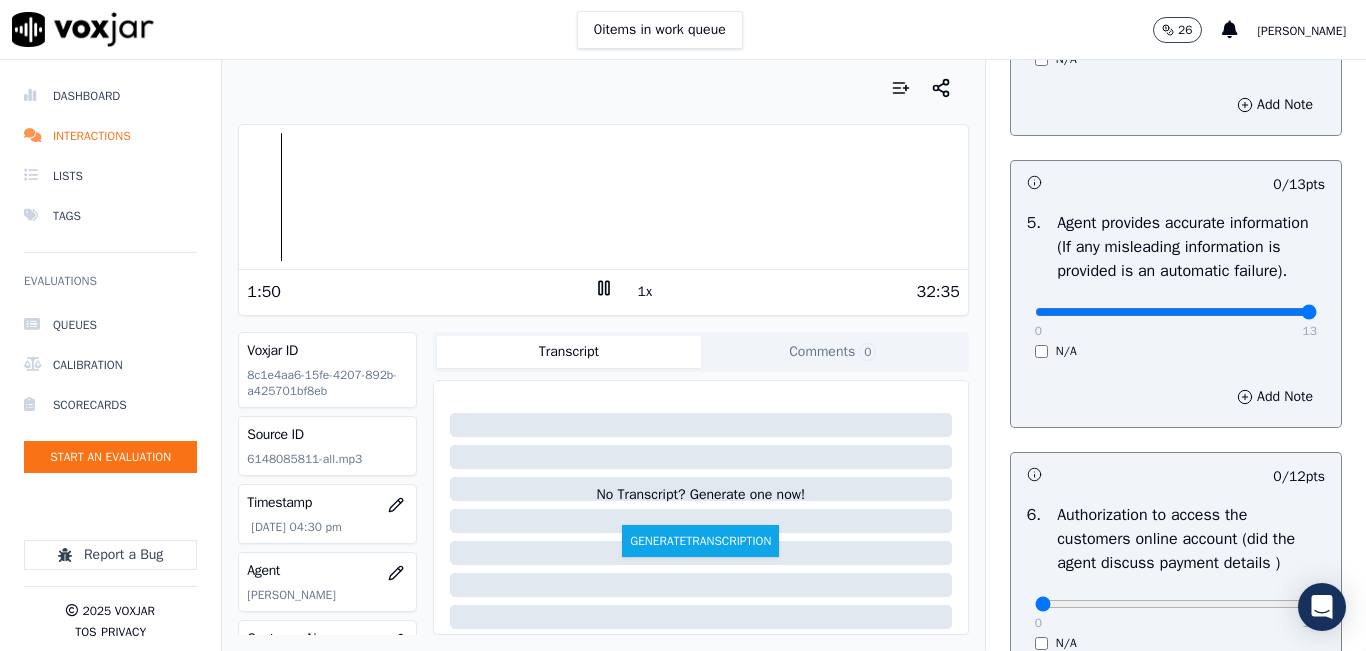 drag, startPoint x: 1024, startPoint y: 361, endPoint x: 1365, endPoint y: 317, distance: 343.827 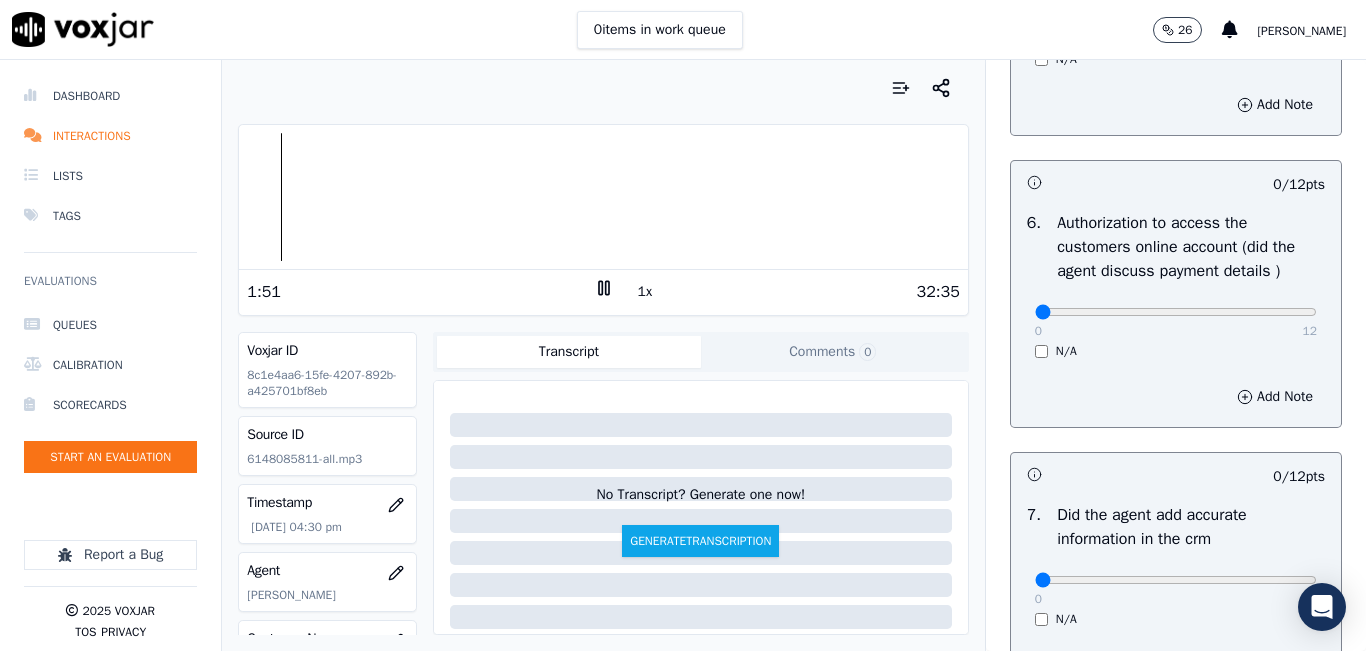 scroll, scrollTop: 1500, scrollLeft: 0, axis: vertical 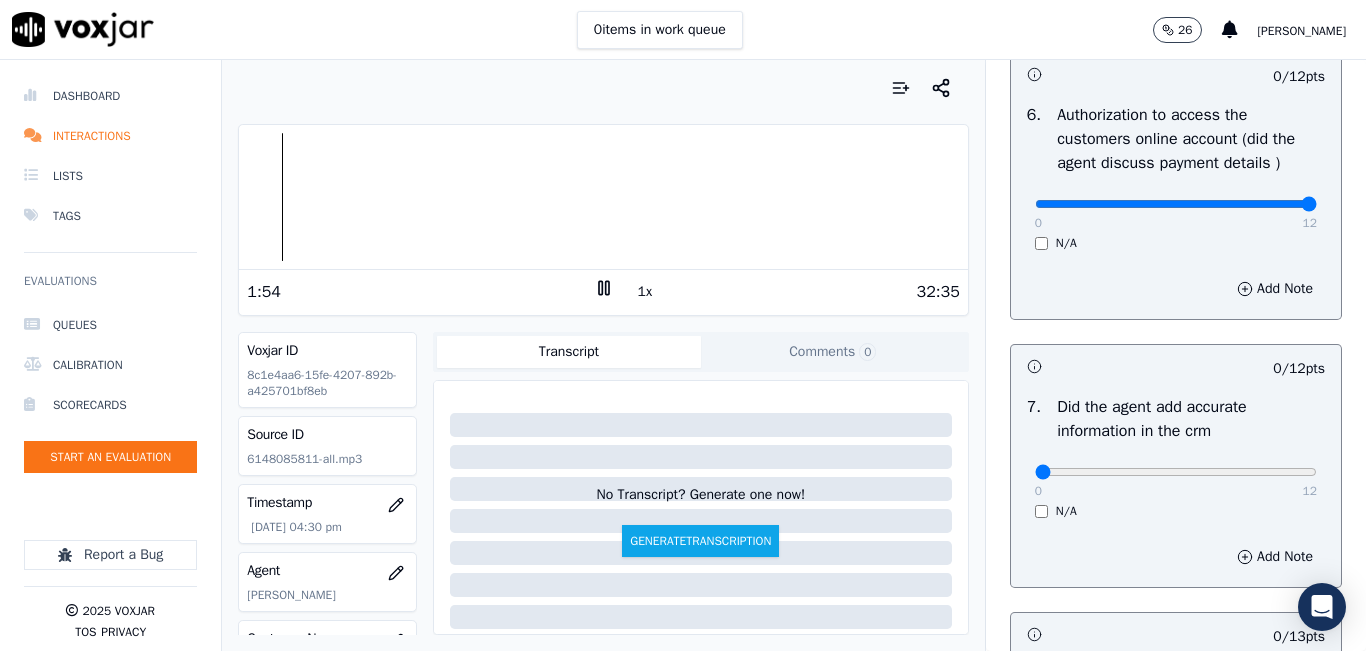 drag, startPoint x: 1051, startPoint y: 251, endPoint x: 1327, endPoint y: 248, distance: 276.0163 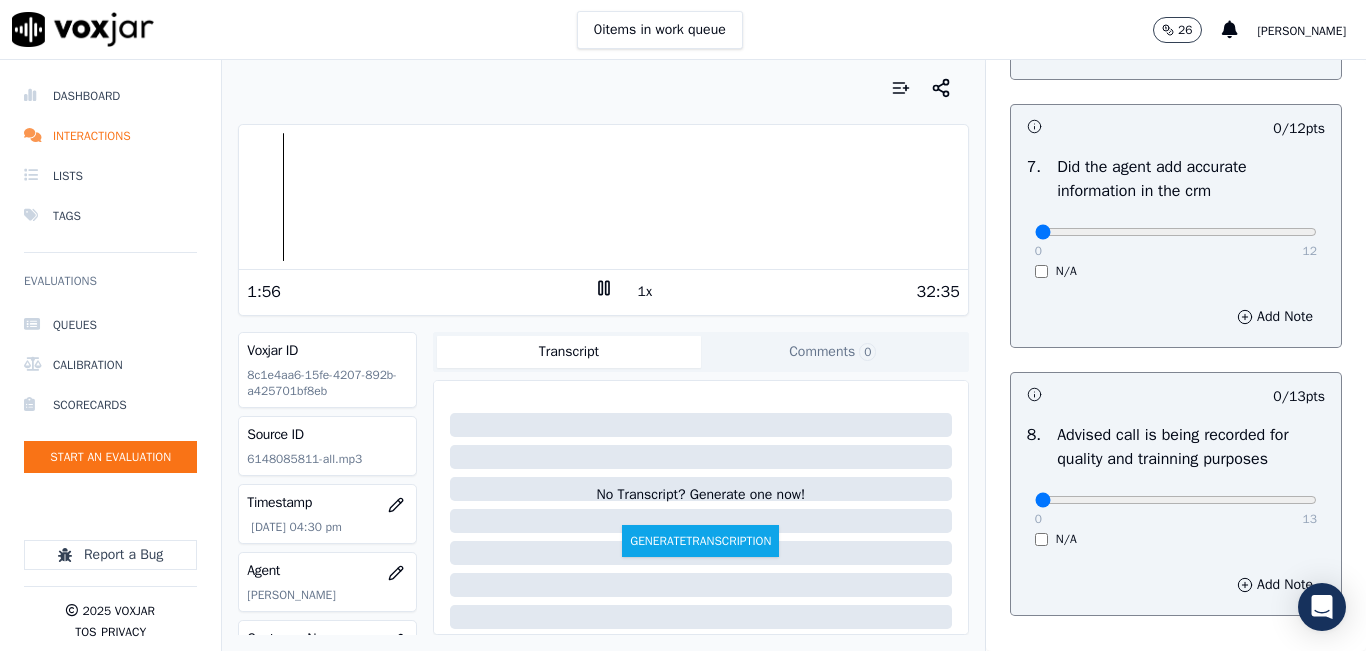 scroll, scrollTop: 1700, scrollLeft: 0, axis: vertical 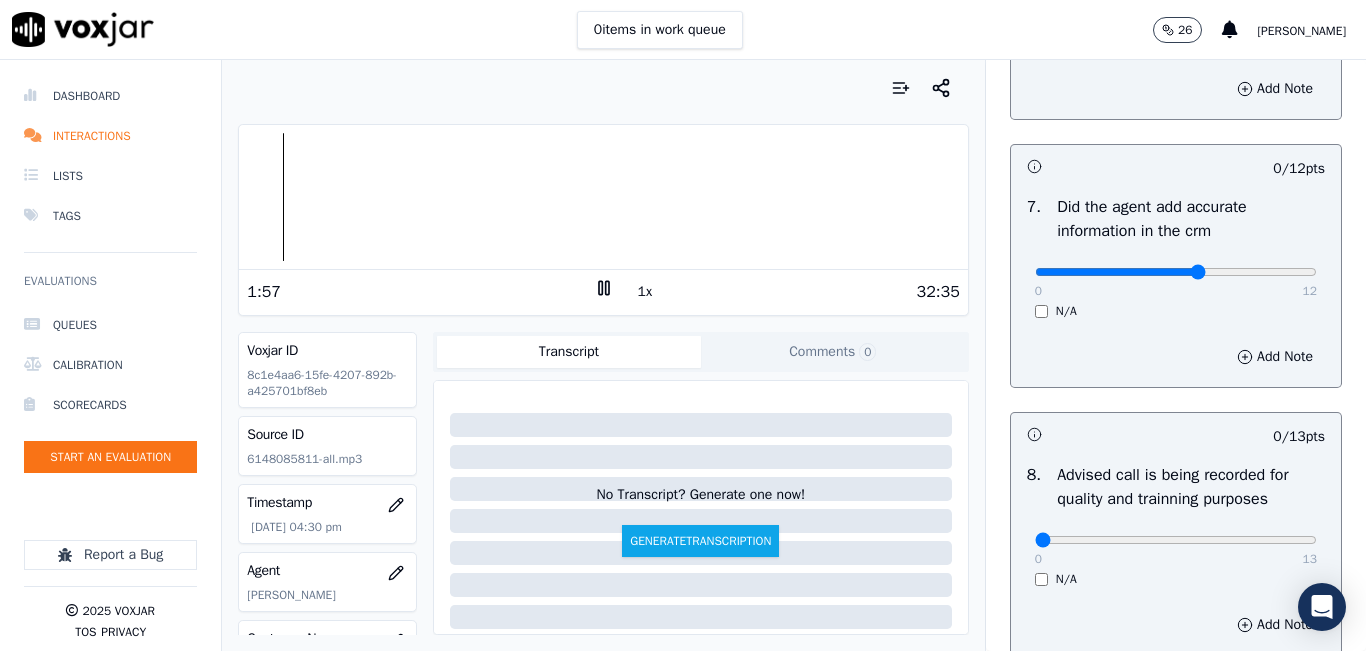 type on "7" 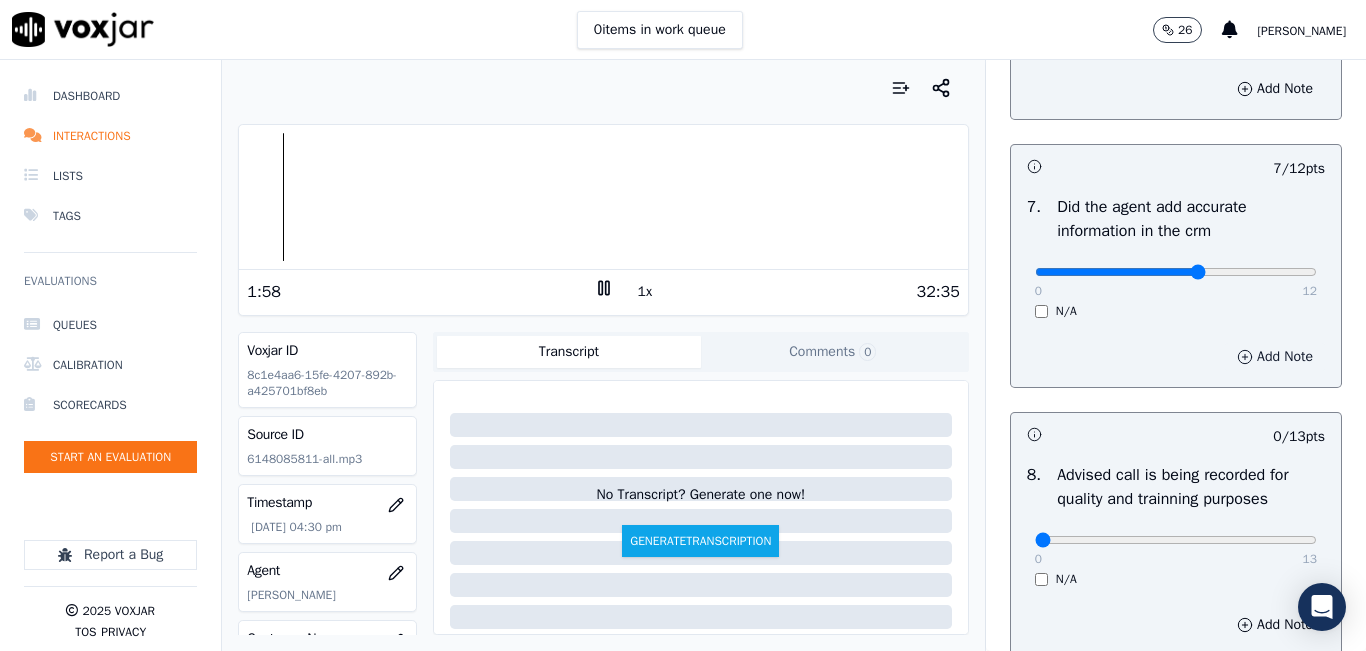 click on "Add Note" at bounding box center (1275, 357) 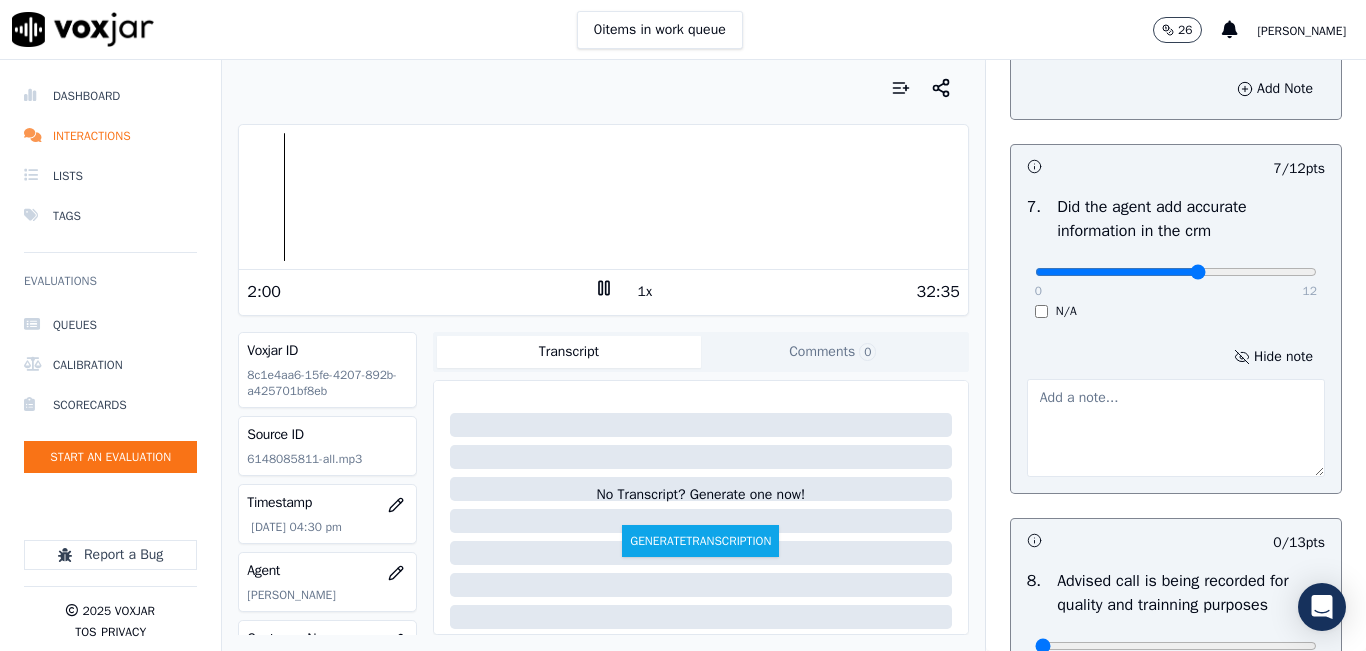 click at bounding box center [1176, 428] 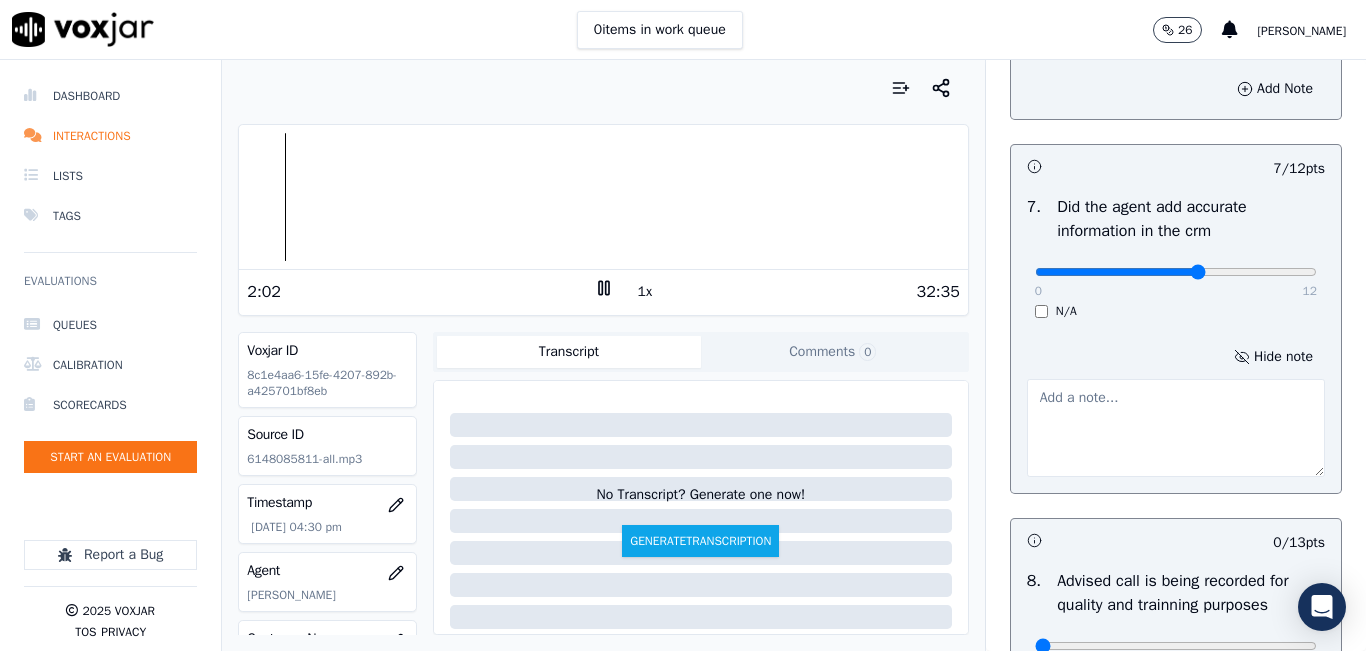 type on "(" 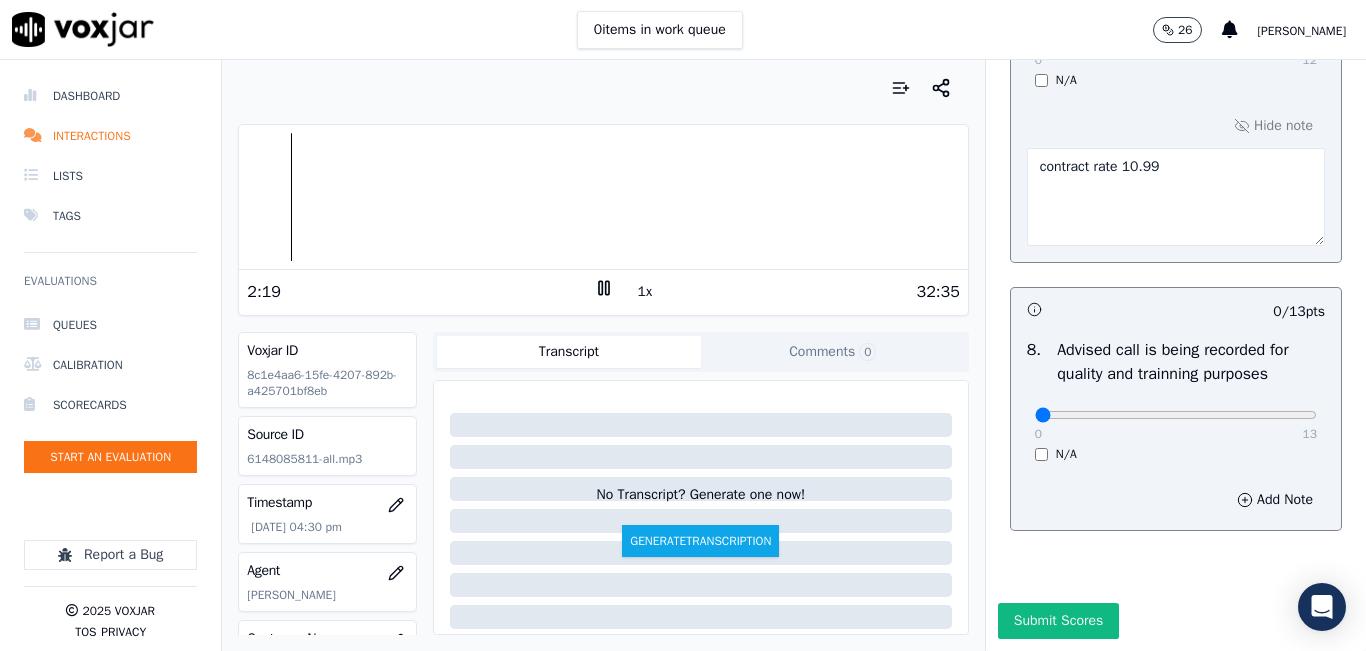 scroll, scrollTop: 2024, scrollLeft: 0, axis: vertical 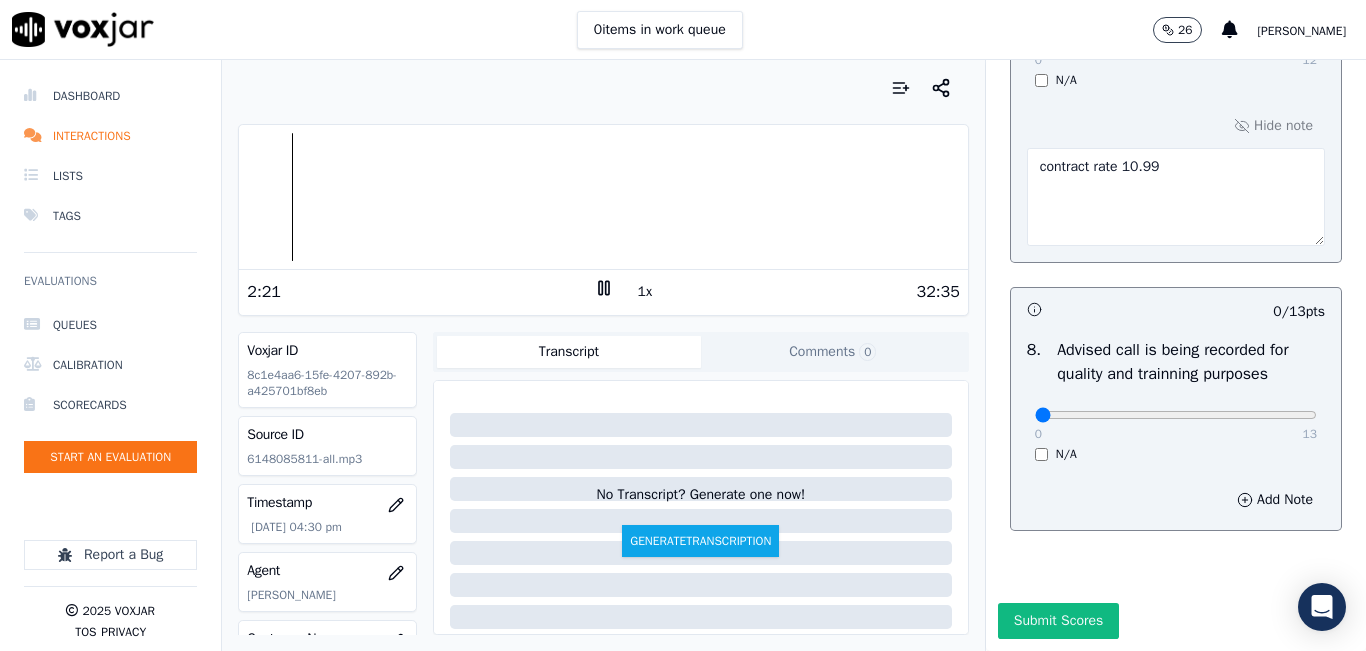 type on "contract rate 10.99" 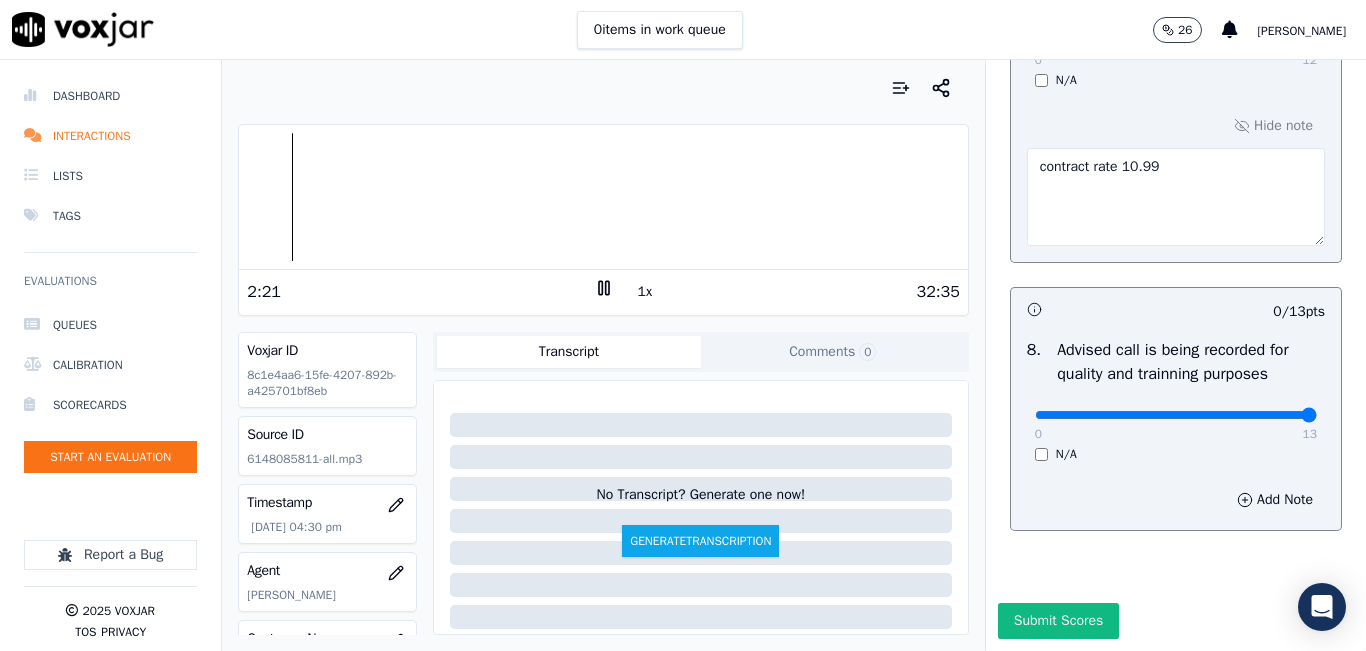 drag, startPoint x: 1048, startPoint y: 365, endPoint x: 1296, endPoint y: 347, distance: 248.65237 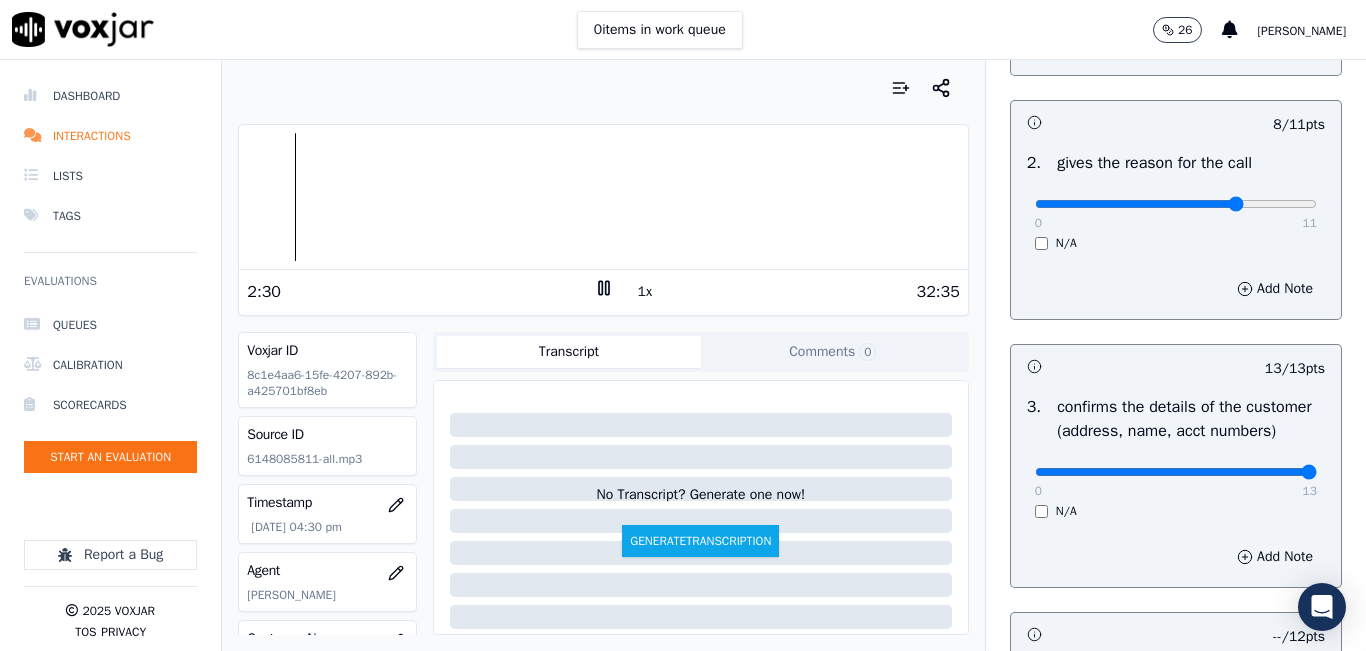 scroll, scrollTop: 400, scrollLeft: 0, axis: vertical 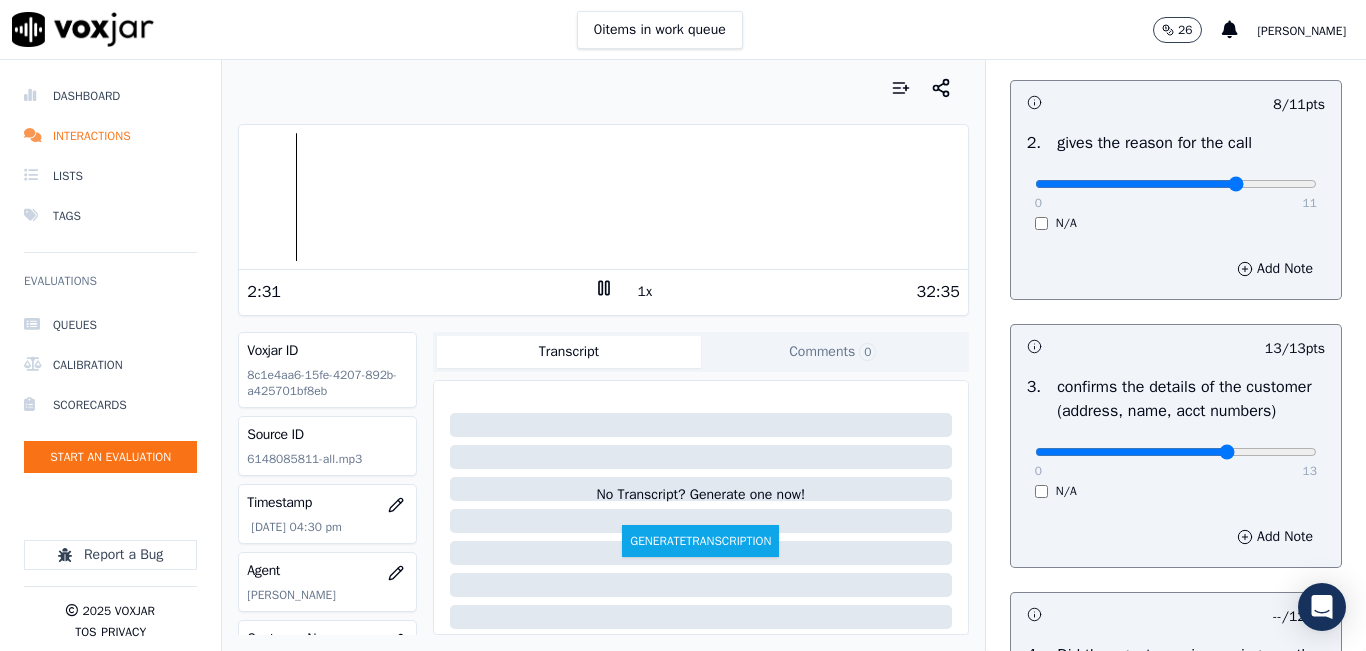 click at bounding box center [1176, -60] 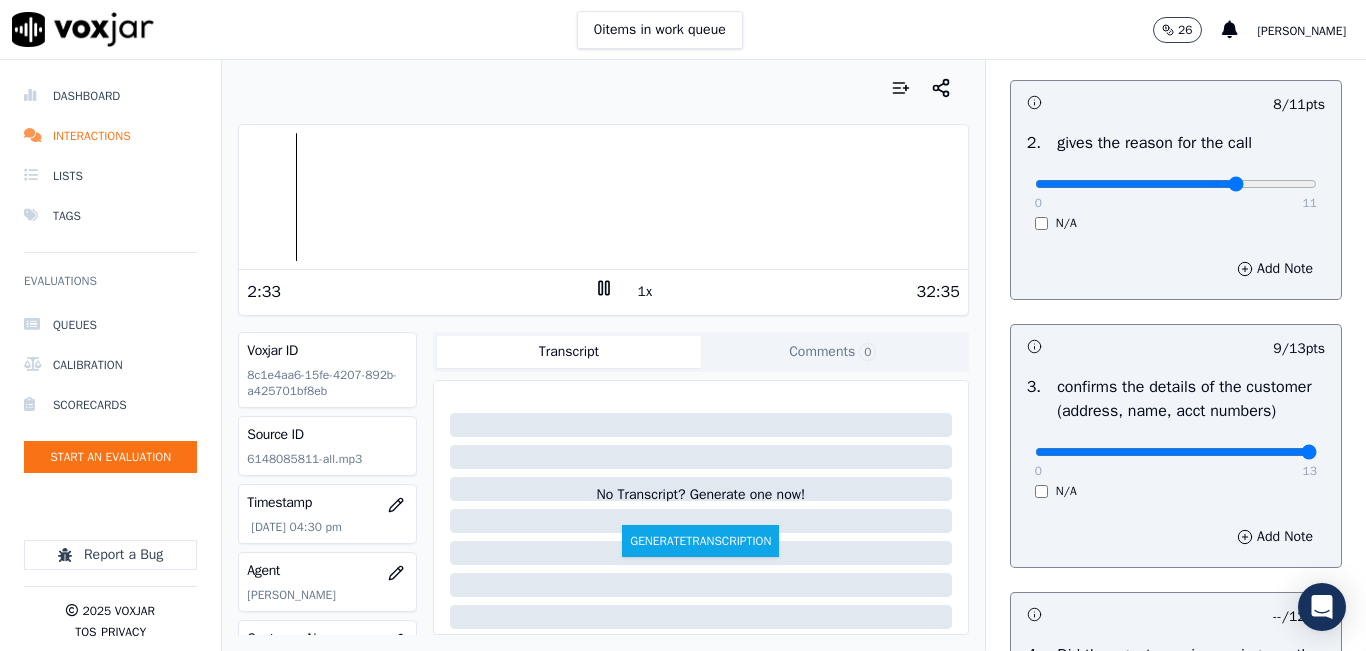 drag, startPoint x: 1194, startPoint y: 479, endPoint x: 1361, endPoint y: 483, distance: 167.0479 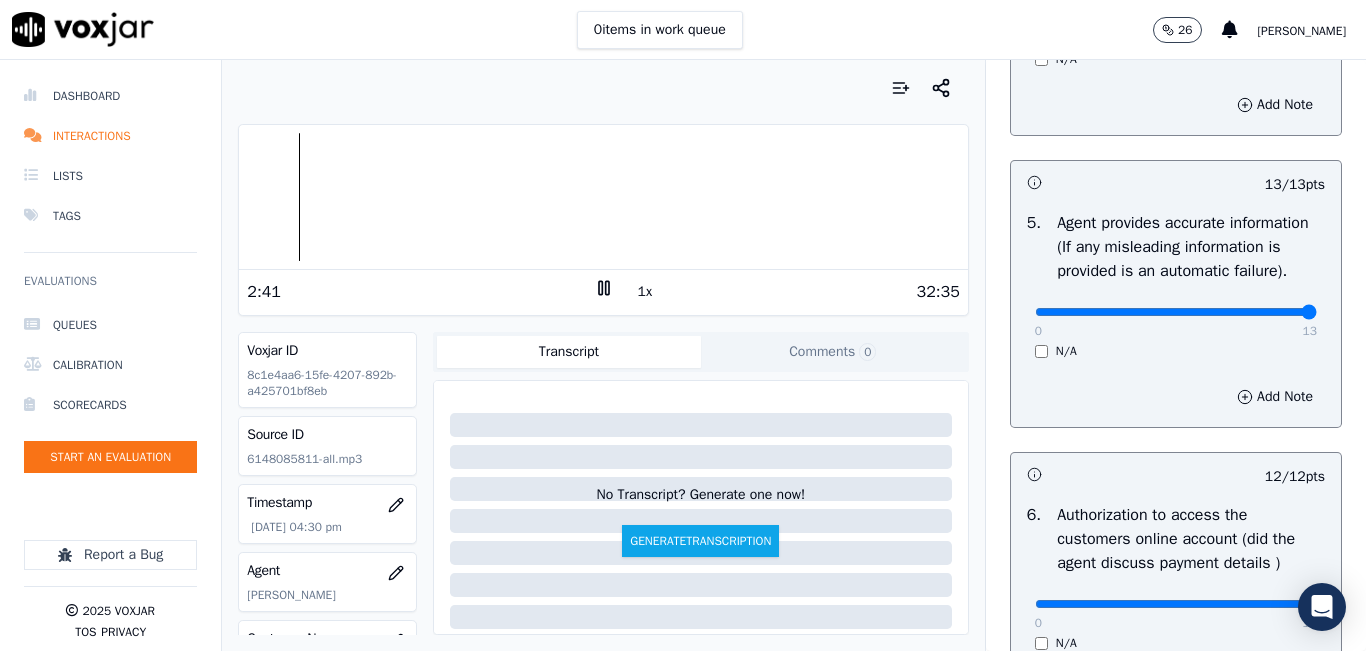 scroll, scrollTop: 1200, scrollLeft: 0, axis: vertical 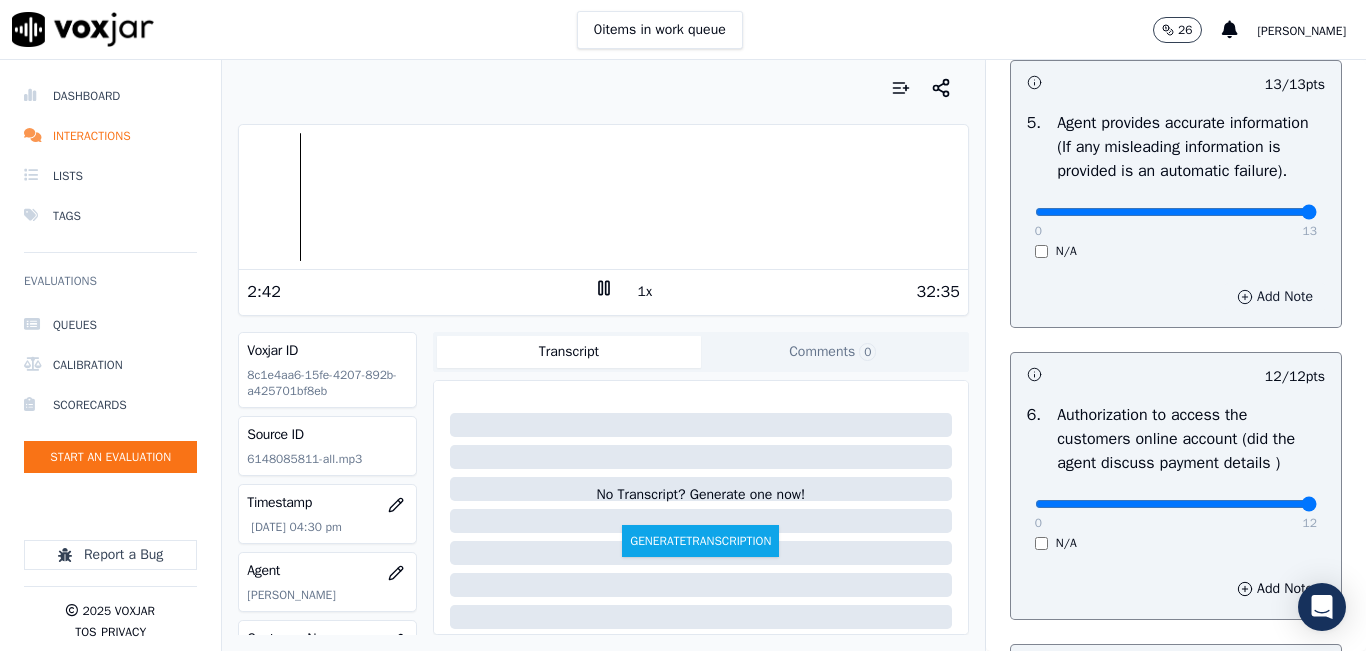 click on "Add Note" at bounding box center (1275, 297) 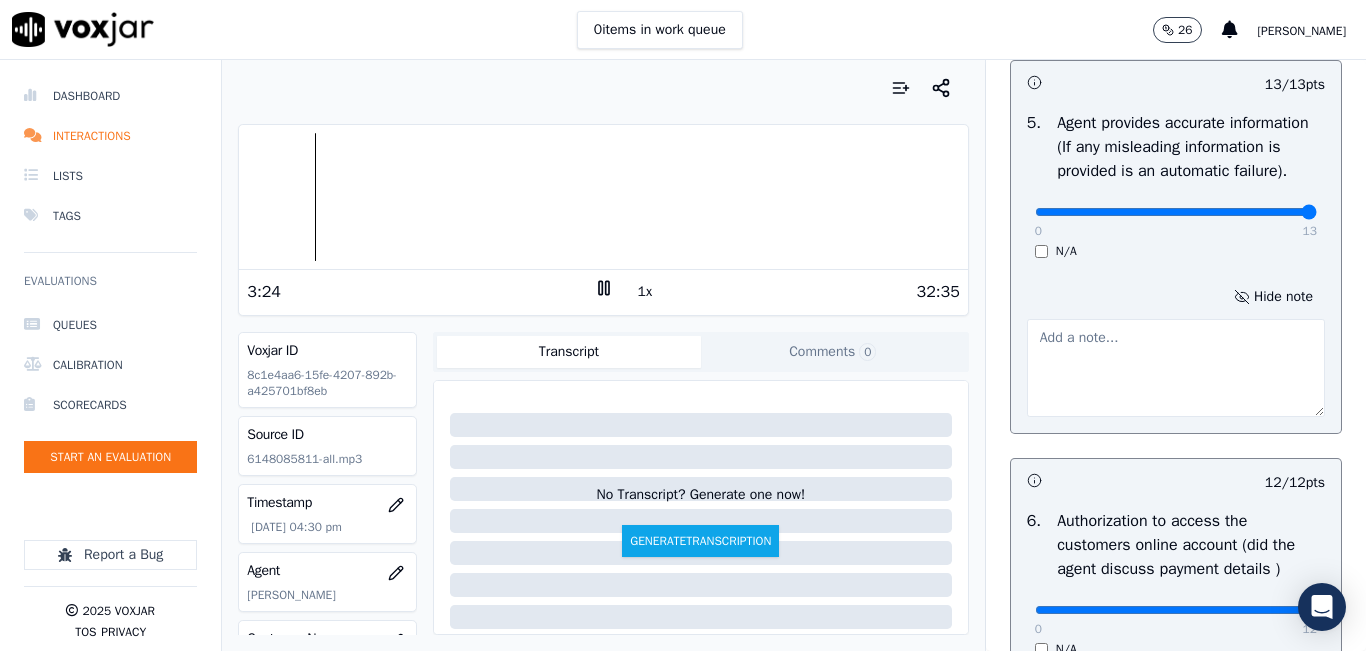 click at bounding box center (1176, 368) 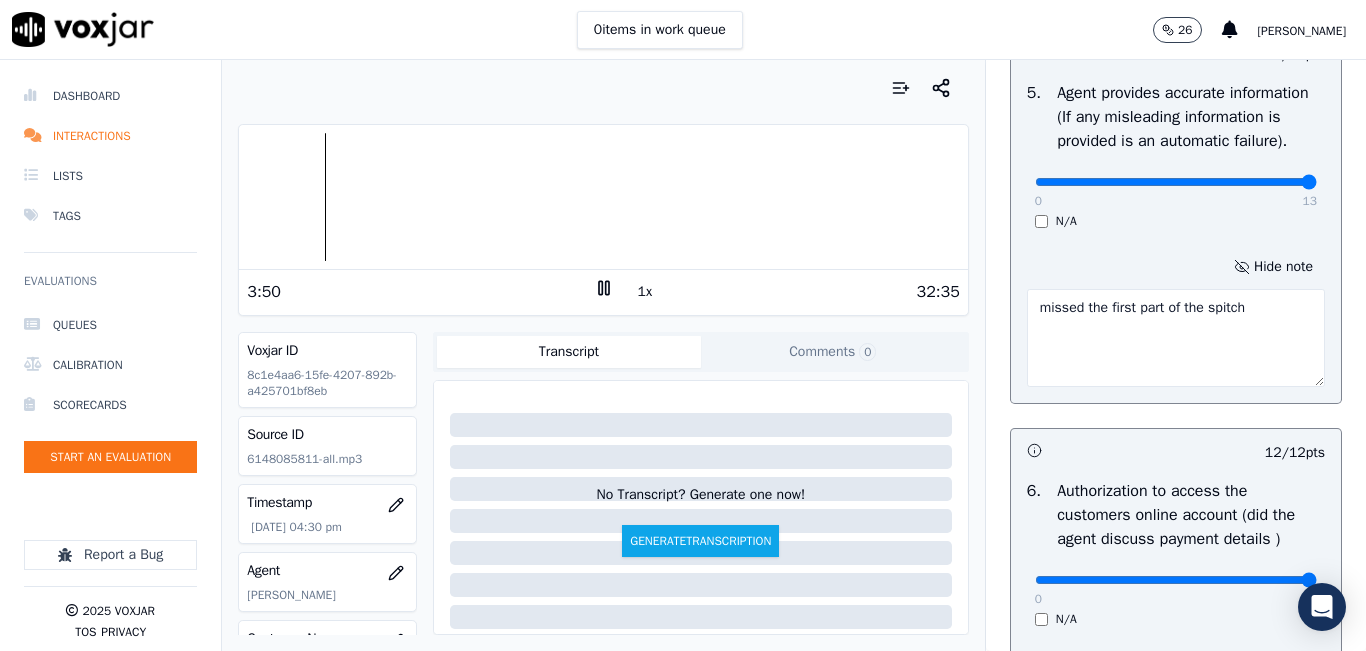 scroll, scrollTop: 1130, scrollLeft: 0, axis: vertical 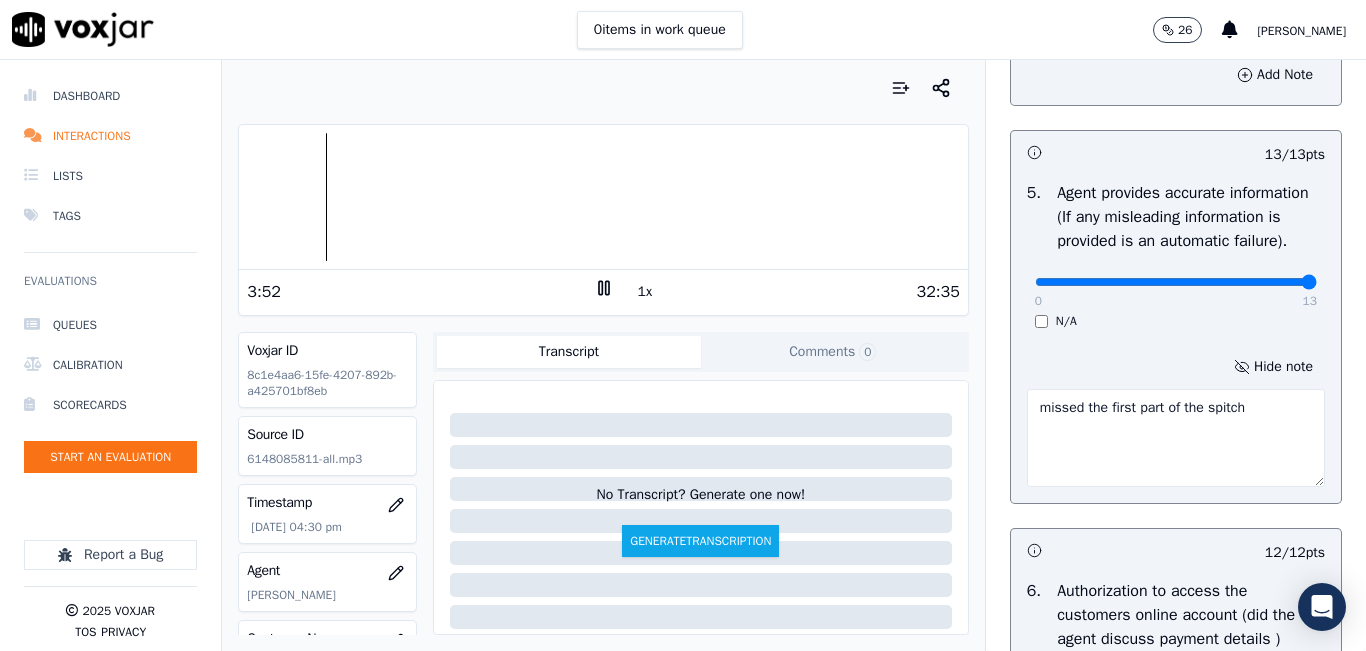 type on "missed the first part of the spitch" 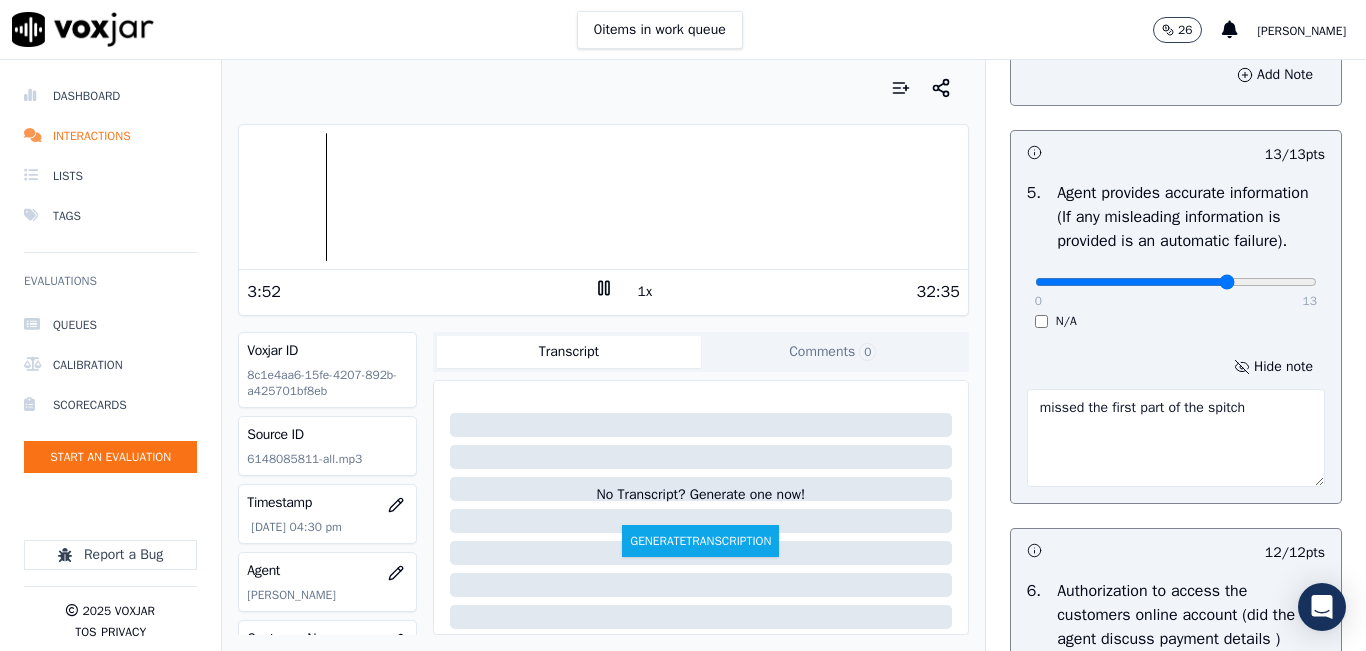 click at bounding box center (1176, -790) 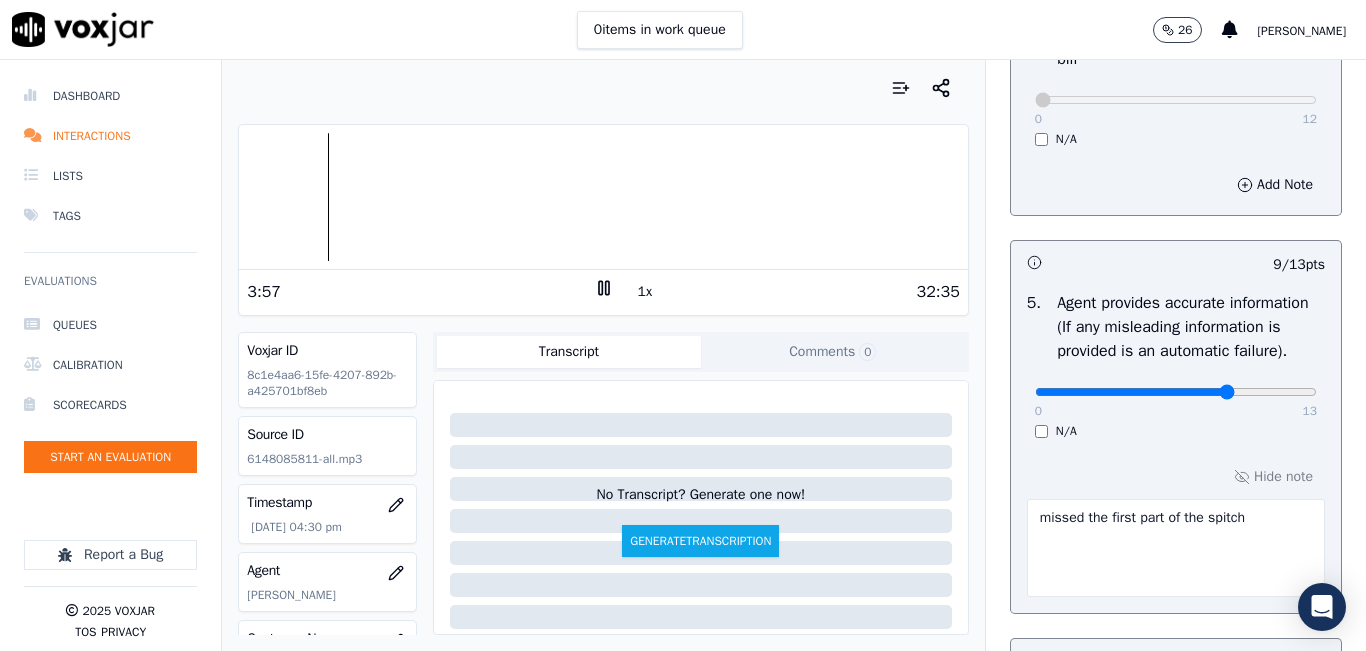 scroll, scrollTop: 1030, scrollLeft: 0, axis: vertical 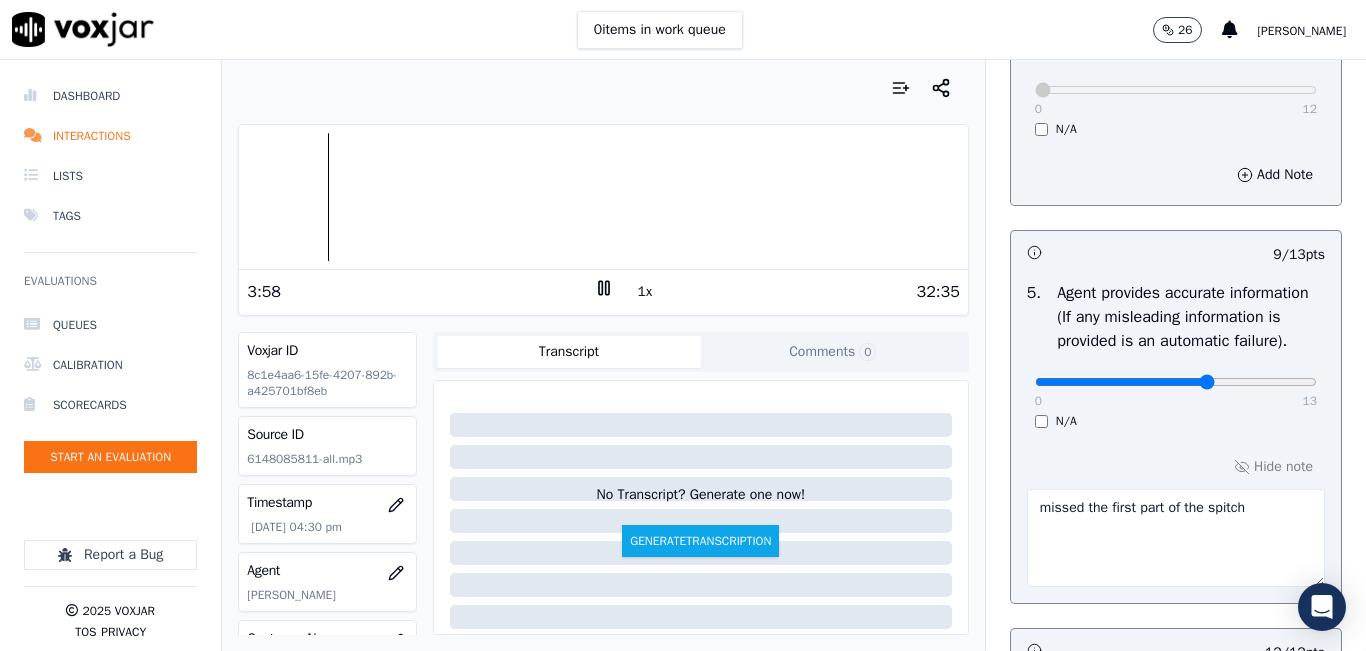 drag, startPoint x: 1191, startPoint y: 428, endPoint x: 1164, endPoint y: 429, distance: 27.018513 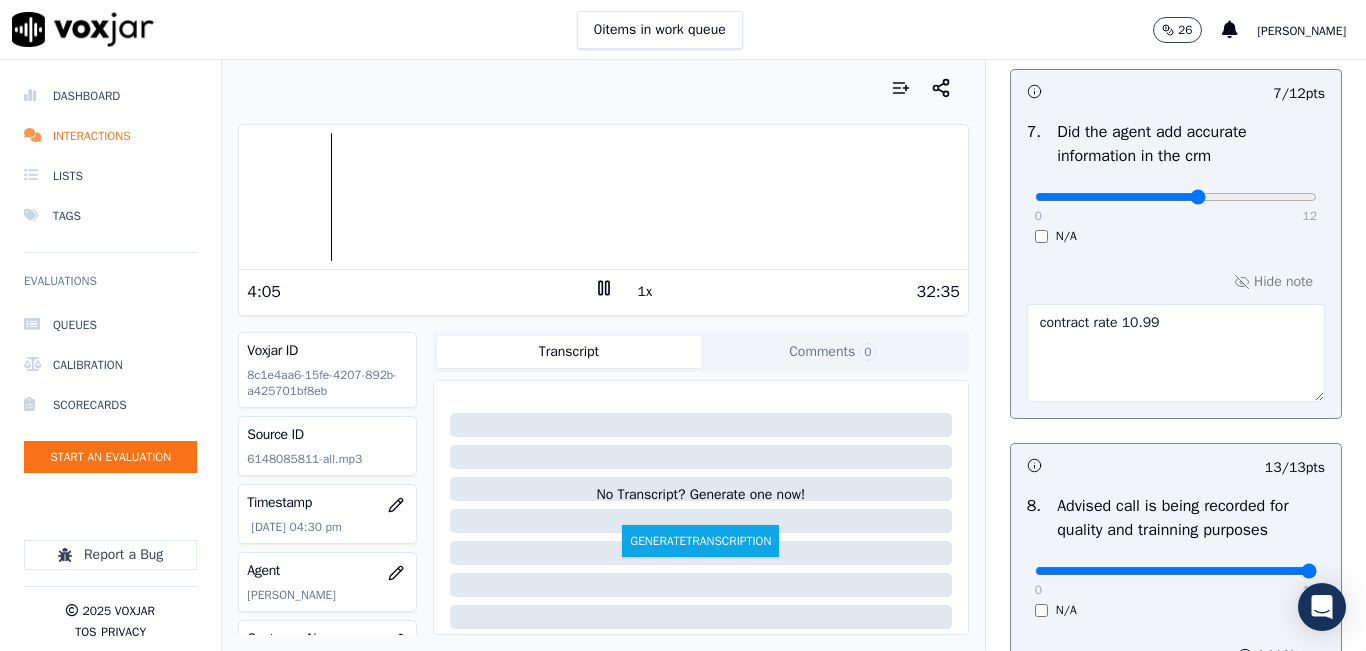 scroll, scrollTop: 2130, scrollLeft: 0, axis: vertical 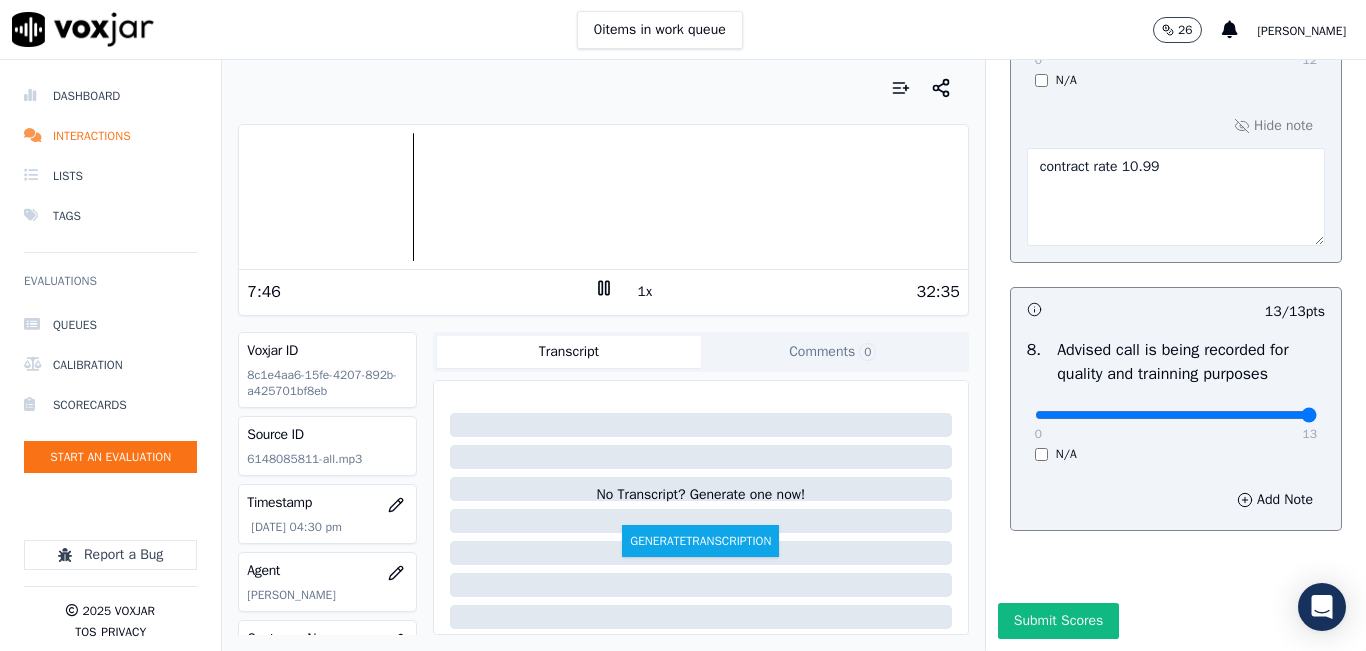 click on "1x" at bounding box center (645, 292) 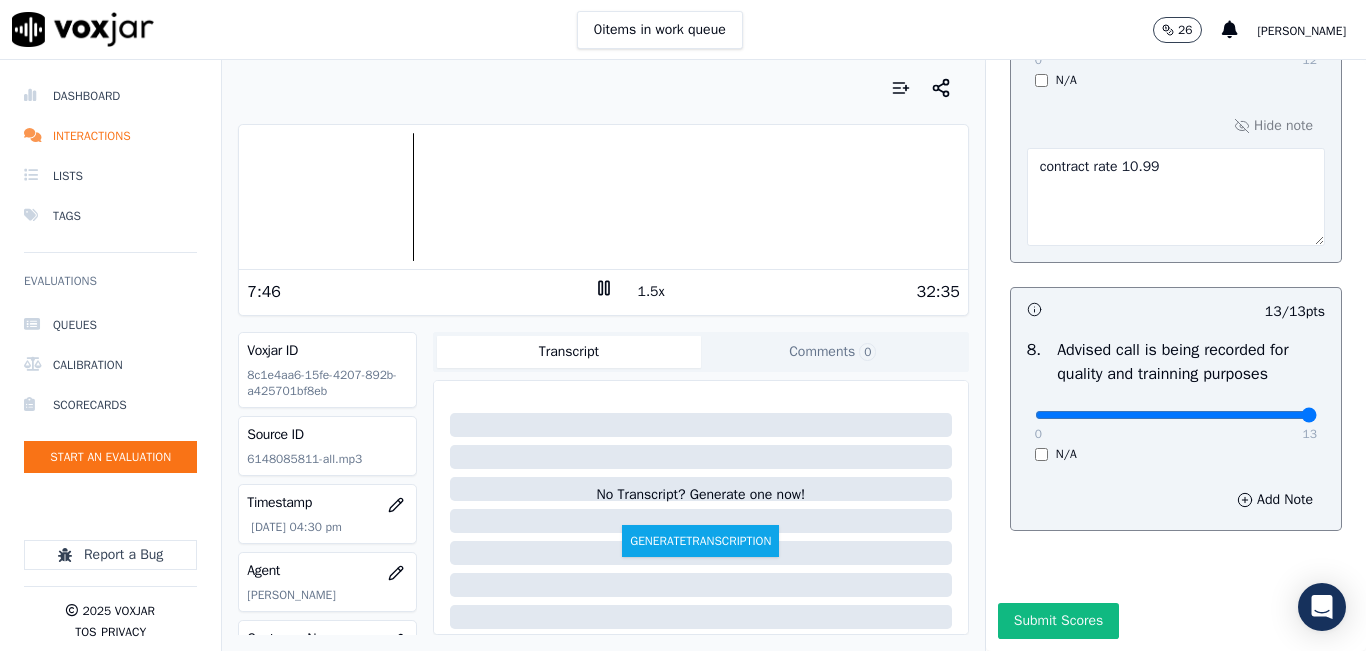 click on "1.5x" at bounding box center (651, 292) 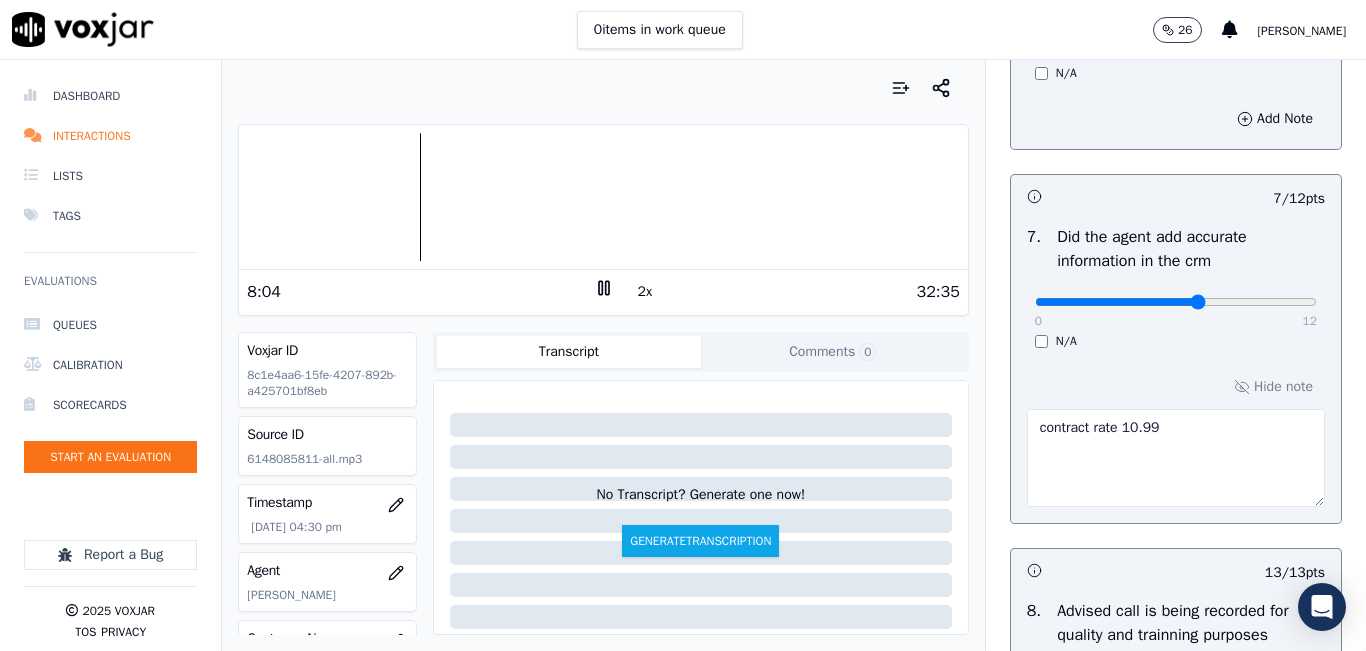 scroll, scrollTop: 2000, scrollLeft: 0, axis: vertical 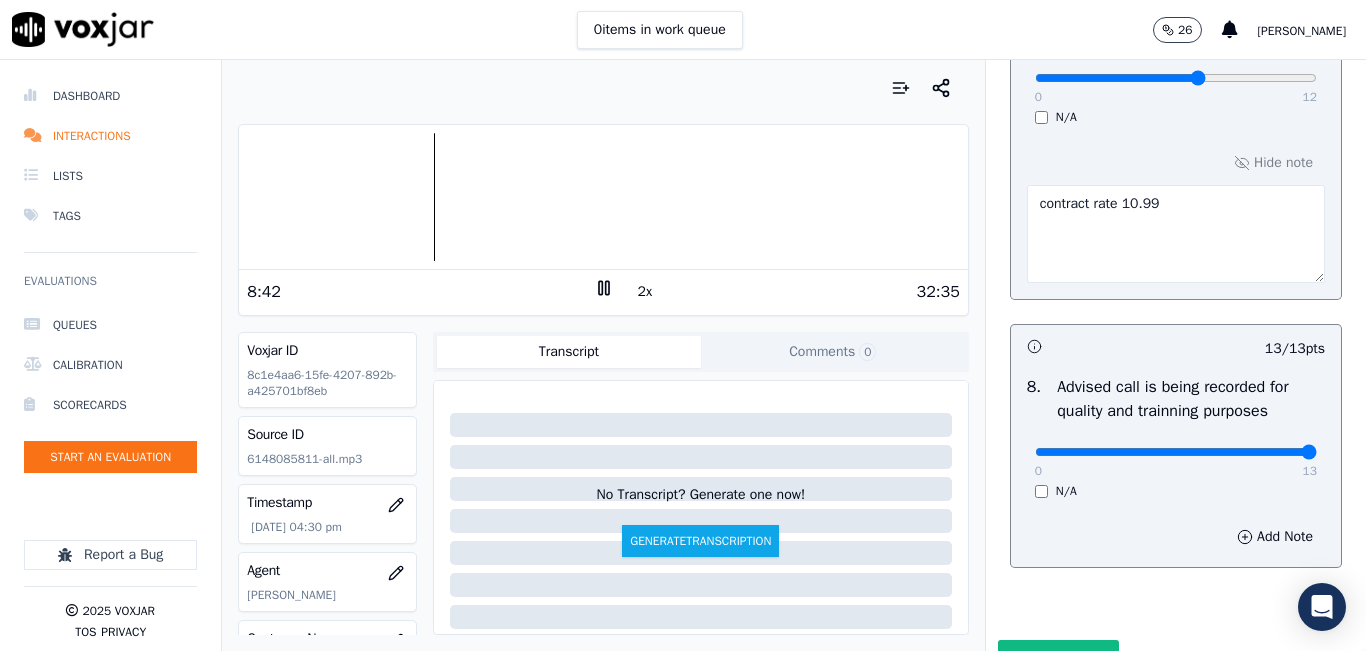 click 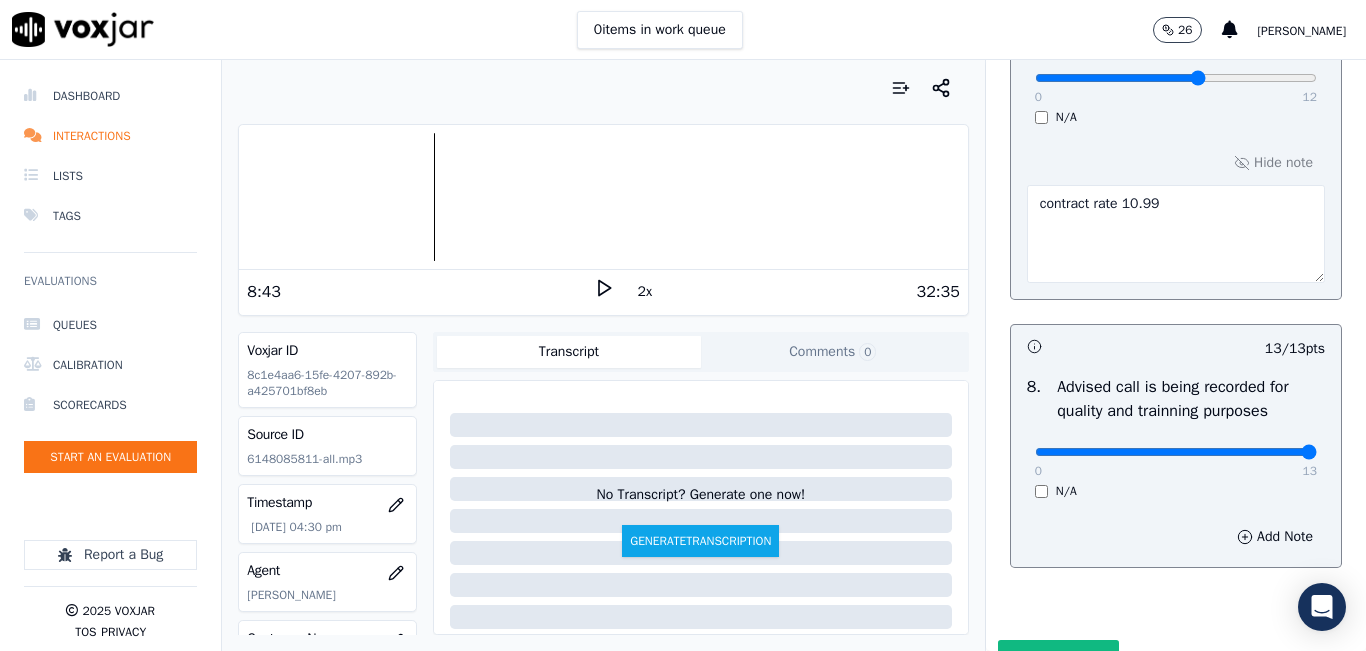 click on "8:43     2x   32:35" at bounding box center (603, 291) 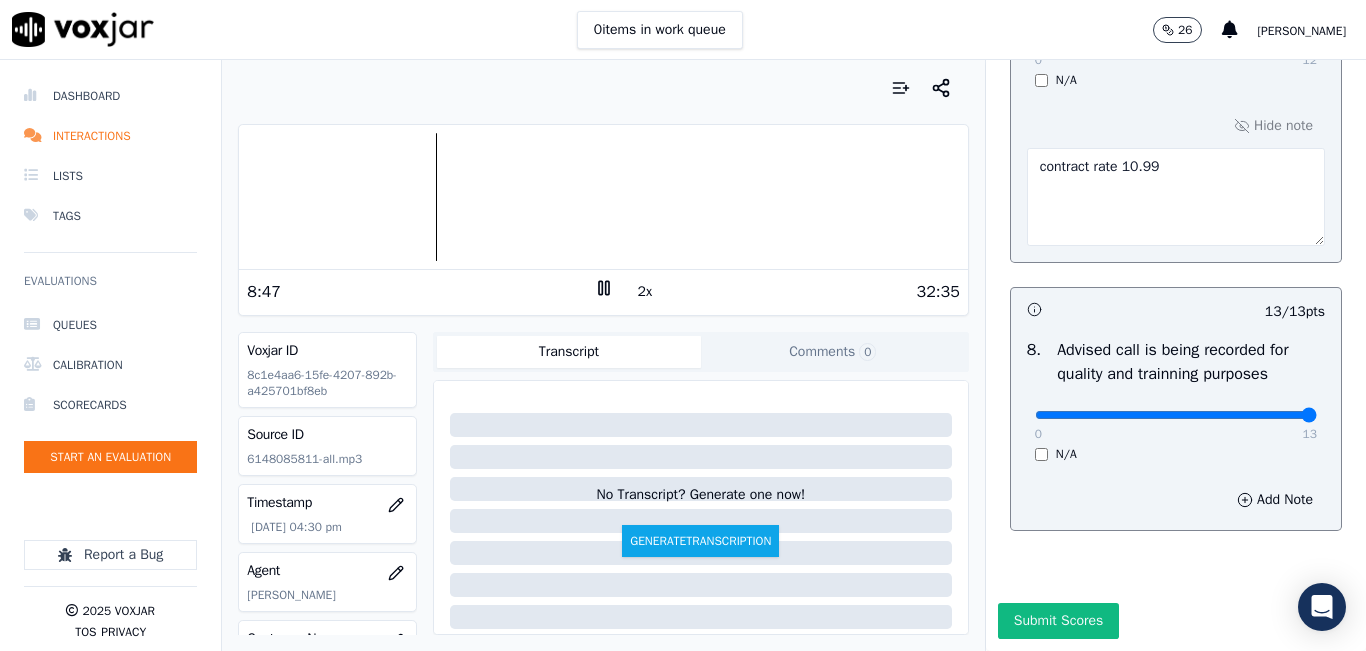 scroll, scrollTop: 2130, scrollLeft: 0, axis: vertical 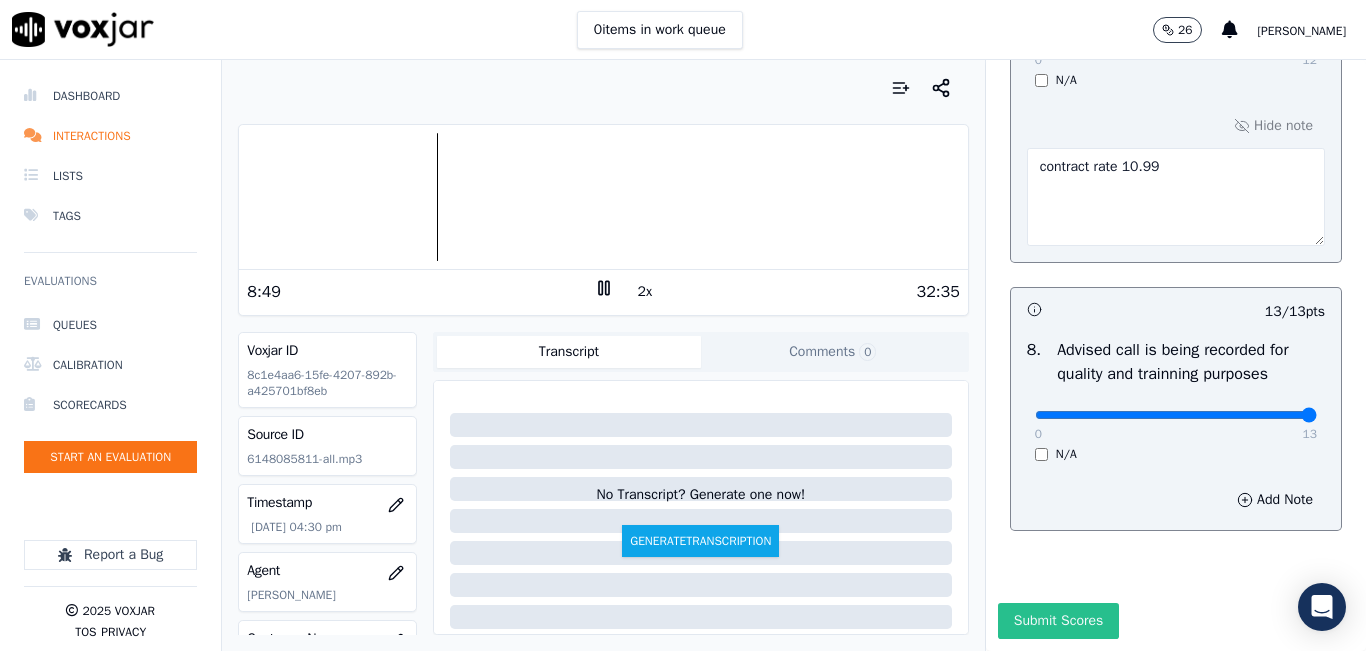 click on "Submit Scores" at bounding box center (1058, 621) 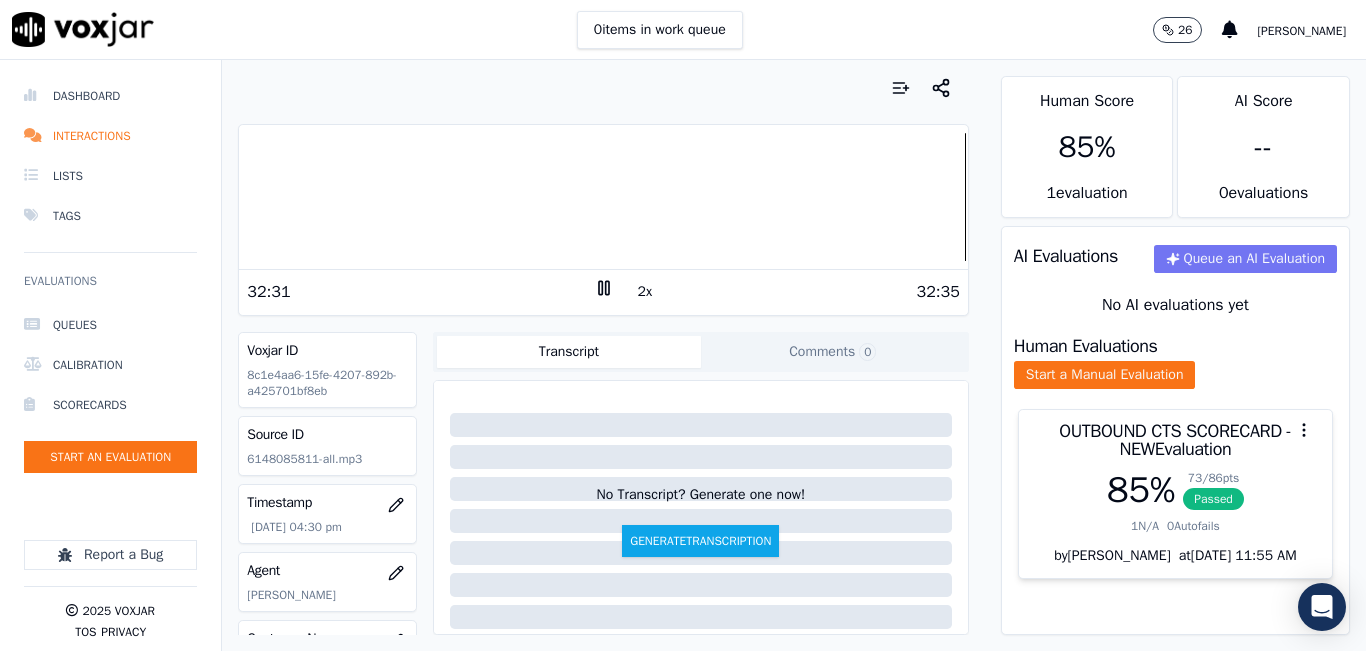 scroll, scrollTop: 0, scrollLeft: 0, axis: both 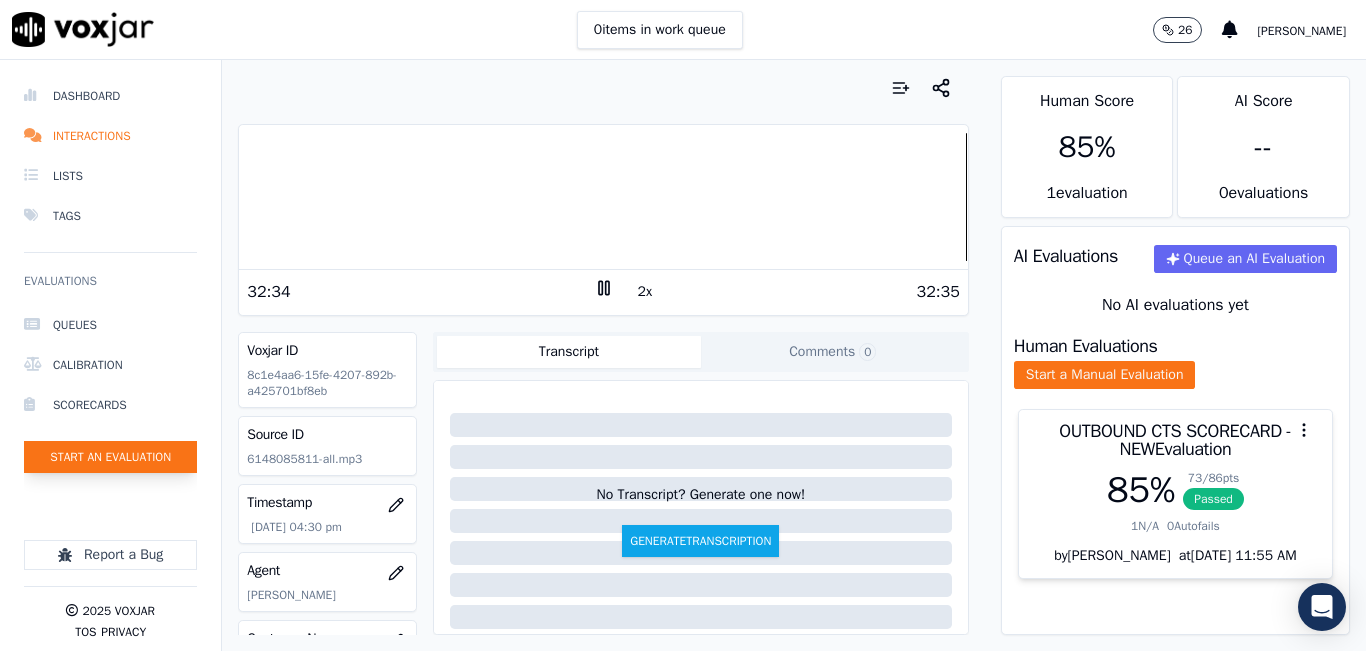 click on "Start an Evaluation" 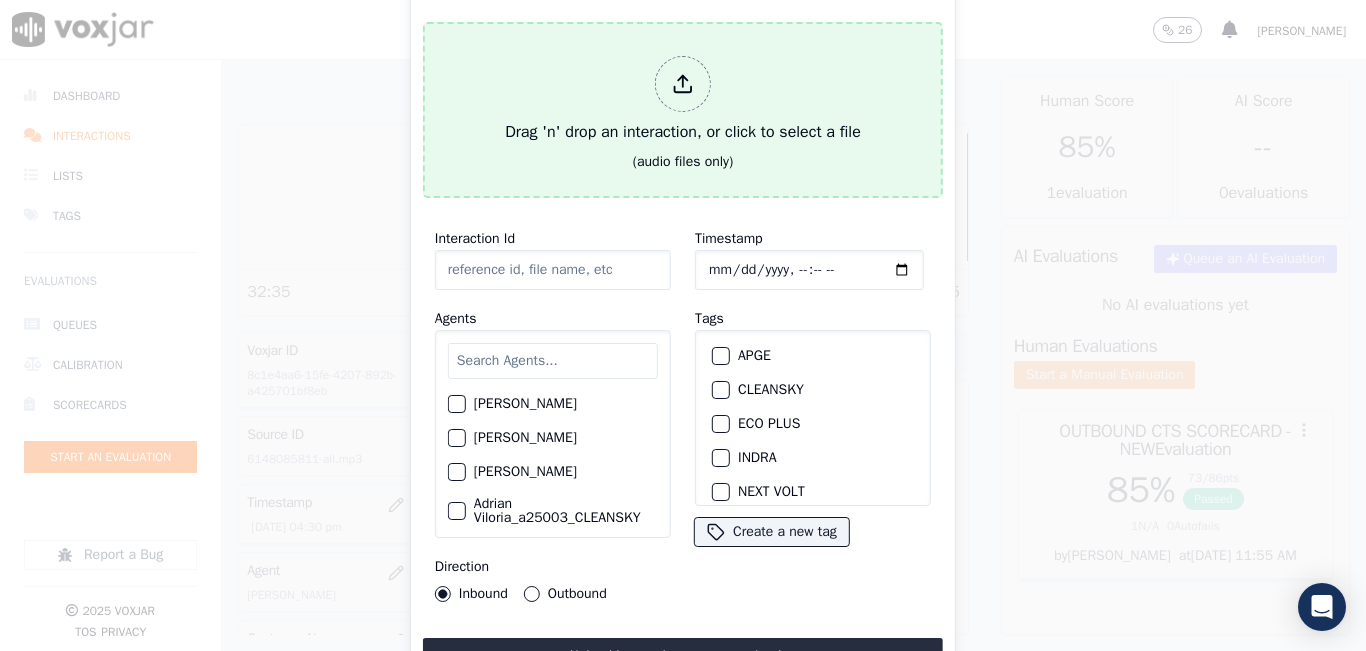 click at bounding box center (683, 84) 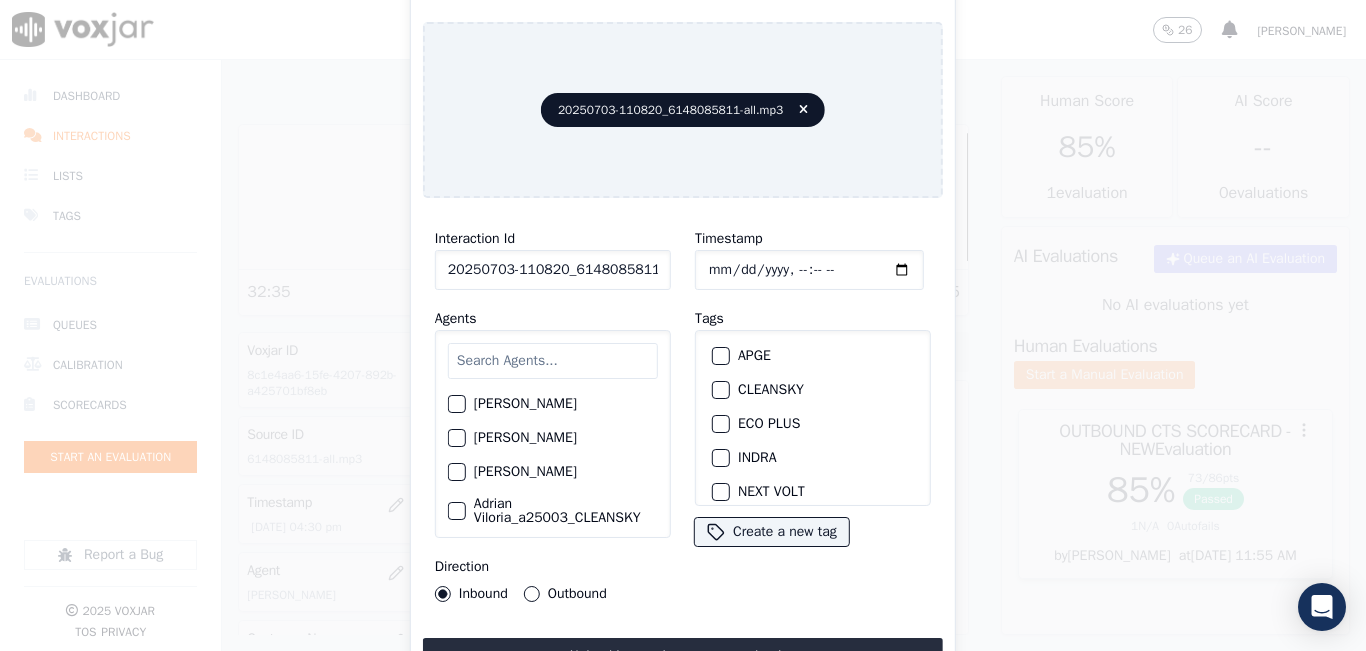 click at bounding box center [553, 361] 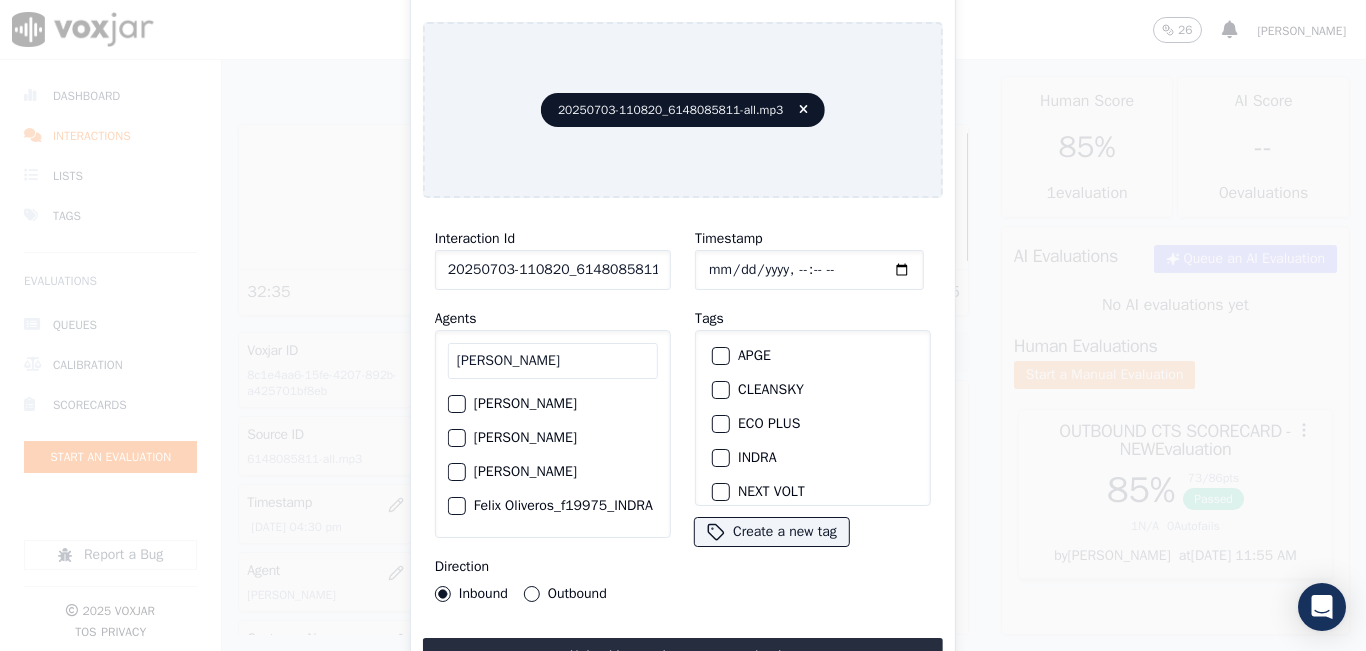 type on "felix" 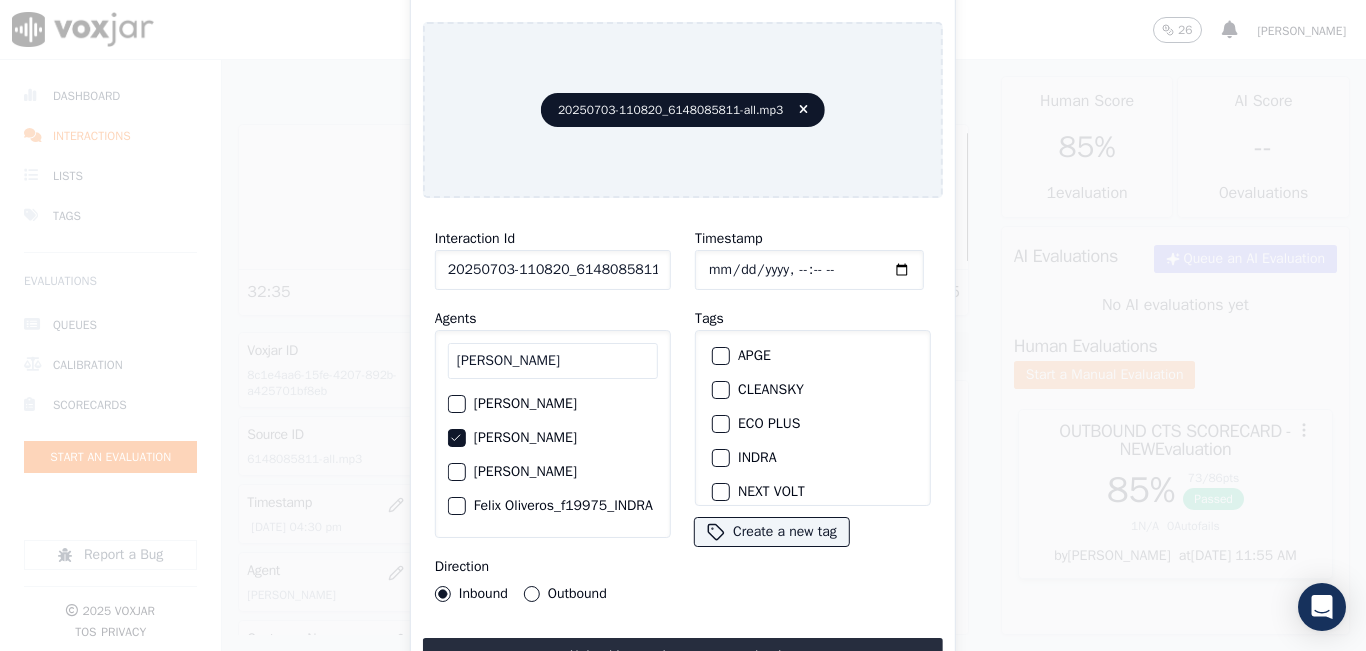 click on "Outbound" at bounding box center [532, 594] 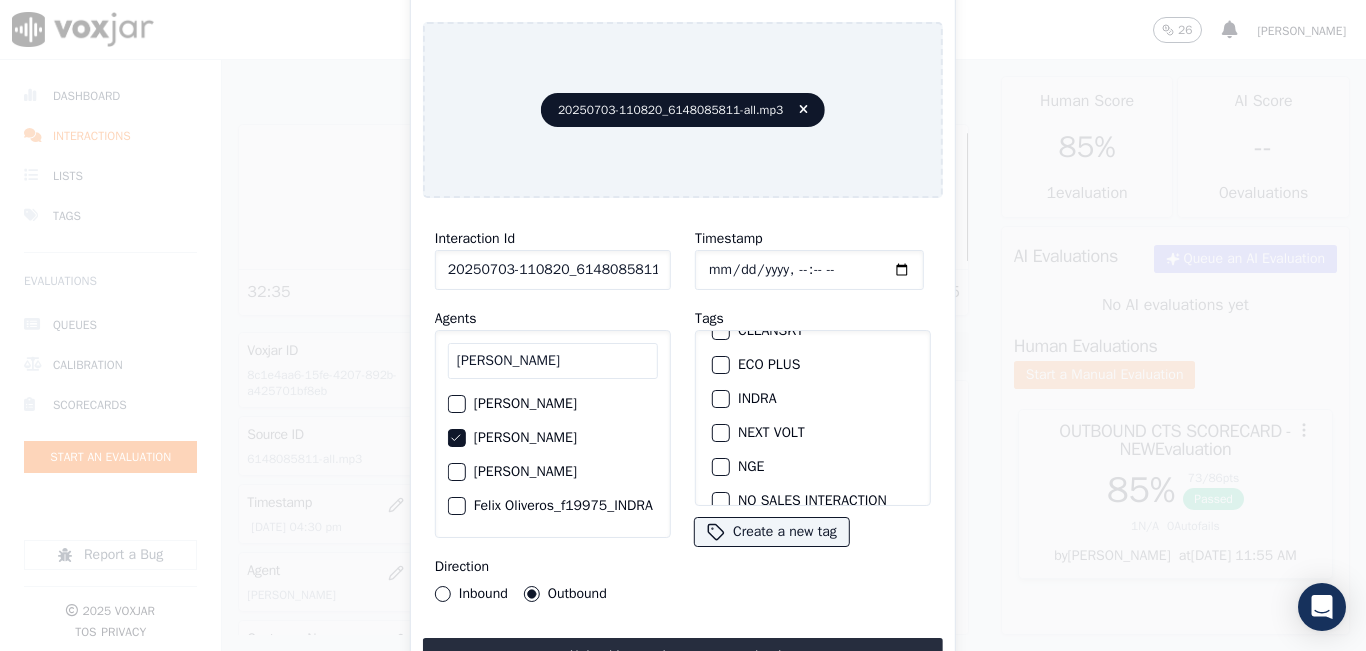 scroll, scrollTop: 100, scrollLeft: 0, axis: vertical 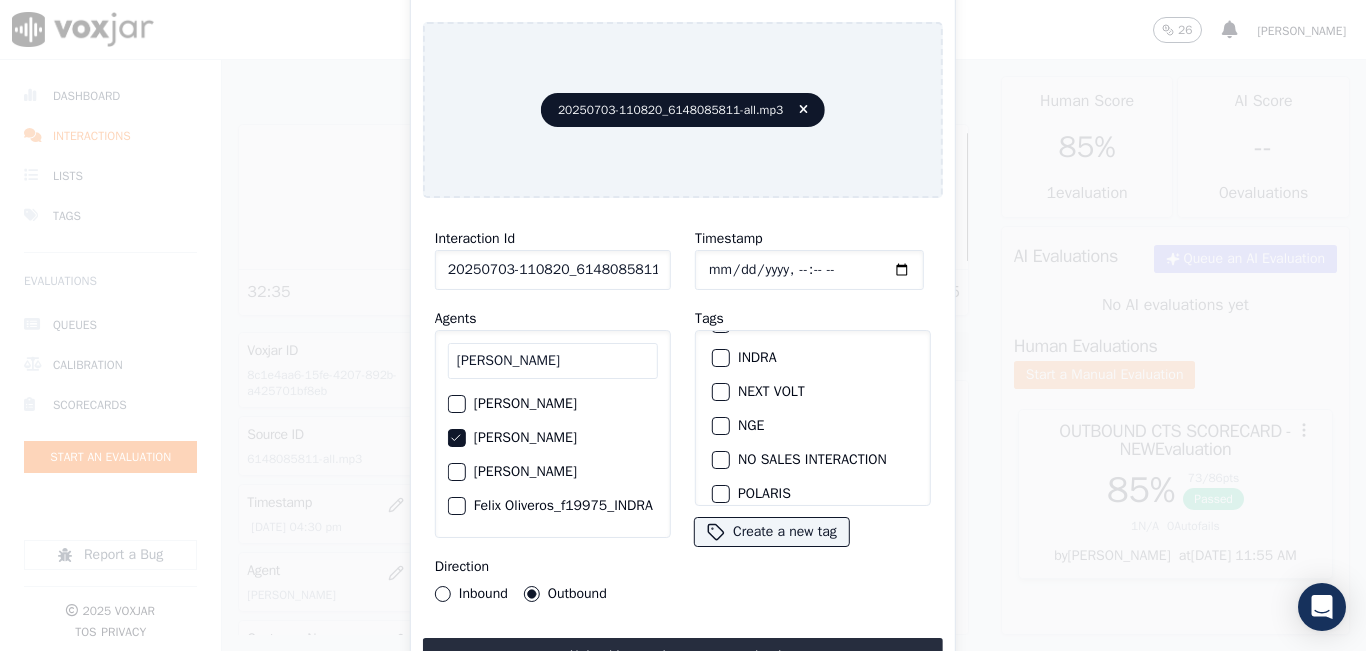 click on "NGE" at bounding box center [721, 426] 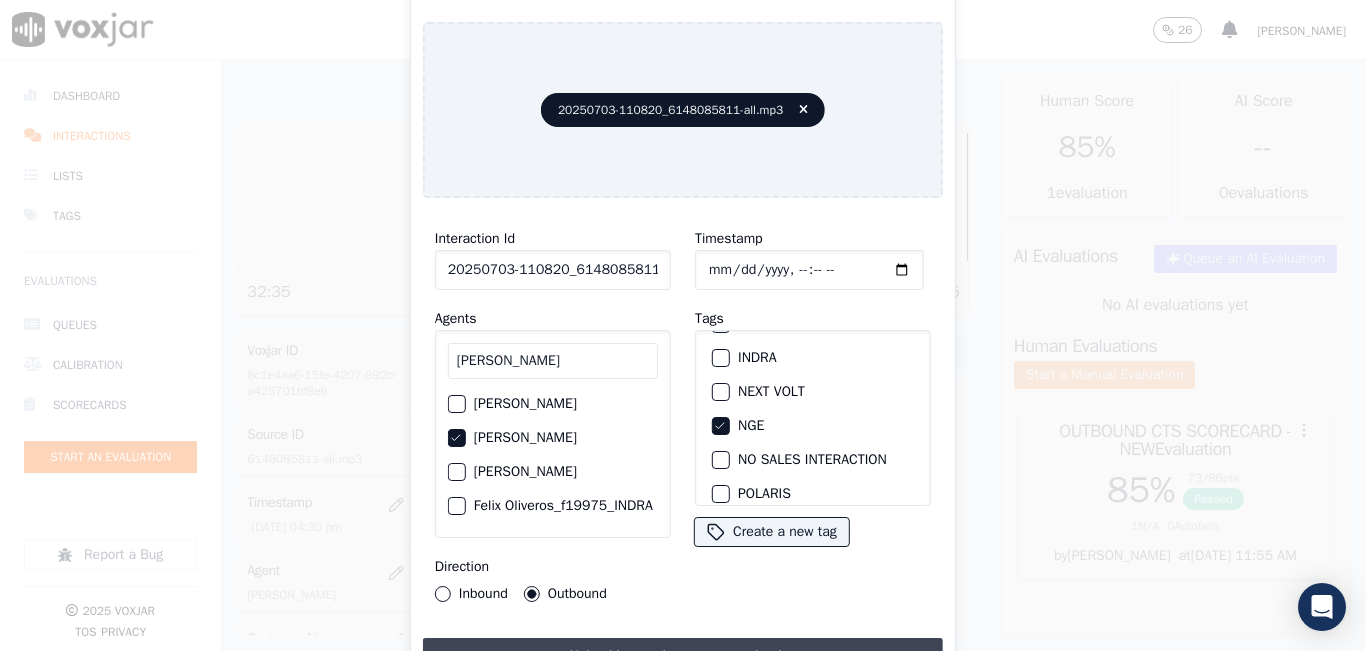 click on "Upload interaction to start evaluation" at bounding box center (683, 656) 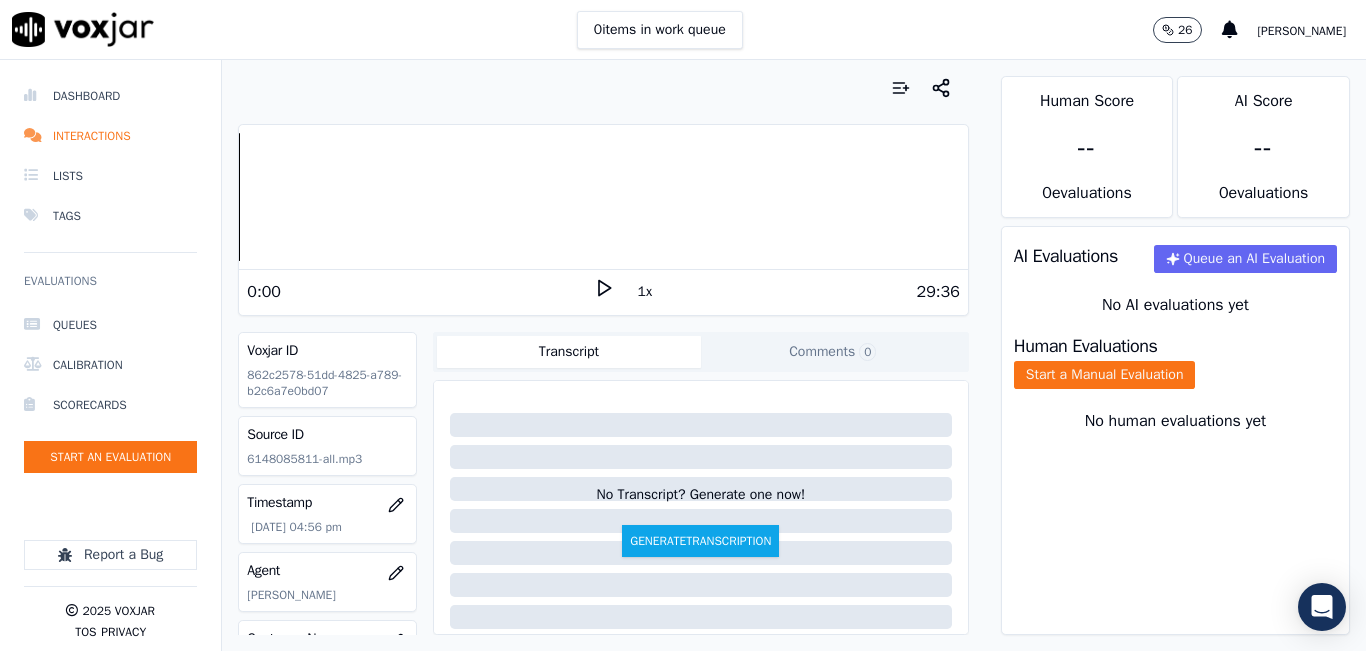 click 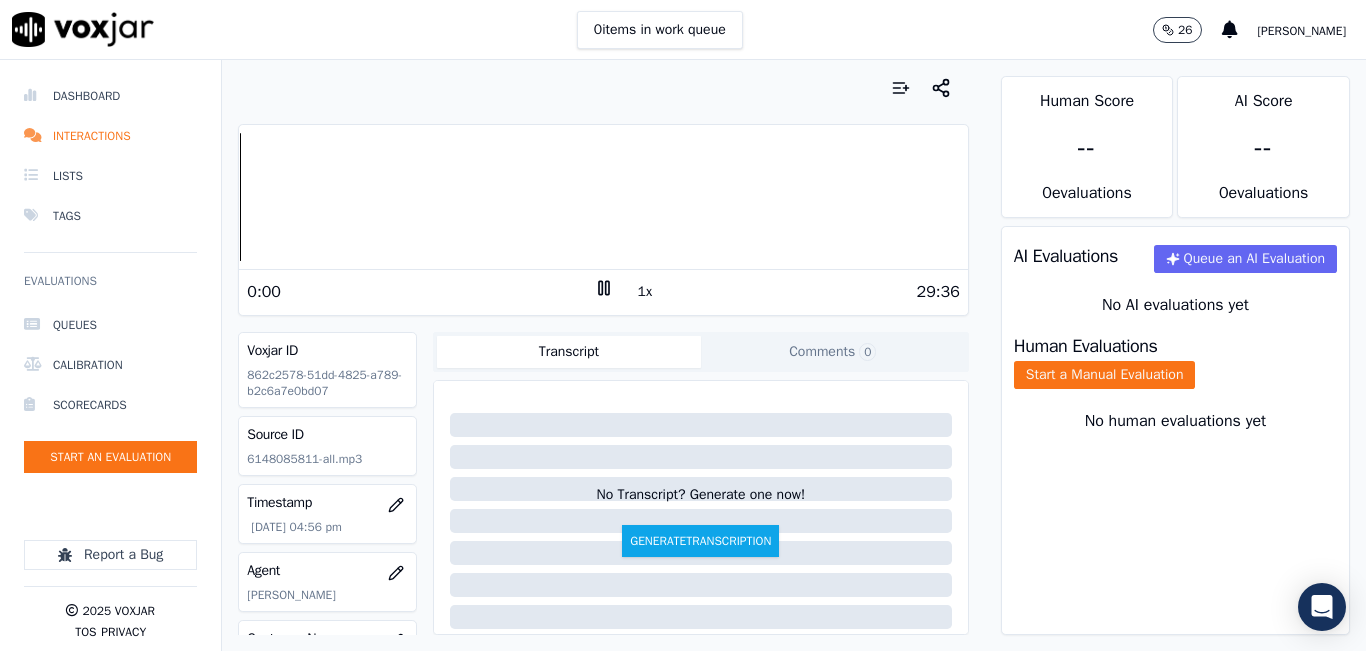 click on "1x" at bounding box center [645, 292] 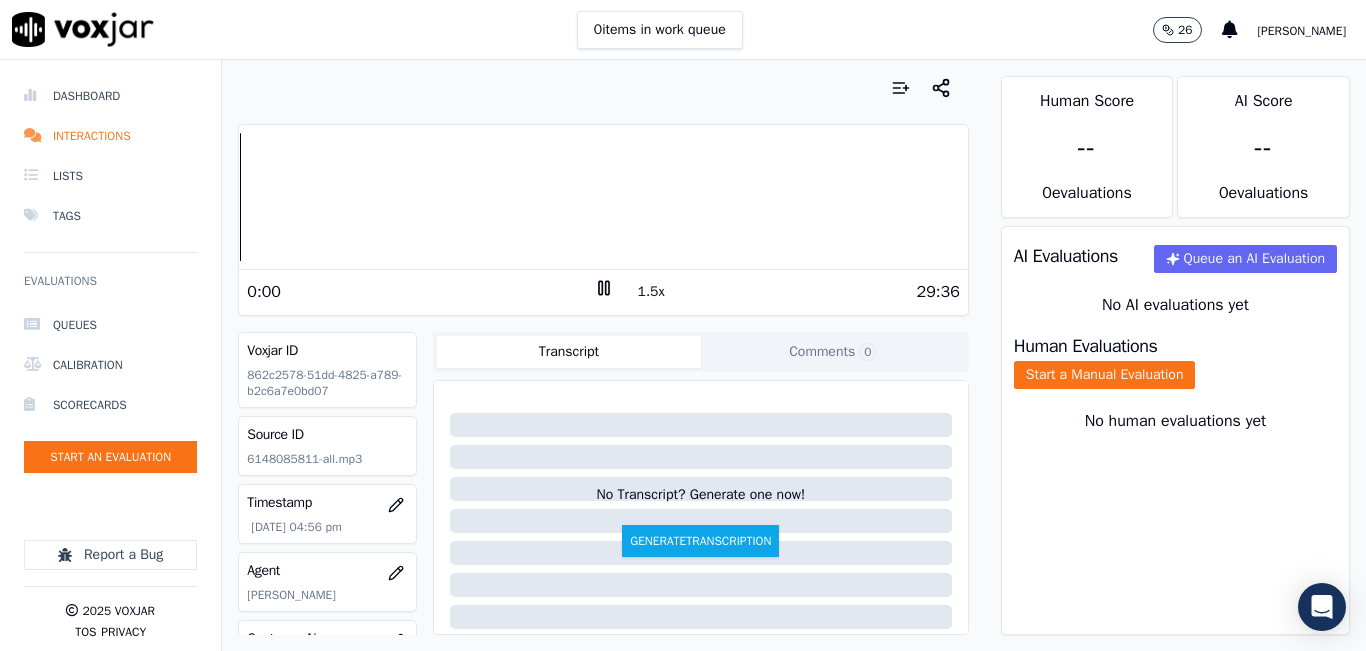 click on "1.5x" at bounding box center (651, 292) 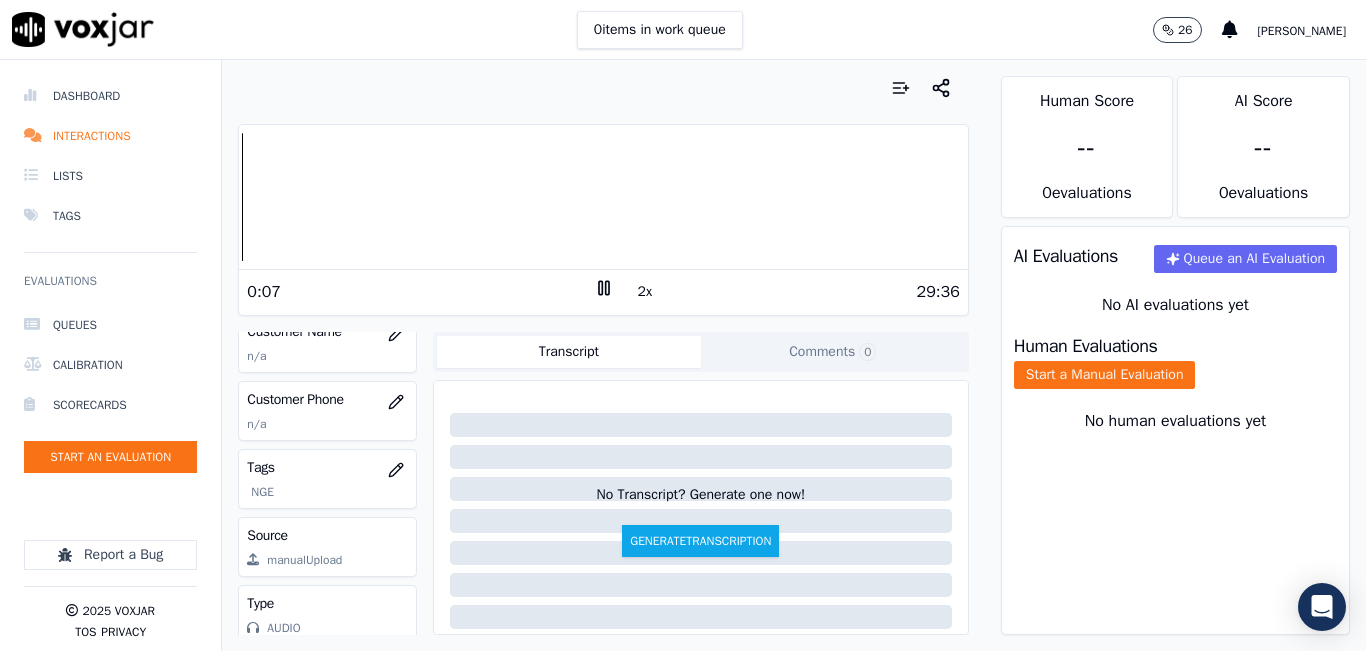 scroll, scrollTop: 278, scrollLeft: 0, axis: vertical 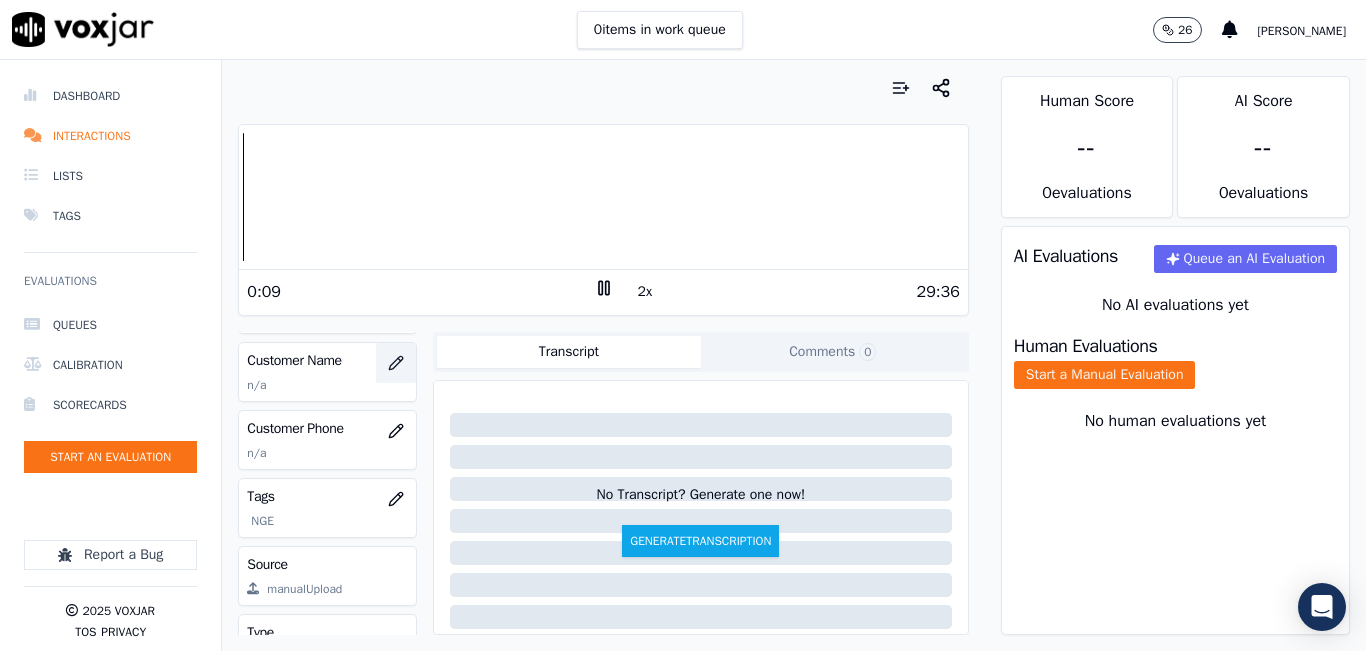 click 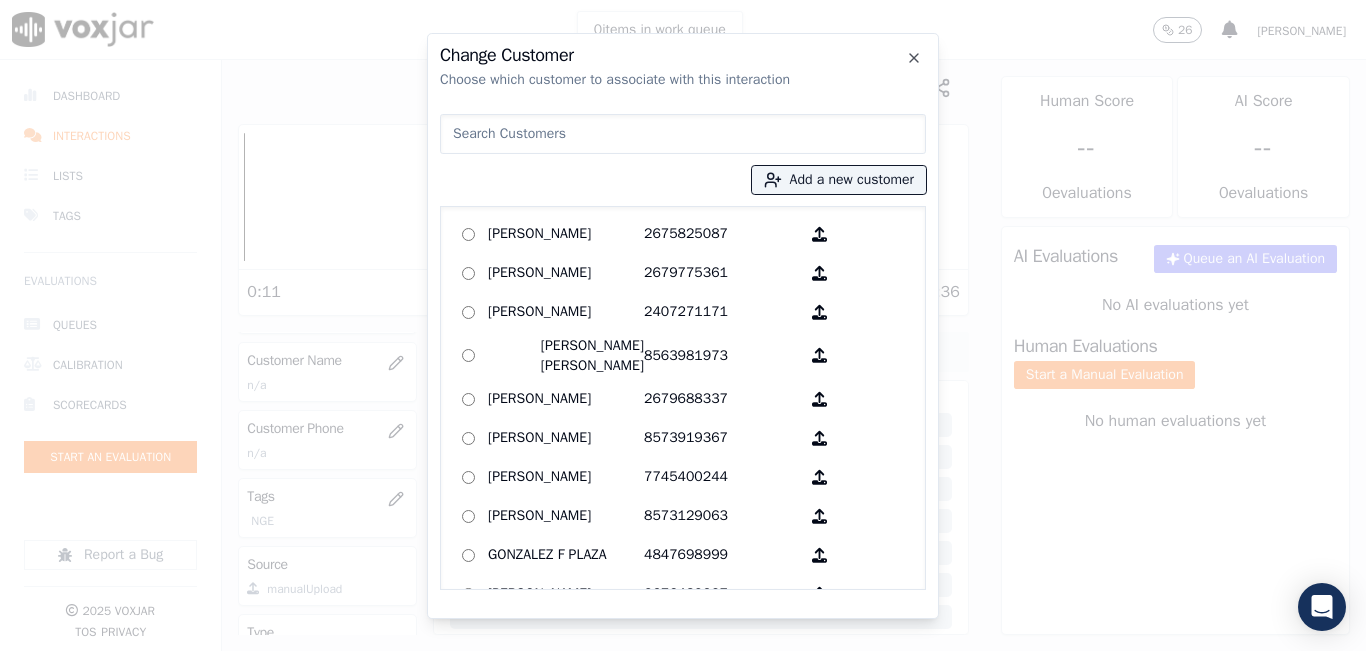 click at bounding box center (683, 134) 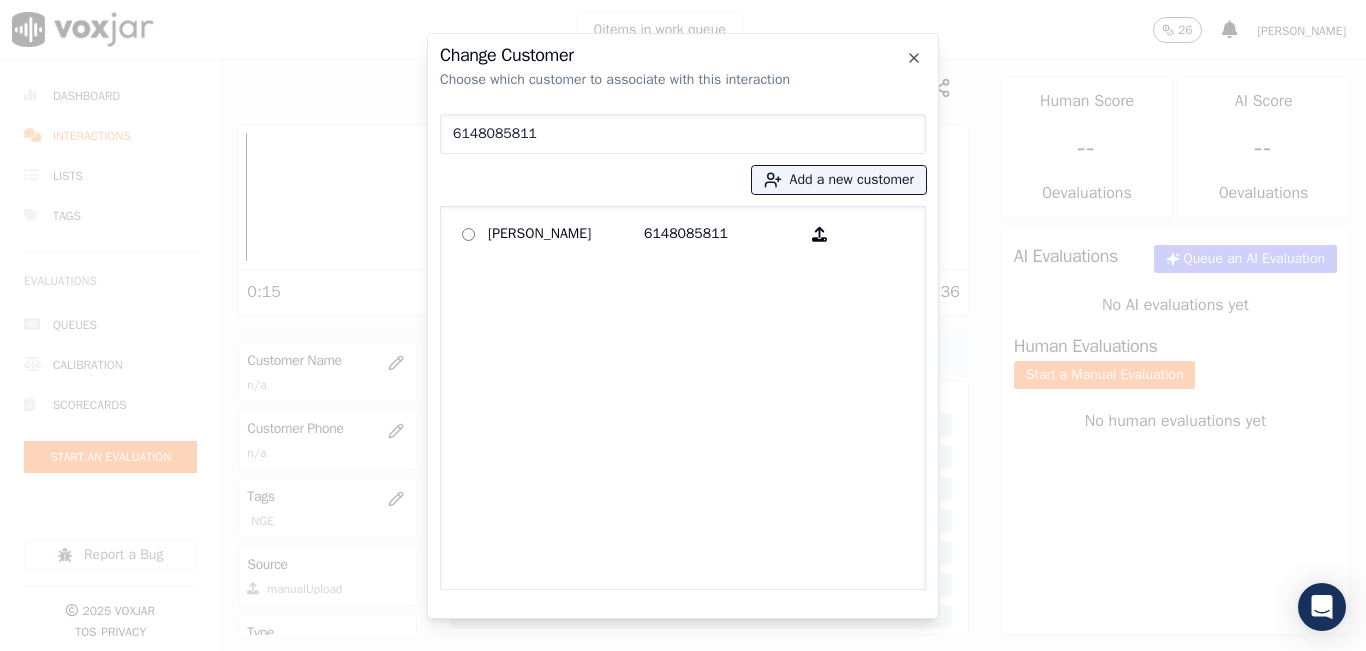 click on "6148085811" at bounding box center [683, 134] 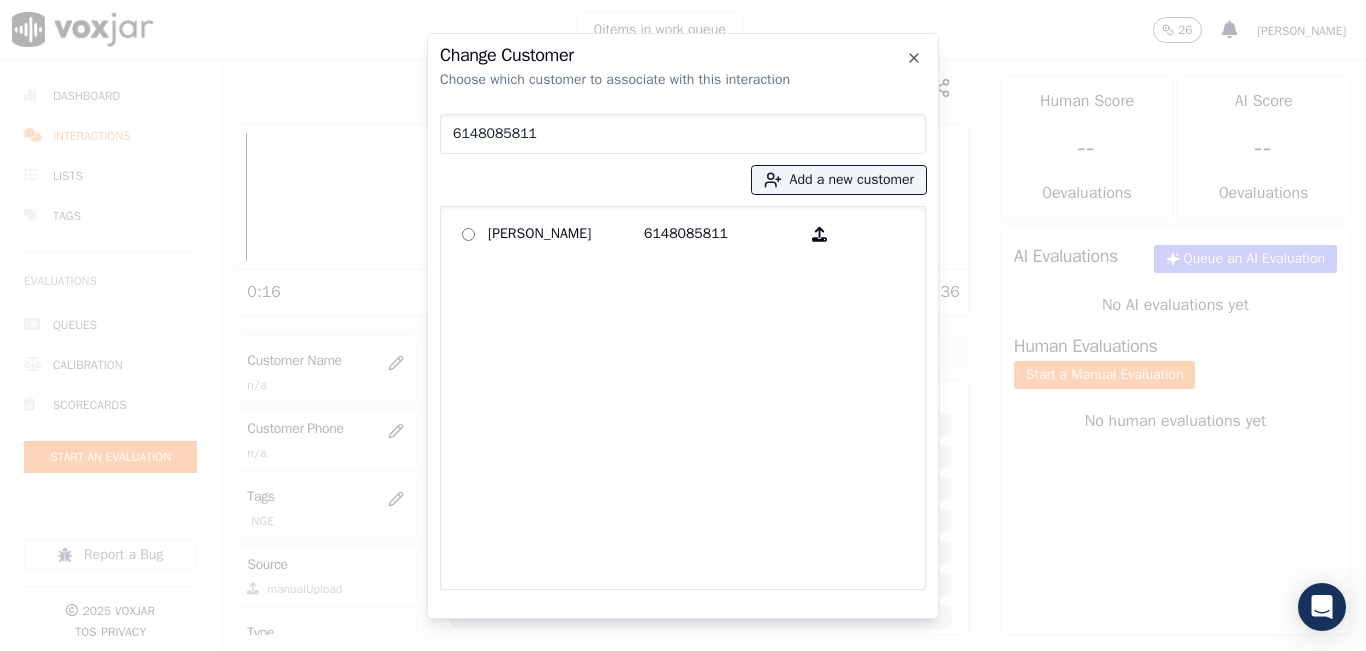 click on "6148085811" at bounding box center [683, 134] 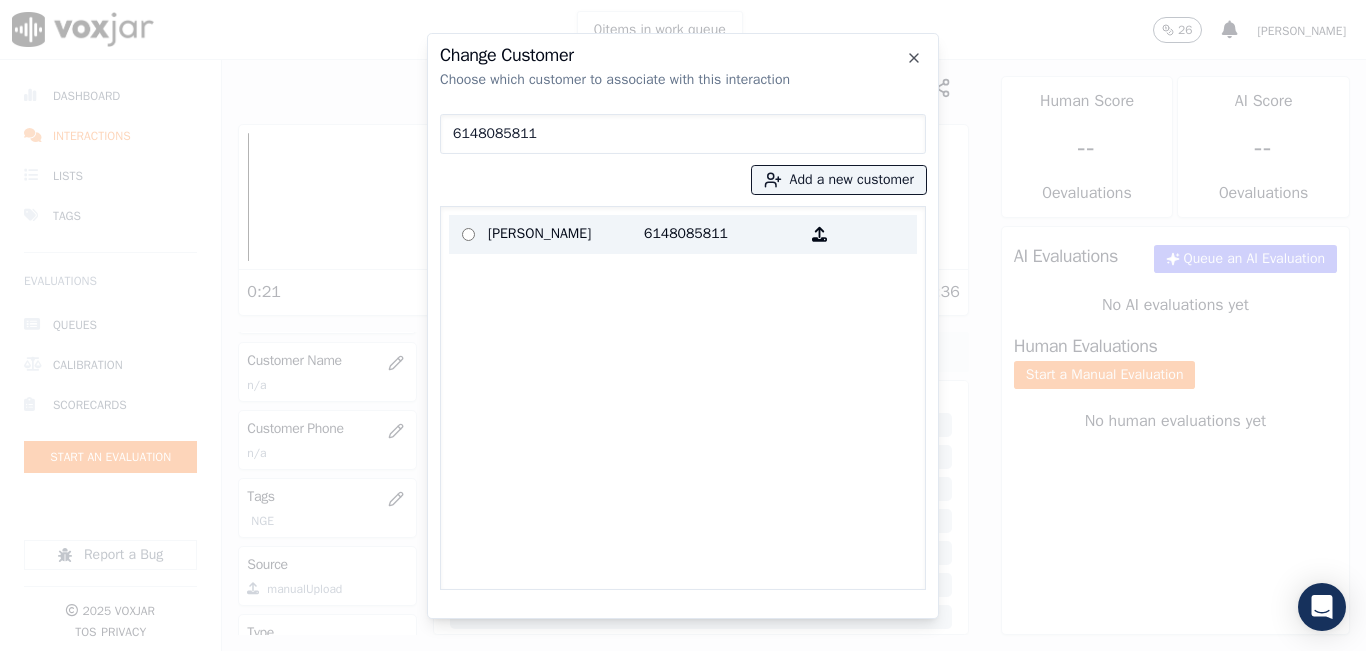 type on "6148085811" 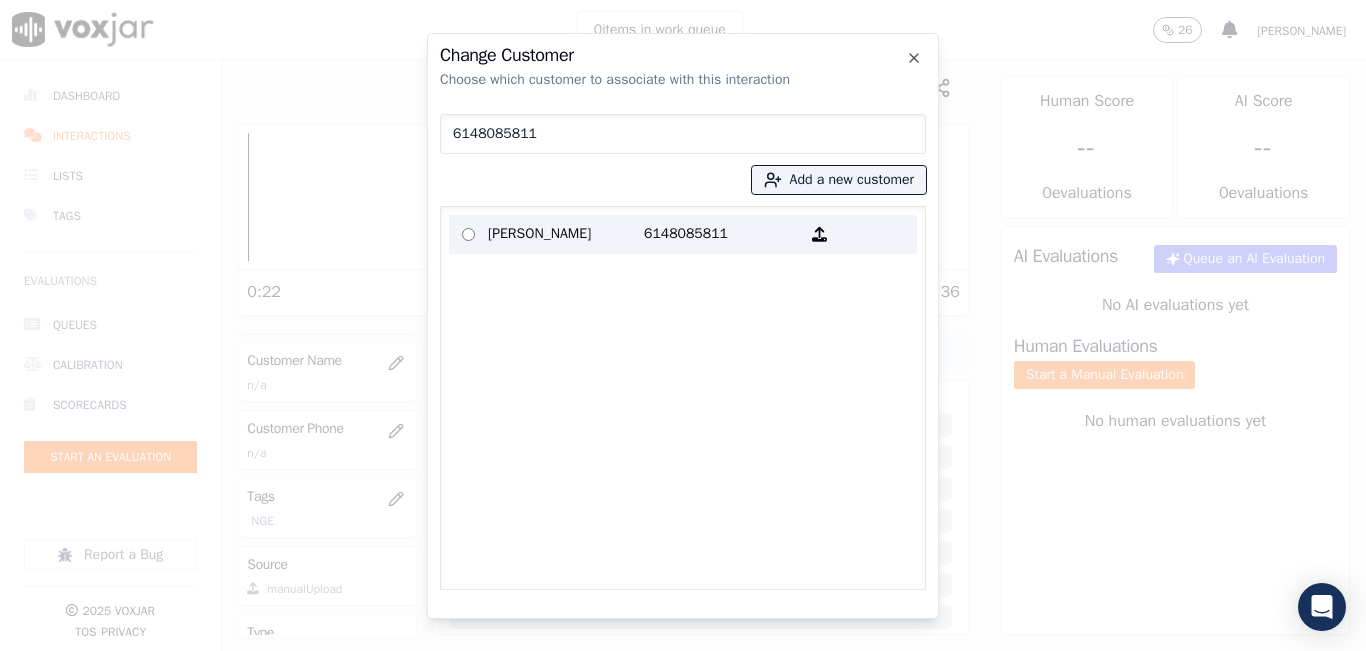 click on "JOEL MORA SANCHEZ" at bounding box center (566, 234) 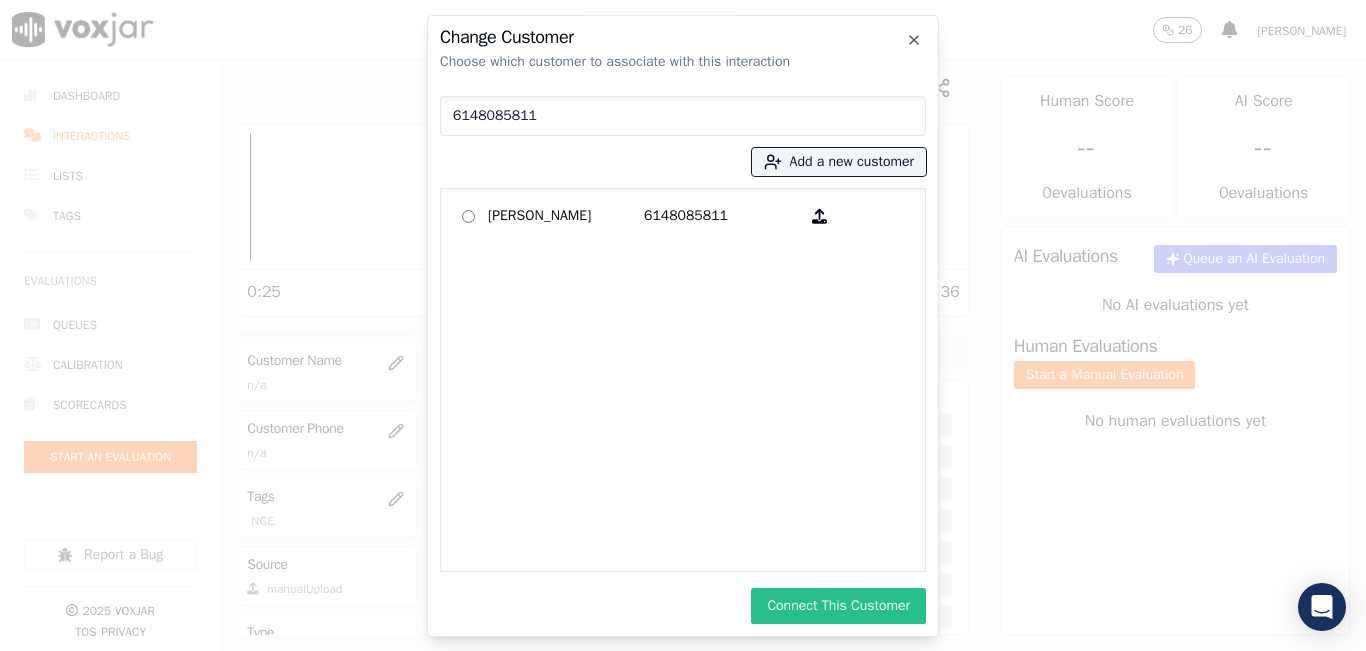 click on "Connect This Customer" at bounding box center [838, 606] 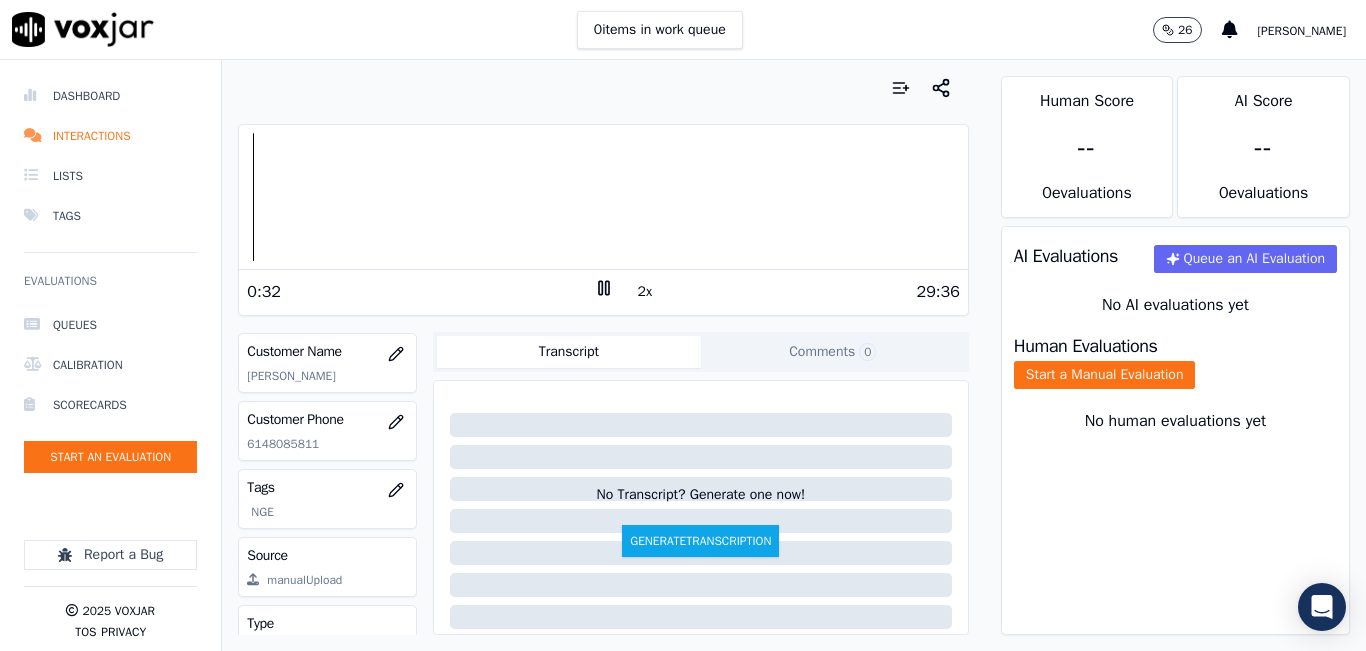 scroll, scrollTop: 378, scrollLeft: 0, axis: vertical 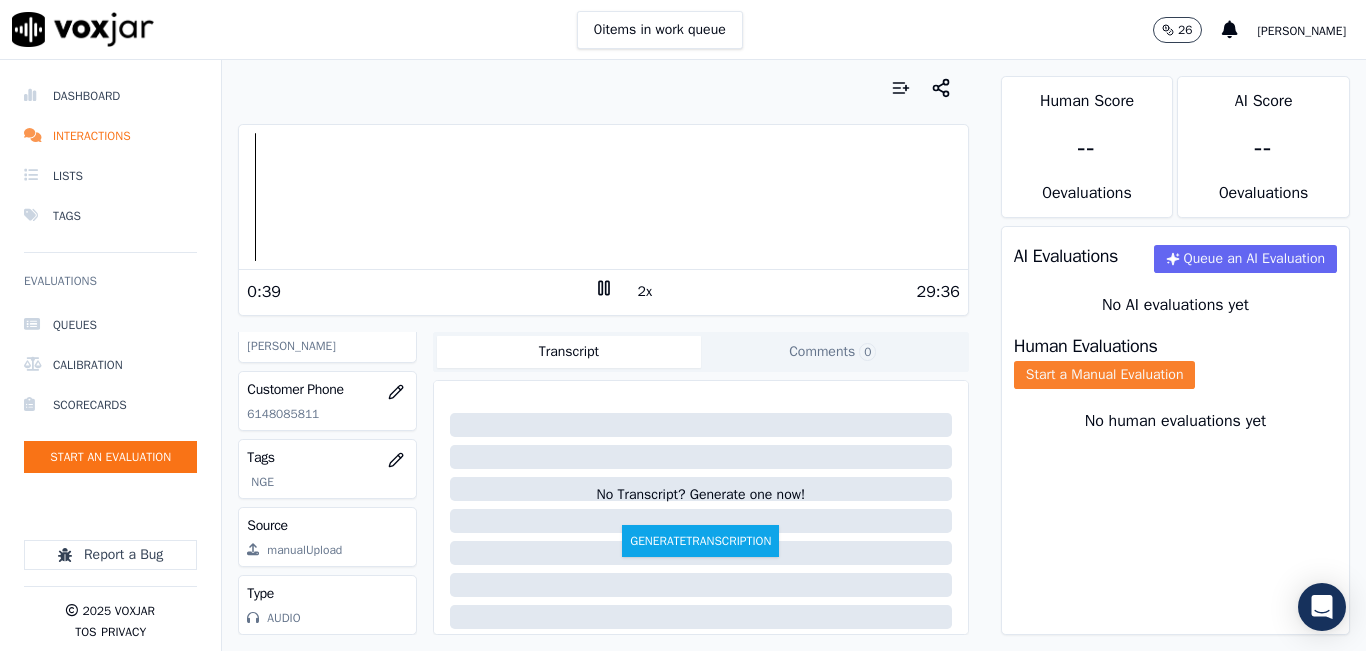 click on "Start a Manual Evaluation" 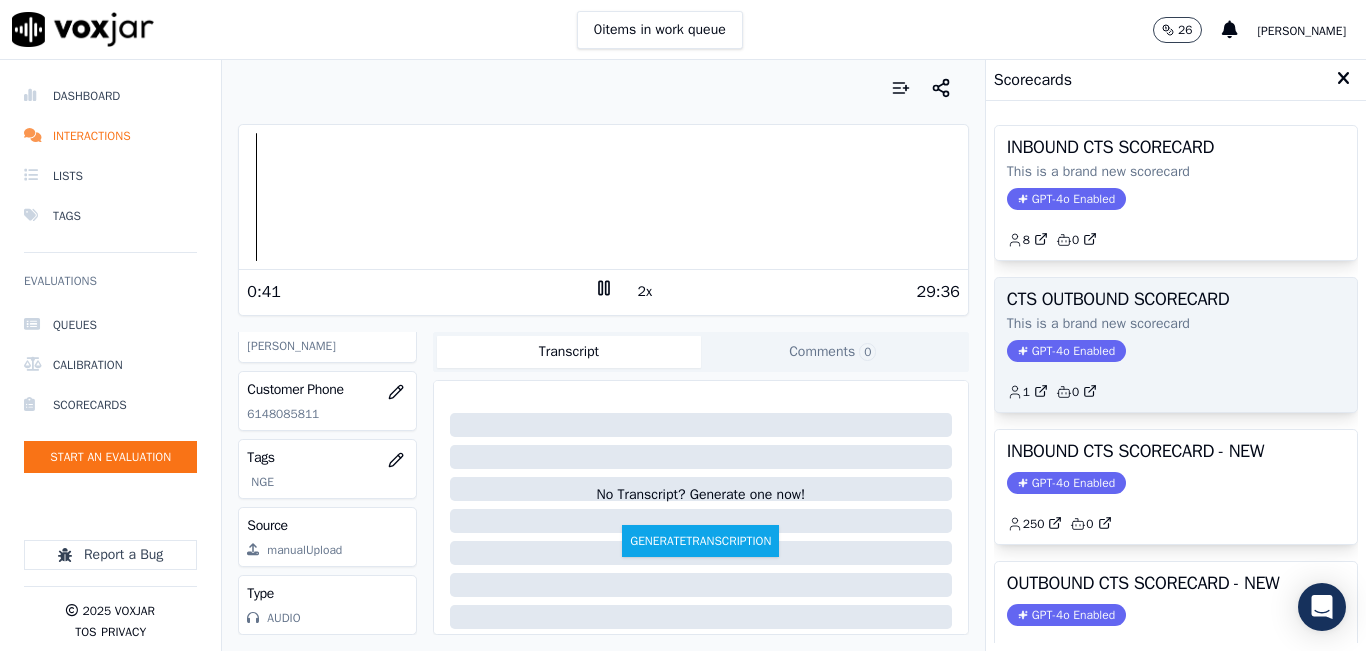 scroll, scrollTop: 427, scrollLeft: 0, axis: vertical 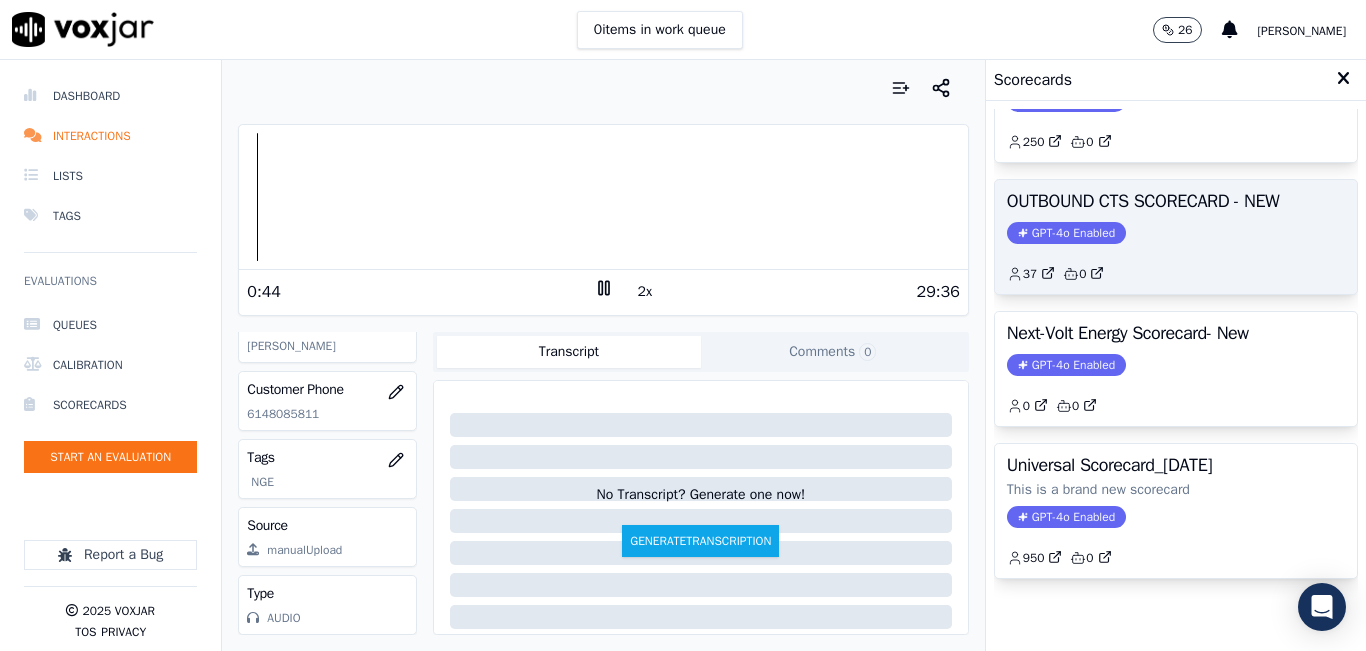 click on "37         0" 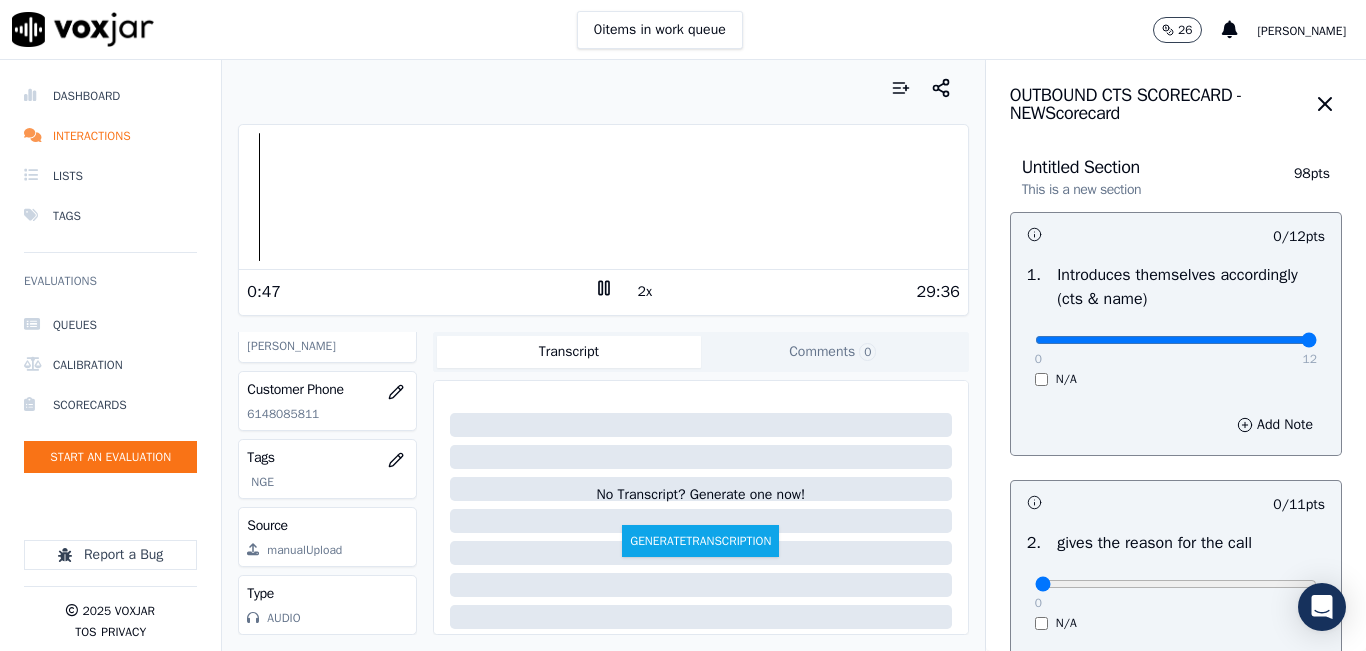 drag, startPoint x: 1074, startPoint y: 336, endPoint x: 1271, endPoint y: 313, distance: 198.33809 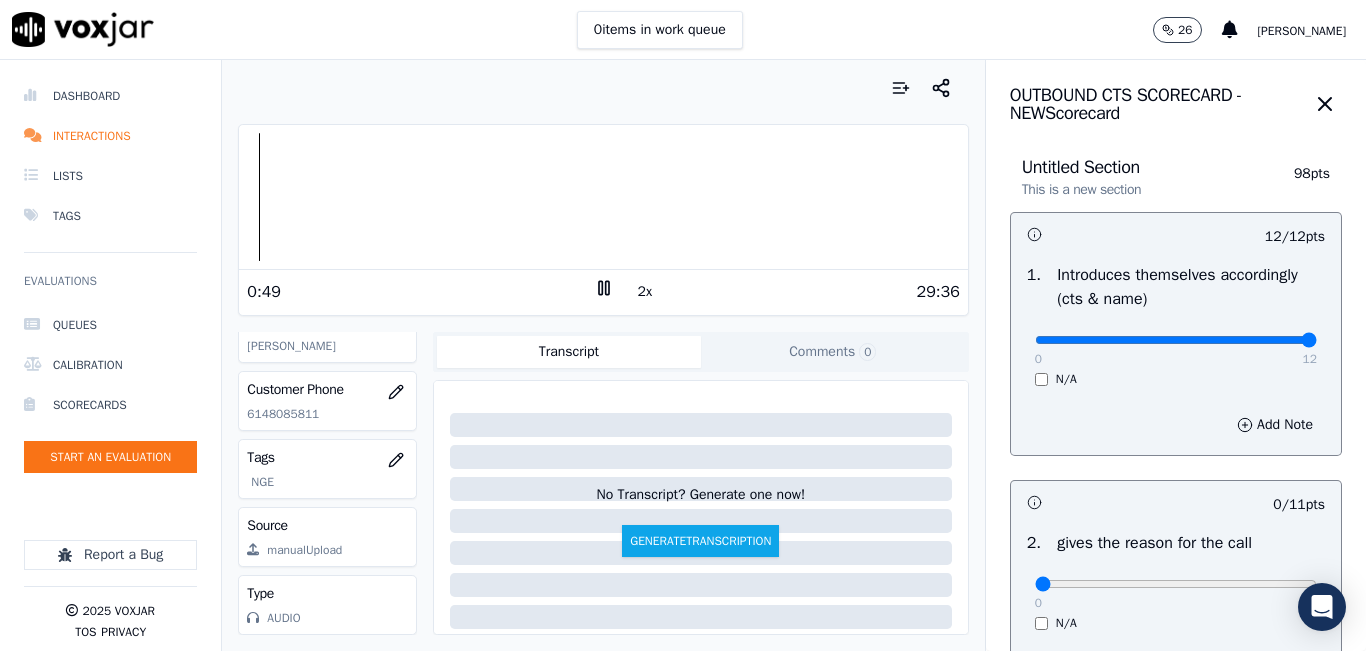 scroll, scrollTop: 100, scrollLeft: 0, axis: vertical 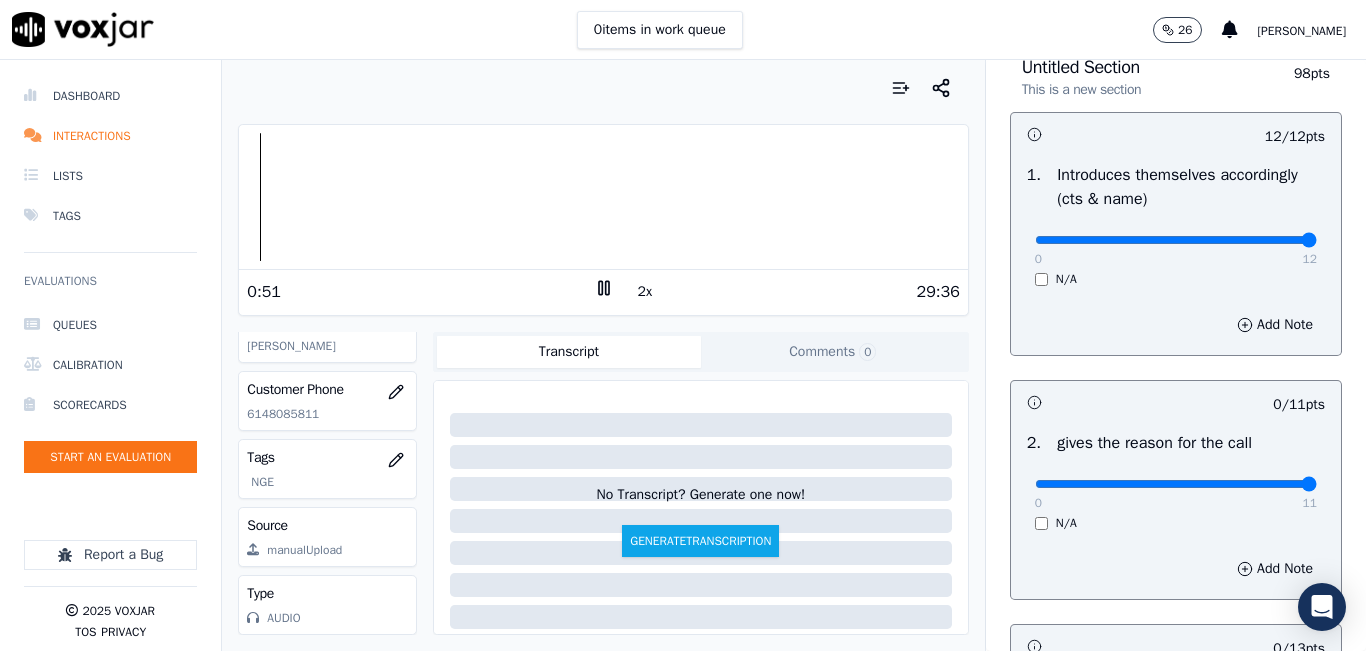 drag, startPoint x: 1063, startPoint y: 488, endPoint x: 1301, endPoint y: 423, distance: 246.71643 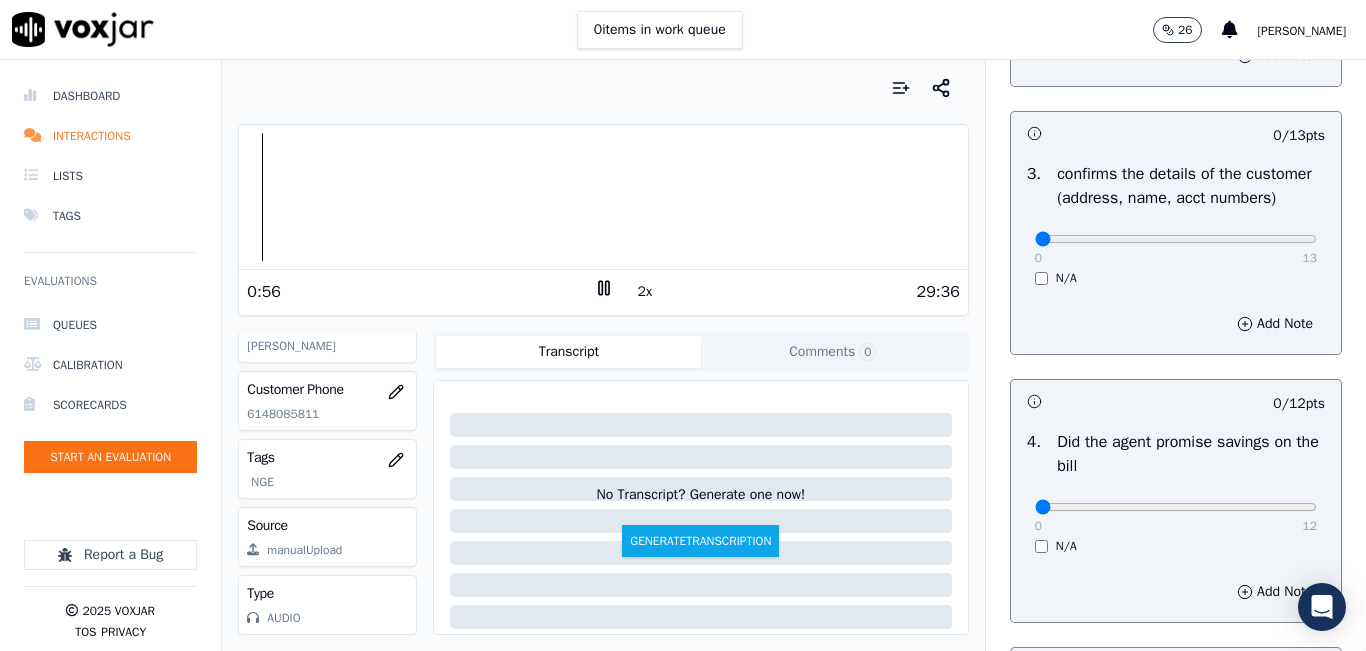 scroll, scrollTop: 700, scrollLeft: 0, axis: vertical 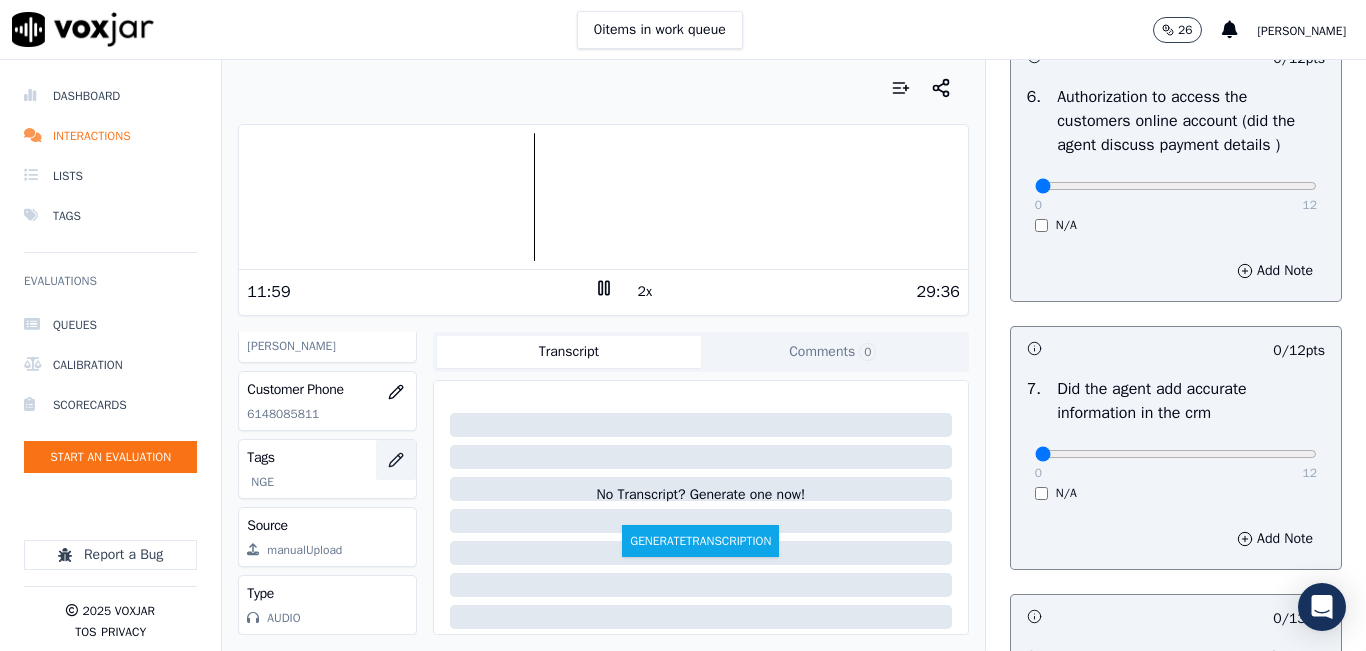 click 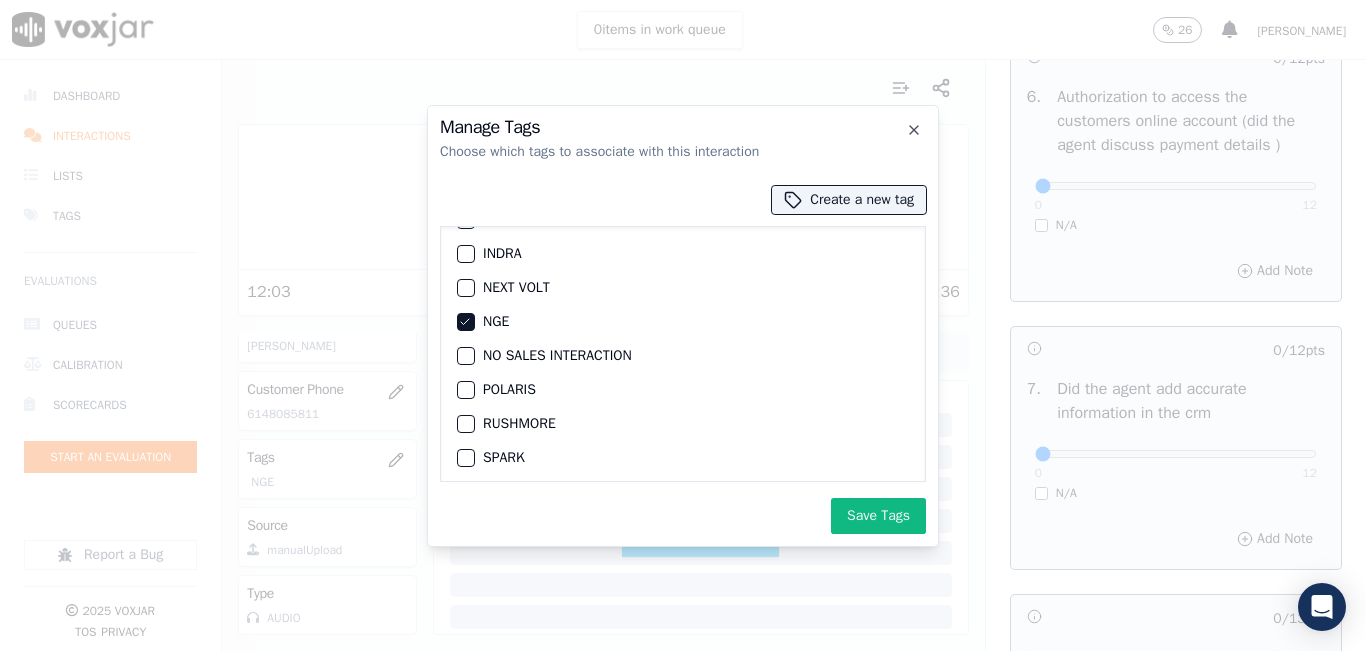 scroll, scrollTop: 185, scrollLeft: 0, axis: vertical 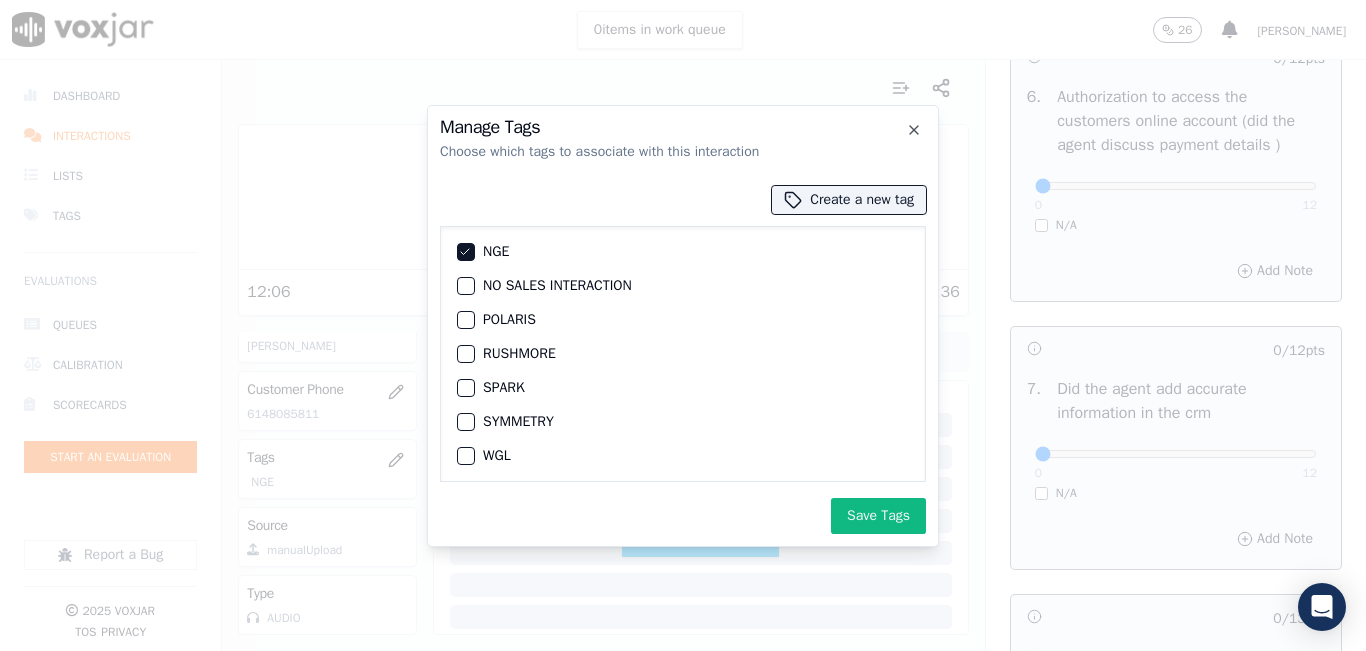 click on "SYMMETRY" 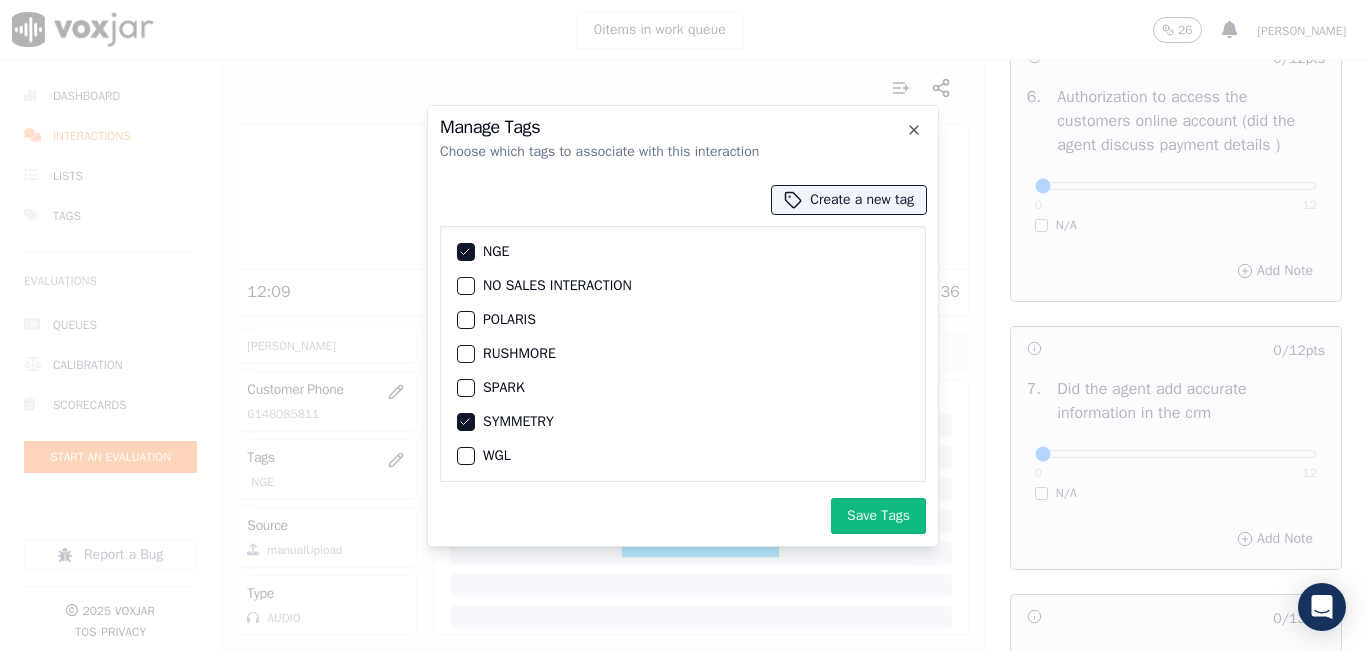 click on "NGE" at bounding box center [683, 252] 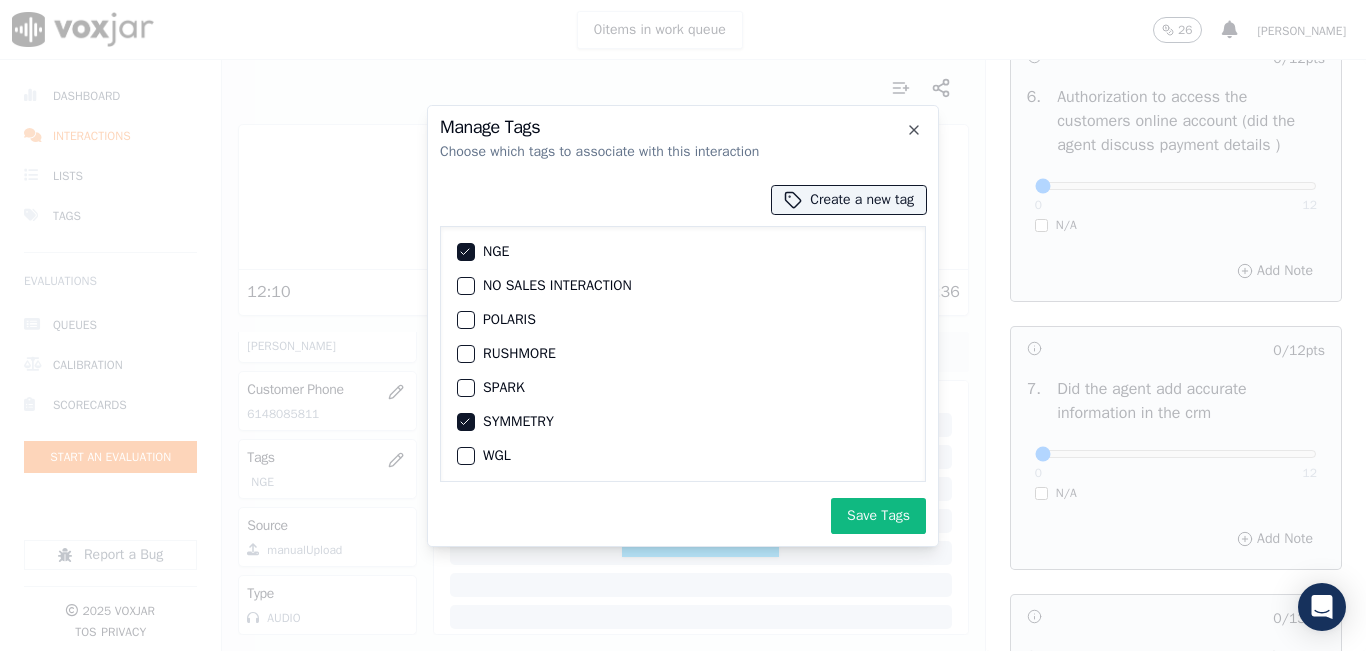 click on "NGE" 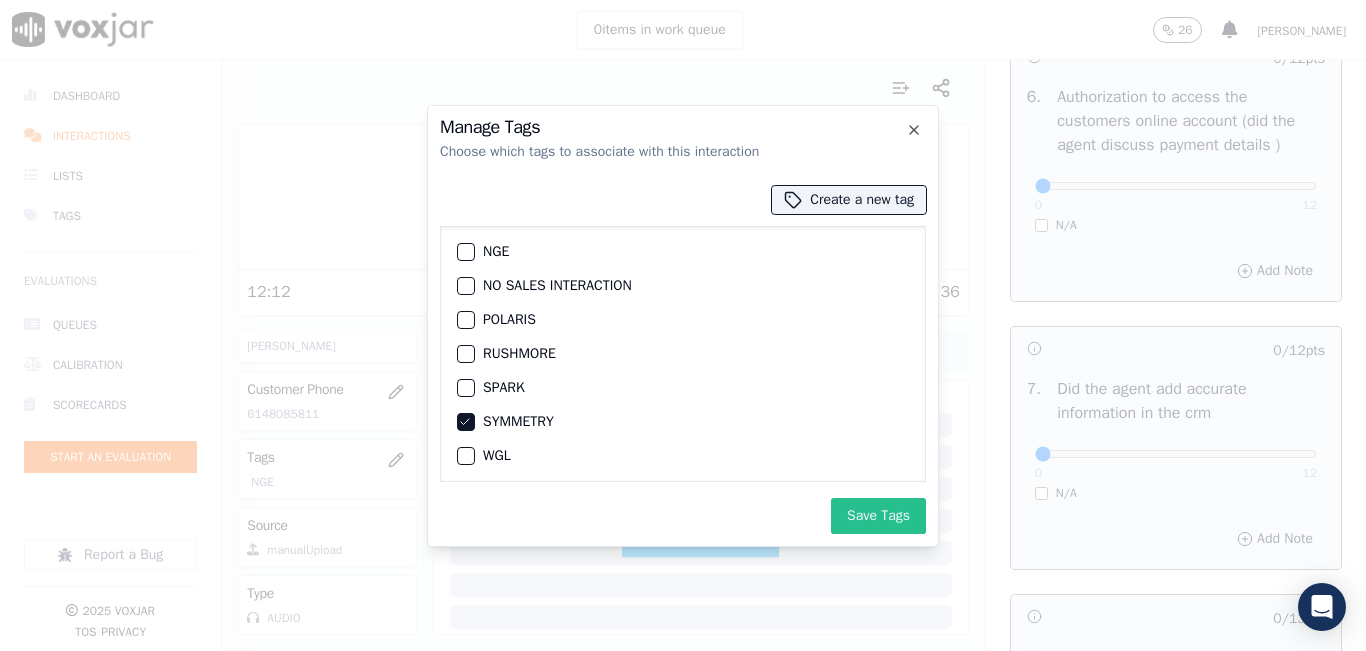 click on "Save Tags" at bounding box center (878, 516) 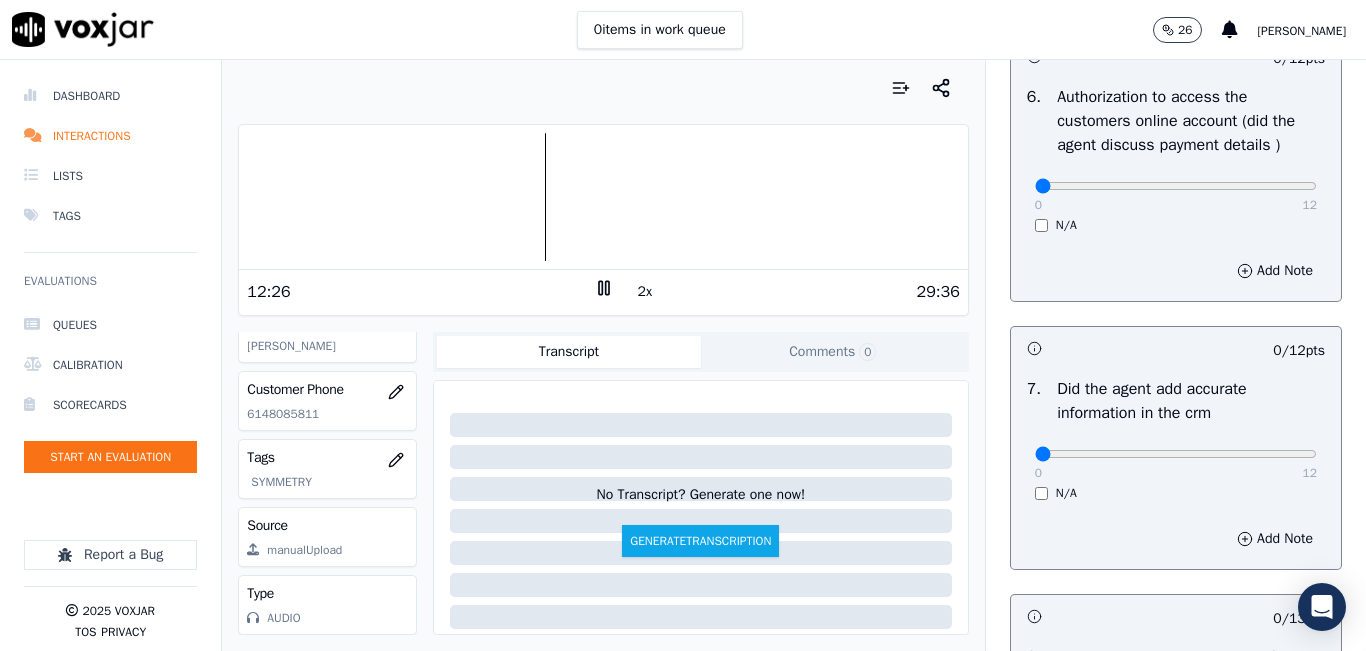 scroll, scrollTop: 378, scrollLeft: 0, axis: vertical 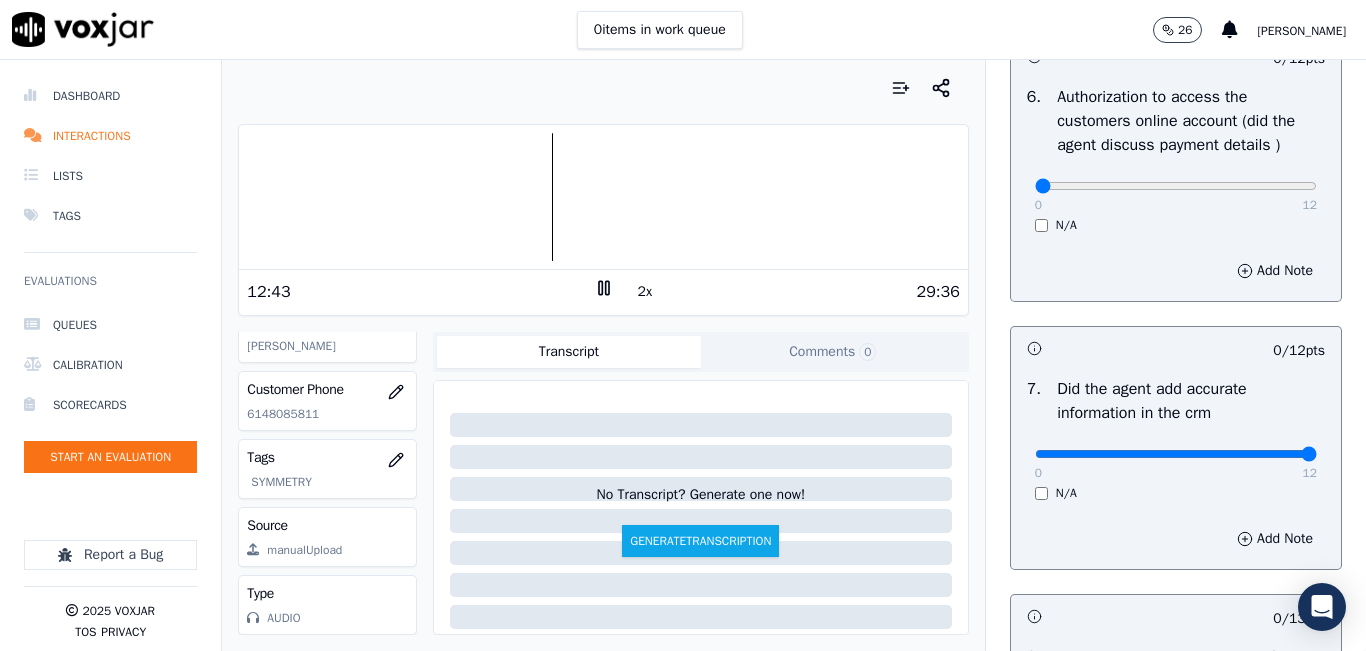 drag, startPoint x: 1144, startPoint y: 504, endPoint x: 1270, endPoint y: 493, distance: 126.47925 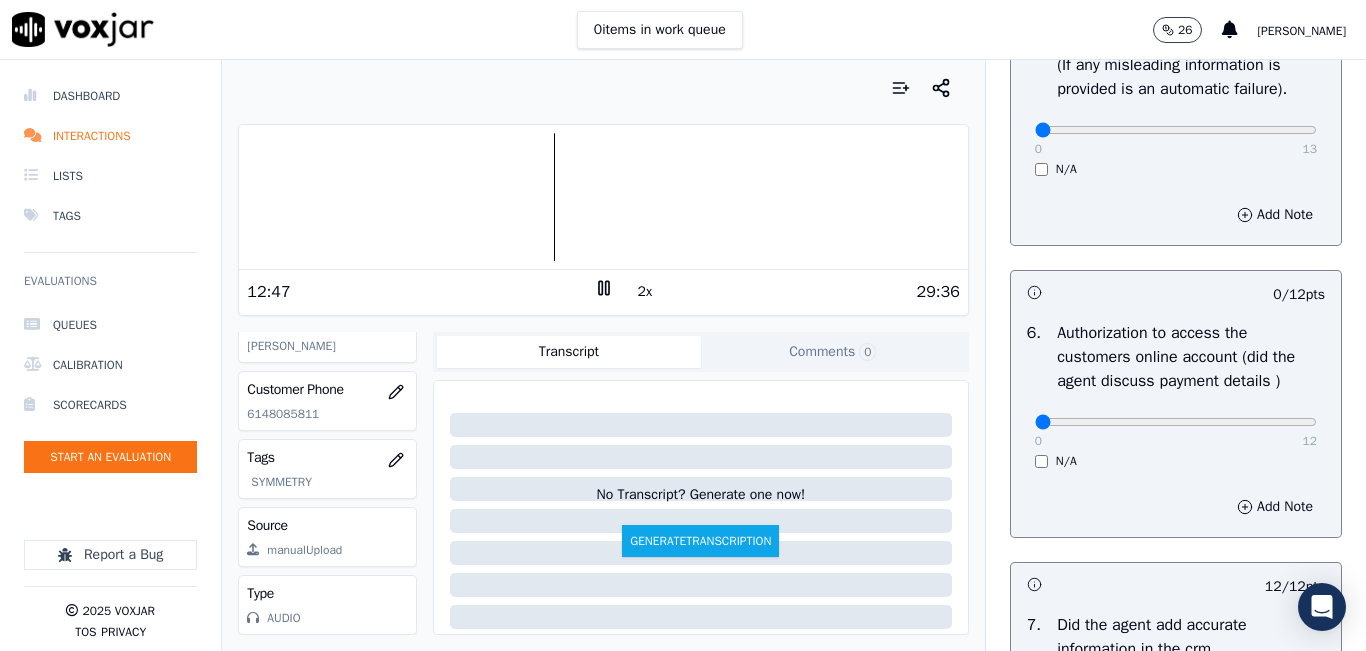 scroll, scrollTop: 1318, scrollLeft: 0, axis: vertical 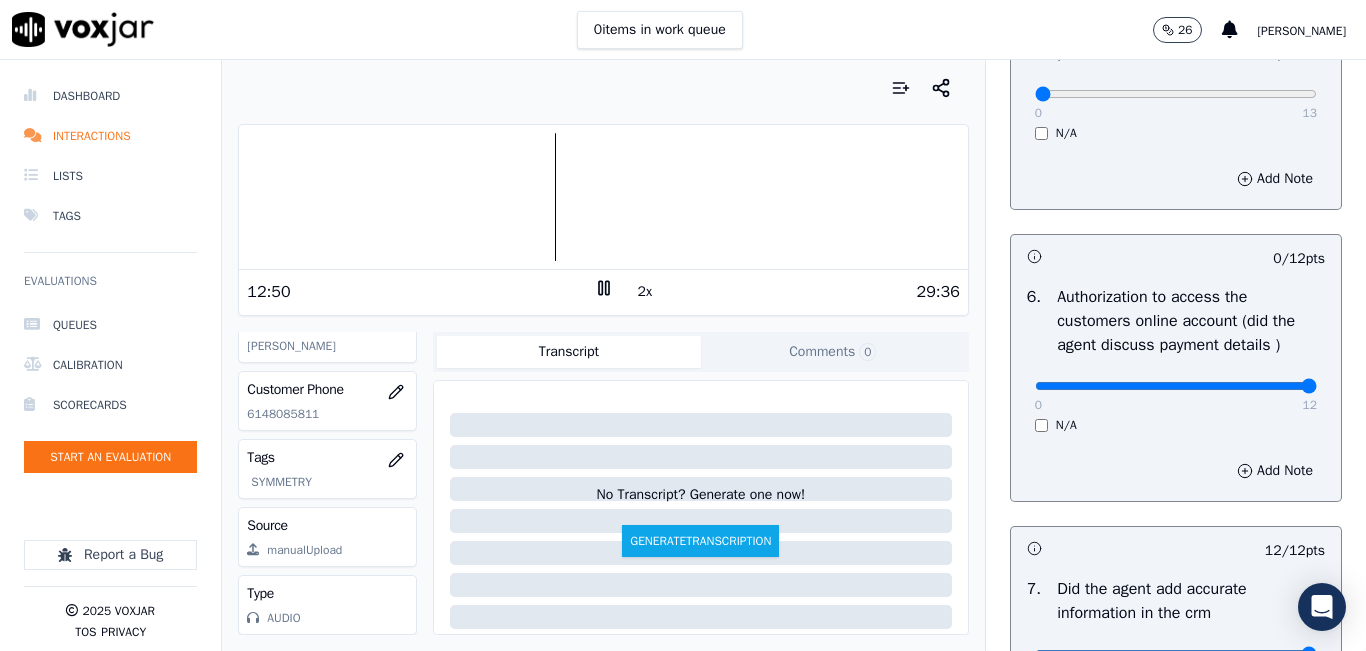 drag, startPoint x: 1185, startPoint y: 440, endPoint x: 1351, endPoint y: 458, distance: 166.97305 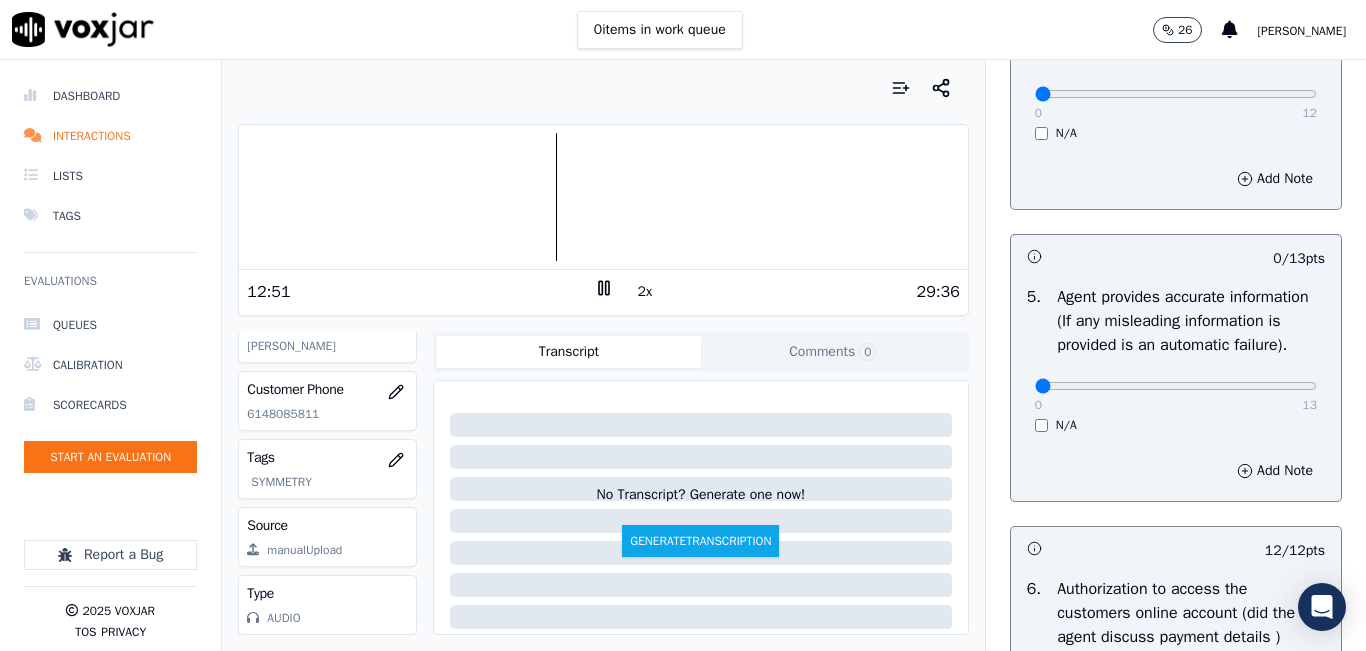scroll, scrollTop: 1018, scrollLeft: 0, axis: vertical 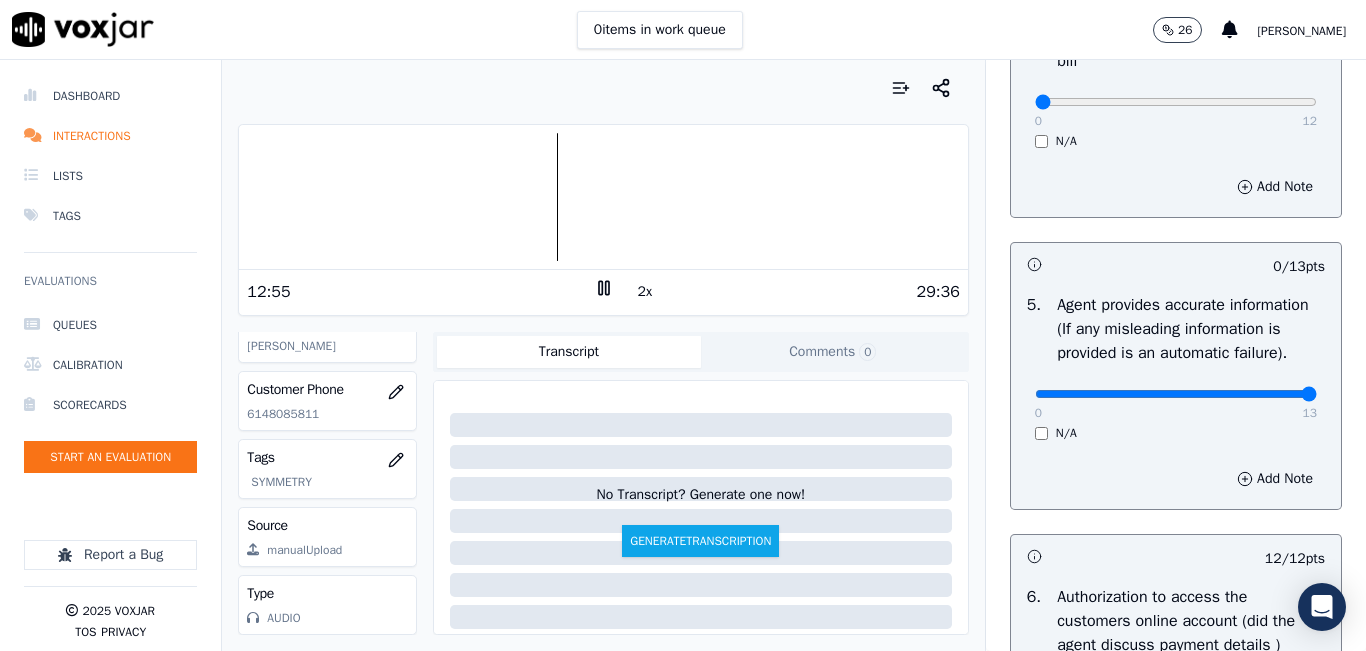 drag, startPoint x: 1165, startPoint y: 445, endPoint x: 1285, endPoint y: 445, distance: 120 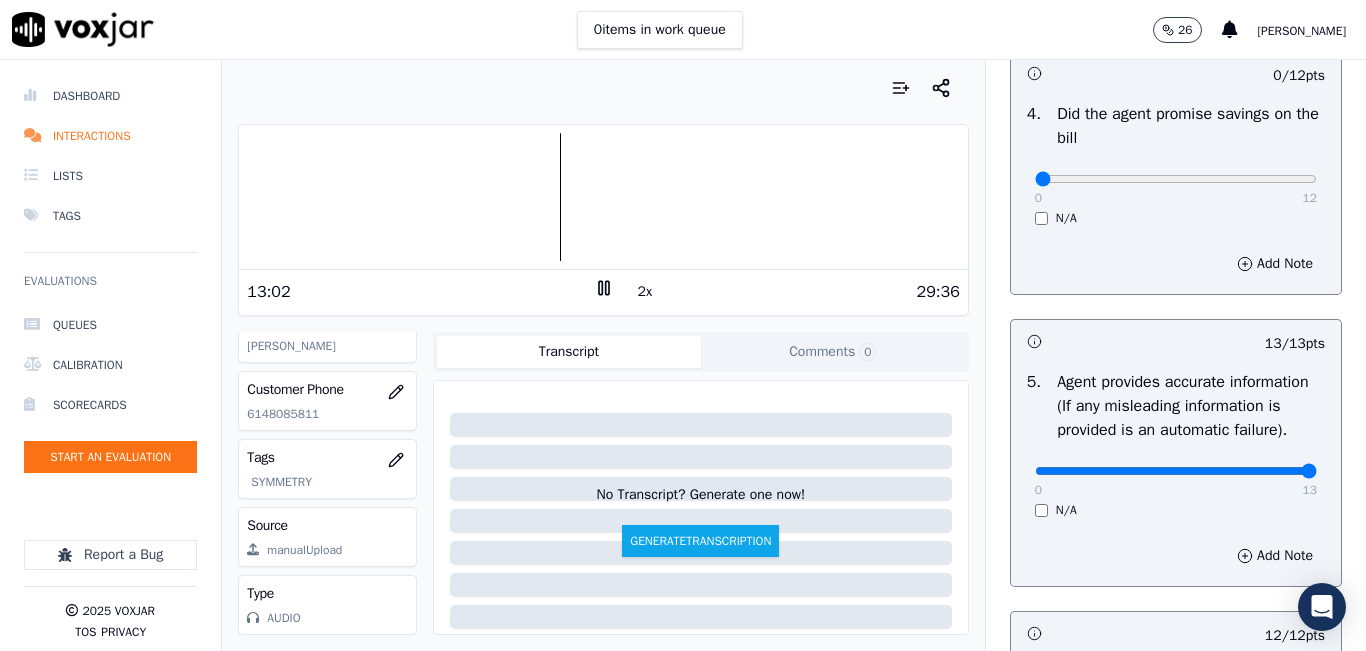 scroll, scrollTop: 718, scrollLeft: 0, axis: vertical 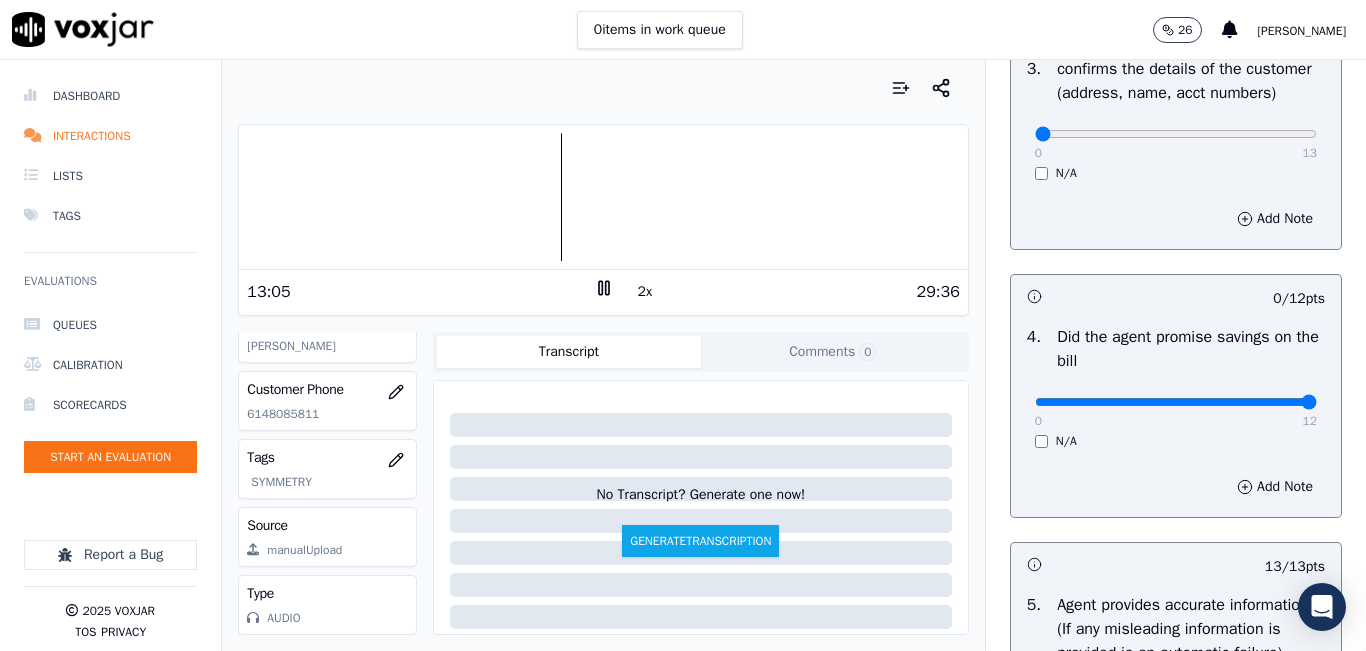 drag, startPoint x: 1075, startPoint y: 430, endPoint x: 1307, endPoint y: 435, distance: 232.05388 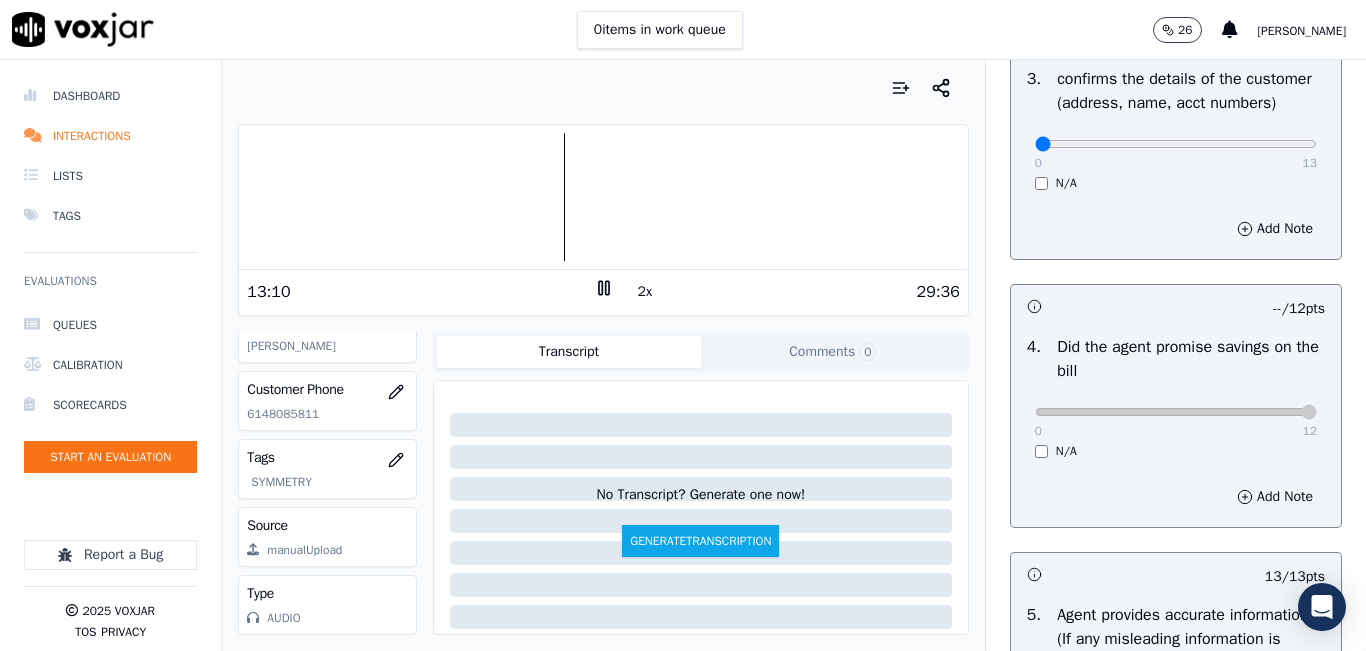 scroll, scrollTop: 718, scrollLeft: 0, axis: vertical 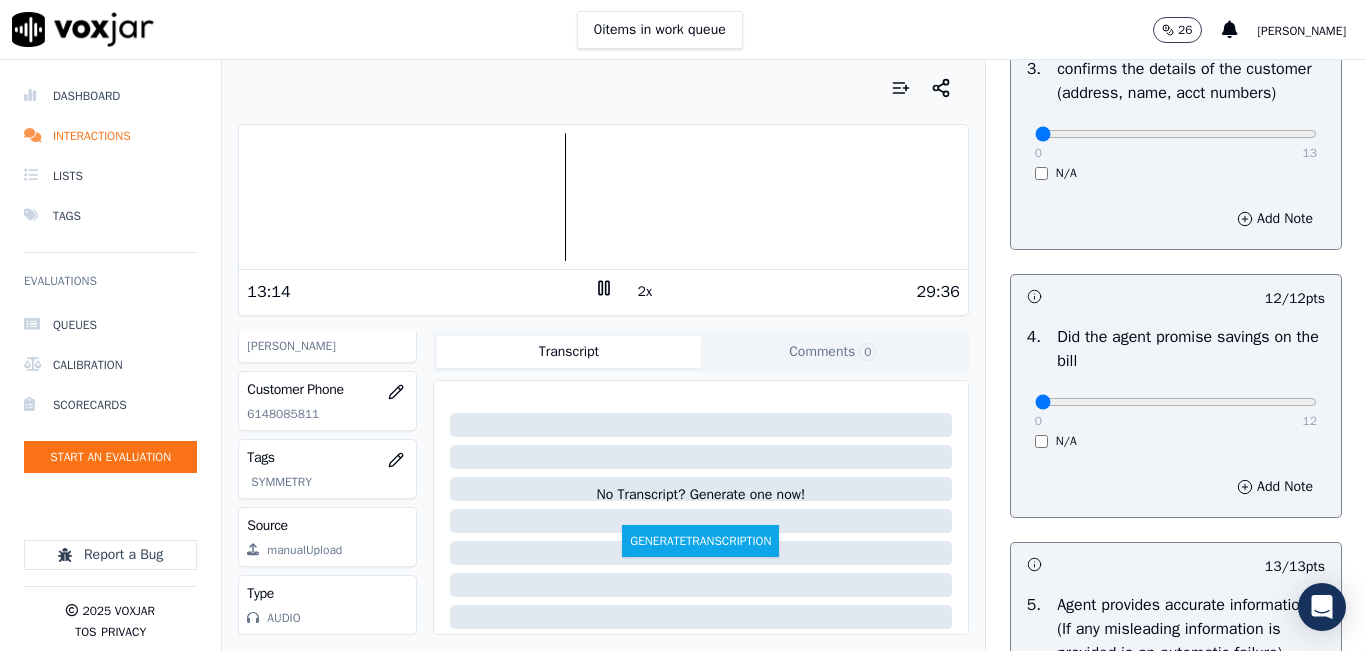 drag, startPoint x: 1032, startPoint y: 427, endPoint x: 990, endPoint y: 435, distance: 42.755116 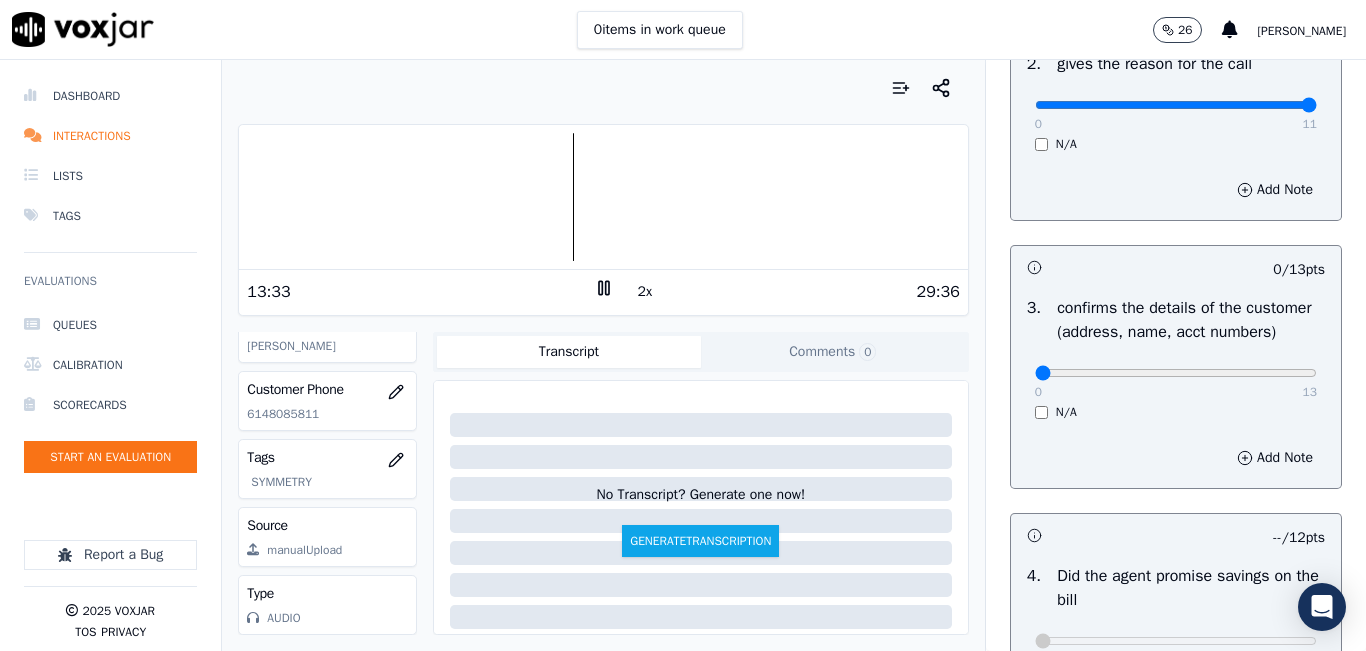 scroll, scrollTop: 518, scrollLeft: 0, axis: vertical 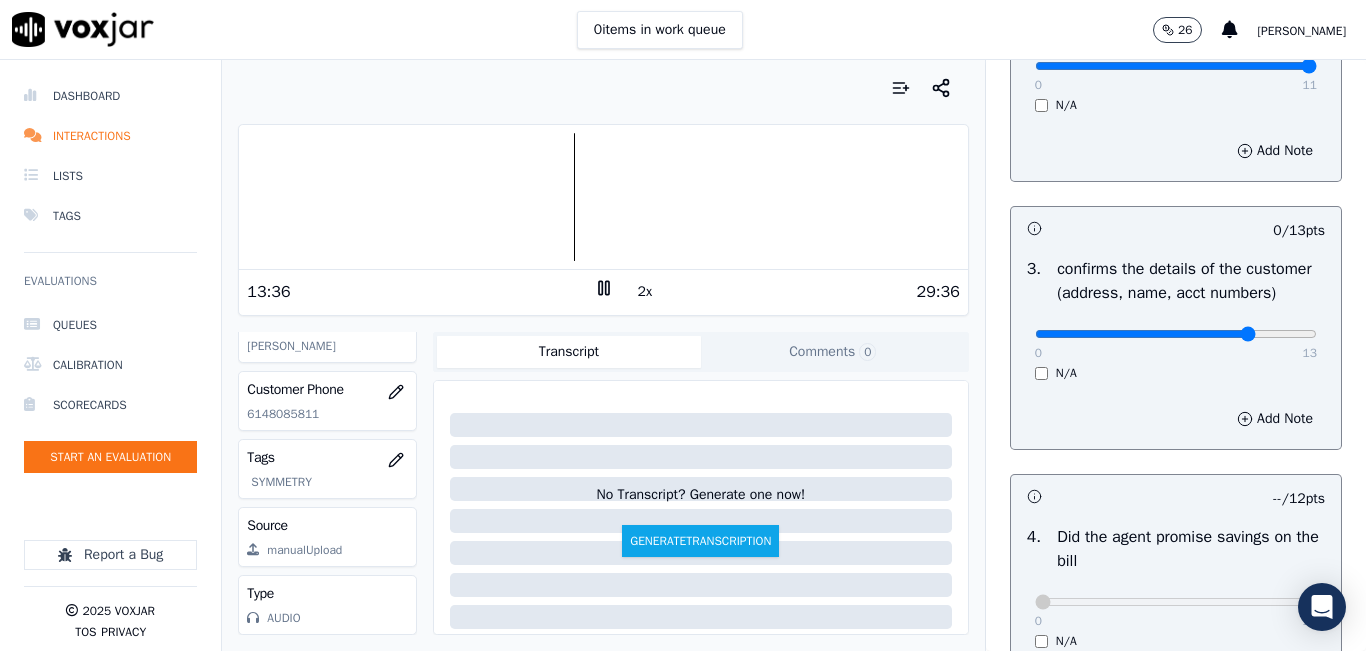drag, startPoint x: 1075, startPoint y: 357, endPoint x: 1205, endPoint y: 316, distance: 136.31215 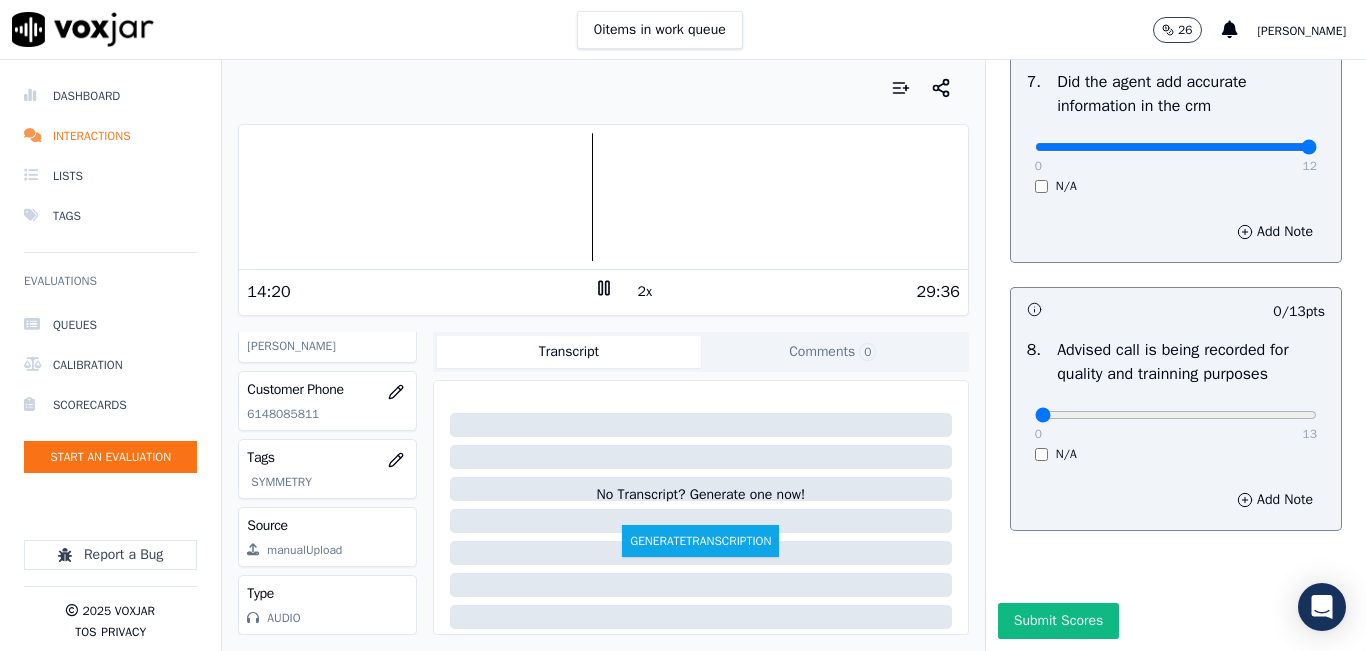 scroll, scrollTop: 1918, scrollLeft: 0, axis: vertical 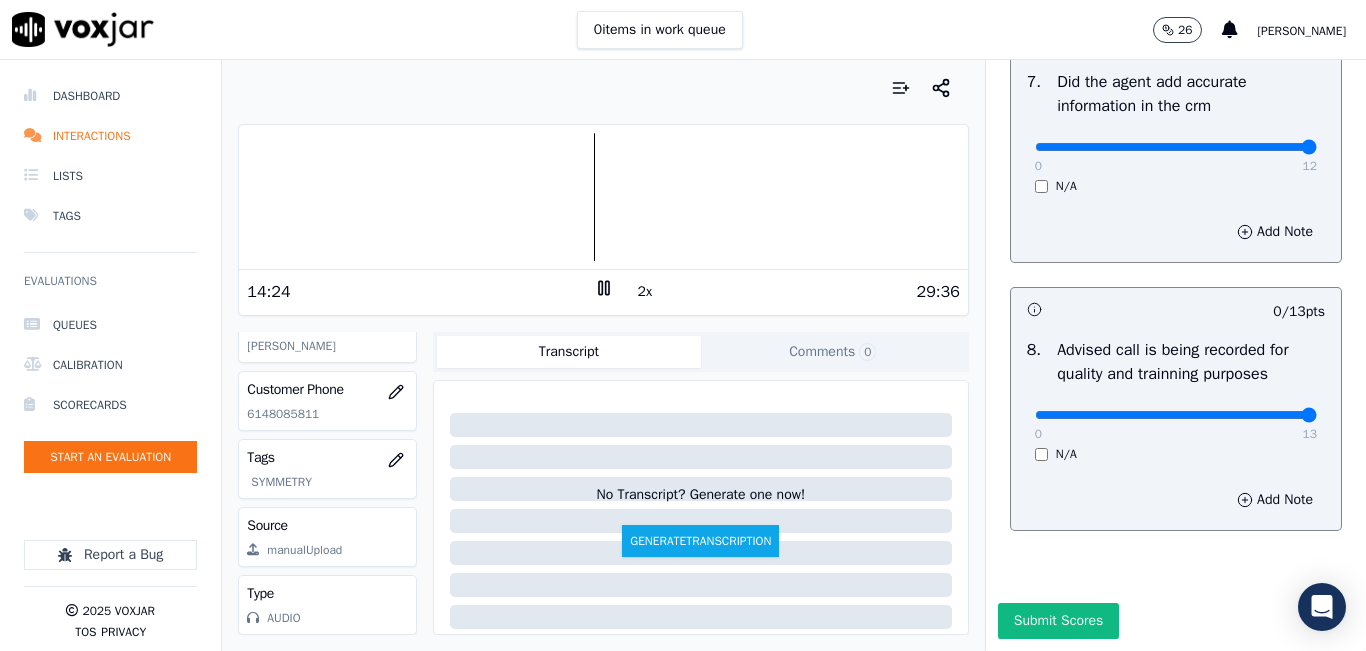 drag, startPoint x: 1034, startPoint y: 370, endPoint x: 1287, endPoint y: 365, distance: 253.04941 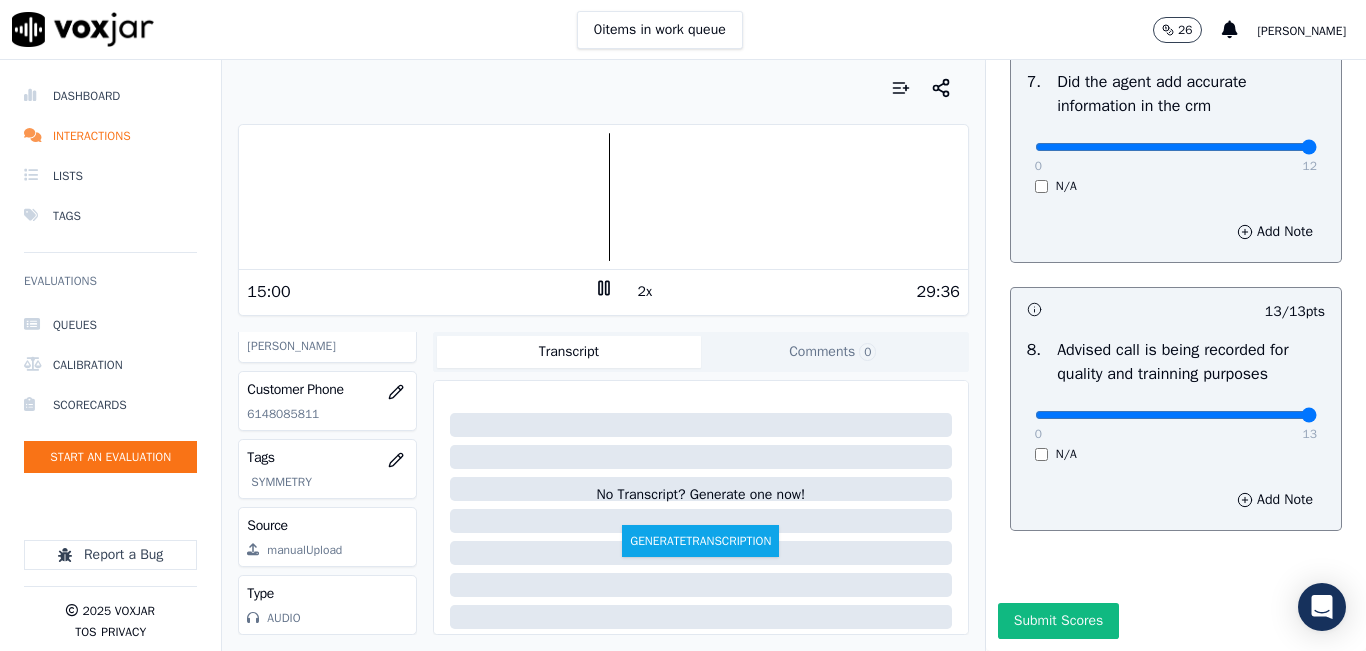 click at bounding box center [603, 197] 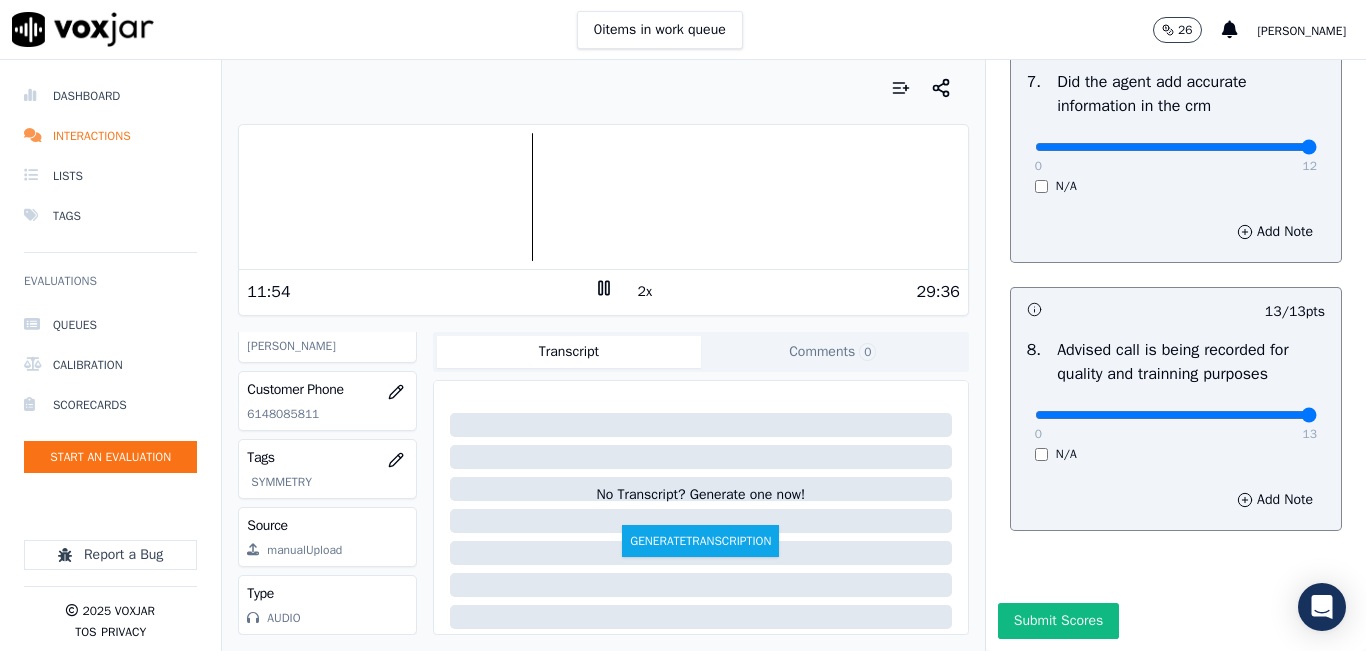 click at bounding box center [603, 197] 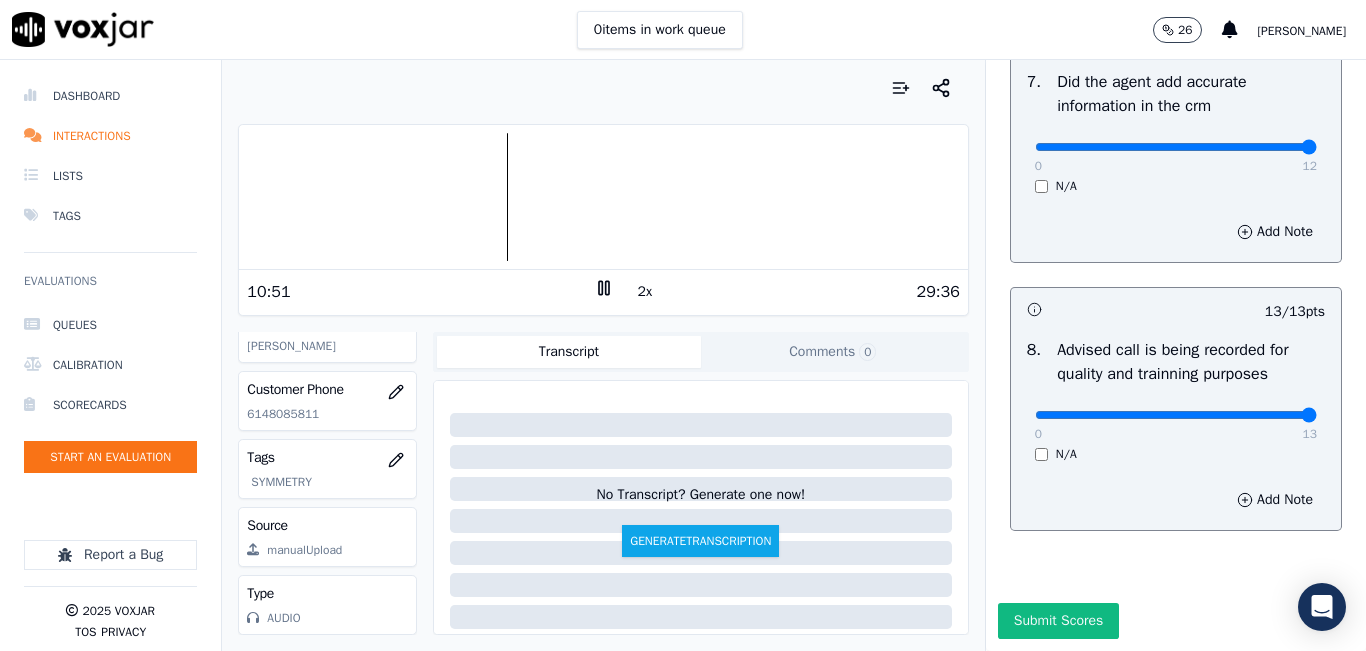 click at bounding box center (603, 197) 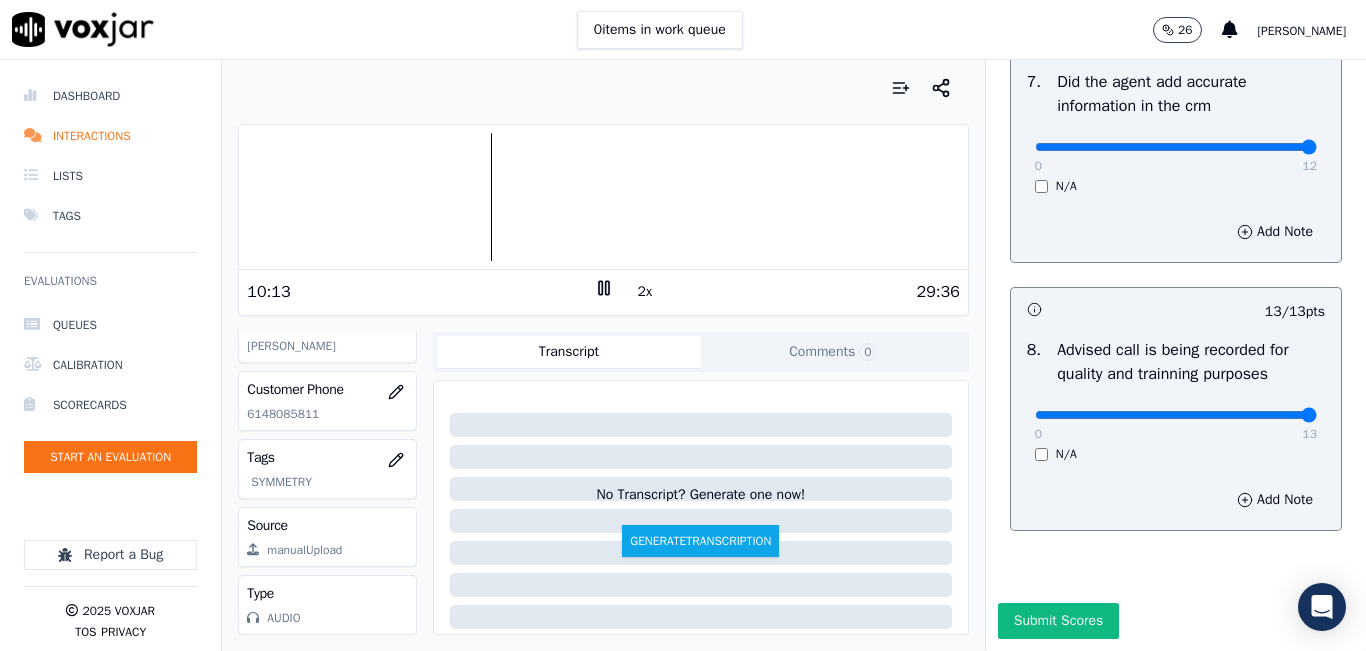 click 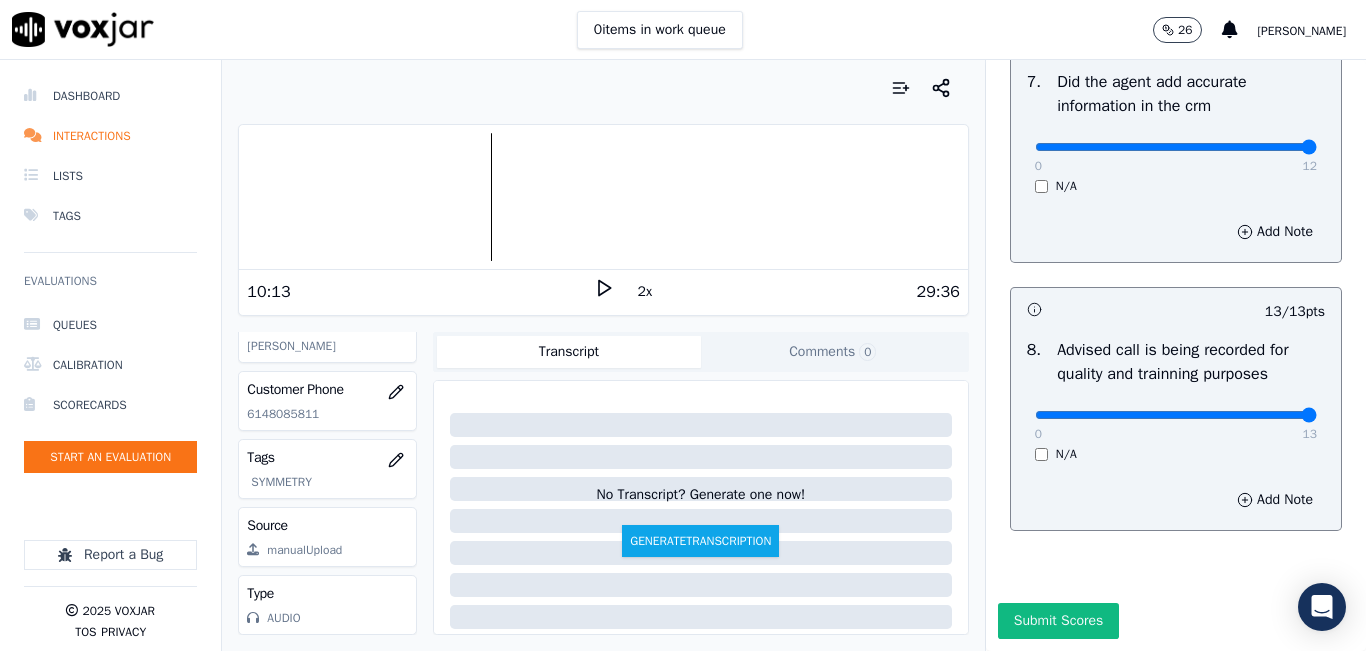 click 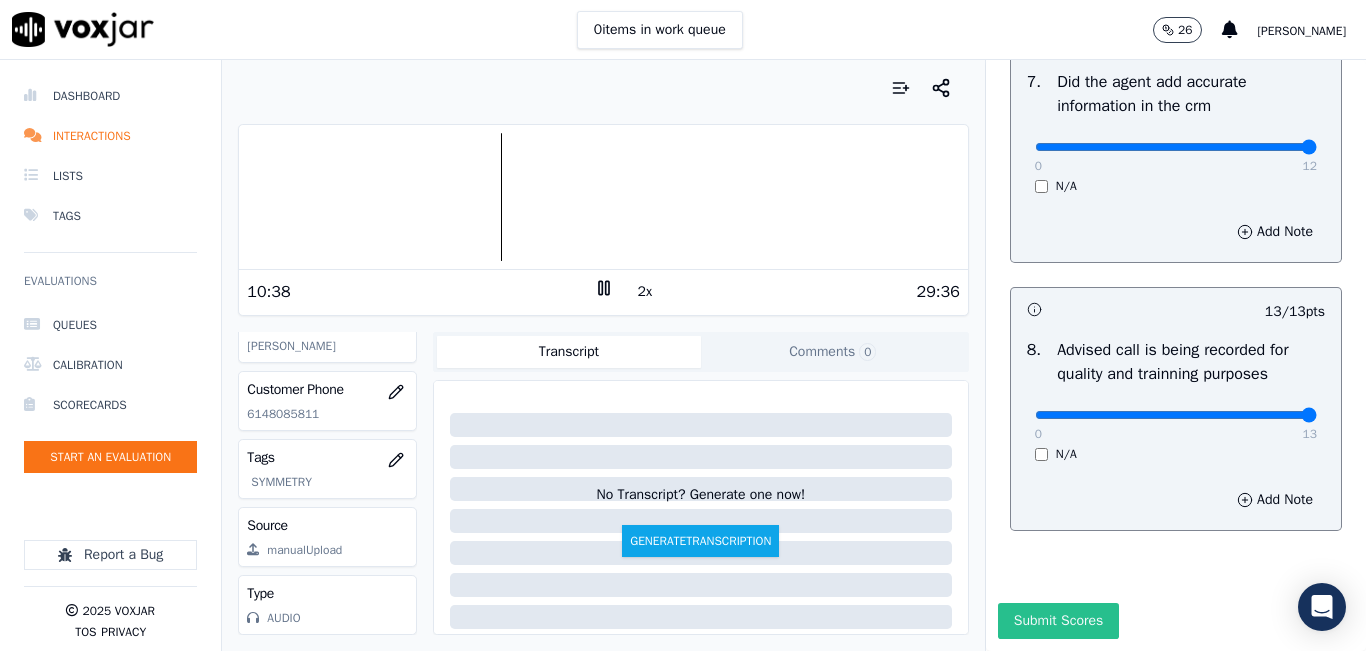 click on "Submit Scores" at bounding box center (1058, 621) 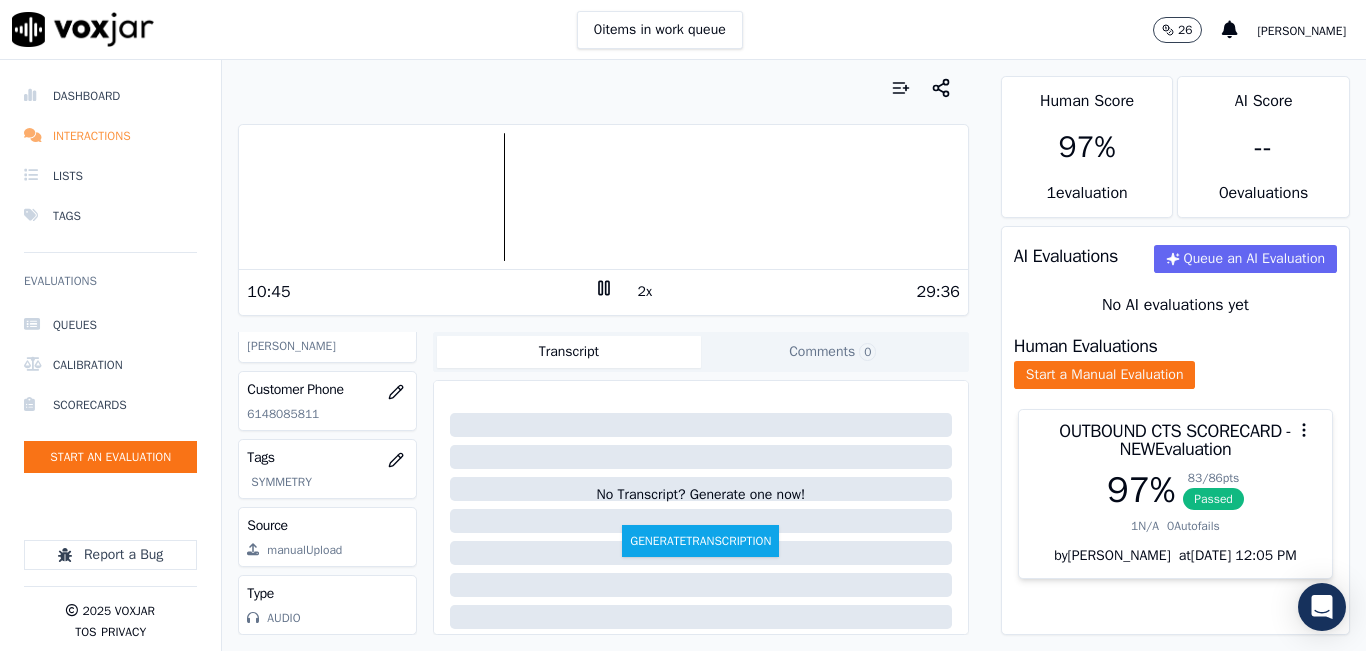 click on "Interactions" at bounding box center [110, 136] 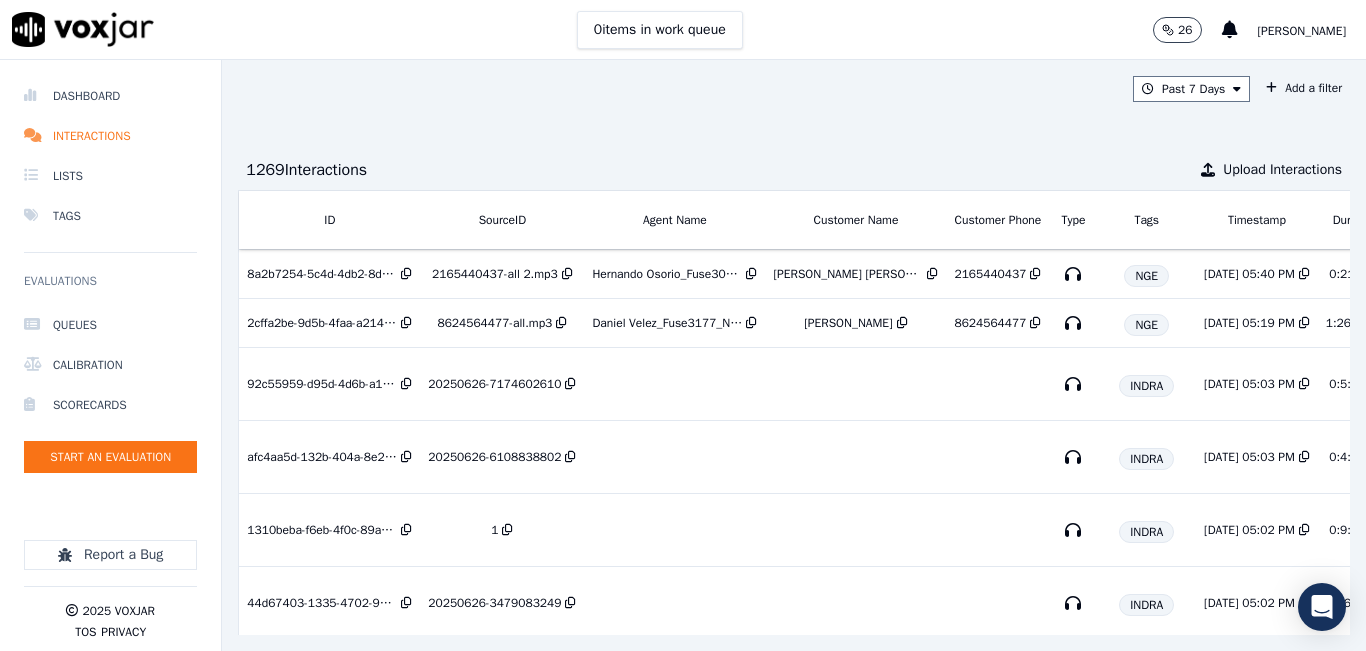 scroll, scrollTop: 0, scrollLeft: 332, axis: horizontal 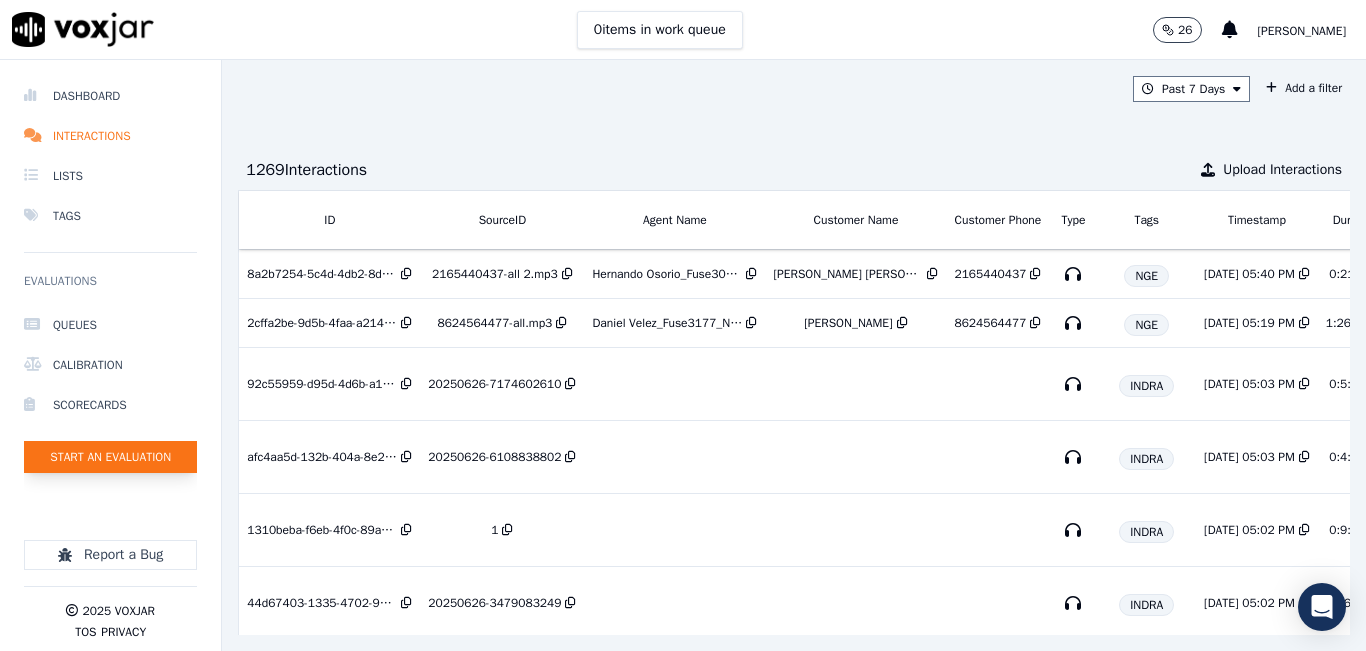 click on "Start an Evaluation" 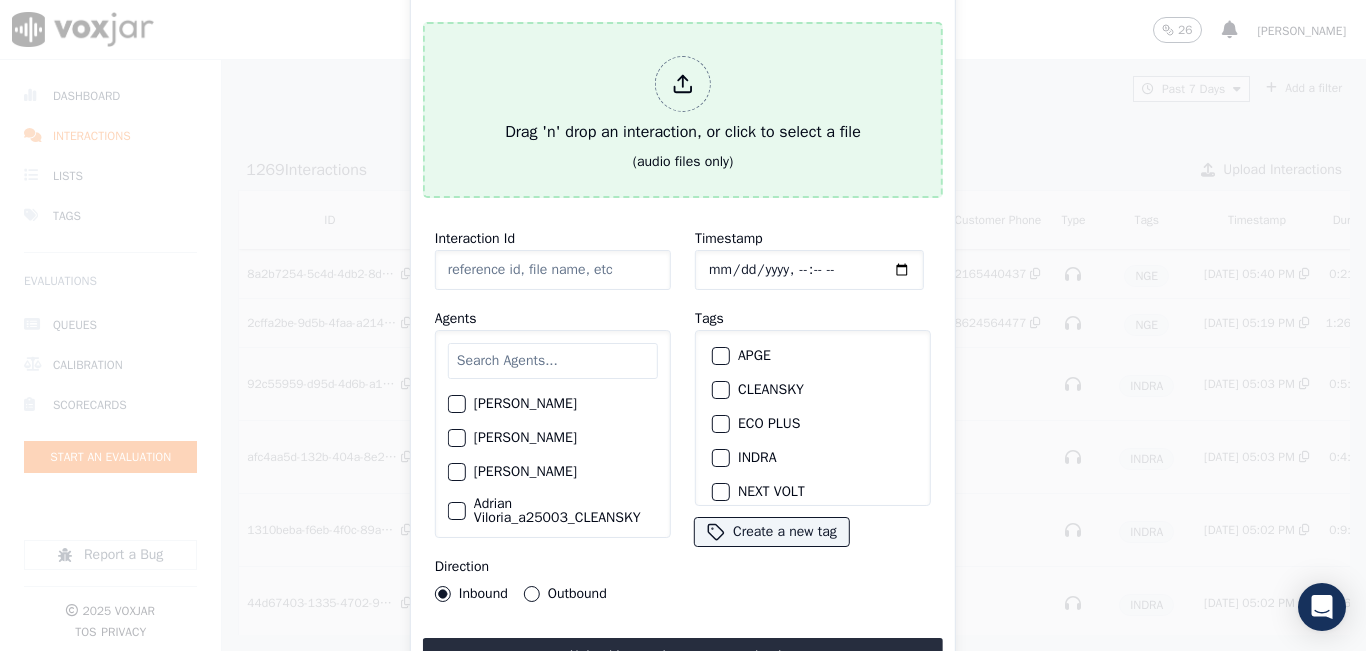 click on "Drag 'n' drop an interaction, or click to select a file" at bounding box center (683, 100) 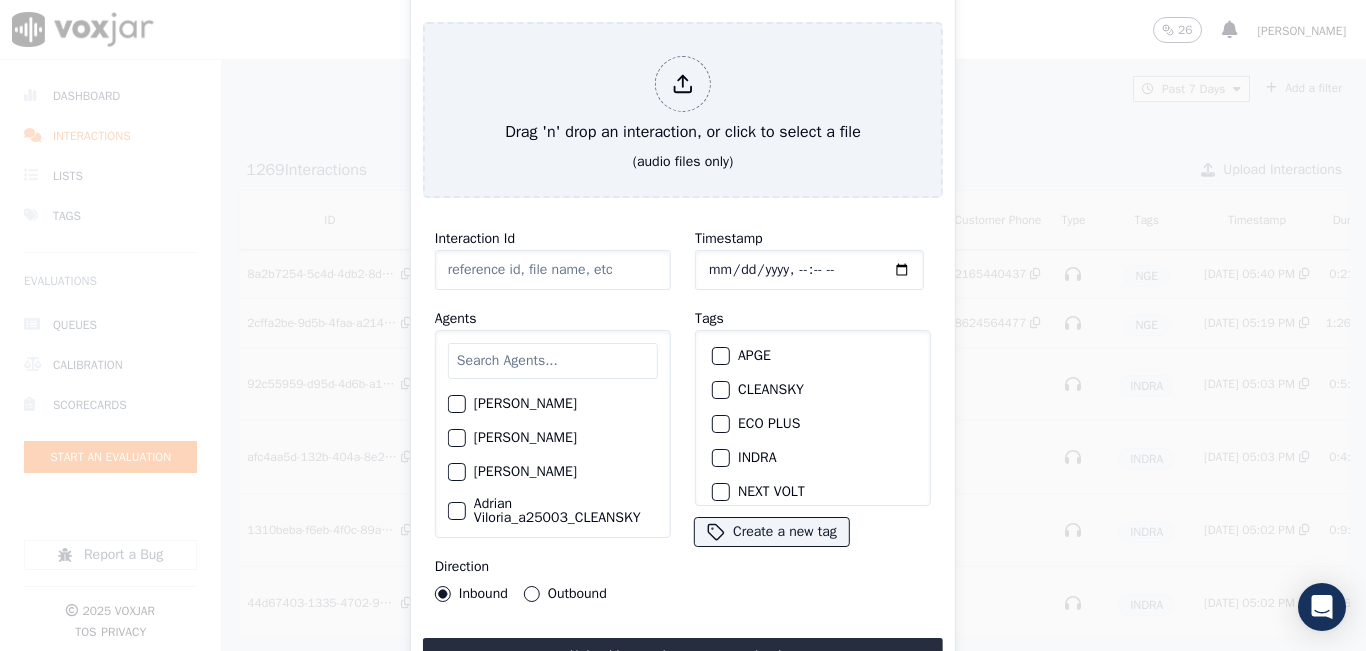 type on "20250703-104614_3808959941-all.mp3" 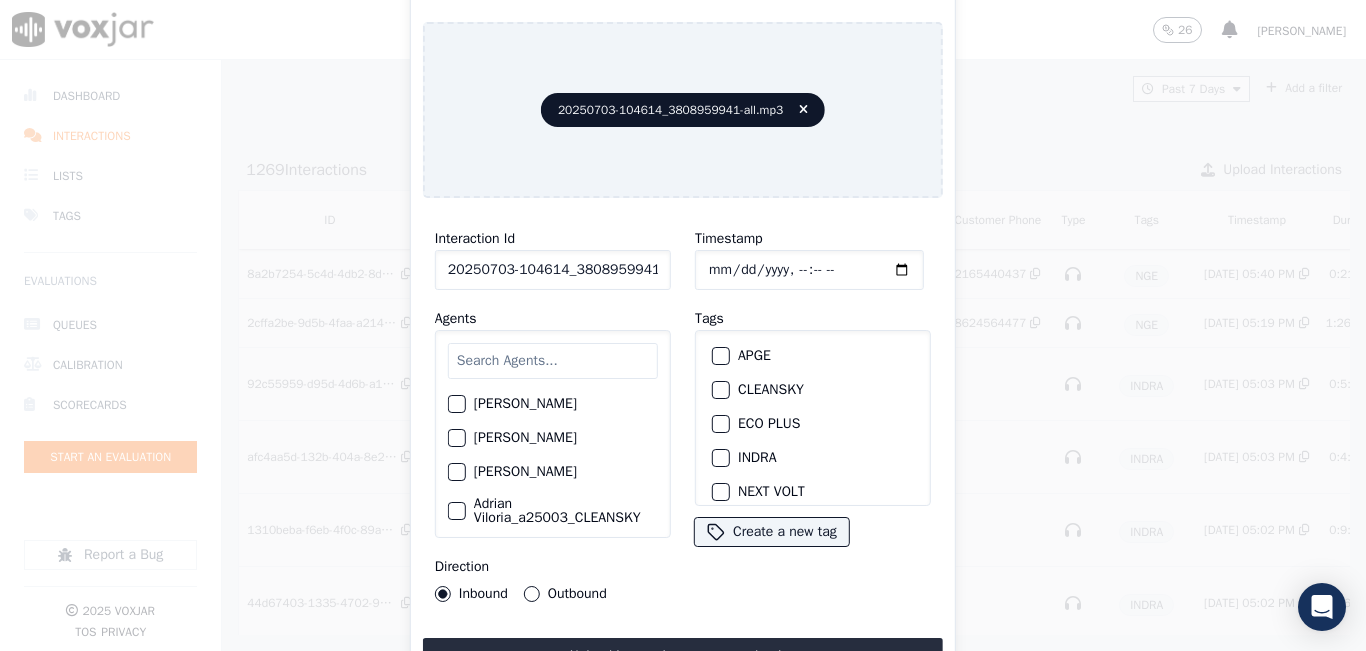 click at bounding box center (553, 361) 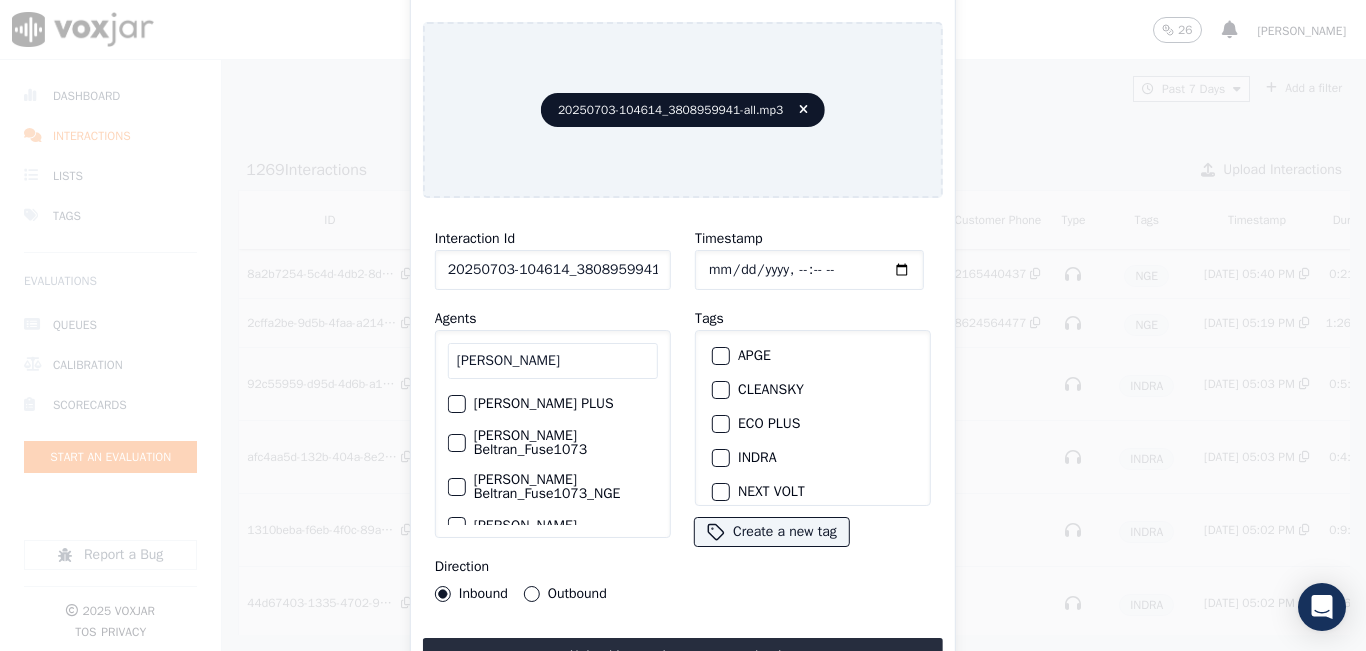 scroll, scrollTop: 100, scrollLeft: 0, axis: vertical 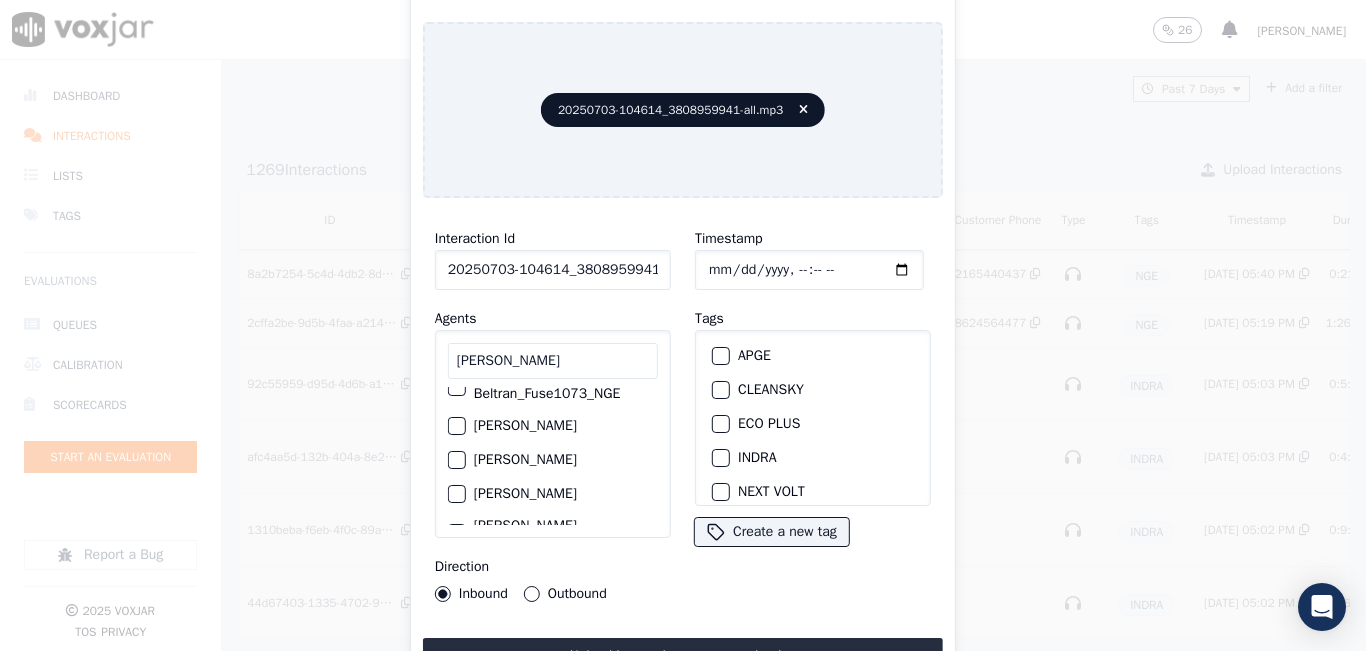 type on "luisa" 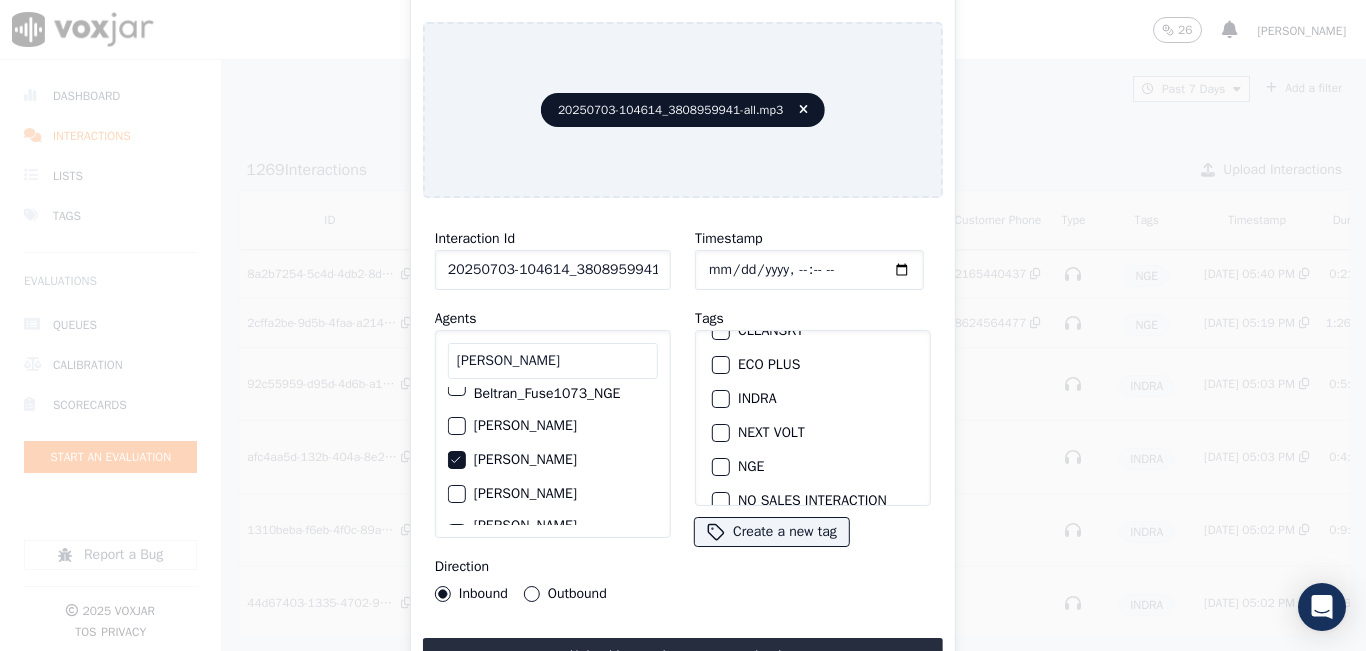 scroll, scrollTop: 100, scrollLeft: 0, axis: vertical 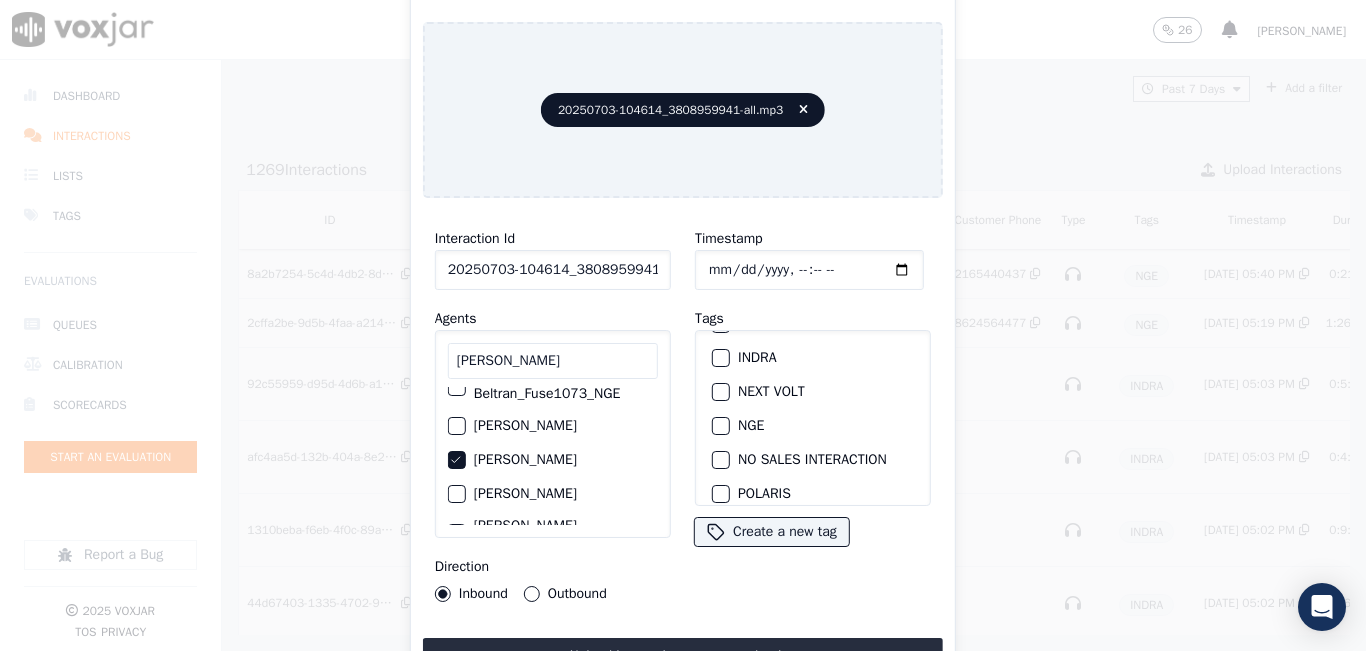 click at bounding box center [720, 426] 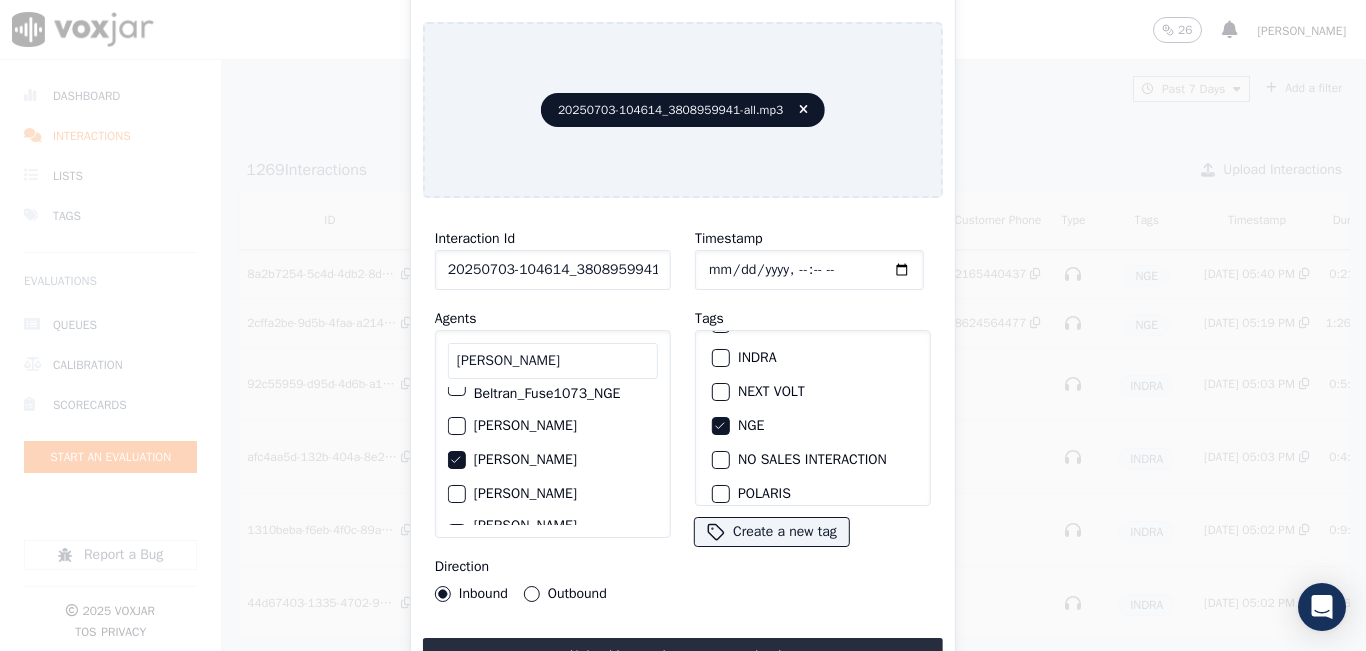 click on "Outbound" at bounding box center [532, 594] 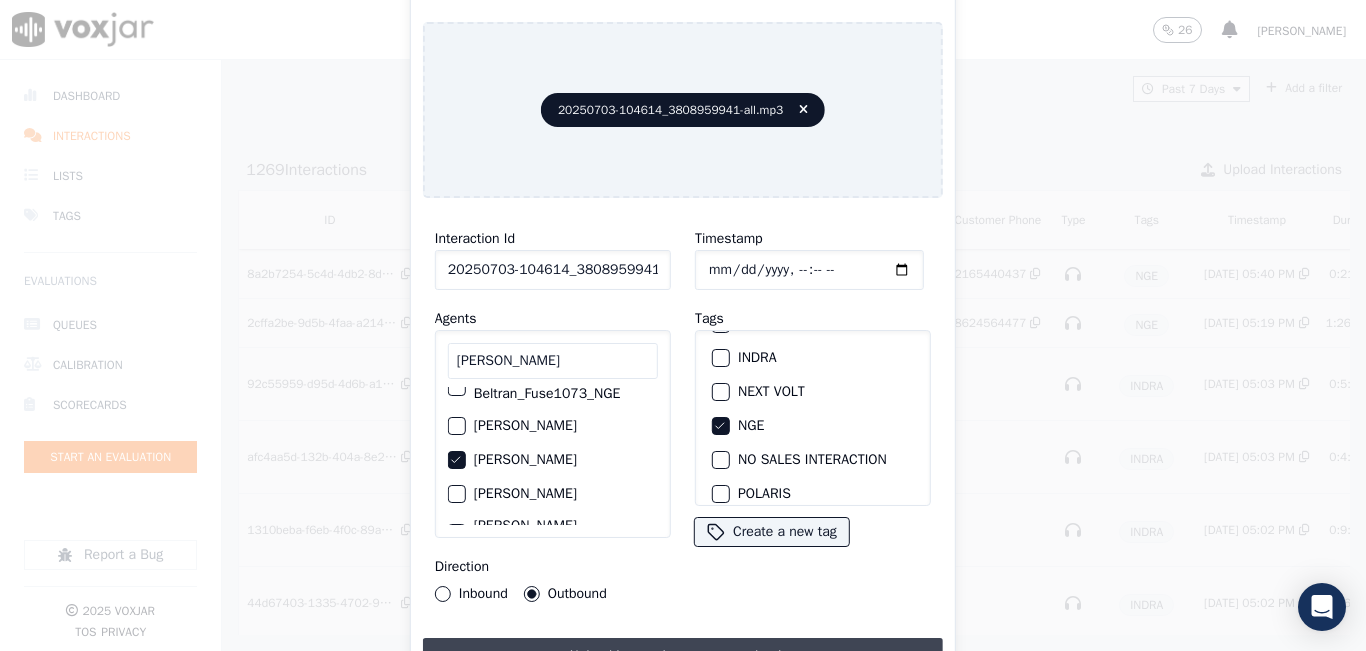click on "Upload interaction to start evaluation" at bounding box center [683, 656] 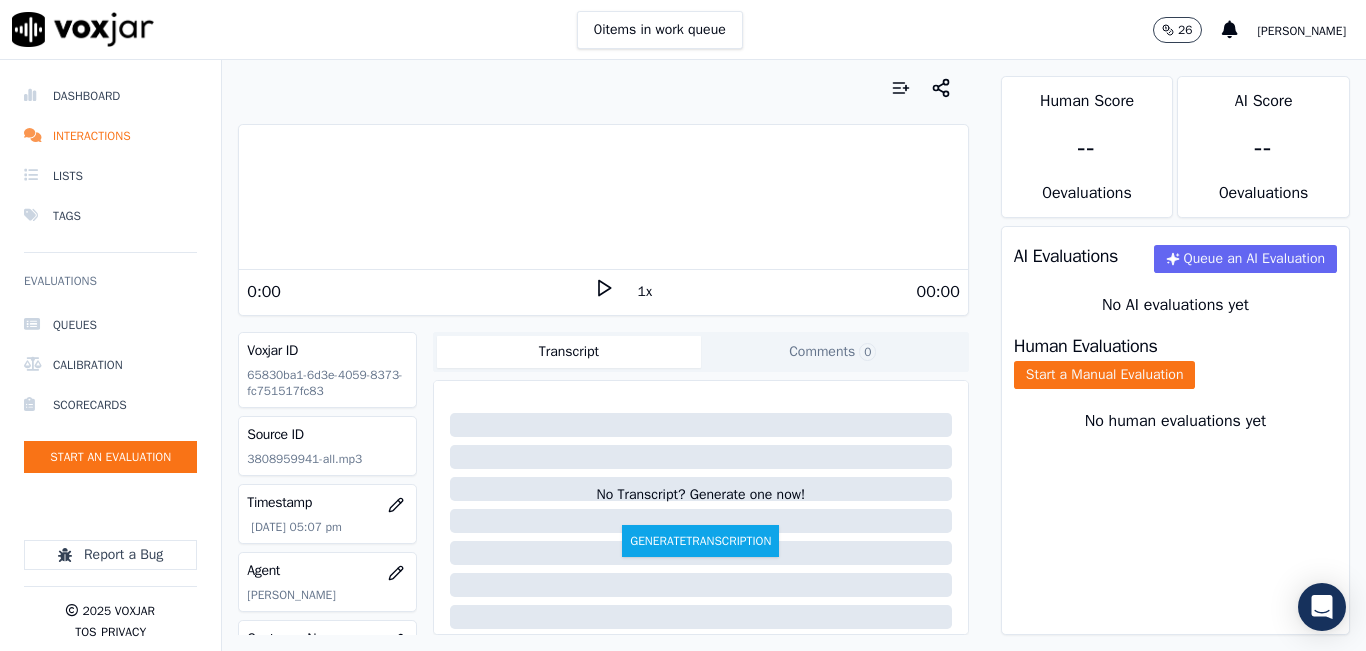 click 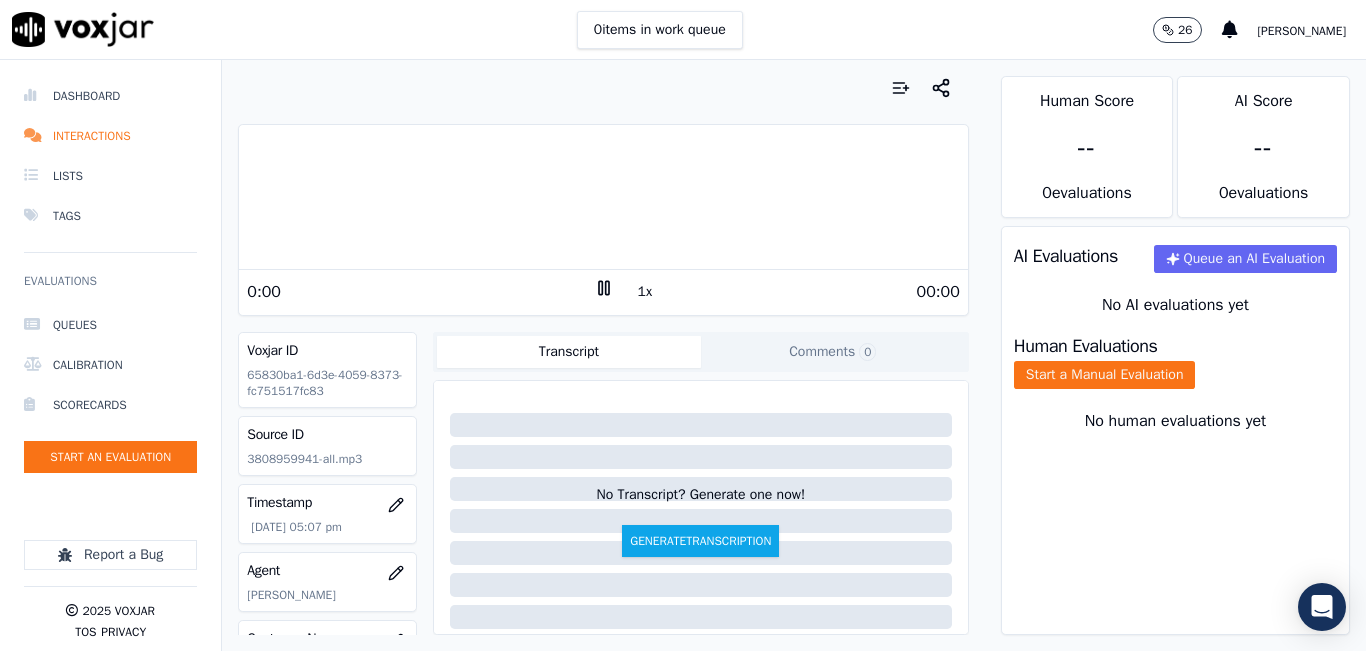 click on "1x" at bounding box center (645, 292) 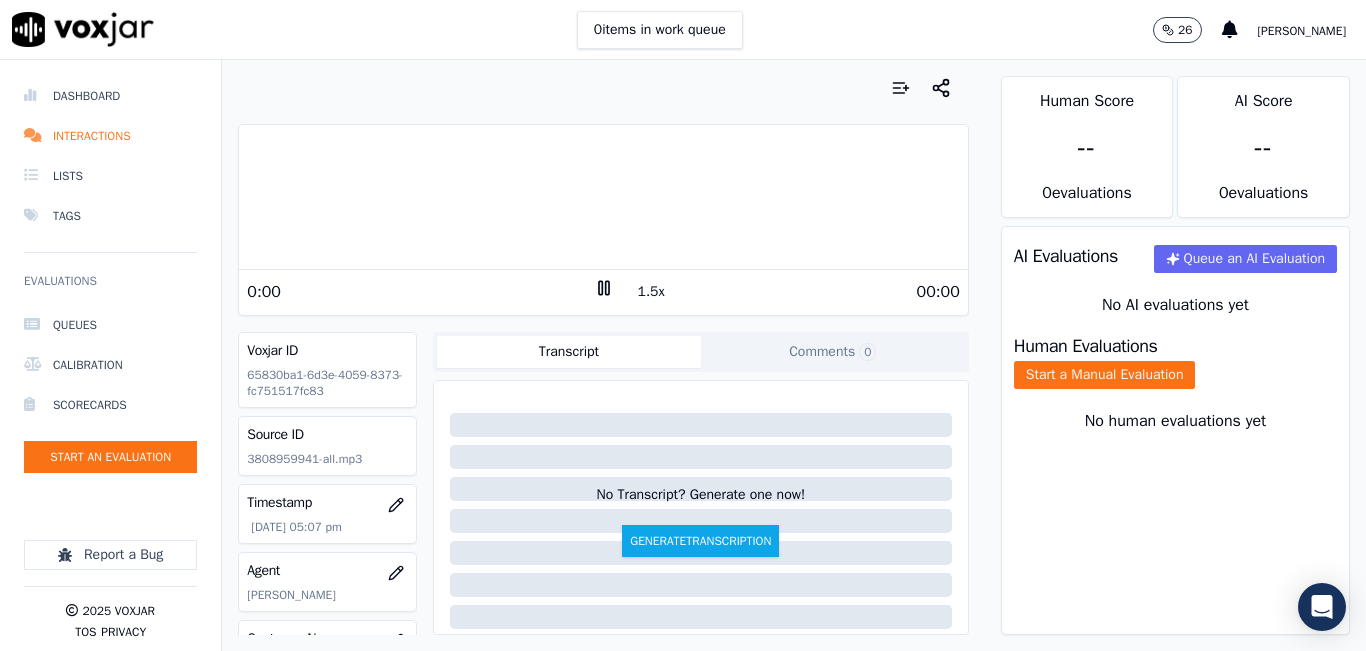 click on "1.5x" at bounding box center [651, 292] 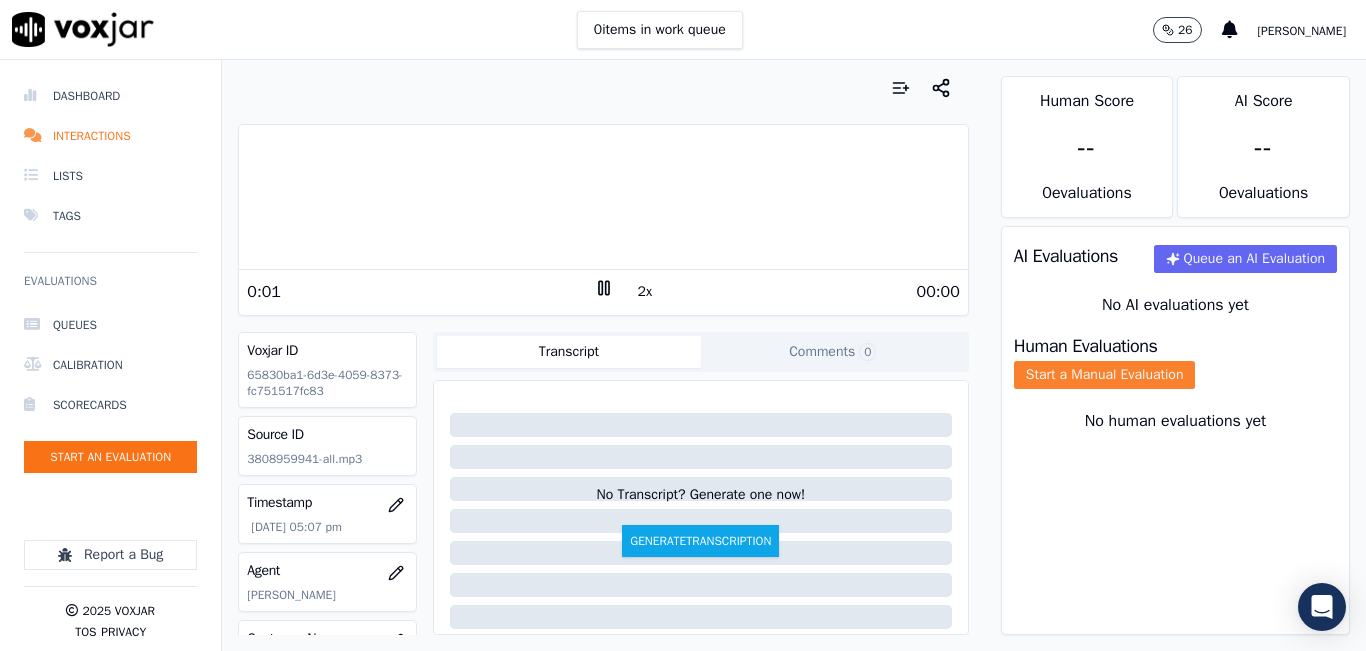 click on "Start a Manual Evaluation" 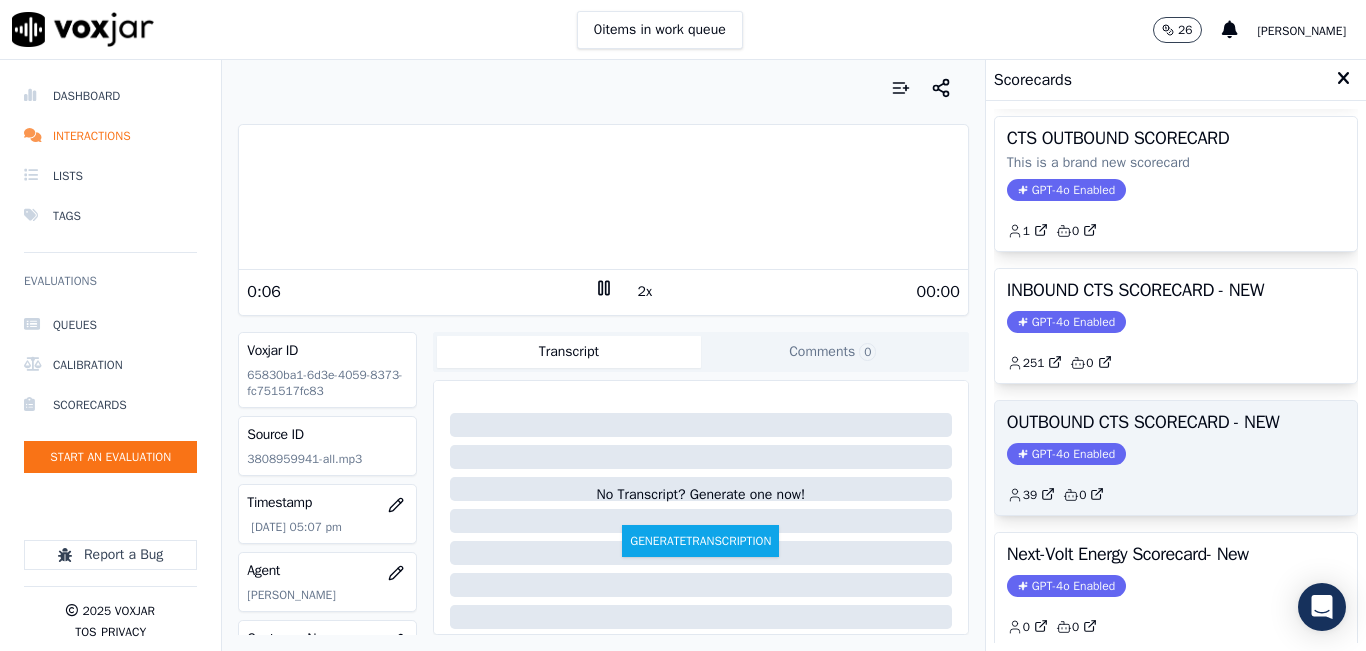scroll, scrollTop: 127, scrollLeft: 0, axis: vertical 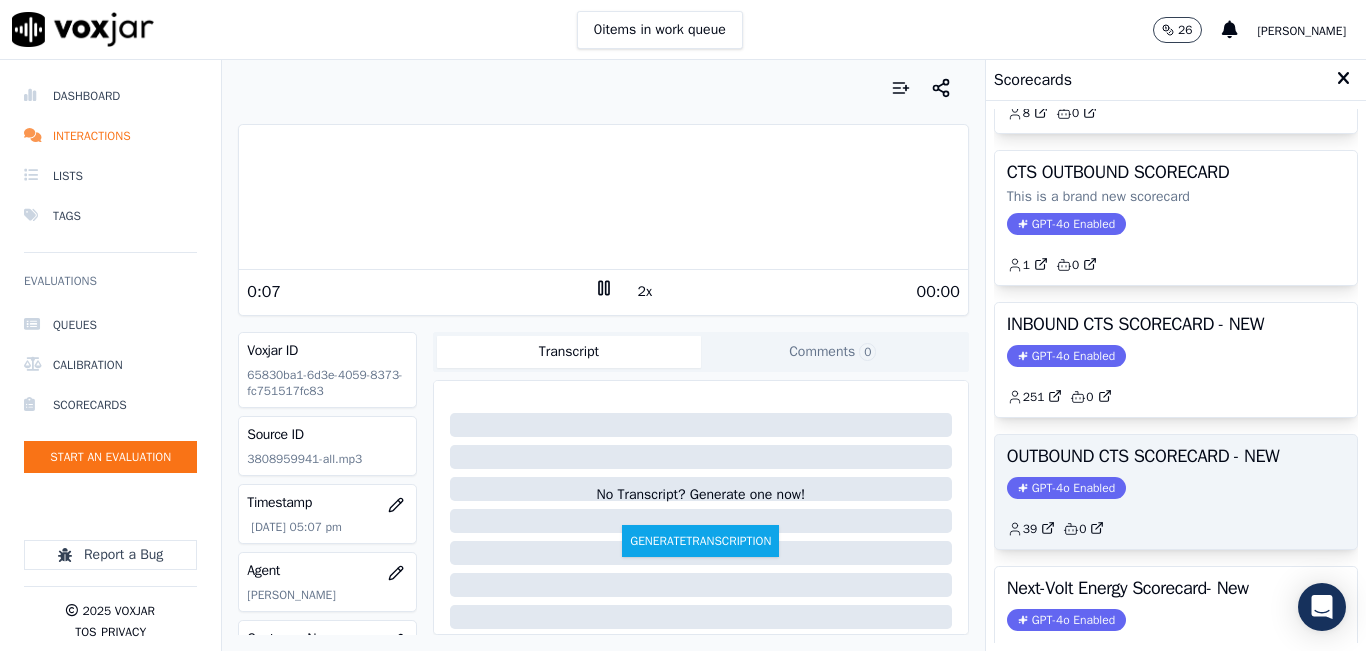 click on "OUTBOUND CTS SCORECARD - NEW" at bounding box center (1176, 456) 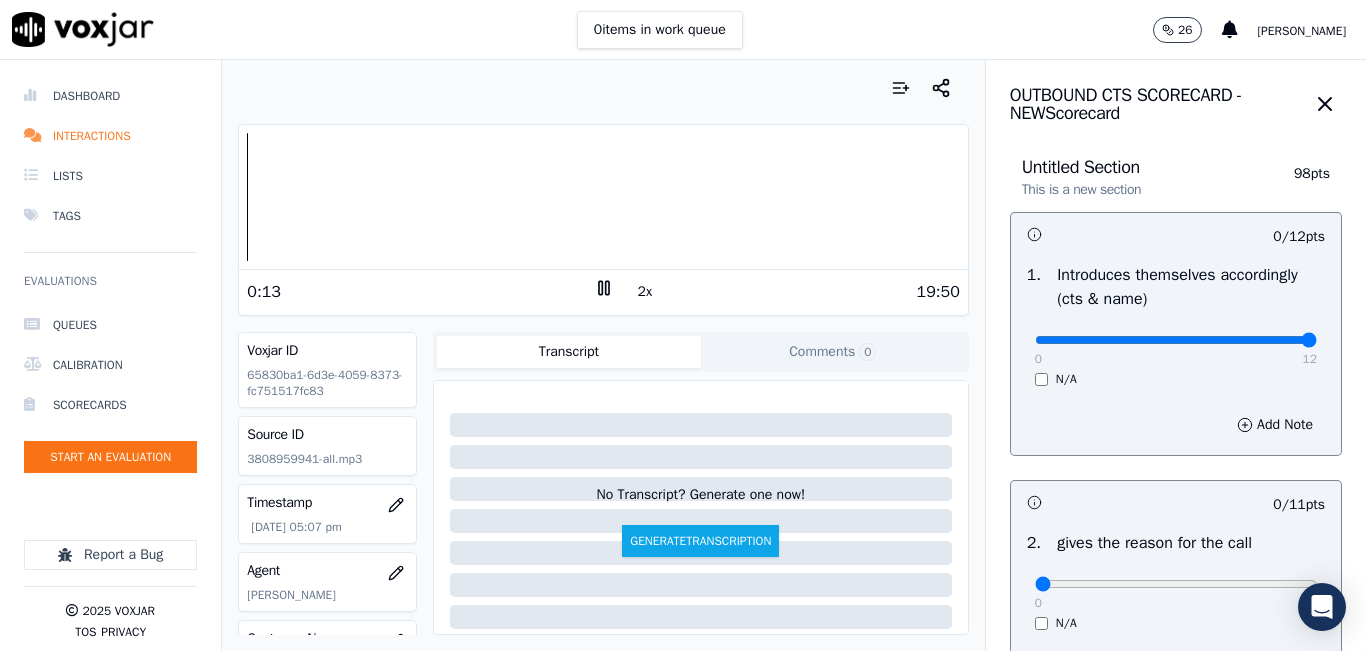 drag, startPoint x: 1017, startPoint y: 342, endPoint x: 1338, endPoint y: 325, distance: 321.44983 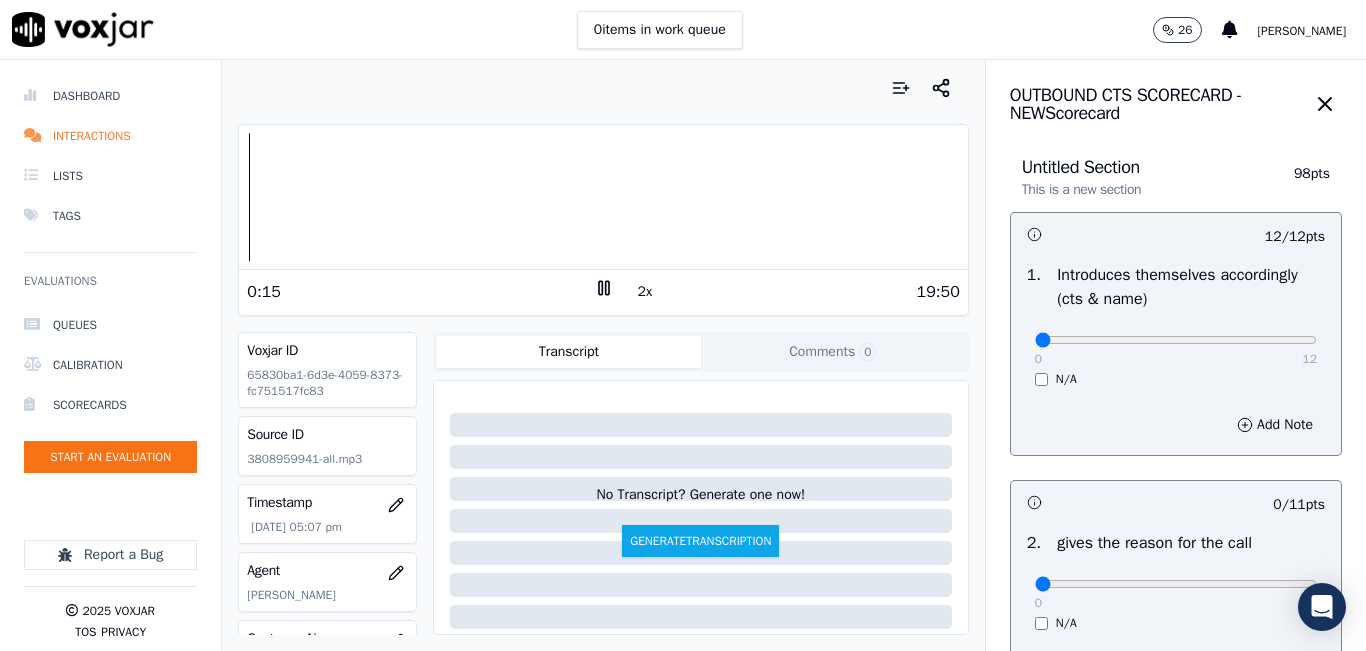 drag, startPoint x: 1181, startPoint y: 341, endPoint x: 862, endPoint y: 343, distance: 319.00626 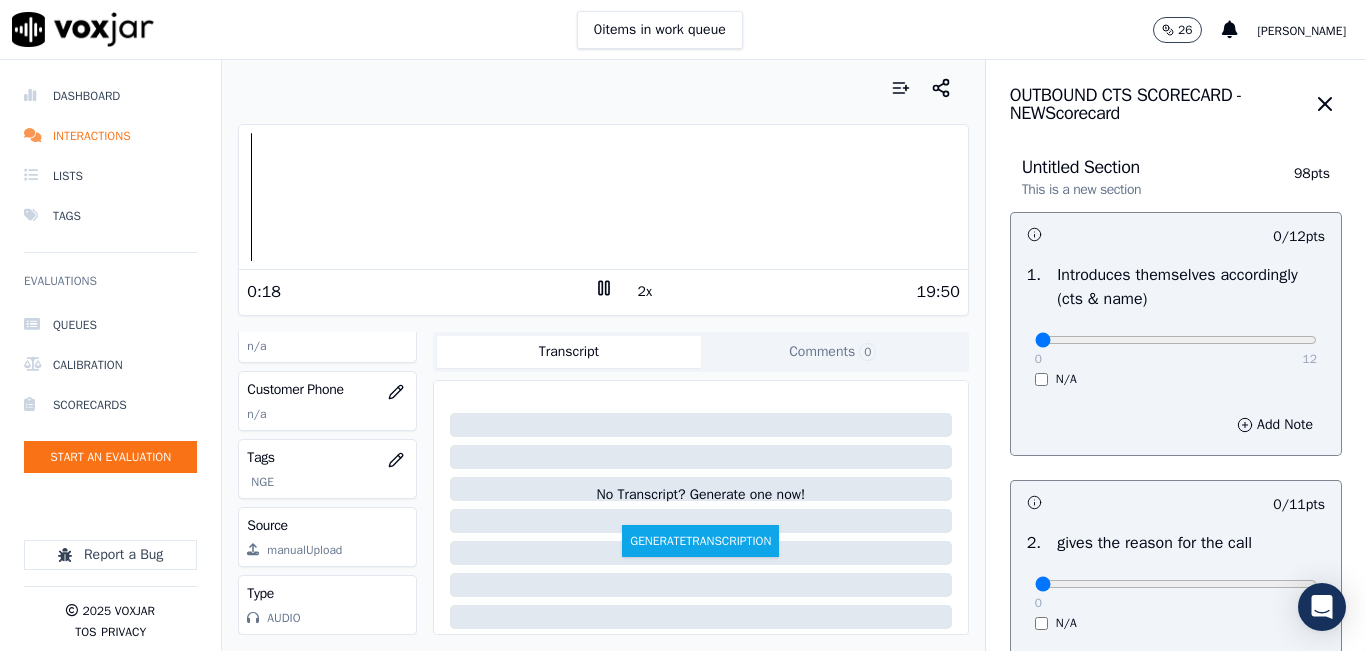 scroll, scrollTop: 278, scrollLeft: 0, axis: vertical 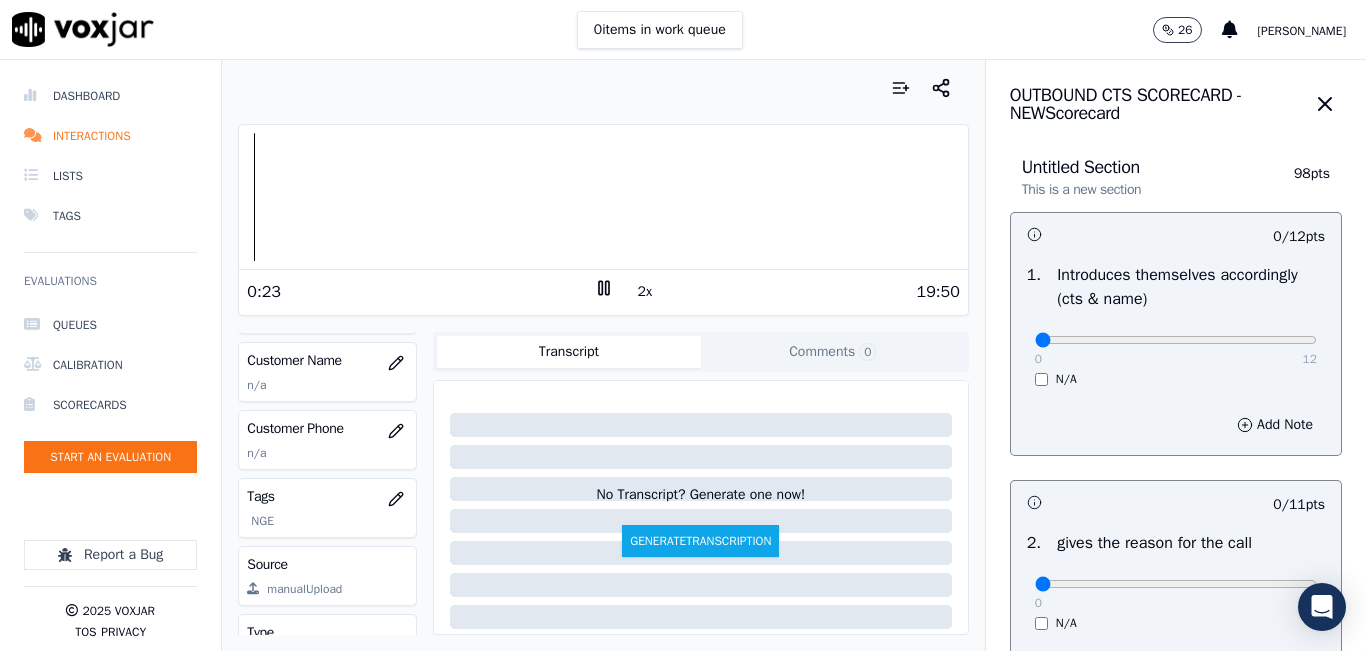 click on "2x" at bounding box center (645, 292) 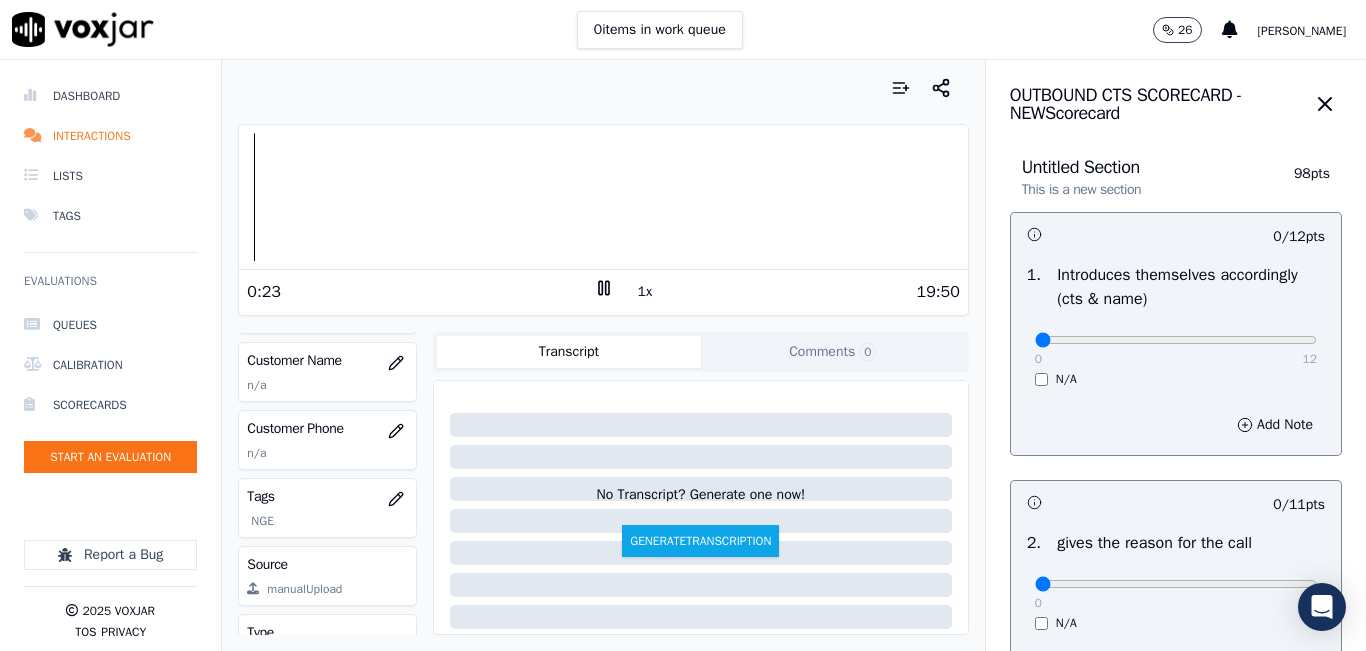click on "1x" at bounding box center [645, 292] 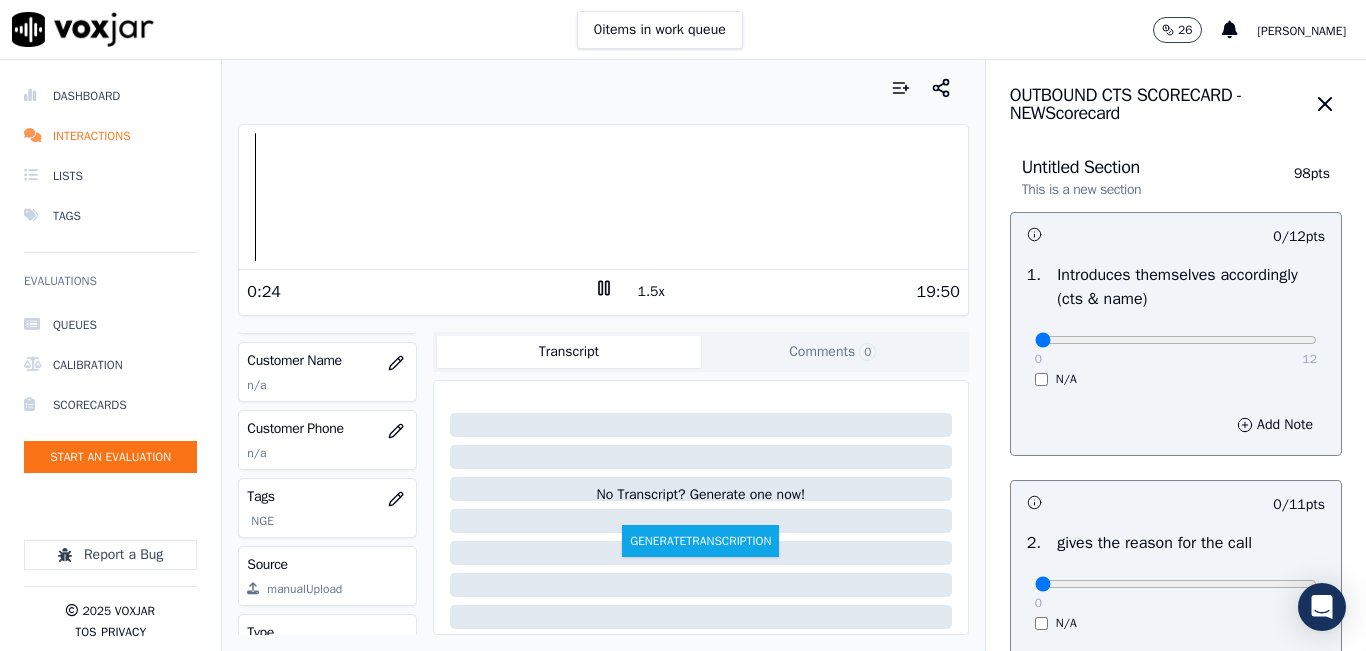 click 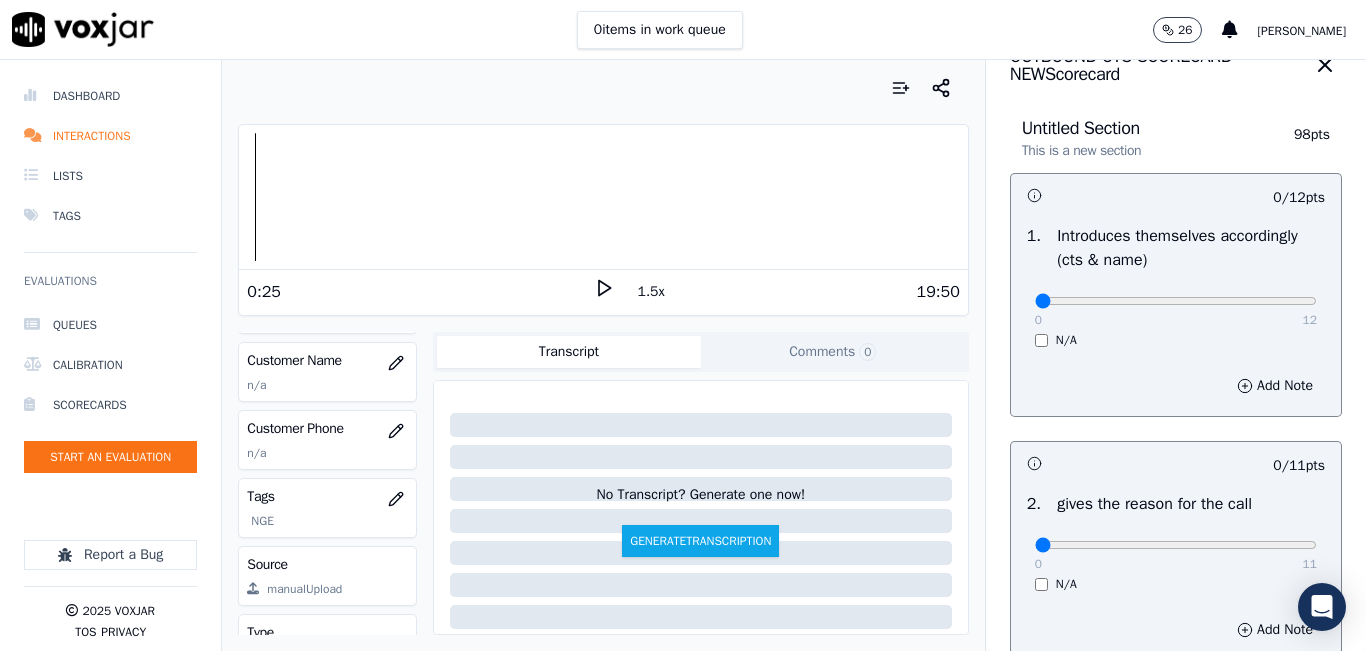 scroll, scrollTop: 0, scrollLeft: 0, axis: both 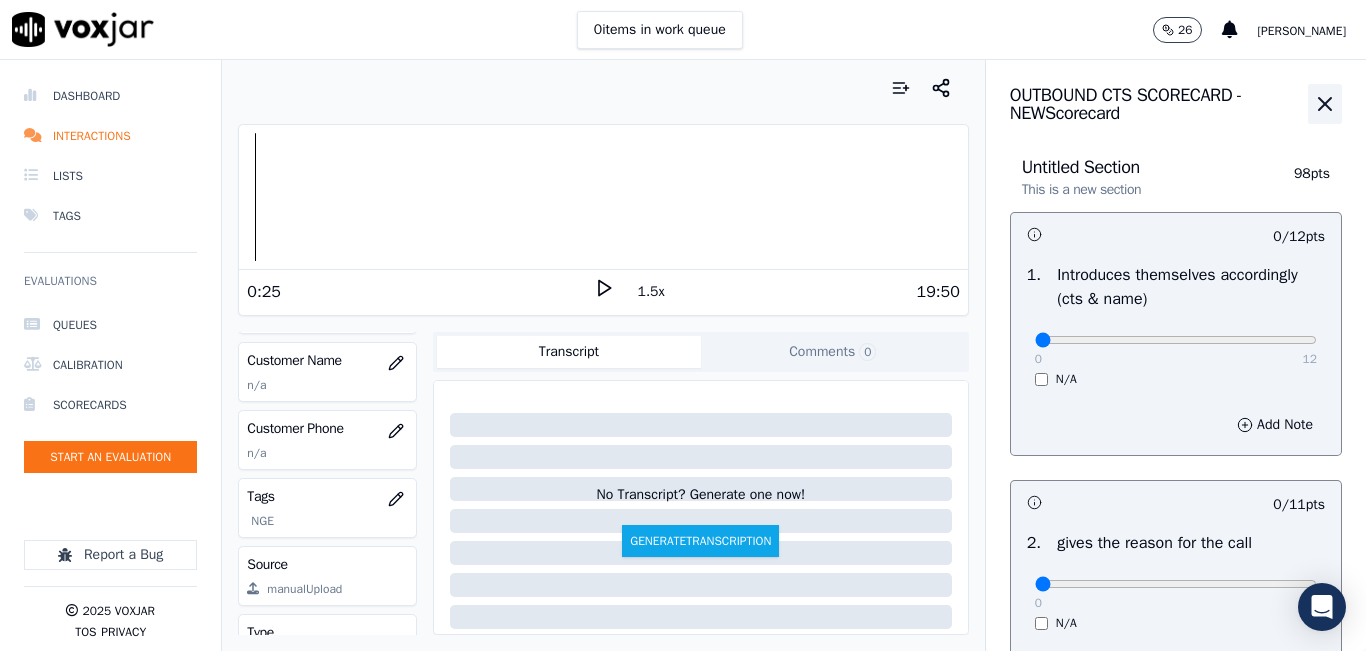 click 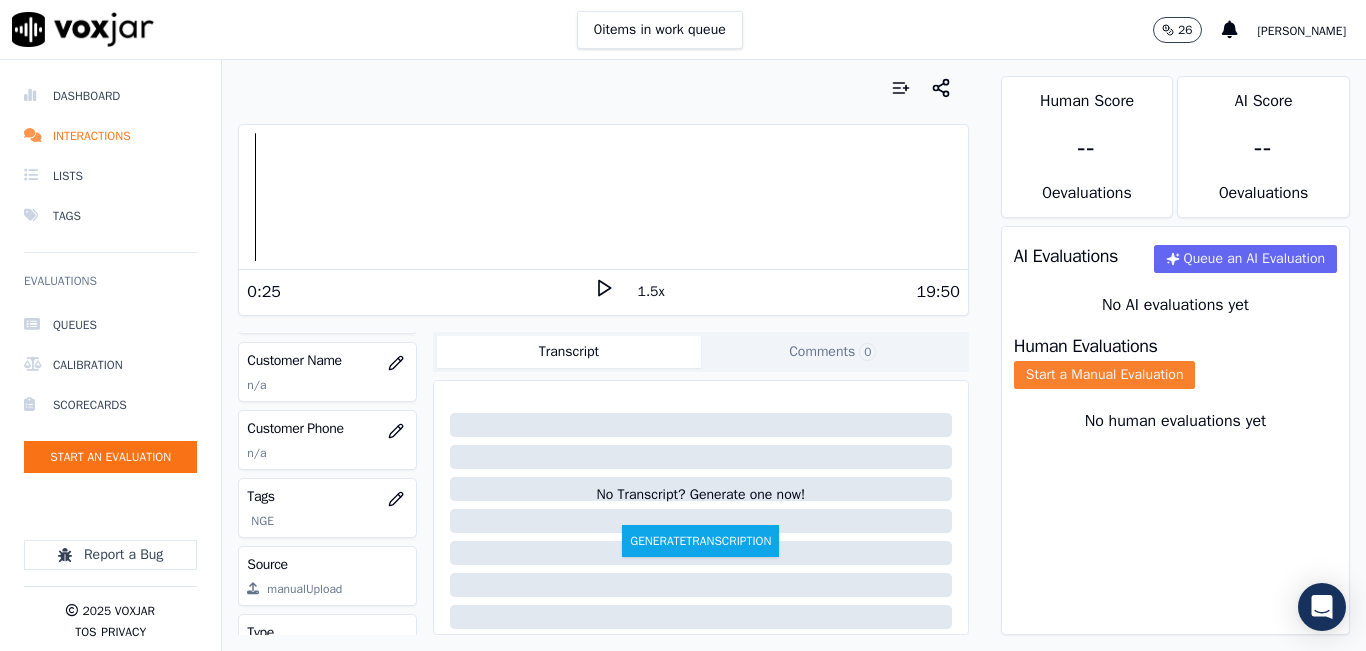 click on "Start a Manual Evaluation" 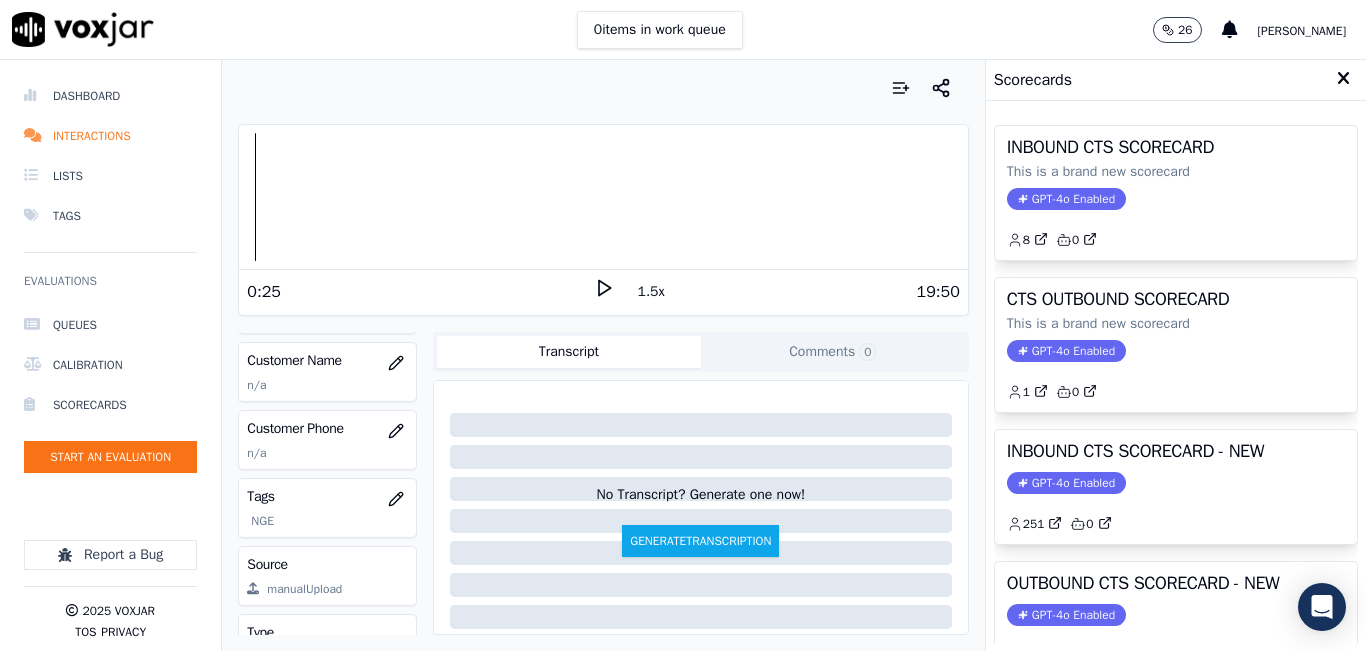 click 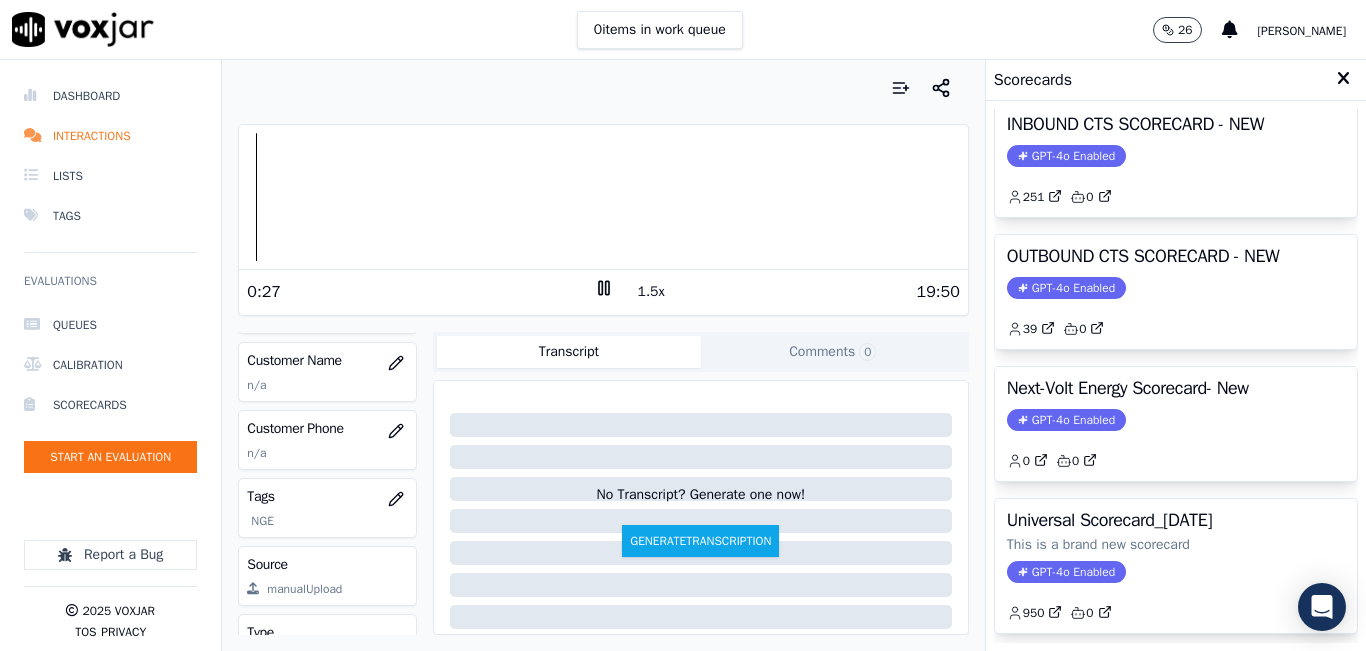 scroll, scrollTop: 227, scrollLeft: 0, axis: vertical 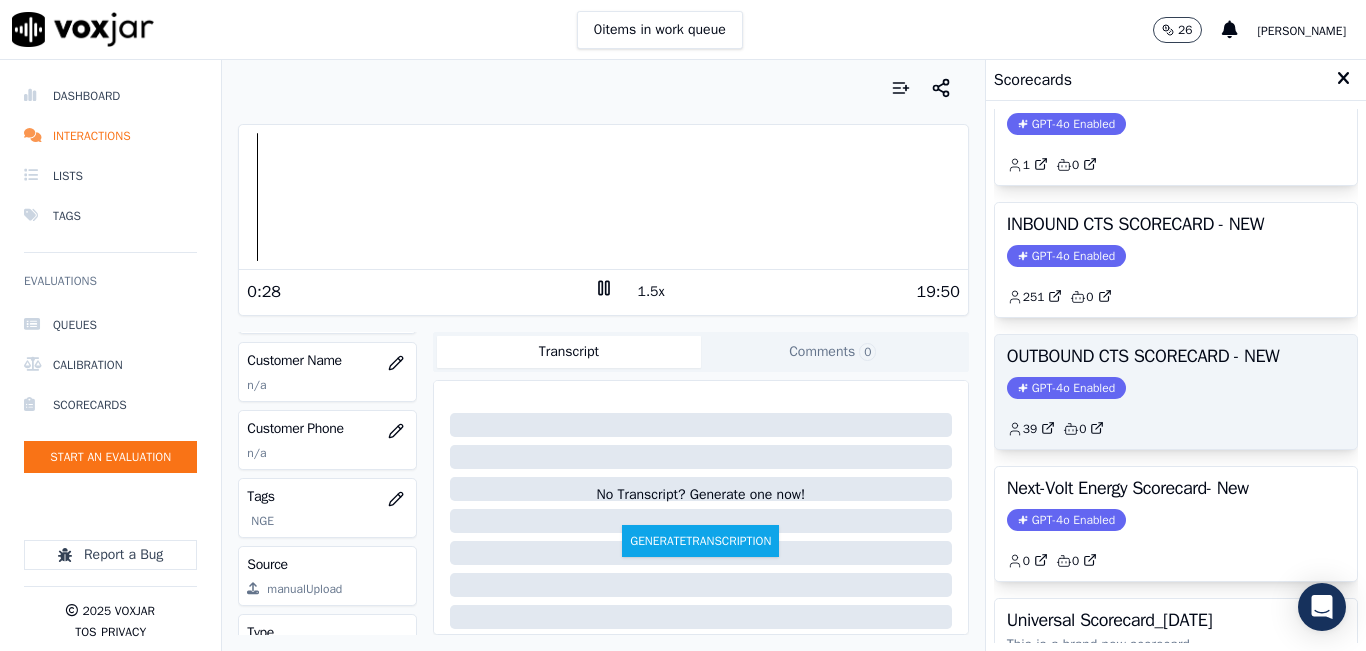 click on "GPT-4o Enabled" 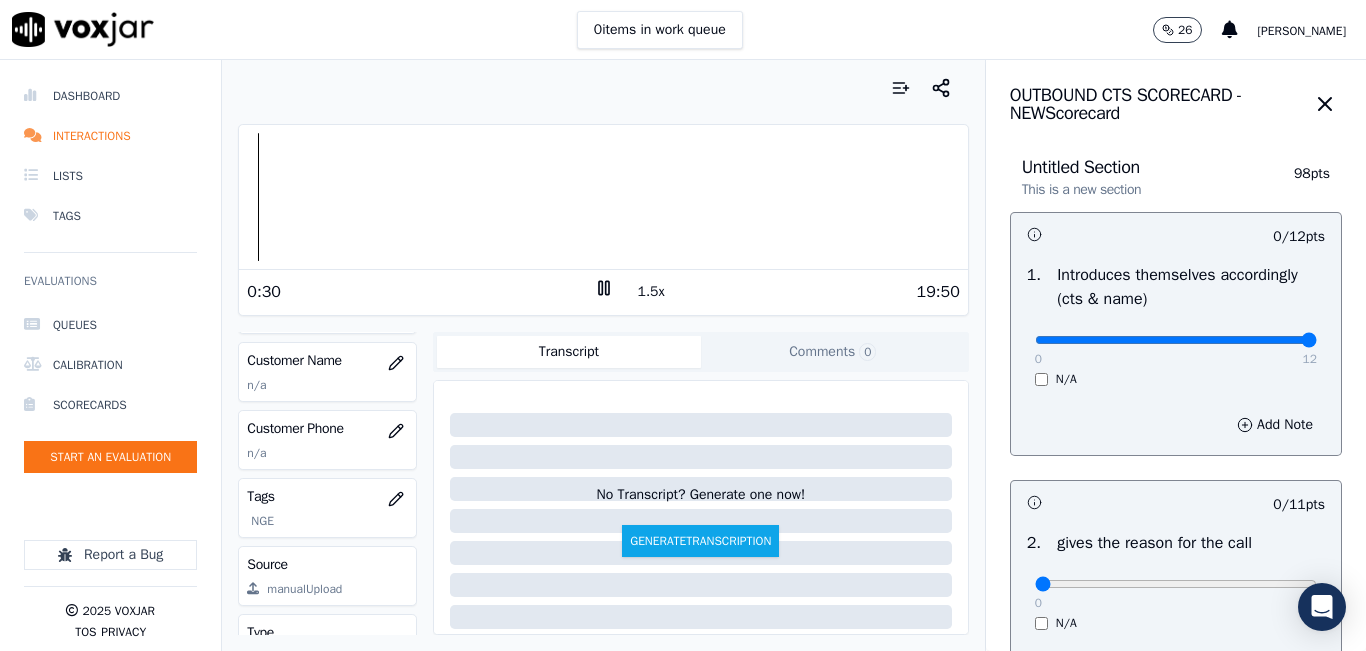 drag, startPoint x: 1049, startPoint y: 344, endPoint x: 1365, endPoint y: 334, distance: 316.1582 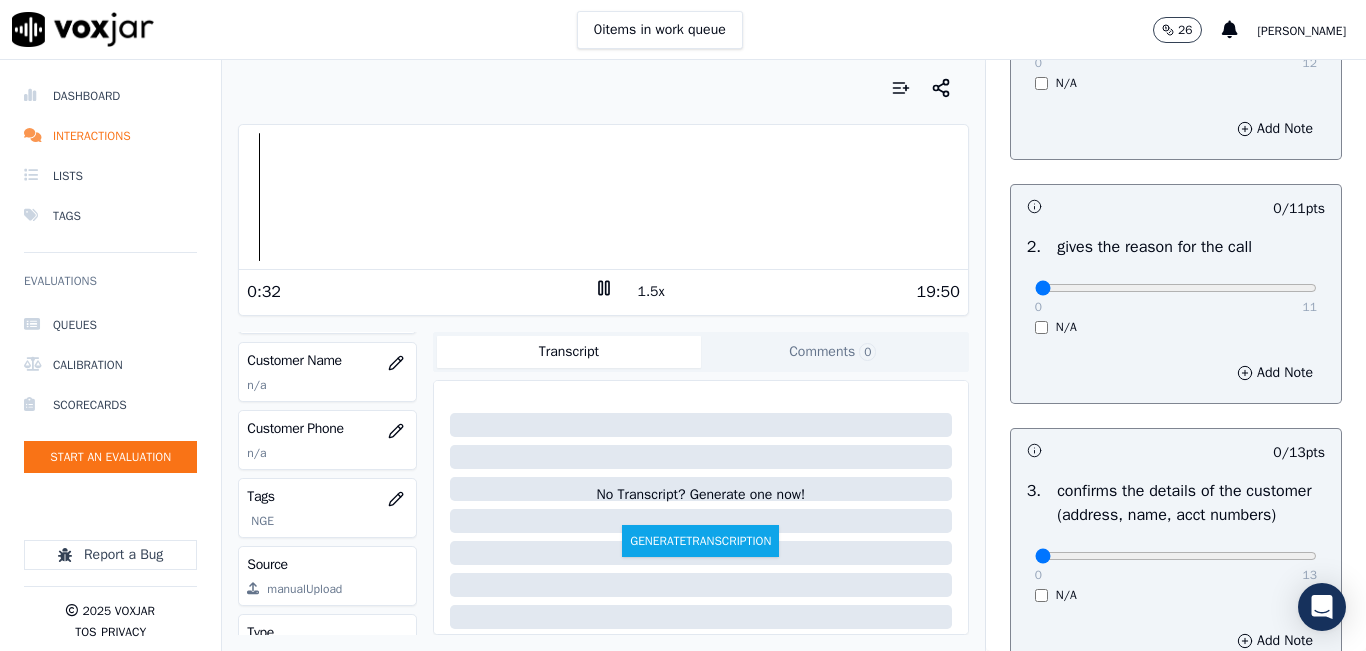scroll, scrollTop: 300, scrollLeft: 0, axis: vertical 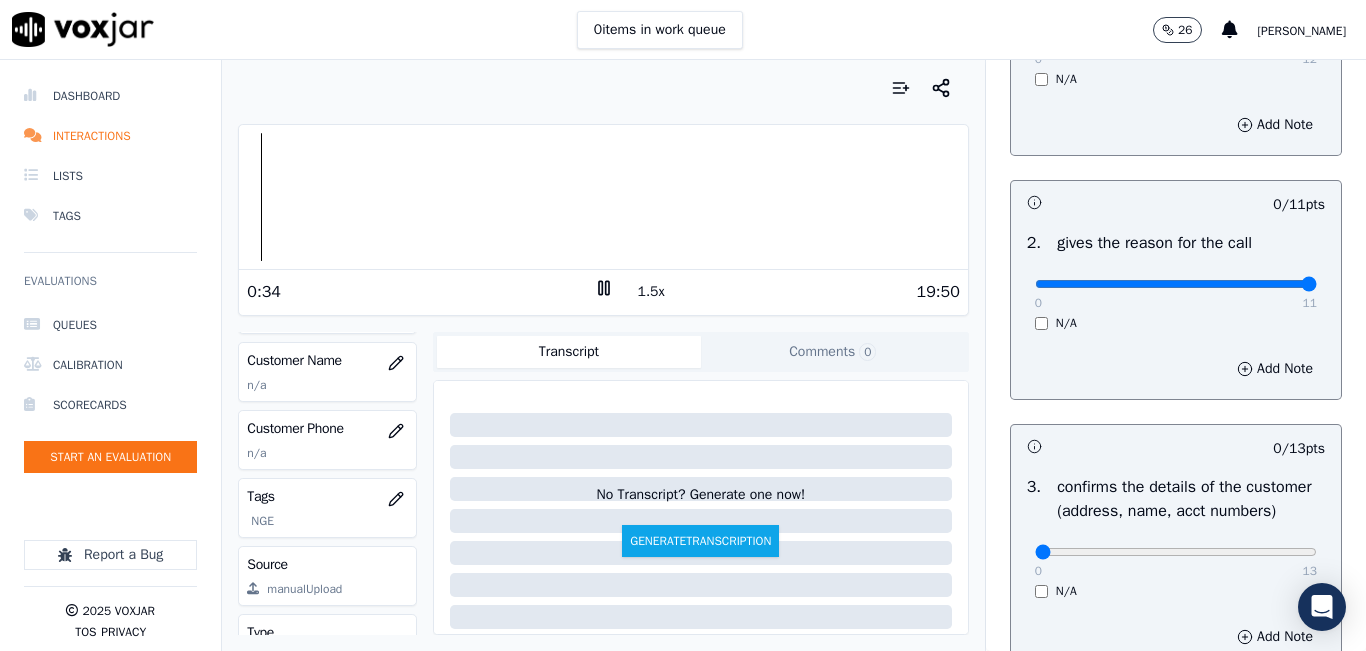 drag, startPoint x: 1031, startPoint y: 283, endPoint x: 1365, endPoint y: 275, distance: 334.0958 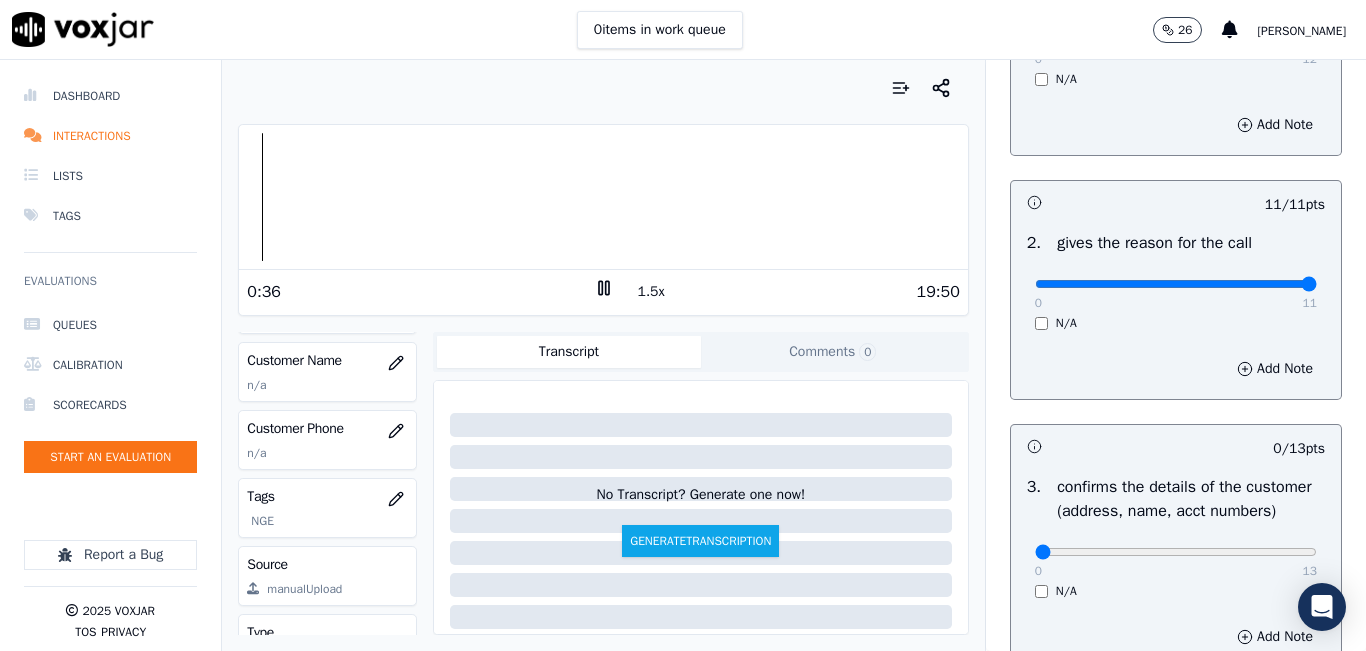 click on "1.5x" at bounding box center (651, 292) 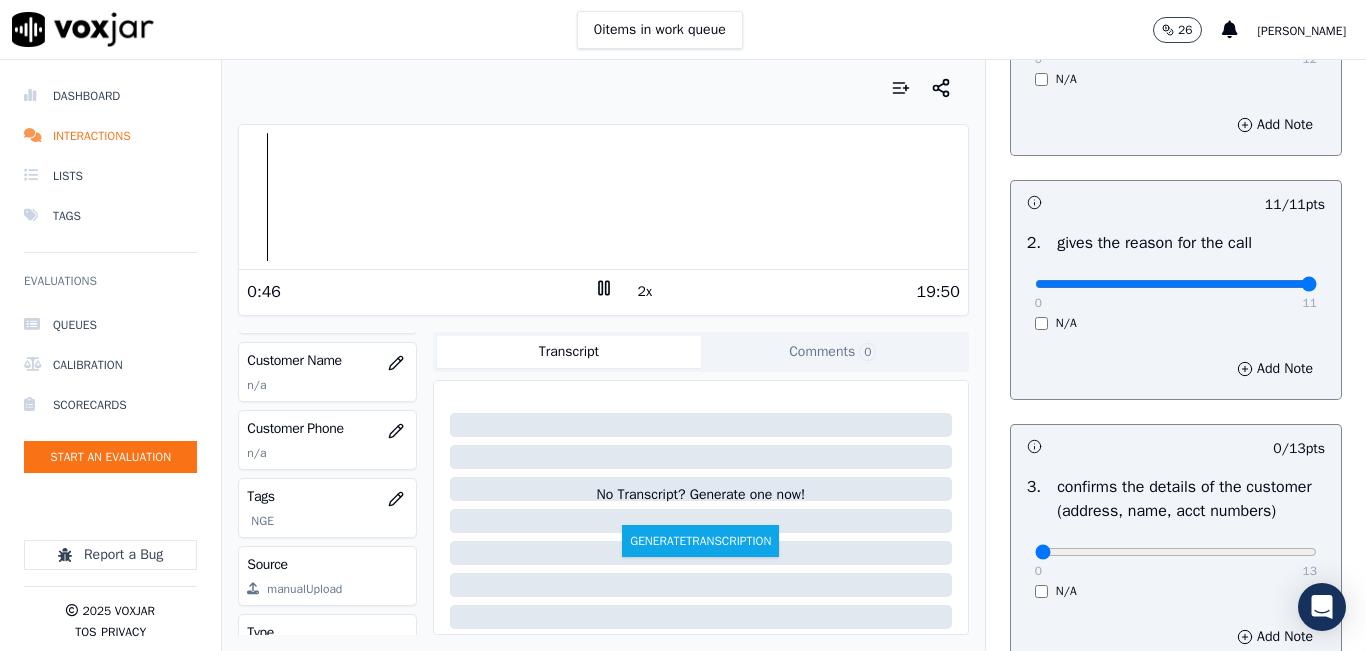click on "2x" at bounding box center (645, 292) 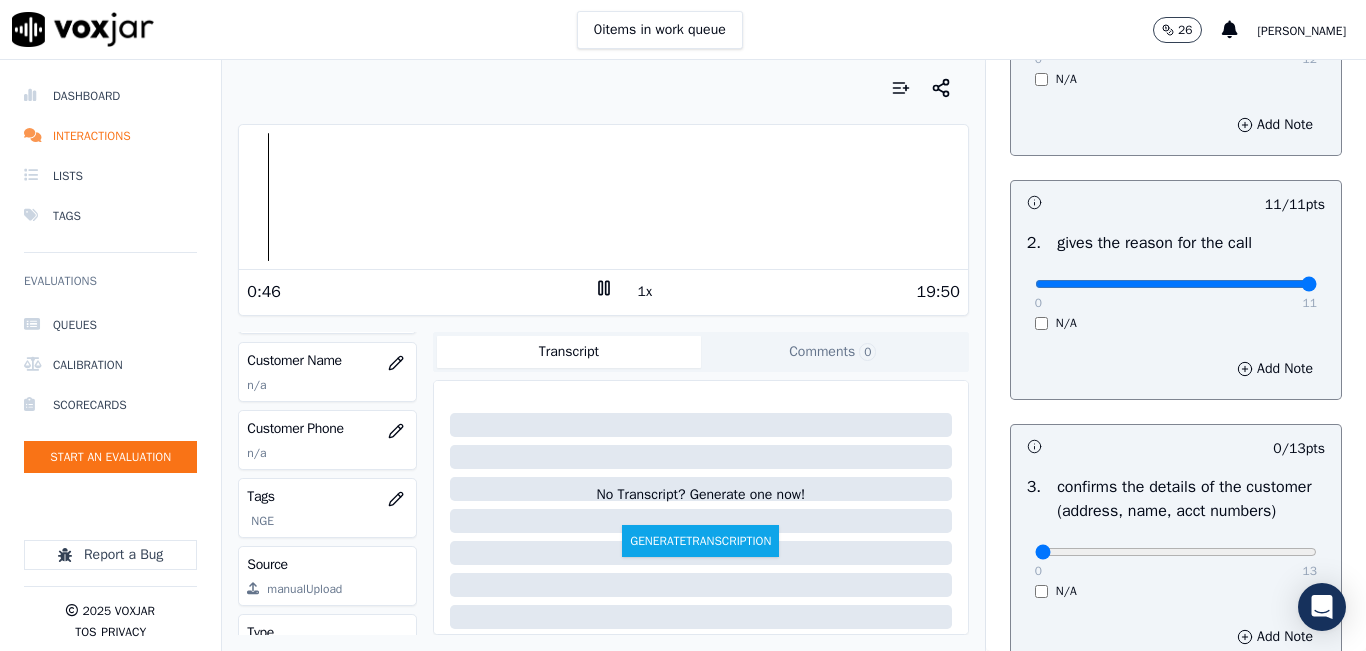 click on "1x" at bounding box center [645, 292] 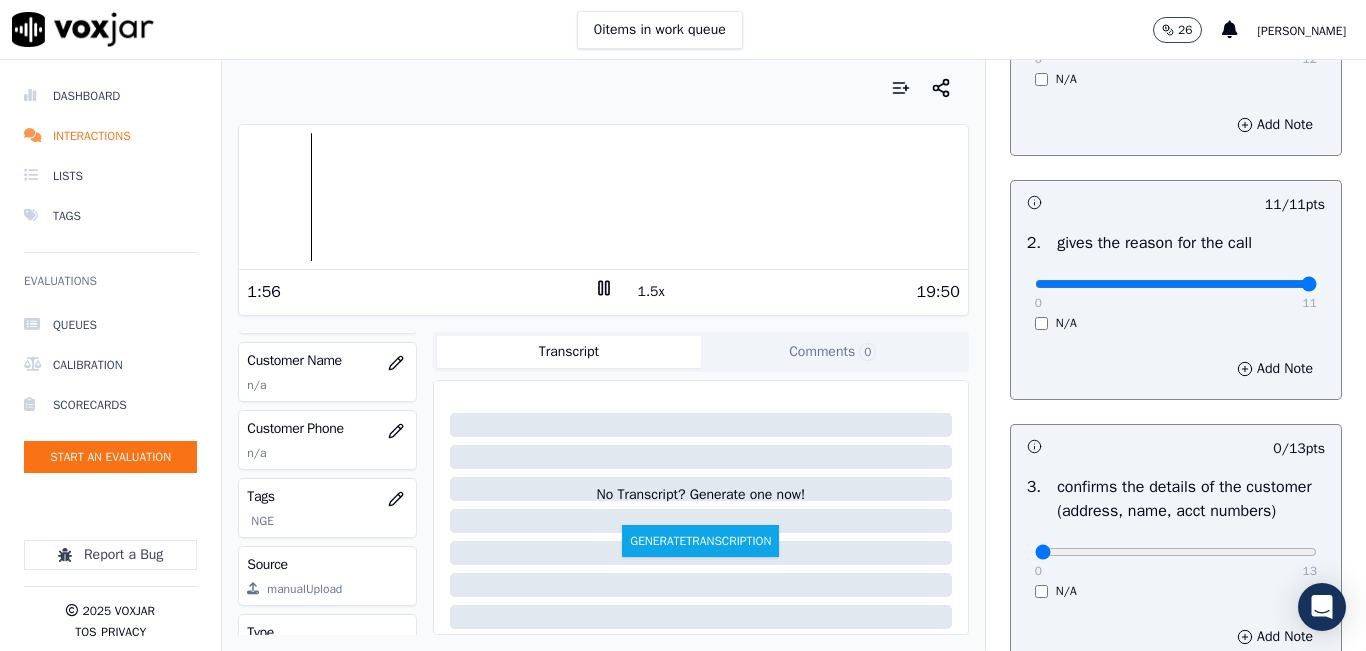 click on "1.5x" at bounding box center [651, 292] 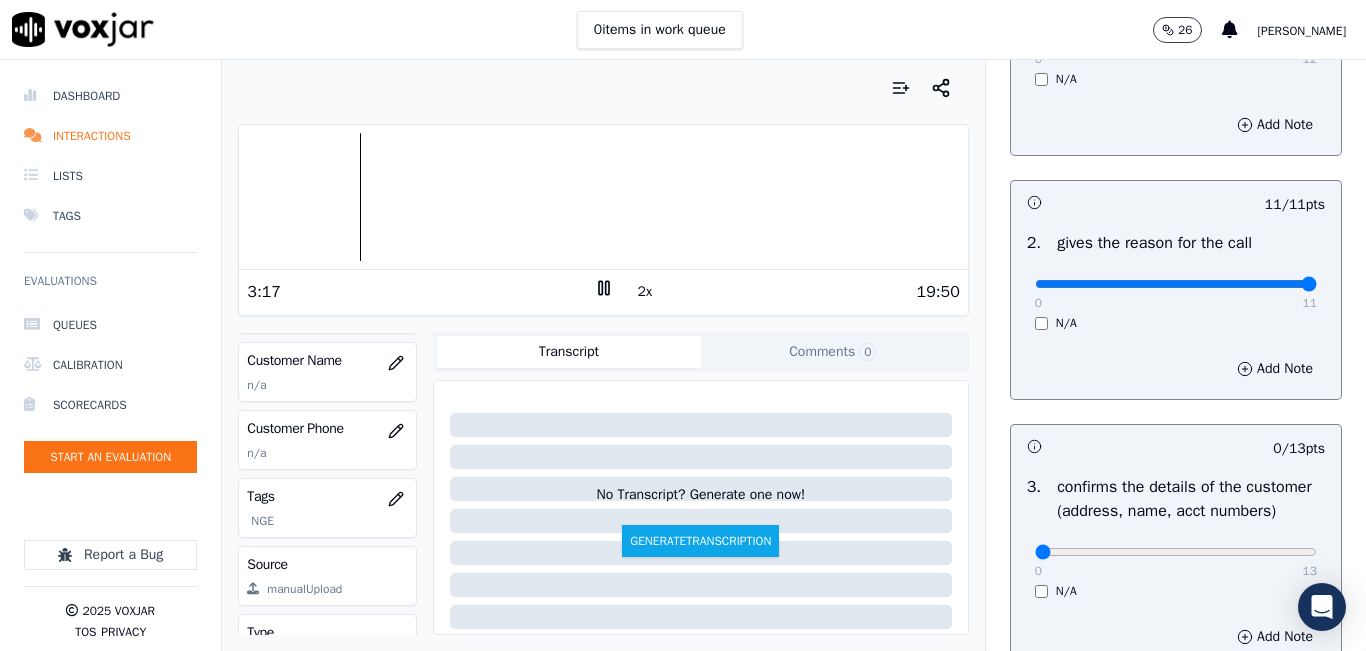 click on "2x" at bounding box center [645, 292] 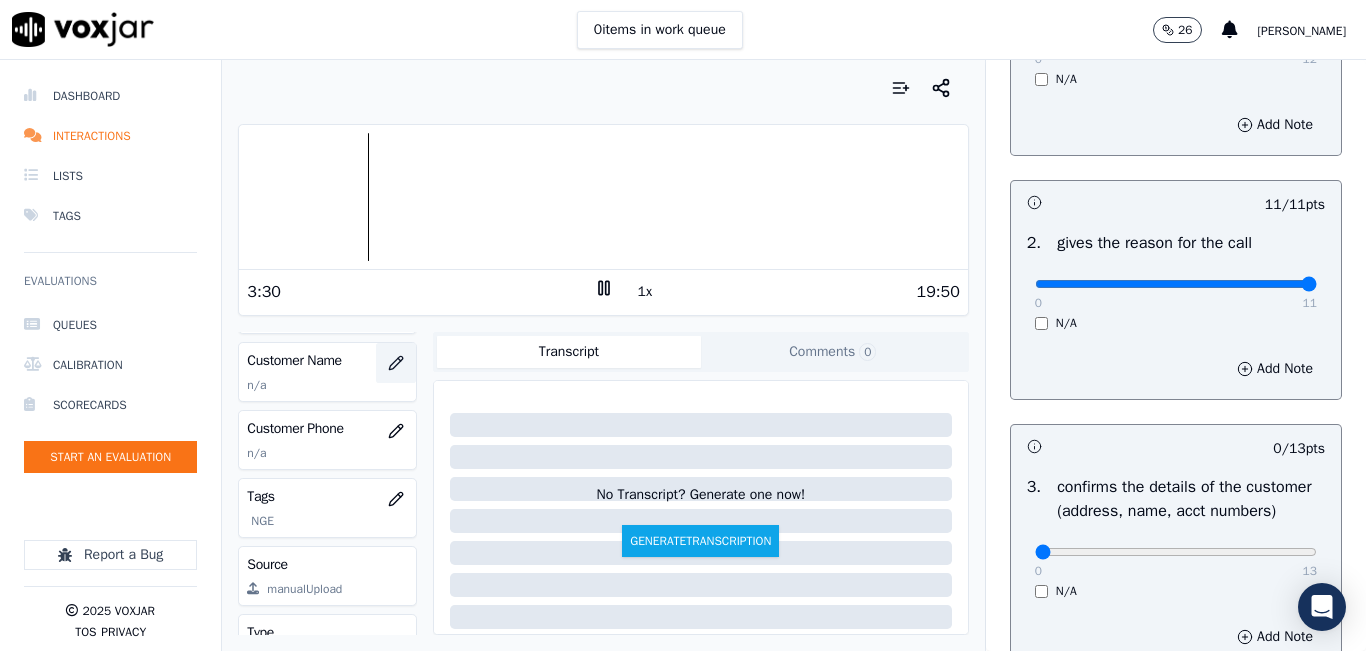 click at bounding box center [396, 363] 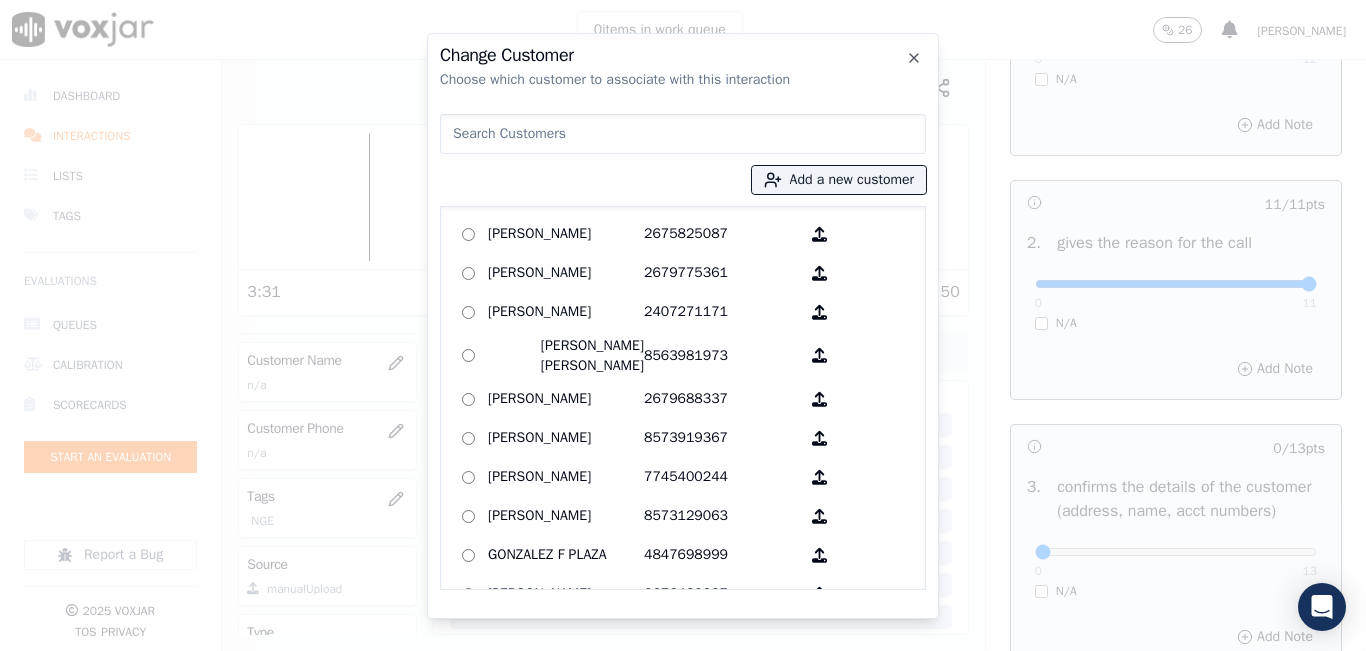 click at bounding box center (683, 134) 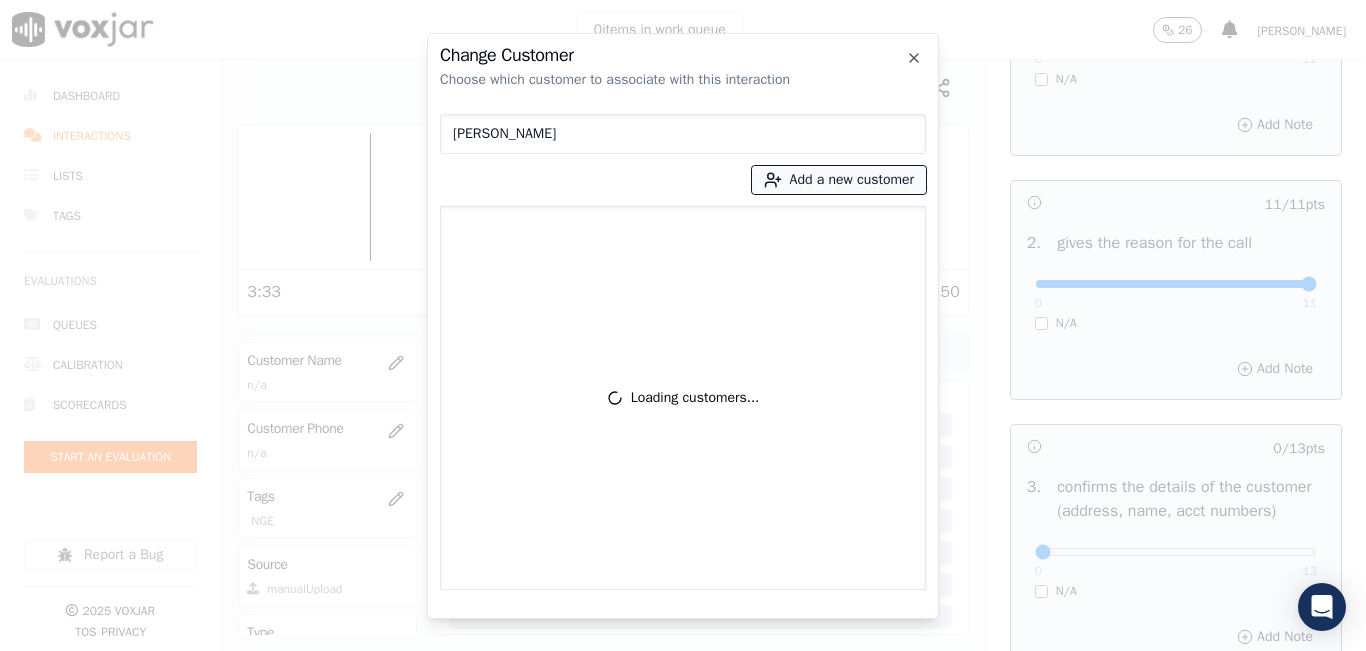 type on "TELESFORO LOPEZ" 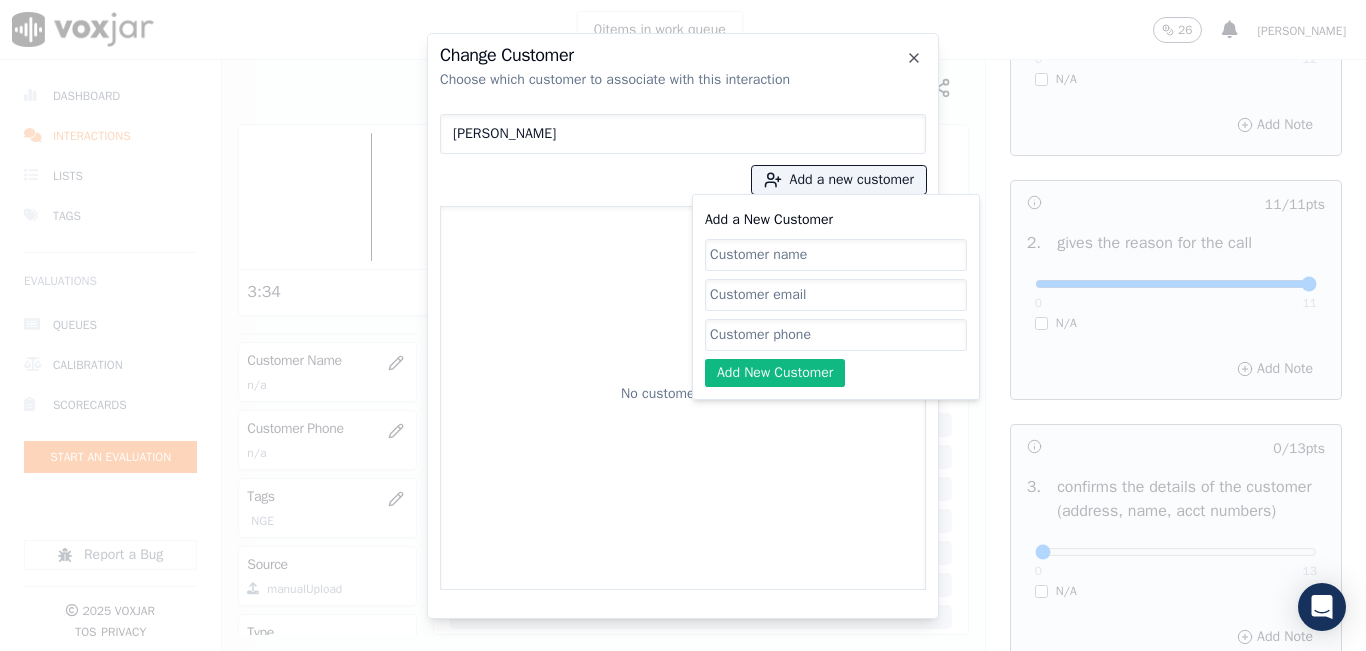 click on "Add a New Customer" 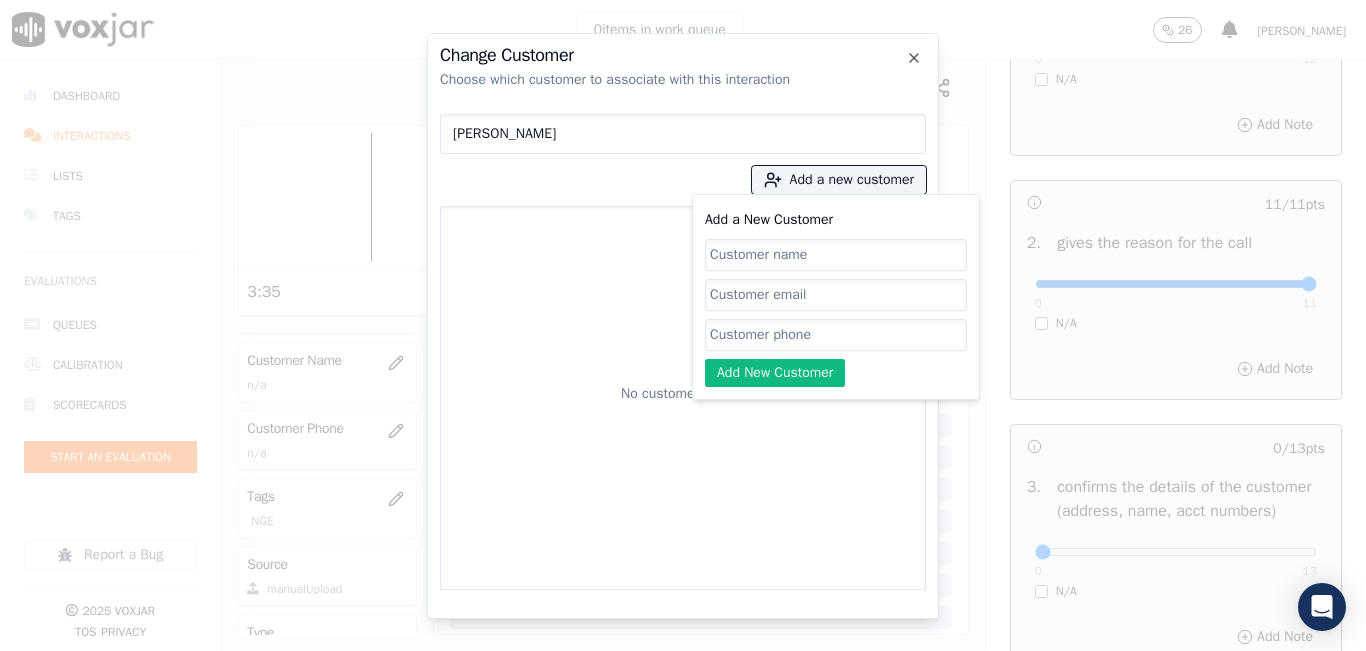 paste on "TELESFORO LOPEZ" 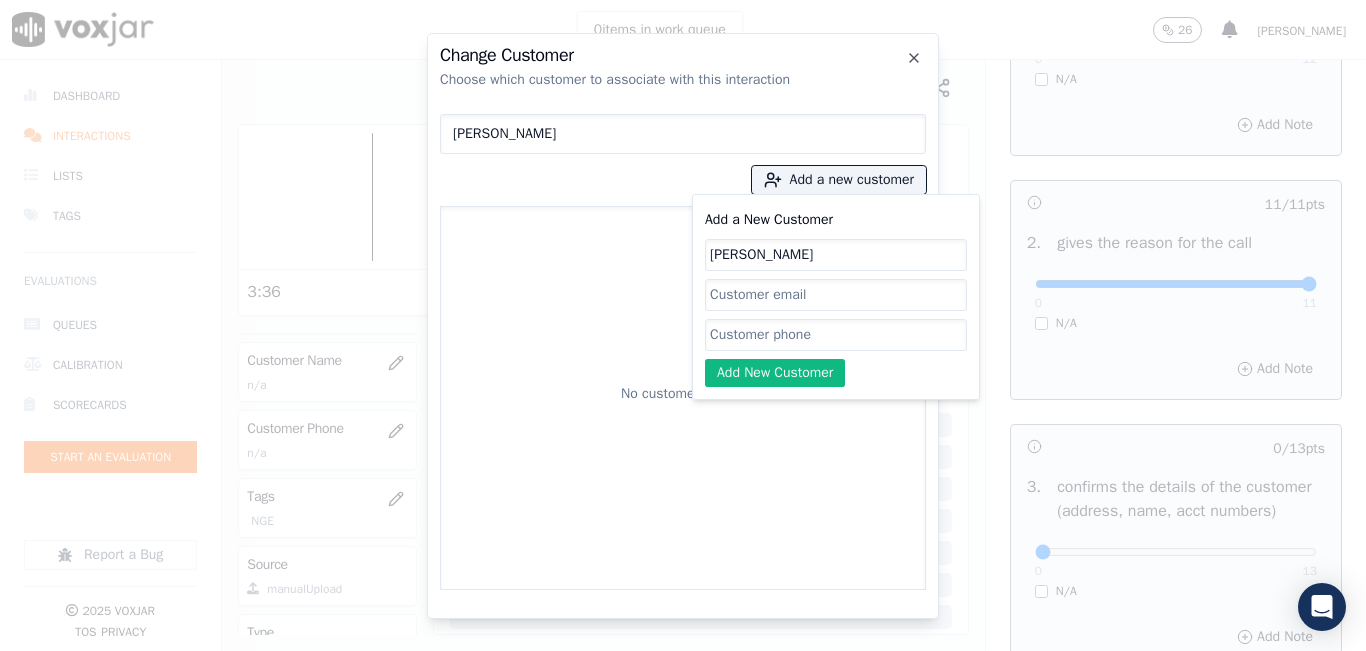 type on "TELESFORO LOPEZ" 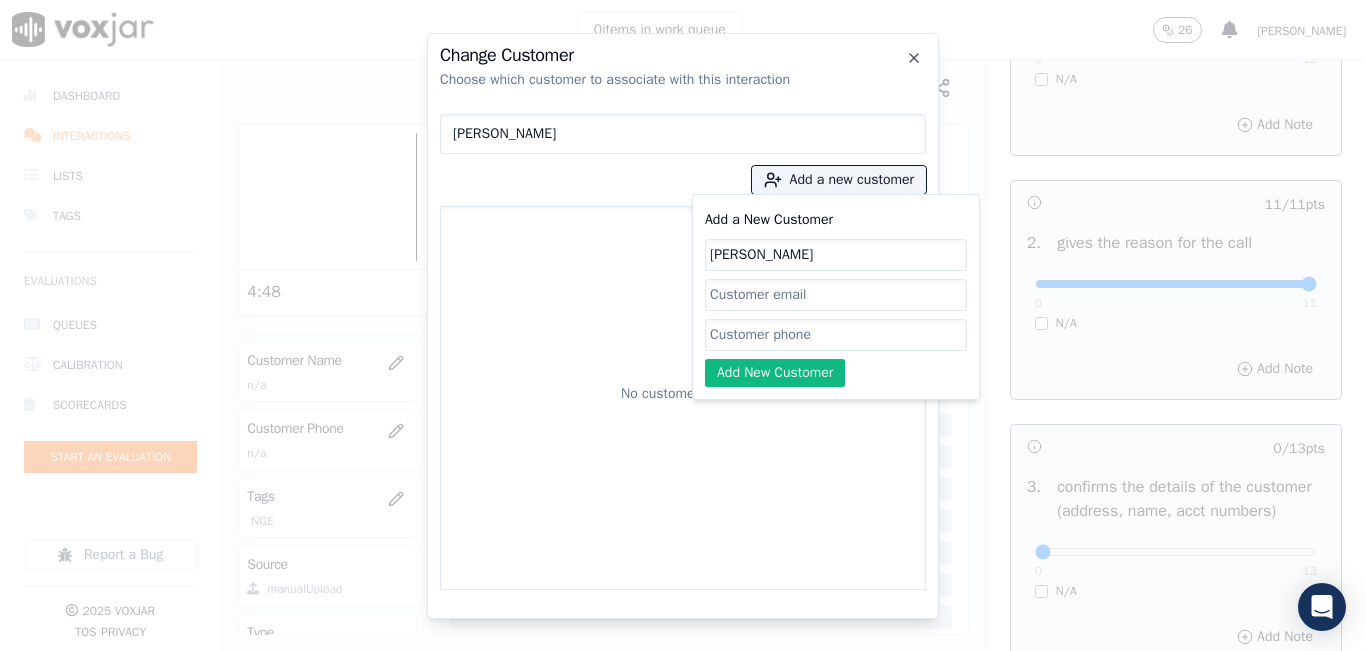 click on "Add a New Customer" 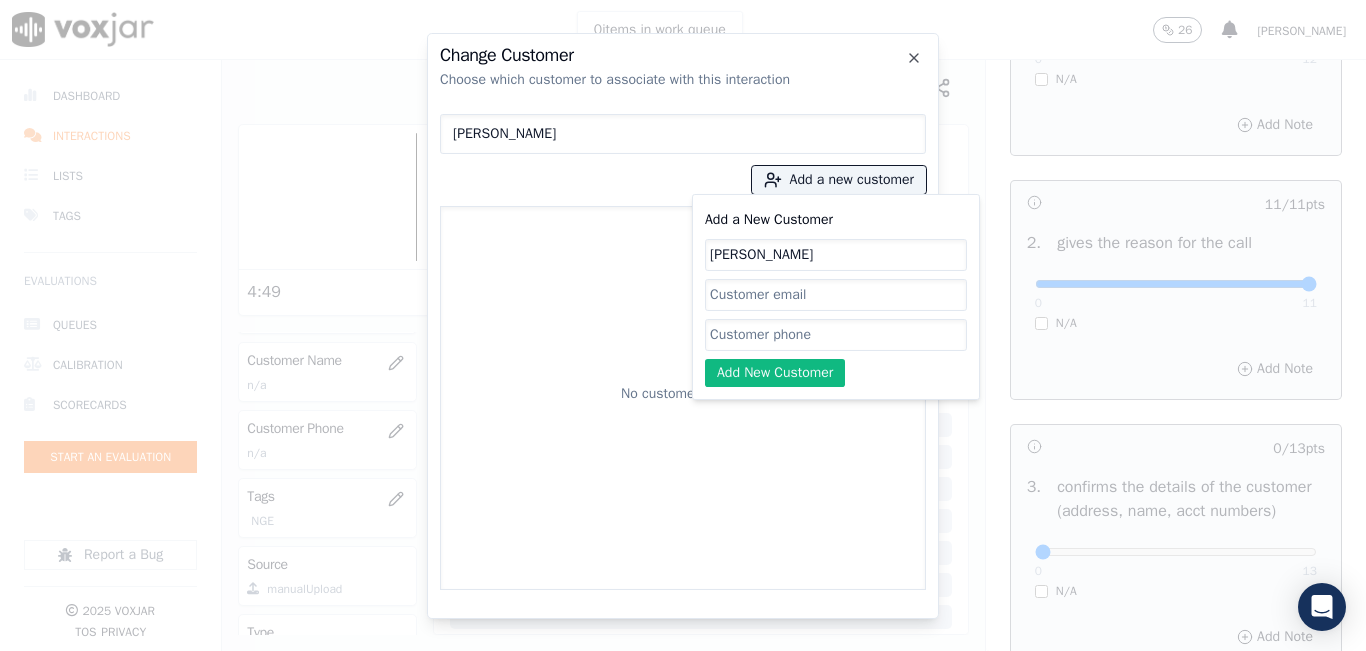 paste on "3808959941" 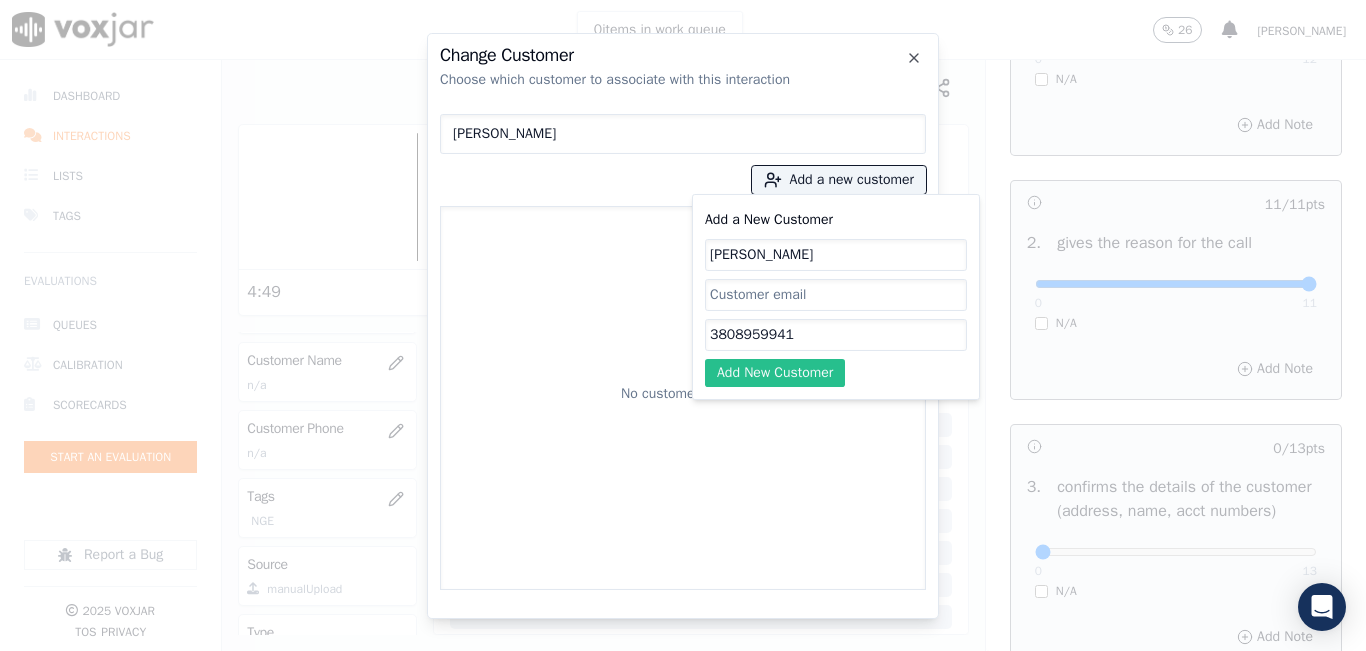 type on "3808959941" 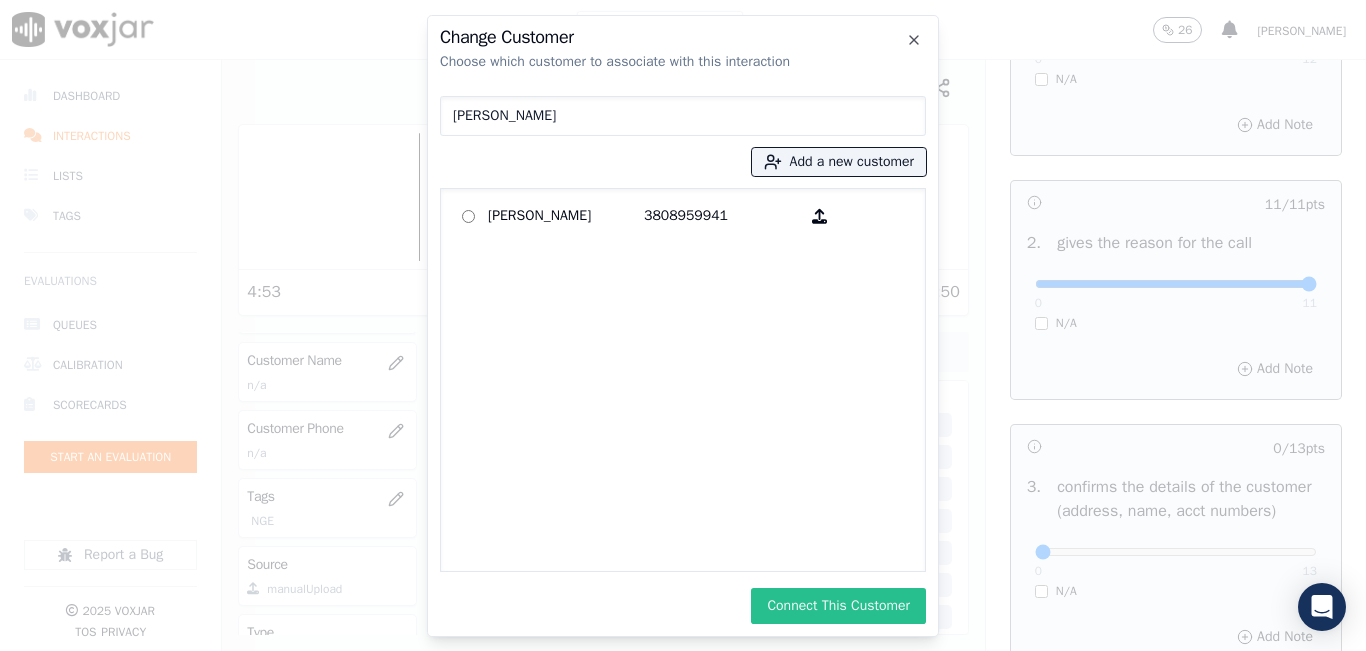 click on "Connect This Customer" at bounding box center (838, 606) 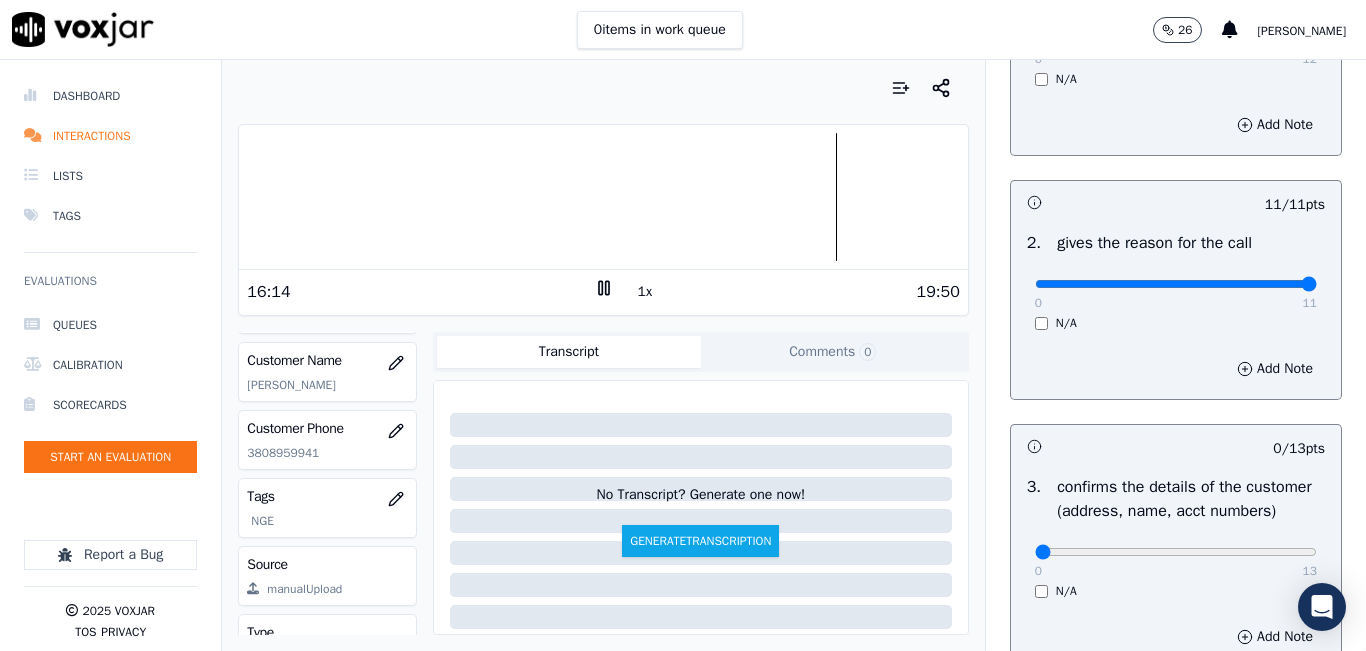click at bounding box center (603, 197) 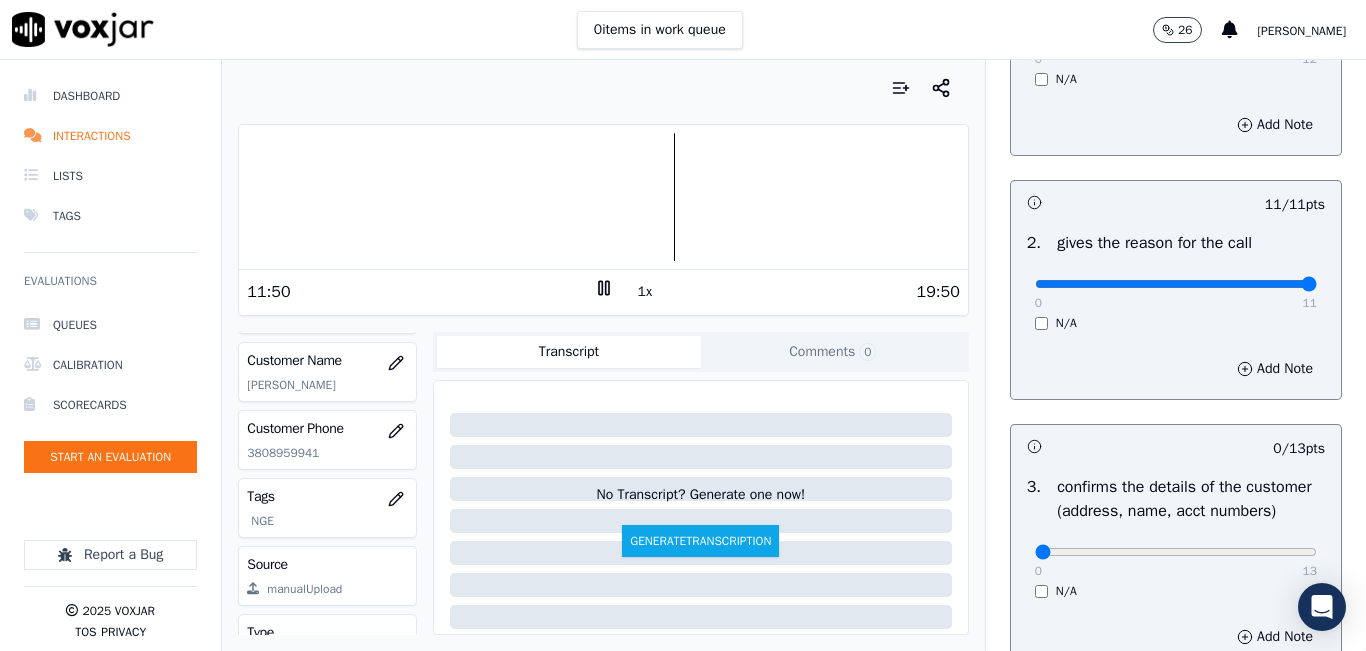 click at bounding box center [603, 197] 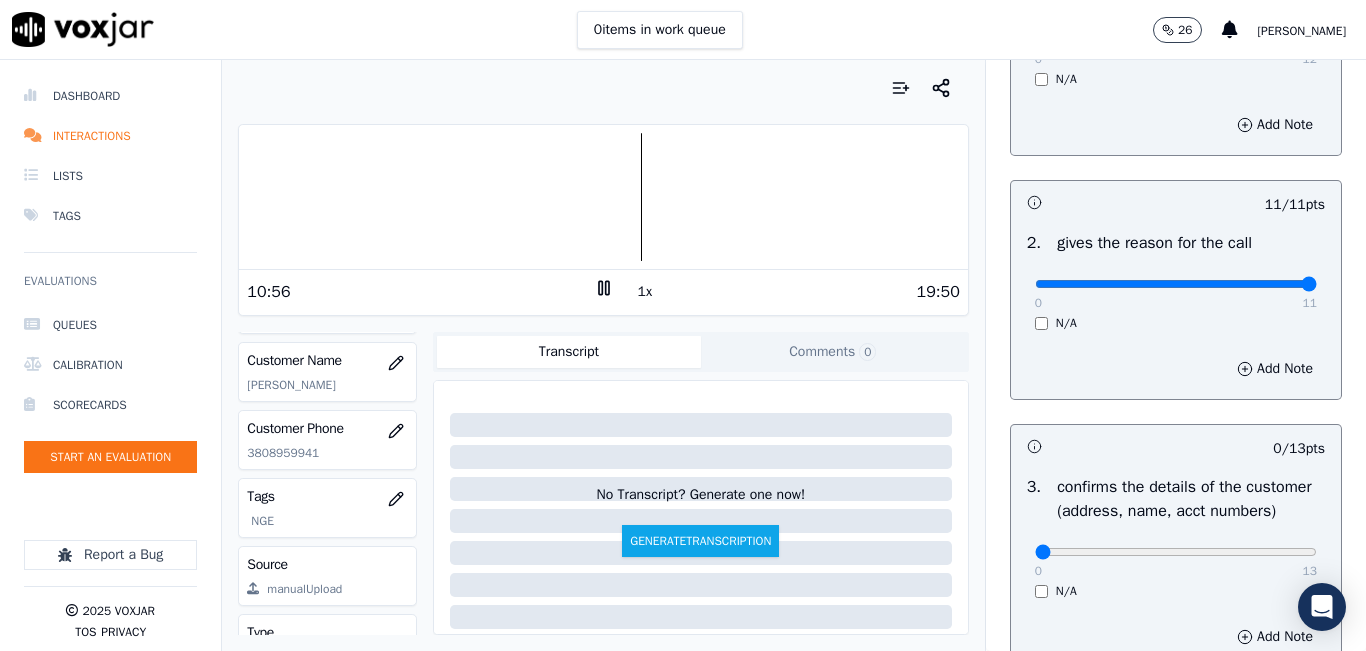 click at bounding box center (603, 197) 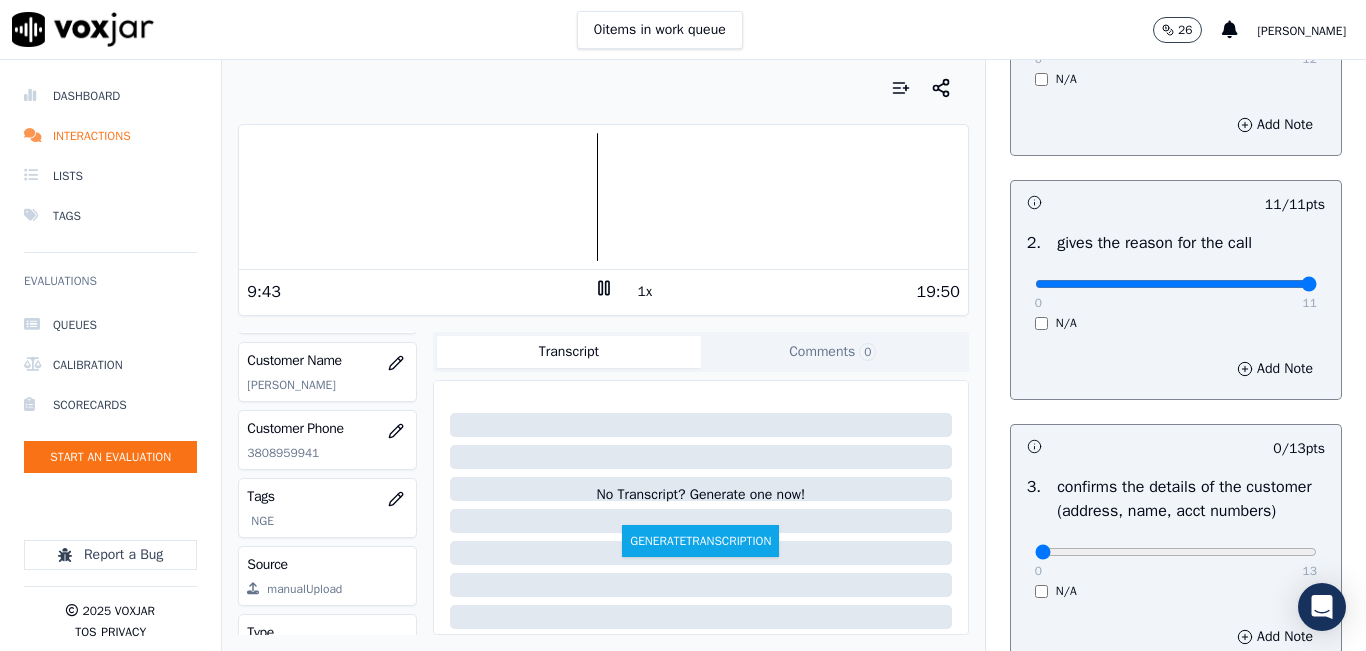 click 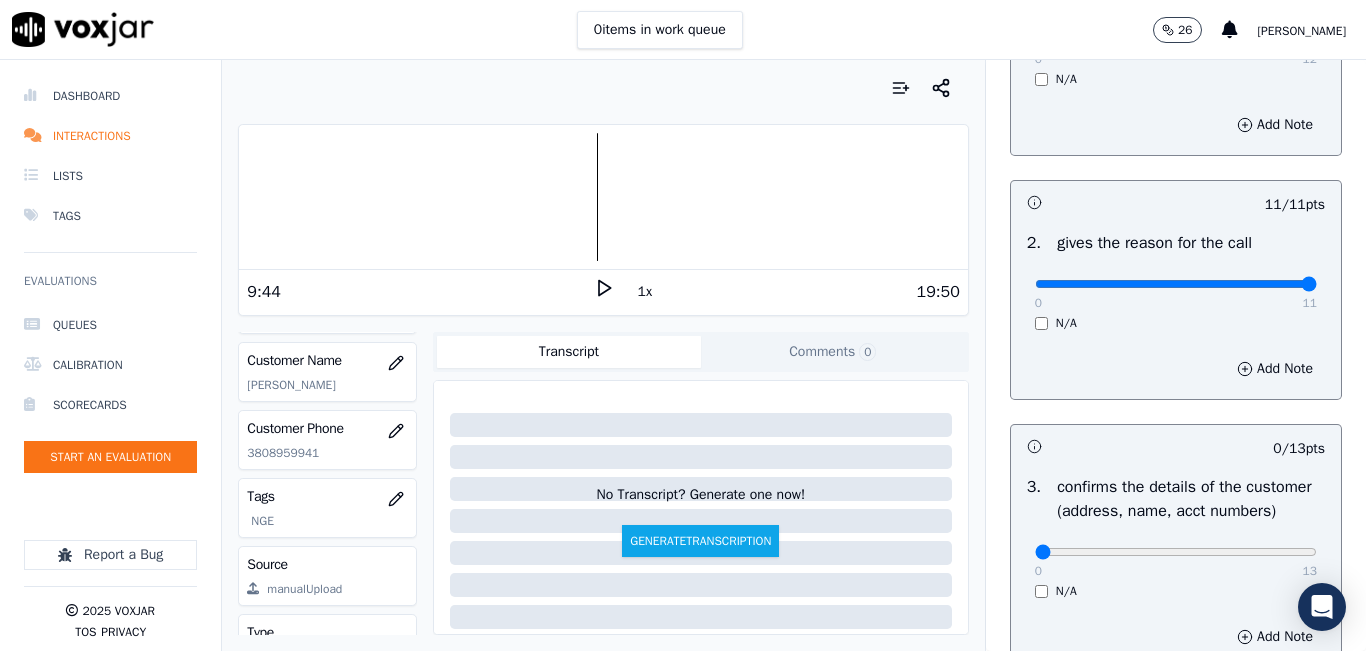 click 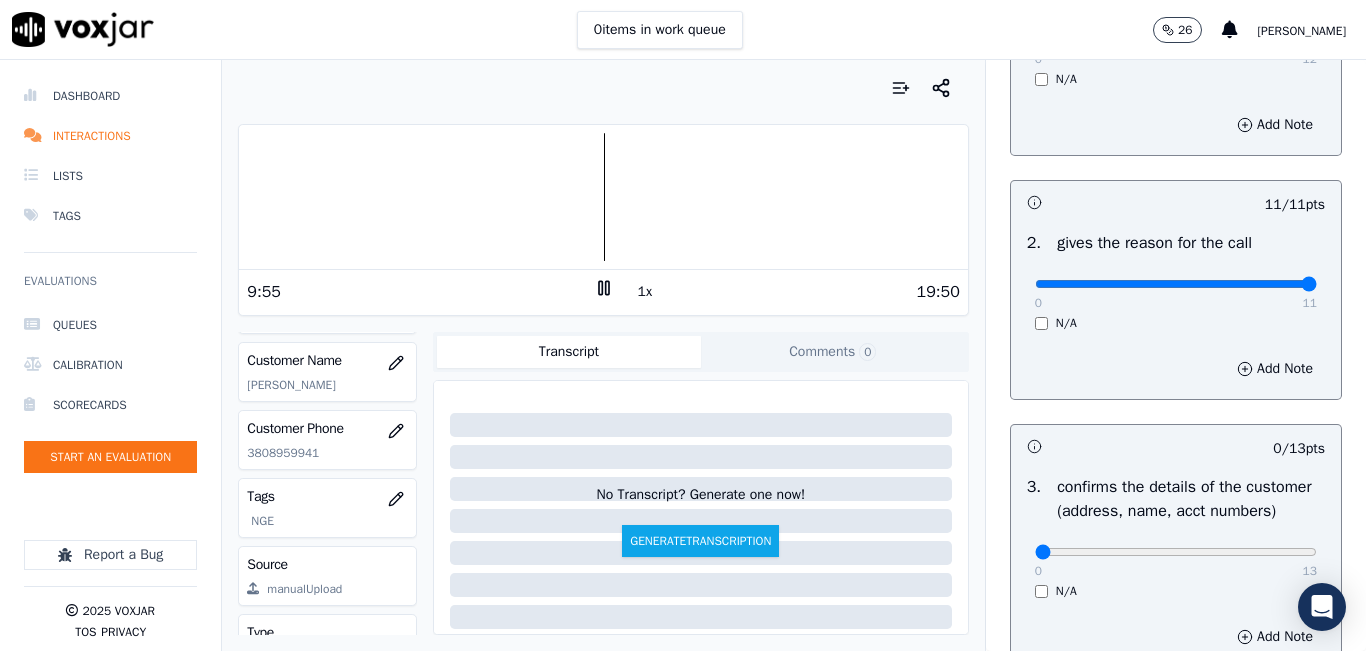 click at bounding box center (603, 197) 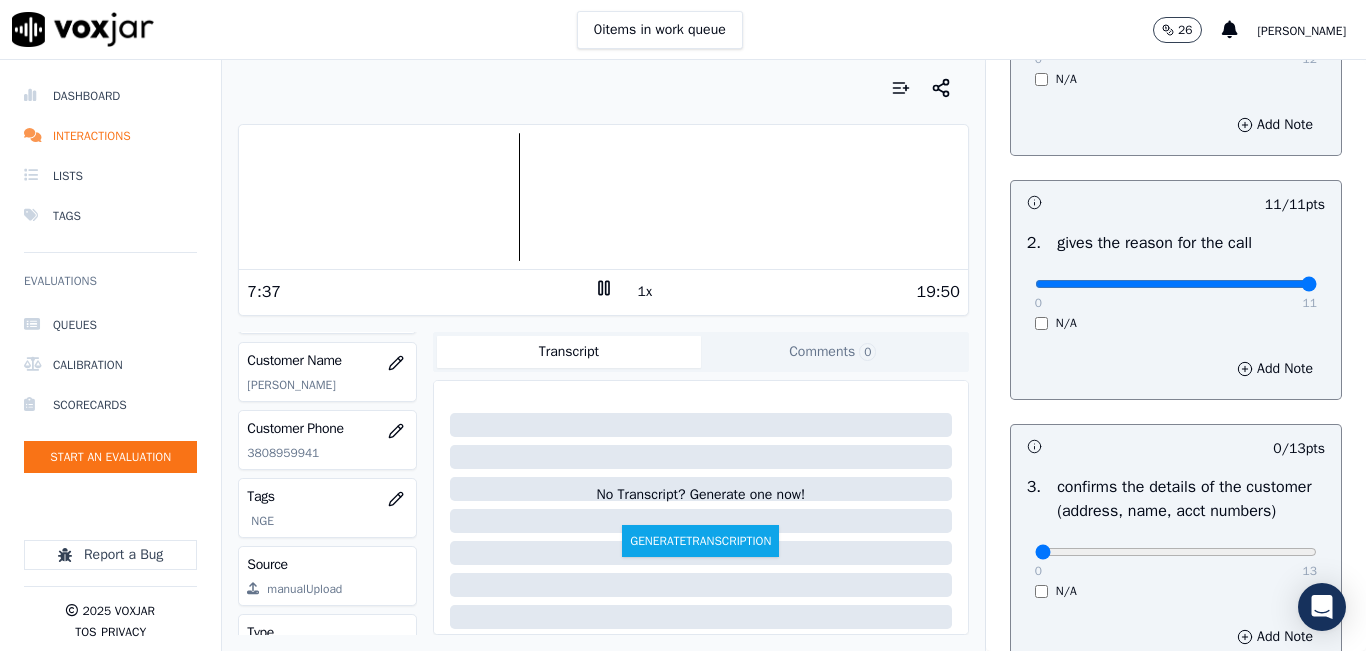 click at bounding box center [603, 197] 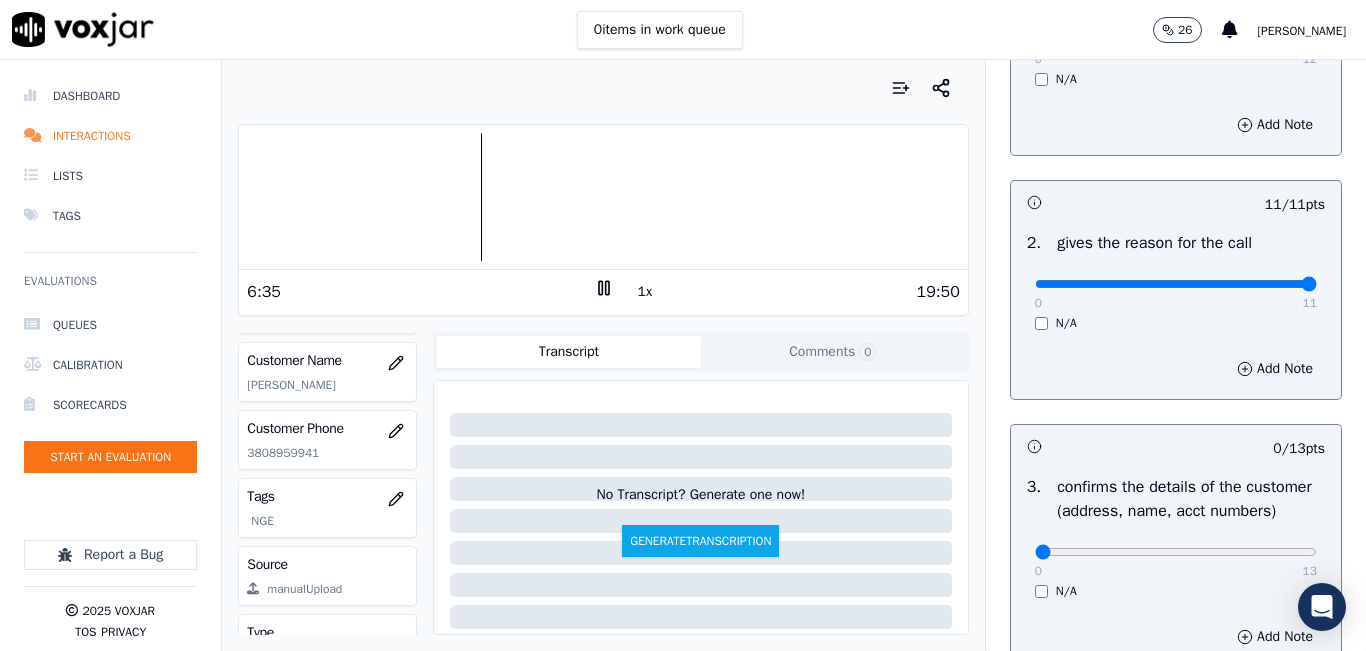click on "1x" at bounding box center [645, 292] 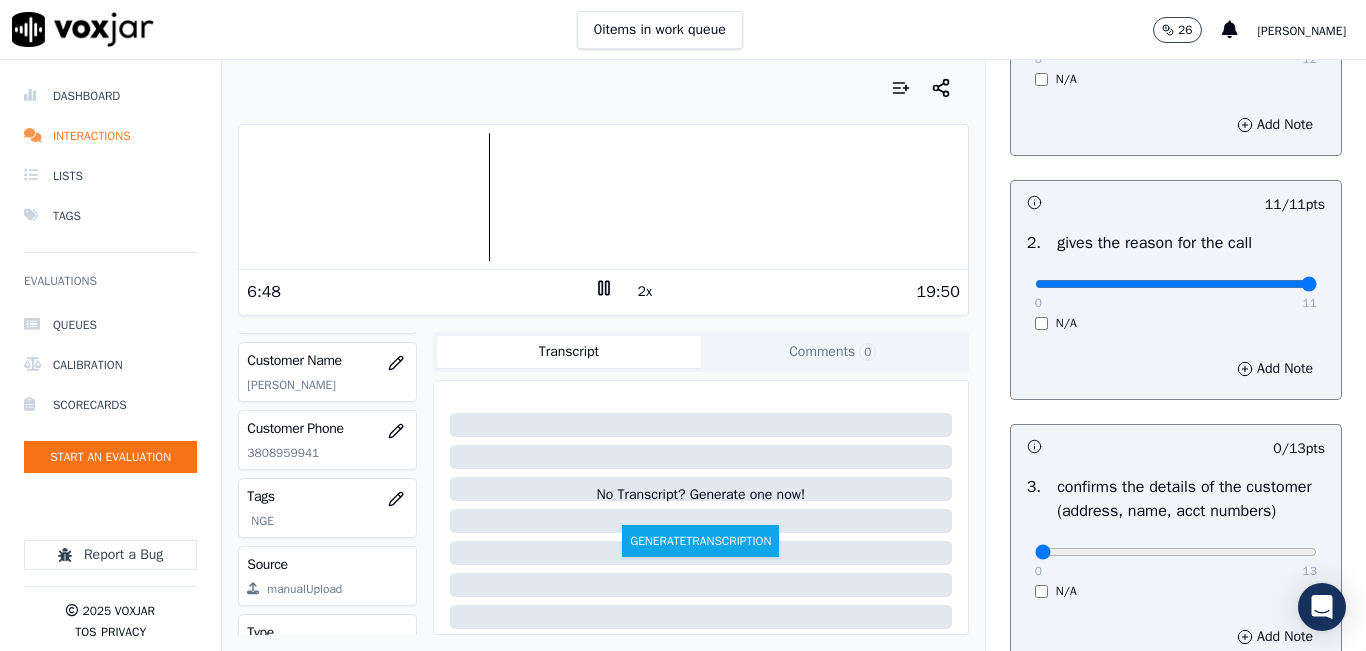 click 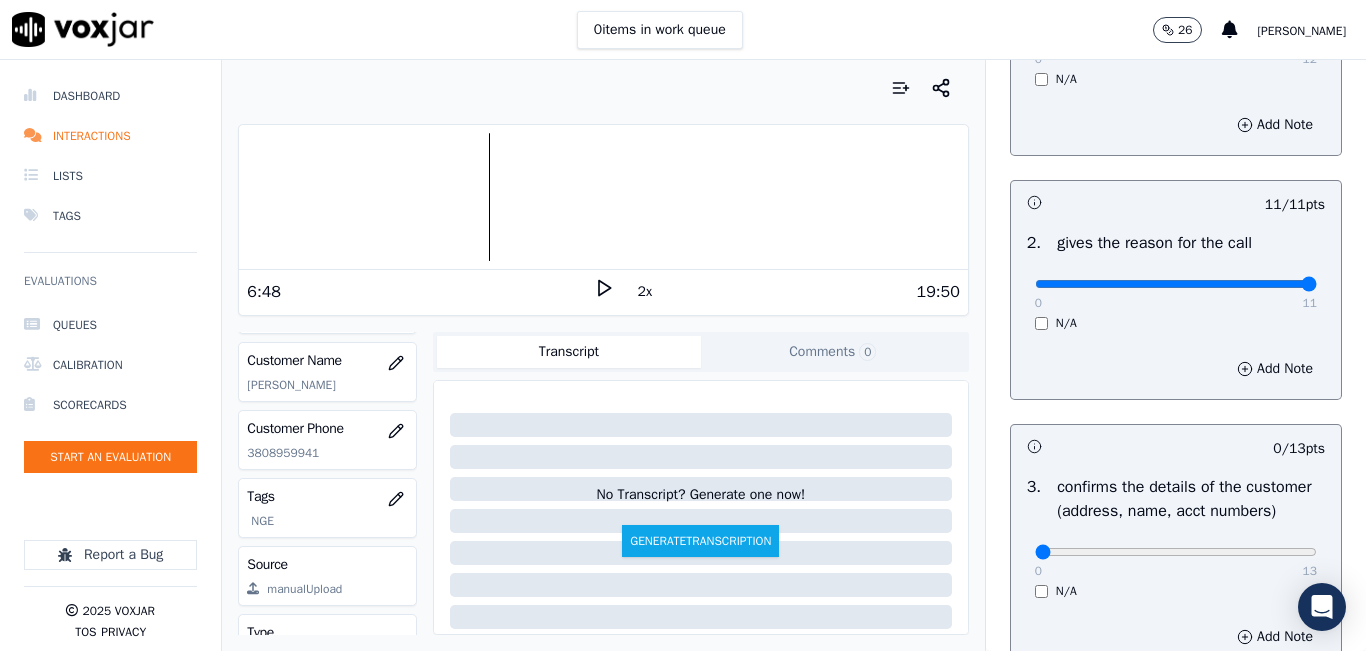 click 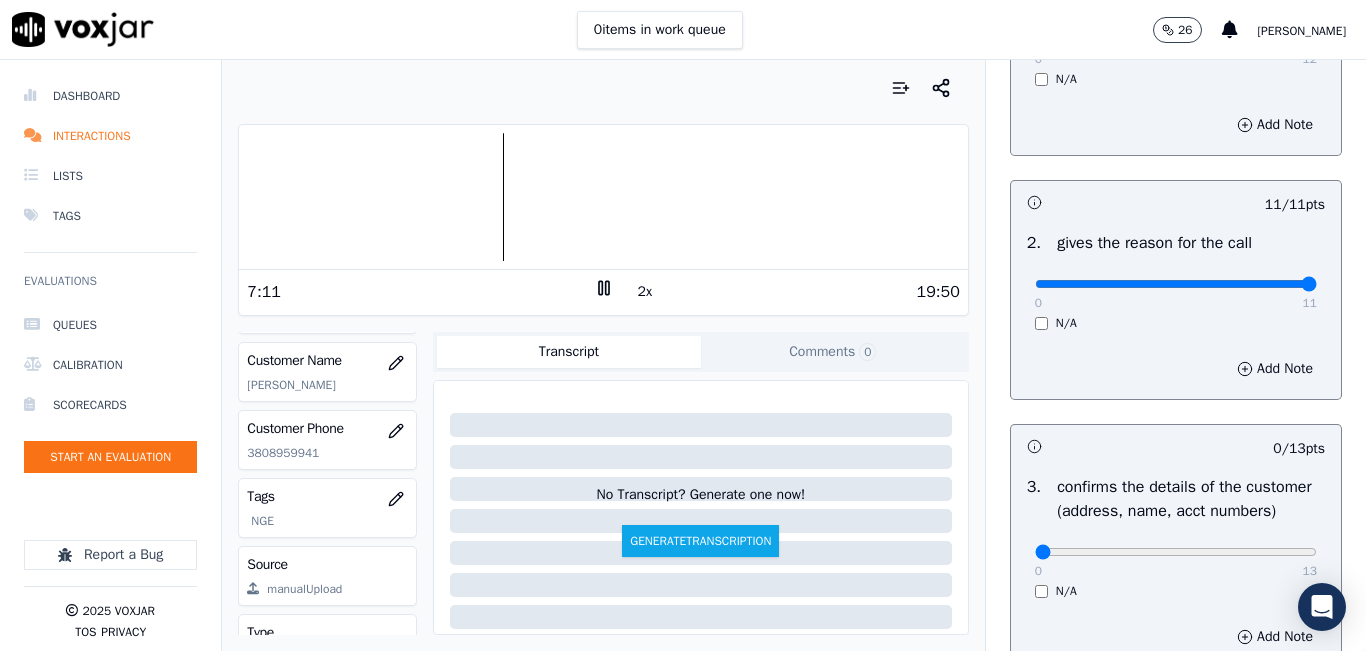 click 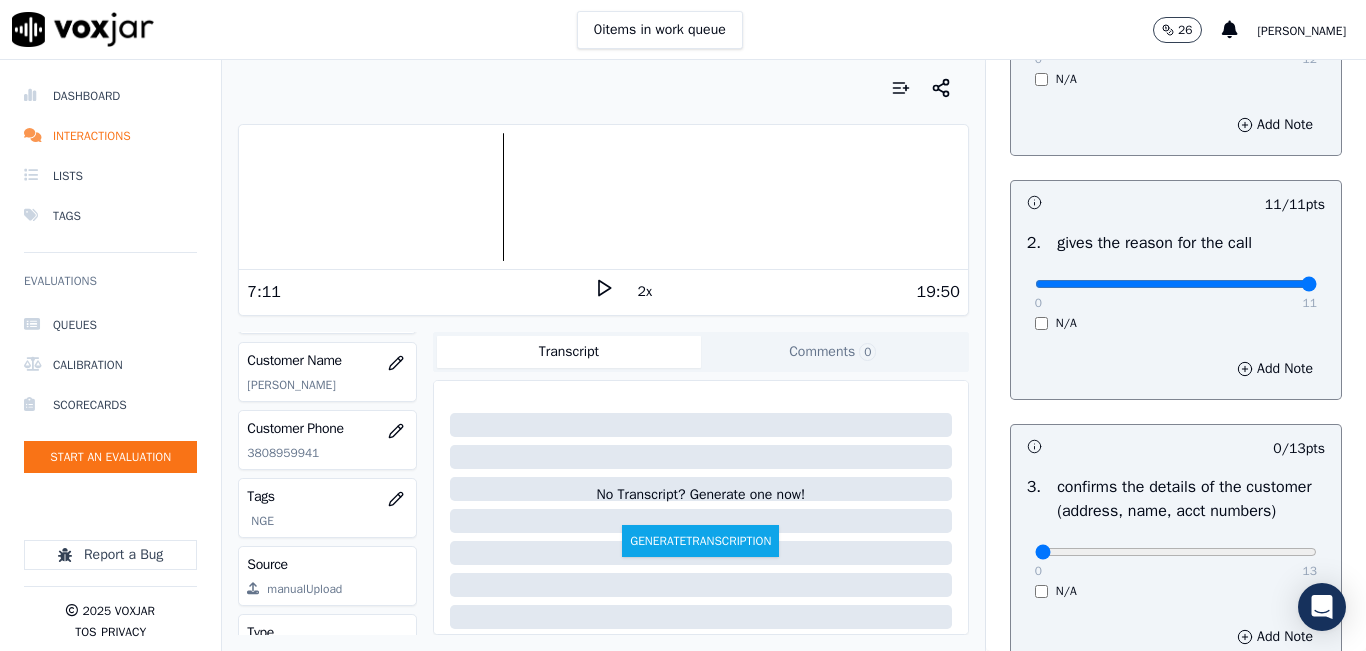 click 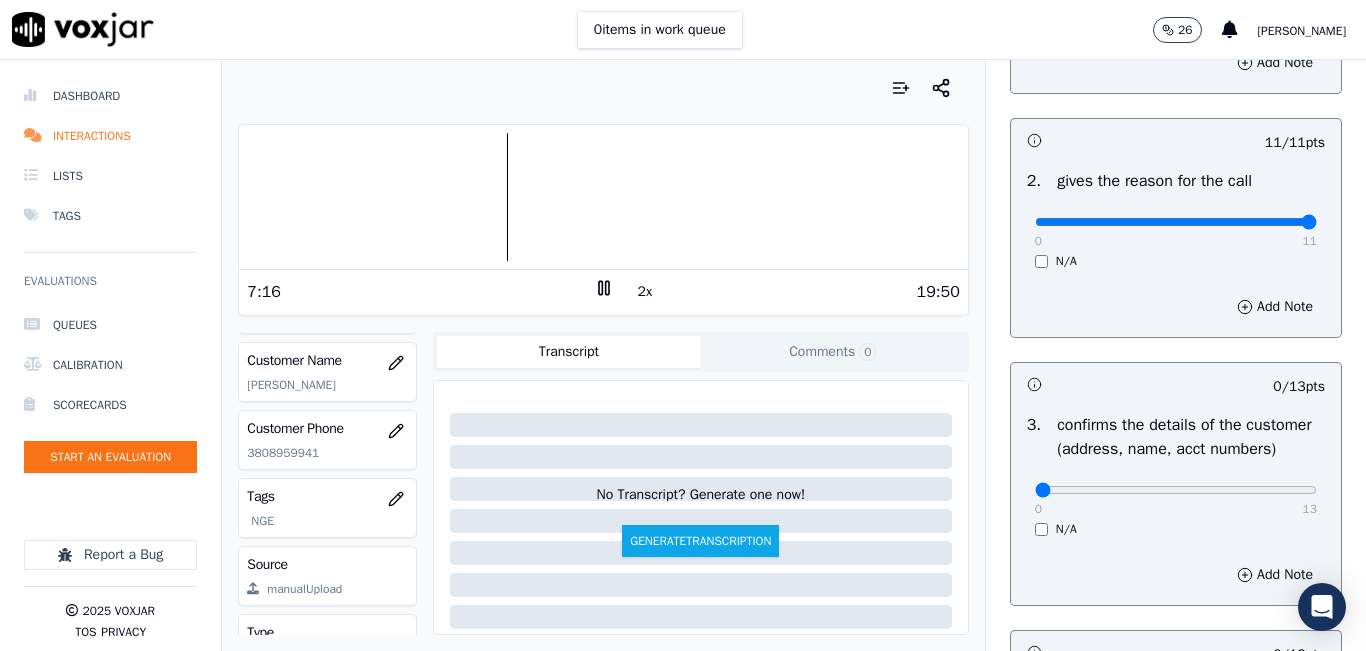 scroll, scrollTop: 400, scrollLeft: 0, axis: vertical 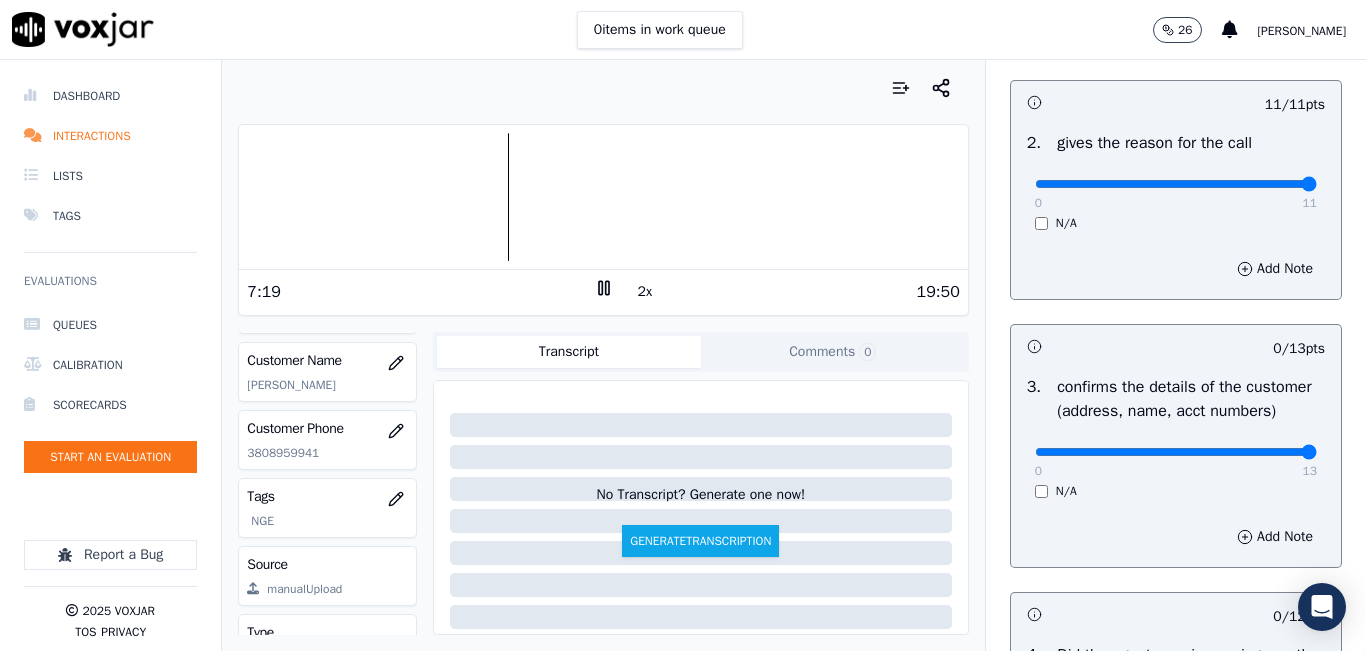 drag, startPoint x: 1033, startPoint y: 475, endPoint x: 1284, endPoint y: 467, distance: 251.12746 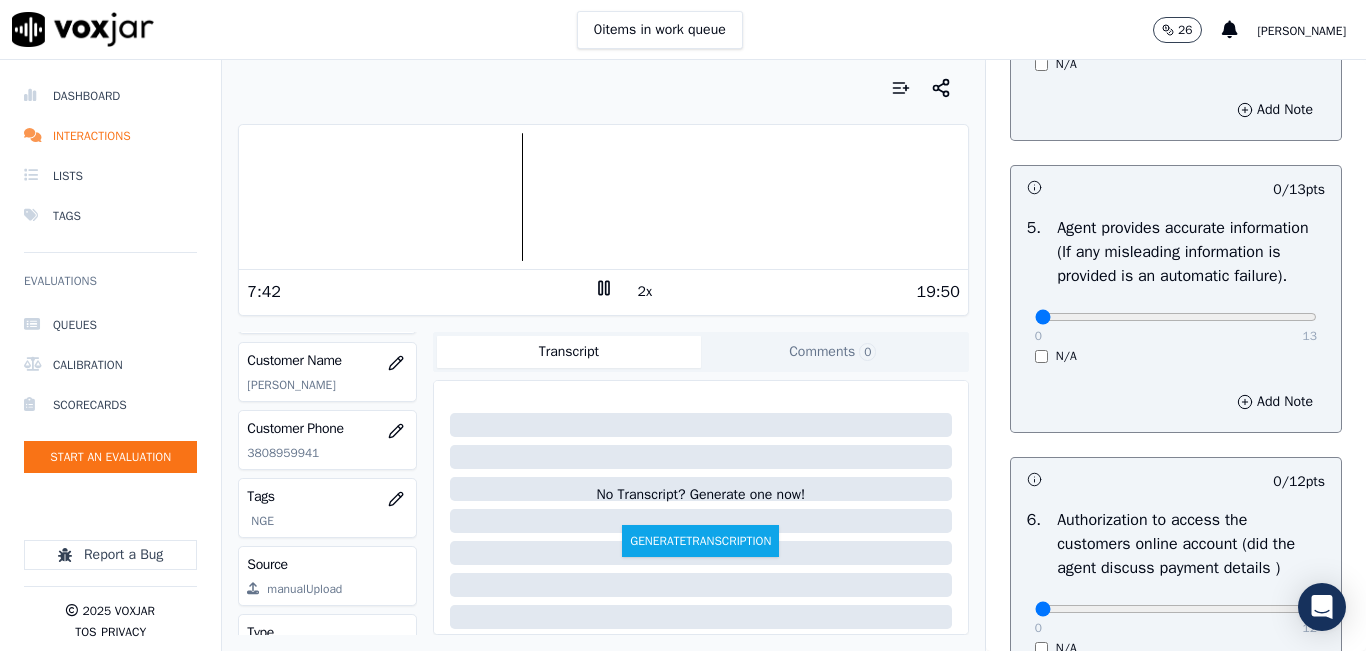 scroll, scrollTop: 1100, scrollLeft: 0, axis: vertical 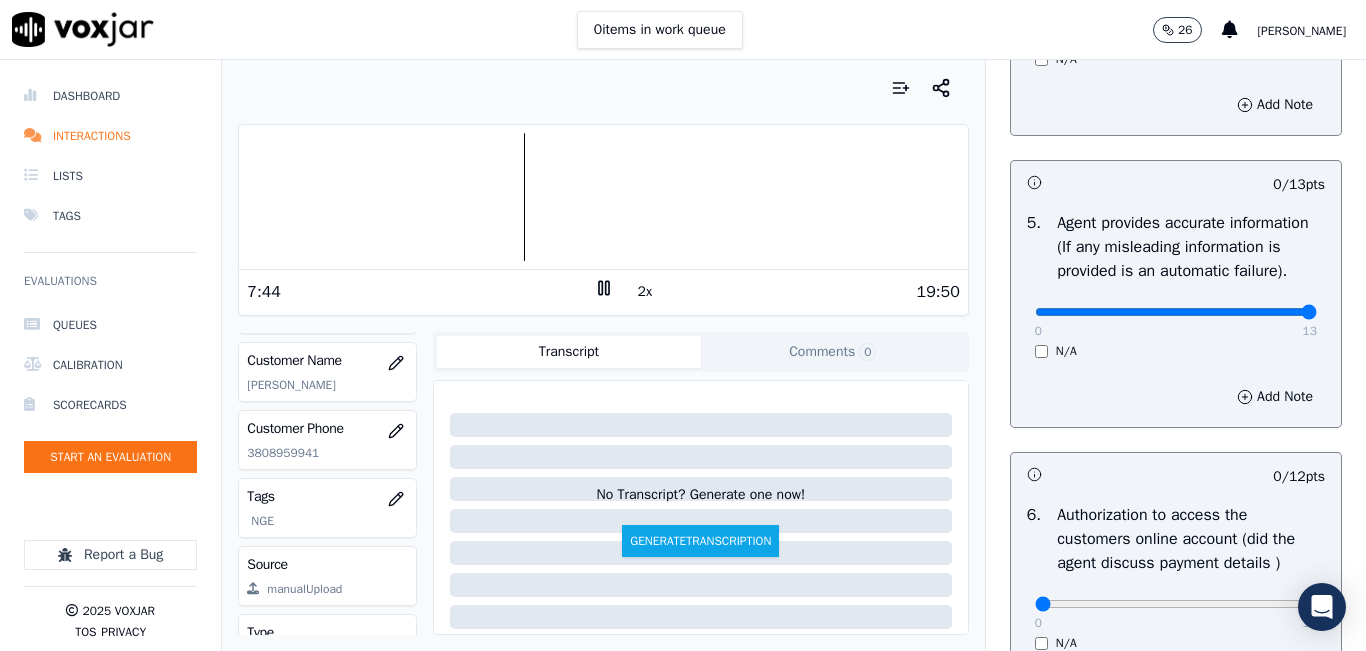 drag, startPoint x: 1147, startPoint y: 360, endPoint x: 1281, endPoint y: 356, distance: 134.0597 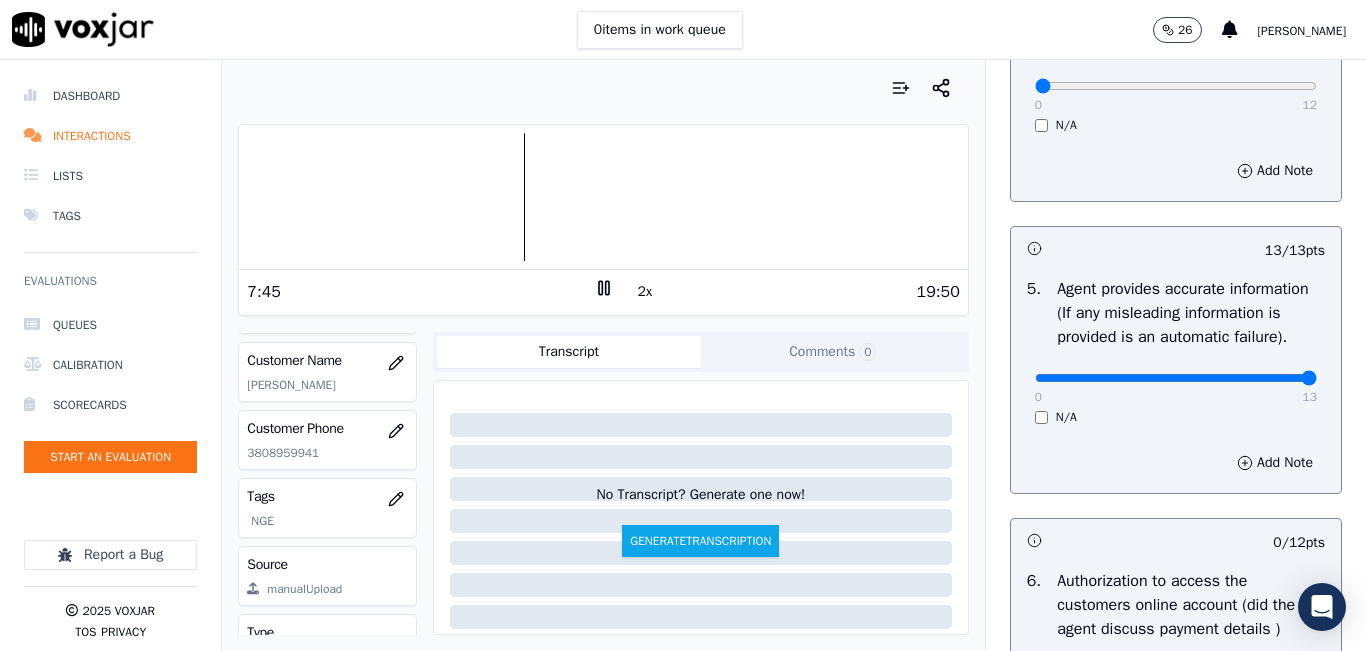 scroll, scrollTop: 900, scrollLeft: 0, axis: vertical 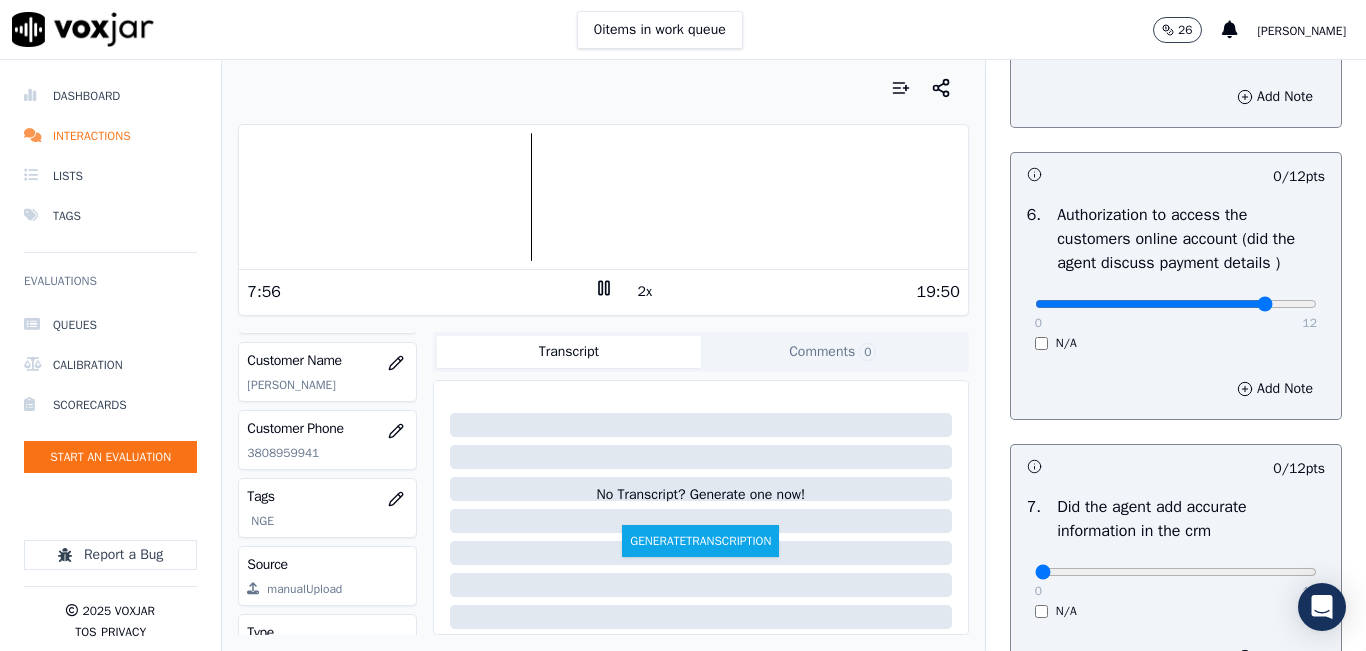 drag, startPoint x: 1049, startPoint y: 347, endPoint x: 1217, endPoint y: 349, distance: 168.0119 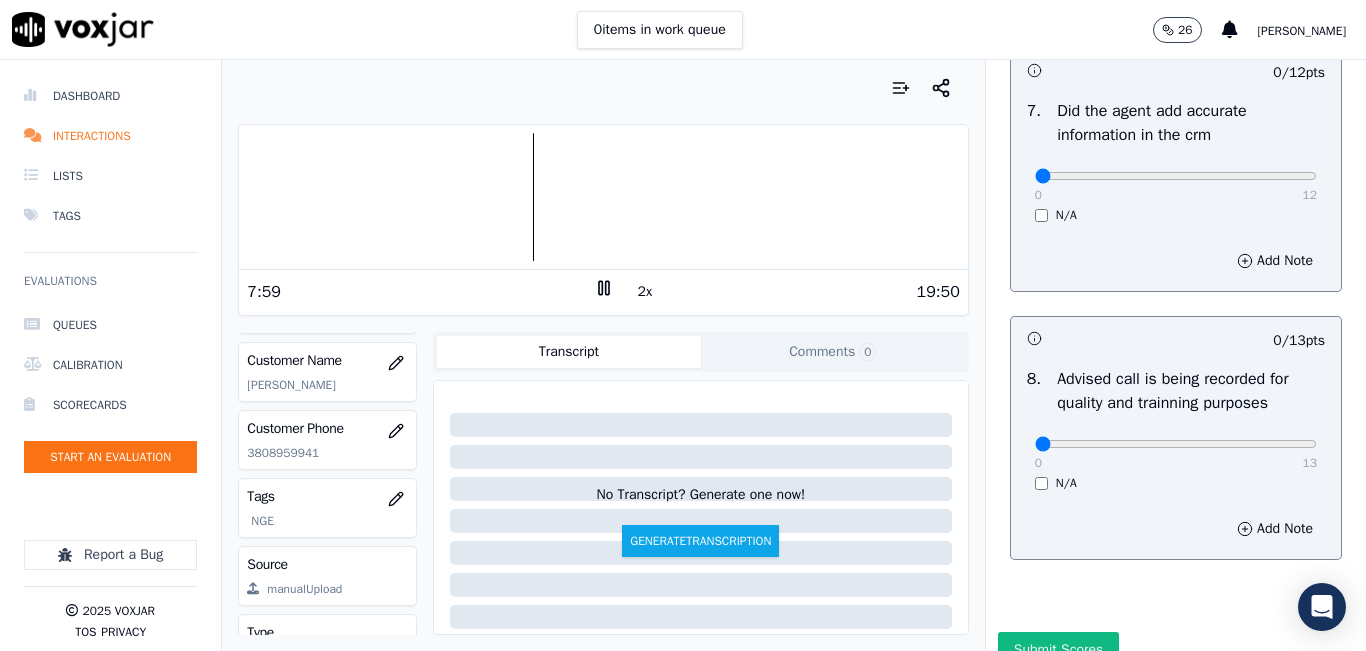 scroll, scrollTop: 1800, scrollLeft: 0, axis: vertical 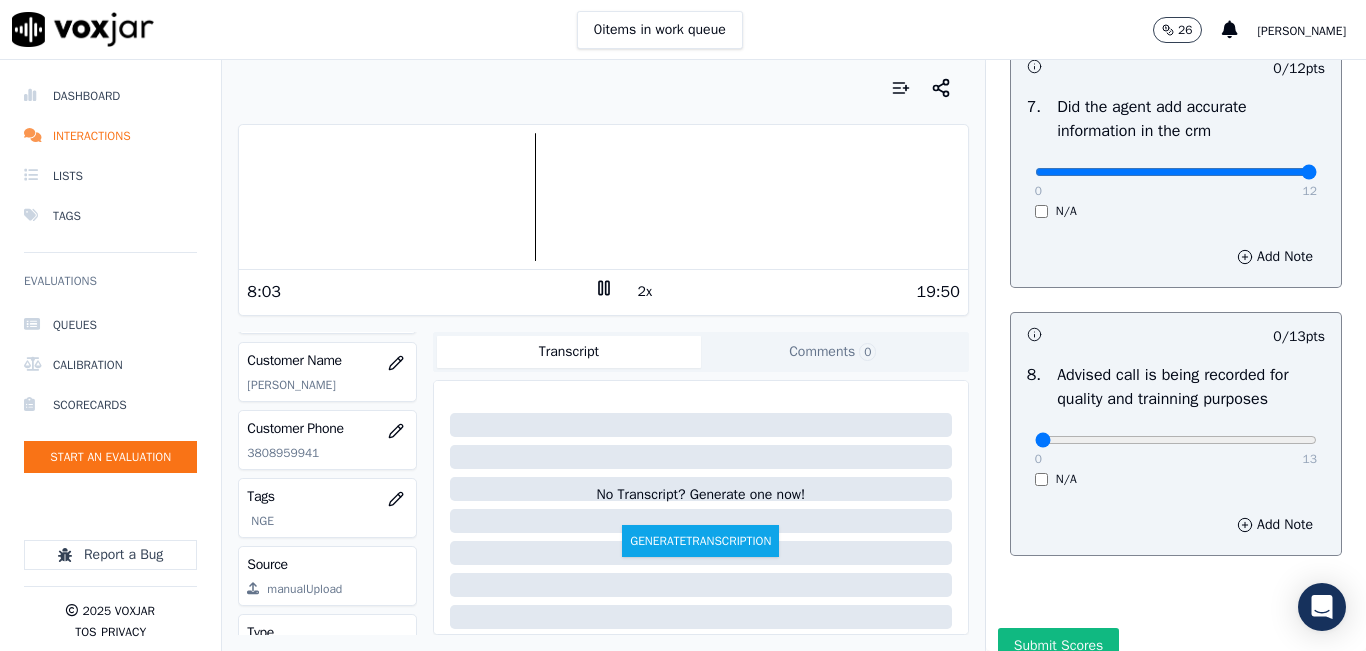 drag, startPoint x: 1052, startPoint y: 216, endPoint x: 1358, endPoint y: 235, distance: 306.5893 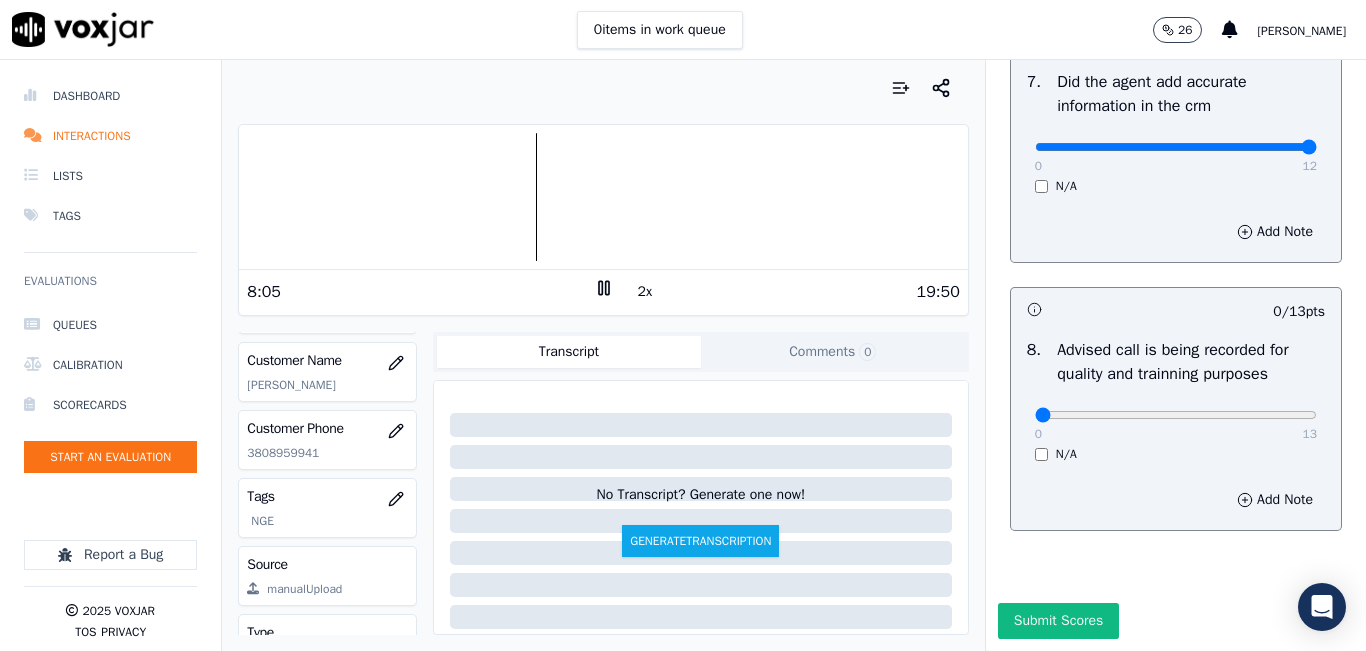 scroll, scrollTop: 1918, scrollLeft: 0, axis: vertical 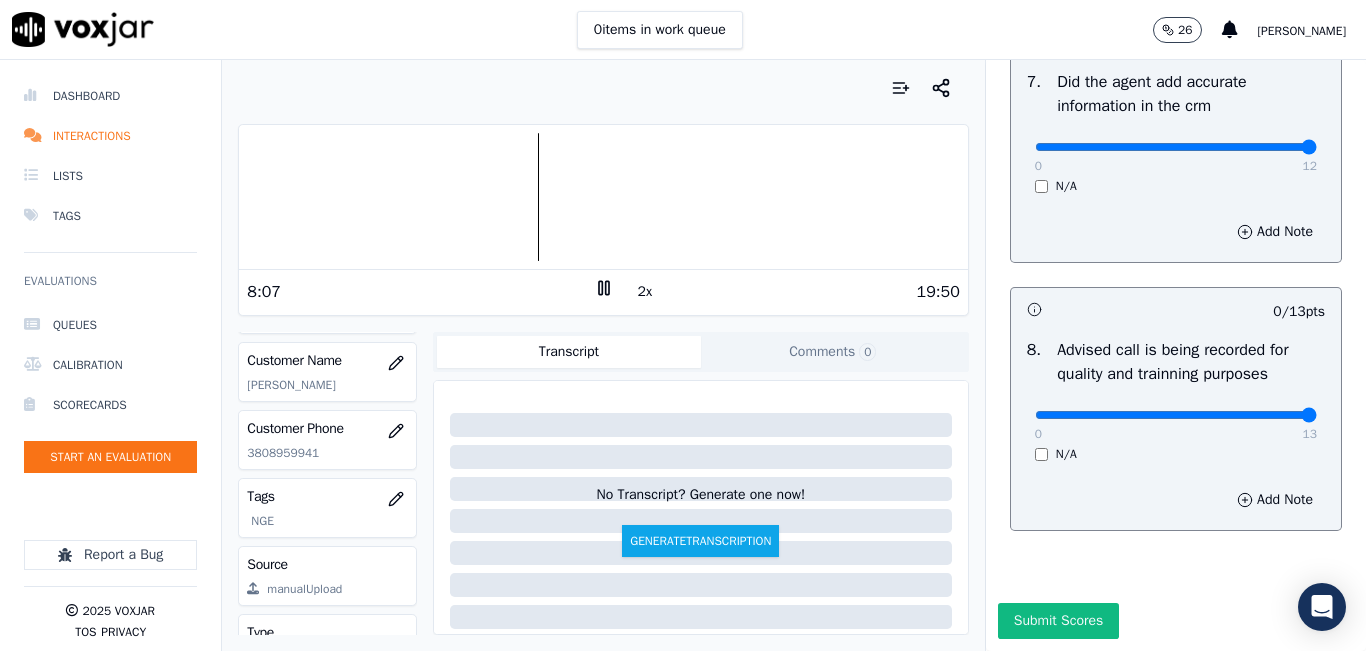 drag, startPoint x: 1122, startPoint y: 372, endPoint x: 1351, endPoint y: 361, distance: 229.26404 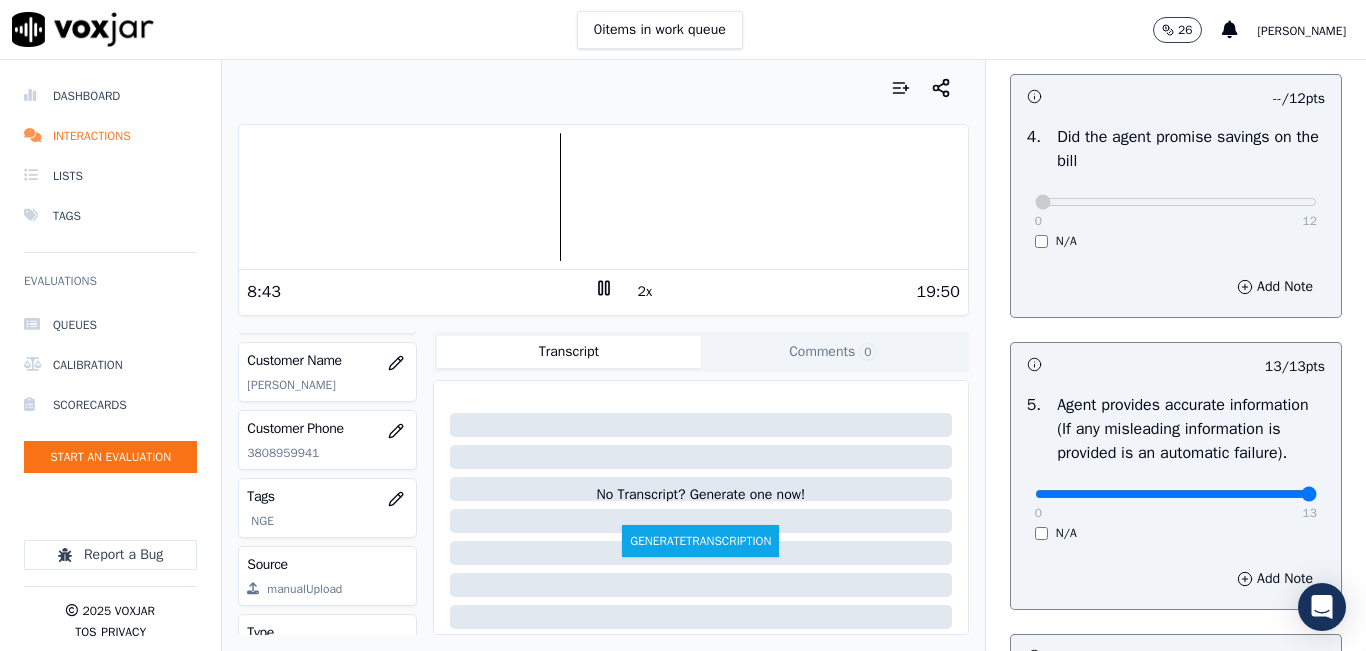 scroll, scrollTop: 1118, scrollLeft: 0, axis: vertical 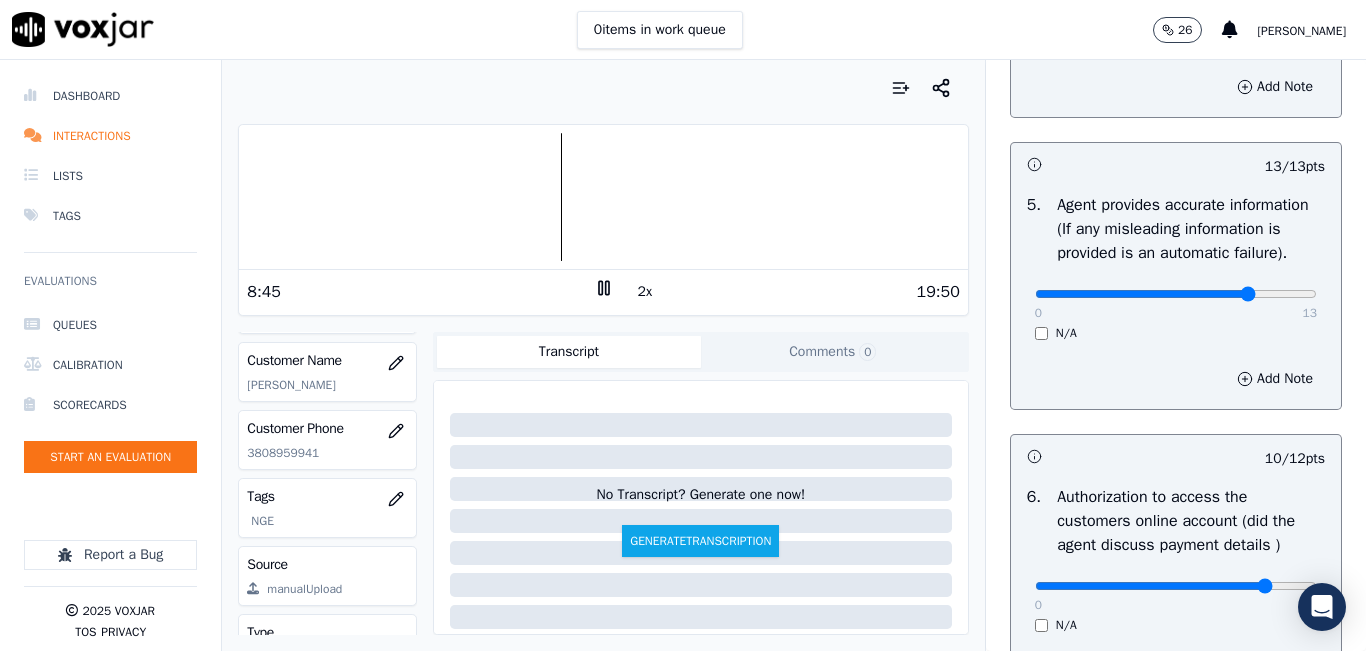 click at bounding box center [1176, -778] 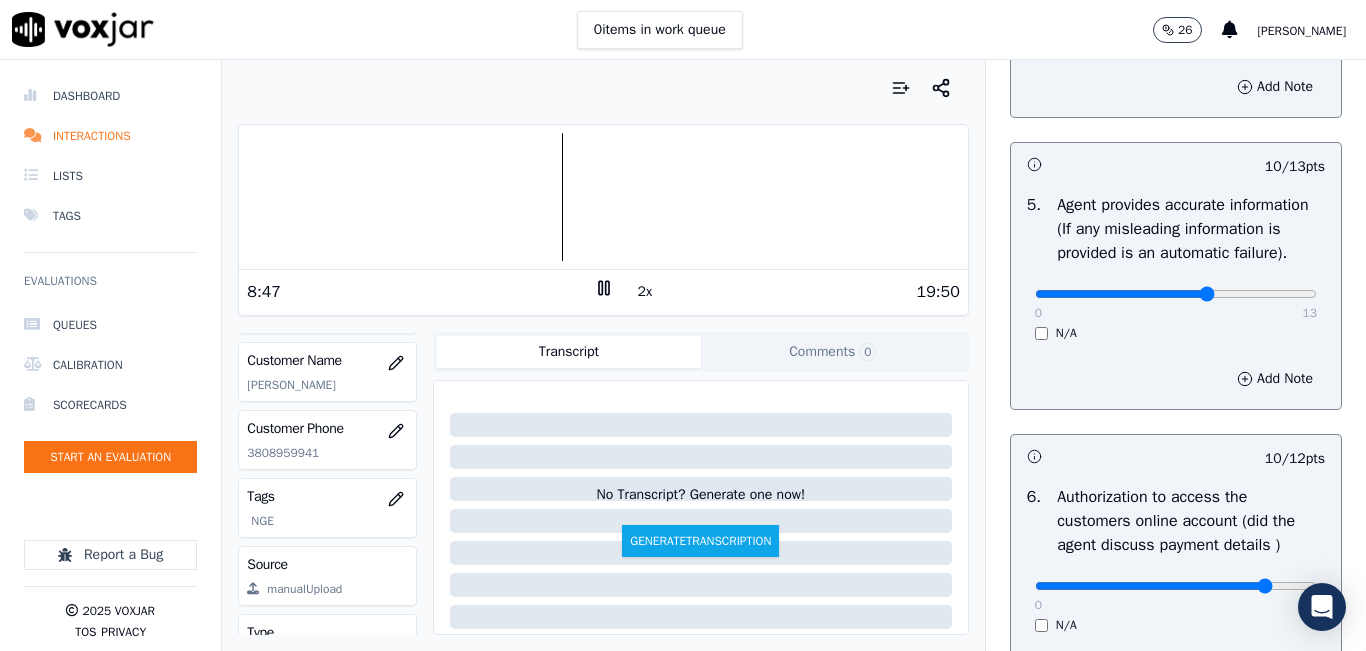 type on "8" 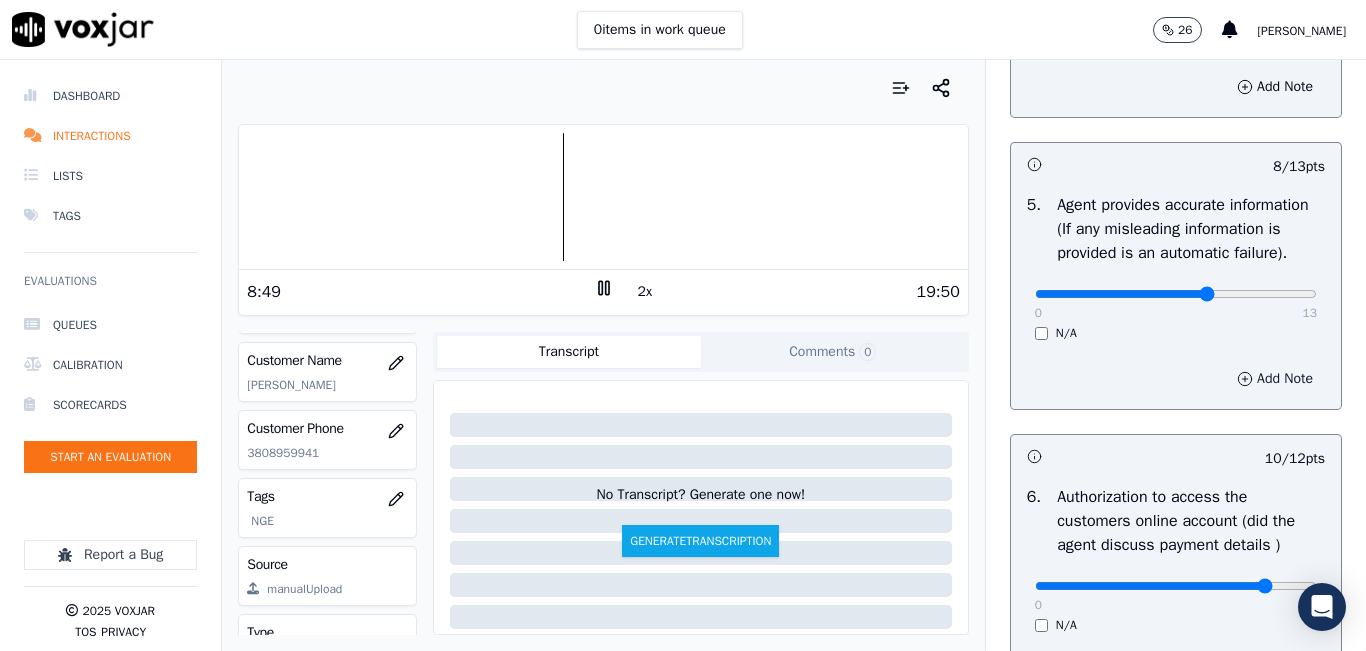 click on "Add Note" at bounding box center (1275, 379) 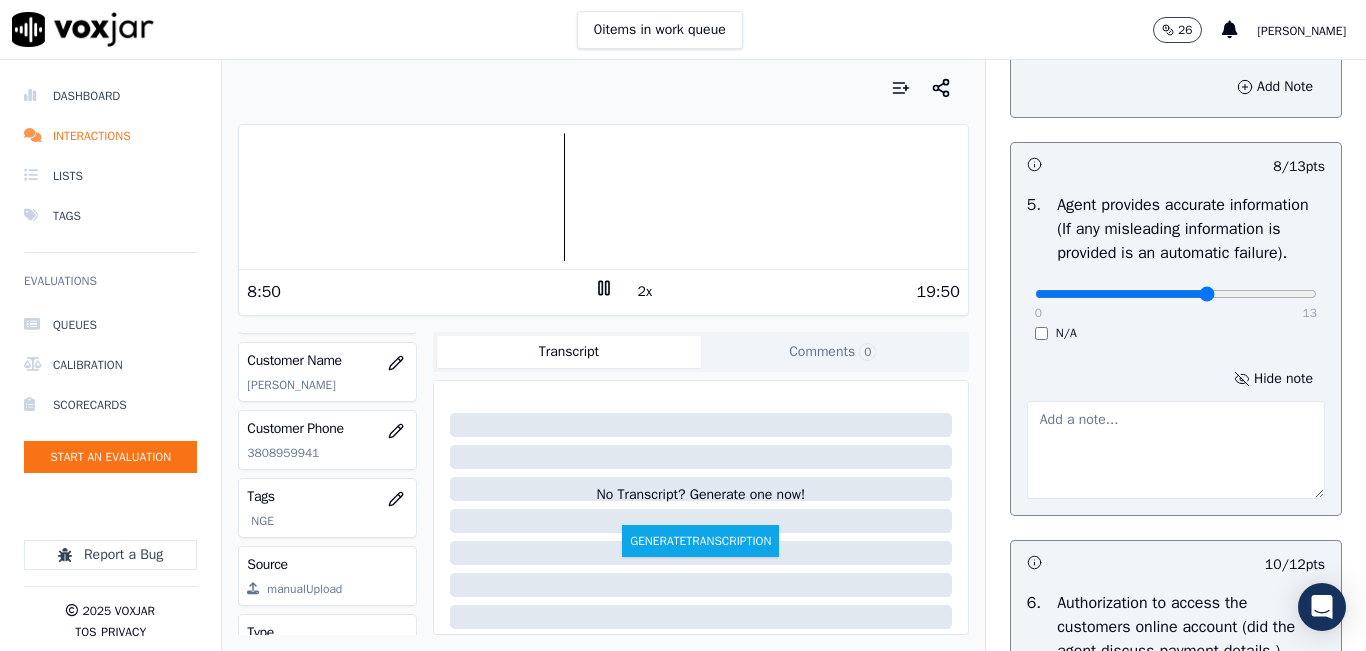 click at bounding box center (1176, 450) 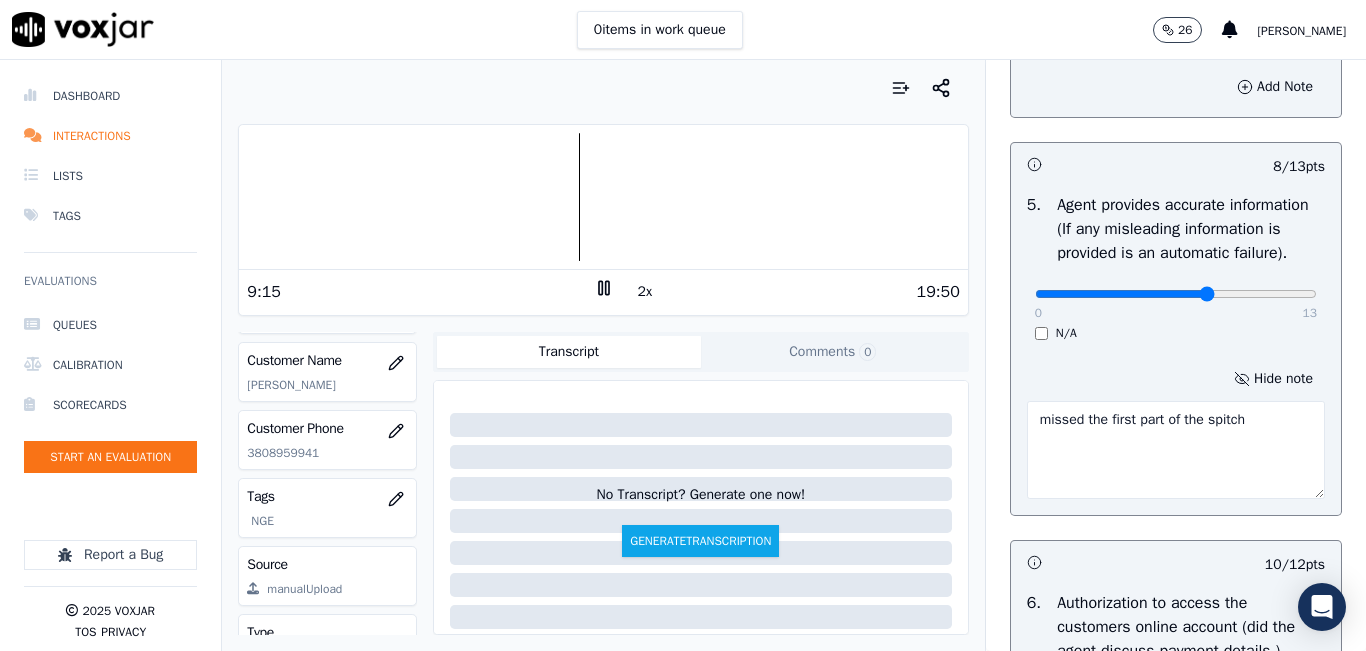 click at bounding box center [603, 197] 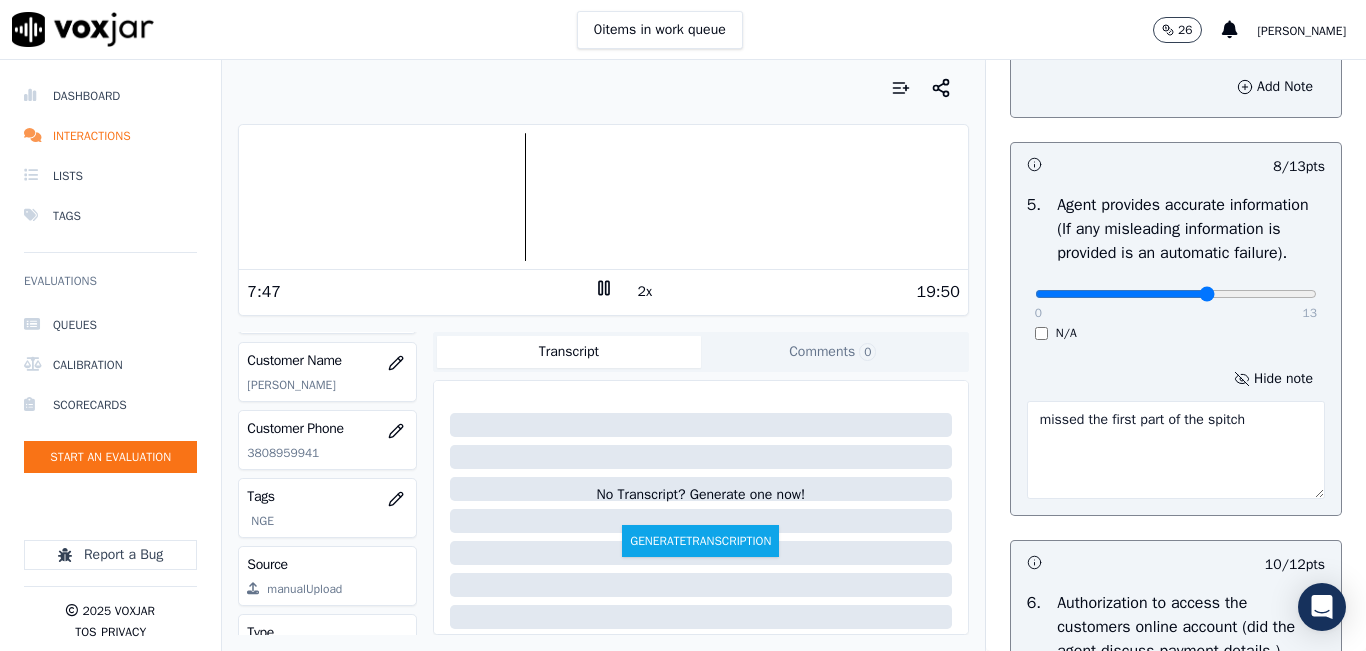 click at bounding box center (603, 197) 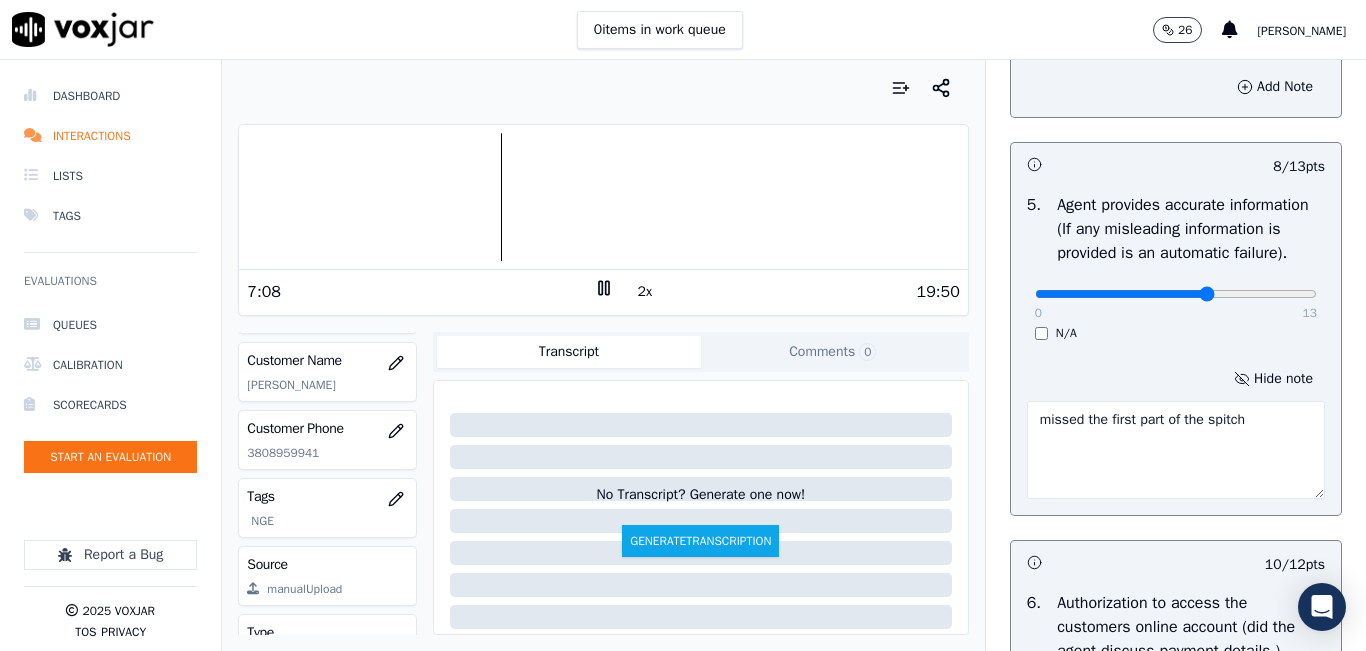 click at bounding box center (603, 197) 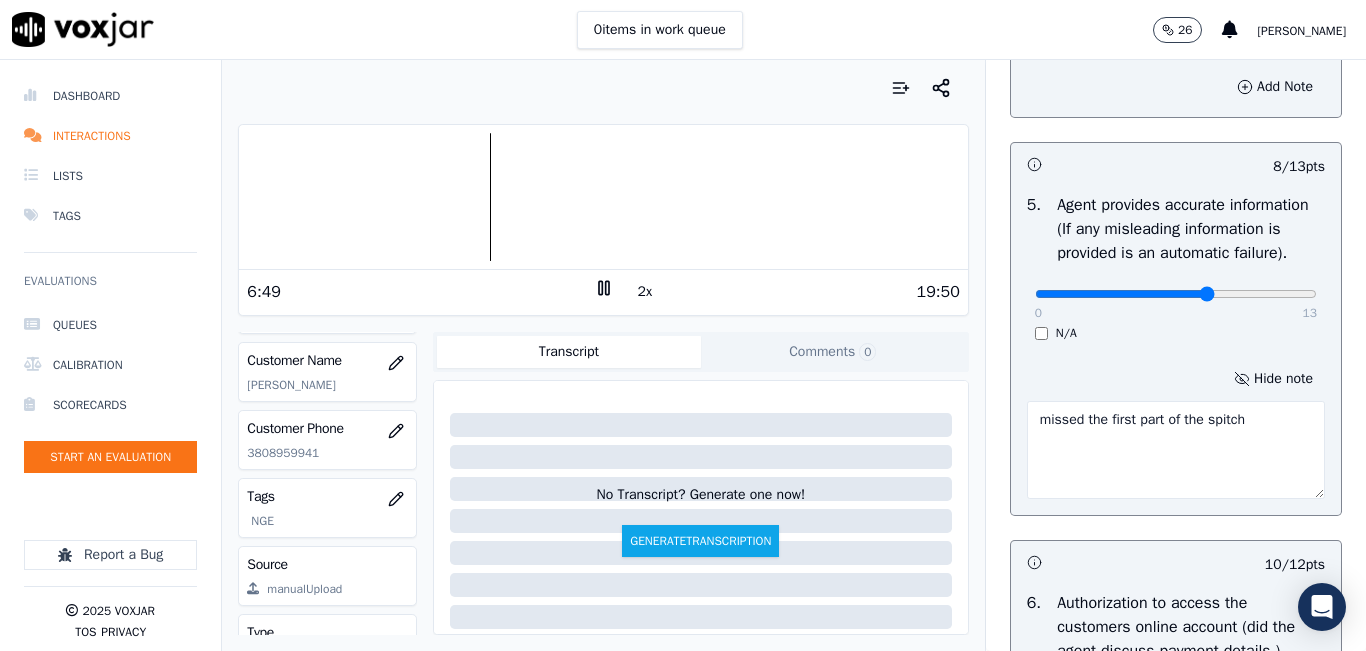 click at bounding box center [603, 197] 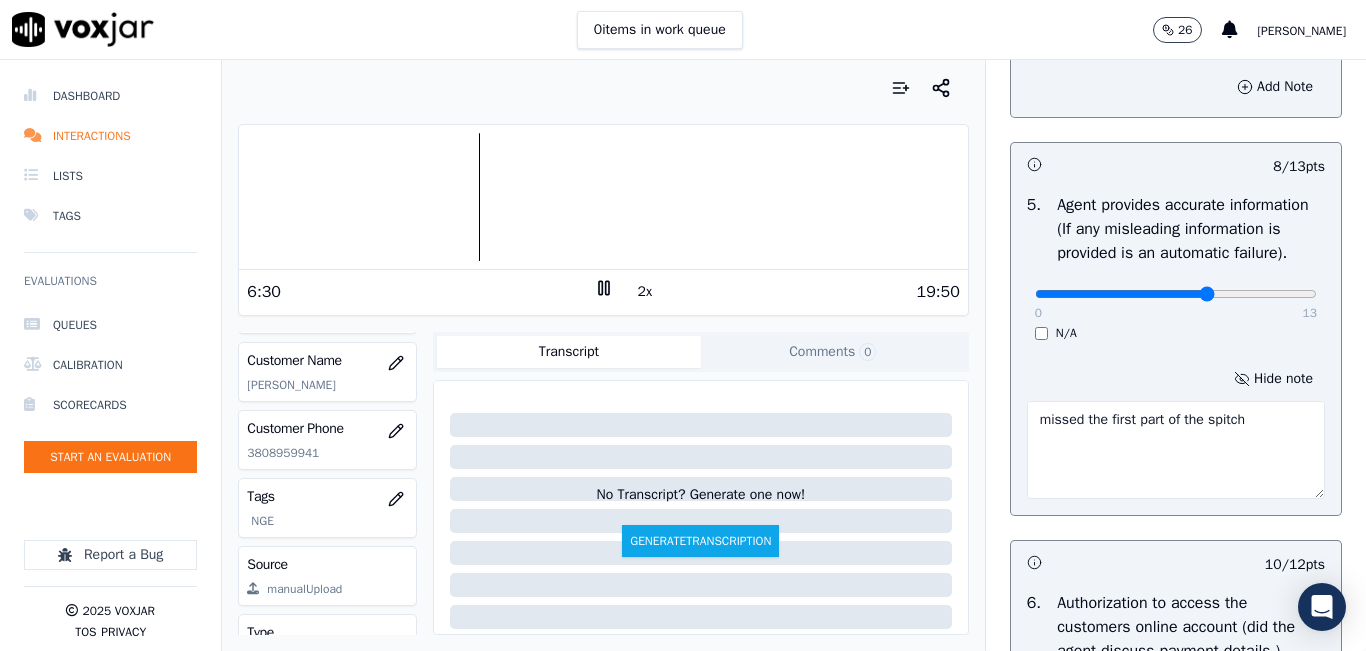 click at bounding box center (603, 197) 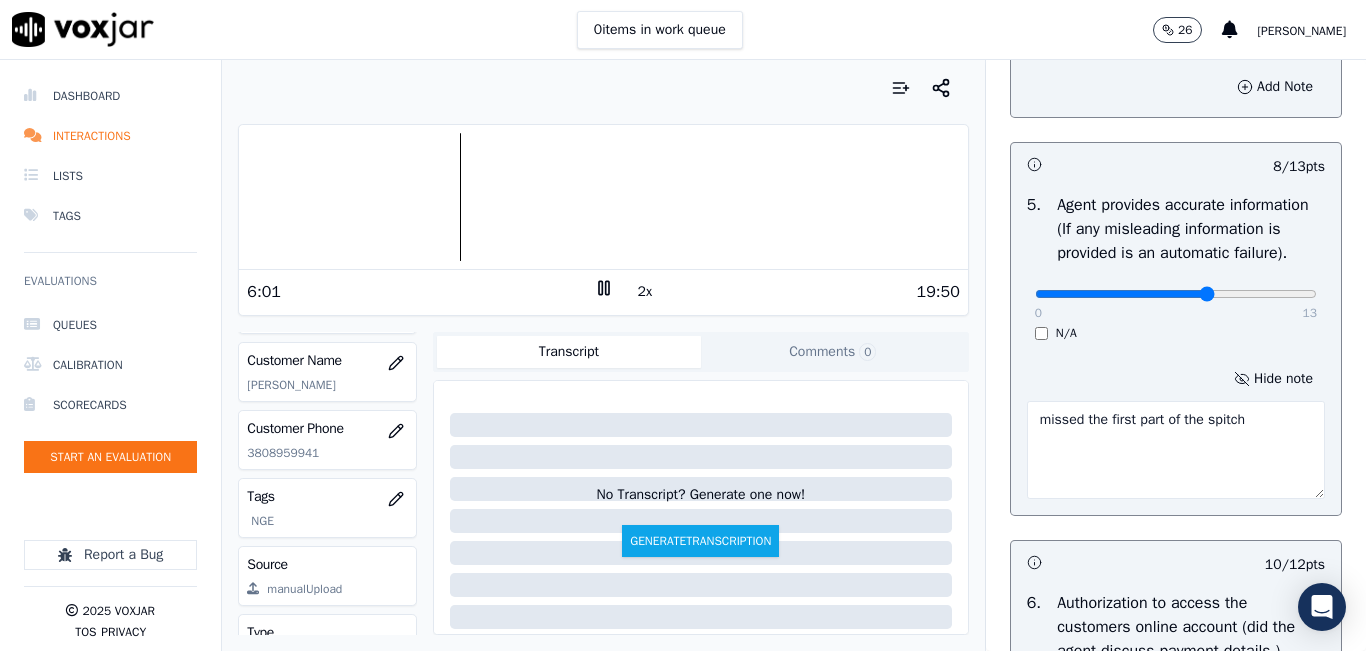 click at bounding box center [603, 197] 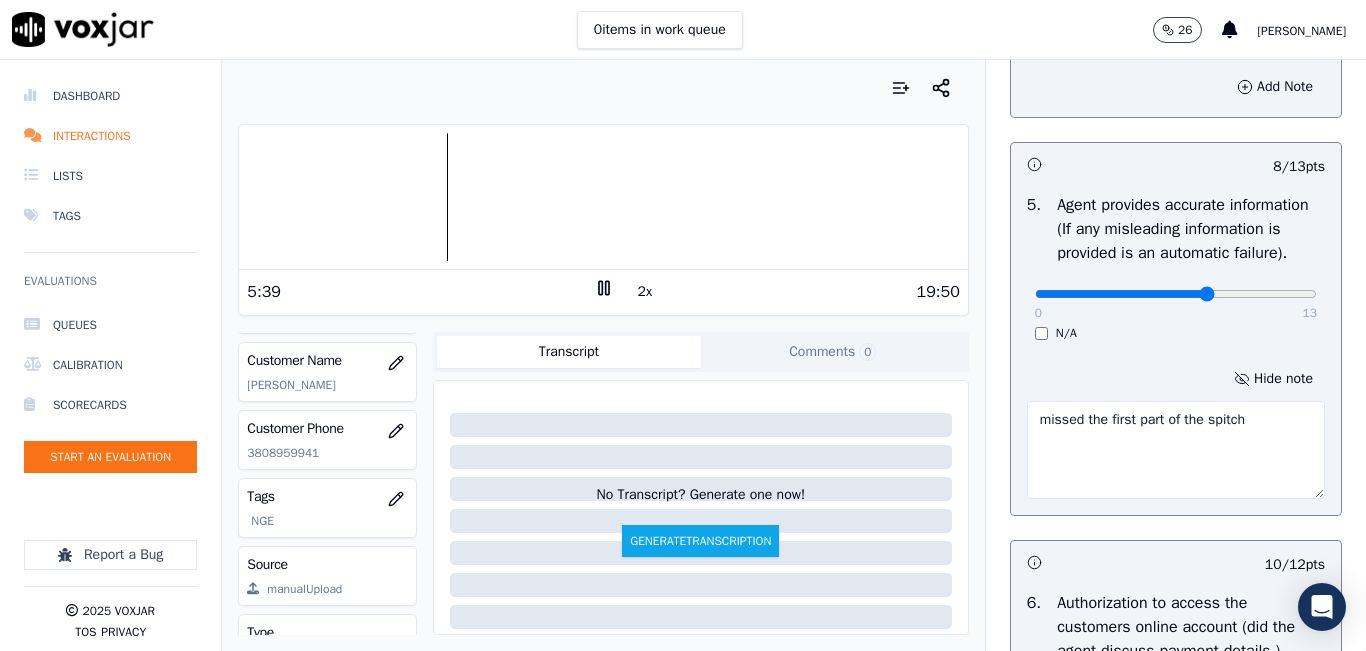 click at bounding box center (603, 197) 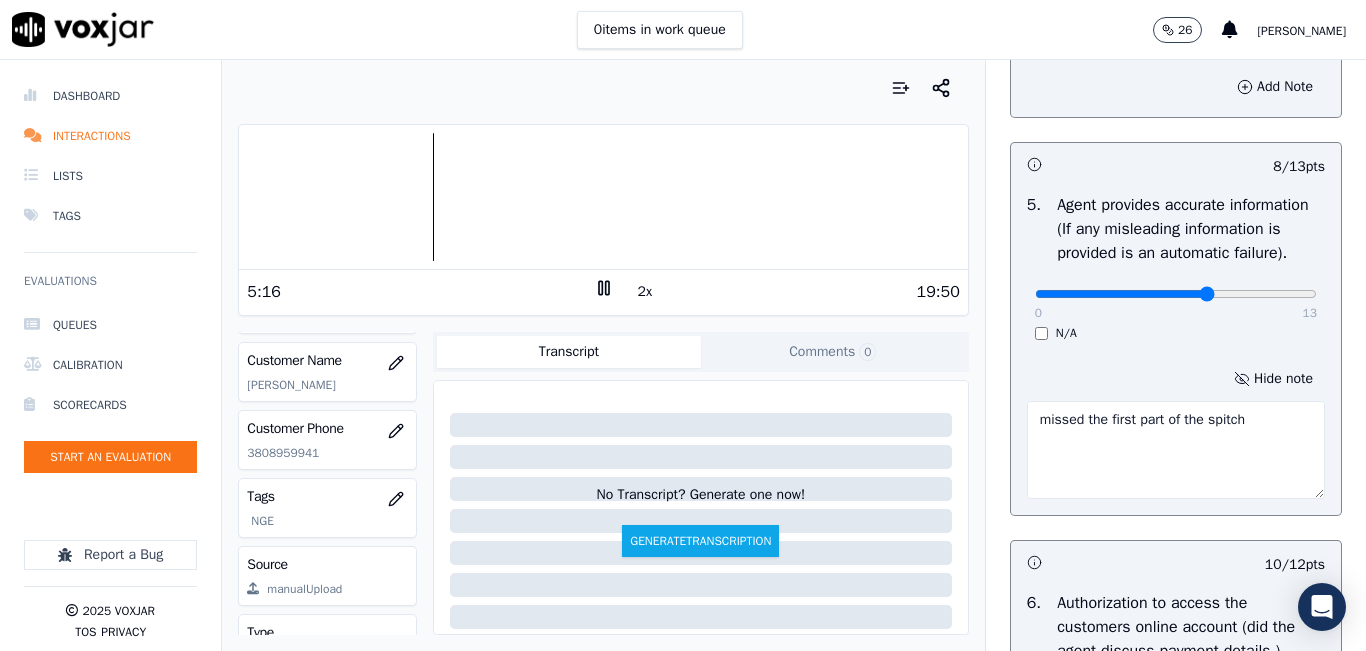 type on "missed the first part of the spitch" 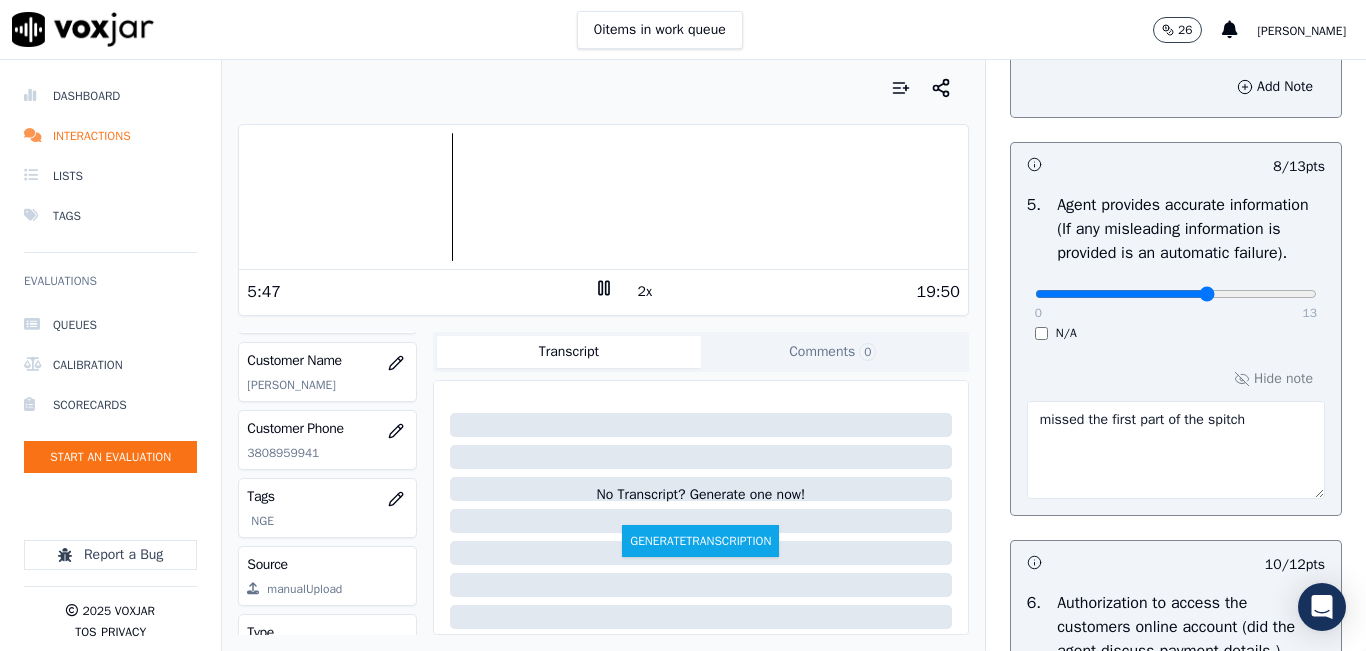 click on "2x" at bounding box center [645, 292] 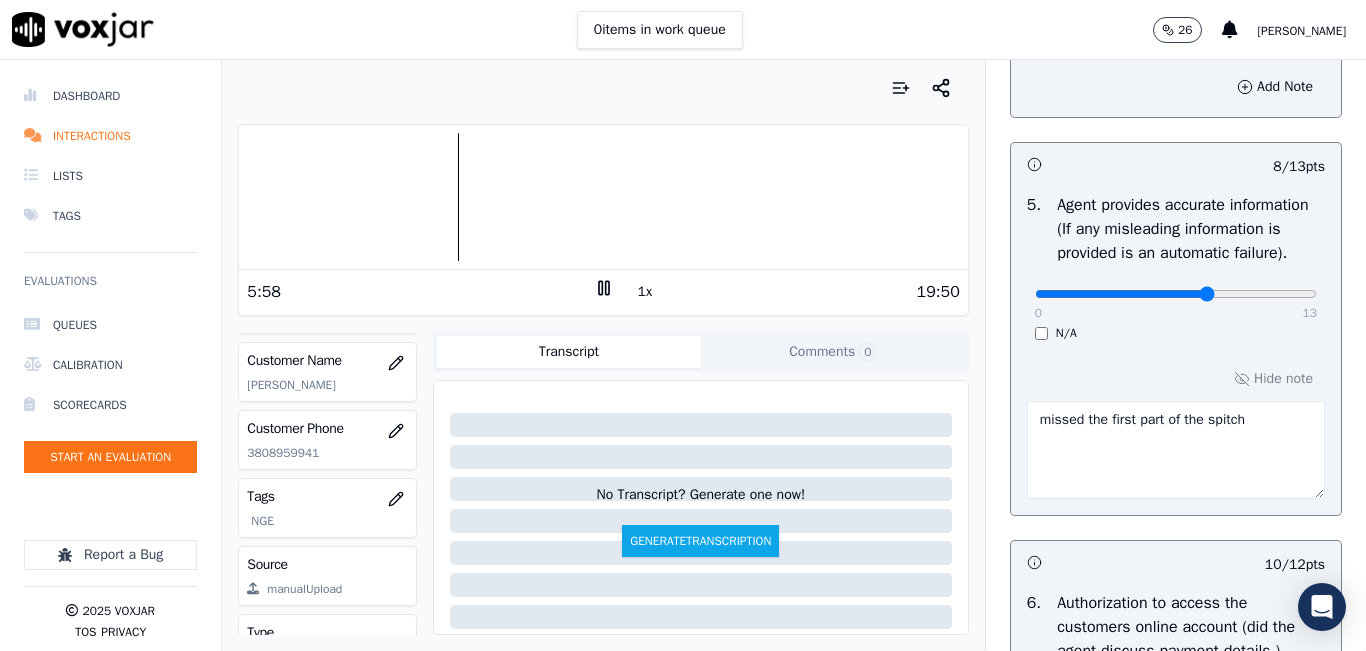 click on "1x" at bounding box center (645, 292) 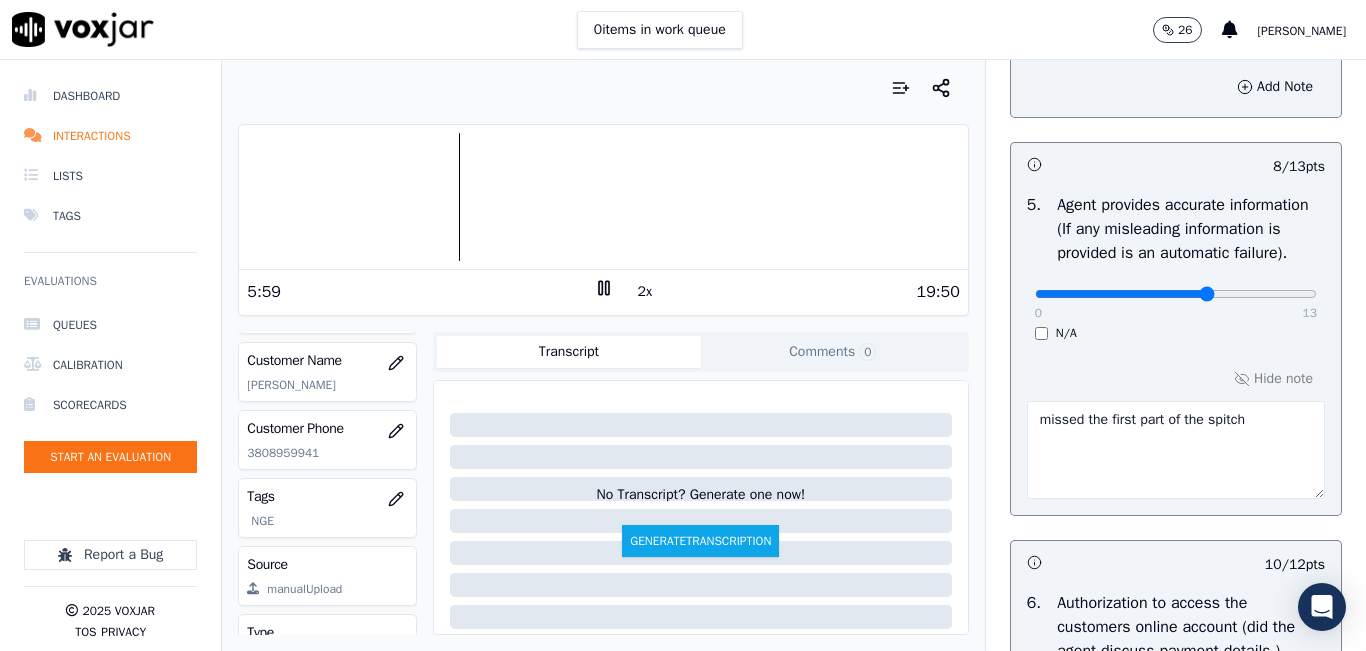 click at bounding box center [603, 197] 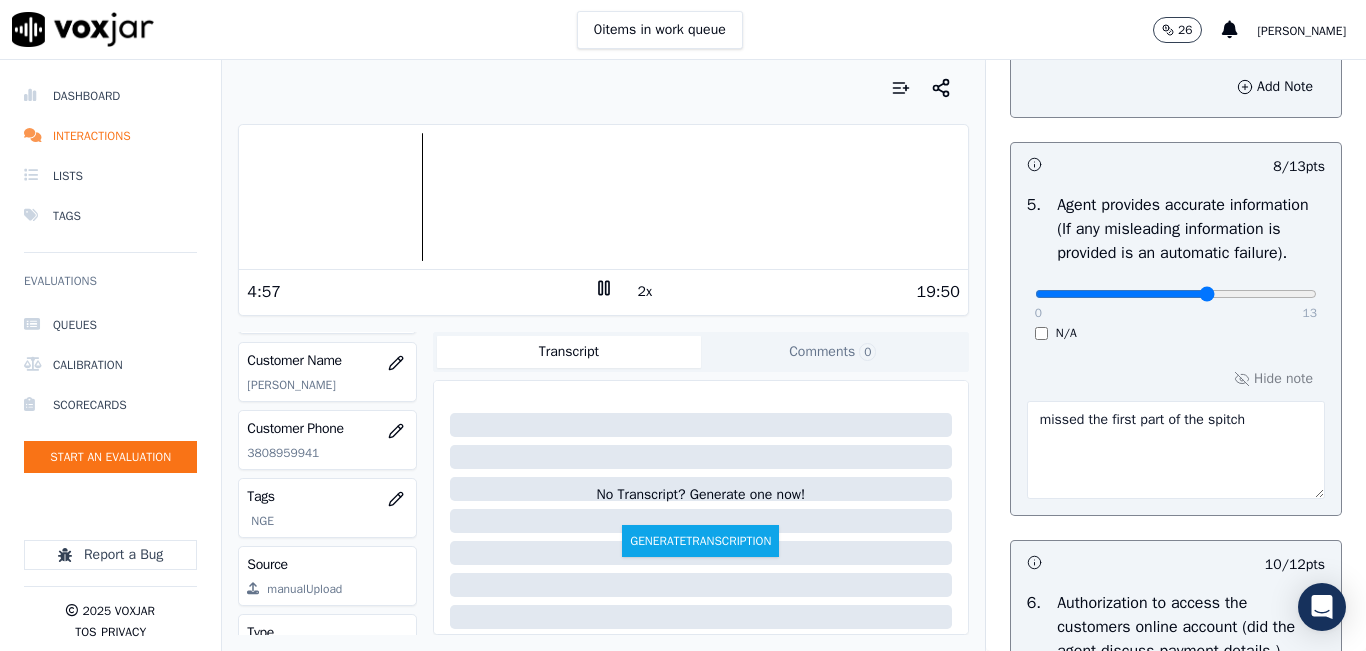 click at bounding box center [603, 197] 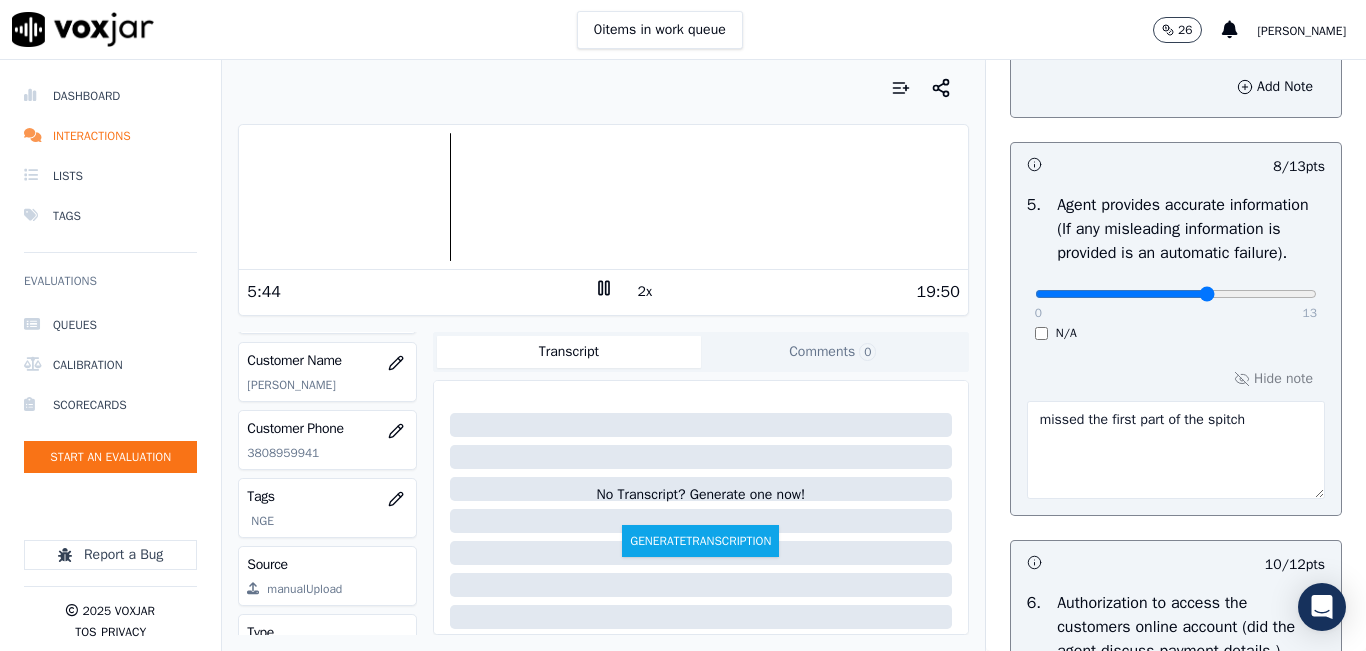 click on "5:44     2x   19:50" at bounding box center (603, 291) 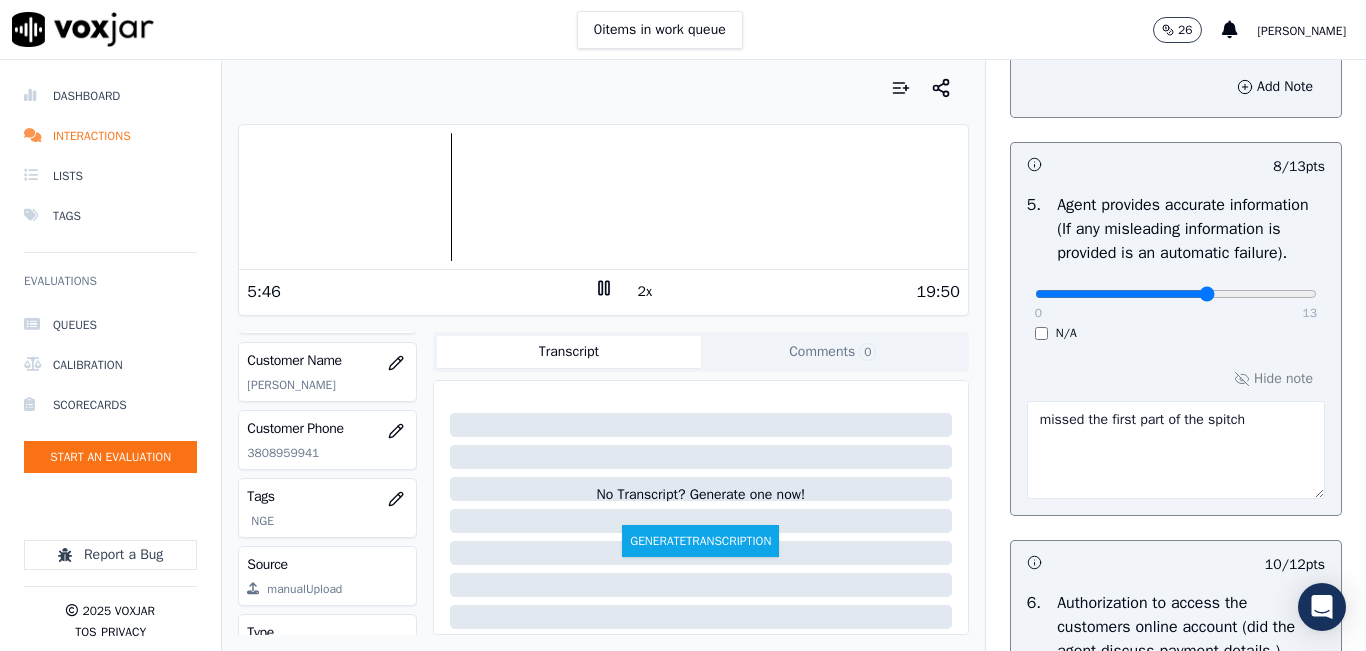 click 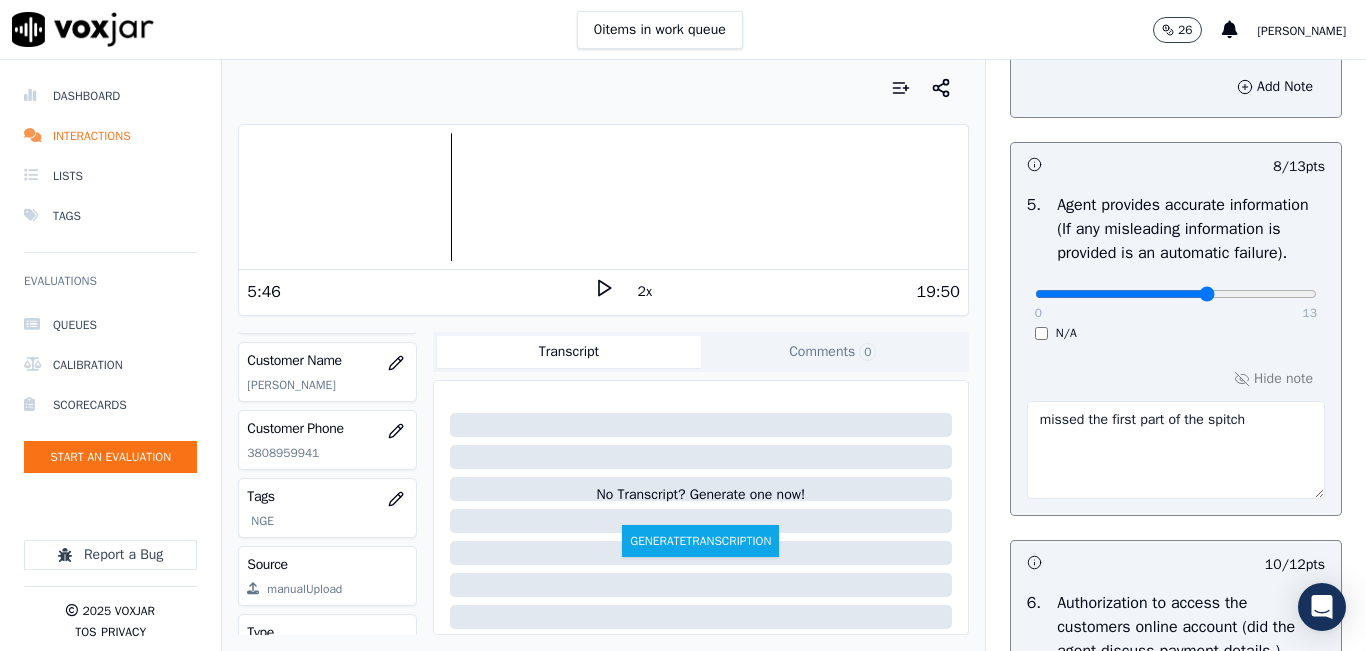 click on "19:50" at bounding box center (787, 292) 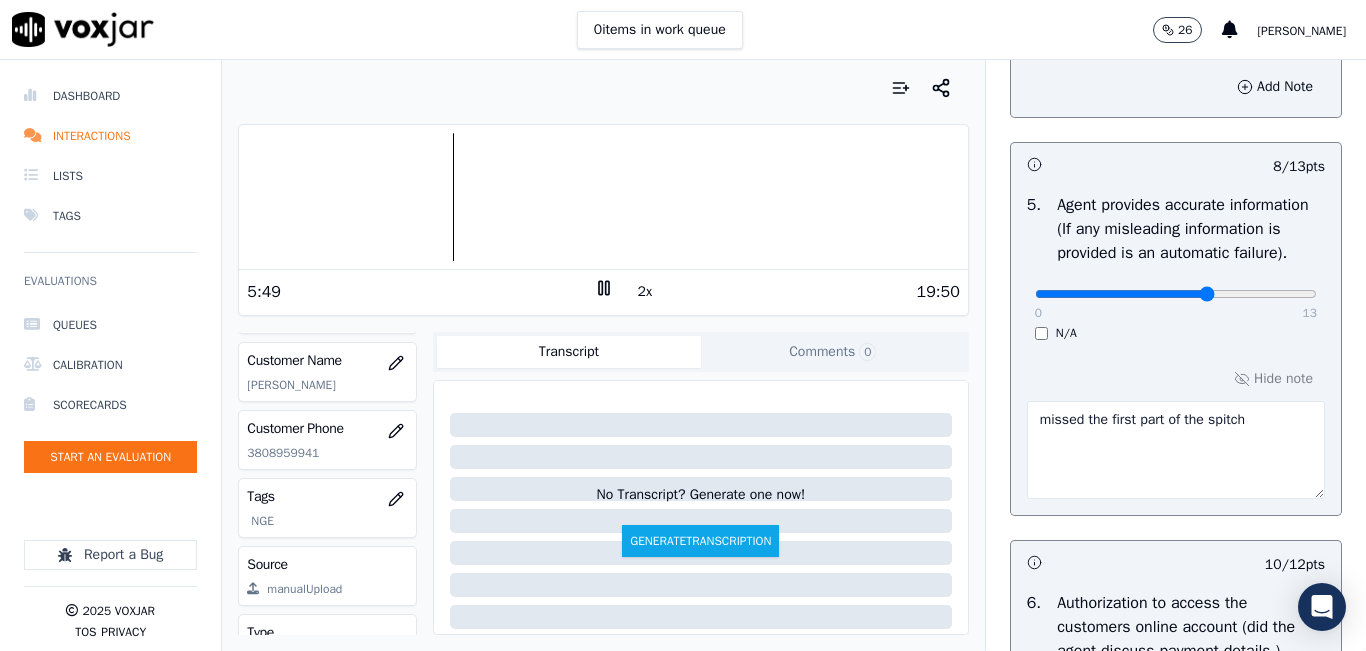 click 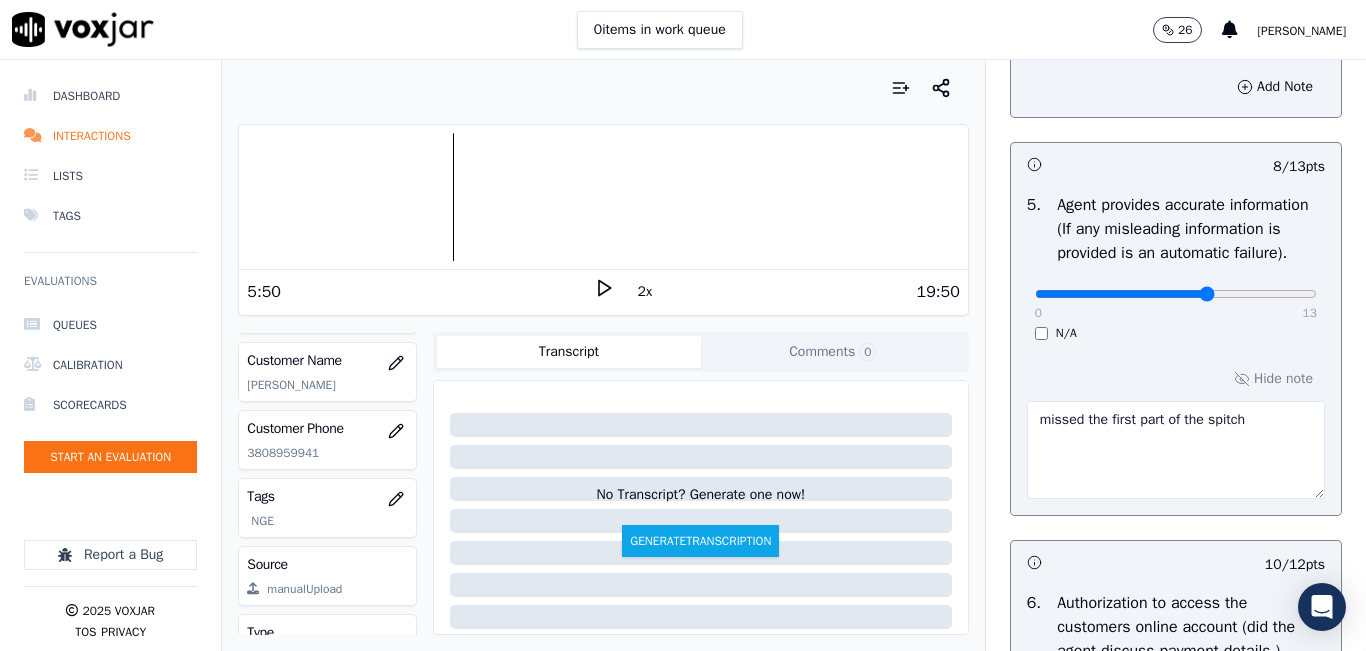 scroll, scrollTop: 100, scrollLeft: 0, axis: vertical 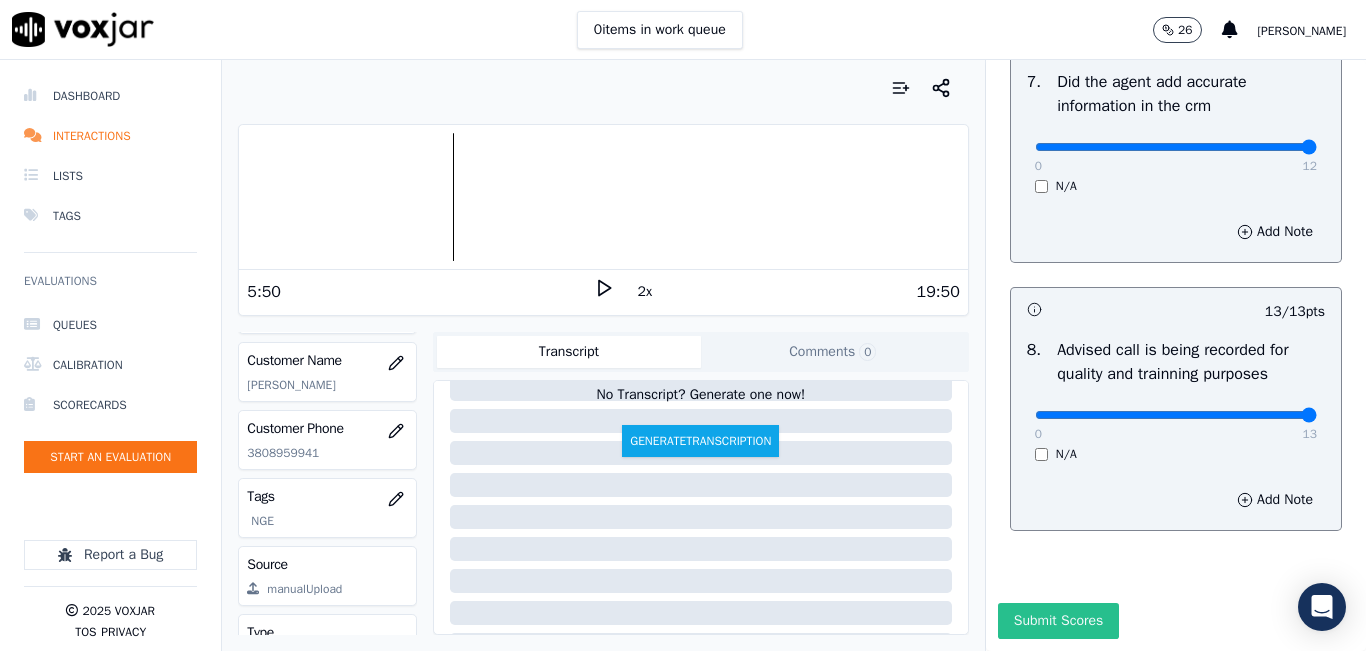 click on "Submit Scores" at bounding box center (1058, 621) 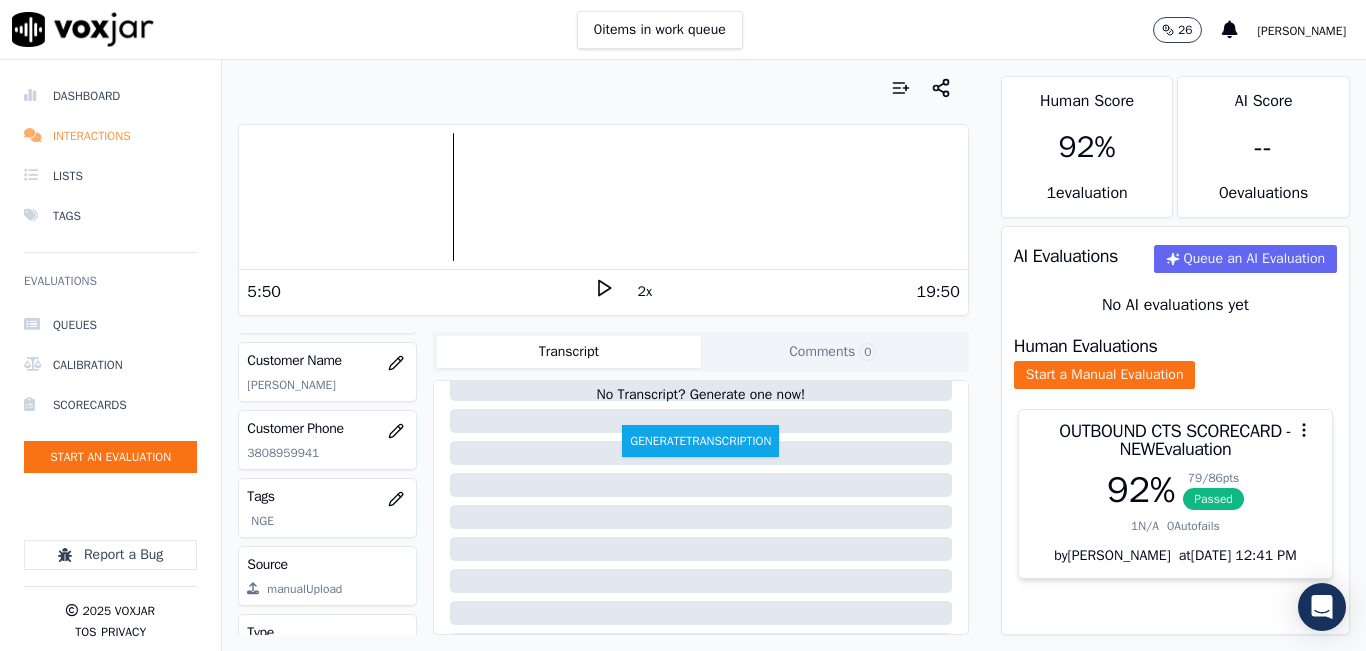 click on "Interactions" at bounding box center (110, 136) 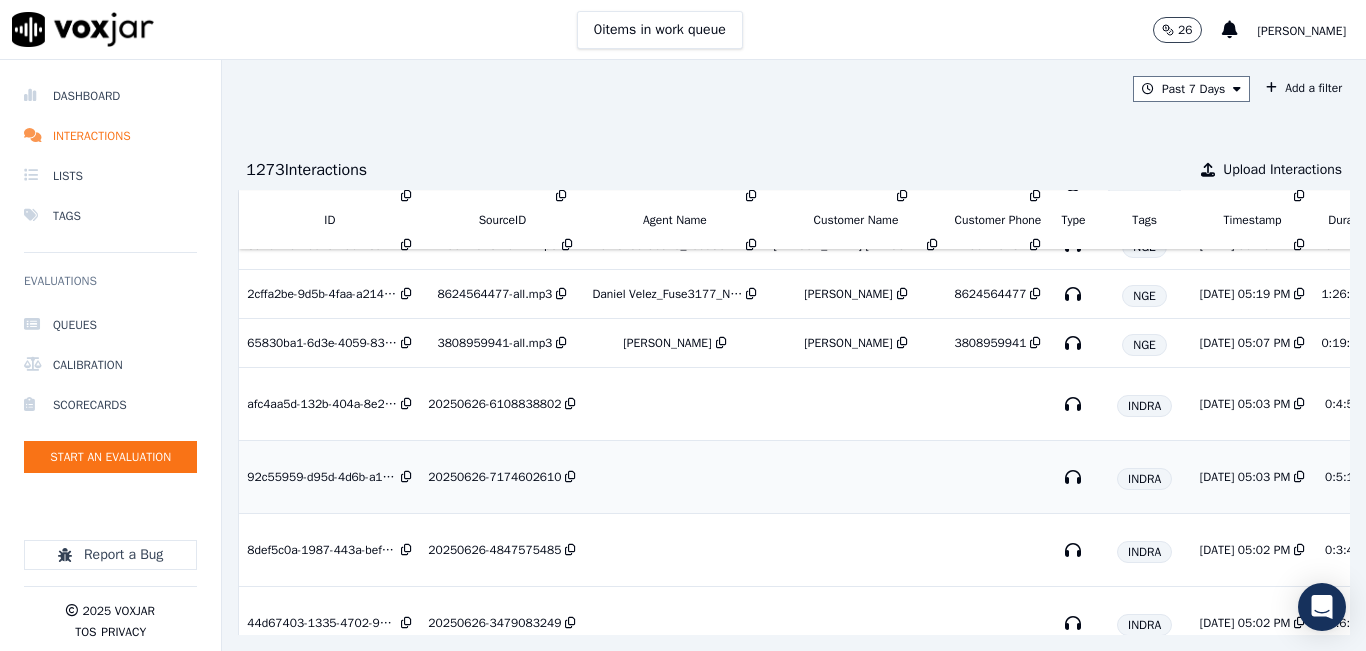 scroll, scrollTop: 100, scrollLeft: 0, axis: vertical 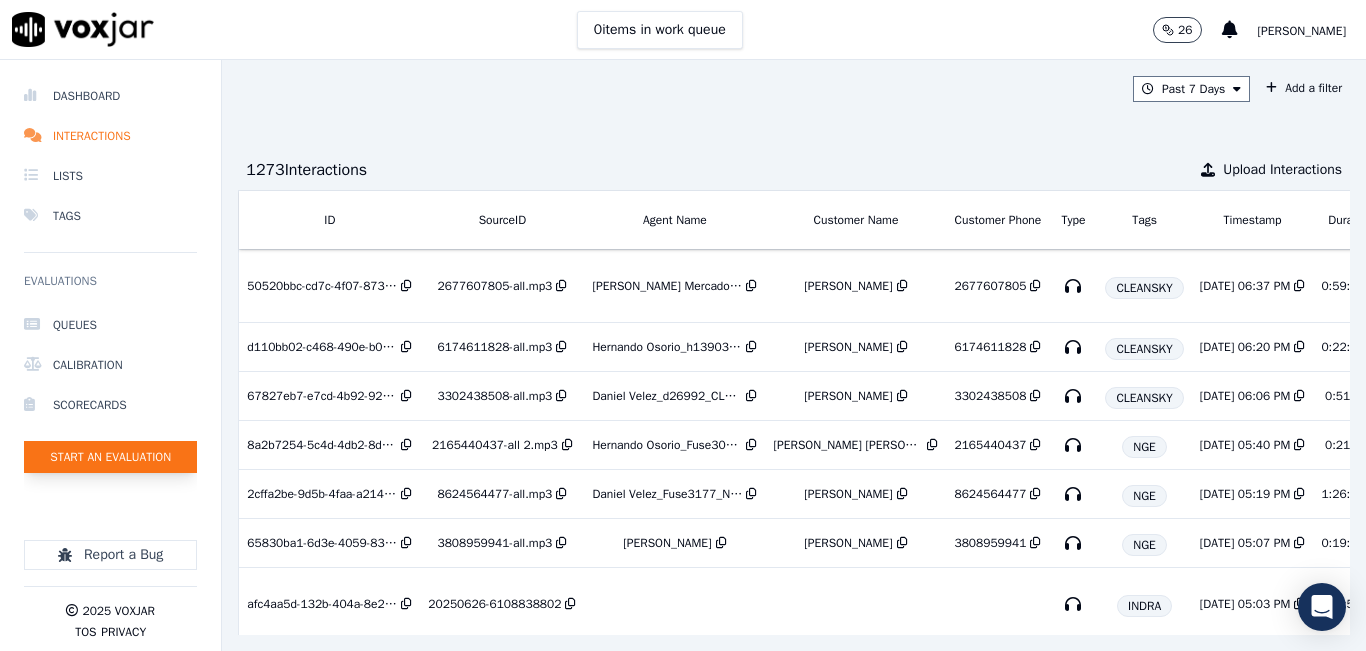 click on "Start an Evaluation" 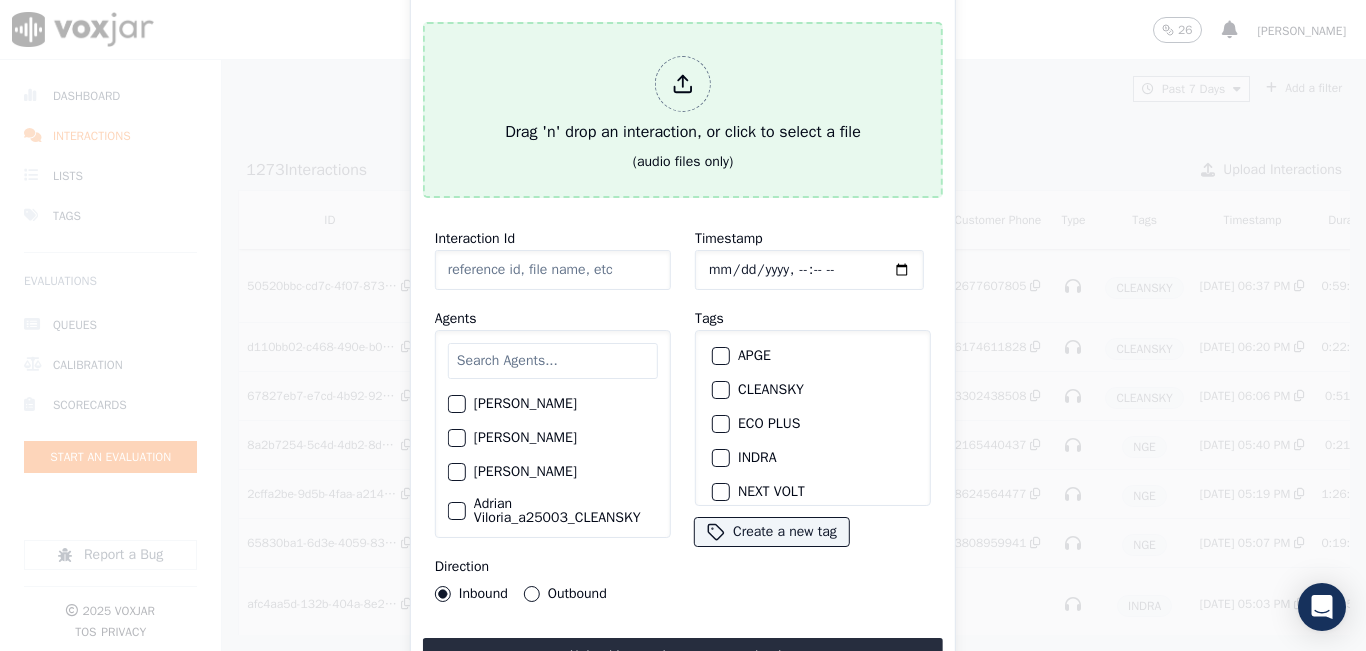 click on "Drag 'n' drop an interaction, or click to select a file" at bounding box center (683, 100) 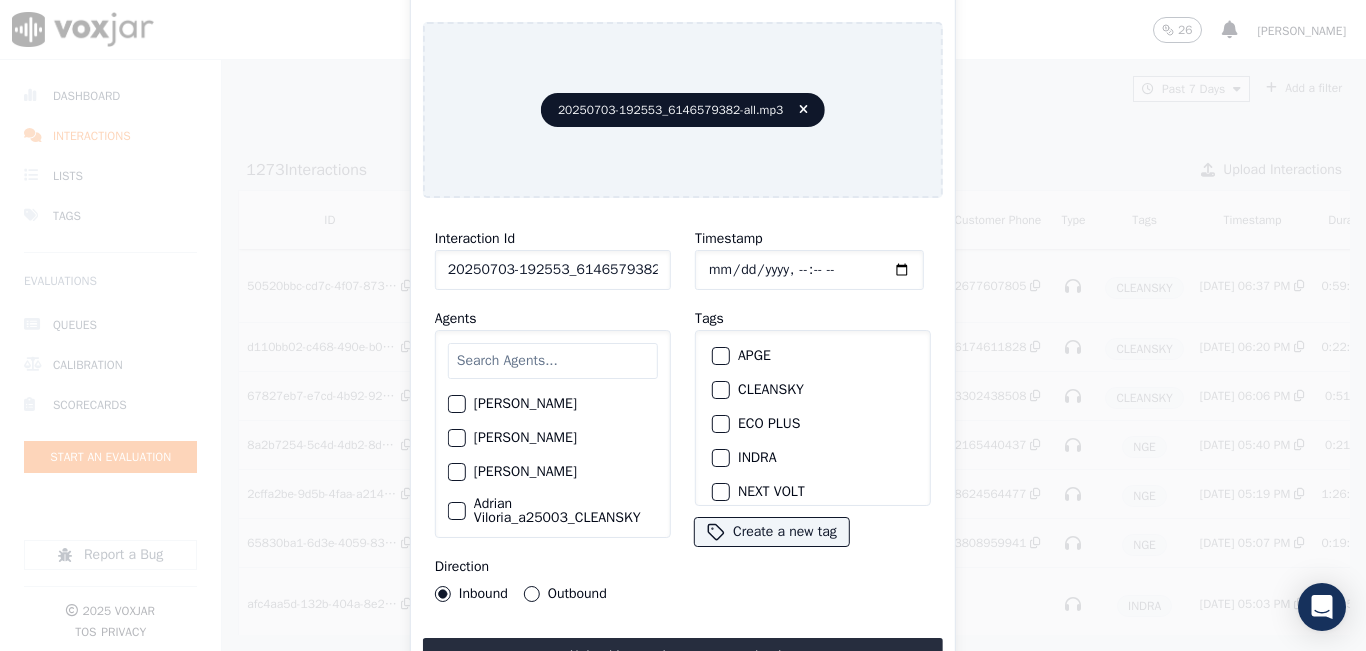 click at bounding box center (553, 361) 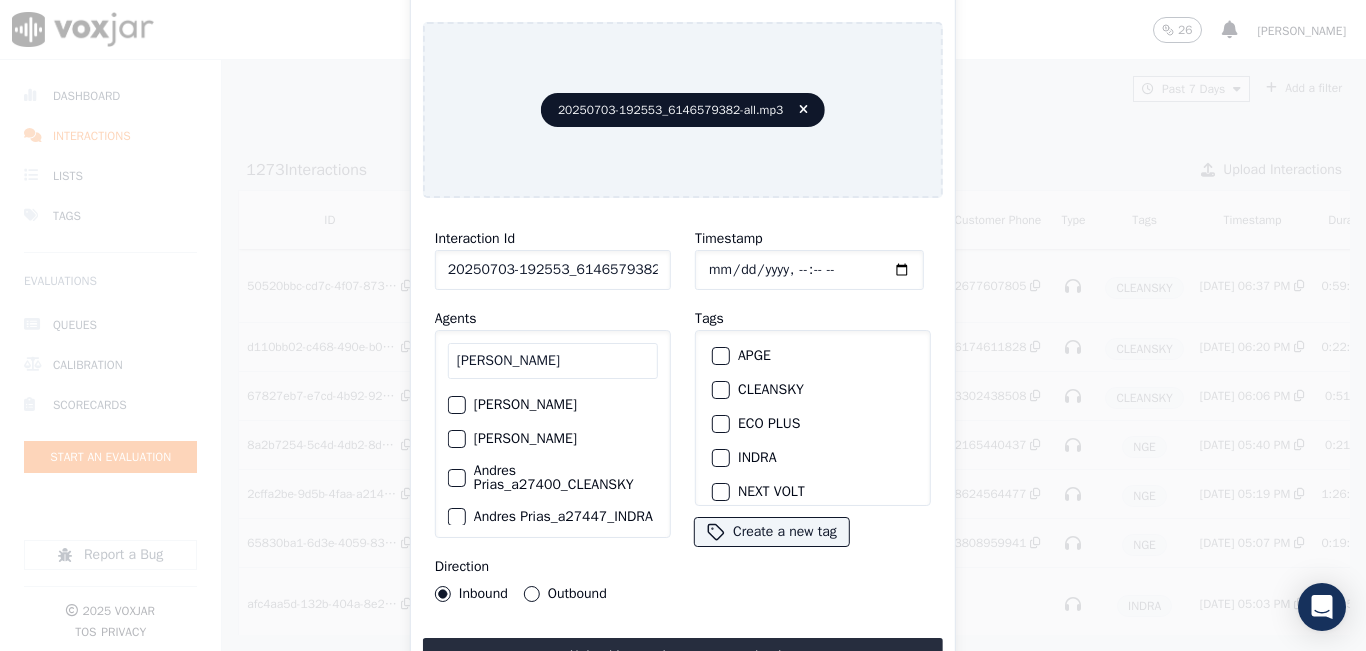 scroll, scrollTop: 200, scrollLeft: 0, axis: vertical 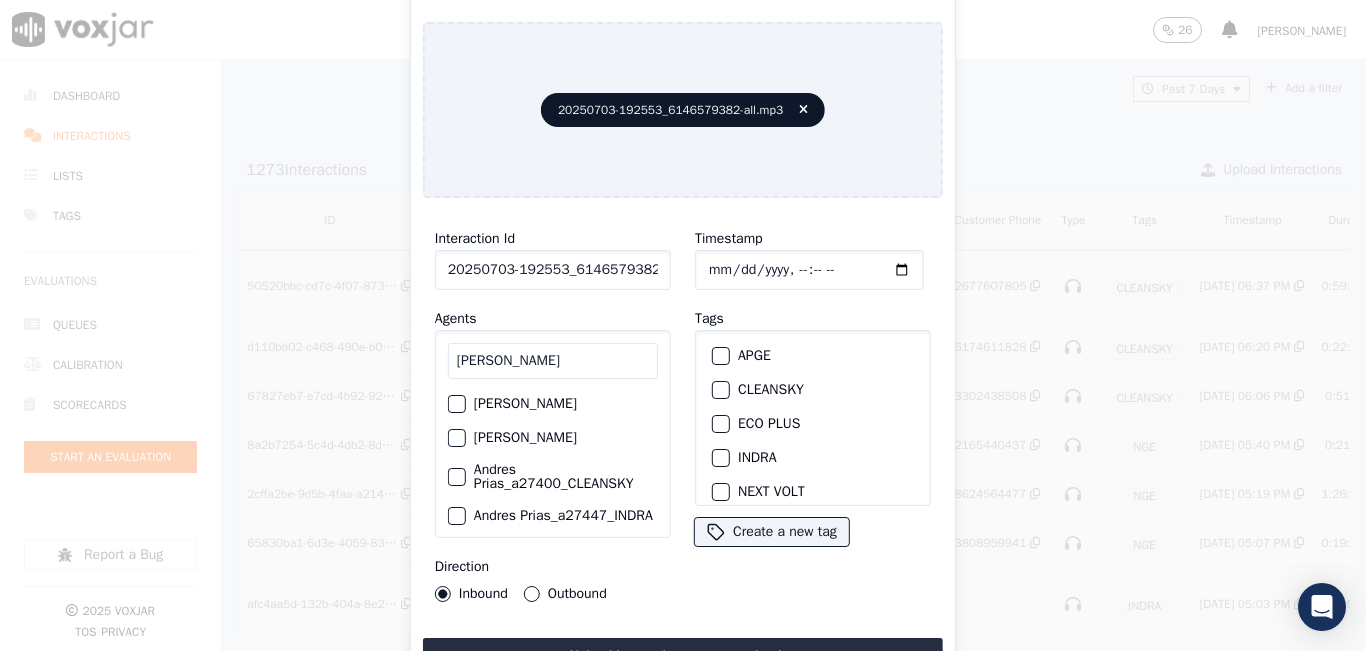 type on "andres" 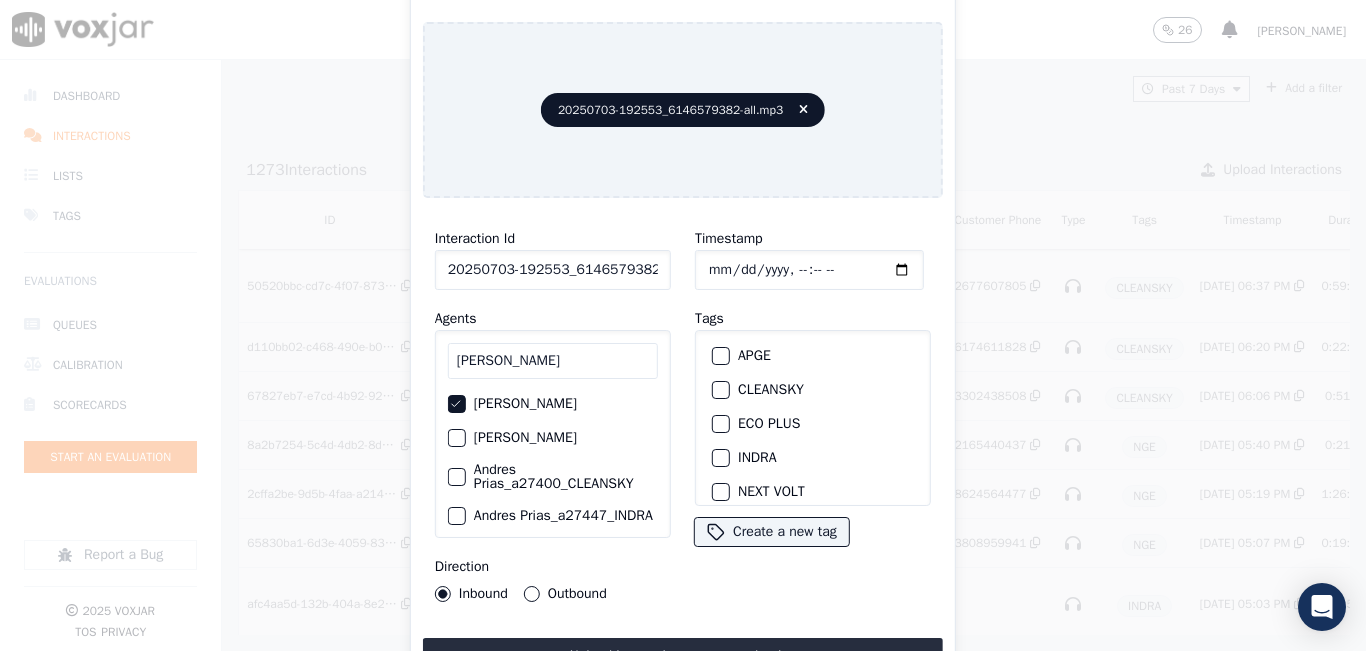 click on "Outbound" at bounding box center [532, 594] 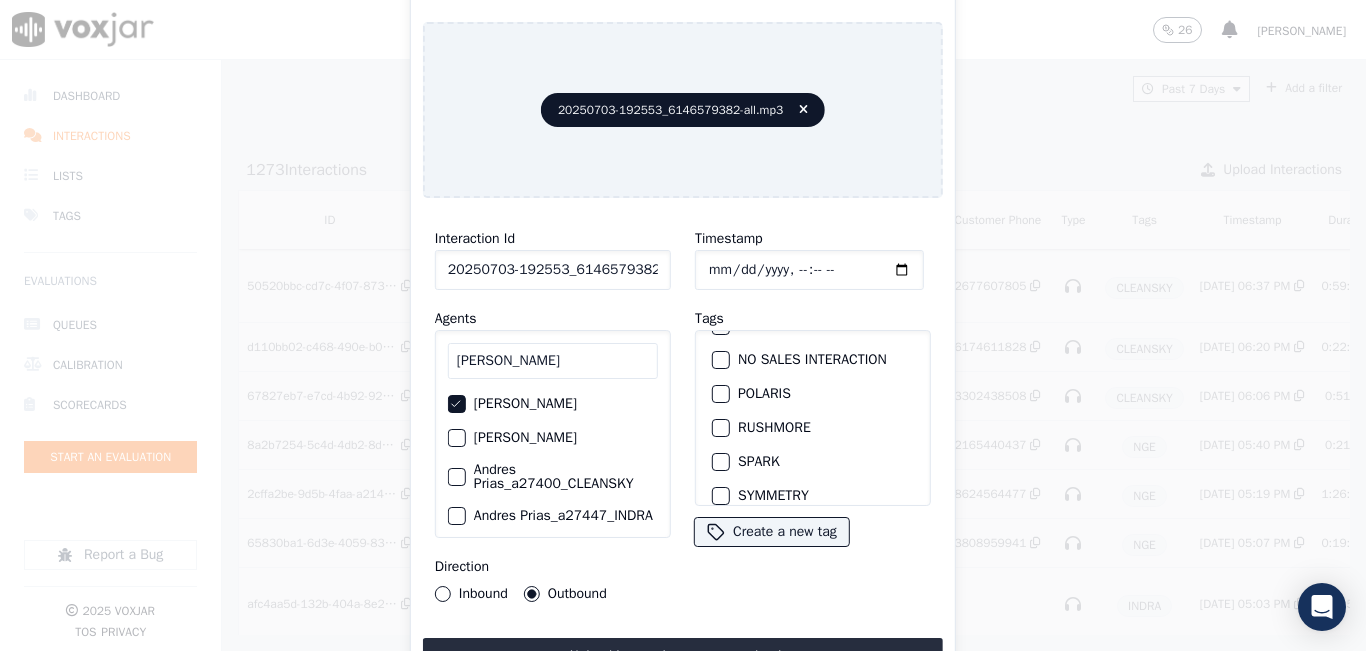 scroll, scrollTop: 100, scrollLeft: 0, axis: vertical 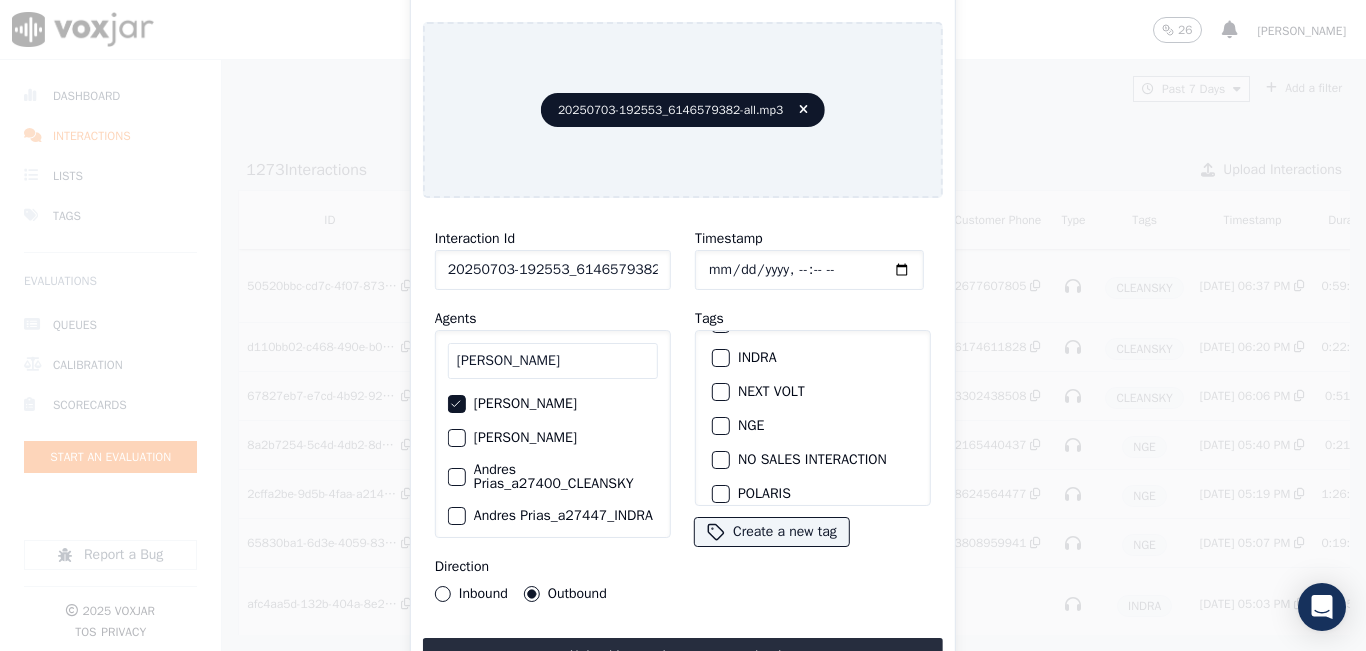 click at bounding box center (720, 426) 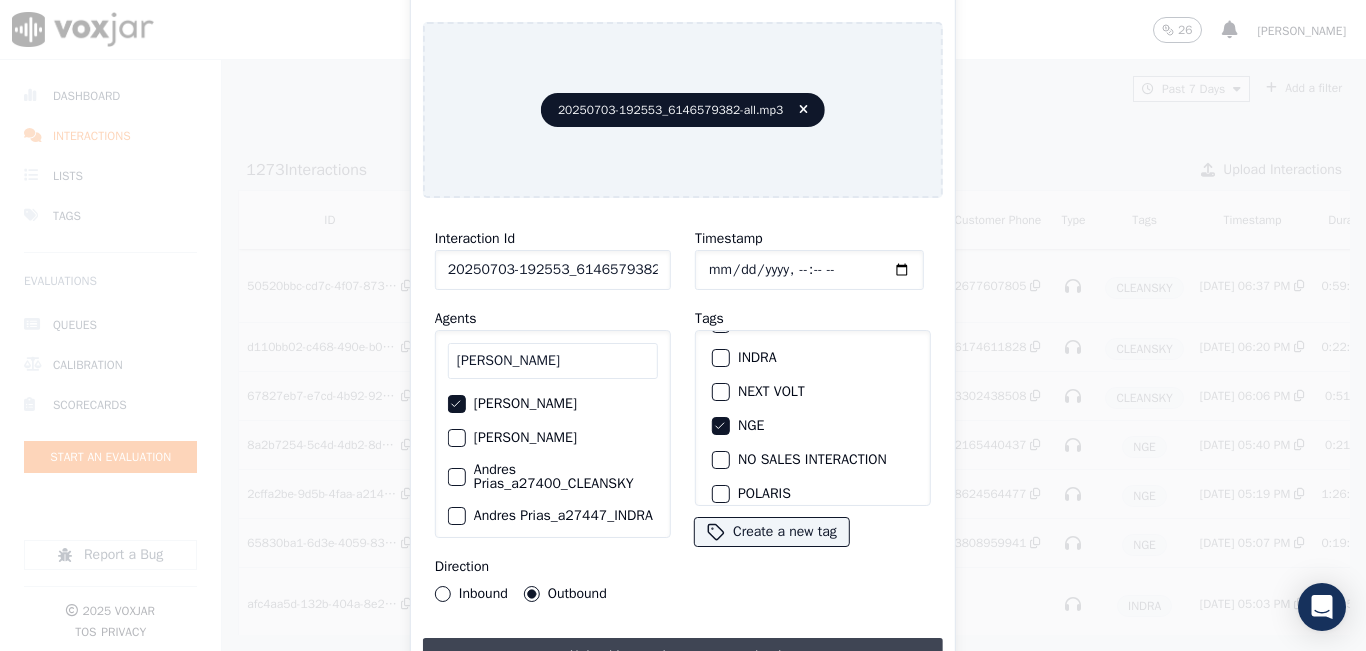 click on "Upload interaction to start evaluation" at bounding box center [683, 656] 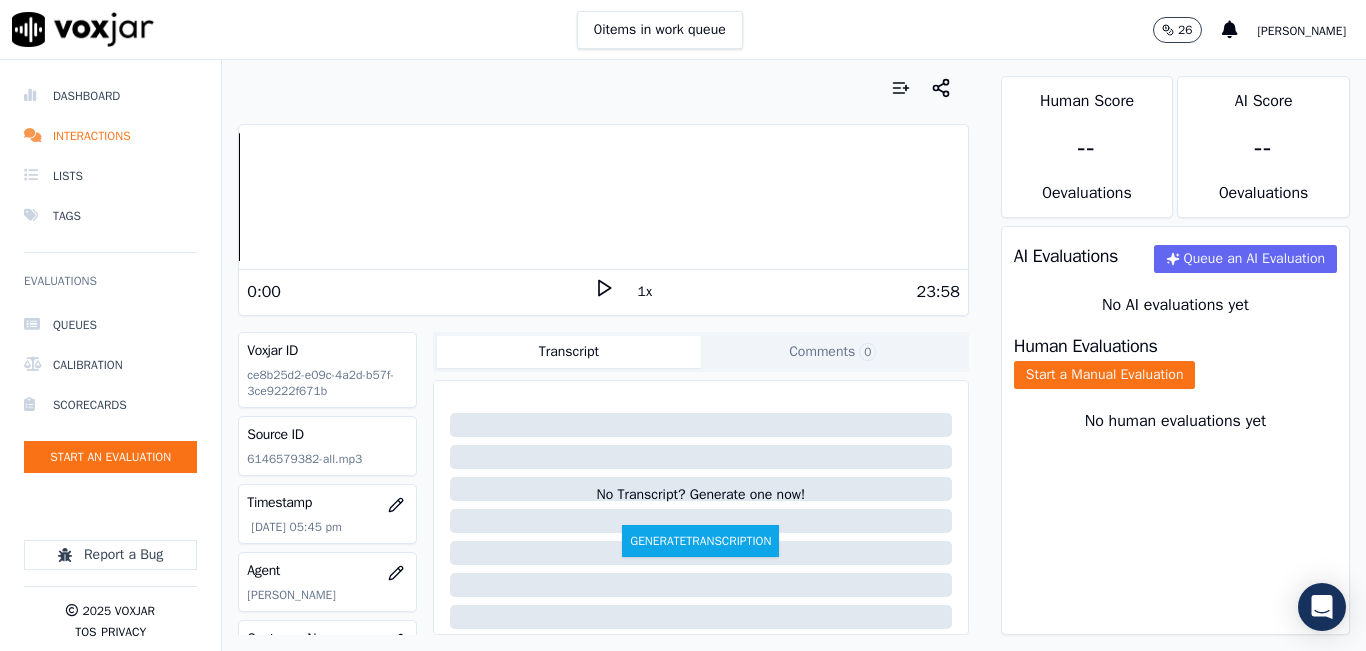 click on "1x" at bounding box center [645, 292] 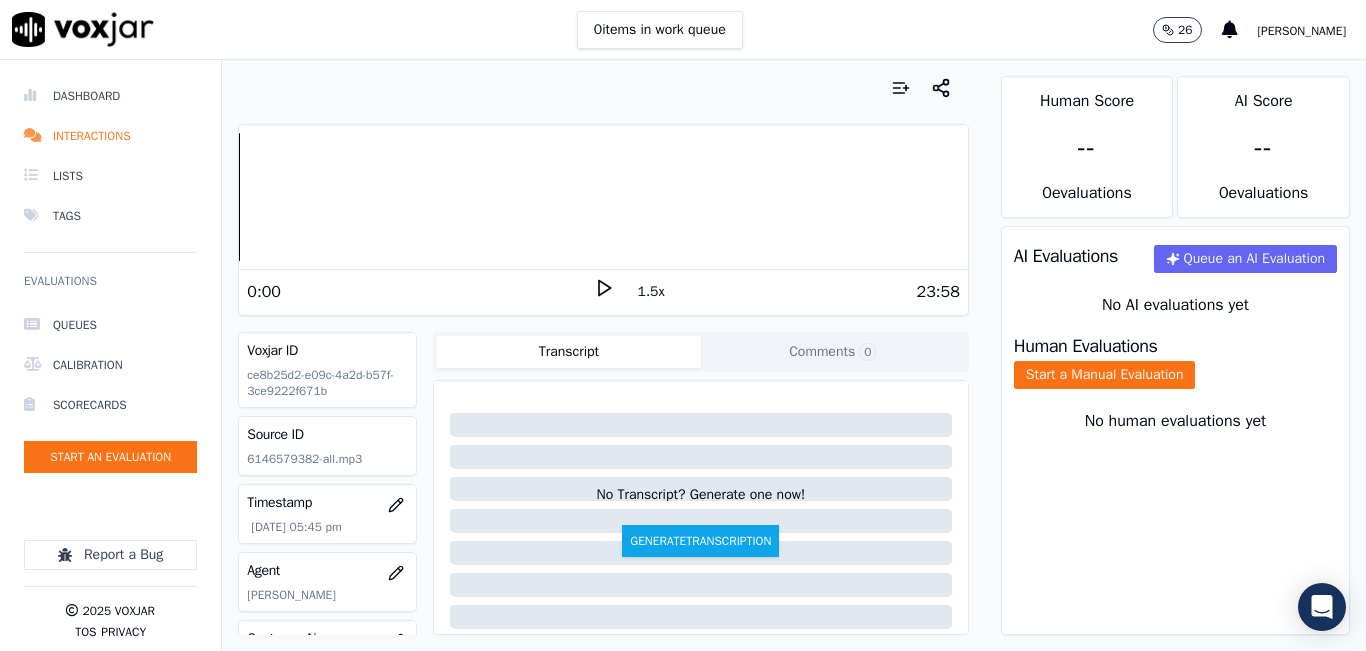 click on "1.5x" at bounding box center (651, 292) 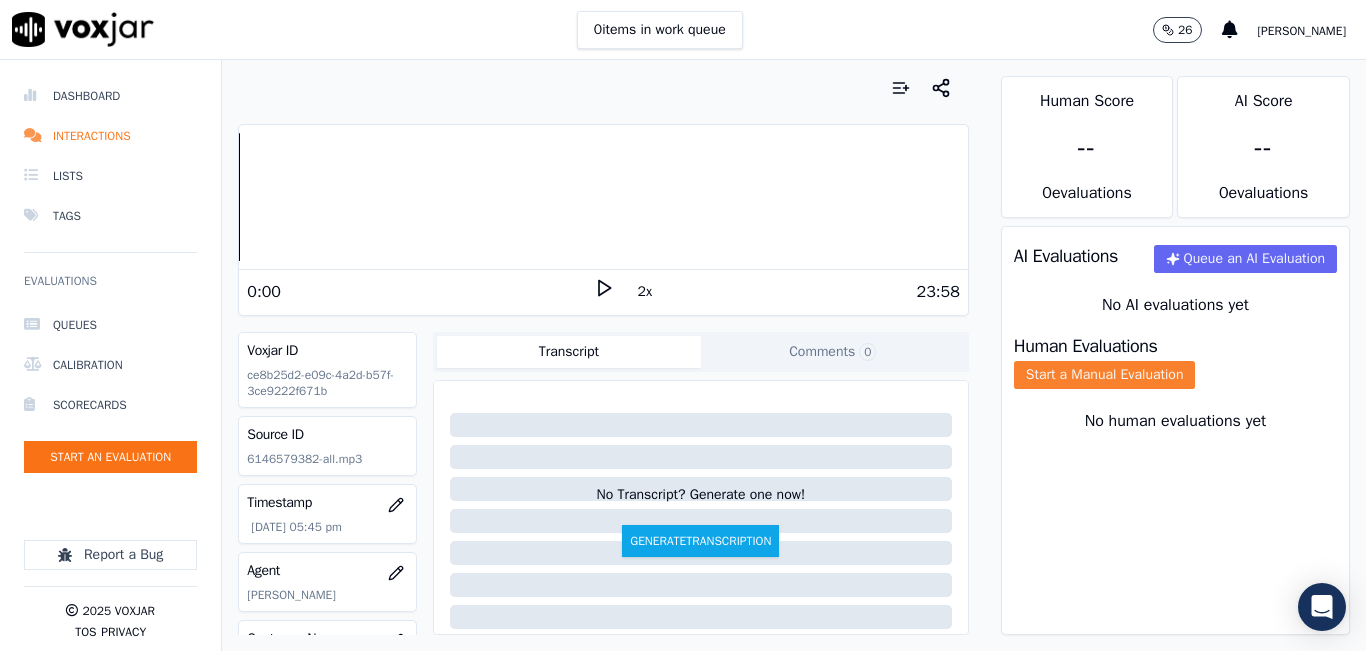 click on "Start a Manual Evaluation" 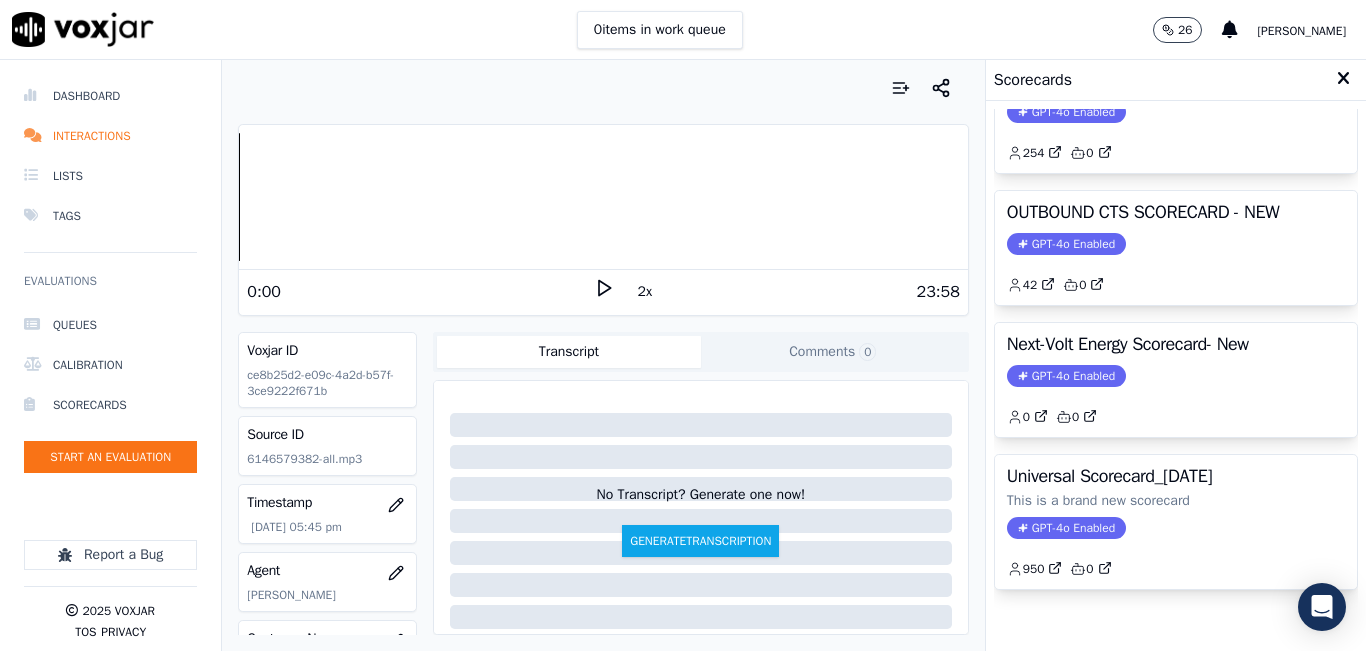 scroll, scrollTop: 400, scrollLeft: 0, axis: vertical 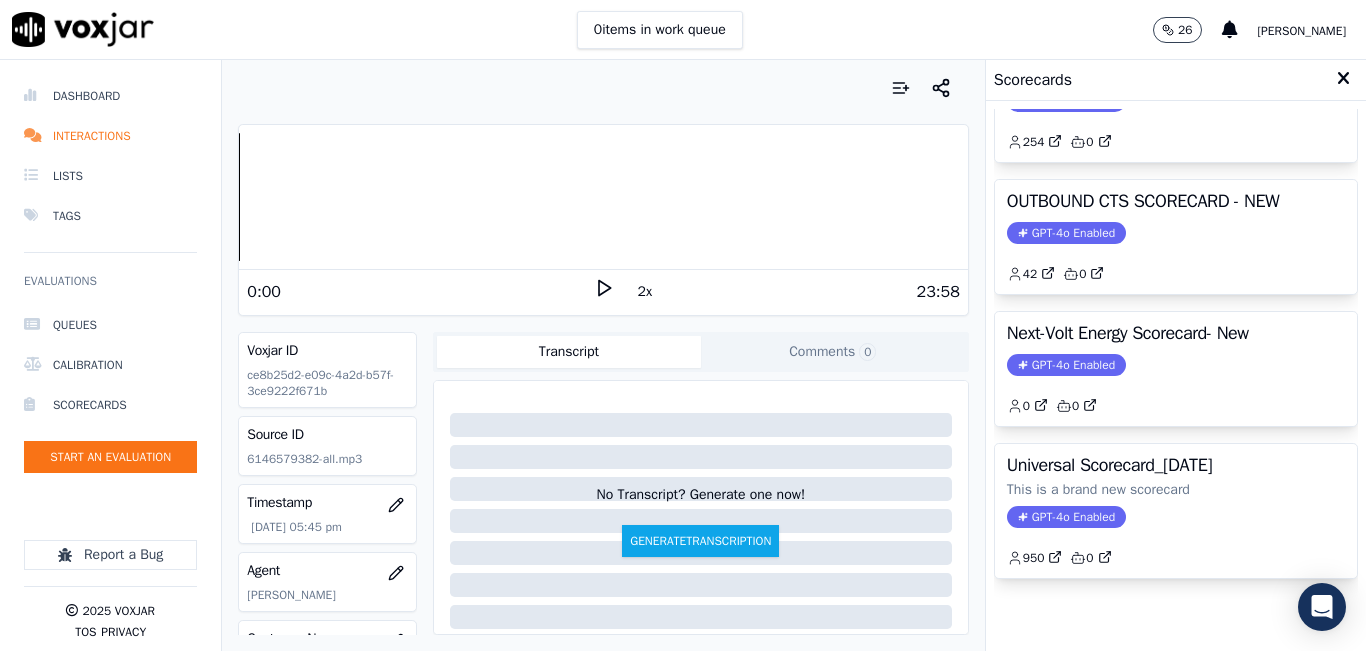 click 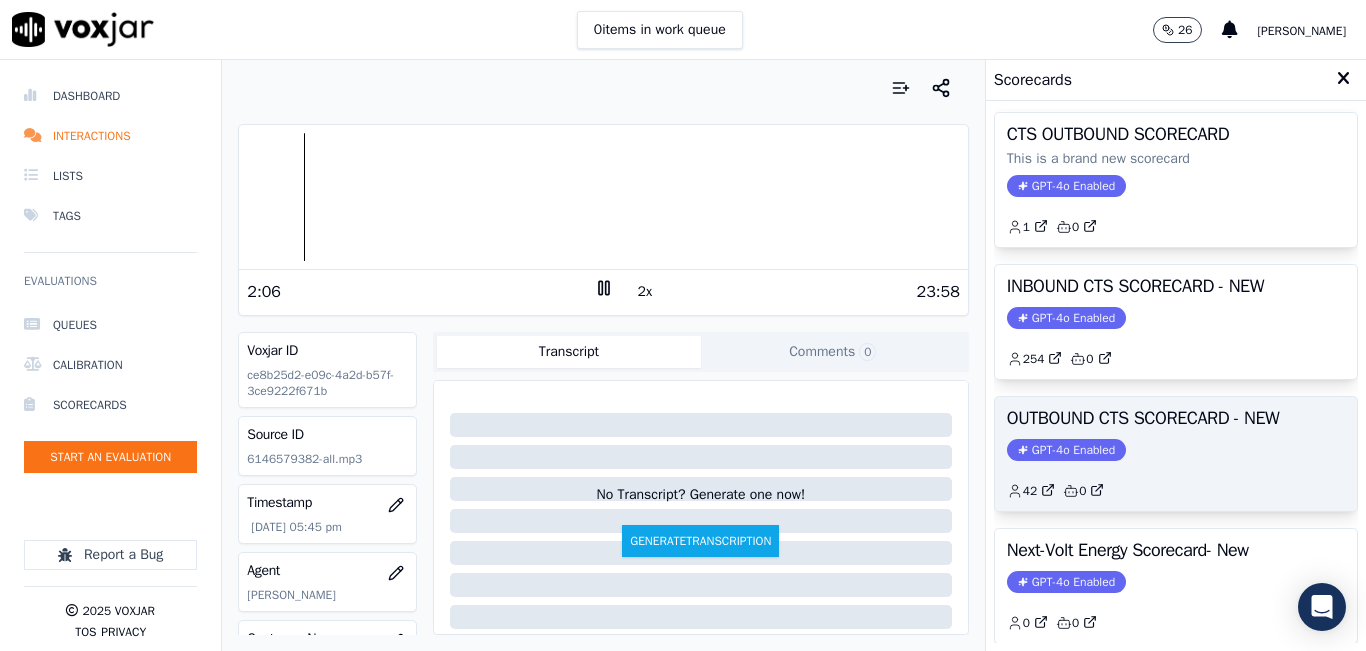 scroll, scrollTop: 127, scrollLeft: 0, axis: vertical 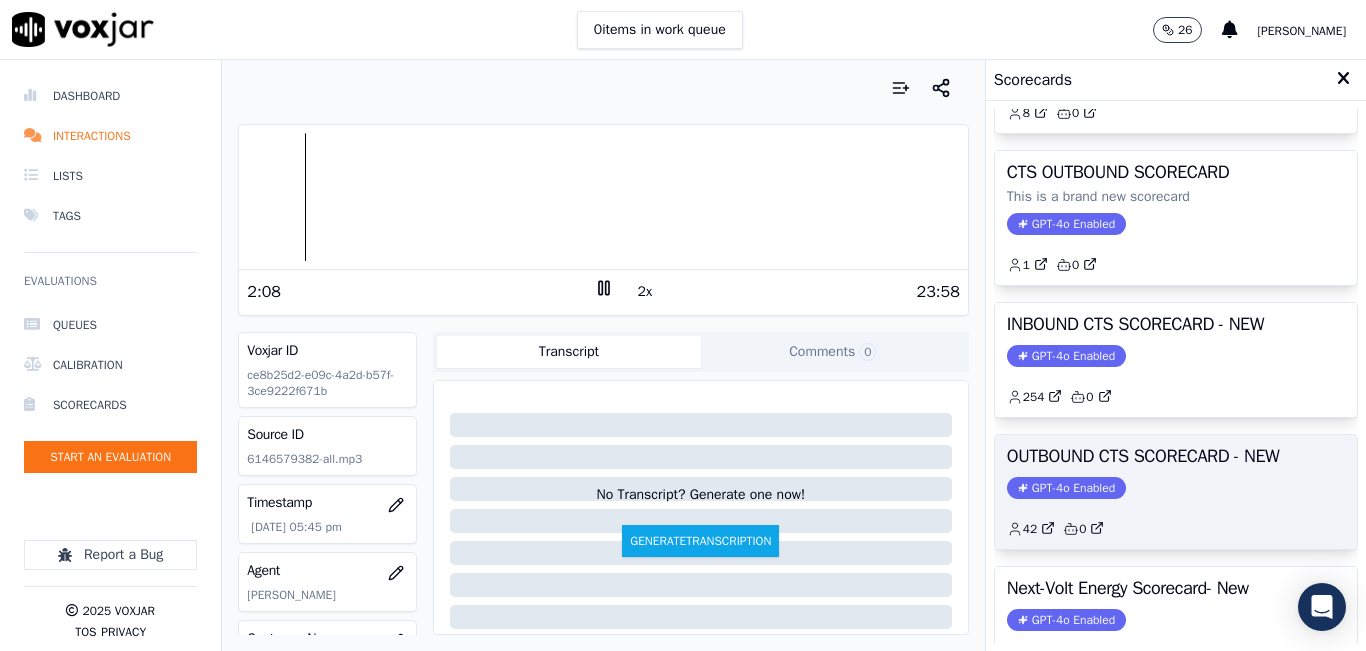 click on "OUTBOUND CTS SCORECARD - NEW" at bounding box center (1176, 456) 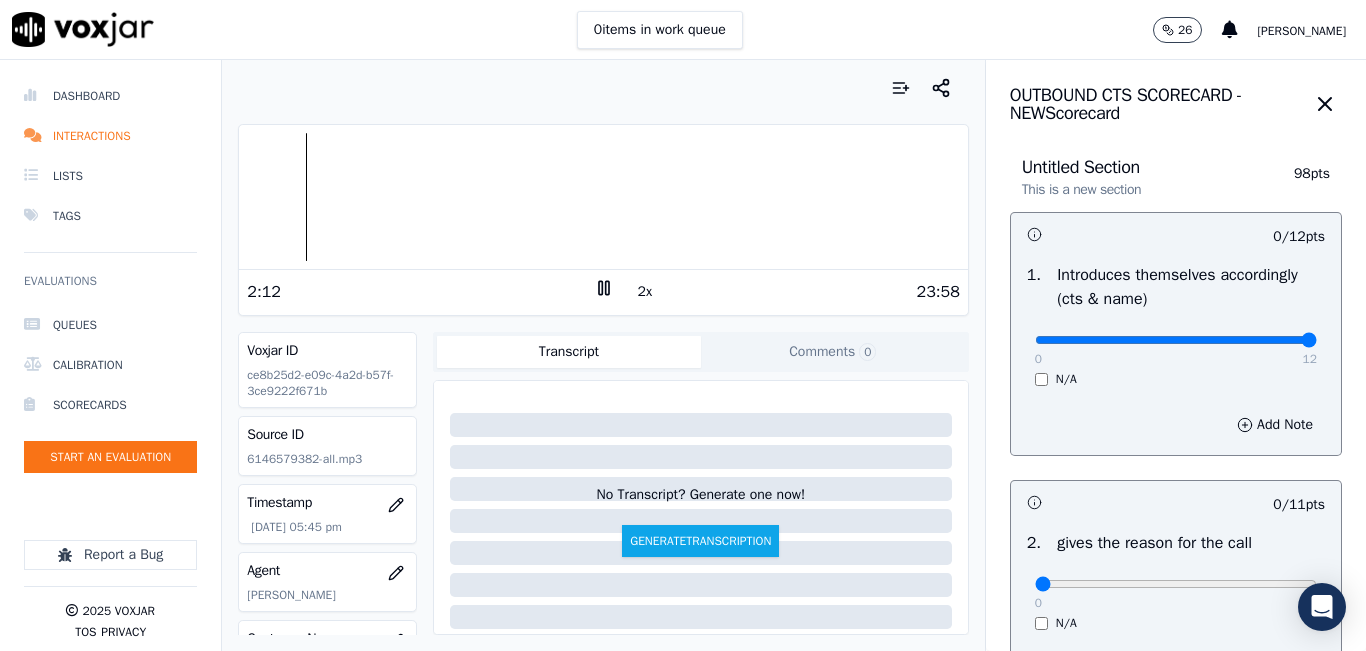 drag, startPoint x: 1034, startPoint y: 338, endPoint x: 1347, endPoint y: 343, distance: 313.03995 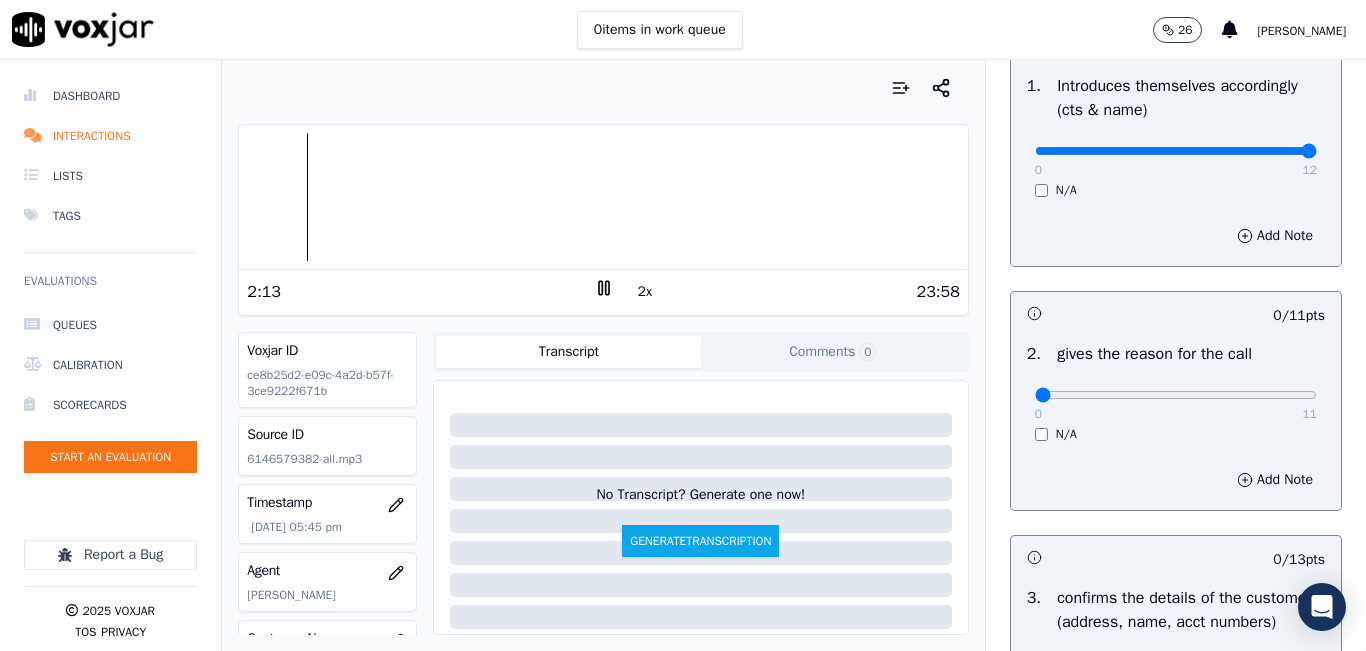 scroll, scrollTop: 200, scrollLeft: 0, axis: vertical 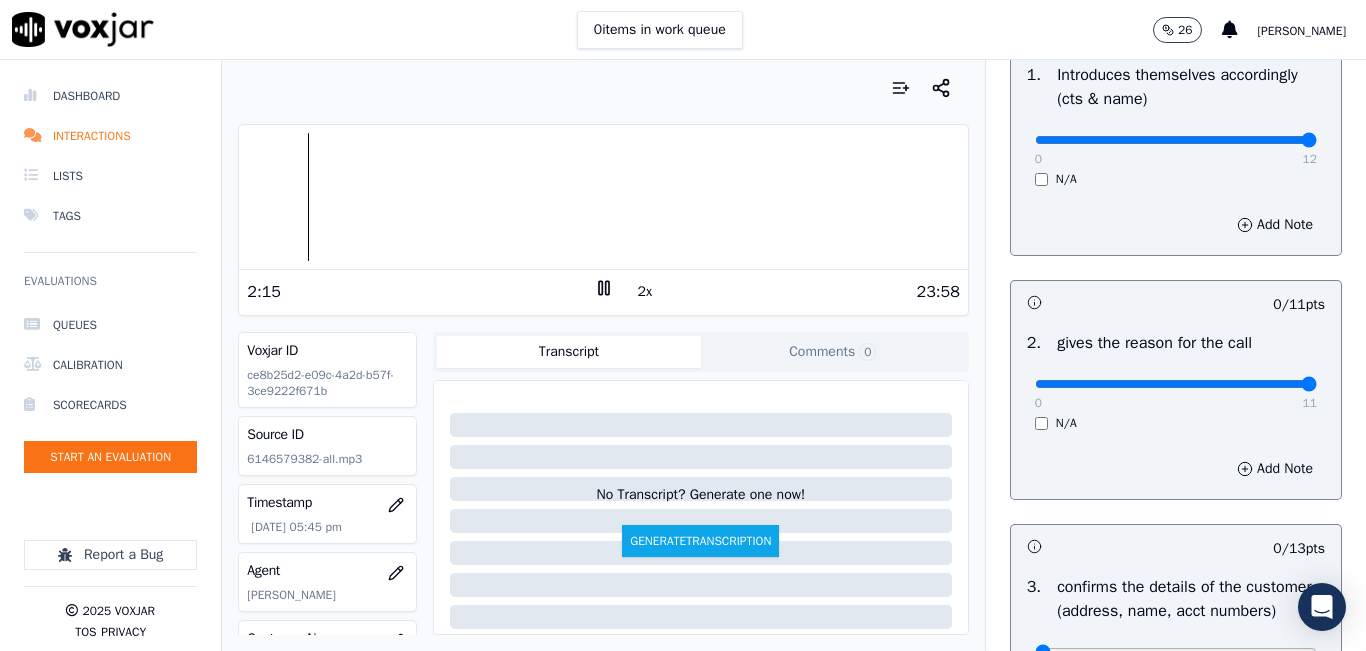 drag, startPoint x: 1015, startPoint y: 378, endPoint x: 1297, endPoint y: 399, distance: 282.78082 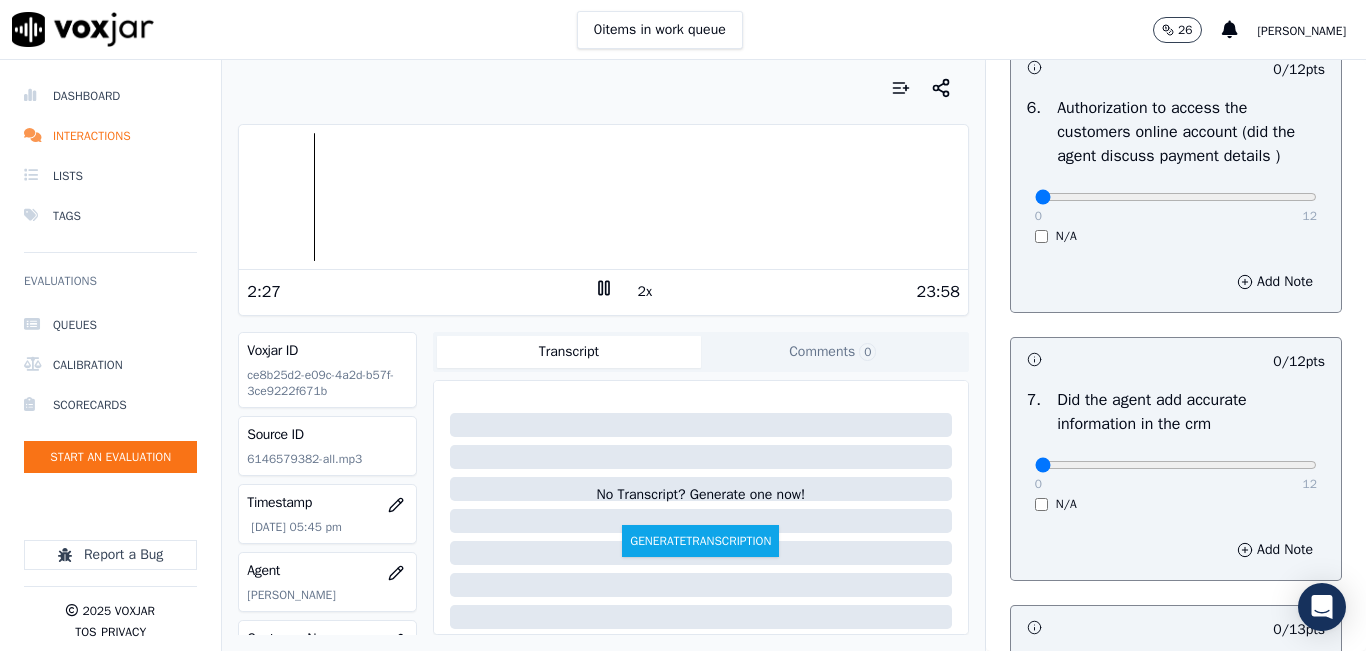 scroll, scrollTop: 1700, scrollLeft: 0, axis: vertical 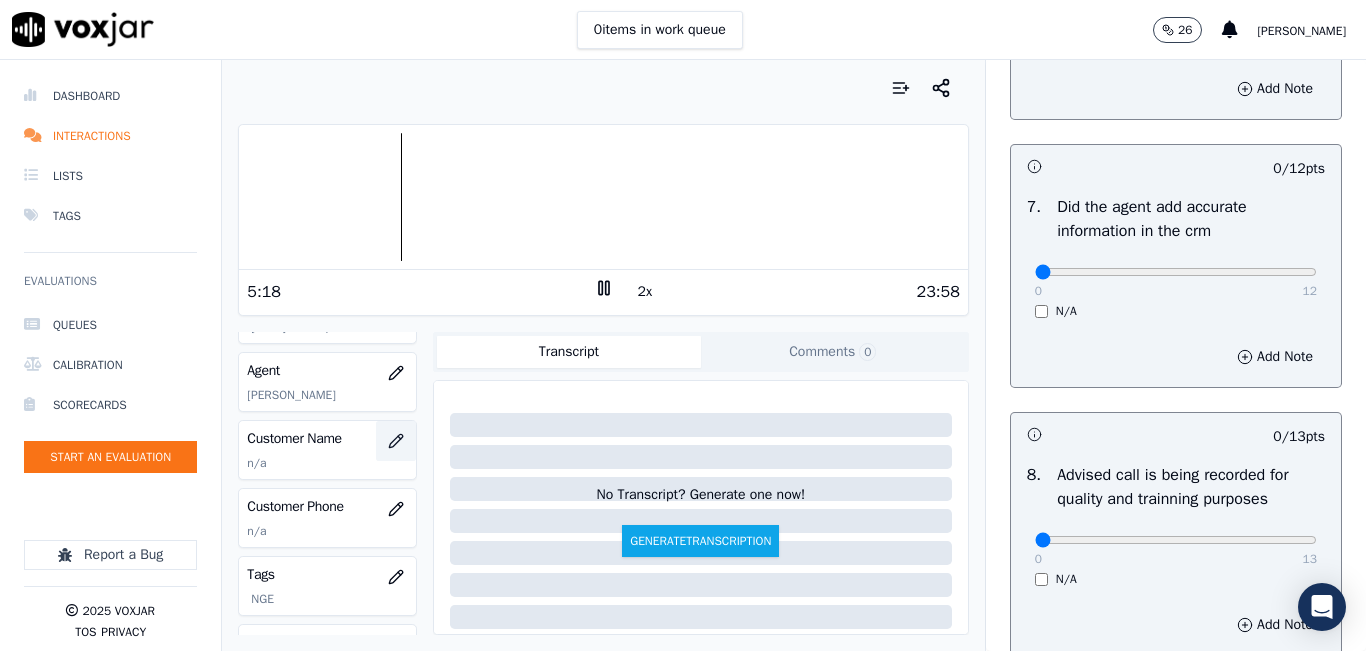 click 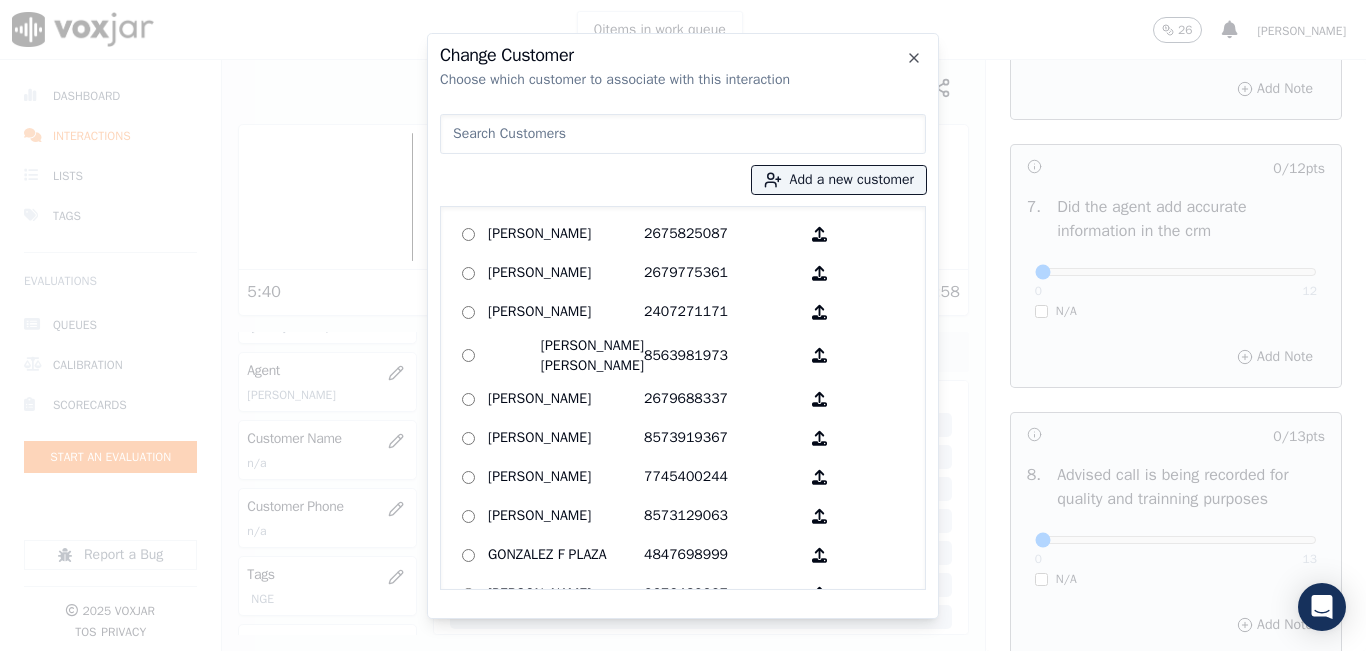 click at bounding box center (683, 134) 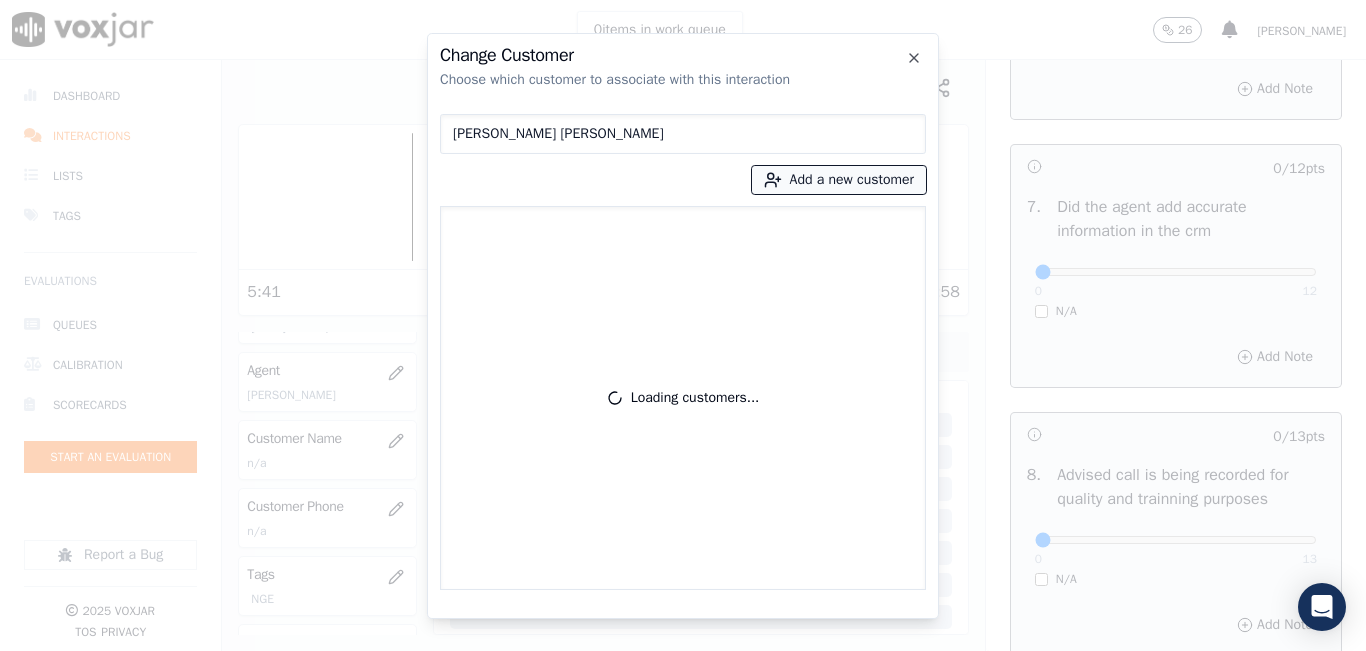 type on "Maria V Arellana Reyes" 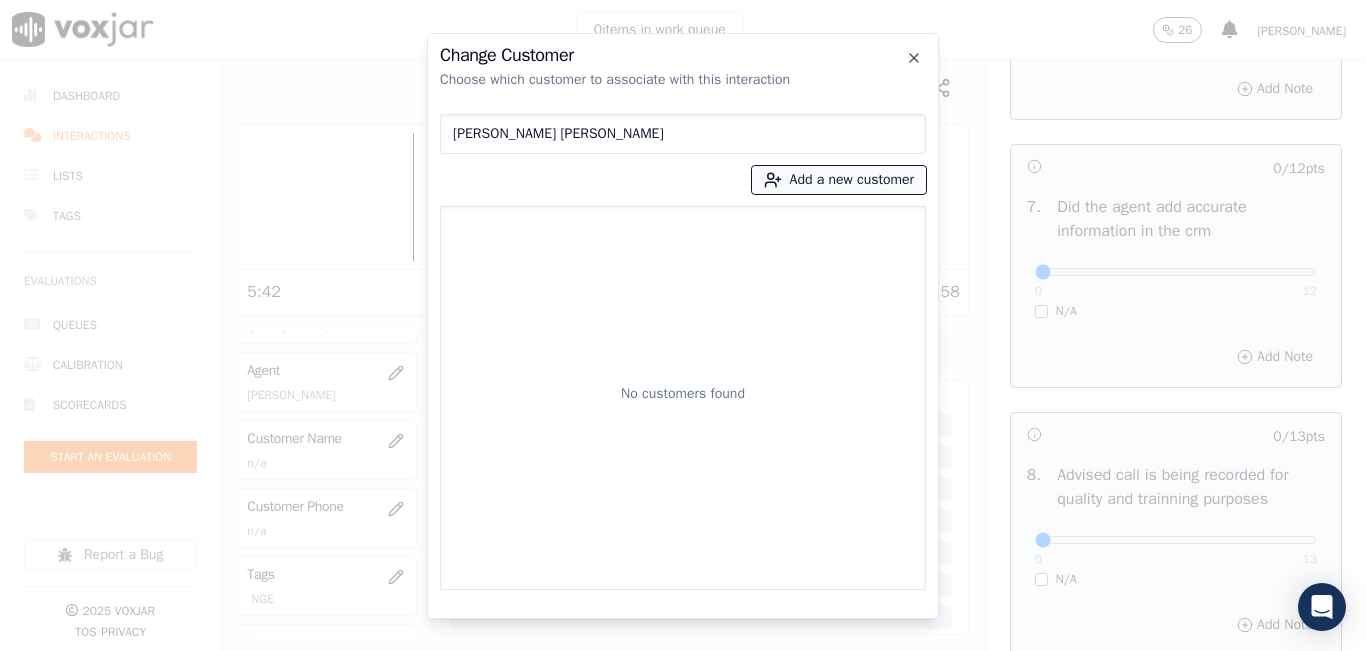 click on "Add a new customer" at bounding box center [839, 180] 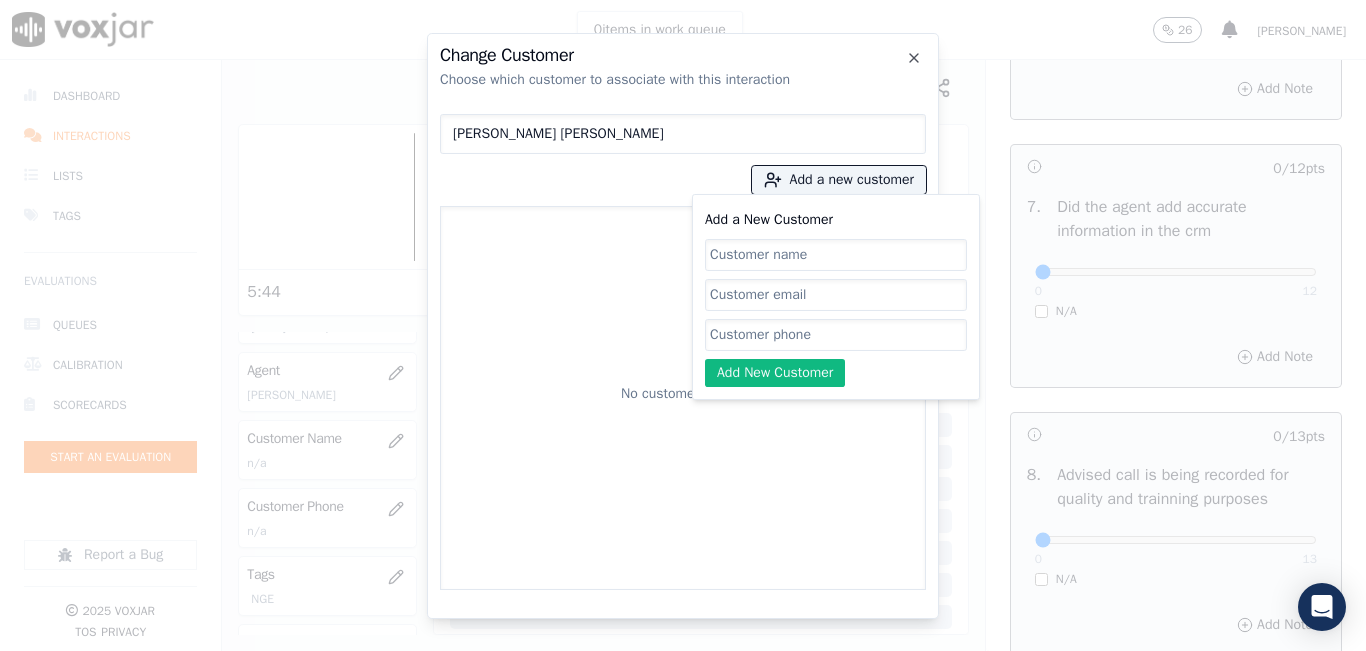 click on "Add a New Customer" 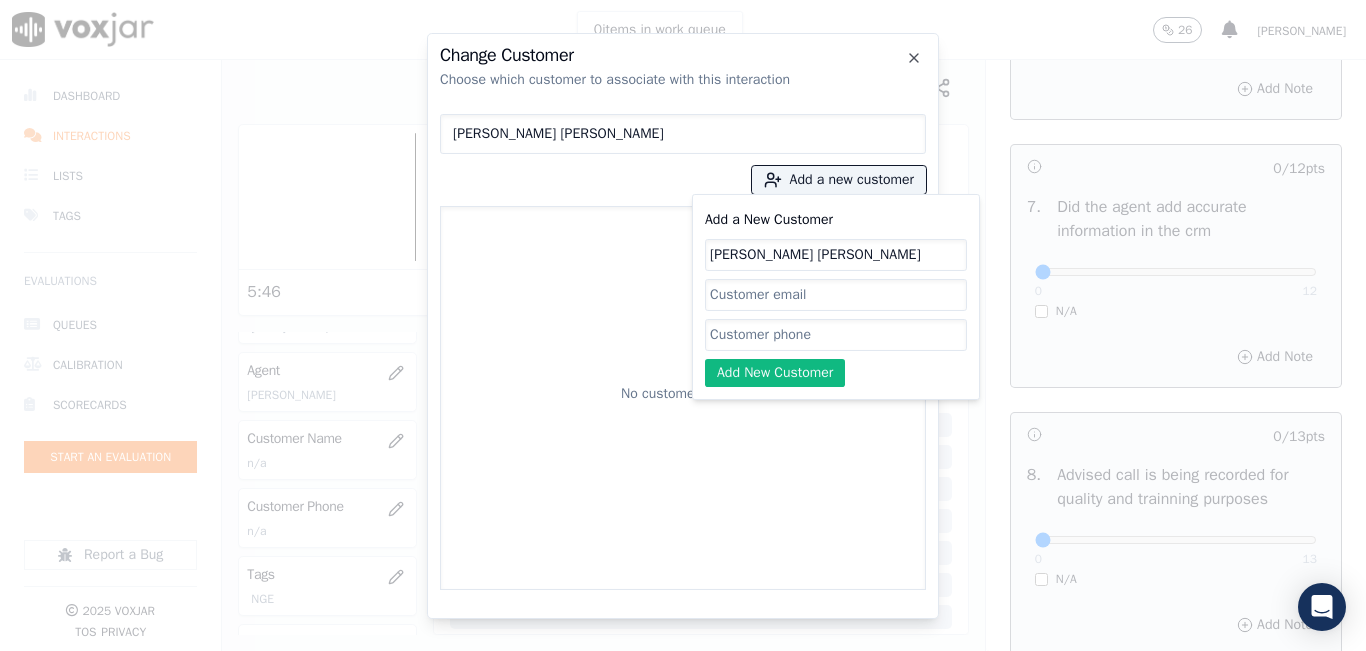 type on "Maria V Arellana Reyes" 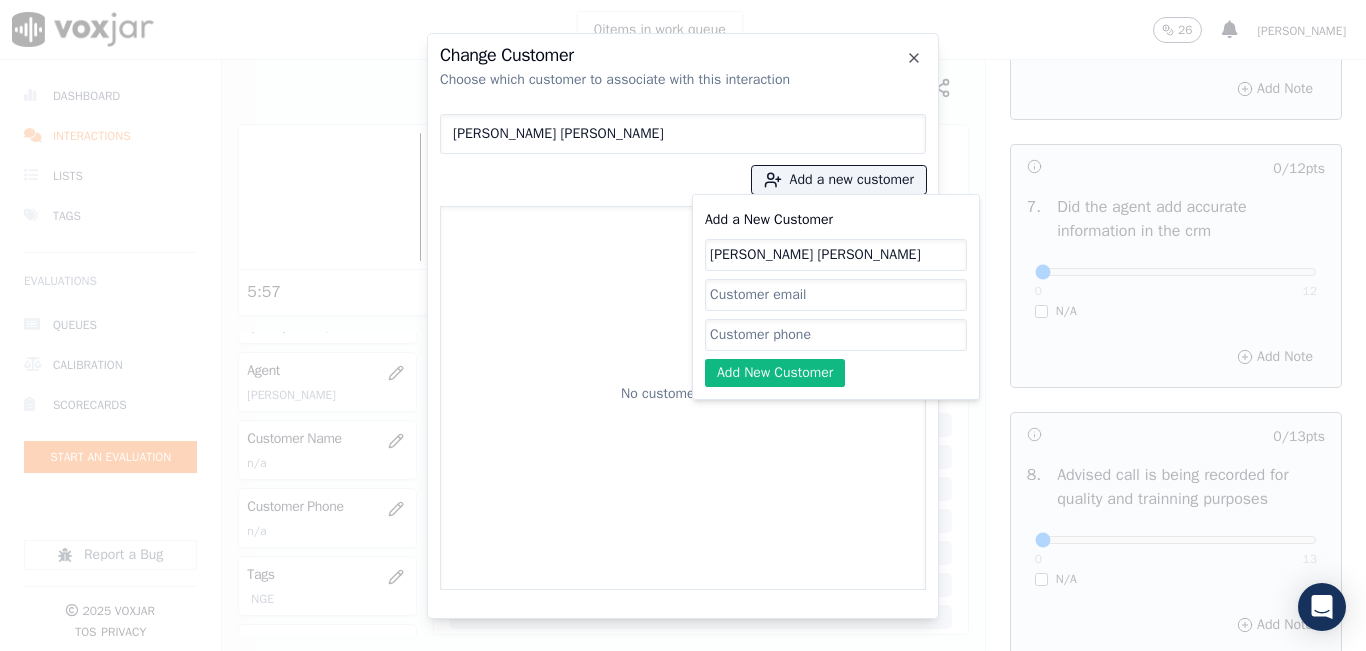 click on "Add a New Customer" 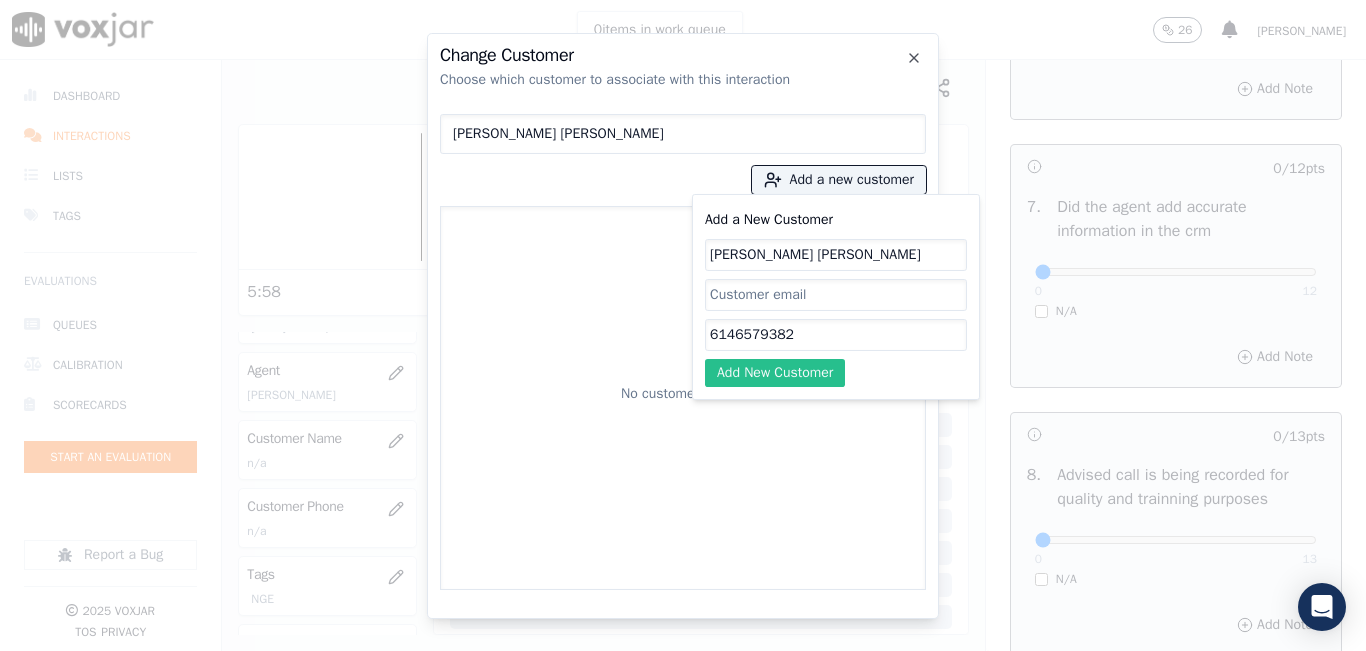 type on "6146579382" 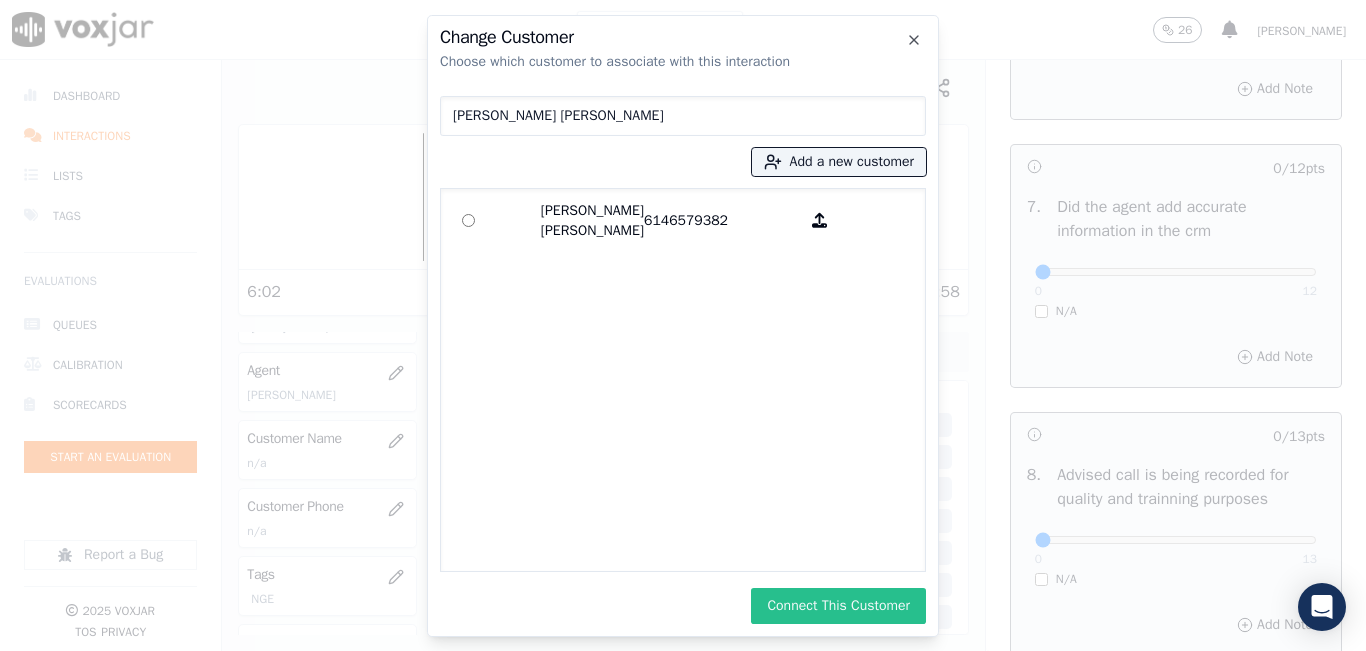 click on "Connect This Customer" at bounding box center [838, 606] 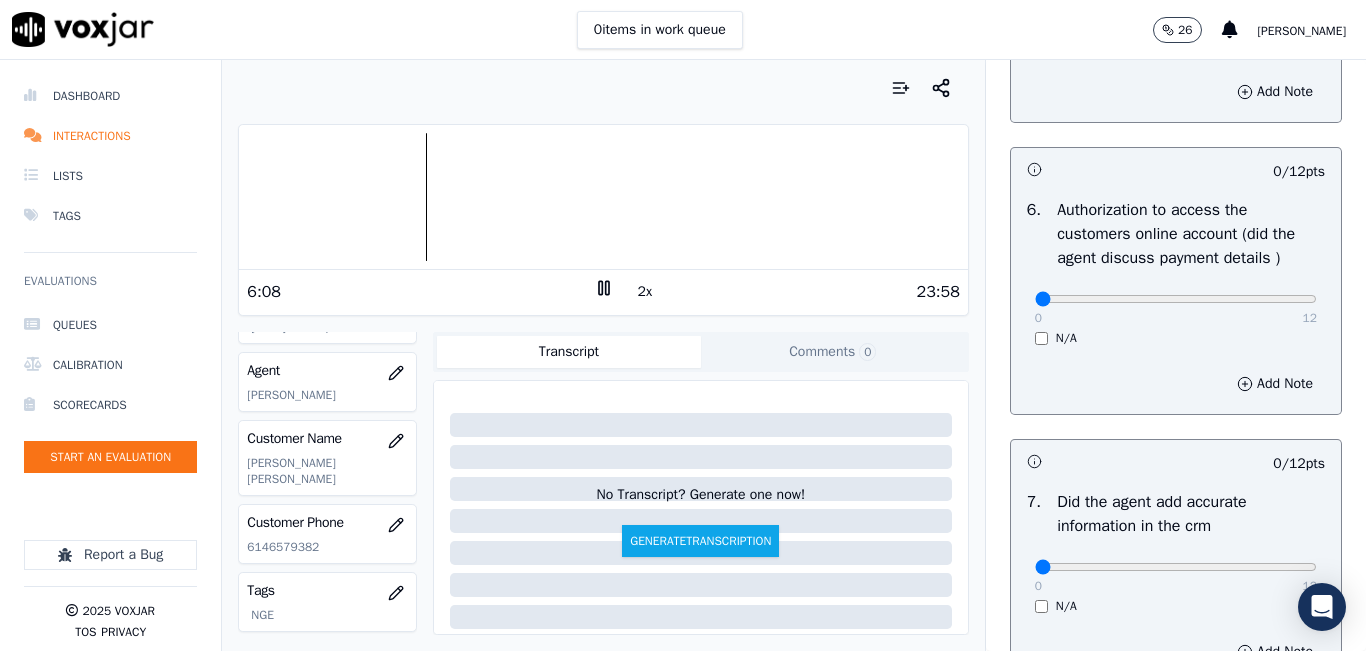 scroll, scrollTop: 1400, scrollLeft: 0, axis: vertical 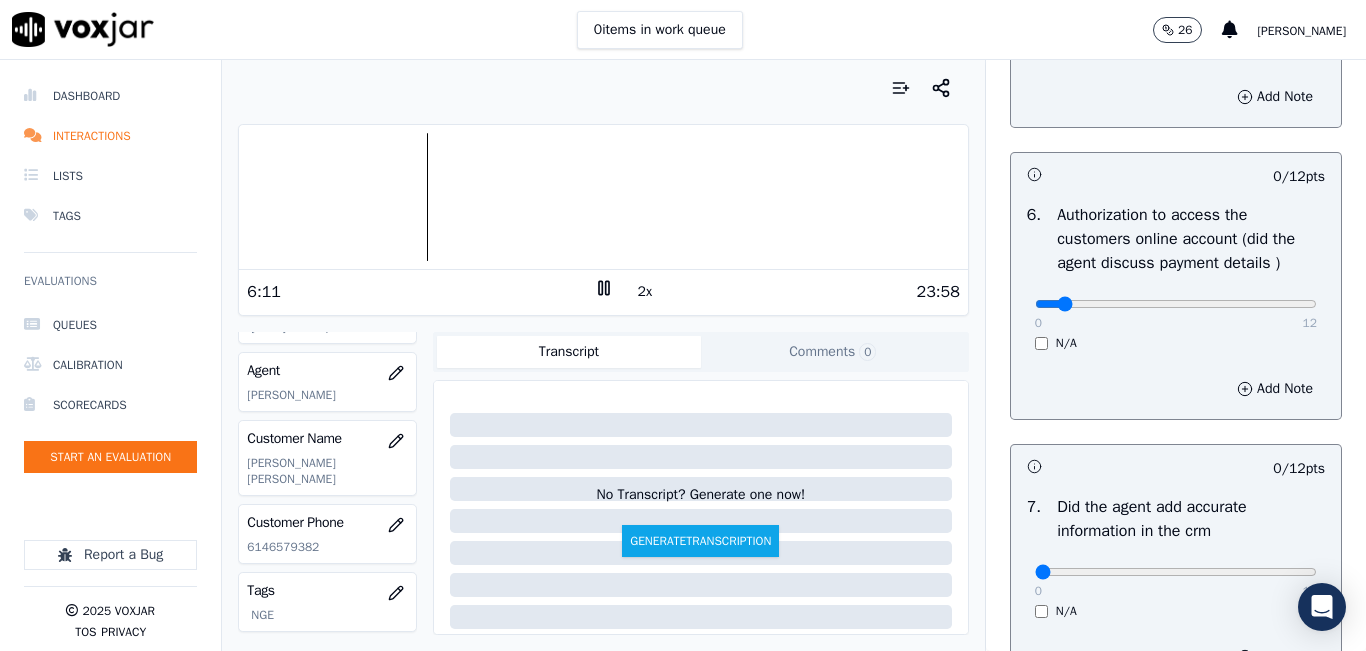 type on "0" 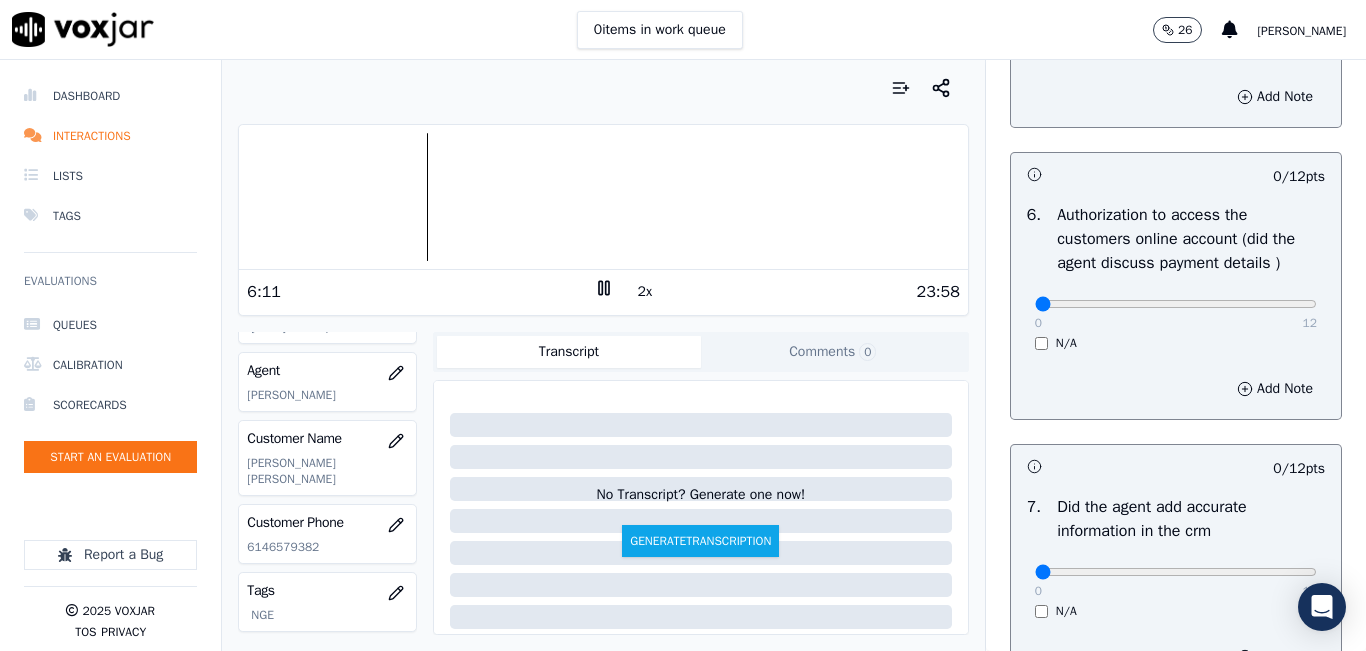 drag, startPoint x: 1112, startPoint y: 356, endPoint x: 955, endPoint y: 360, distance: 157.05095 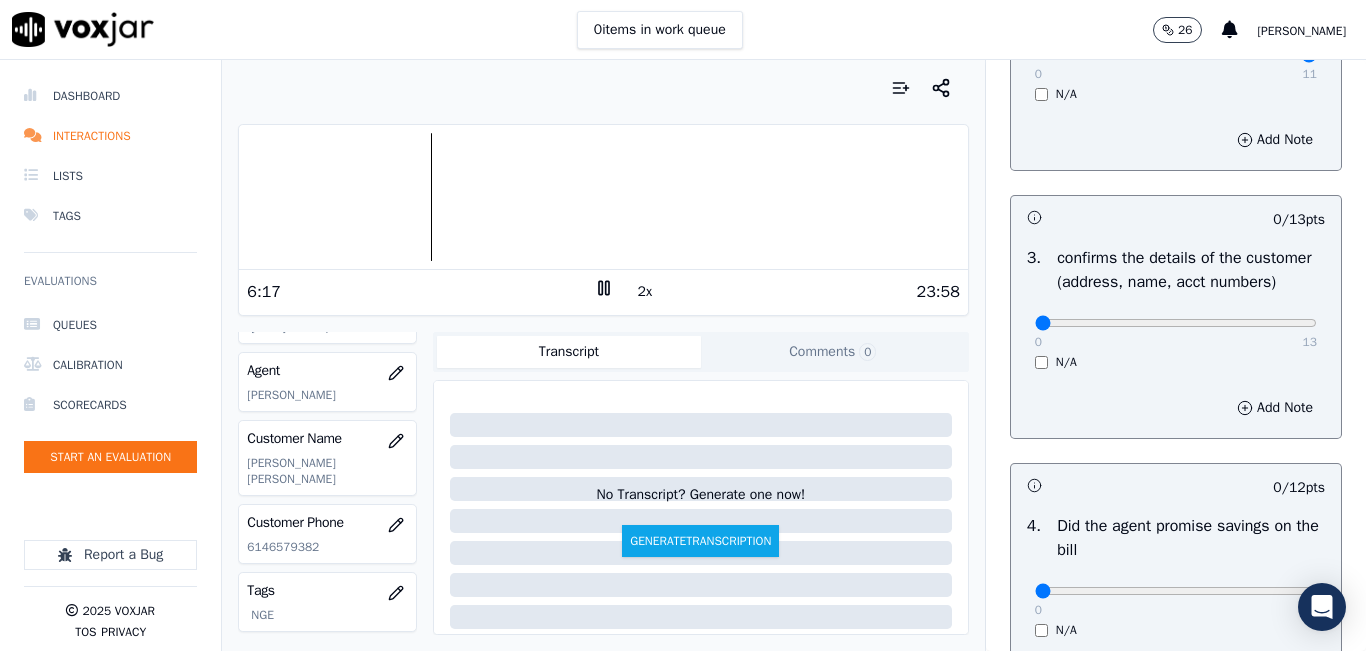 scroll, scrollTop: 500, scrollLeft: 0, axis: vertical 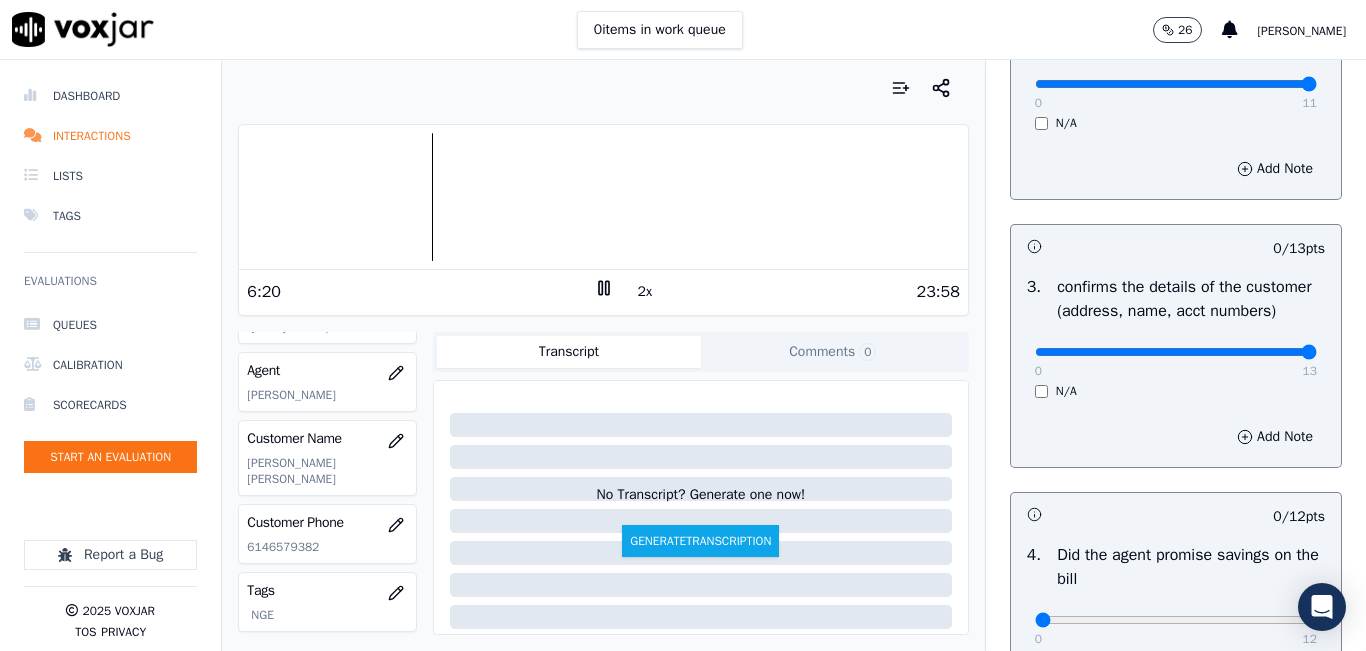drag, startPoint x: 1035, startPoint y: 381, endPoint x: 1347, endPoint y: 350, distance: 313.5363 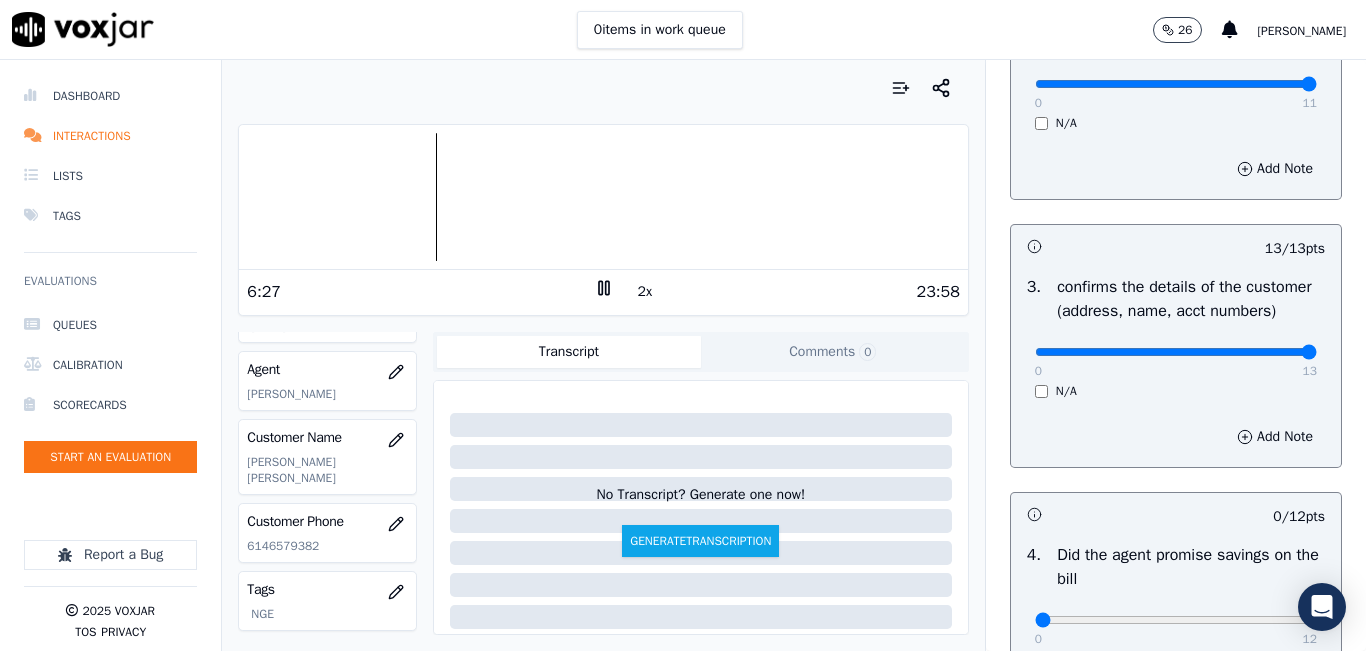 scroll, scrollTop: 0, scrollLeft: 0, axis: both 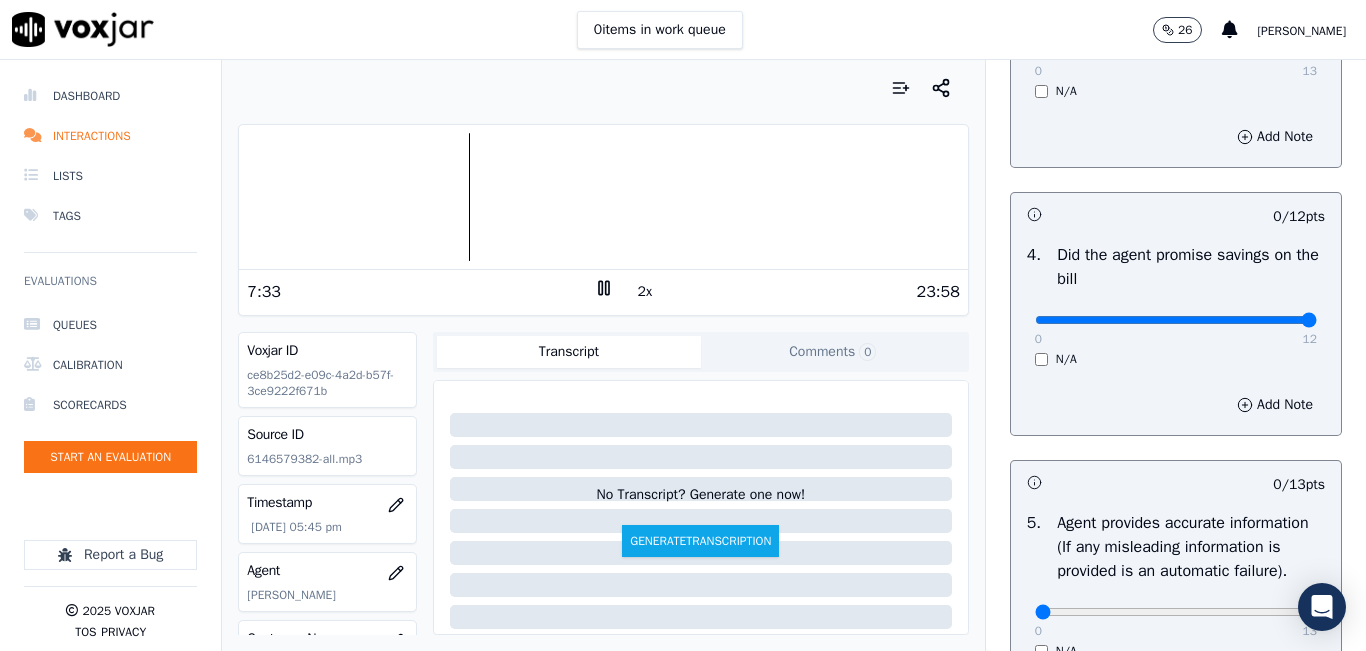drag, startPoint x: 1036, startPoint y: 343, endPoint x: 1320, endPoint y: 342, distance: 284.00177 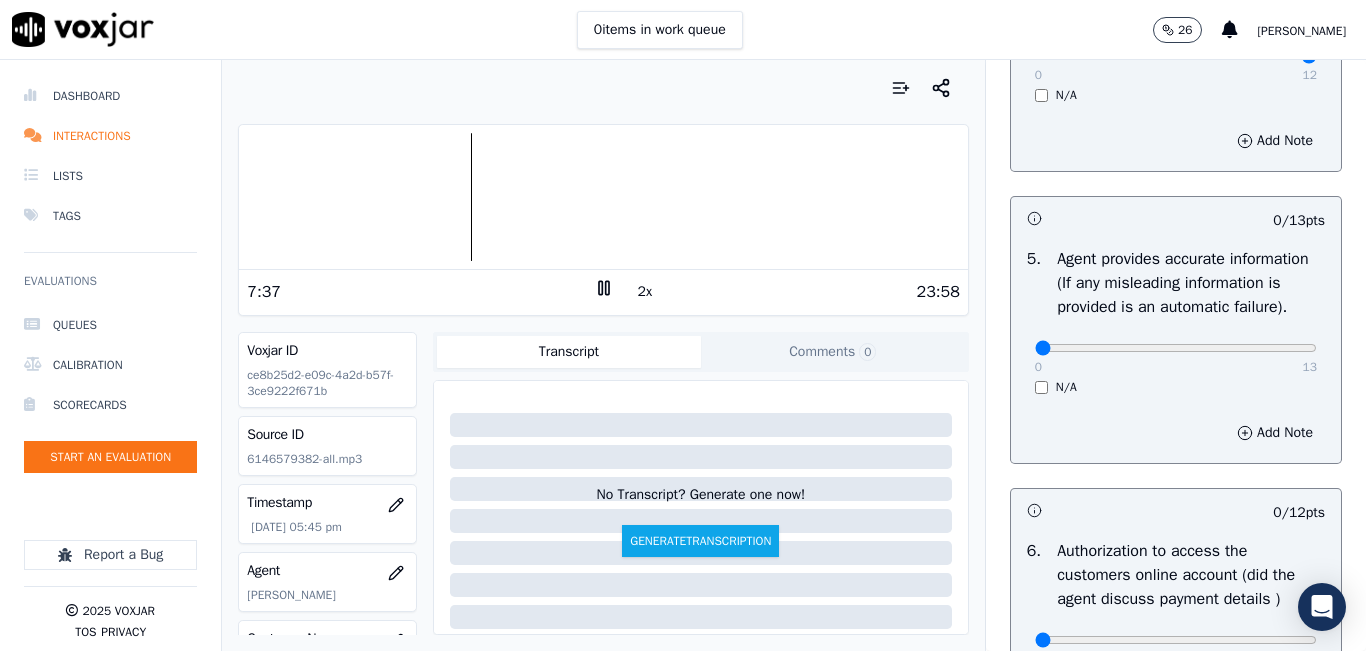scroll, scrollTop: 1100, scrollLeft: 0, axis: vertical 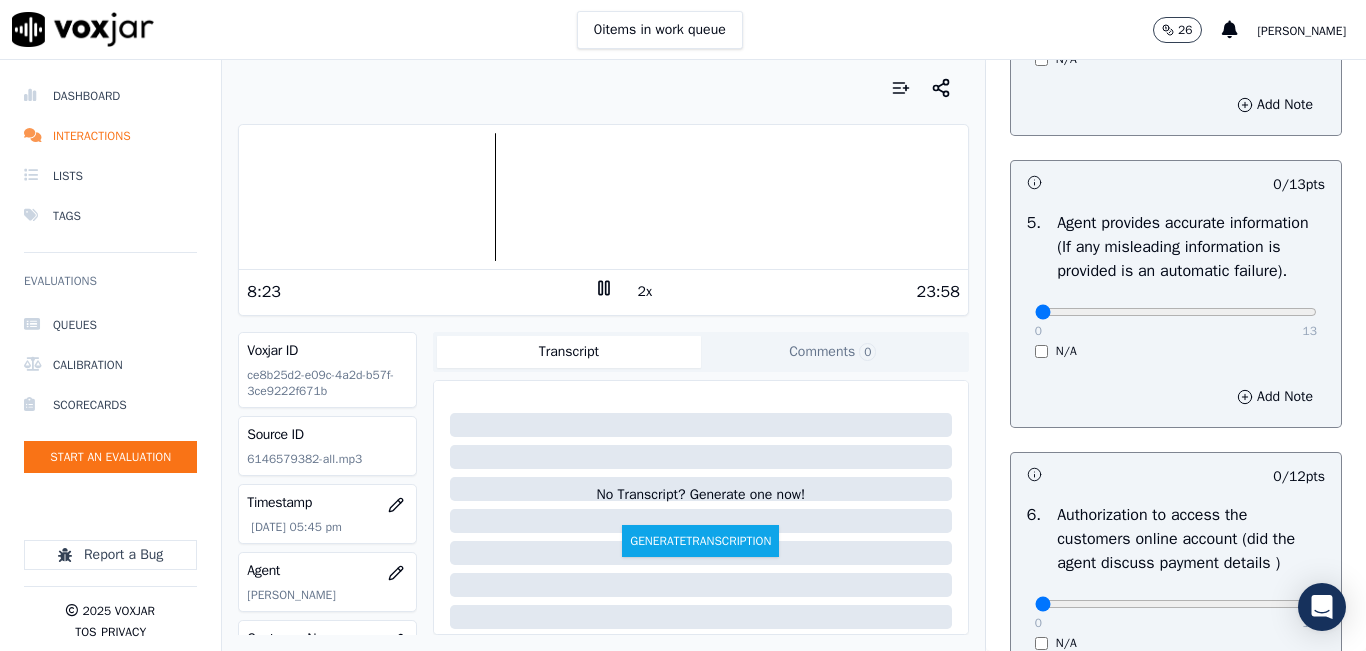 click on "8:23" at bounding box center [420, 292] 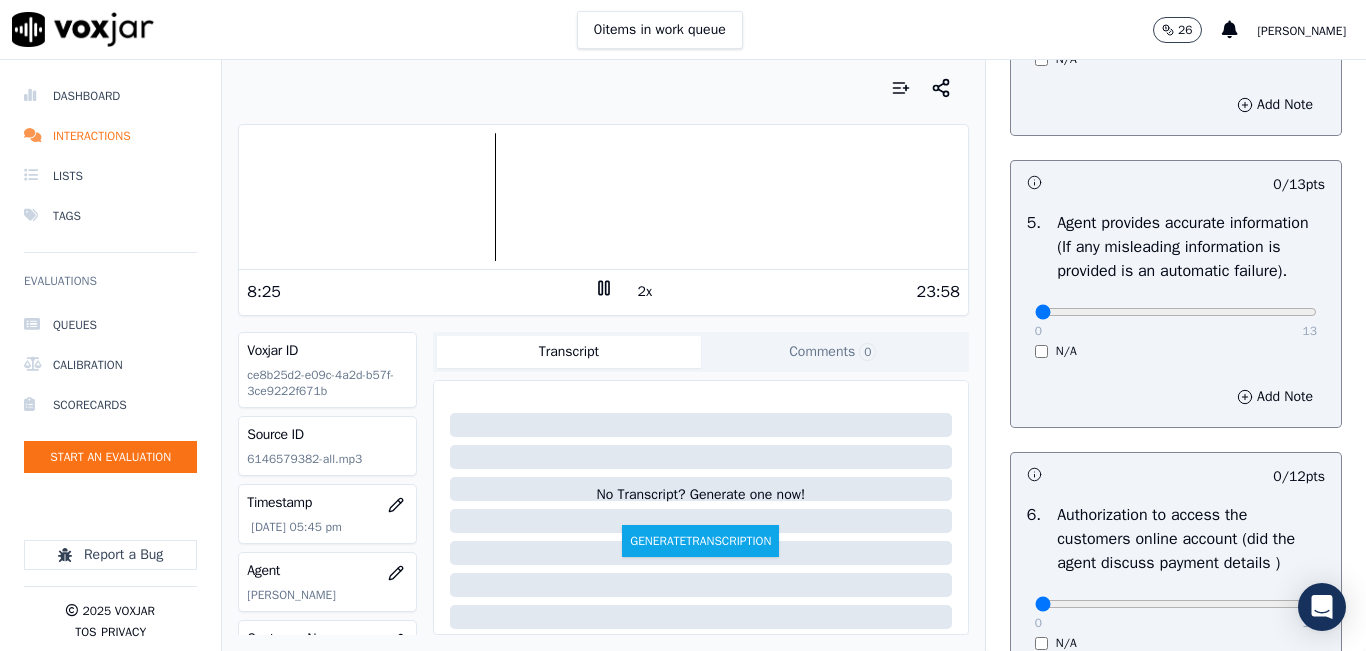 click 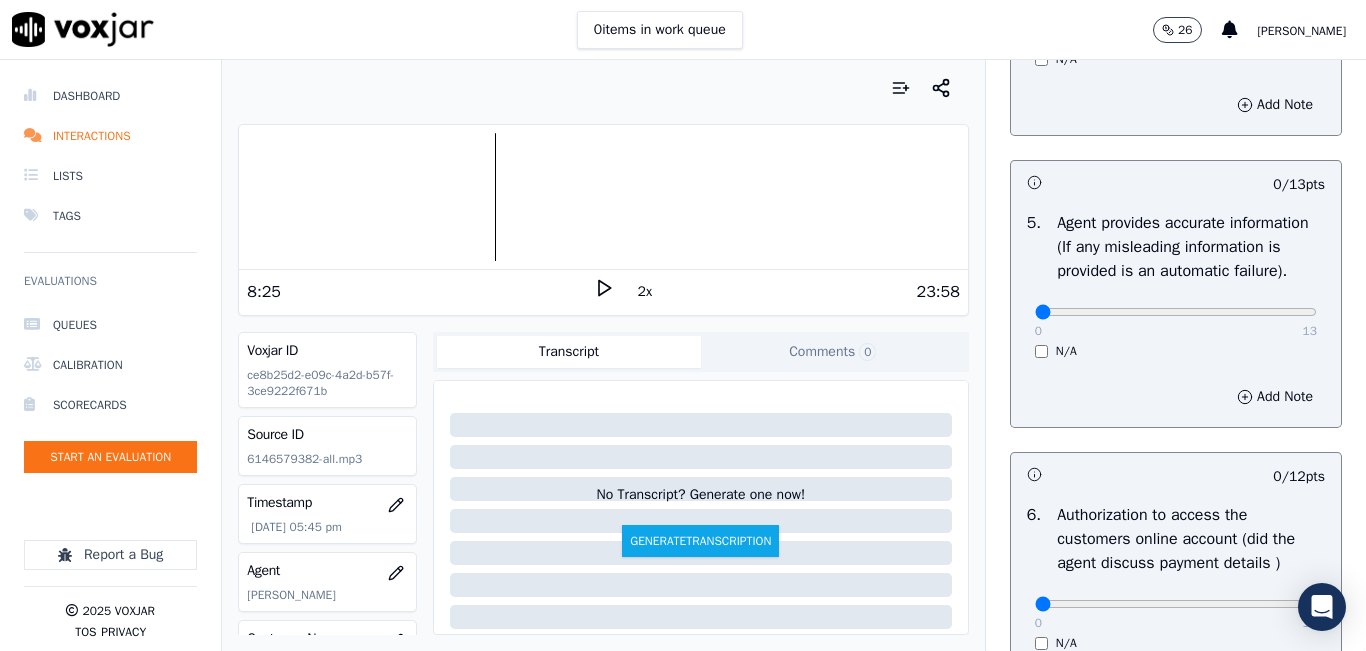 click on "Your browser does not support the audio element.   8:25     2x   23:58" at bounding box center [603, 220] 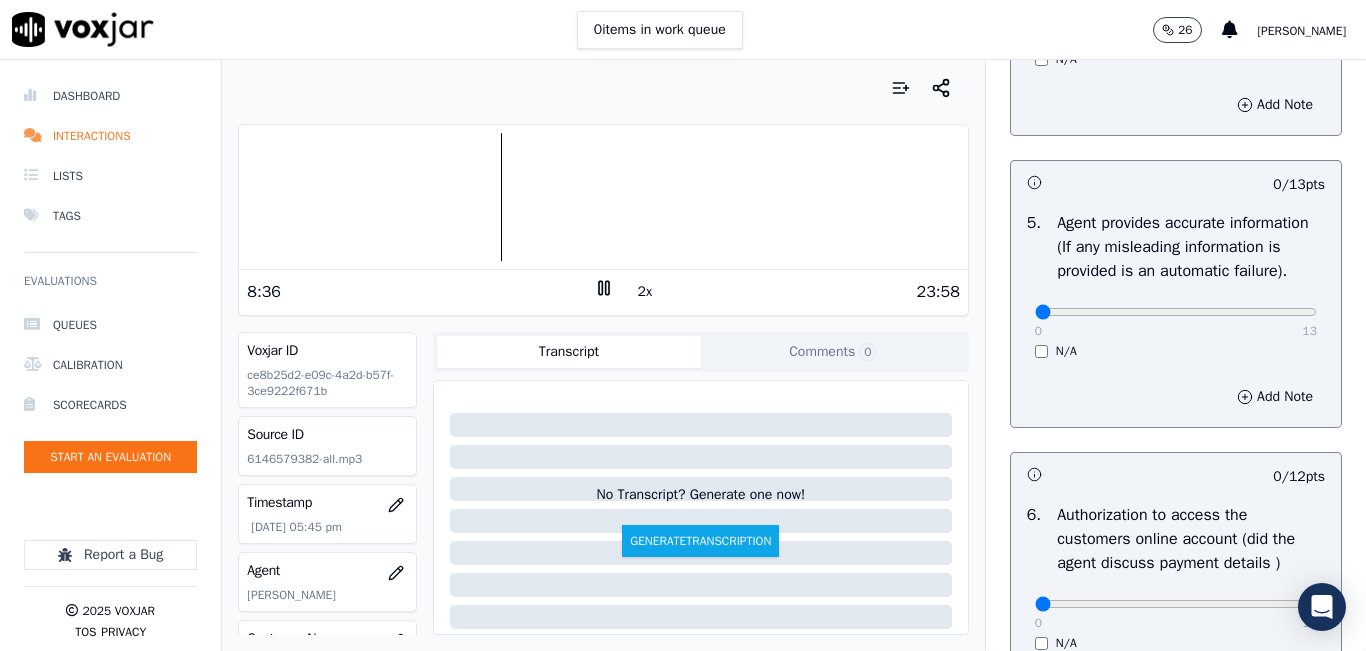 click 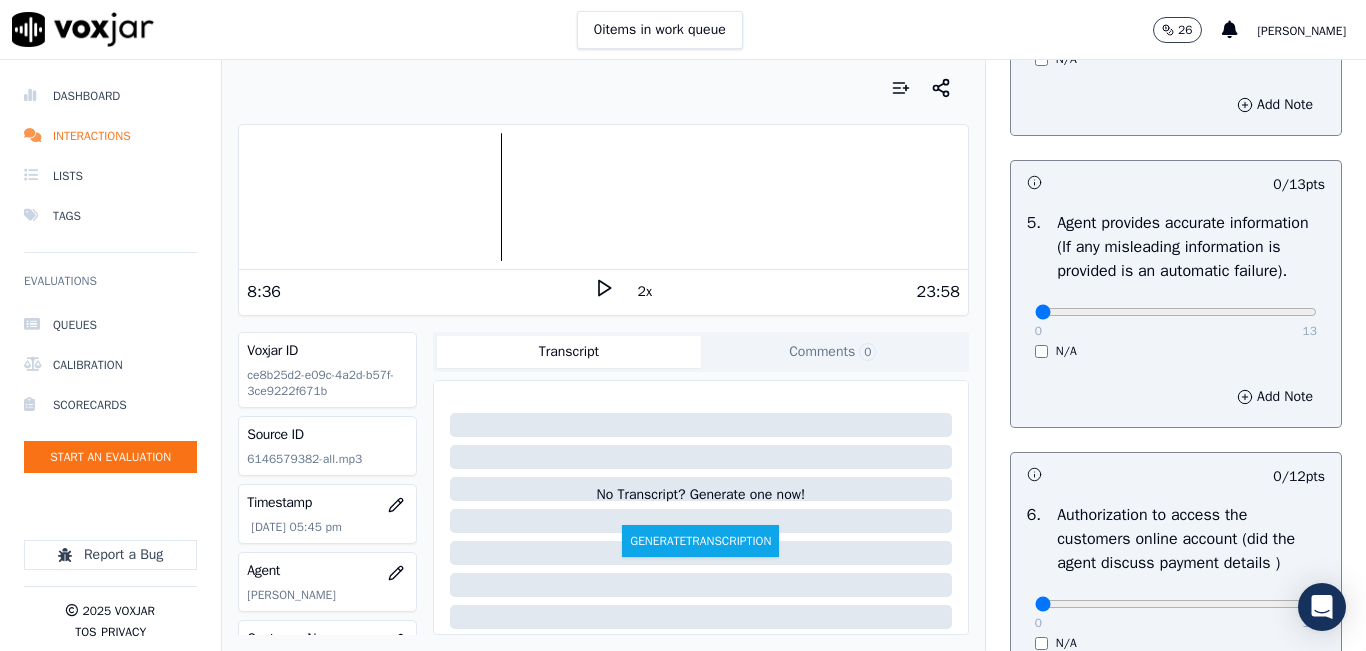 click 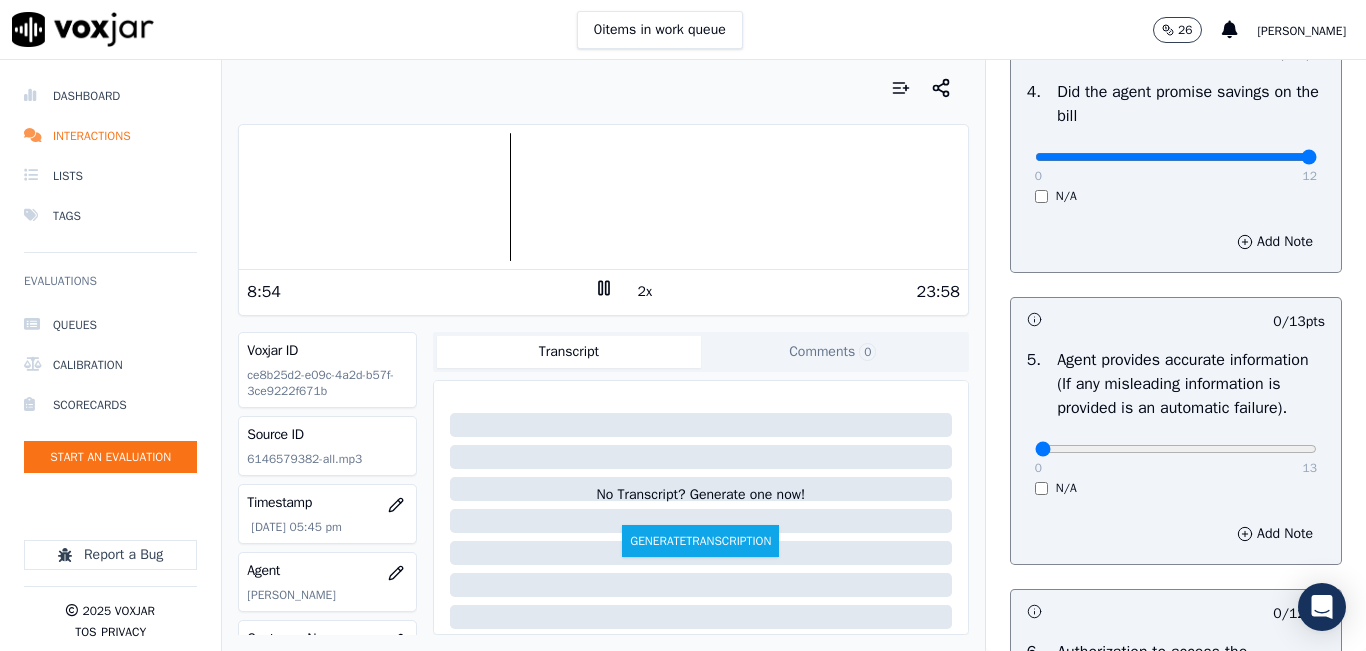 scroll, scrollTop: 1000, scrollLeft: 0, axis: vertical 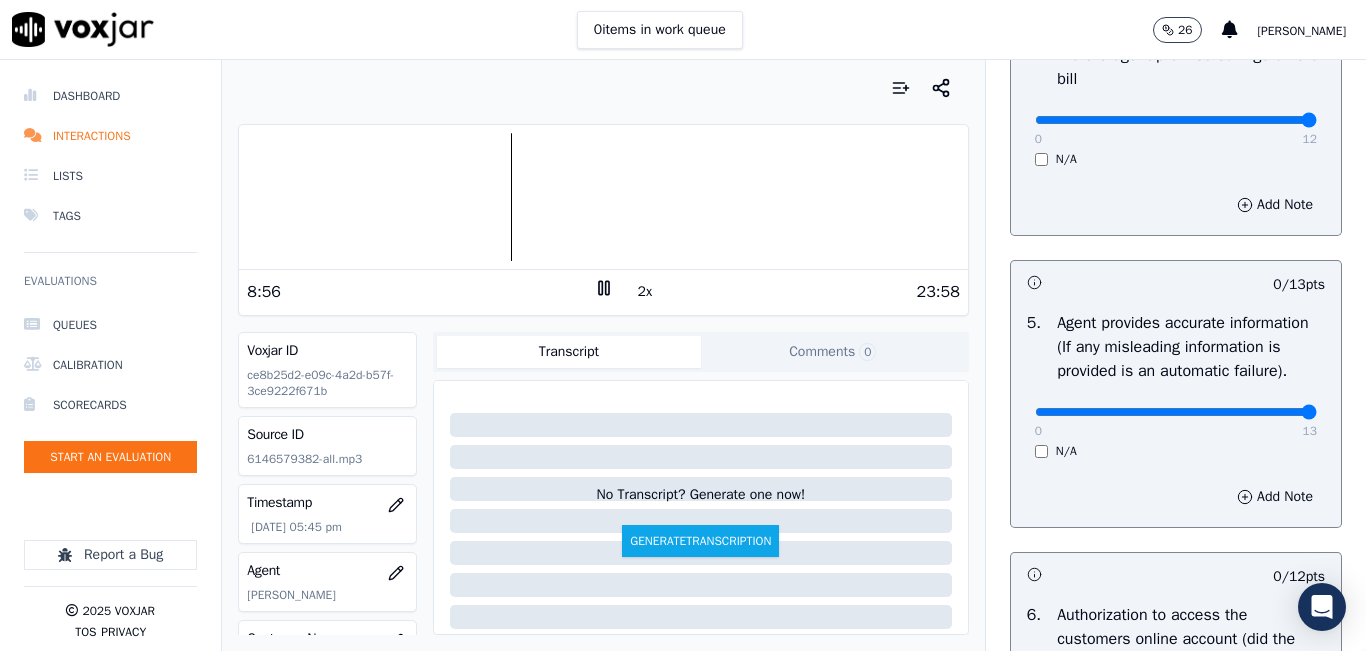 drag, startPoint x: 1174, startPoint y: 455, endPoint x: 1260, endPoint y: 393, distance: 106.01887 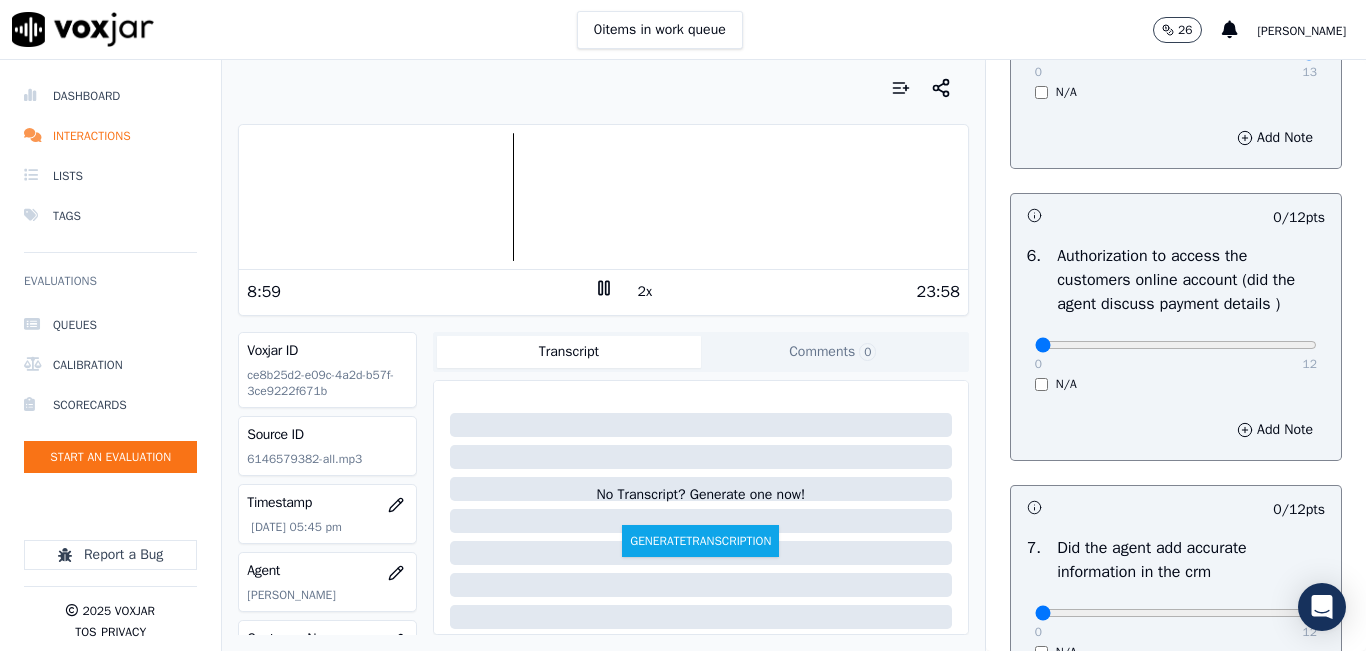 scroll, scrollTop: 1400, scrollLeft: 0, axis: vertical 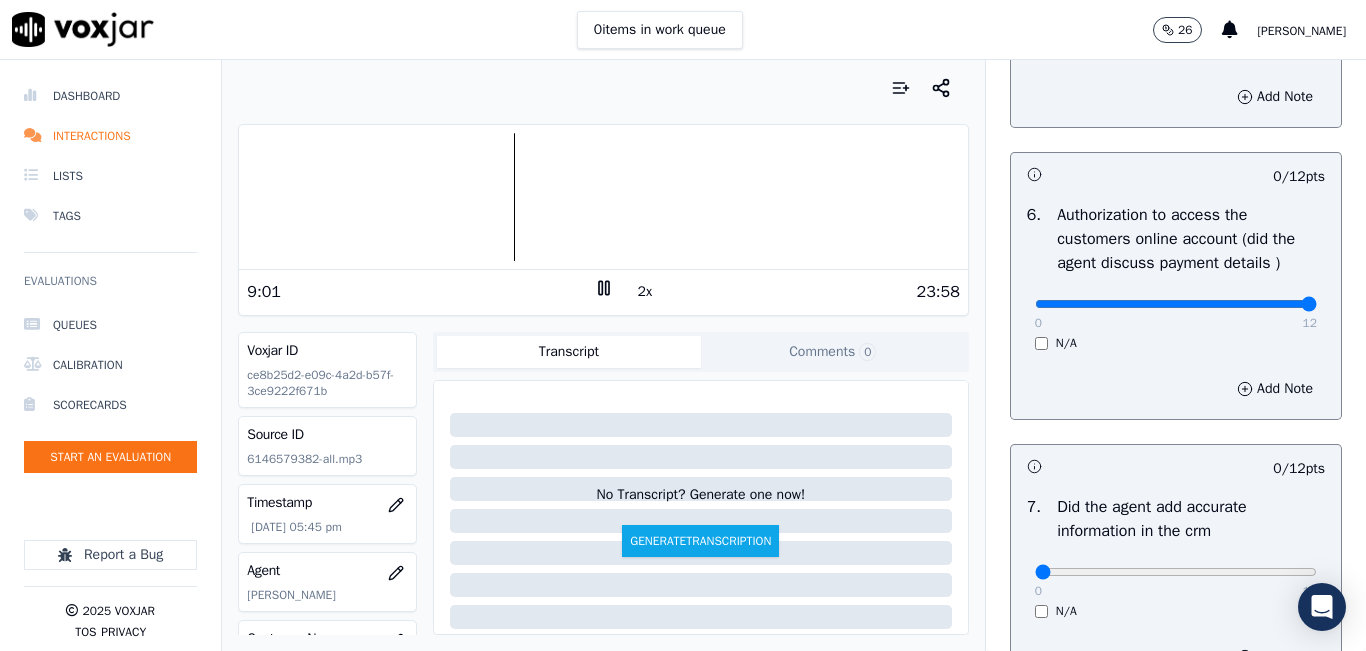 drag, startPoint x: 1132, startPoint y: 352, endPoint x: 1228, endPoint y: 290, distance: 114.28036 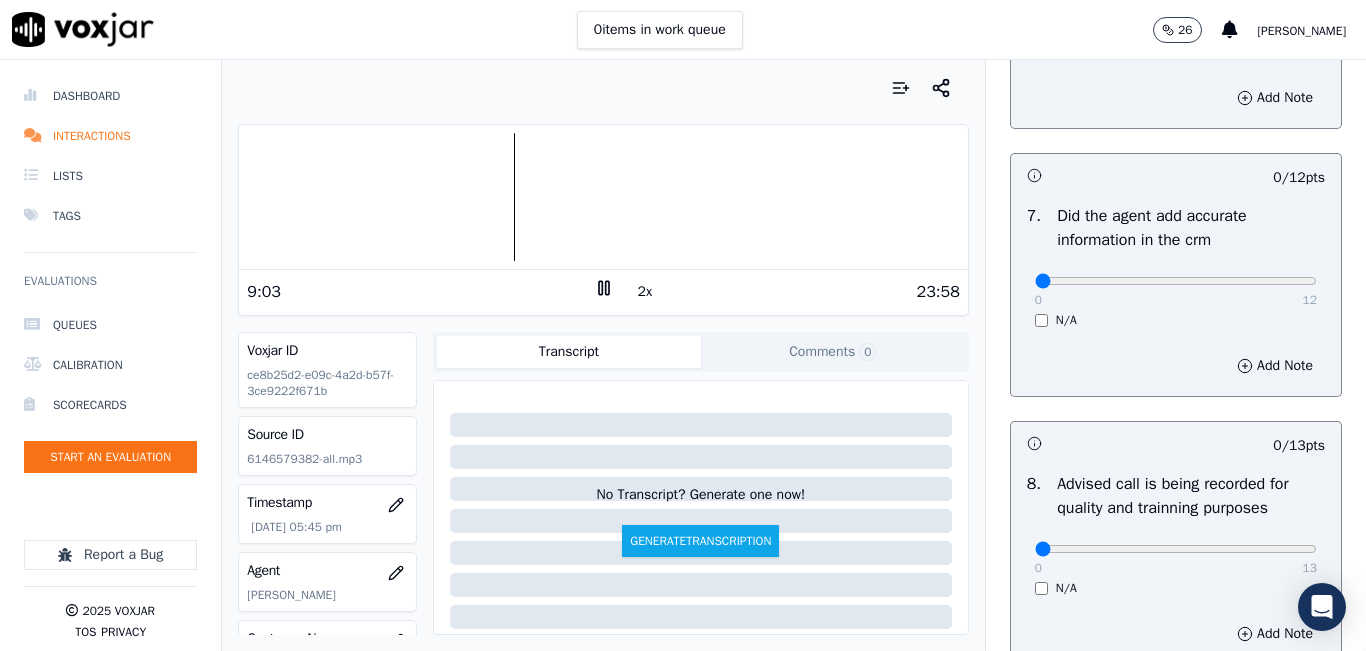 scroll, scrollTop: 1700, scrollLeft: 0, axis: vertical 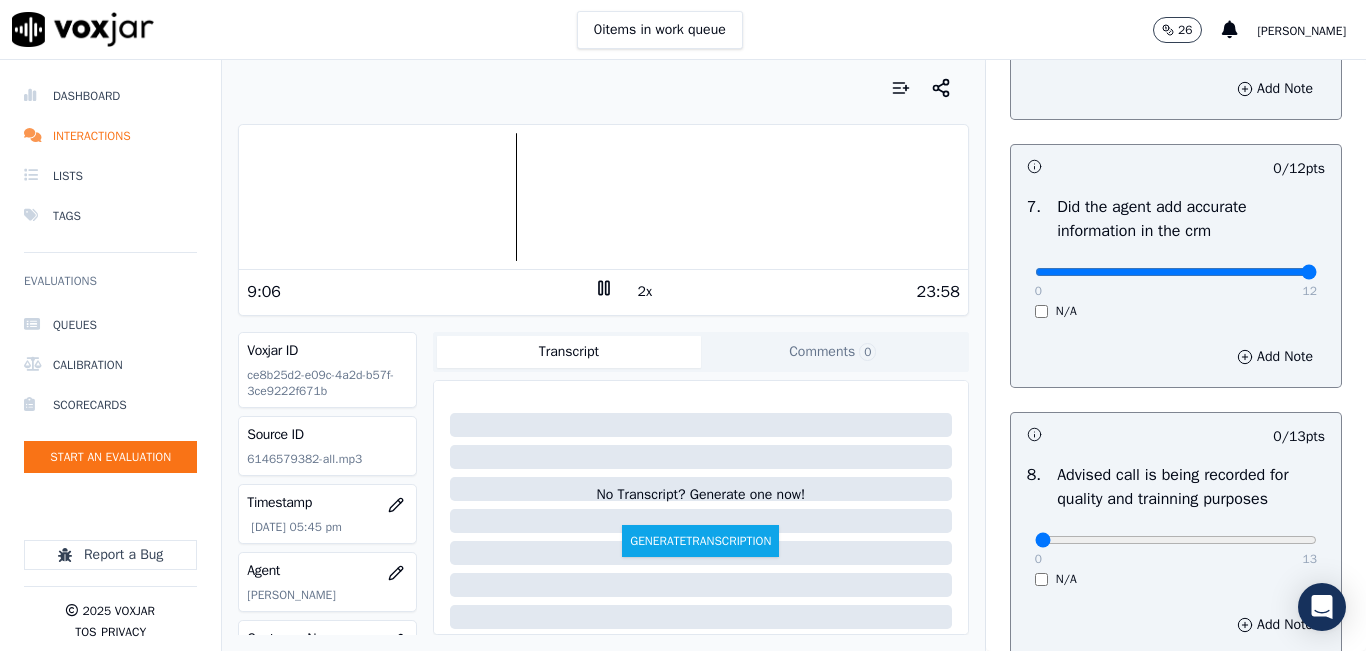 drag, startPoint x: 1162, startPoint y: 320, endPoint x: 1249, endPoint y: 291, distance: 91.706055 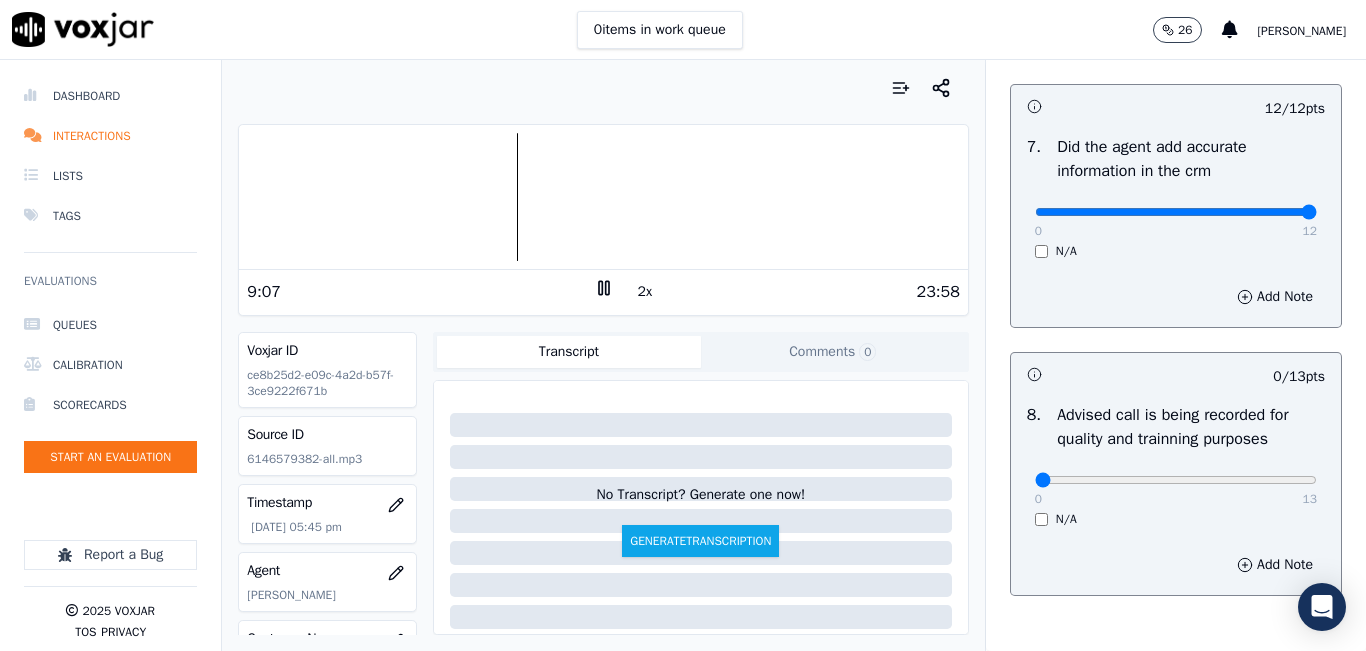 scroll, scrollTop: 1800, scrollLeft: 0, axis: vertical 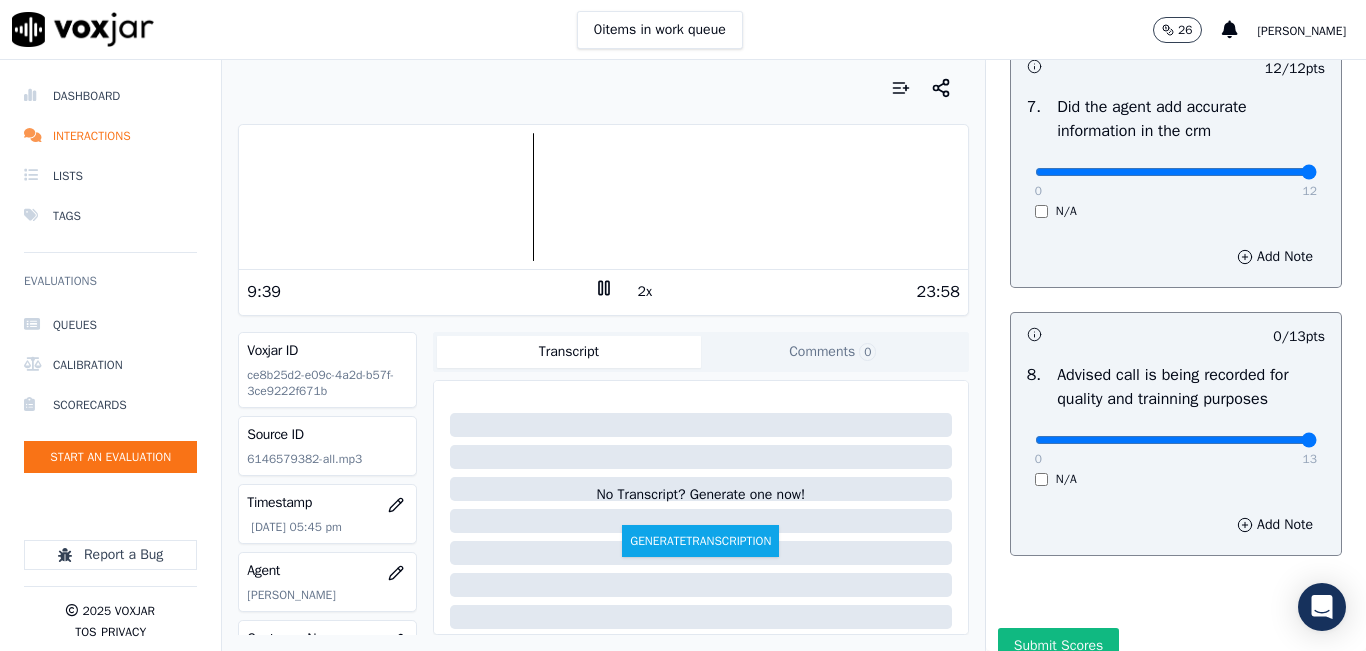 drag, startPoint x: 1089, startPoint y: 484, endPoint x: 1357, endPoint y: 500, distance: 268.47717 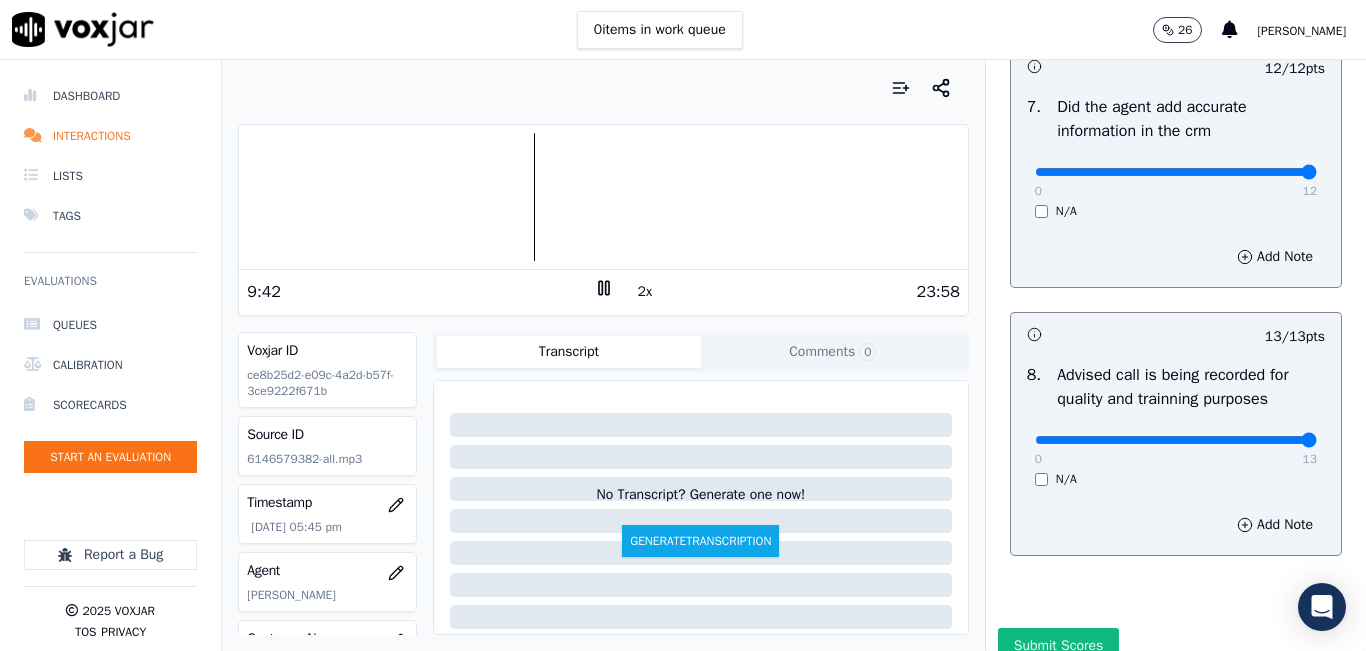 click at bounding box center (603, 197) 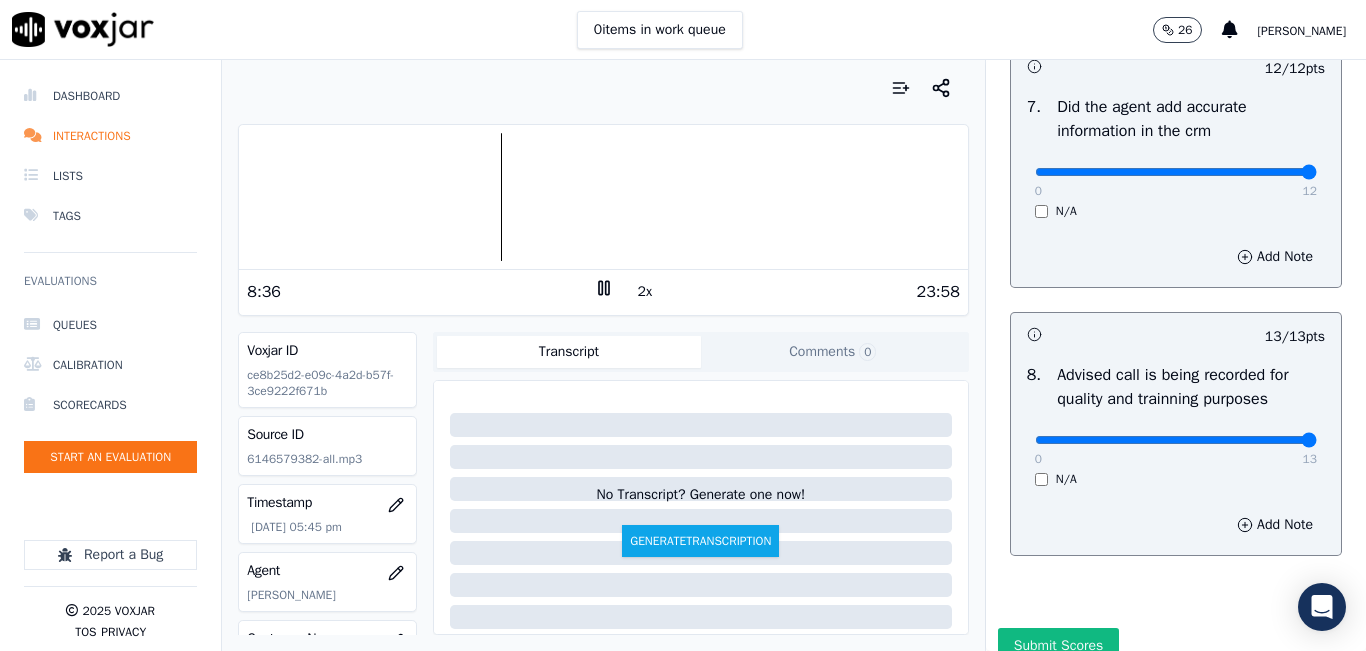 click at bounding box center (603, 197) 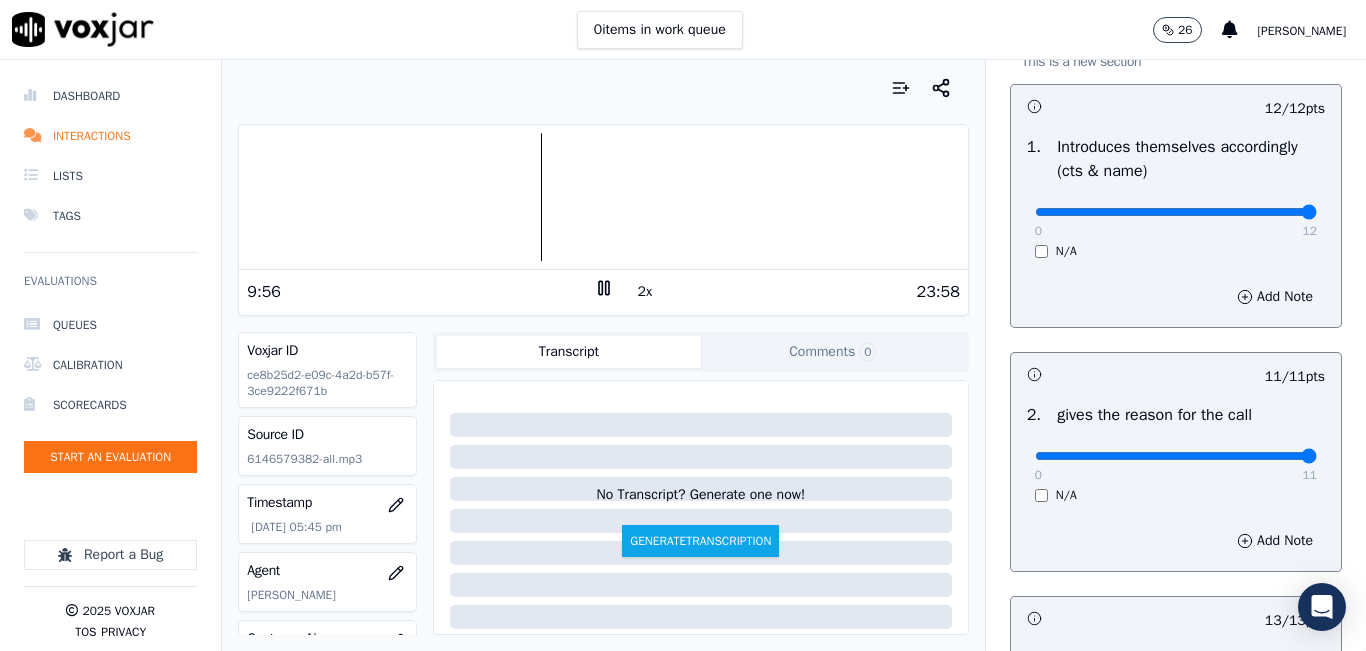 scroll, scrollTop: 0, scrollLeft: 0, axis: both 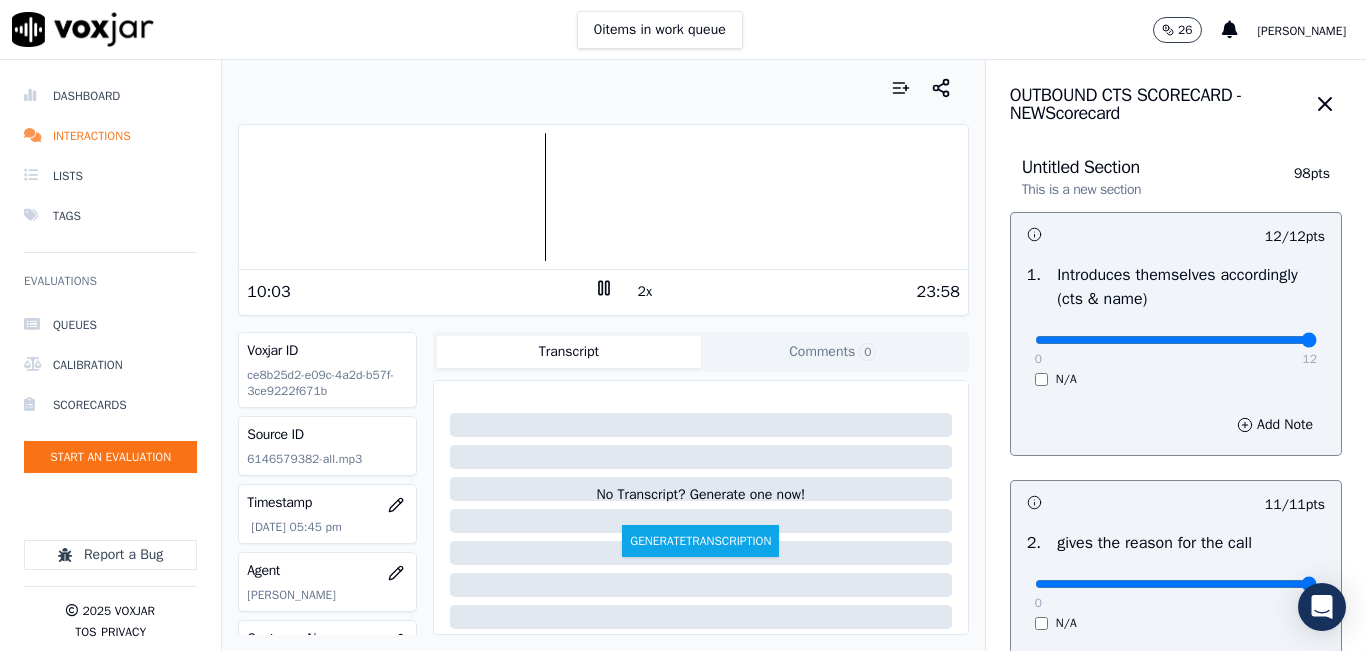 click 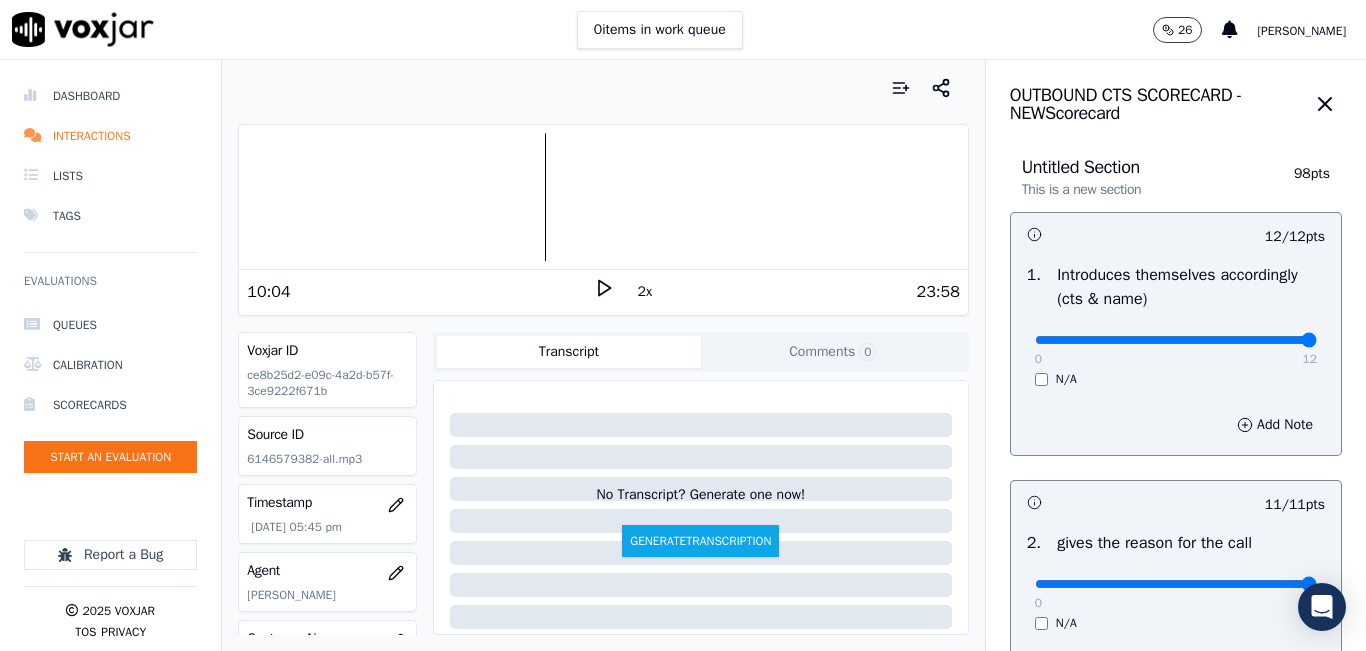 click 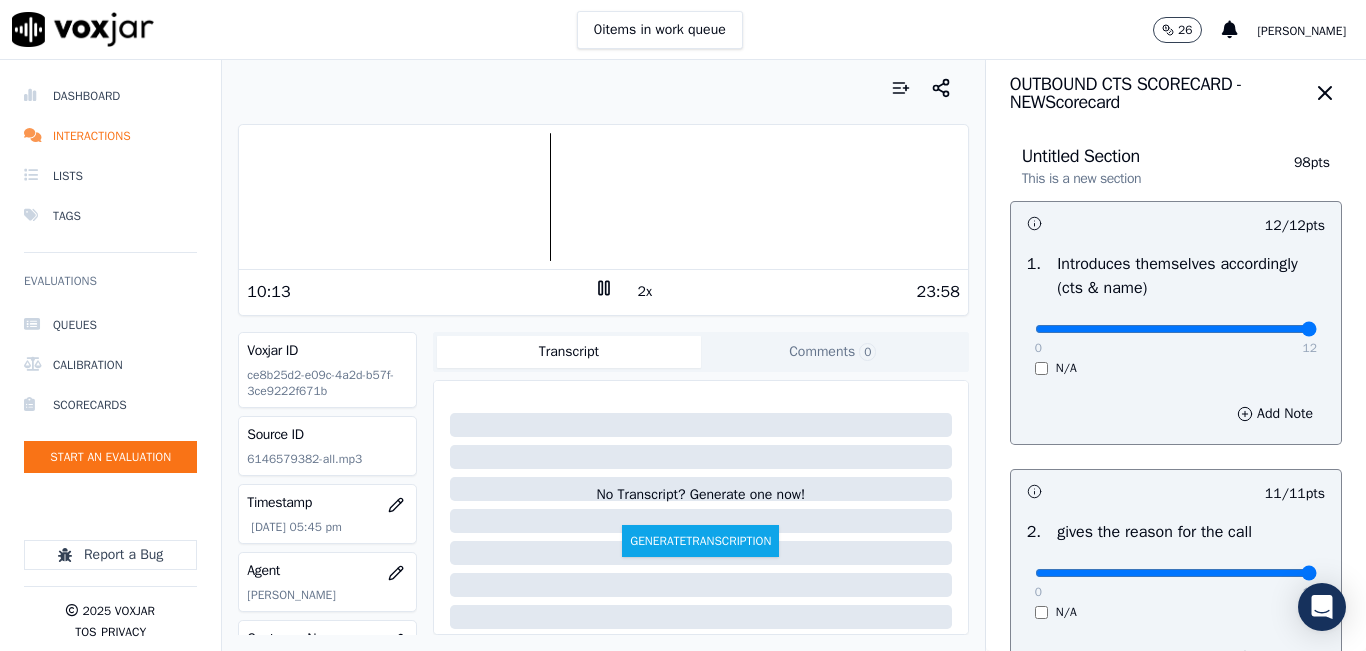 scroll, scrollTop: 0, scrollLeft: 0, axis: both 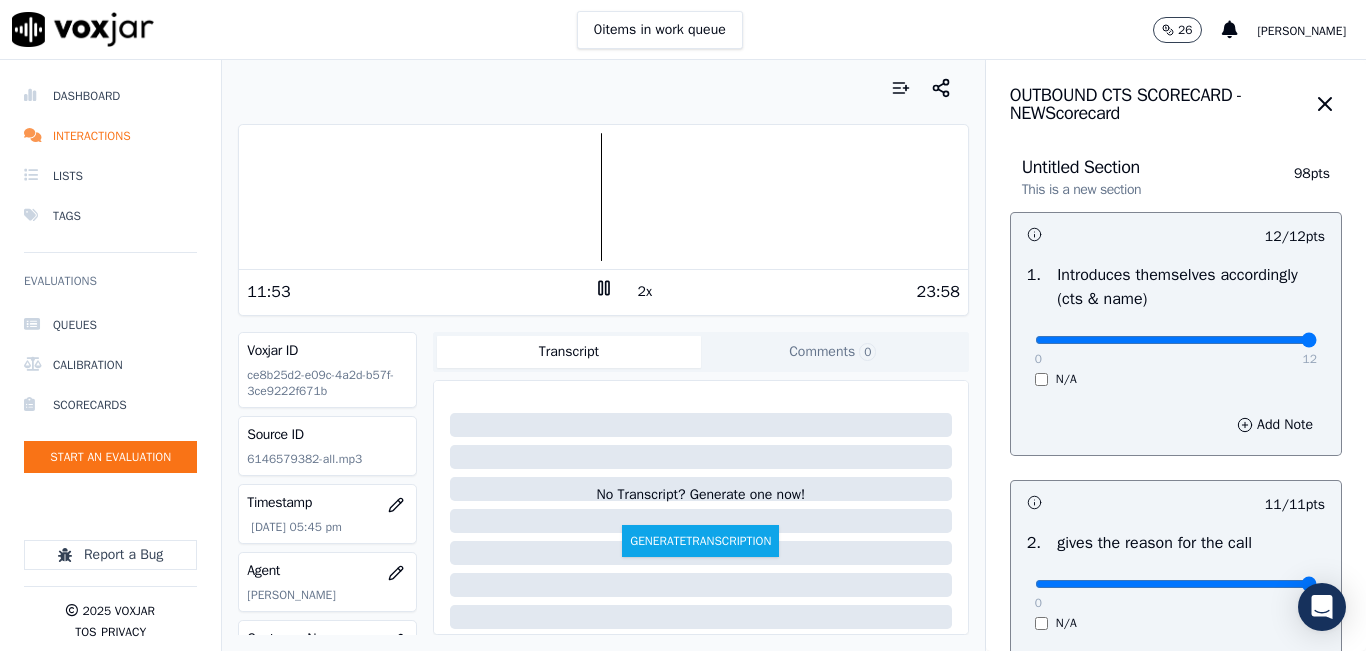 click 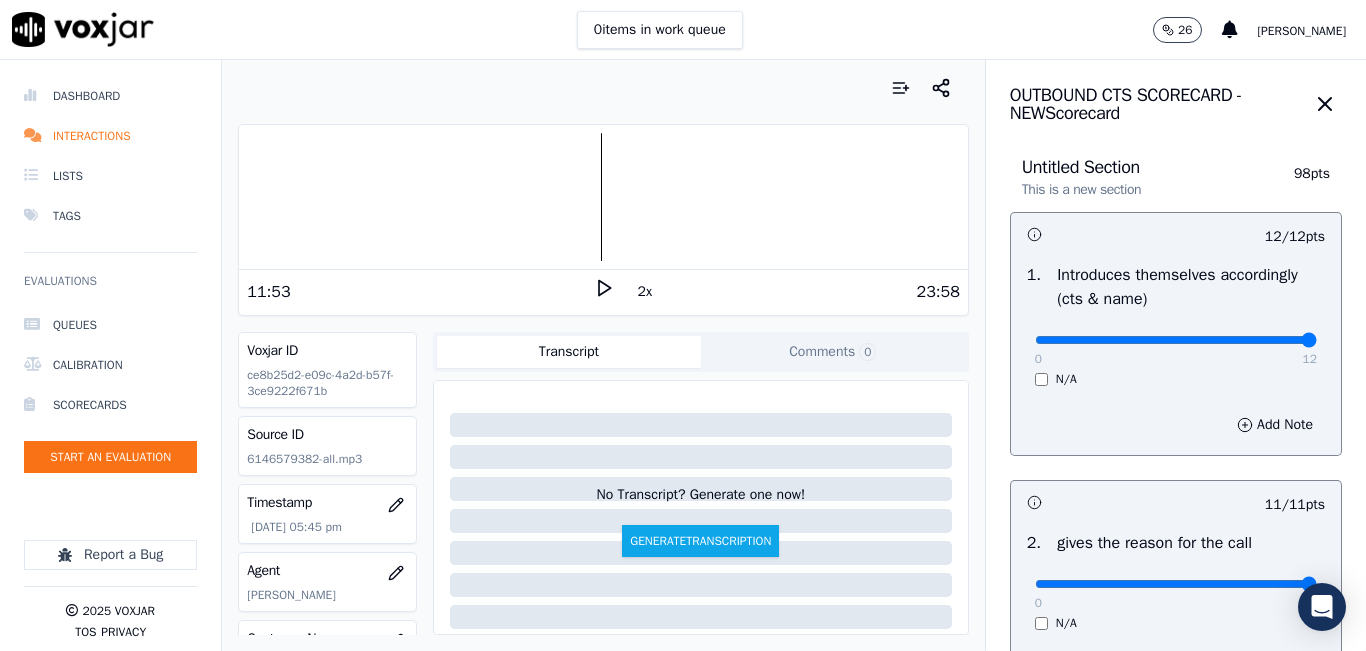 click on "11:53" at bounding box center [420, 292] 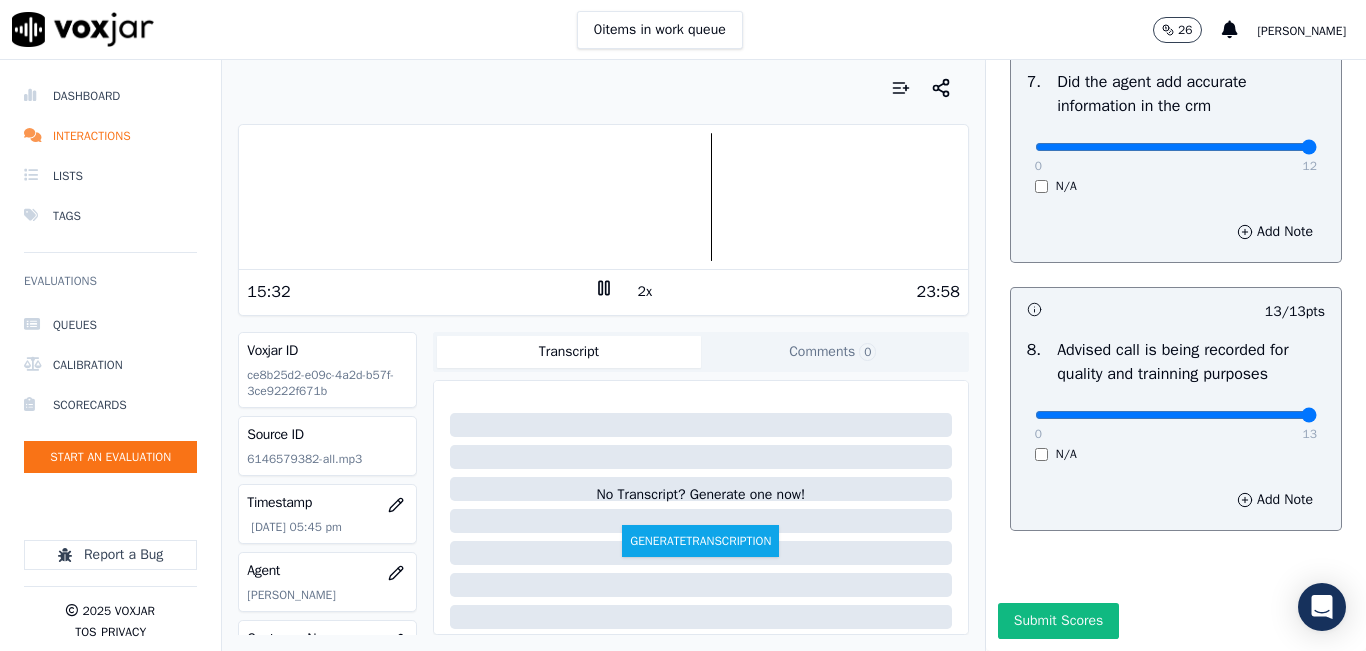 scroll, scrollTop: 1918, scrollLeft: 0, axis: vertical 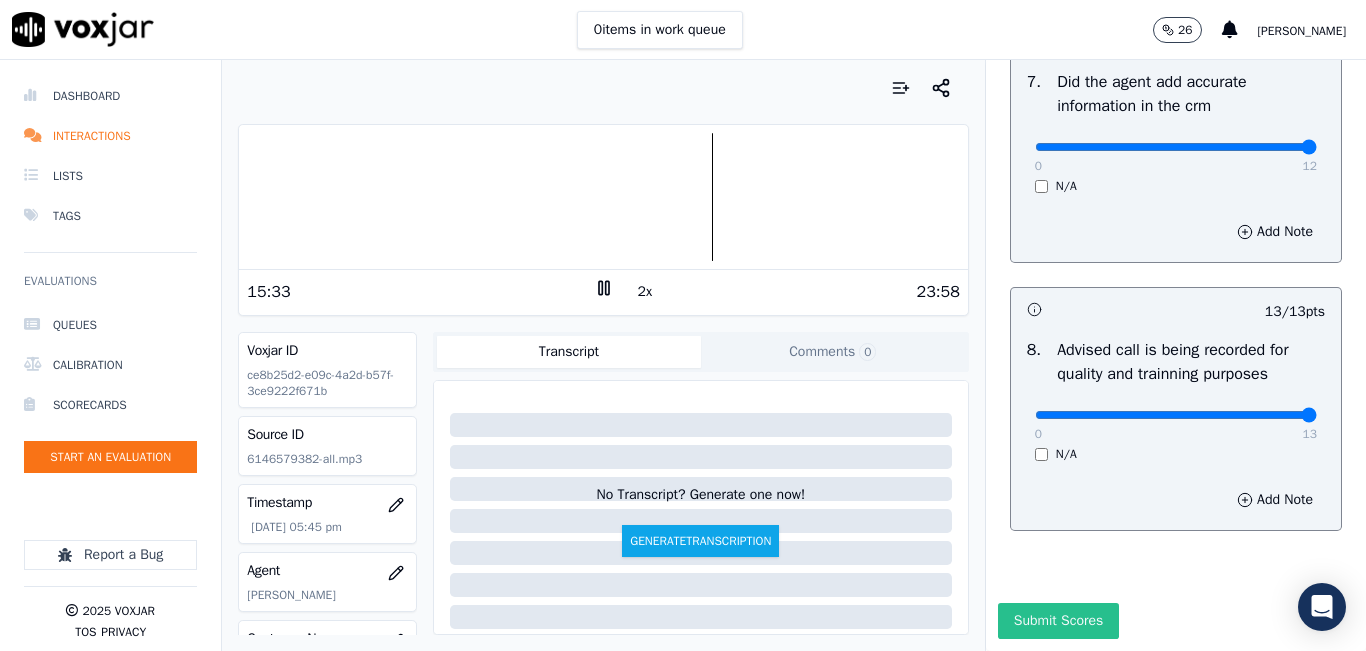 click on "Submit Scores" at bounding box center [1058, 621] 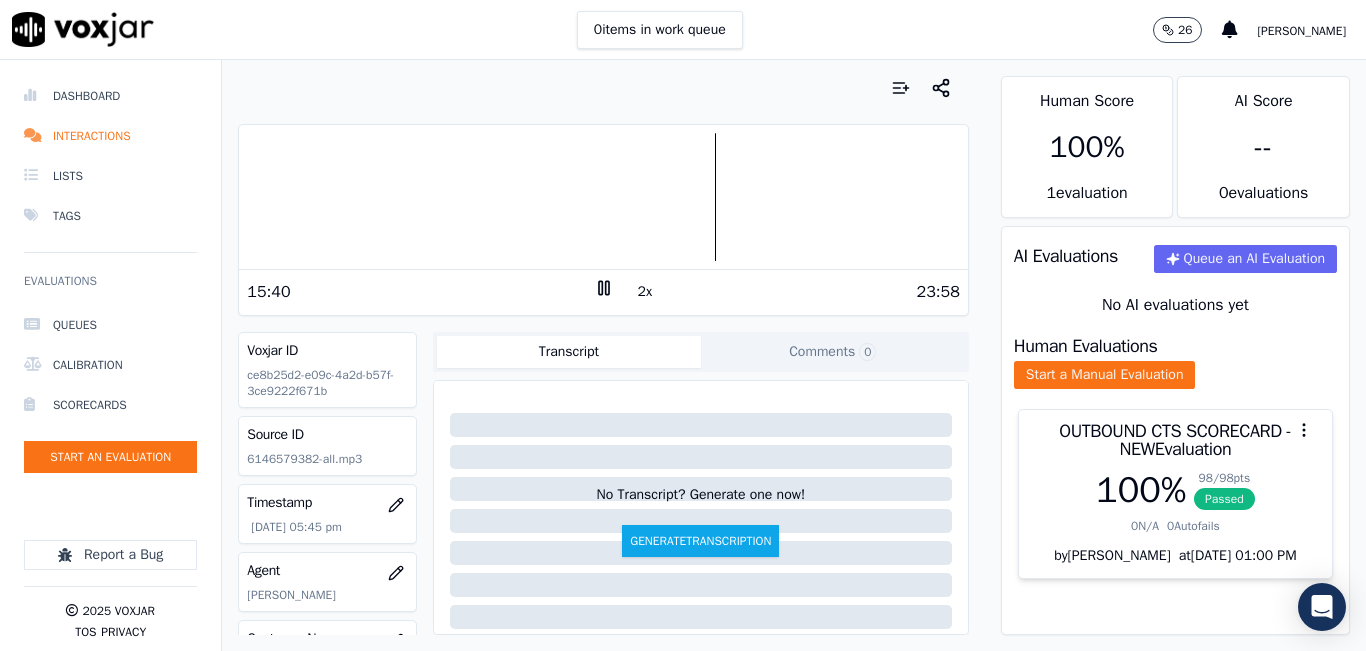 scroll, scrollTop: 0, scrollLeft: 0, axis: both 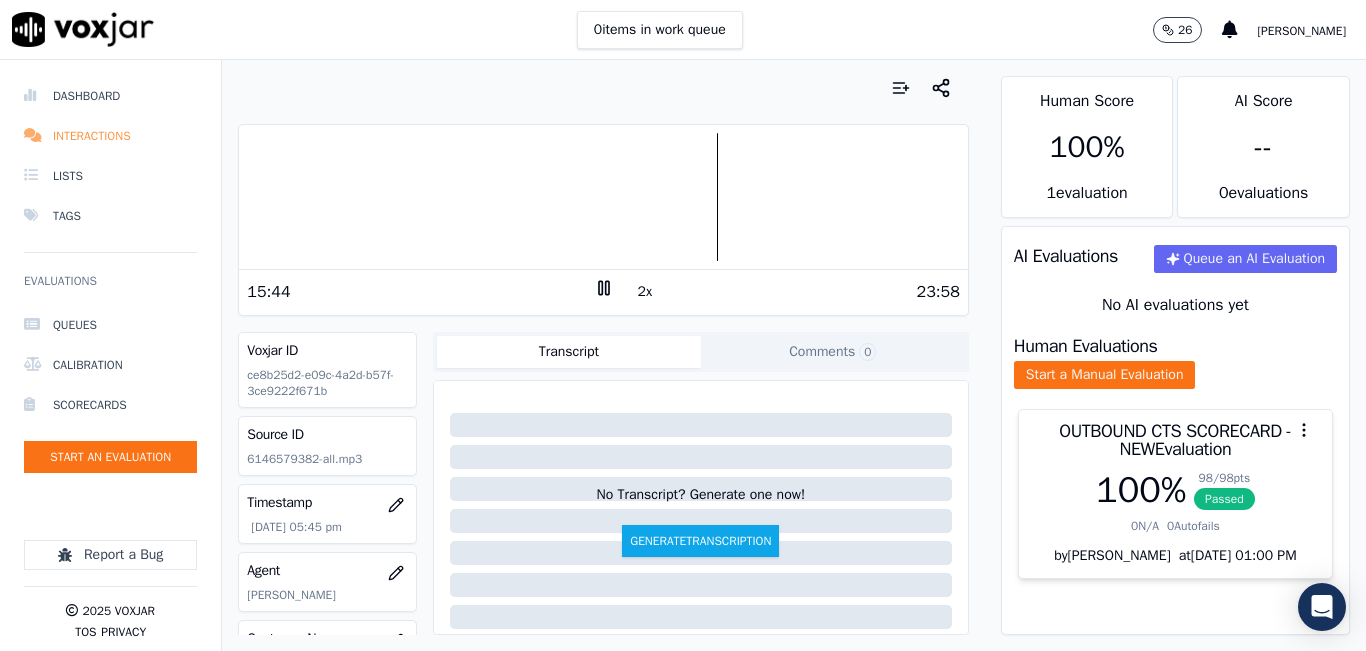 click on "Interactions" at bounding box center [110, 136] 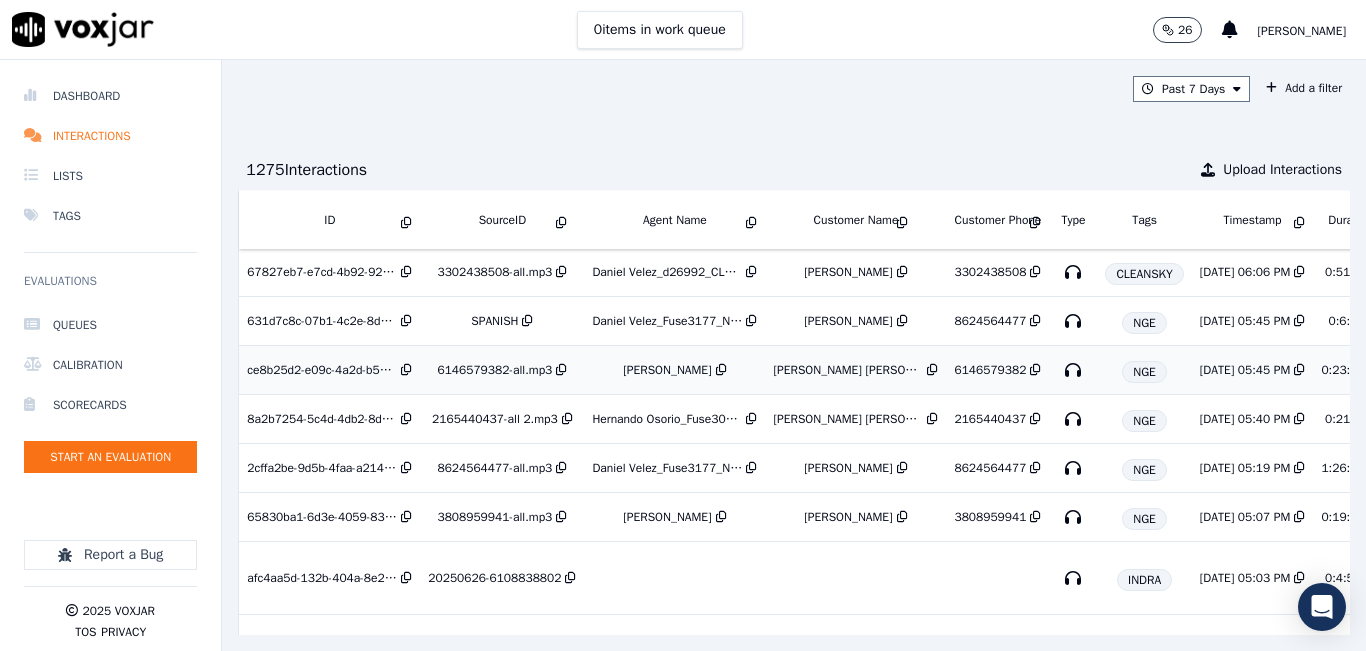 scroll, scrollTop: 0, scrollLeft: 0, axis: both 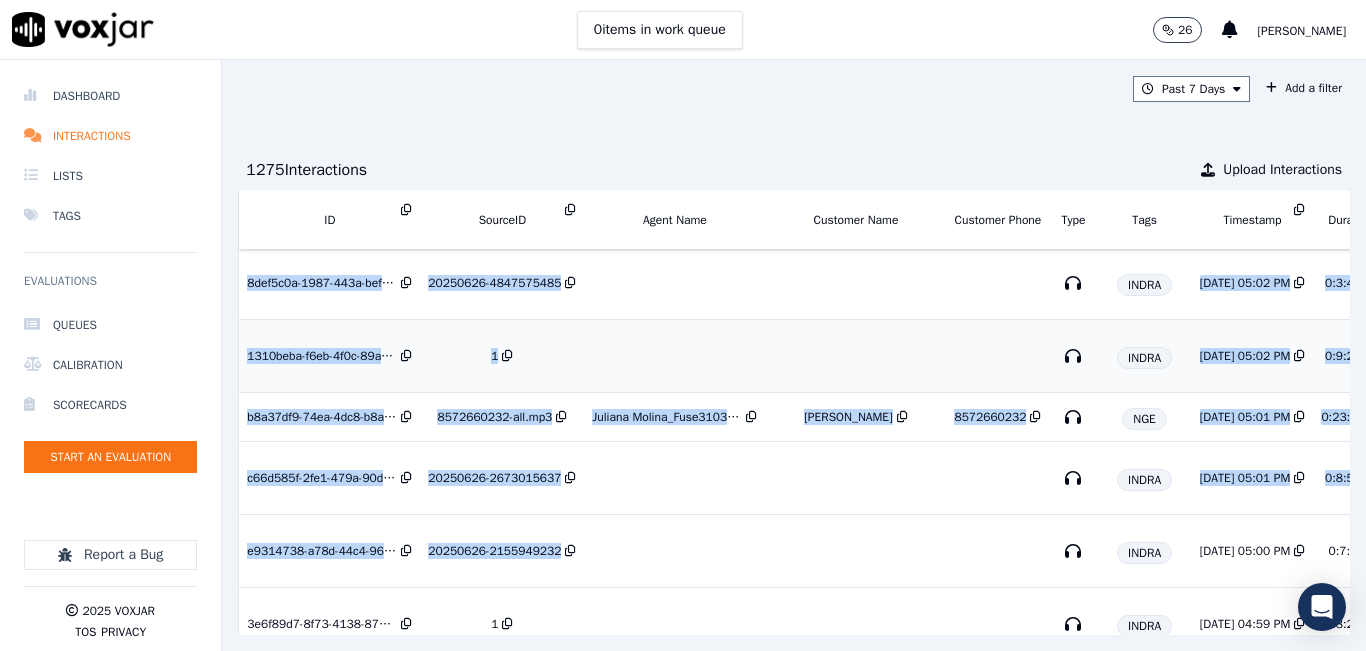 drag, startPoint x: 517, startPoint y: 589, endPoint x: 788, endPoint y: 587, distance: 271.0074 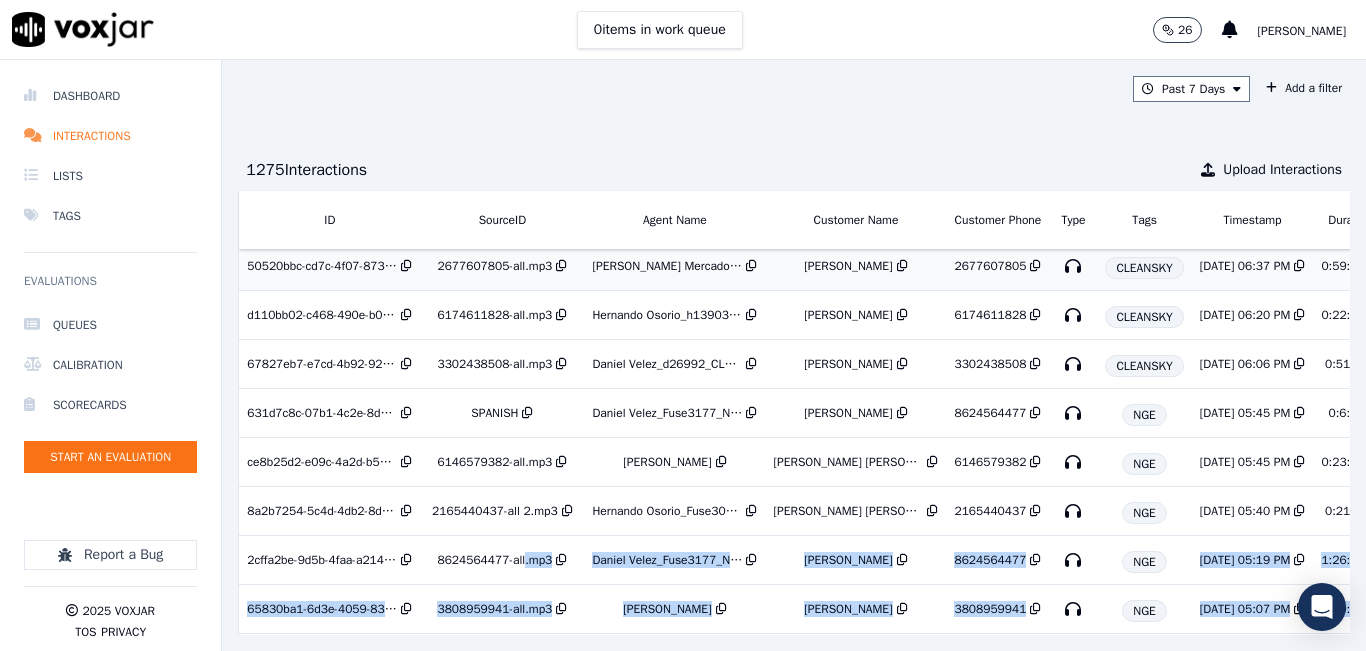 scroll, scrollTop: 0, scrollLeft: 0, axis: both 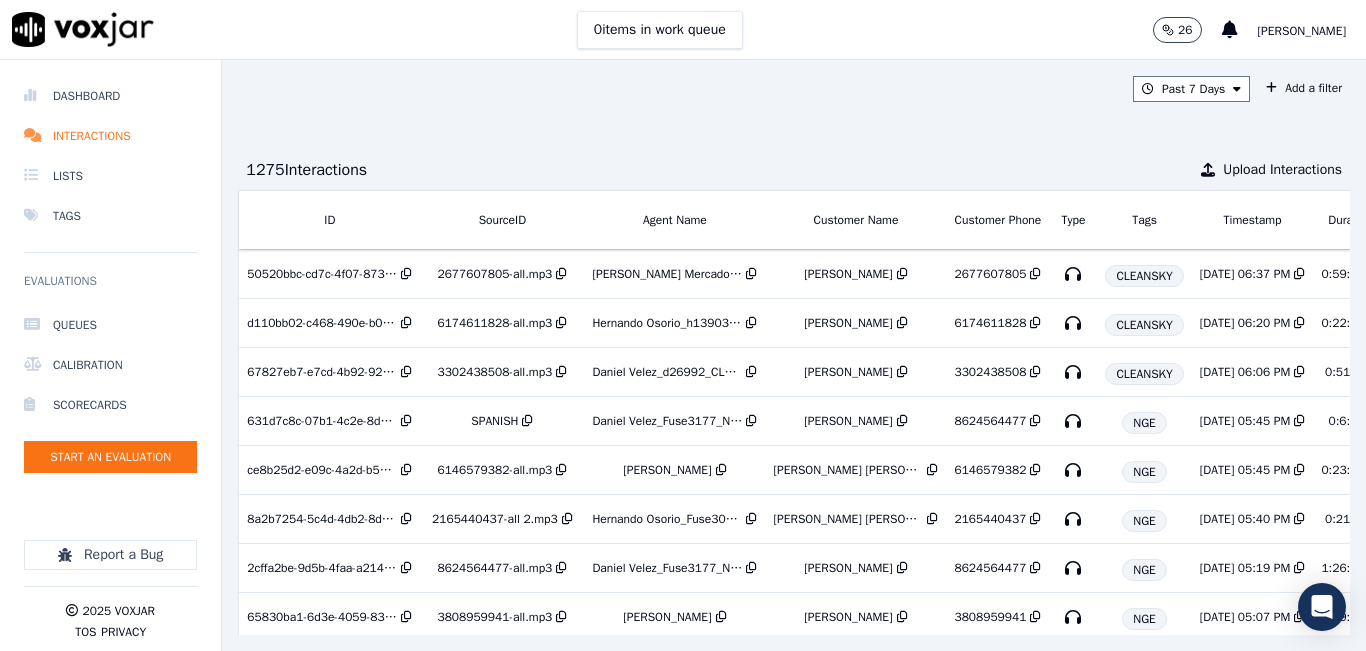 click on "1275  Interaction s       Upload Interactions" at bounding box center [794, 170] 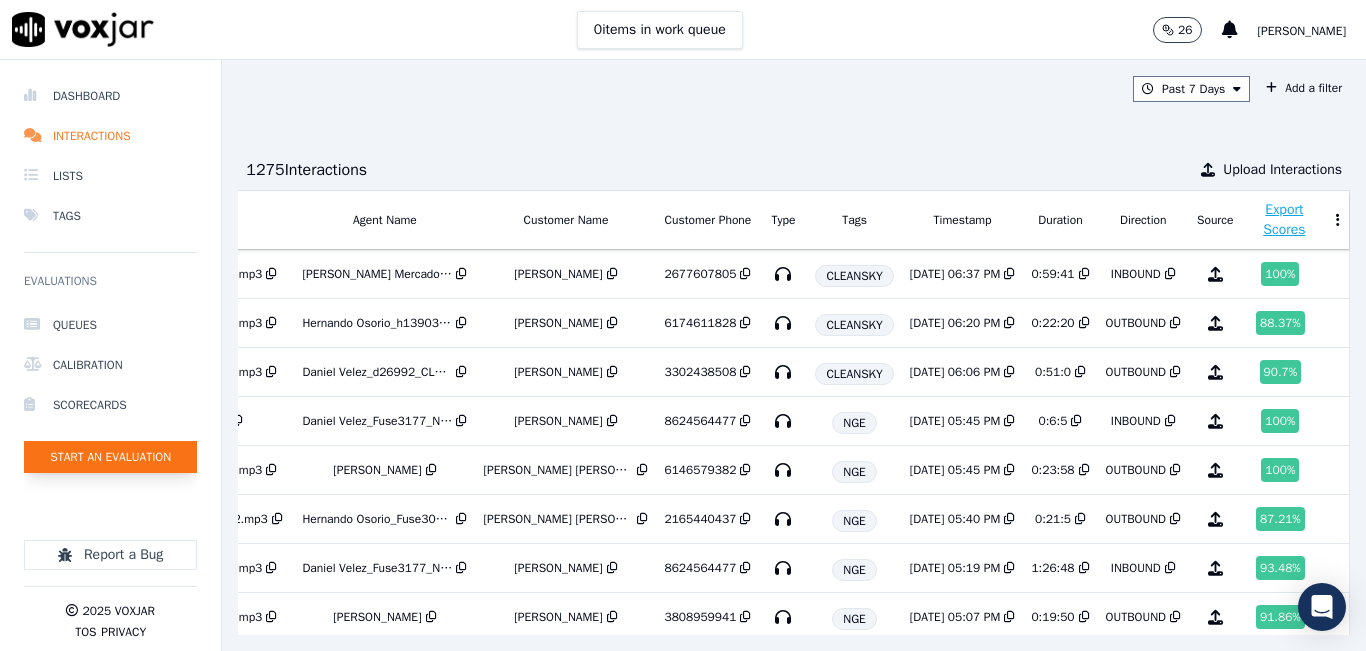 click on "Start an Evaluation" 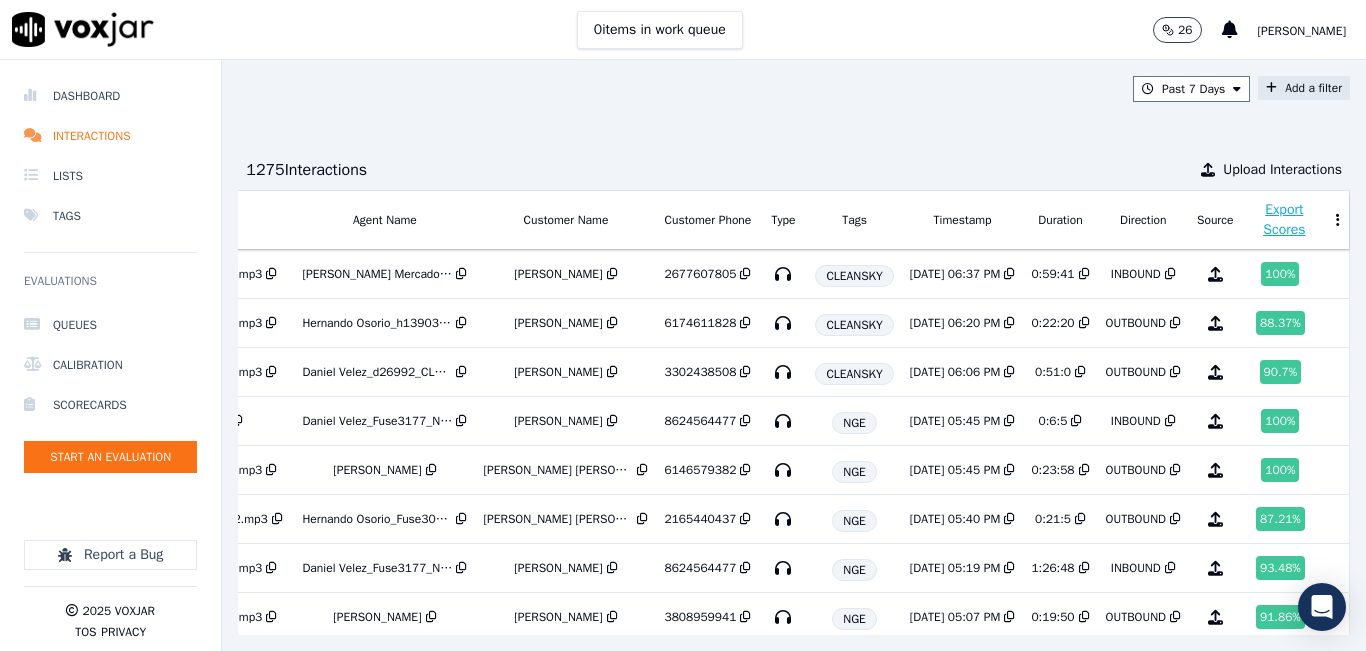 click on "Add a filter" at bounding box center [1304, 88] 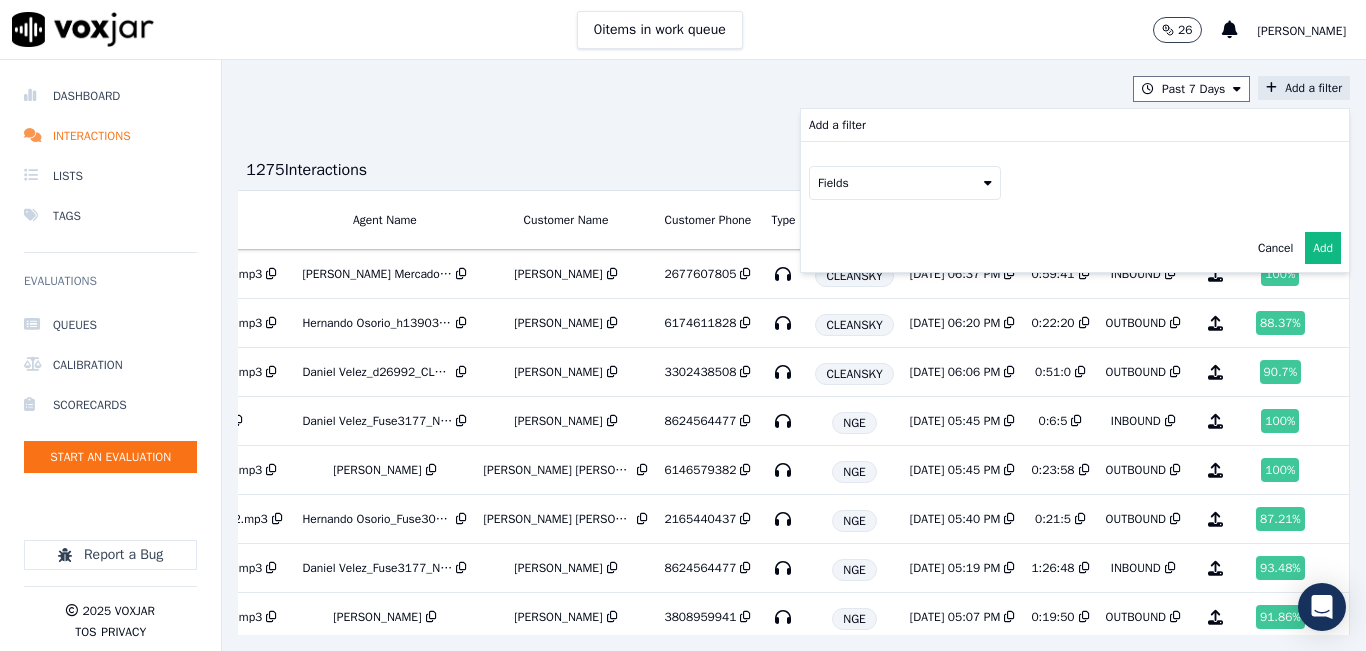 click on "Fields" at bounding box center [905, 183] 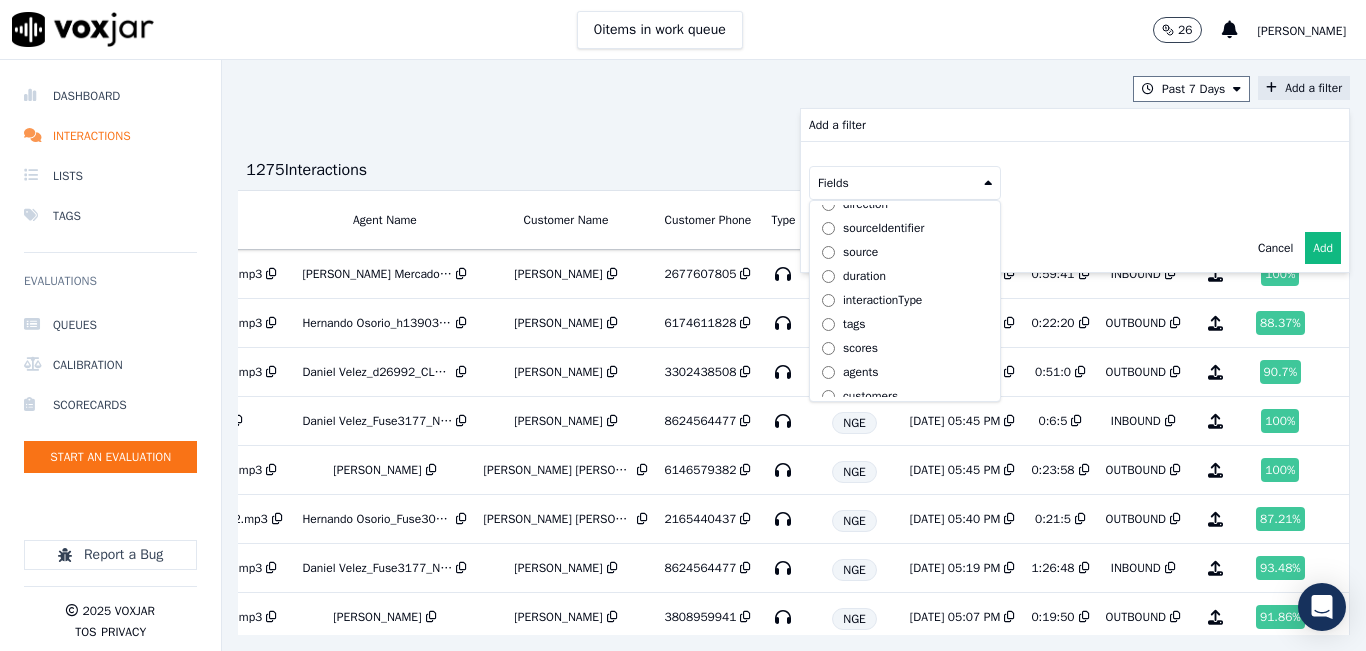 scroll, scrollTop: 63, scrollLeft: 0, axis: vertical 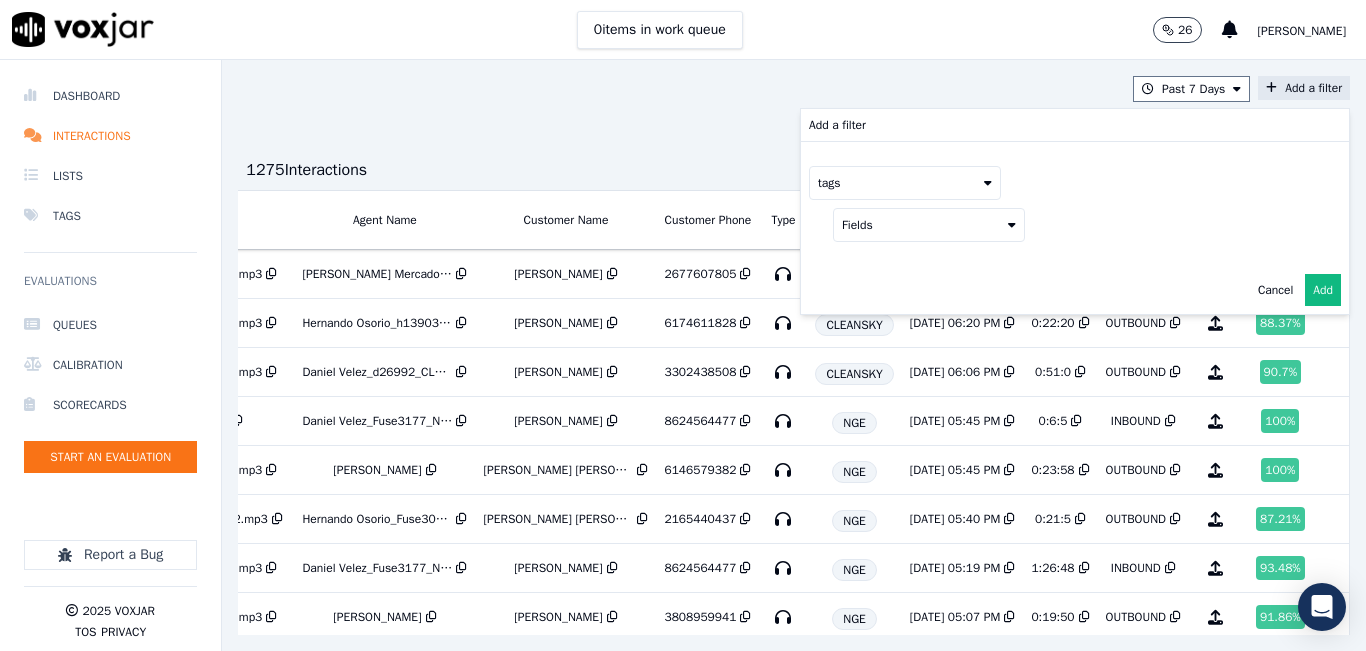 click on "Fields" at bounding box center [929, 225] 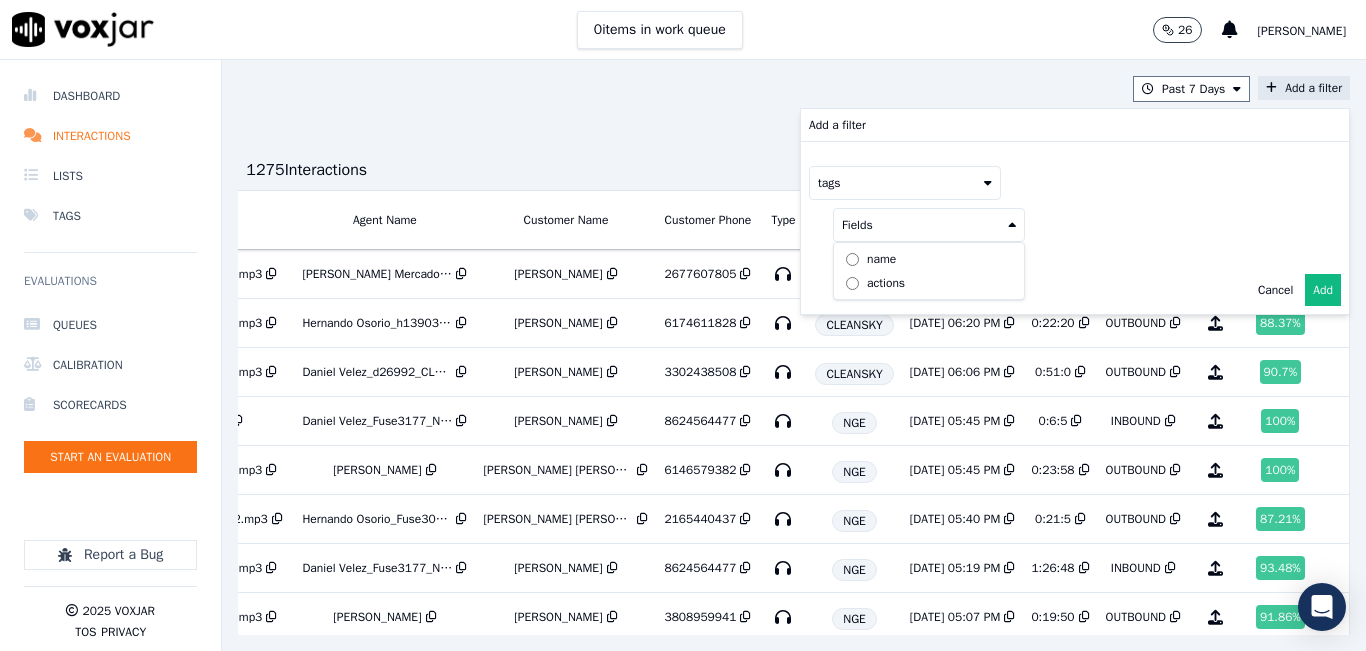 click on "name" at bounding box center (929, 259) 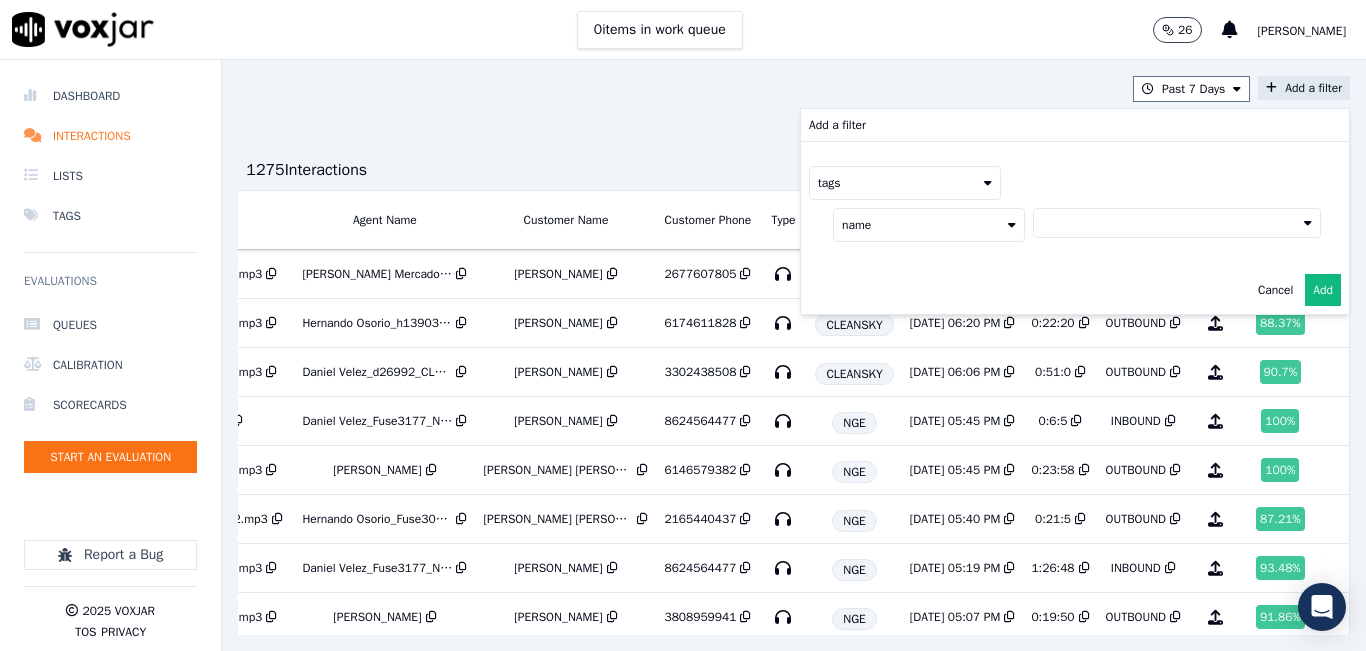click at bounding box center (1177, 223) 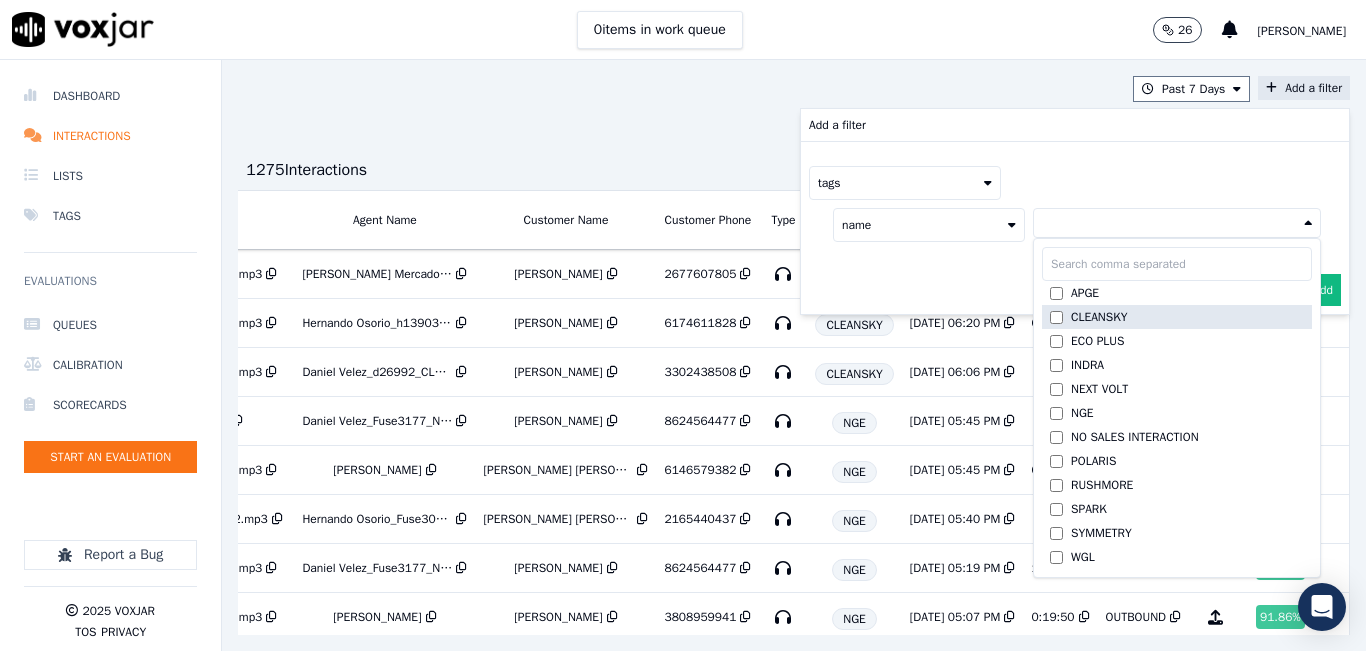 click on "CLEANSKY" at bounding box center [1099, 317] 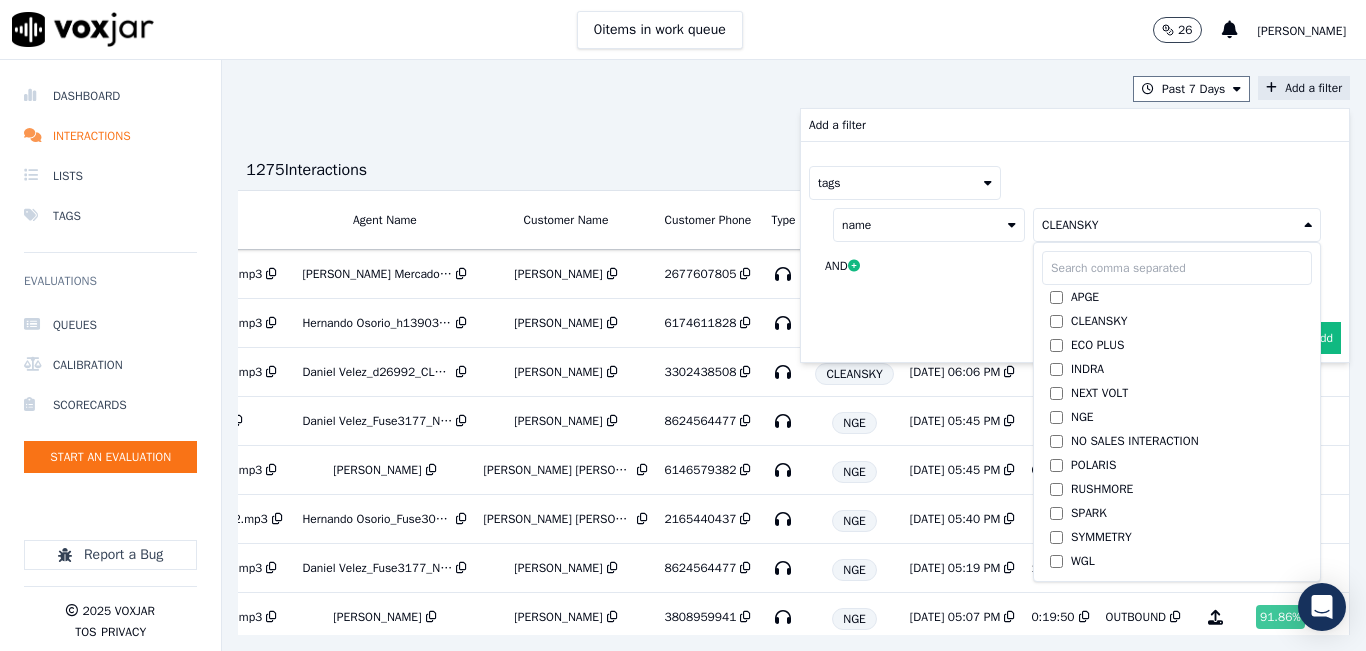 click on "name       CLEANSKY         APGE   CLEANSKY   ECO PLUS   INDRA   NEXT VOLT   NGE   NO SALES INTERACTION   POLARIS   RUSHMORE   SPARK   SYMMETRY   WGL         AND" at bounding box center (1065, 245) 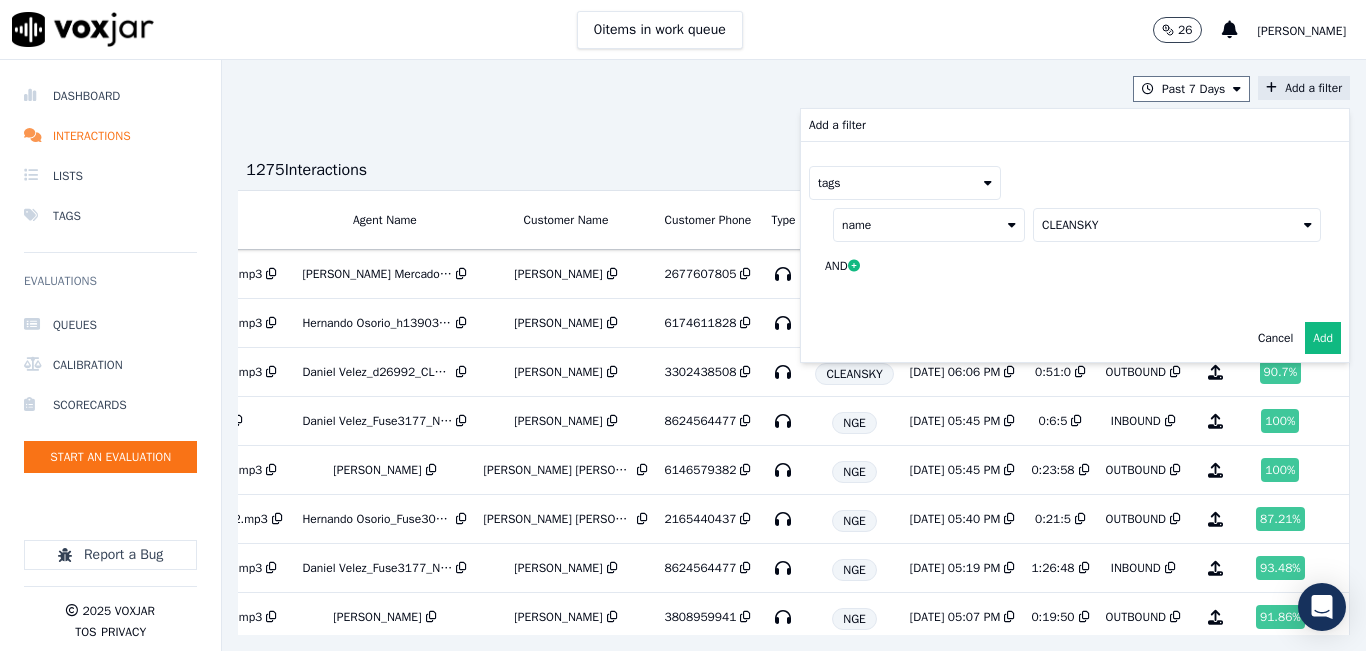 click on "Add" at bounding box center (1323, 338) 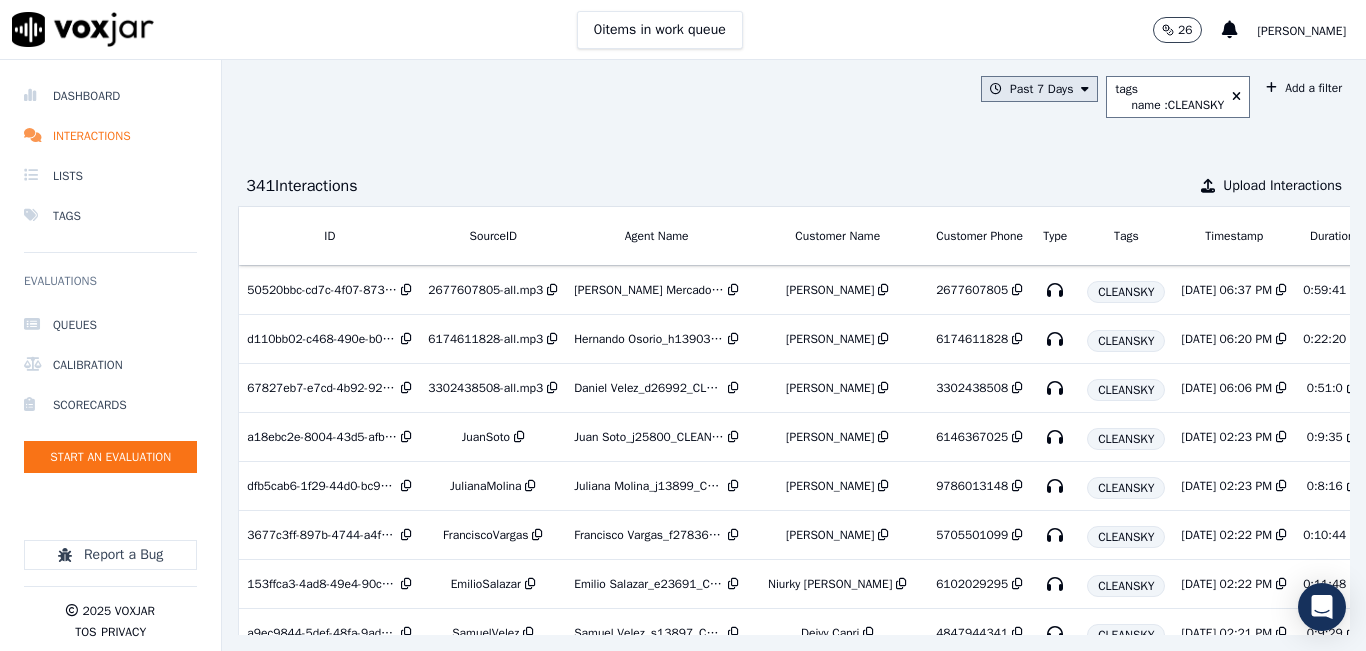 click on "Past 7 Days" at bounding box center [1039, 89] 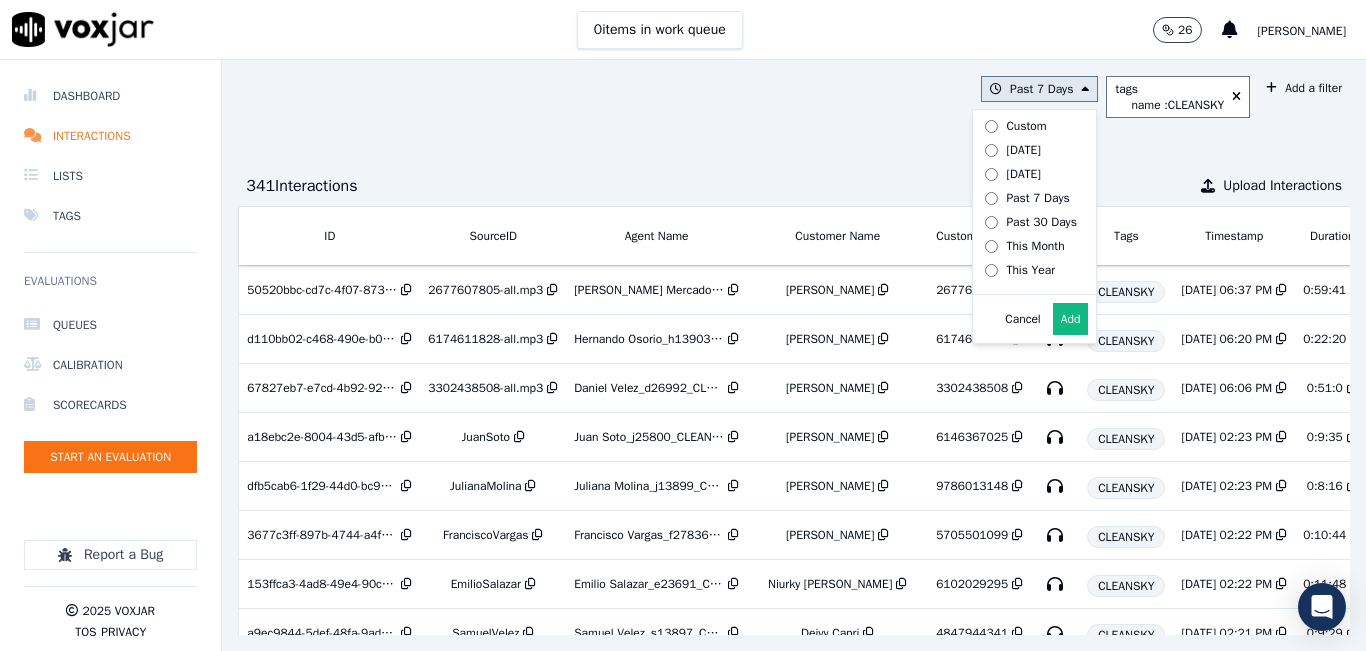 click on "Today" at bounding box center [1023, 150] 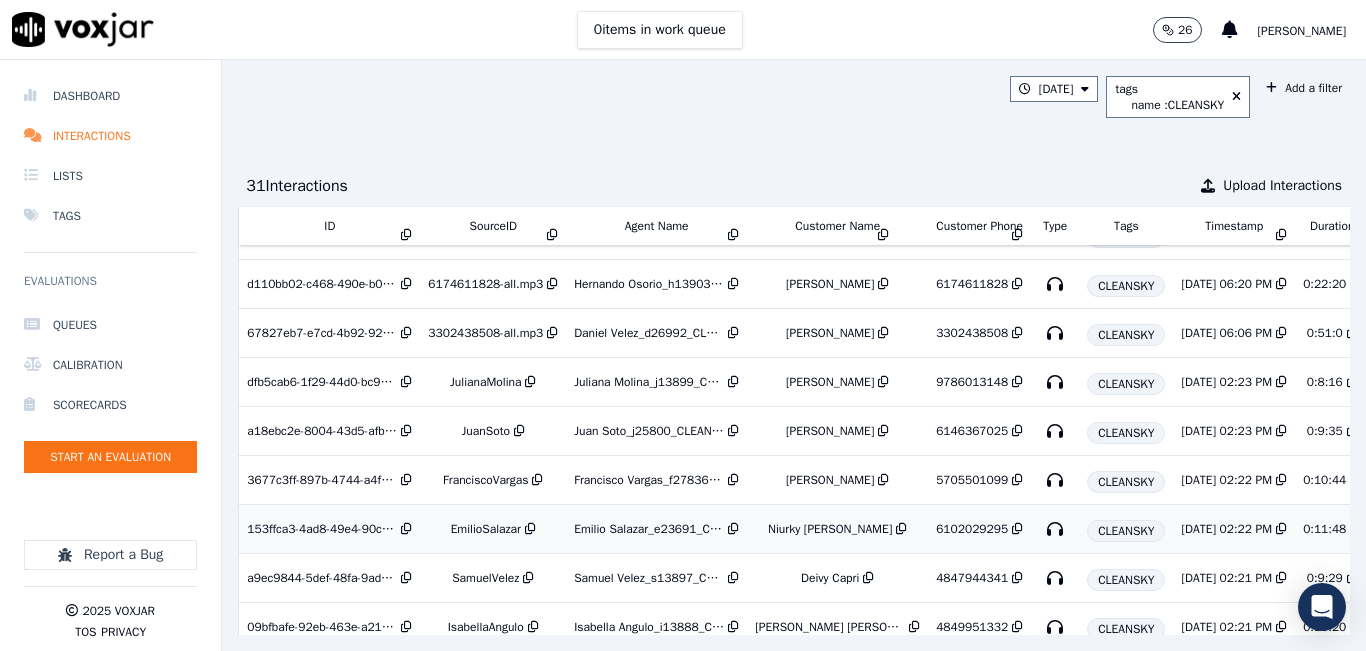 scroll, scrollTop: 0, scrollLeft: 0, axis: both 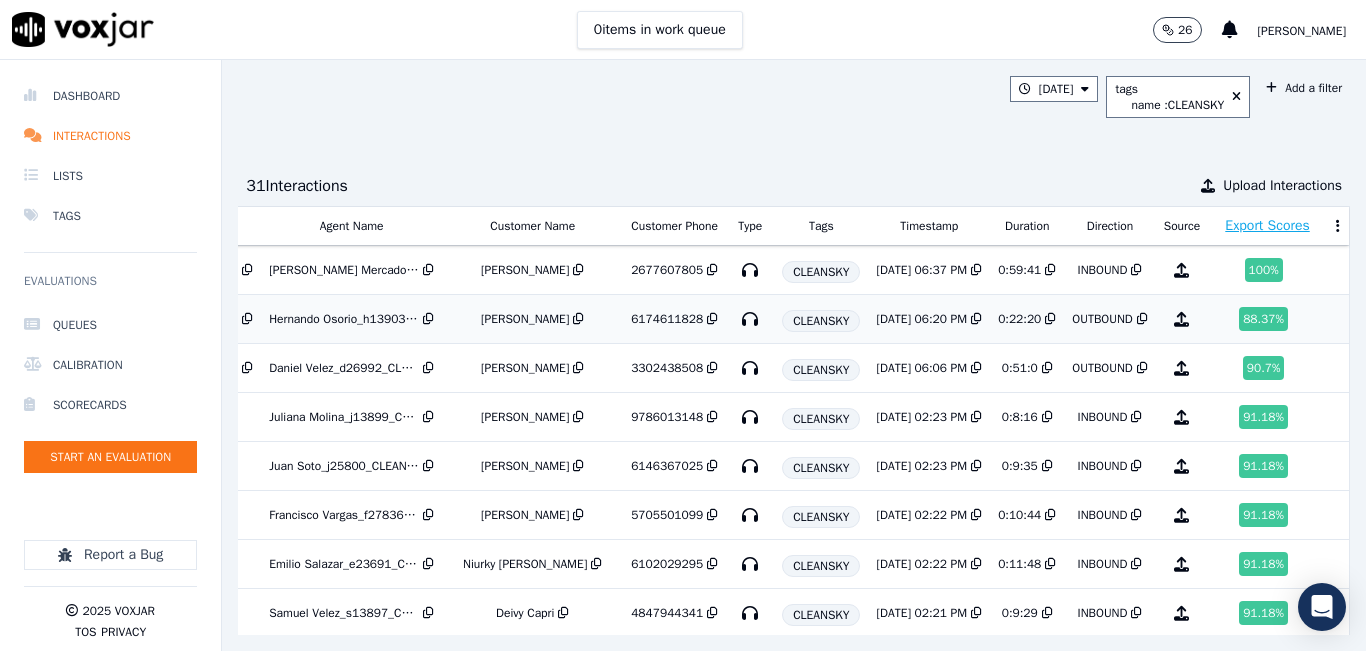 click on "88.37 %" at bounding box center [1263, 319] 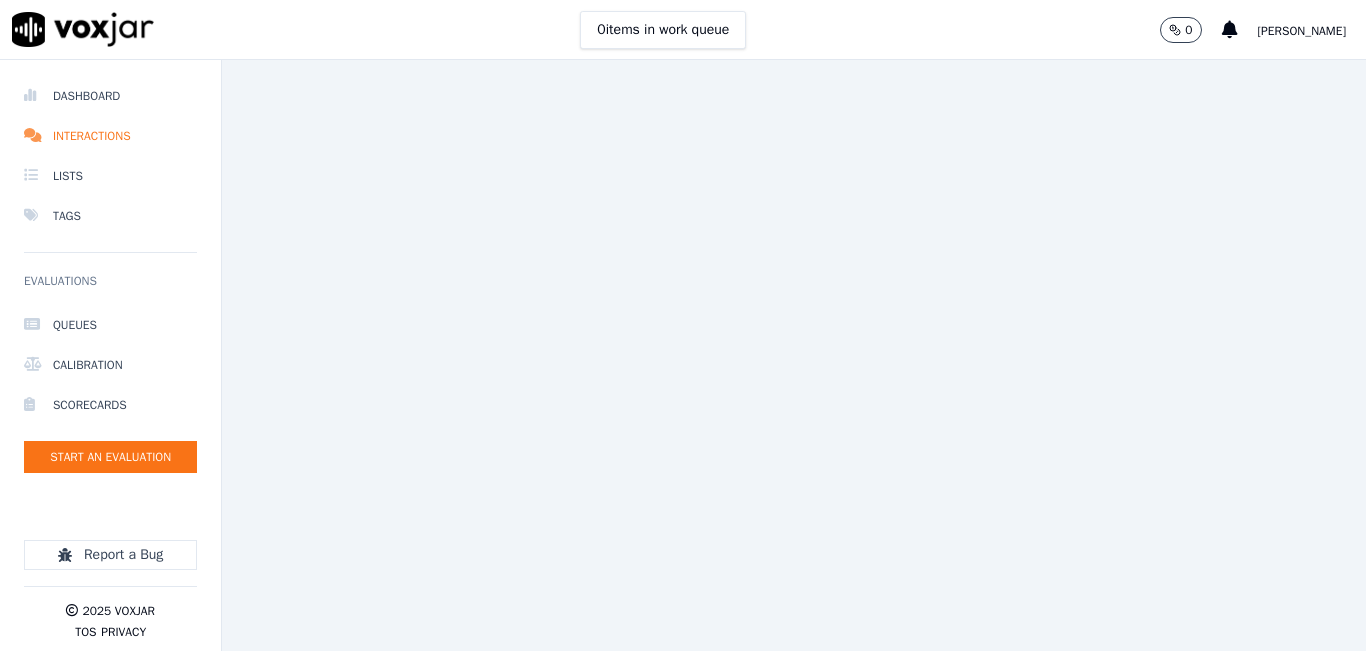 scroll, scrollTop: 0, scrollLeft: 0, axis: both 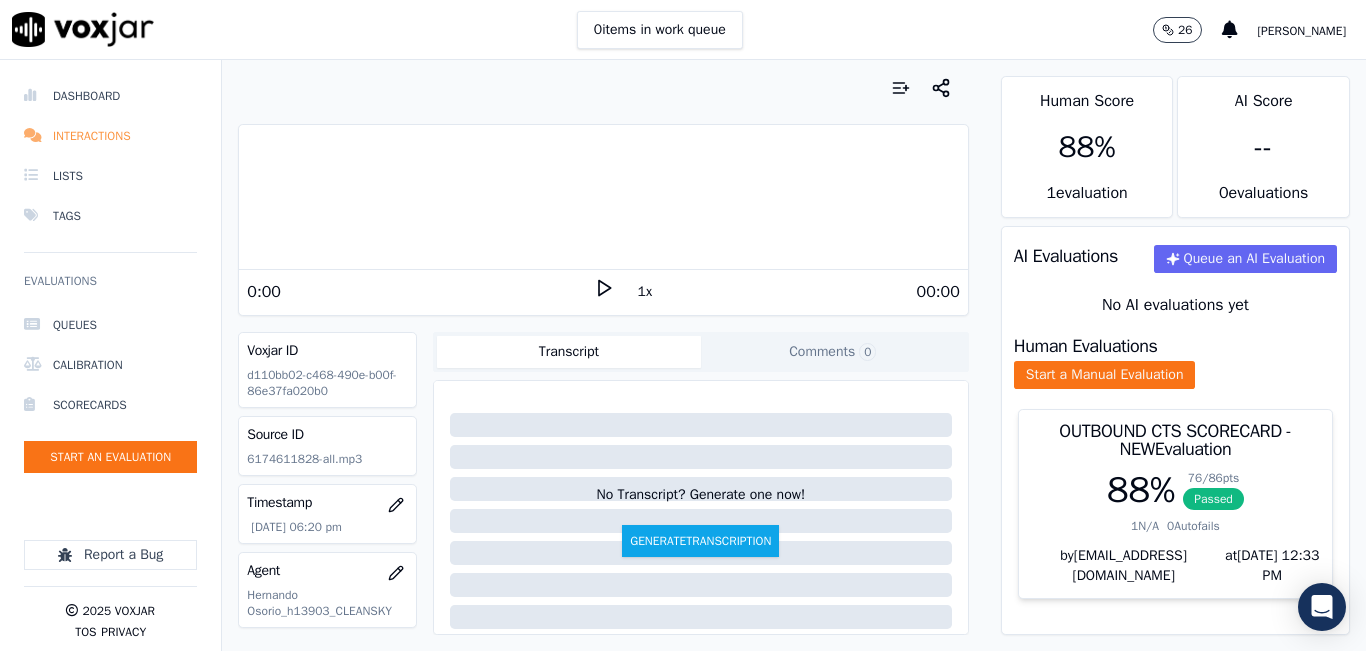 click on "Interactions" at bounding box center [110, 136] 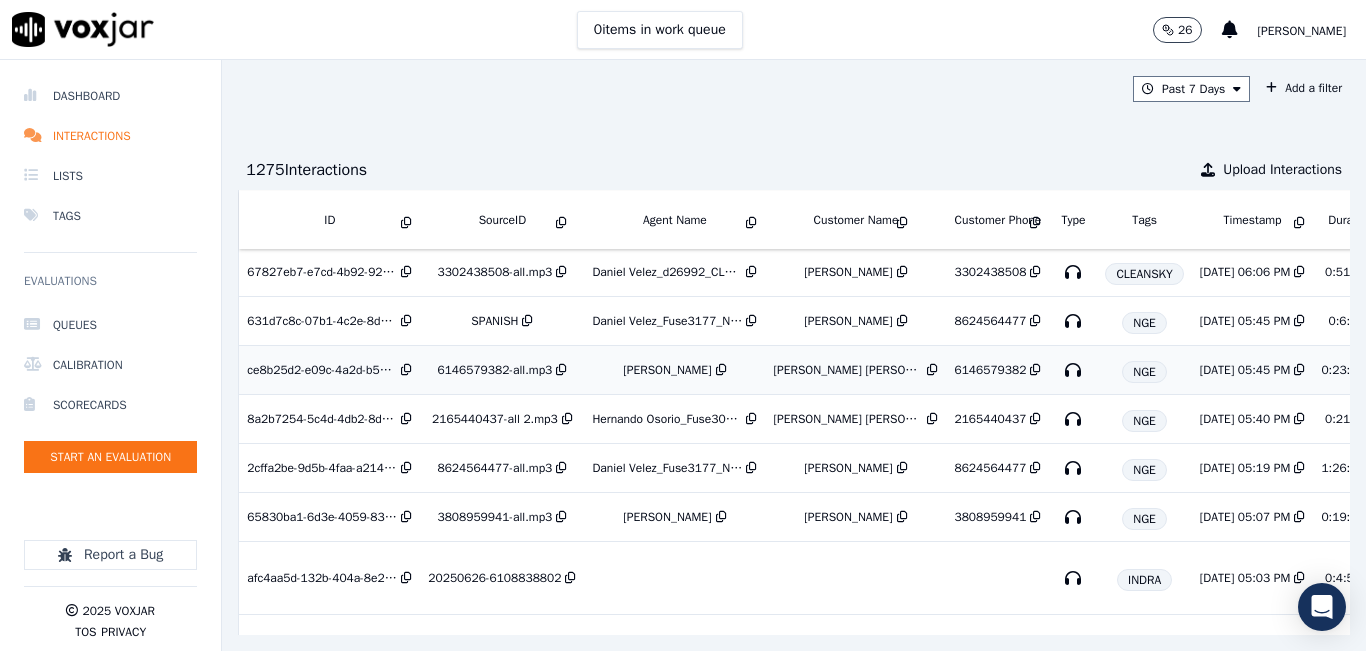 scroll, scrollTop: 0, scrollLeft: 0, axis: both 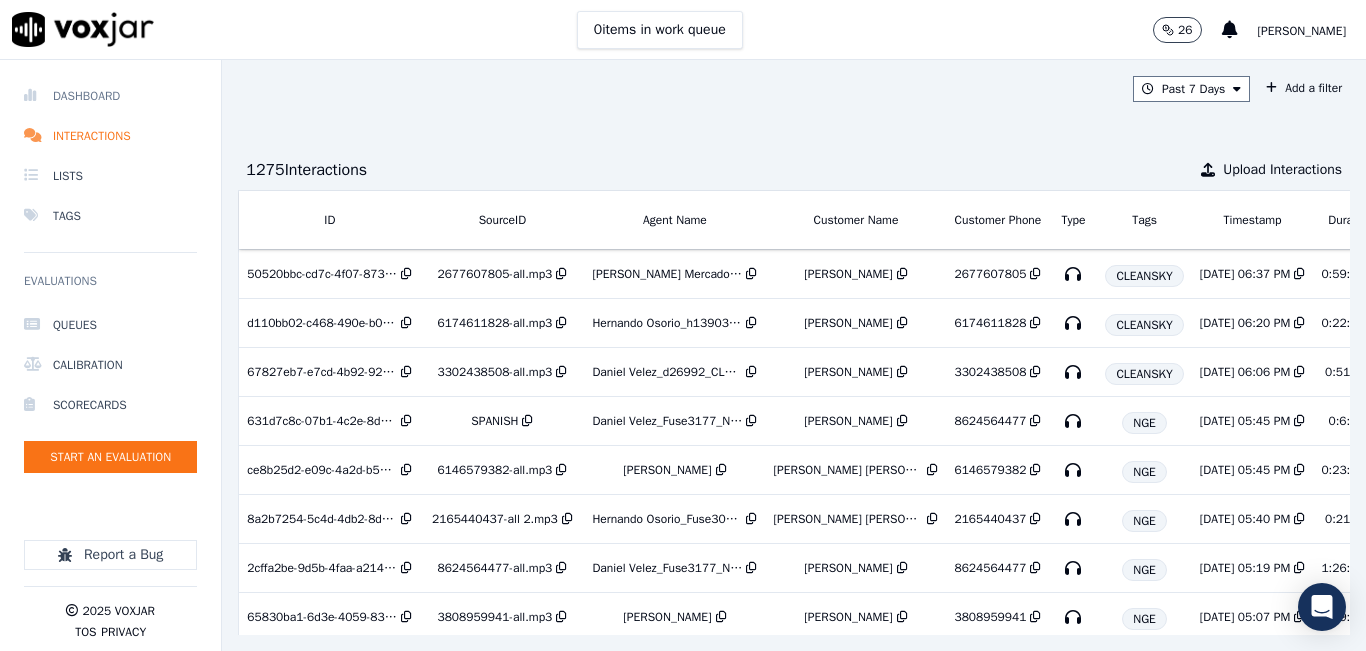 click on "Dashboard" at bounding box center (110, 96) 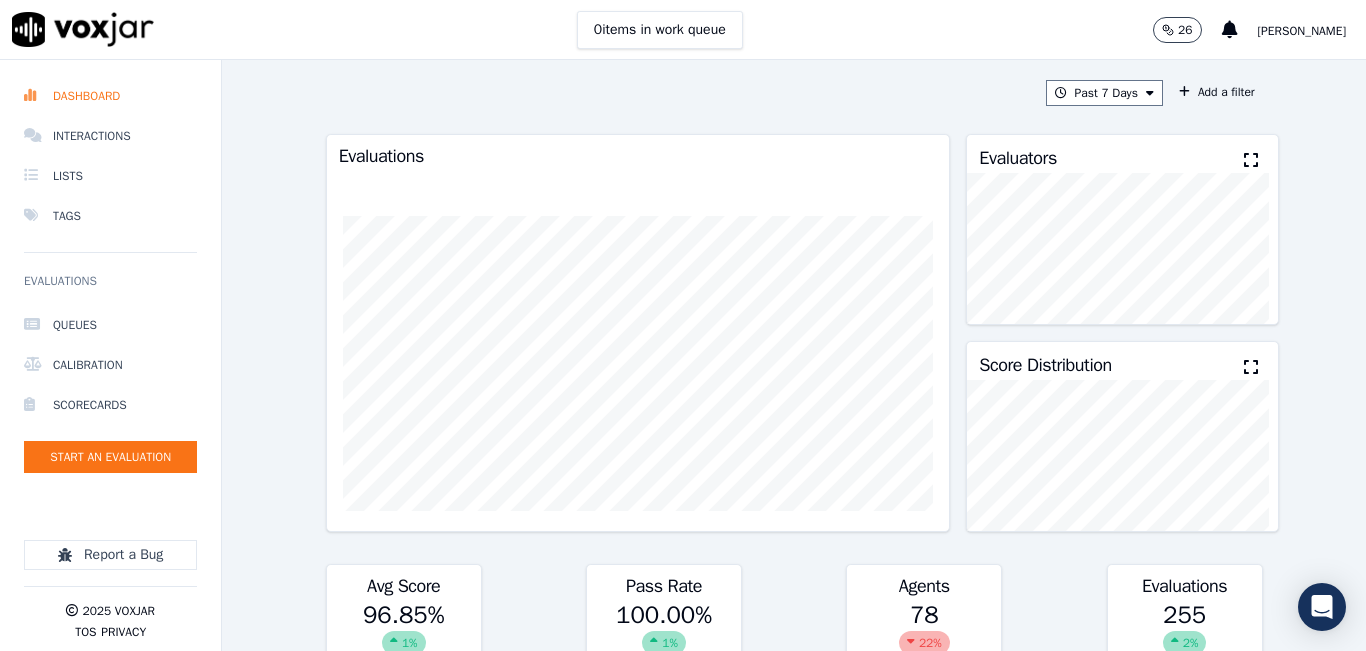 click at bounding box center [1251, 160] 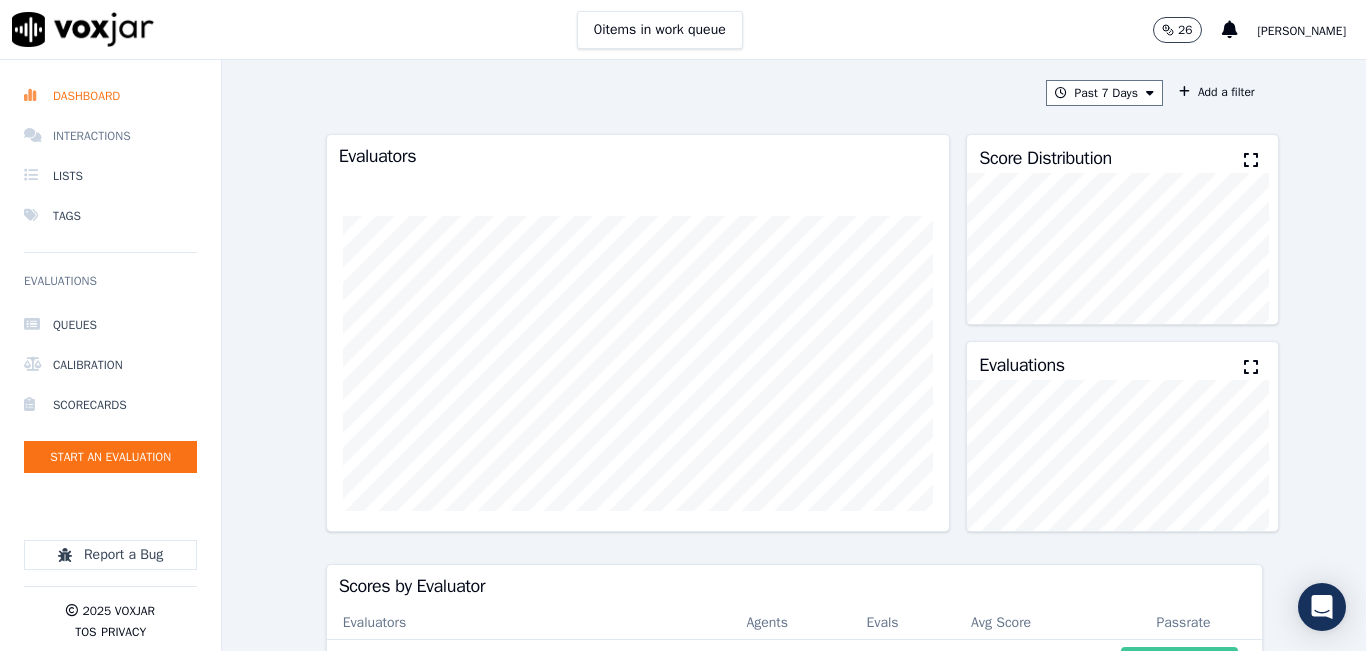 click on "Interactions" at bounding box center [110, 136] 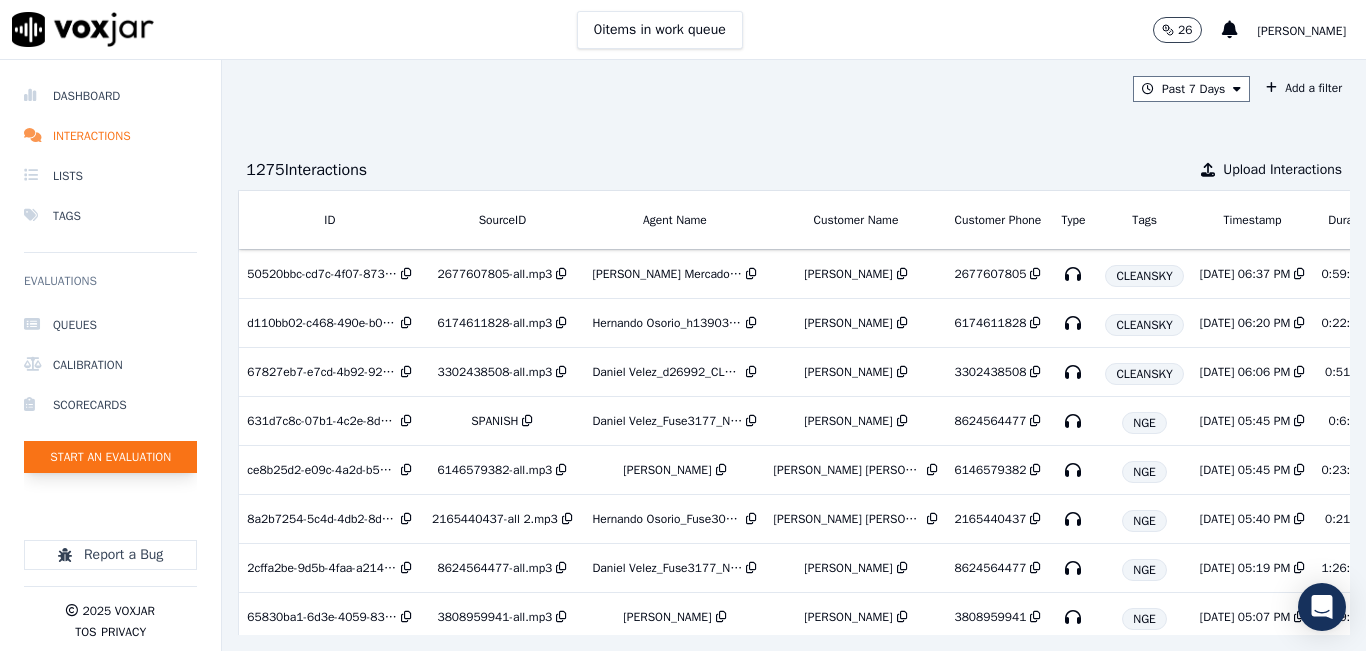 click on "Start an Evaluation" 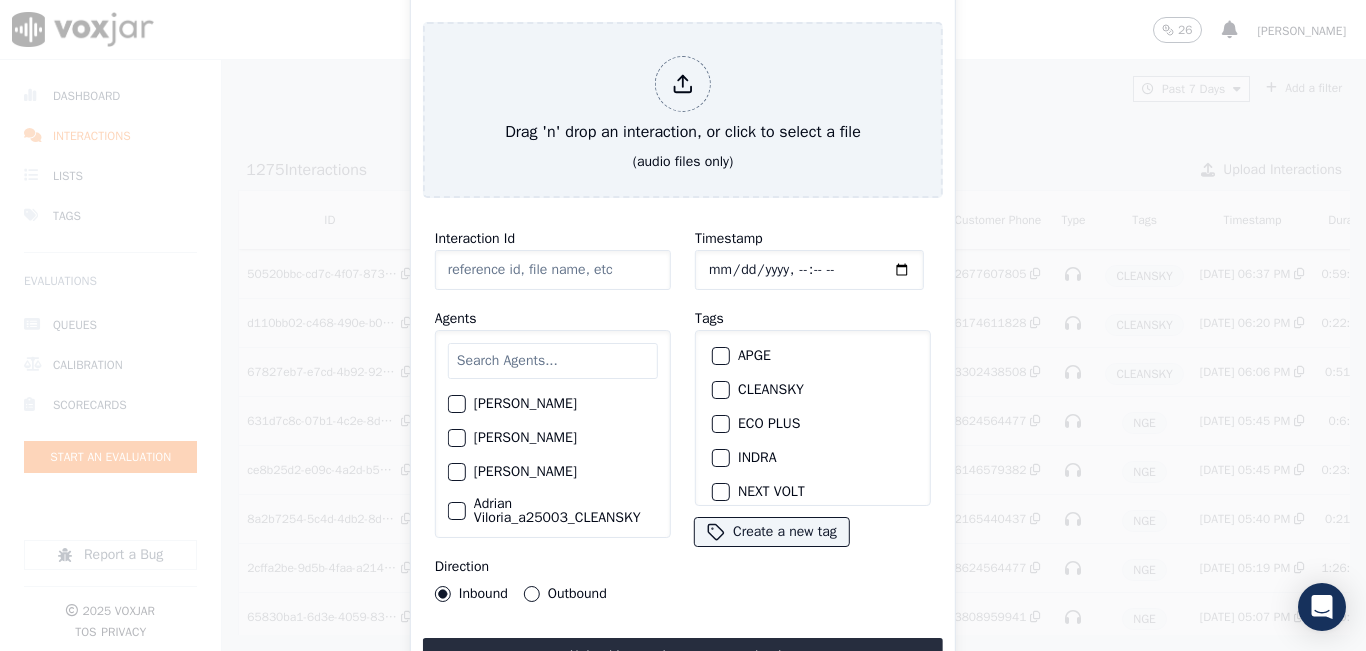 click at bounding box center (553, 361) 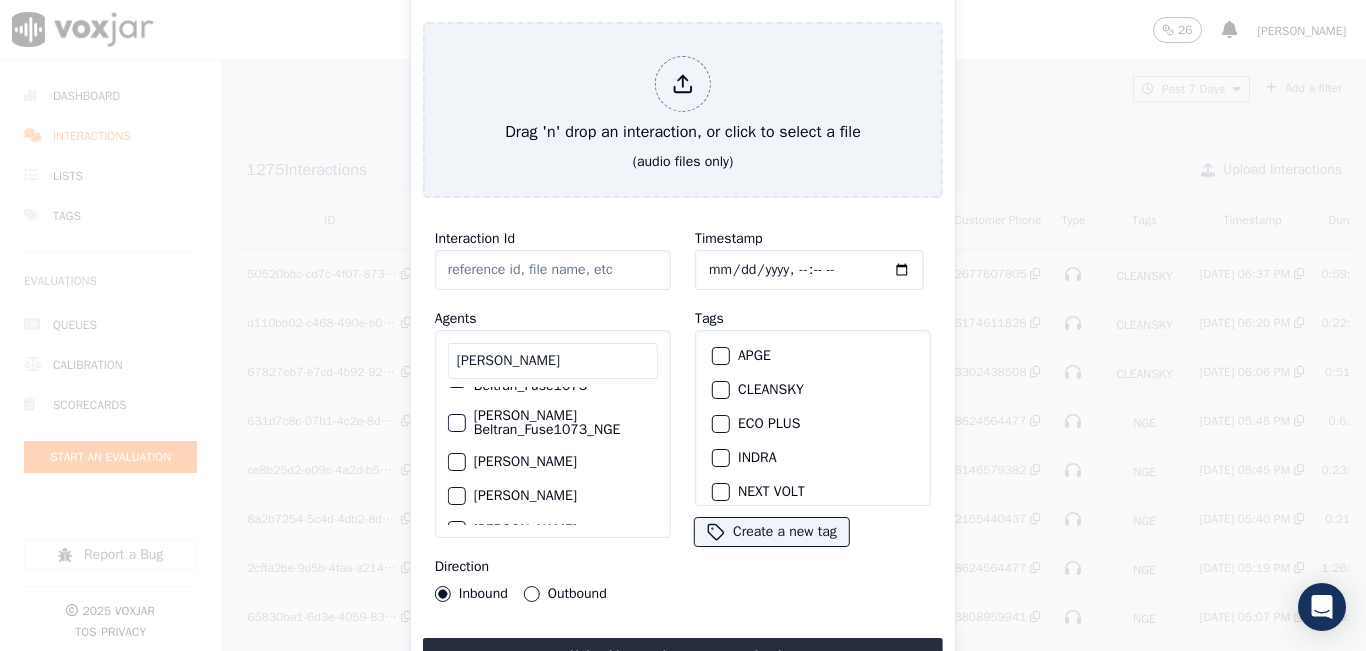 scroll, scrollTop: 100, scrollLeft: 0, axis: vertical 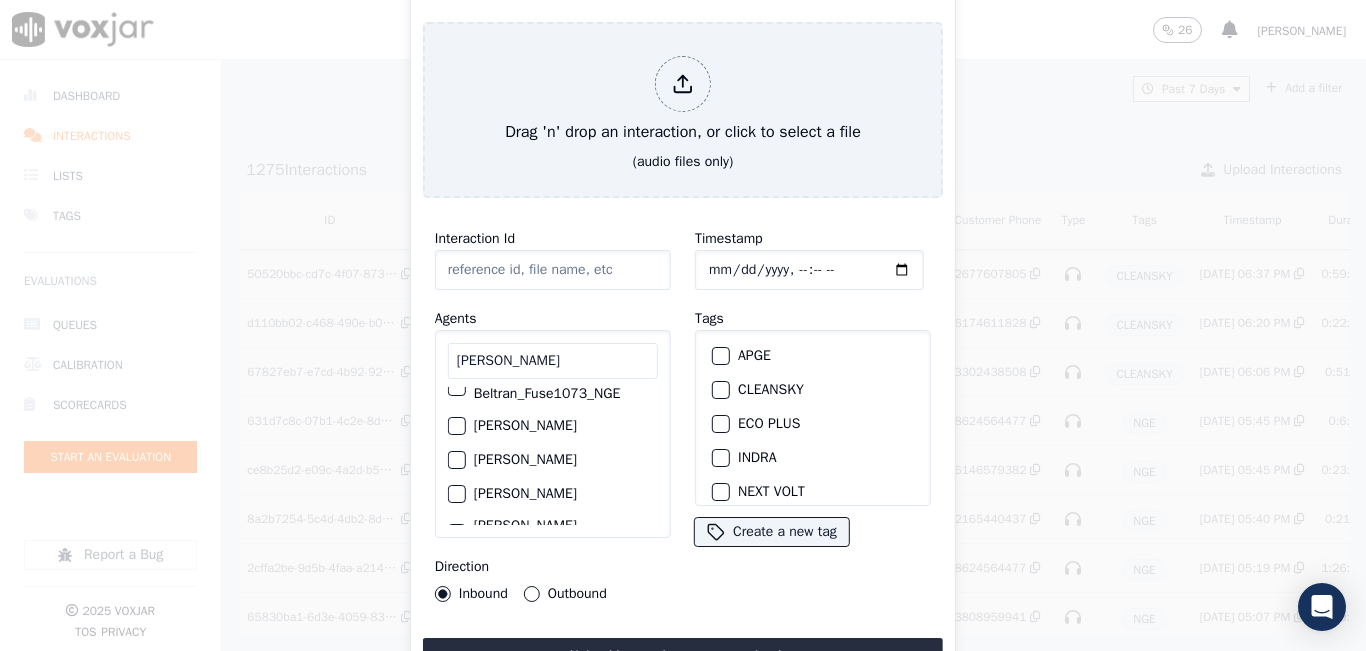 type on "[PERSON_NAME]" 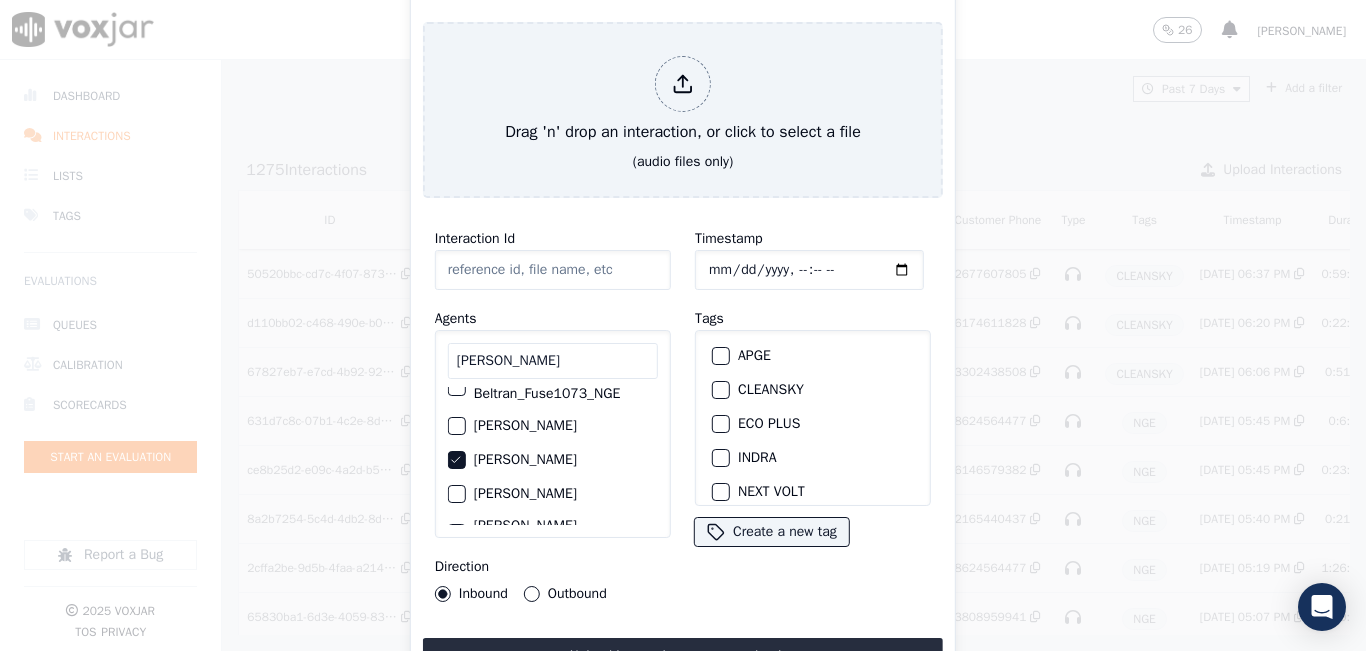 click at bounding box center [720, 390] 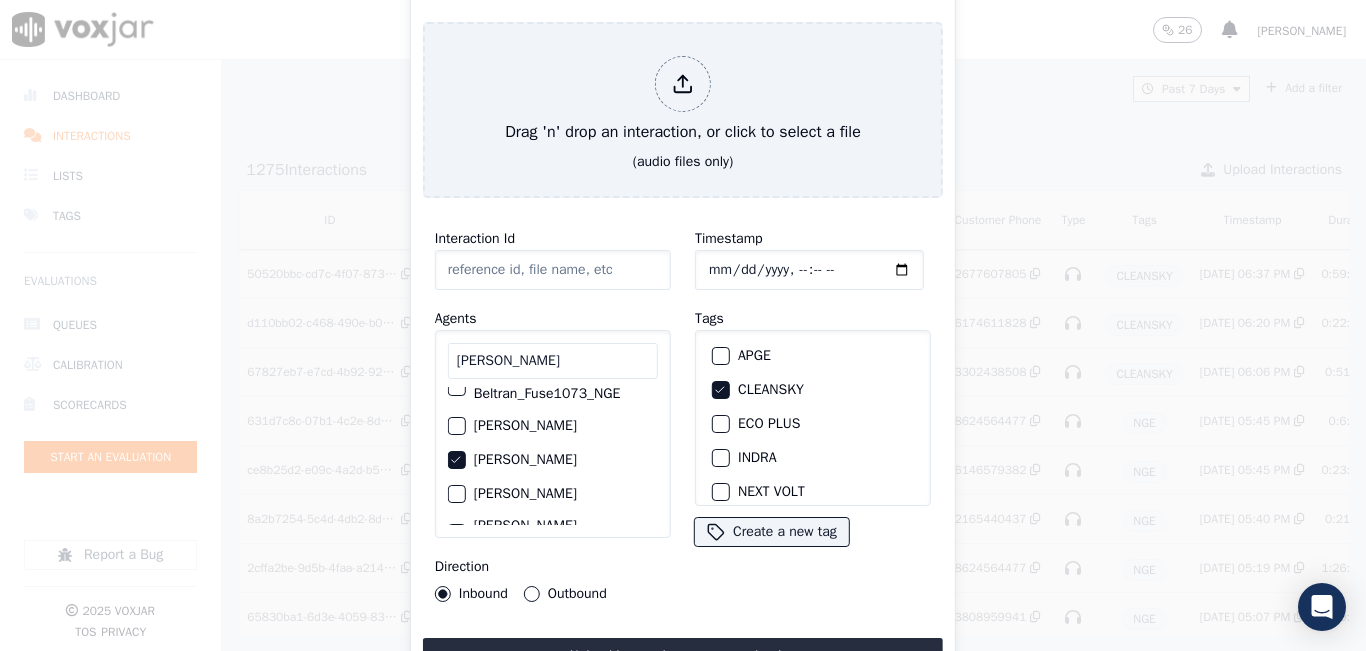 click on "Outbound" at bounding box center [532, 594] 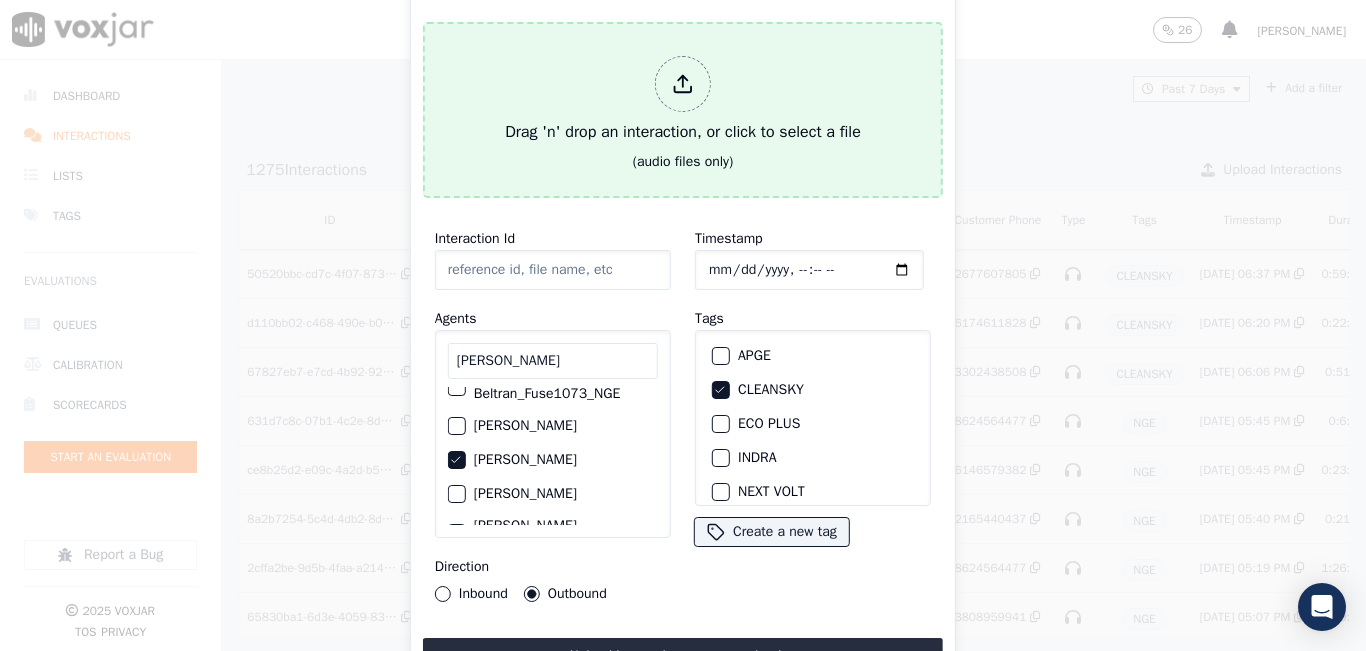 click on "Drag 'n' drop an interaction, or click to select a file" at bounding box center (683, 100) 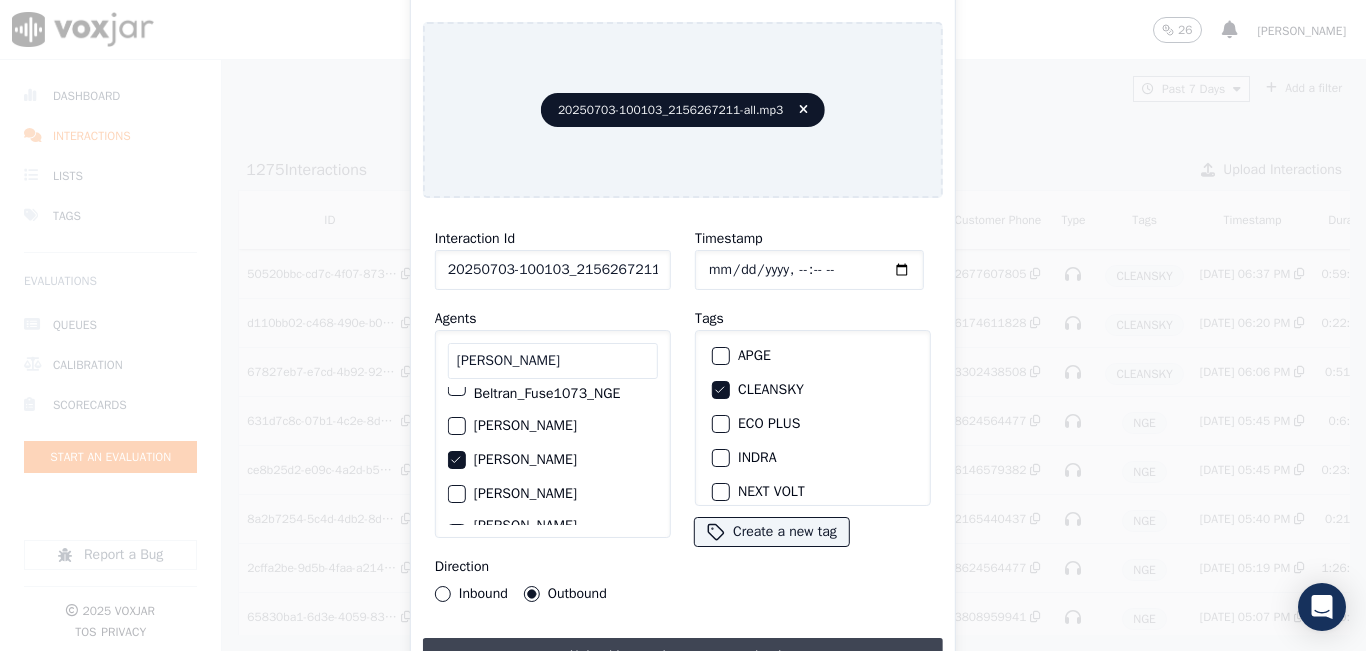 click on "Upload interaction to start evaluation" at bounding box center (683, 656) 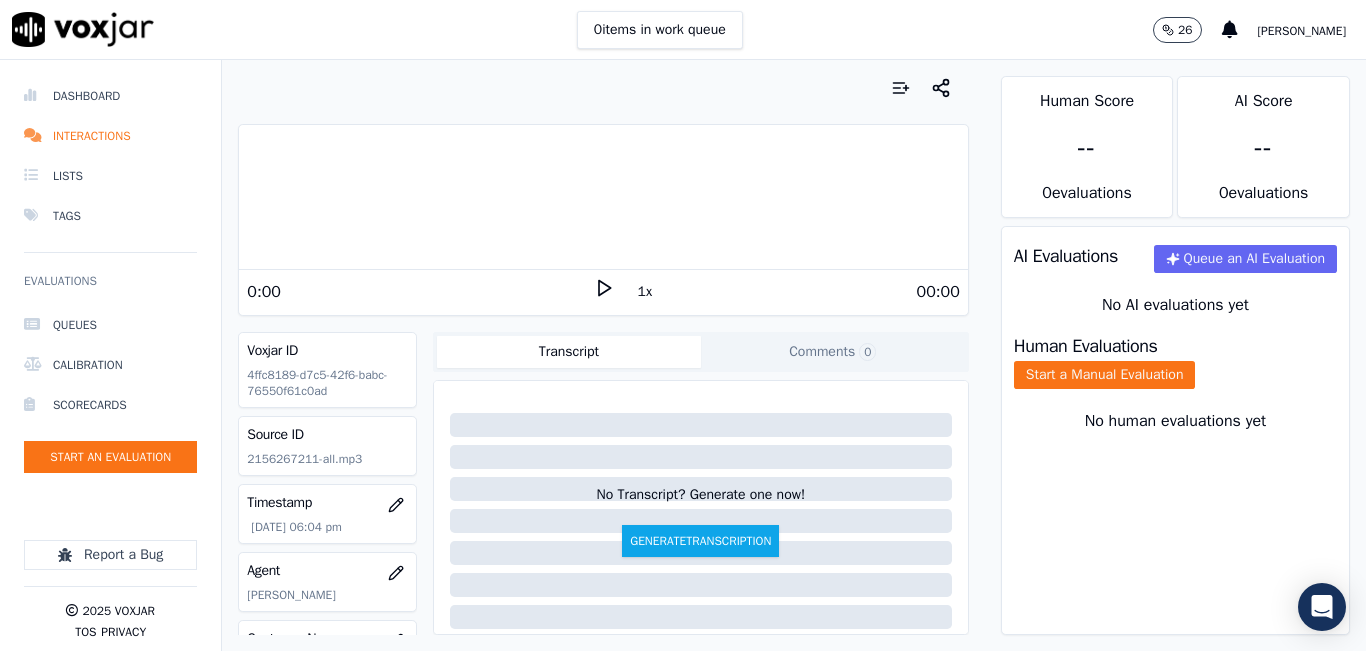 click on "1x" at bounding box center [645, 292] 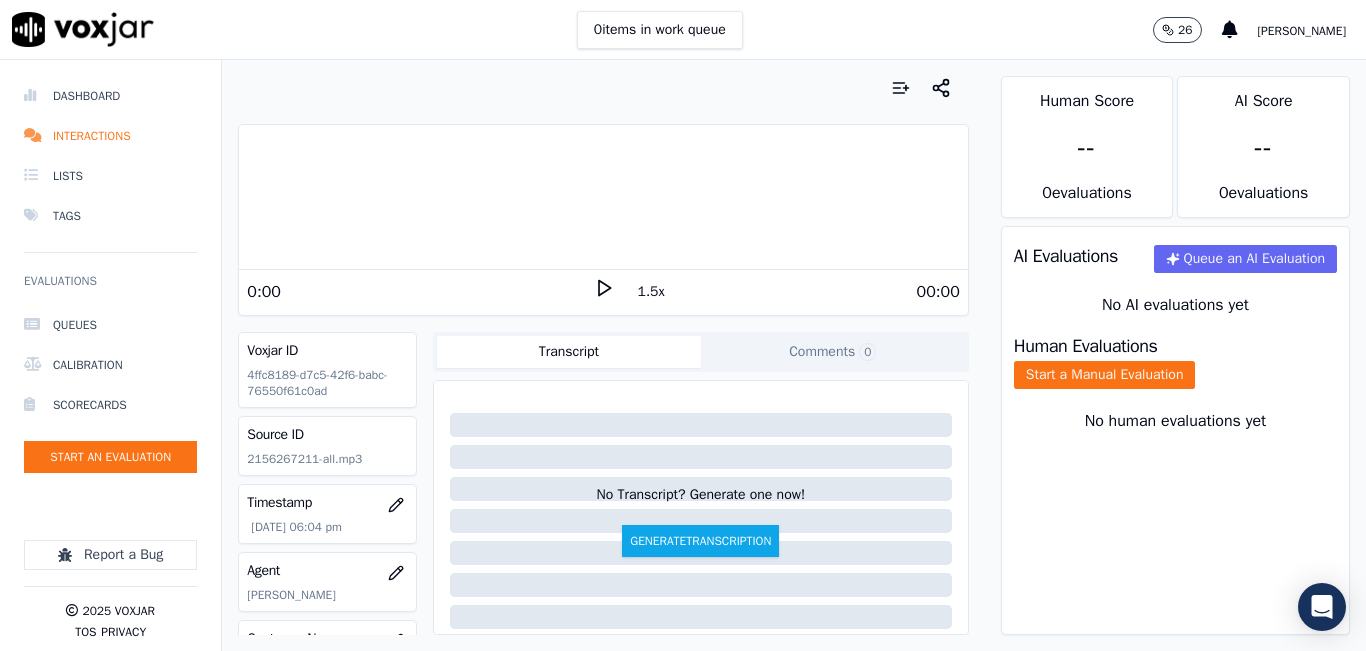 click on "1.5x" at bounding box center [651, 292] 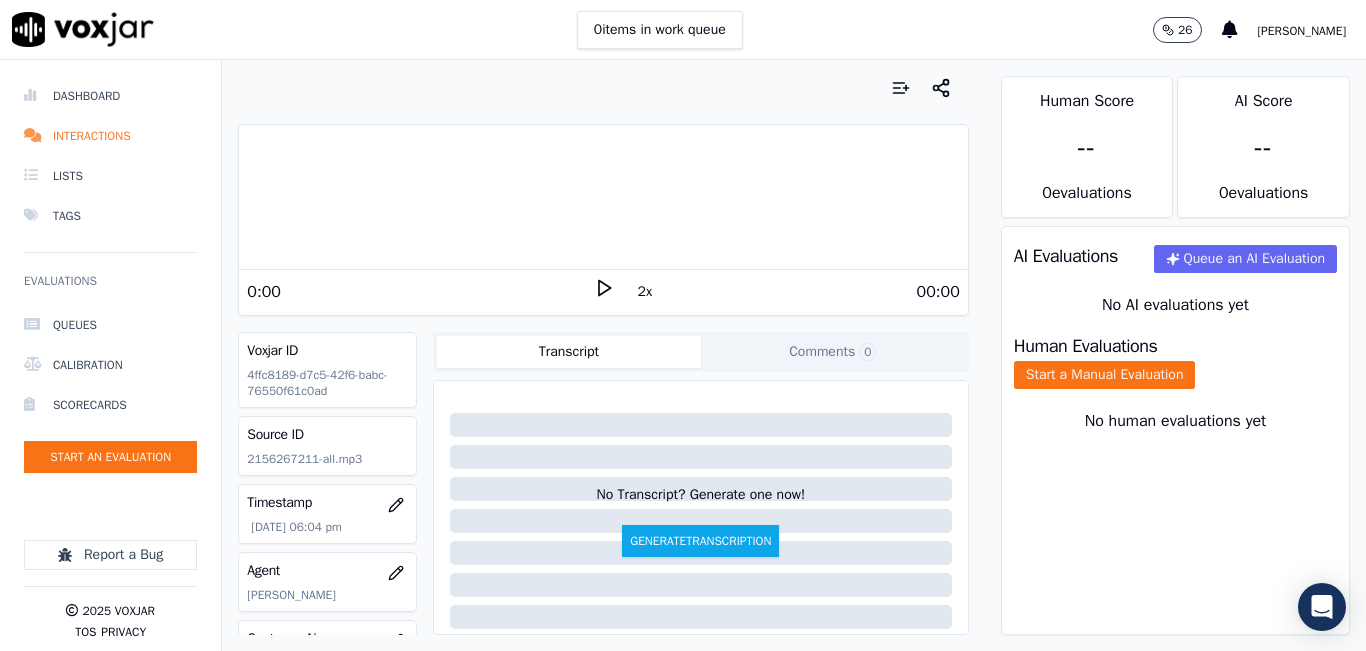 click 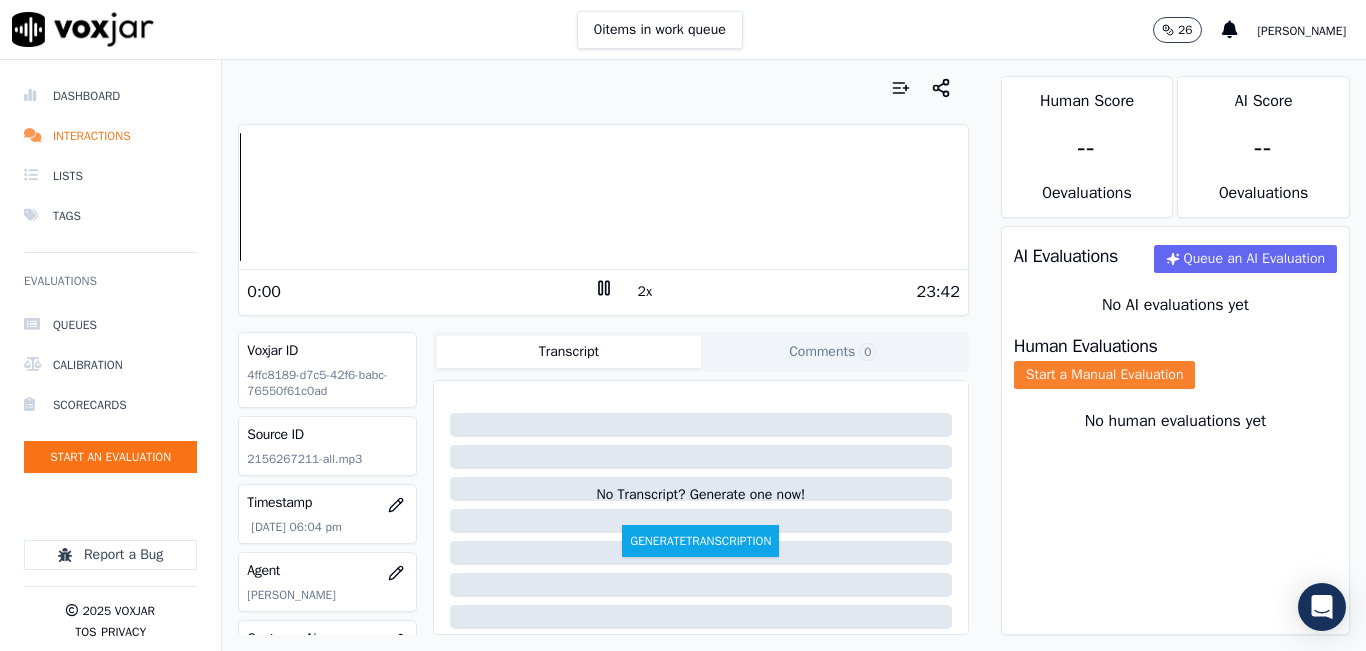 click on "Start a Manual Evaluation" 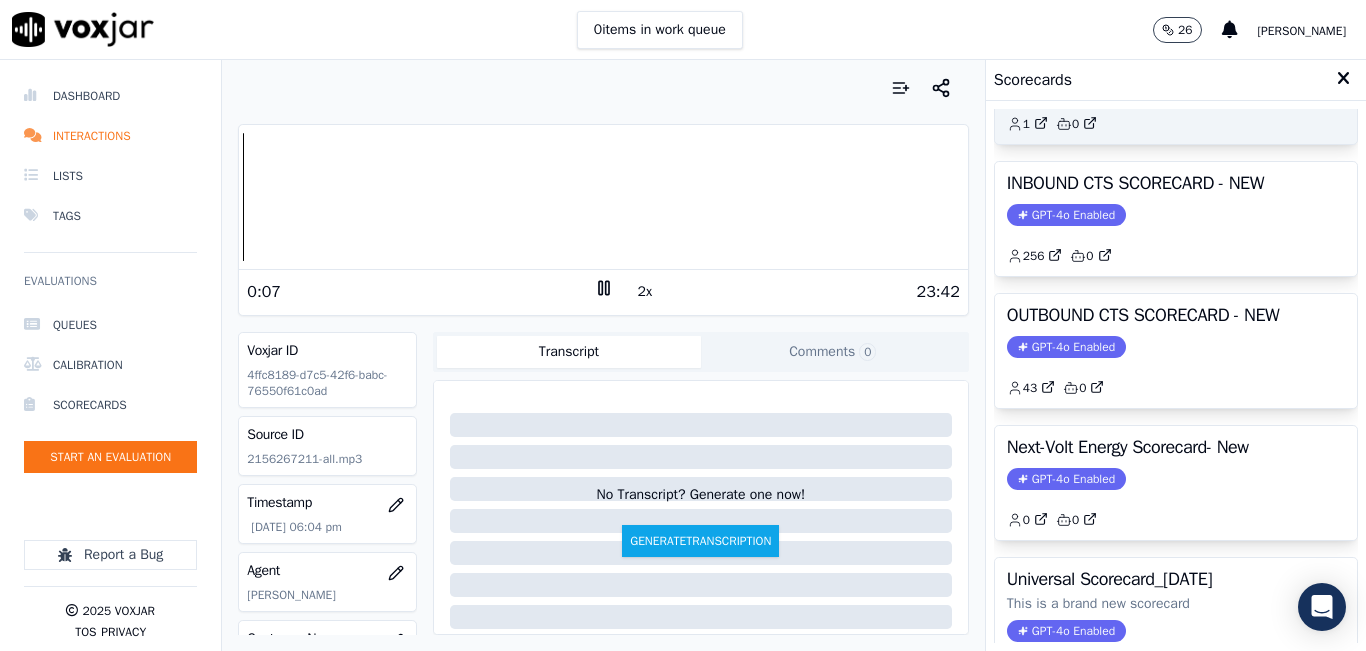 scroll, scrollTop: 227, scrollLeft: 0, axis: vertical 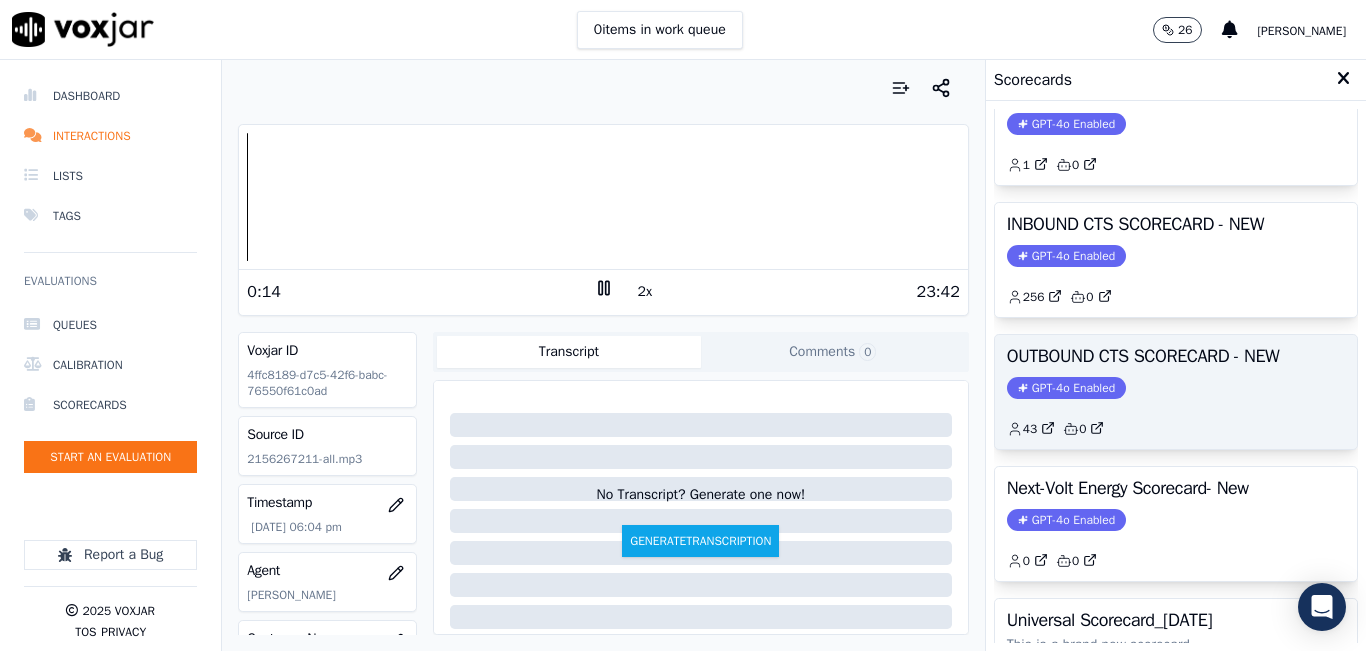 click on "OUTBOUND CTS SCORECARD - NEW" at bounding box center (1176, 356) 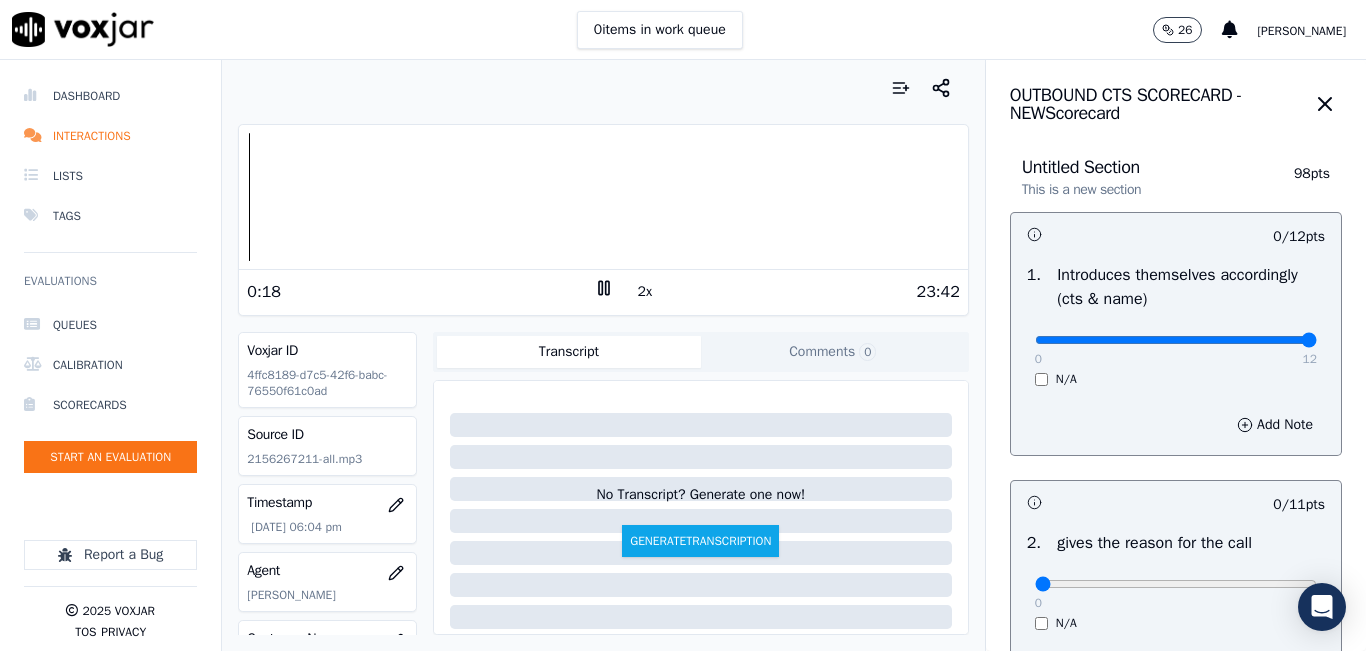 drag, startPoint x: 1028, startPoint y: 342, endPoint x: 1359, endPoint y: 343, distance: 331.0015 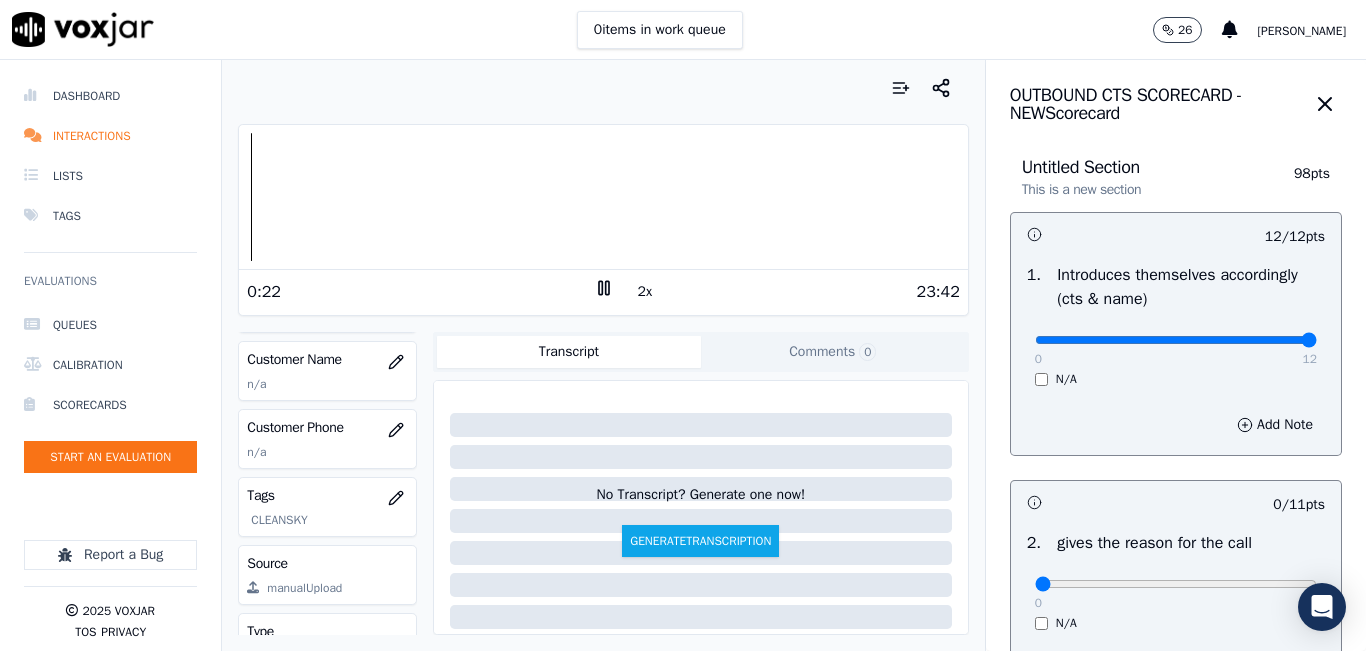 scroll, scrollTop: 300, scrollLeft: 0, axis: vertical 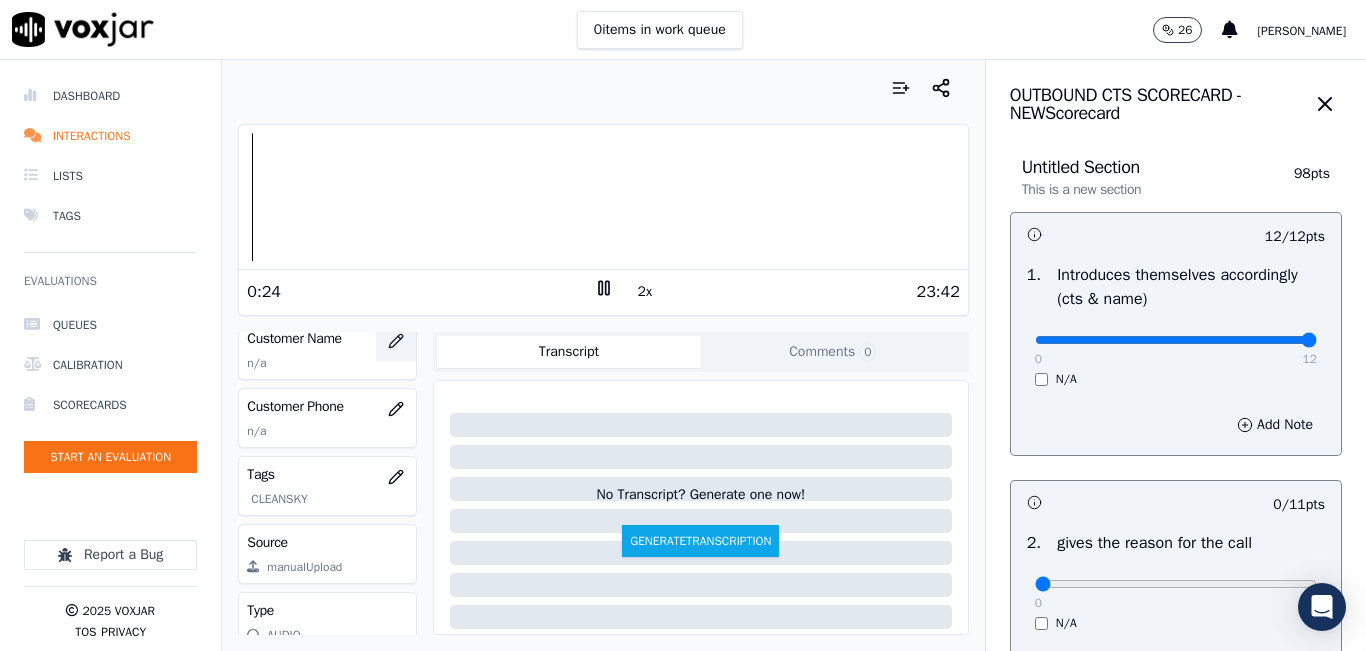 click 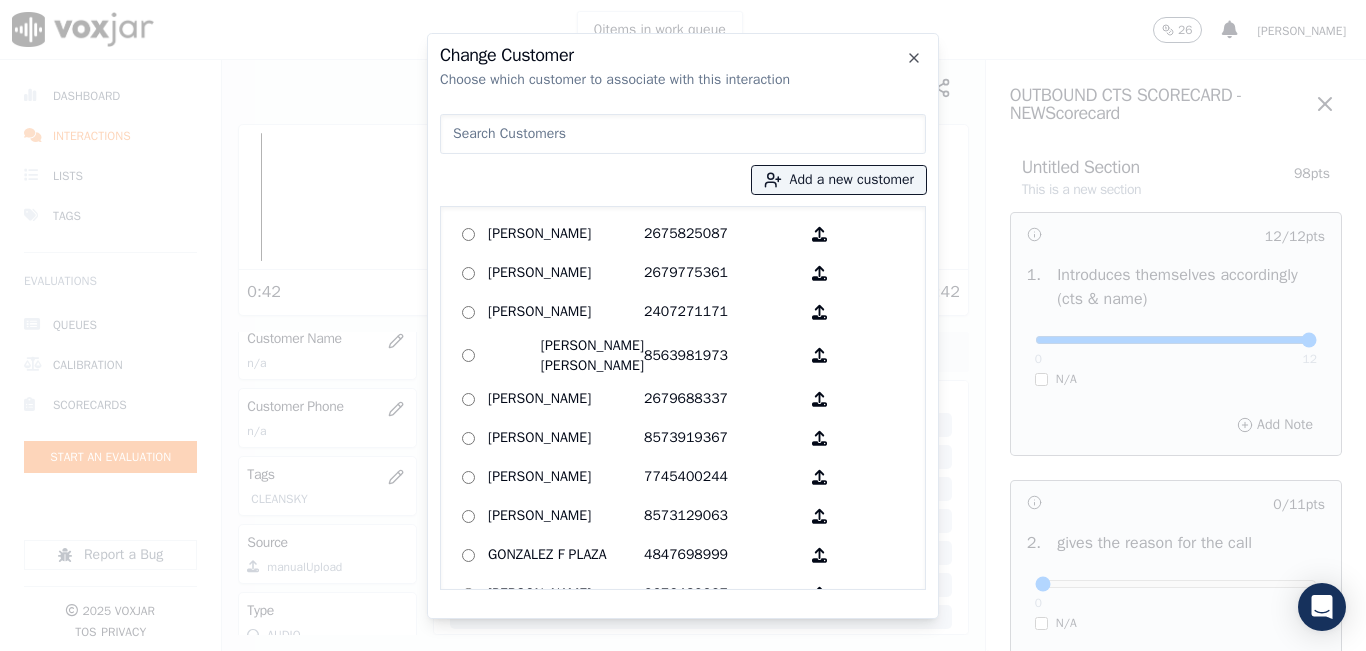 click at bounding box center (683, 134) 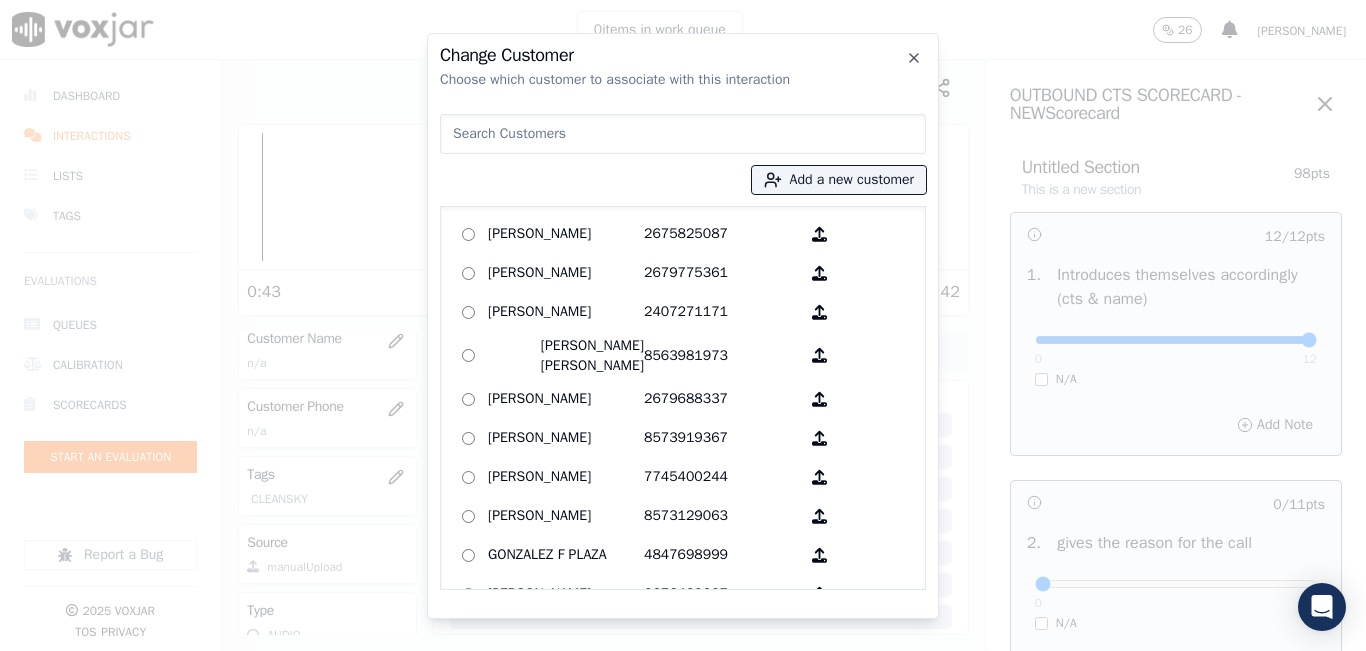 paste on "MARIA BELEN TADAY" 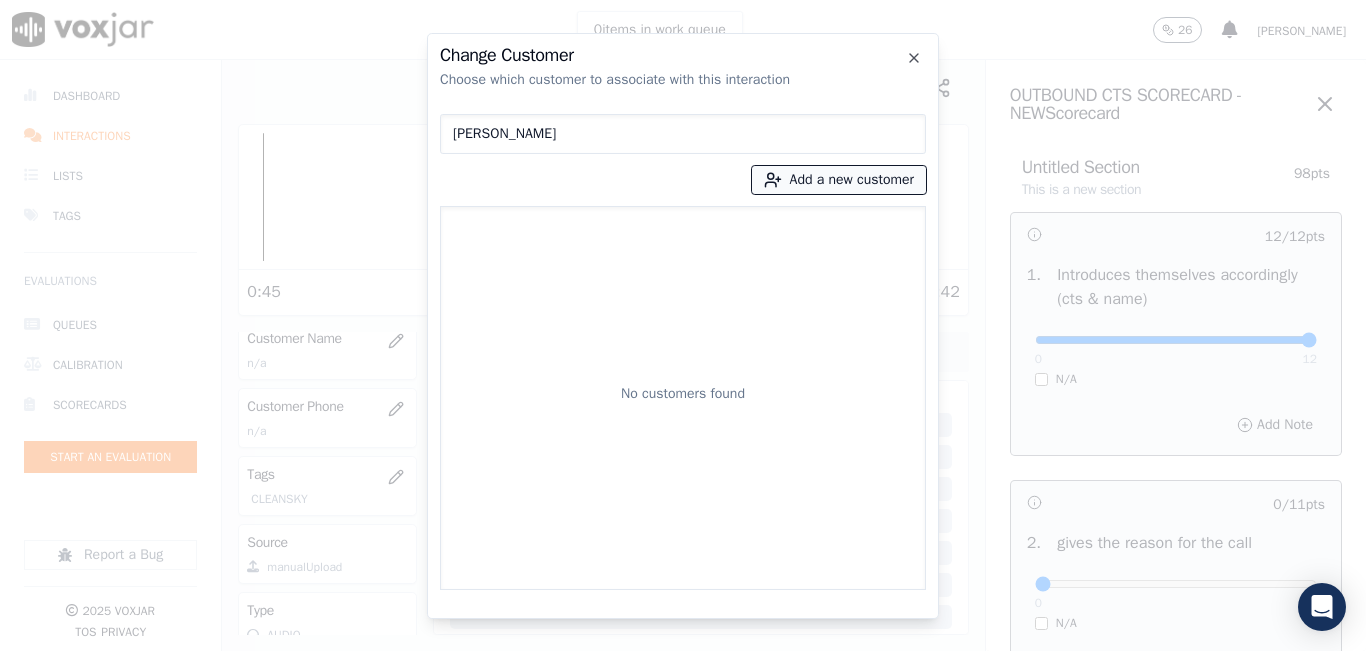 type on "MARIA BELEN TADAY" 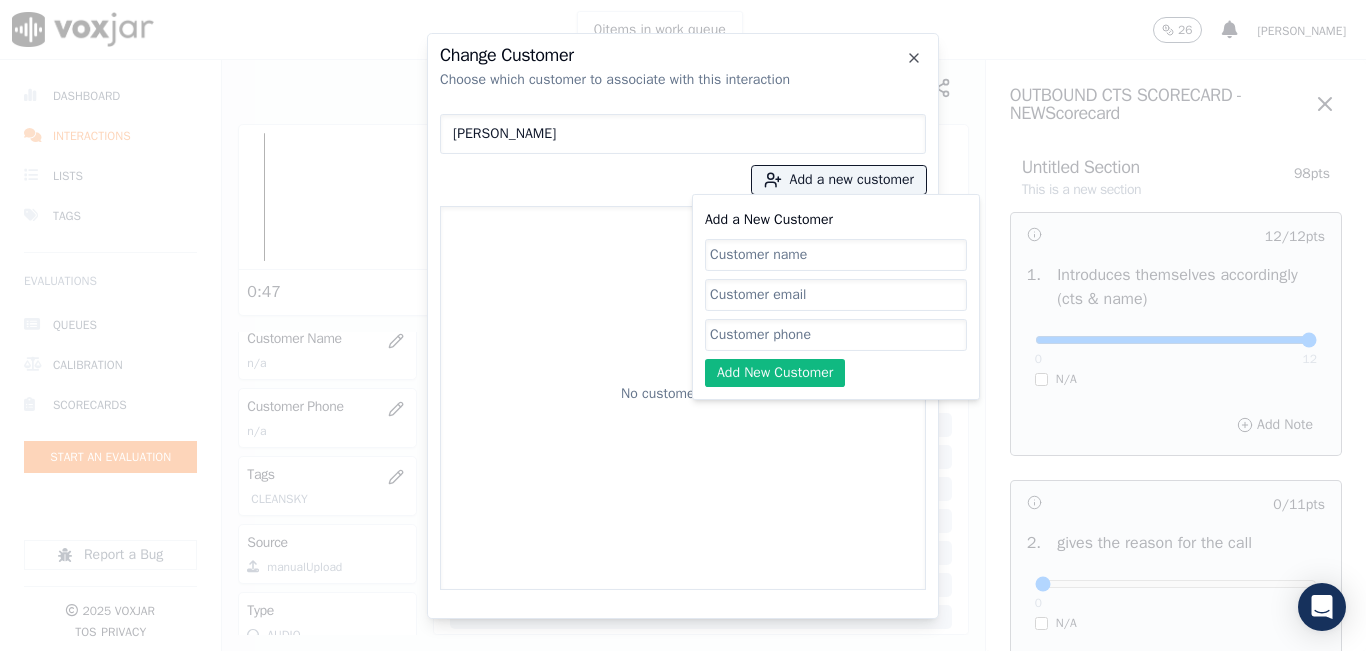 click on "Add a New Customer" 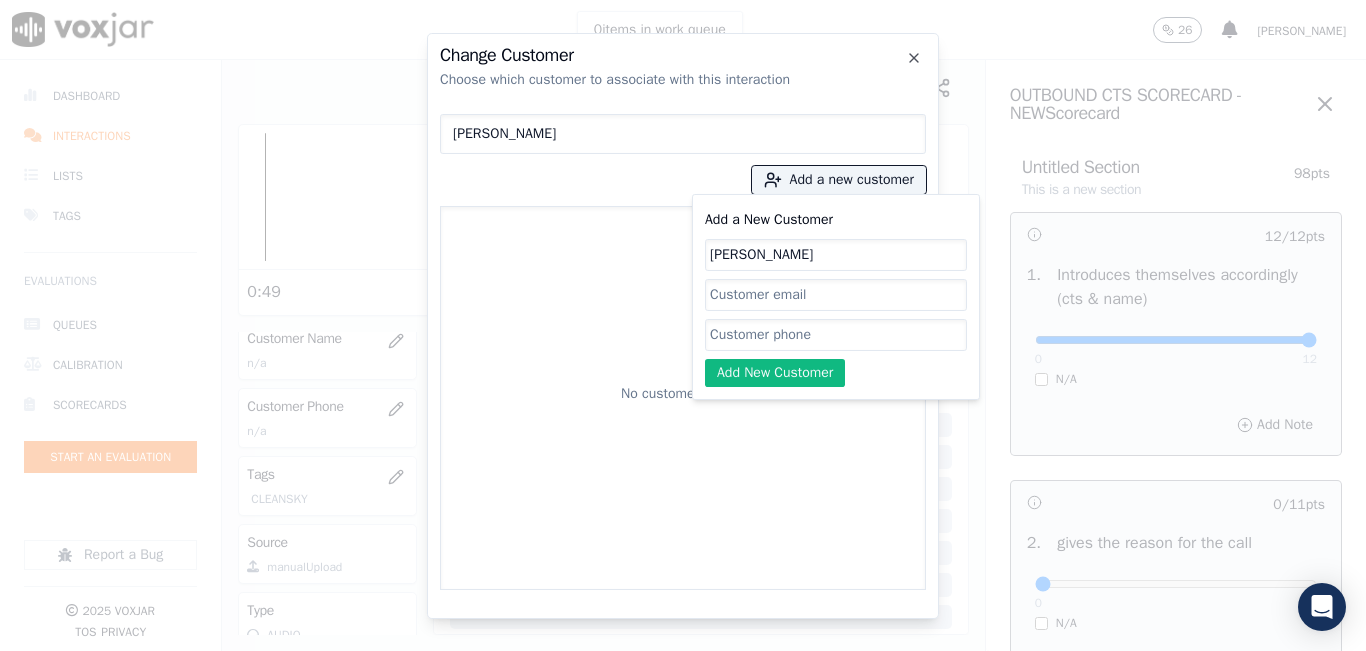type on "MARIA BELEN TADAY" 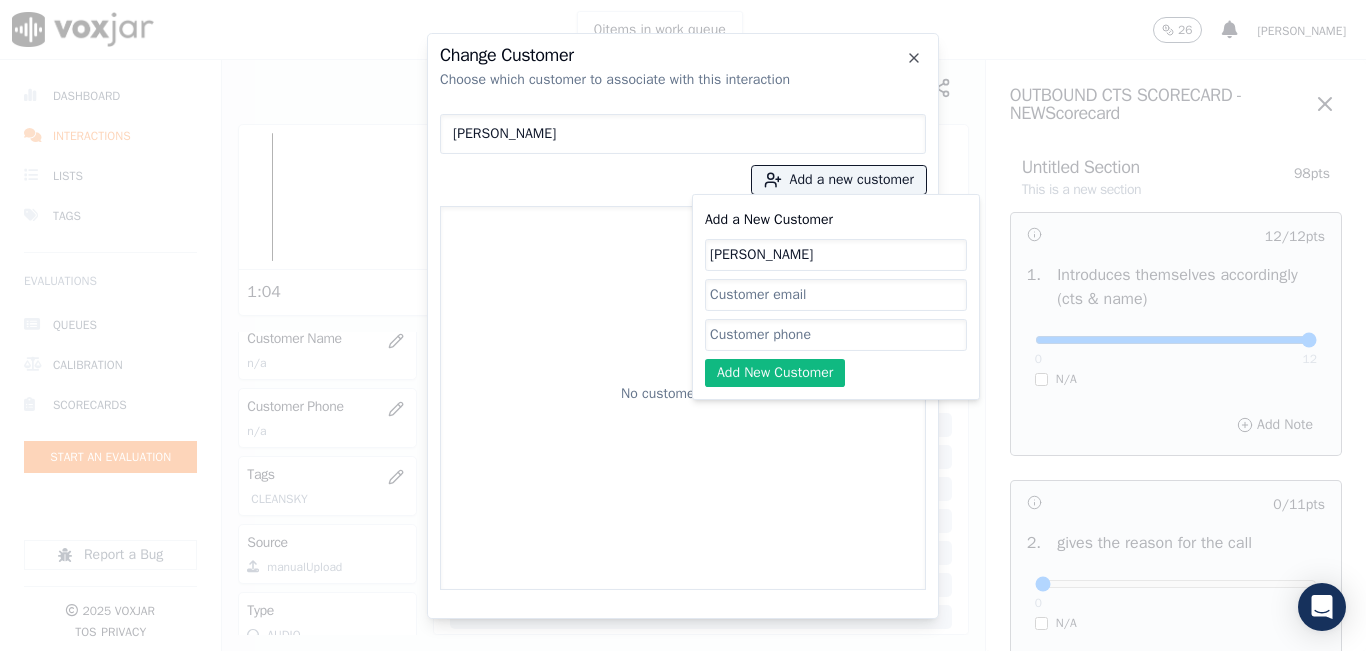 click on "Add a New Customer" 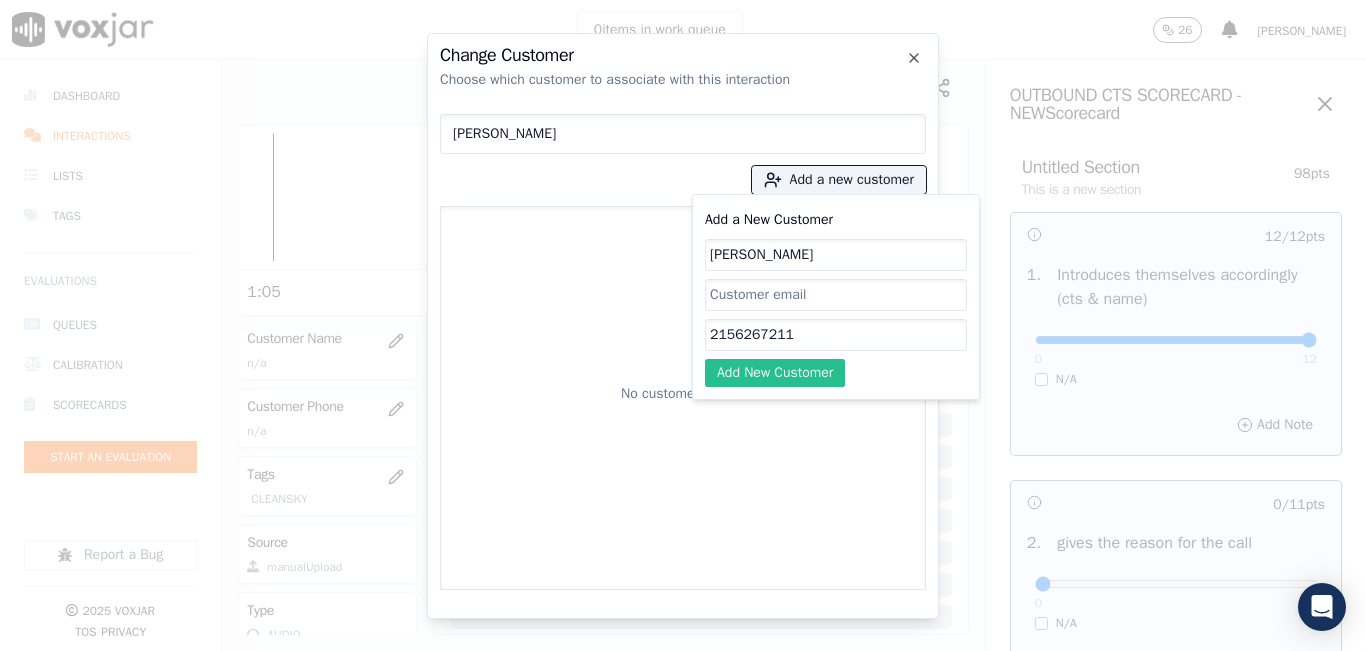 type on "2156267211" 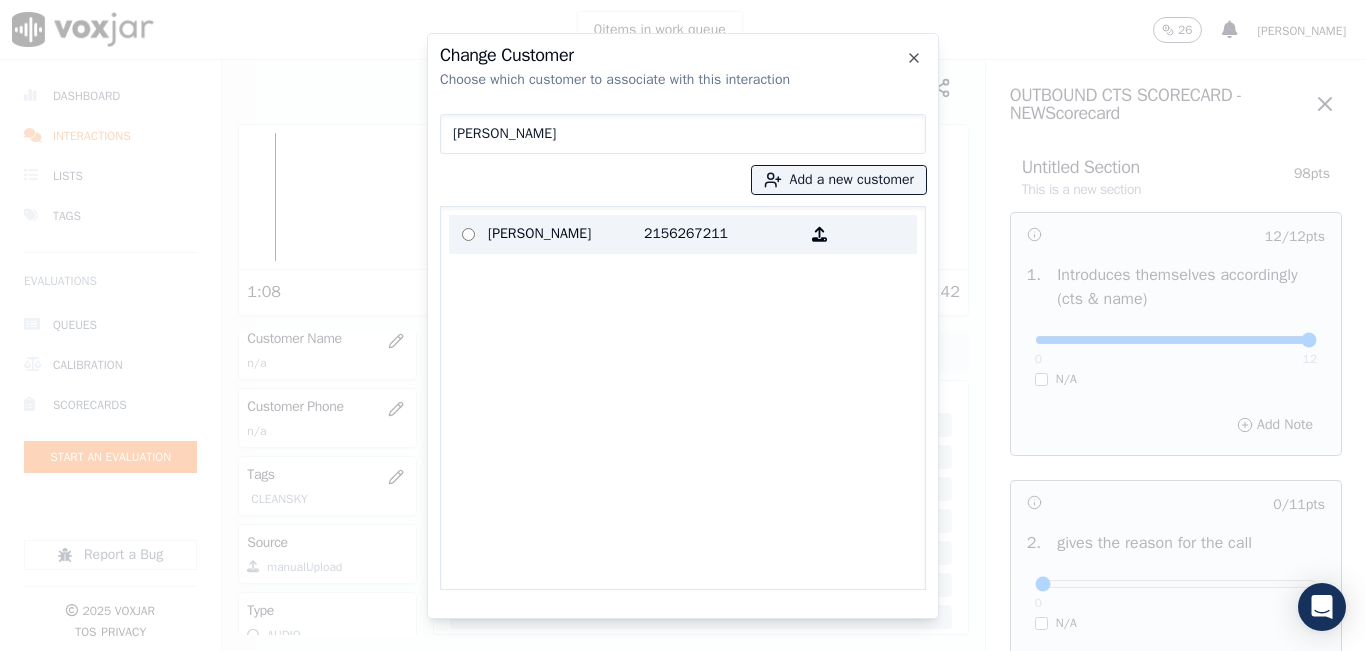 click on "MARIA BELEN TADAY" at bounding box center [566, 234] 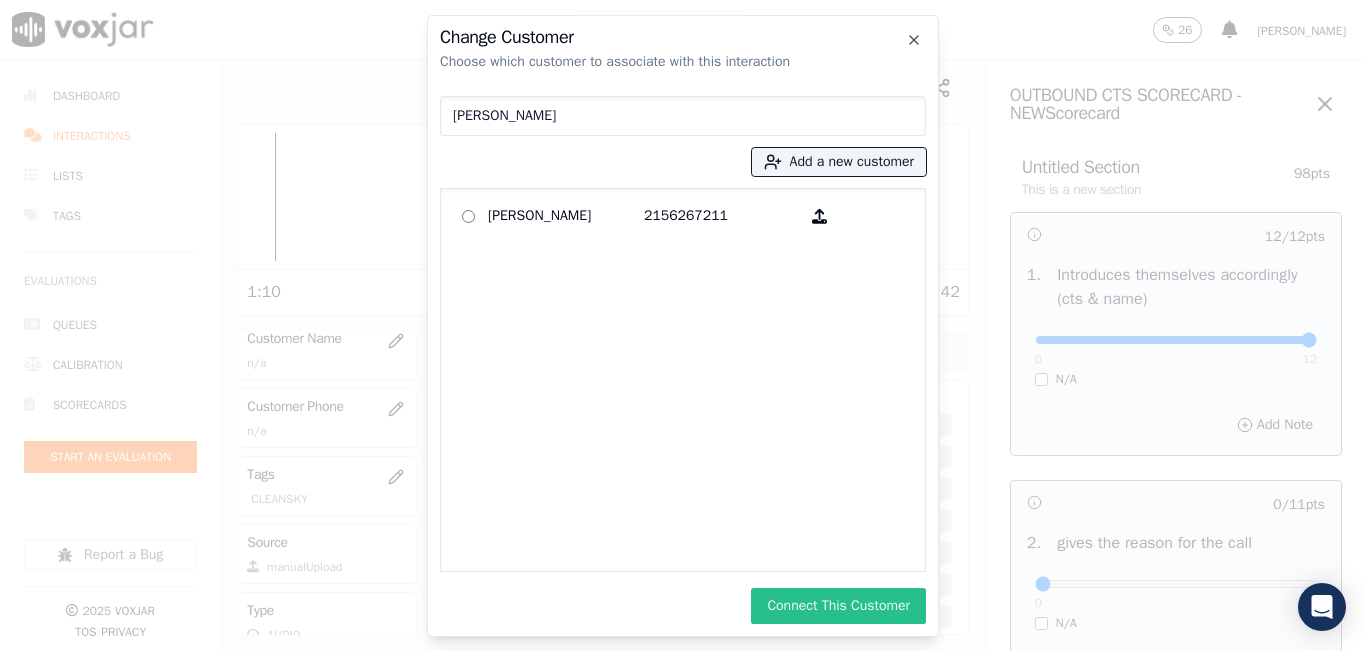 click on "Connect This Customer" at bounding box center (838, 606) 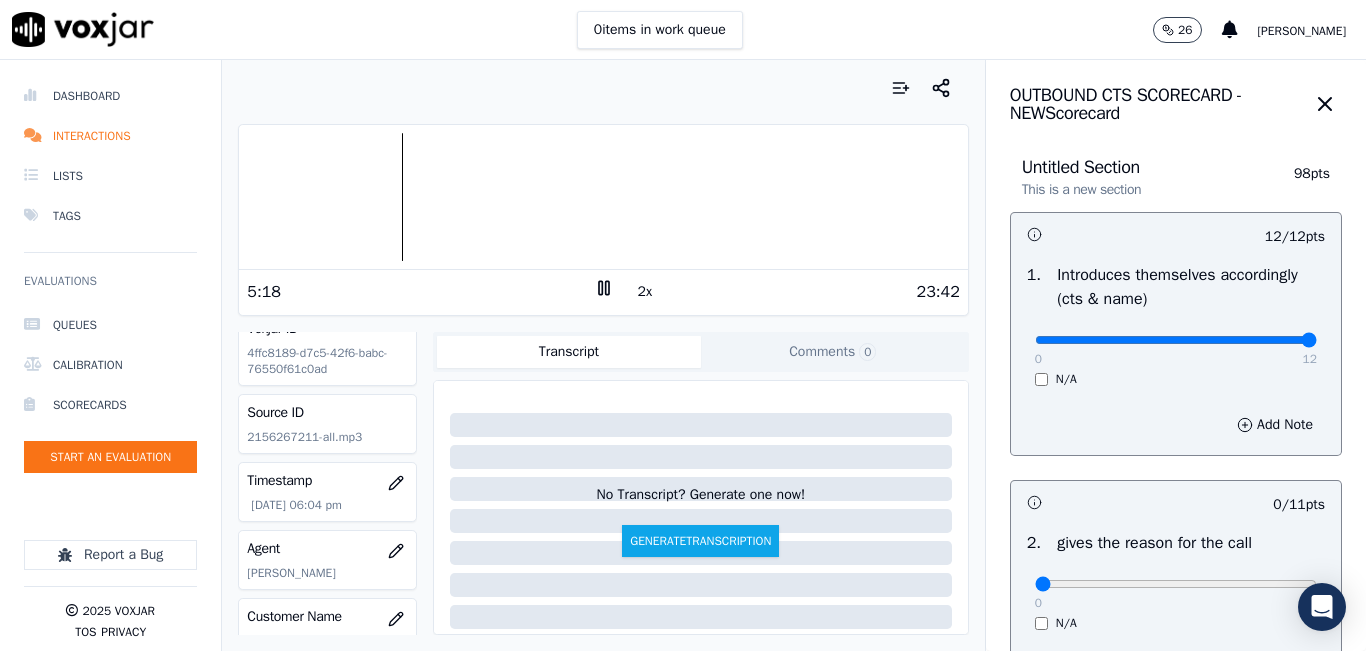 scroll, scrollTop: 0, scrollLeft: 0, axis: both 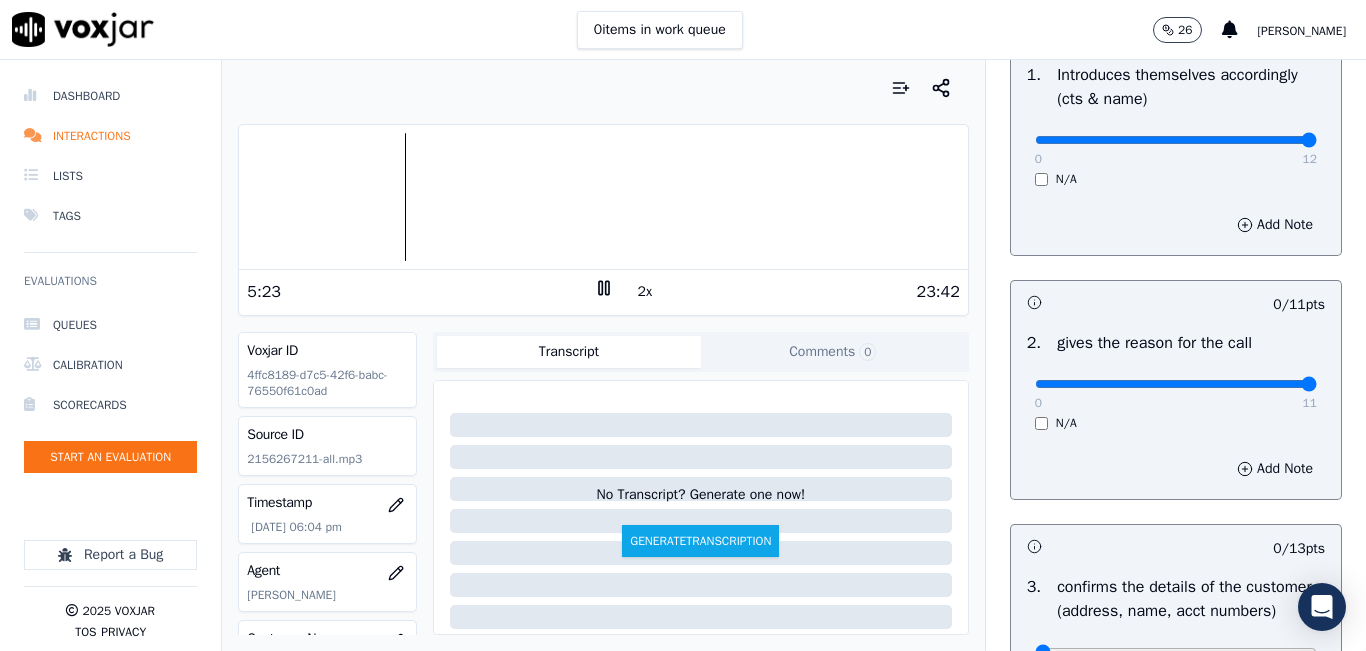 drag, startPoint x: 1086, startPoint y: 383, endPoint x: 1365, endPoint y: 355, distance: 280.4015 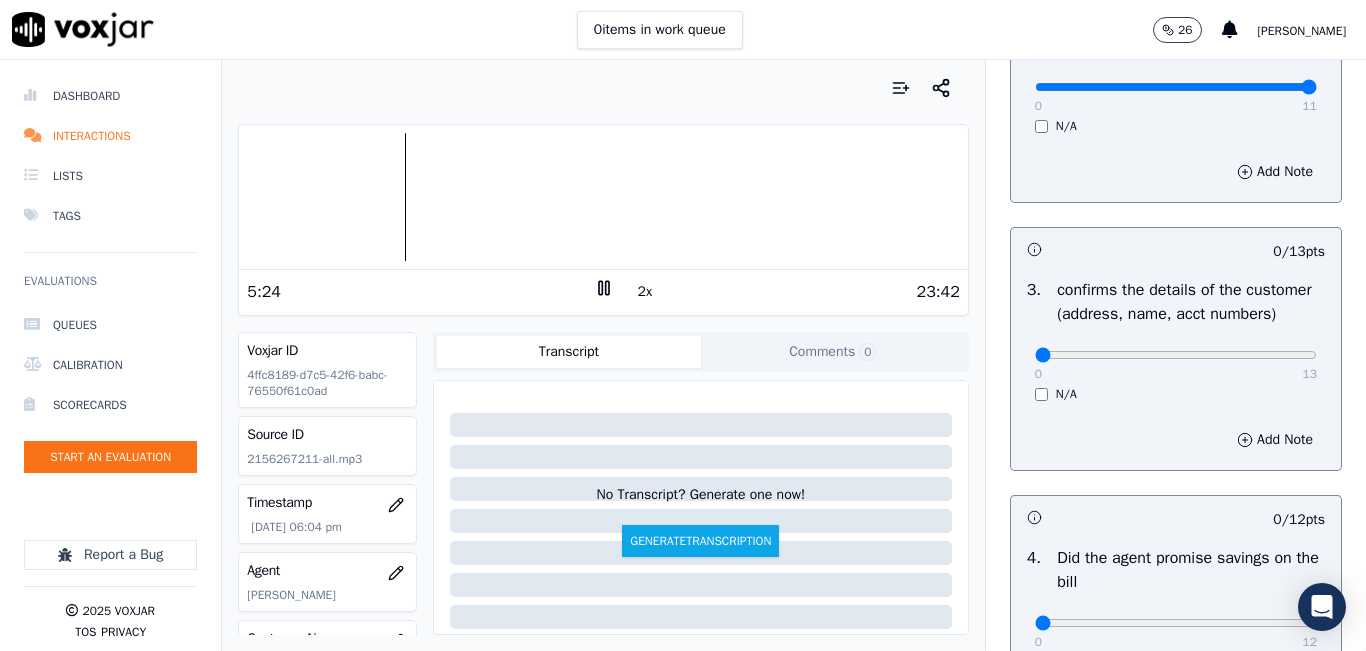 scroll, scrollTop: 500, scrollLeft: 0, axis: vertical 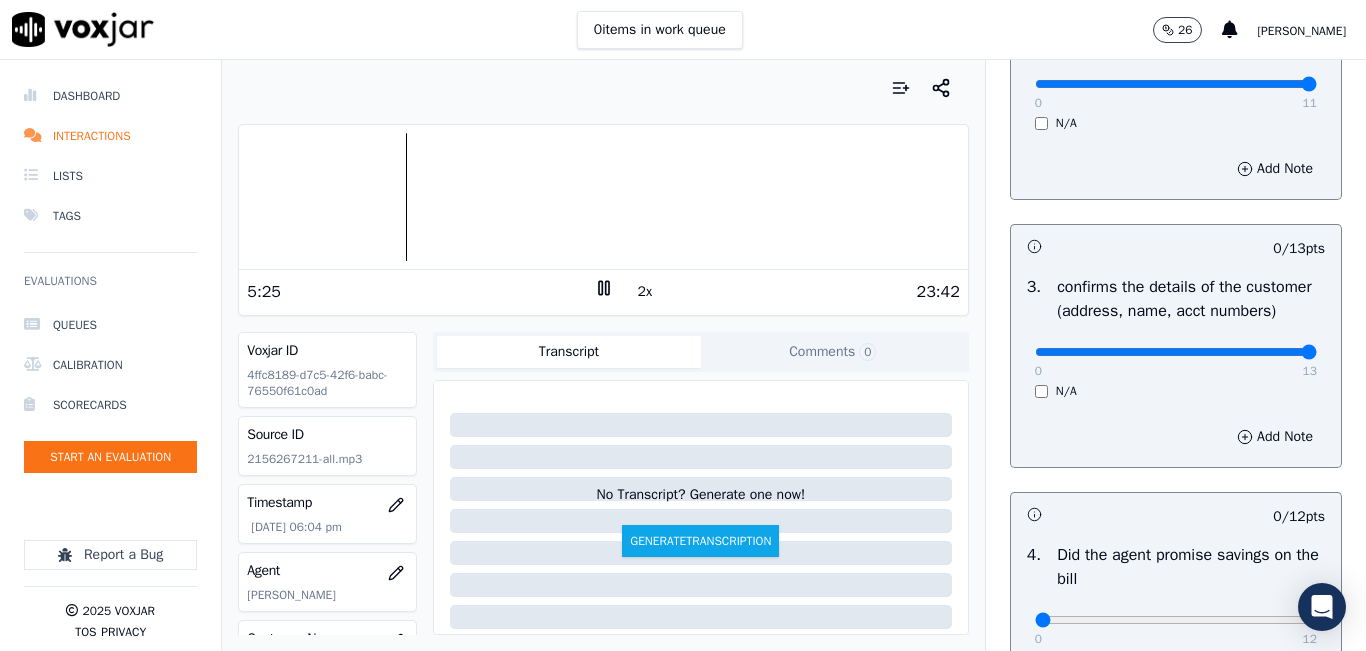 drag, startPoint x: 1154, startPoint y: 381, endPoint x: 1294, endPoint y: 362, distance: 141.2834 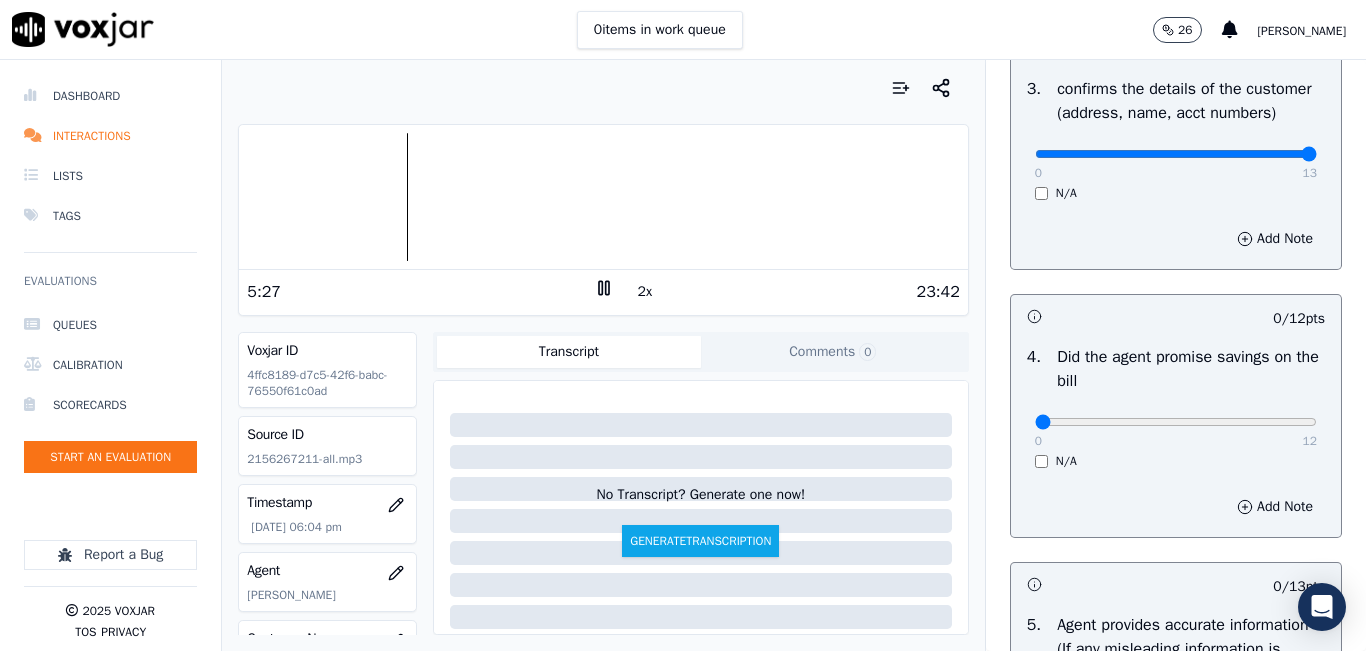 scroll, scrollTop: 700, scrollLeft: 0, axis: vertical 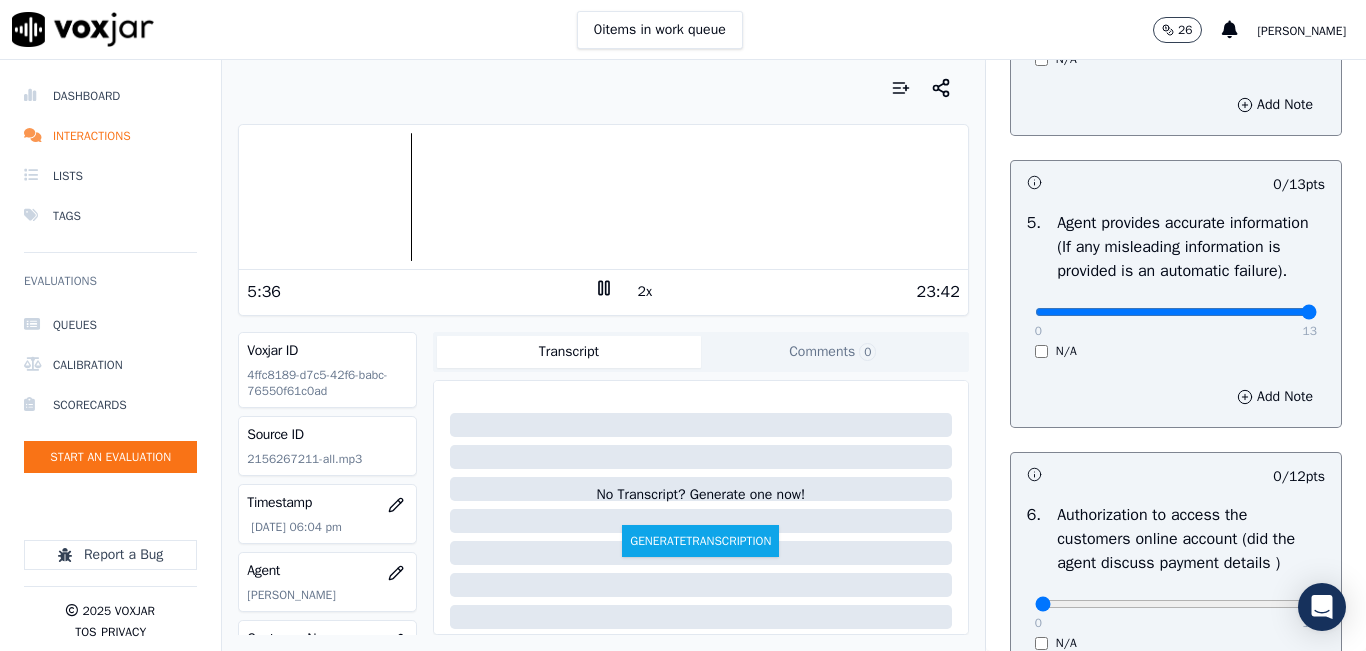 drag, startPoint x: 1151, startPoint y: 352, endPoint x: 1364, endPoint y: 349, distance: 213.02112 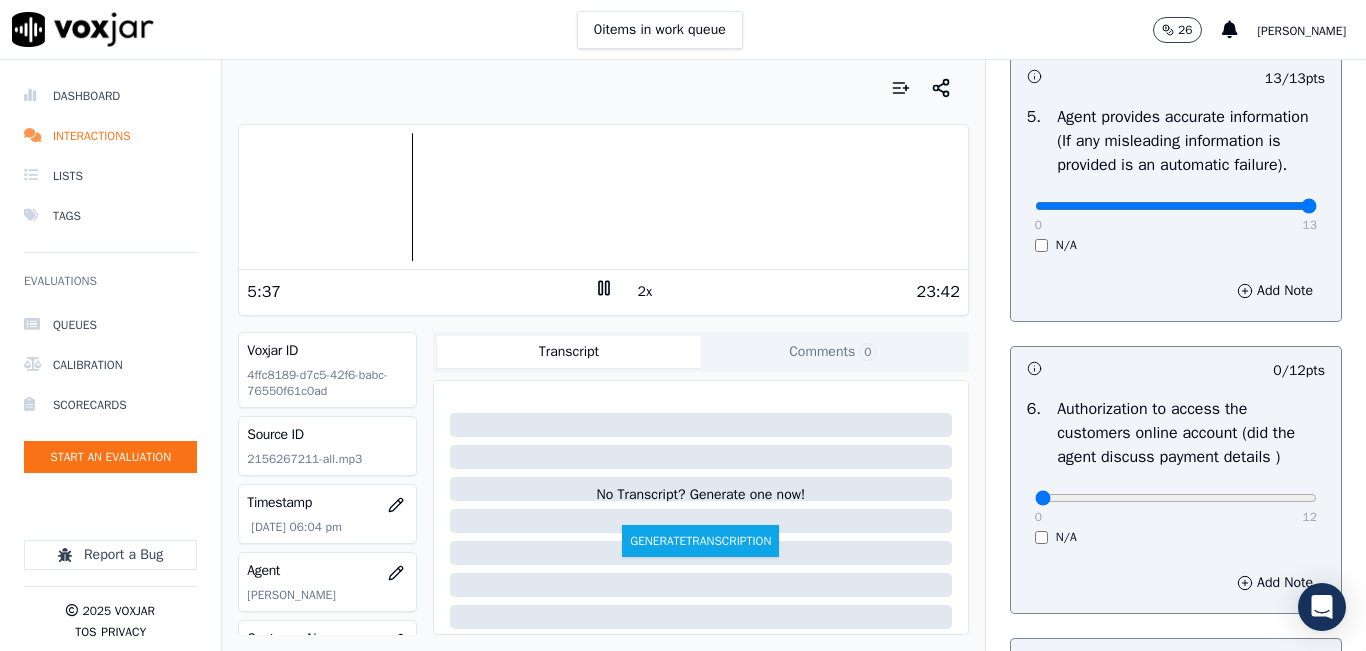 scroll, scrollTop: 1400, scrollLeft: 0, axis: vertical 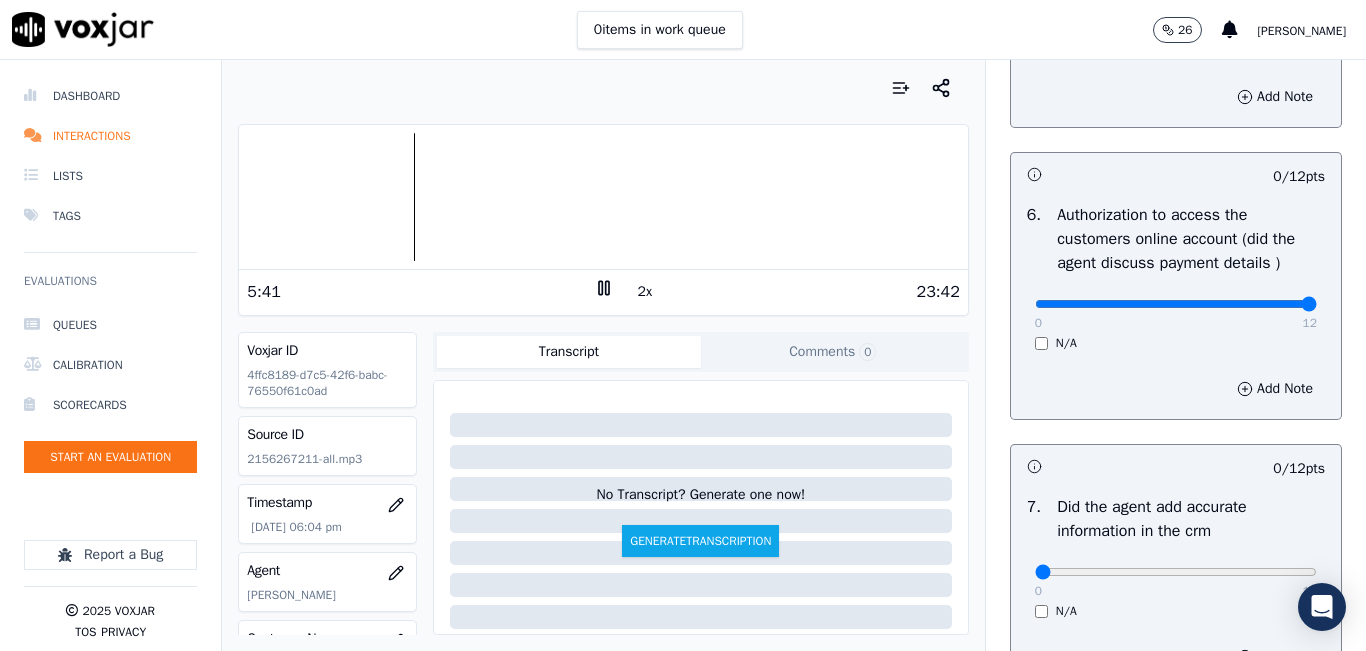 drag, startPoint x: 1111, startPoint y: 355, endPoint x: 1365, endPoint y: 347, distance: 254.12595 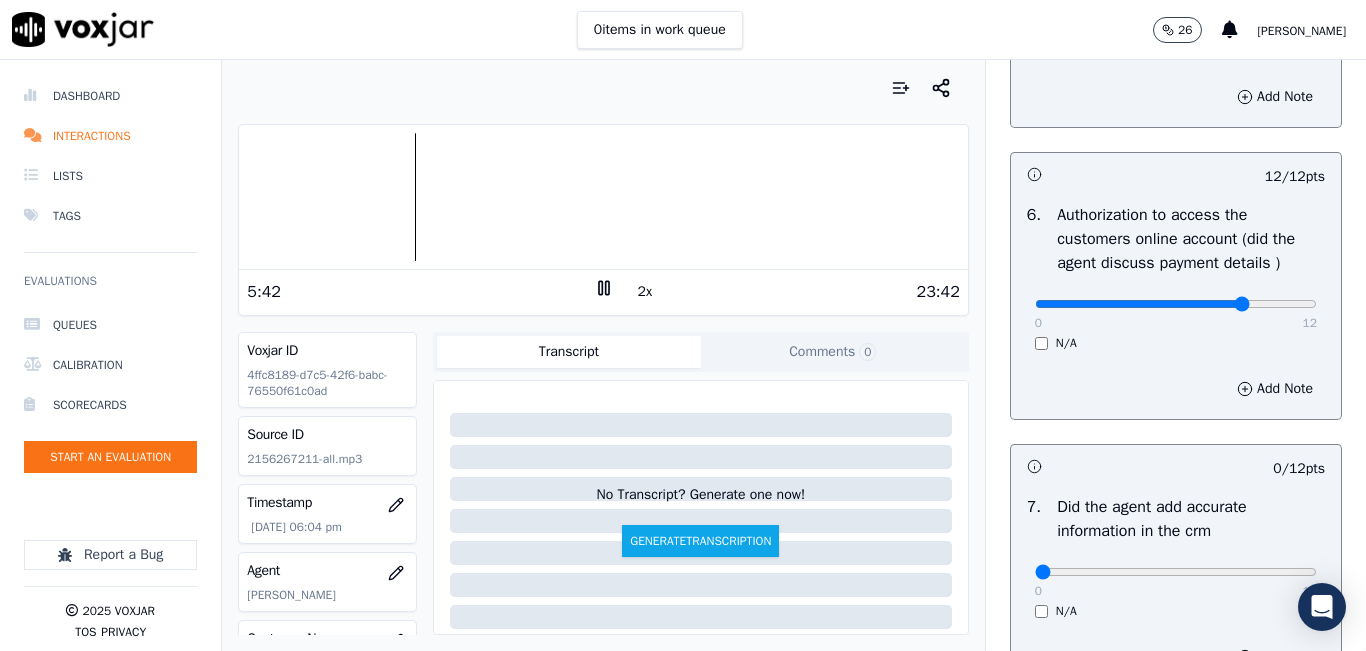type on "9" 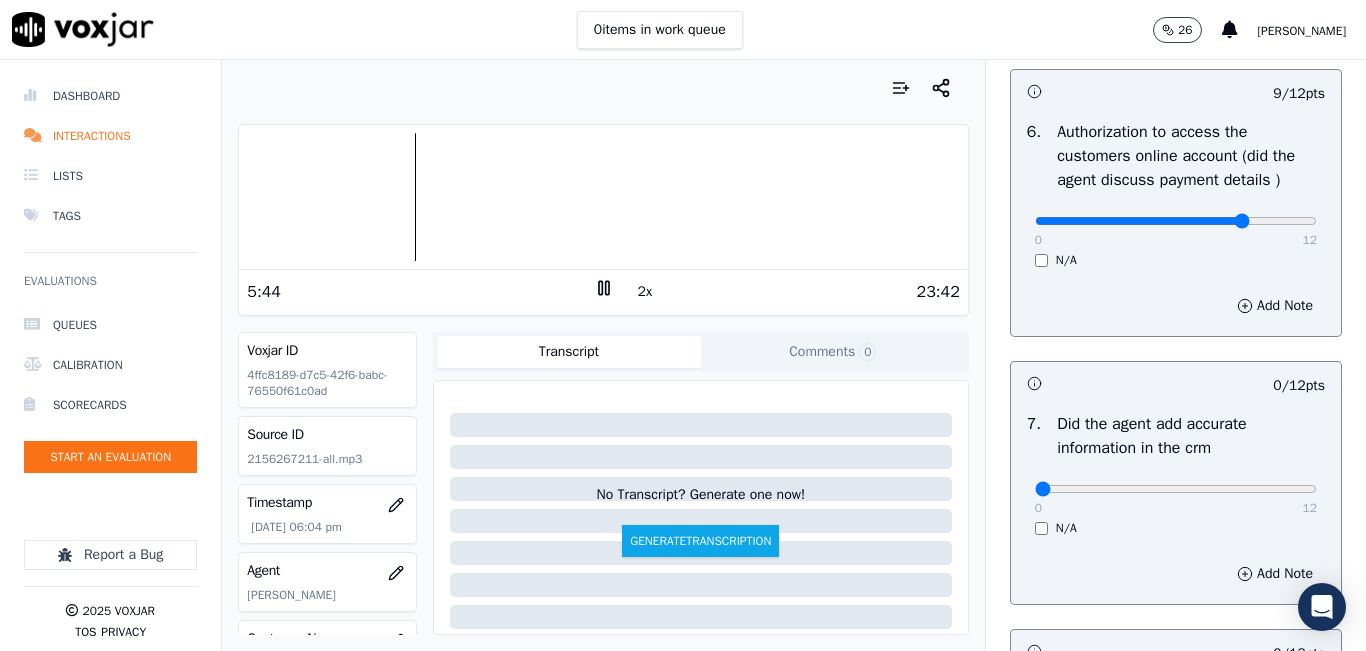 scroll, scrollTop: 1600, scrollLeft: 0, axis: vertical 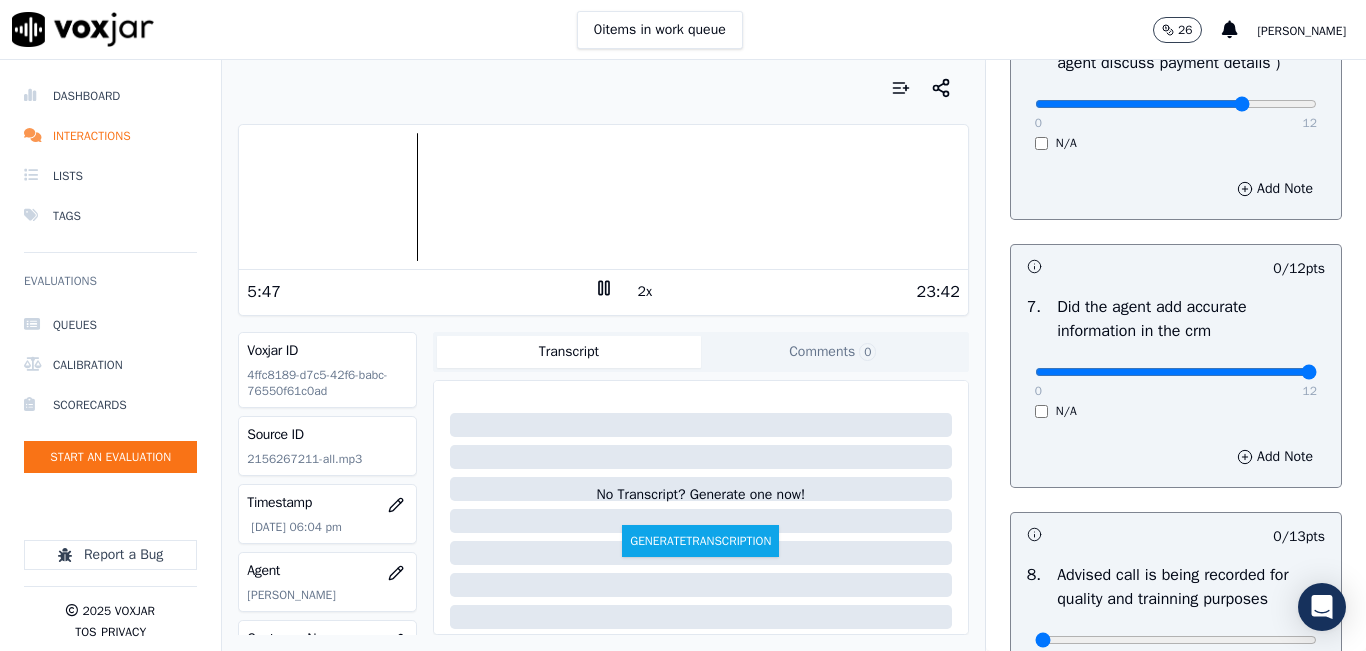 drag, startPoint x: 1122, startPoint y: 420, endPoint x: 1295, endPoint y: 416, distance: 173.04623 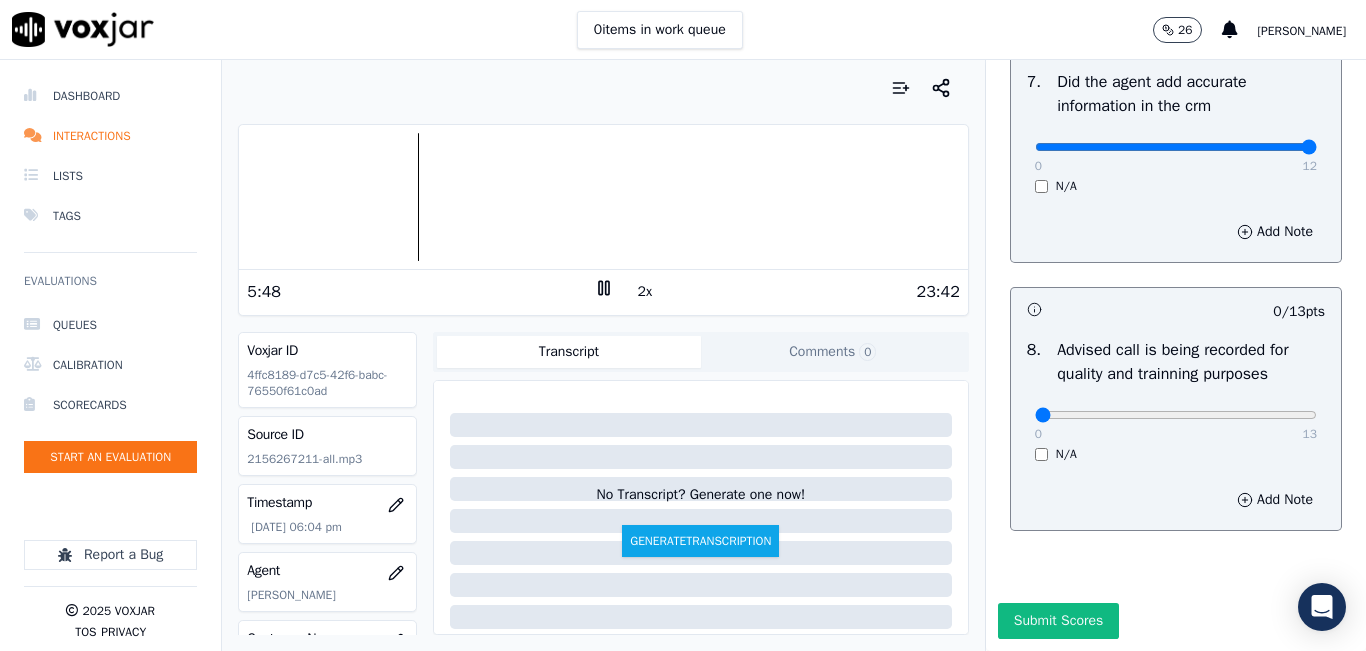 scroll, scrollTop: 1918, scrollLeft: 0, axis: vertical 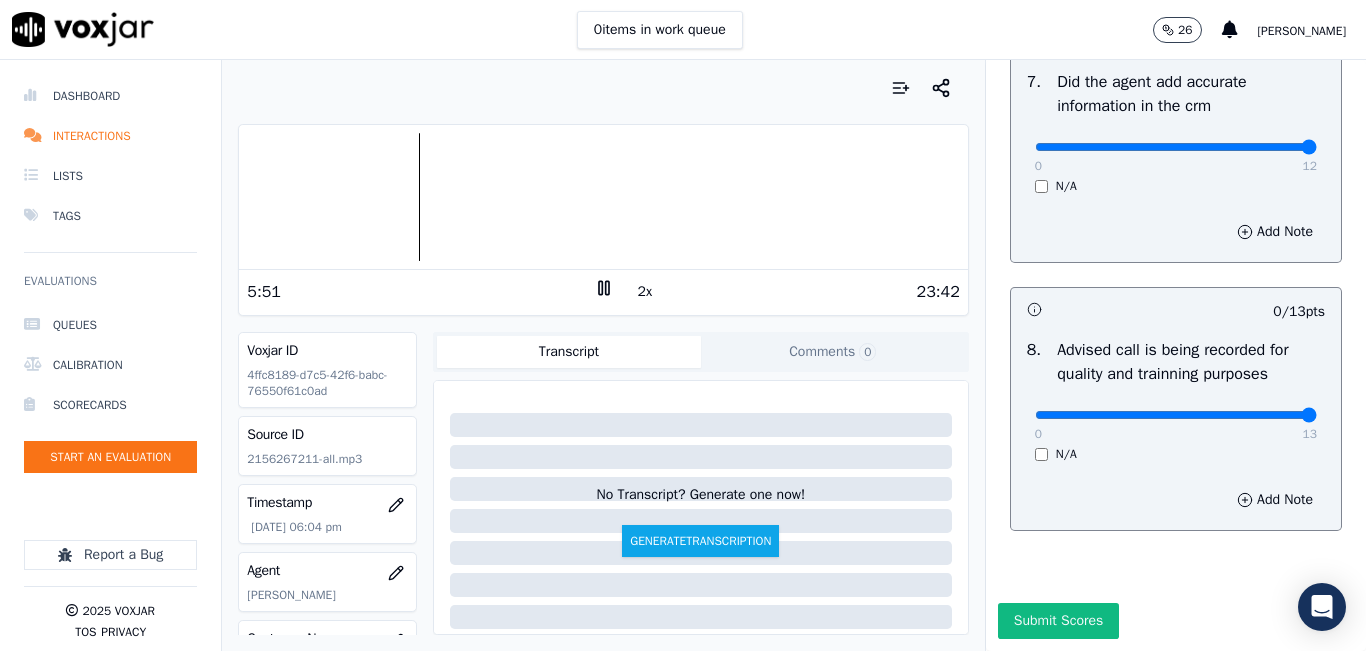 drag, startPoint x: 1299, startPoint y: 386, endPoint x: 1345, endPoint y: 379, distance: 46.52956 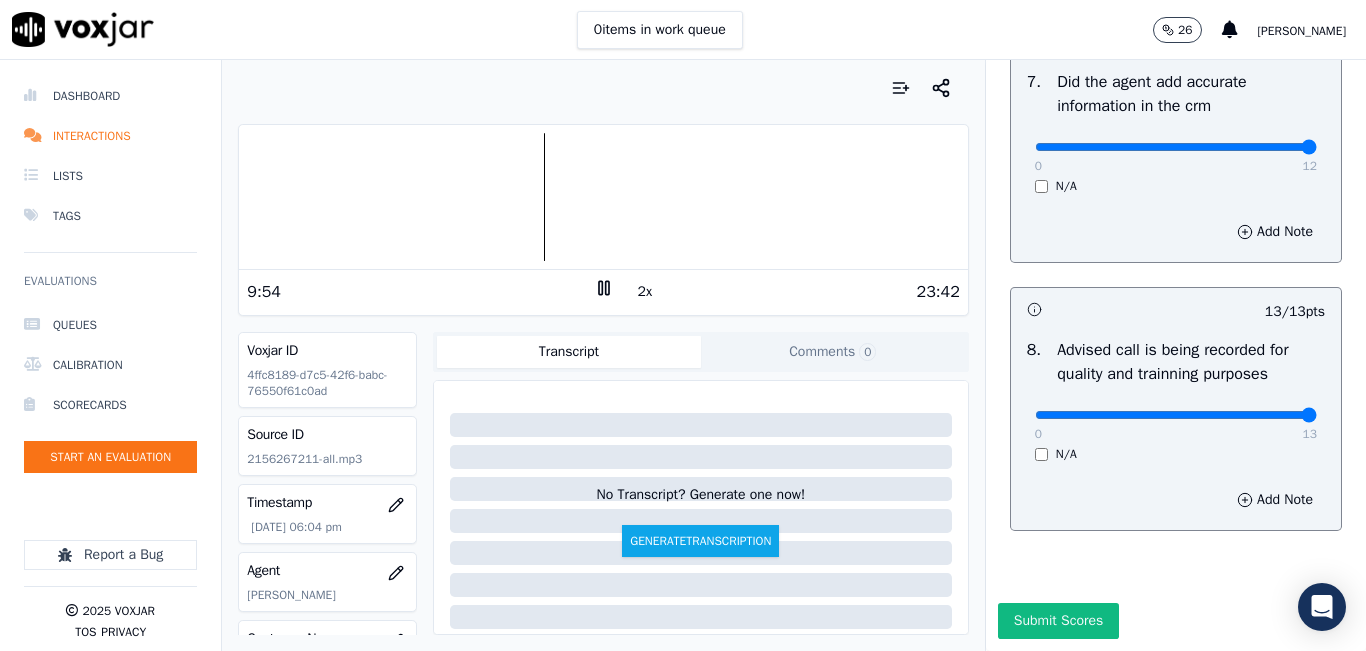 click at bounding box center (603, 197) 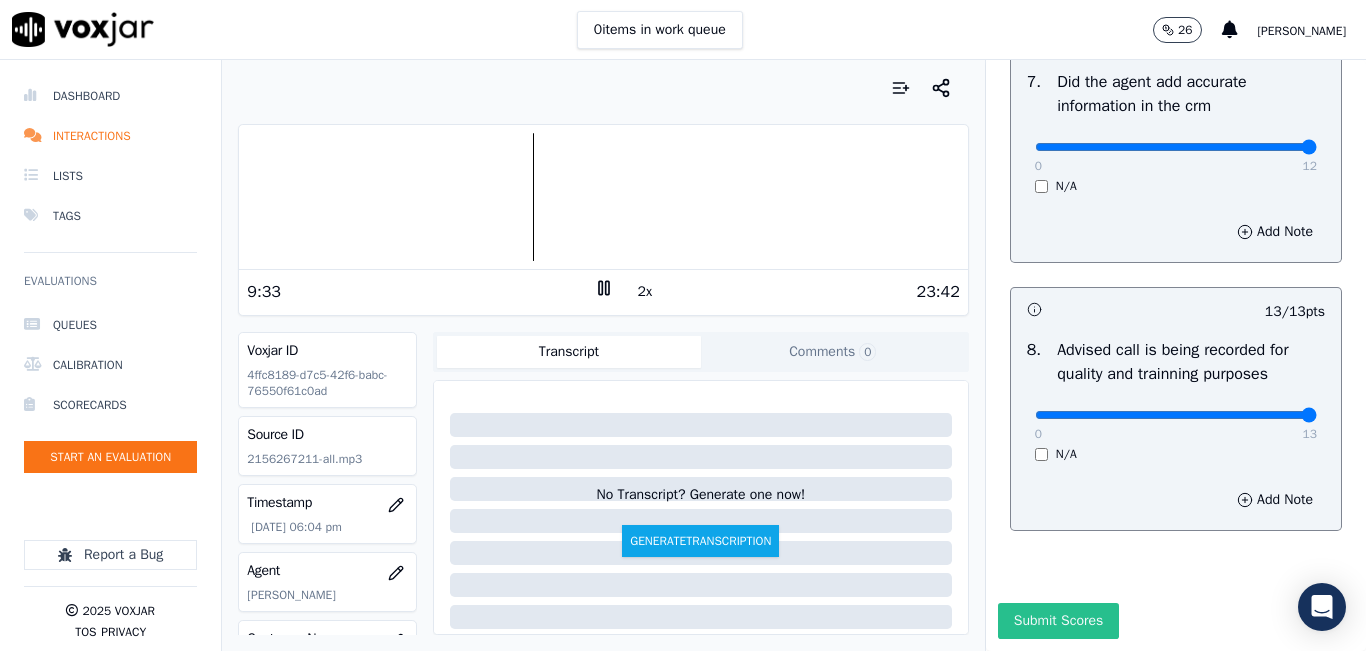 click on "Submit Scores" at bounding box center [1058, 621] 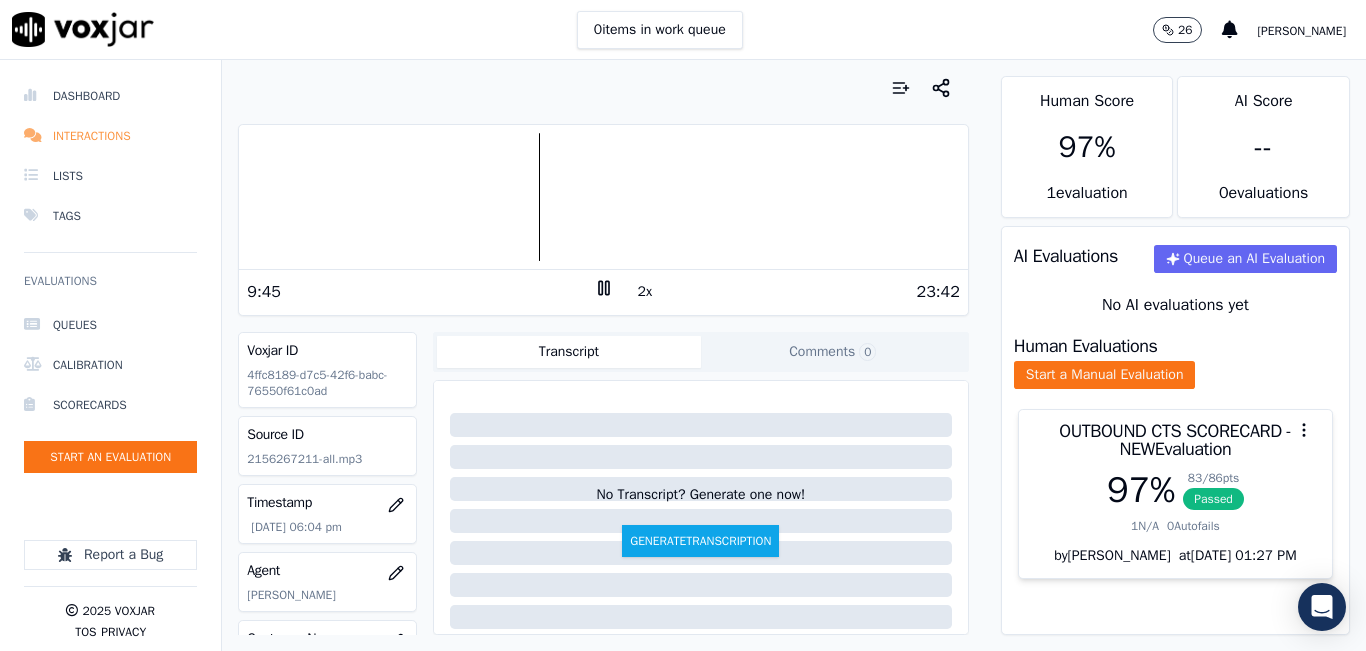 click on "Interactions" at bounding box center (110, 136) 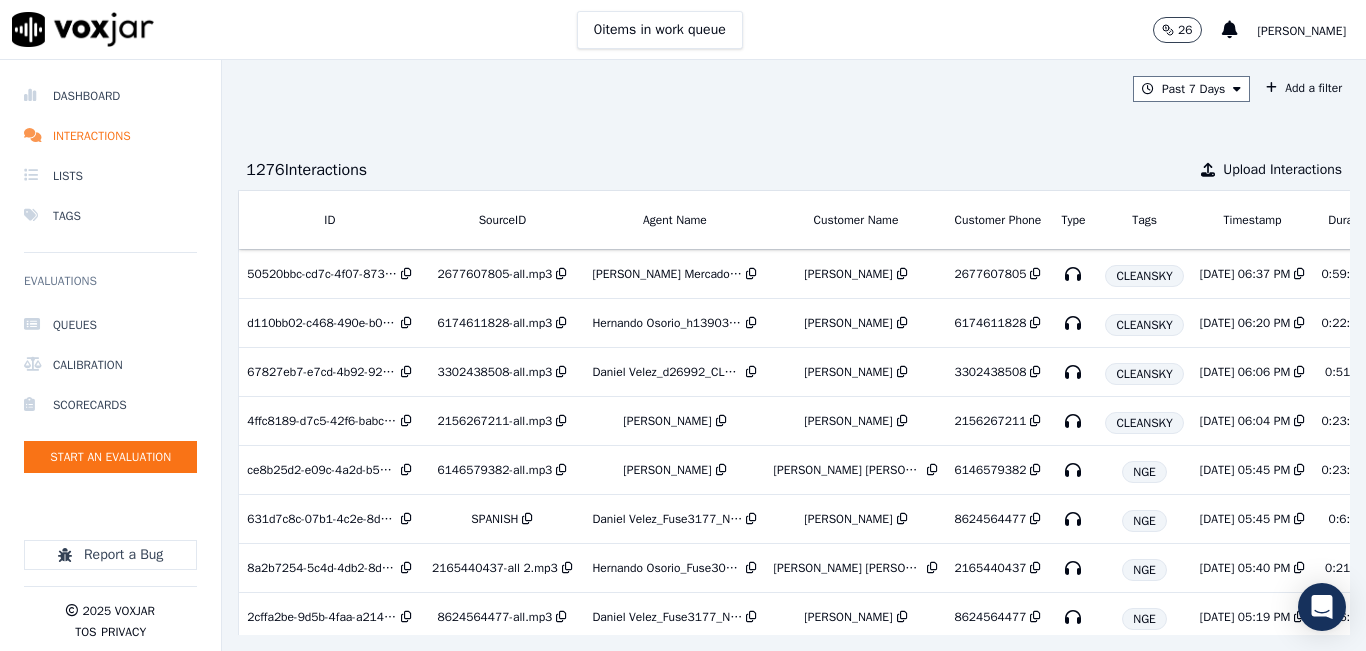 scroll, scrollTop: 0, scrollLeft: 297, axis: horizontal 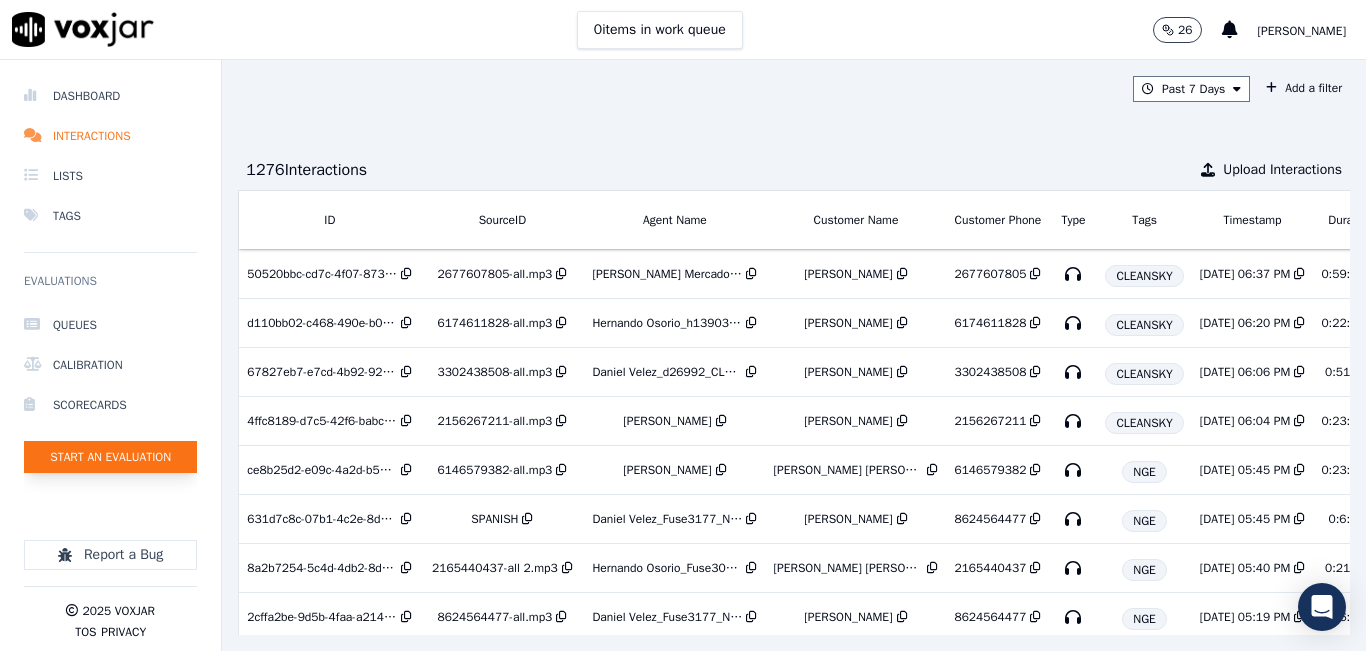 click on "Start an Evaluation" 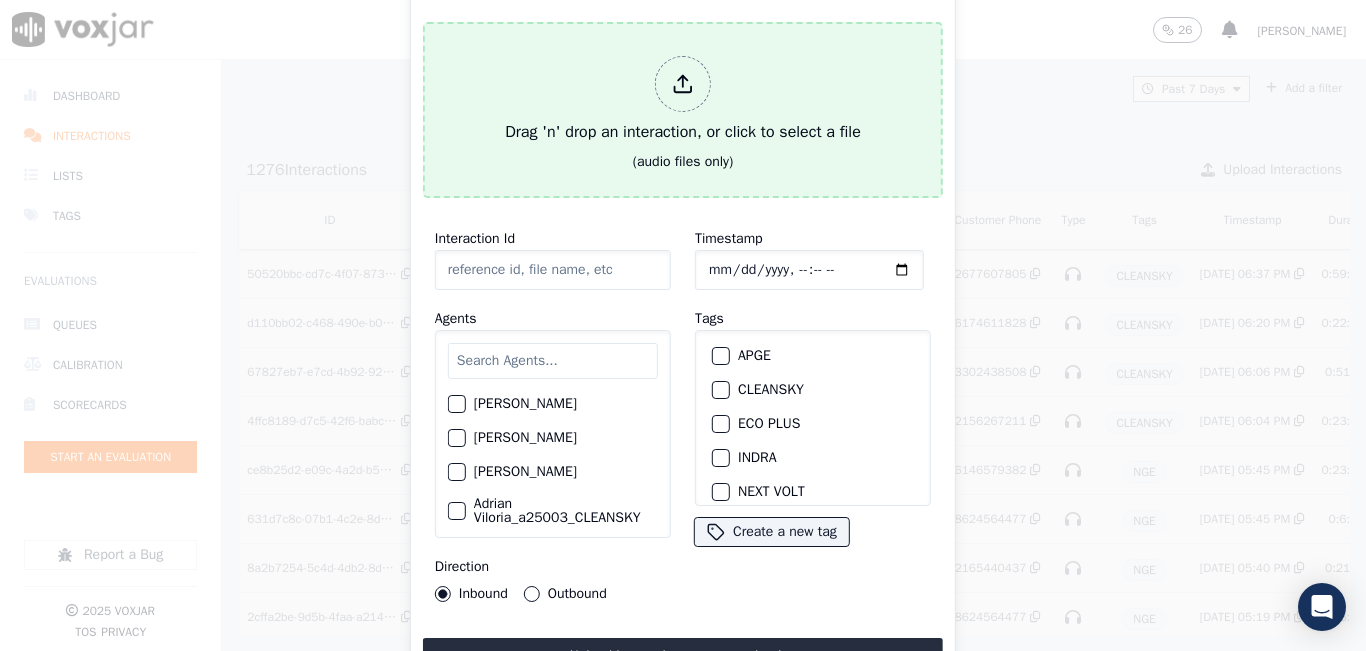 click on "Drag 'n' drop an interaction, or click to select a file   (audio files only)" at bounding box center (683, 110) 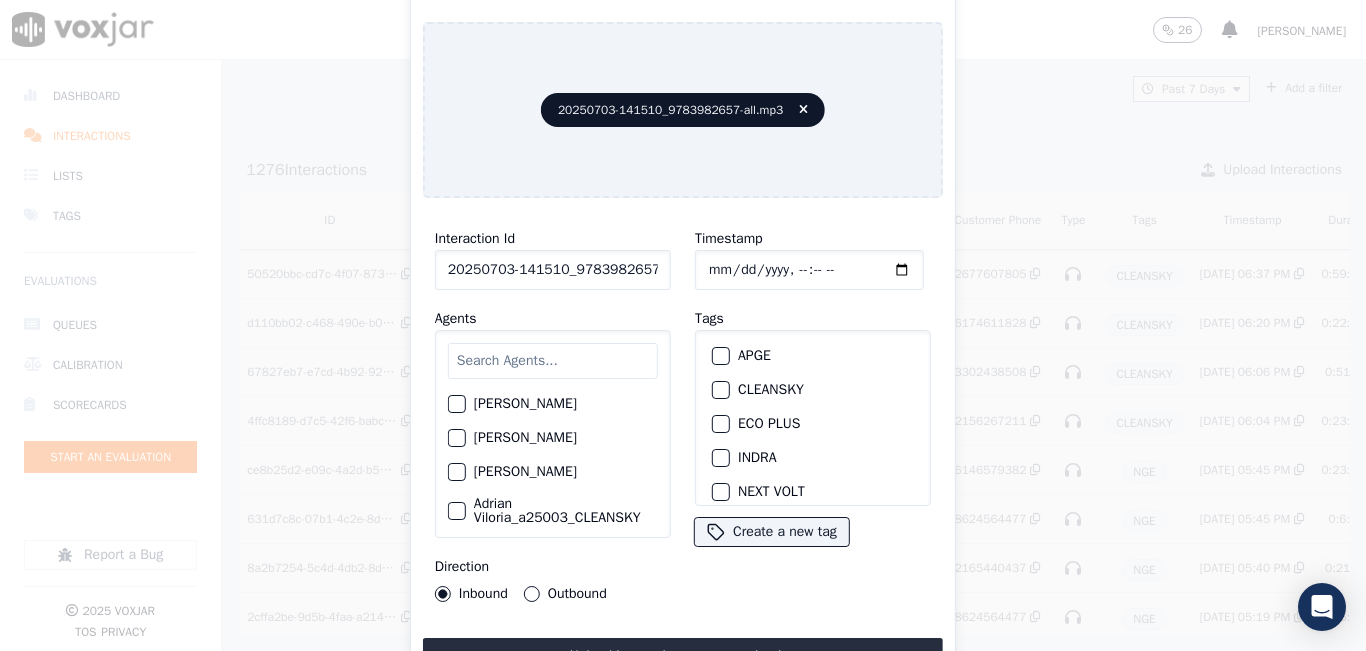 click at bounding box center (553, 361) 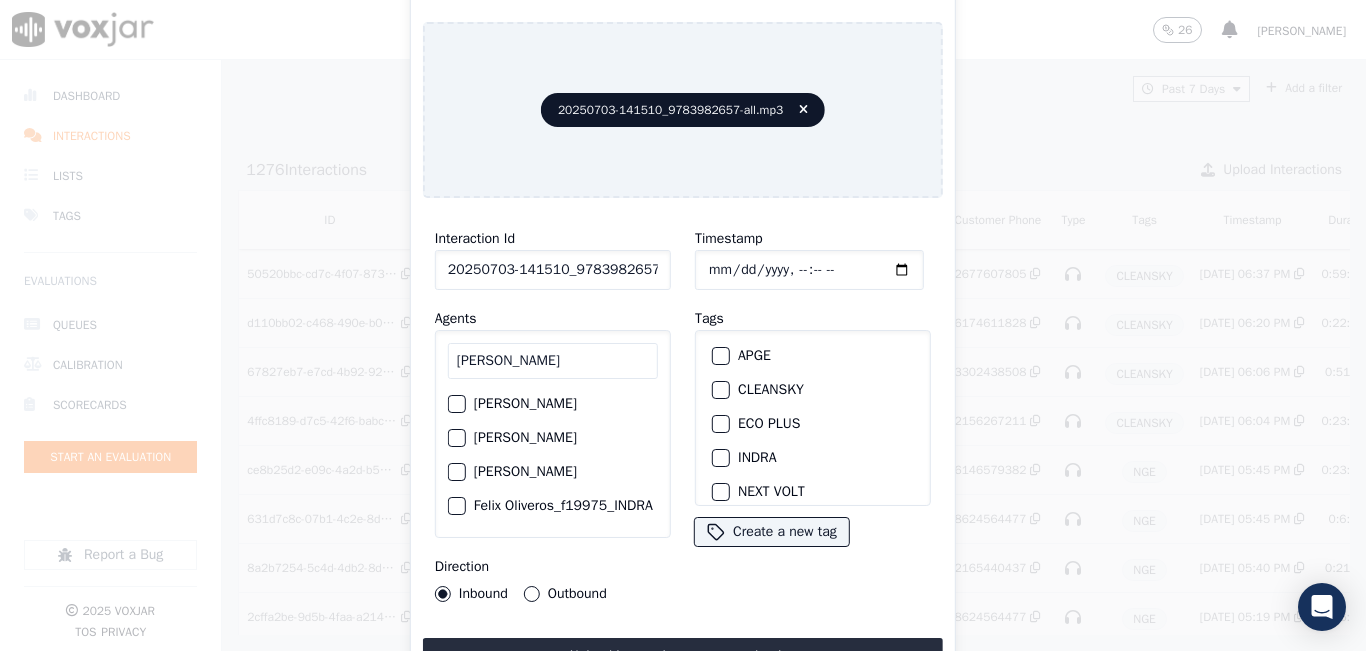 type on "felix" 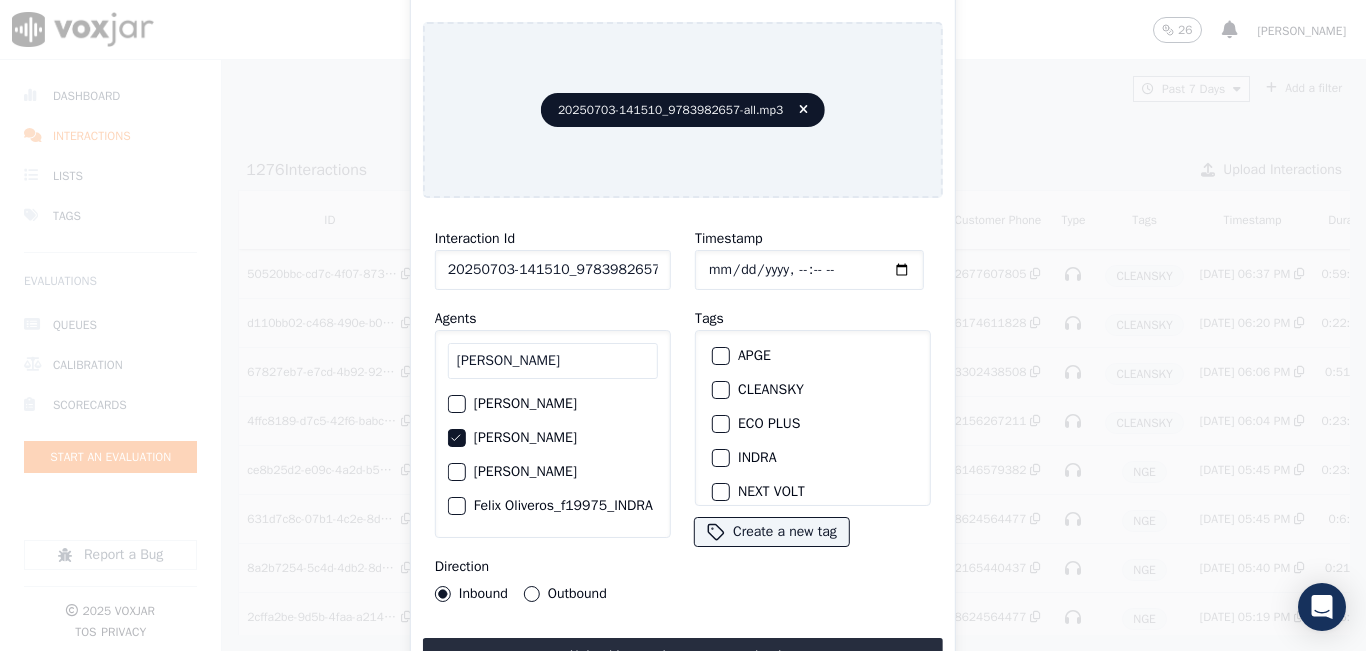 click at bounding box center (720, 390) 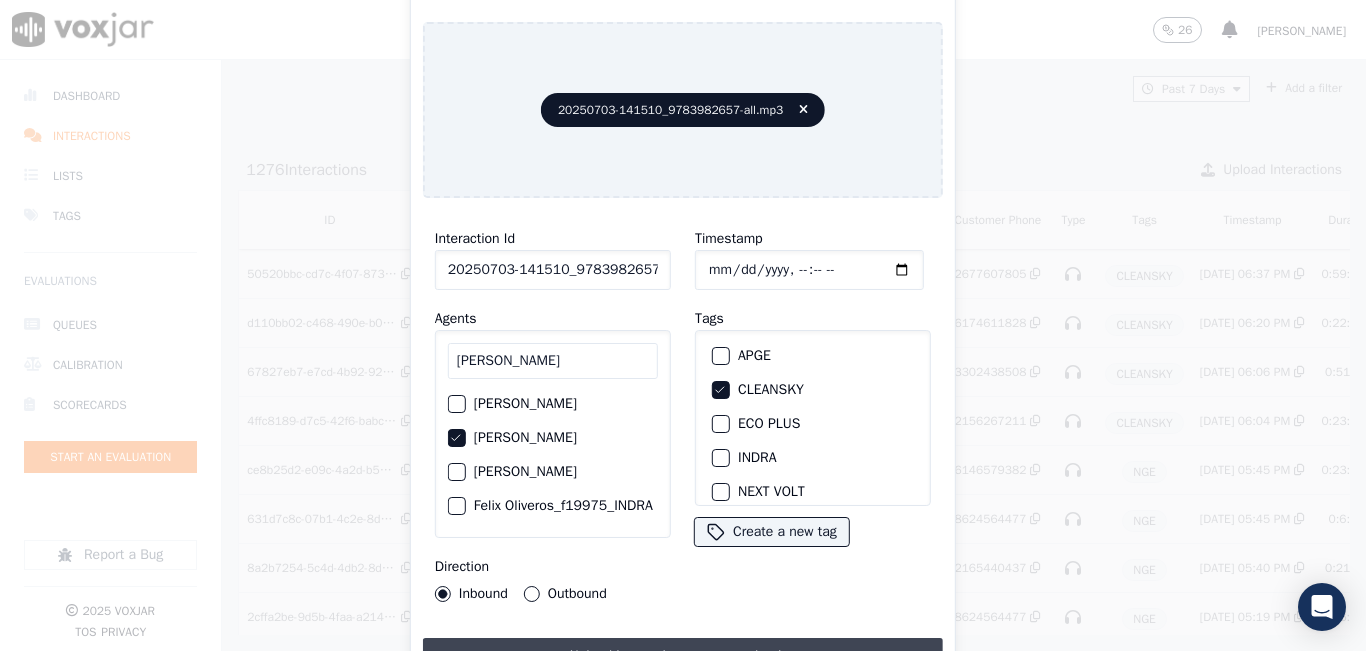 click on "Upload interaction to start evaluation" at bounding box center [683, 656] 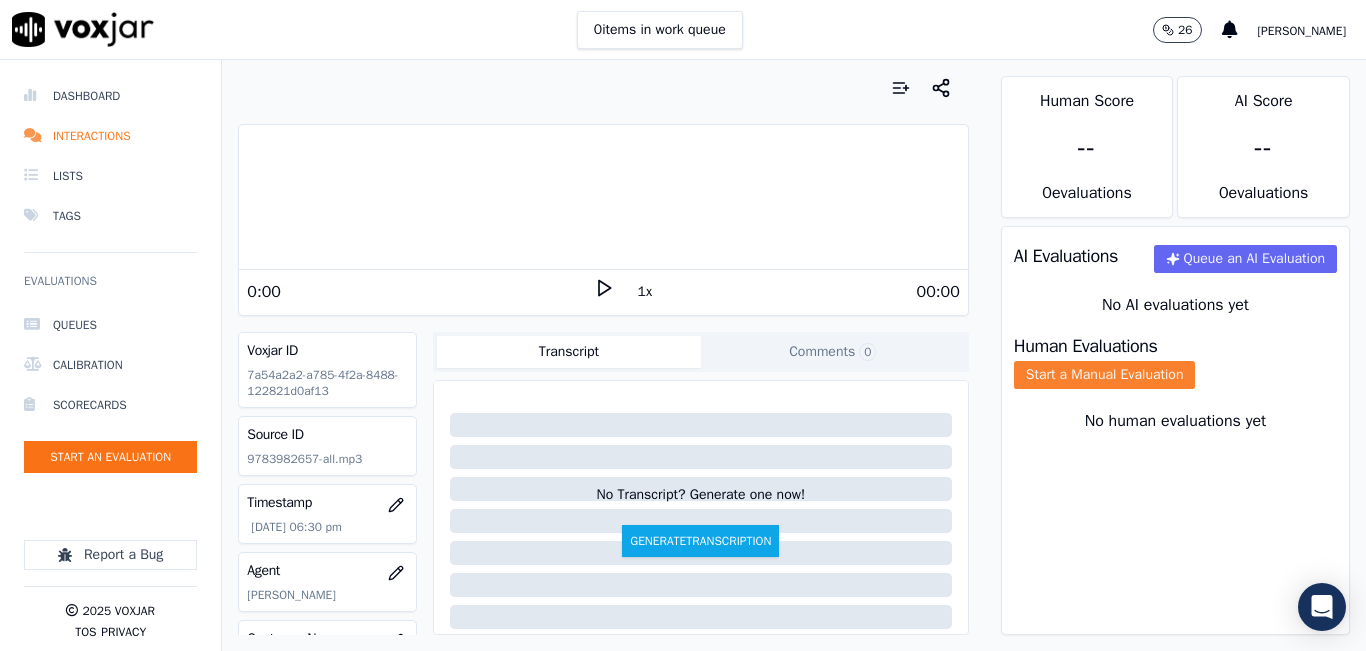 click on "Start a Manual Evaluation" 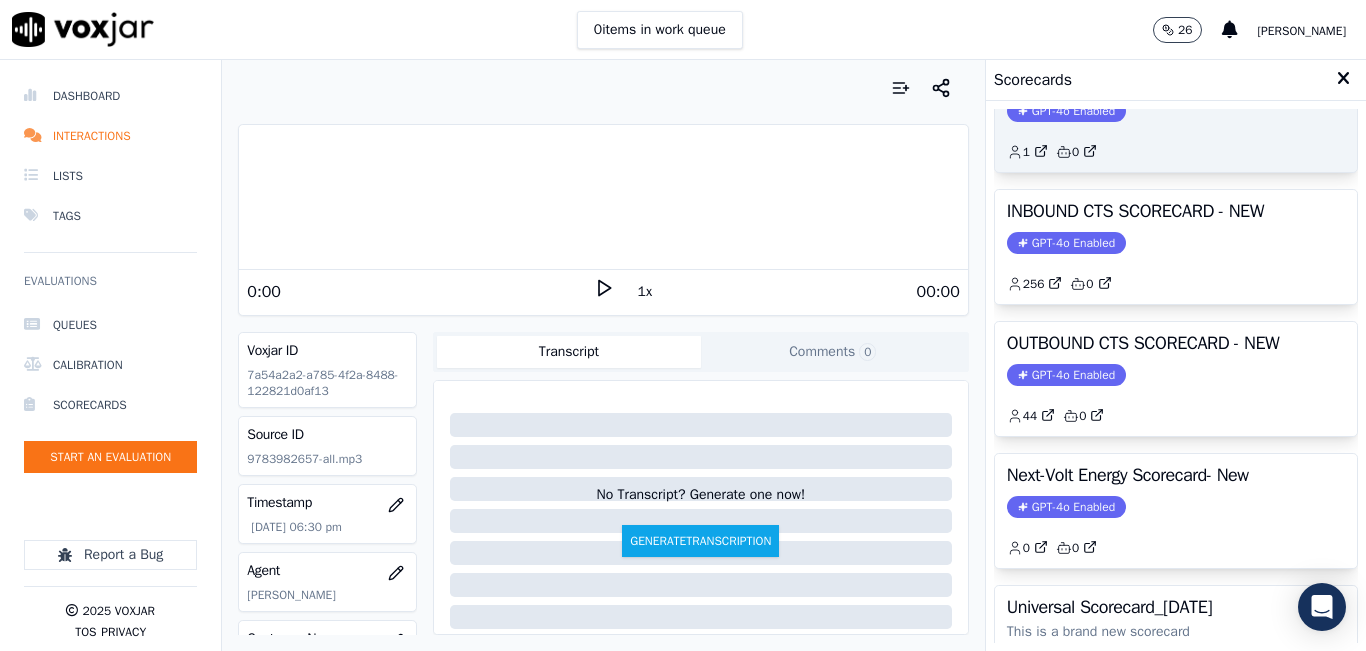 scroll, scrollTop: 227, scrollLeft: 0, axis: vertical 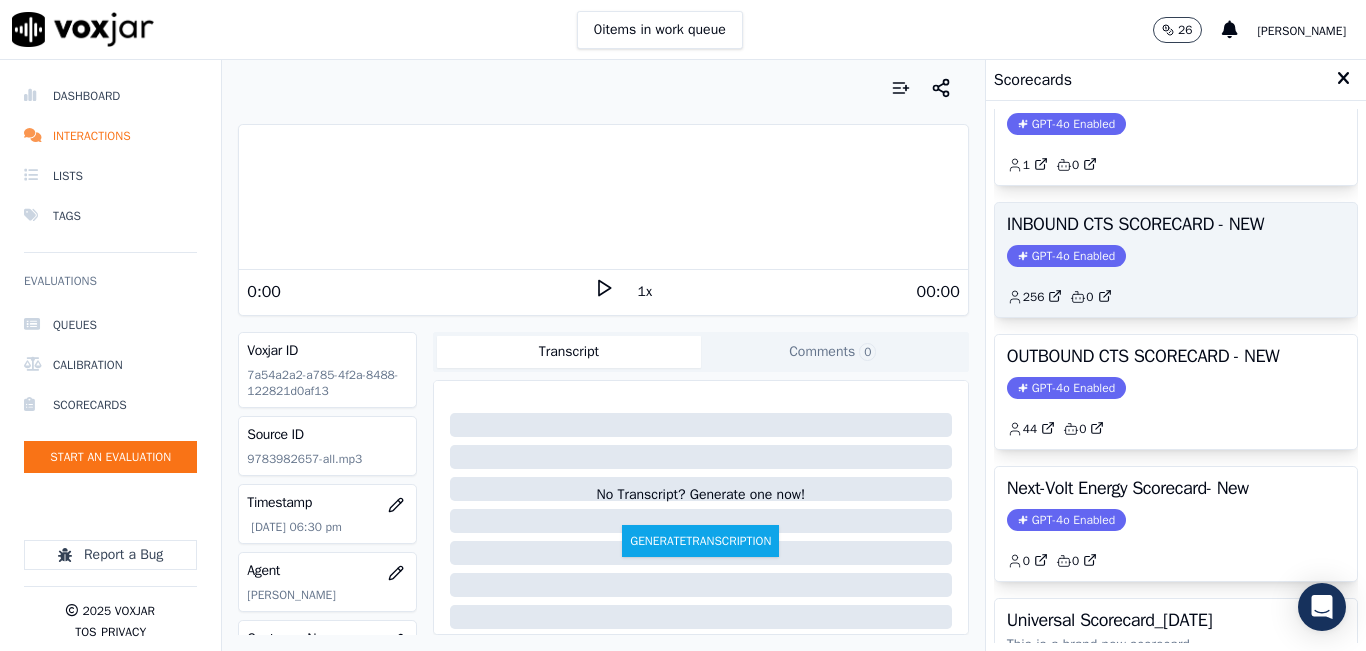 click on "INBOUND CTS SCORECARD - NEW        GPT-4o Enabled       256         0" at bounding box center (1176, 260) 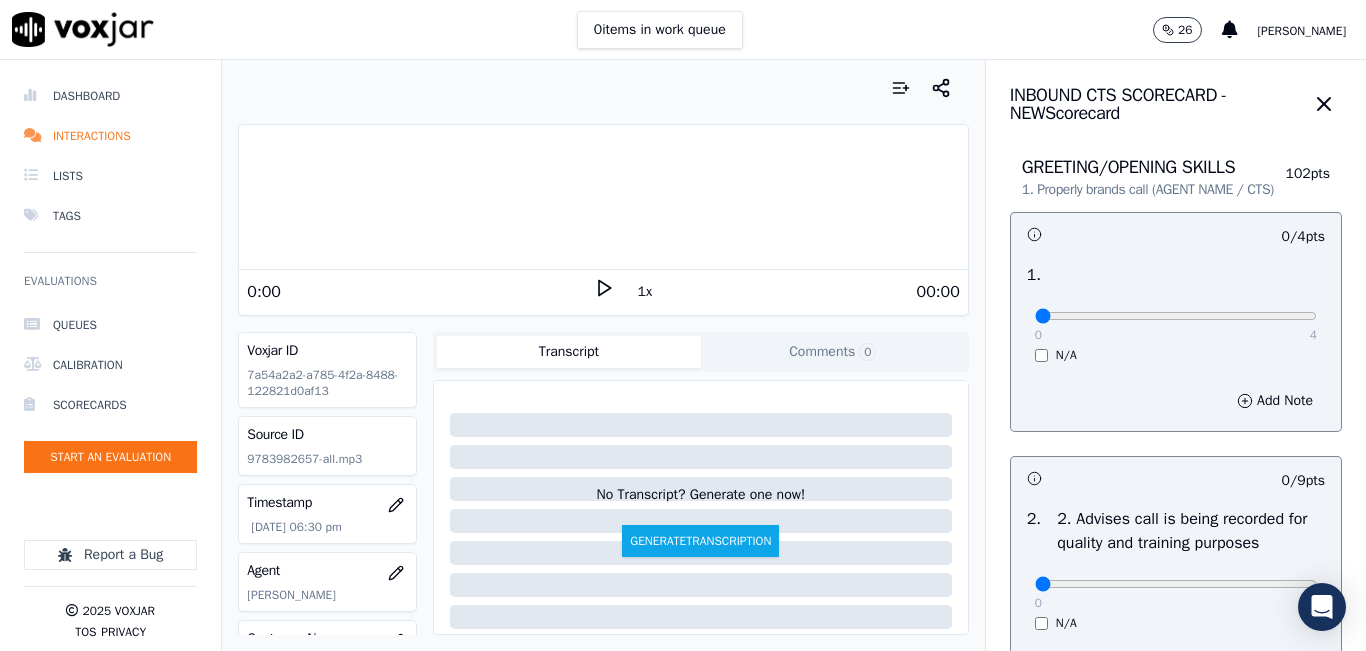 click 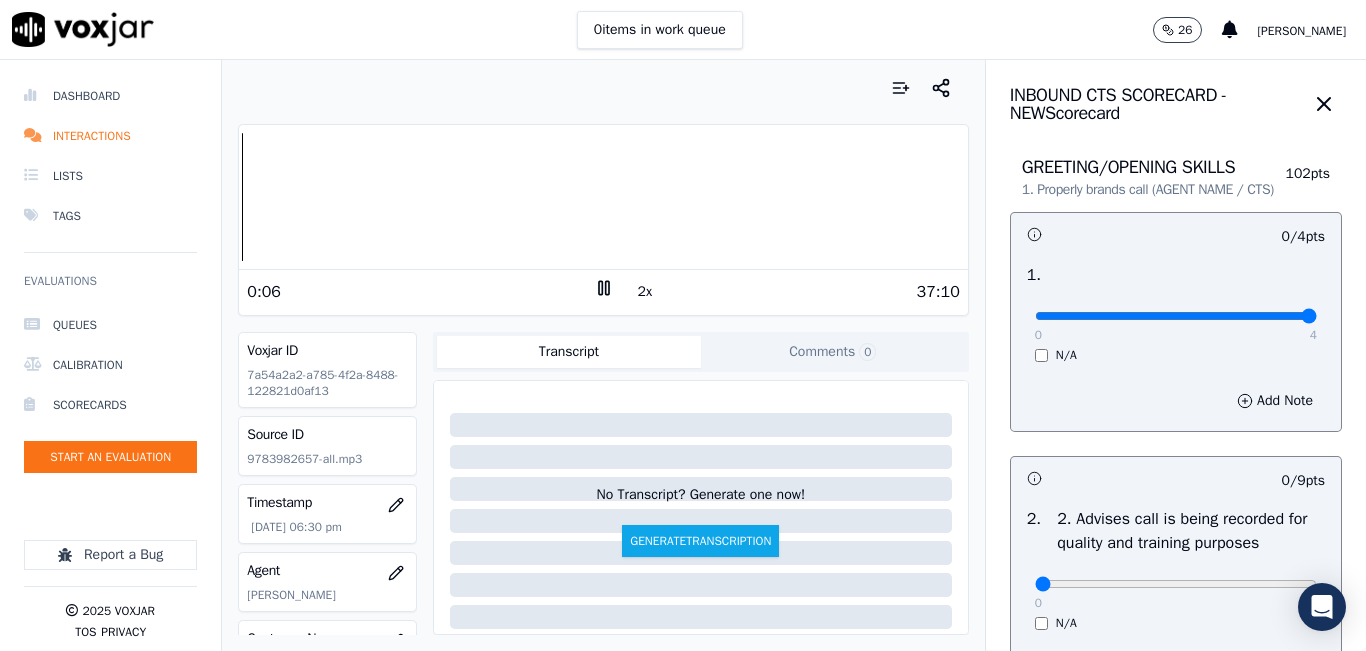 drag, startPoint x: 1030, startPoint y: 338, endPoint x: 1295, endPoint y: 331, distance: 265.09244 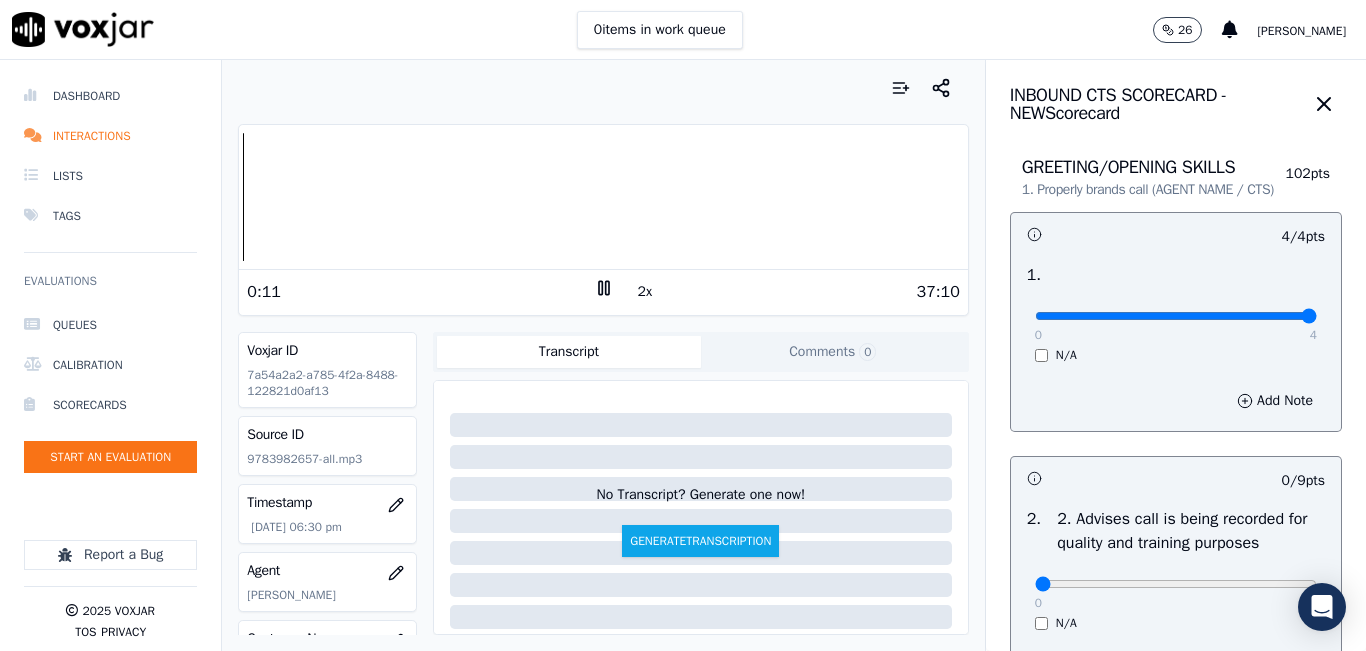 click on "2x" at bounding box center [645, 292] 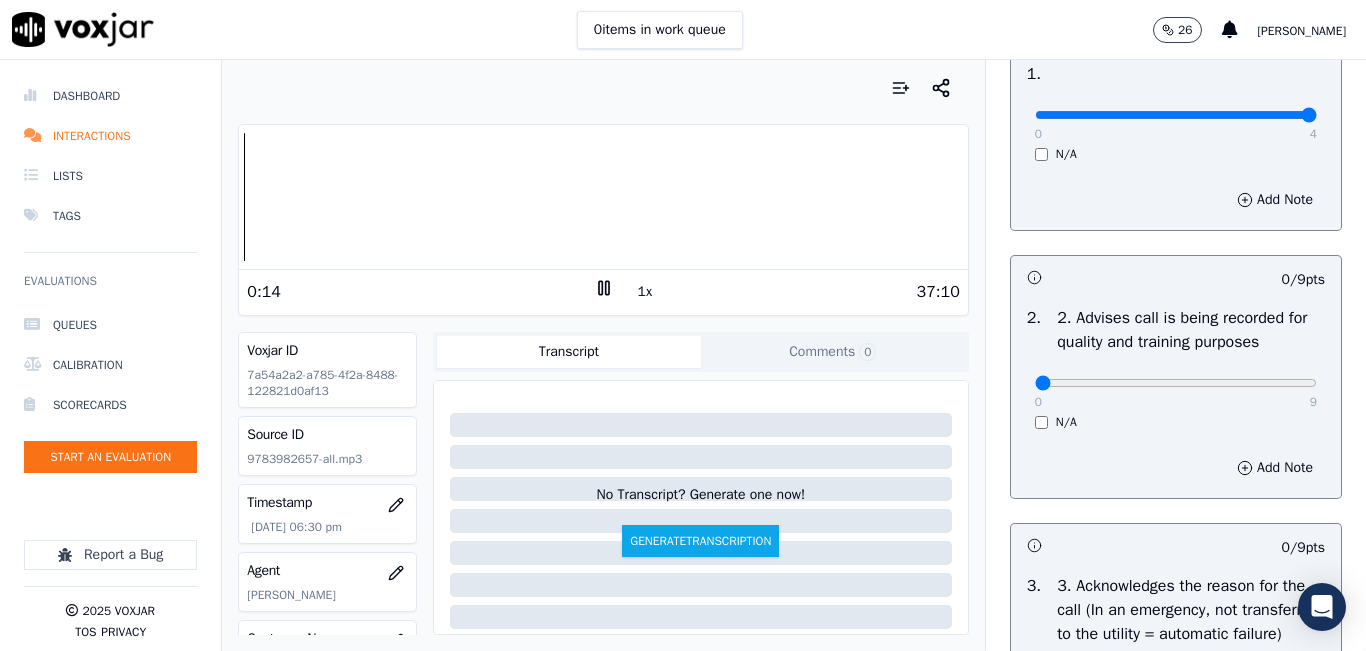 scroll, scrollTop: 200, scrollLeft: 0, axis: vertical 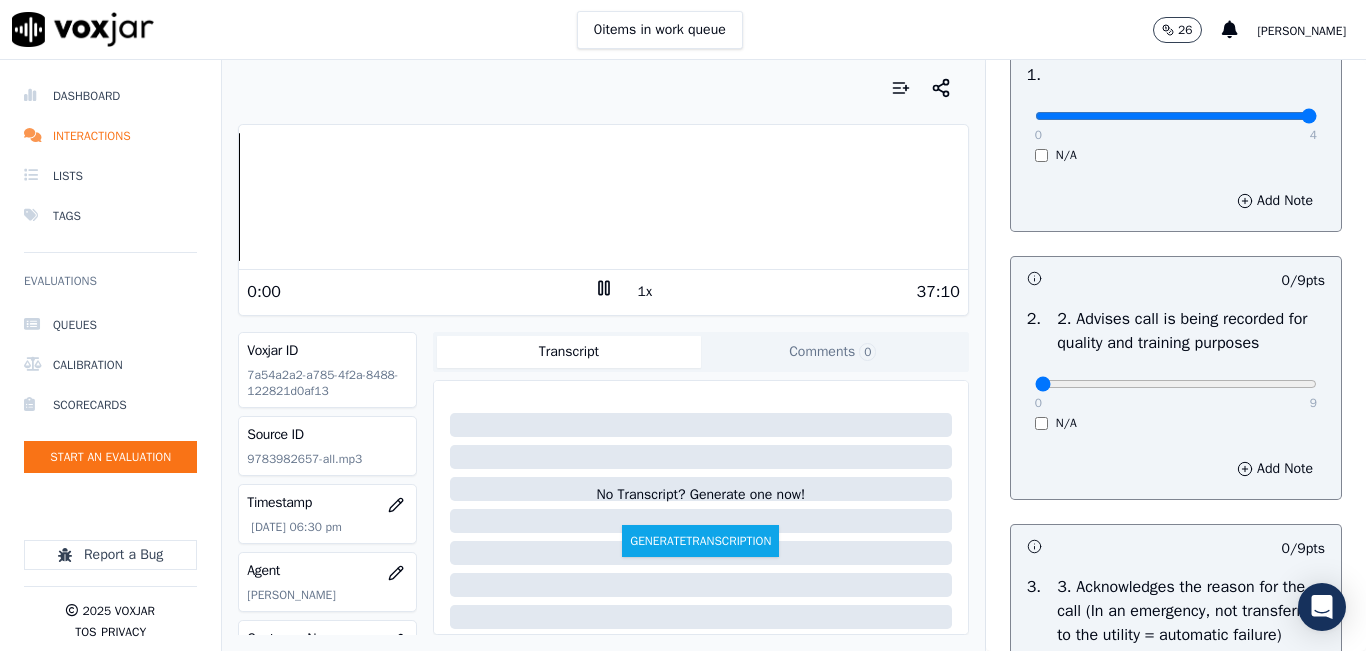 click on "Dashboard   Interactions   Lists   Tags       Evaluations     Queues   Calibration   Scorecards   Start an Evaluation
Report a Bug       2025   Voxjar   TOS   Privacy             Your browser does not support the audio element.   0:00     1x   37:10   Voxjar ID   7a54a2a2-a785-4f2a-8488-122821d0af13   Source ID   9783982657-all.mp3   Timestamp
07/07/2025 06:30 pm     Agent
Felix Oliveros_FOliverosNWFG_SPARK     Customer Name     n/a     Customer Phone     n/a     Tags
CLEANSKY     Source     manualUpload   Type     AUDIO       Transcript   Comments  0   No Transcript? Generate one now!   Generate  Transcription         Add Comment   Scores   Transcript   Metadata   Comments         Human Score   --   0  evaluation s   AI Score   --   0  evaluation s     AI Evaluations
Queue an AI Evaluation   No AI evaluations yet   Human Evaluations   Start a Manual Evaluation   No human evaluations yet       INBOUND CTS SCORECARD - NEW   Scorecard           102  pts" at bounding box center (683, 355) 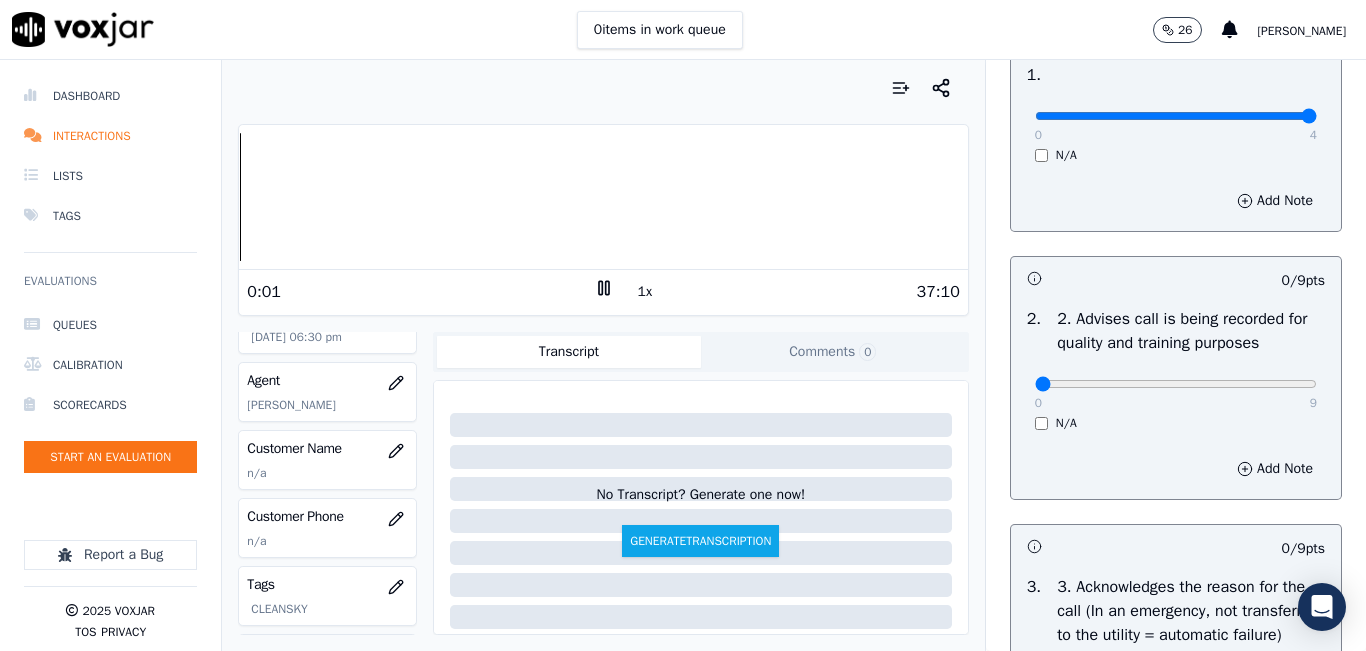 scroll, scrollTop: 200, scrollLeft: 0, axis: vertical 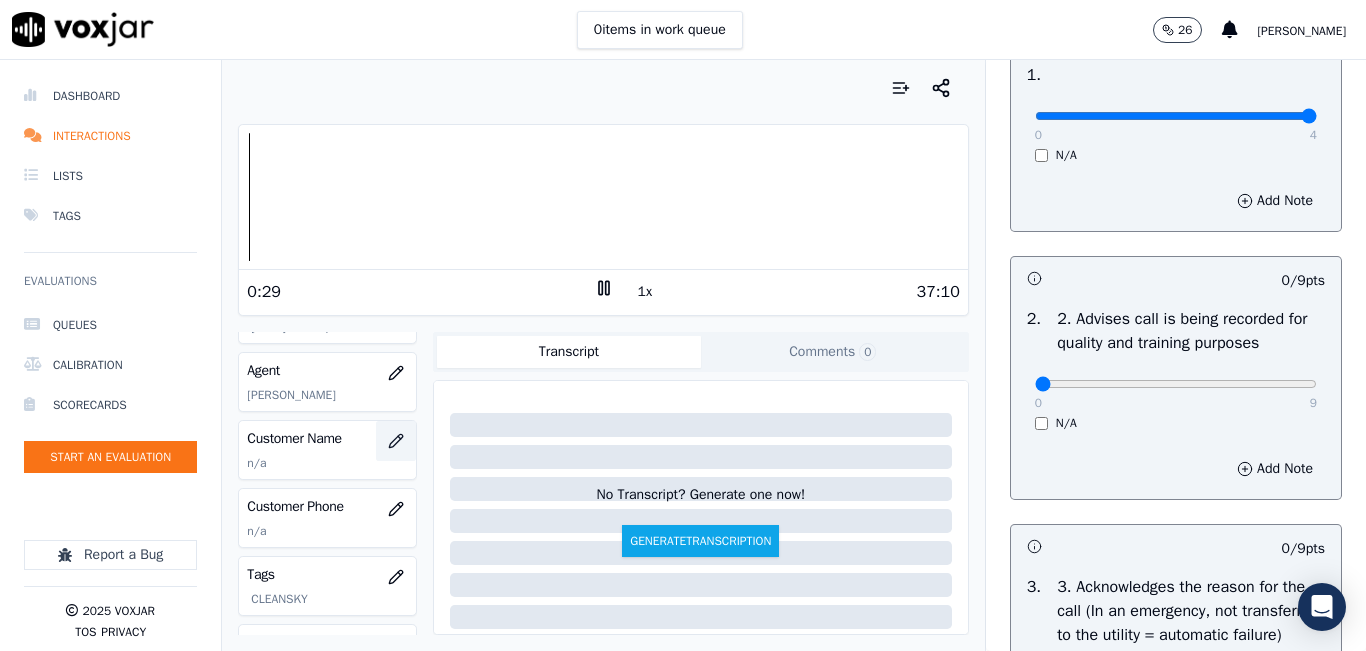 click at bounding box center (396, 441) 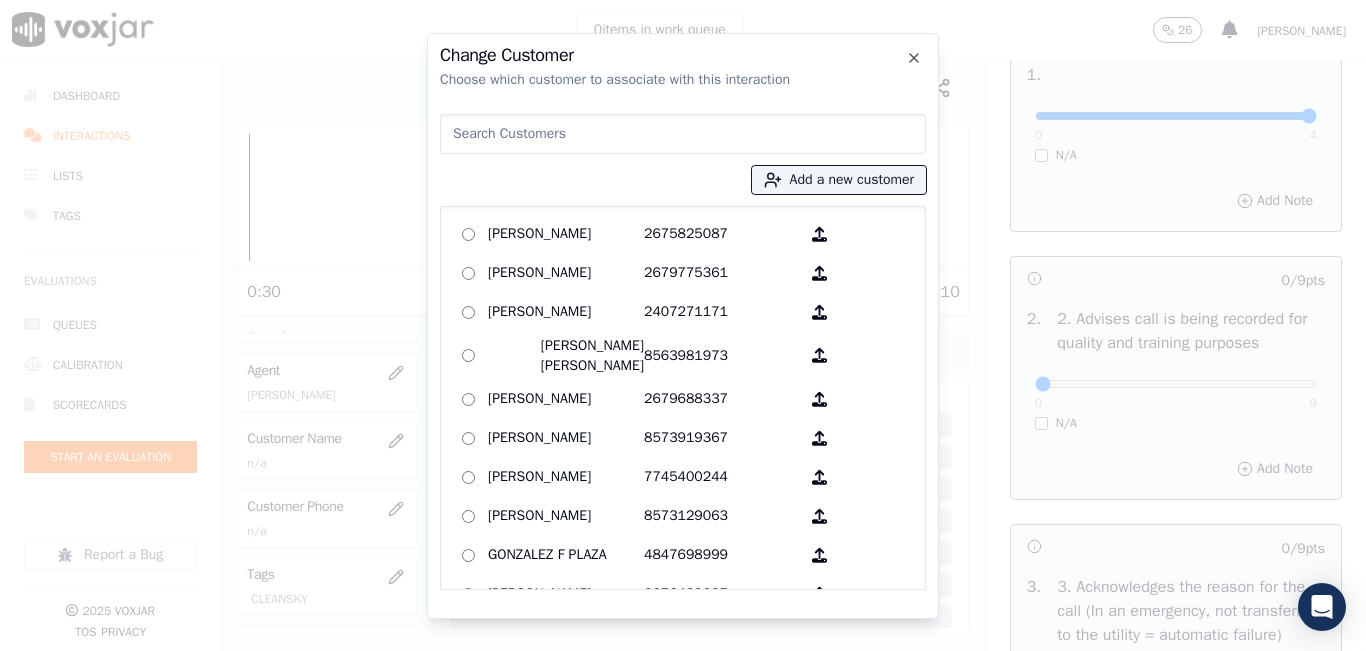 click at bounding box center (683, 134) 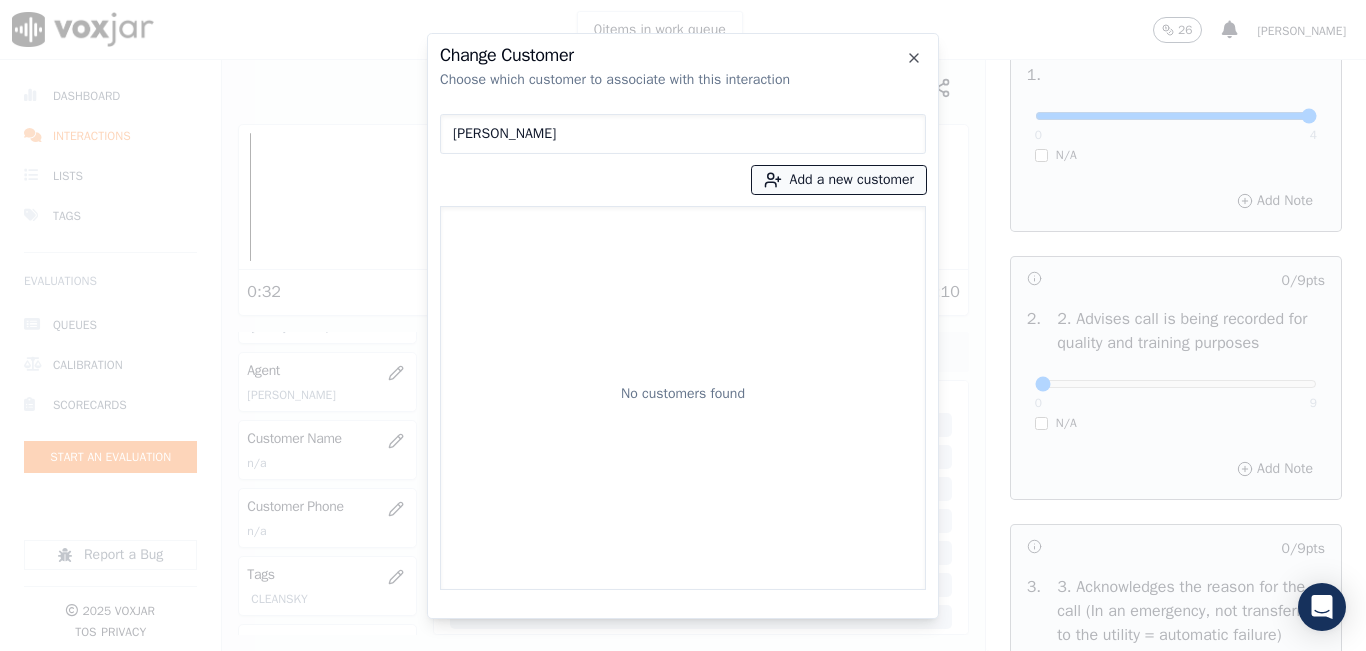 type on "DIANA COLON" 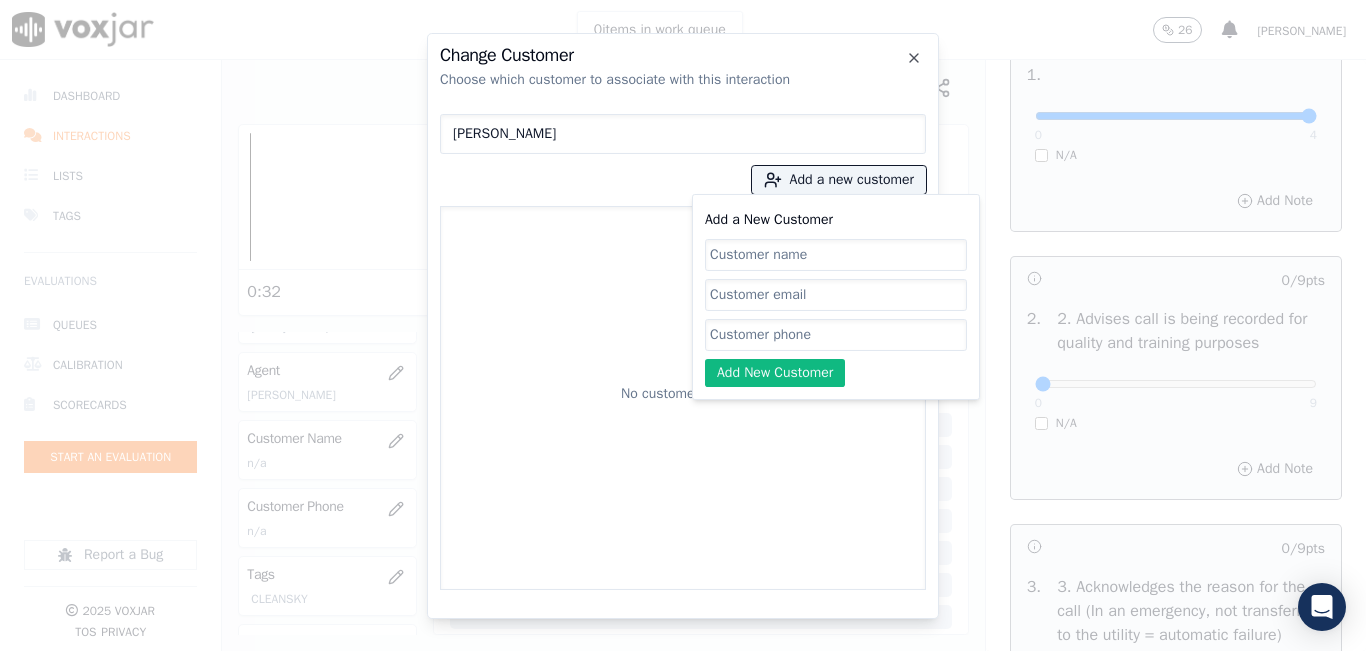 click on "Add a New Customer" 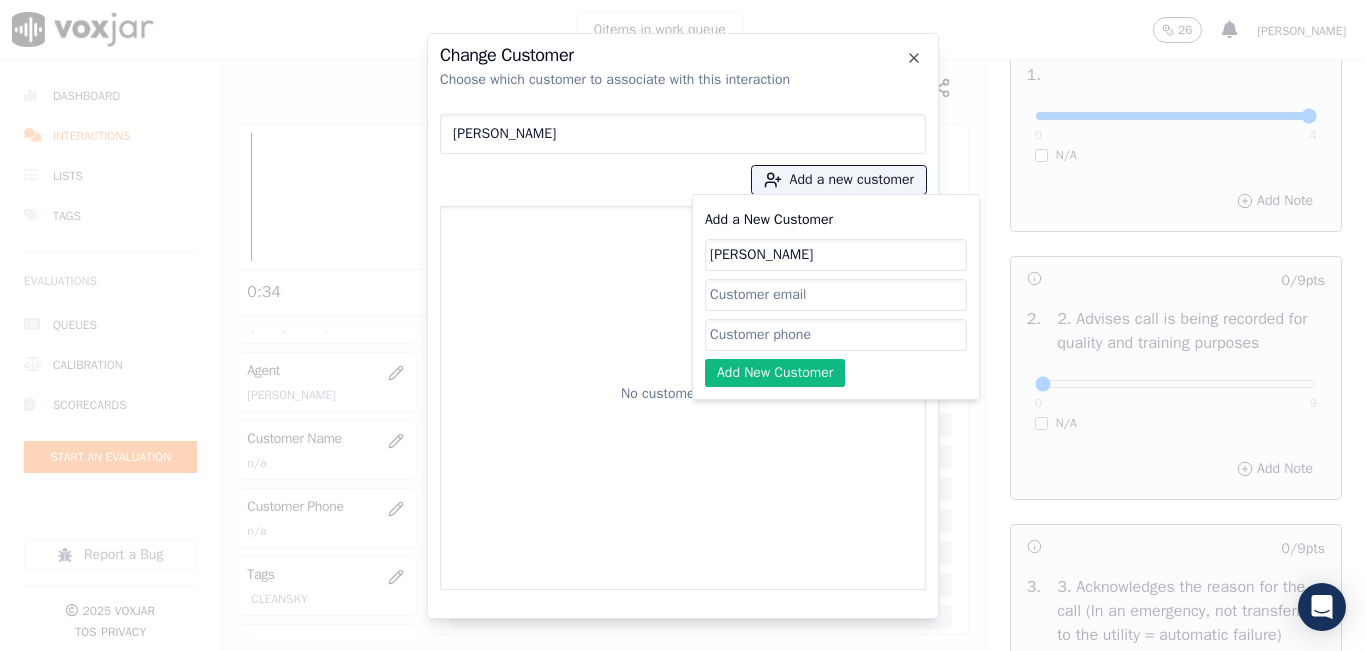 type on "DIANA COLON" 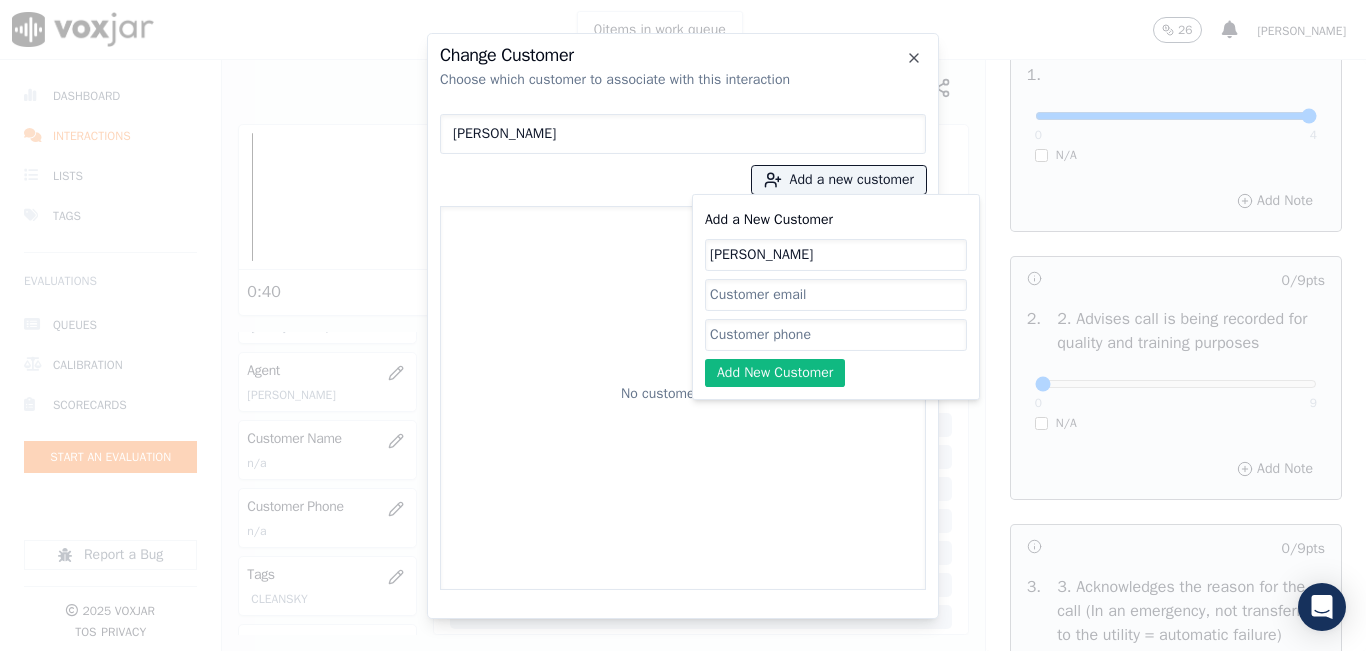 click on "Add a New Customer" 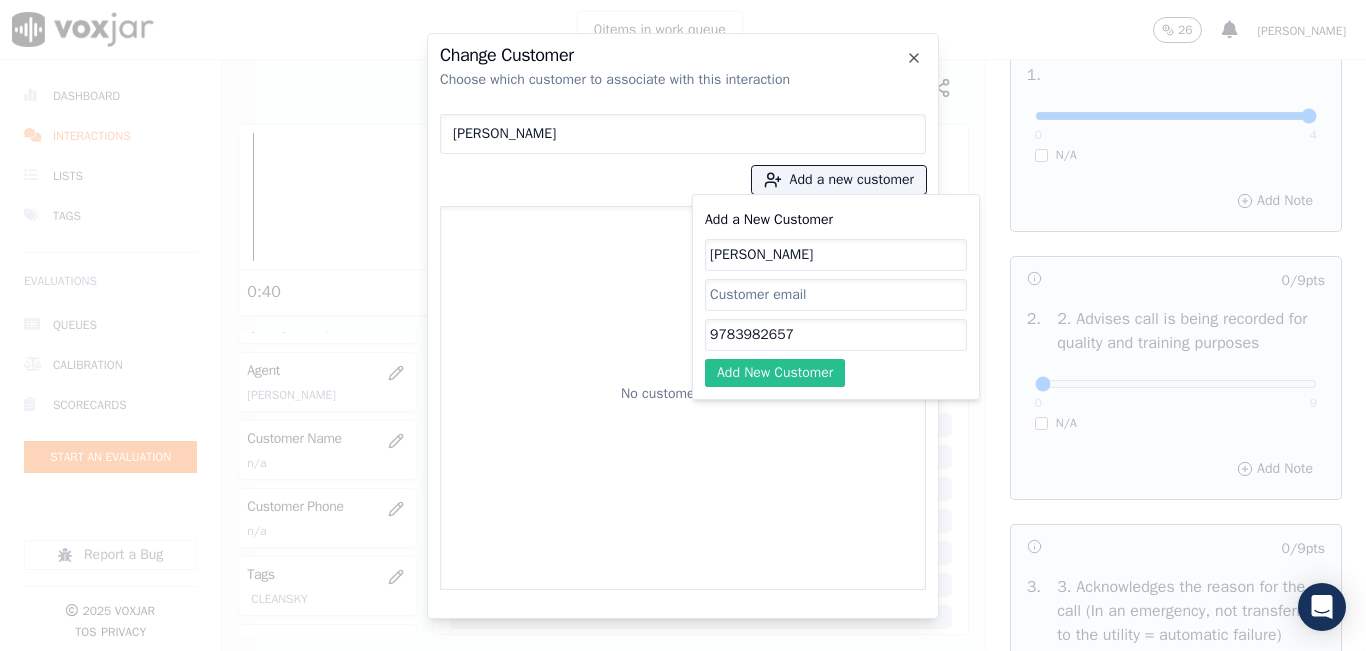type on "9783982657" 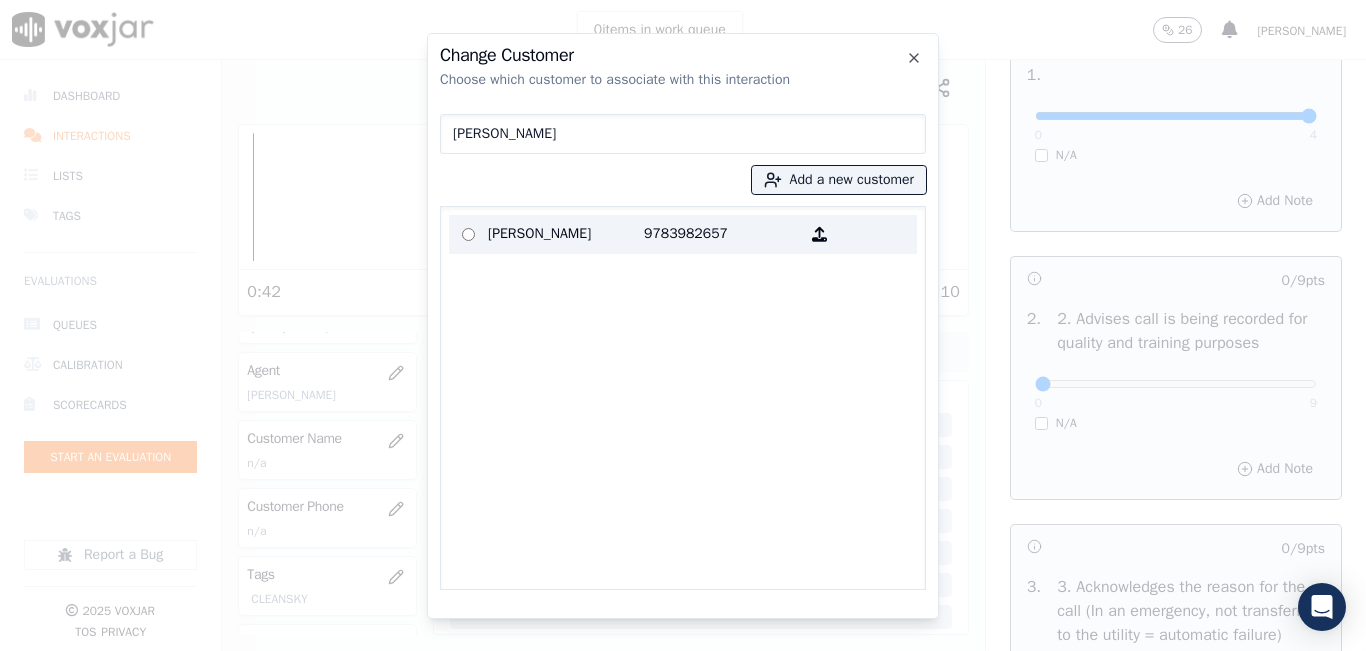 click on "DIANA COLON" at bounding box center (566, 234) 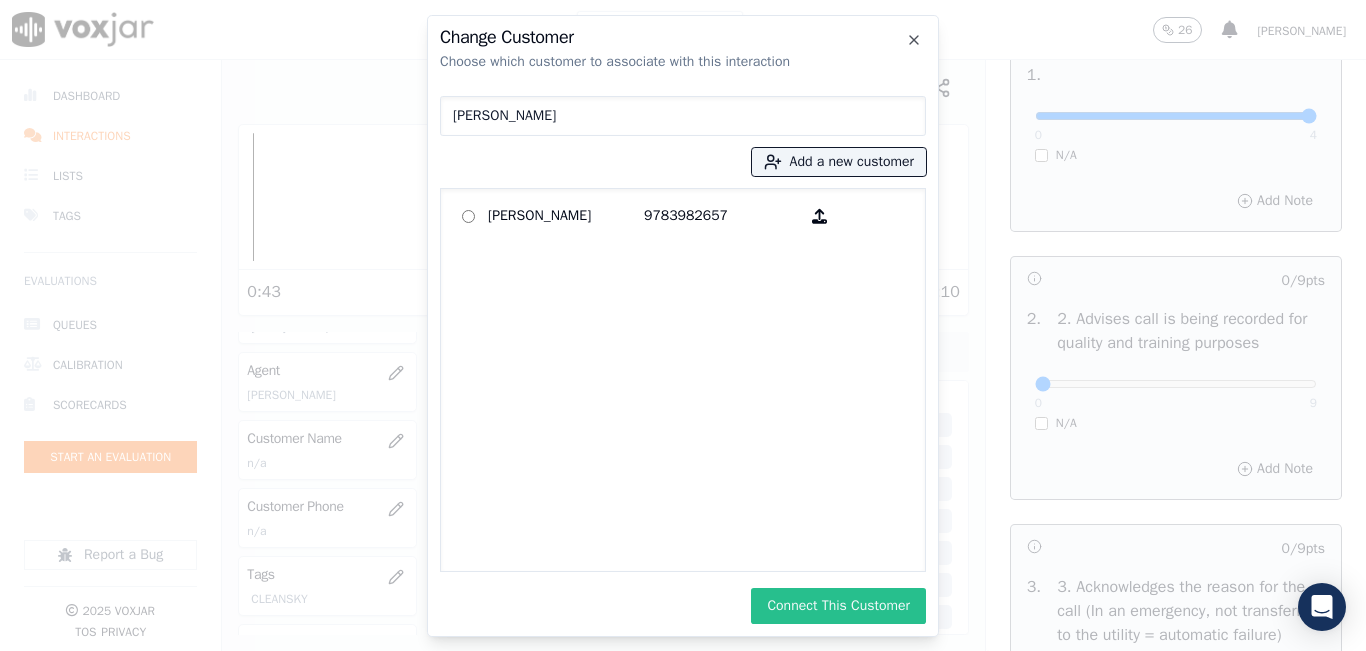 click on "Connect This Customer" at bounding box center (838, 606) 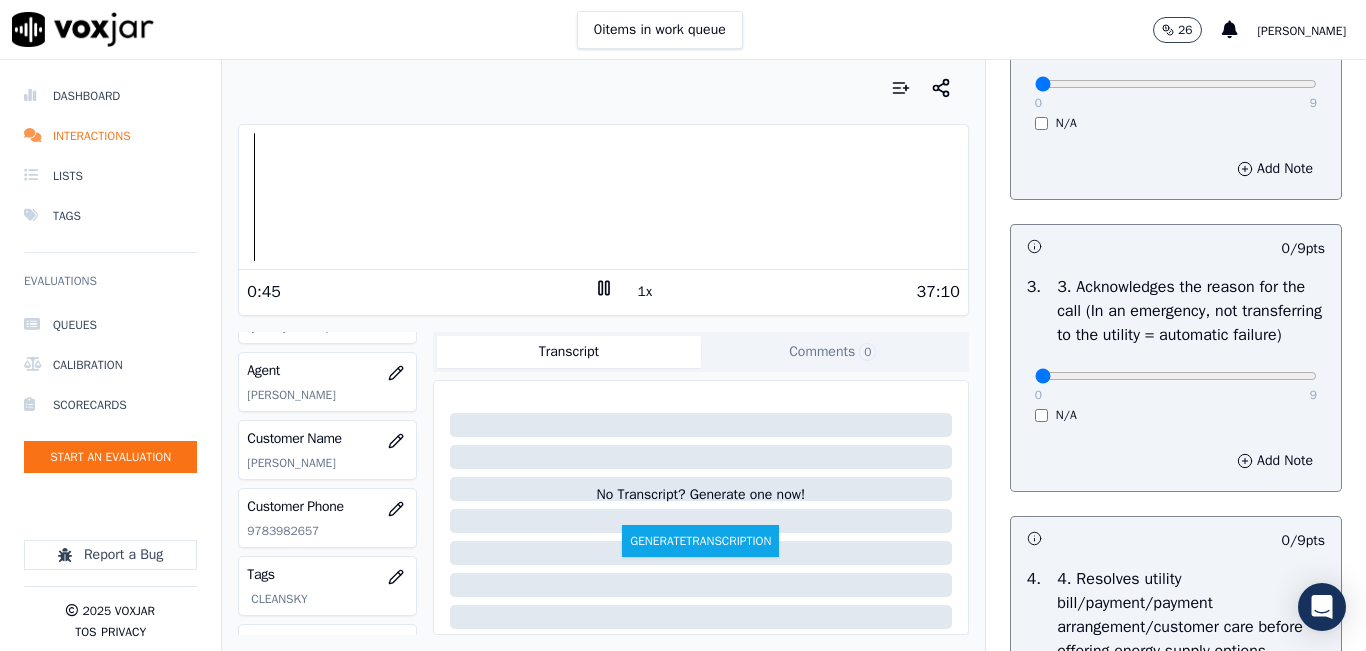 scroll, scrollTop: 600, scrollLeft: 0, axis: vertical 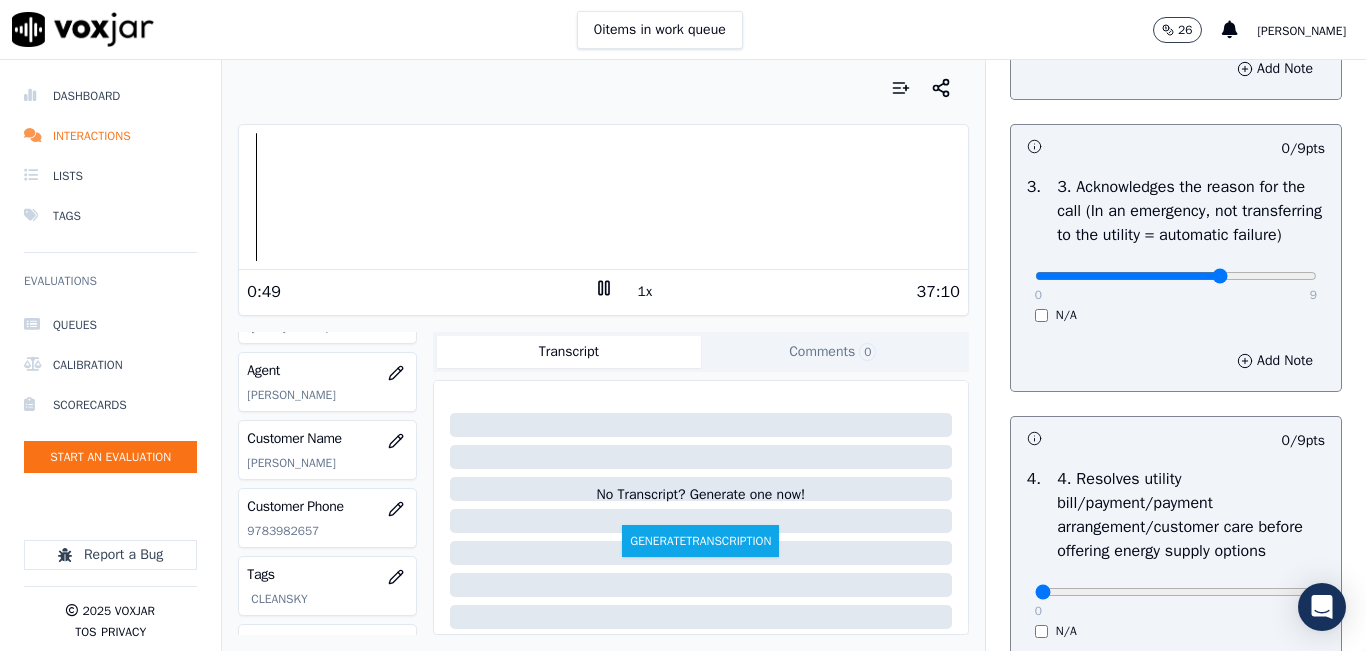 drag, startPoint x: 1053, startPoint y: 325, endPoint x: 1193, endPoint y: 322, distance: 140.03214 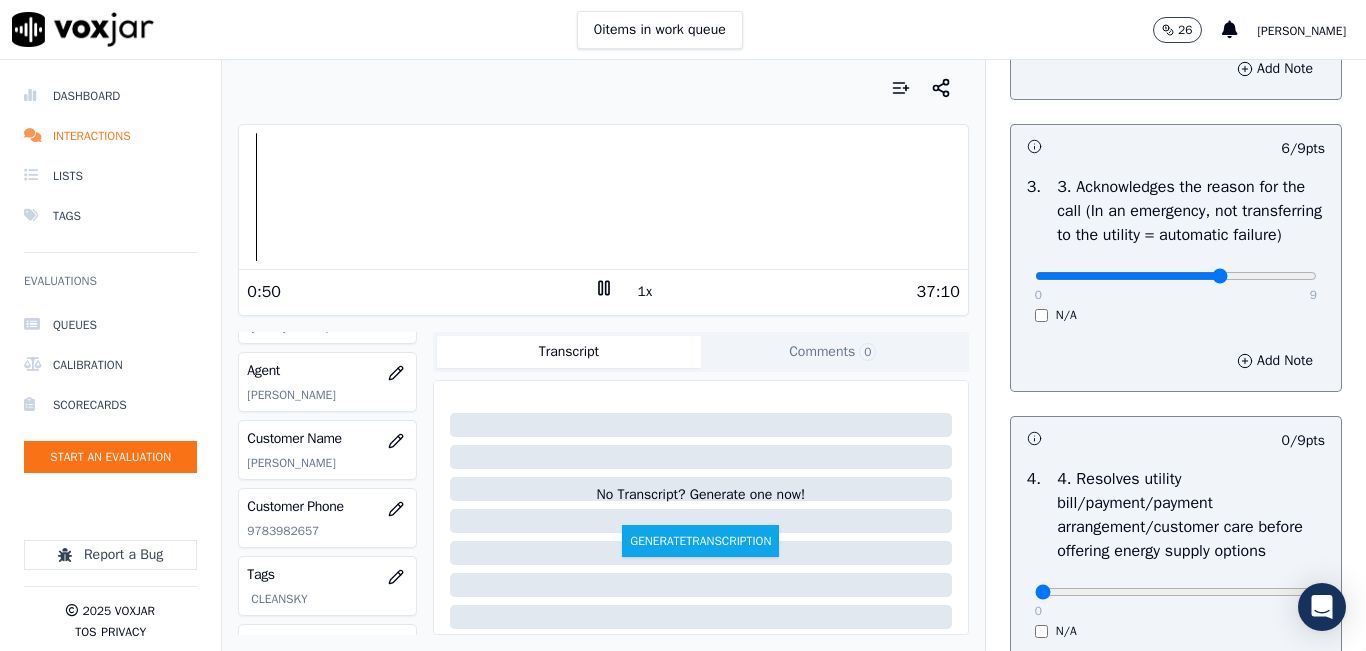 scroll, scrollTop: 700, scrollLeft: 0, axis: vertical 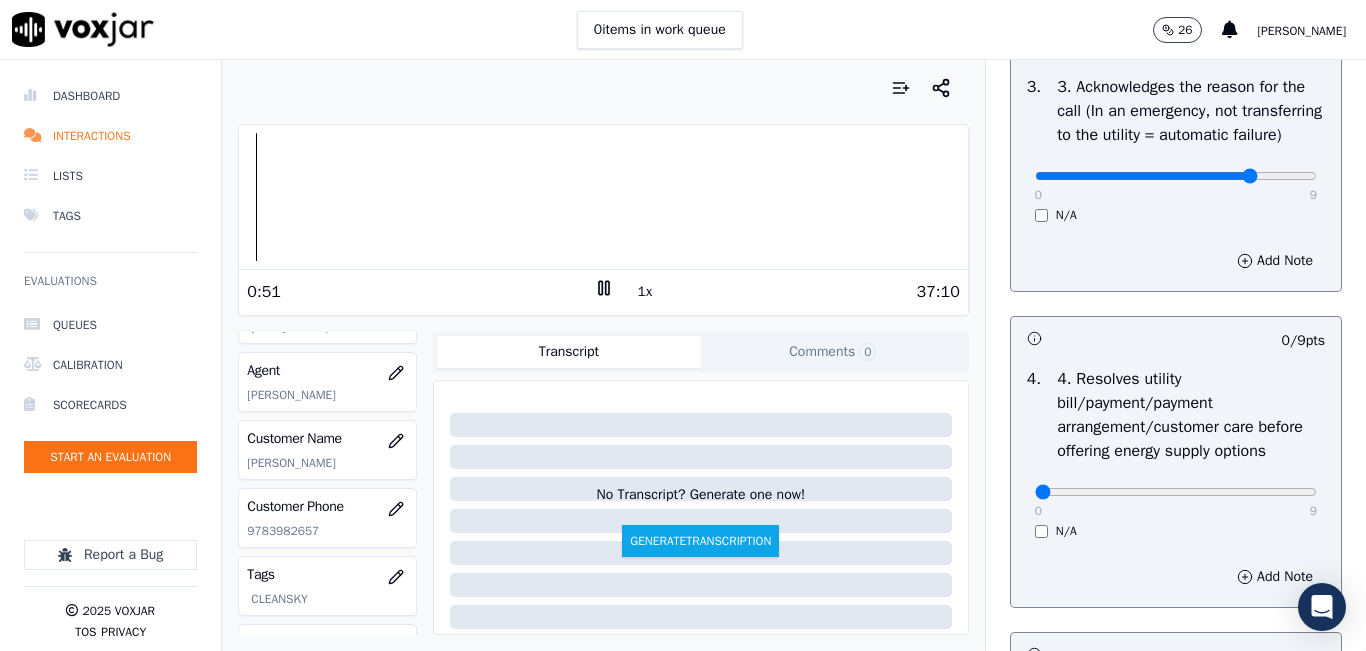 click at bounding box center [1176, -384] 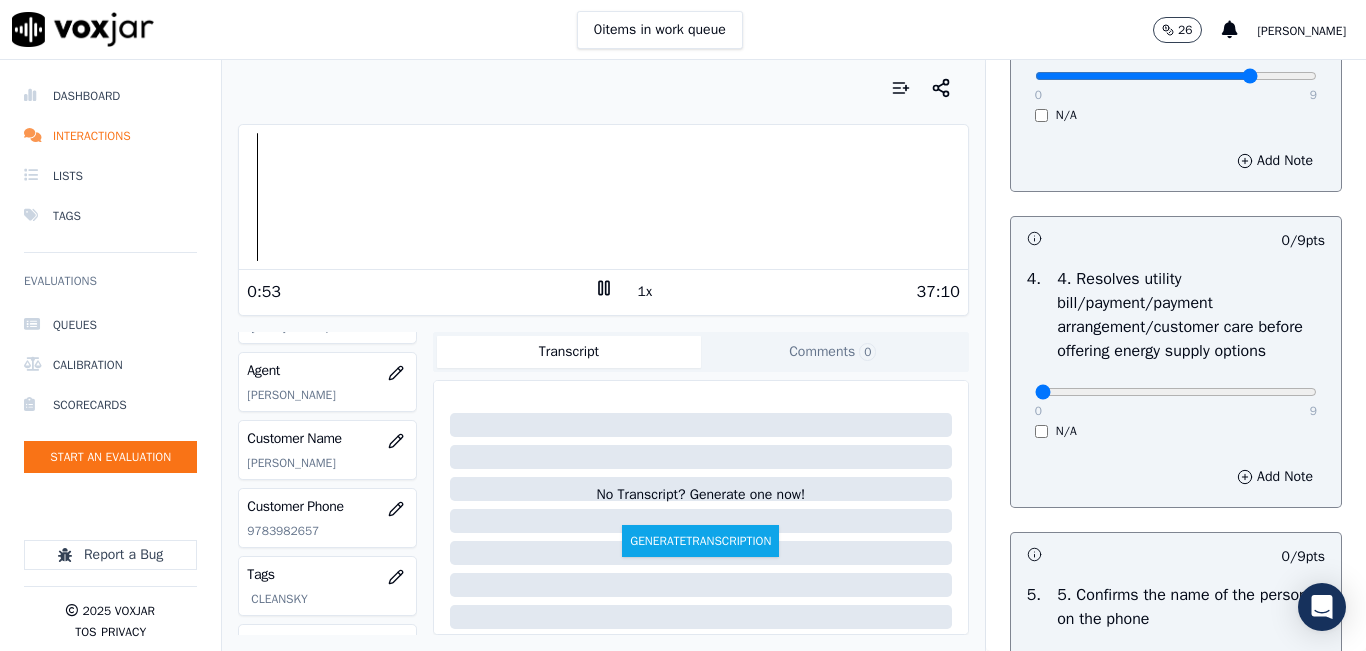 scroll, scrollTop: 600, scrollLeft: 0, axis: vertical 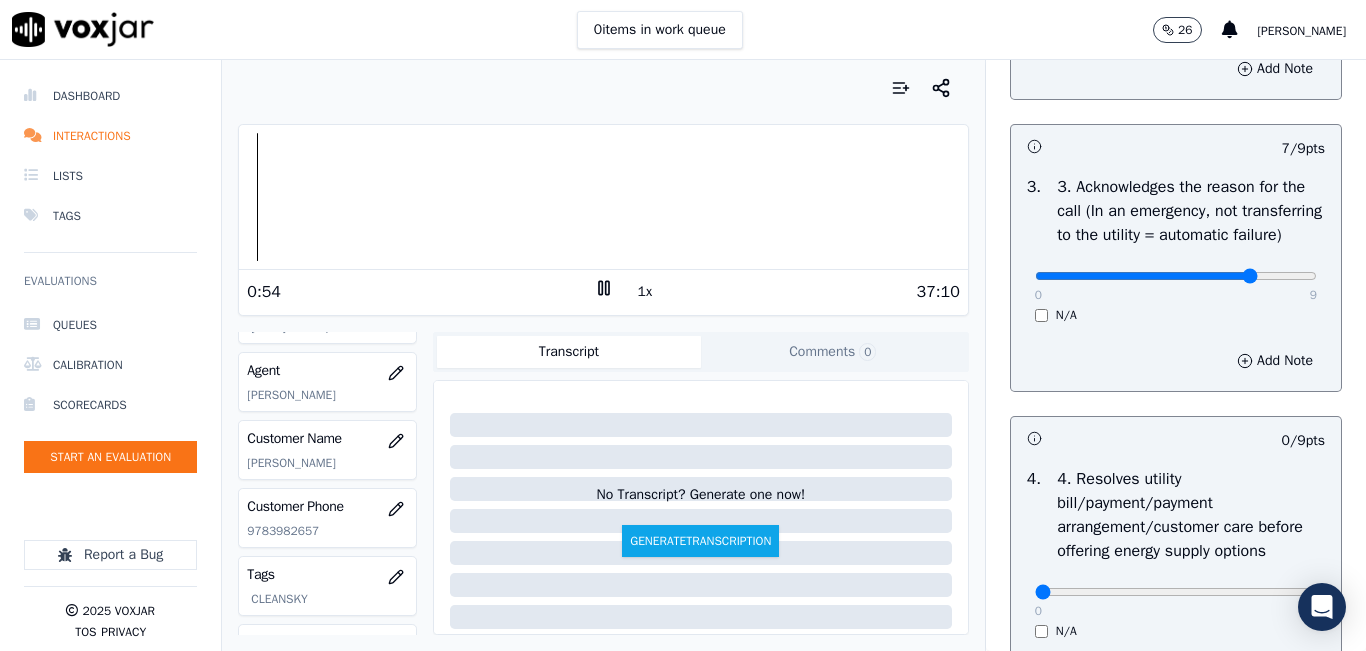 drag, startPoint x: 1210, startPoint y: 311, endPoint x: 1292, endPoint y: 301, distance: 82.607506 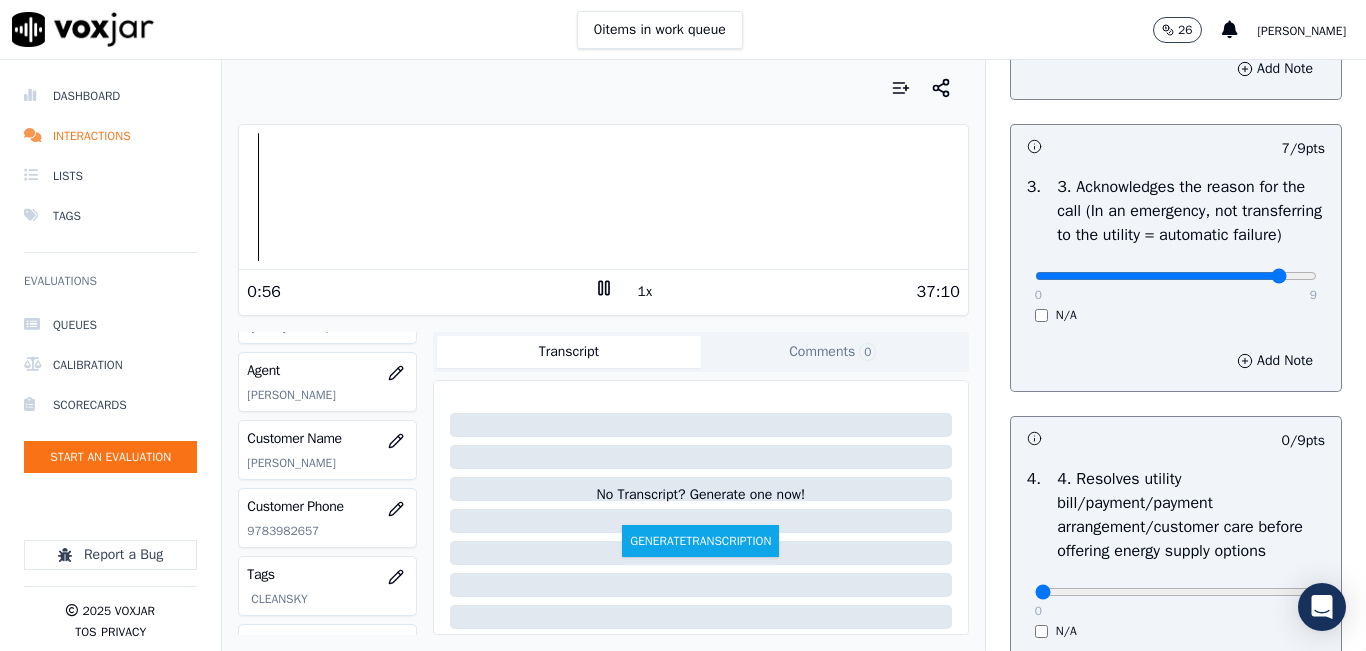 type on "8" 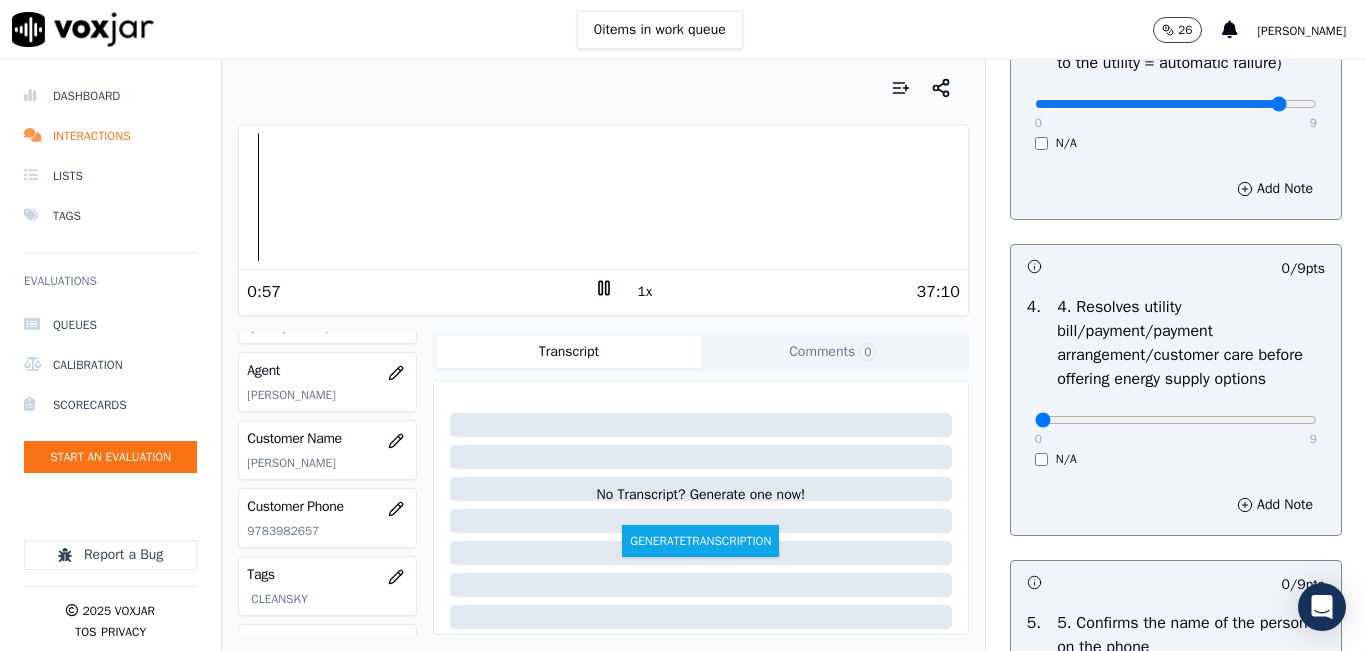 scroll, scrollTop: 800, scrollLeft: 0, axis: vertical 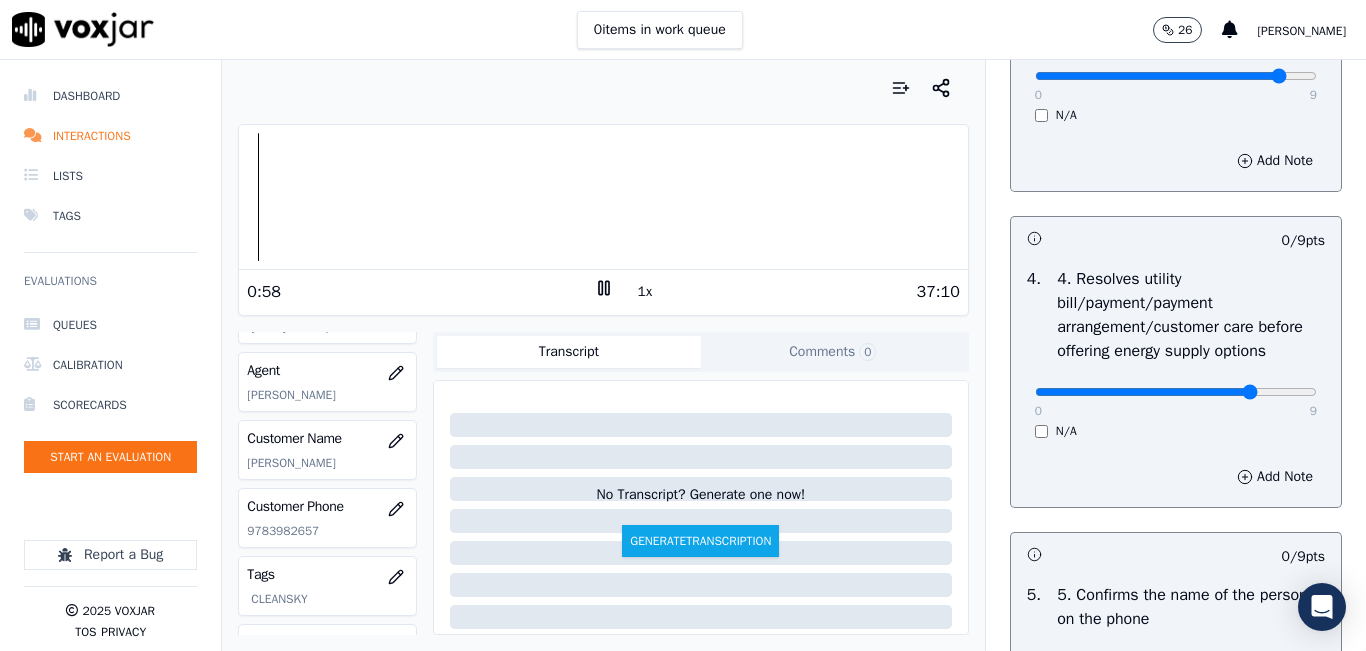 click at bounding box center [1176, -484] 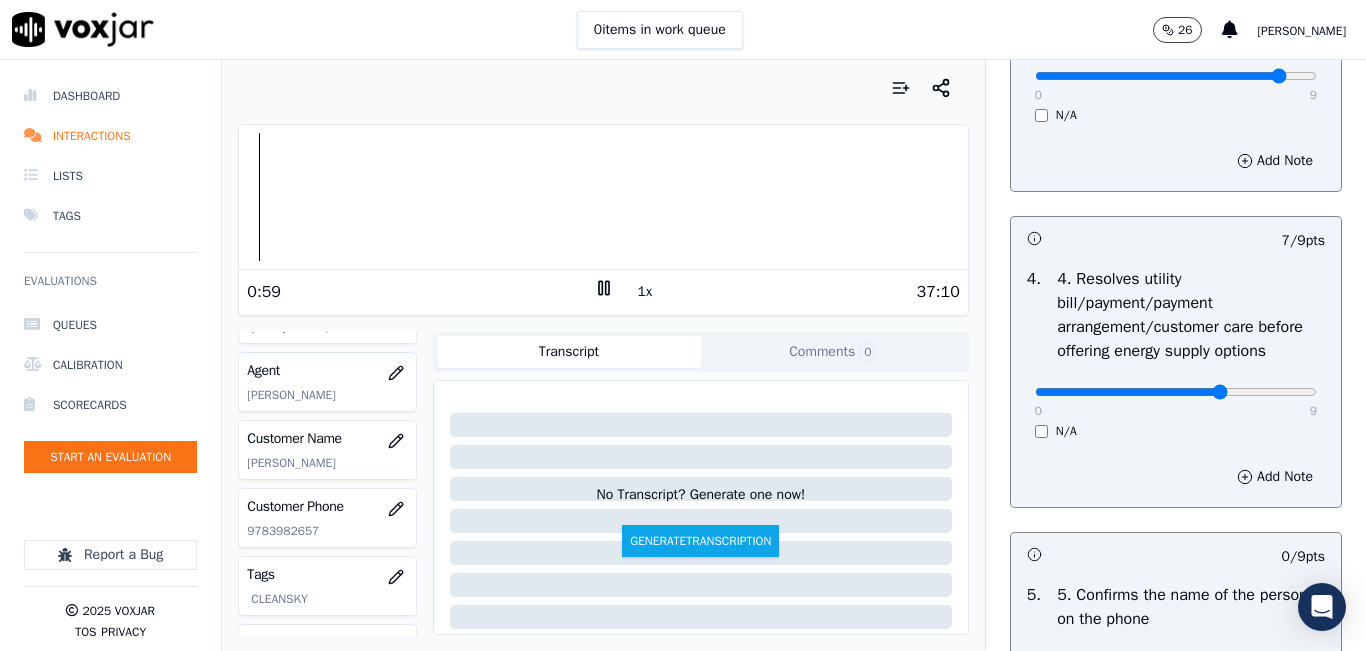 type on "6" 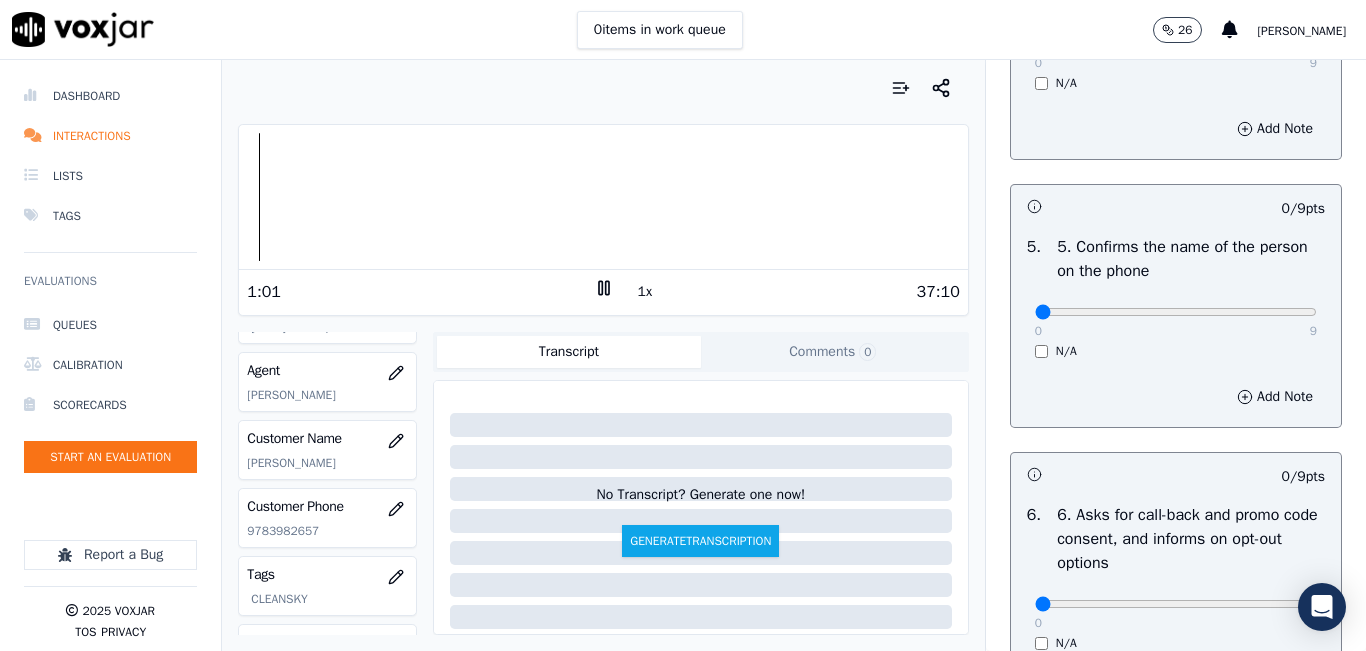 scroll, scrollTop: 1200, scrollLeft: 0, axis: vertical 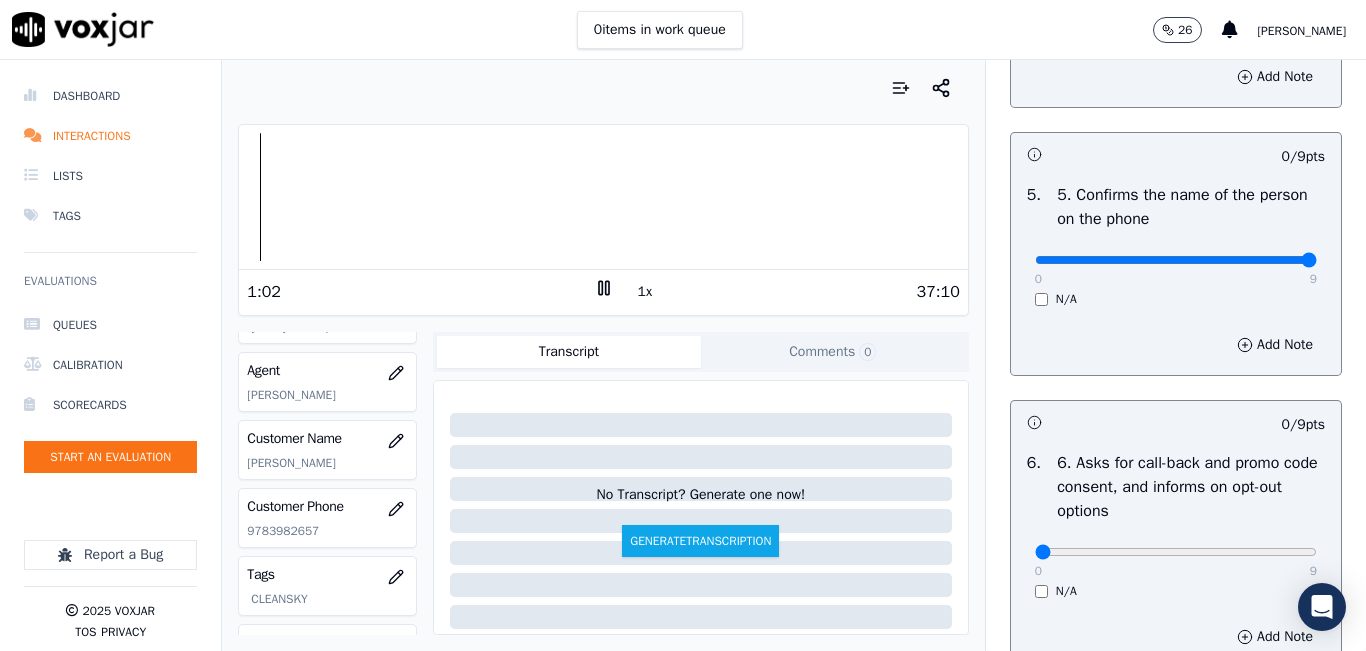 drag, startPoint x: 1266, startPoint y: 321, endPoint x: 1296, endPoint y: 321, distance: 30 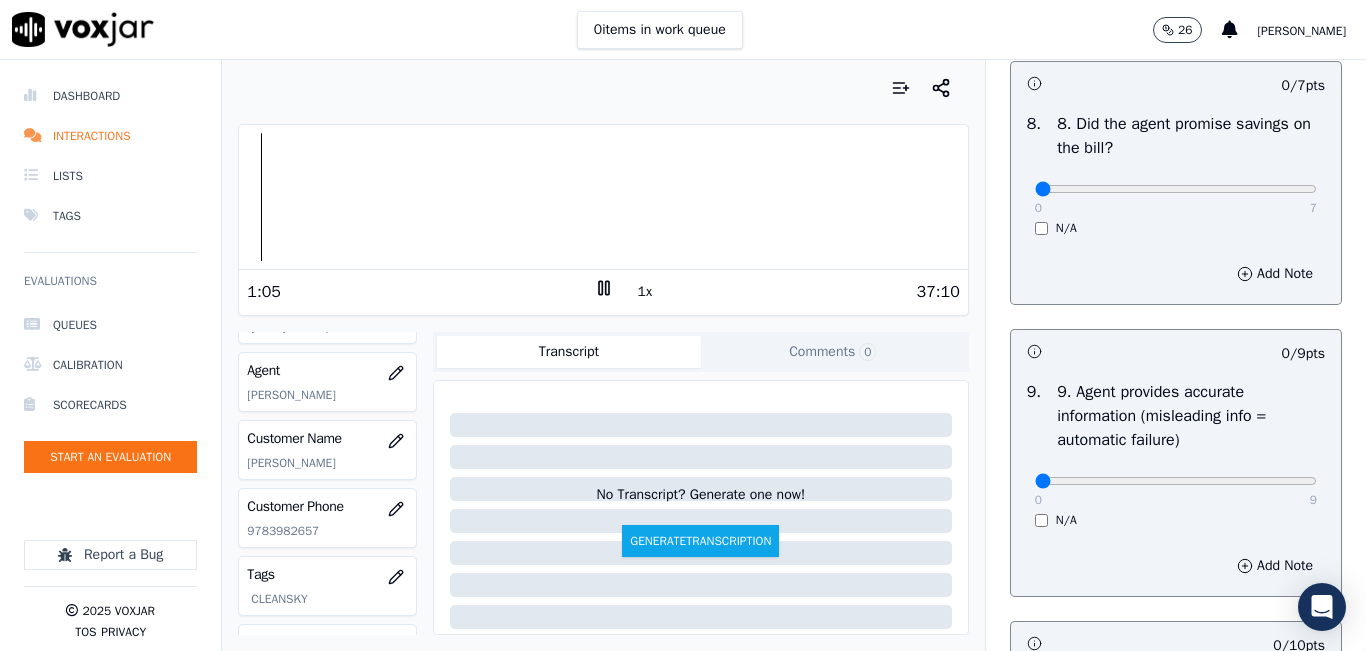 scroll, scrollTop: 2100, scrollLeft: 0, axis: vertical 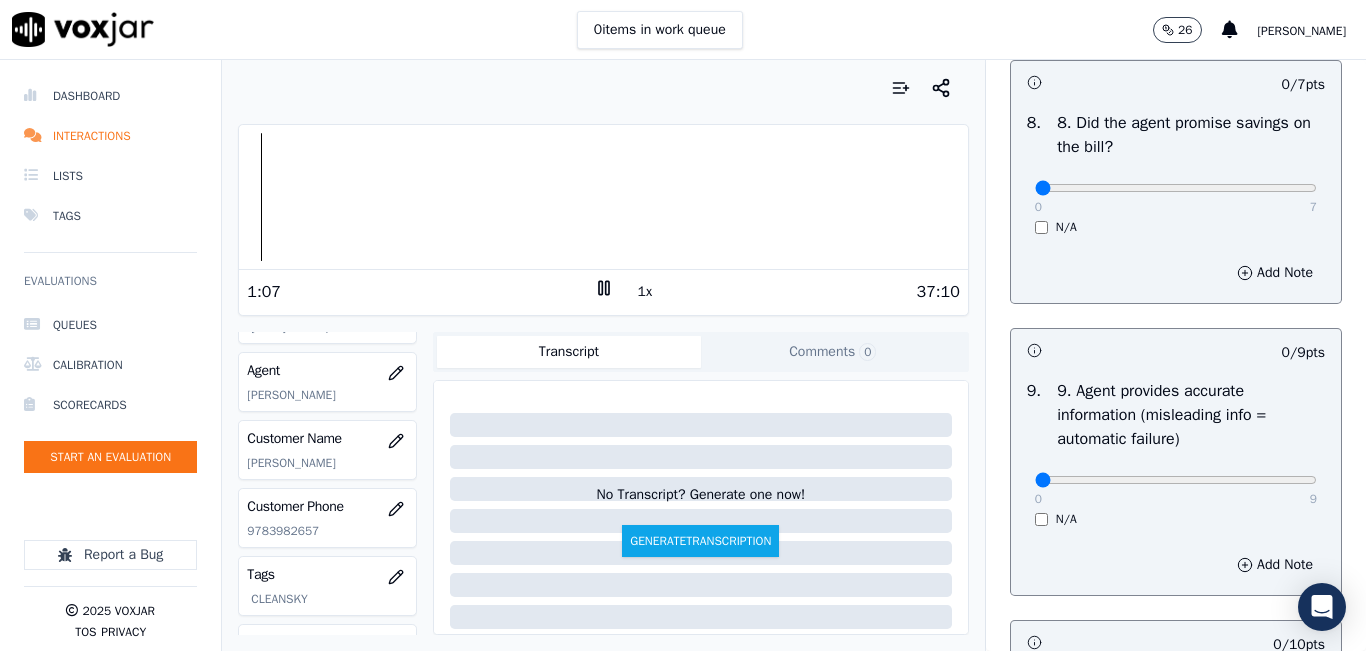click on "37:10" at bounding box center (787, 292) 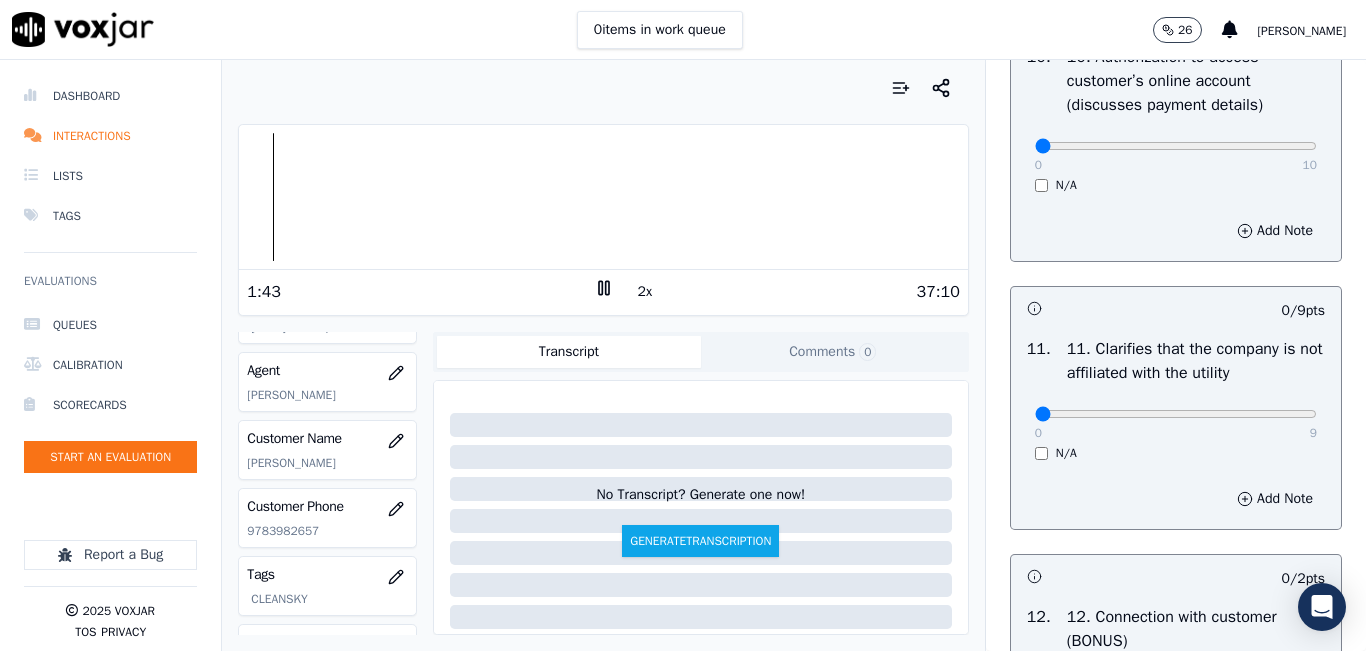 scroll, scrollTop: 2642, scrollLeft: 0, axis: vertical 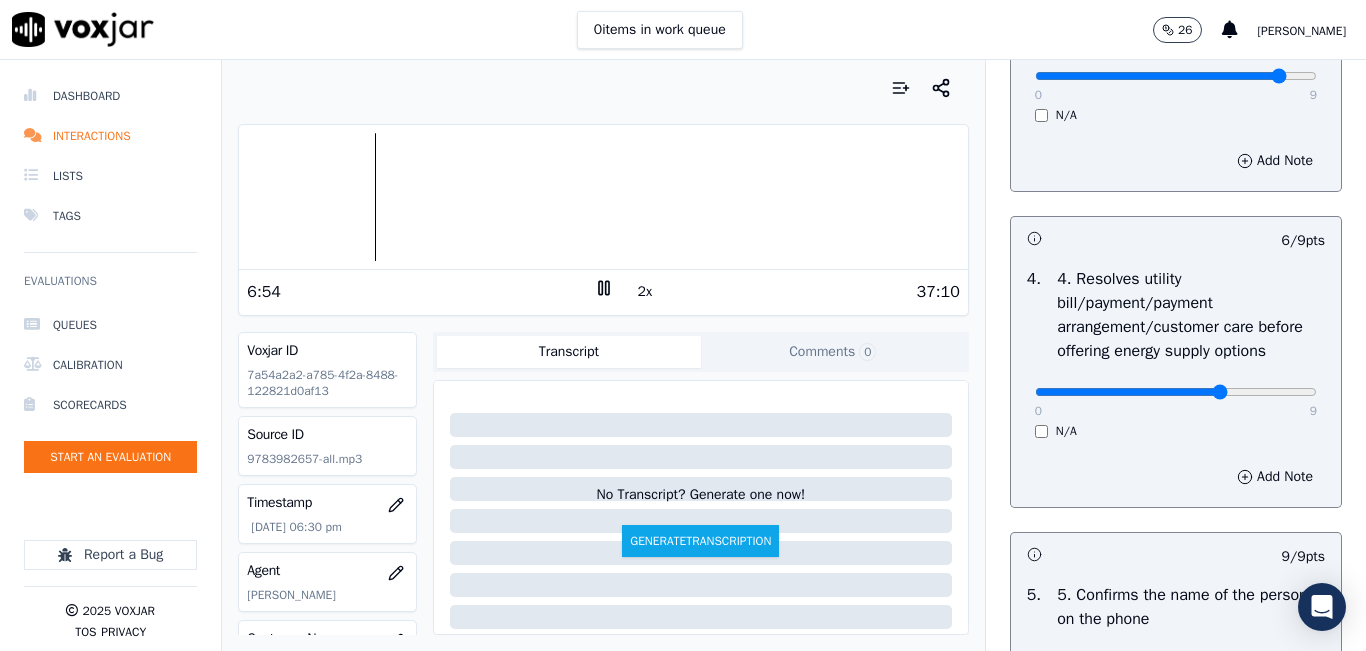click at bounding box center [603, 197] 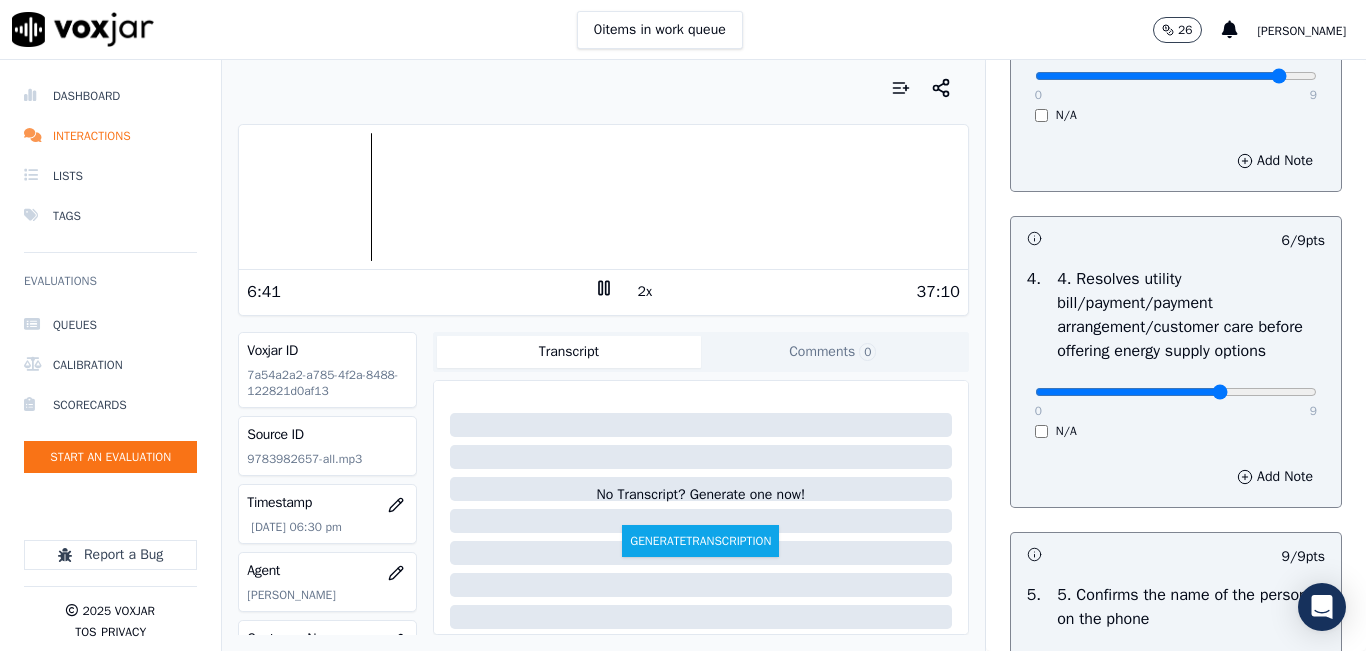 click on "2x" at bounding box center [645, 292] 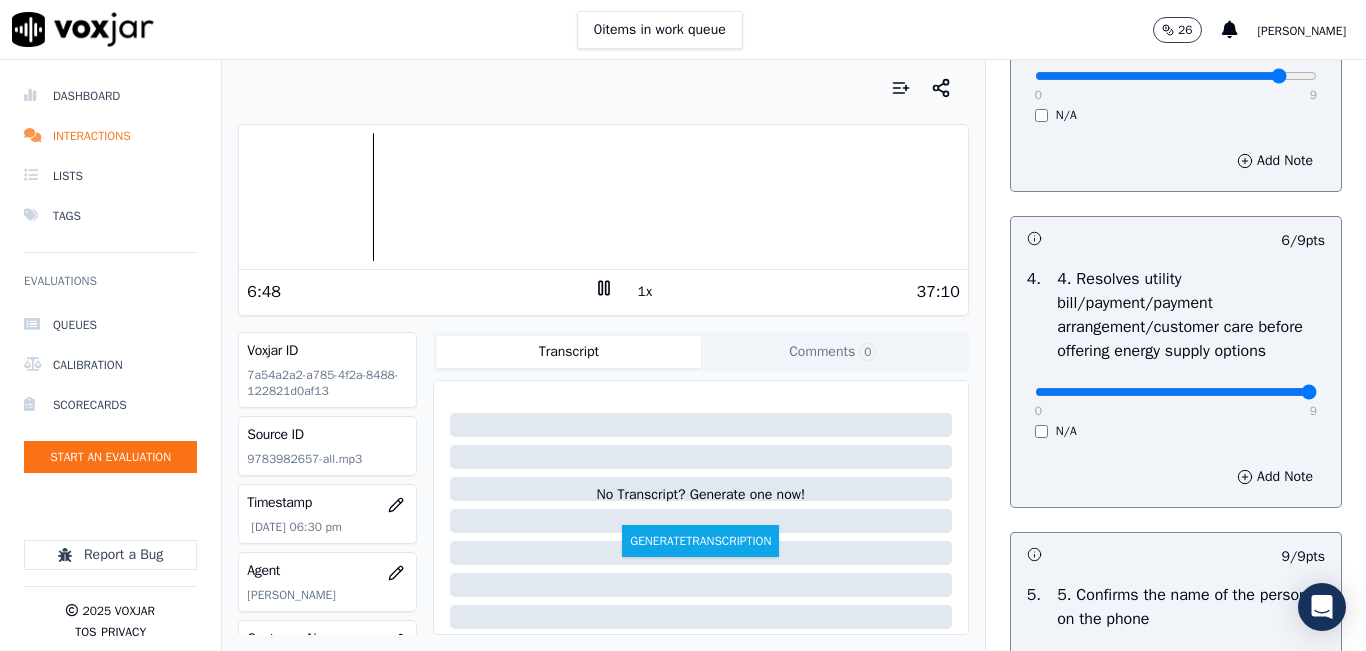 drag, startPoint x: 1247, startPoint y: 460, endPoint x: 1313, endPoint y: 458, distance: 66.0303 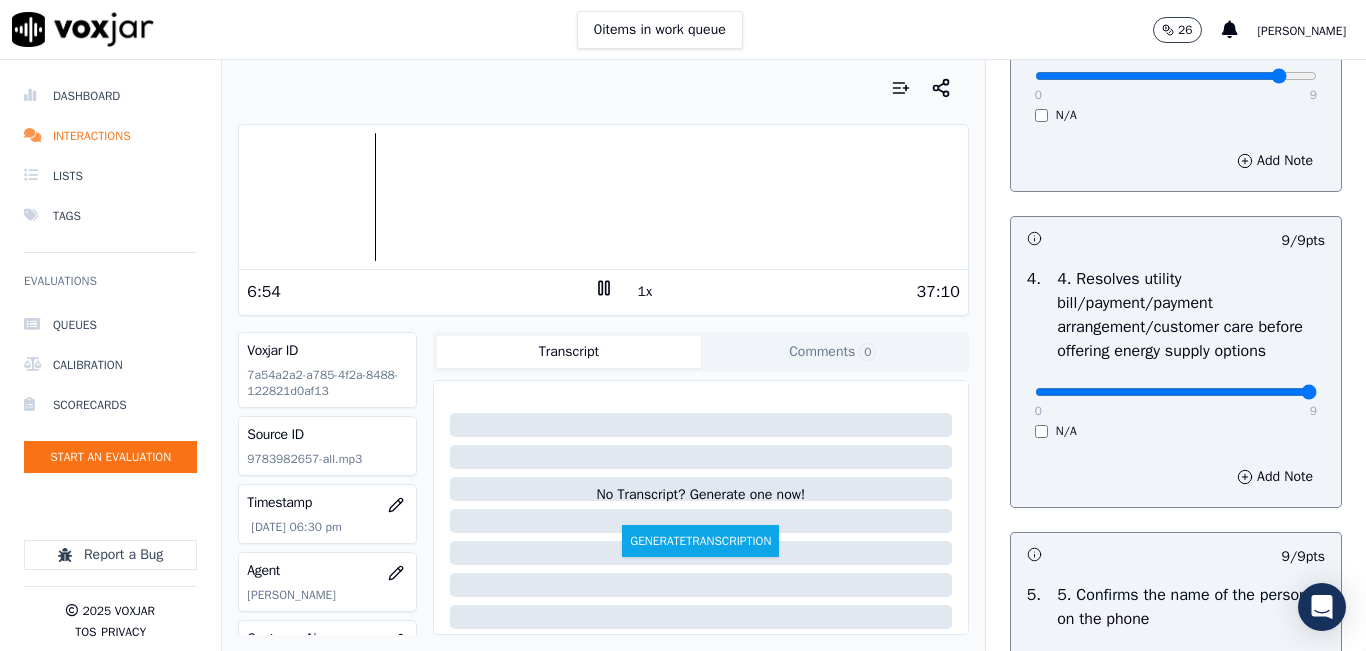 click on "1x" at bounding box center [645, 292] 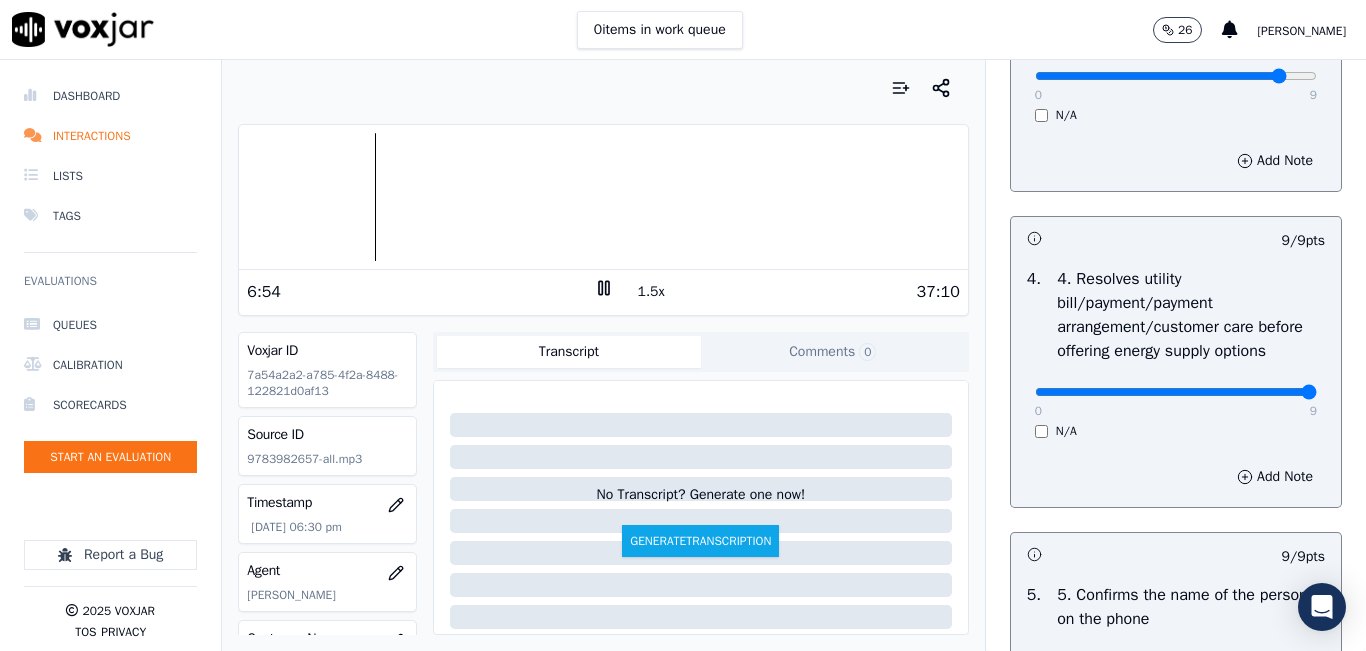 click on "1.5x" at bounding box center [651, 292] 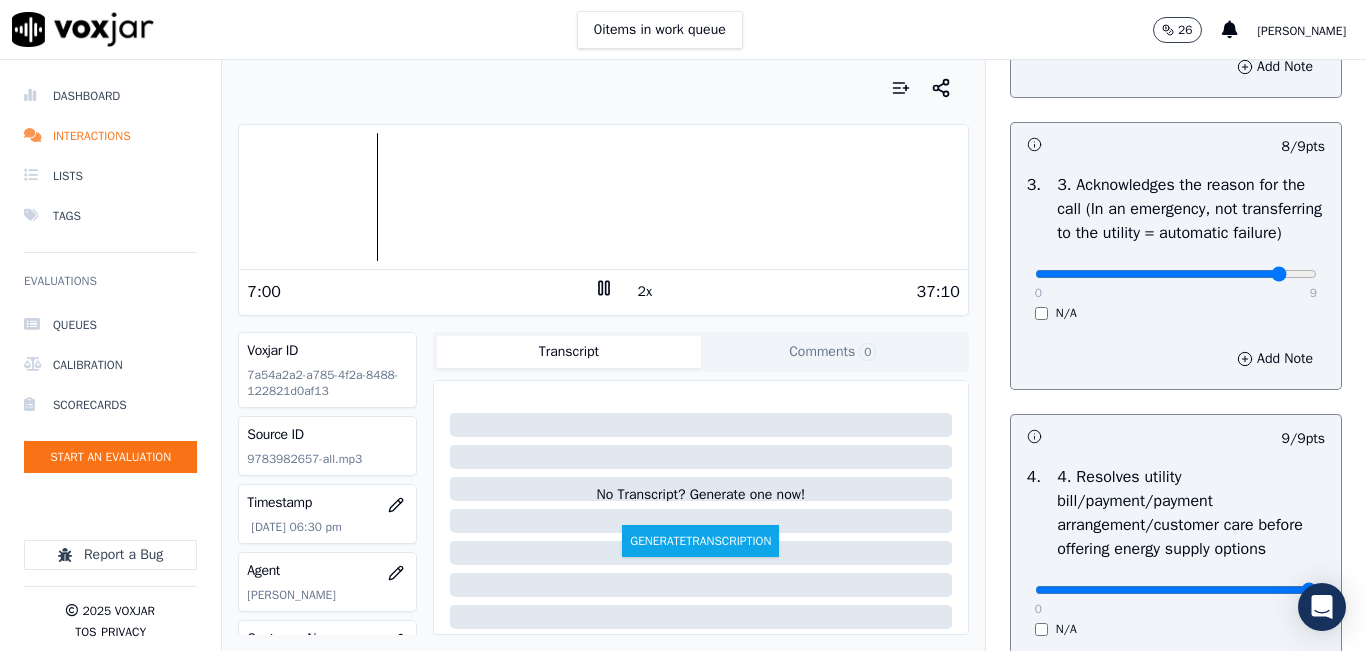 scroll, scrollTop: 600, scrollLeft: 0, axis: vertical 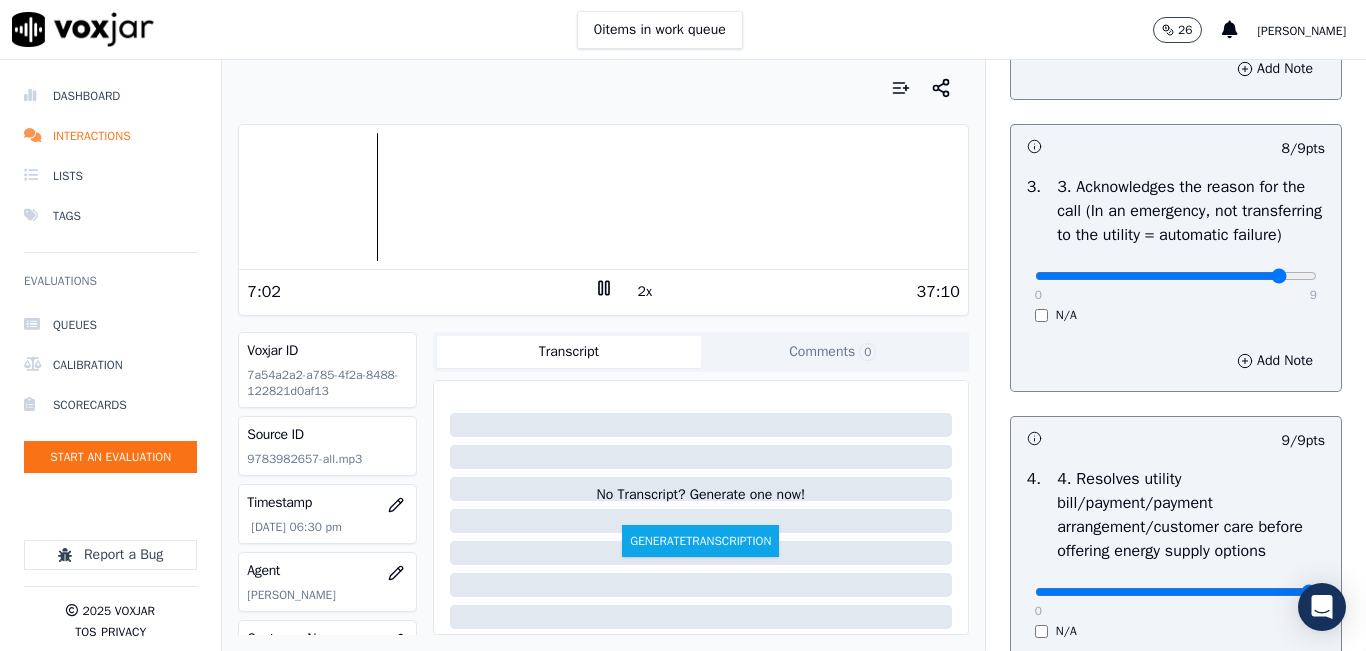 click on "0   9     N/A" at bounding box center [1176, 285] 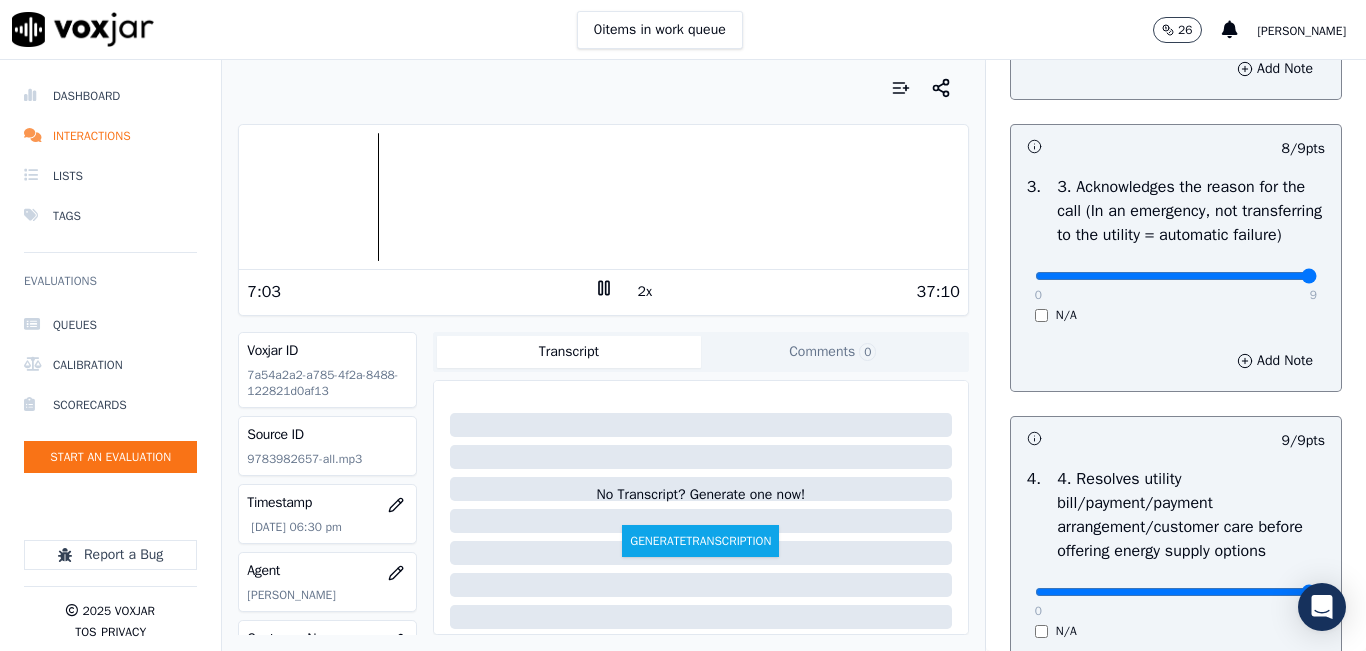 drag, startPoint x: 1250, startPoint y: 321, endPoint x: 1305, endPoint y: 314, distance: 55.443665 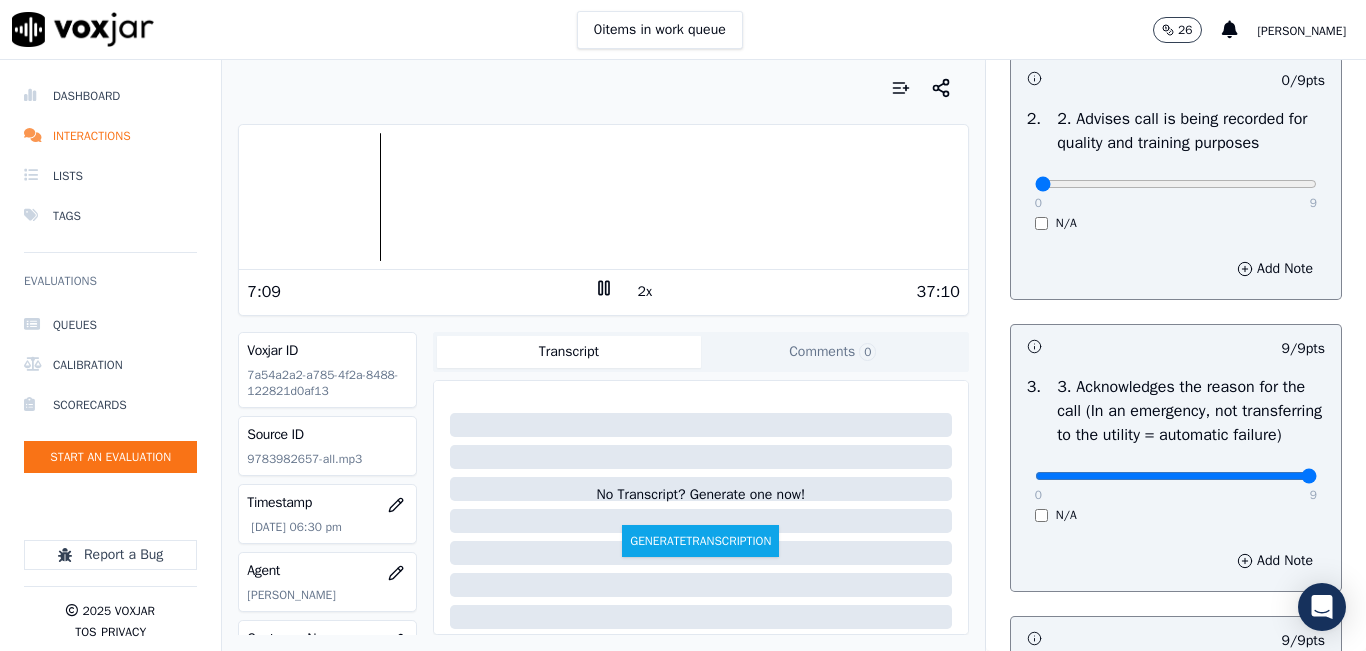 scroll, scrollTop: 300, scrollLeft: 0, axis: vertical 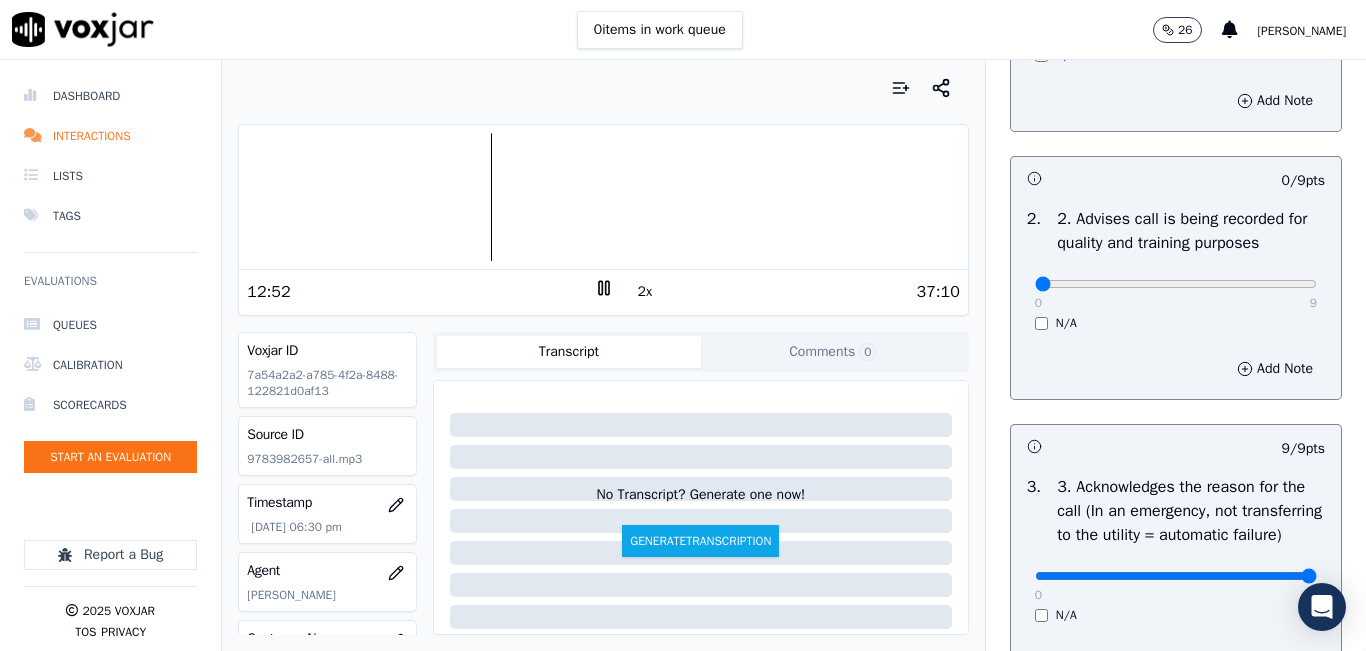 click at bounding box center [603, 197] 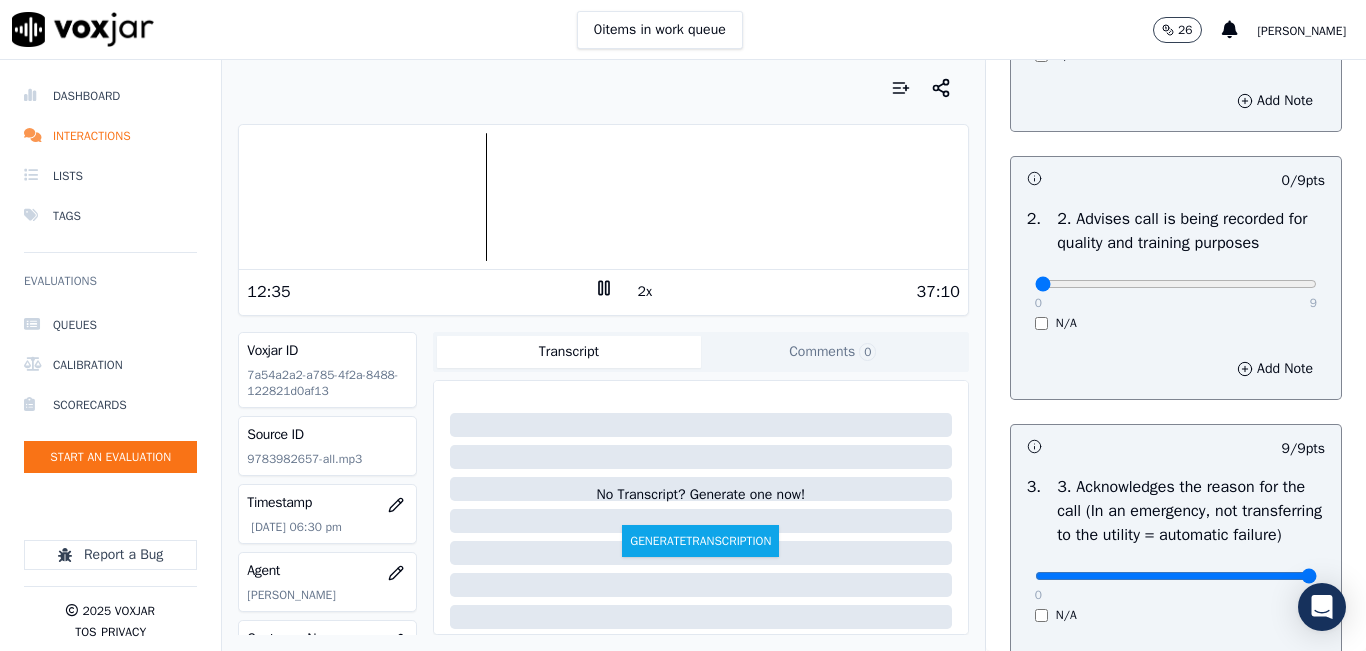 click at bounding box center (603, 197) 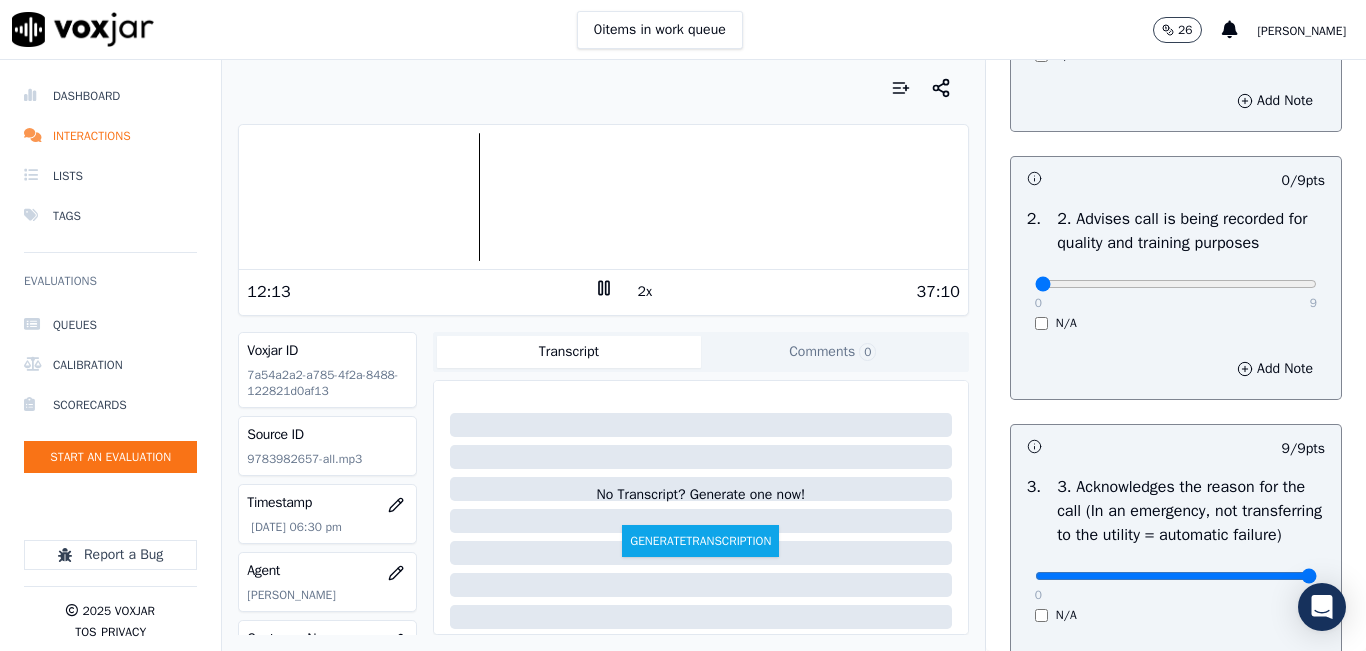 click at bounding box center [603, 197] 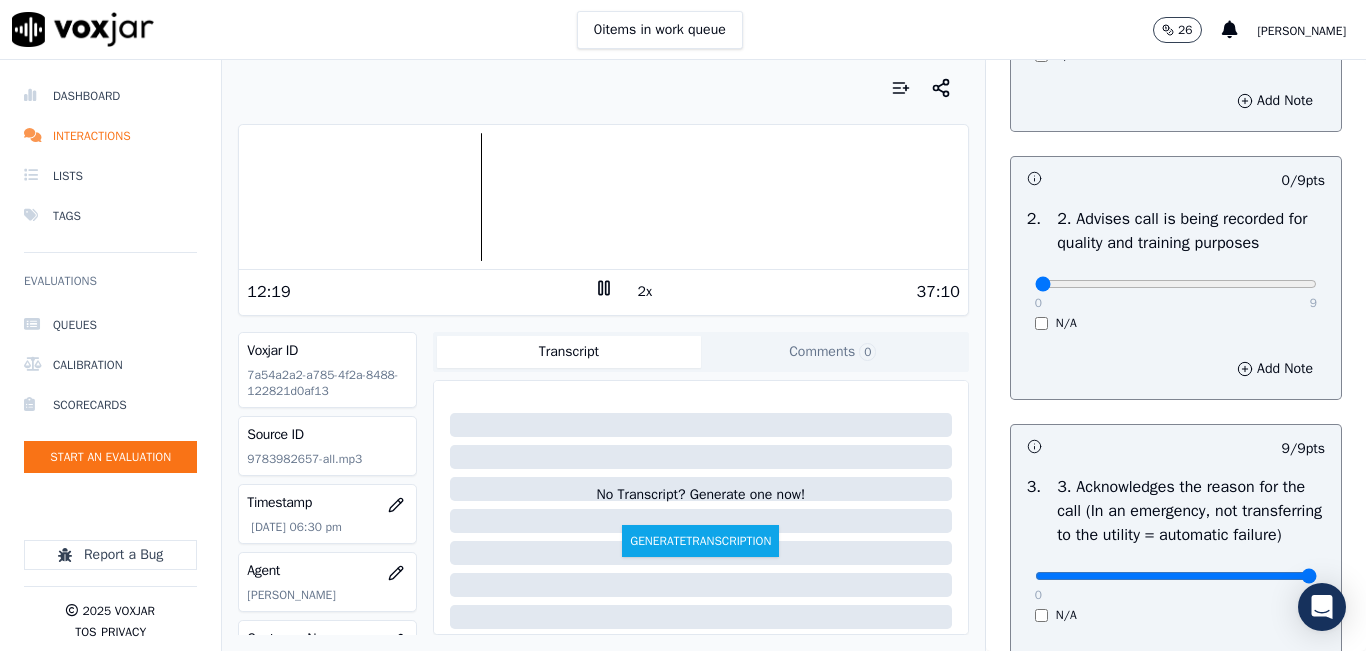 click on "37:10" at bounding box center [787, 292] 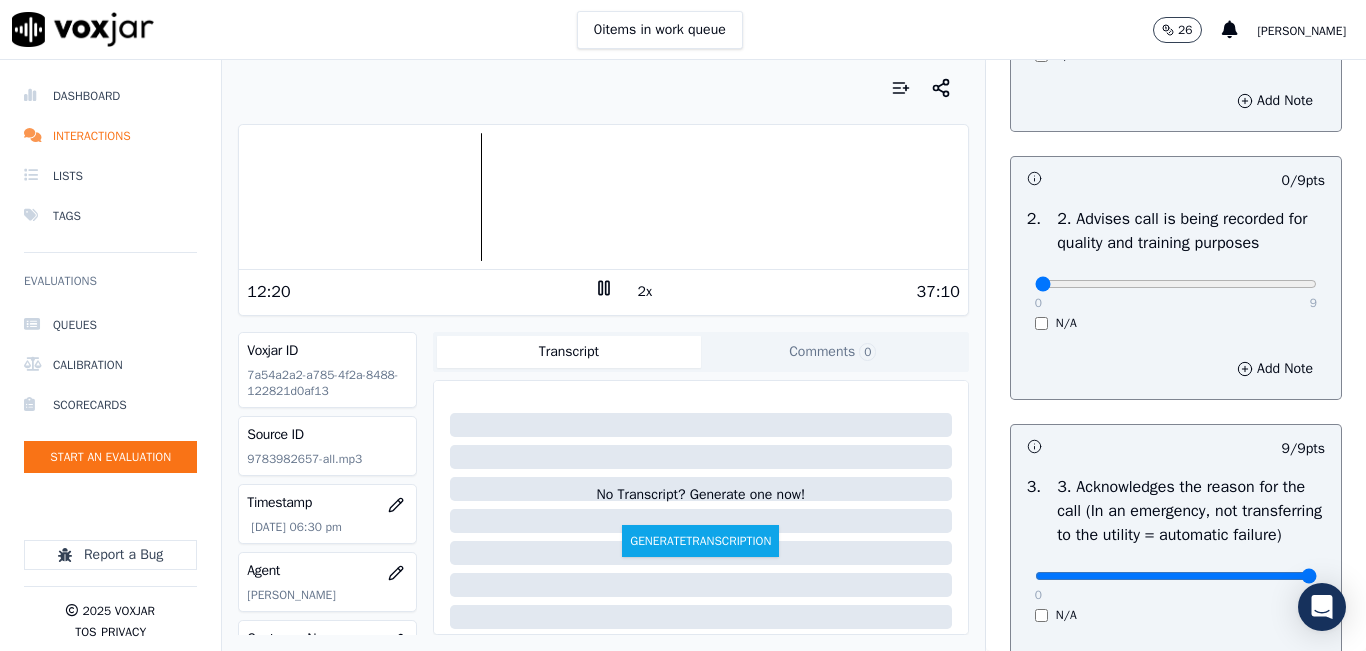 click on "2x" at bounding box center [645, 292] 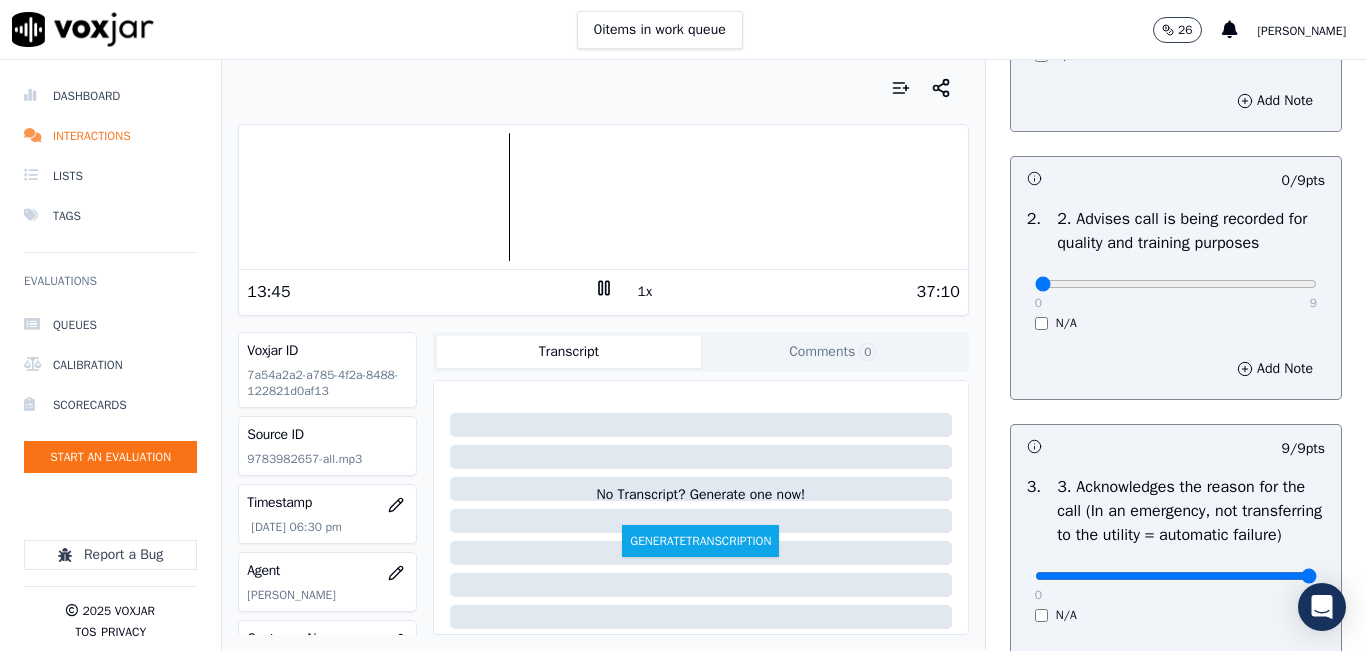 click at bounding box center [603, 197] 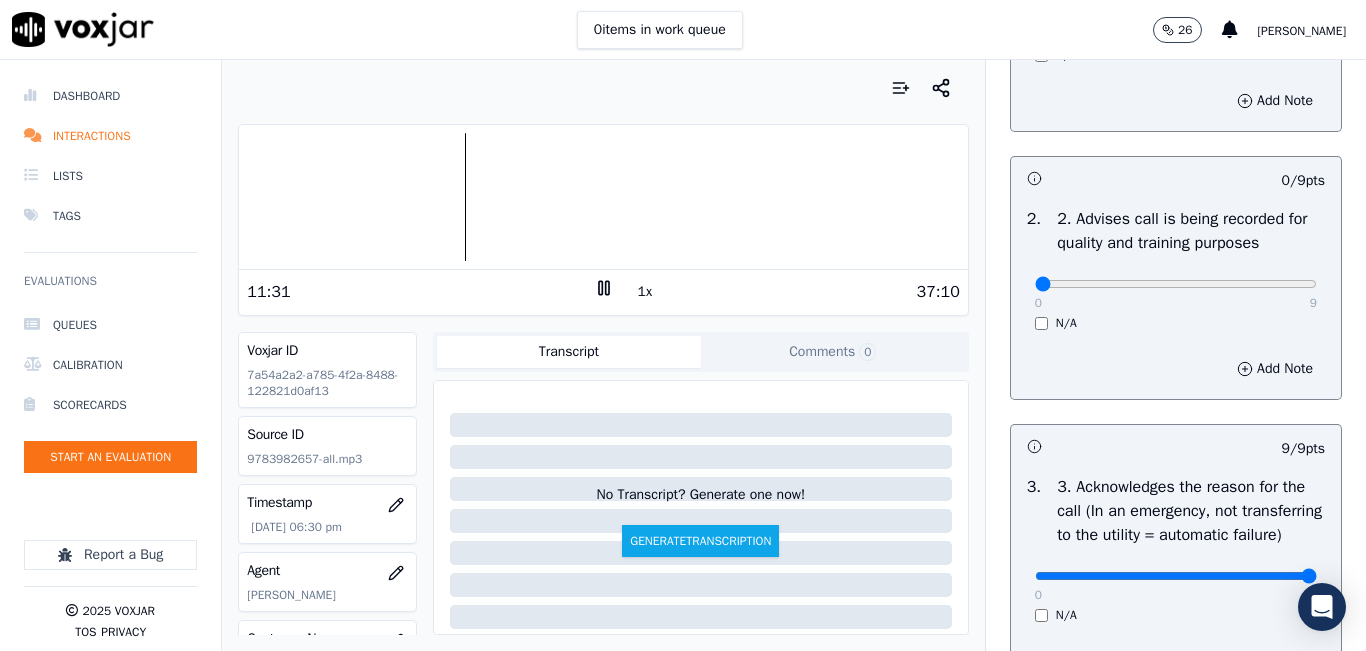 click on "1x" at bounding box center (645, 292) 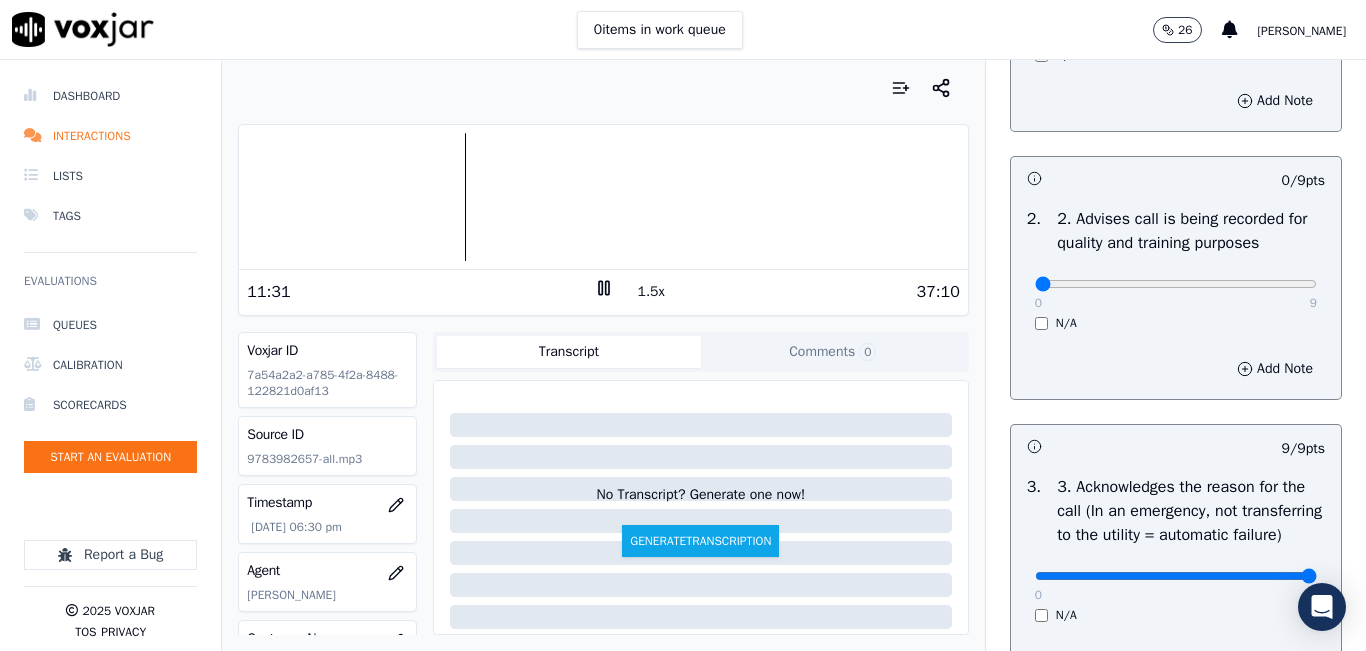 click on "1.5x" at bounding box center [651, 292] 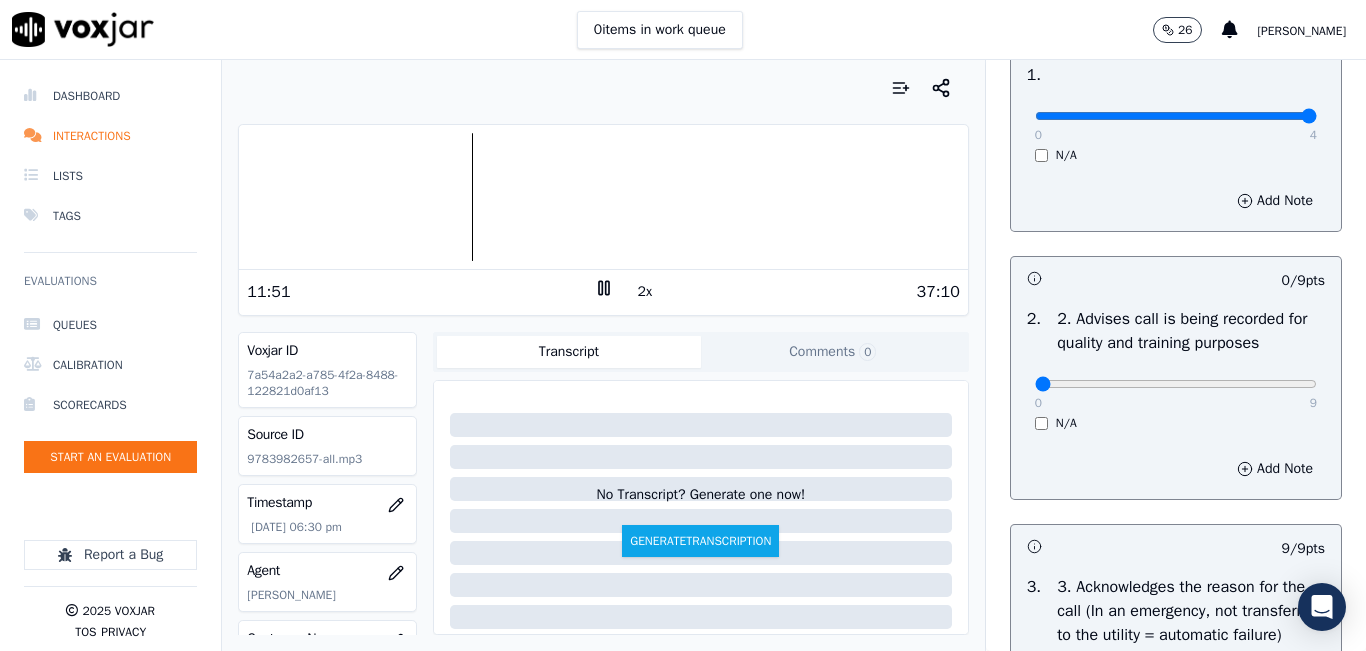scroll, scrollTop: 300, scrollLeft: 0, axis: vertical 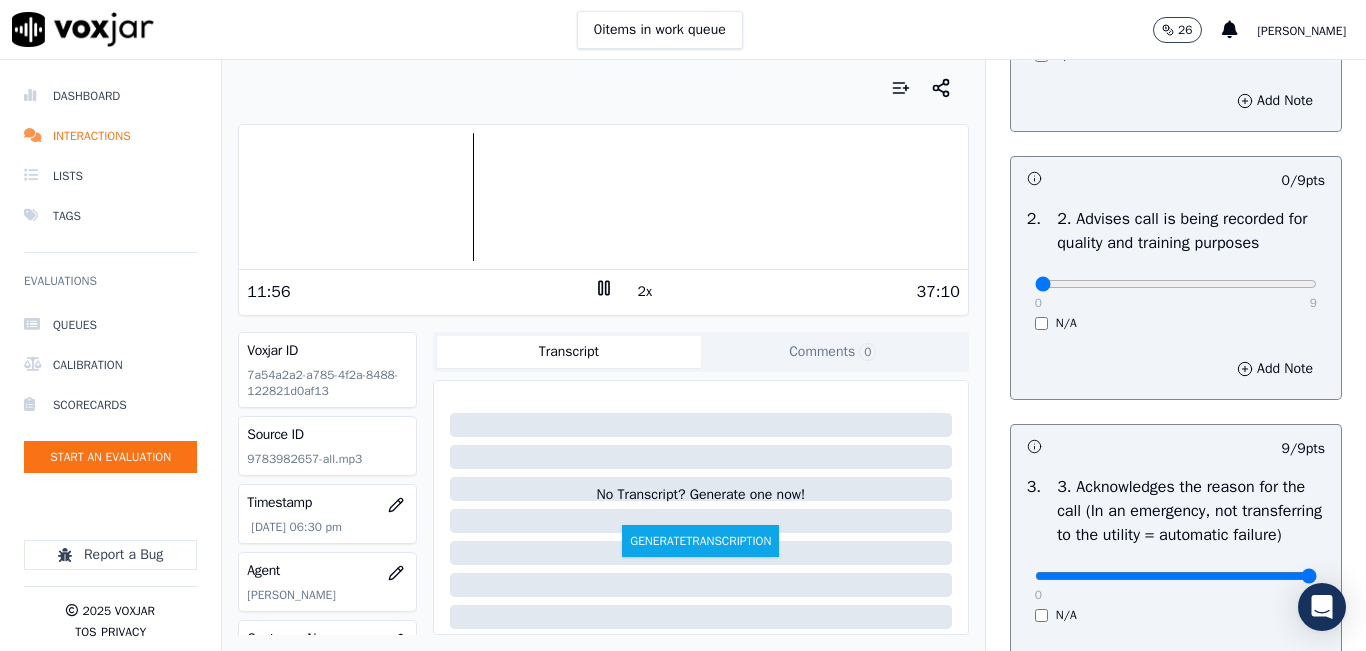 click on "2x" at bounding box center [645, 292] 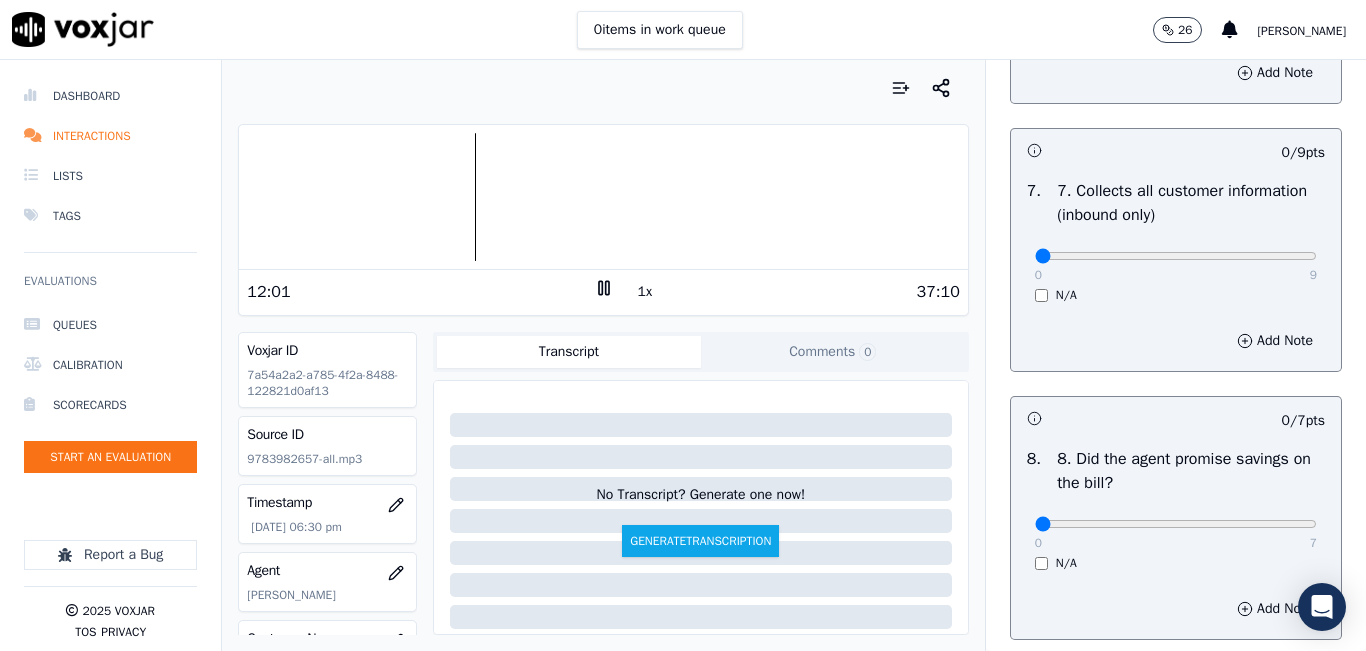scroll, scrollTop: 1800, scrollLeft: 0, axis: vertical 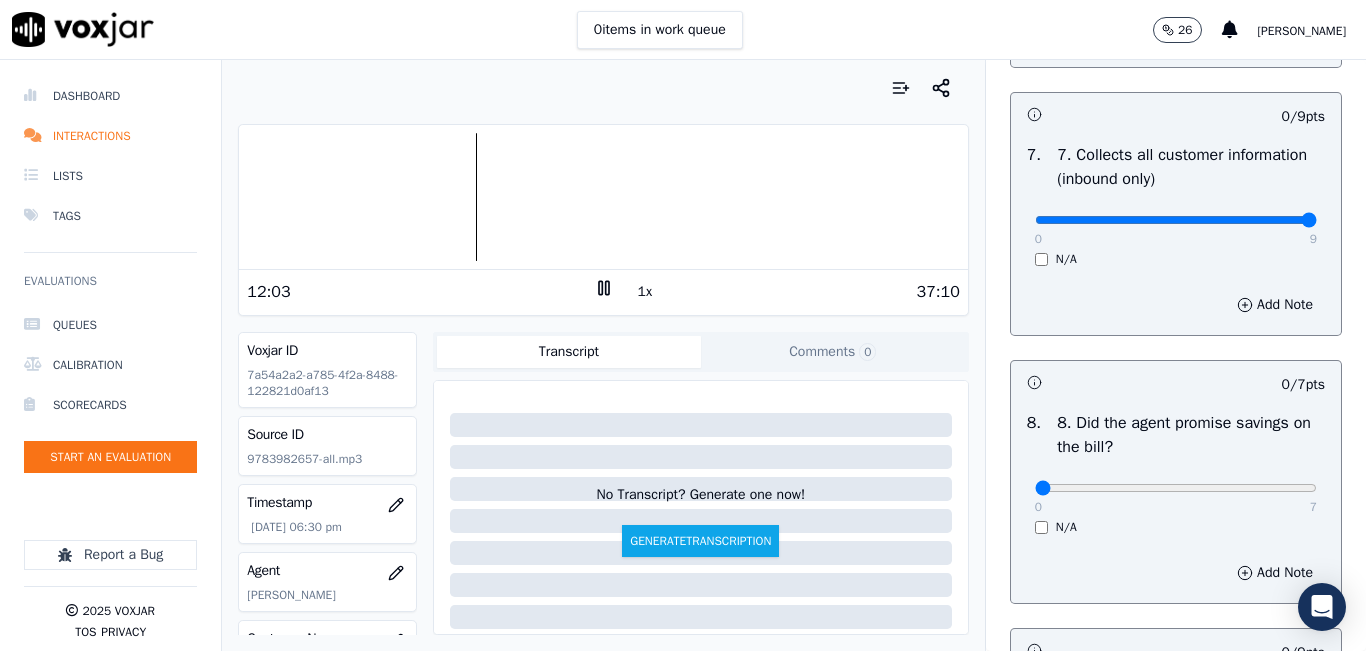 drag, startPoint x: 1092, startPoint y: 284, endPoint x: 1307, endPoint y: 267, distance: 215.67105 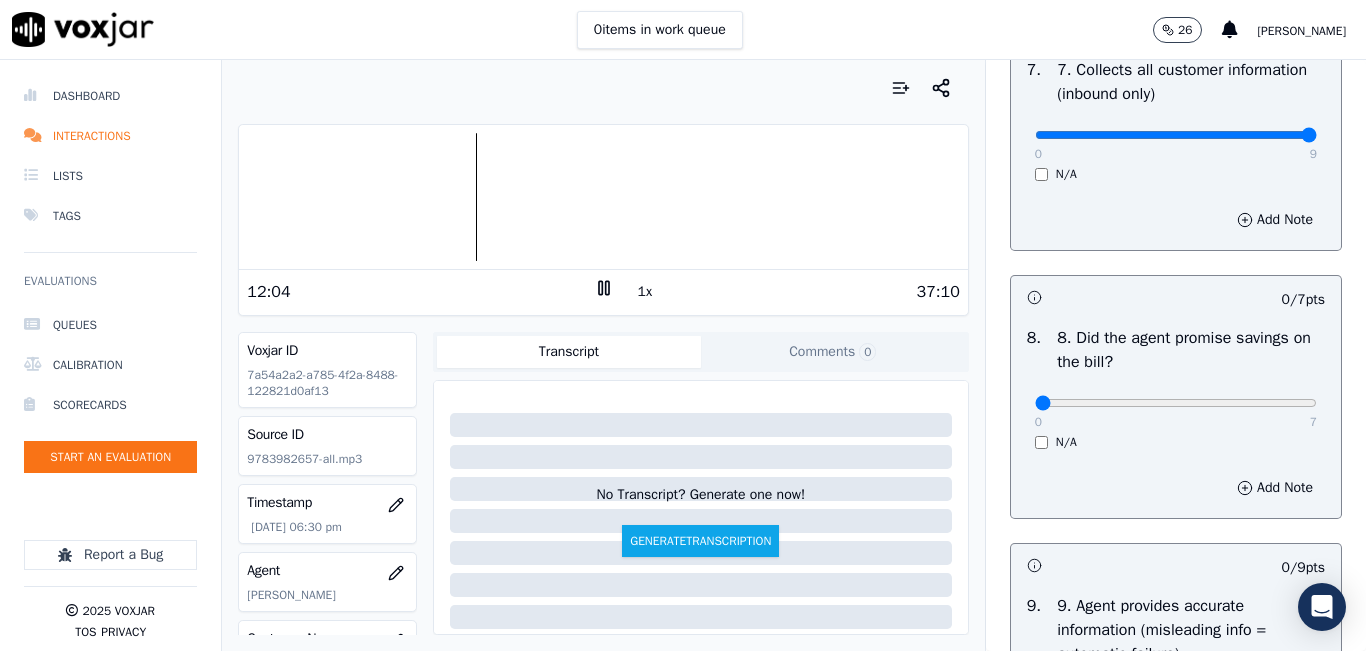 scroll, scrollTop: 2100, scrollLeft: 0, axis: vertical 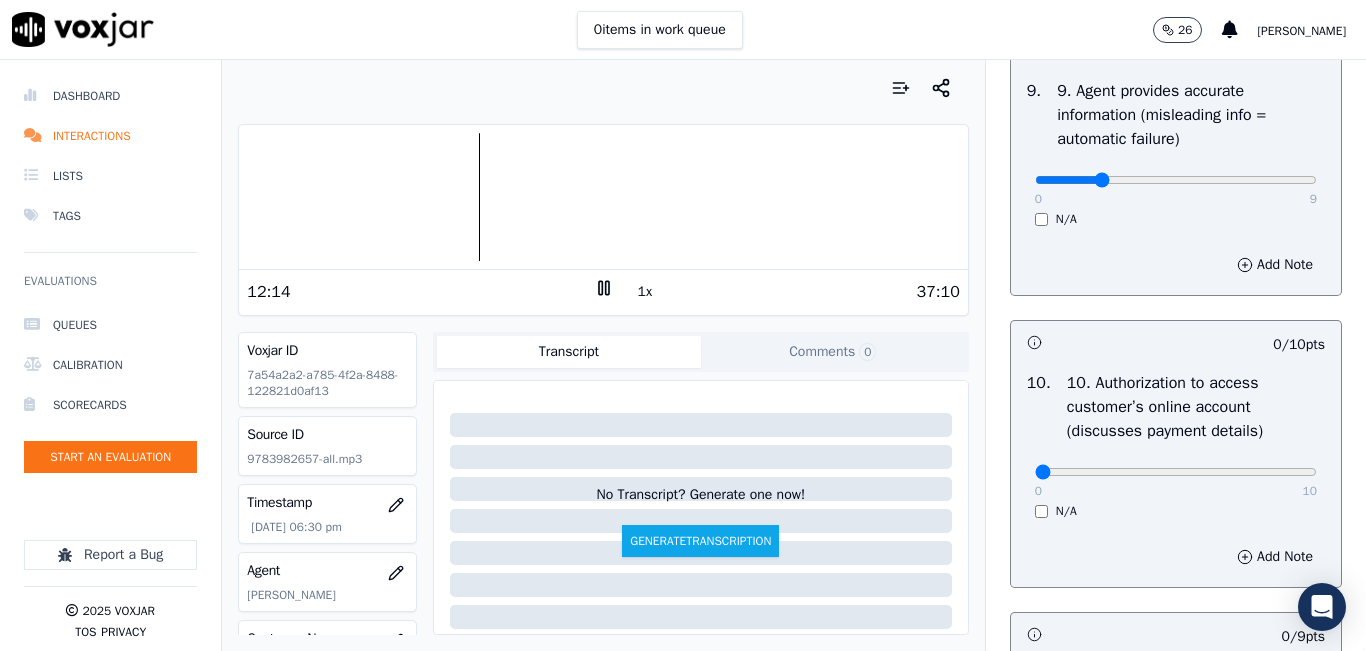 type on "2" 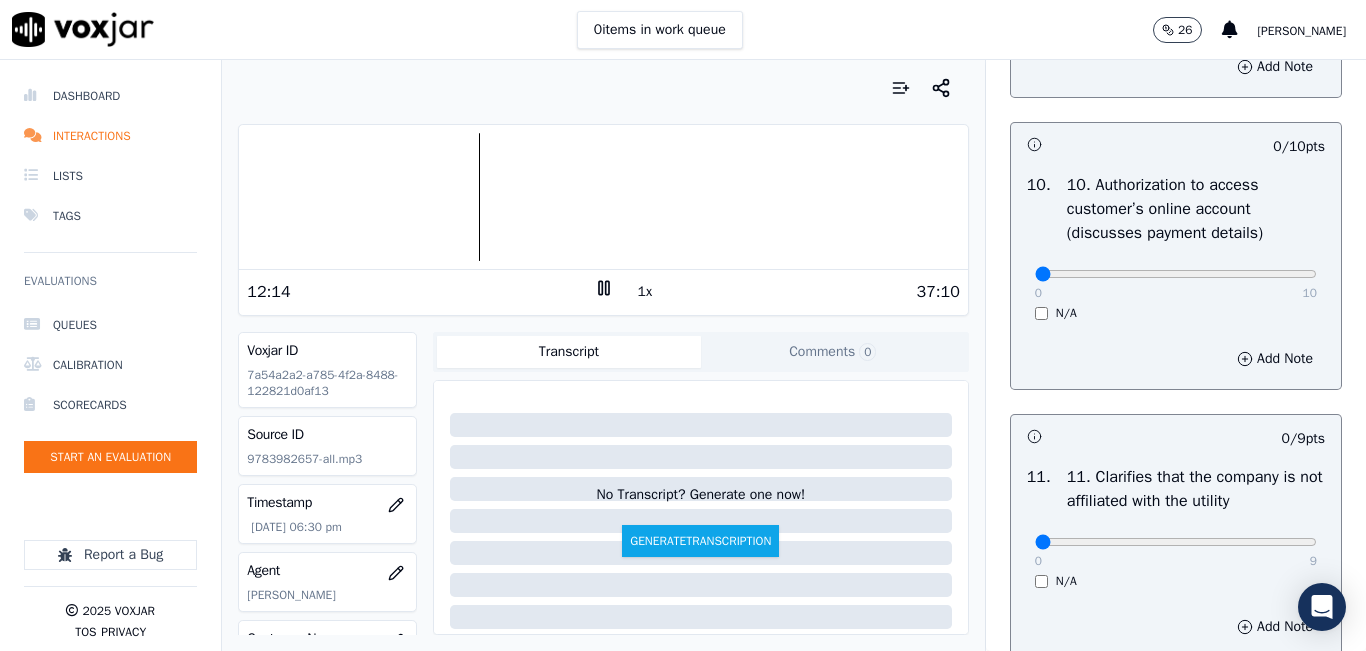 scroll, scrollTop: 2600, scrollLeft: 0, axis: vertical 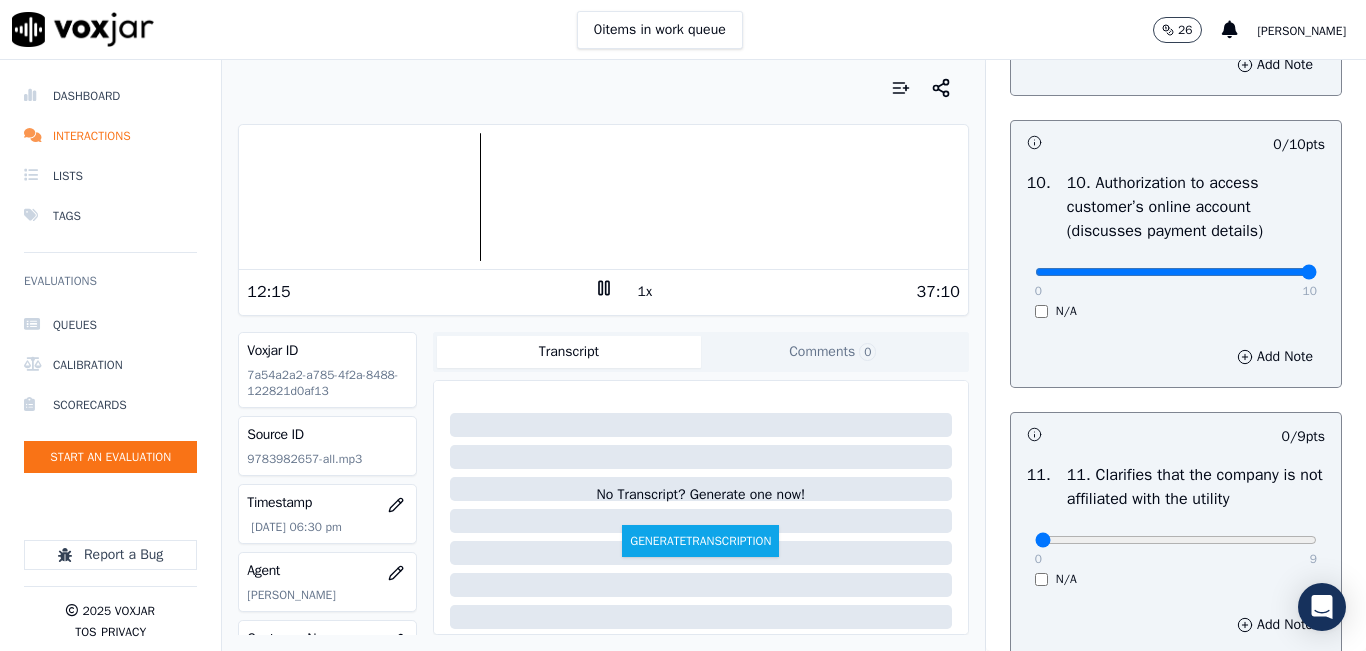 drag, startPoint x: 1103, startPoint y: 334, endPoint x: 1274, endPoint y: 318, distance: 171.7469 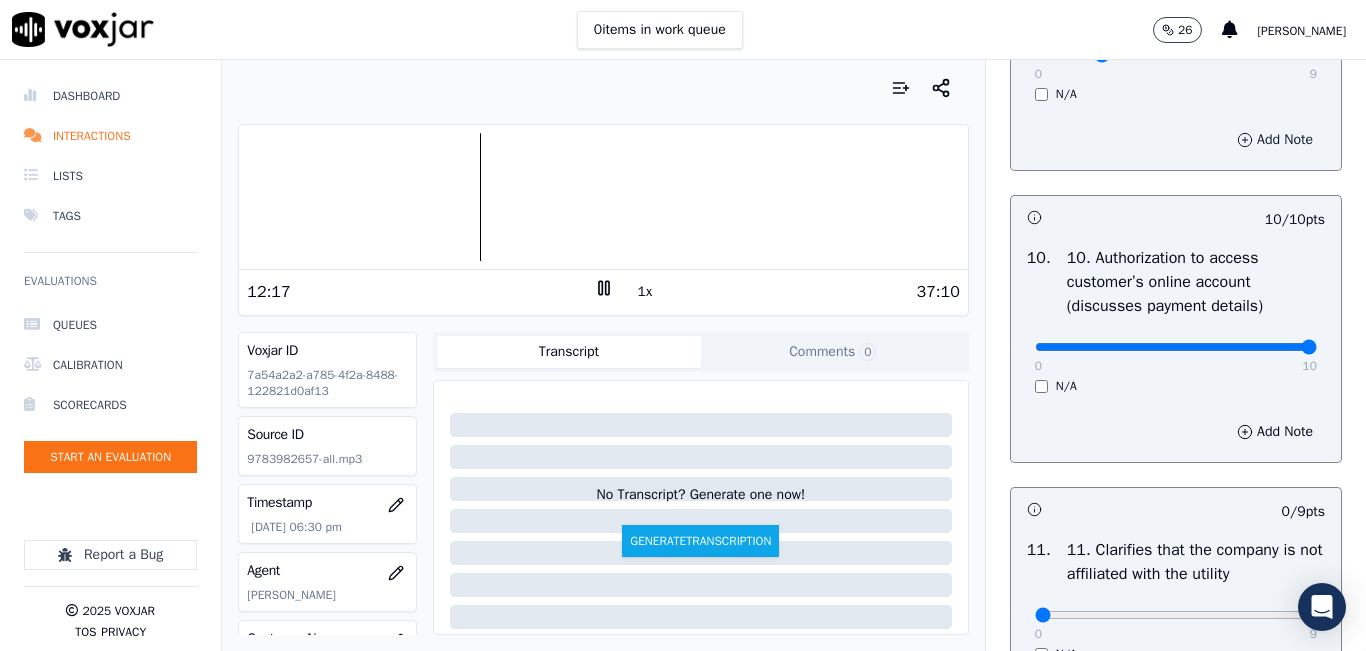 scroll, scrollTop: 2500, scrollLeft: 0, axis: vertical 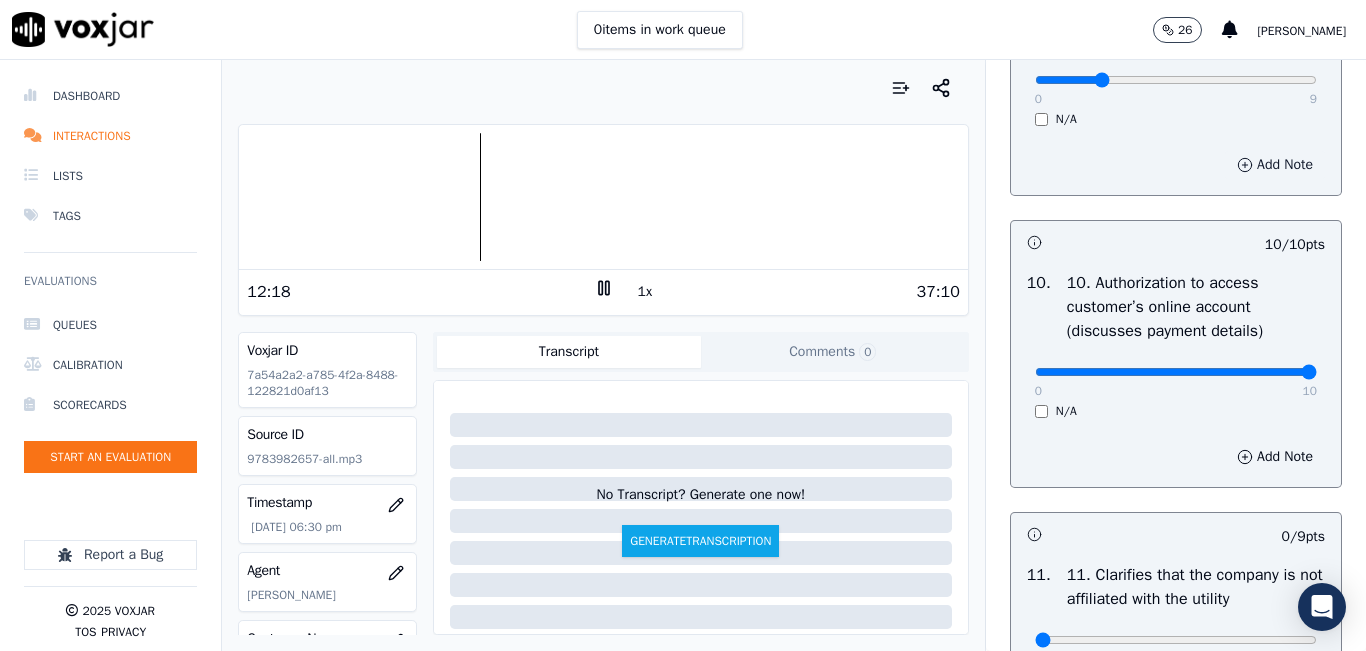 click on "Add Note" at bounding box center (1275, 165) 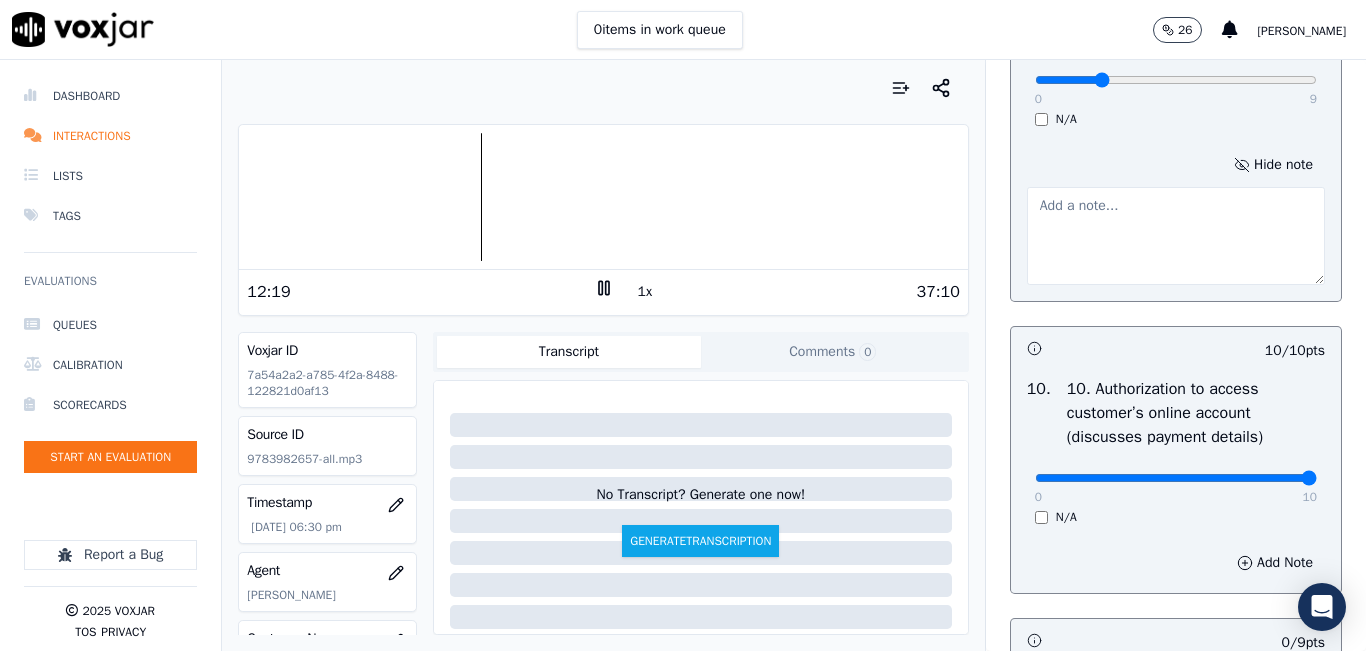 click at bounding box center (1176, 236) 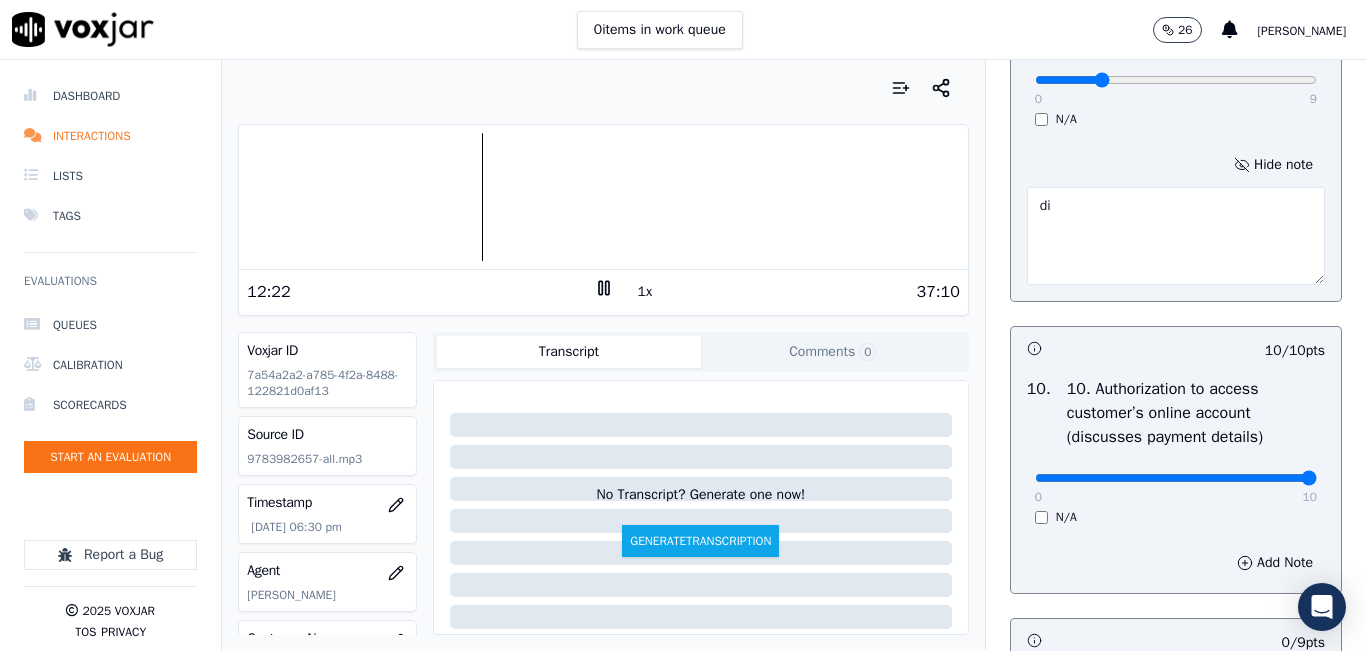 type on "d" 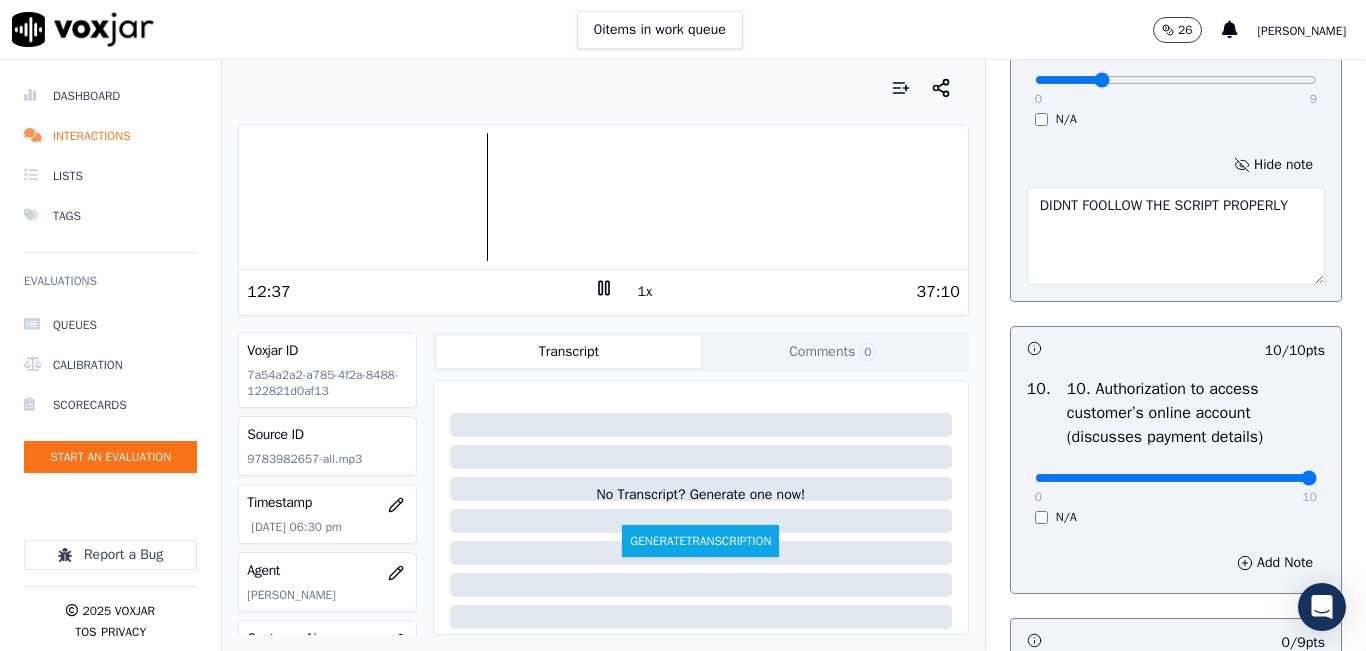 type on "DIDNT FOOLLOW THE SCRIPT PROPERLY" 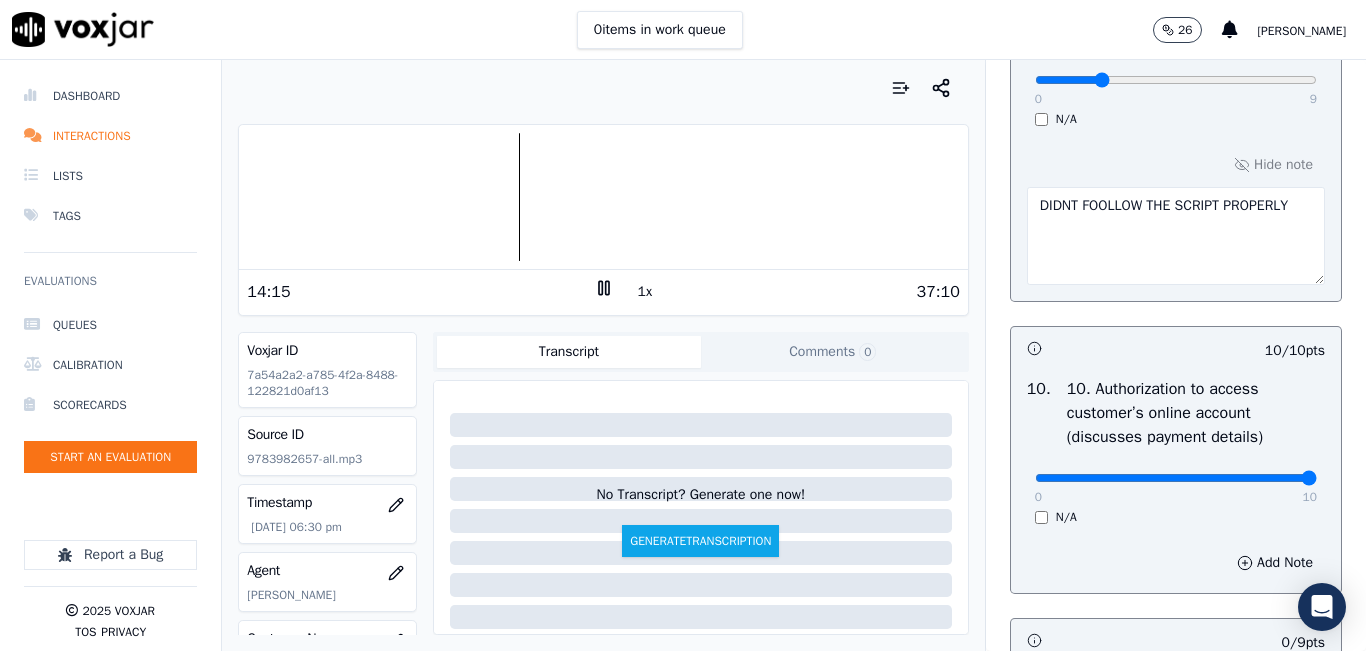 click on "1x" at bounding box center [645, 292] 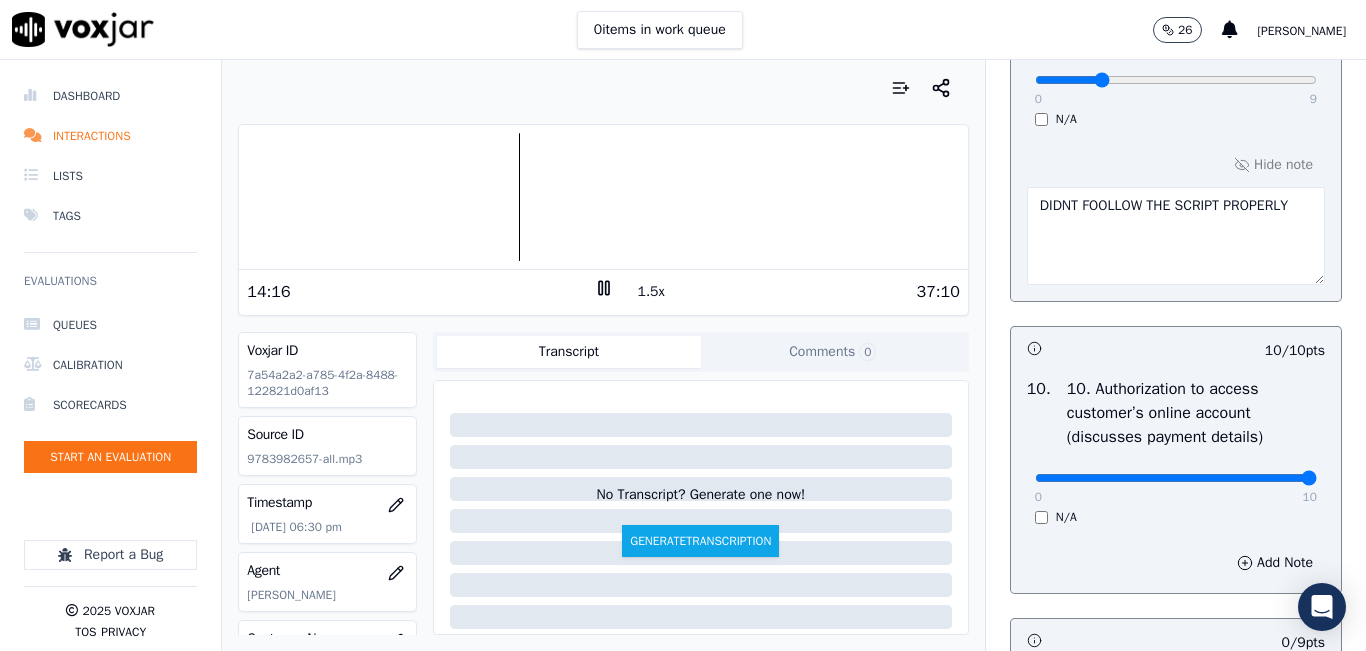 click on "1.5x" at bounding box center [651, 292] 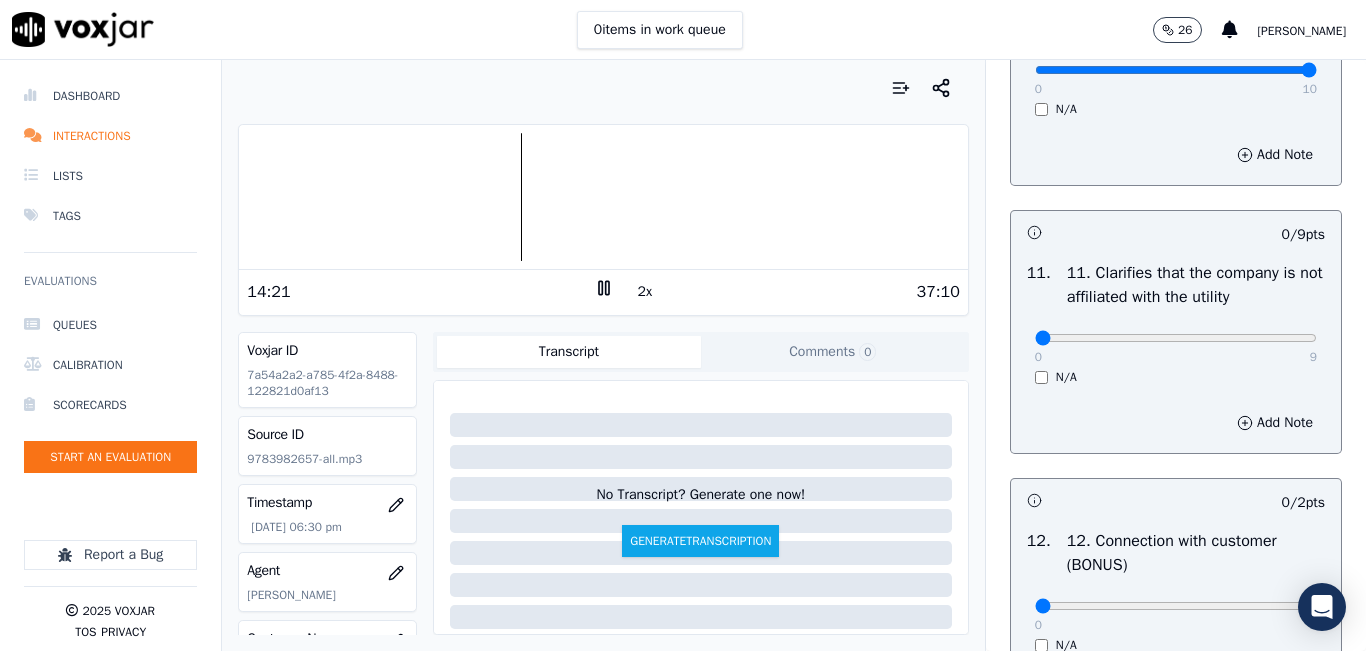 scroll, scrollTop: 2900, scrollLeft: 0, axis: vertical 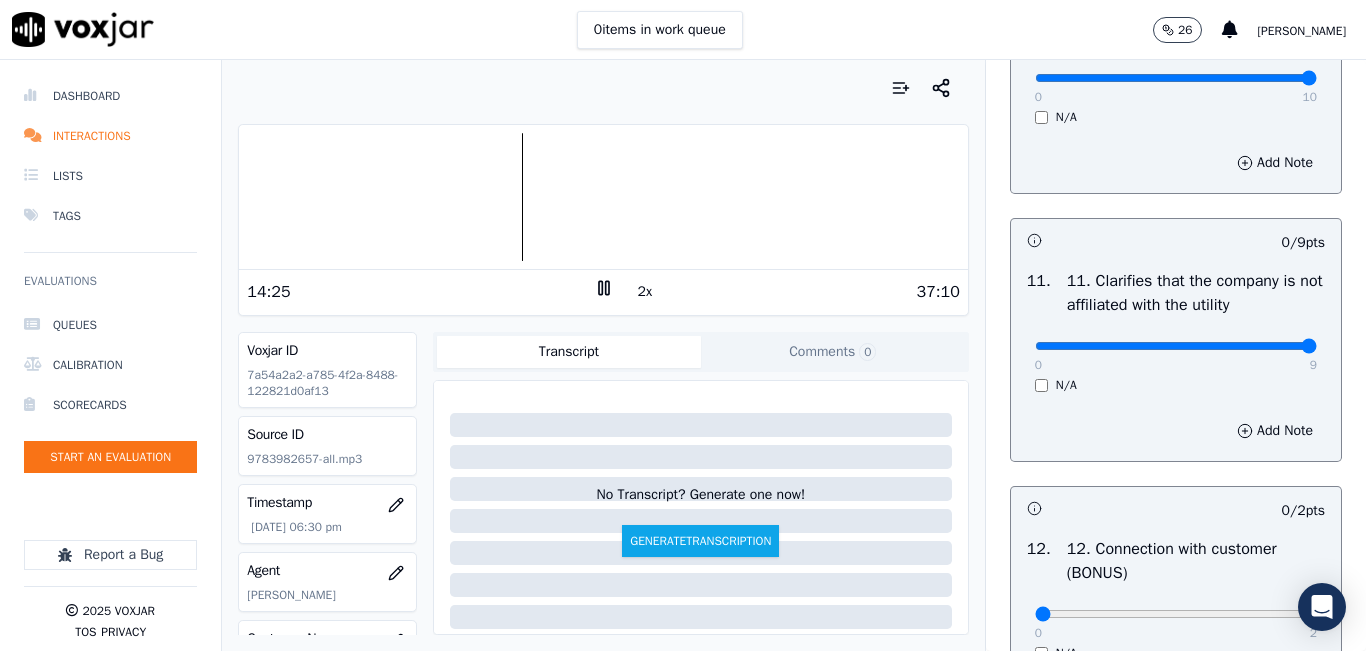drag, startPoint x: 1095, startPoint y: 411, endPoint x: 1314, endPoint y: 407, distance: 219.03653 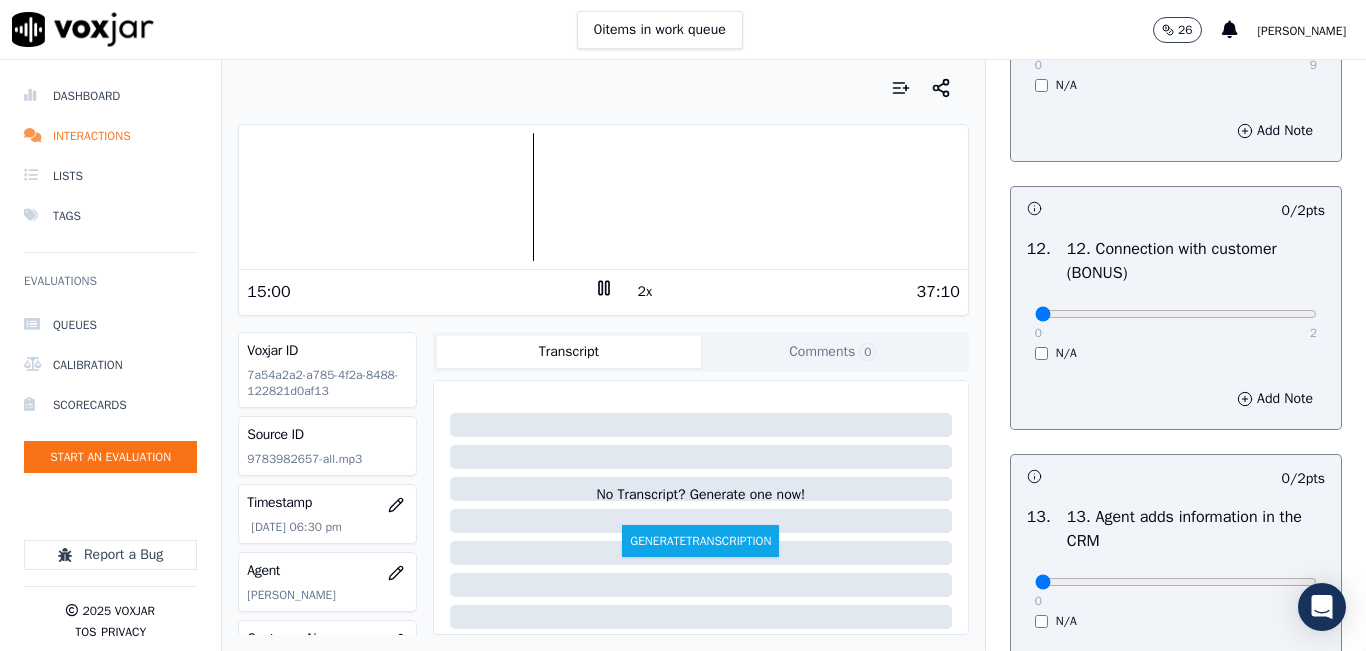 scroll, scrollTop: 3300, scrollLeft: 0, axis: vertical 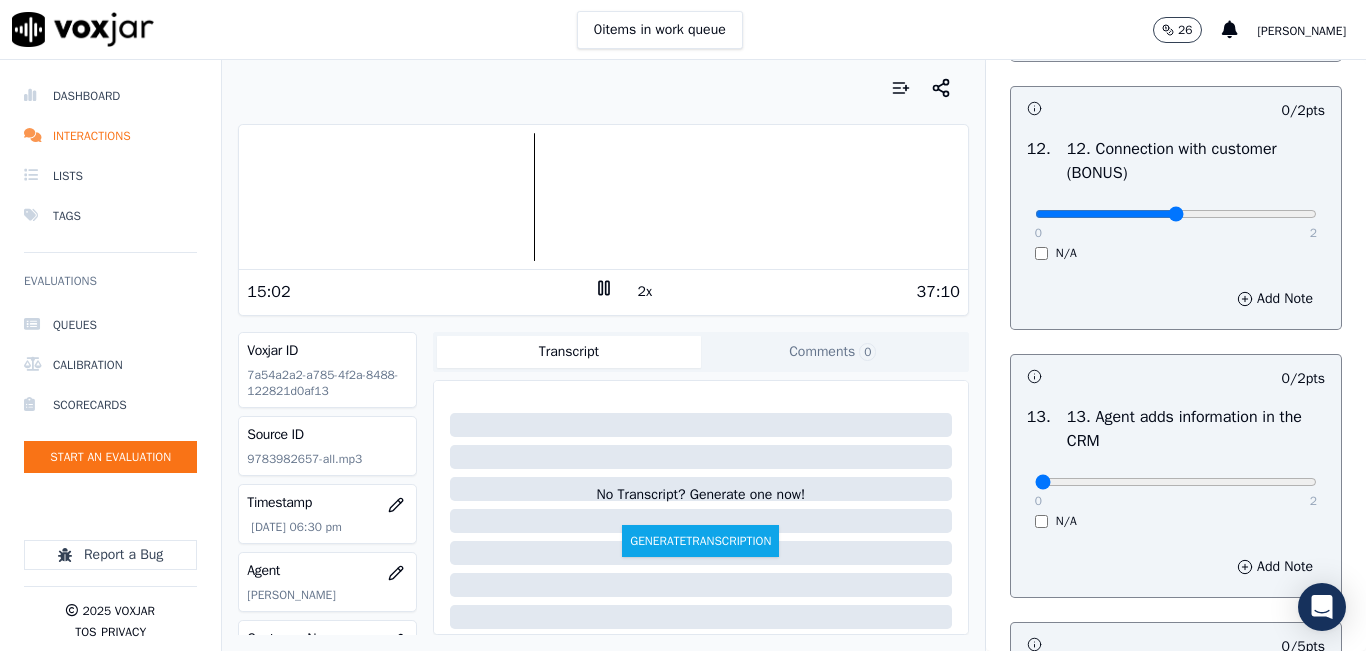 type on "1" 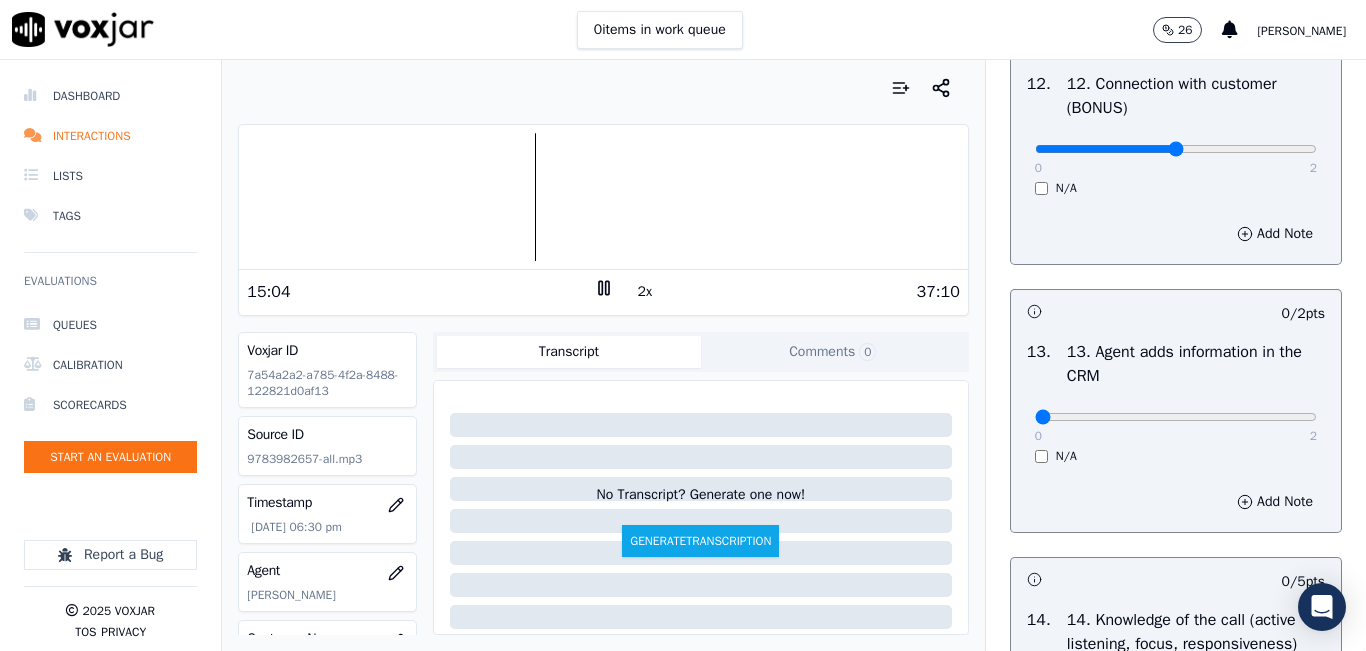scroll, scrollTop: 3400, scrollLeft: 0, axis: vertical 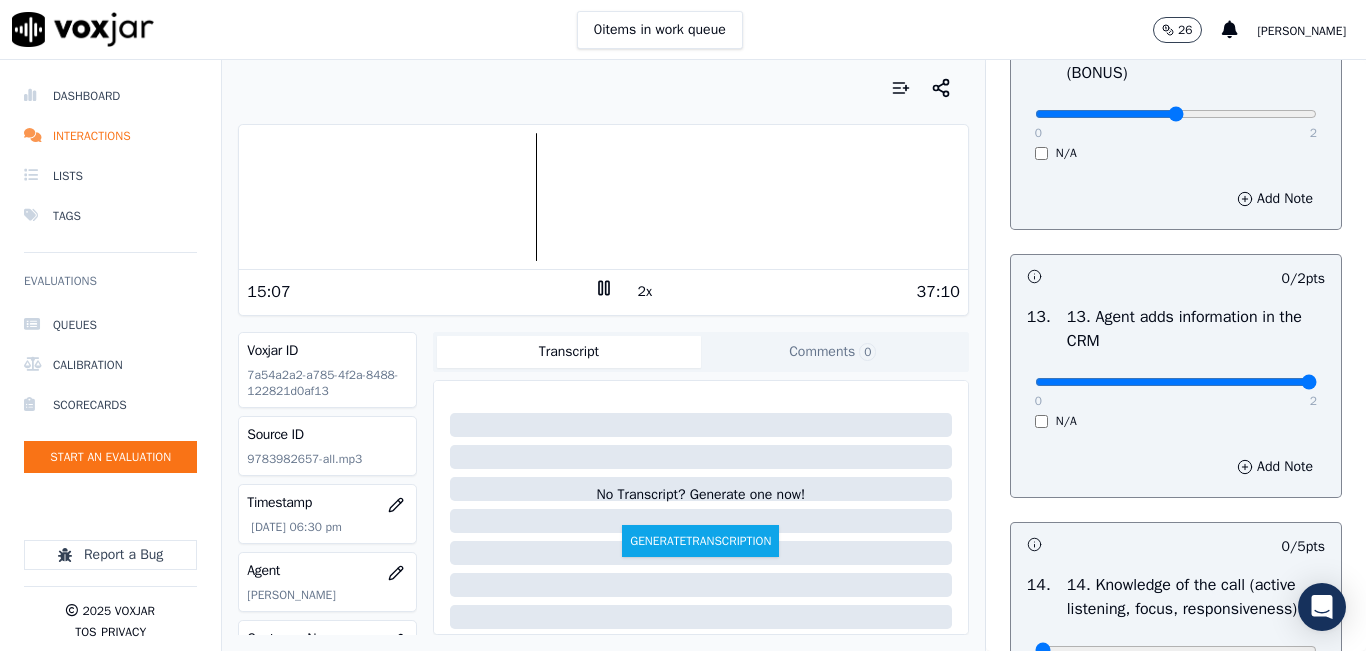 drag, startPoint x: 1160, startPoint y: 449, endPoint x: 1315, endPoint y: 437, distance: 155.46382 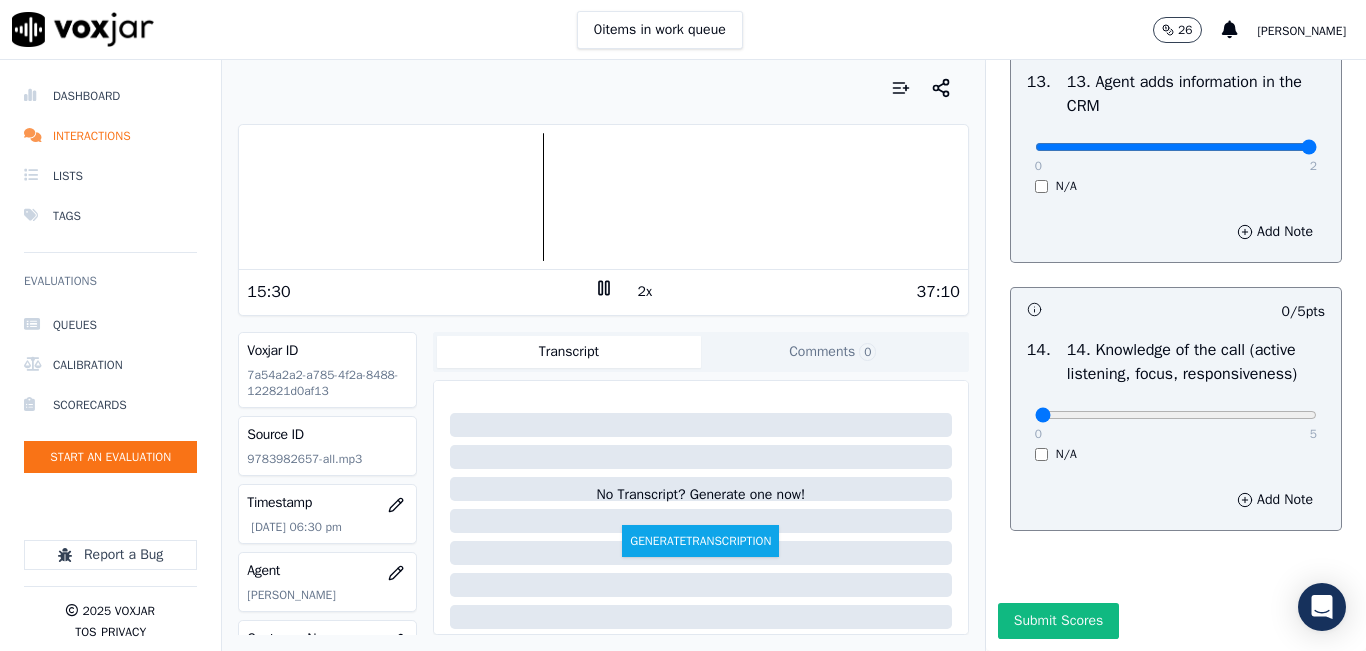 scroll, scrollTop: 3748, scrollLeft: 0, axis: vertical 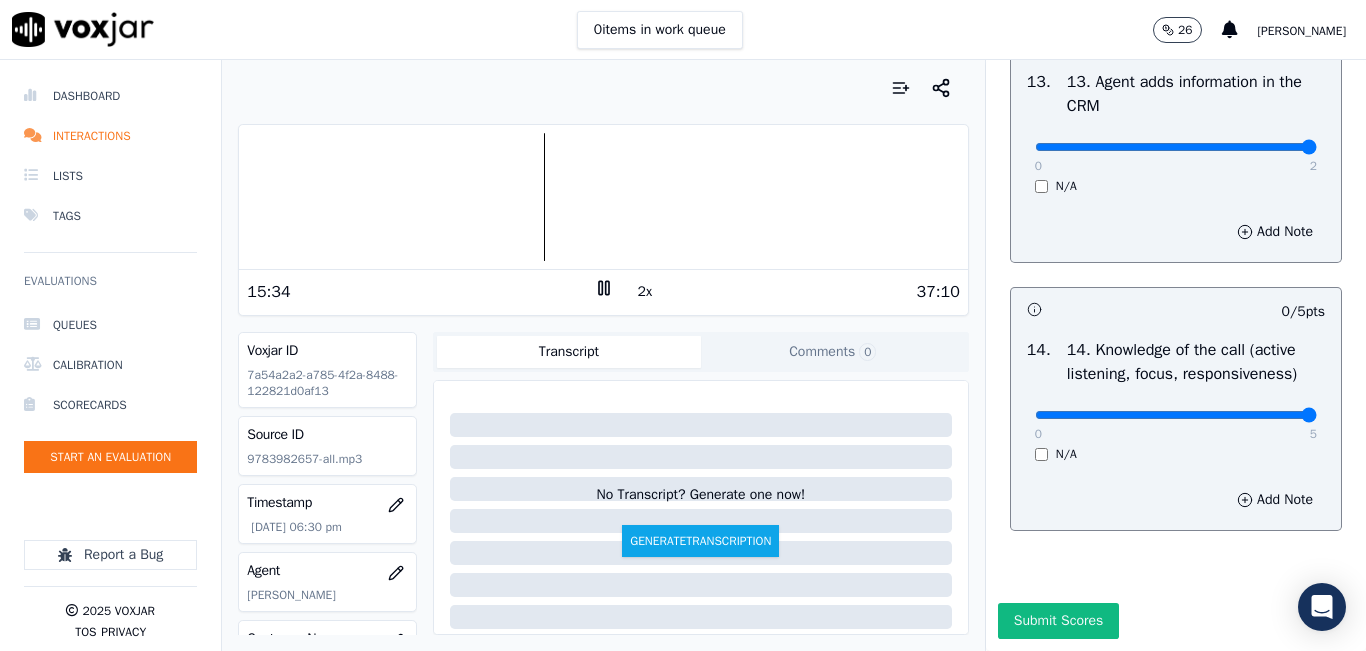 drag, startPoint x: 1182, startPoint y: 373, endPoint x: 1344, endPoint y: 351, distance: 163.487 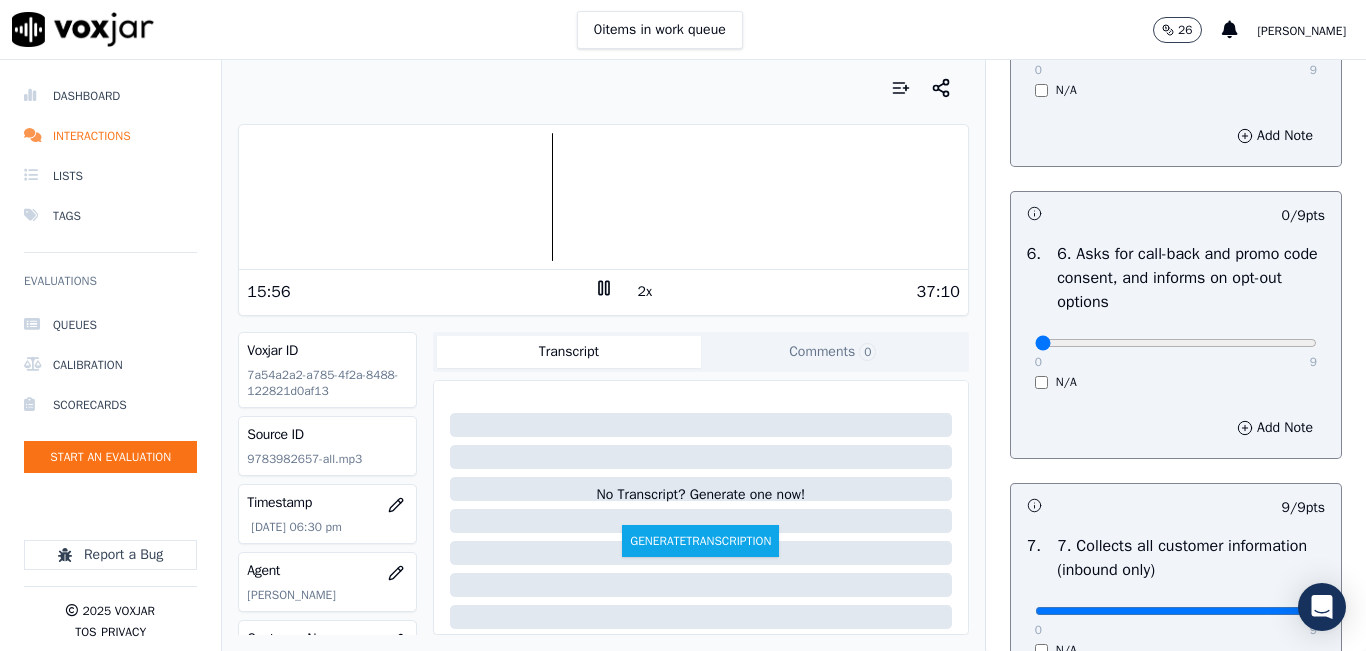 scroll, scrollTop: 1448, scrollLeft: 0, axis: vertical 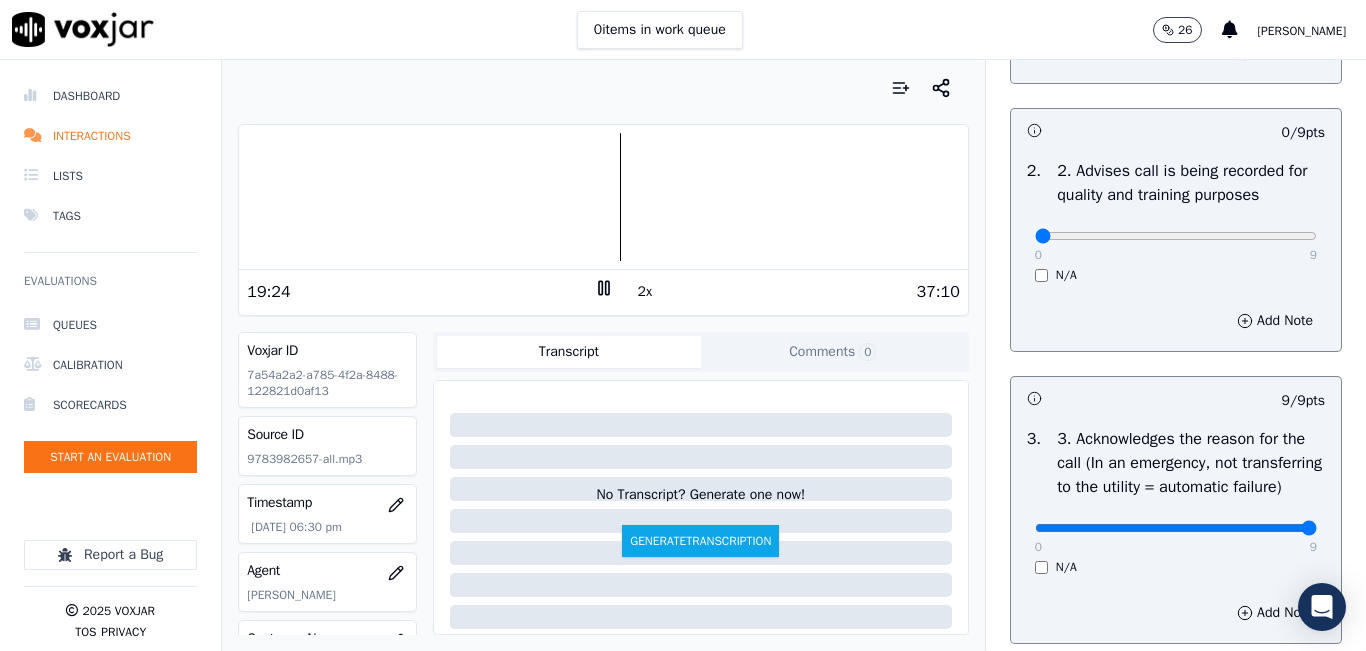 click 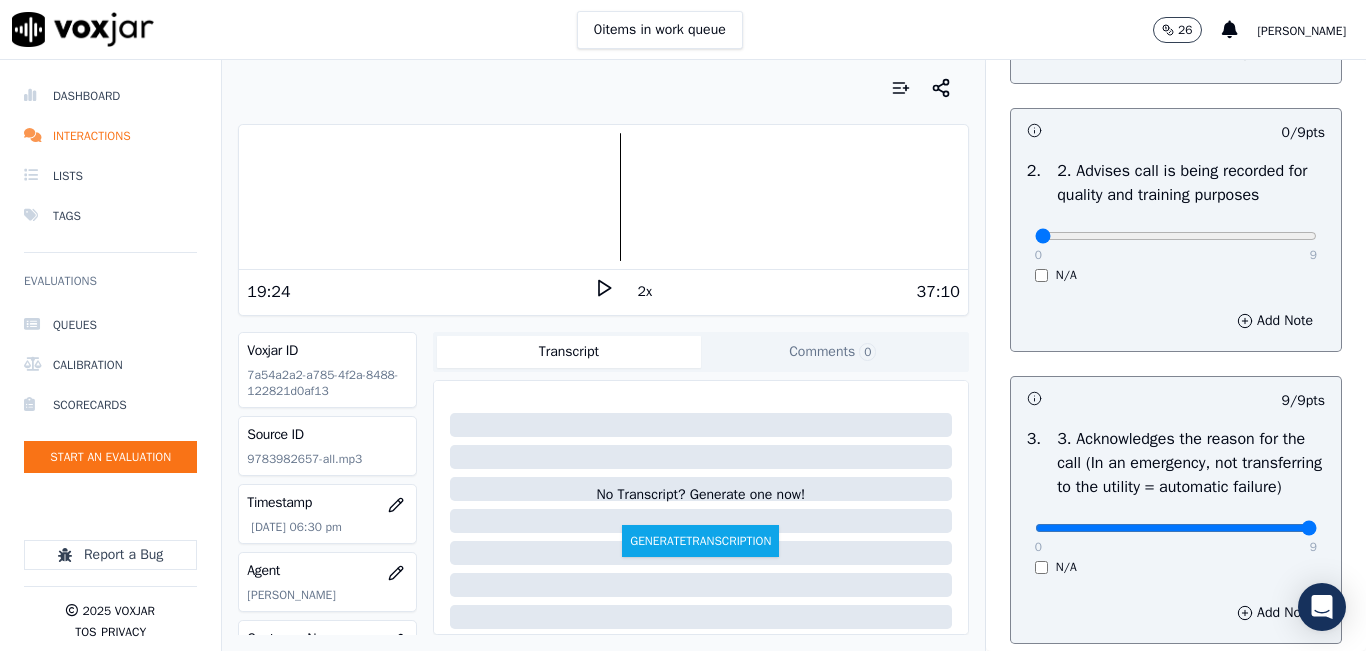 click 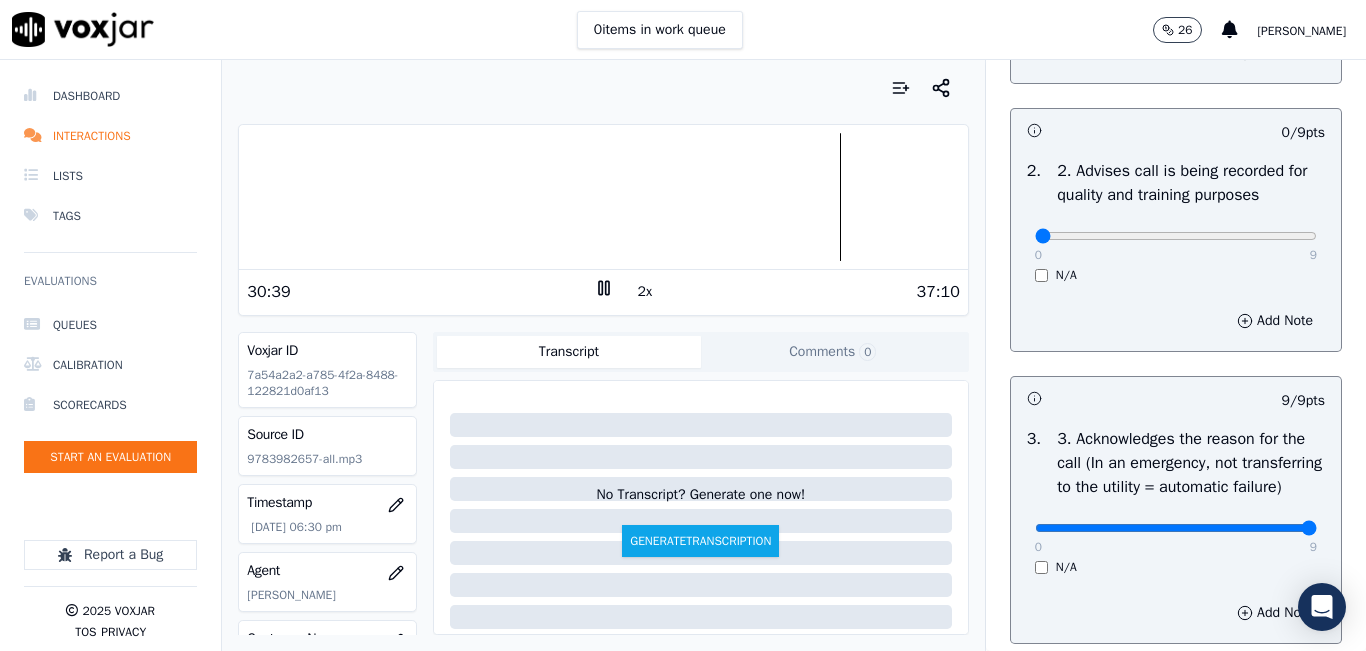 click on "2x" at bounding box center (645, 292) 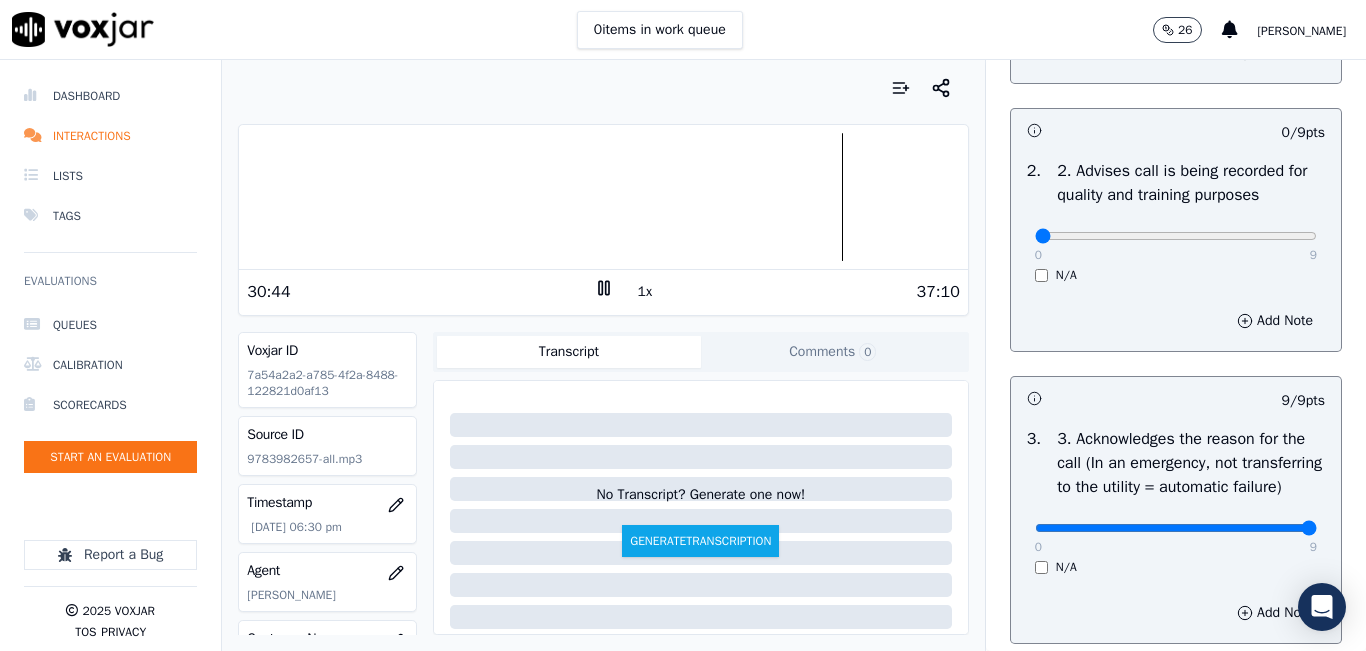 click on "1x" at bounding box center (645, 292) 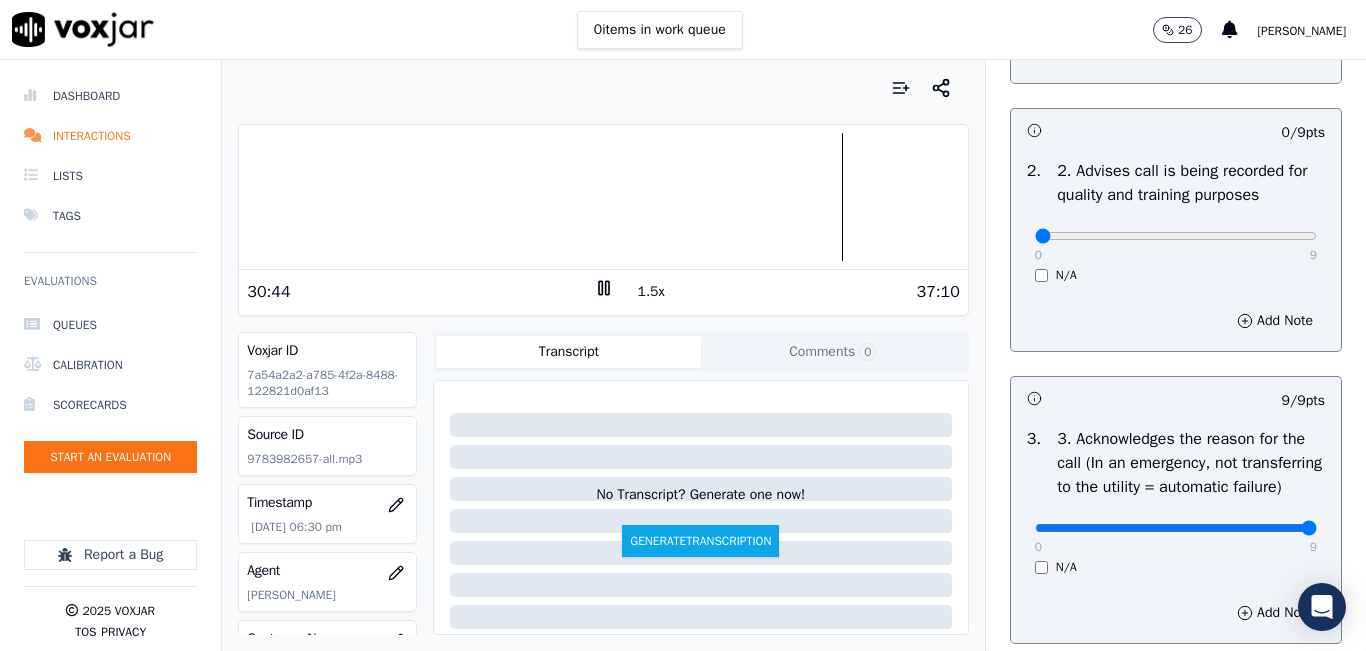 click at bounding box center [603, 197] 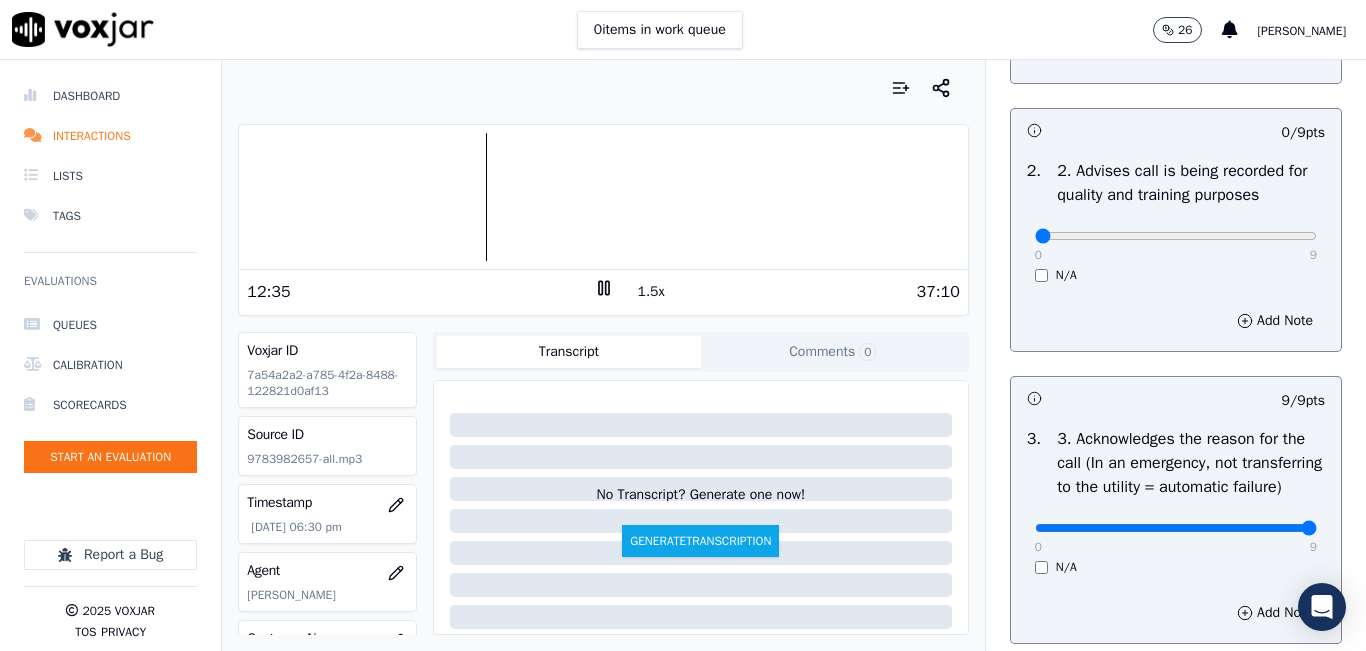 click at bounding box center [603, 197] 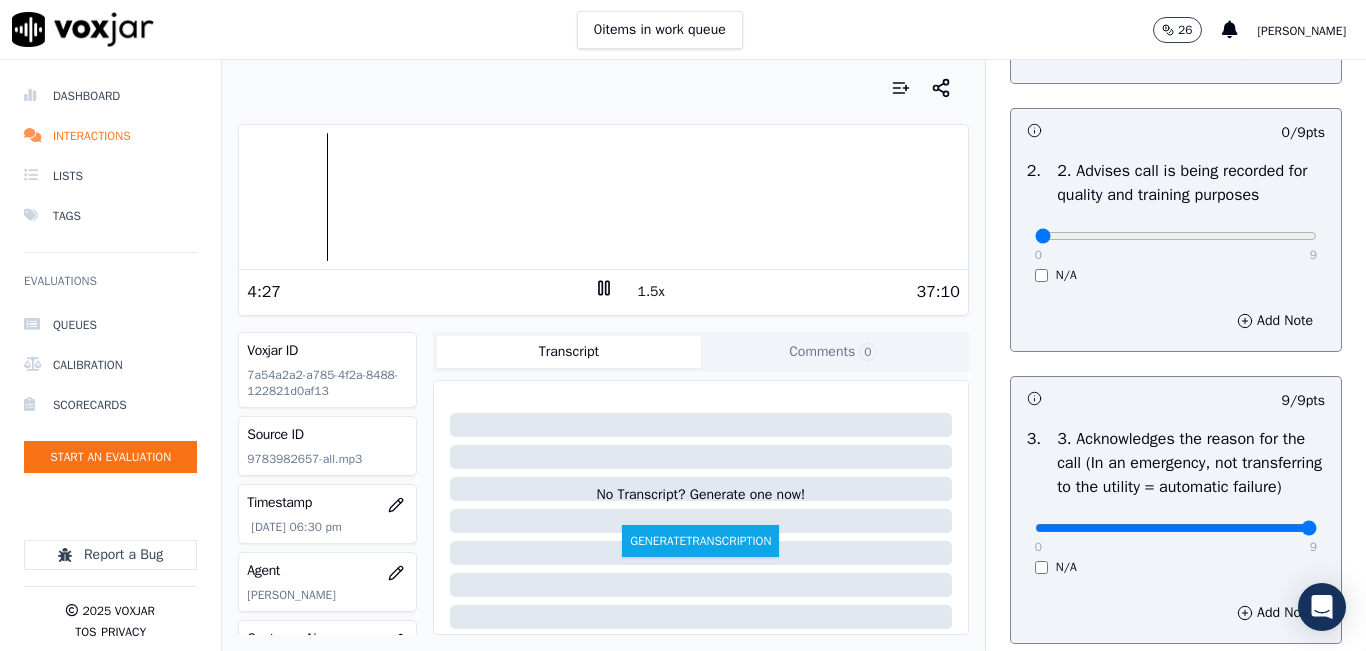 click at bounding box center (603, 197) 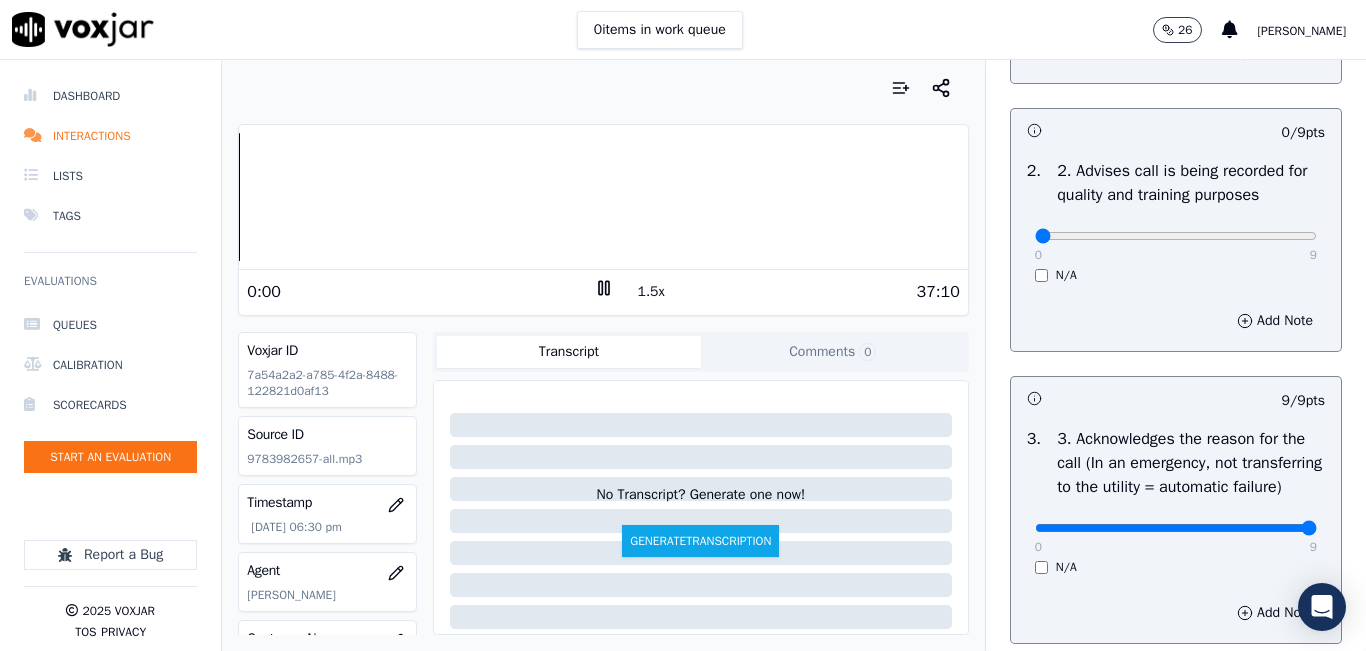 click on "Dashboard   Interactions   Lists   Tags       Evaluations     Queues   Calibration   Scorecards   Start an Evaluation
Report a Bug       2025   Voxjar   TOS   Privacy             Your browser does not support the audio element.   0:00     1.5x   37:10   Voxjar ID   7a54a2a2-a785-4f2a-8488-122821d0af13   Source ID   9783982657-all.mp3   Timestamp
07/07/2025 06:30 pm     Agent
Felix Oliveros_FOliverosNWFG_SPARK     Customer Name     DIANA COLON     Customer Phone     9783982657     Tags
CLEANSKY     Source     manualUpload   Type     AUDIO       Transcript   Comments  0   No Transcript? Generate one now!   Generate  Transcription         Add Comment   Scores   Transcript   Metadata   Comments         Human Score   --   0  evaluation s   AI Score   --   0  evaluation s     AI Evaluations
Queue an AI Evaluation   No AI evaluations yet   Human Evaluations   Start a Manual Evaluation   No human evaluations yet       INBOUND CTS SCORECARD - NEW   Scorecard" at bounding box center [683, 355] 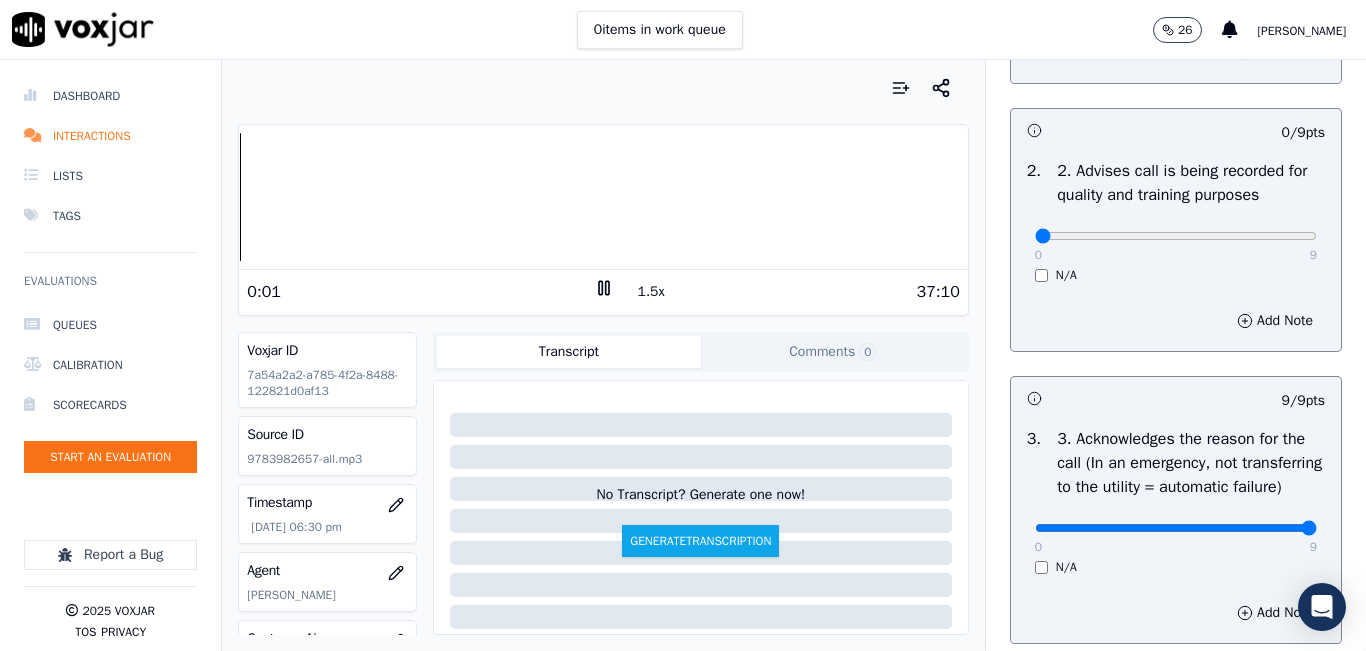 click on "1.5x" at bounding box center [651, 292] 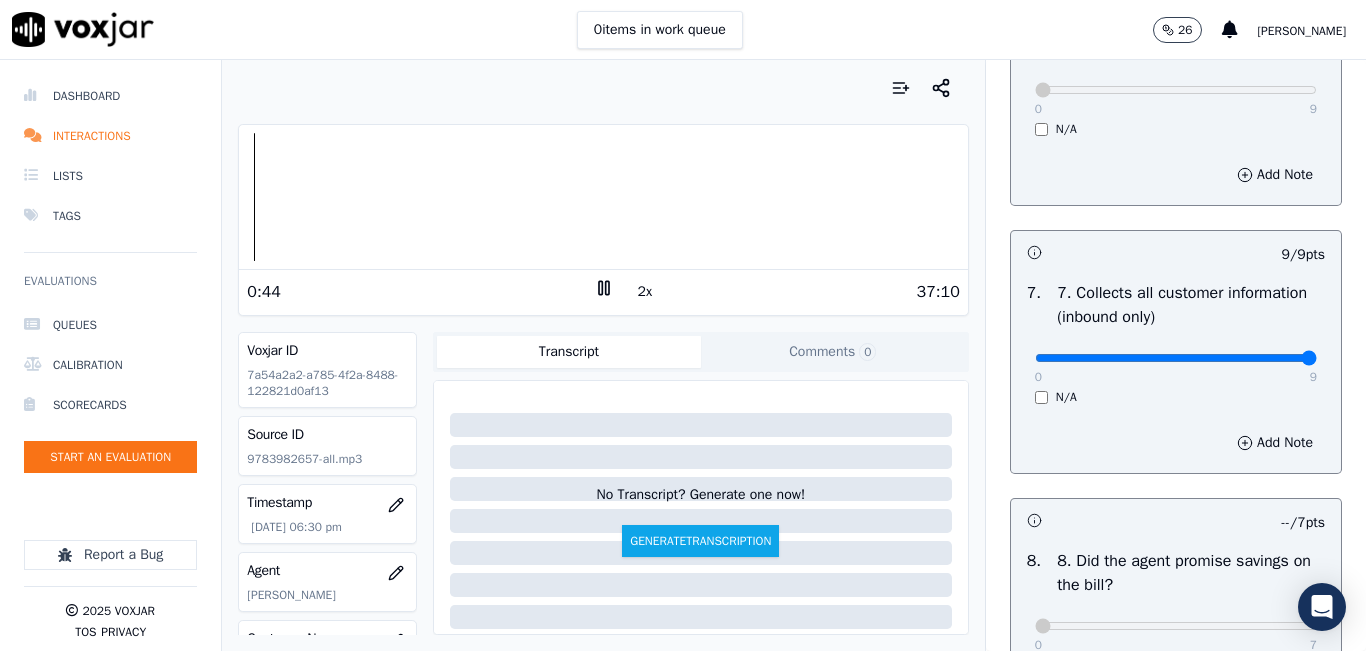scroll, scrollTop: 1700, scrollLeft: 0, axis: vertical 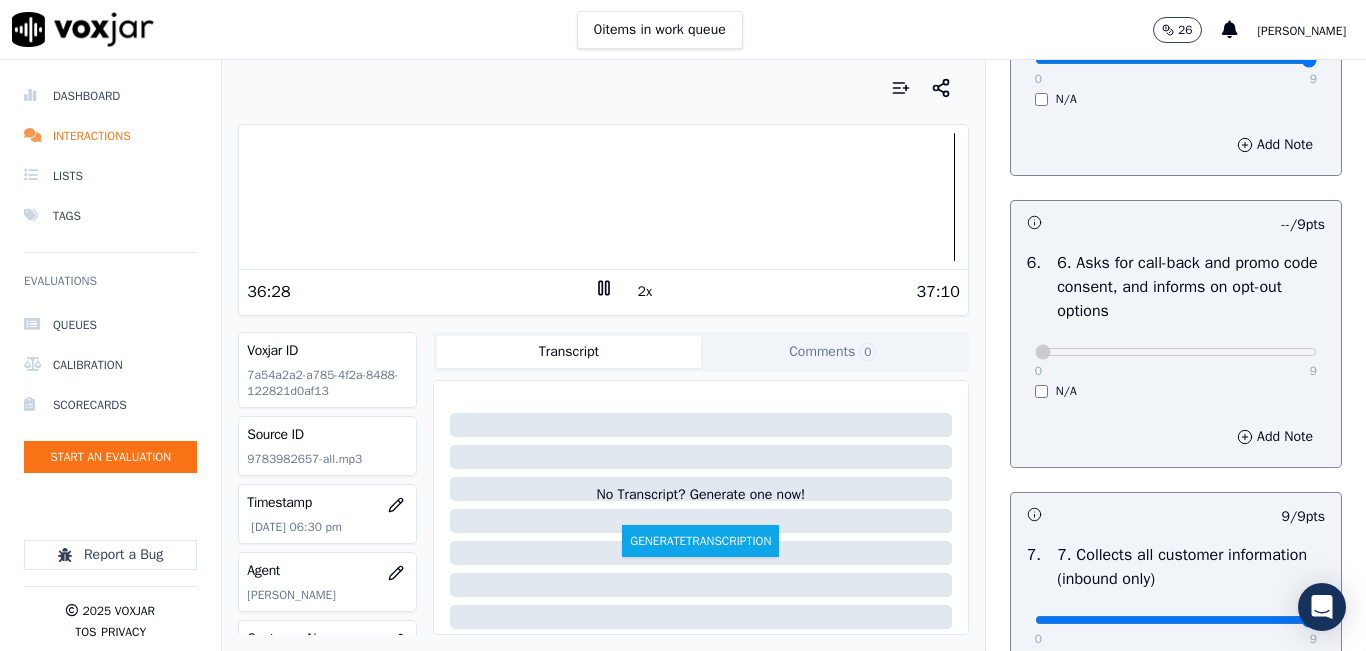 click at bounding box center [603, 197] 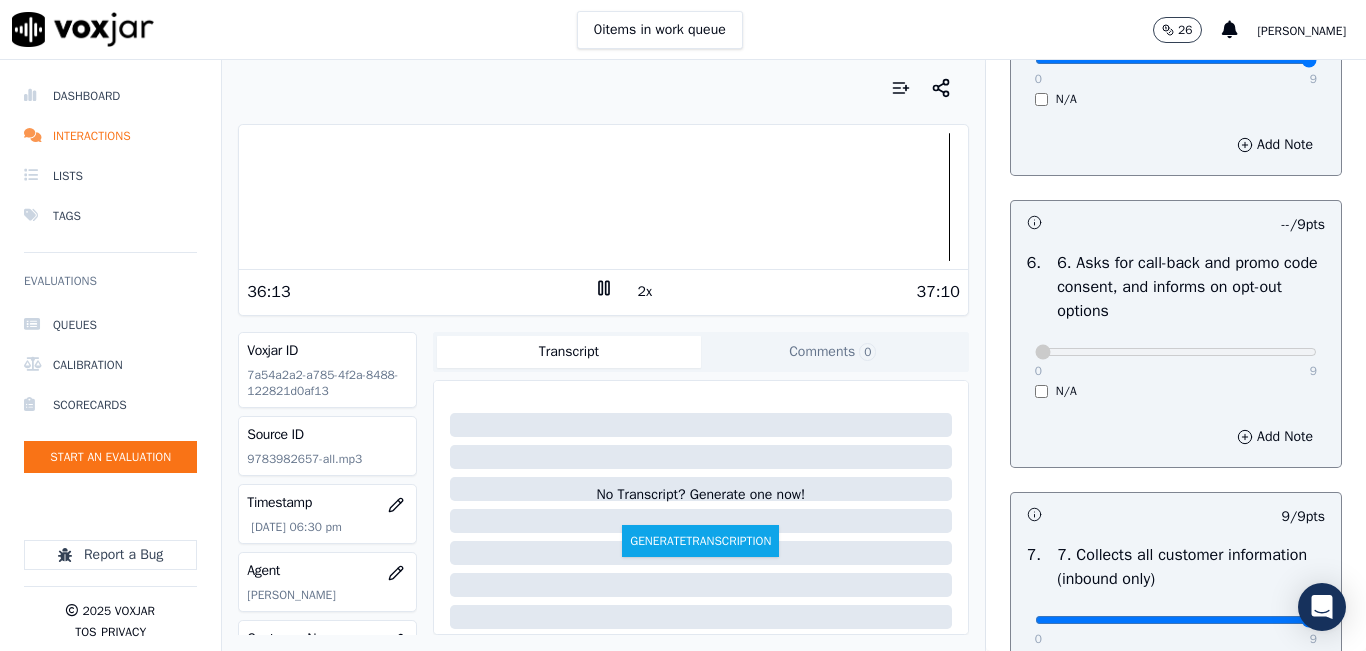 click at bounding box center [603, 197] 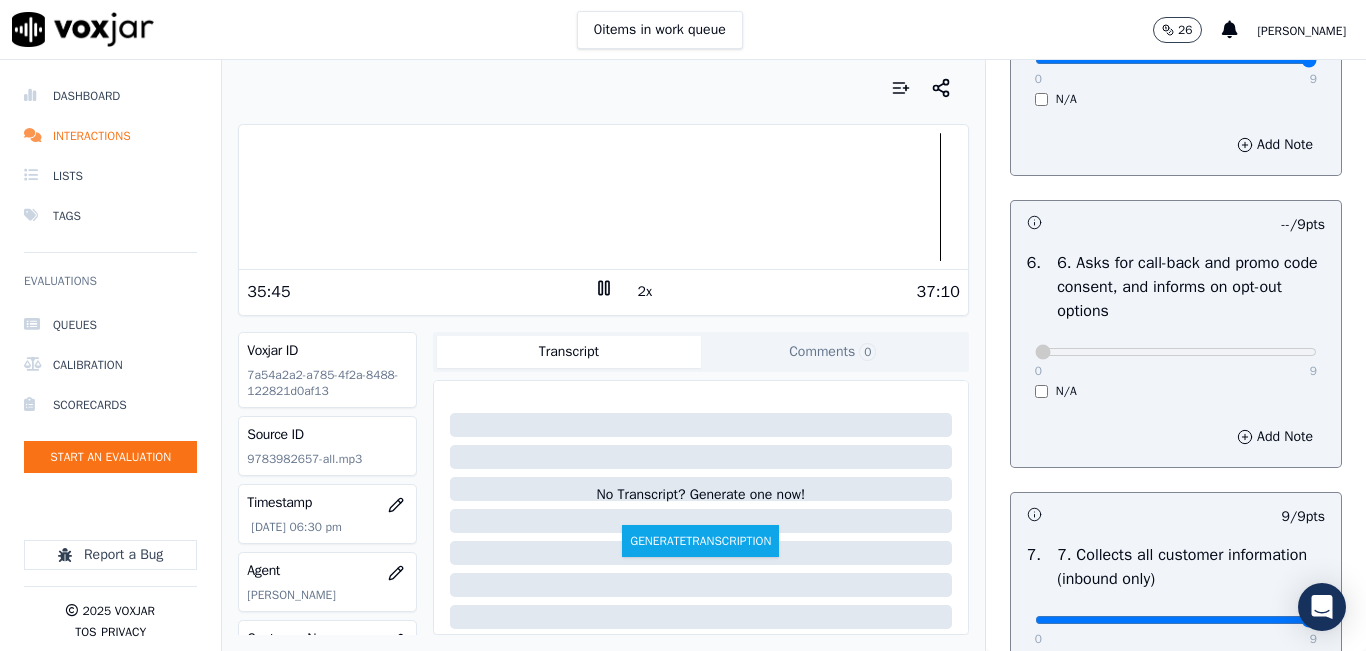 click at bounding box center (603, 197) 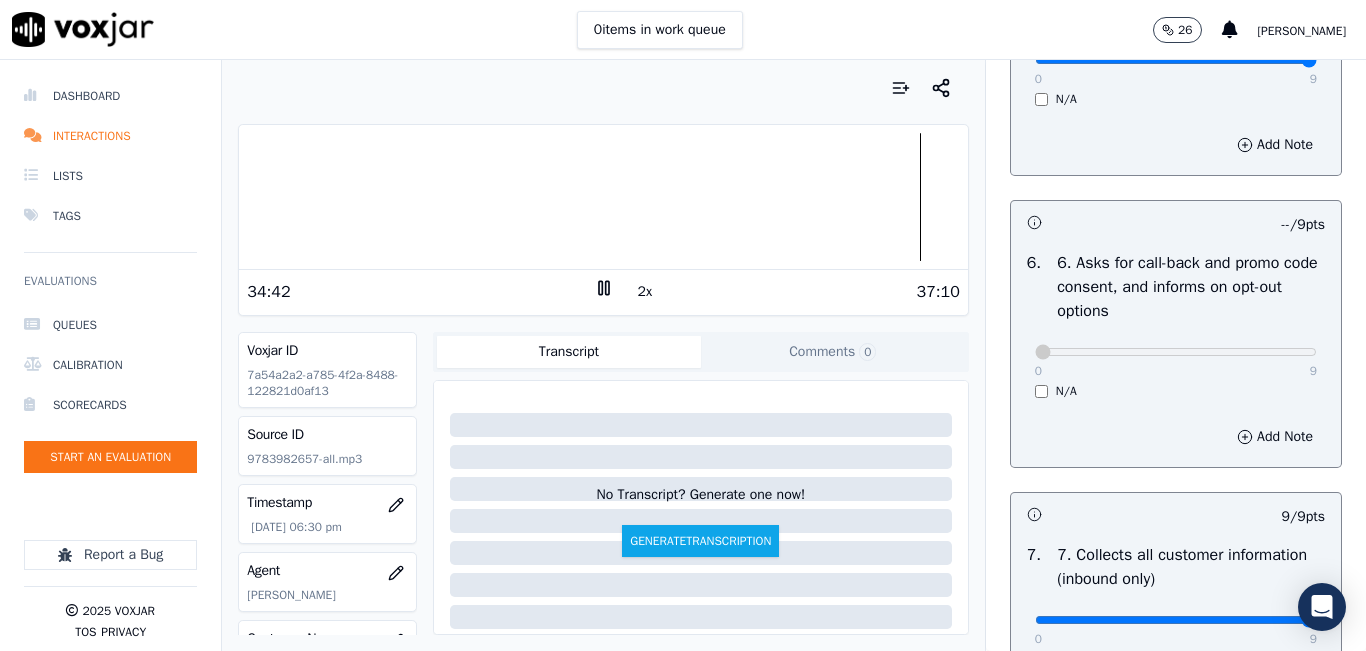 click at bounding box center (603, 197) 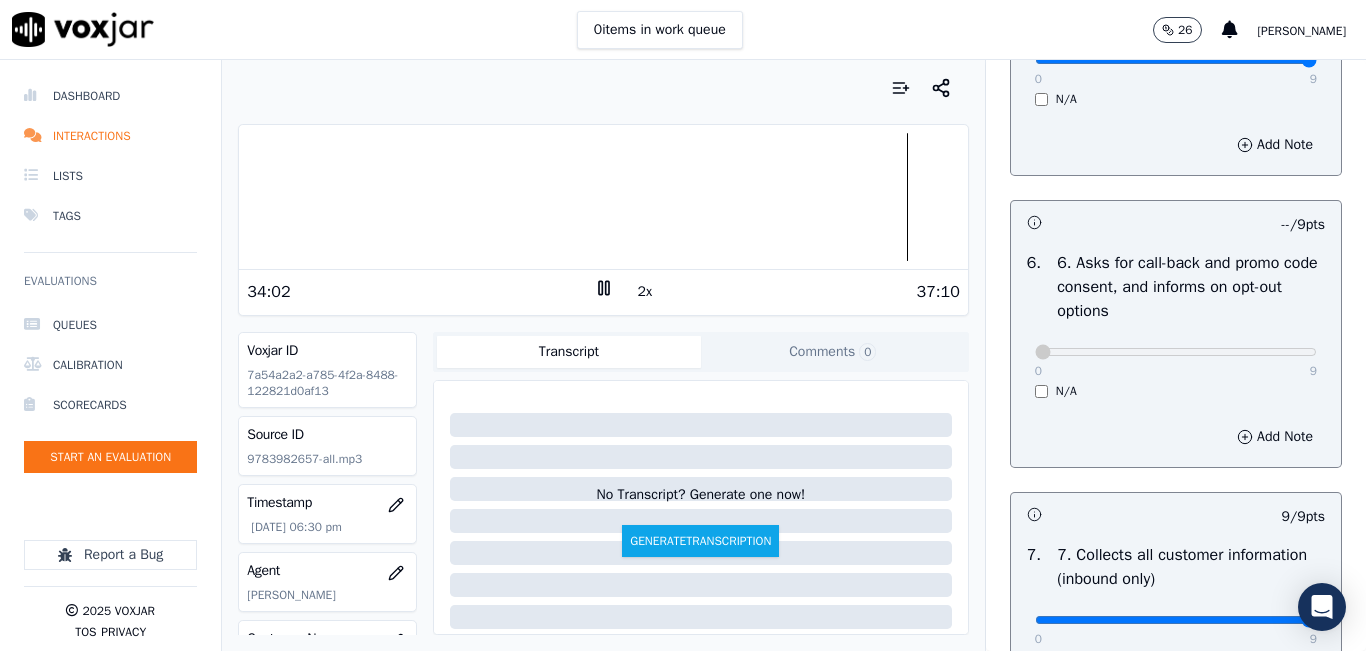 click at bounding box center (603, 197) 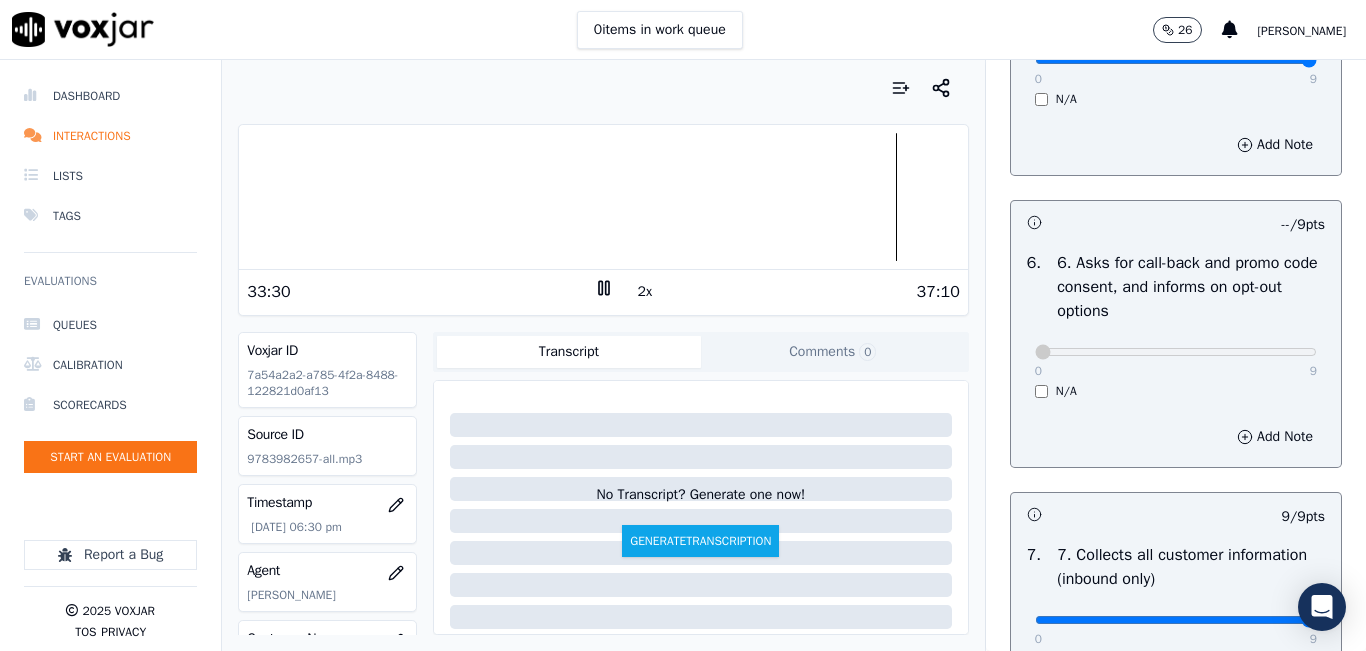 click on "2x" at bounding box center (645, 292) 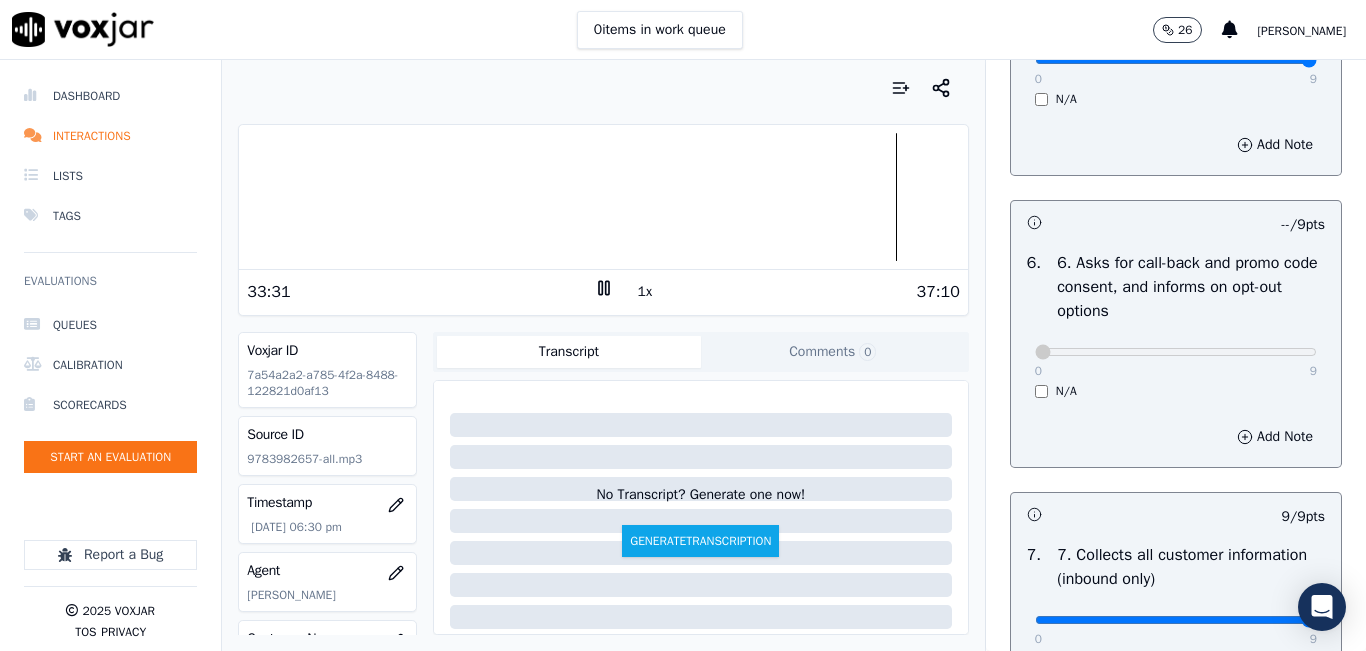 click on "1x" at bounding box center (645, 292) 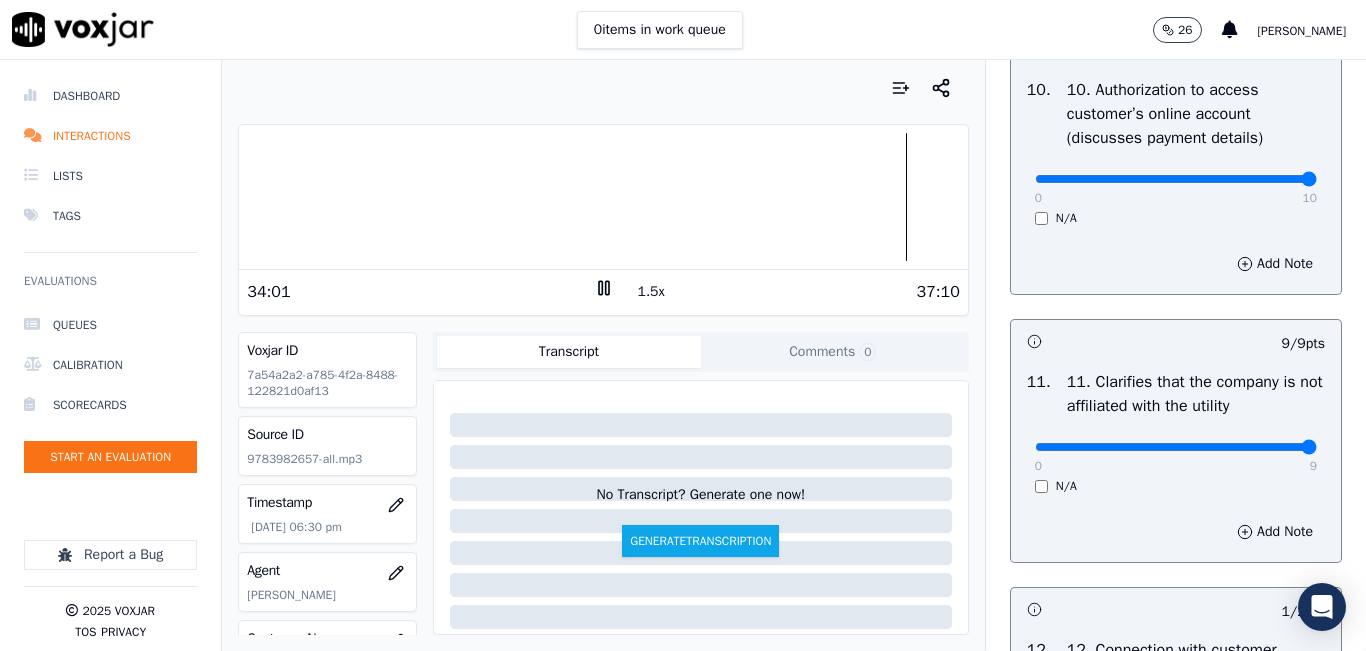 scroll, scrollTop: 2800, scrollLeft: 0, axis: vertical 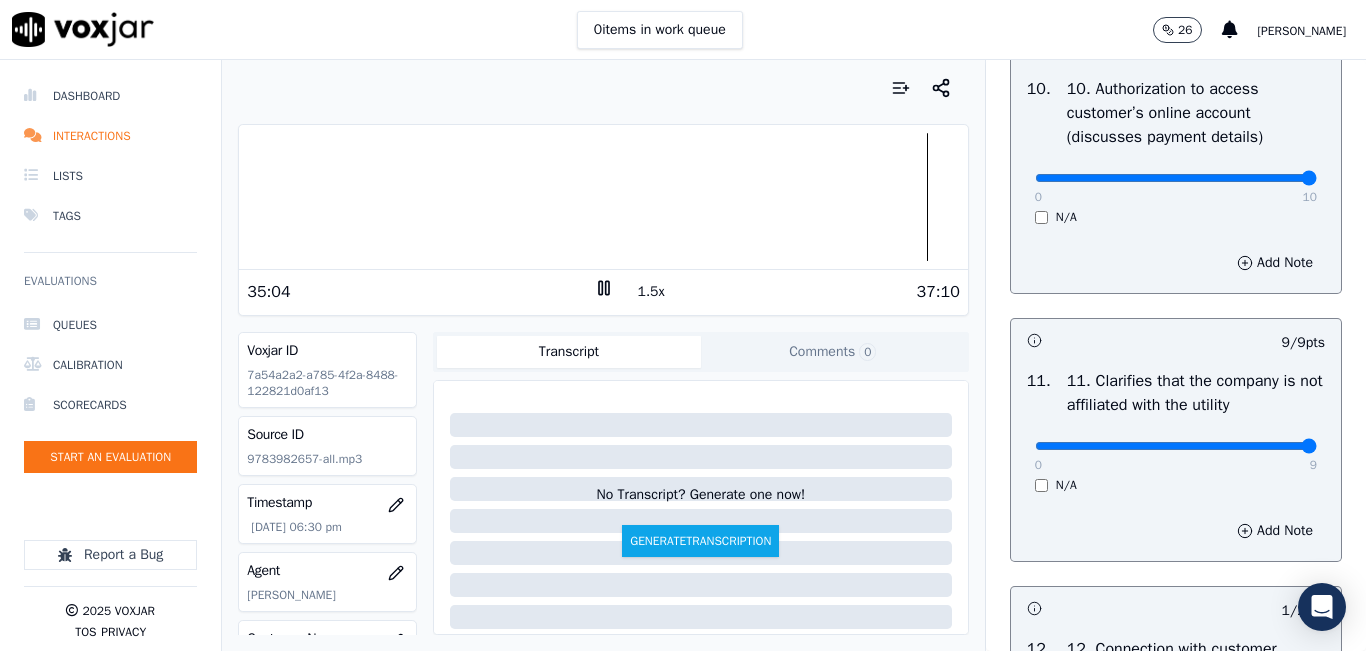 click on "1.5x" at bounding box center [651, 292] 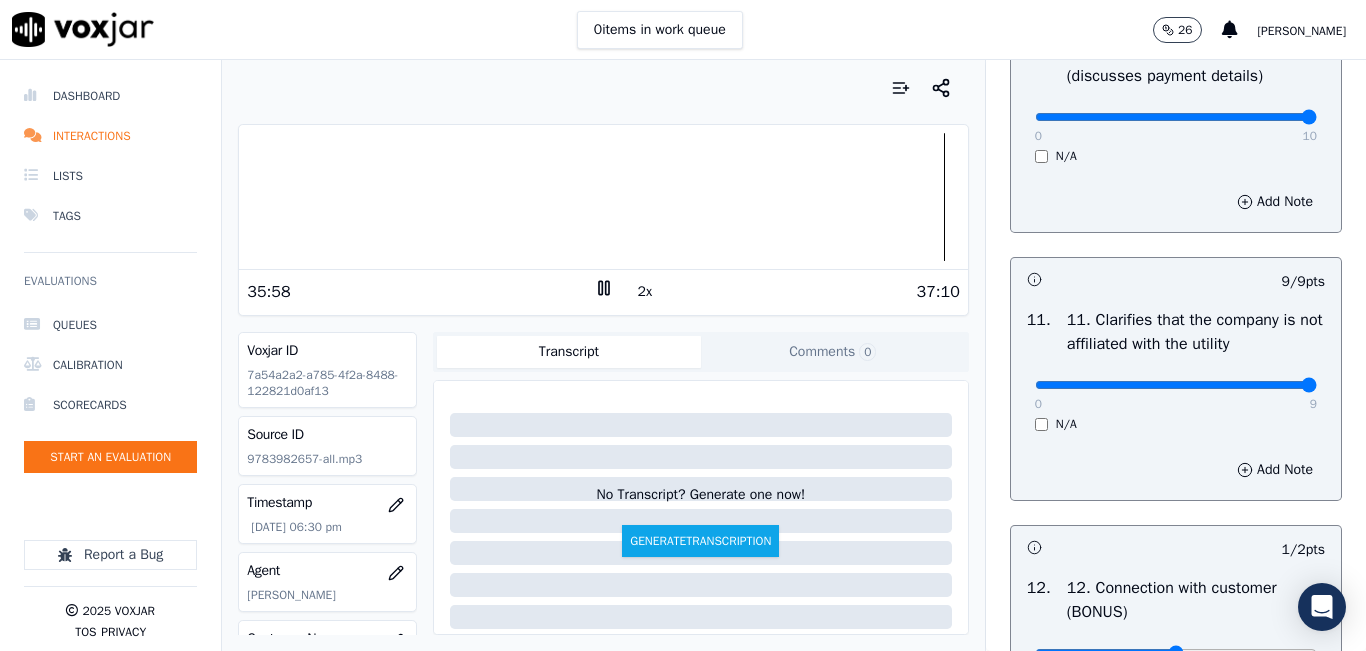 scroll, scrollTop: 2900, scrollLeft: 0, axis: vertical 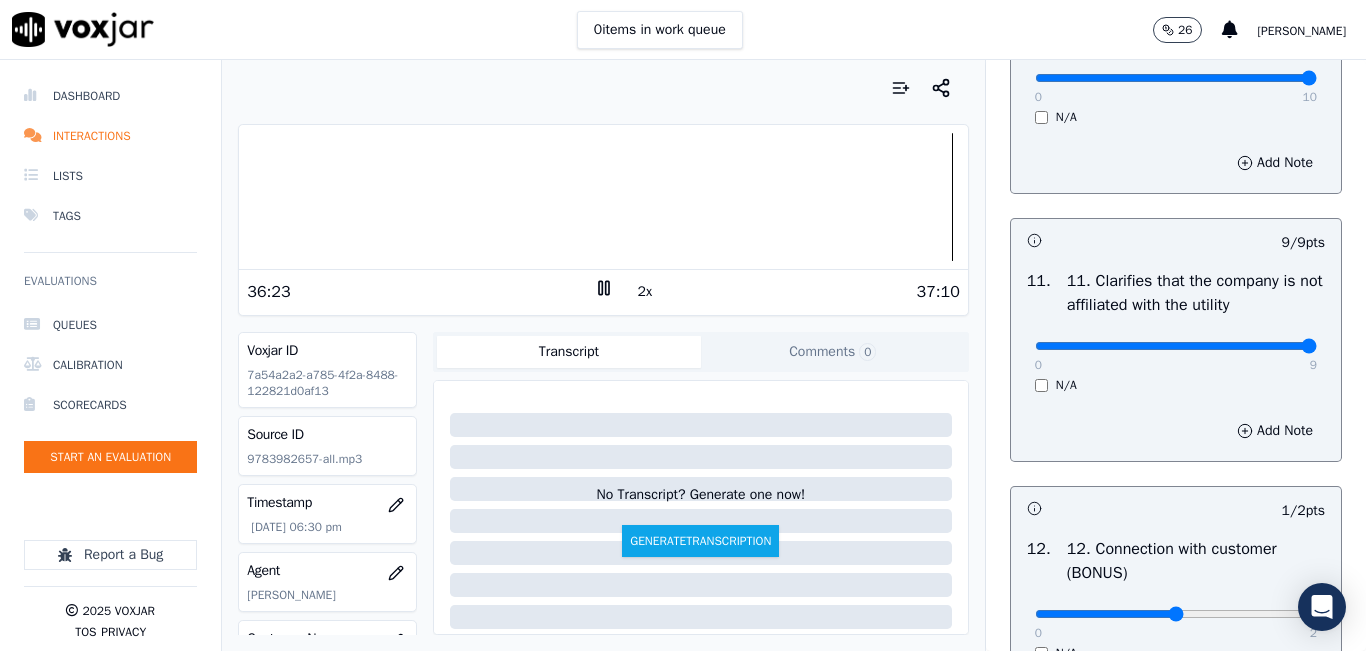 click on "2x" at bounding box center (645, 292) 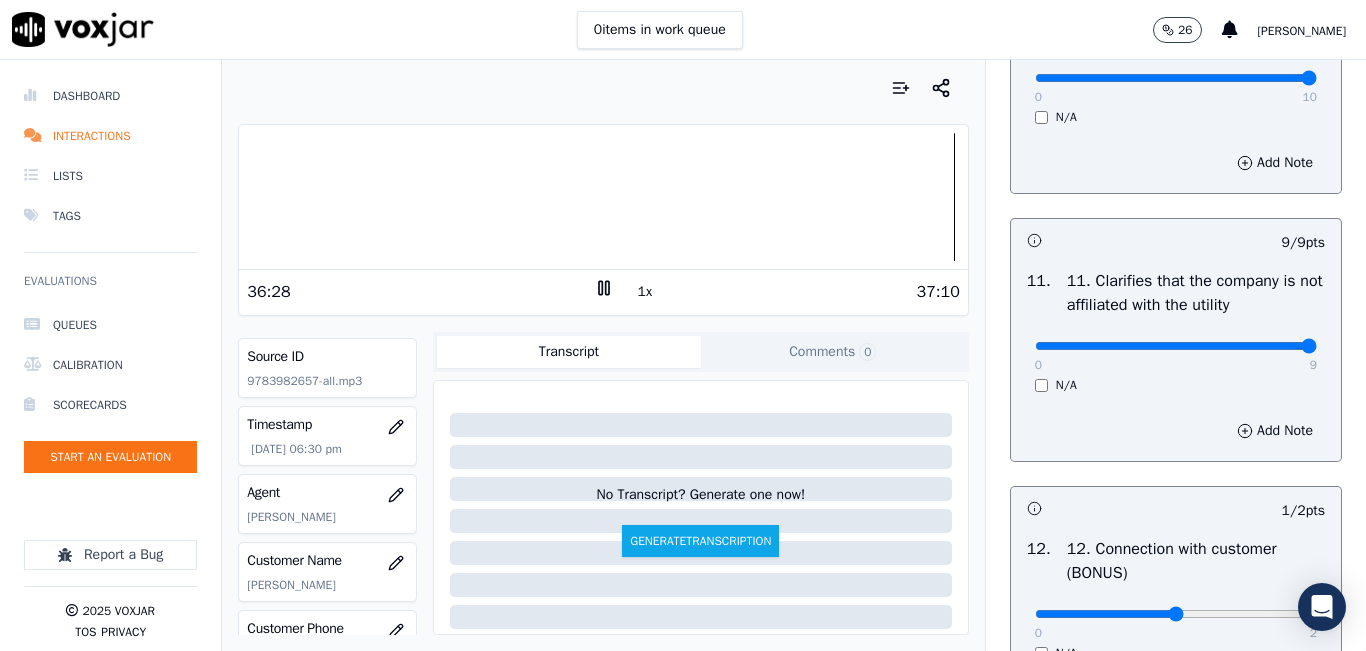 scroll, scrollTop: 0, scrollLeft: 0, axis: both 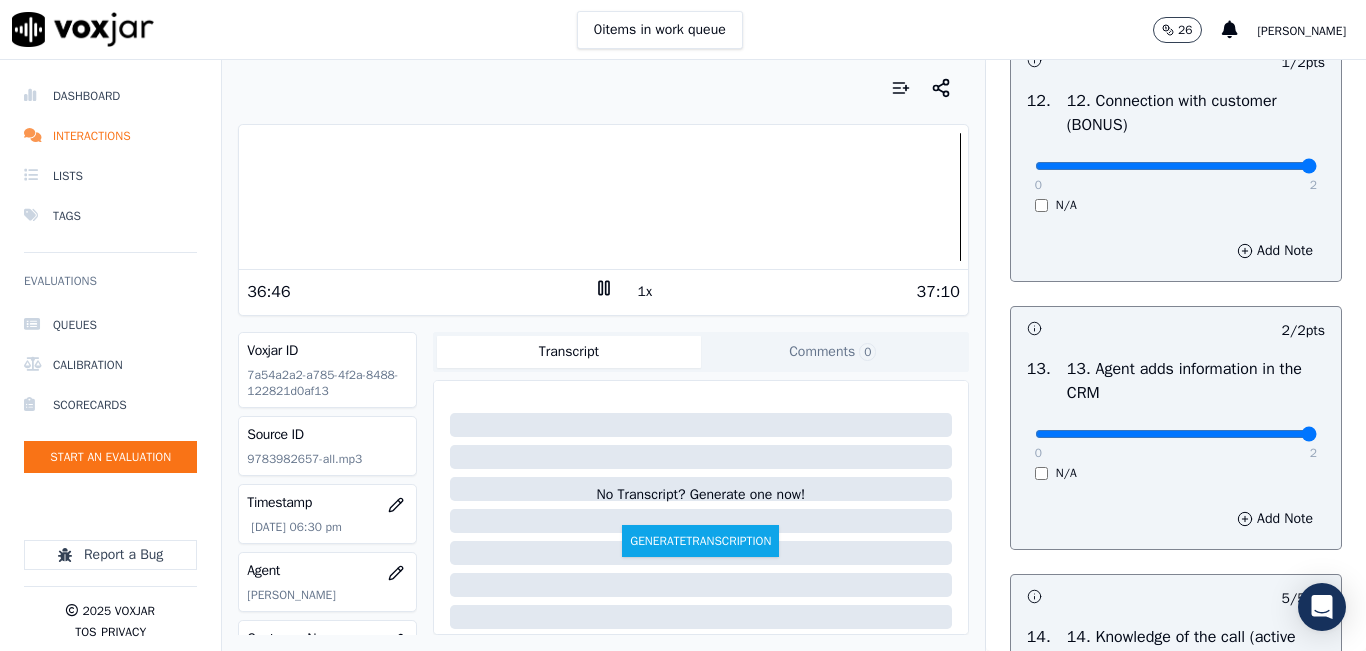 drag, startPoint x: 1146, startPoint y: 228, endPoint x: 1319, endPoint y: 206, distance: 174.39323 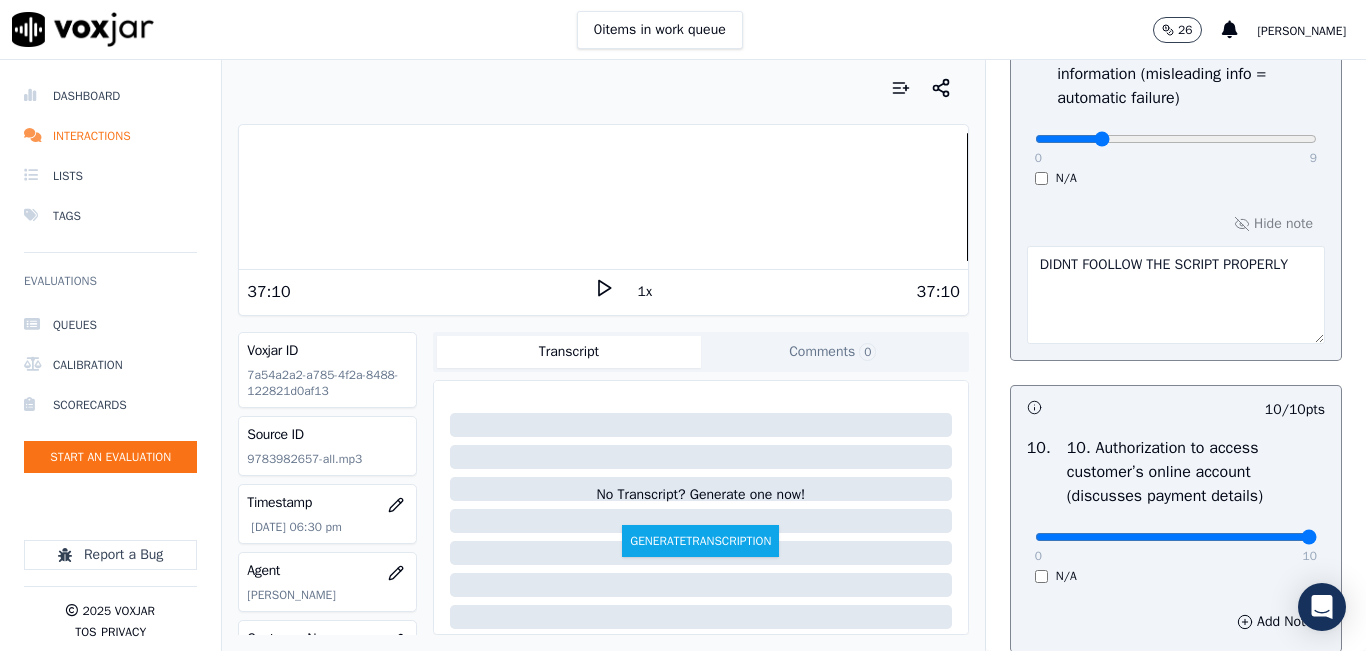 scroll, scrollTop: 2400, scrollLeft: 0, axis: vertical 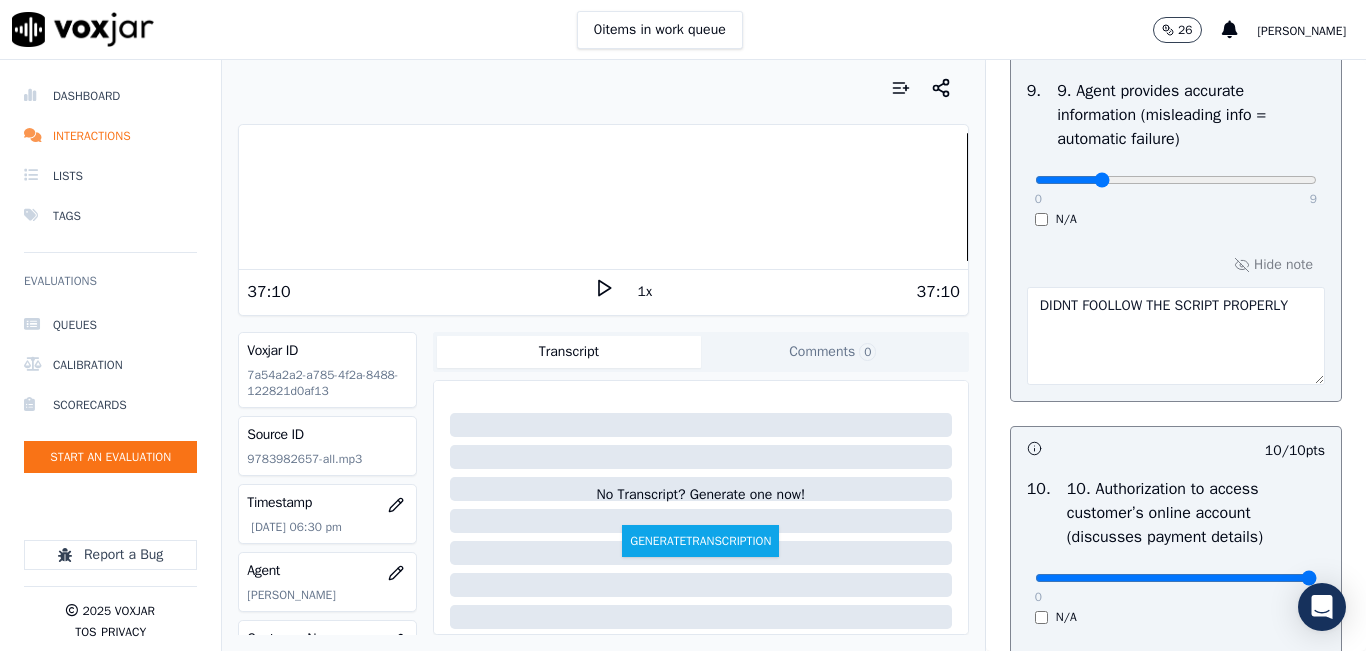 click at bounding box center (1176, -2084) 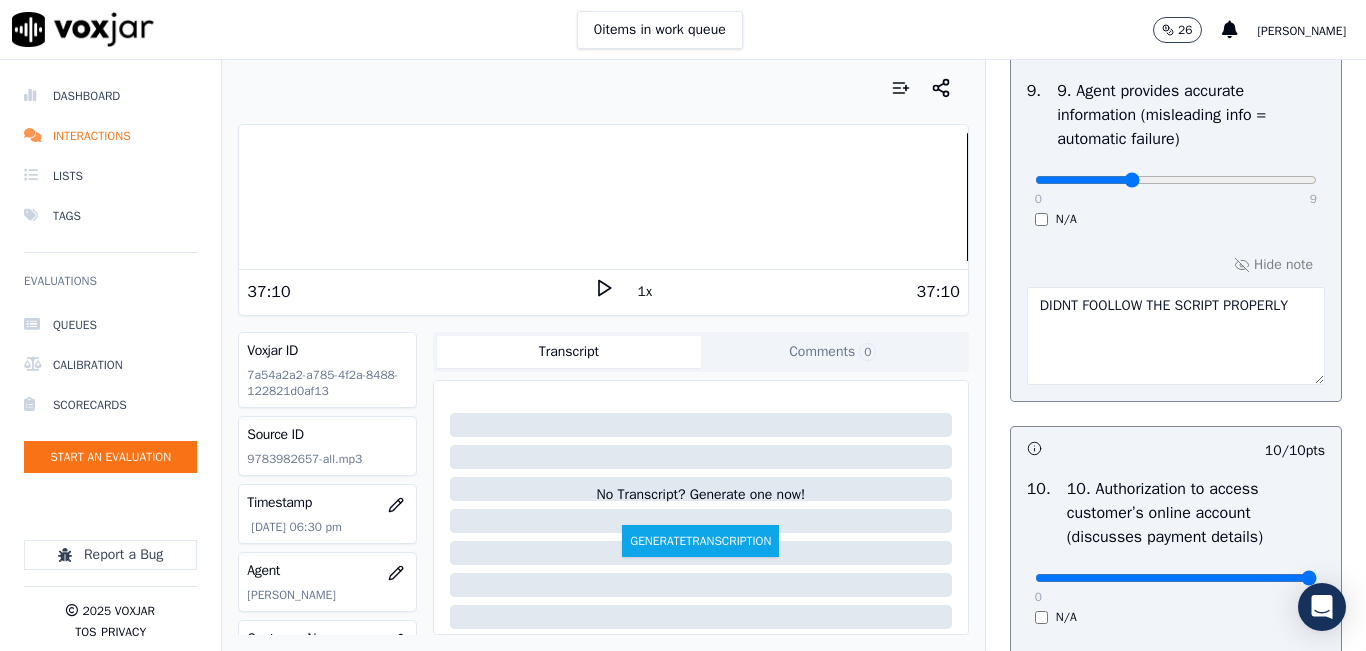 type on "3" 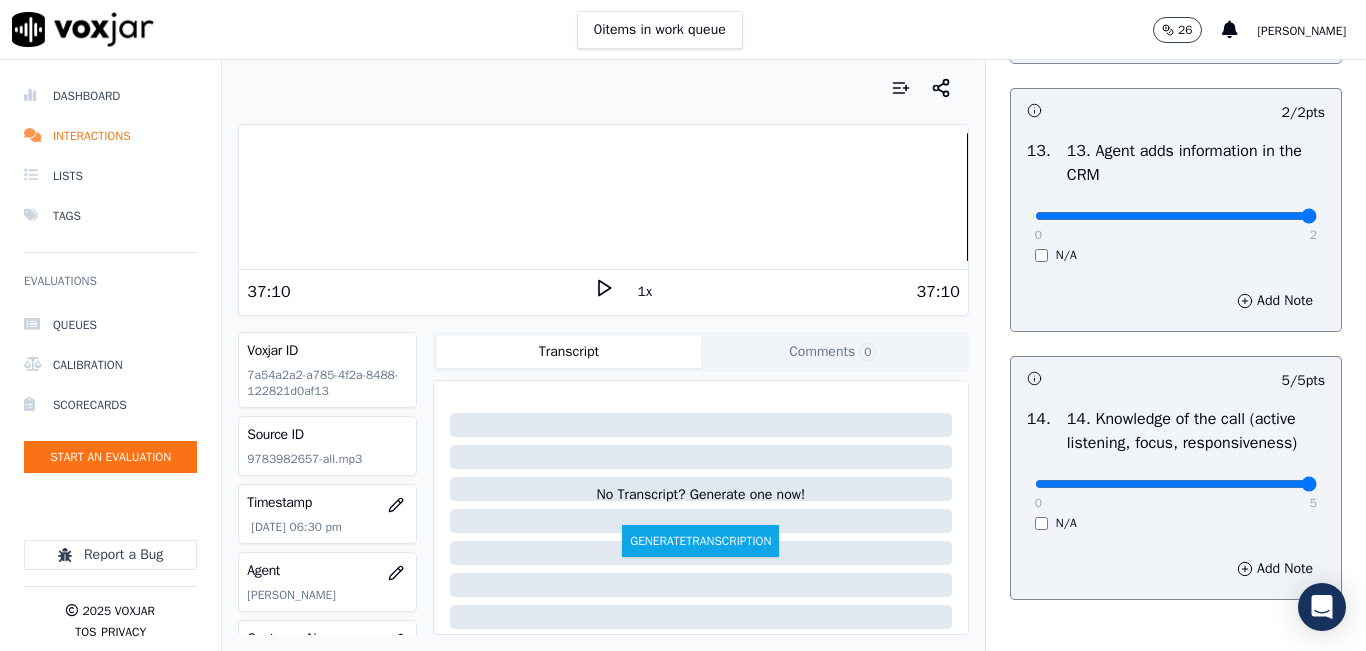 scroll, scrollTop: 3748, scrollLeft: 0, axis: vertical 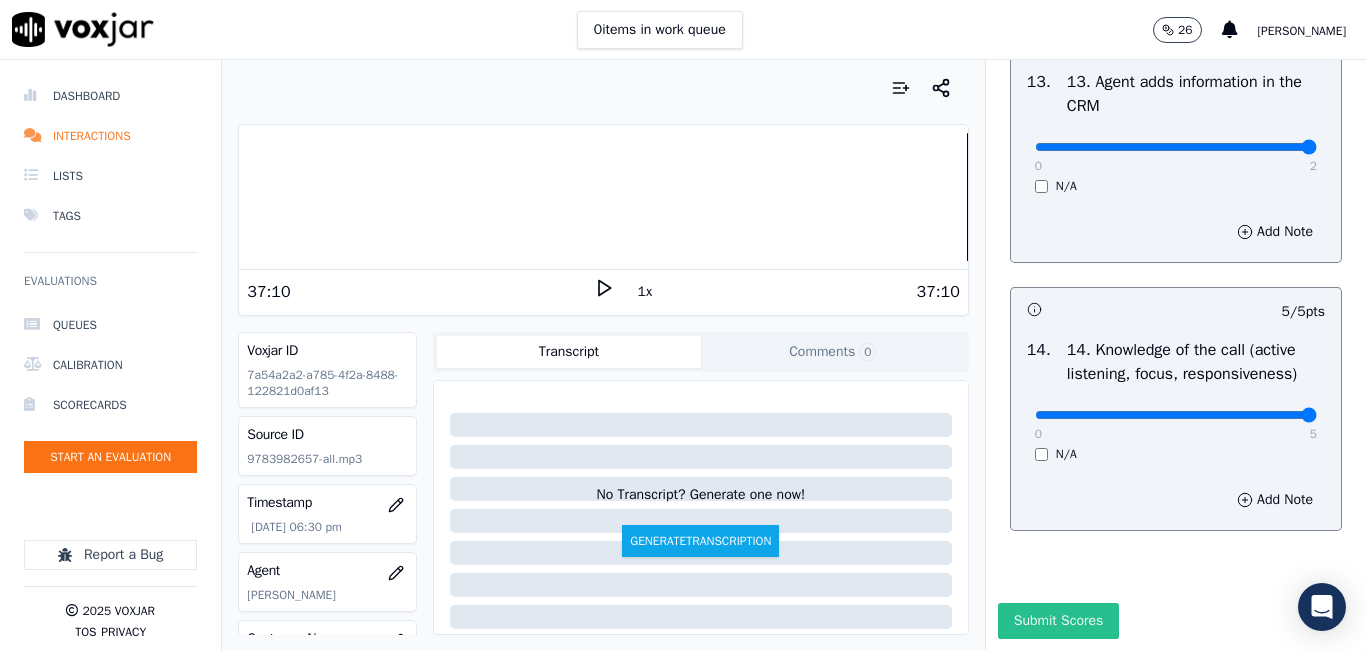 click on "Submit Scores" at bounding box center (1058, 621) 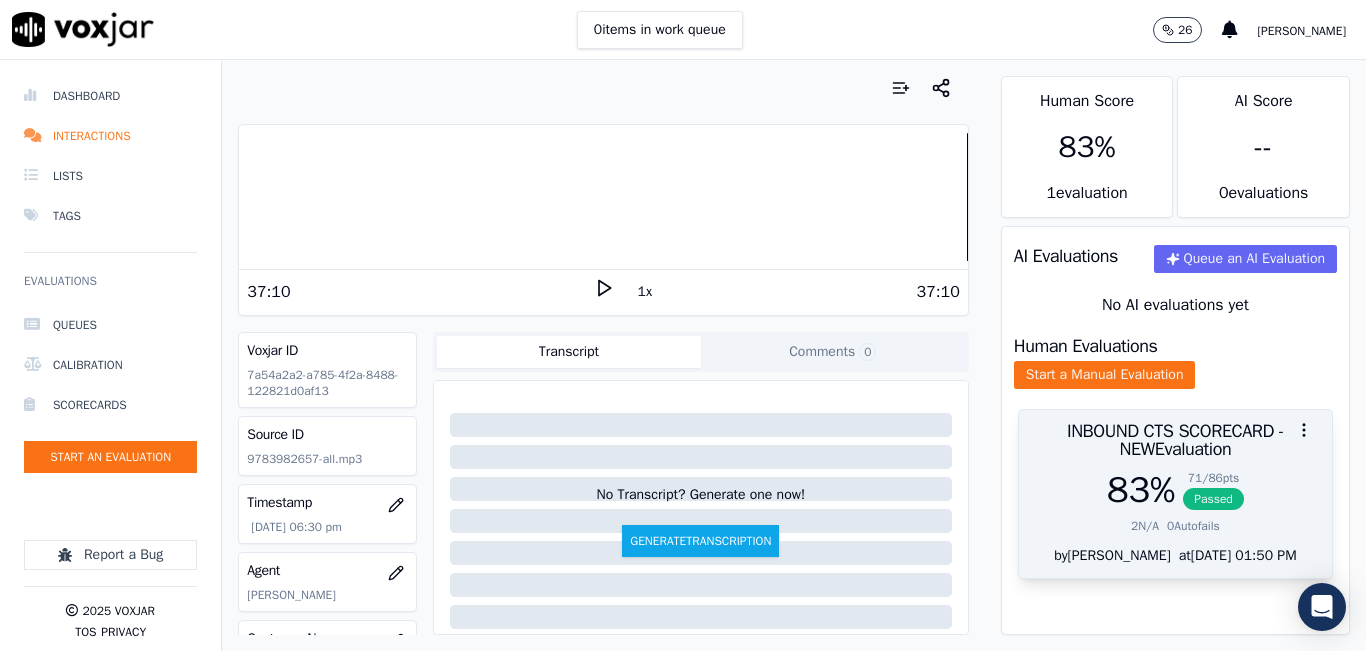 scroll, scrollTop: 32, scrollLeft: 0, axis: vertical 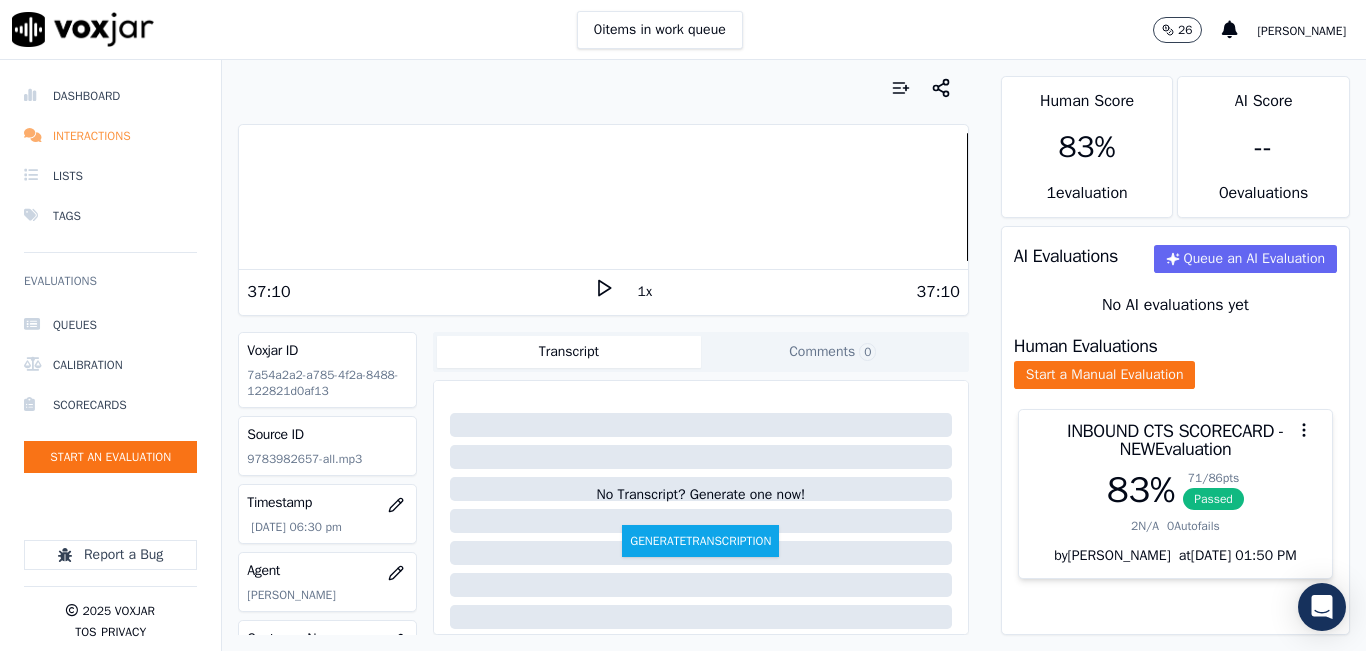 click on "Interactions" at bounding box center (110, 136) 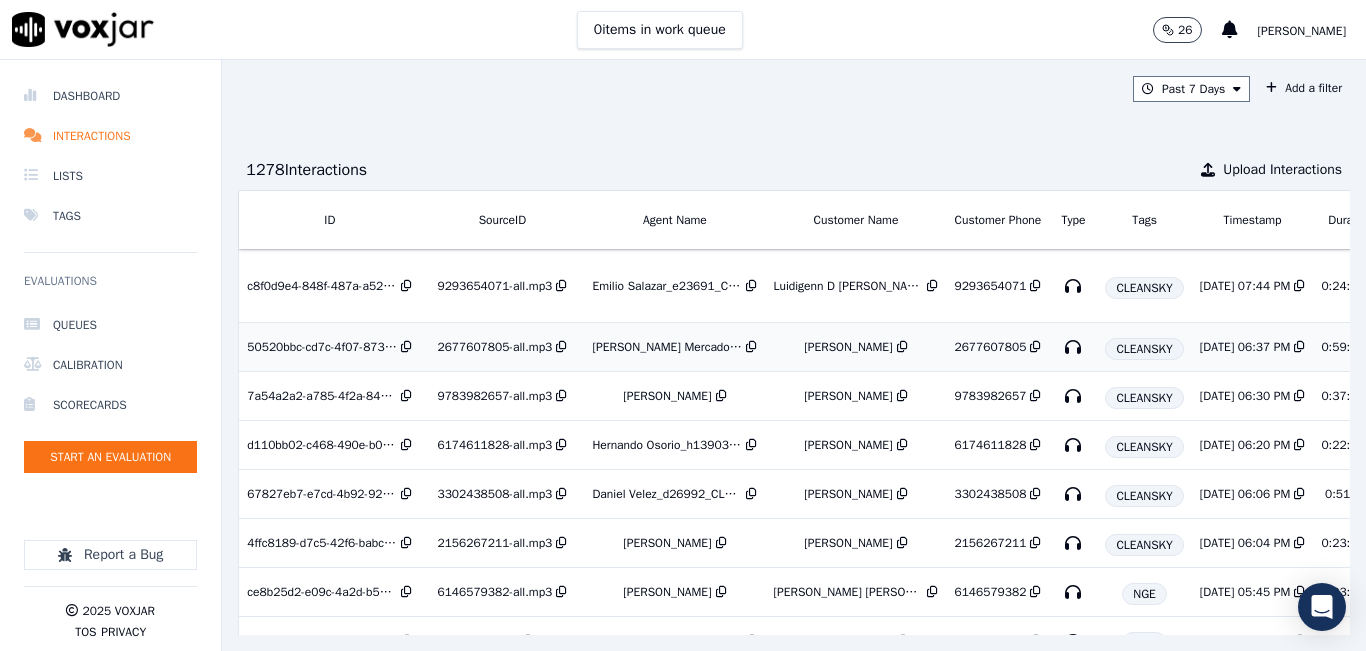 click on "[PERSON_NAME] Mercado_l20463_CLEANSKY" at bounding box center (674, 347) 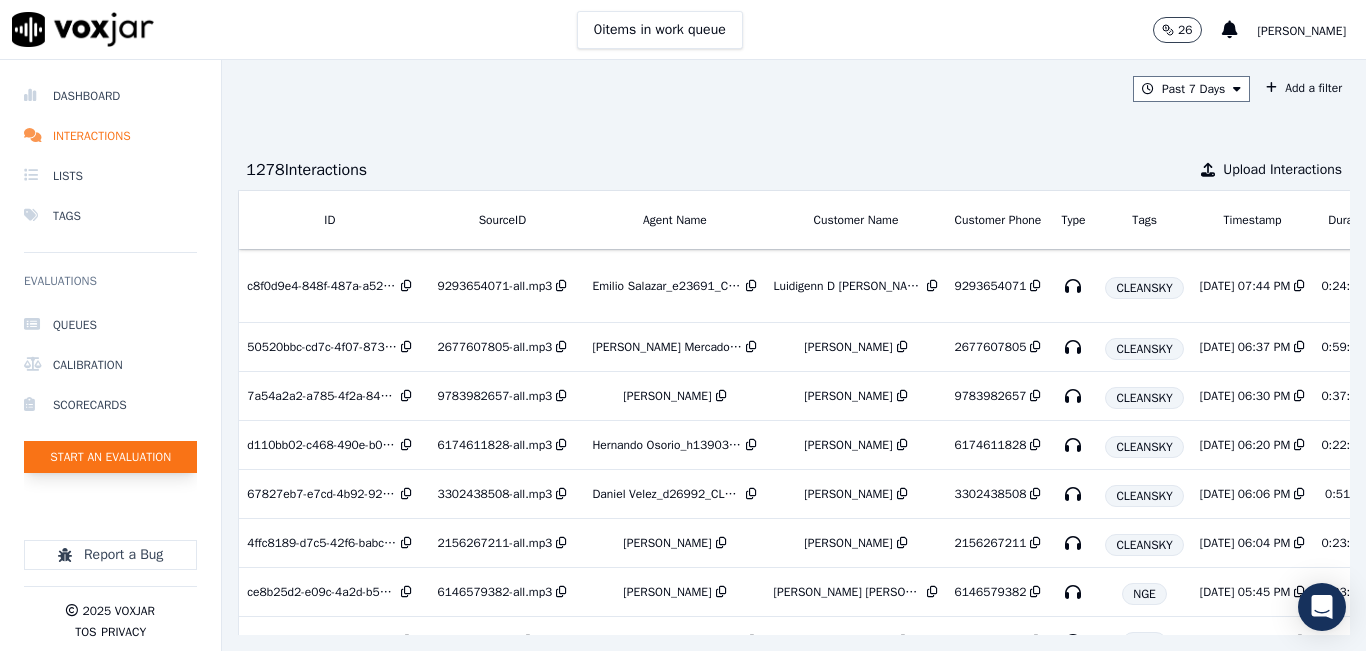click on "Start an Evaluation" 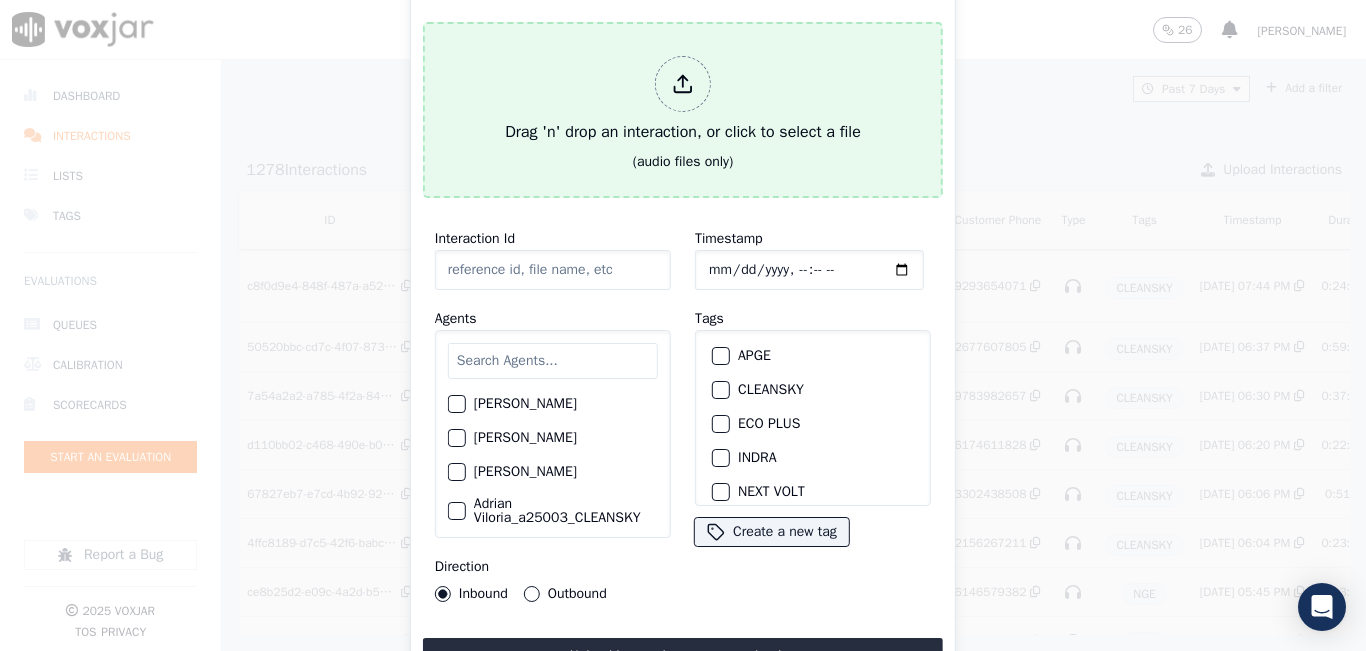 click on "Drag 'n' drop an interaction, or click to select a file" at bounding box center [683, 100] 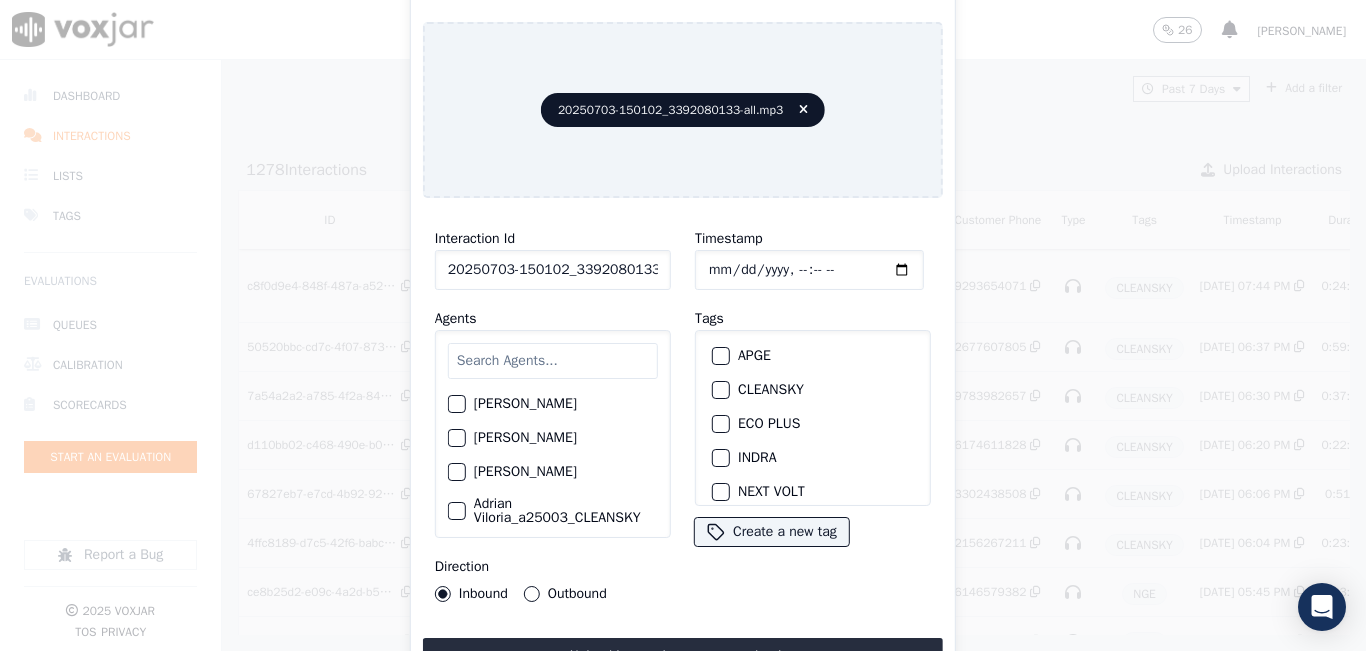 click at bounding box center (553, 361) 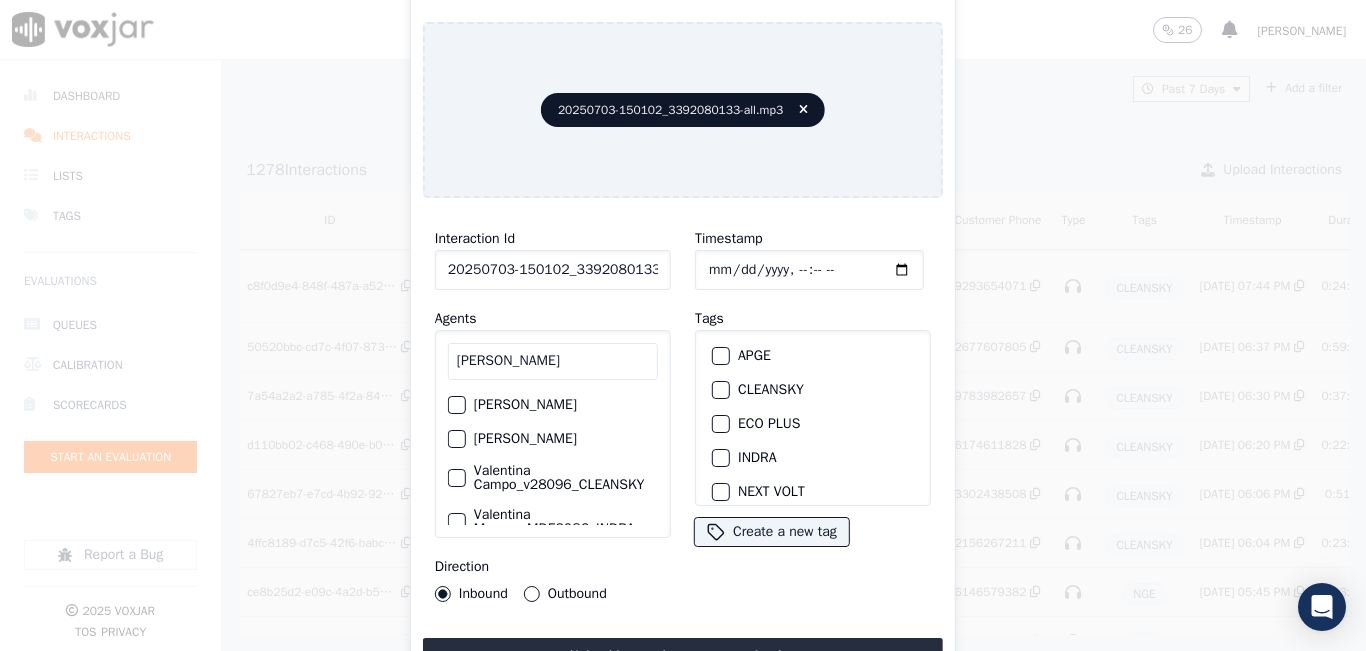 type on "VALENTINA" 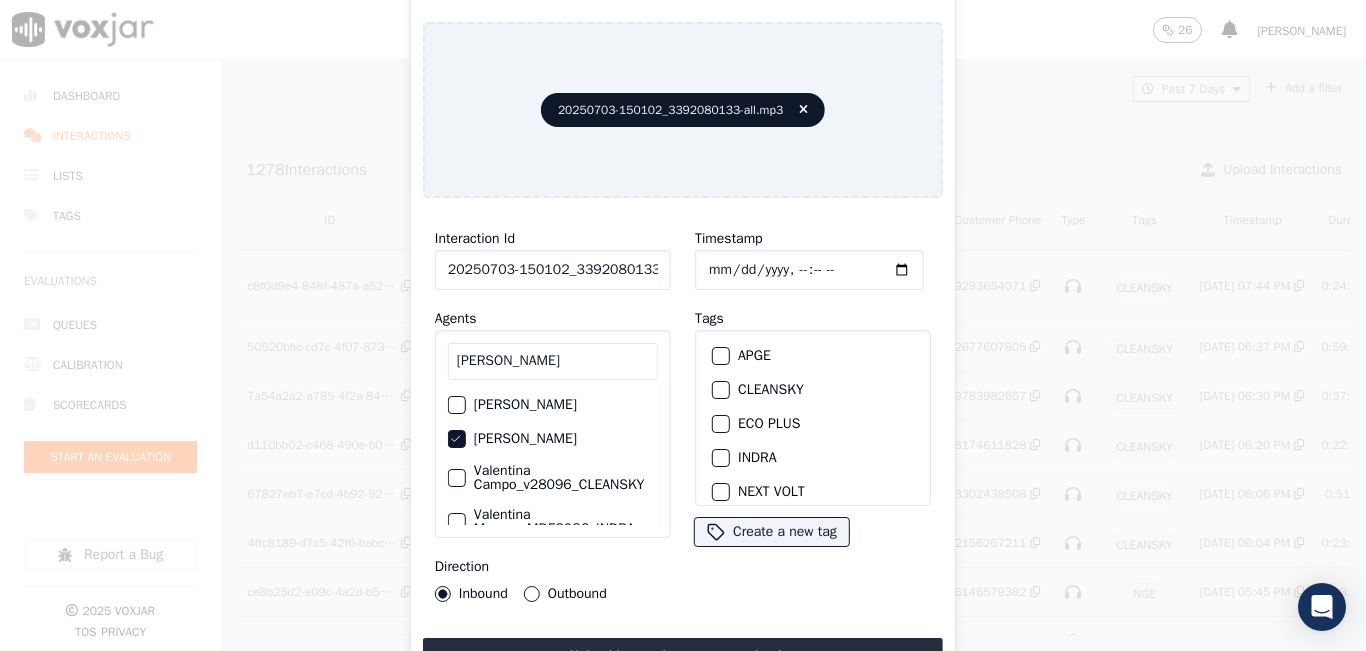 click on "CLEANSKY" at bounding box center (721, 390) 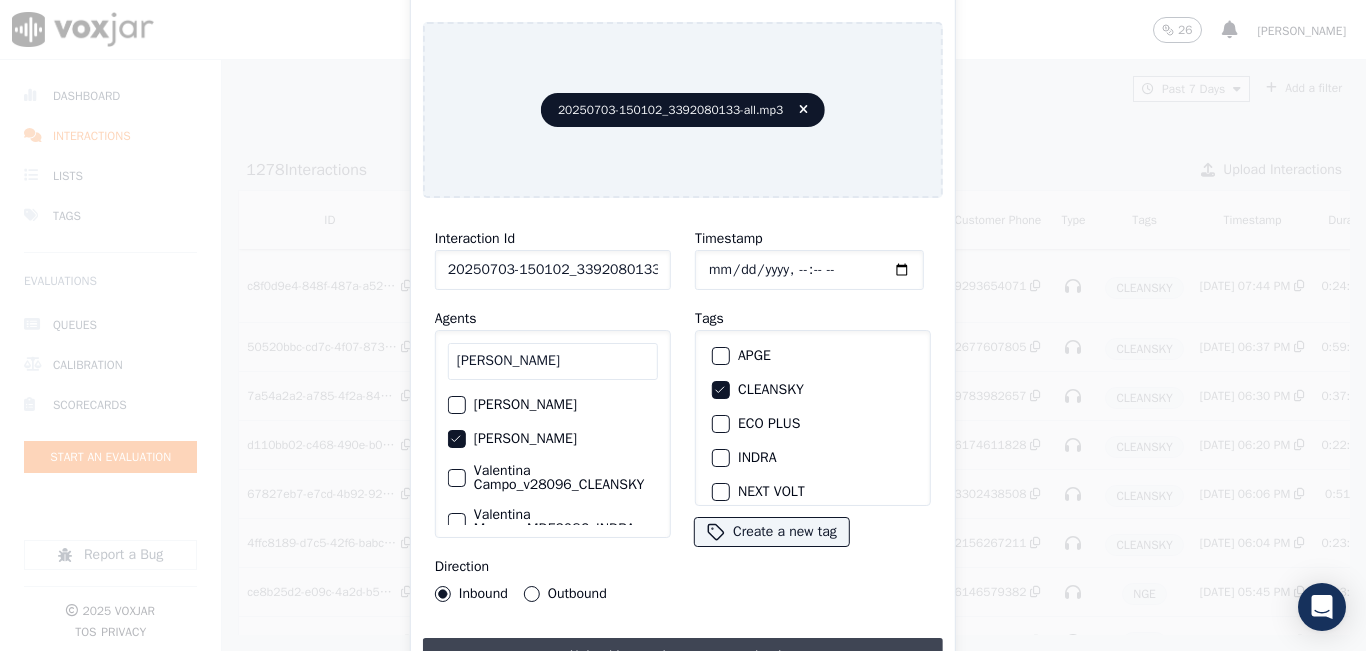 click on "Upload interaction to start evaluation" at bounding box center (683, 656) 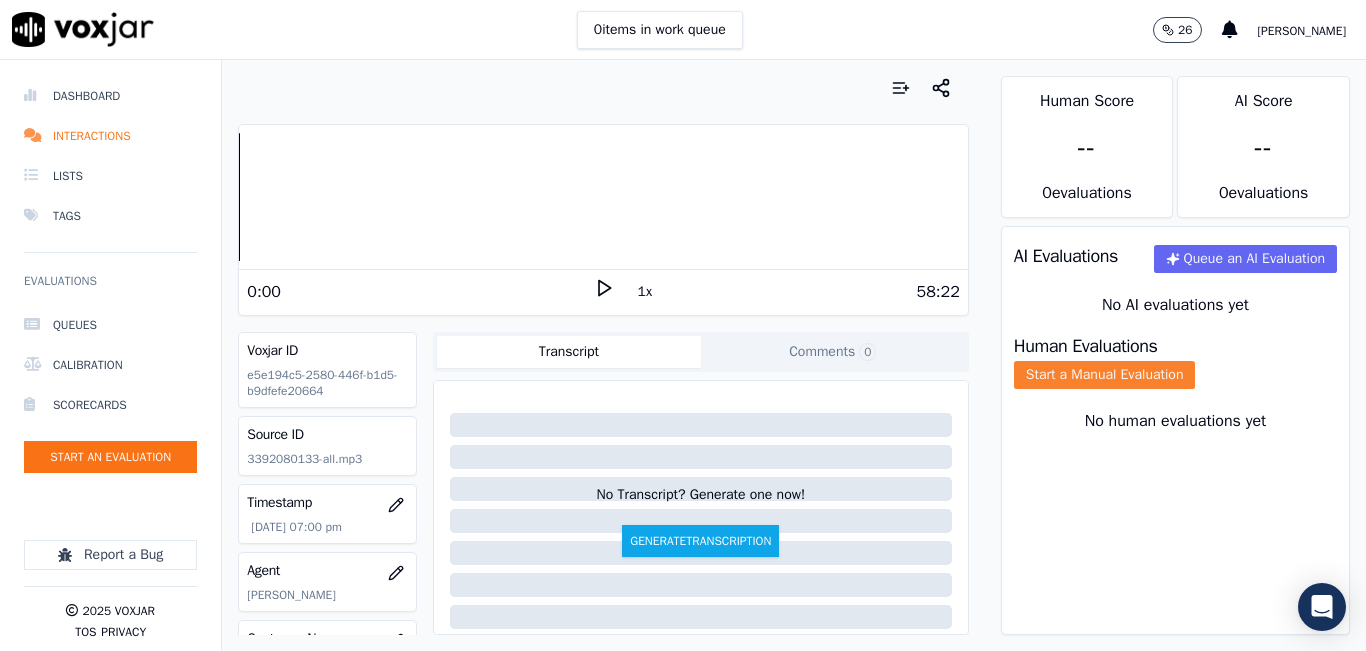 click on "Start a Manual Evaluation" 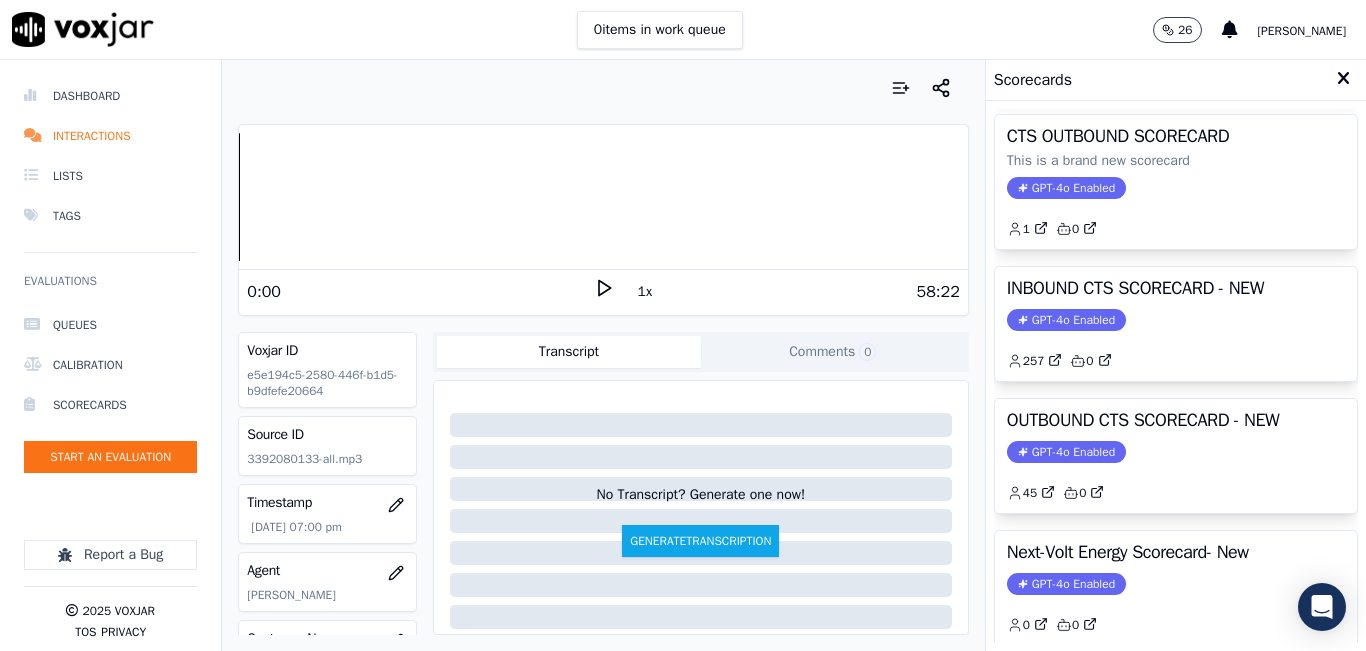 scroll, scrollTop: 127, scrollLeft: 0, axis: vertical 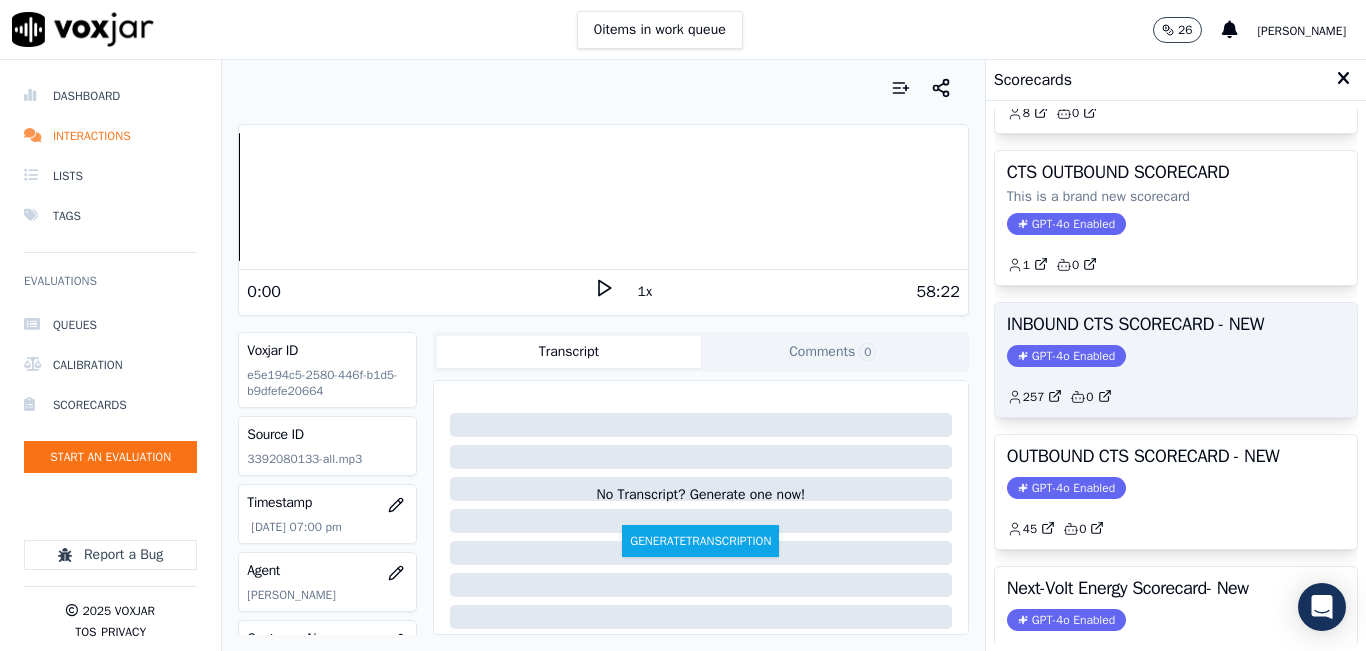 click on "INBOUND CTS SCORECARD - NEW        GPT-4o Enabled       257         0" at bounding box center (1176, 360) 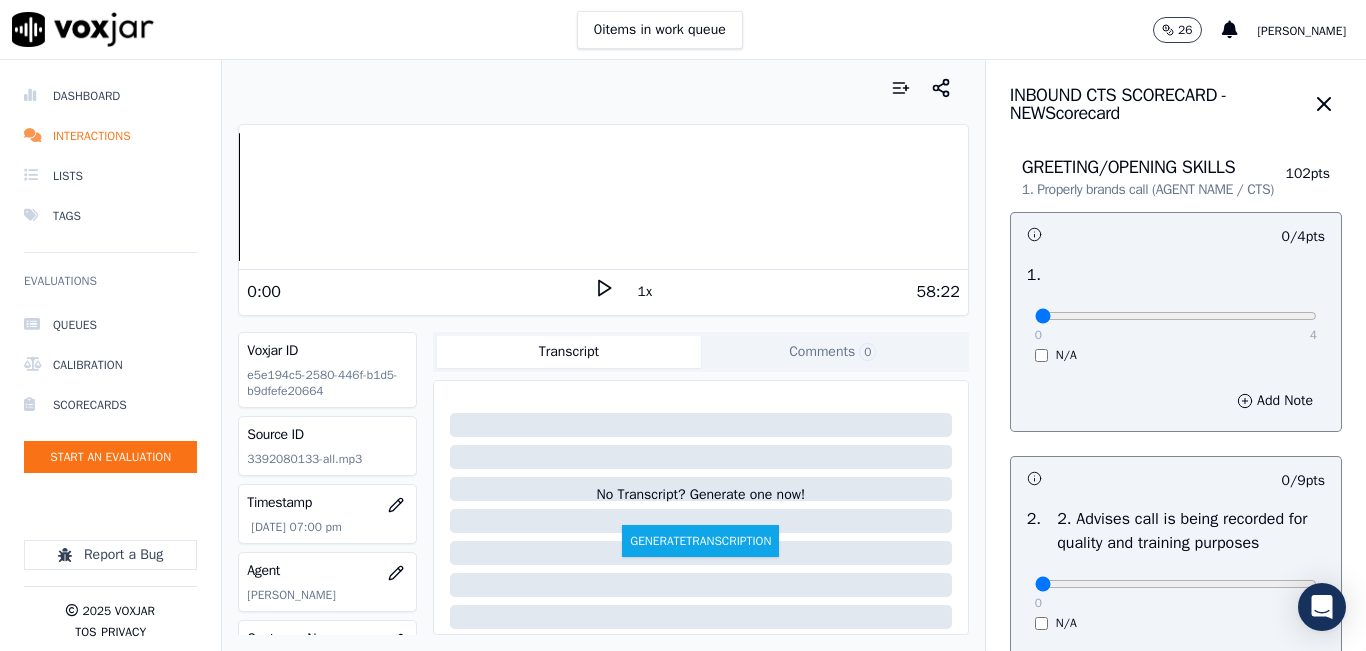 click on "1x" at bounding box center [645, 292] 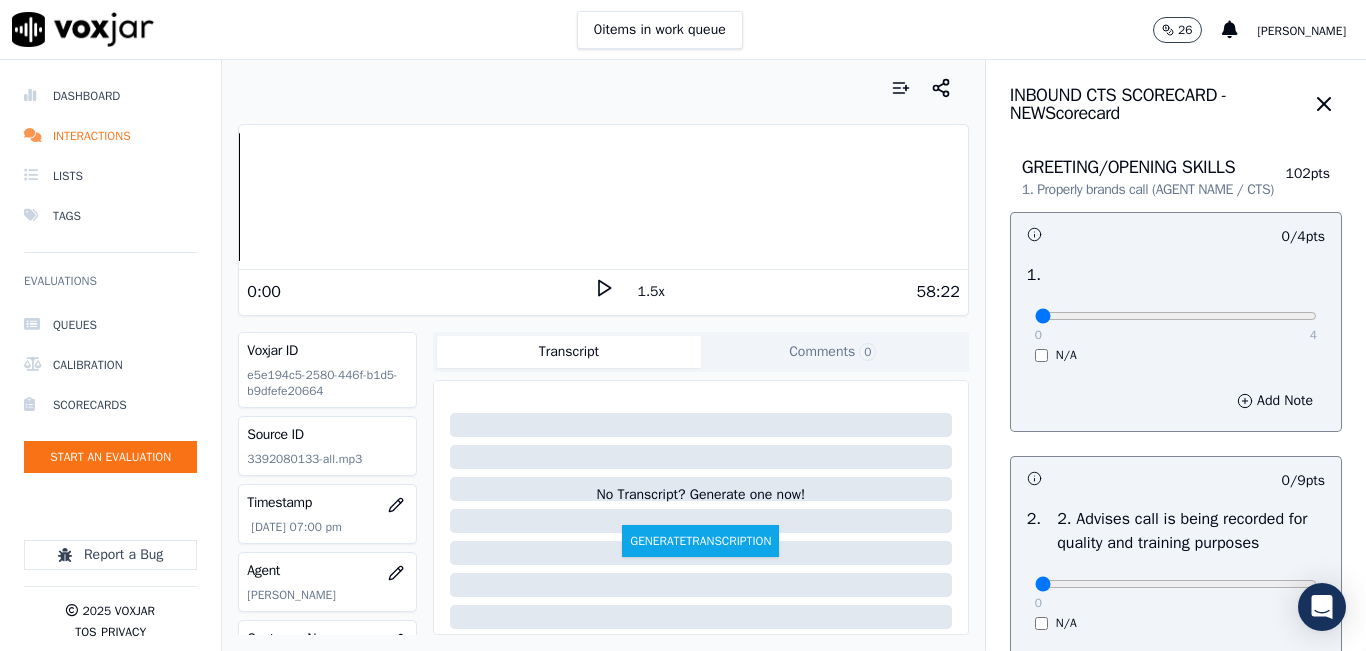 click on "1.5x" at bounding box center (651, 292) 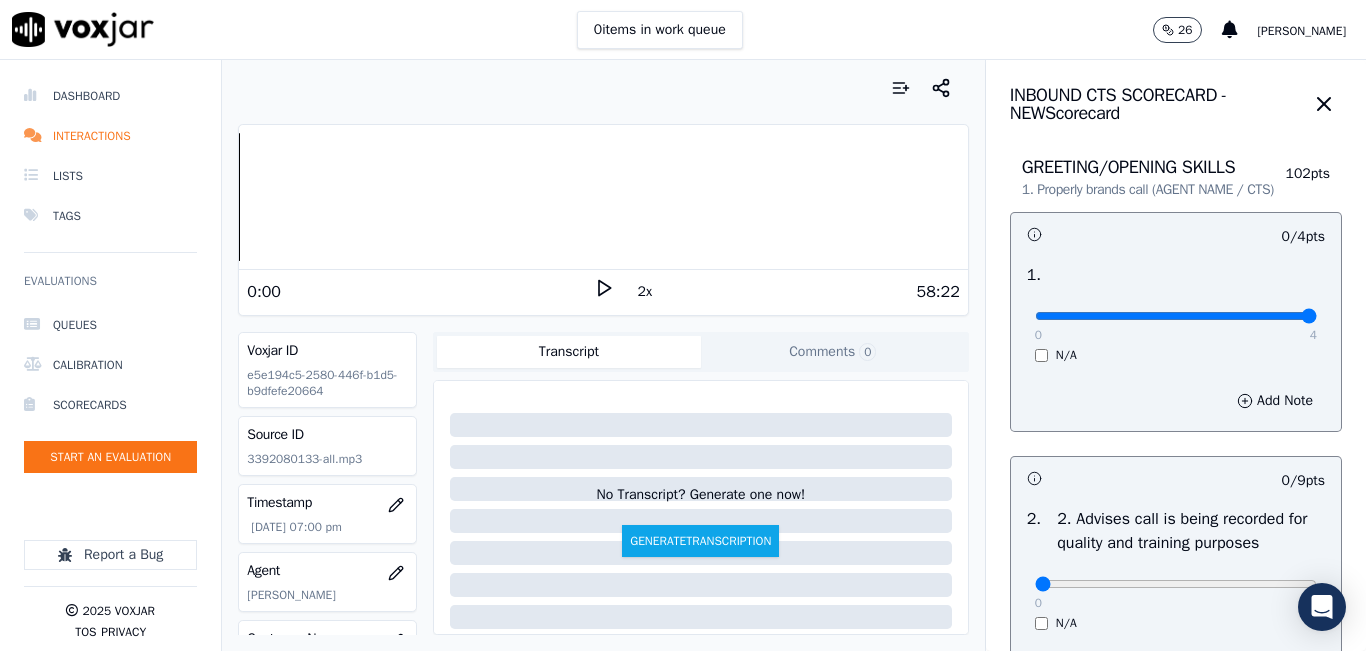 drag, startPoint x: 1026, startPoint y: 342, endPoint x: 1322, endPoint y: 367, distance: 297.05386 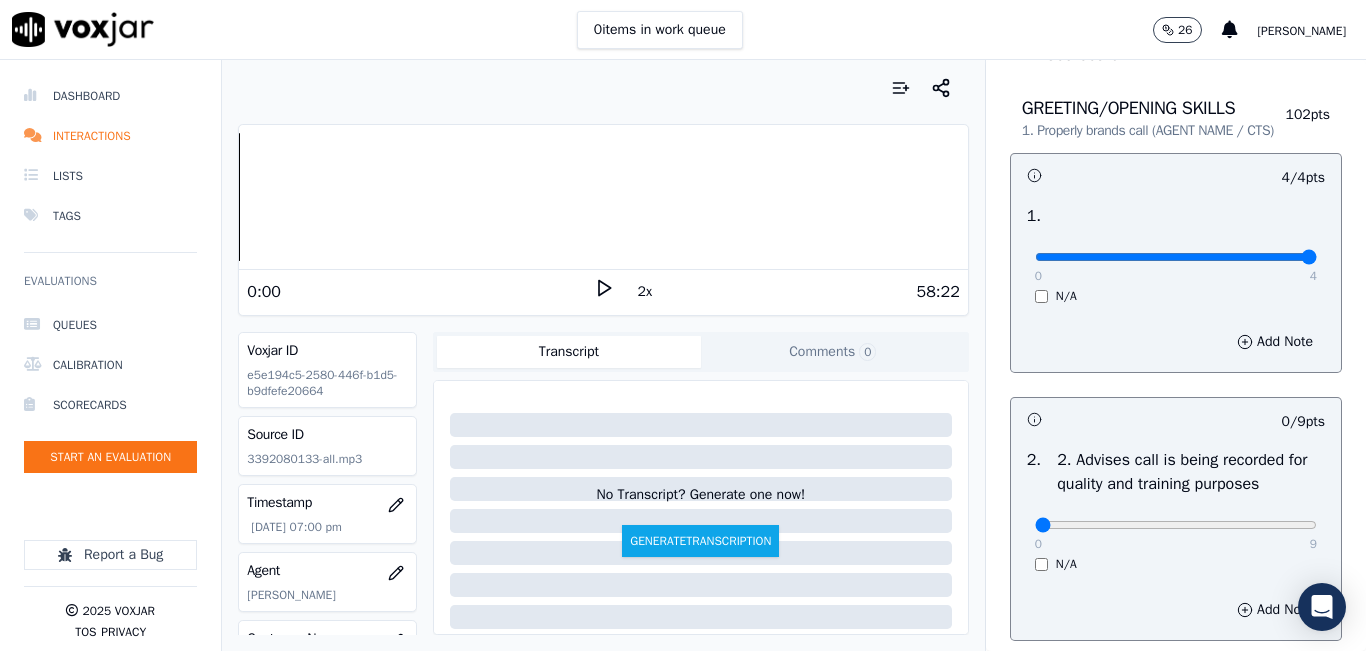 scroll, scrollTop: 100, scrollLeft: 0, axis: vertical 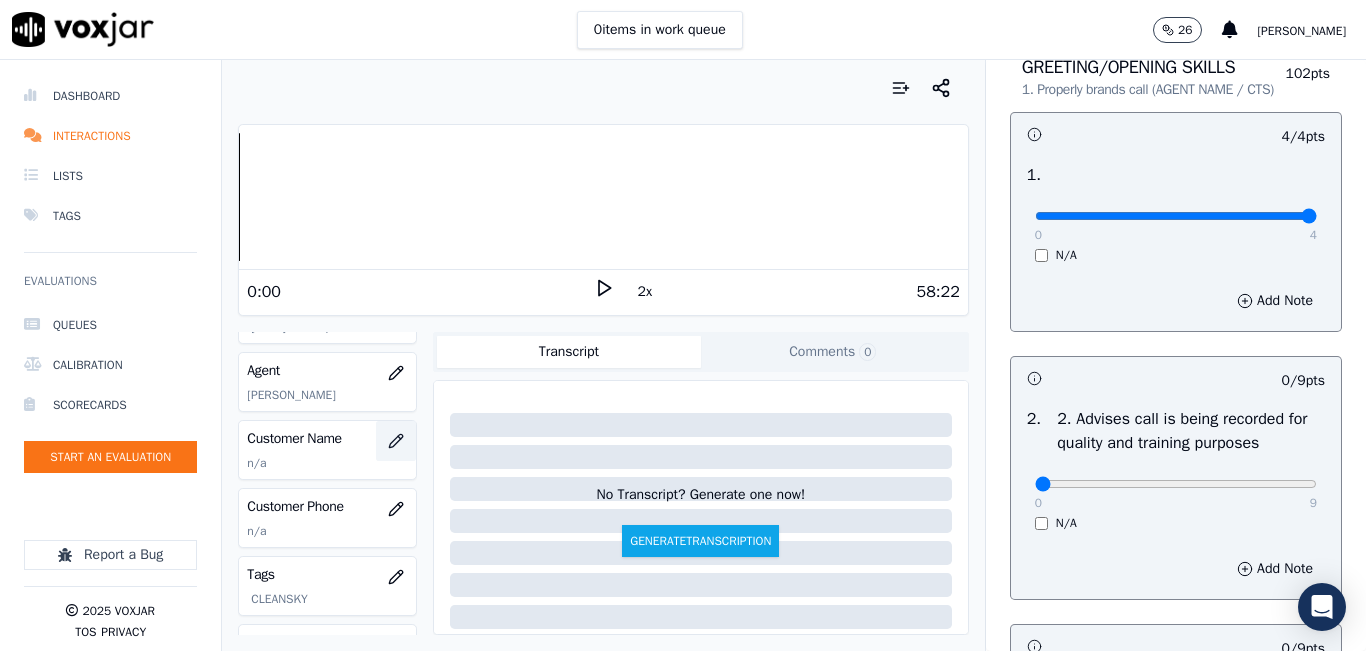 click 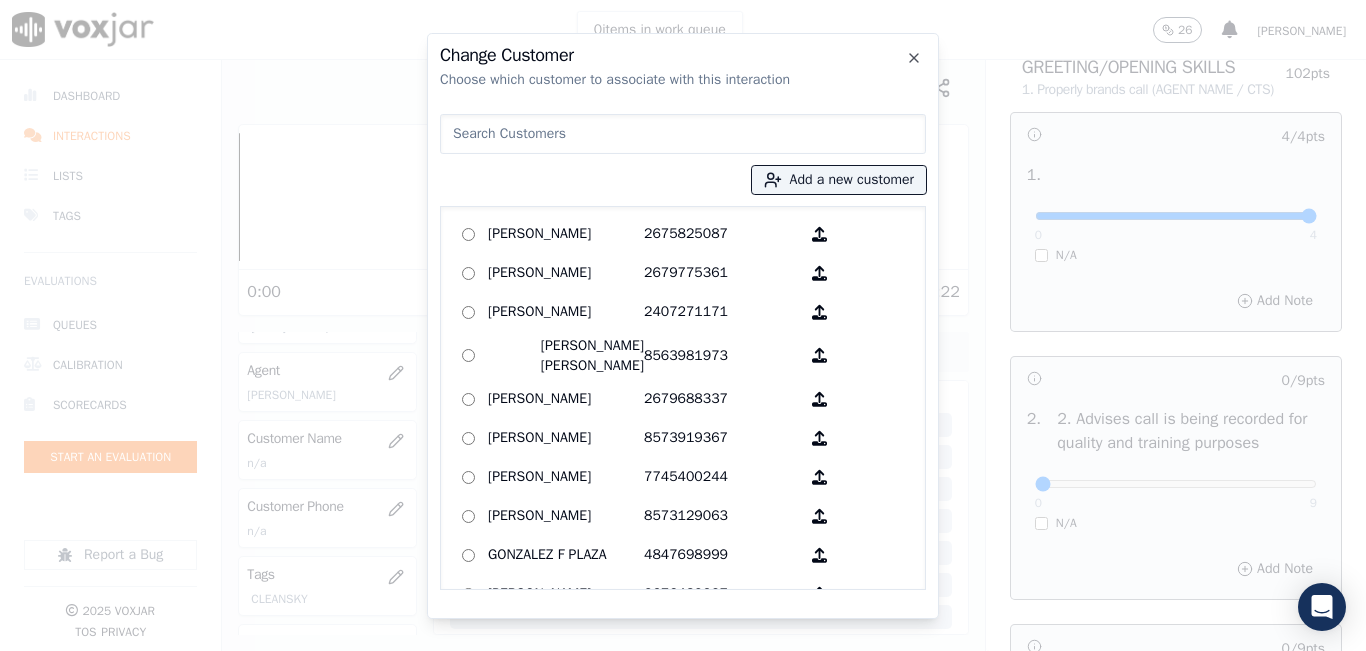 click at bounding box center (683, 134) 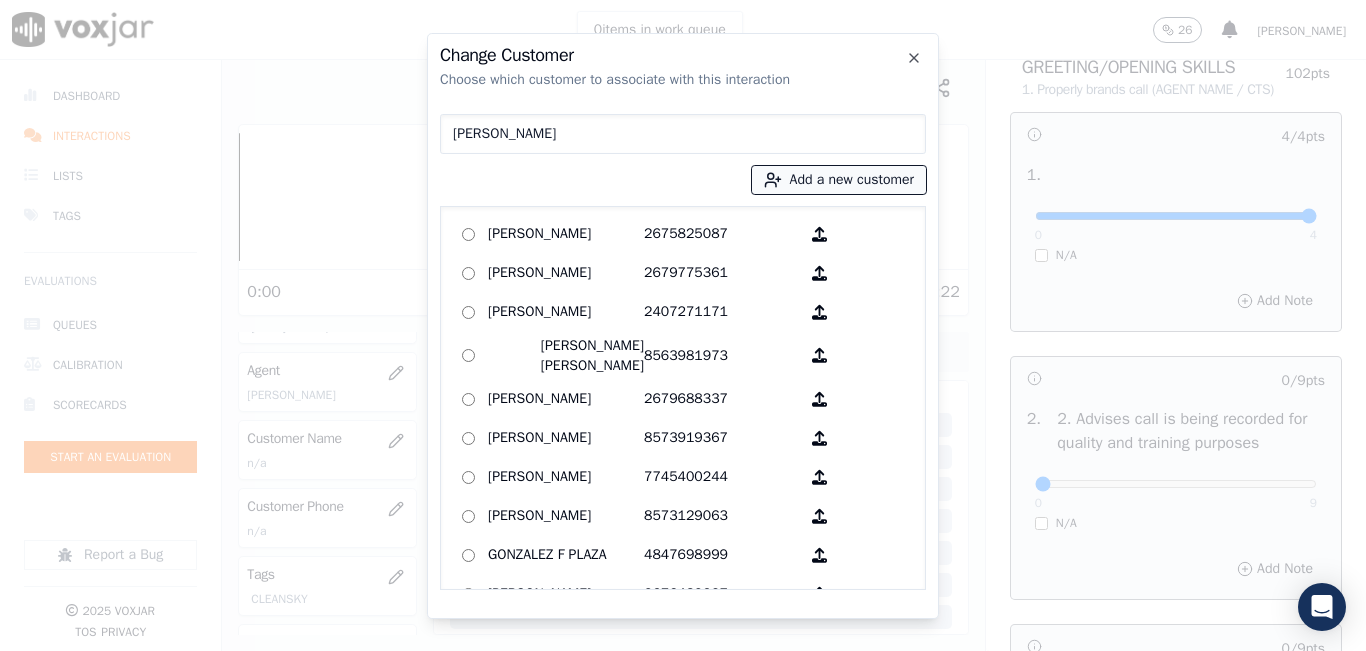 type on "MARIE PRIVAT" 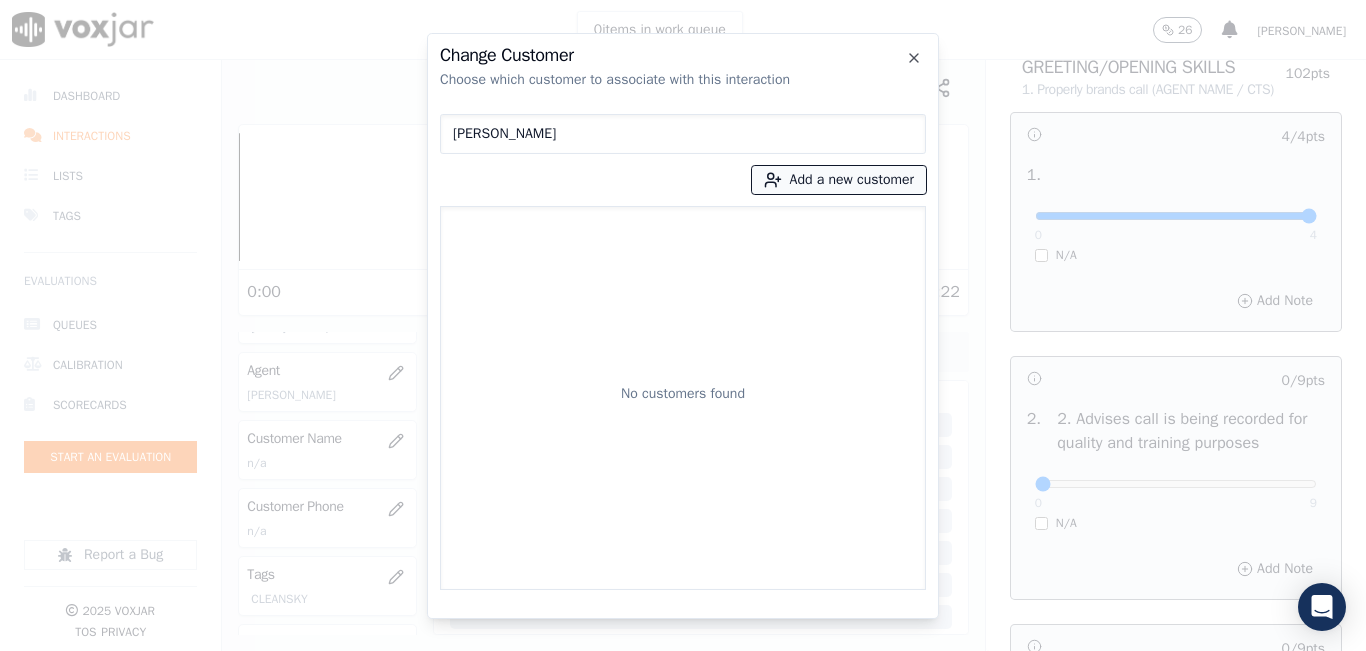 click 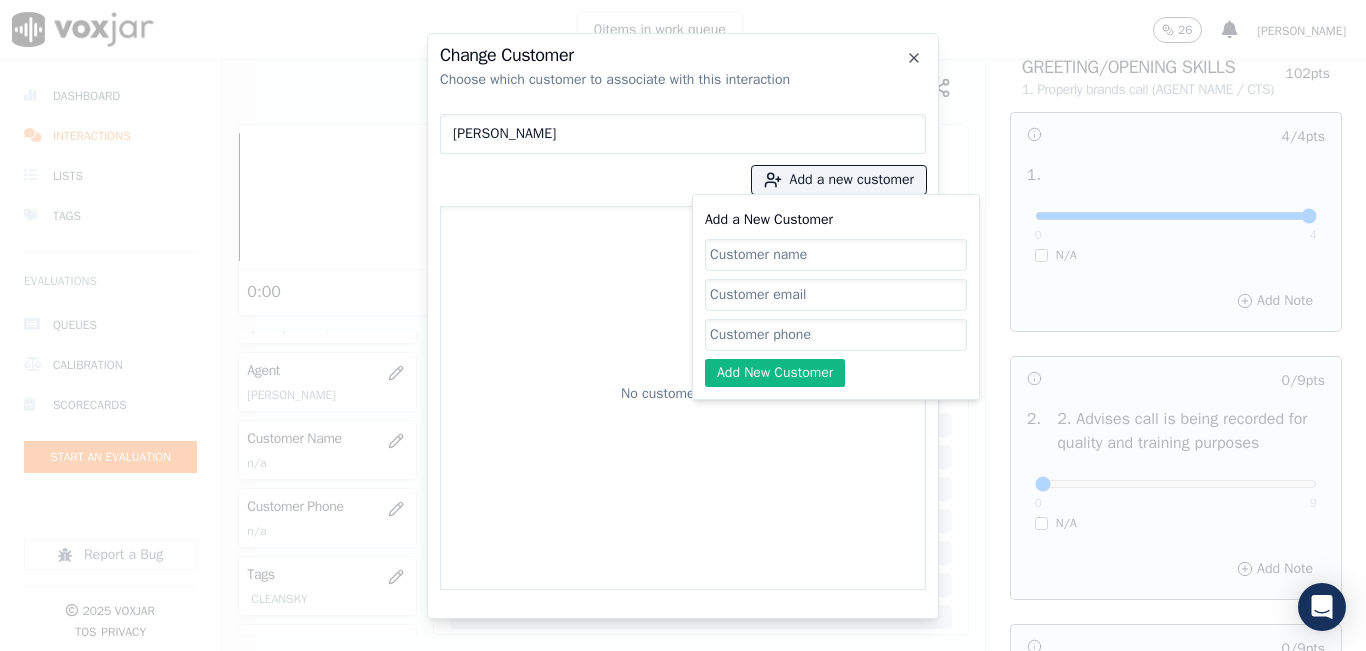 click on "Add a New Customer" 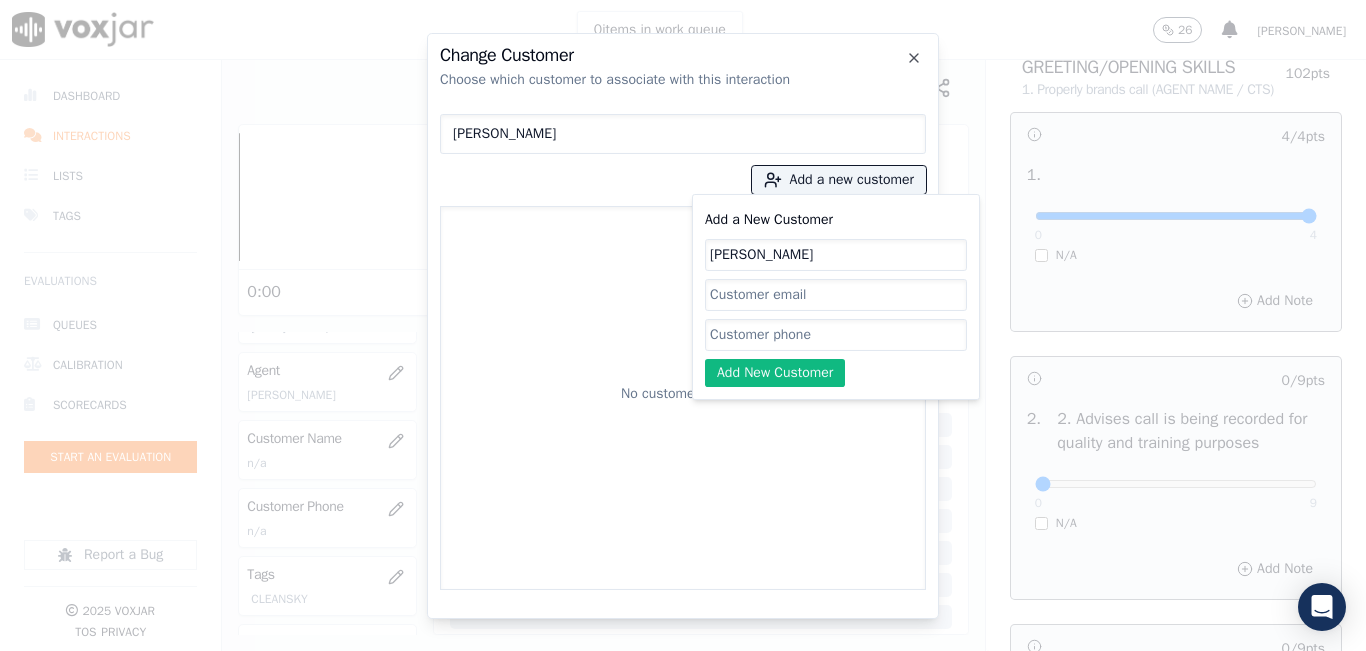 type on "MARIE PRIVAT" 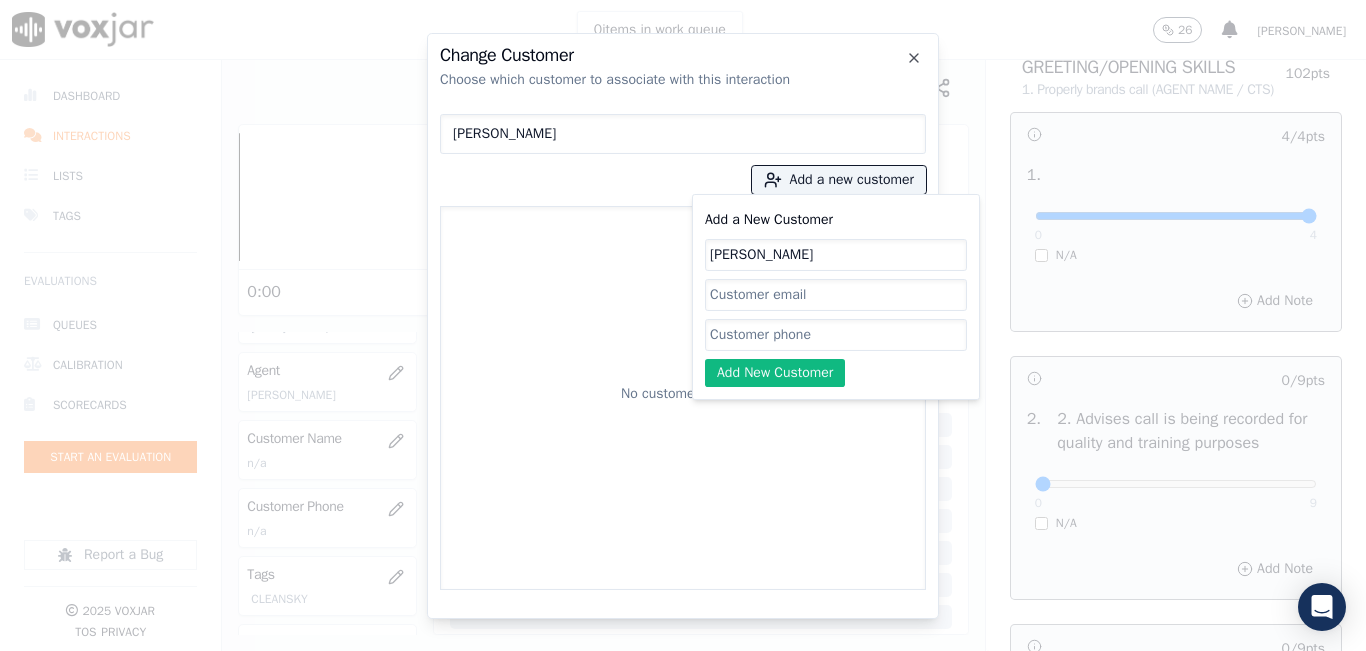 click on "Add a New Customer" 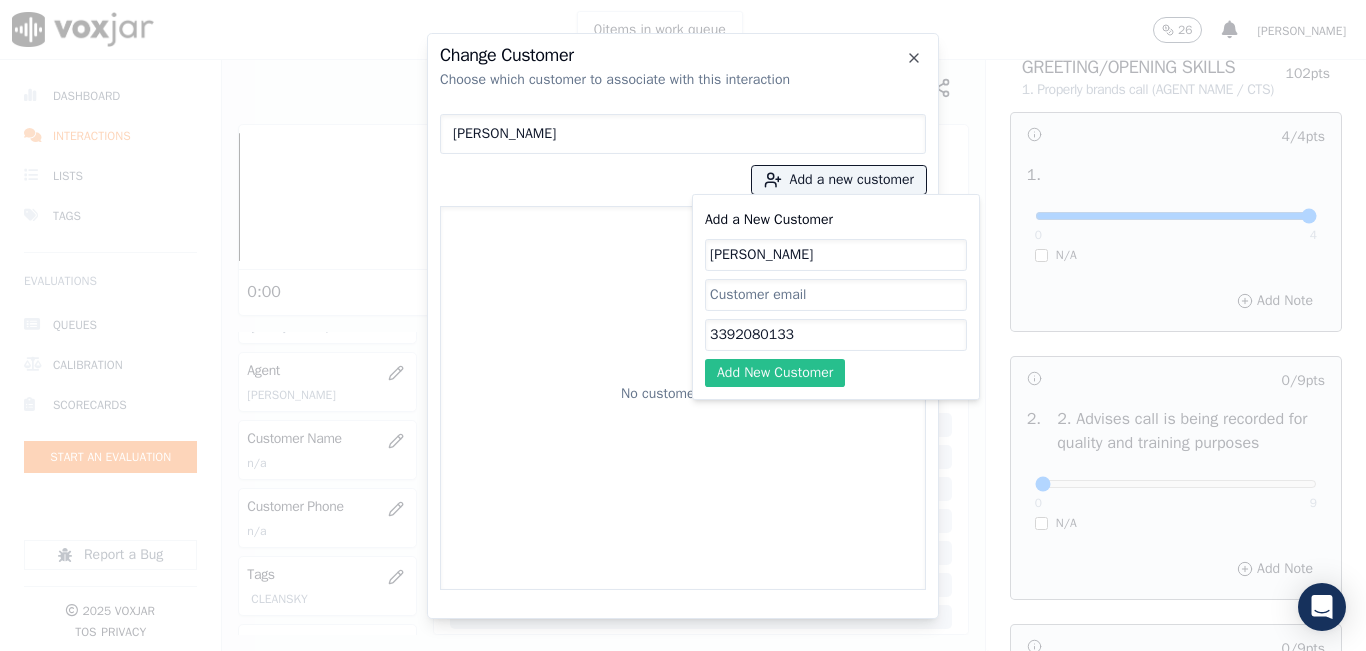 type on "3392080133" 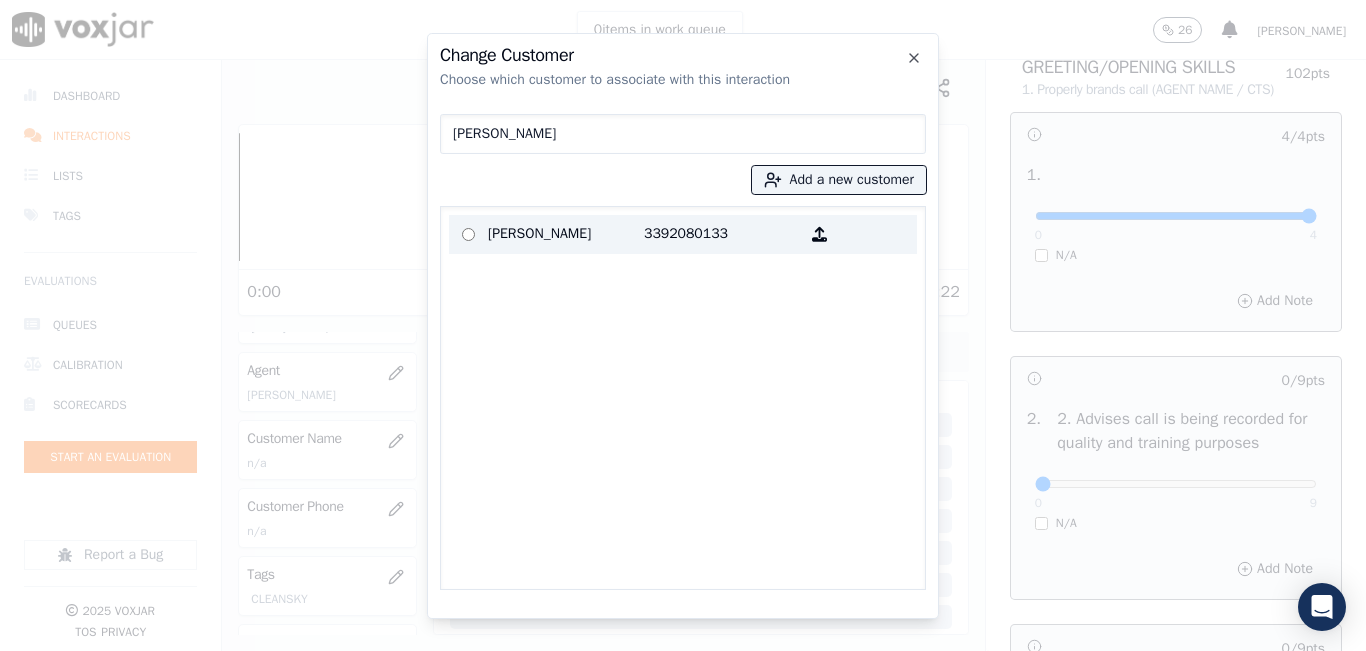 click on "MARIE PRIVAT" at bounding box center (566, 234) 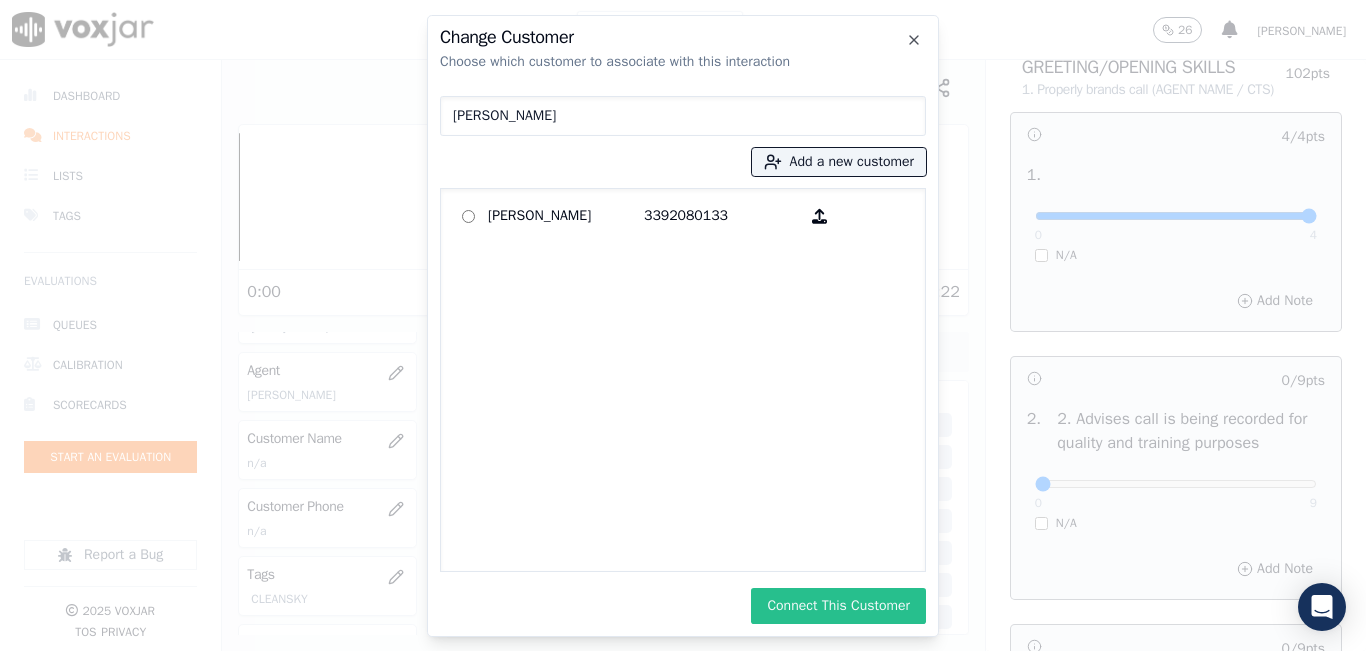 click on "Connect This Customer" at bounding box center [838, 606] 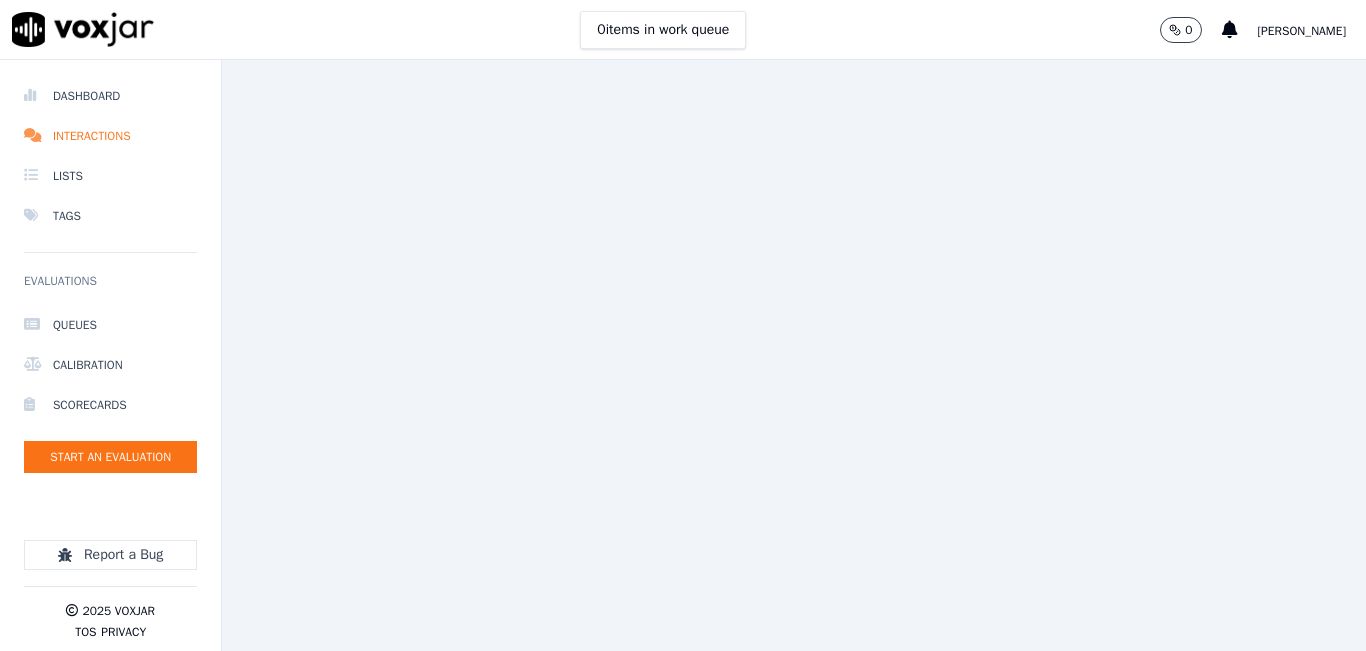 scroll, scrollTop: 0, scrollLeft: 0, axis: both 